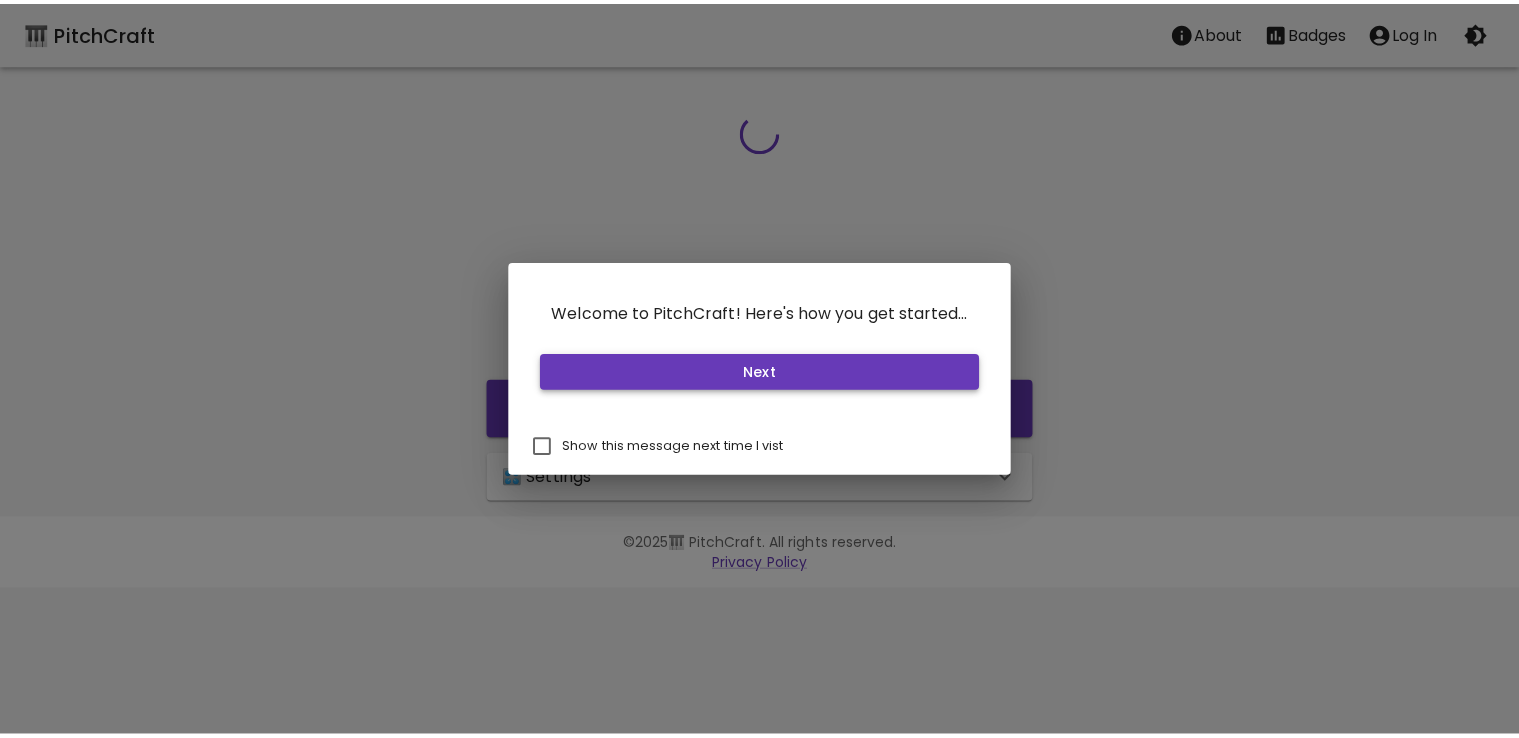 scroll, scrollTop: 0, scrollLeft: 0, axis: both 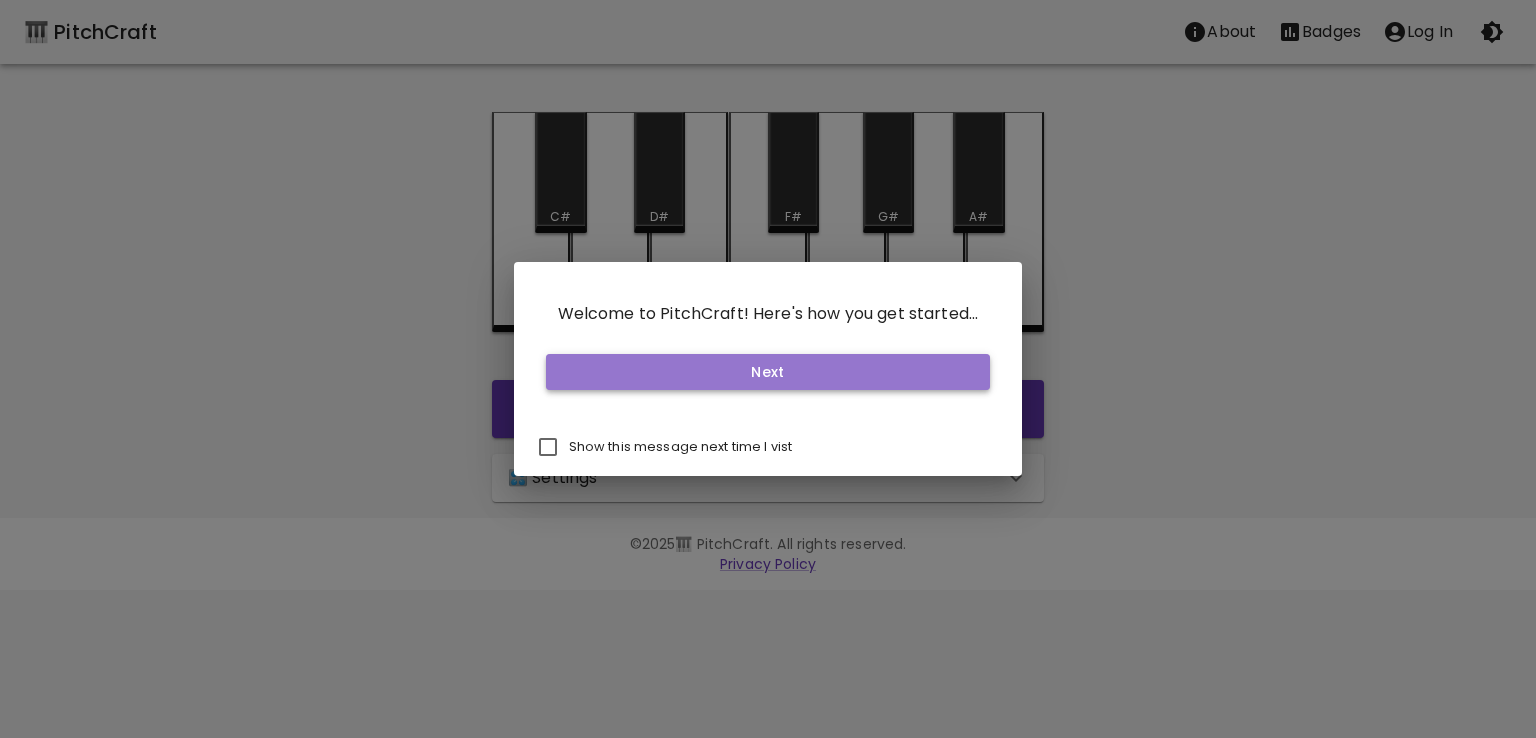 click on "Next" at bounding box center (768, 372) 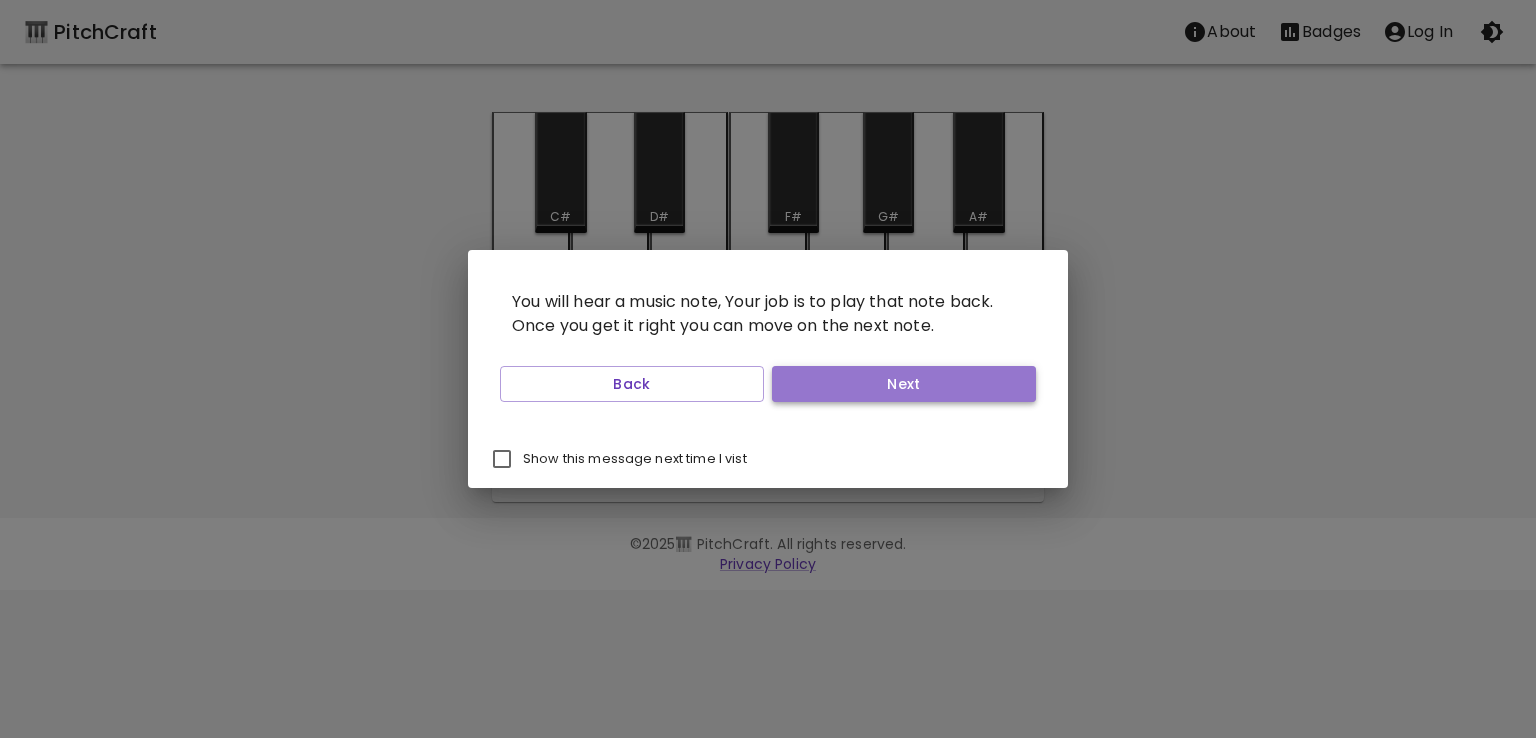 click on "Next" at bounding box center (904, 384) 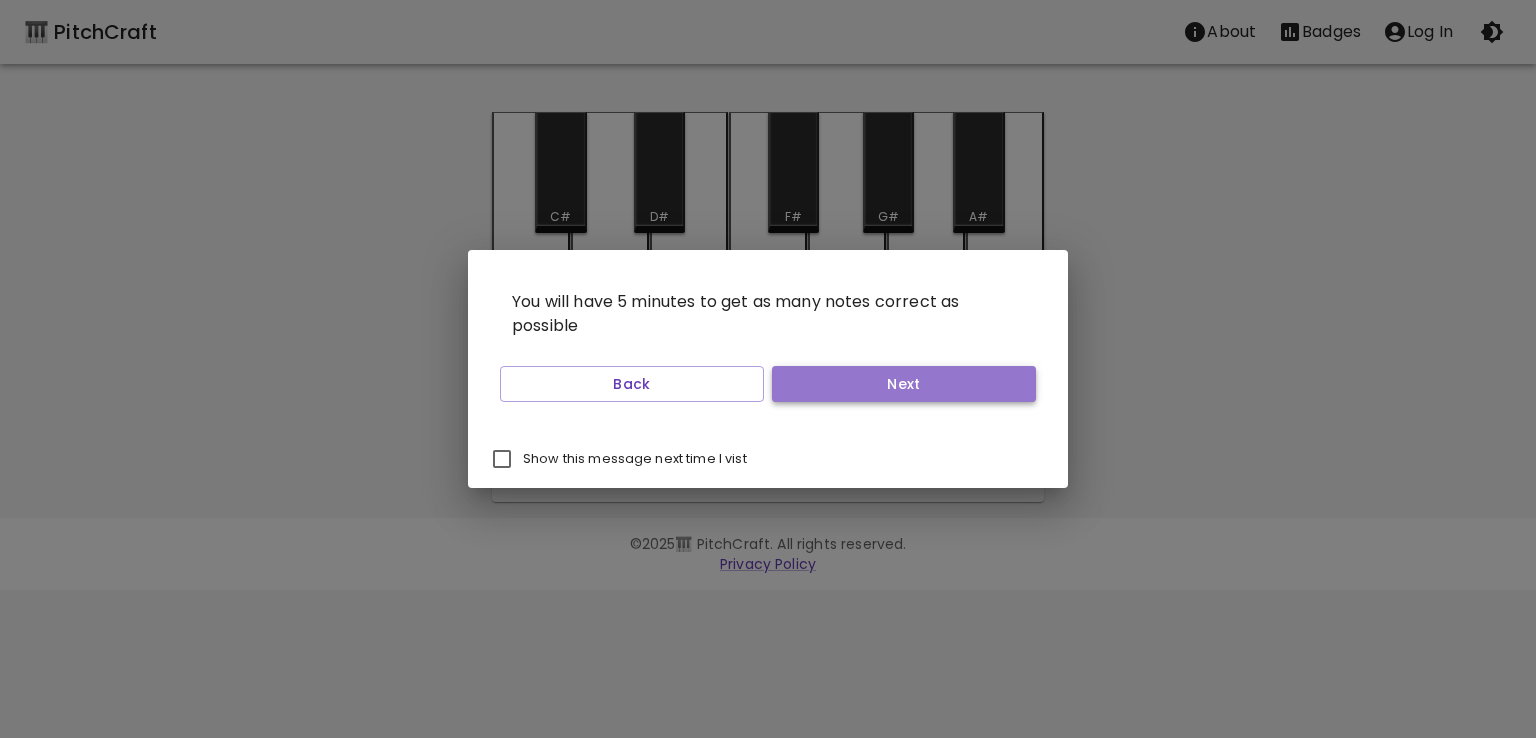 click on "Next" at bounding box center [904, 384] 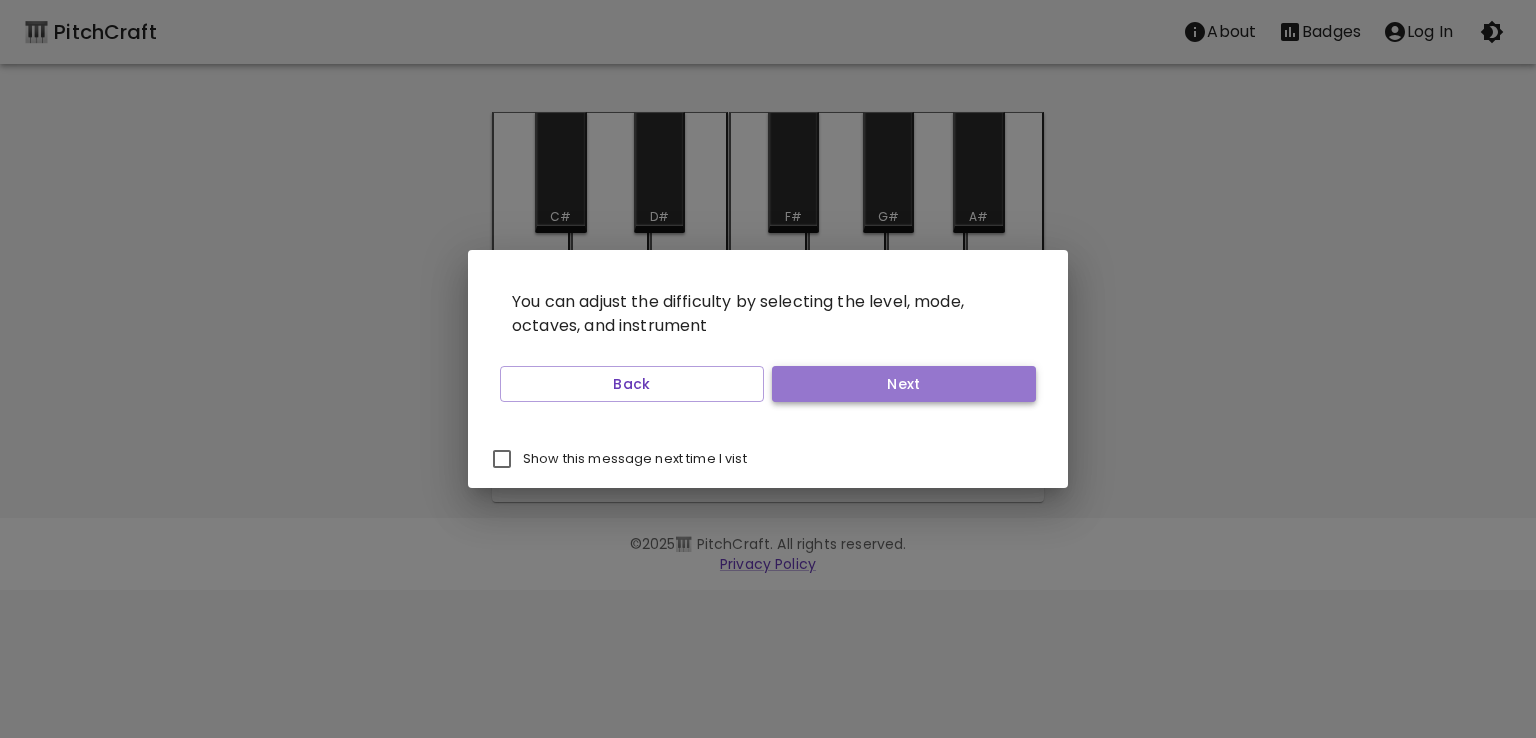 click on "Next" at bounding box center [904, 384] 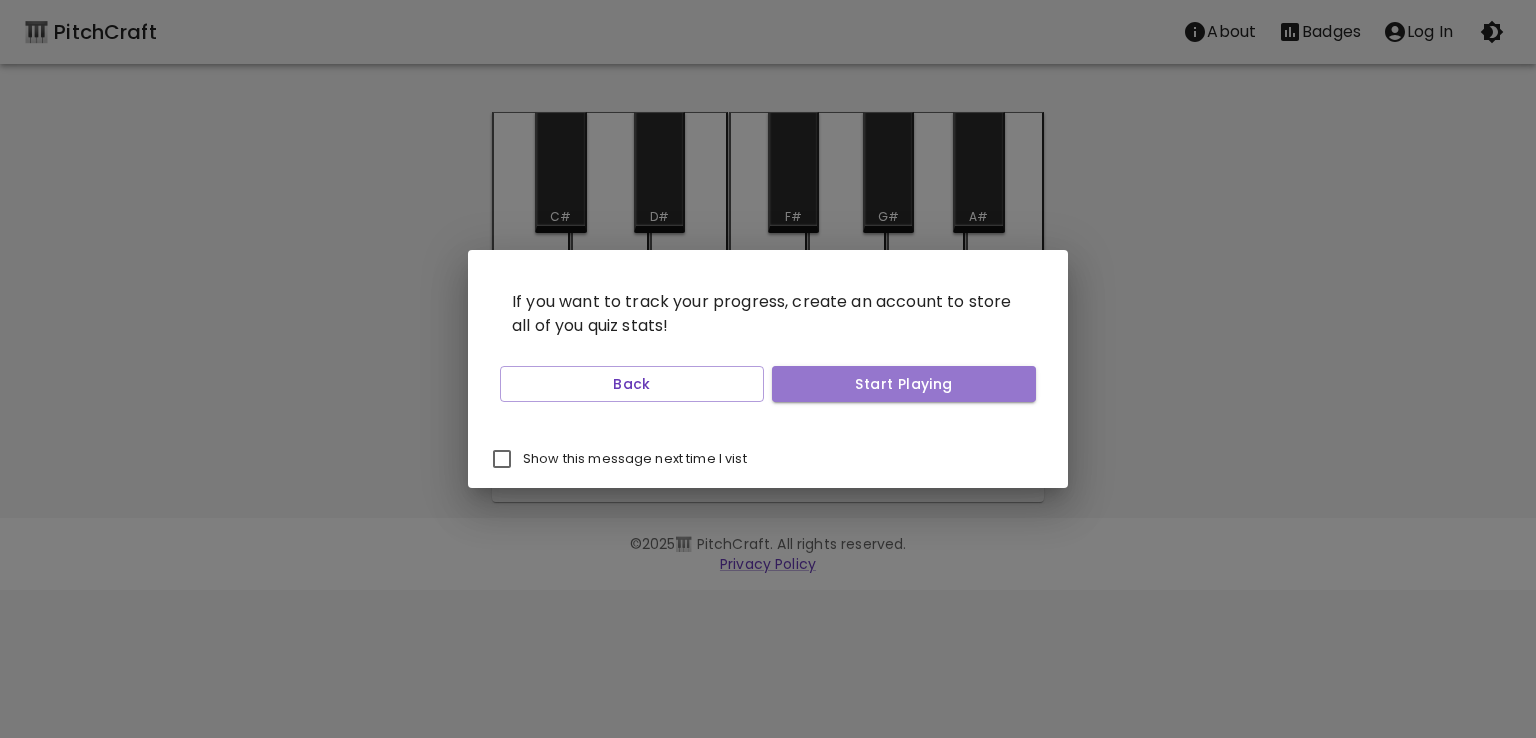 click on "Start Playing" at bounding box center (904, 384) 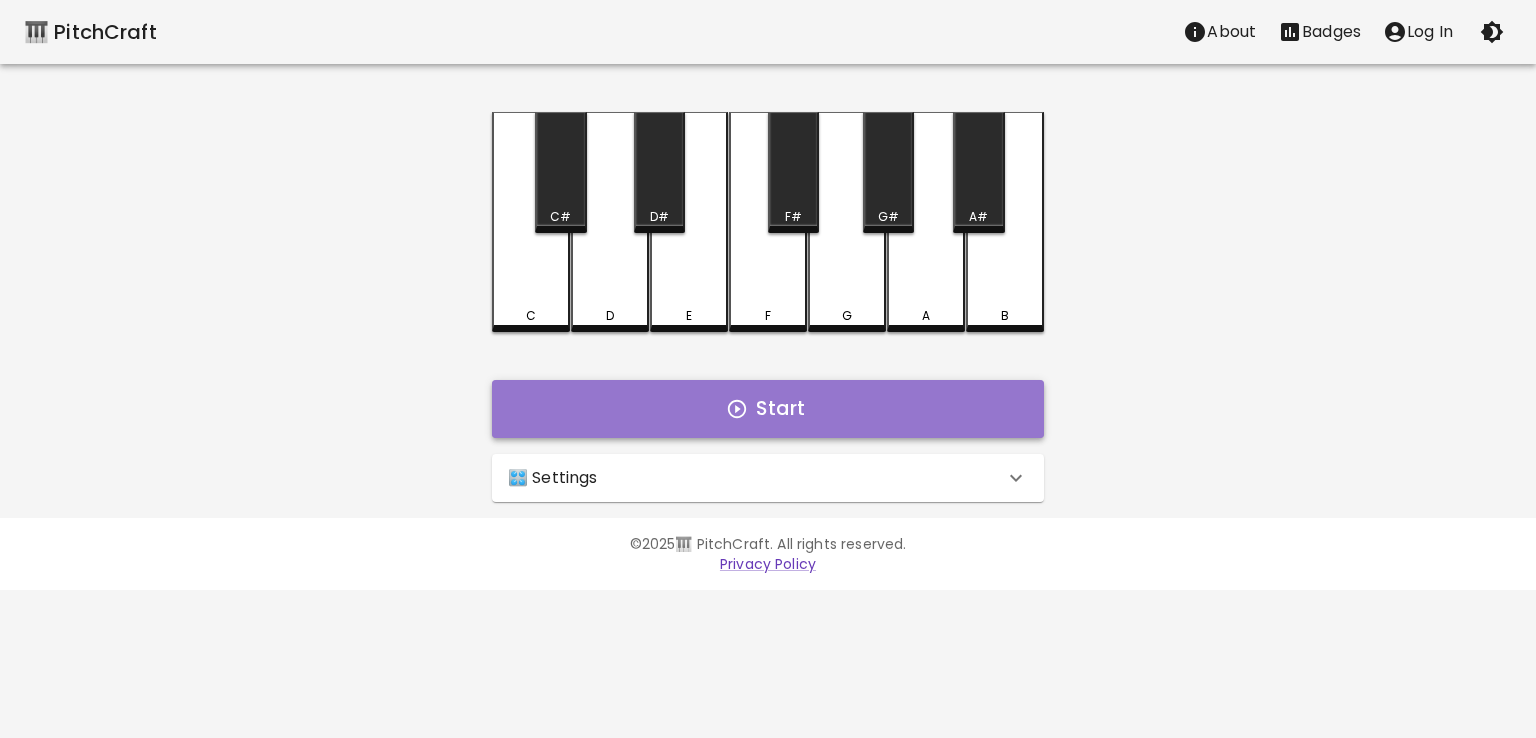 click on "Start" at bounding box center (768, 409) 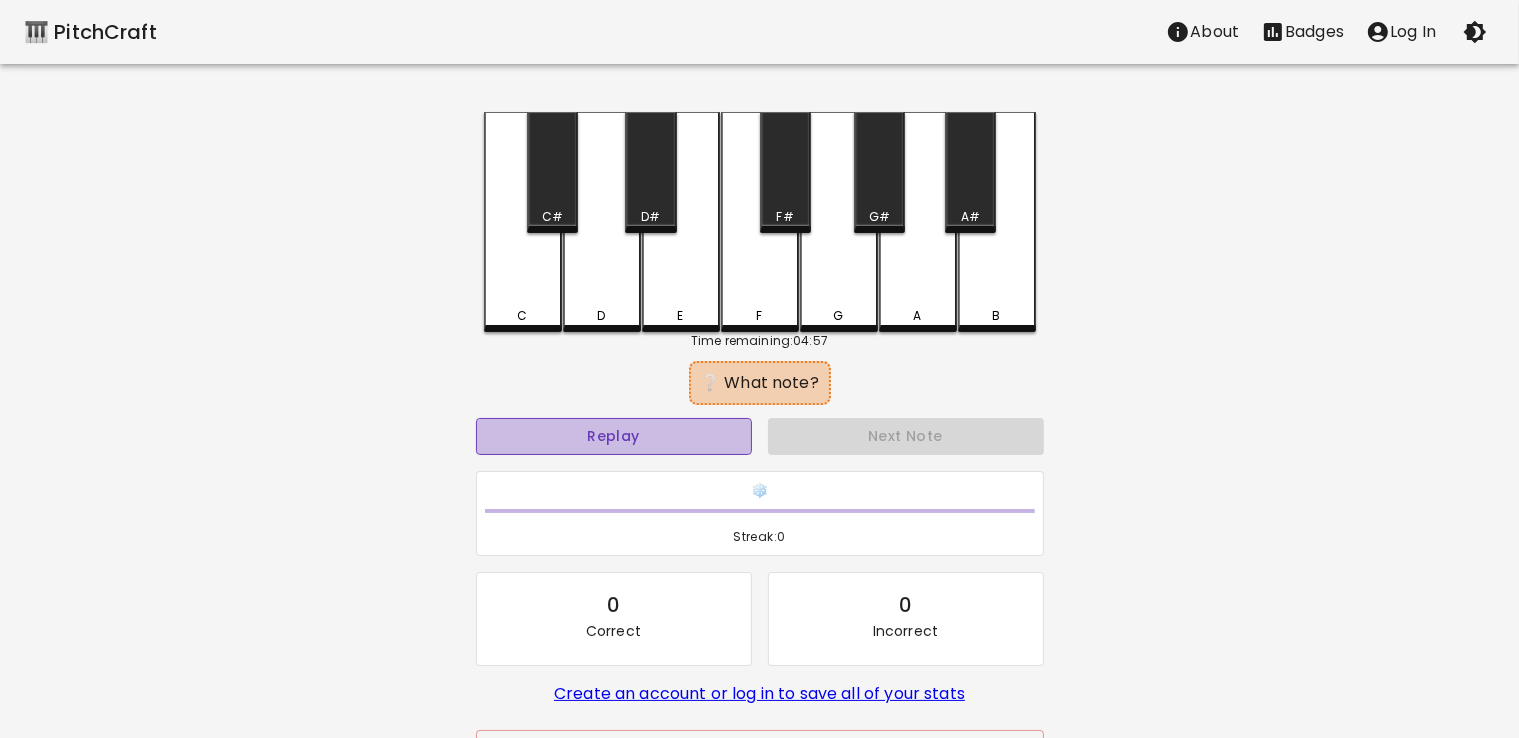 click on "Replay" at bounding box center [614, 436] 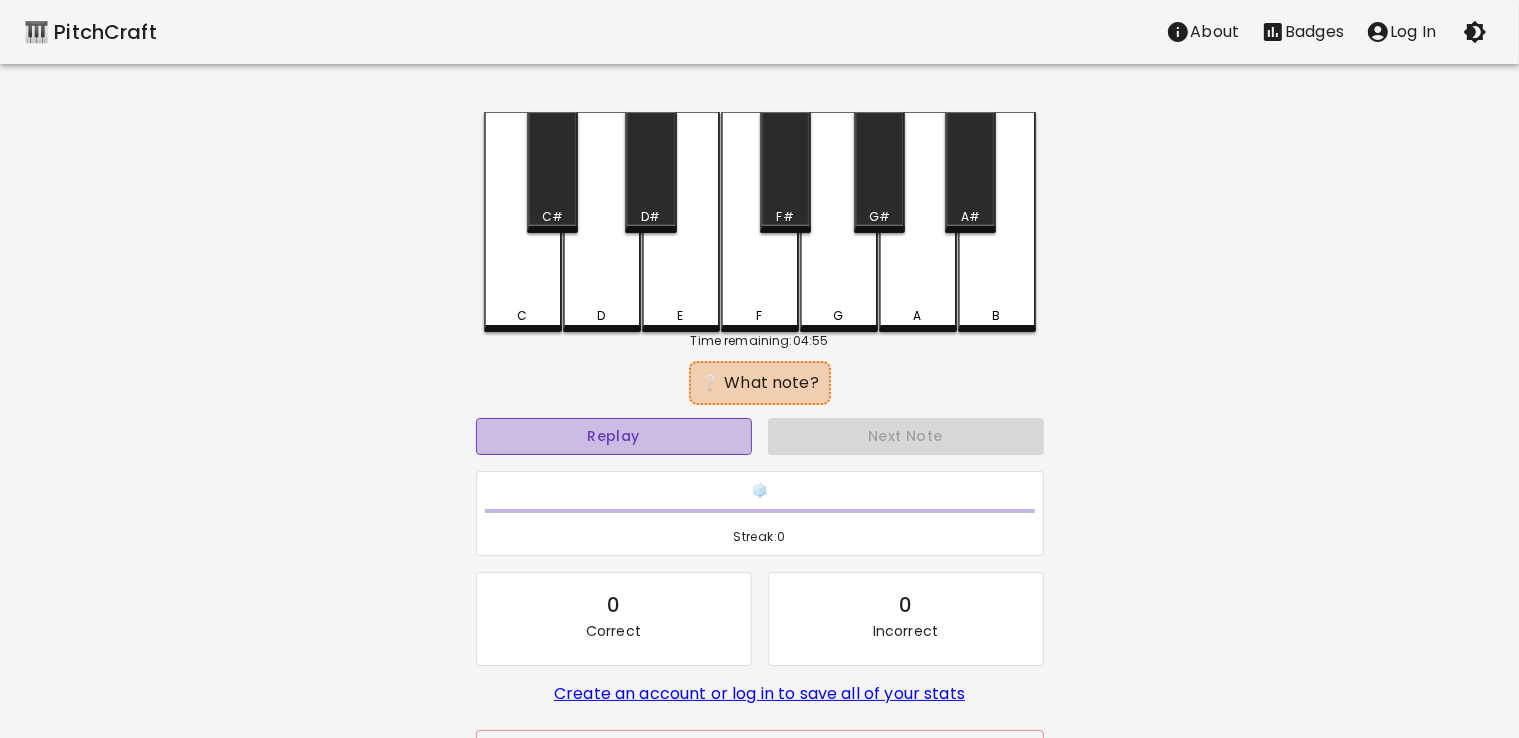 click on "Replay" at bounding box center (614, 436) 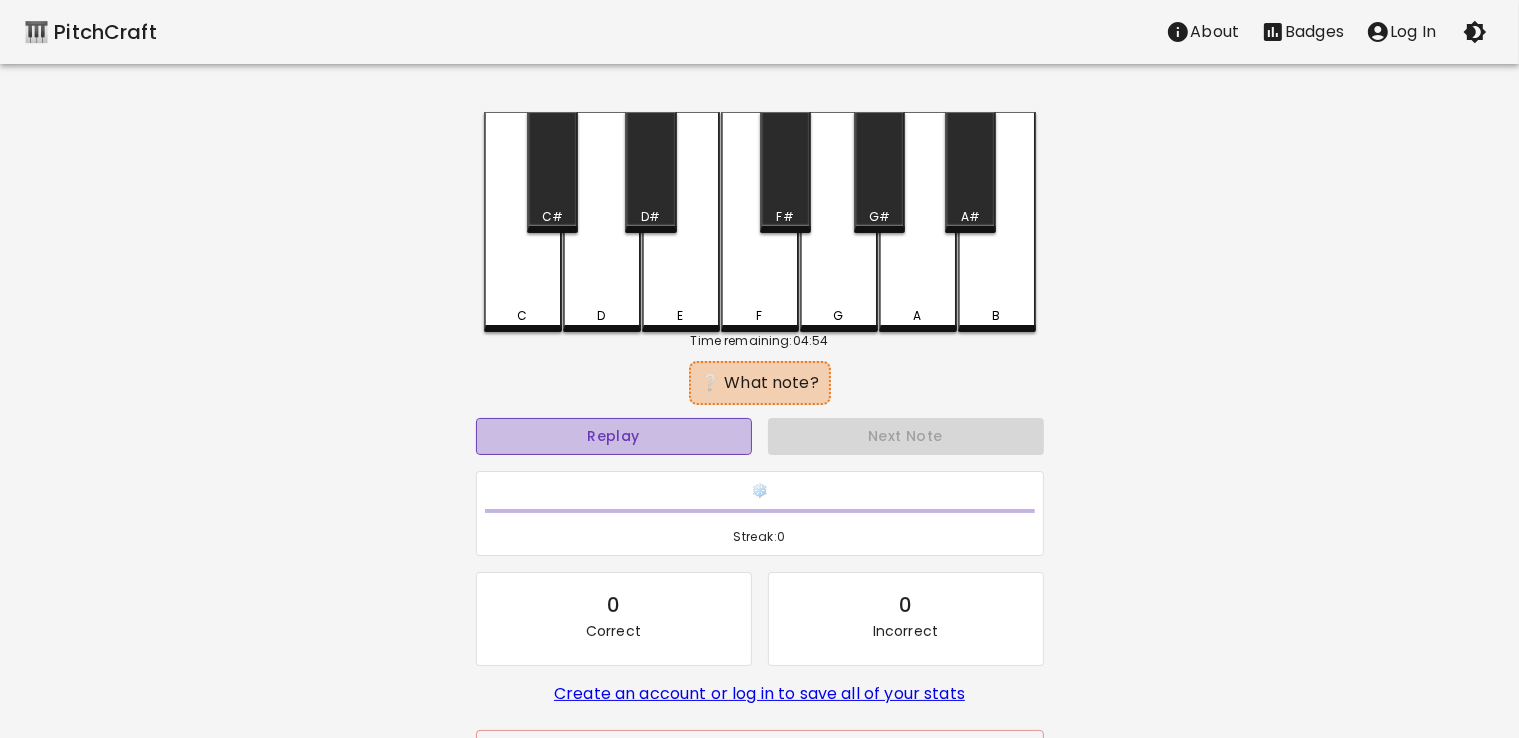 click on "Replay" at bounding box center [614, 436] 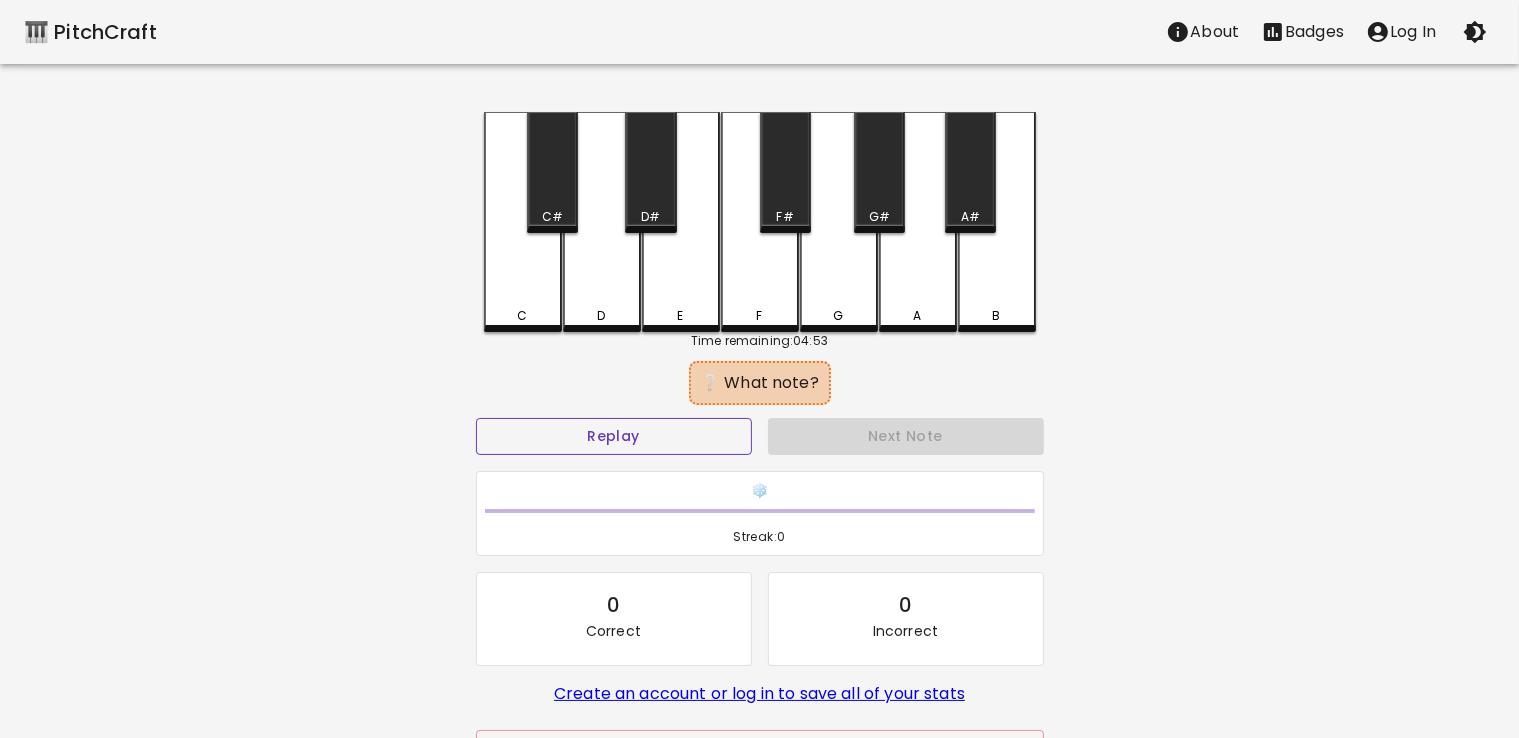 type 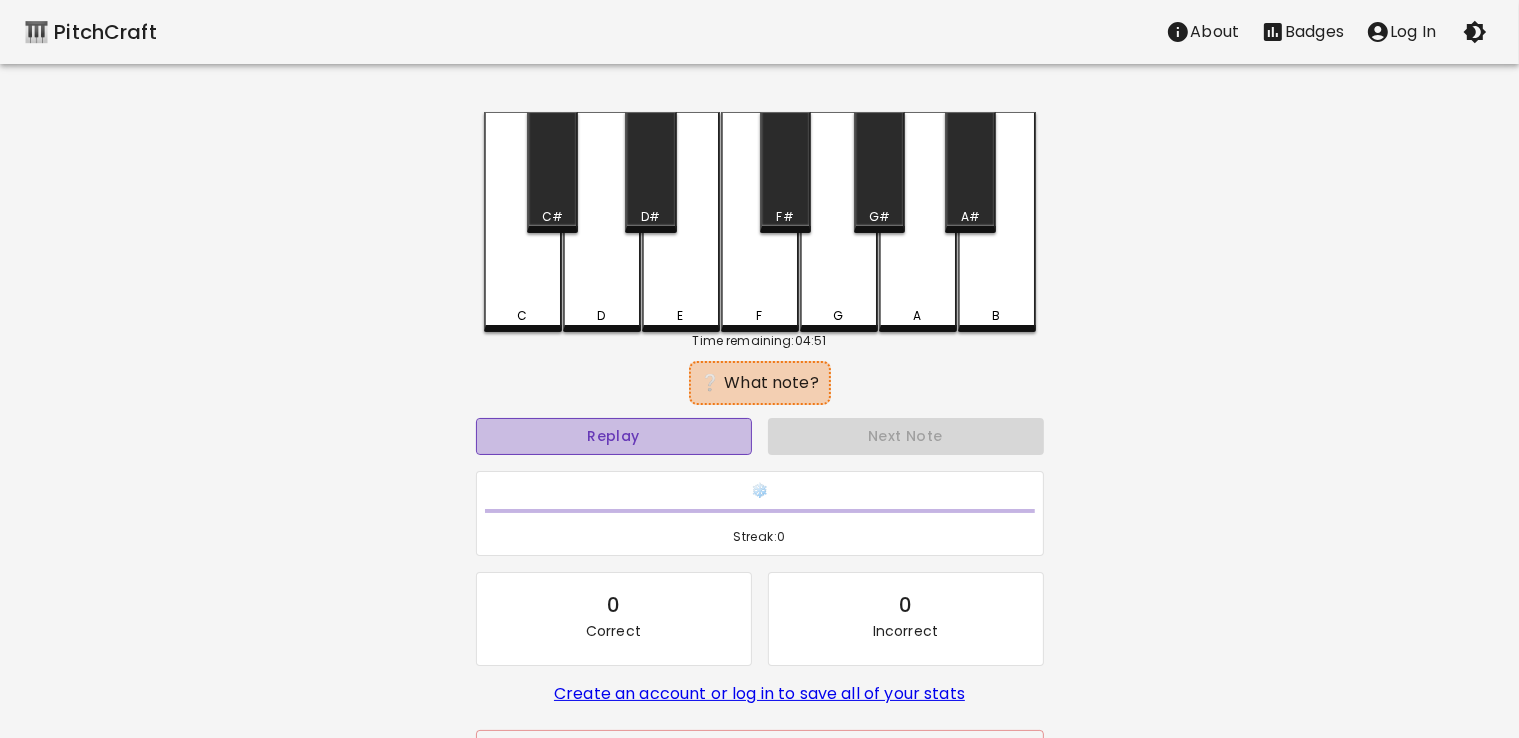 click on "Replay" at bounding box center (614, 436) 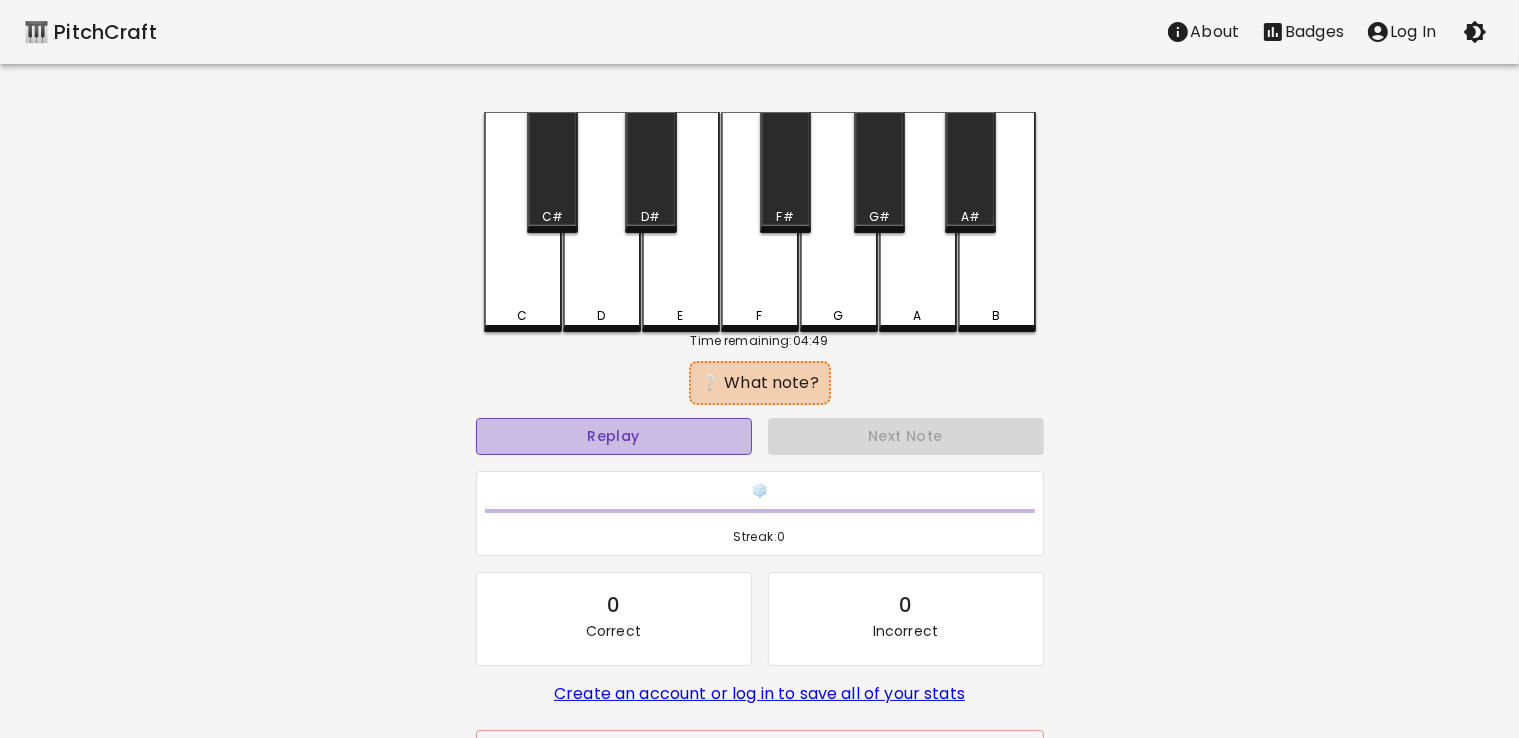 click on "Replay" at bounding box center (614, 436) 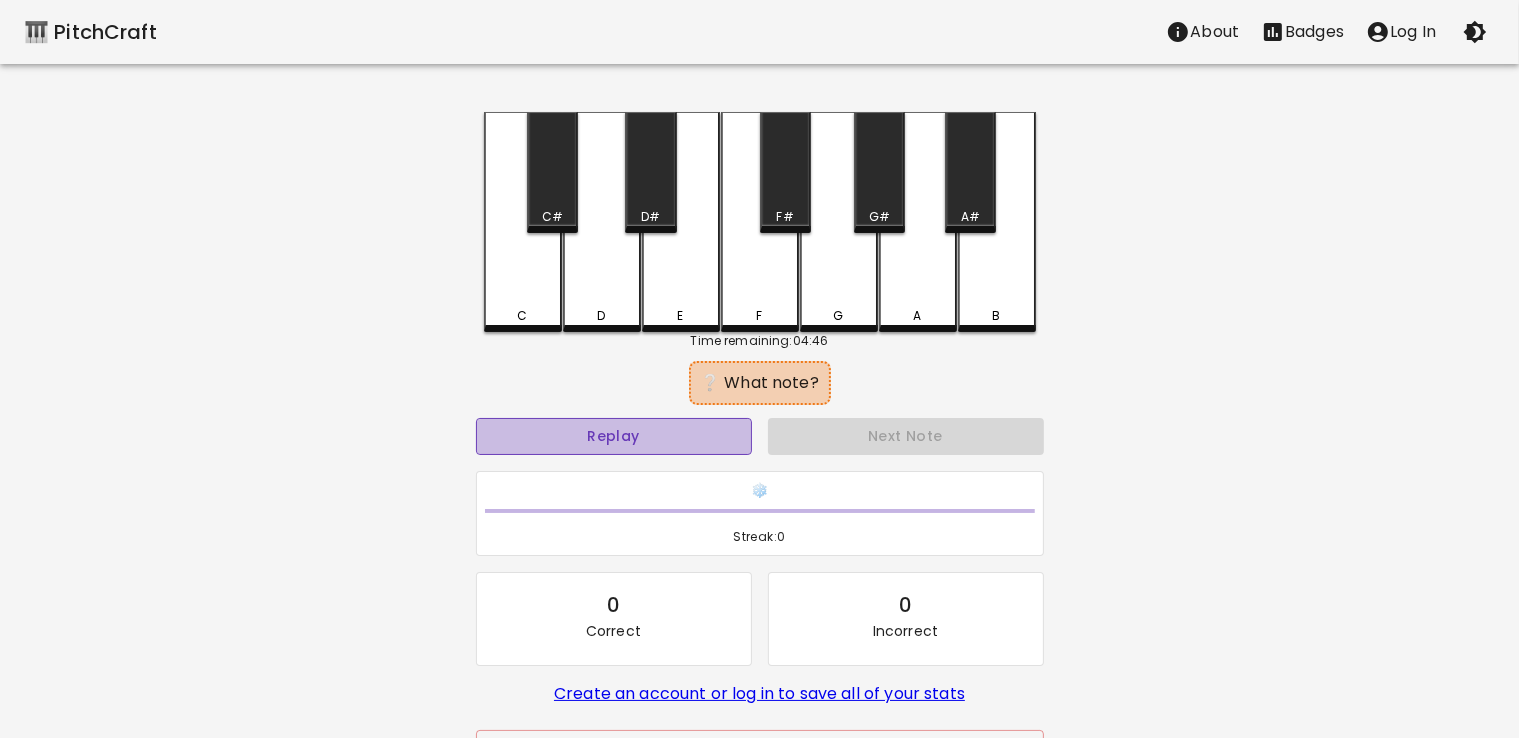 click on "Replay" at bounding box center [614, 436] 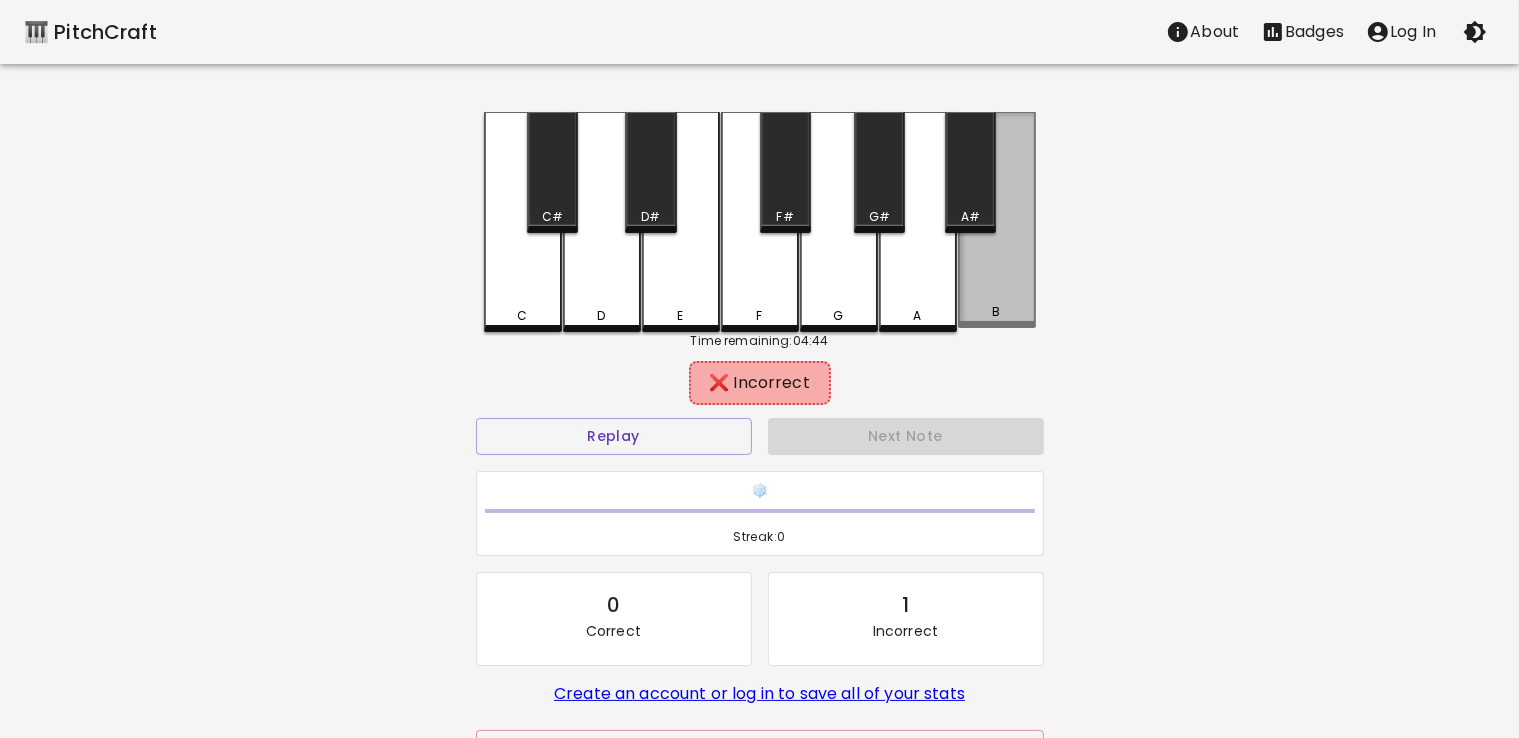 click on "B" at bounding box center (997, 220) 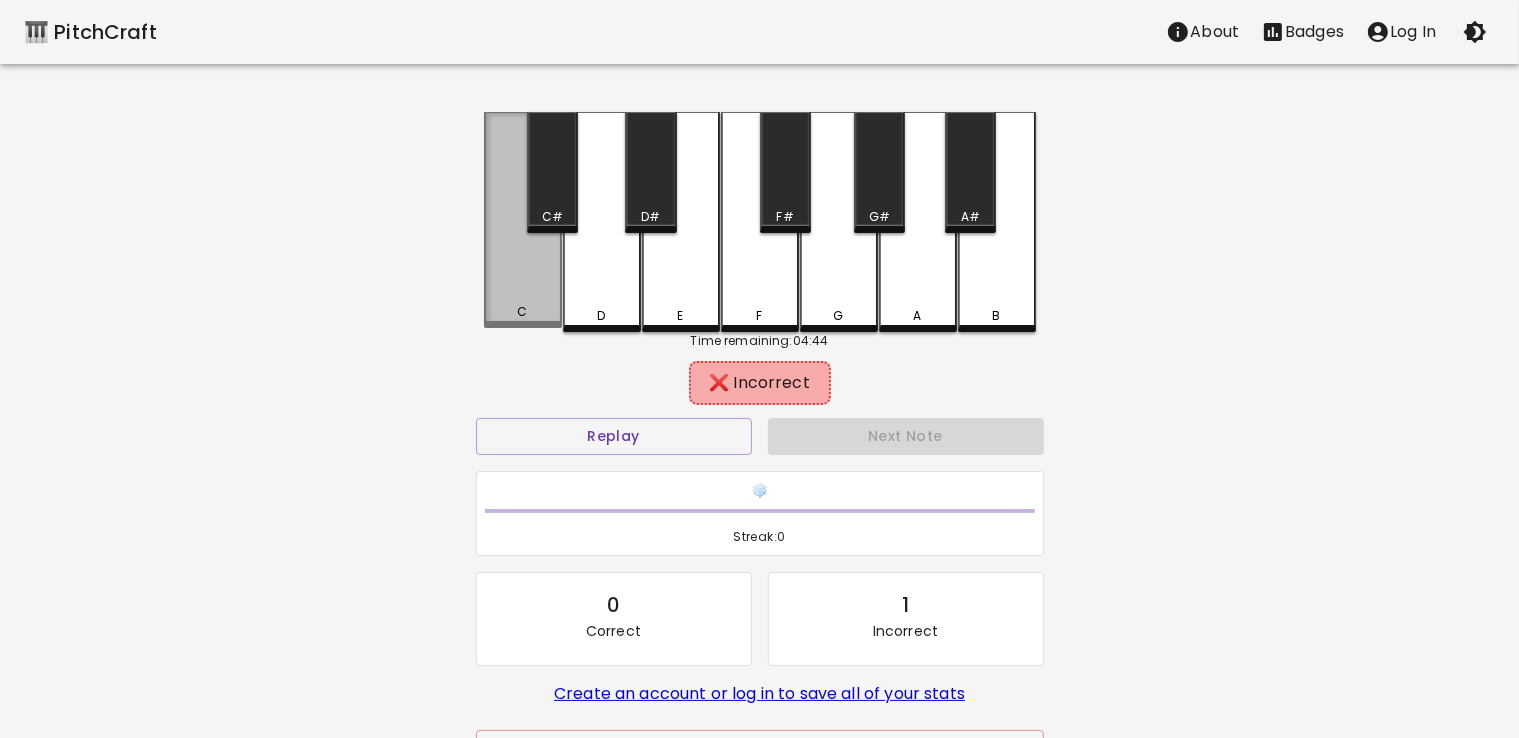 click on "C" at bounding box center (523, 312) 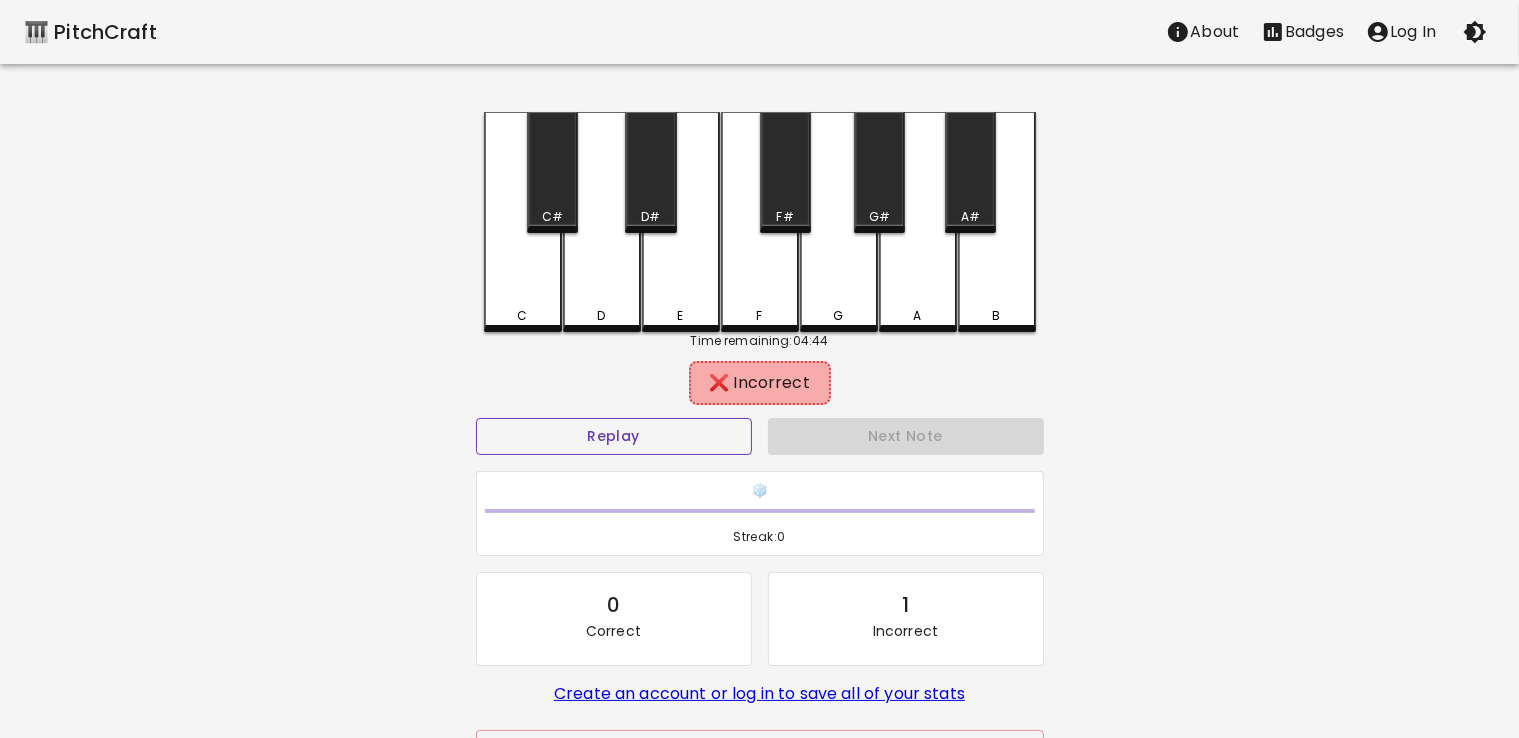 click on "Replay" at bounding box center (614, 436) 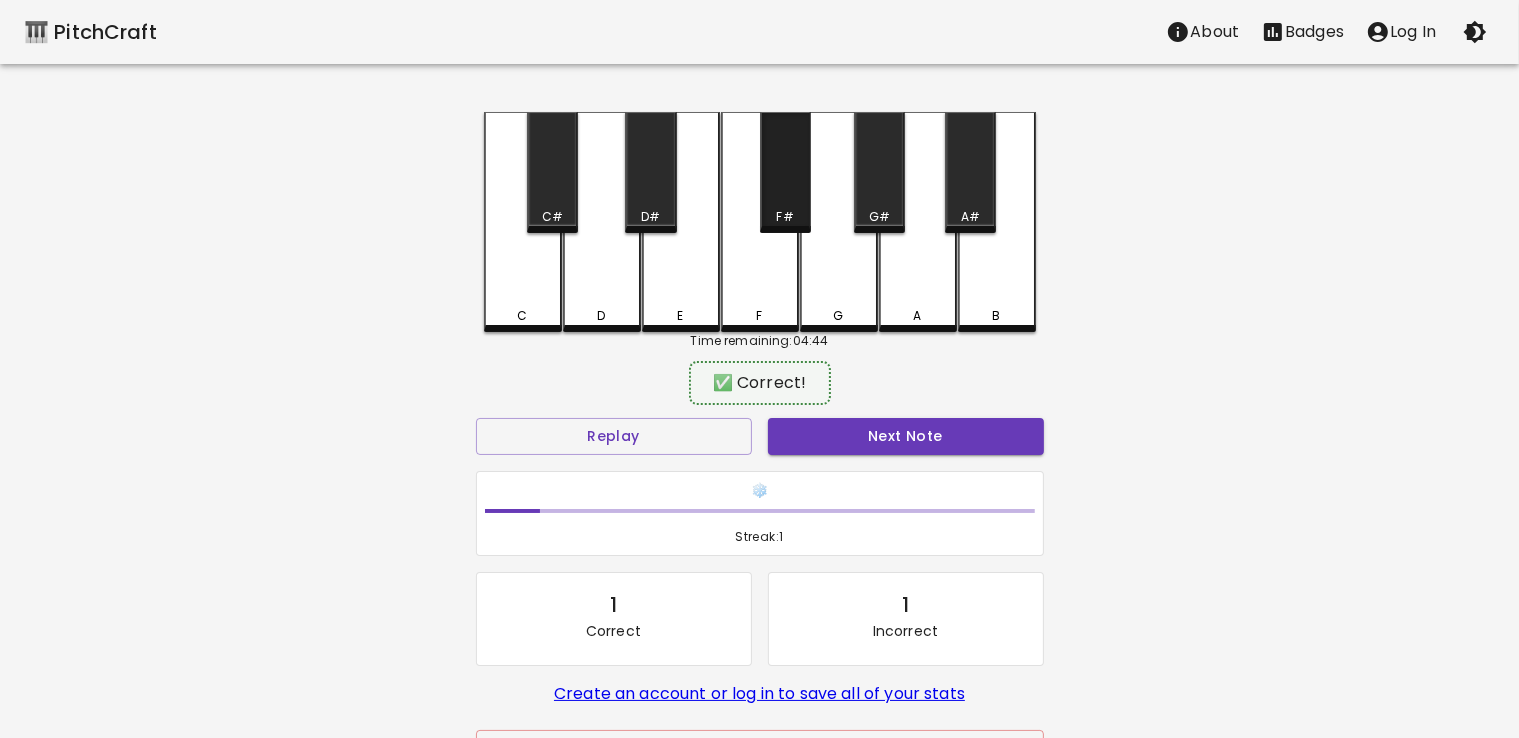 click on "F#" at bounding box center (785, 172) 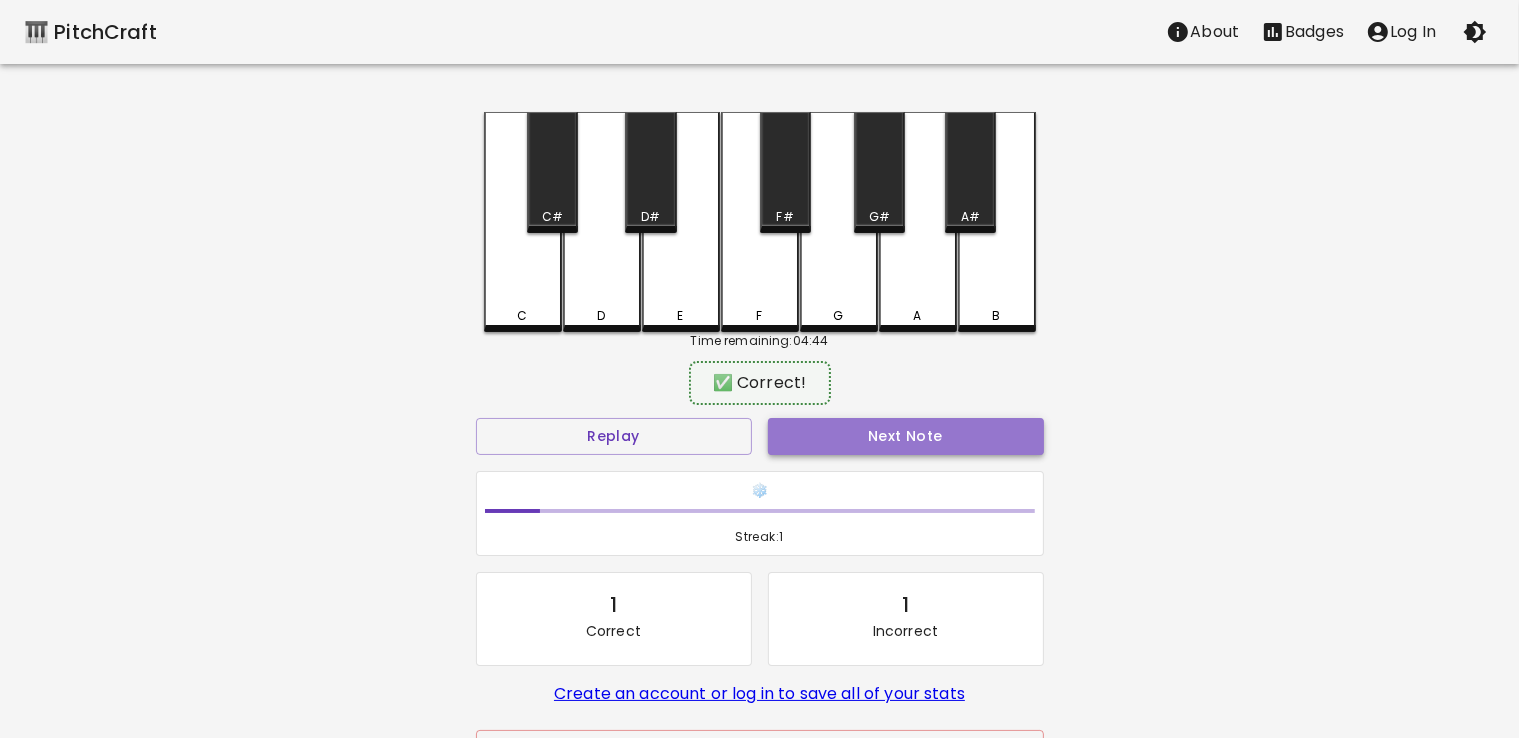 click on "Next Note" at bounding box center (906, 436) 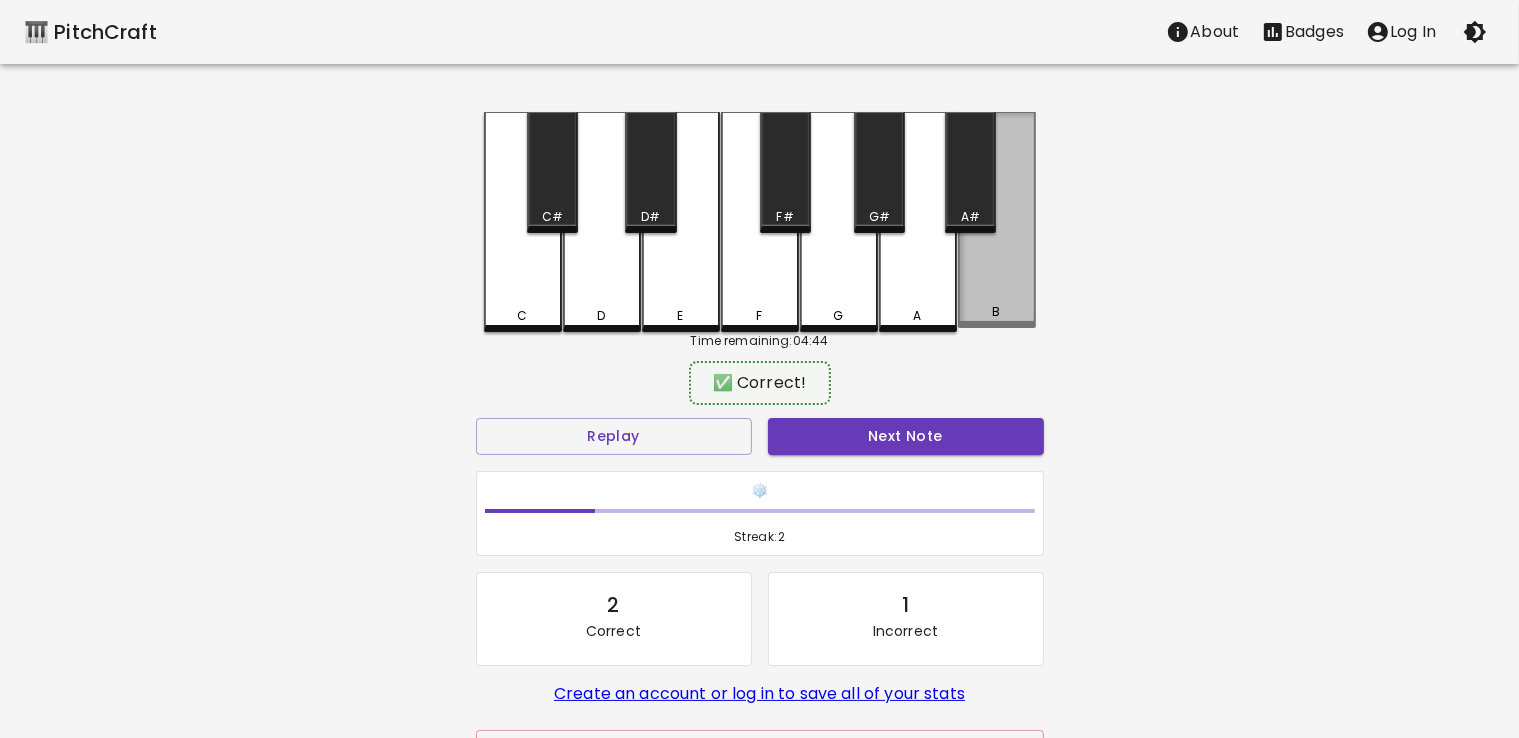 click on "B" at bounding box center [997, 220] 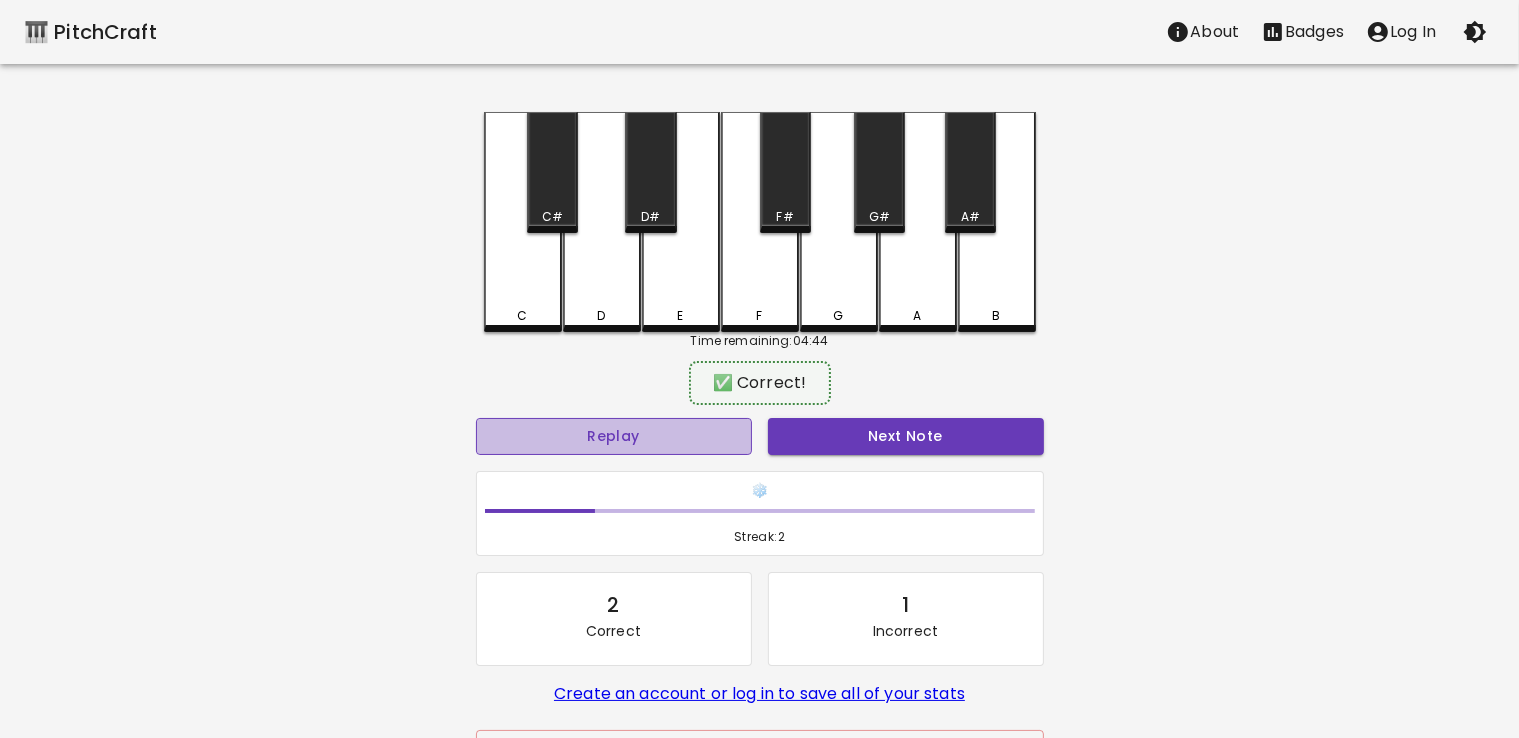 click on "Replay" at bounding box center (614, 436) 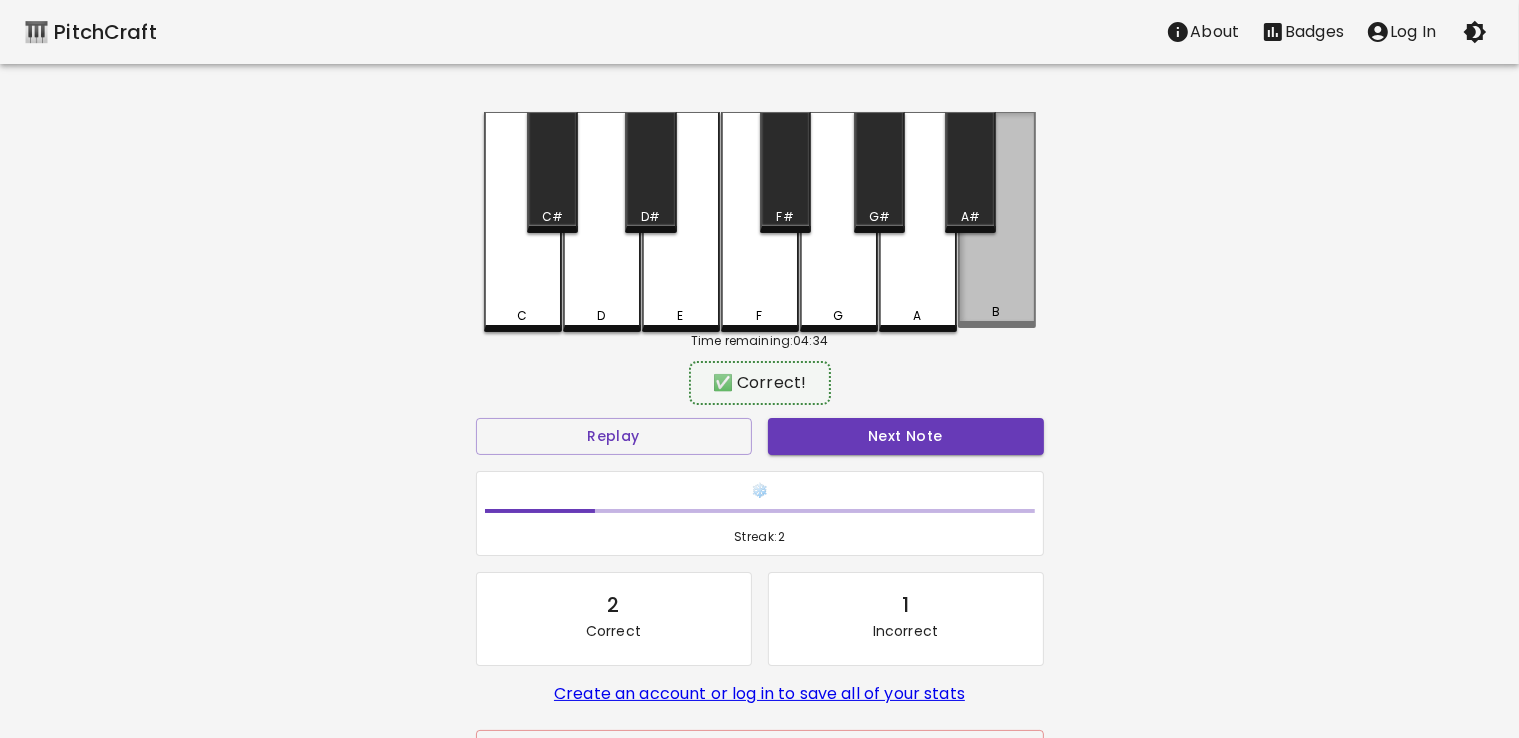 click on "B" at bounding box center [997, 220] 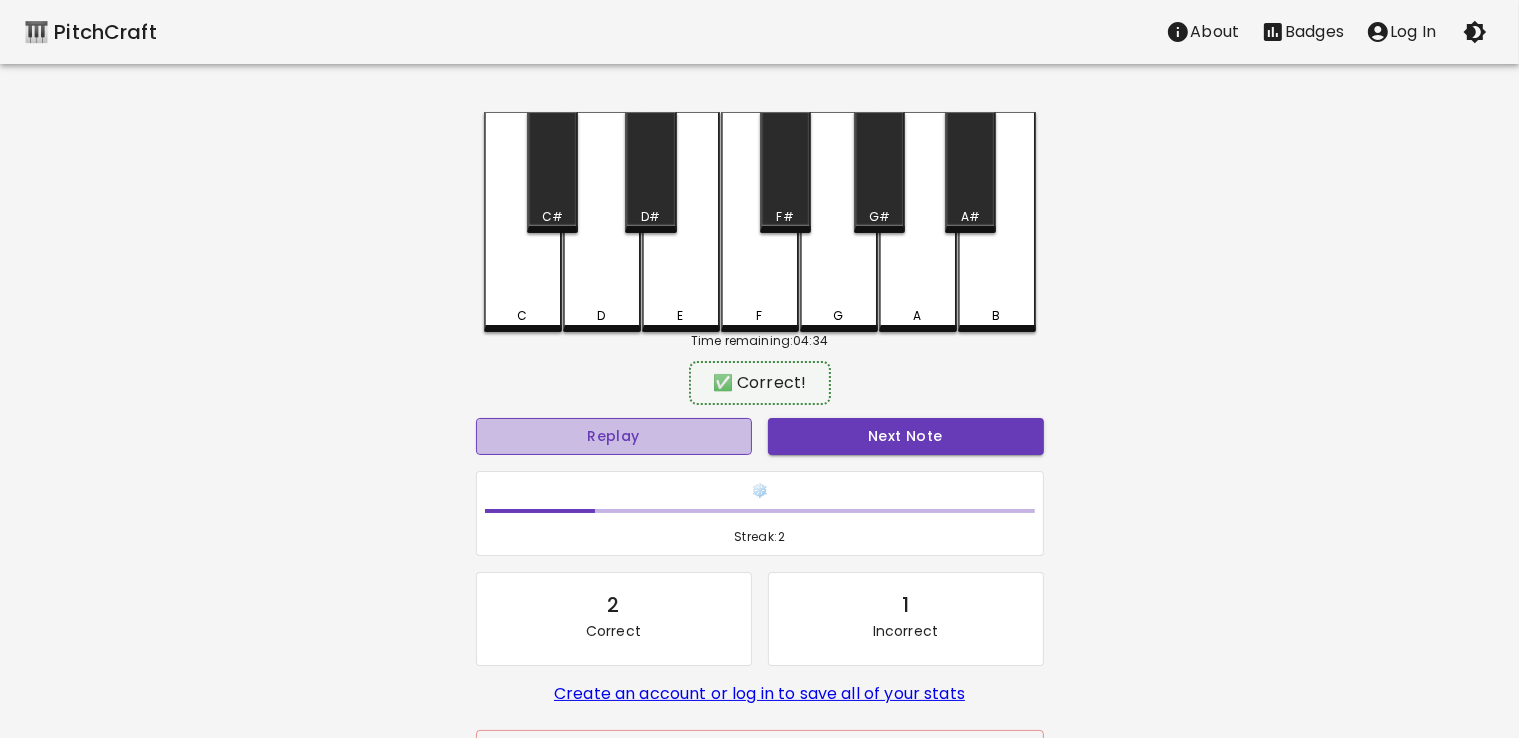 click on "Replay" at bounding box center (614, 436) 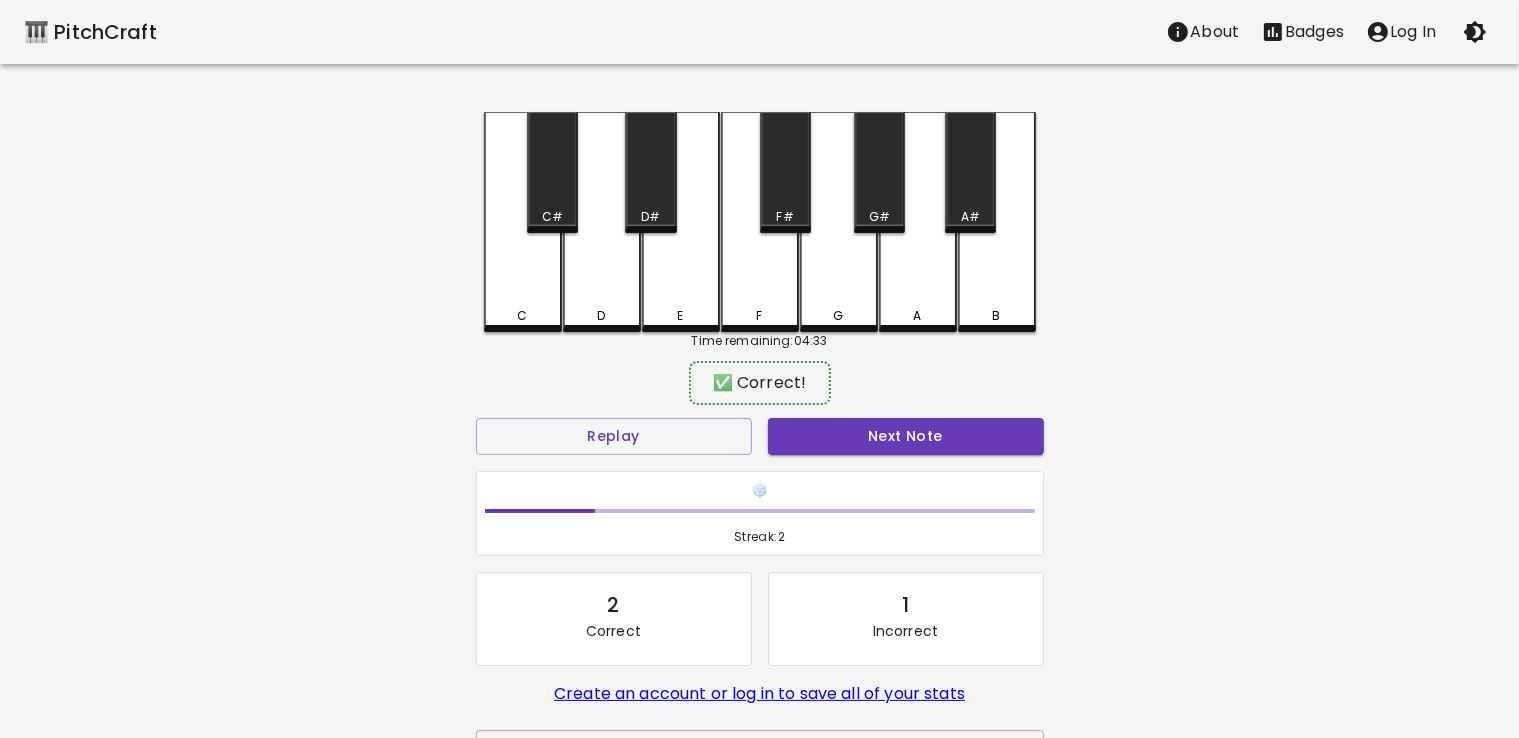 click on "B" at bounding box center [997, 222] 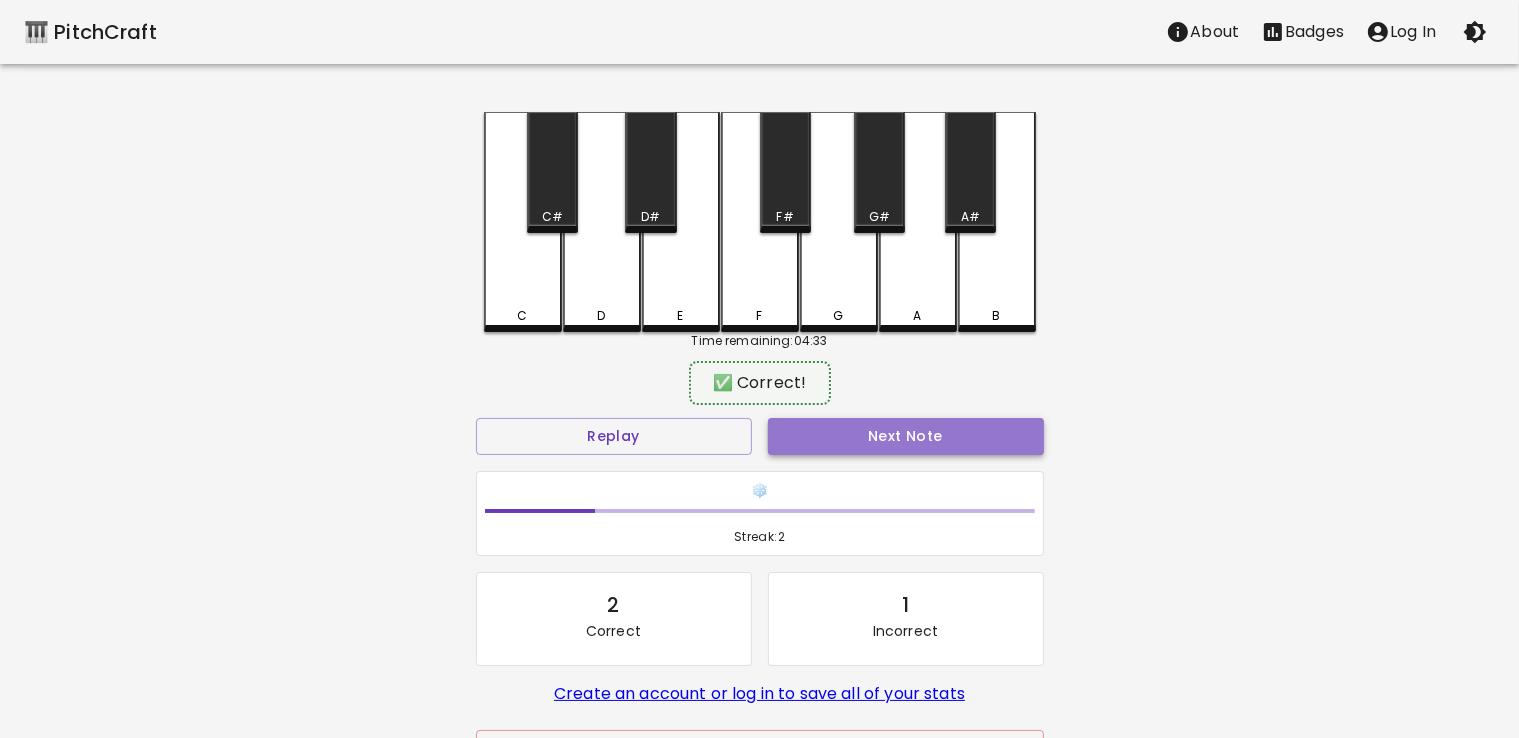 click on "Next Note" at bounding box center (906, 436) 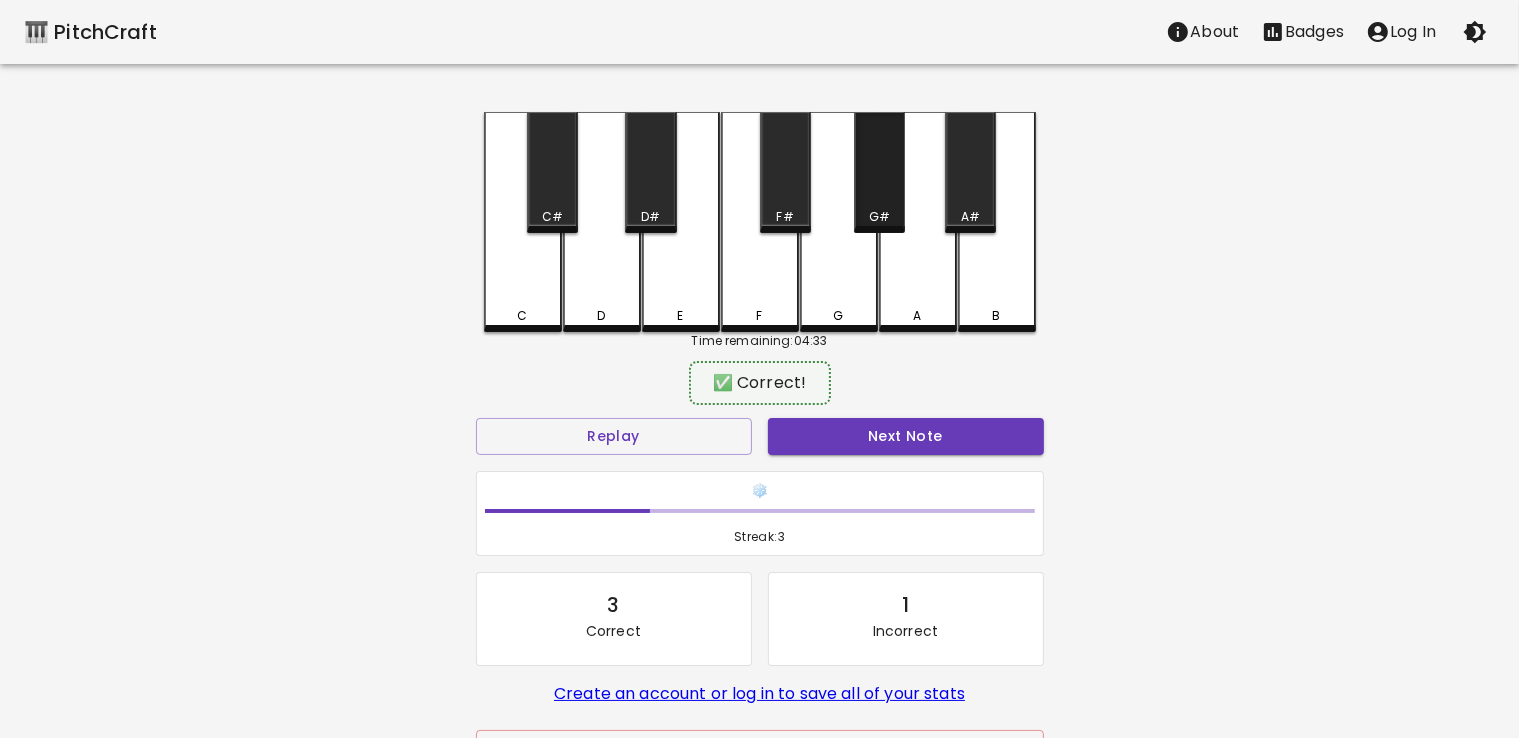 click on "G#" at bounding box center [879, 172] 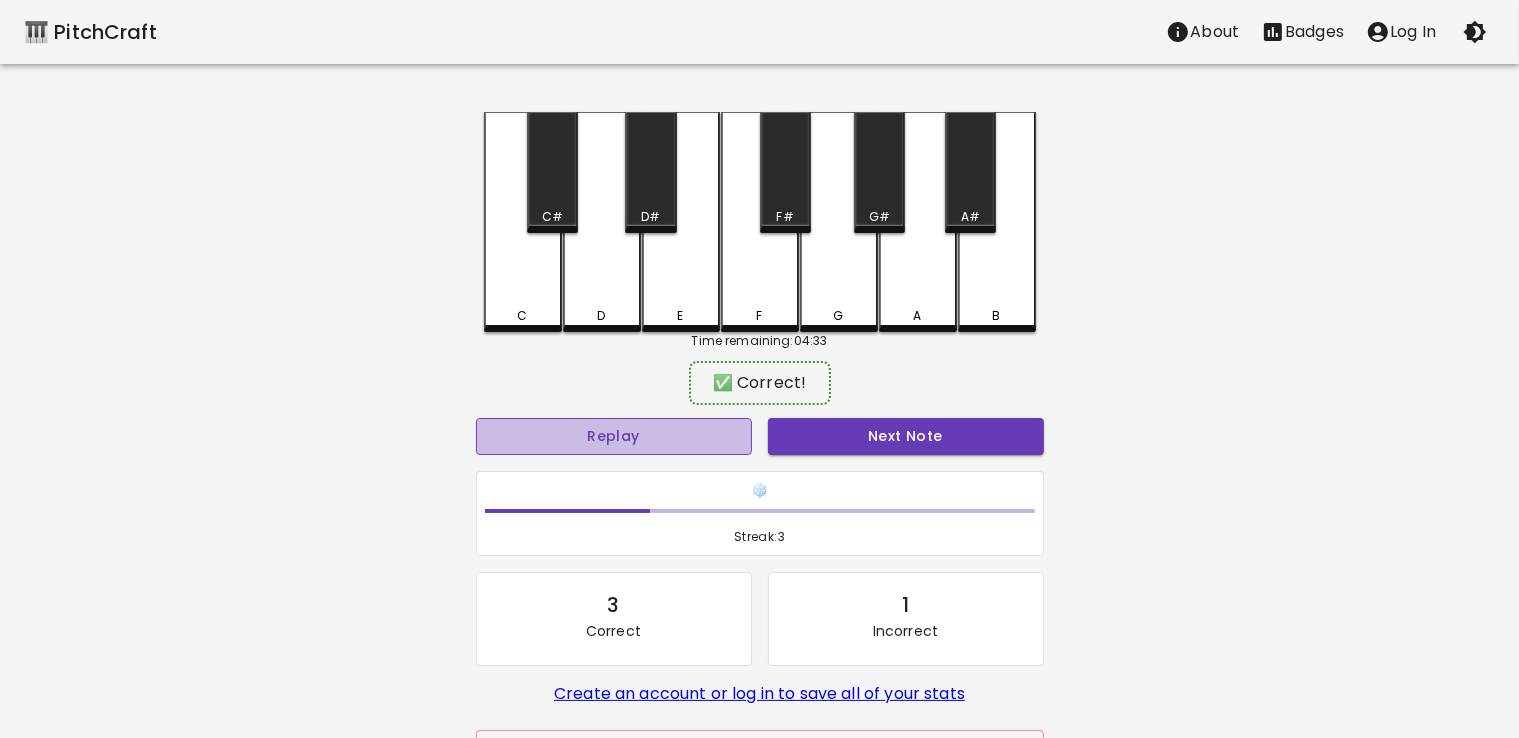 click on "Replay" at bounding box center (614, 436) 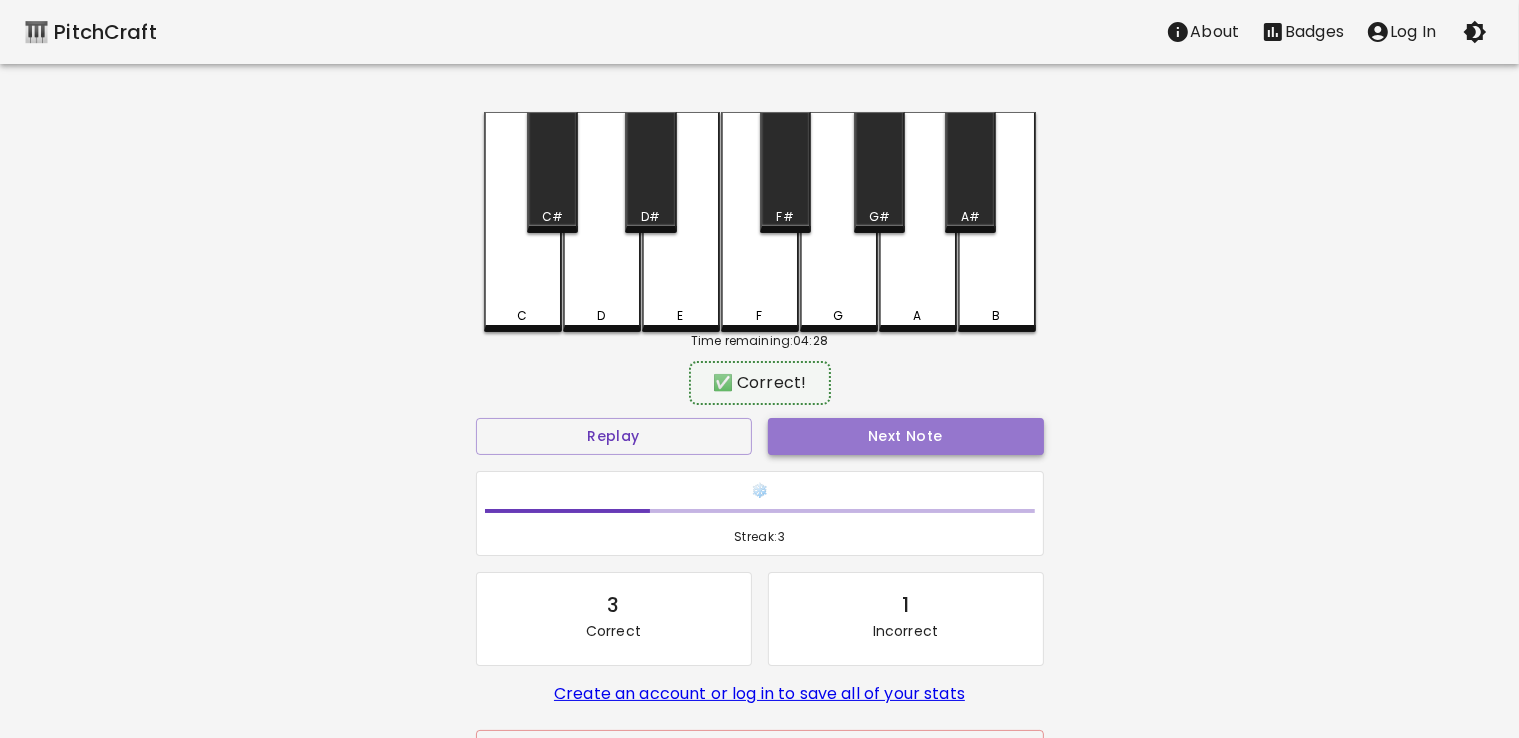 click on "Next Note" at bounding box center (906, 436) 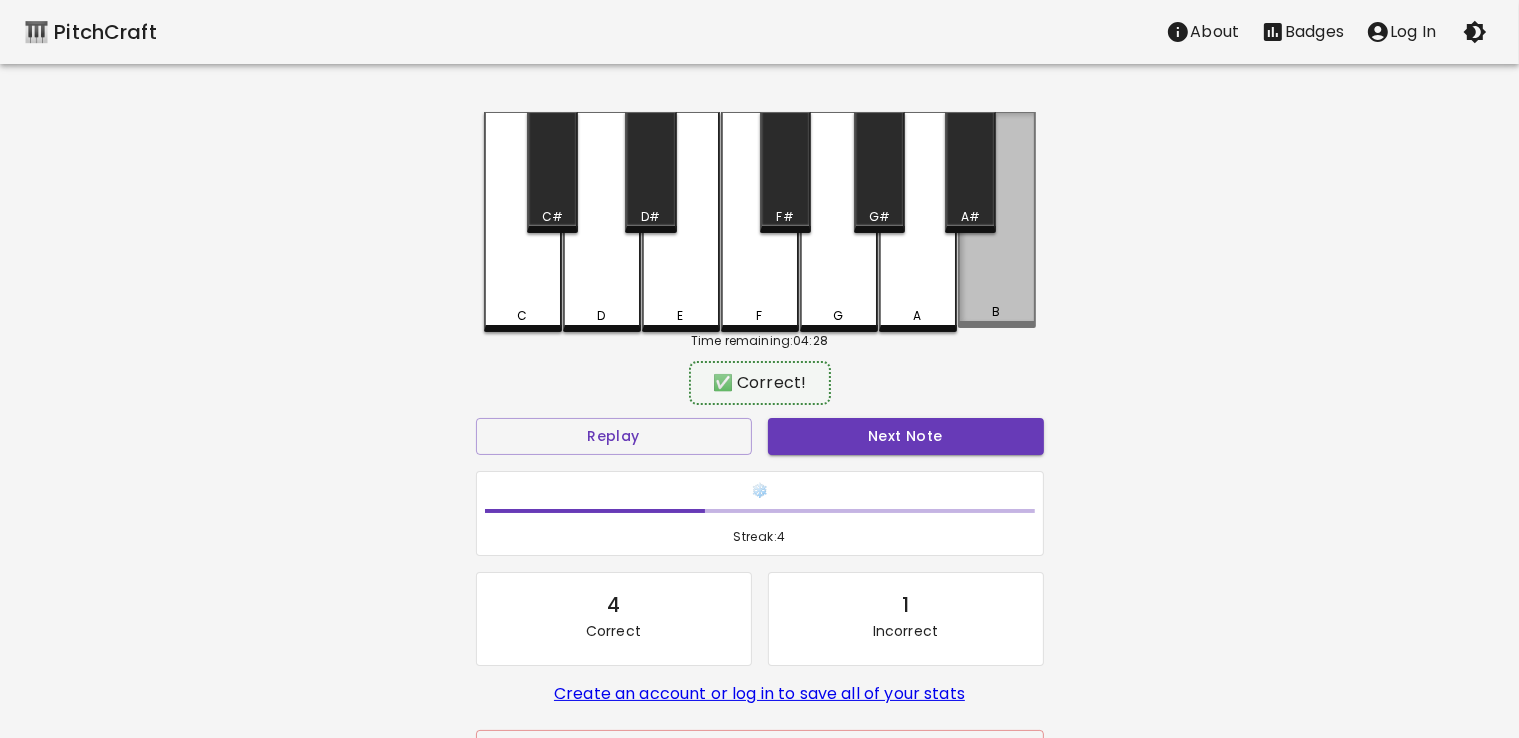click on "B" at bounding box center [997, 220] 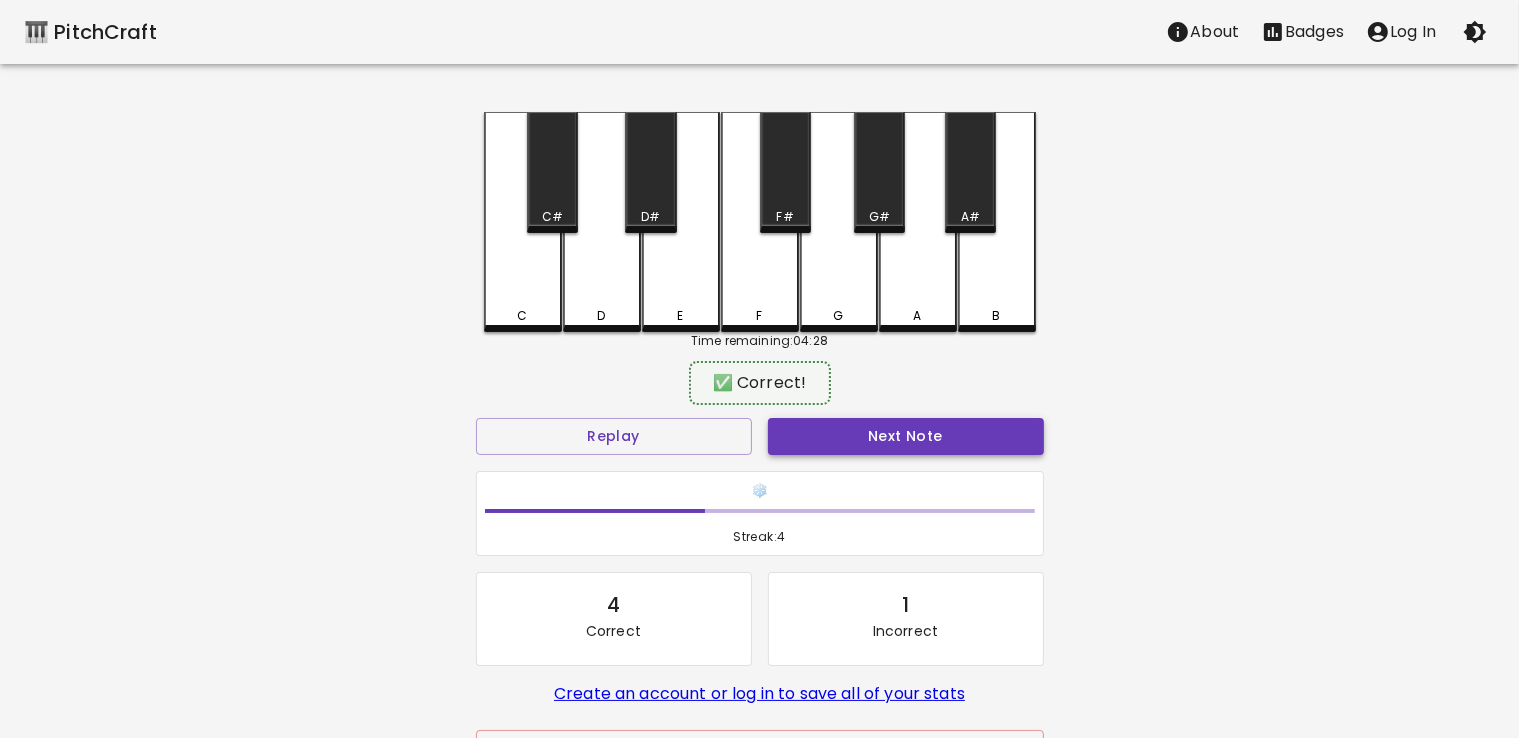 click on "Next Note" at bounding box center [906, 436] 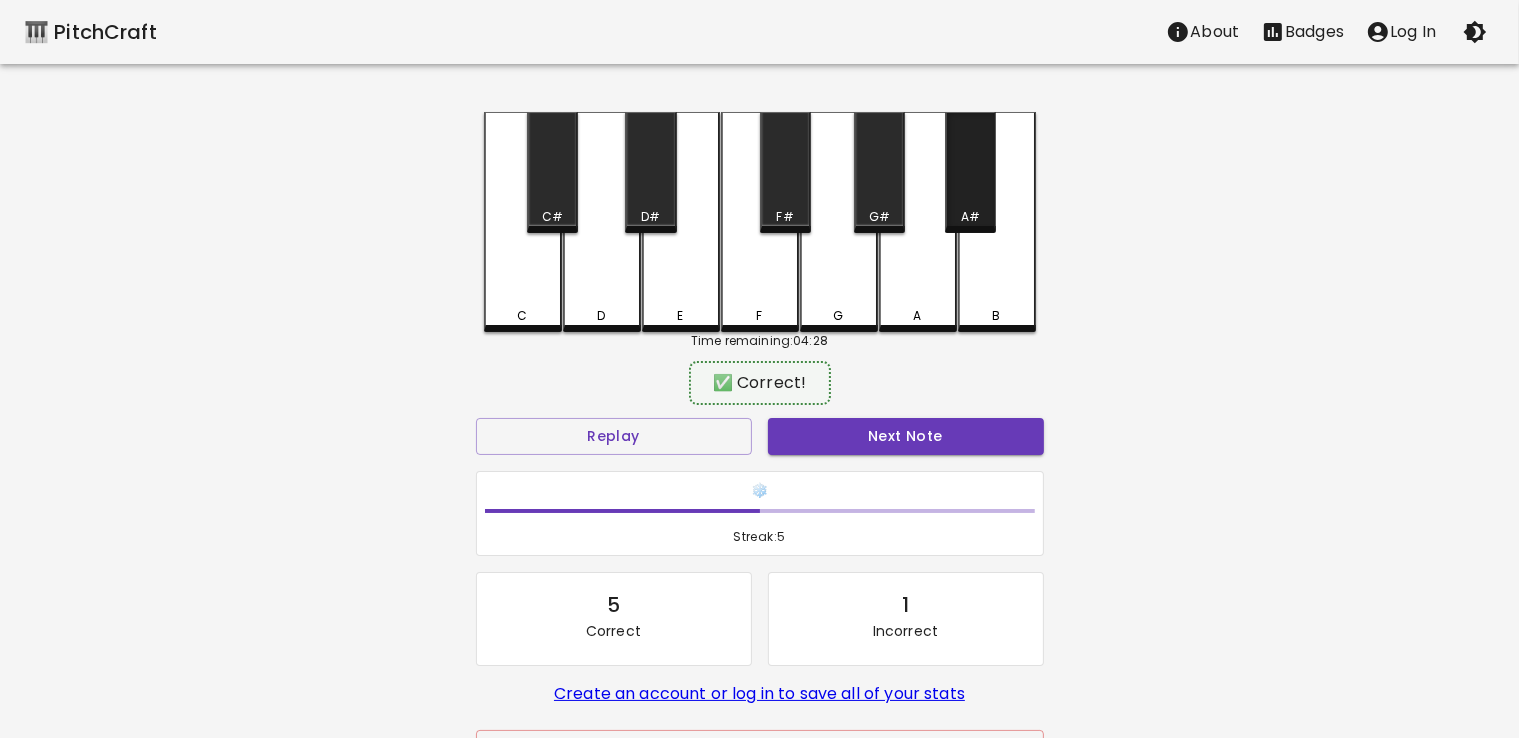 click on "A#" at bounding box center [970, 172] 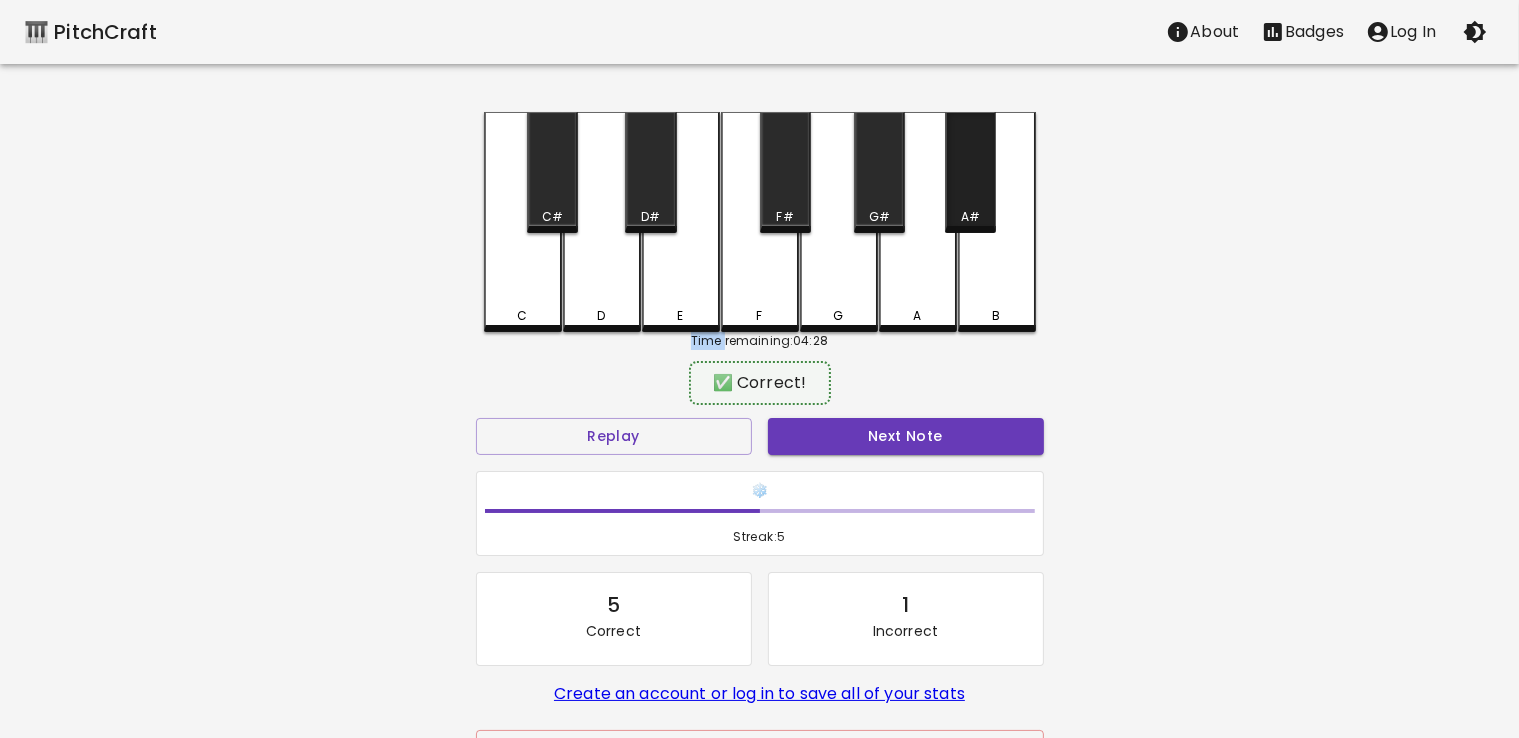 click on "A#" at bounding box center [970, 172] 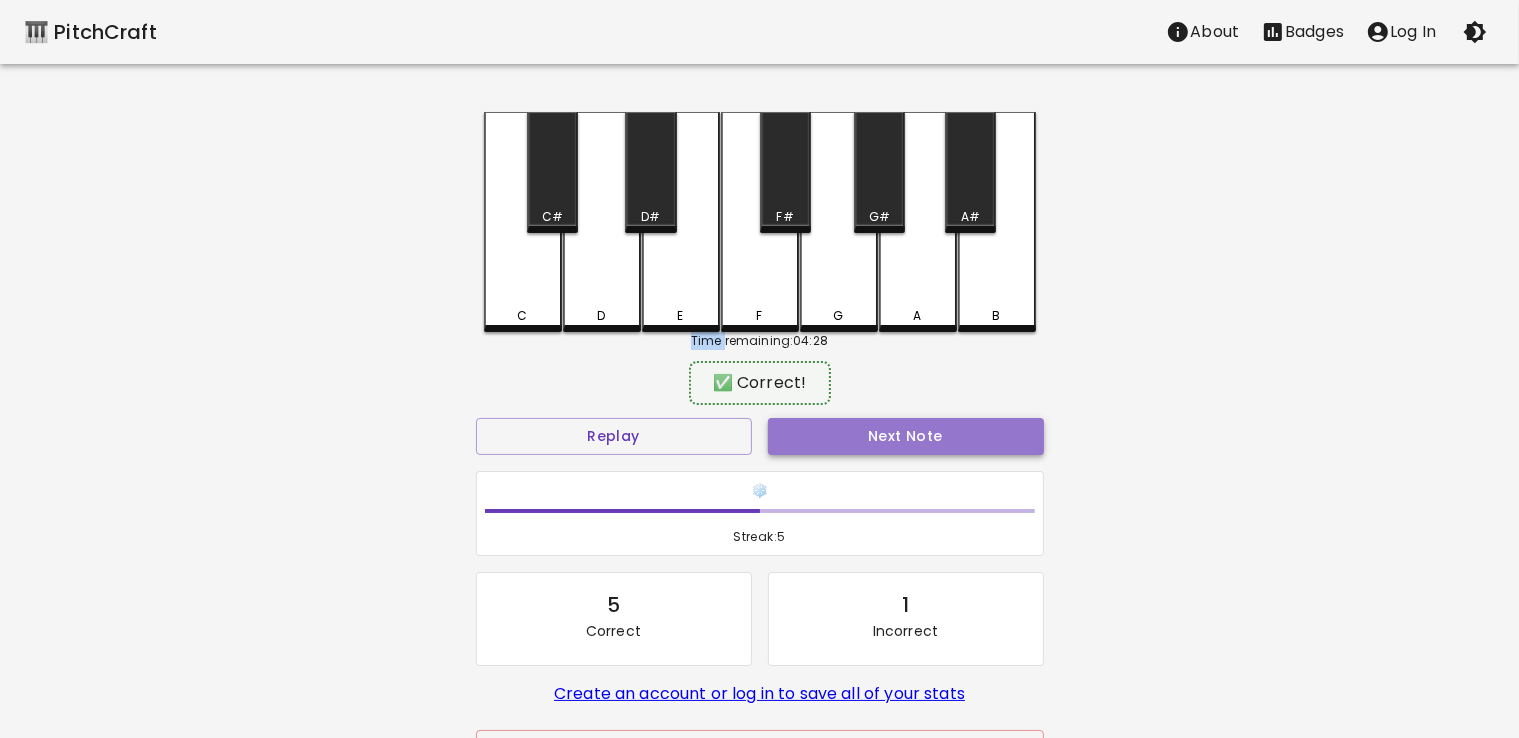 click on "Next Note" at bounding box center (906, 436) 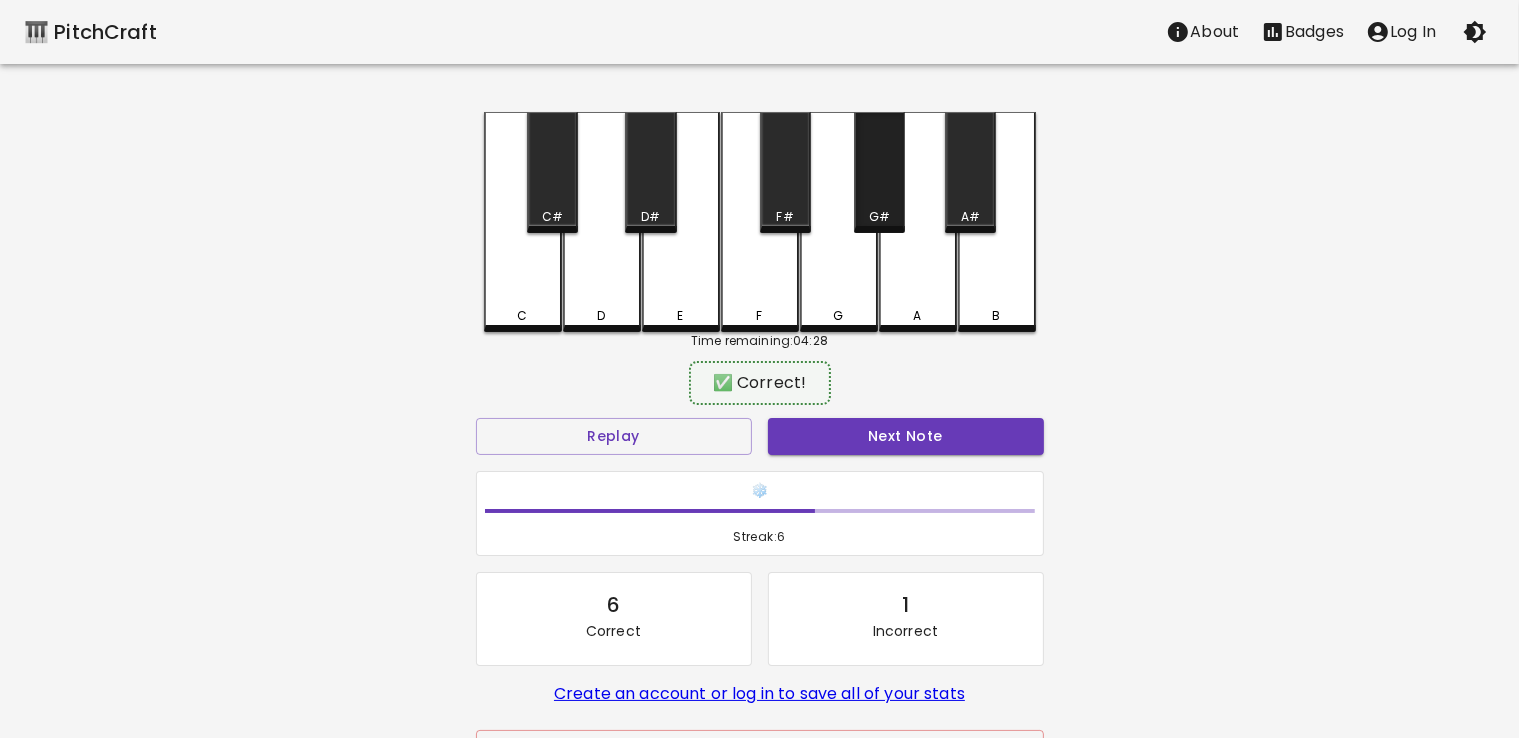 click on "G#" at bounding box center (879, 172) 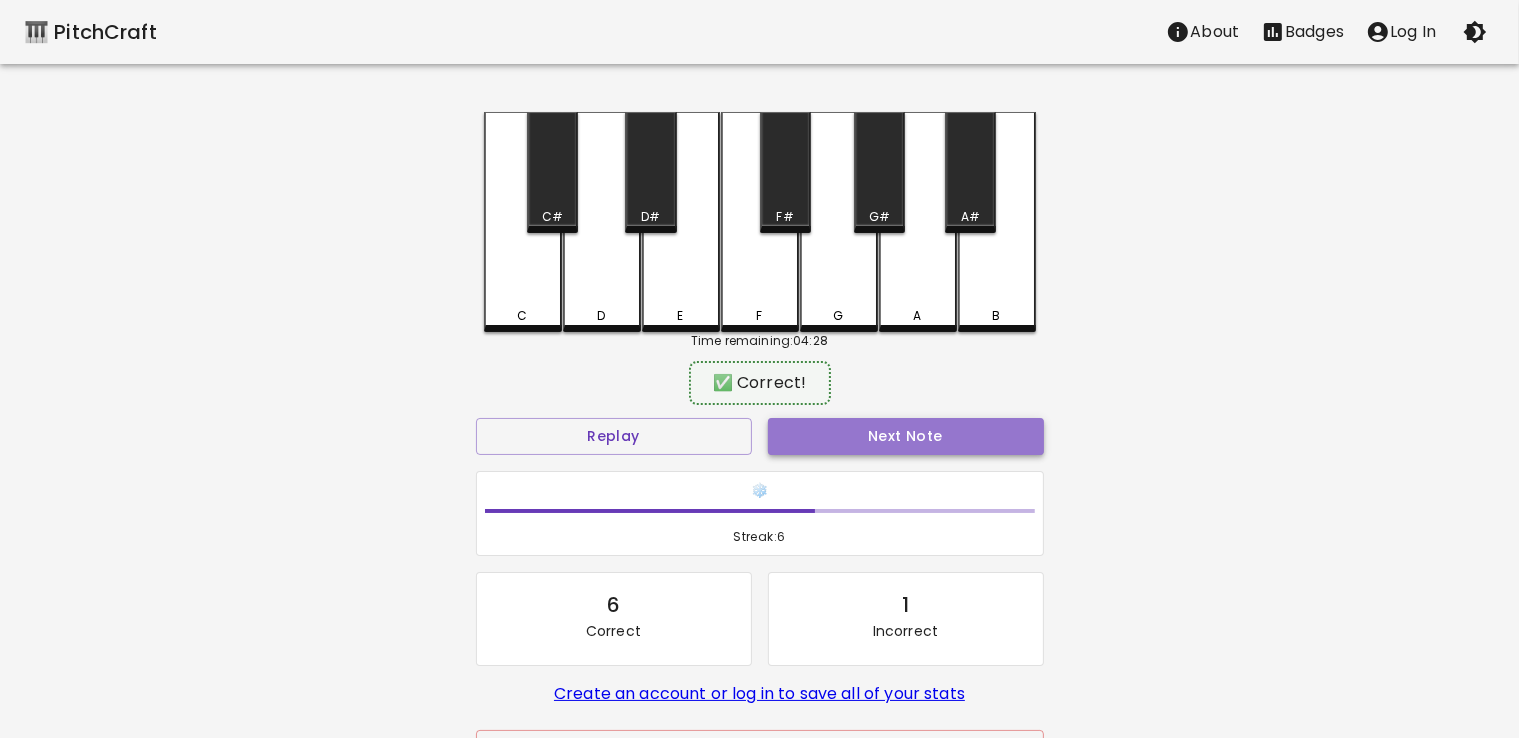 click on "Next Note" at bounding box center (906, 436) 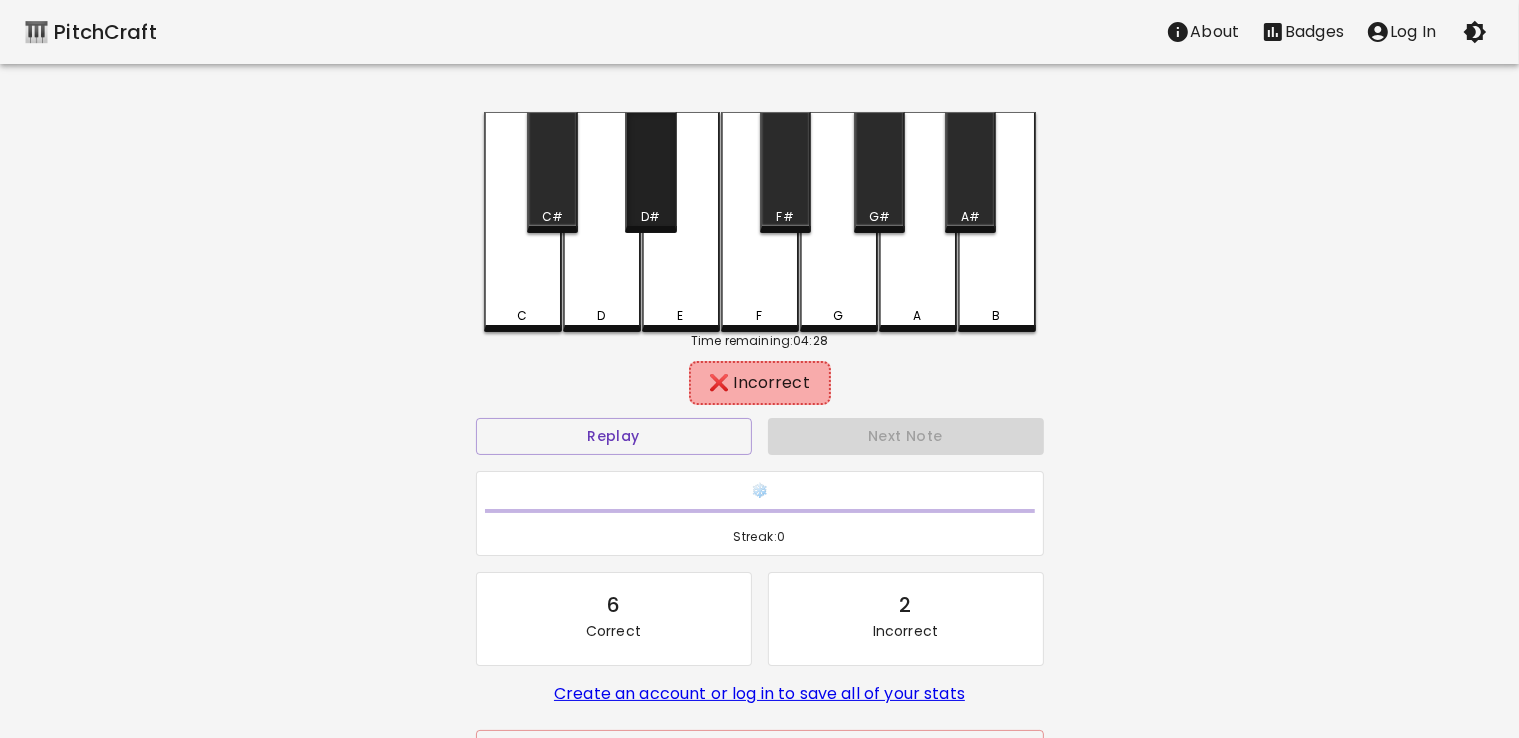 click on "D#" at bounding box center (650, 172) 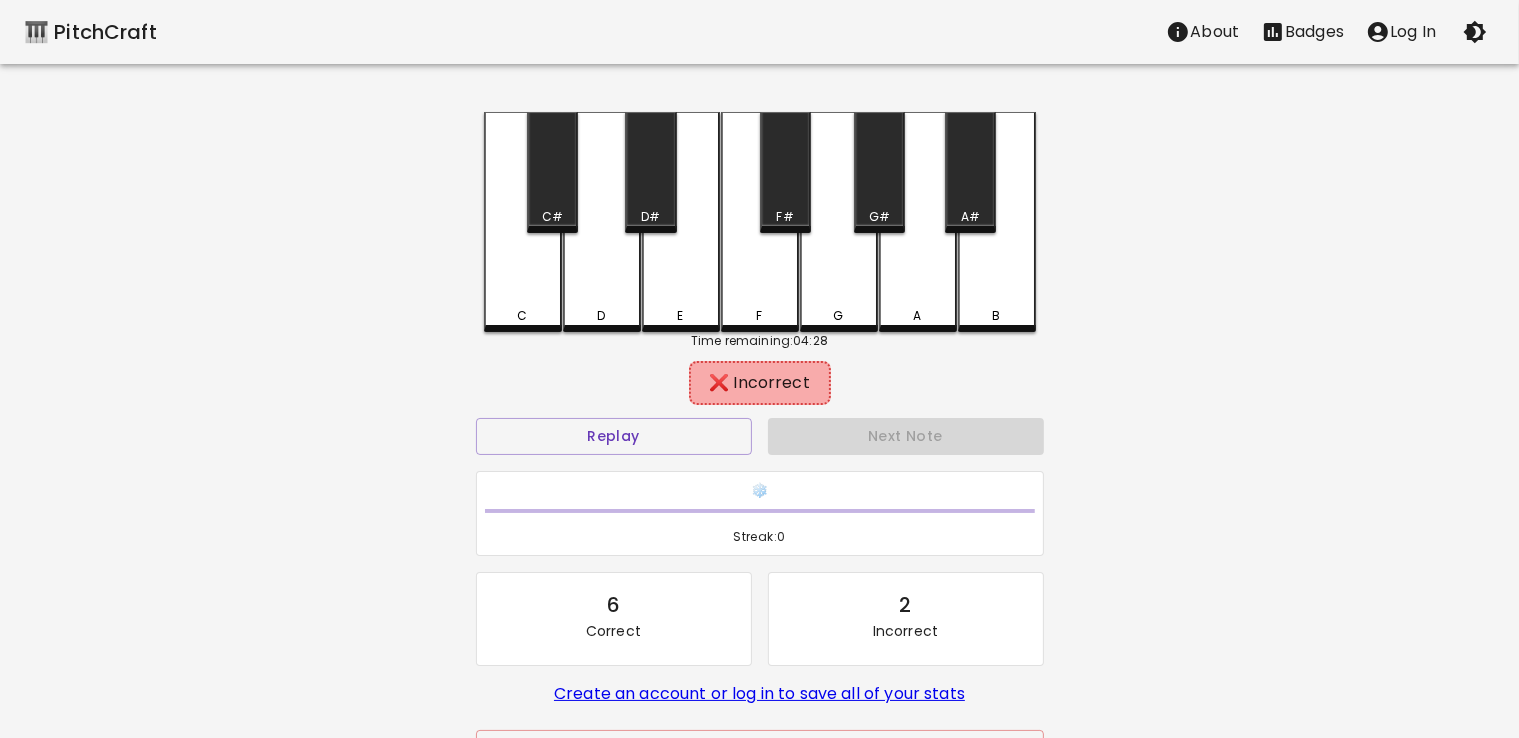 click on "D" at bounding box center [602, 222] 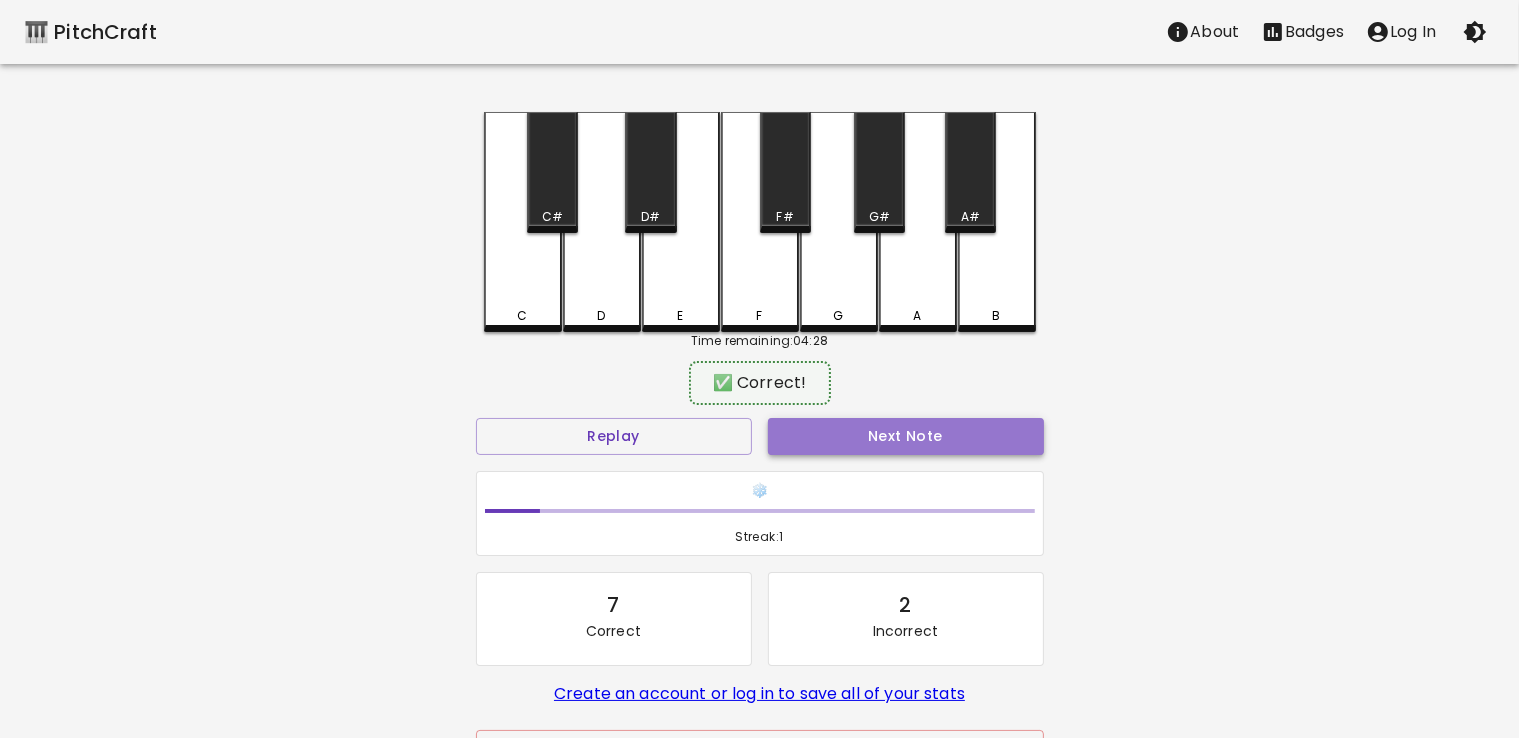 click on "Next Note" at bounding box center (906, 436) 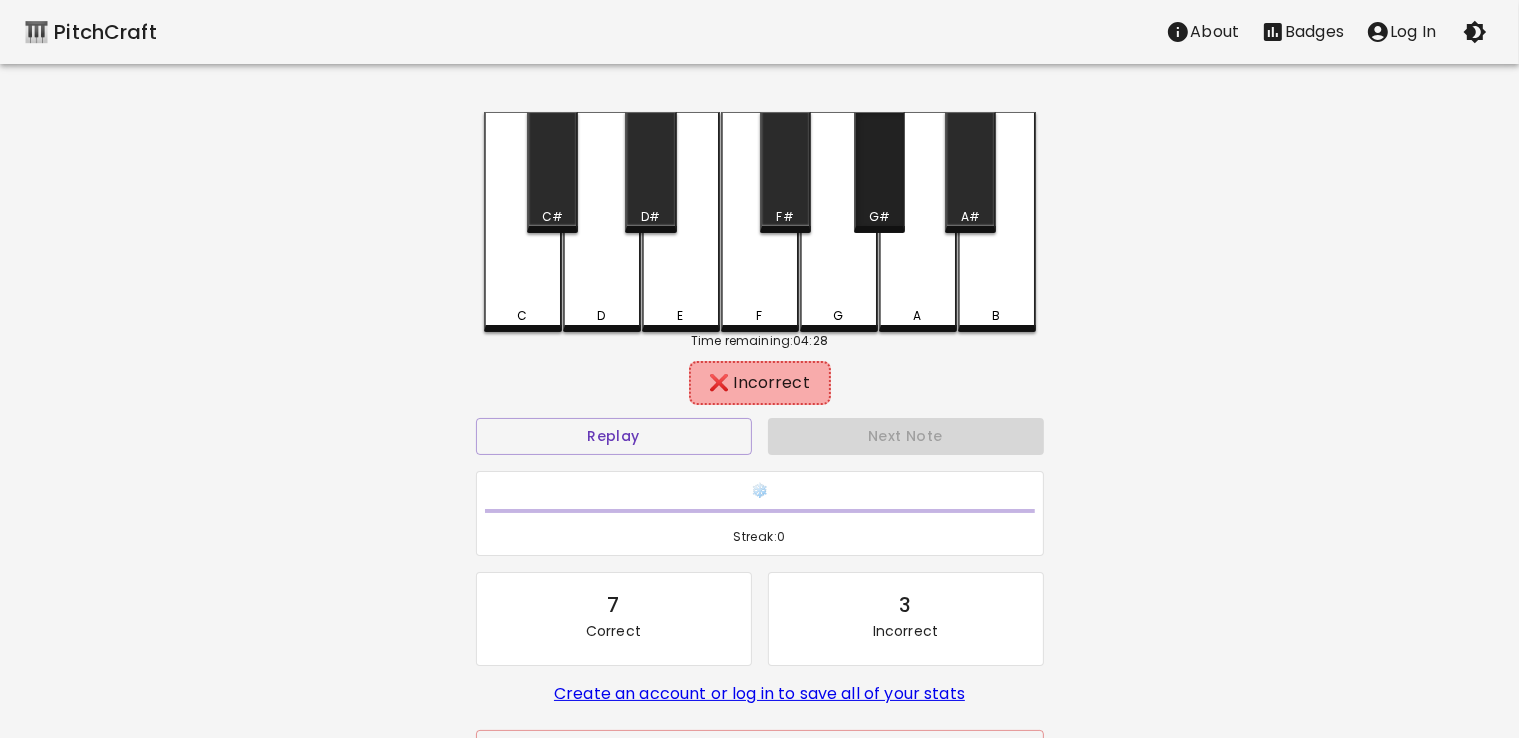 click on "G#" at bounding box center (879, 172) 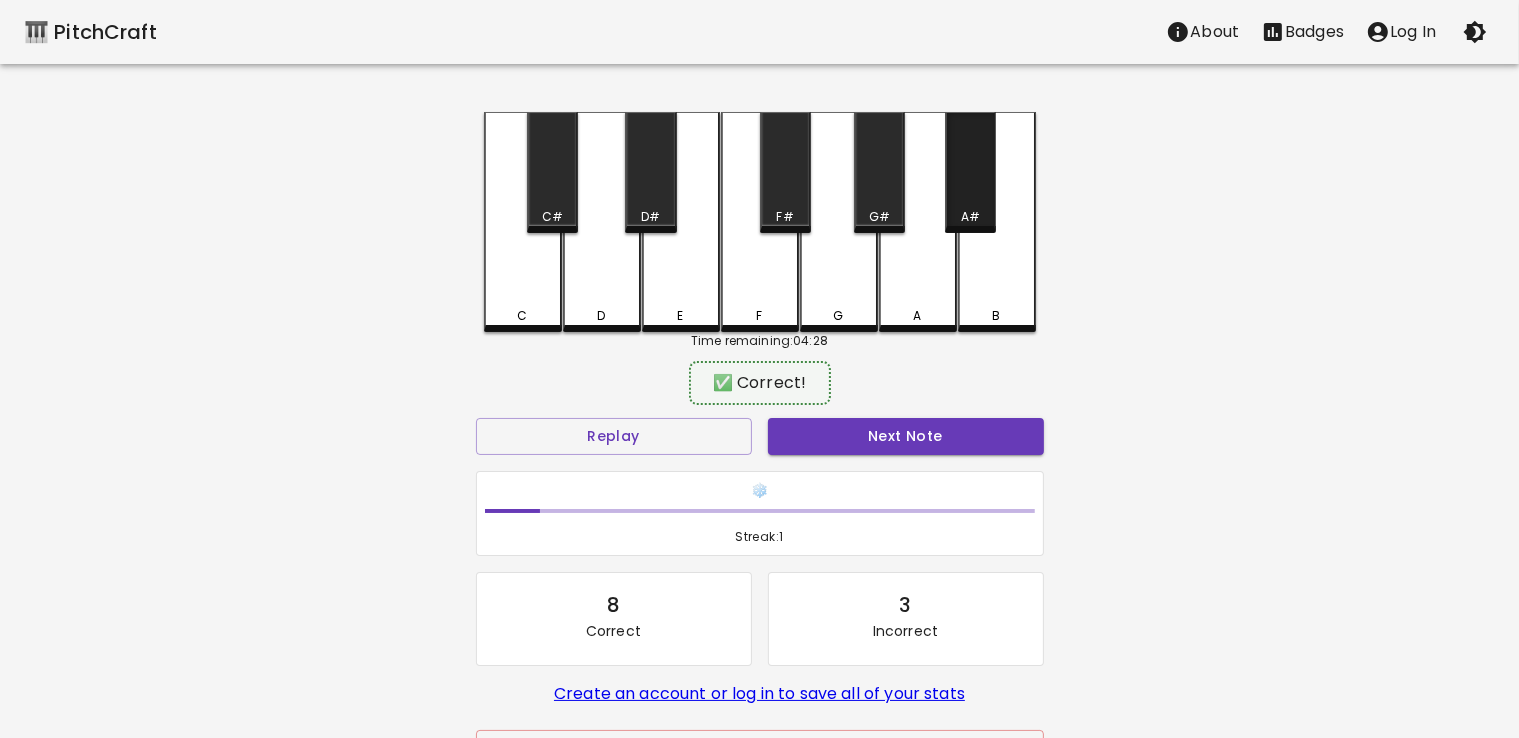 click on "A#" at bounding box center [970, 172] 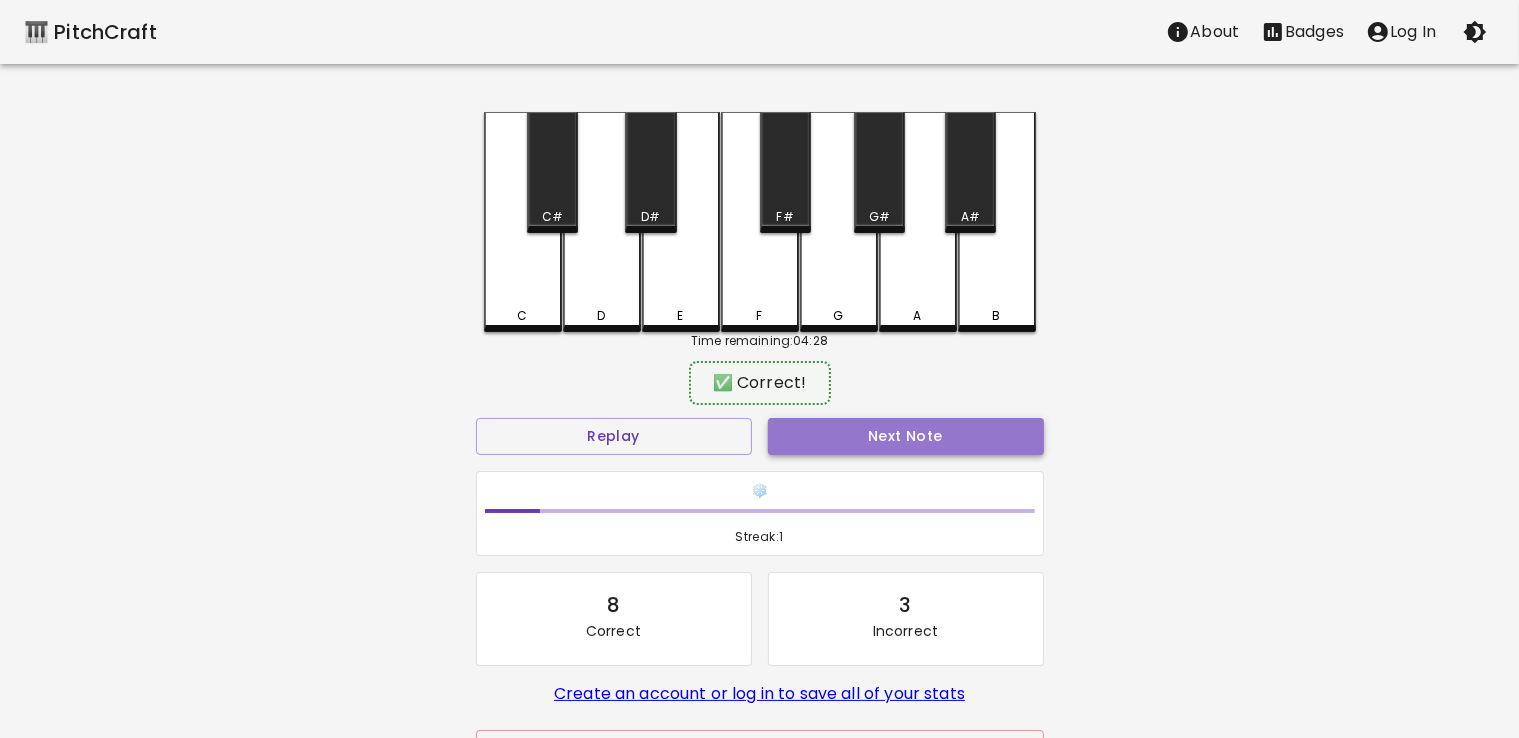 click on "Next Note" at bounding box center (906, 436) 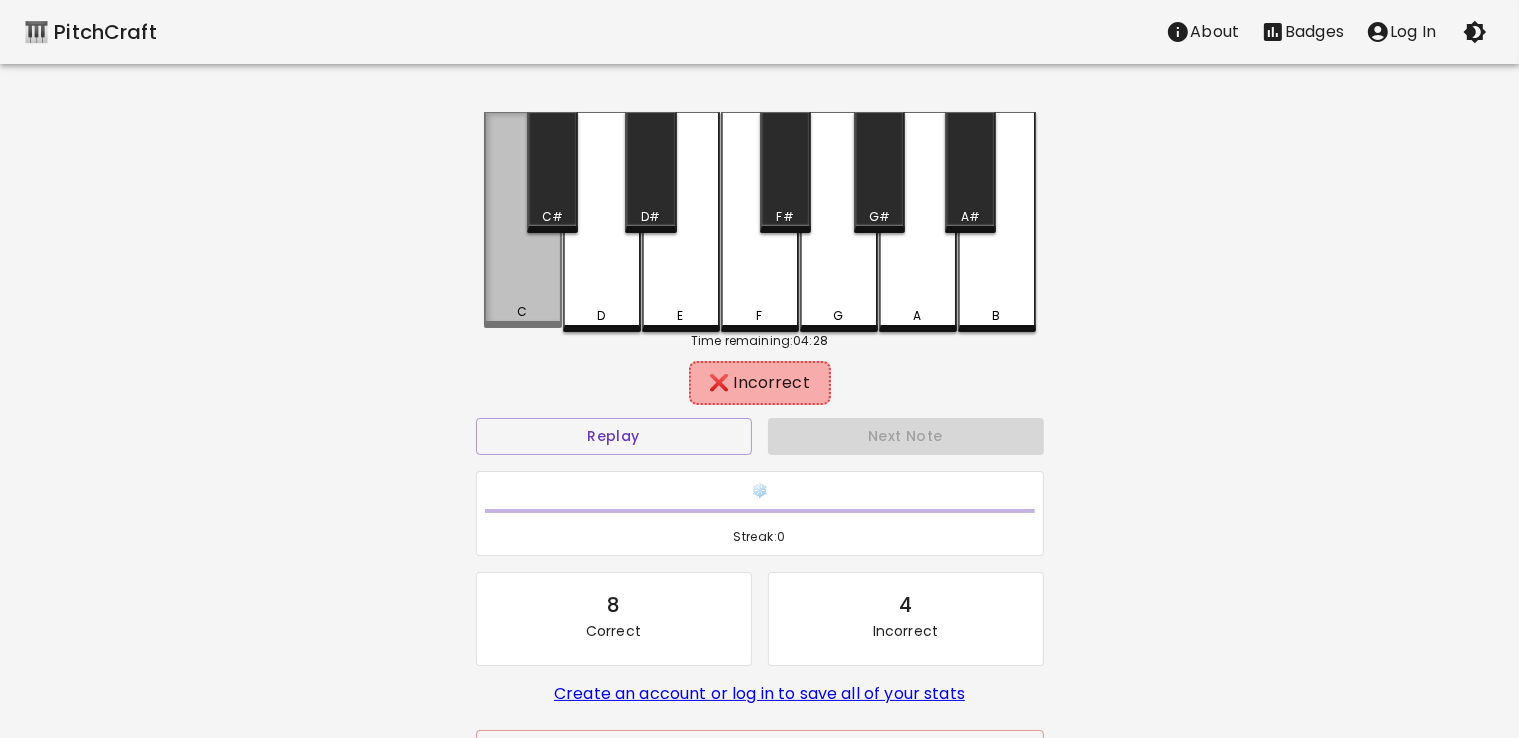 click on "C" at bounding box center (523, 220) 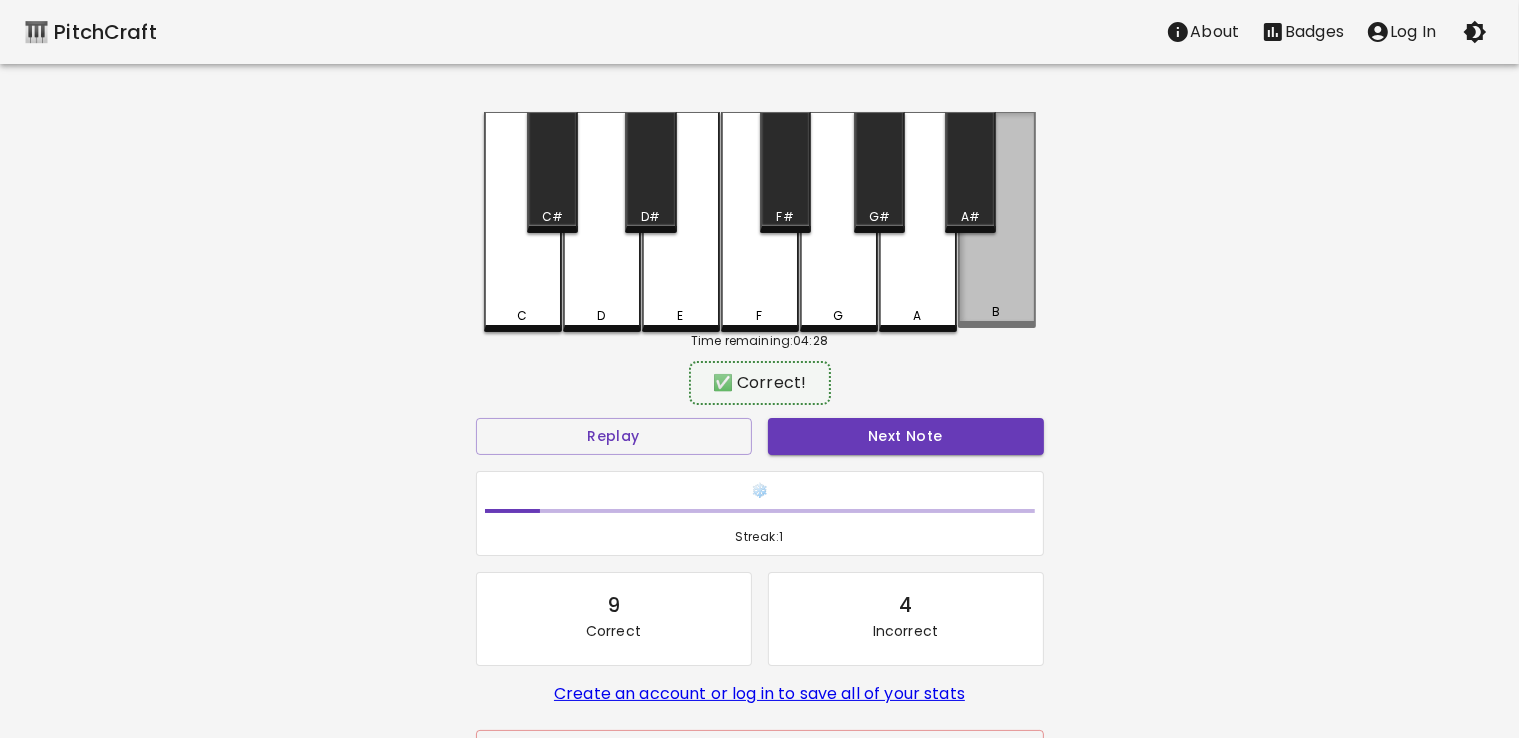 click on "B" at bounding box center (997, 220) 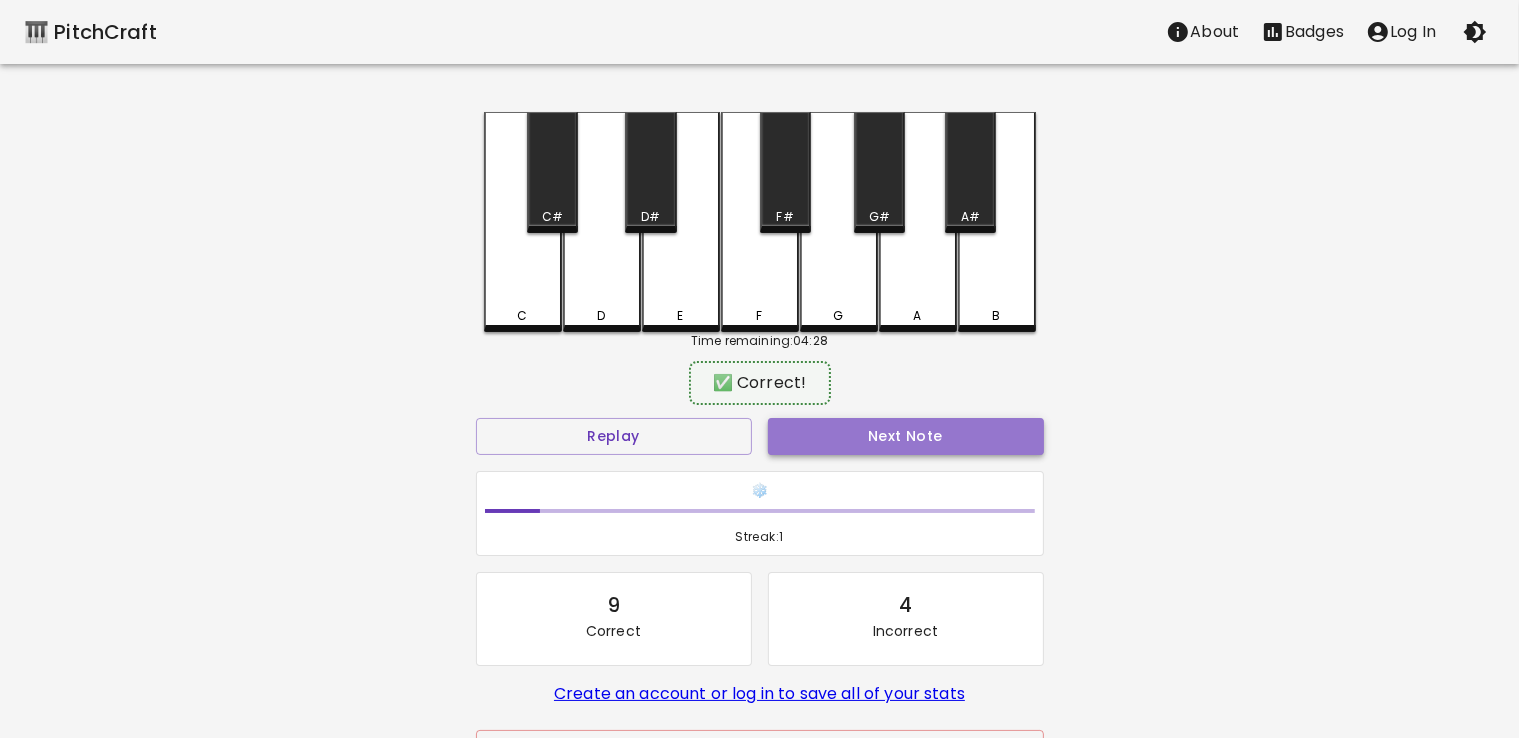 click on "Next Note" at bounding box center (906, 436) 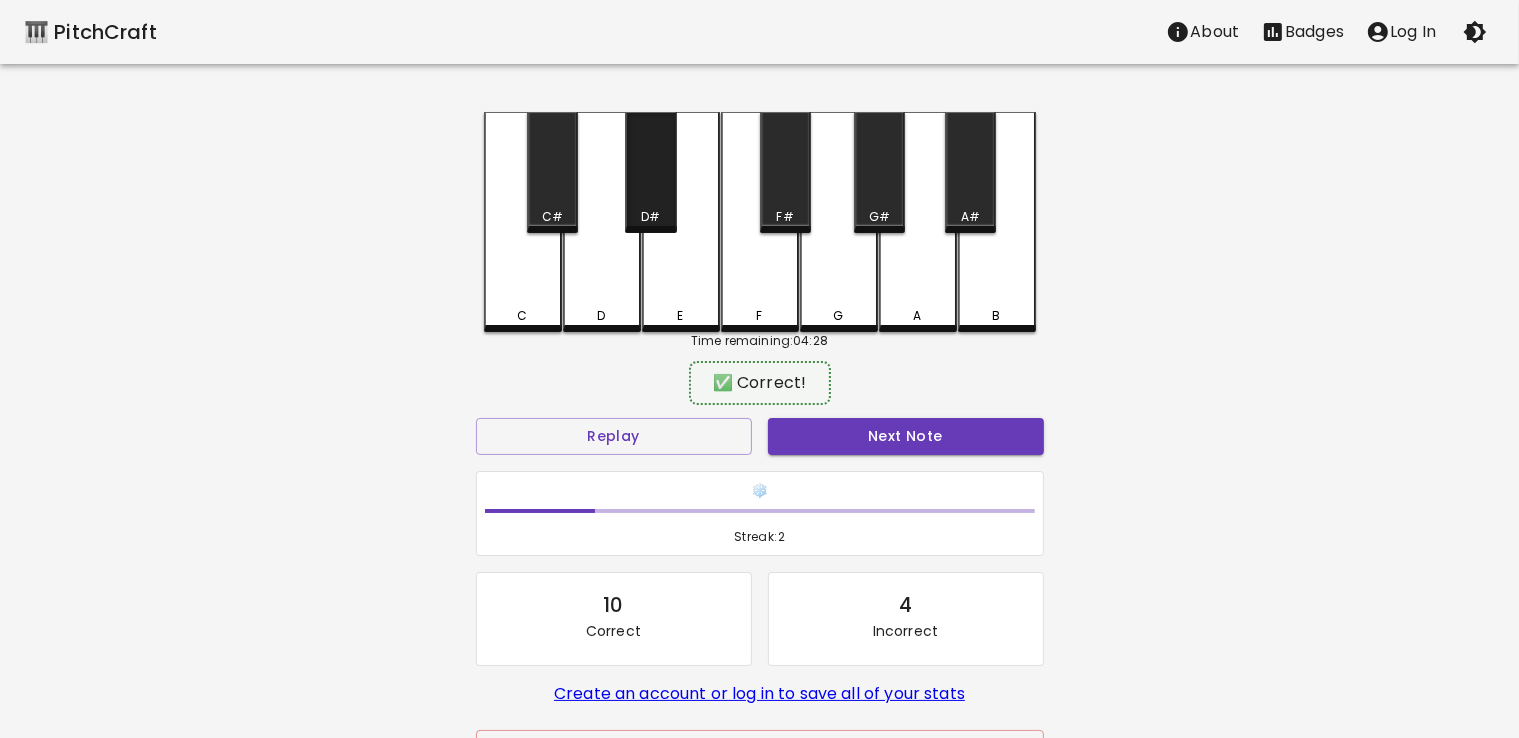 click on "D#" at bounding box center (650, 172) 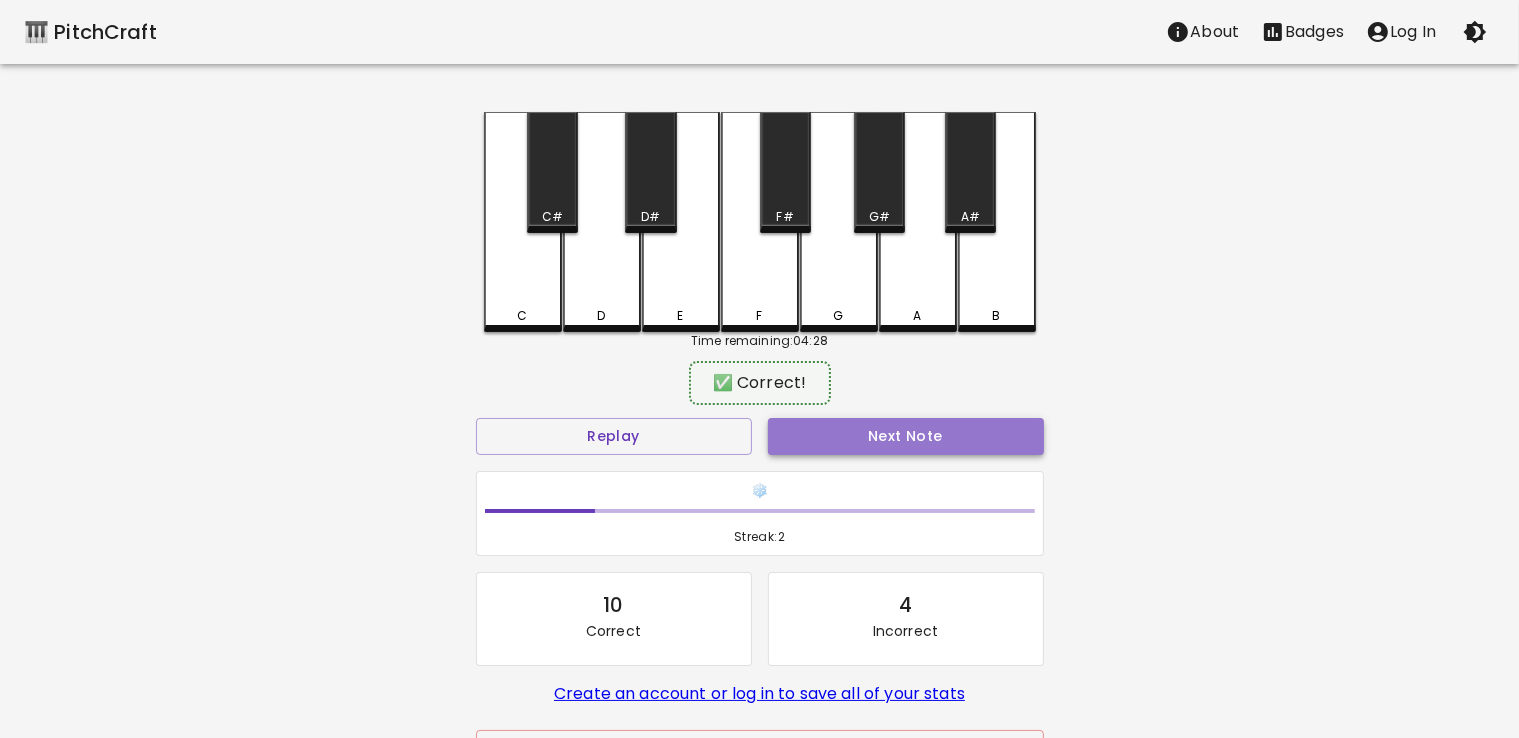 click on "Next Note" at bounding box center [906, 436] 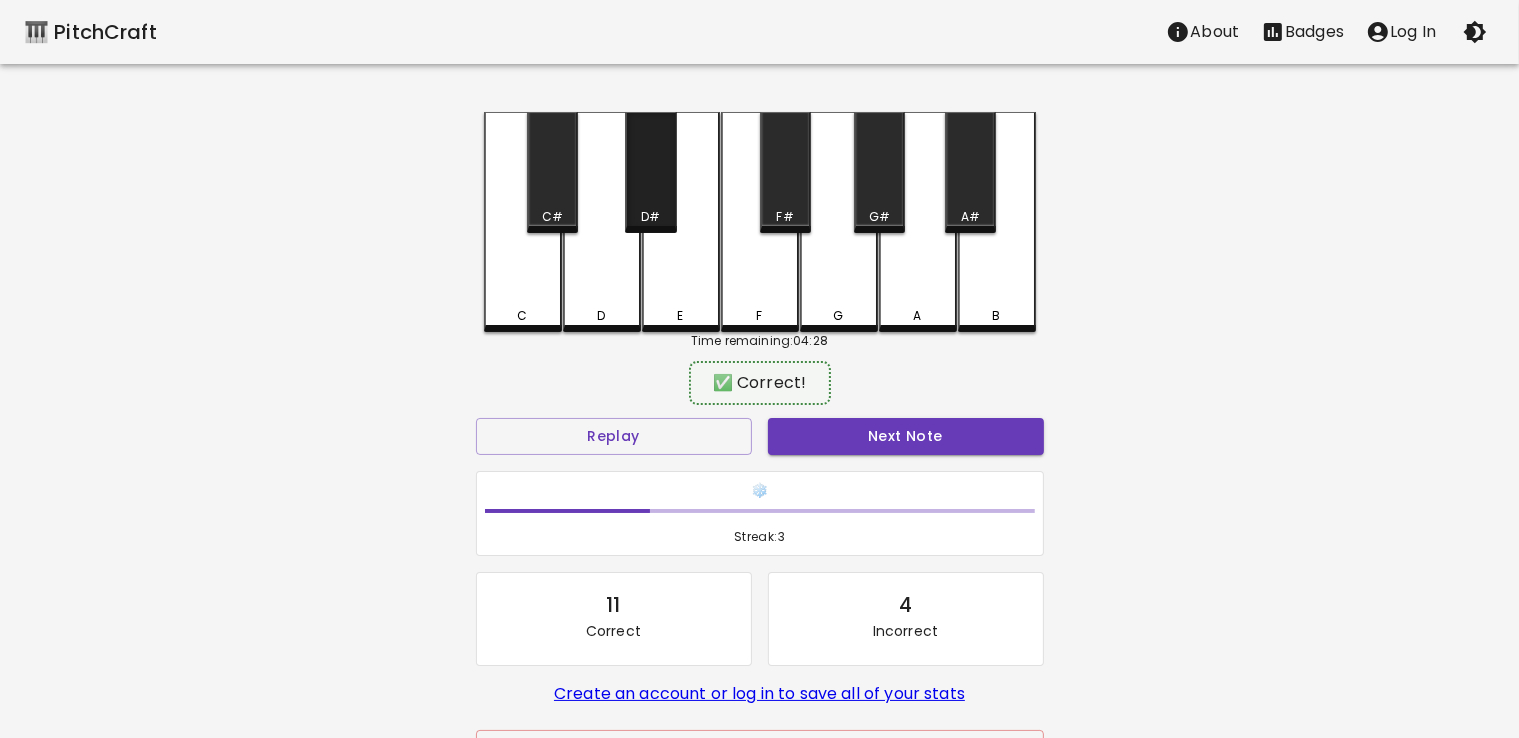 click on "D#" at bounding box center (650, 172) 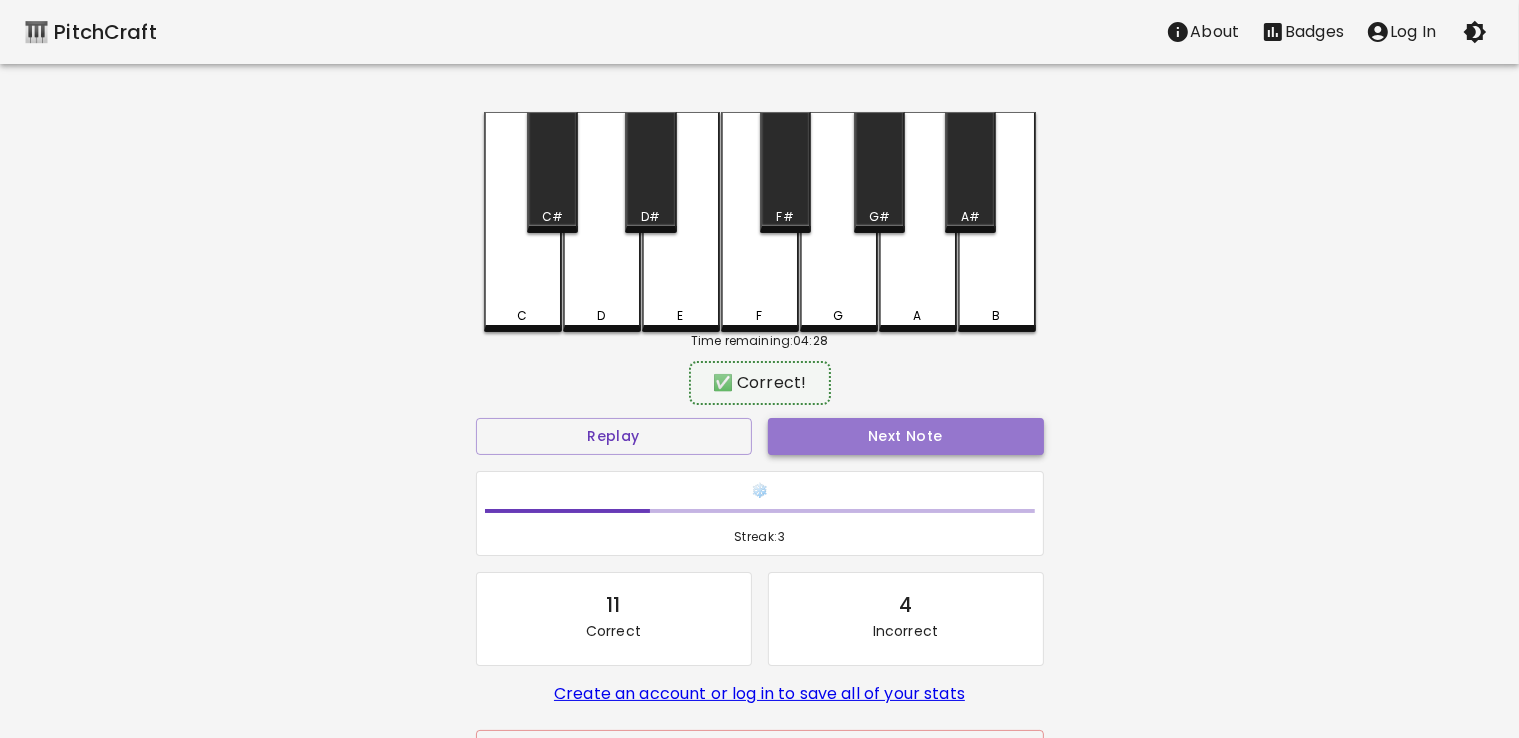 click on "Next Note" at bounding box center [906, 436] 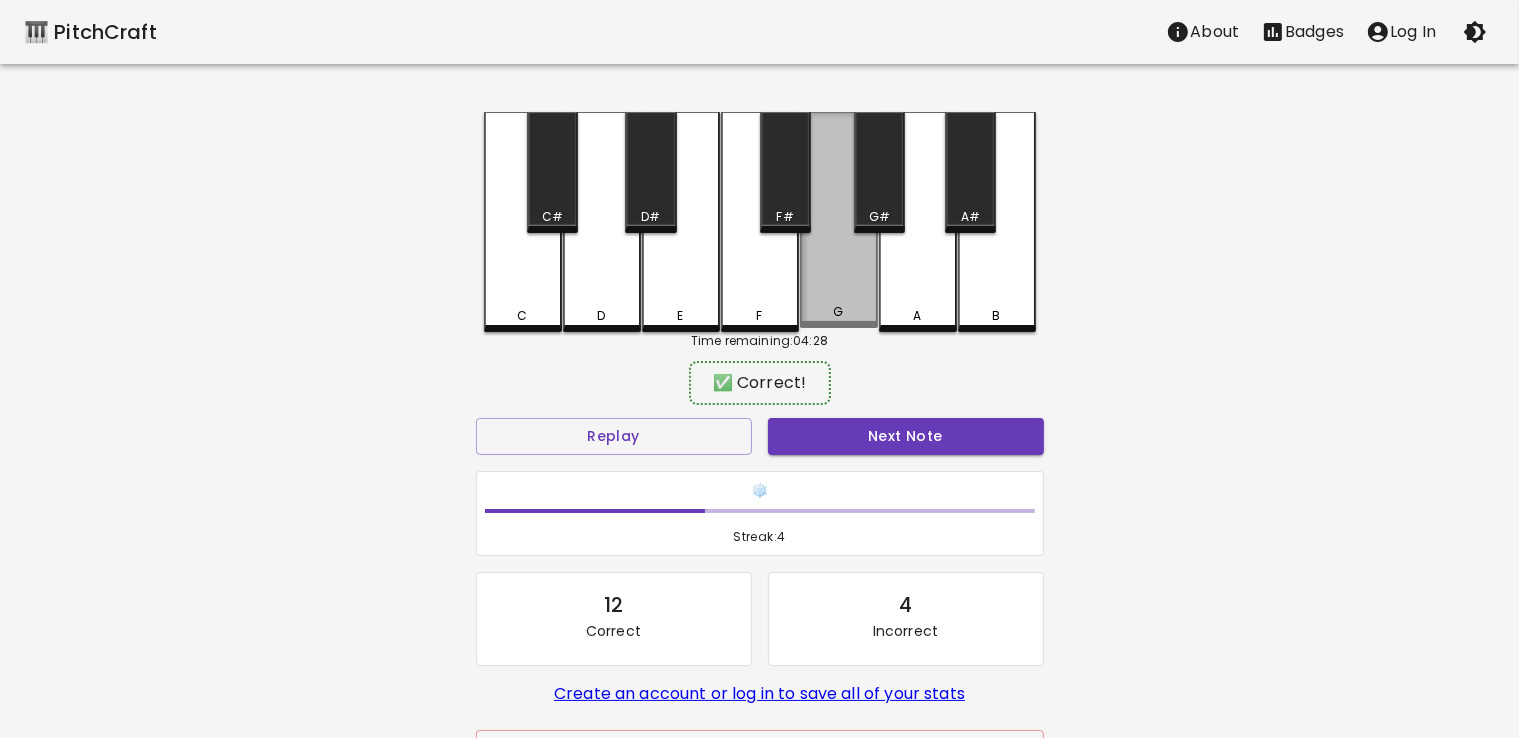 click on "G" at bounding box center [839, 220] 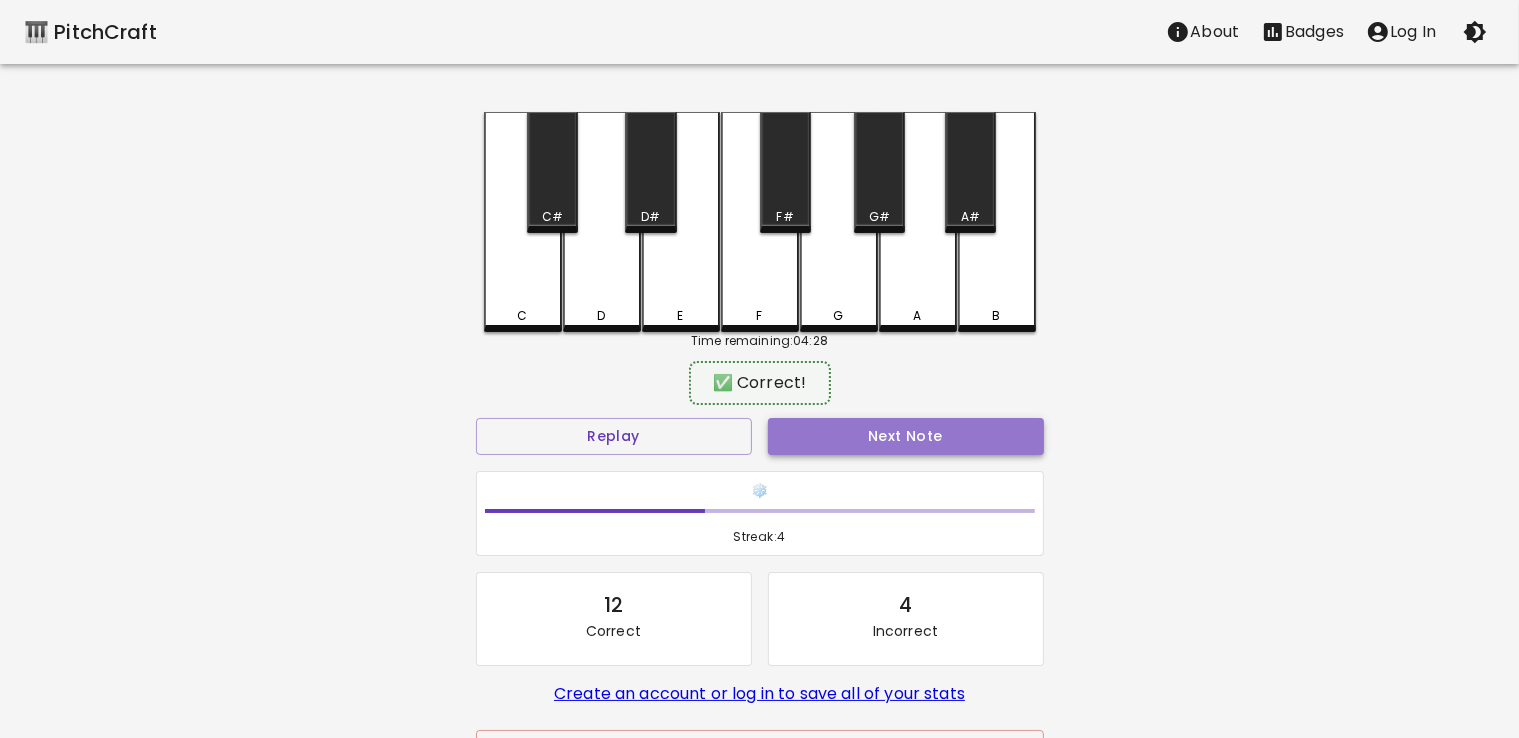 click on "Next Note" at bounding box center [906, 436] 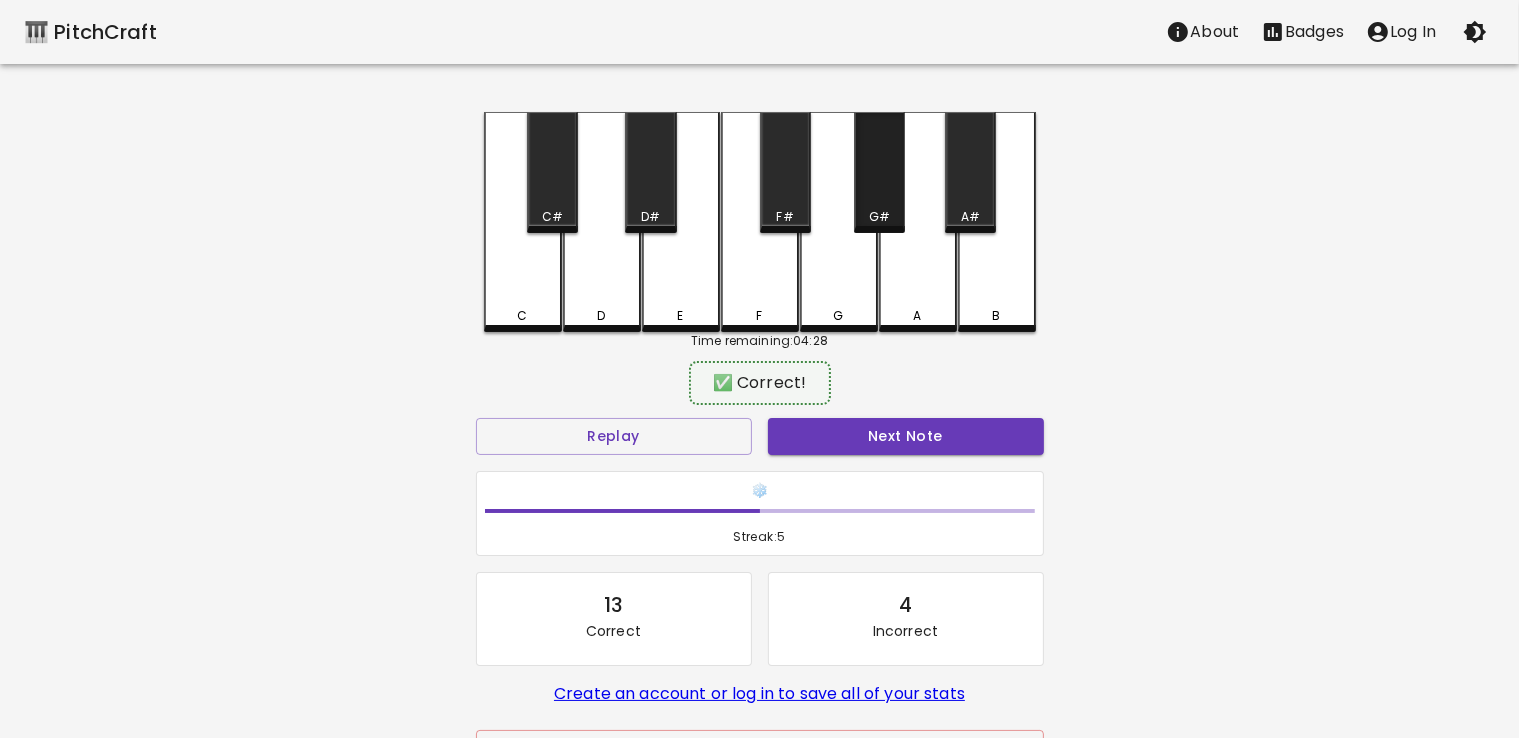 click on "G#" at bounding box center (879, 172) 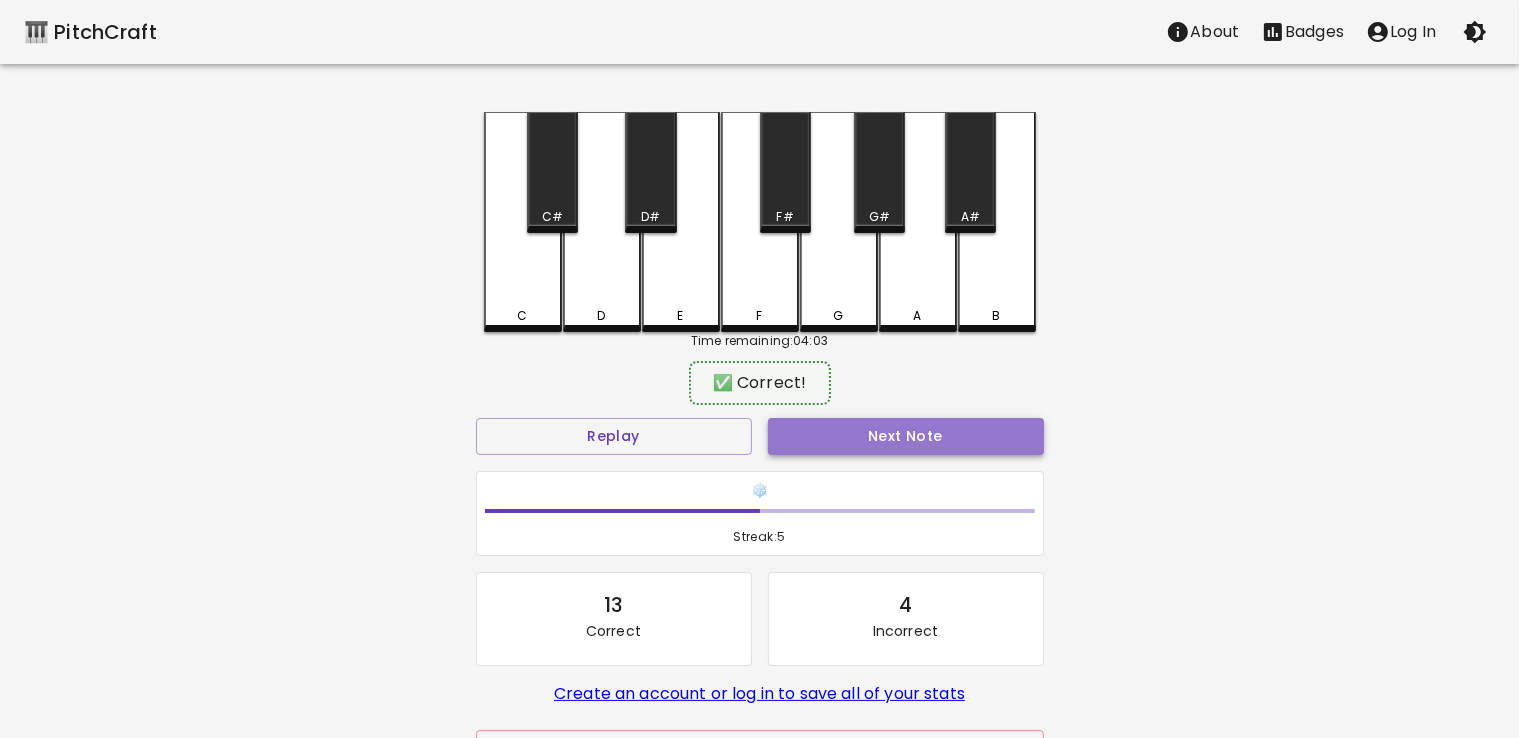 click on "Next Note" at bounding box center (906, 436) 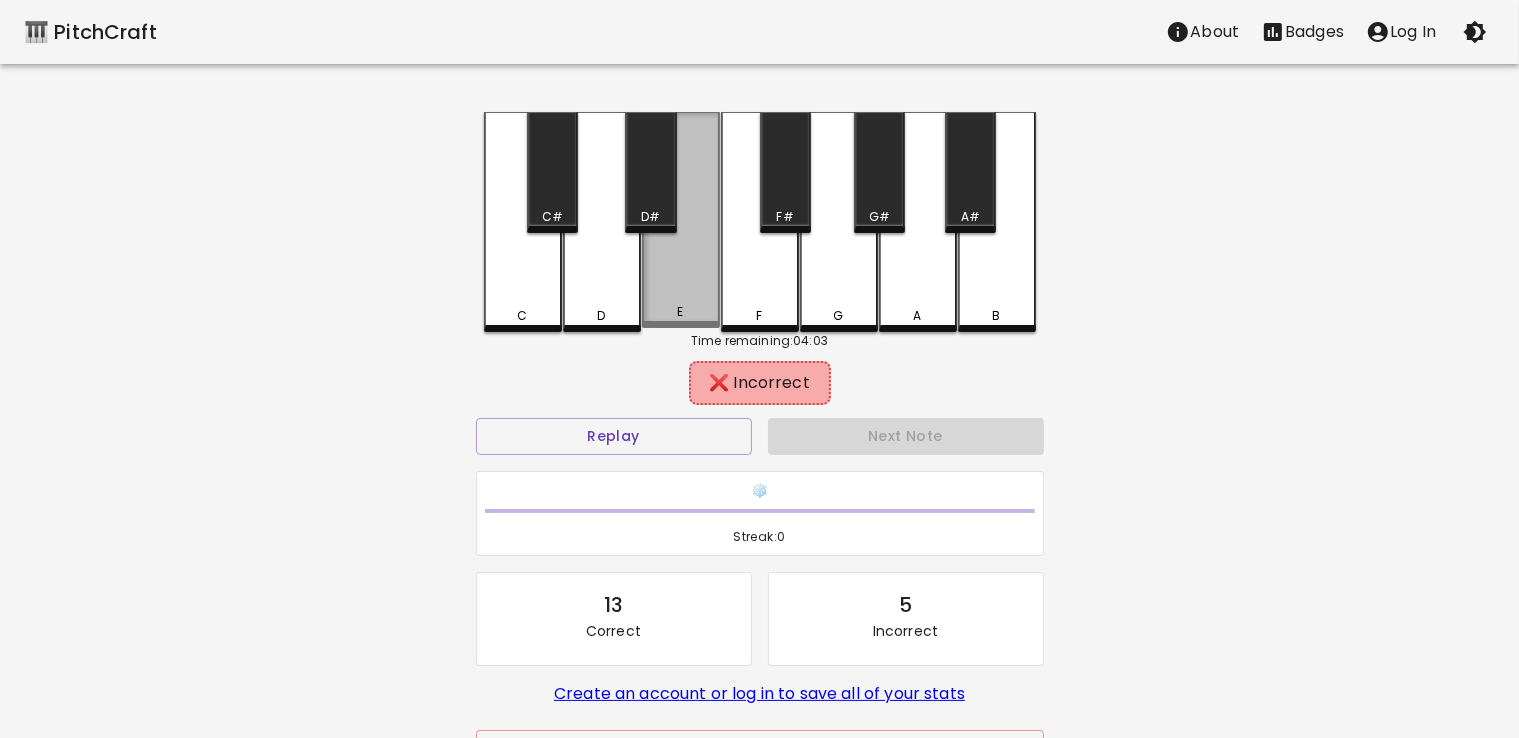 click on "E" at bounding box center (681, 220) 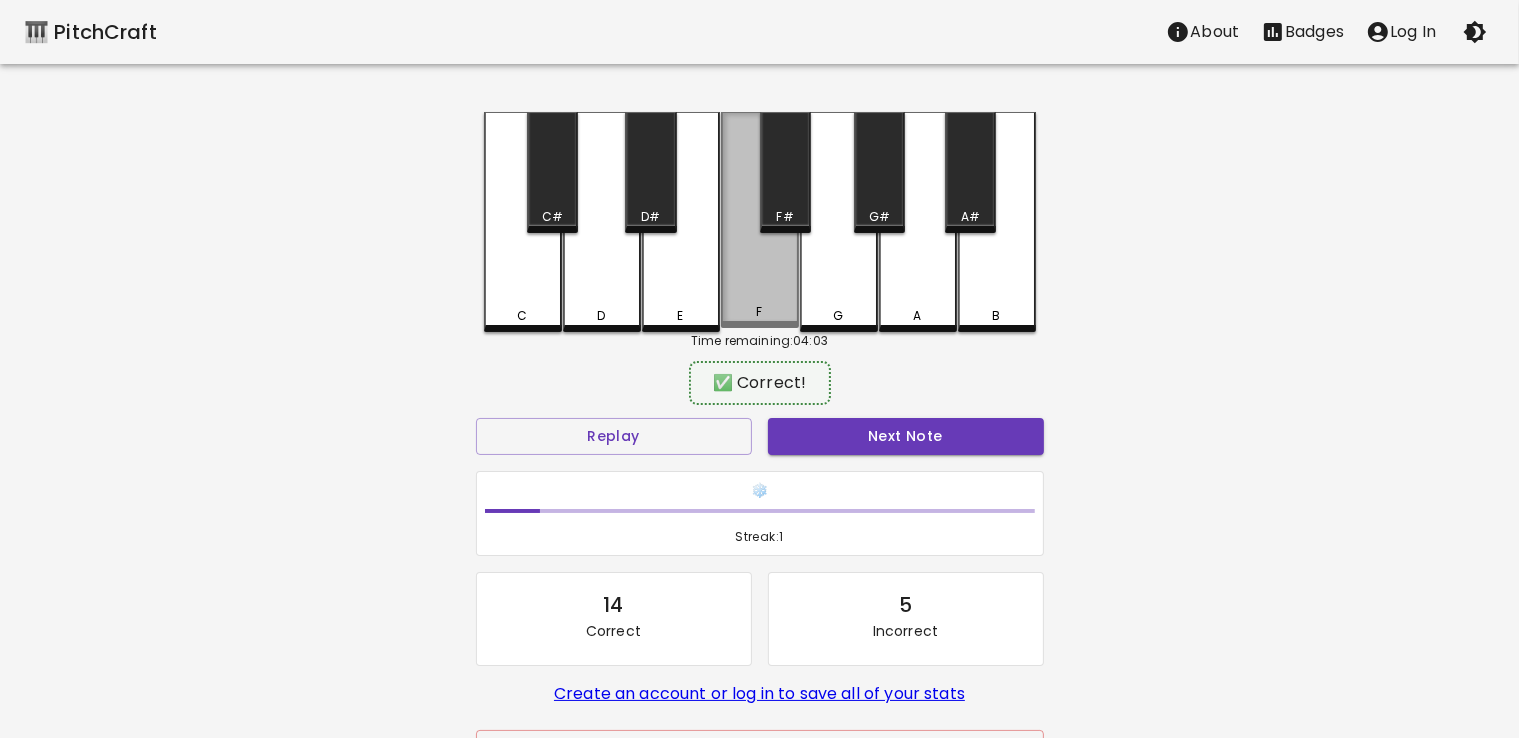 click on "F" at bounding box center (760, 220) 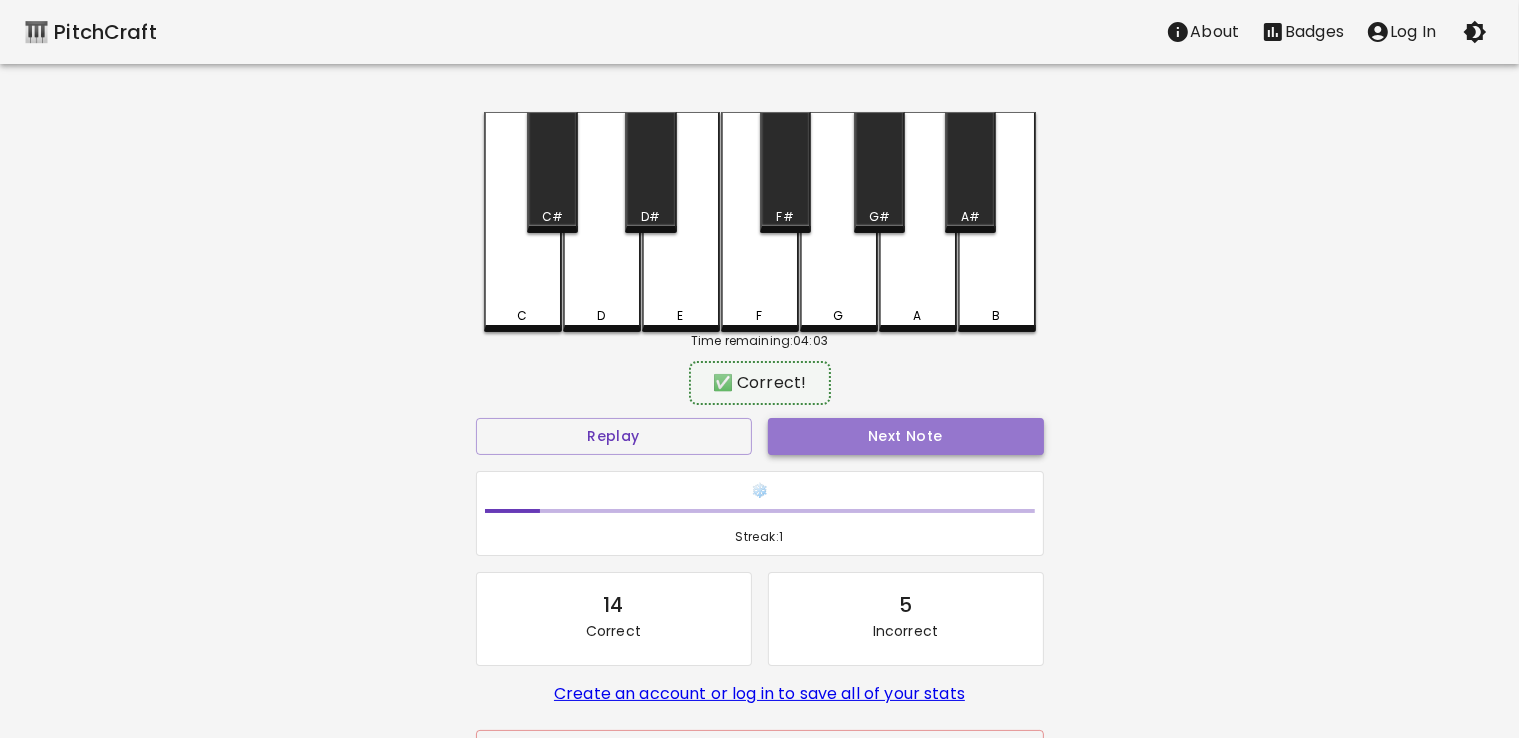 click on "Next Note" at bounding box center (906, 436) 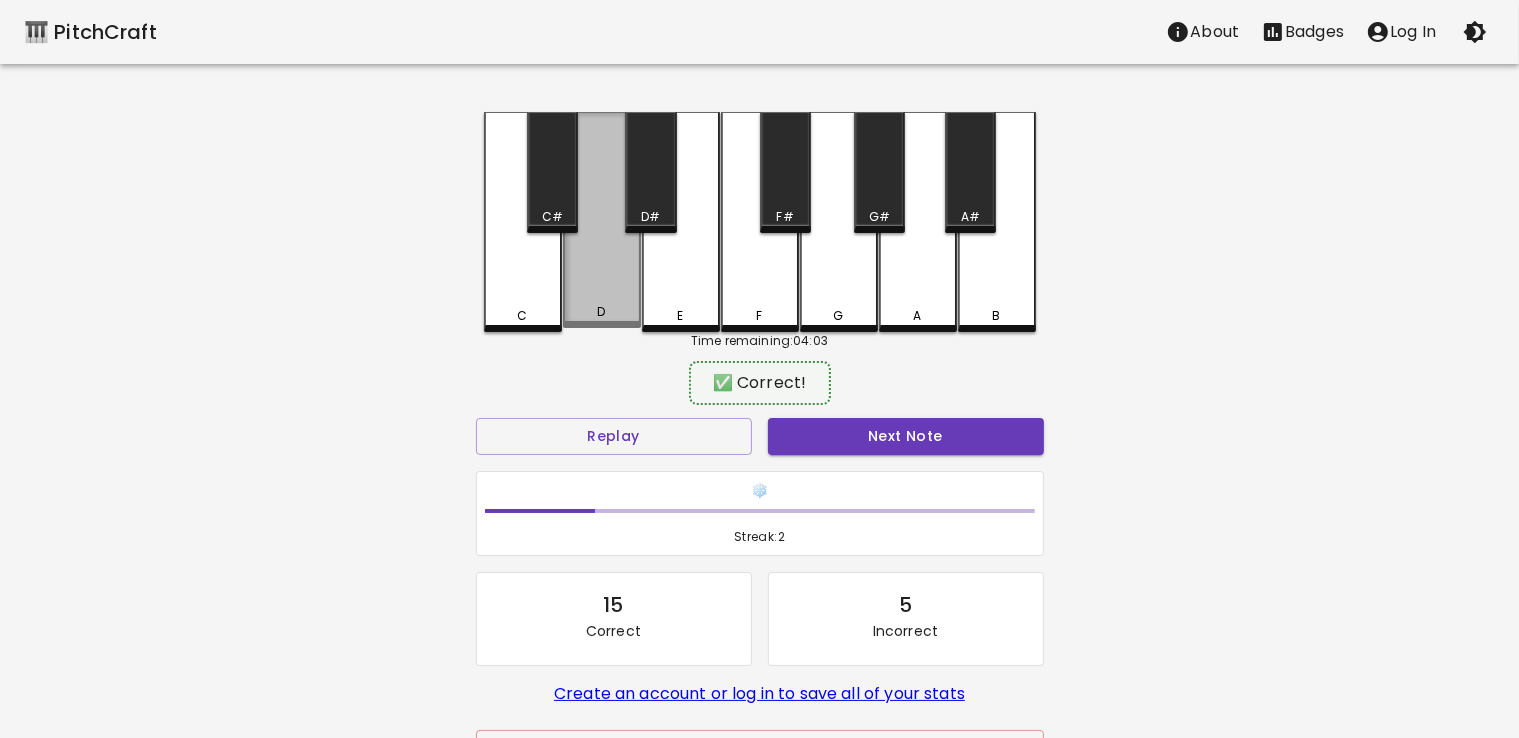 click on "D" at bounding box center (602, 220) 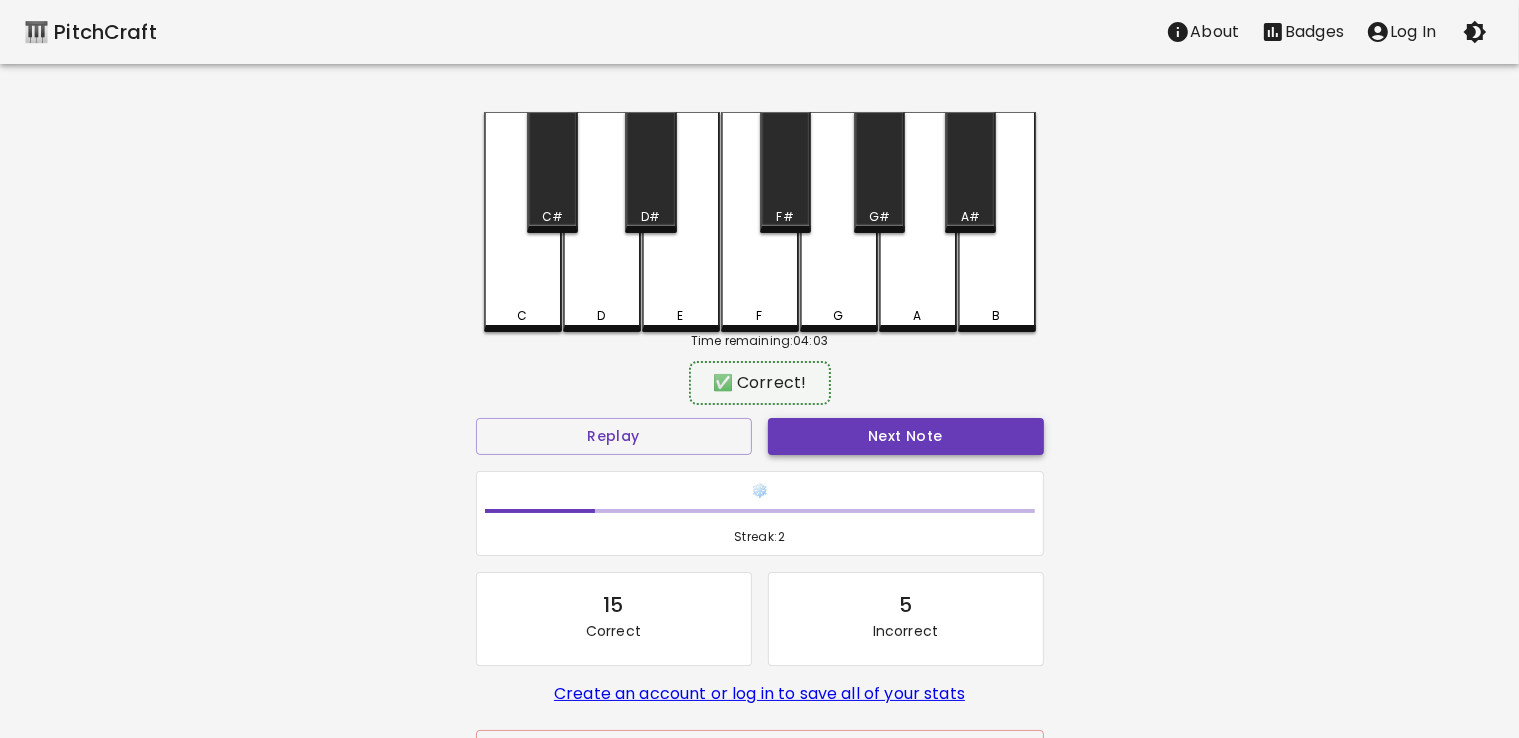 click on "Next Note" at bounding box center [906, 436] 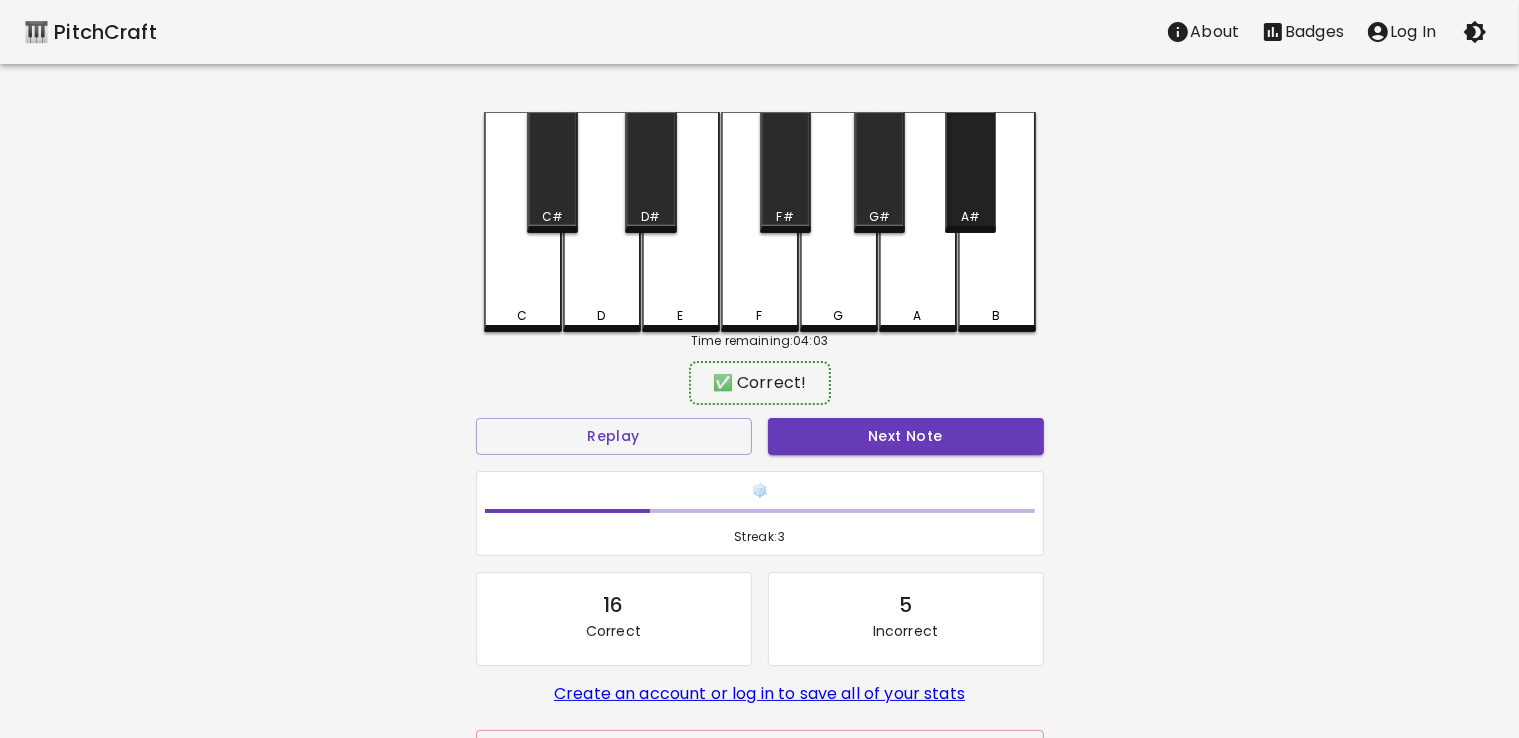 click on "A#" at bounding box center [970, 217] 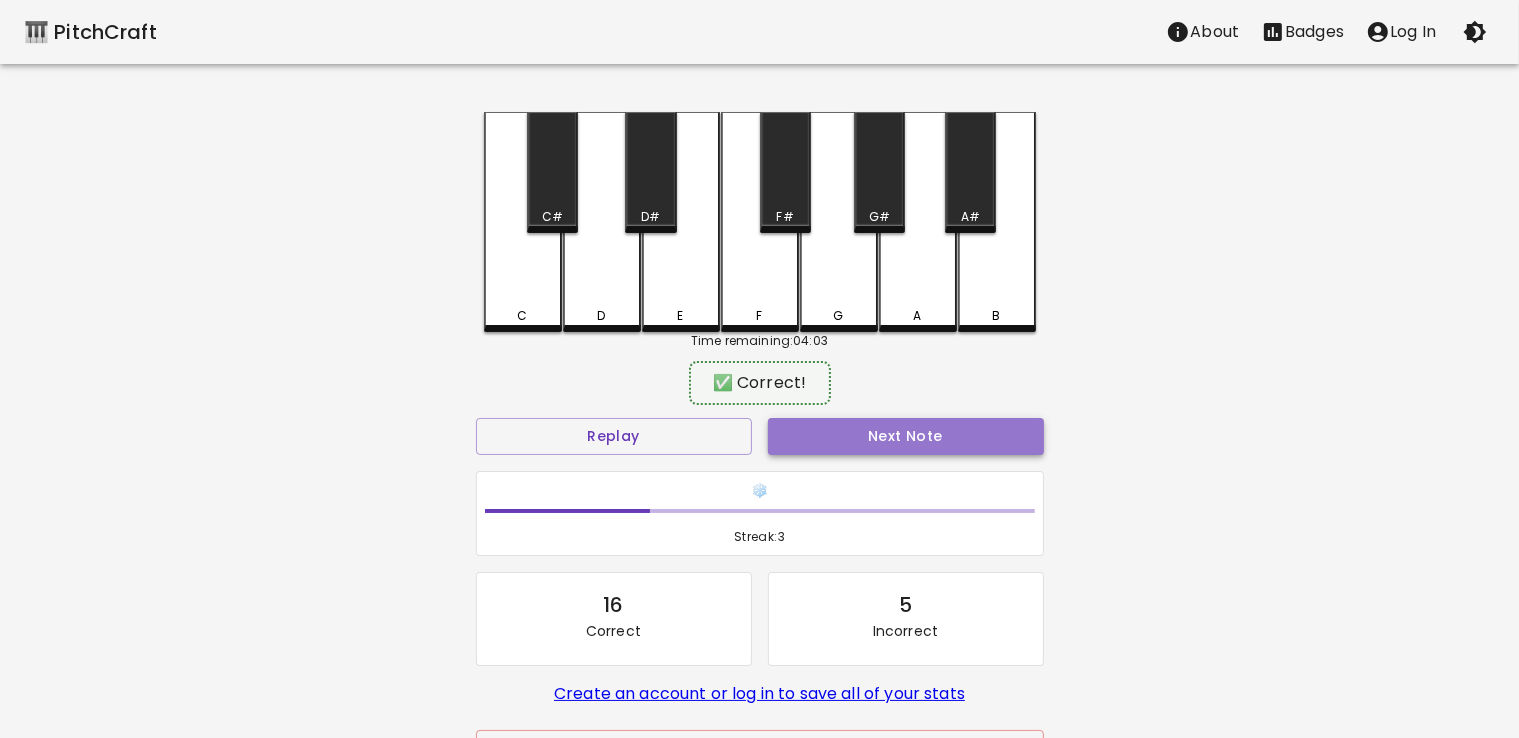 click on "Next Note" at bounding box center [906, 436] 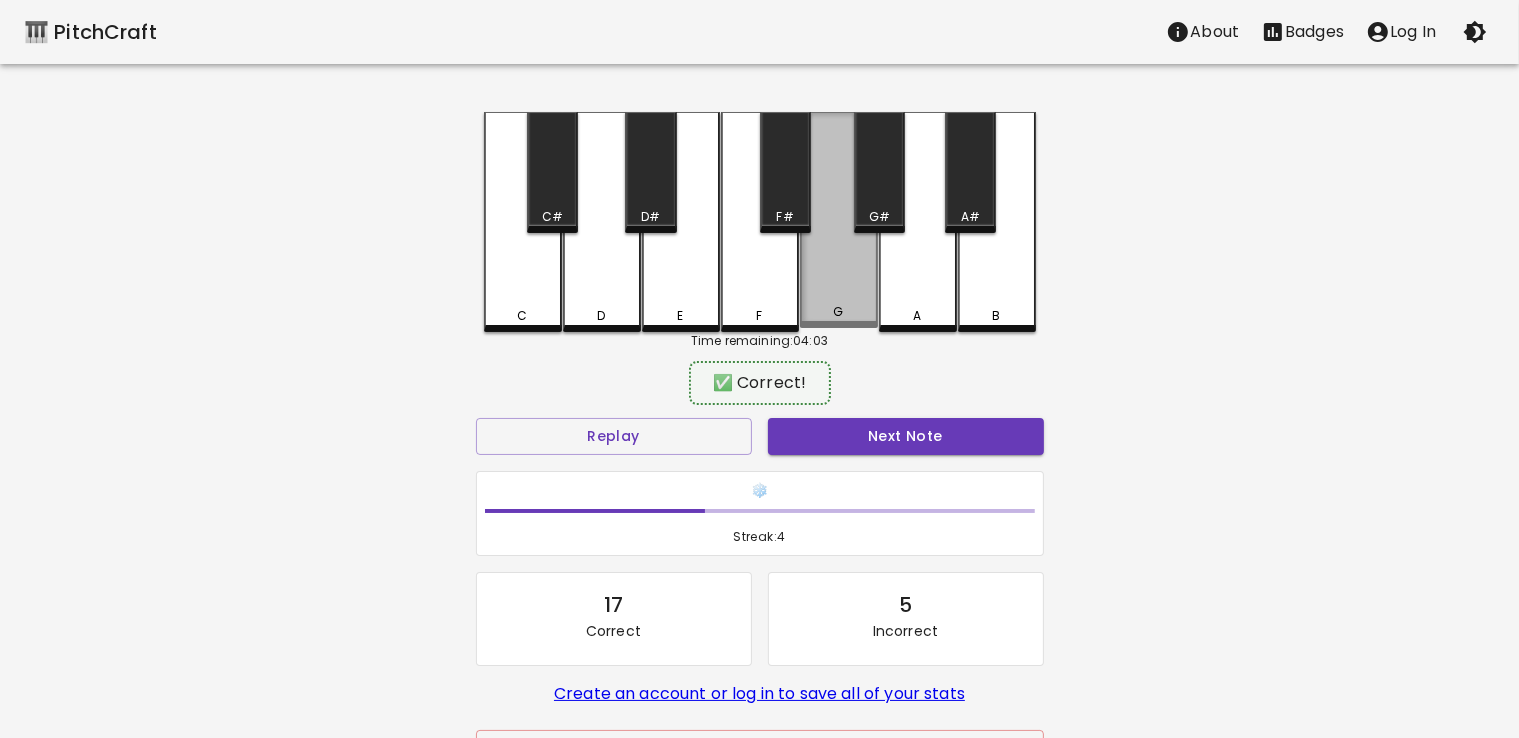 click on "G" at bounding box center [839, 220] 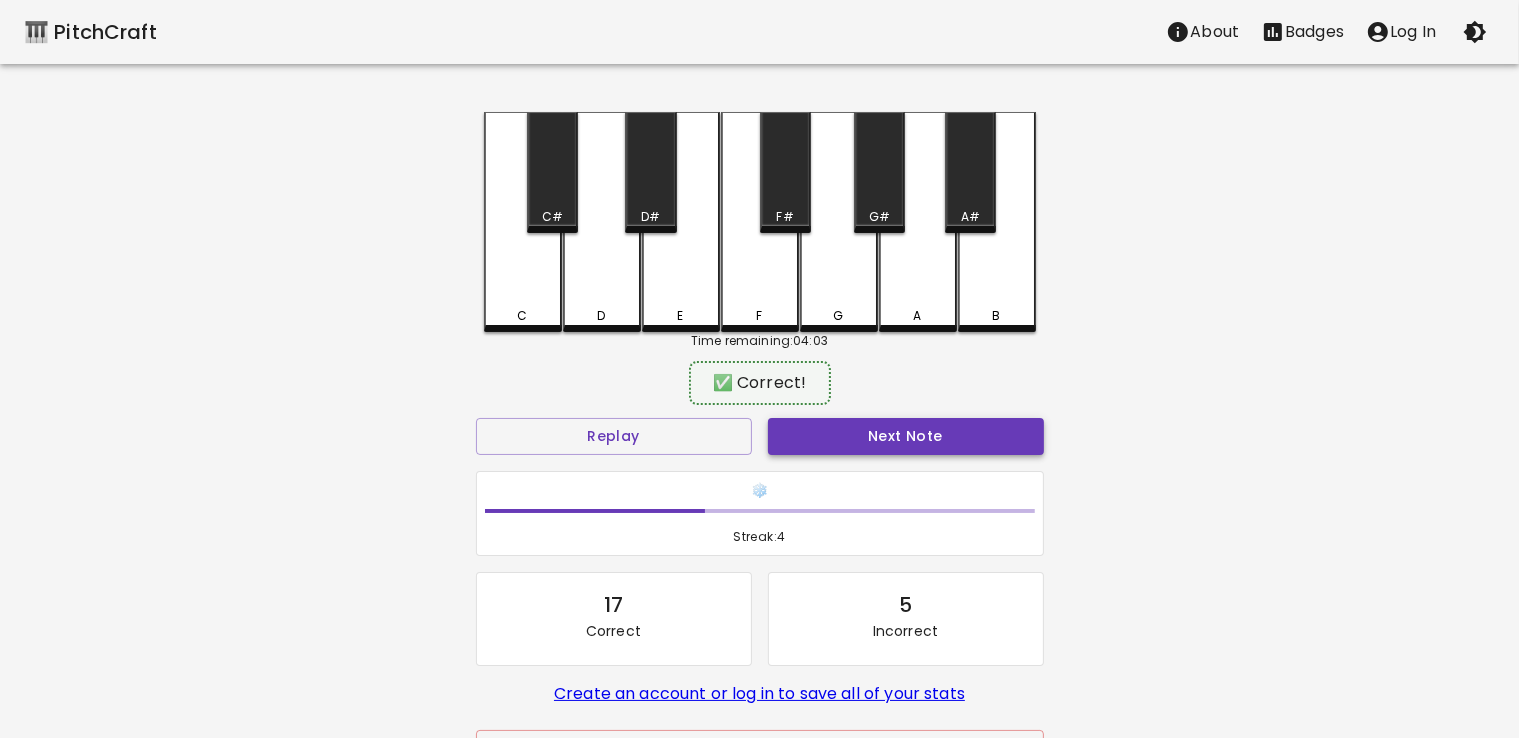 click on "Next Note" at bounding box center [906, 436] 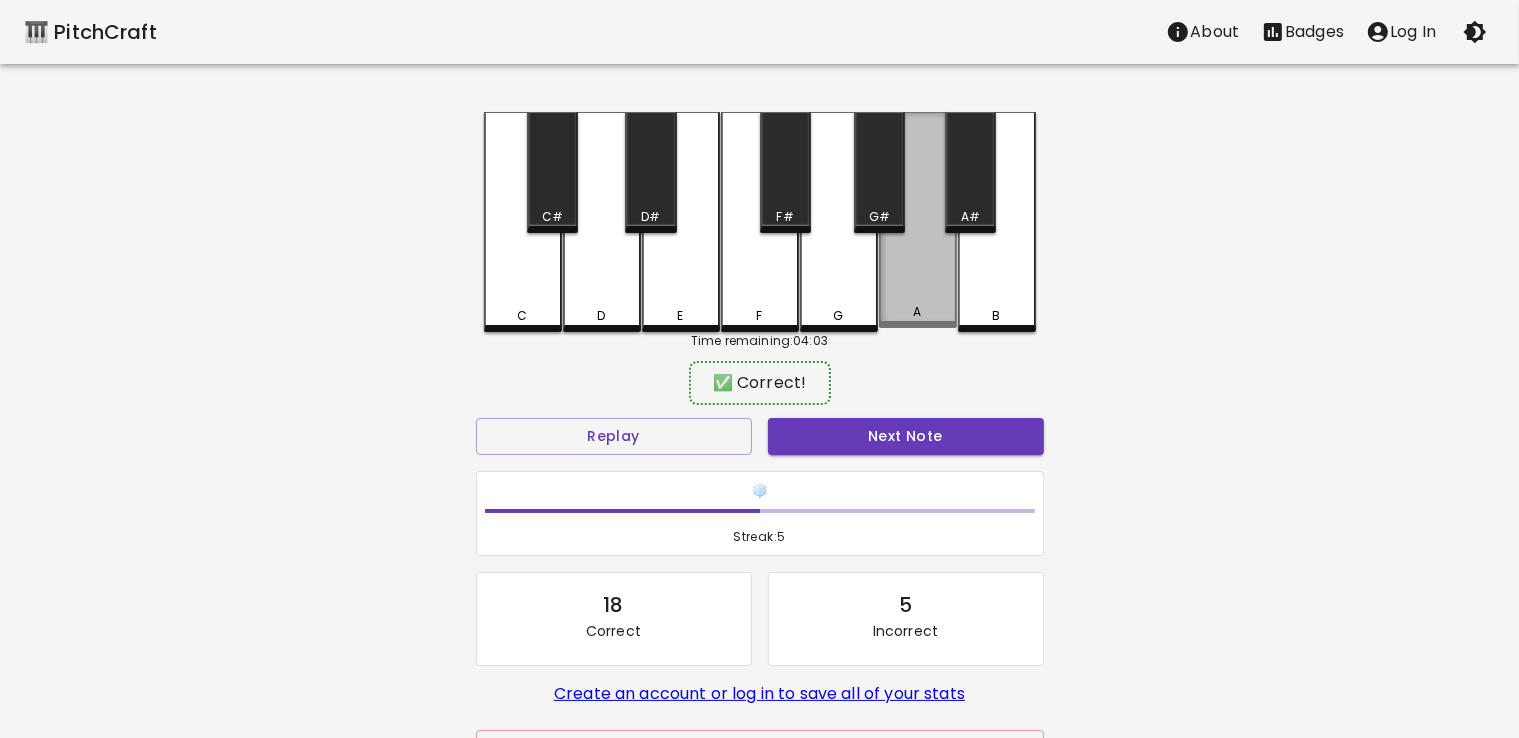 click on "A" at bounding box center (918, 220) 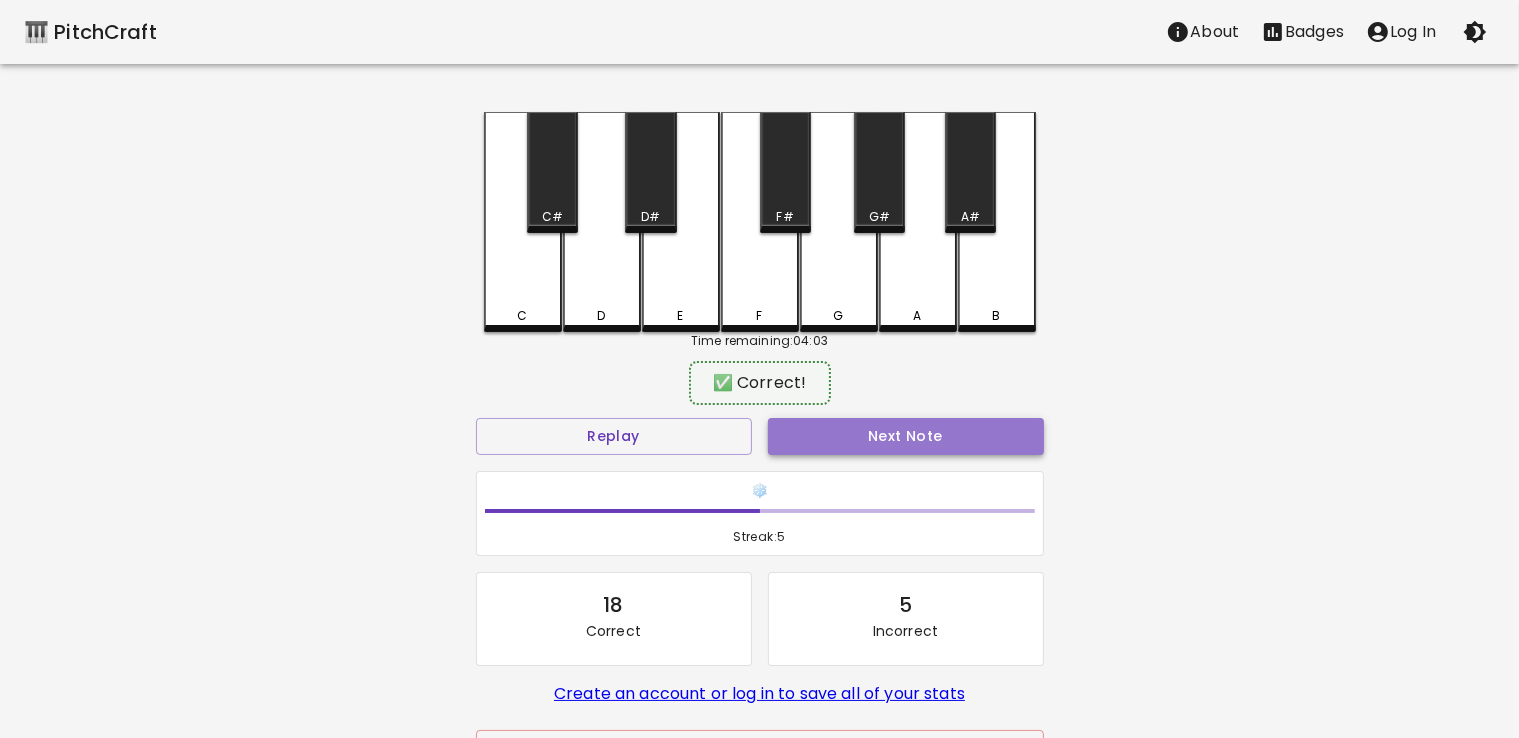 click on "Next Note" at bounding box center [906, 436] 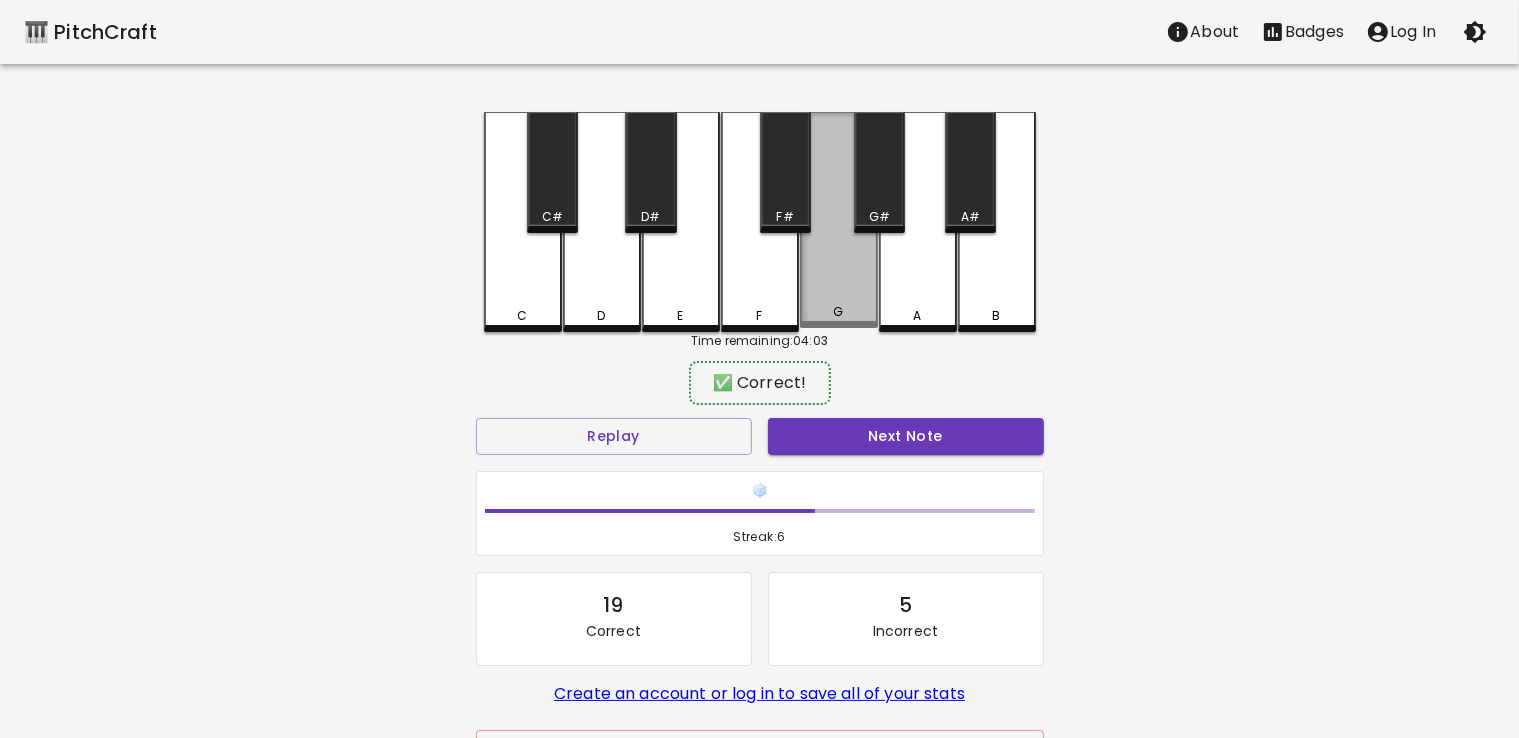 click on "G" at bounding box center [839, 312] 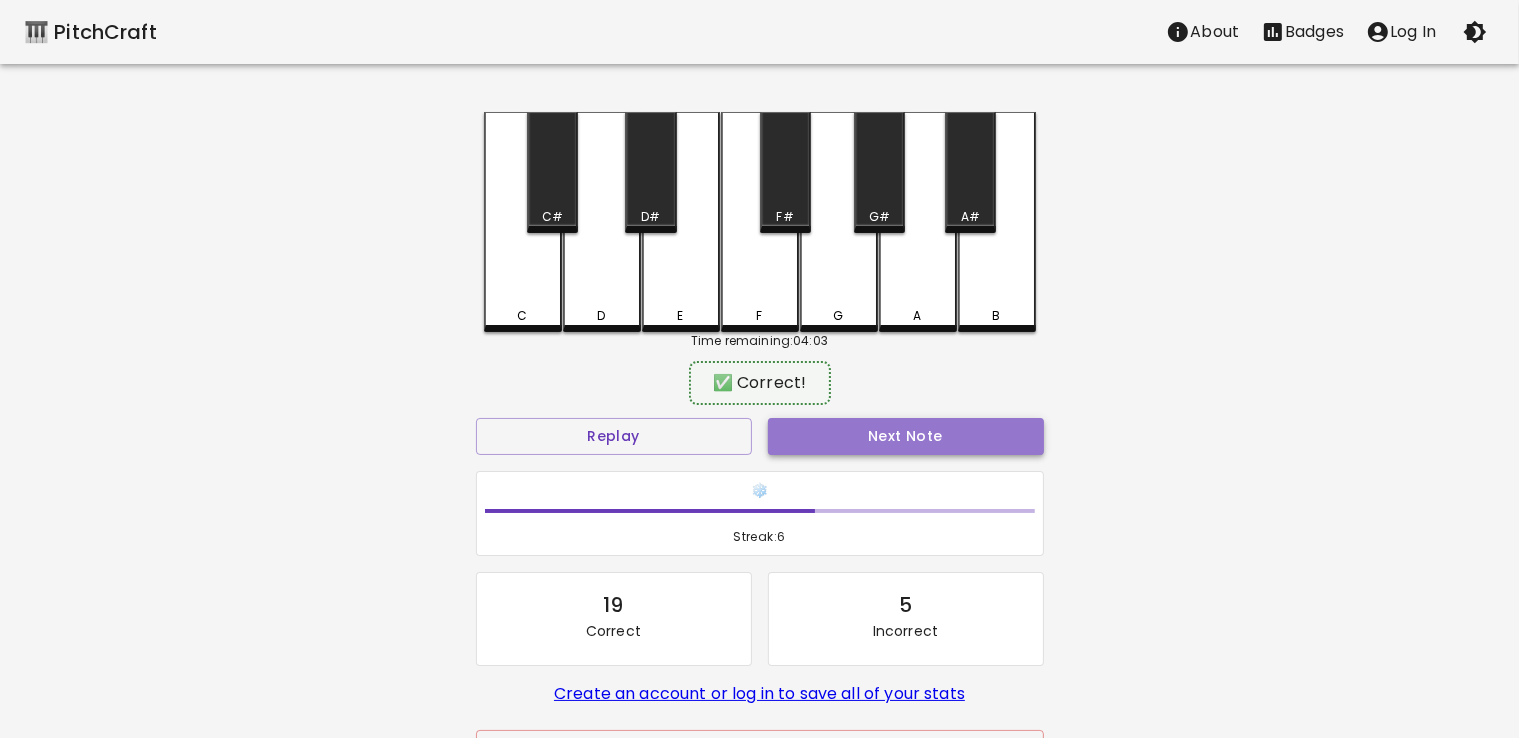 click on "Next Note" at bounding box center (906, 436) 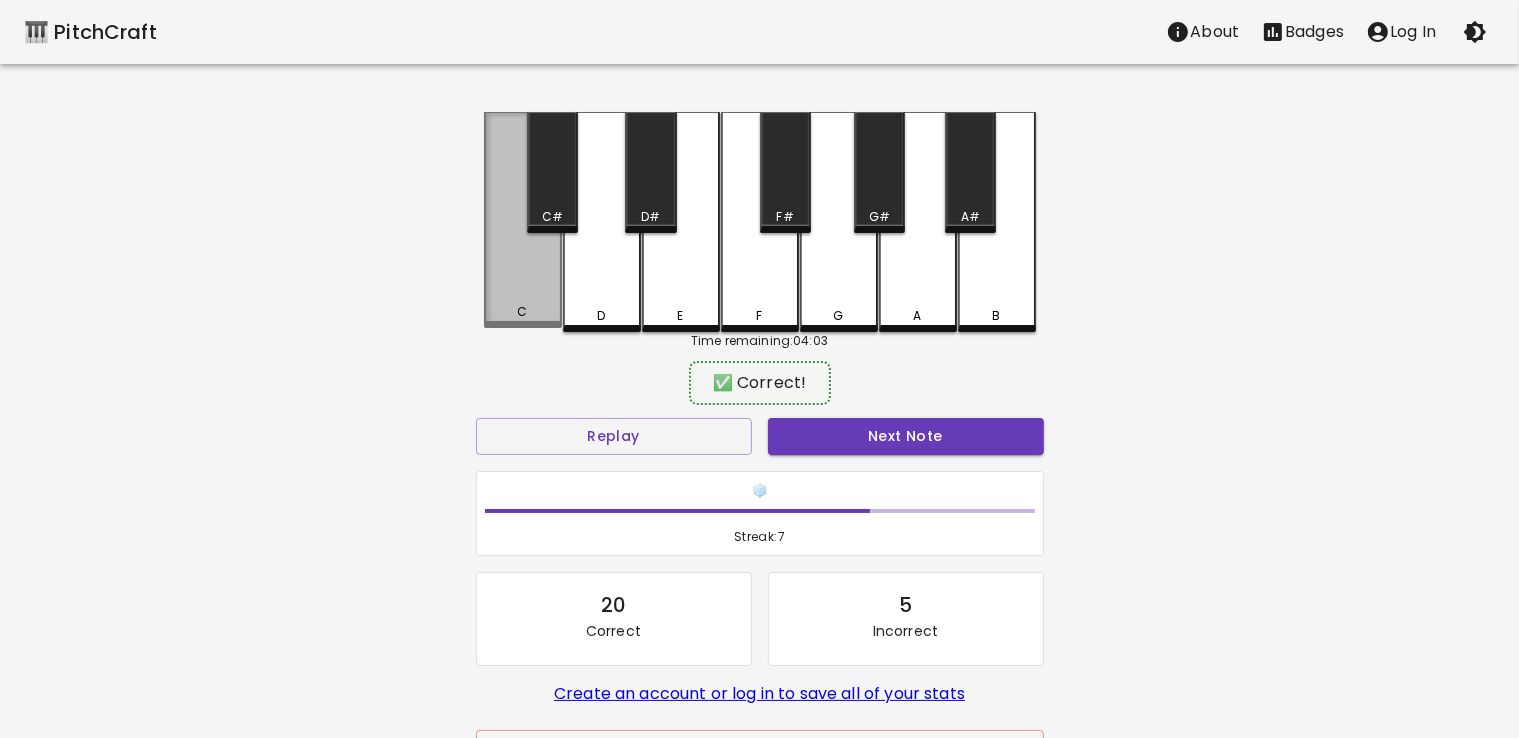 click on "C" at bounding box center (523, 220) 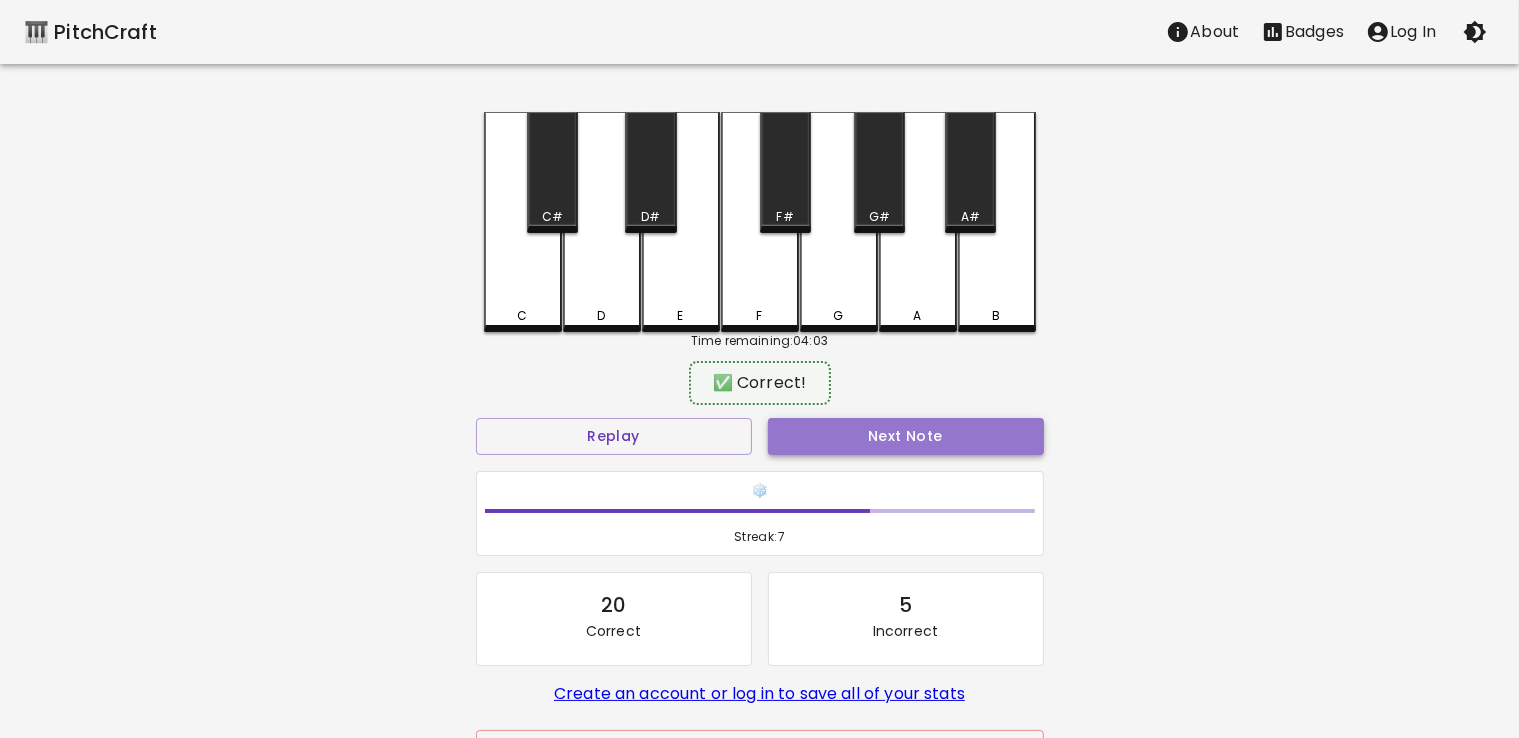 click on "Next Note" at bounding box center [906, 436] 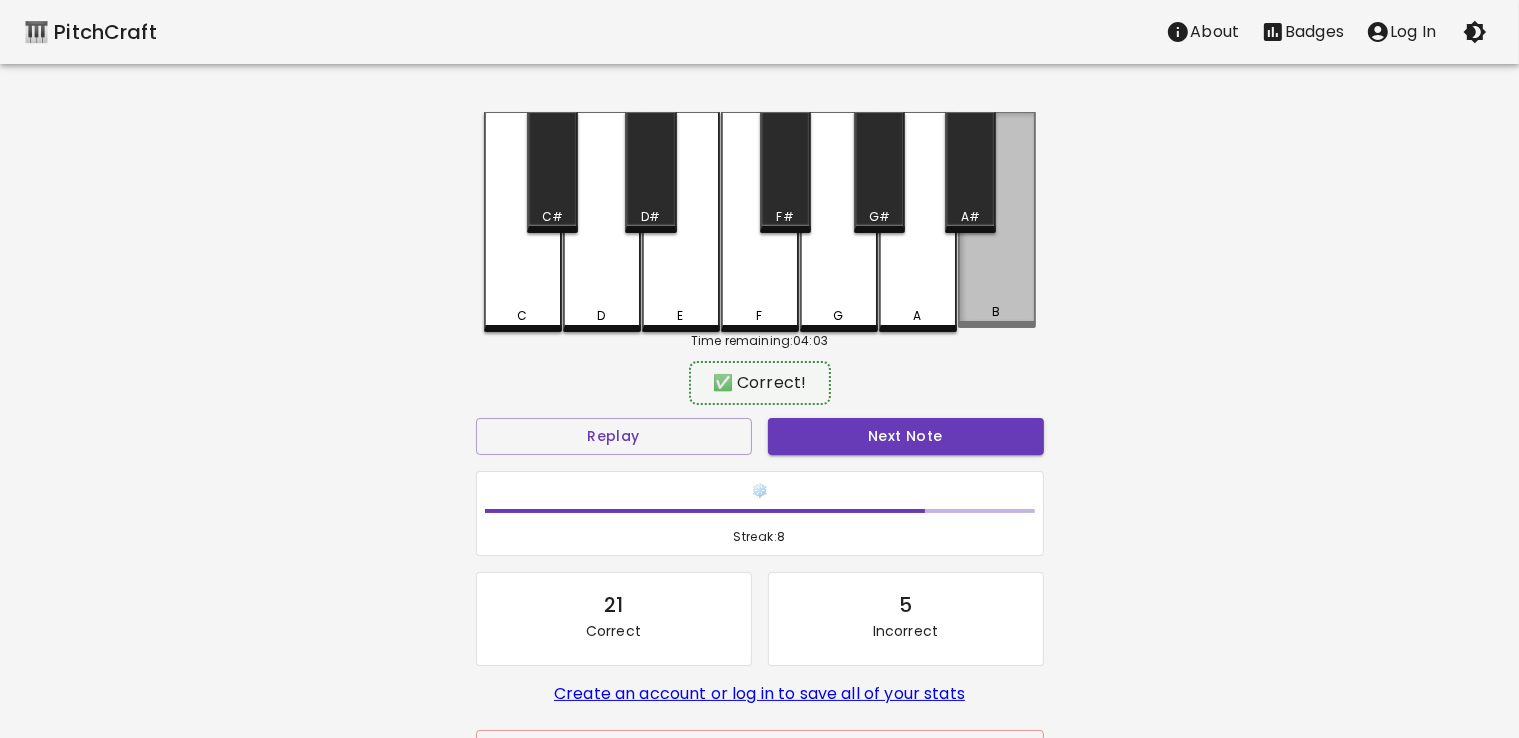 click on "B" at bounding box center [997, 312] 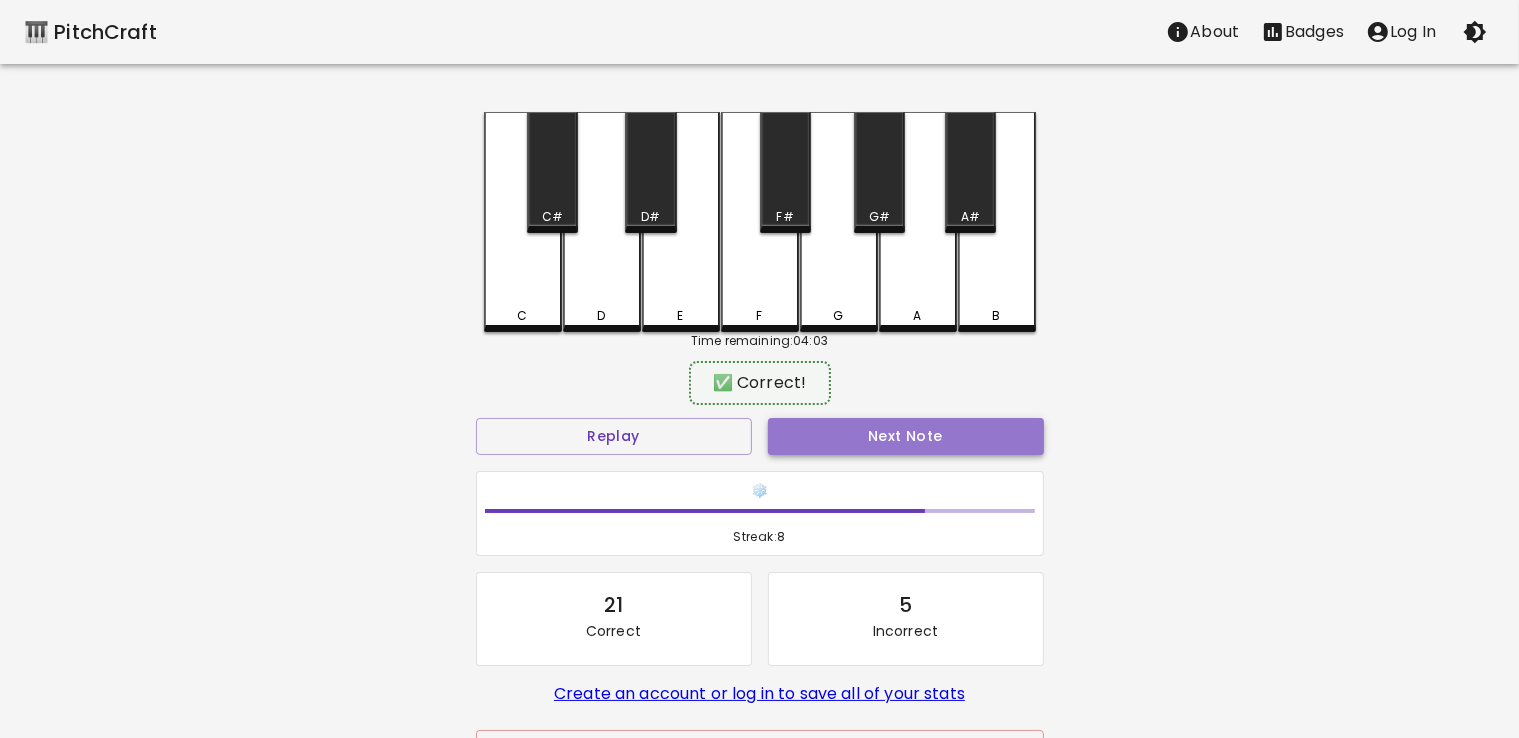 click on "Next Note" at bounding box center [906, 436] 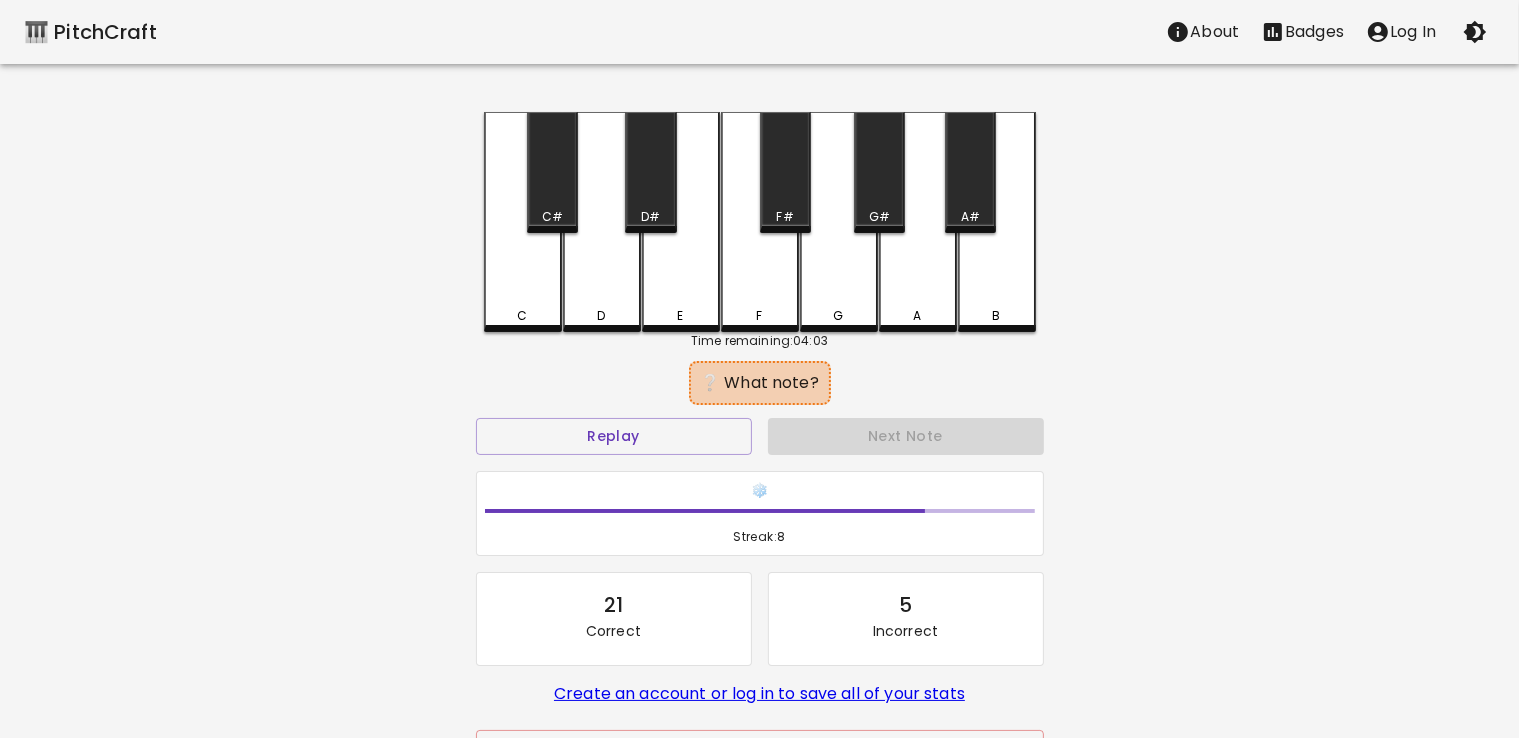 click on "D#" at bounding box center (650, 172) 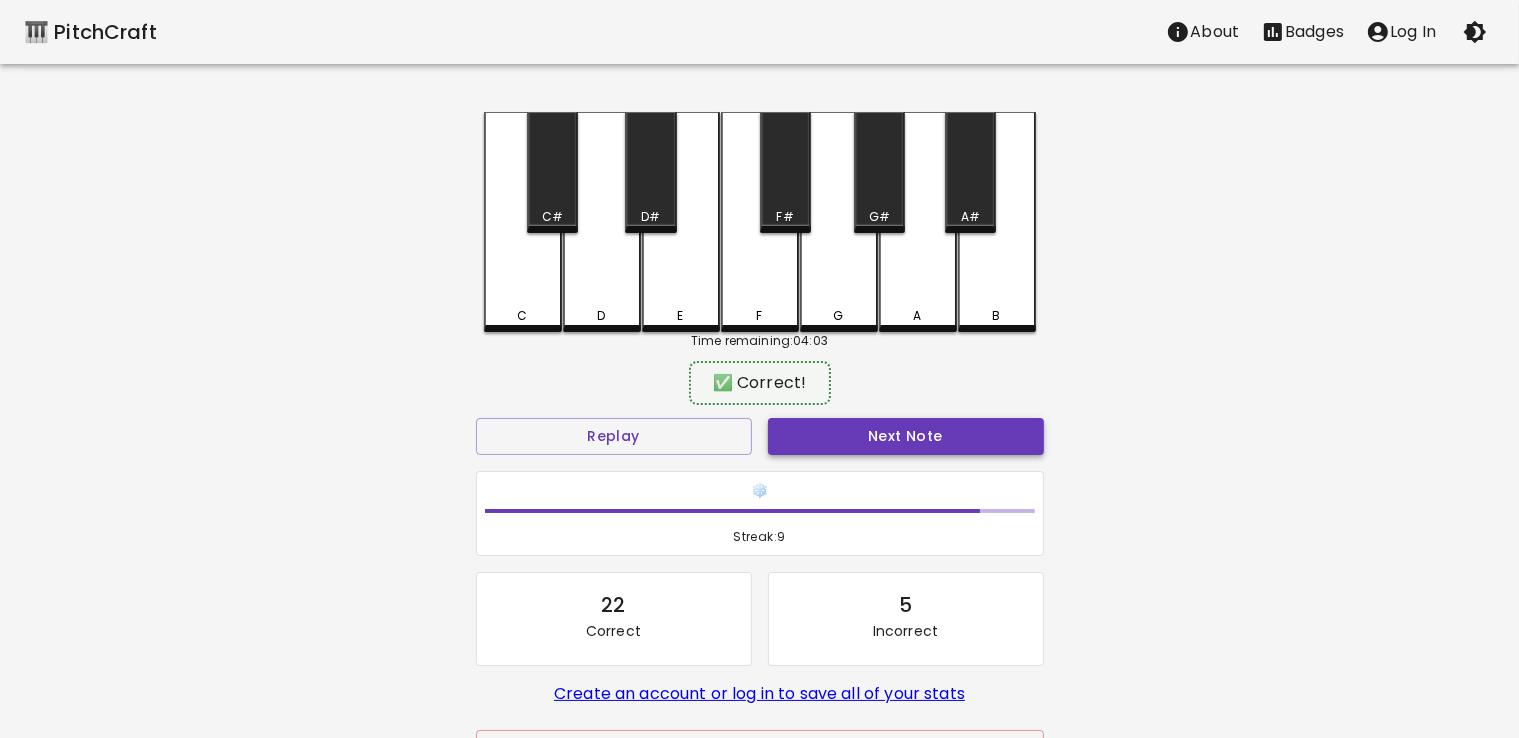 click on "Next Note" at bounding box center (906, 436) 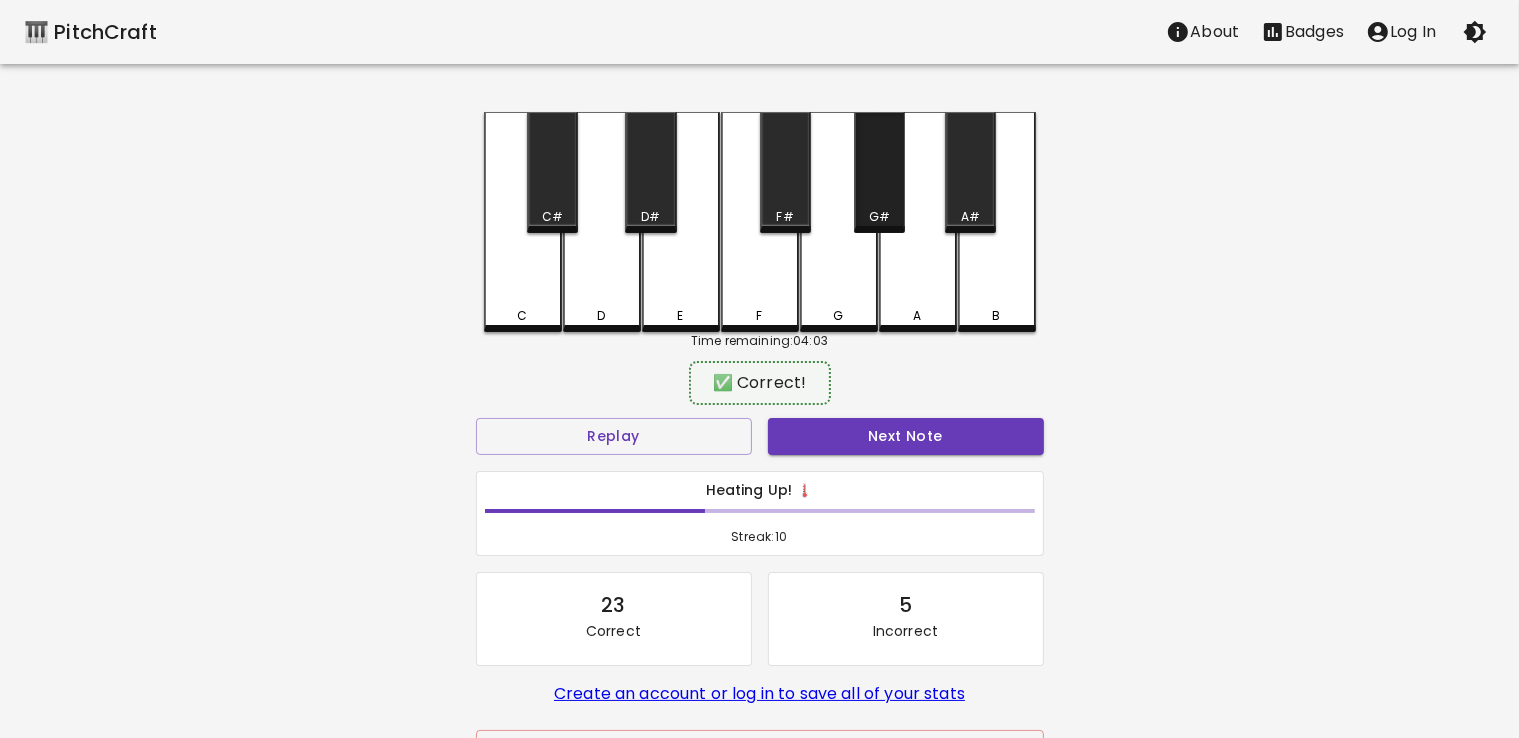 click on "G#" at bounding box center [879, 172] 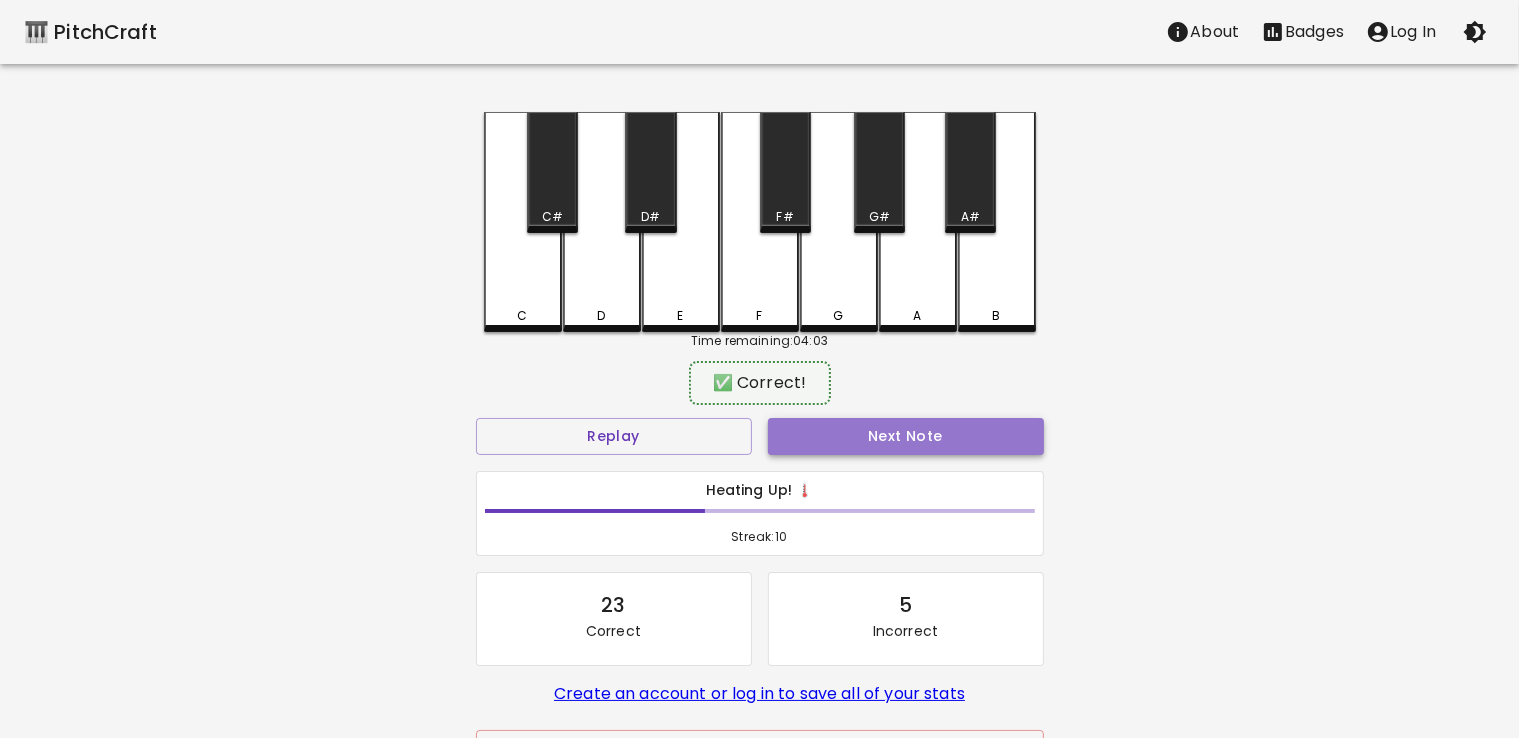 click on "Next Note" at bounding box center (906, 436) 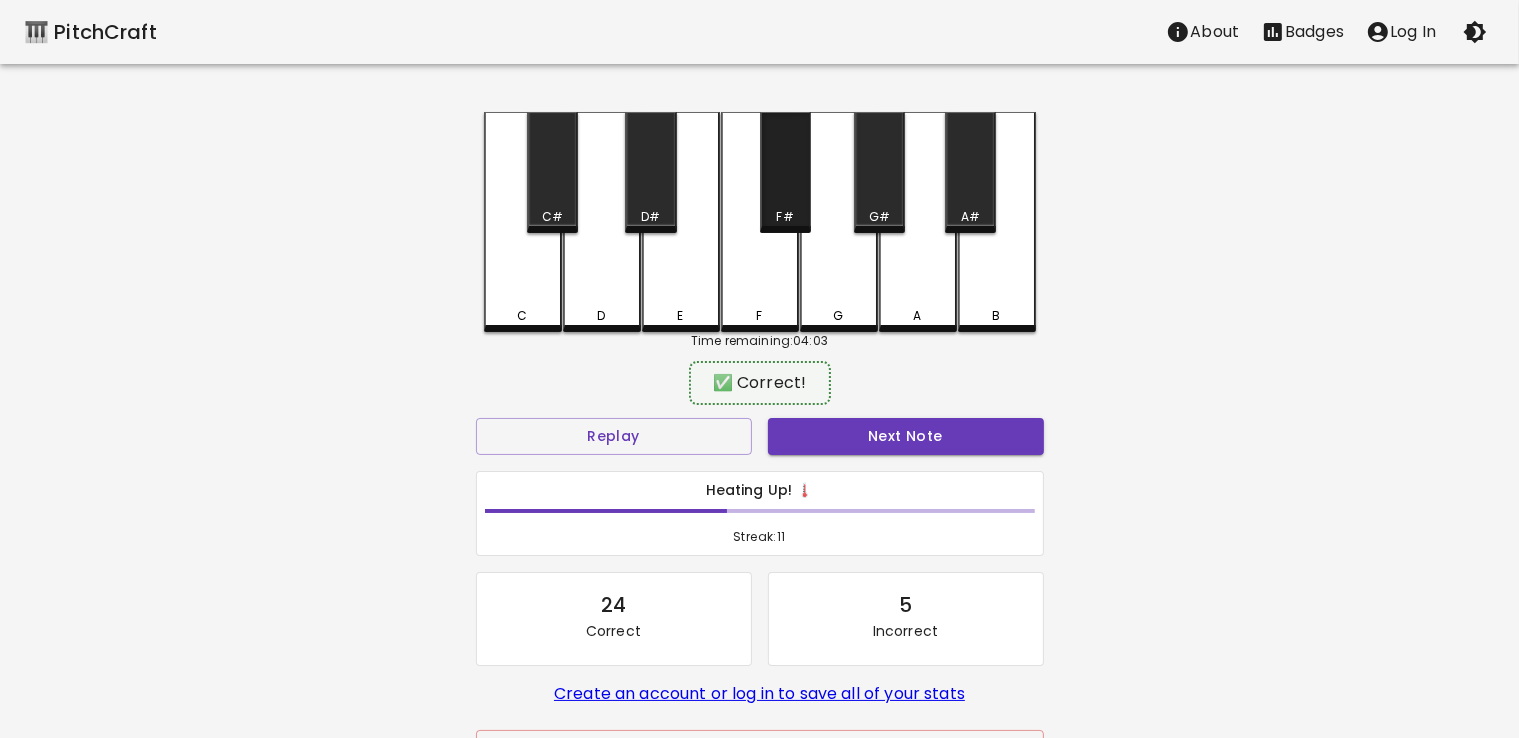 click on "F#" at bounding box center [785, 217] 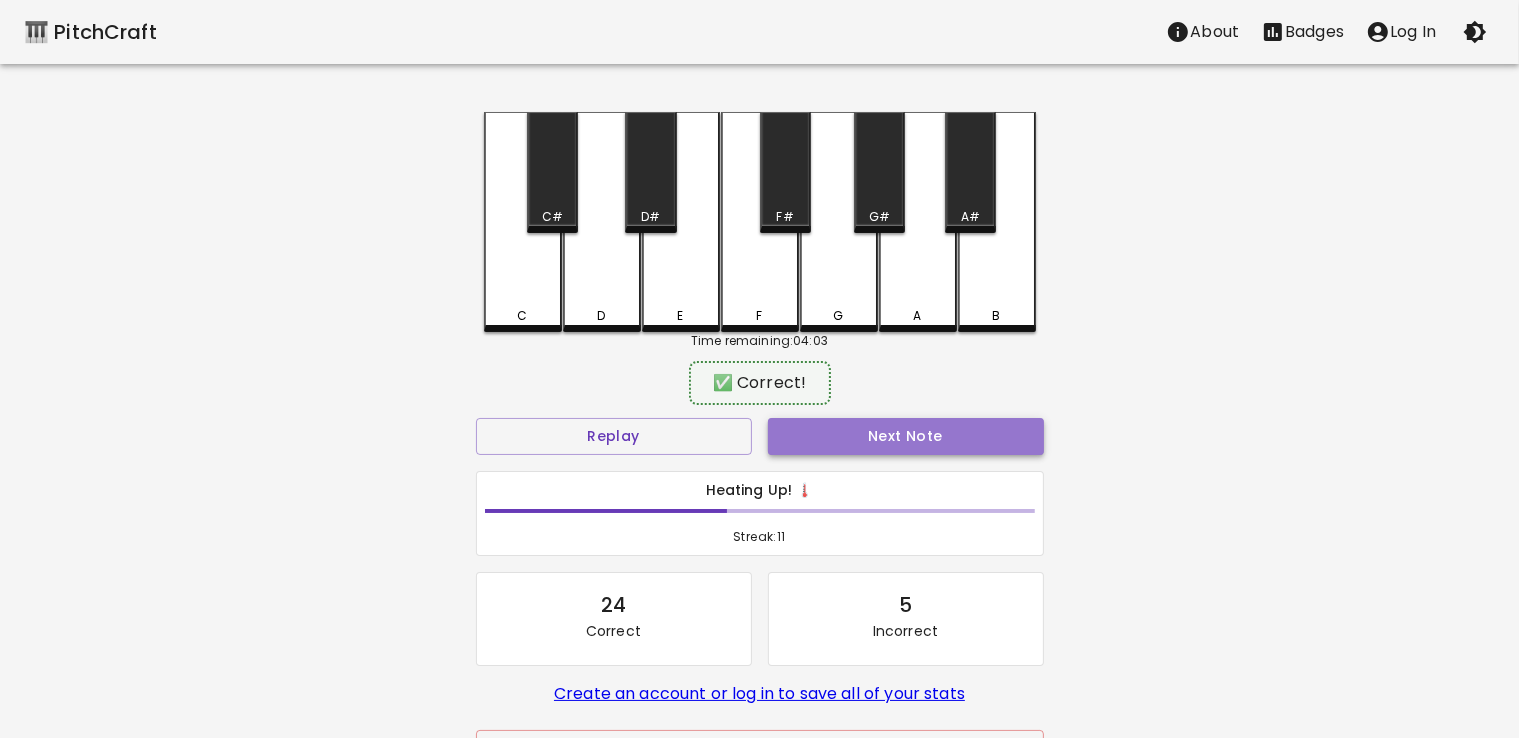 click on "Next Note" at bounding box center [906, 436] 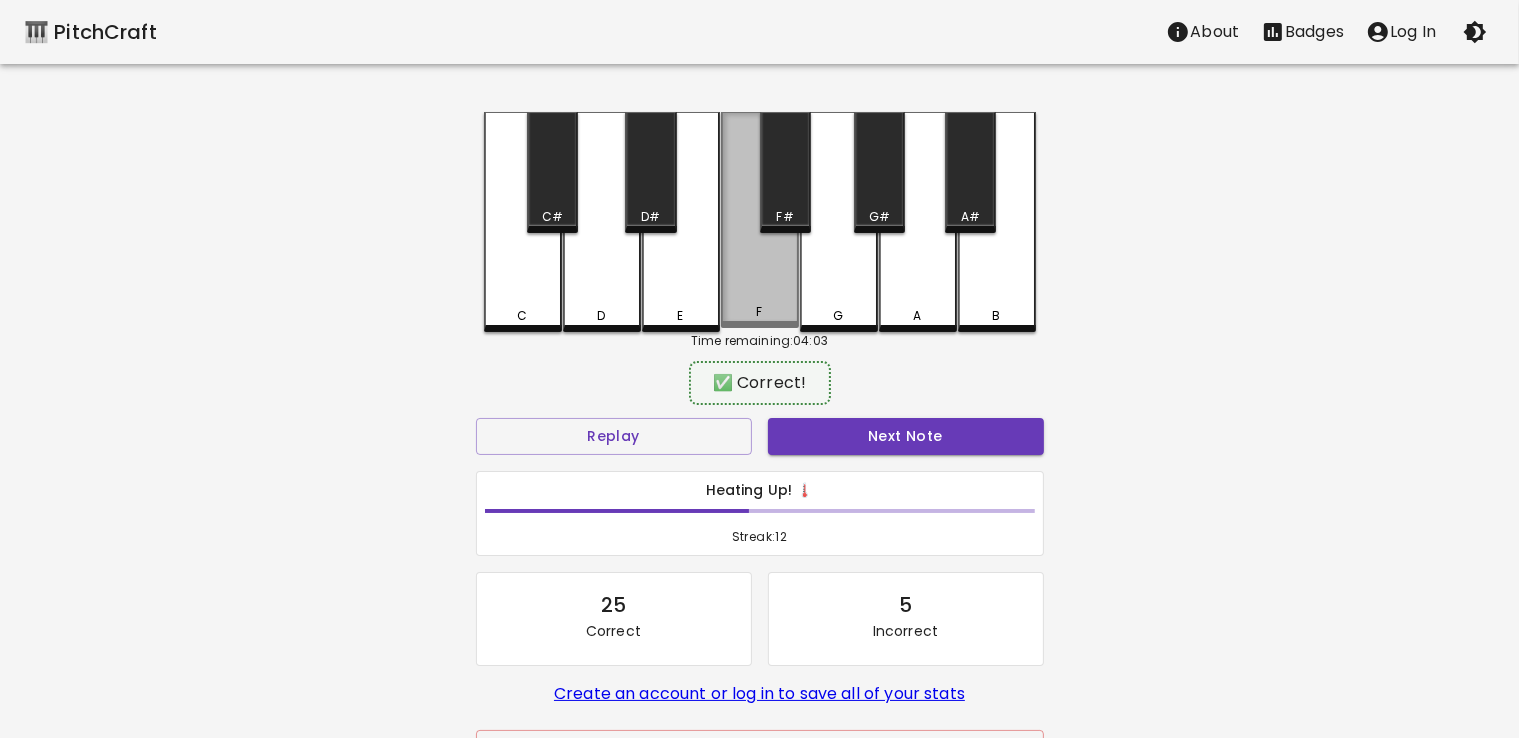 click on "F" at bounding box center (760, 220) 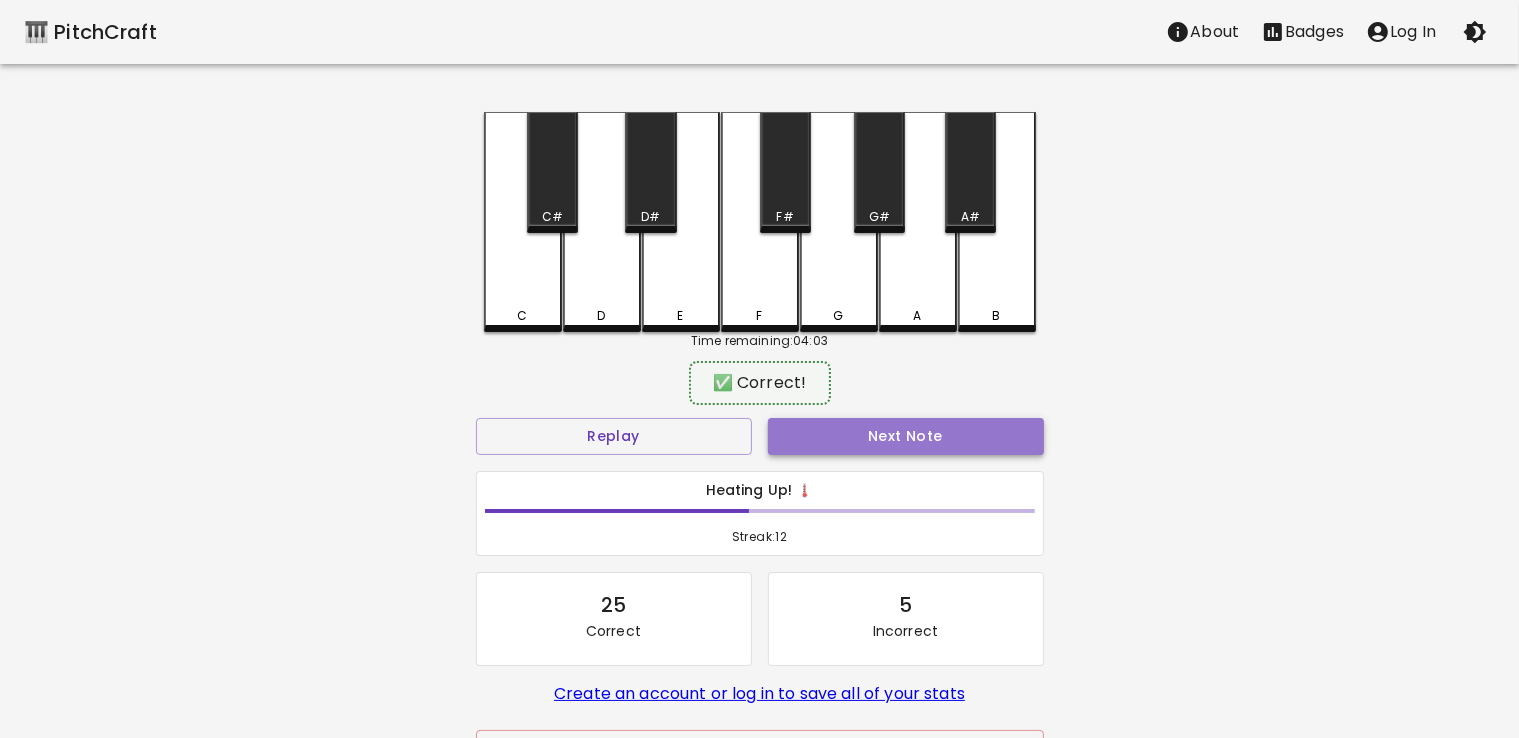 click on "Next Note" at bounding box center (906, 436) 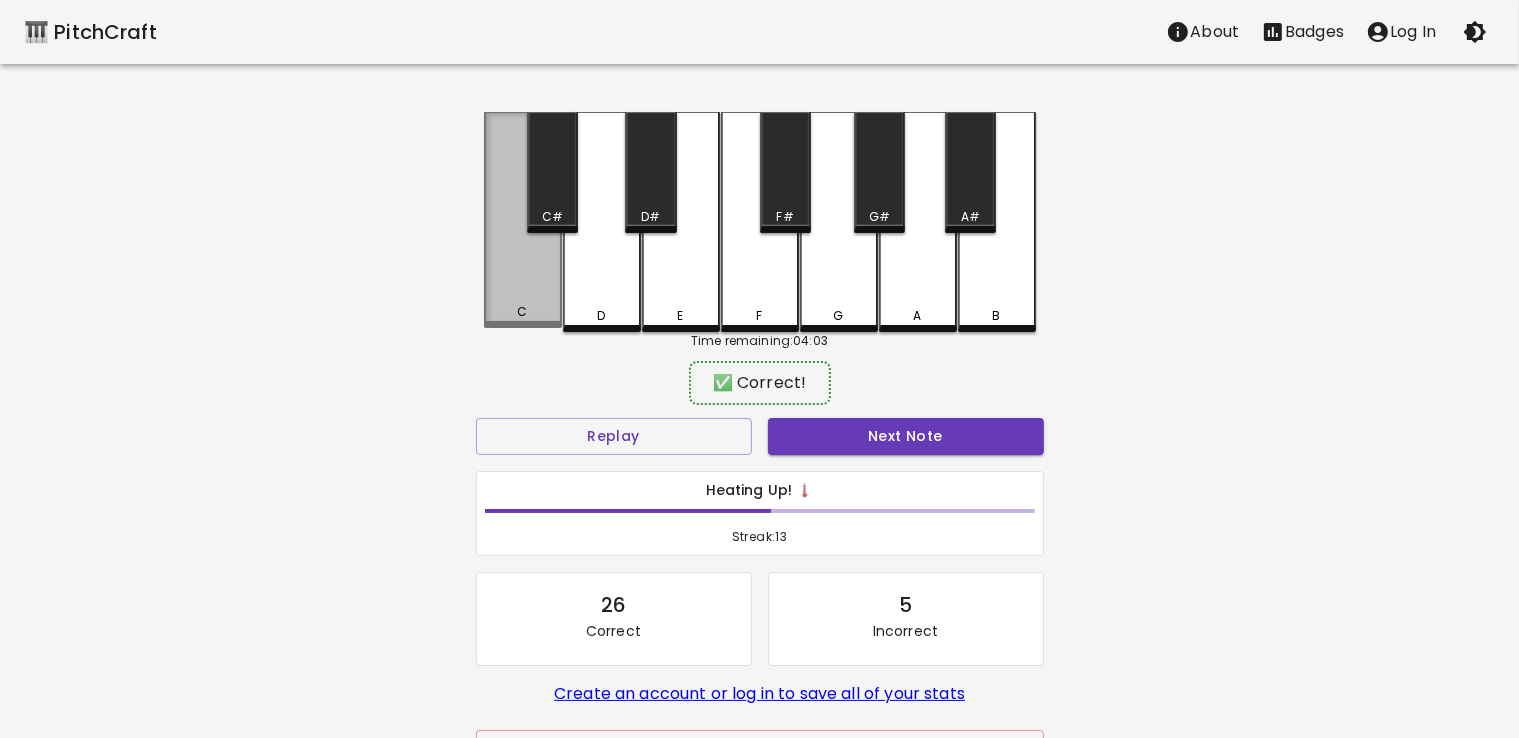 click on "C" at bounding box center [523, 220] 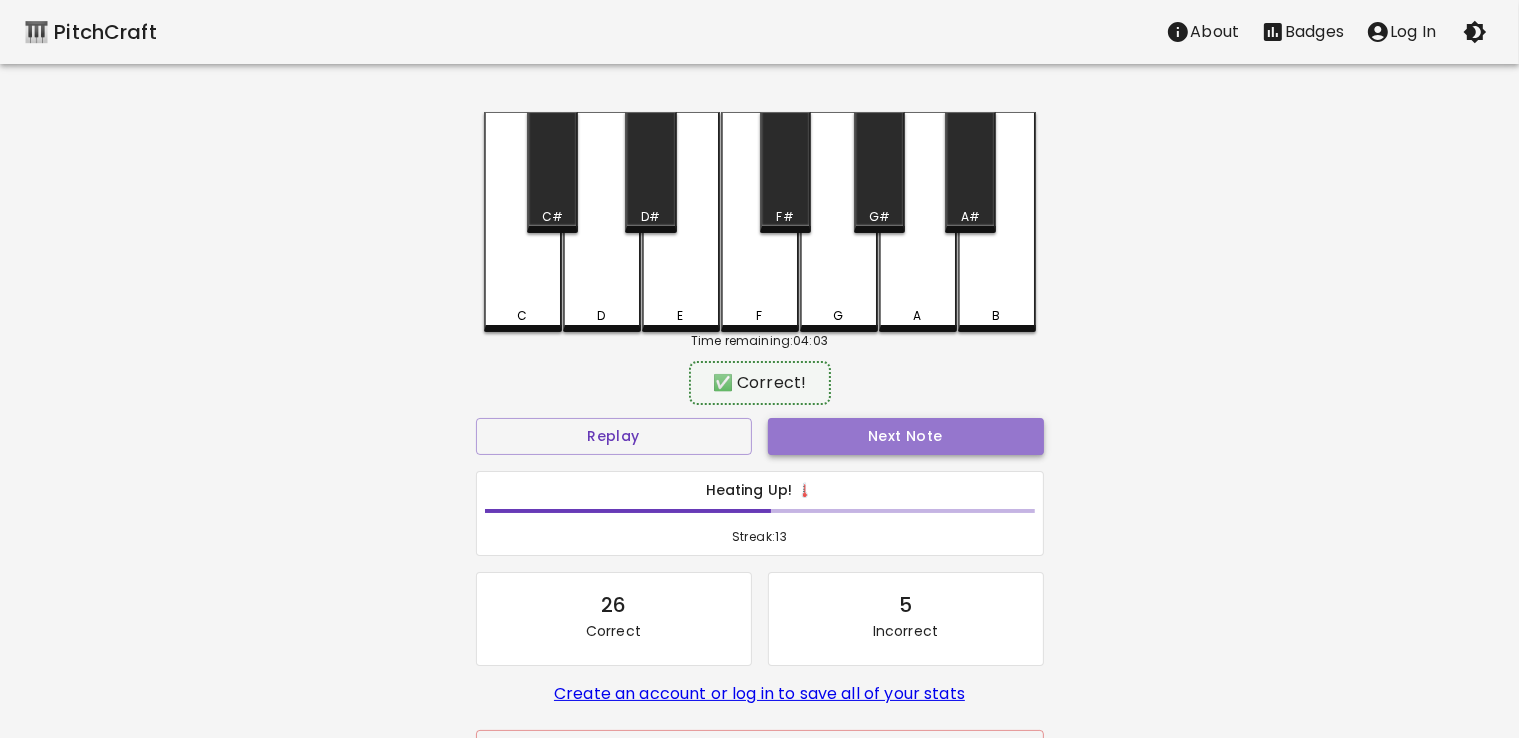 click on "Next Note" at bounding box center [906, 436] 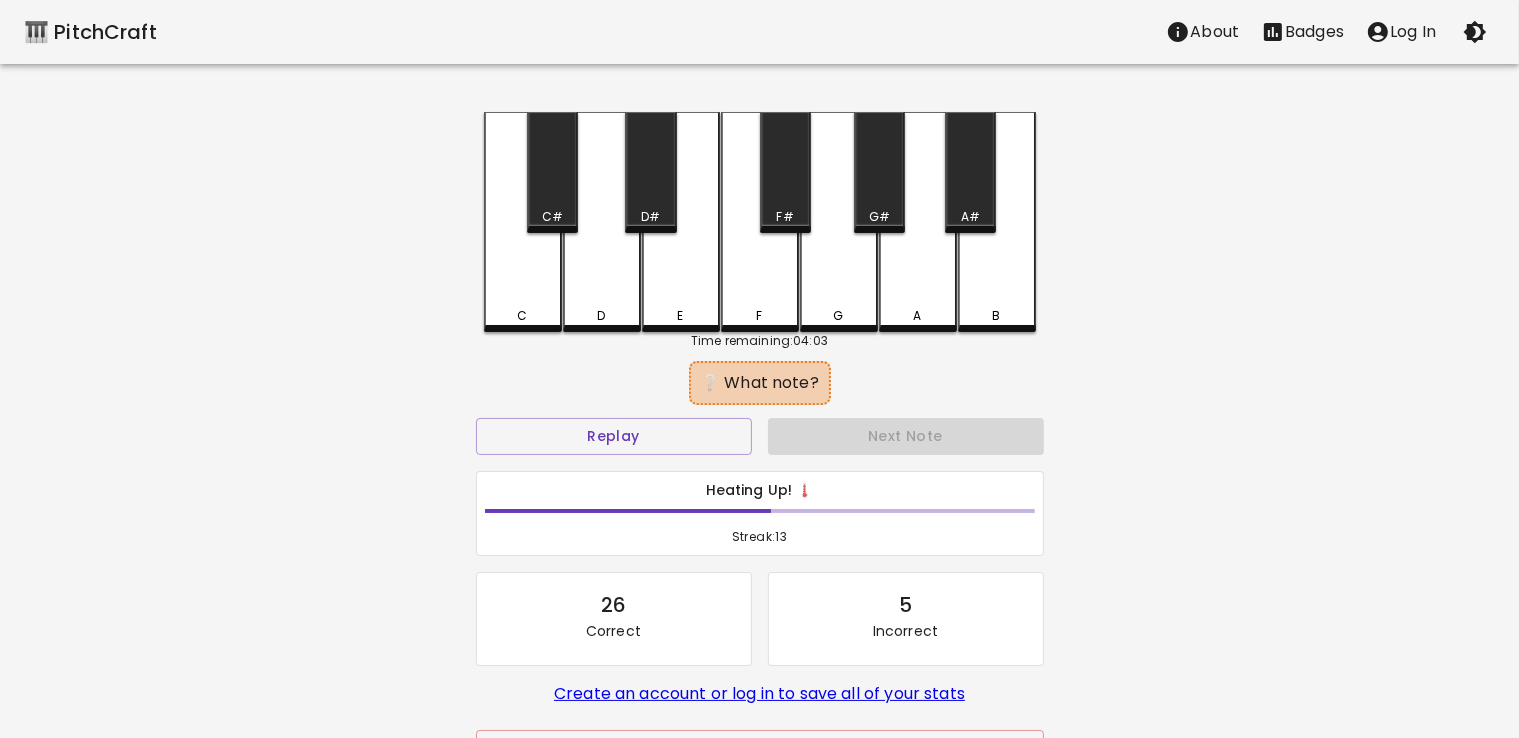 click on "B" at bounding box center (997, 222) 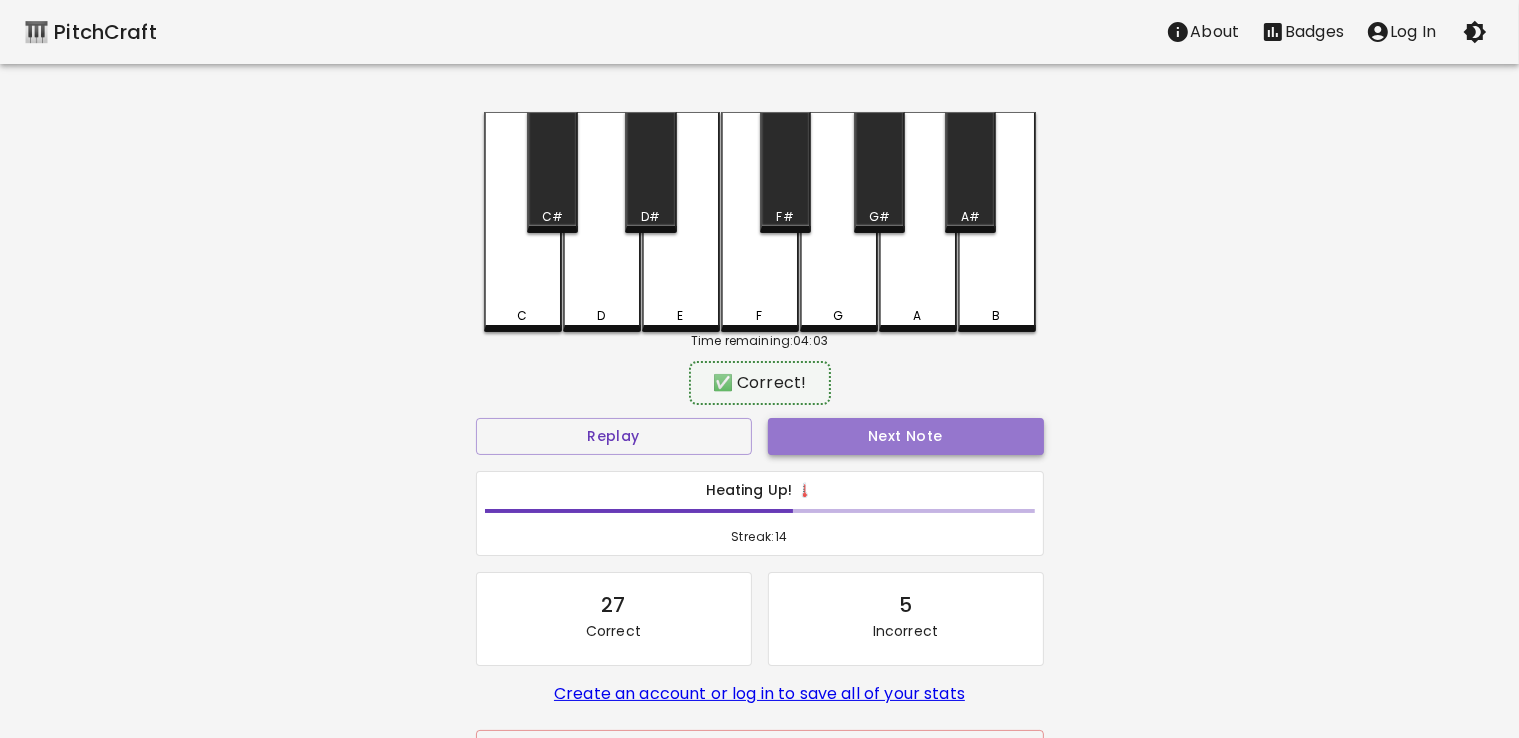 click on "Next Note" at bounding box center (906, 436) 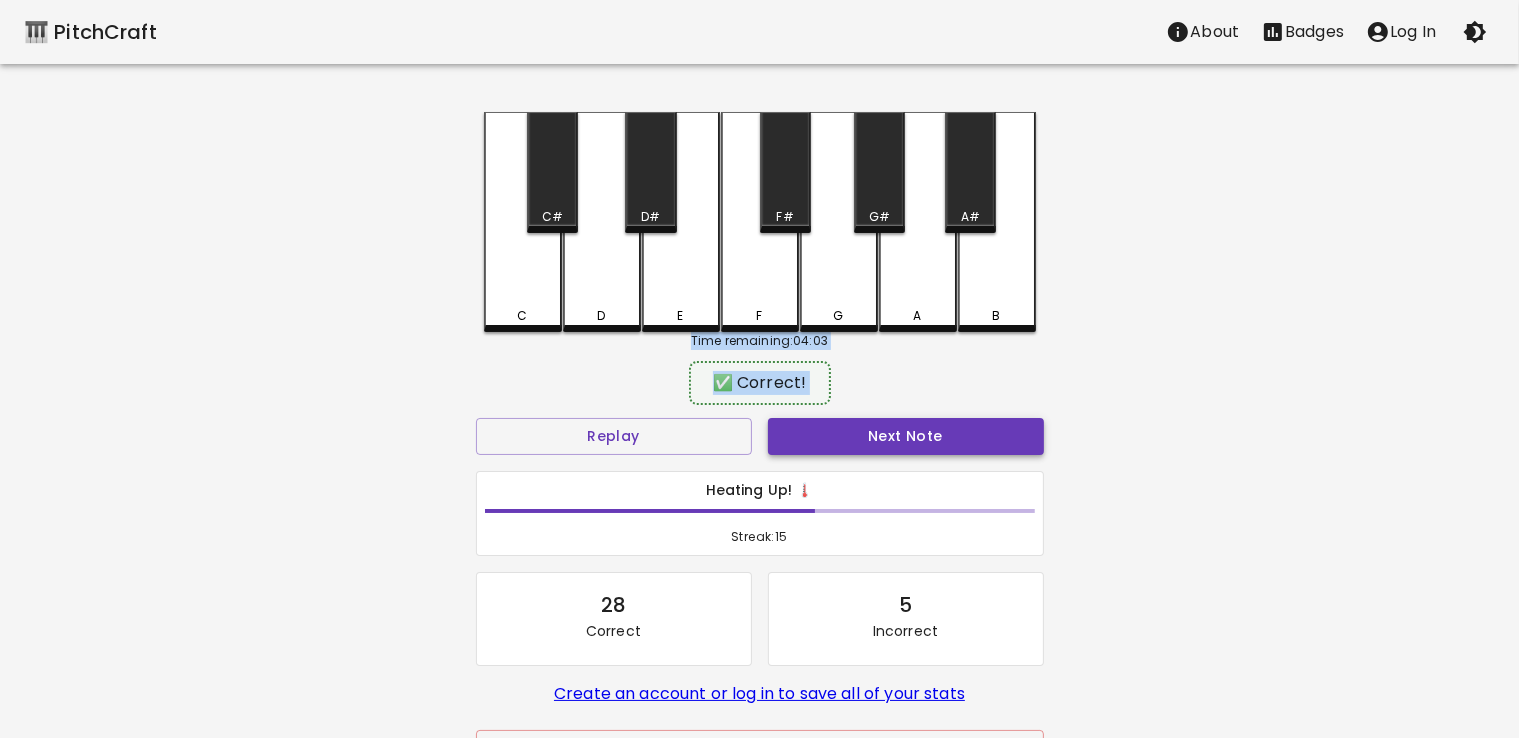 drag, startPoint x: 603, startPoint y: 304, endPoint x: 930, endPoint y: 418, distance: 346.30188 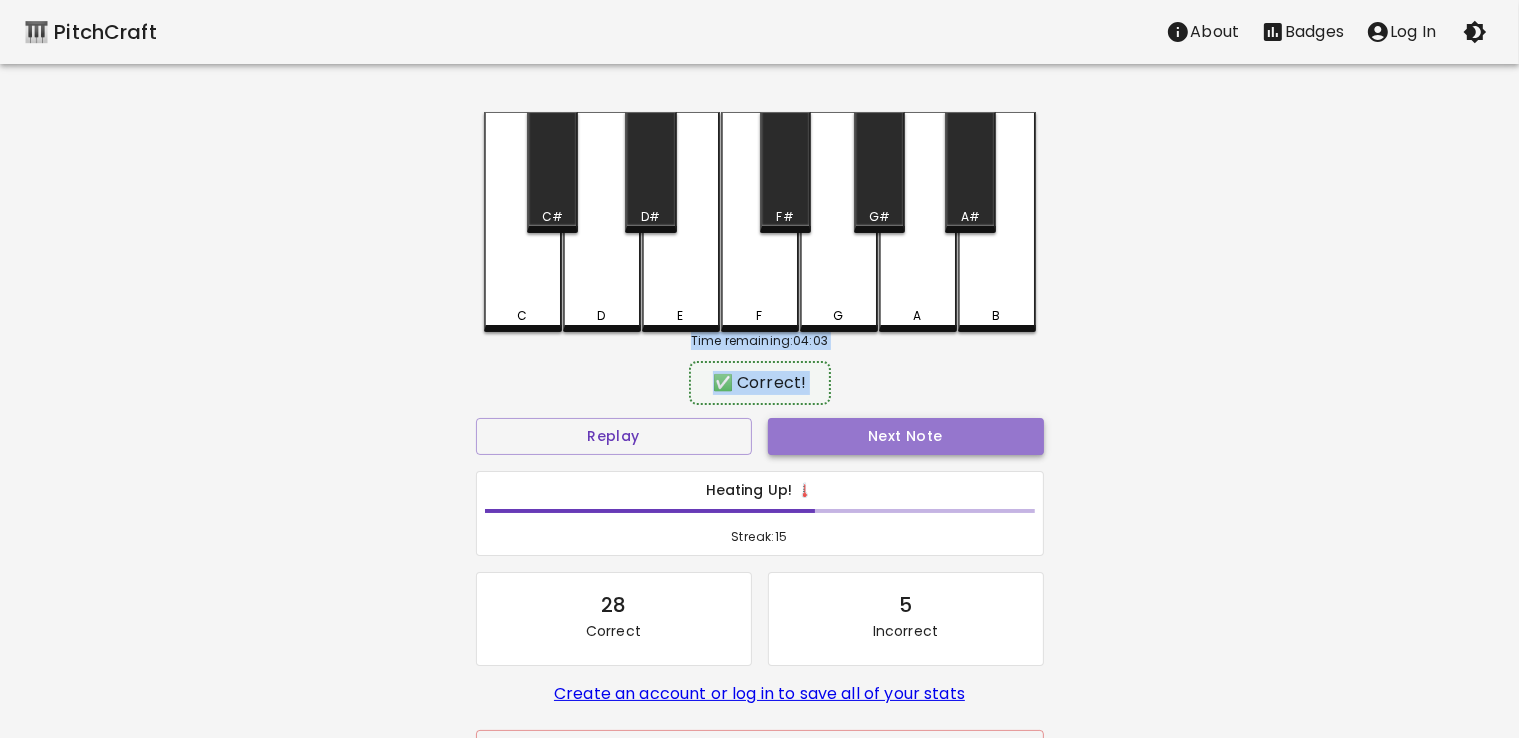 click on "Next Note" at bounding box center [906, 436] 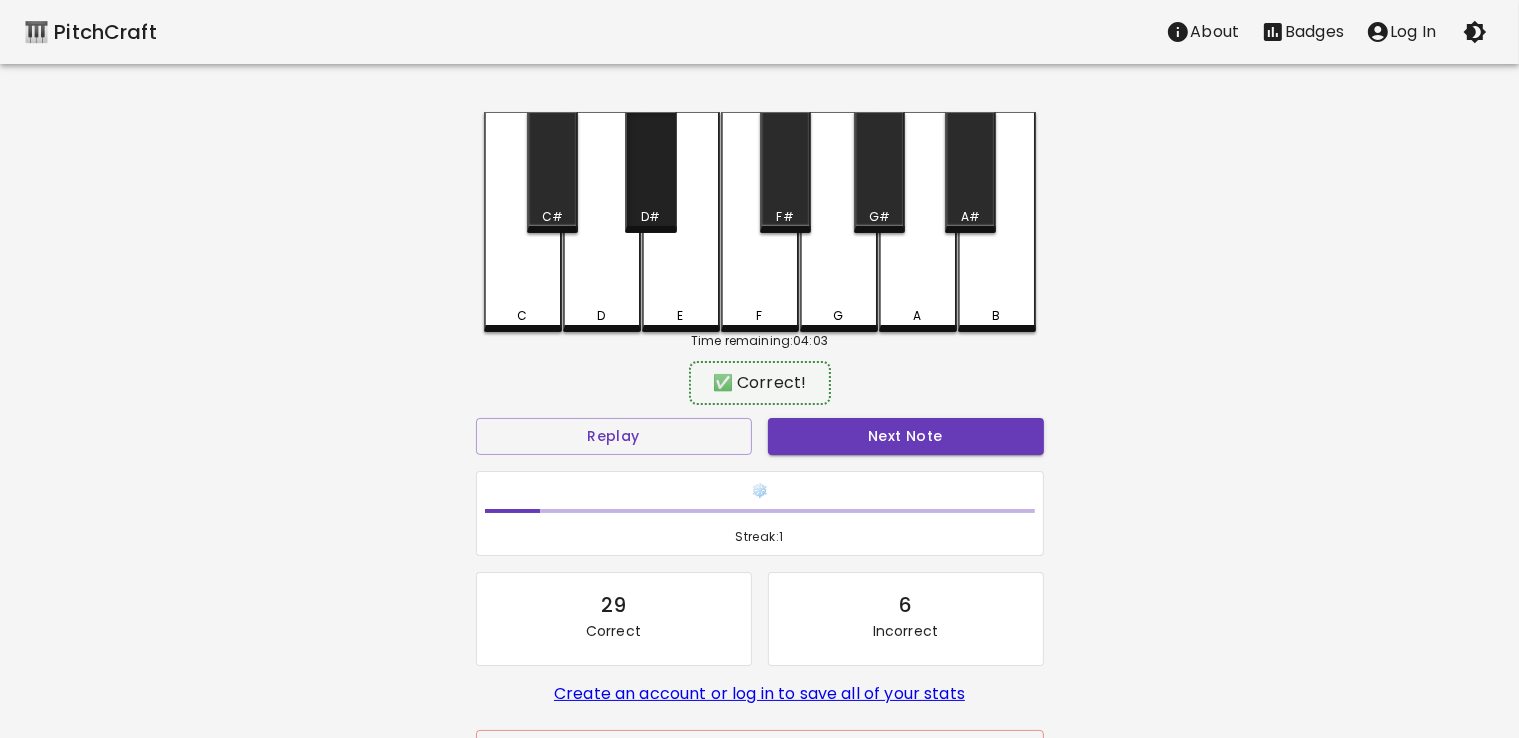 click on "D#" at bounding box center (650, 172) 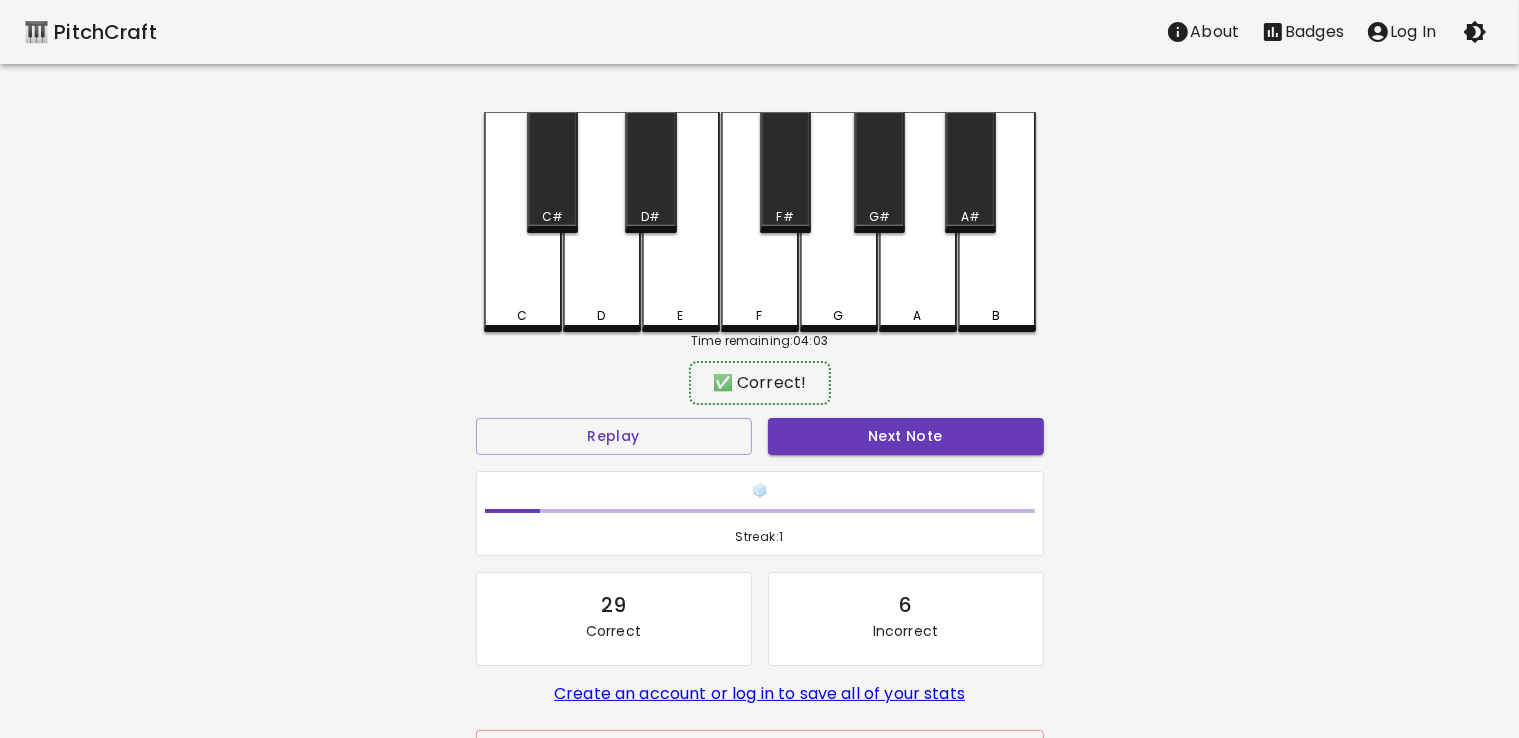 click on "D#" at bounding box center (650, 172) 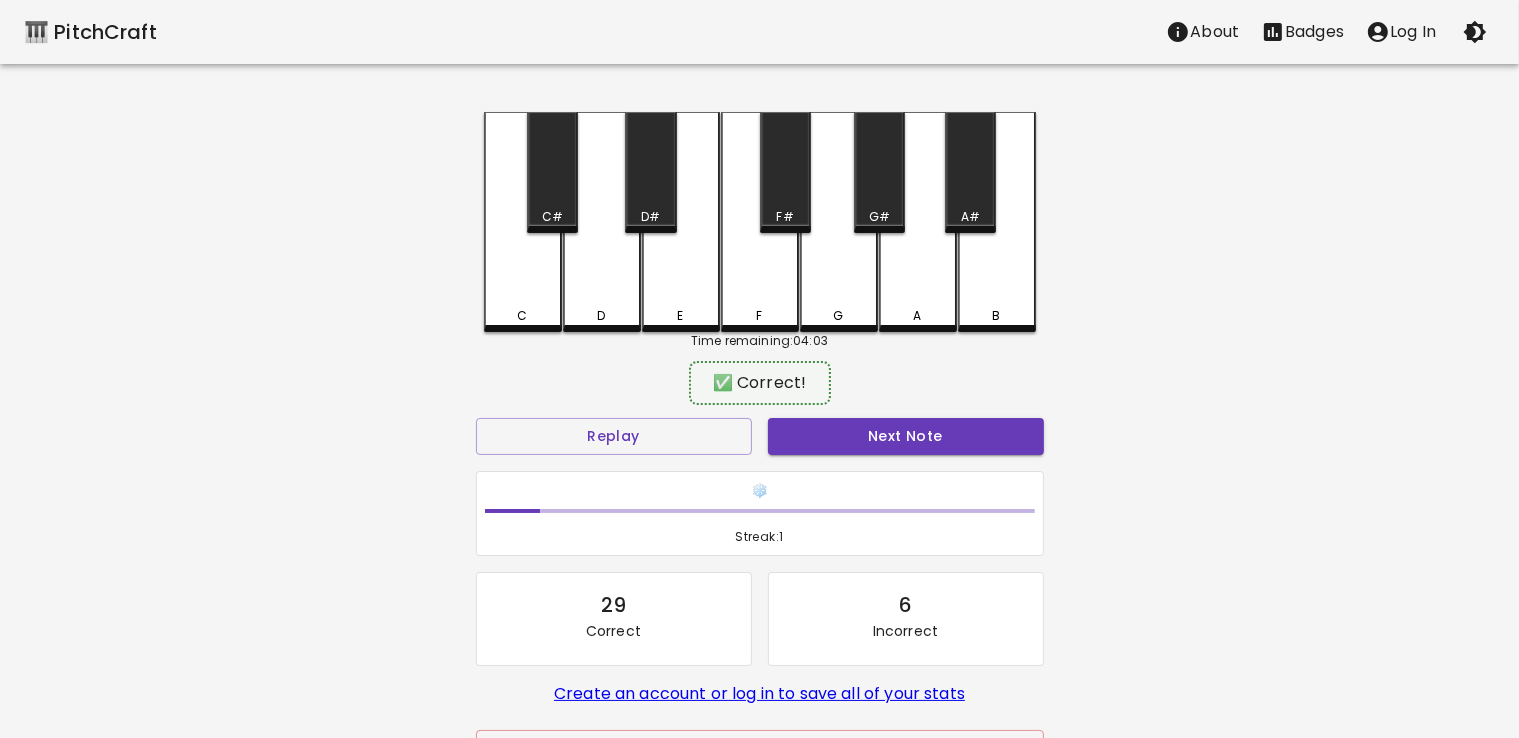 click on "Next Note" at bounding box center [906, 436] 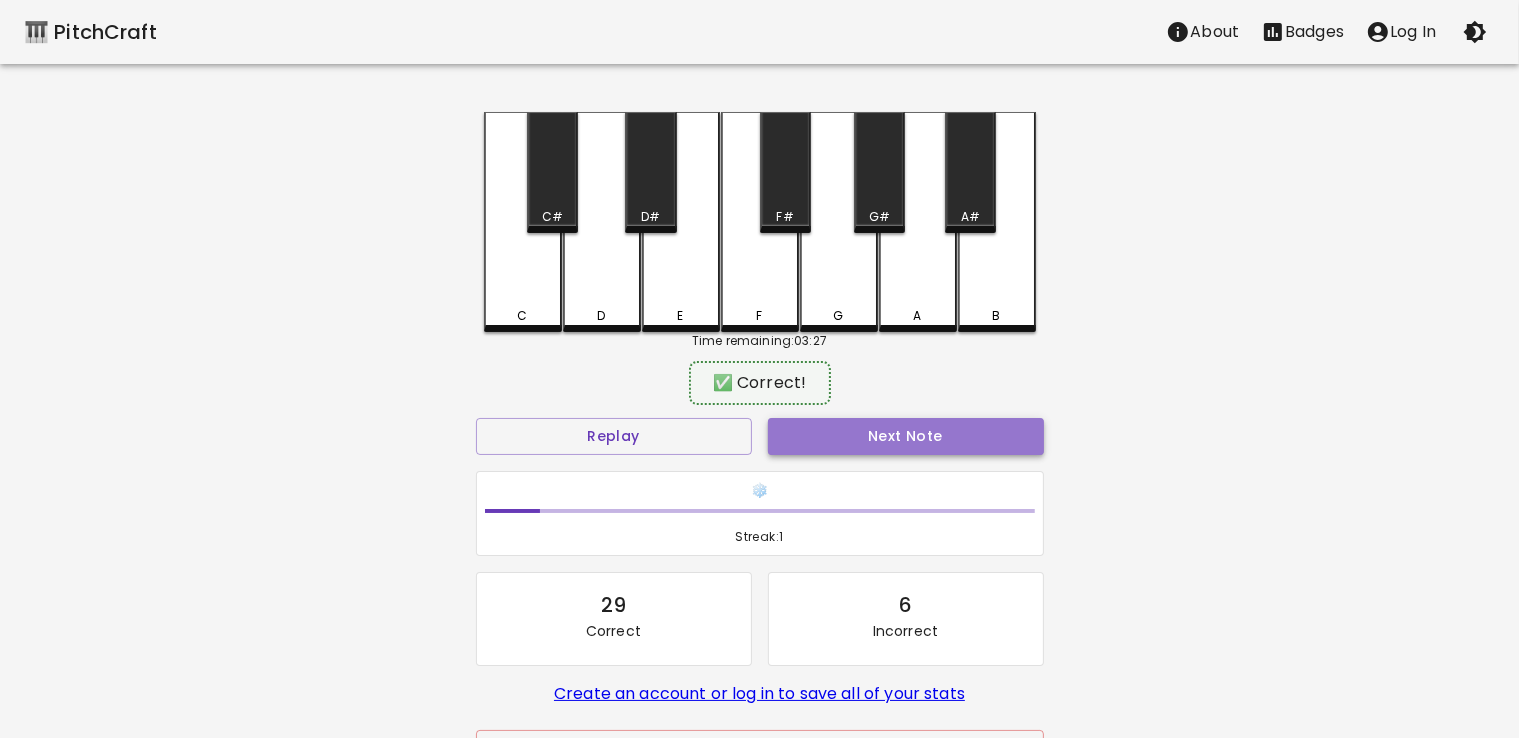 click on "Next Note" at bounding box center (906, 436) 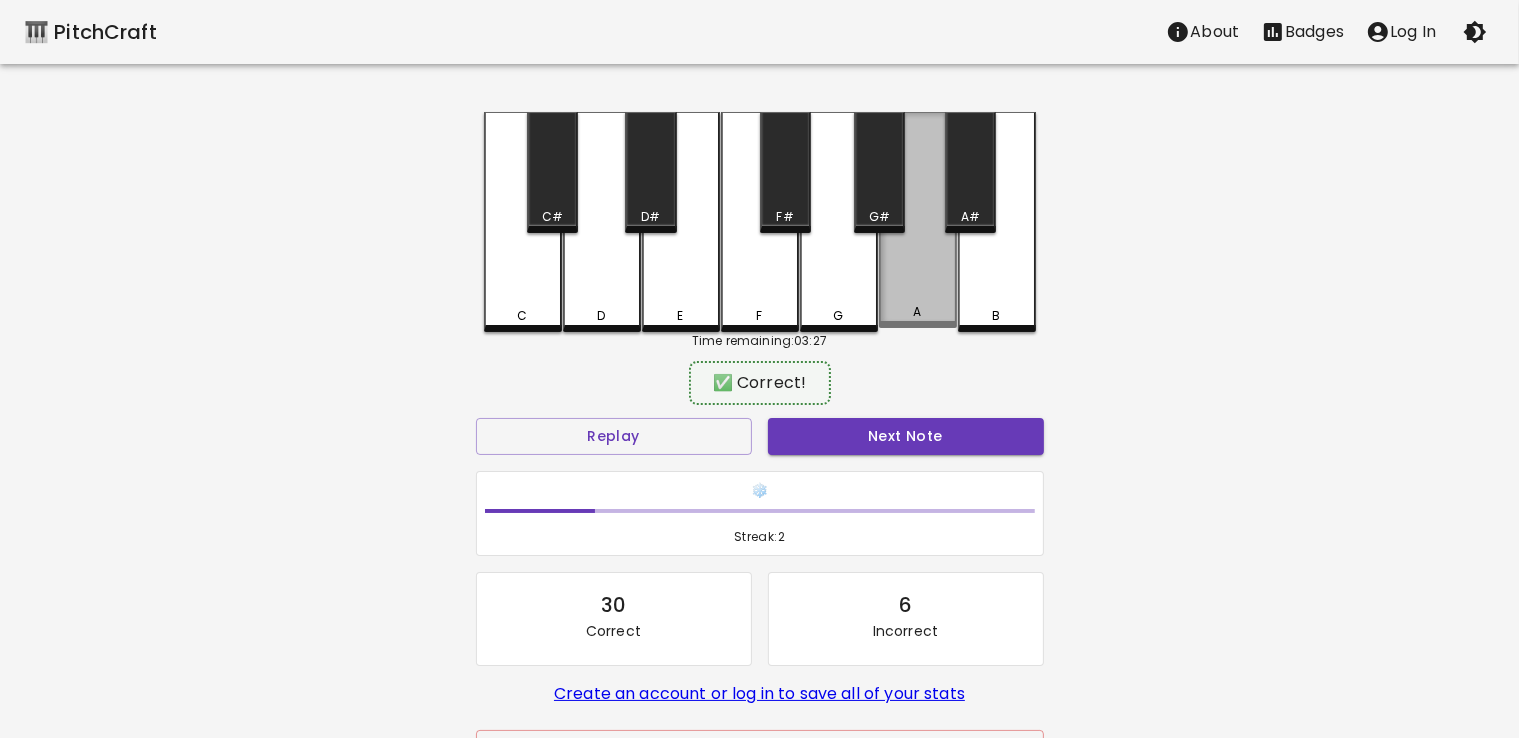 click on "A" at bounding box center (918, 220) 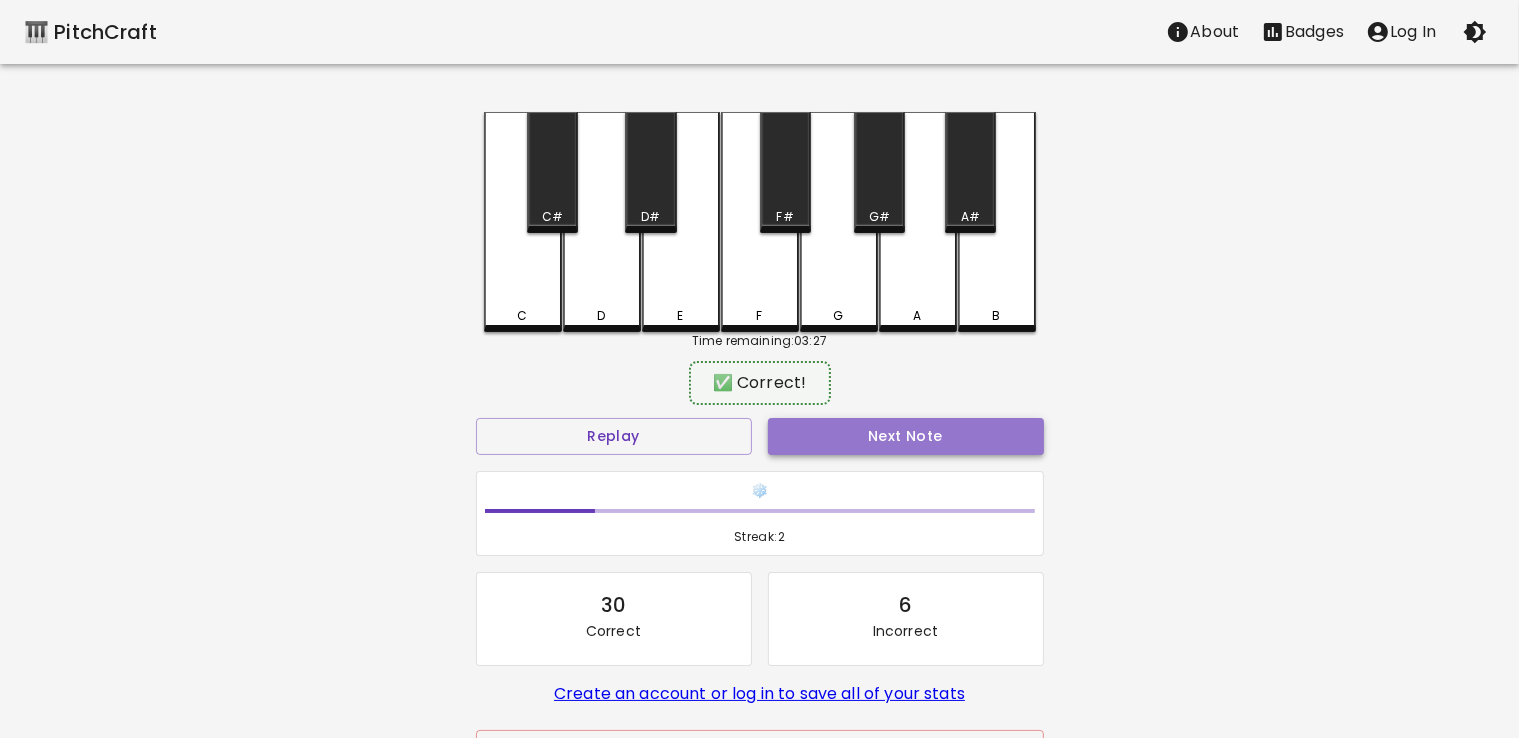 click on "Next Note" at bounding box center [906, 436] 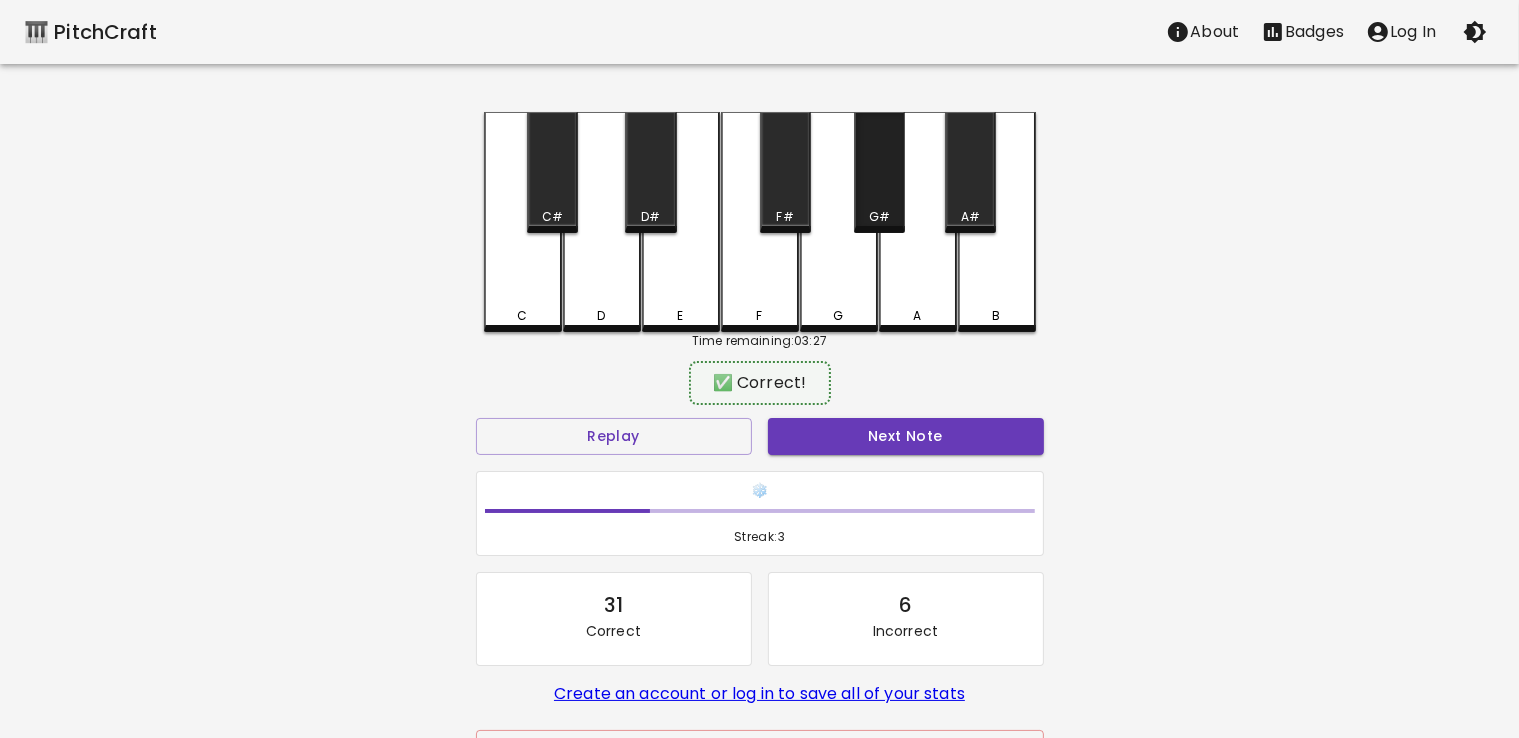 click on "G#" at bounding box center [879, 172] 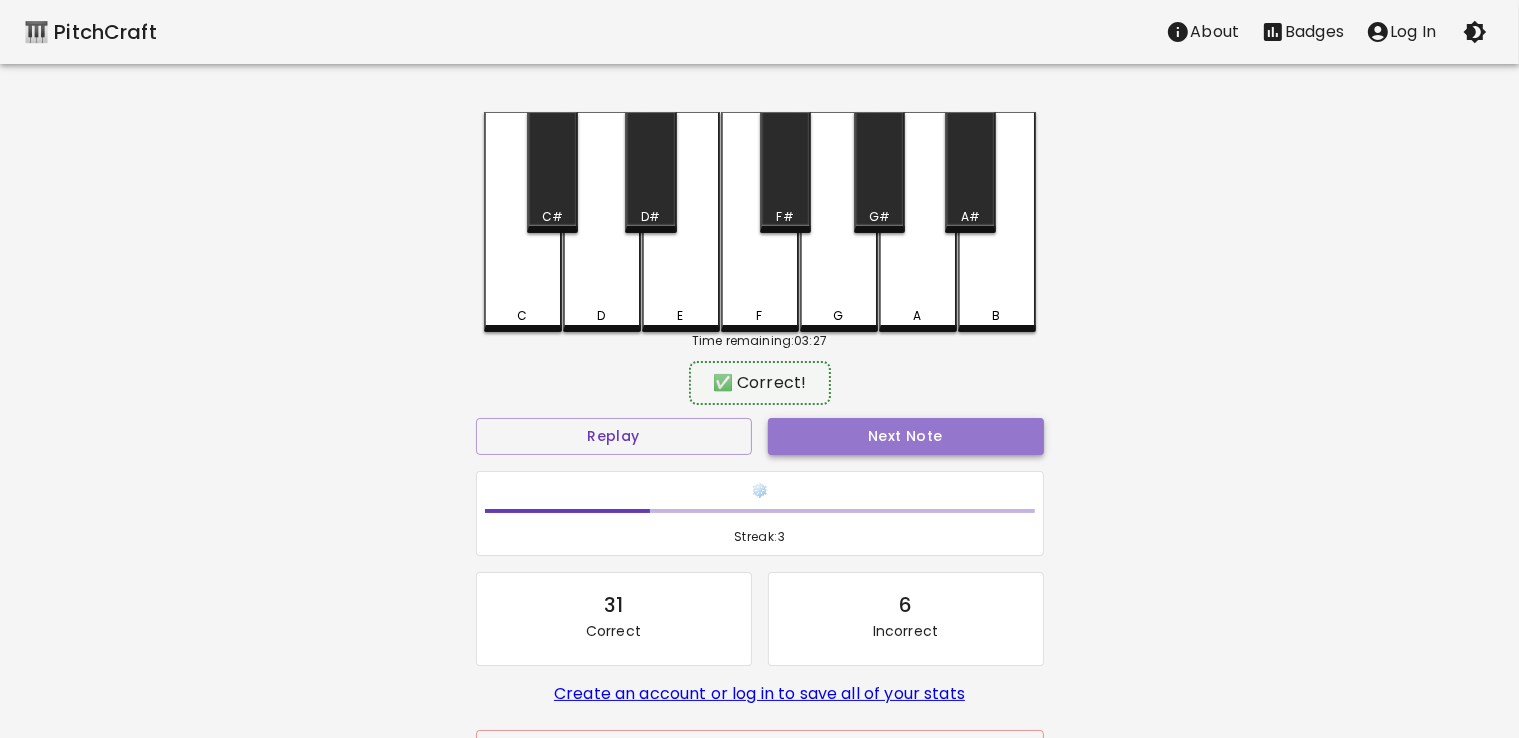 click on "Next Note" at bounding box center (906, 436) 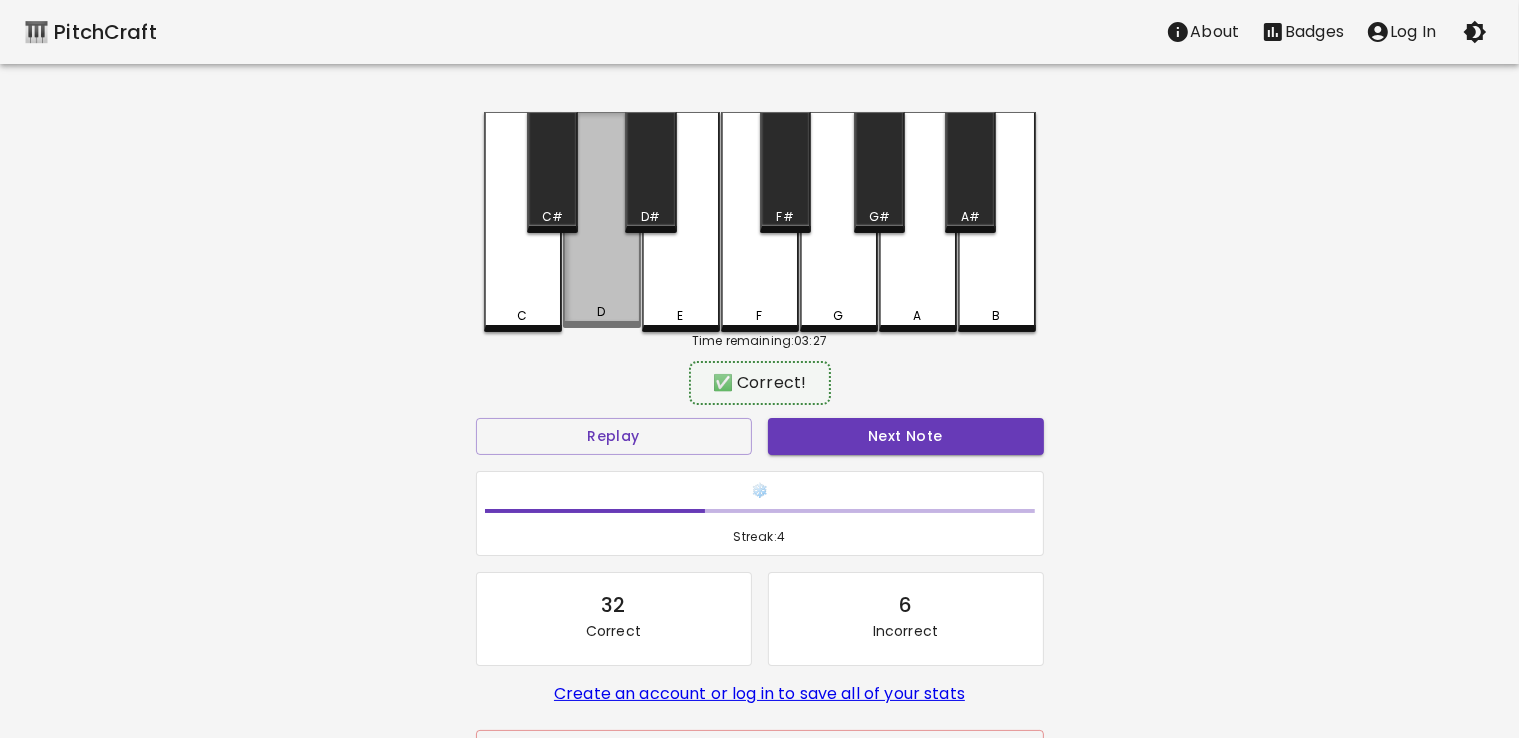 click on "D" at bounding box center [602, 220] 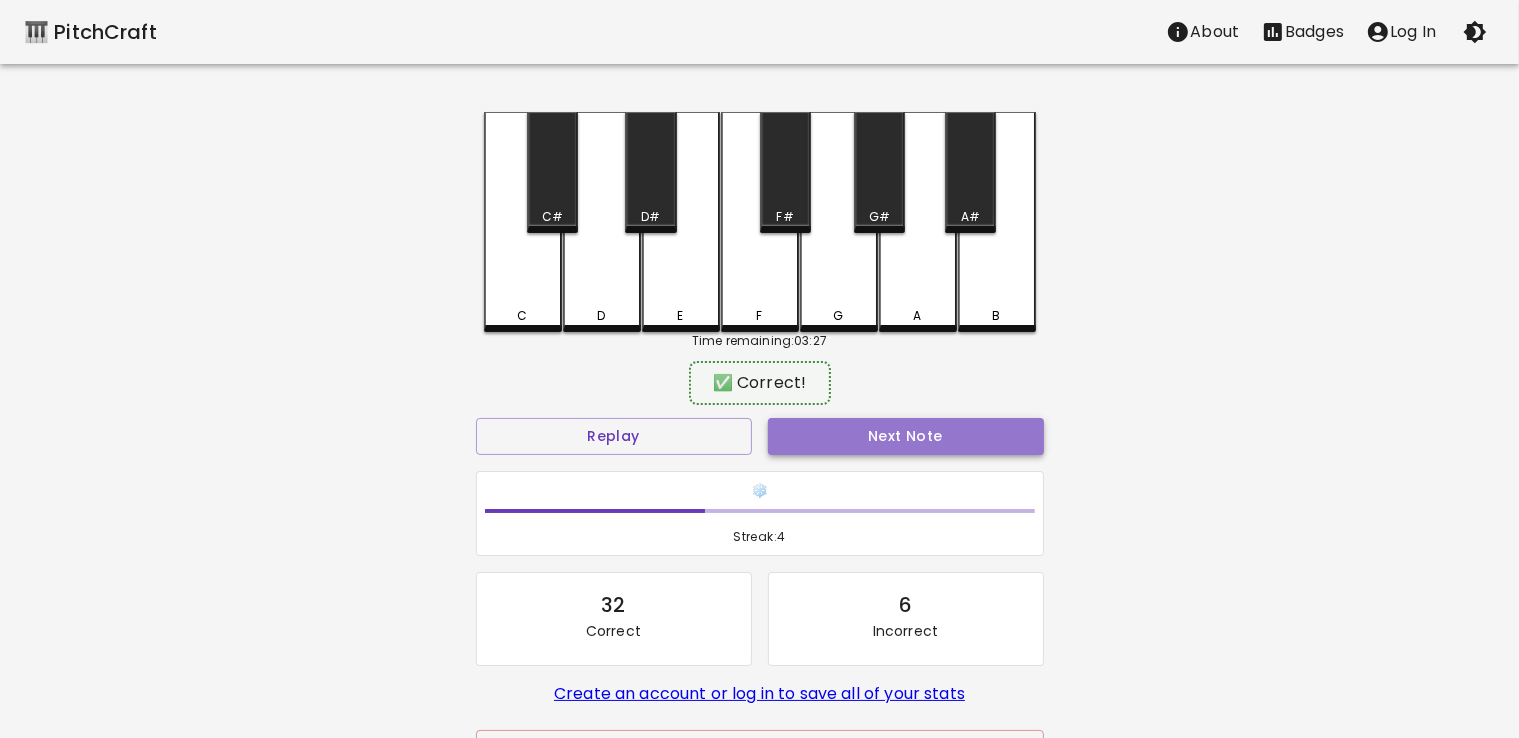 click on "Next Note" at bounding box center [906, 436] 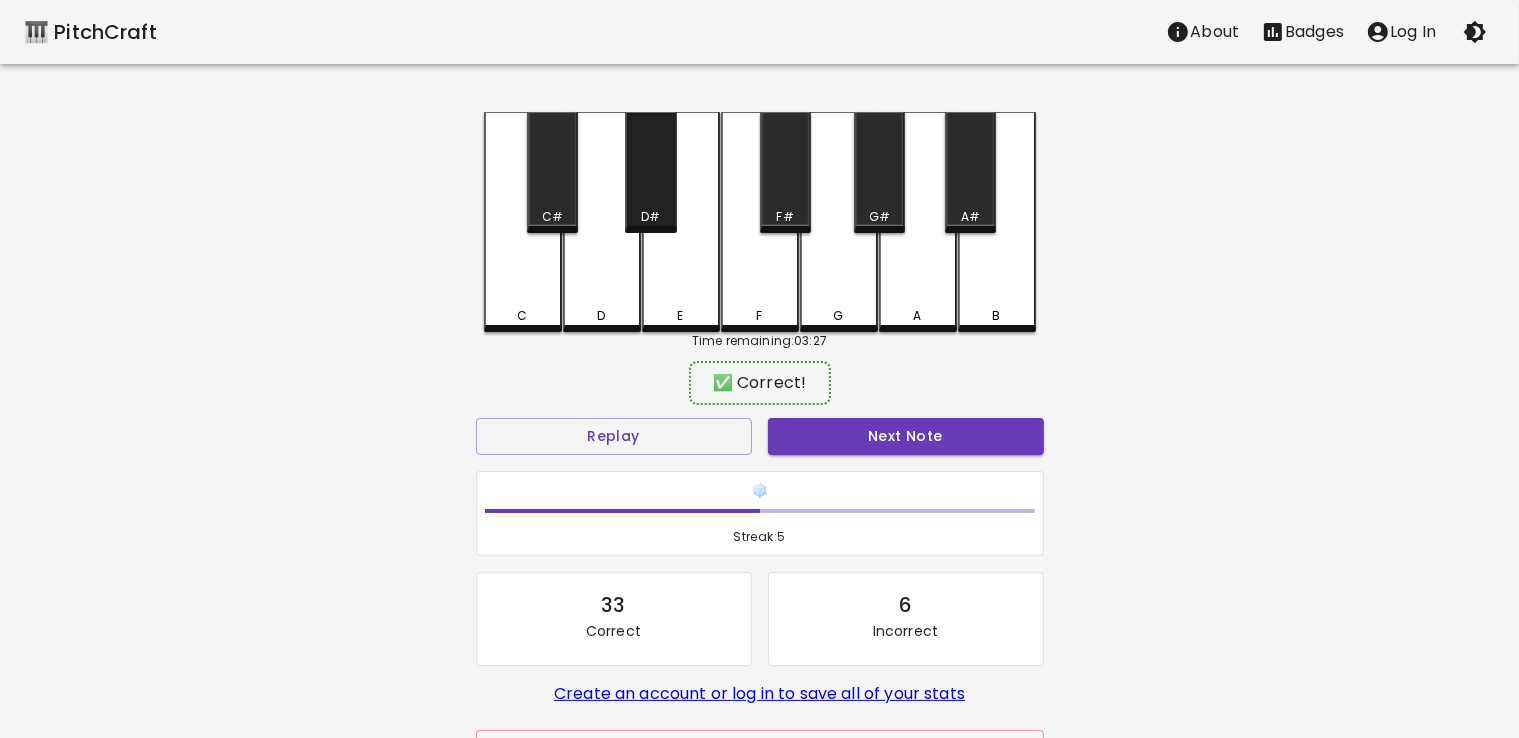 click on "D#" at bounding box center (650, 172) 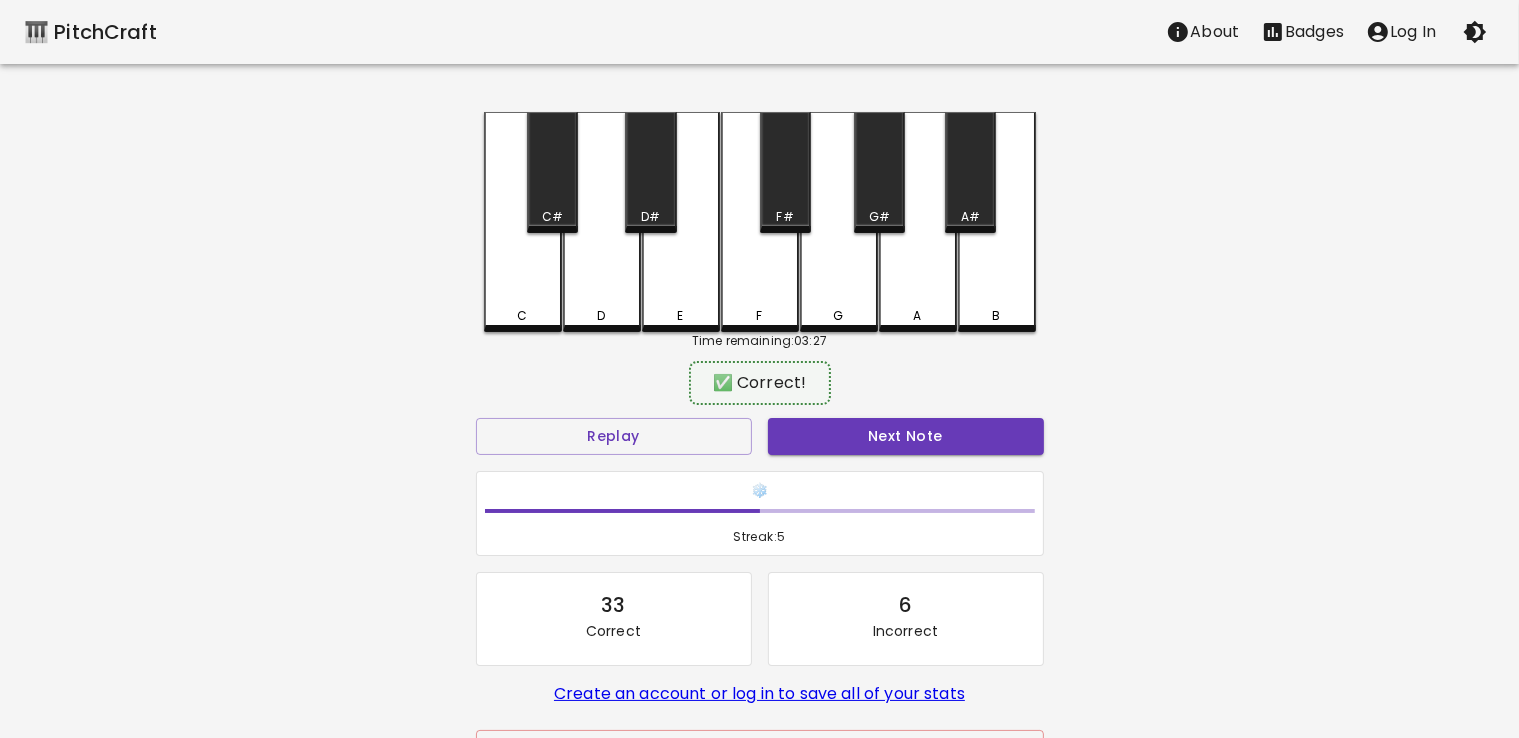 click on "Next Note" at bounding box center (906, 436) 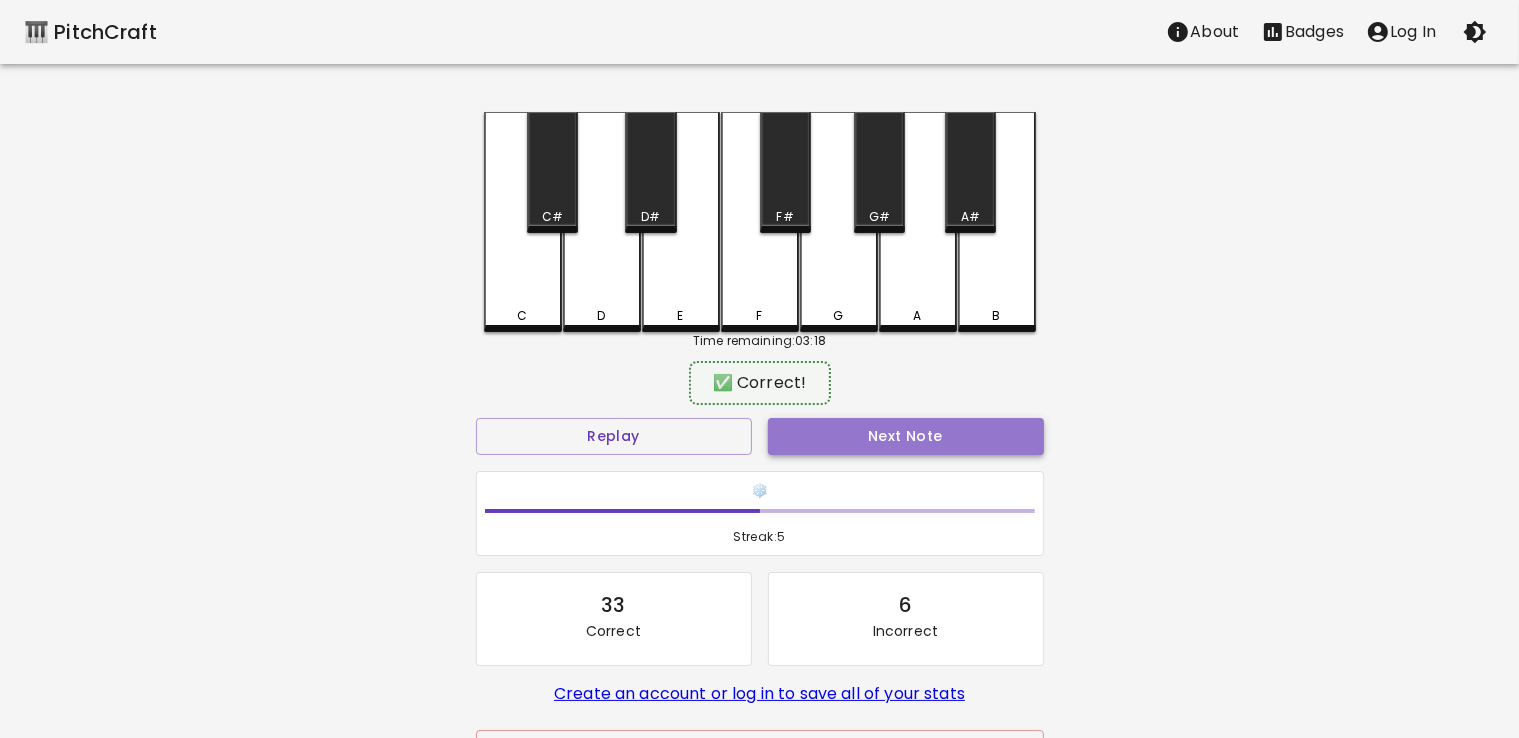 click on "Next Note" at bounding box center (906, 436) 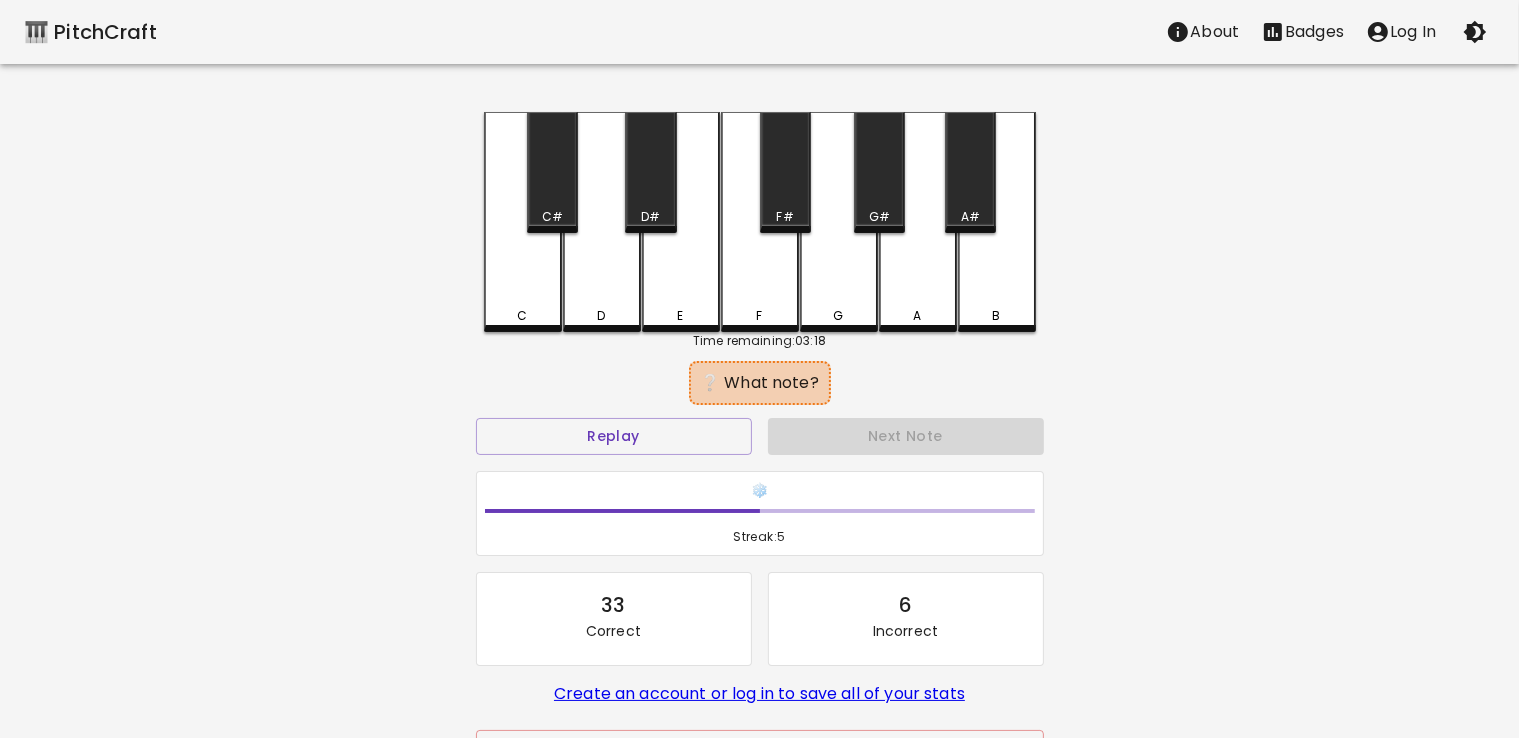 click on "G#" at bounding box center (879, 172) 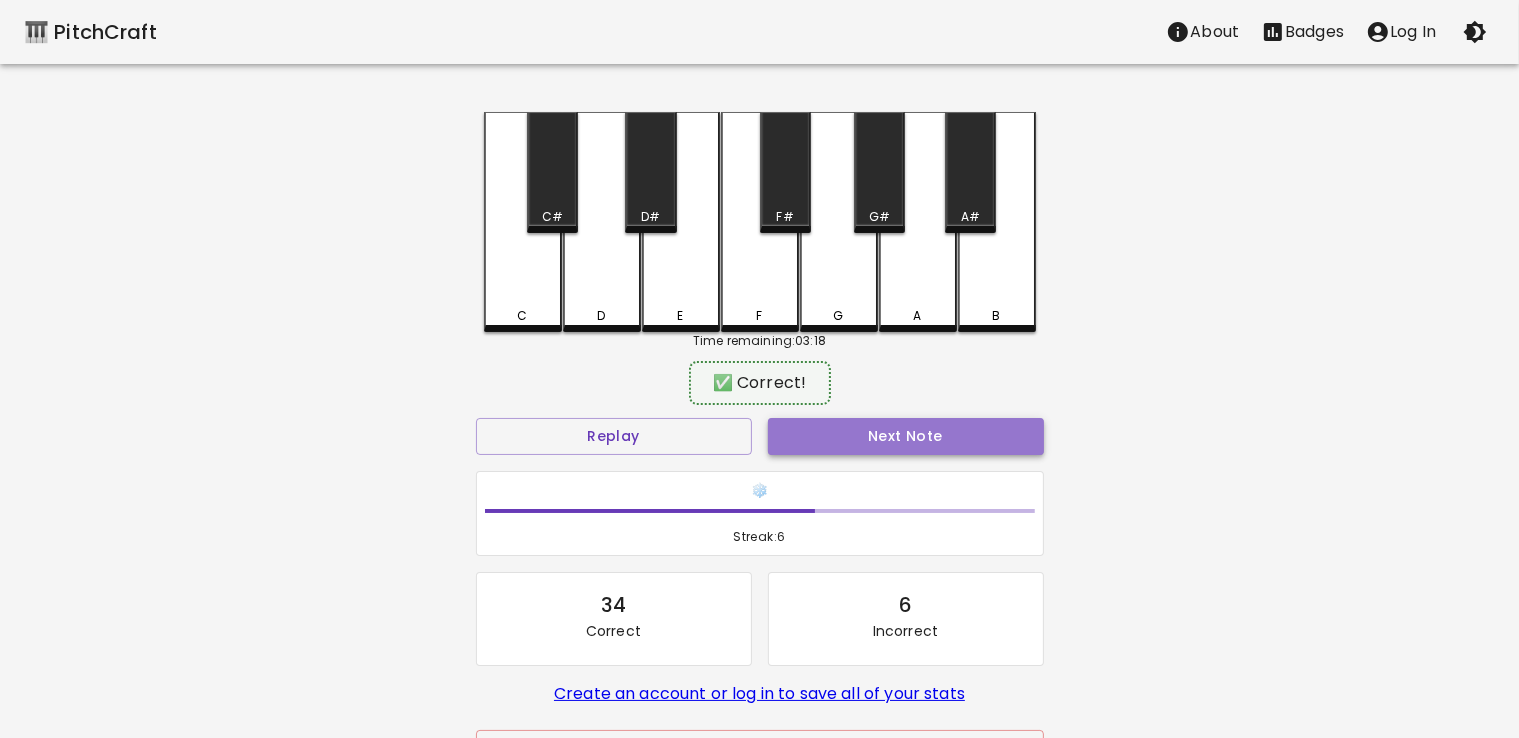 click on "Next Note" at bounding box center [906, 436] 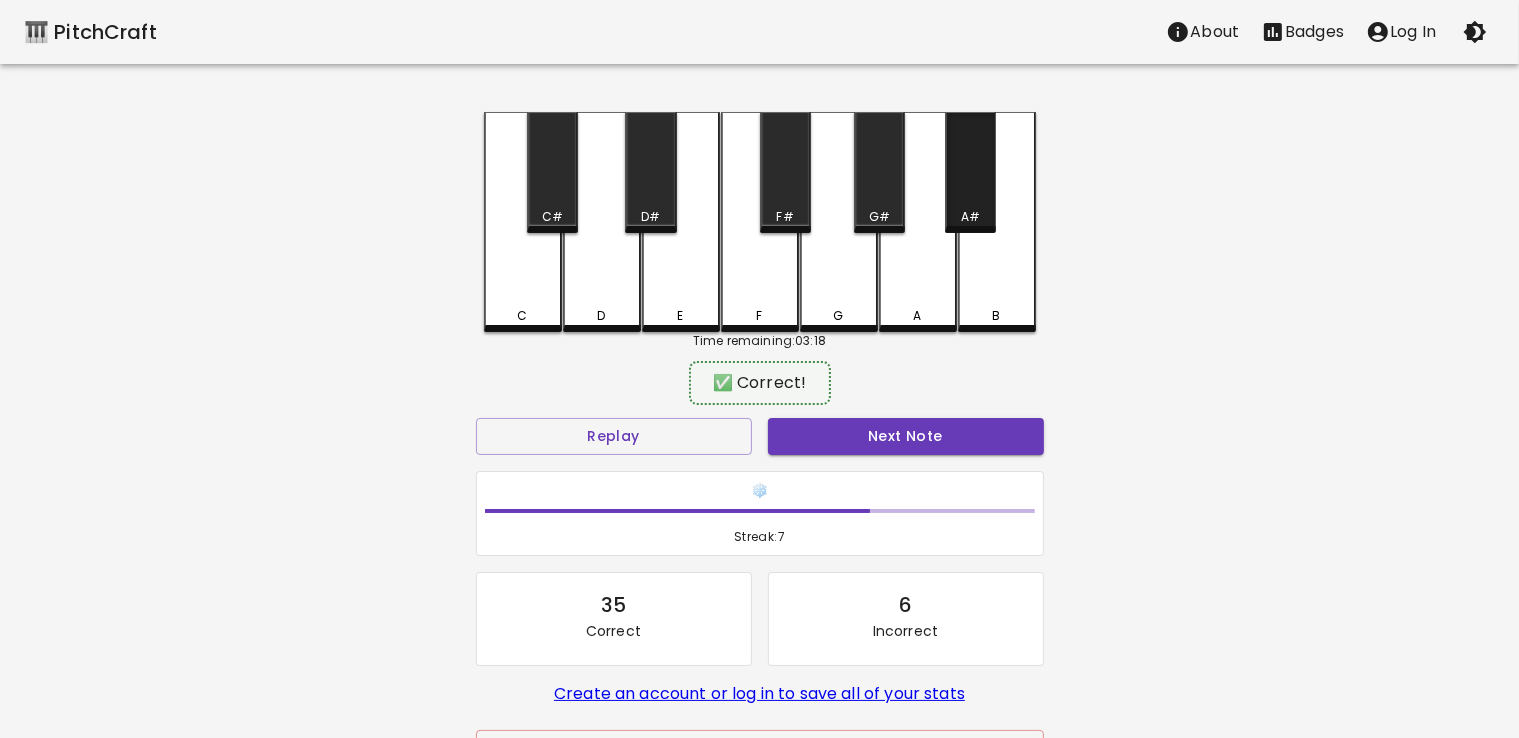 click on "A#" at bounding box center [970, 172] 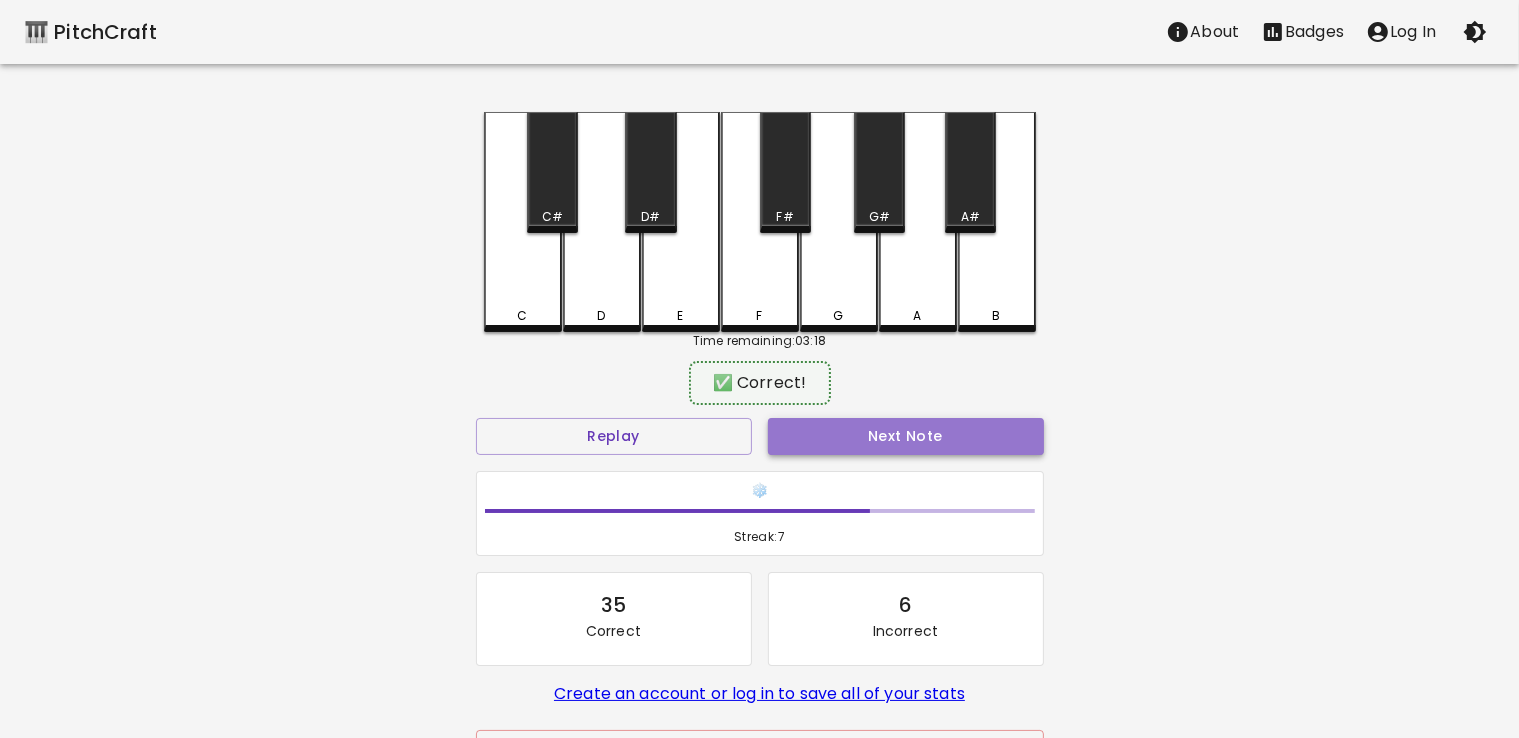 click on "Next Note" at bounding box center (906, 436) 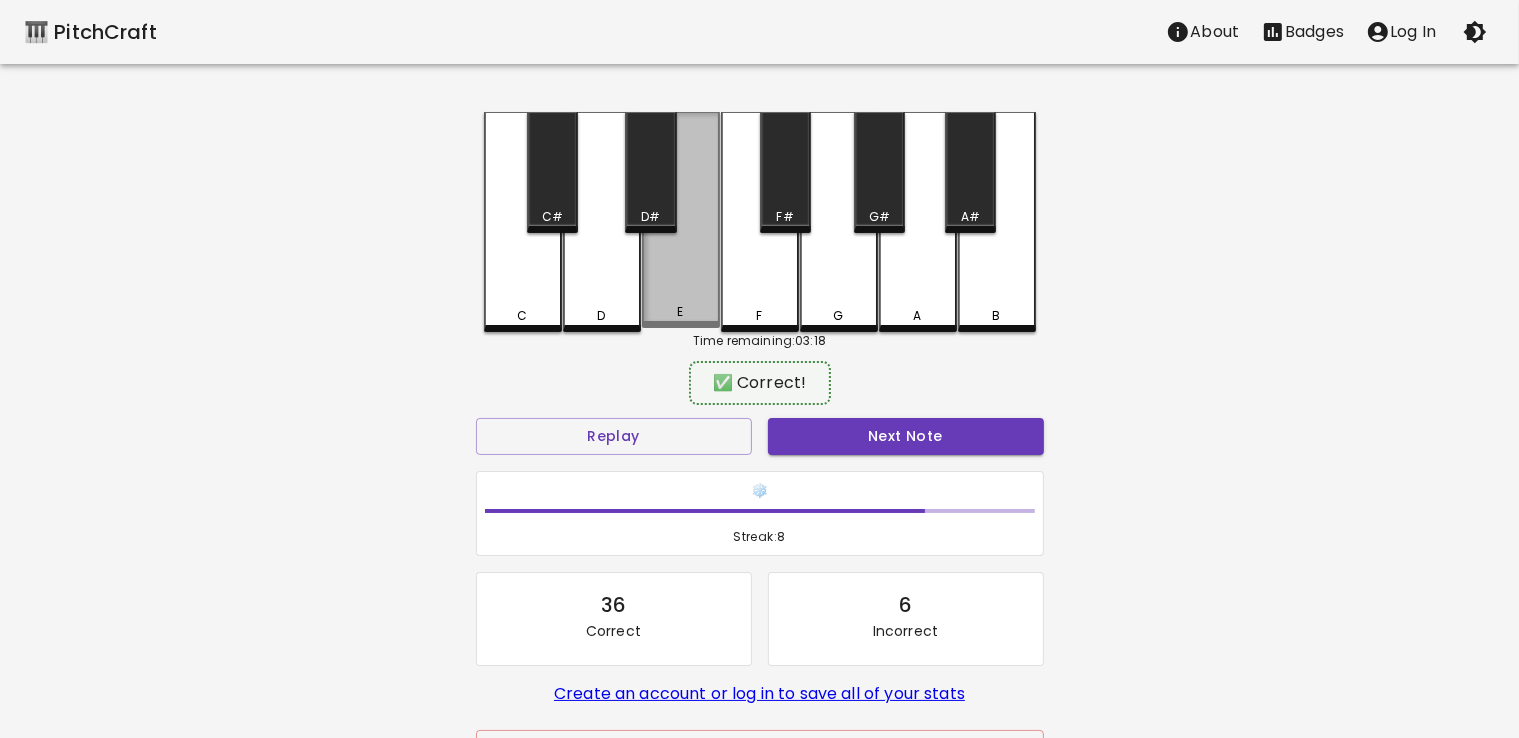 click on "E" at bounding box center [681, 220] 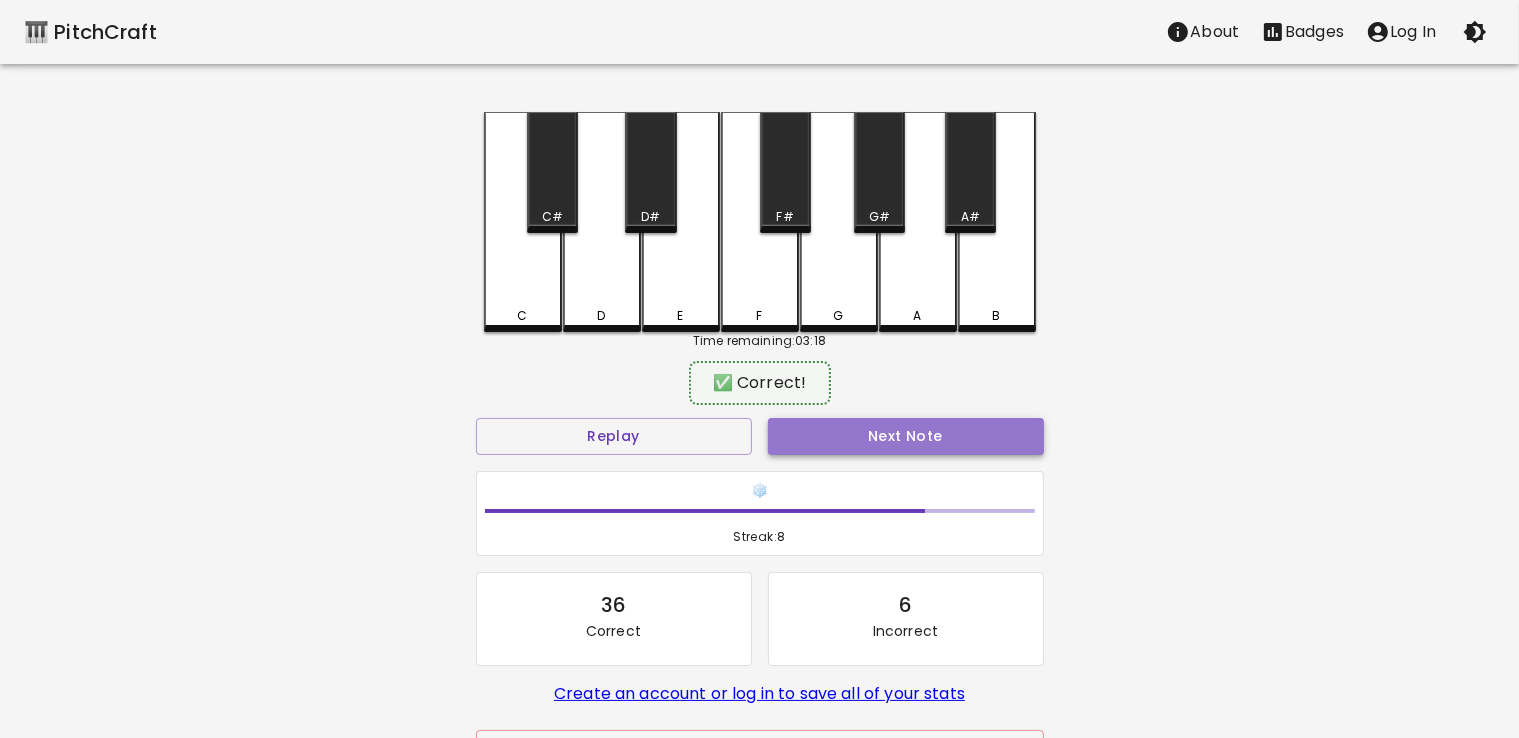 click on "Next Note" at bounding box center [906, 436] 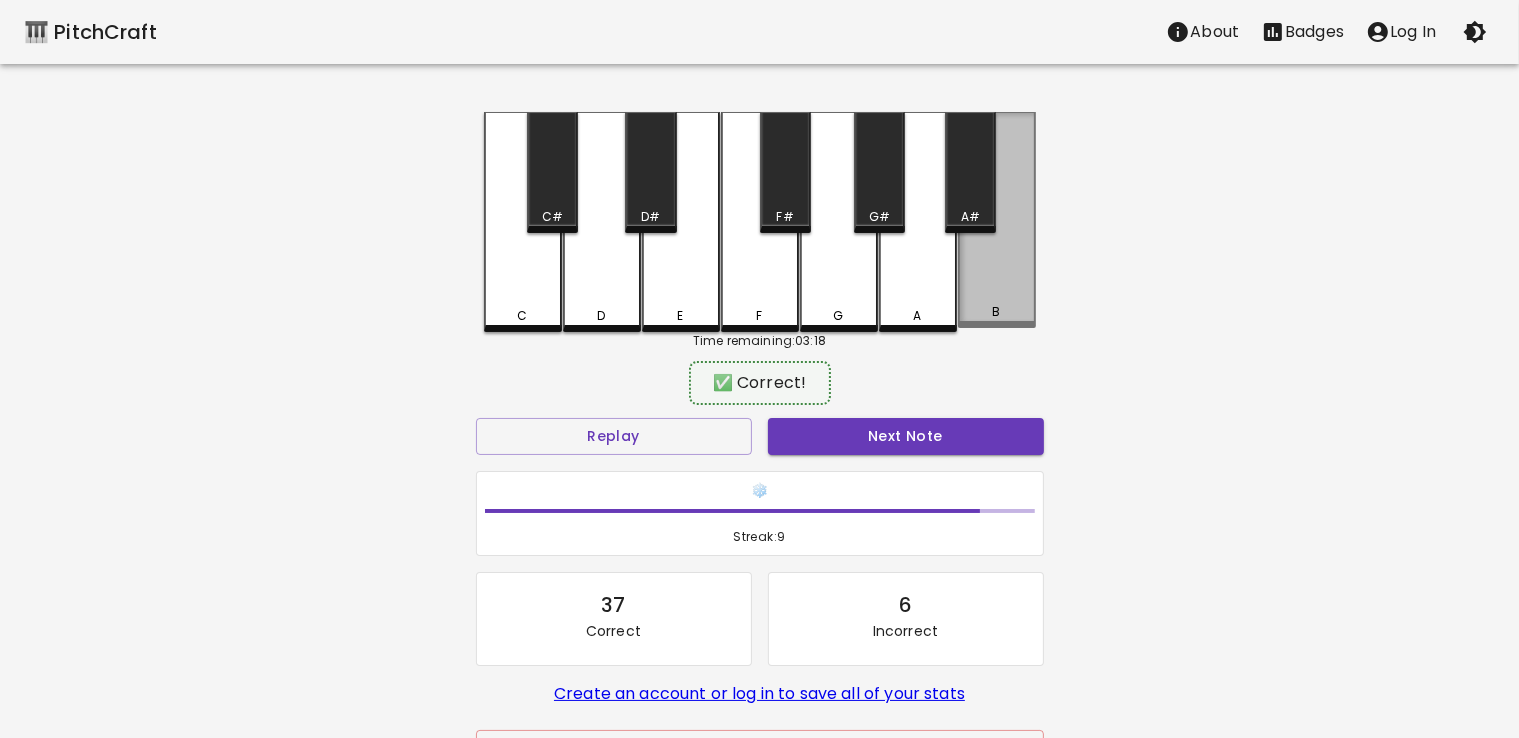 click on "B" at bounding box center (997, 220) 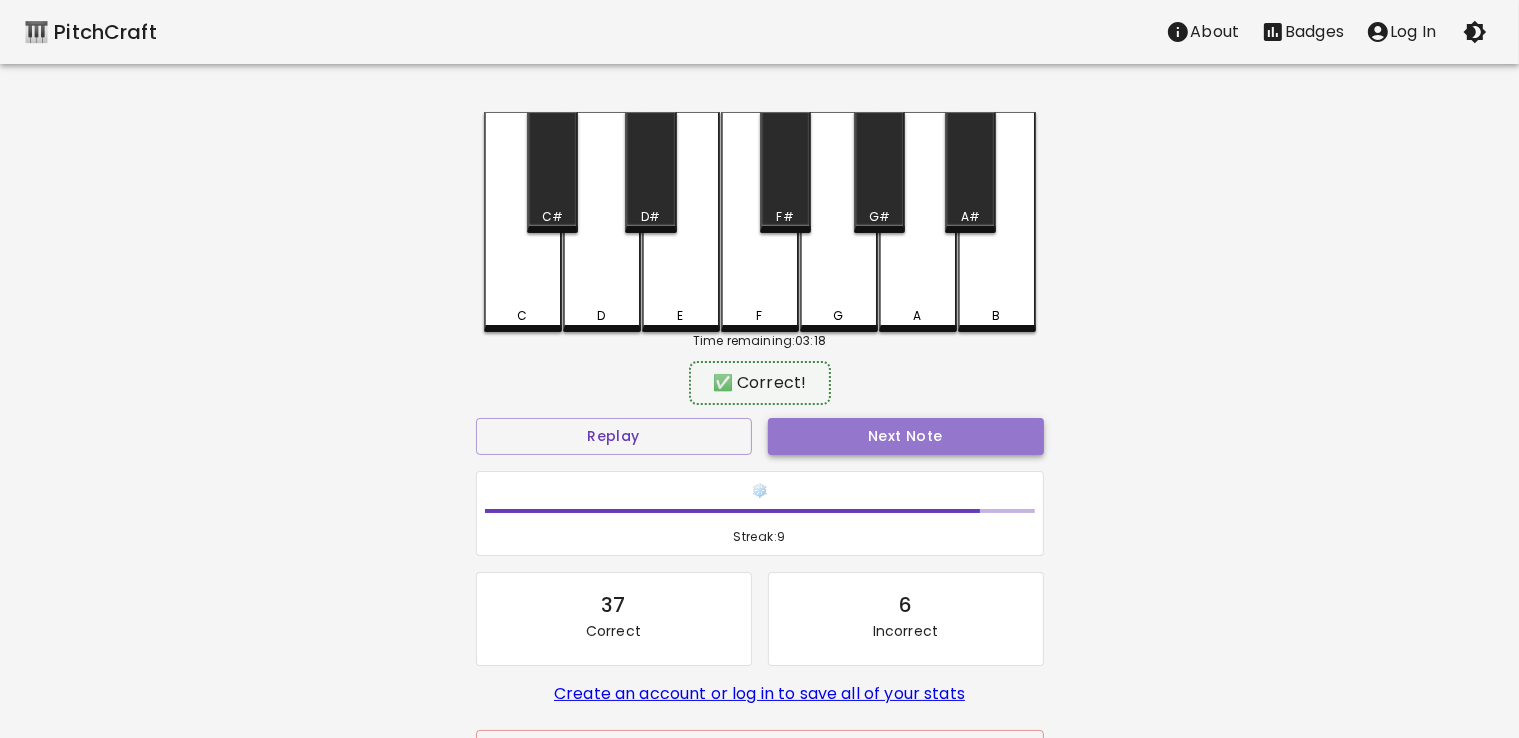 click on "Next Note" at bounding box center (906, 436) 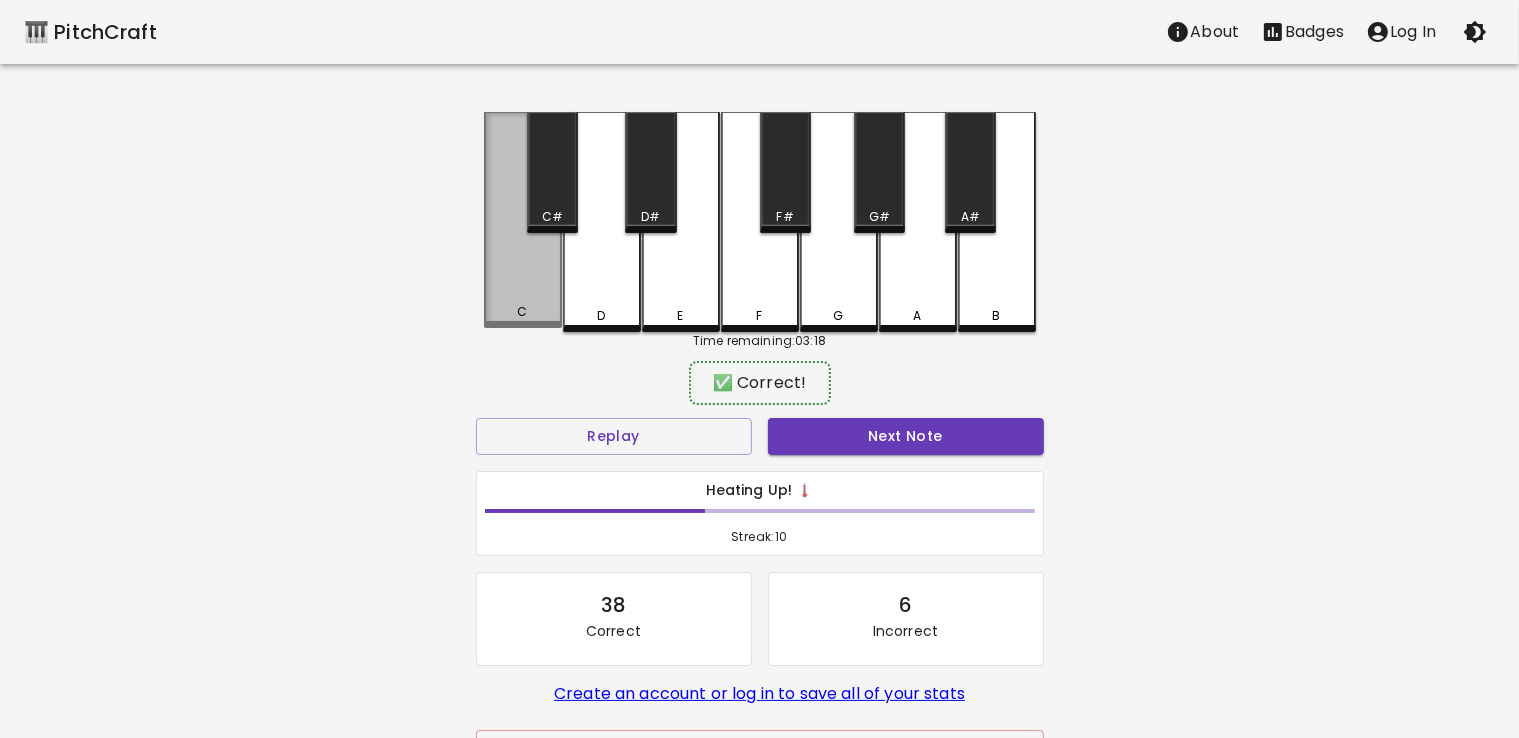 click on "C" at bounding box center (523, 220) 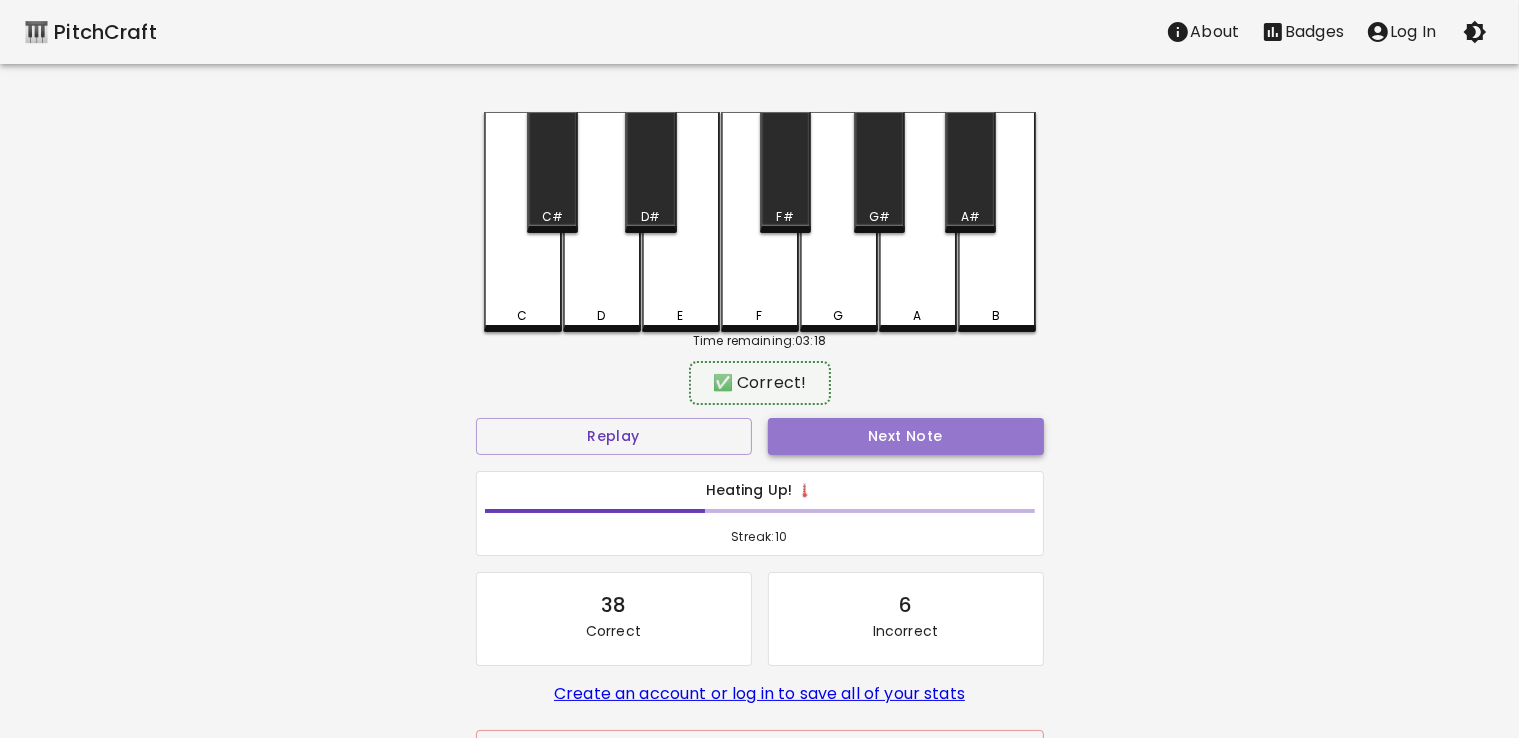 click on "Next Note" at bounding box center [906, 436] 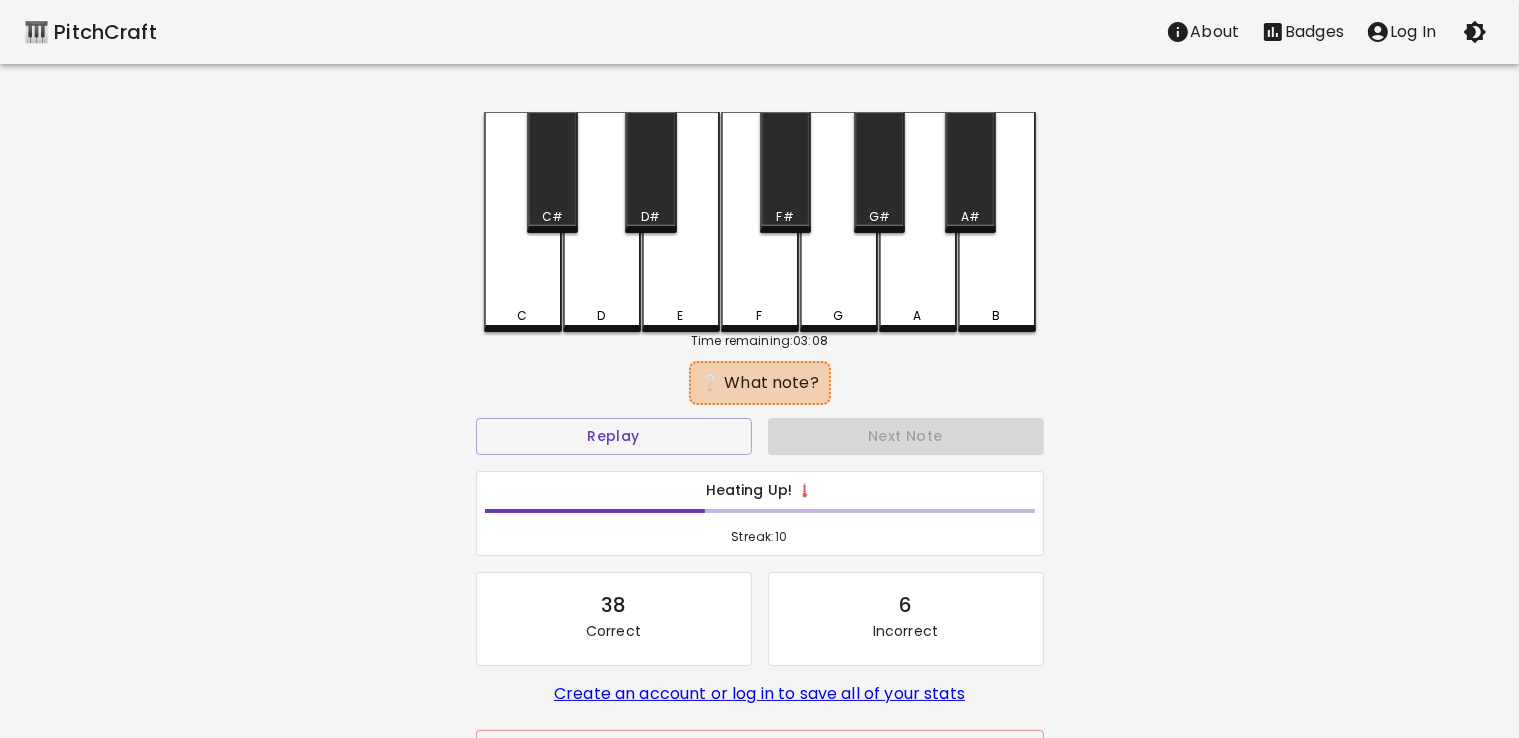 click on "F#" at bounding box center (785, 217) 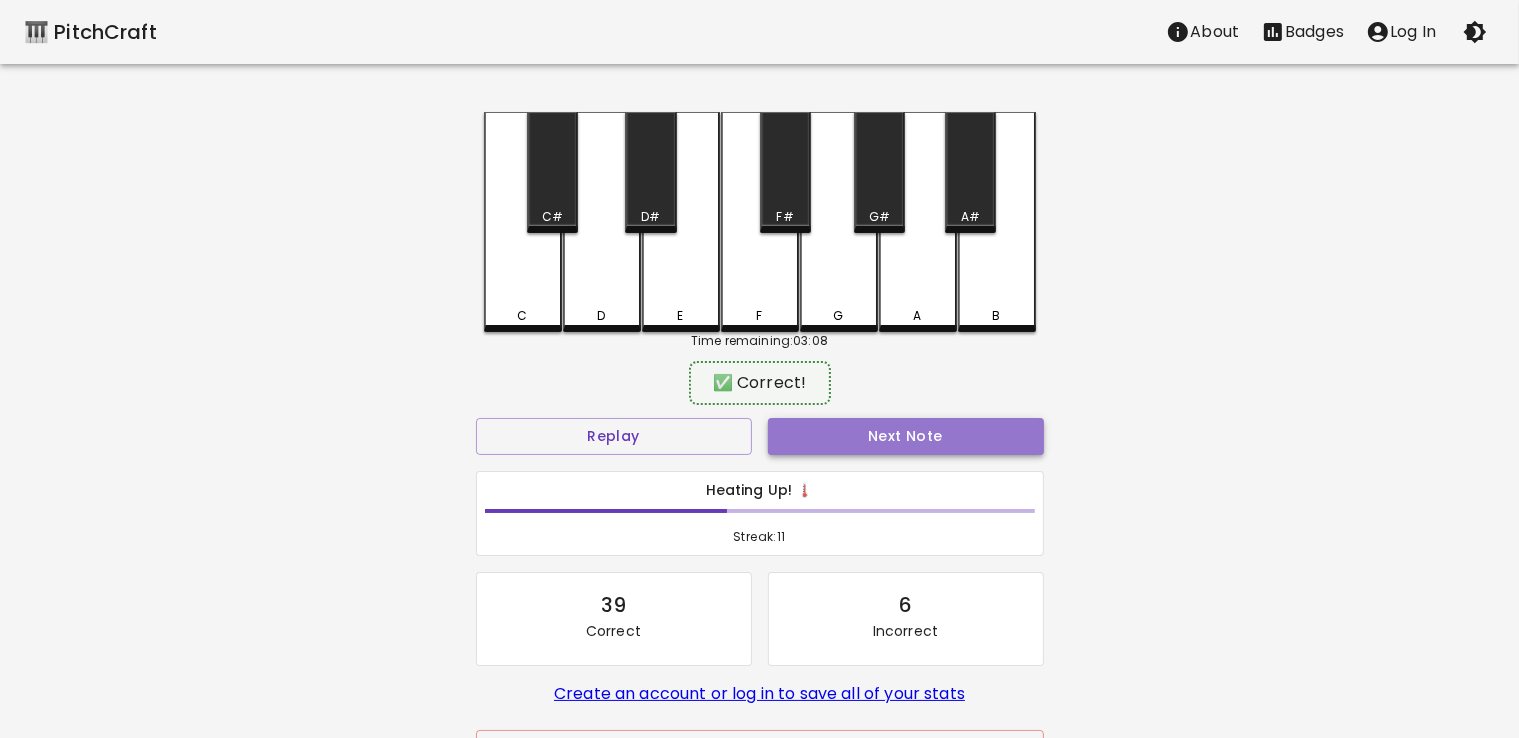 click on "Next Note" at bounding box center (906, 436) 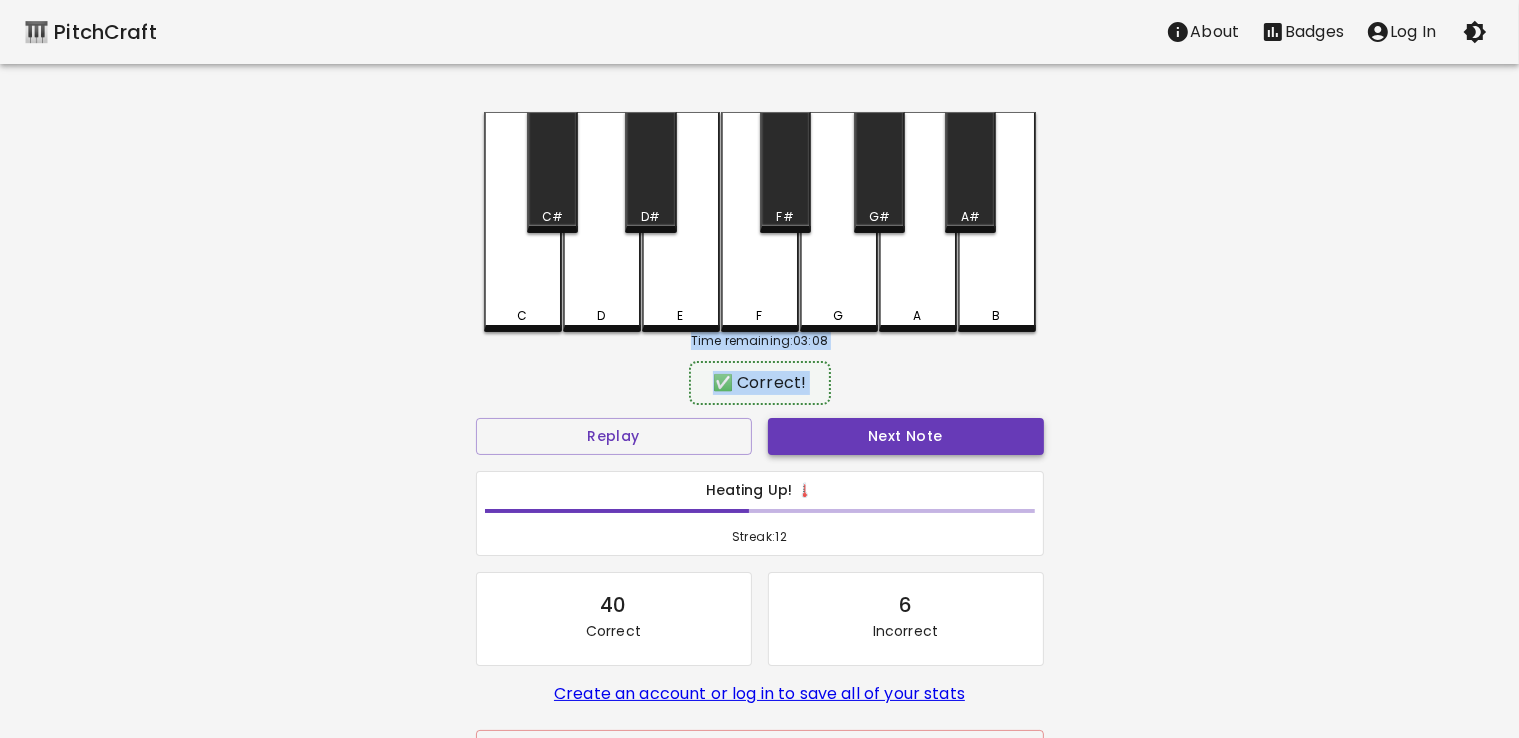 drag, startPoint x: 642, startPoint y: 191, endPoint x: 836, endPoint y: 429, distance: 307.05048 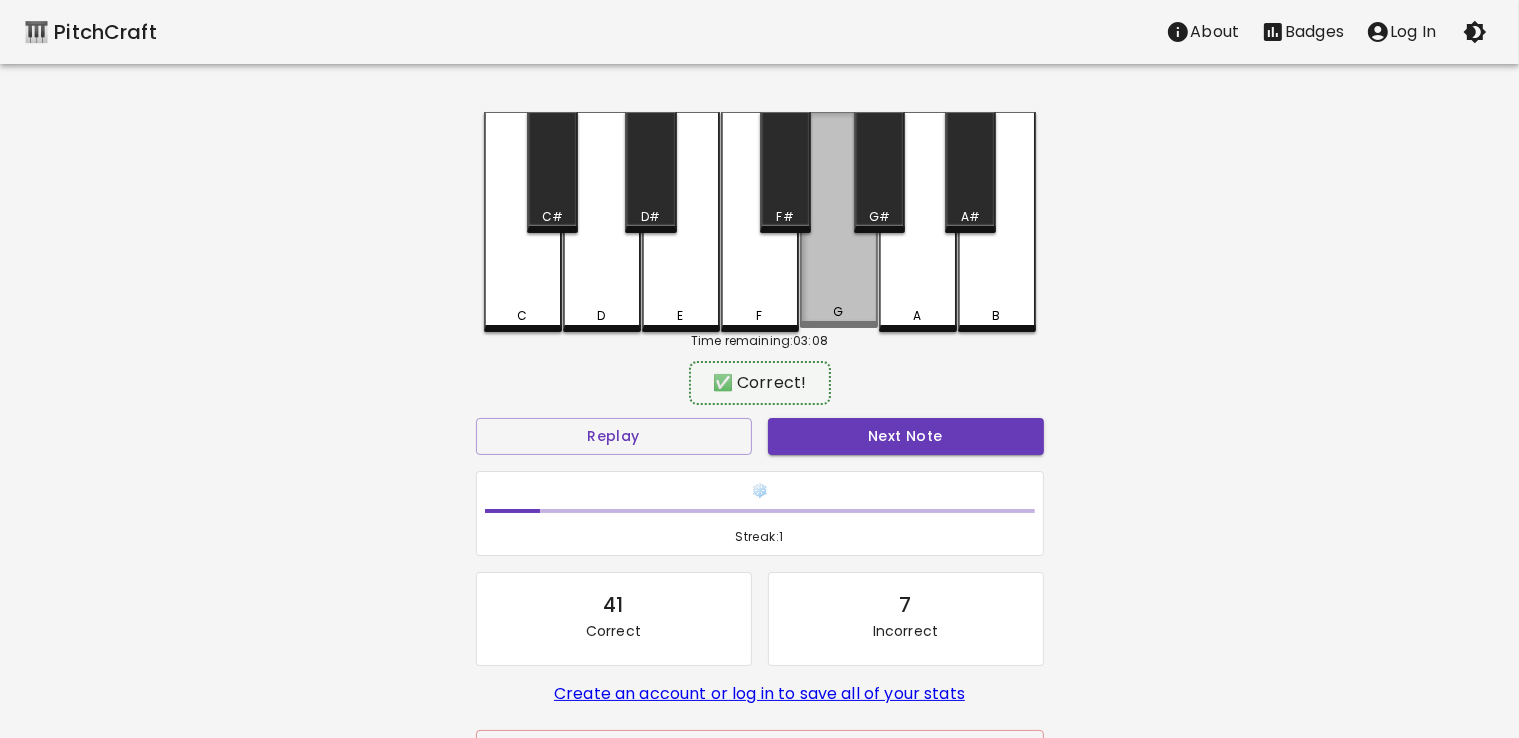 click on "G" at bounding box center (839, 220) 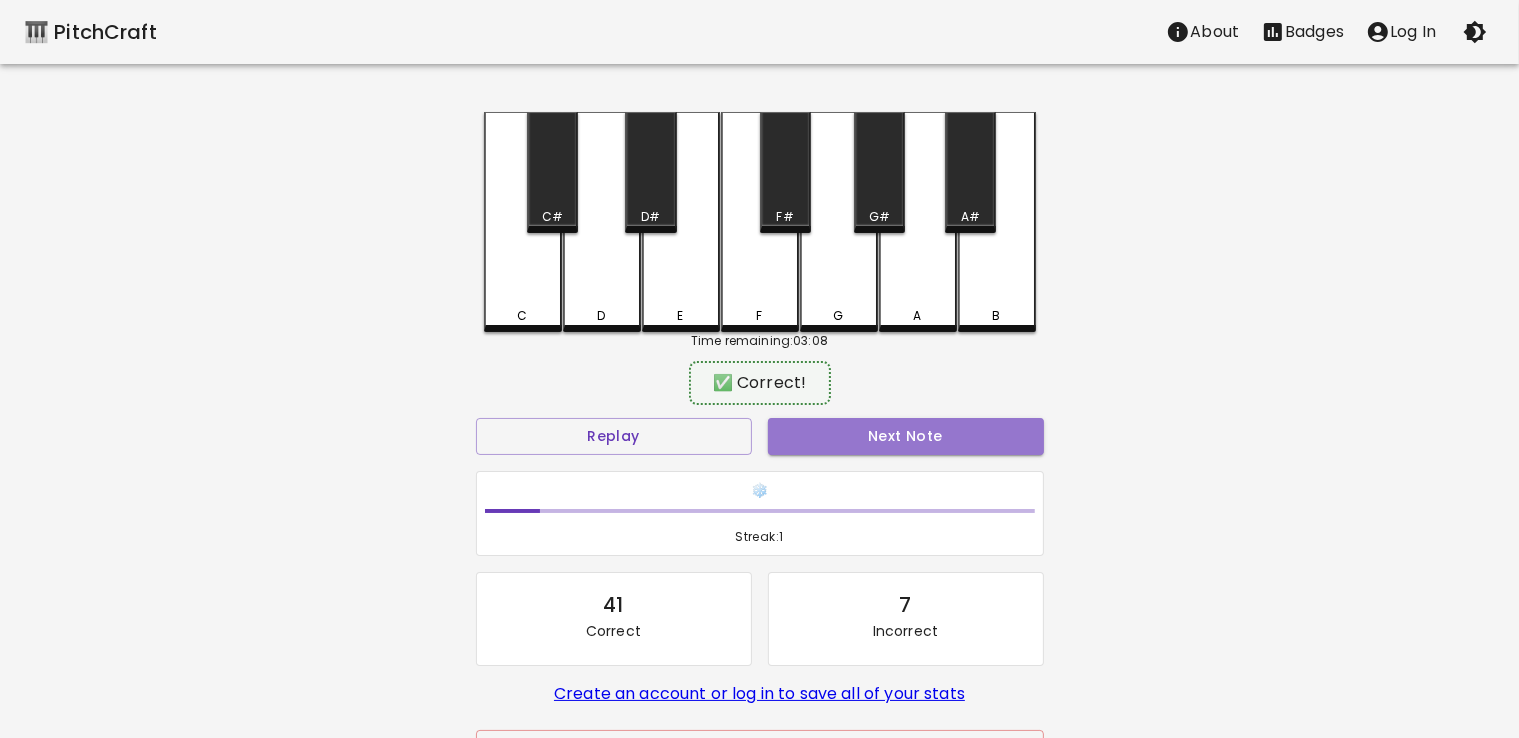drag, startPoint x: 900, startPoint y: 449, endPoint x: 891, endPoint y: 427, distance: 23.769728 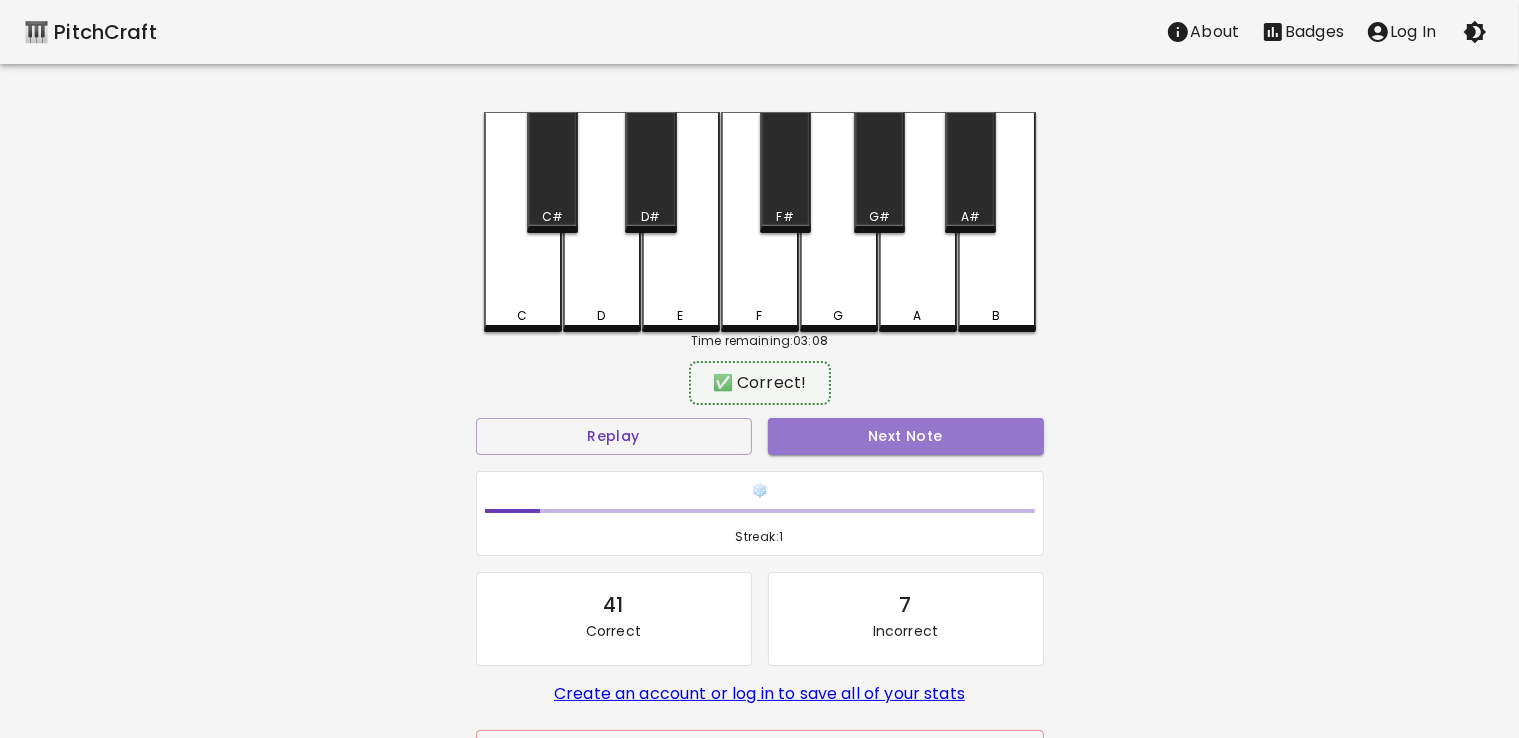click on "Next Note" at bounding box center (906, 436) 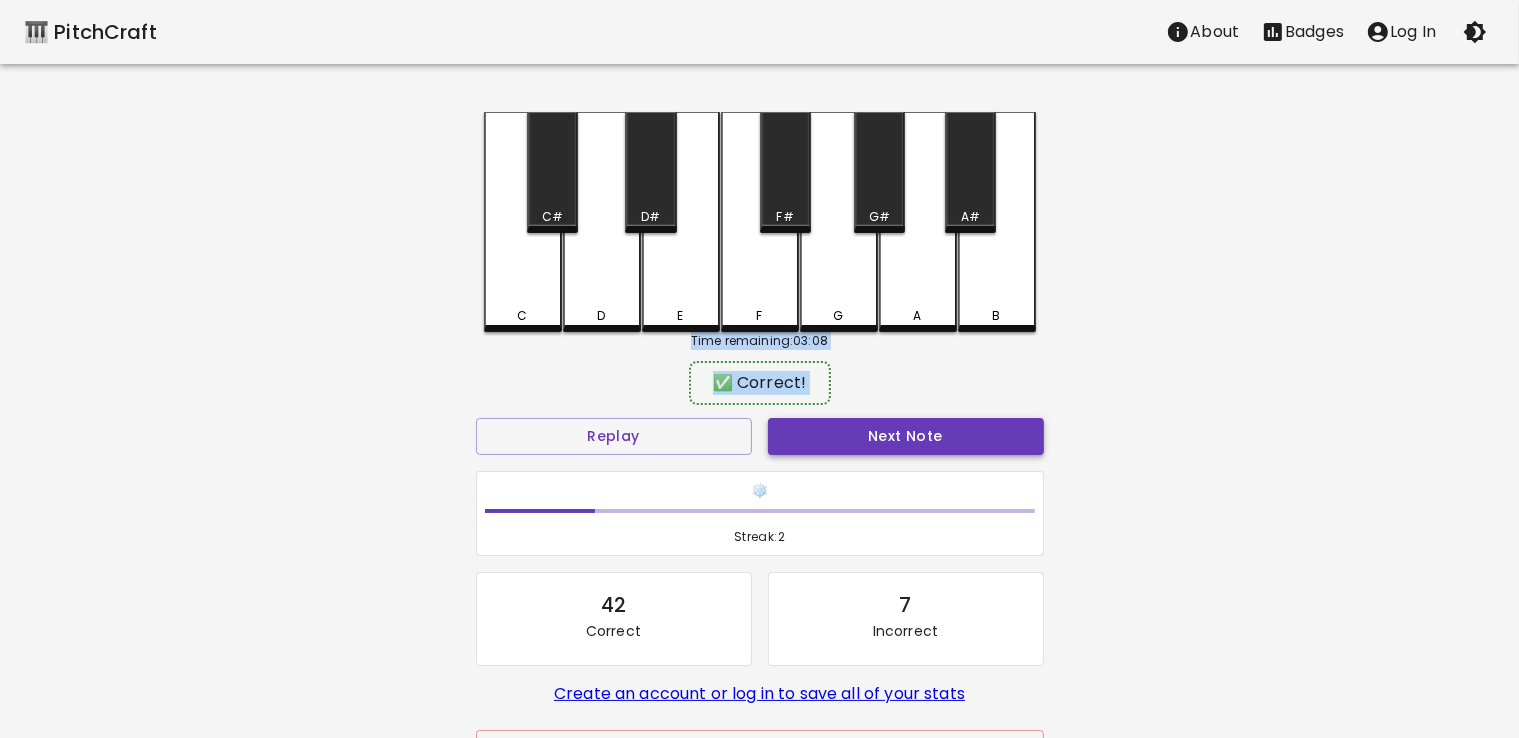 drag, startPoint x: 524, startPoint y: 283, endPoint x: 840, endPoint y: 442, distance: 353.74707 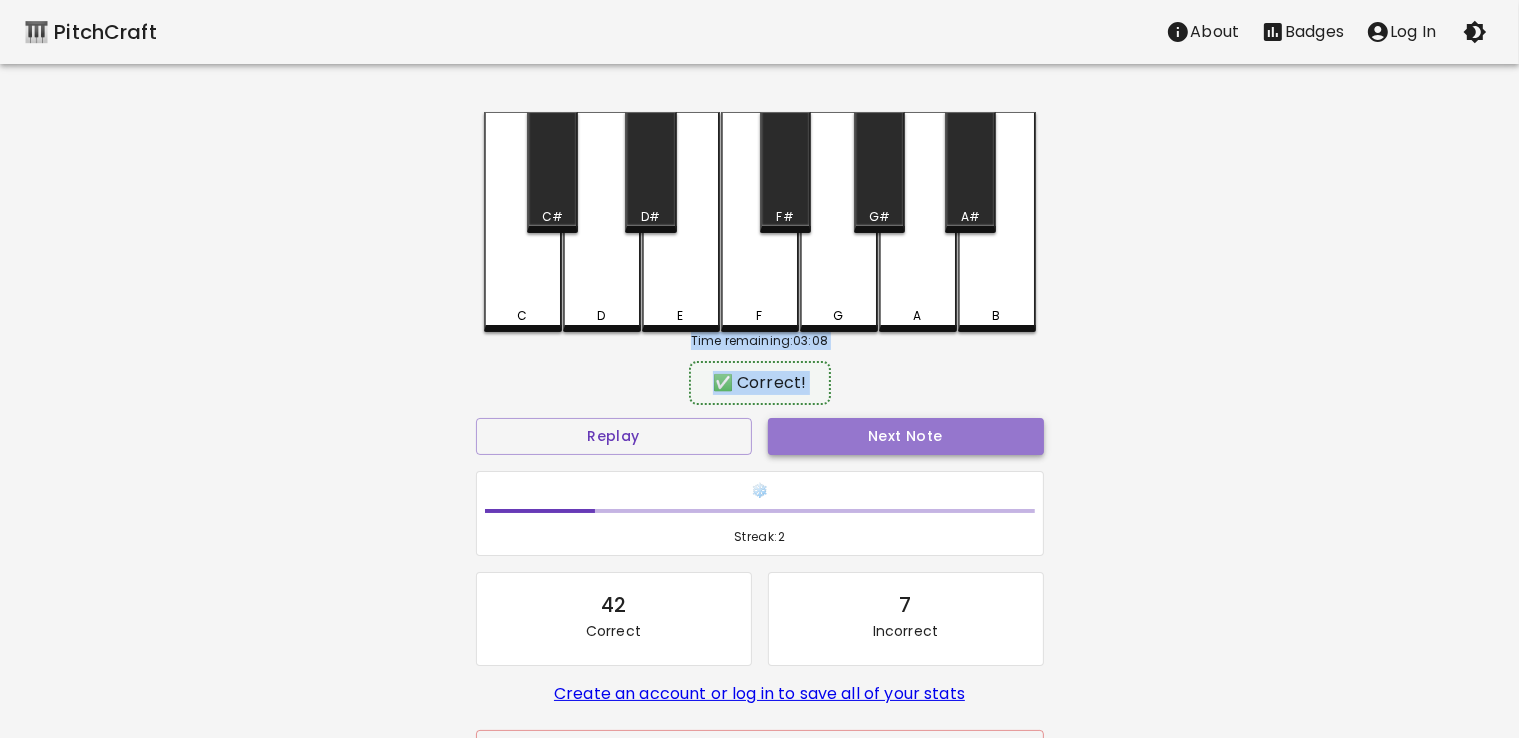 click on "Next Note" at bounding box center (906, 436) 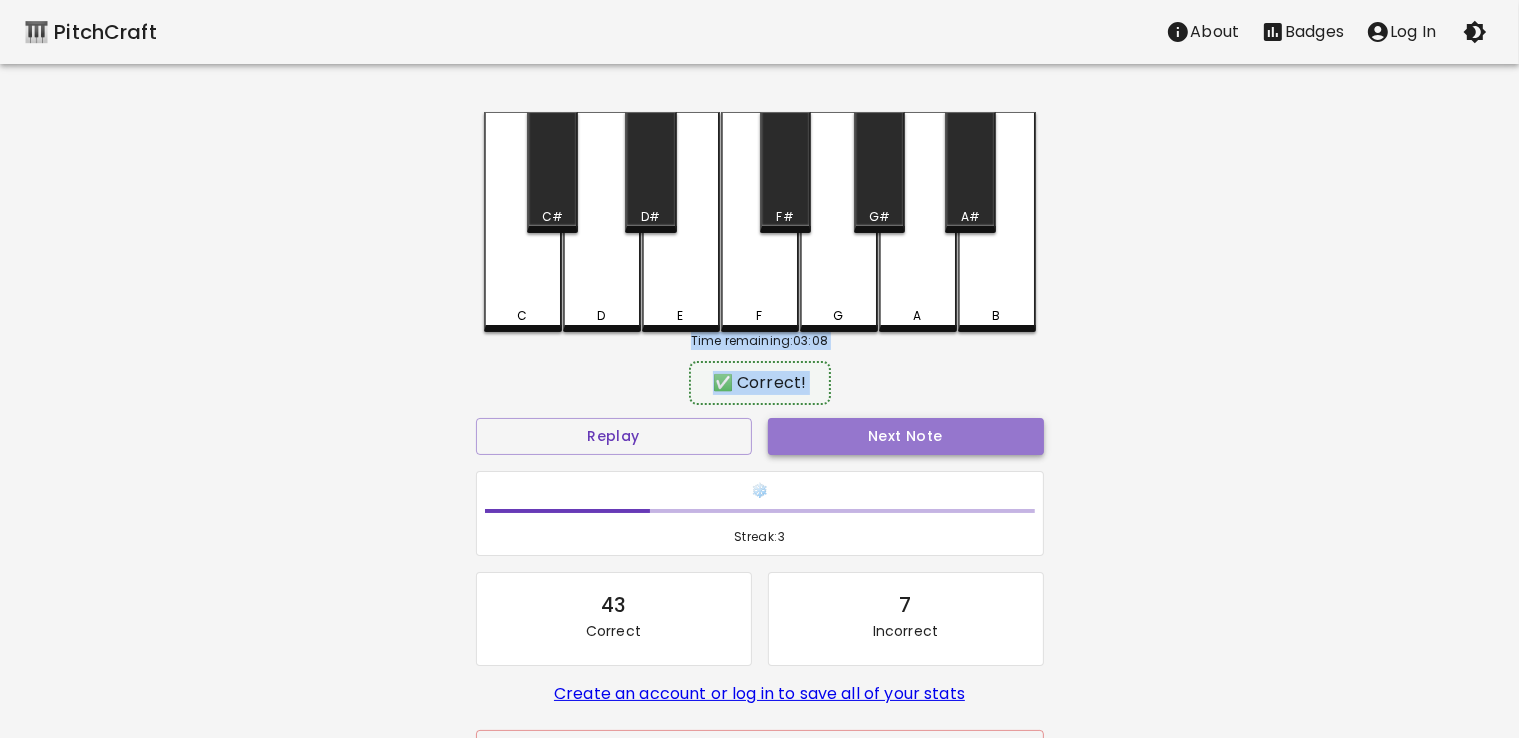 click on "Next Note" at bounding box center [906, 436] 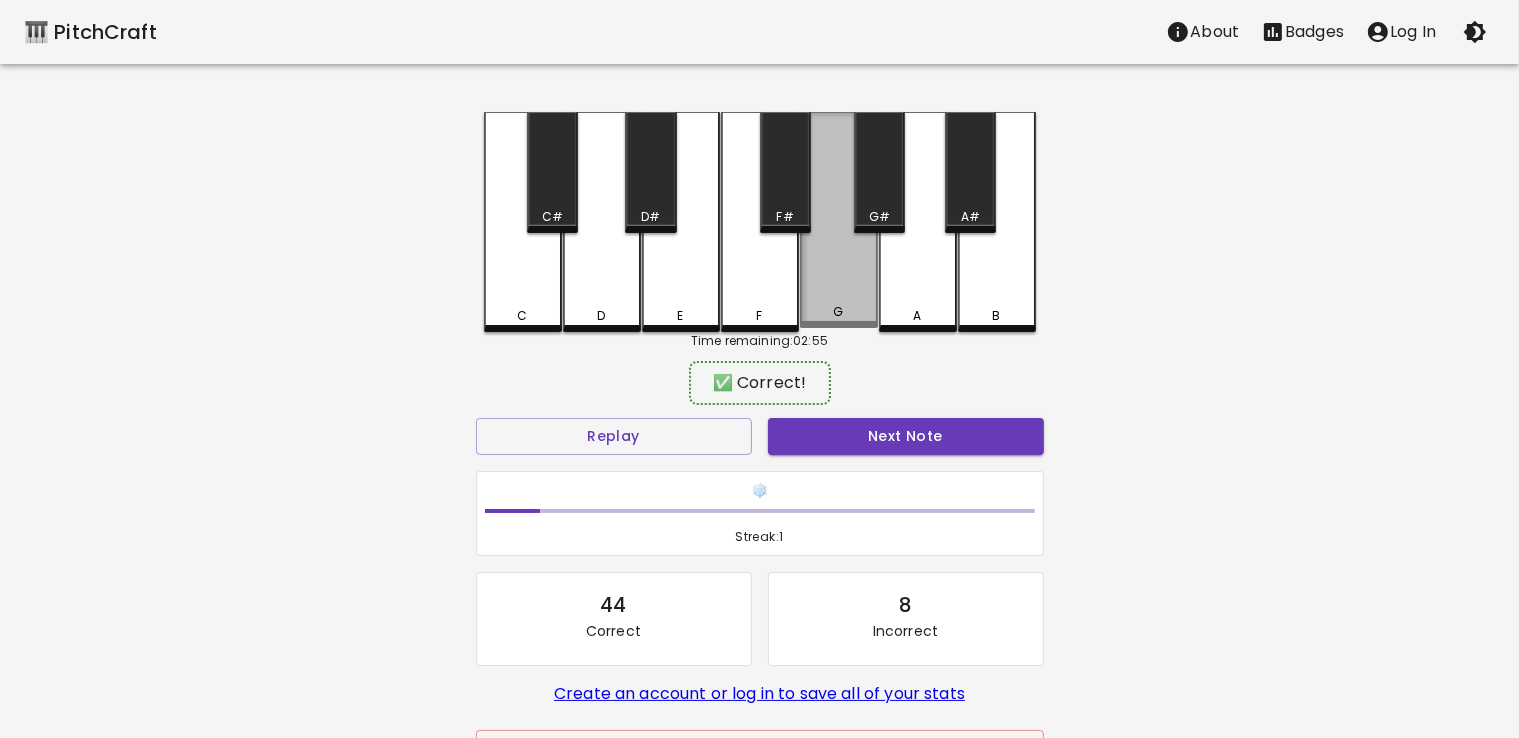 click on "G" at bounding box center (839, 220) 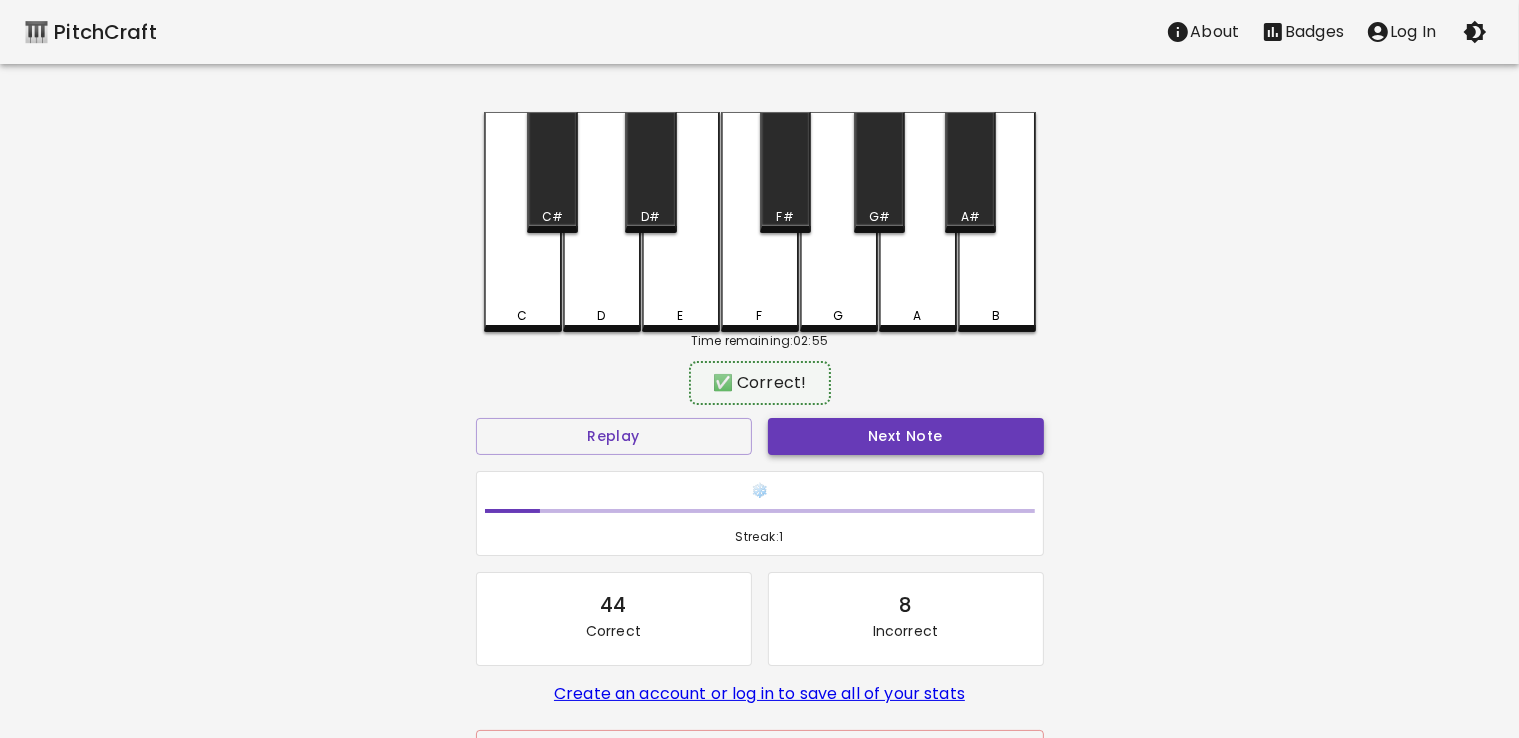 click on "Next Note" at bounding box center (906, 436) 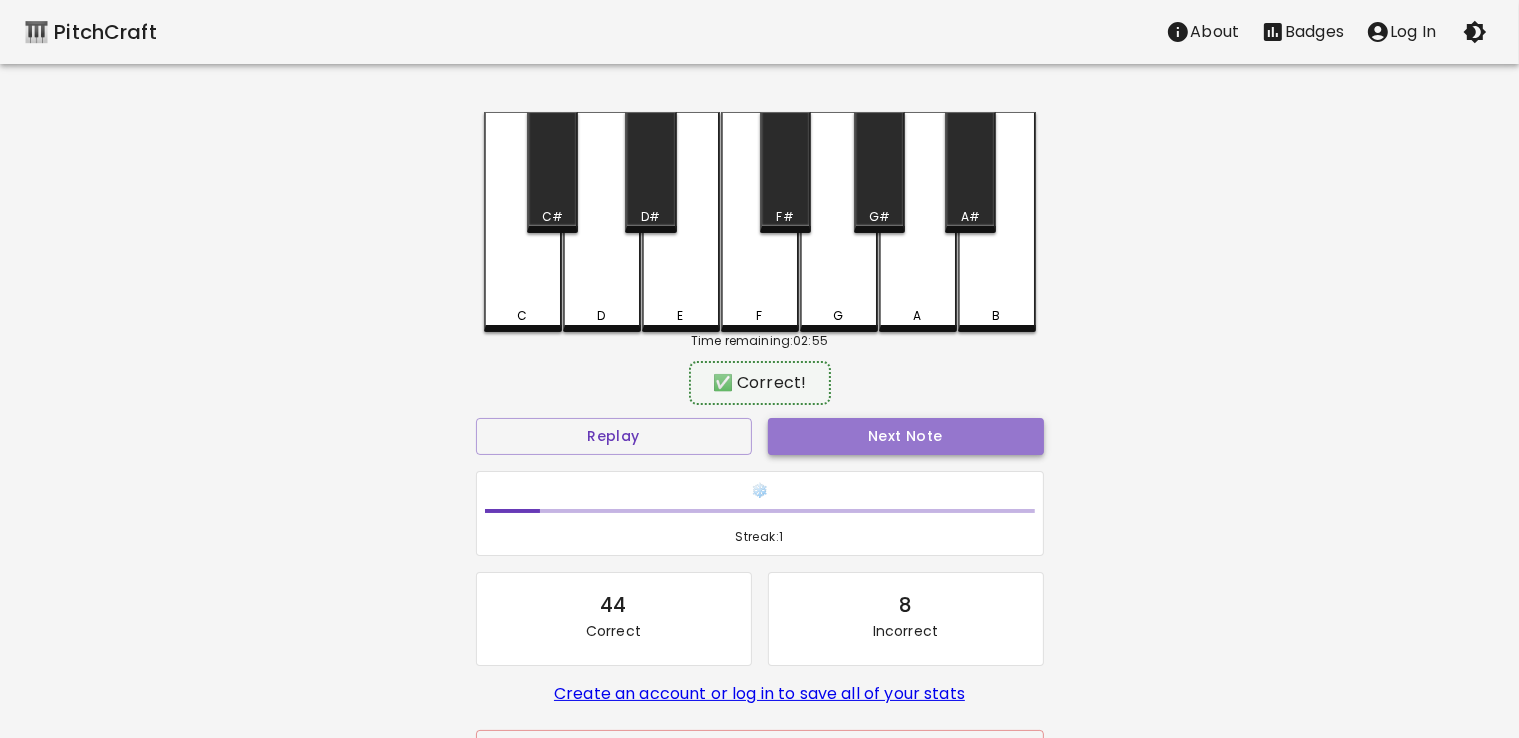 click on "Next Note" at bounding box center (906, 436) 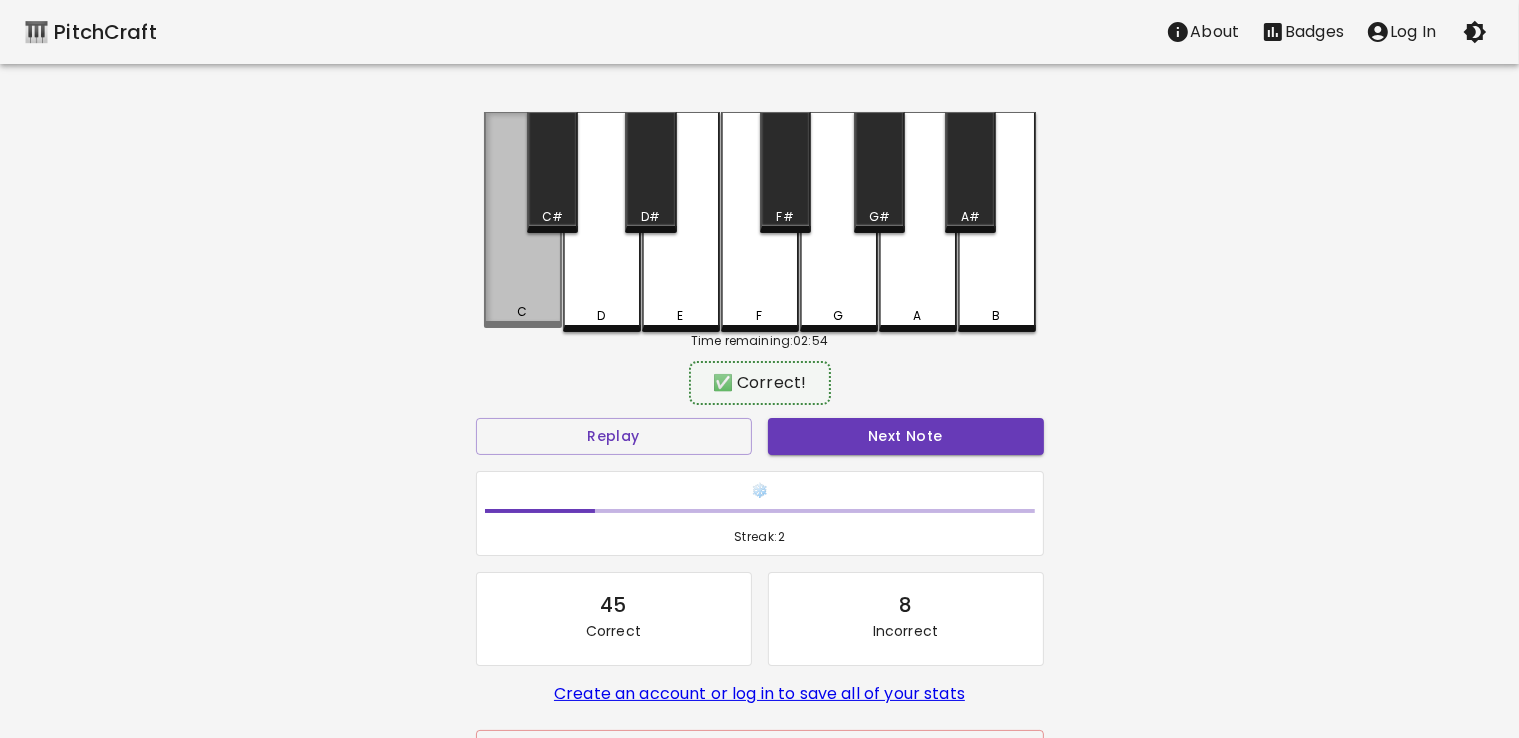 click on "C" at bounding box center [523, 220] 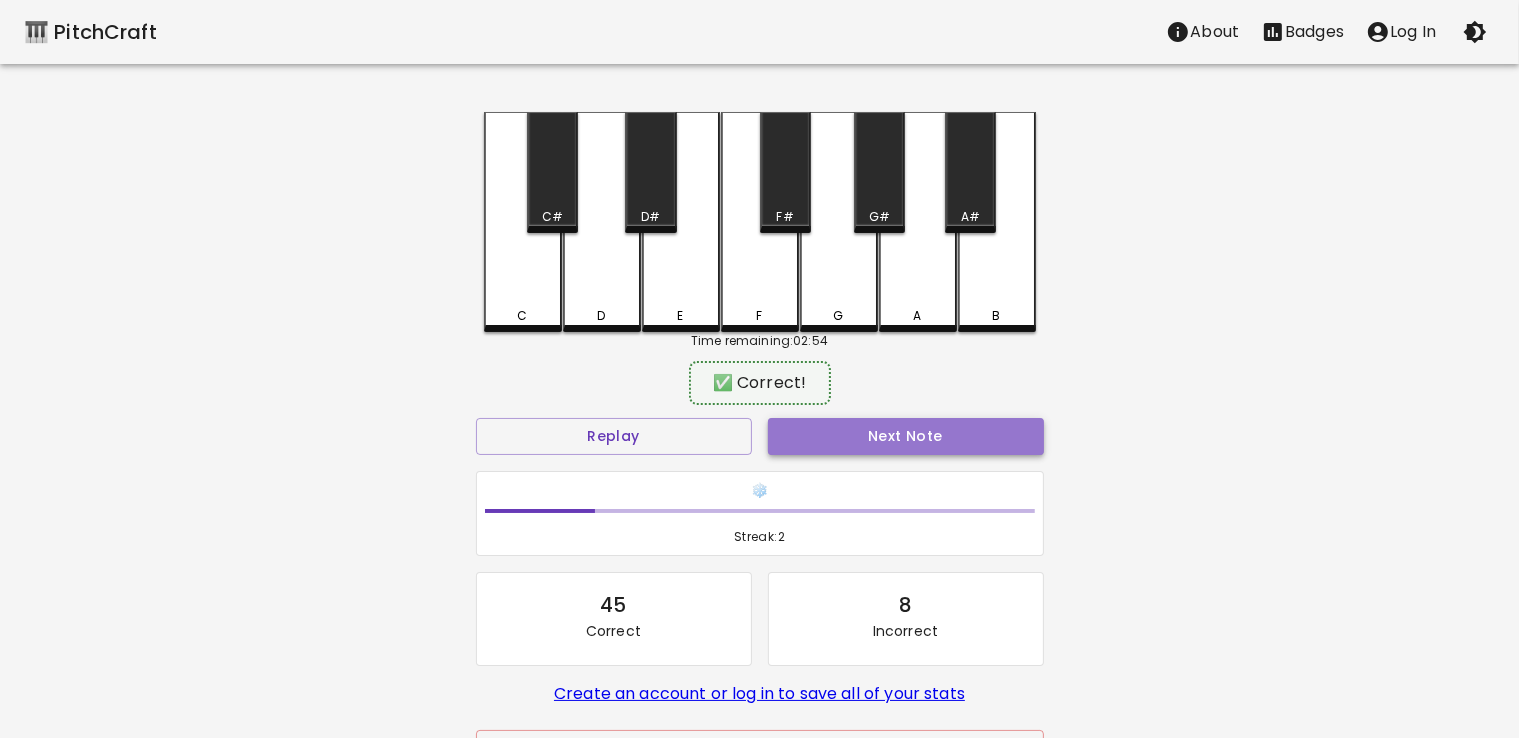 click on "Next Note" at bounding box center [906, 436] 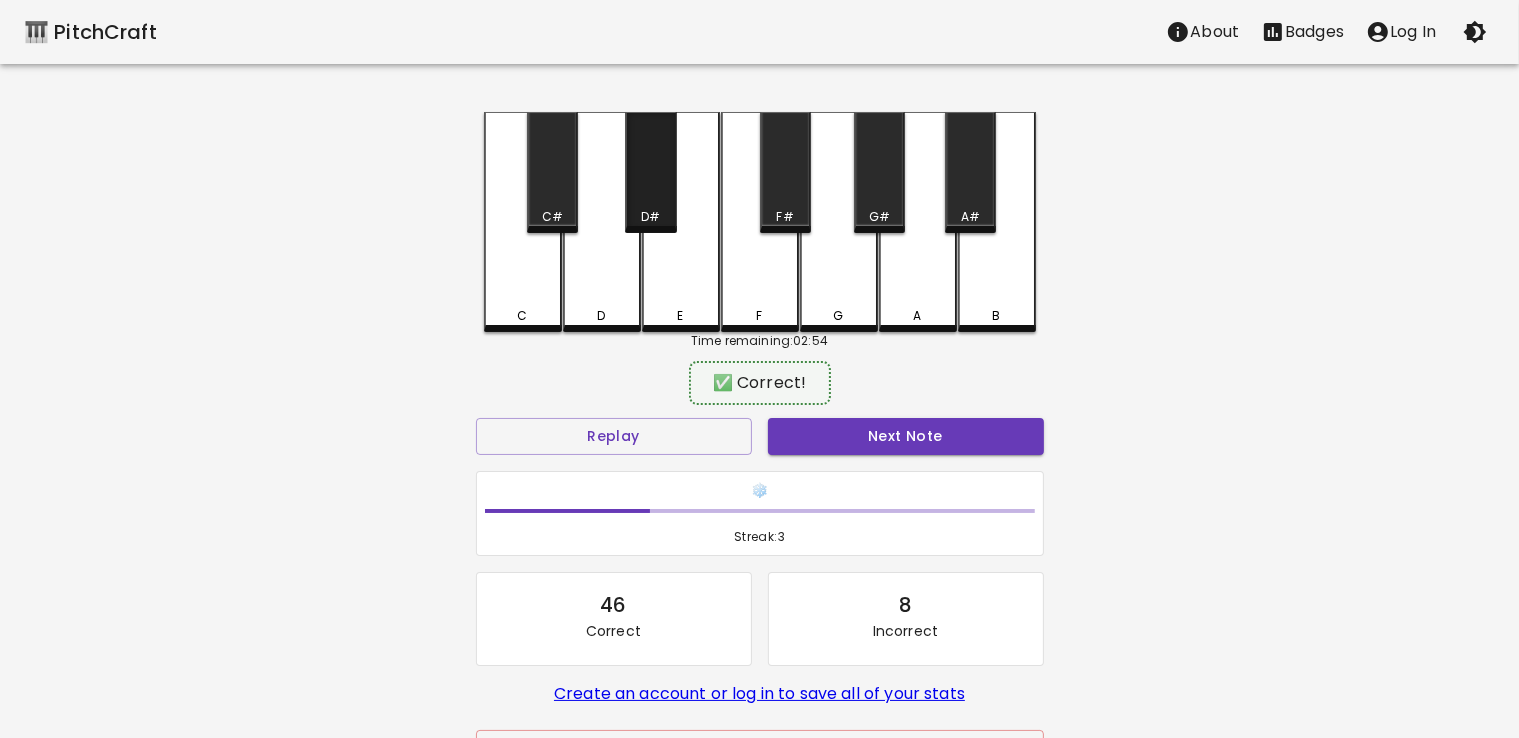 click on "D#" at bounding box center [650, 172] 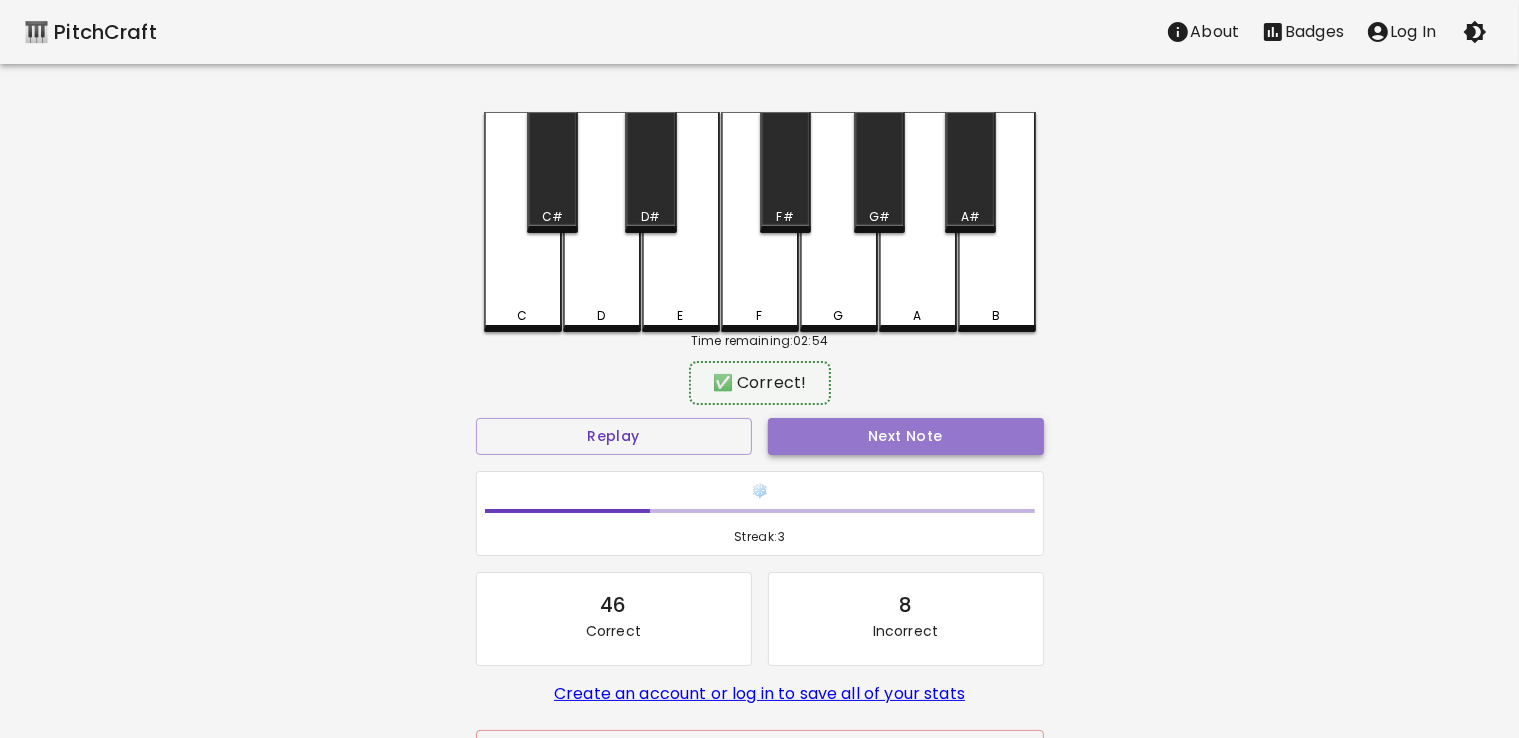 click on "Next Note" at bounding box center (906, 436) 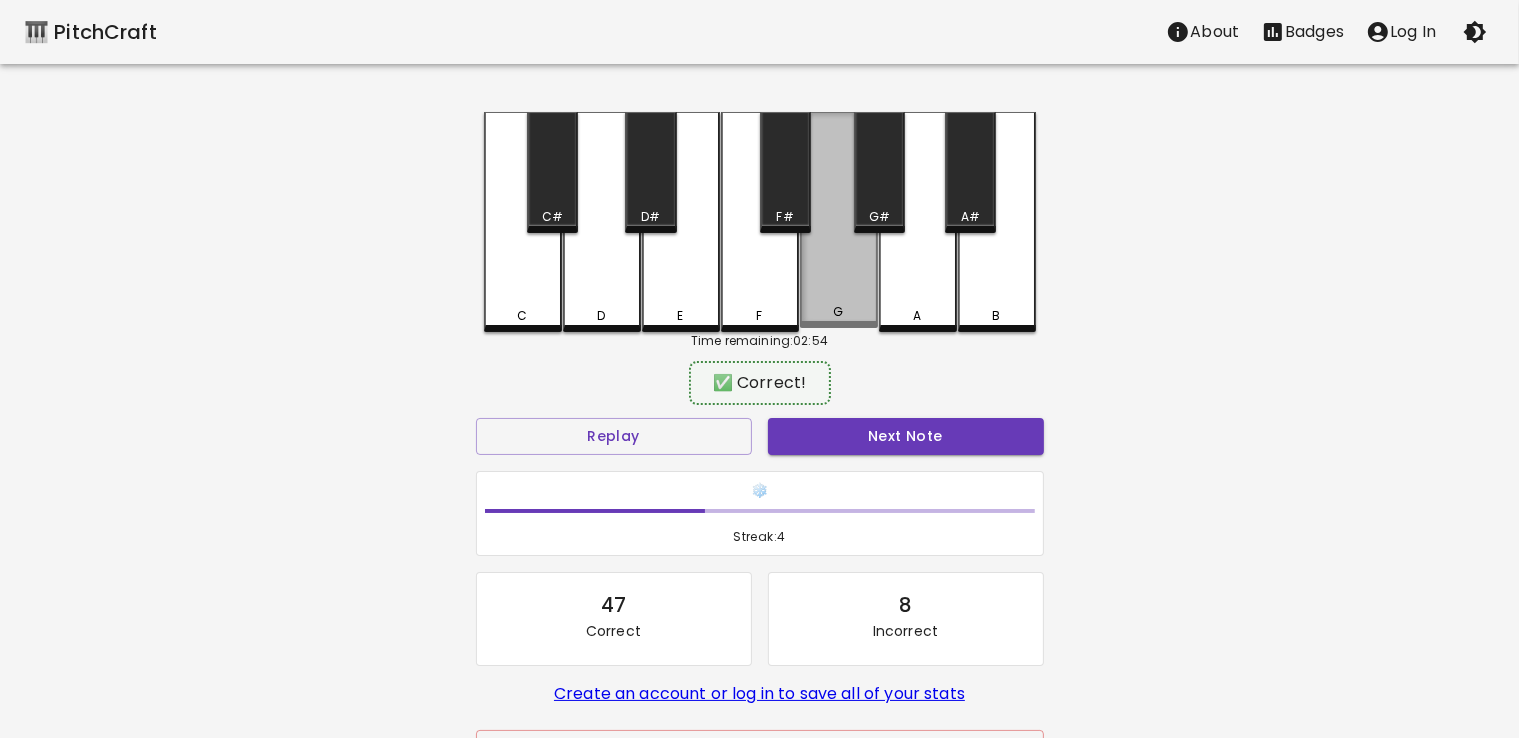 click on "G" at bounding box center [839, 220] 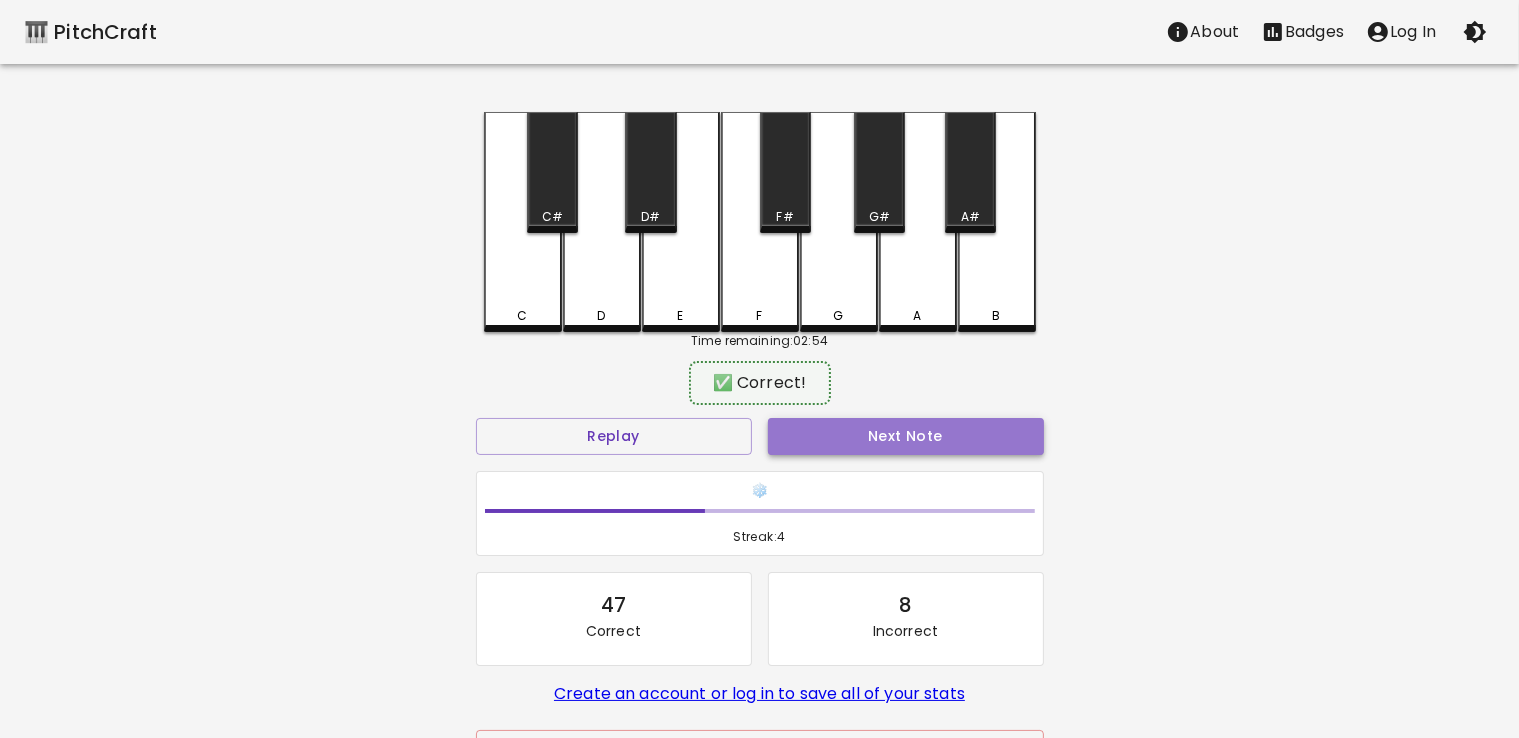 click on "Next Note" at bounding box center [906, 436] 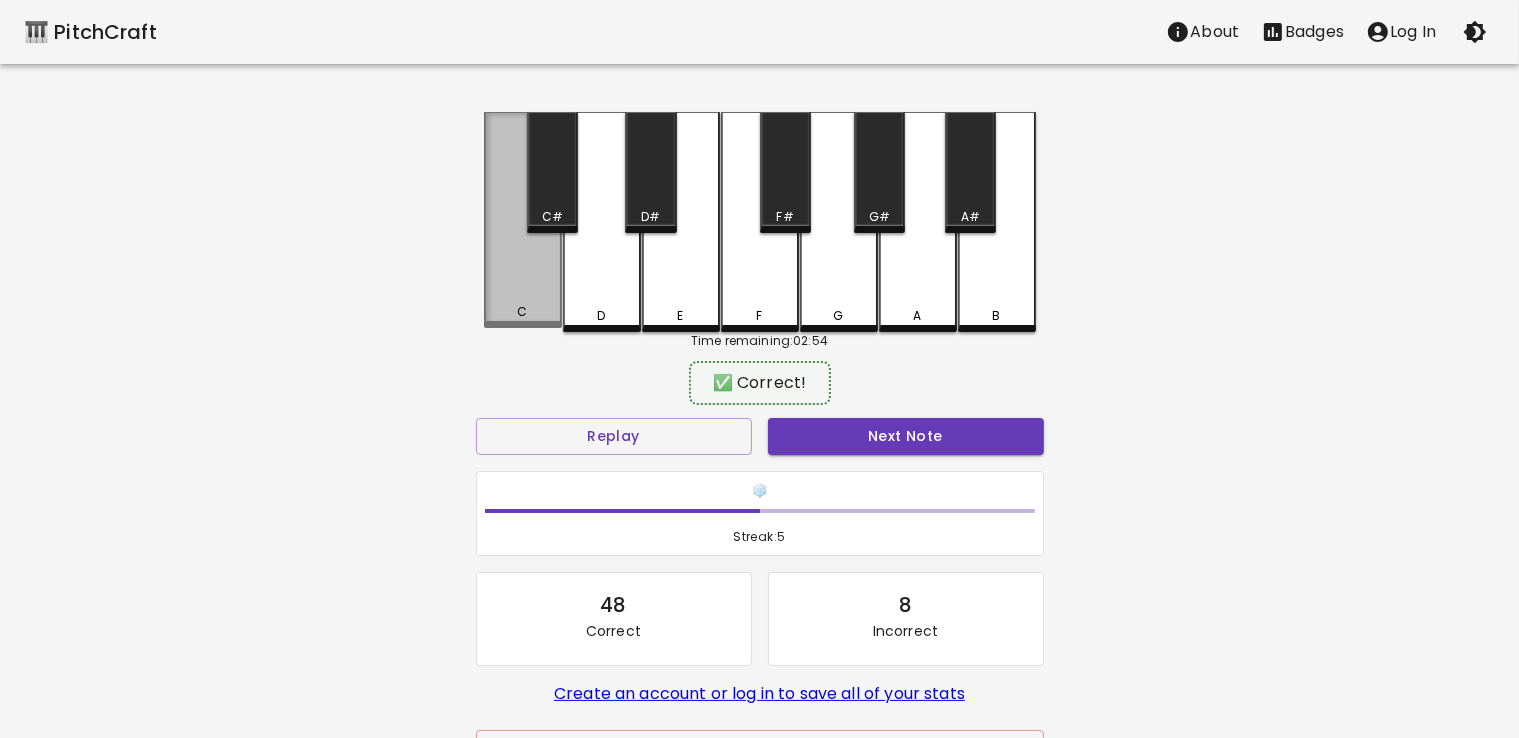 click on "C" at bounding box center [523, 220] 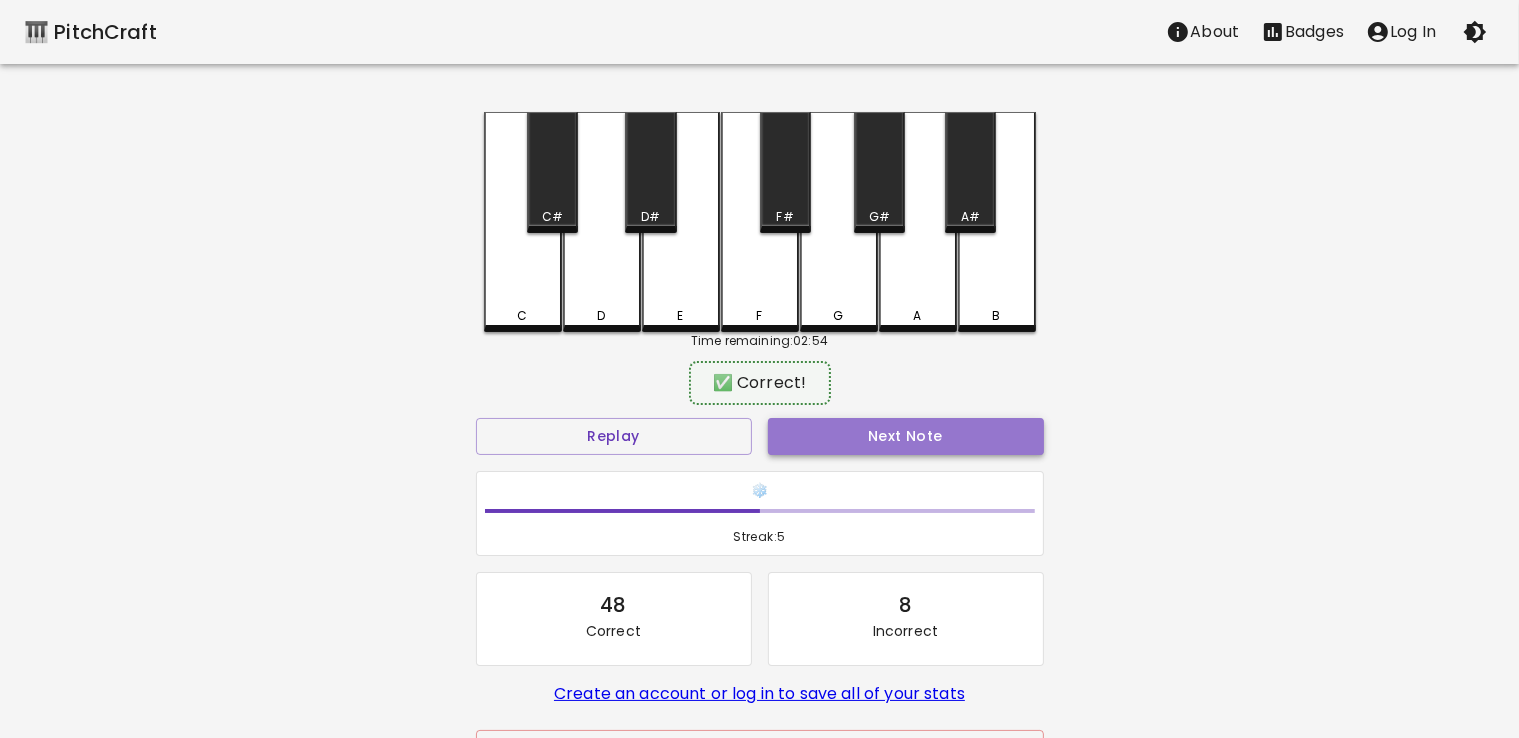 click on "Next Note" at bounding box center (906, 436) 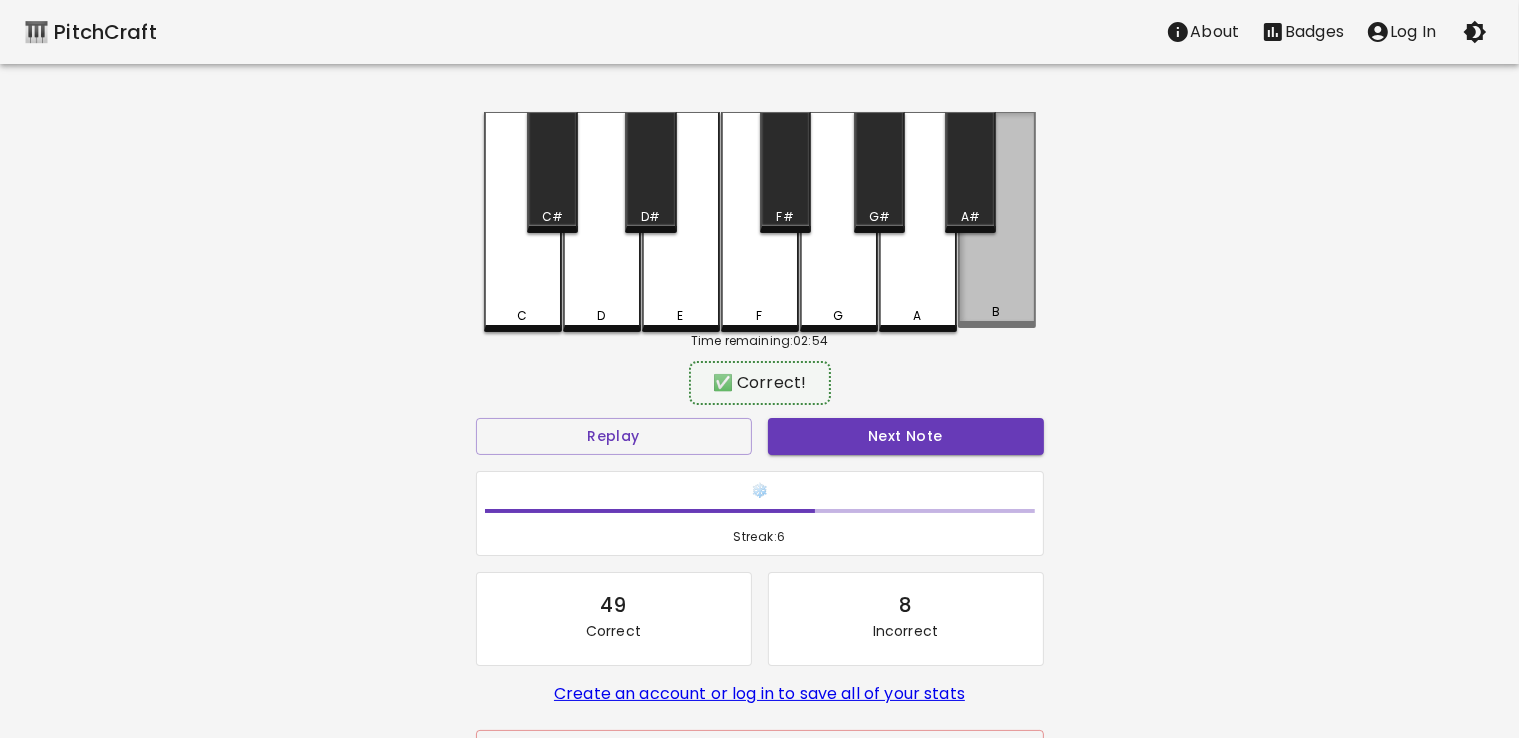 click on "B" at bounding box center [997, 220] 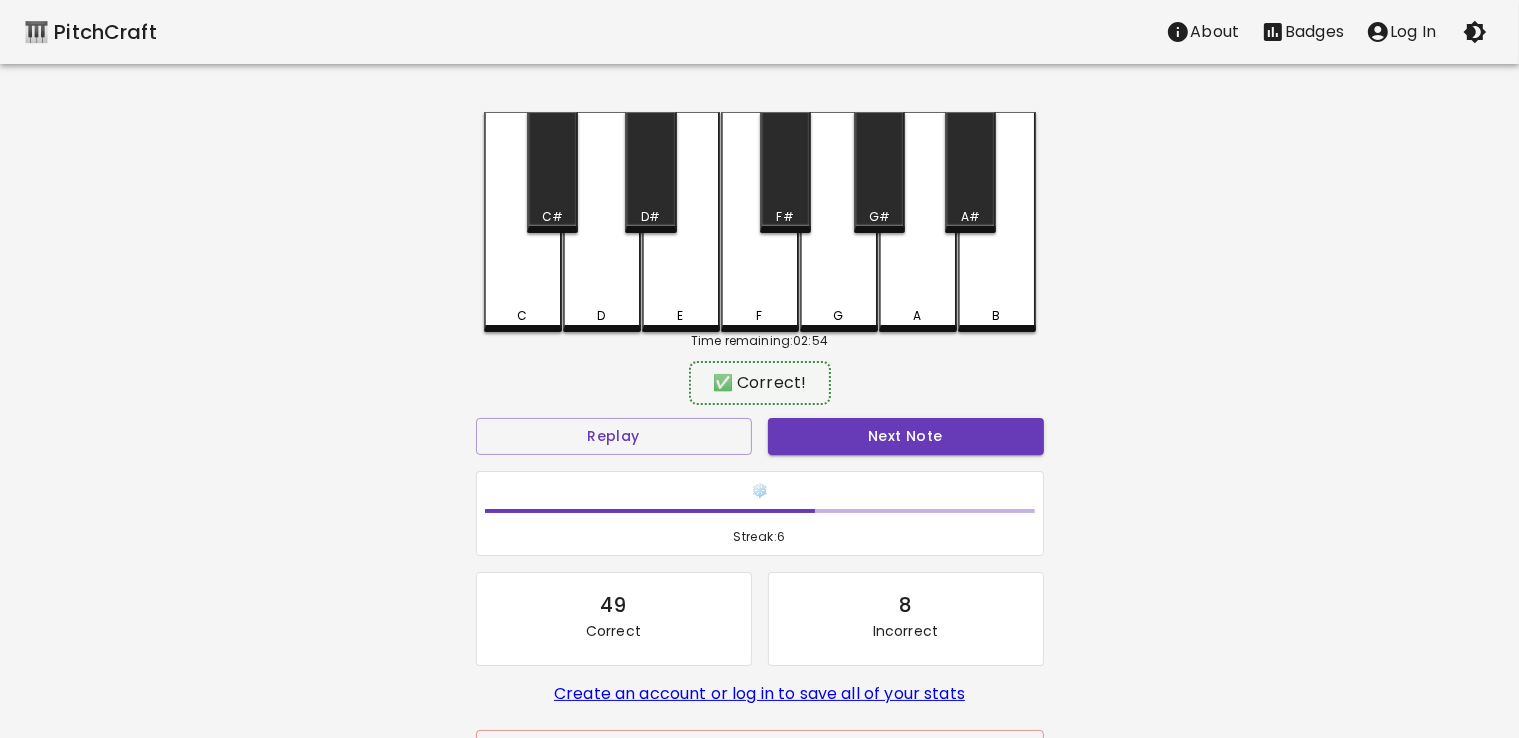 click on "Next Note" at bounding box center [906, 436] 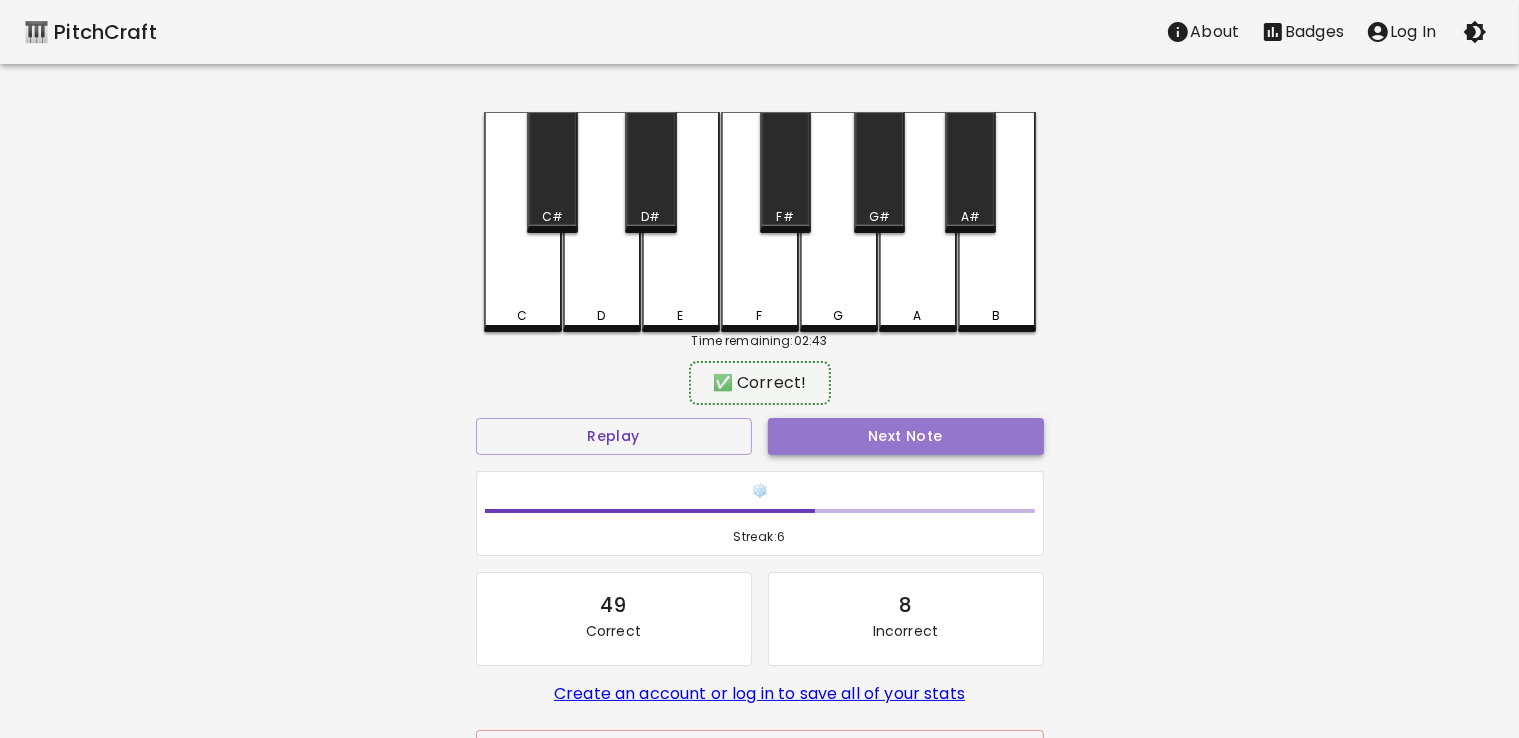 click on "Next Note" at bounding box center (906, 436) 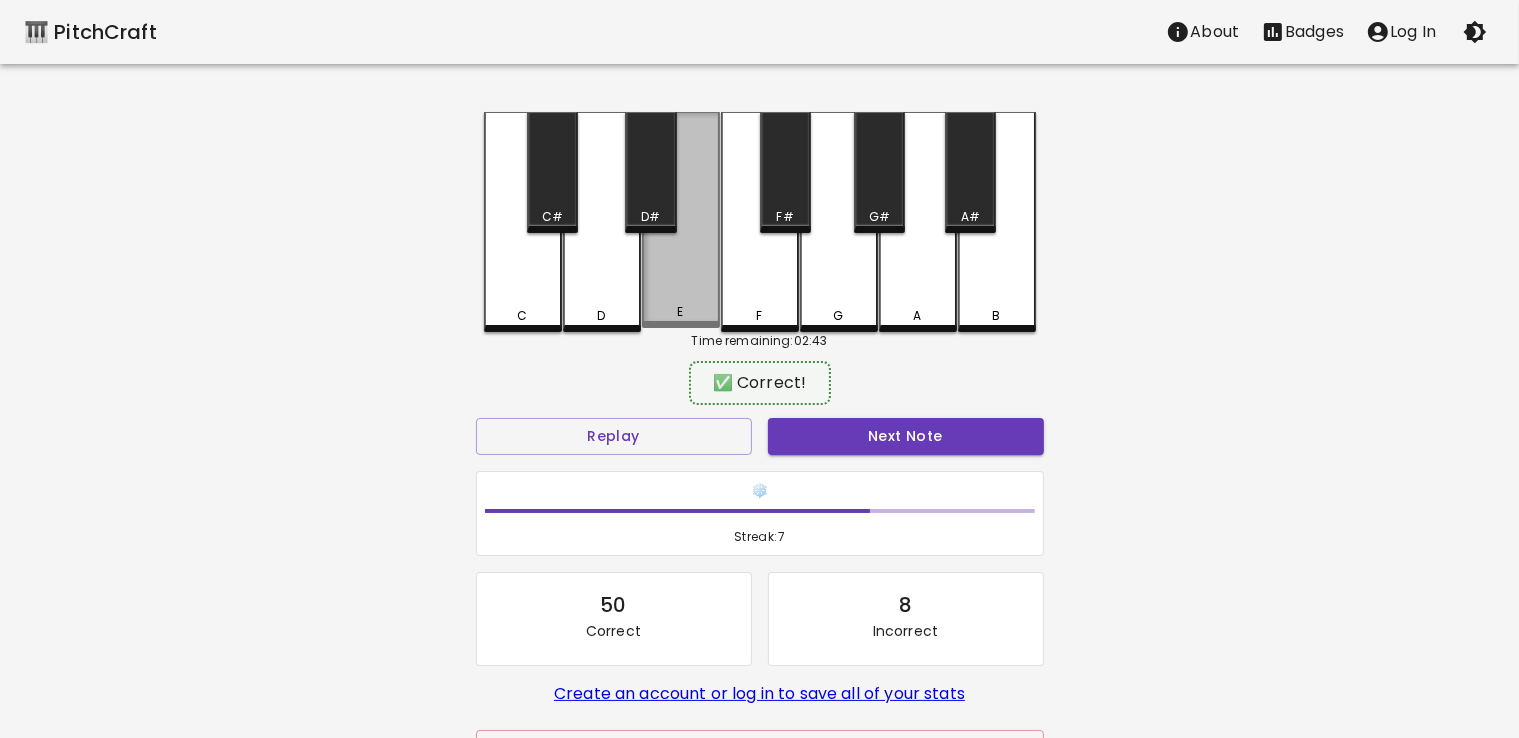 click on "E" at bounding box center (681, 220) 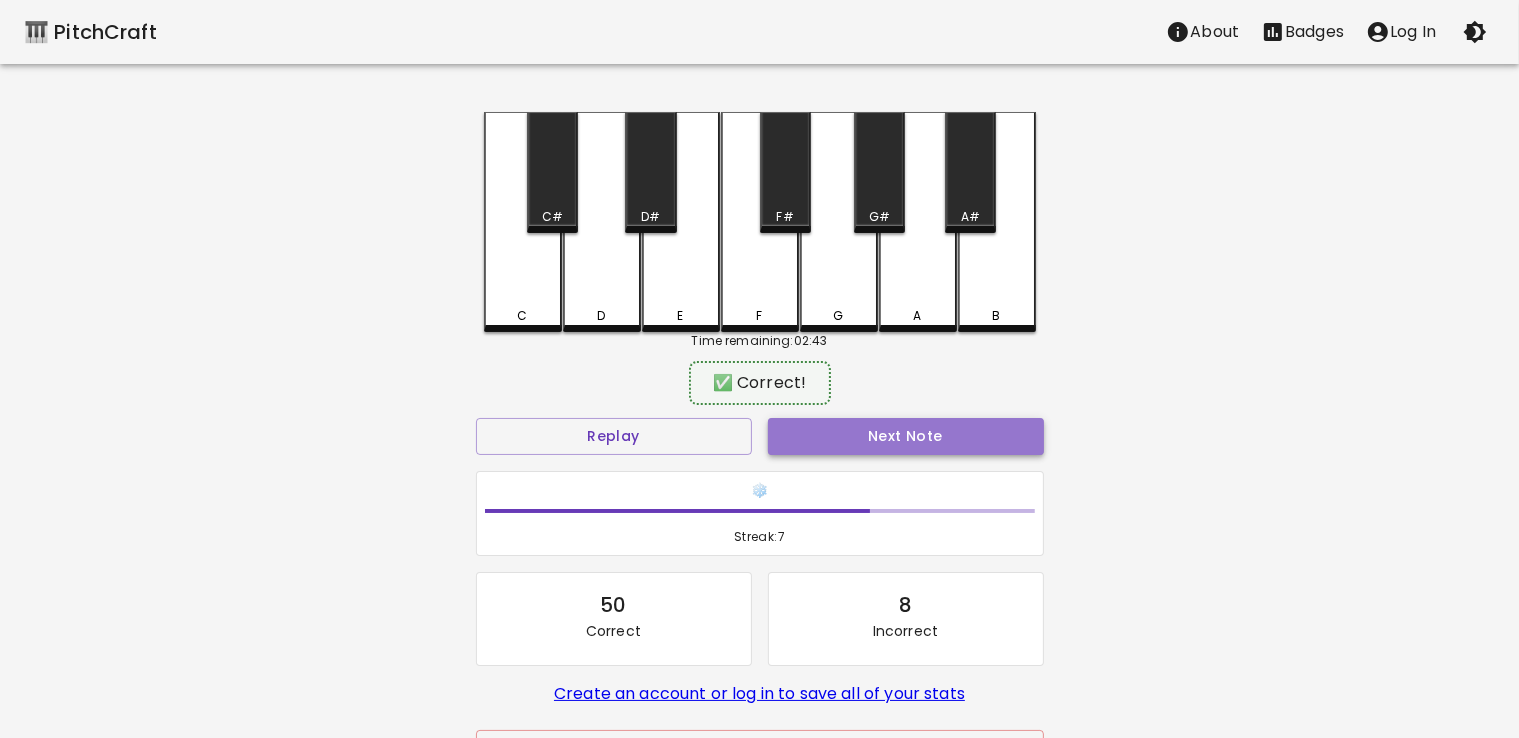 click on "Next Note" at bounding box center [906, 436] 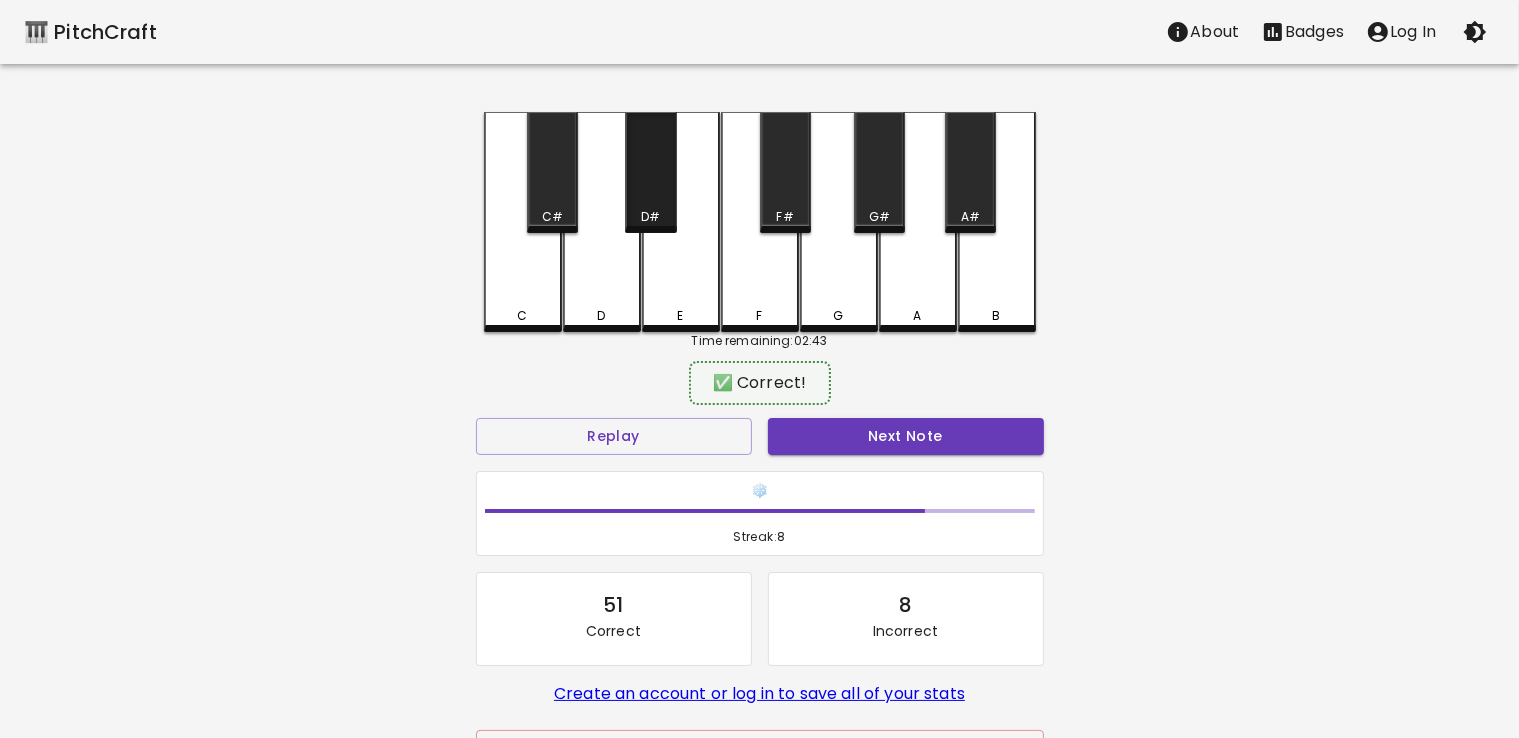 click on "D#" at bounding box center (650, 172) 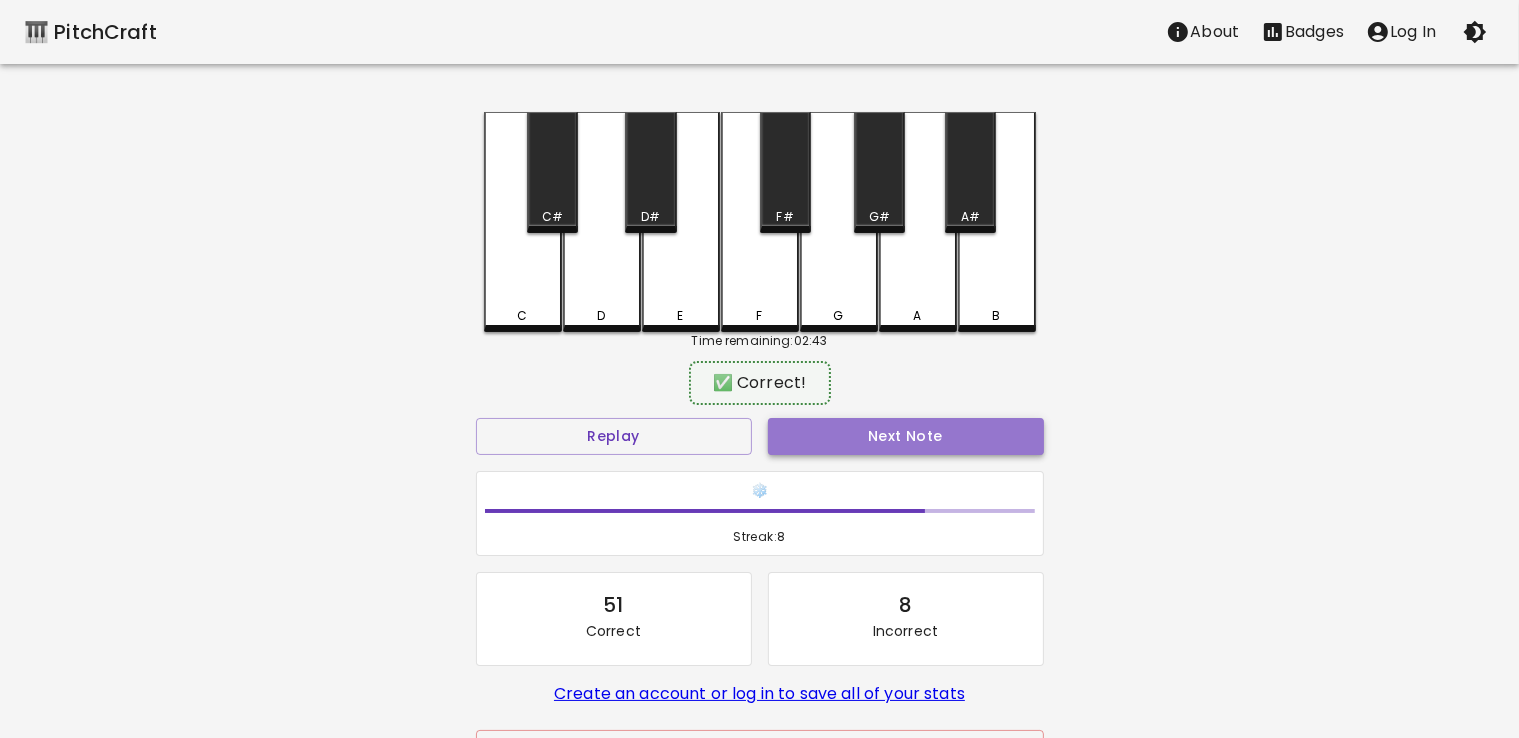 click on "Next Note" at bounding box center [906, 436] 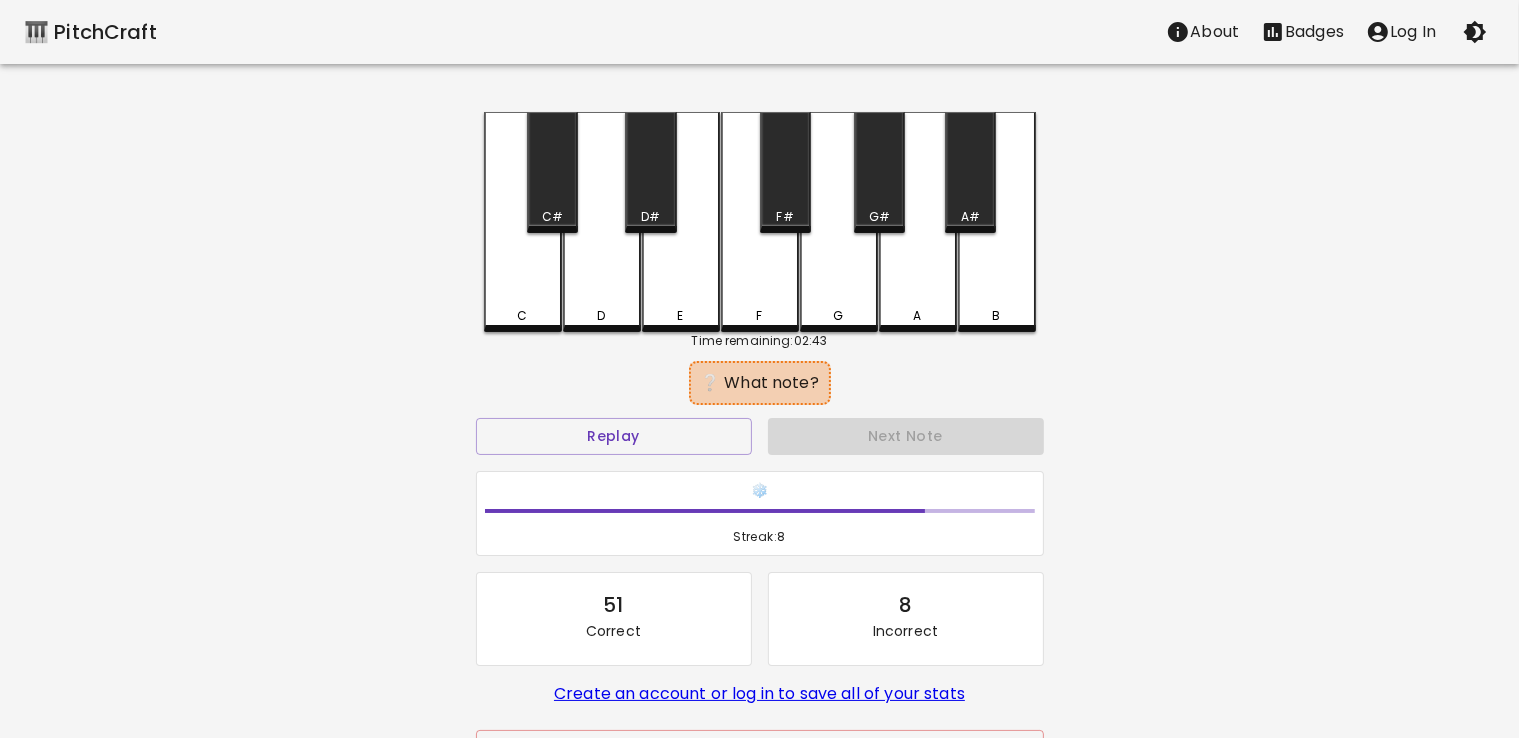click on "G" at bounding box center (839, 222) 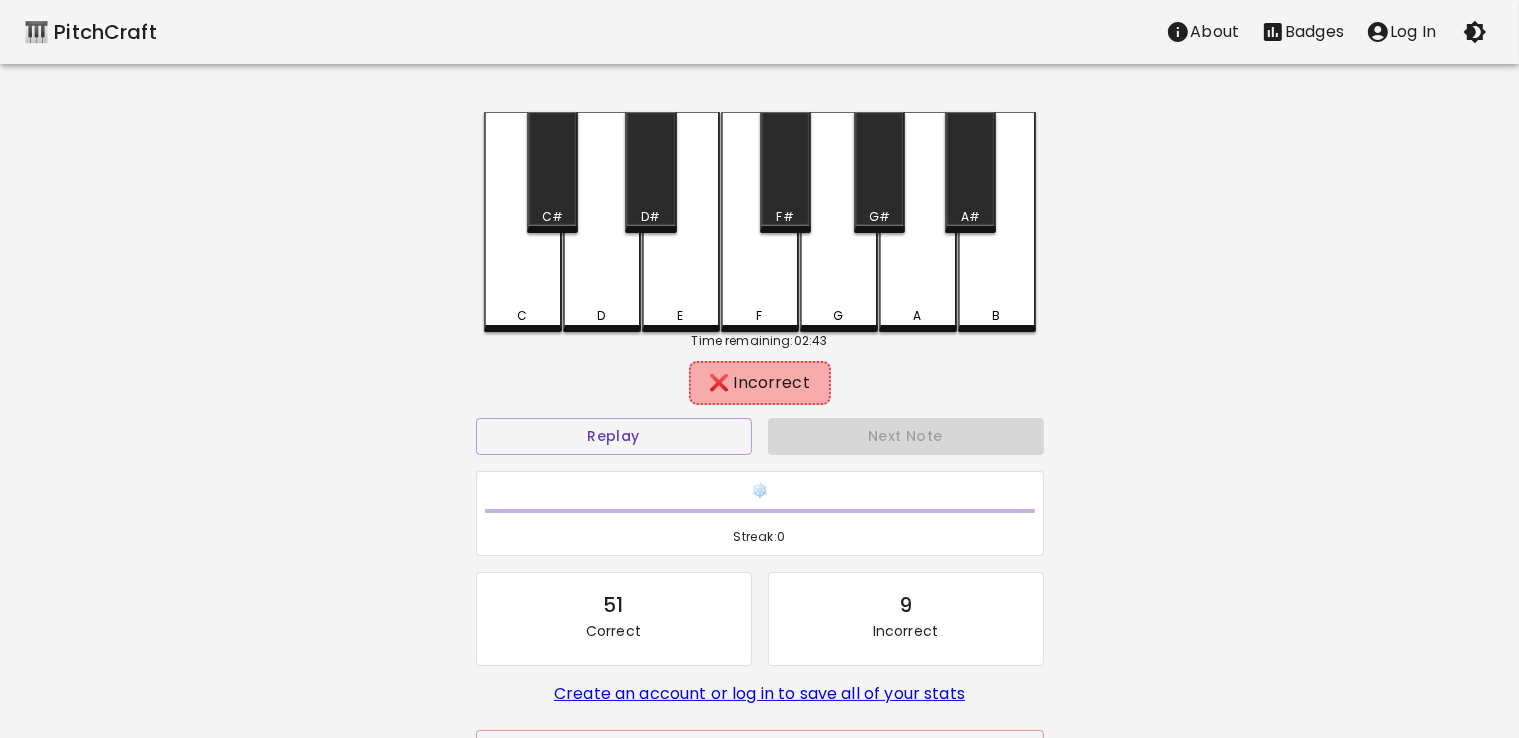 click on "F" at bounding box center [760, 222] 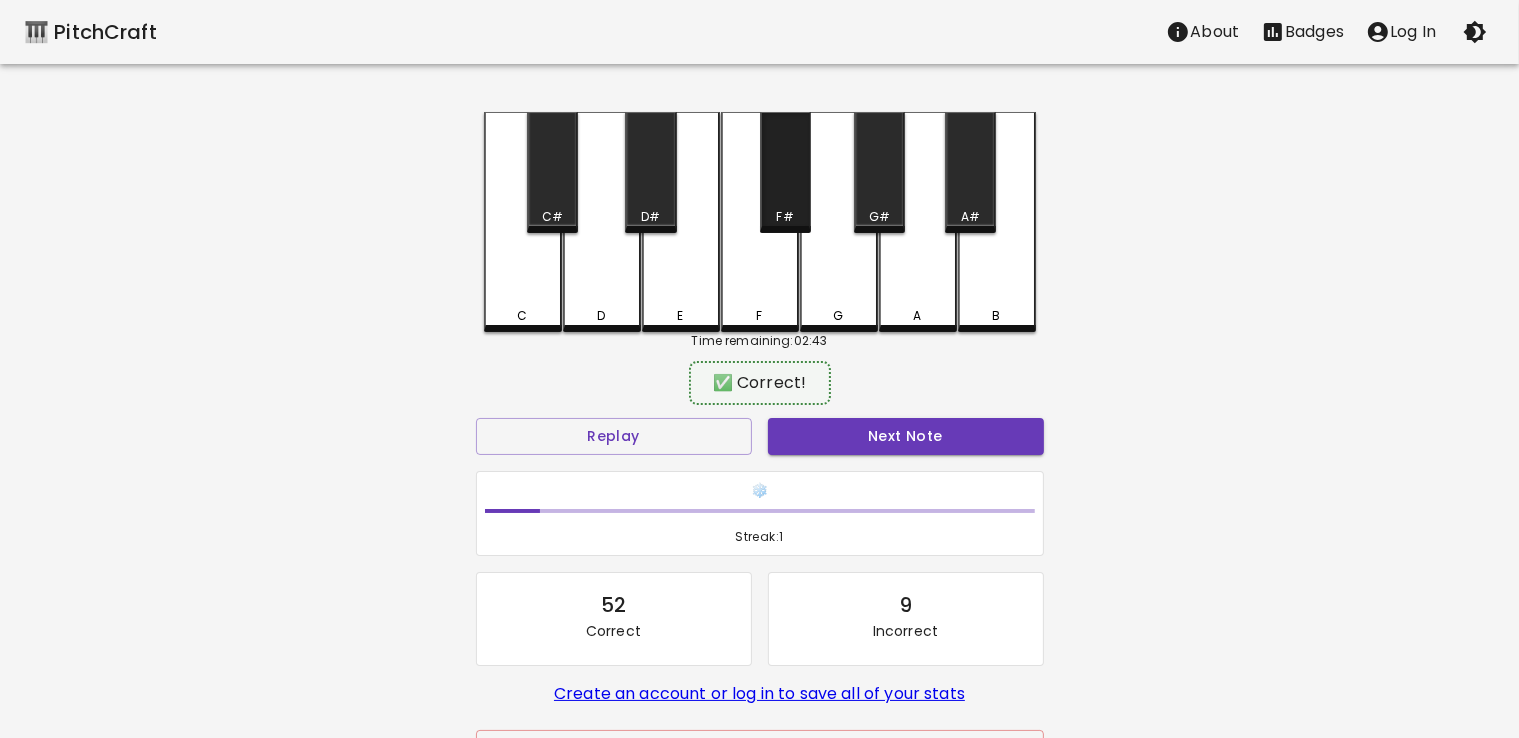 click on "F#" at bounding box center (785, 172) 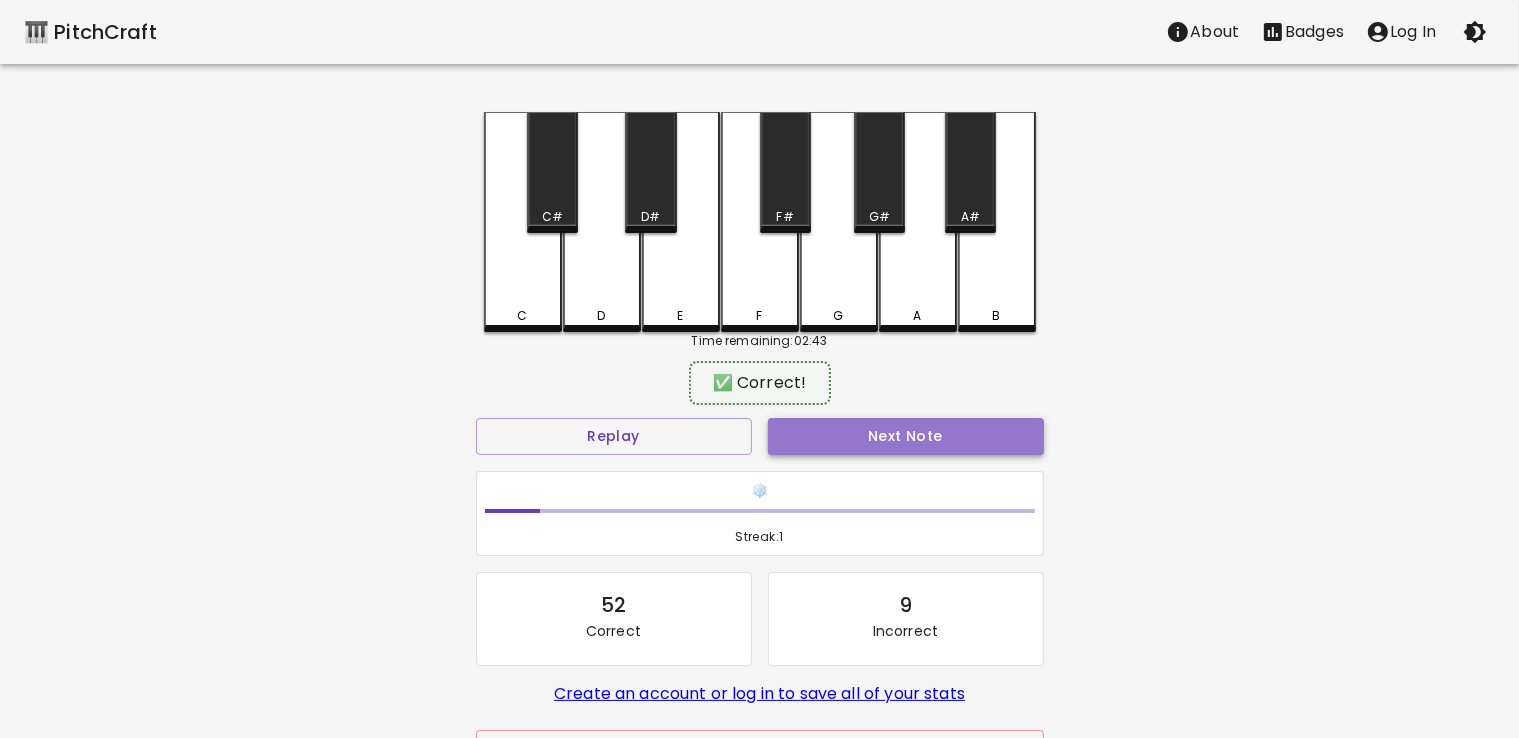 click on "Next Note" at bounding box center (906, 436) 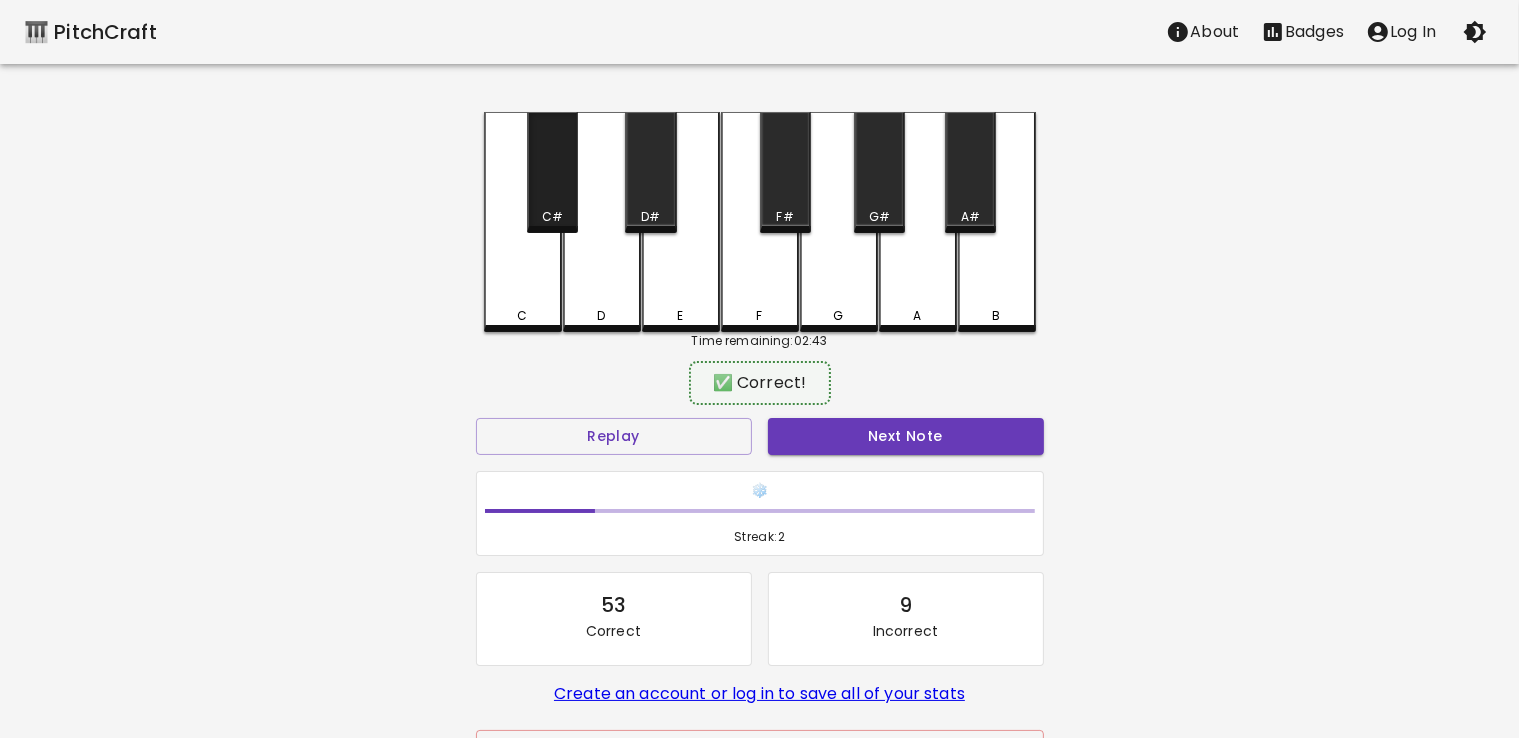 click on "C#" at bounding box center (552, 172) 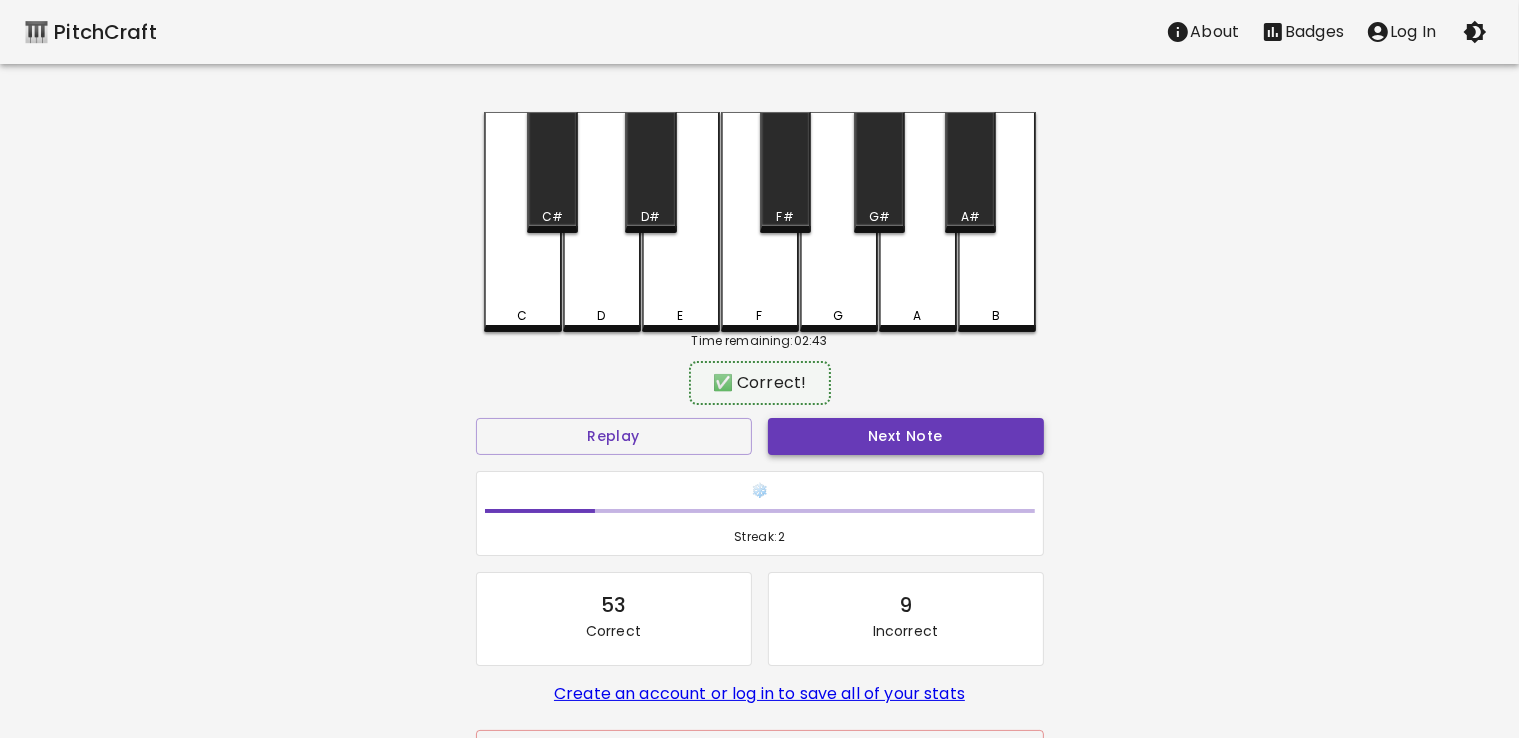 click on "Next Note" at bounding box center (906, 436) 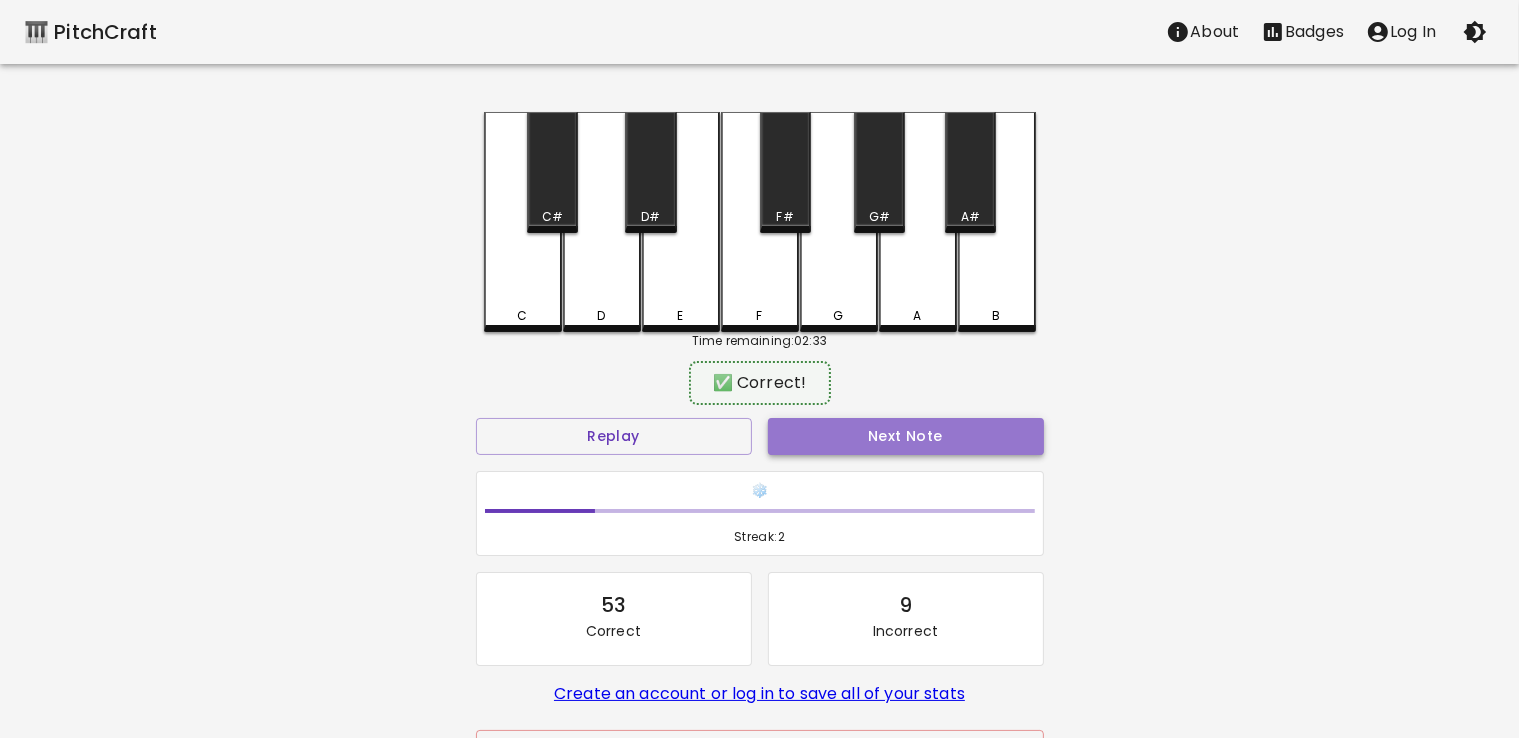 click on "Next Note" at bounding box center (906, 436) 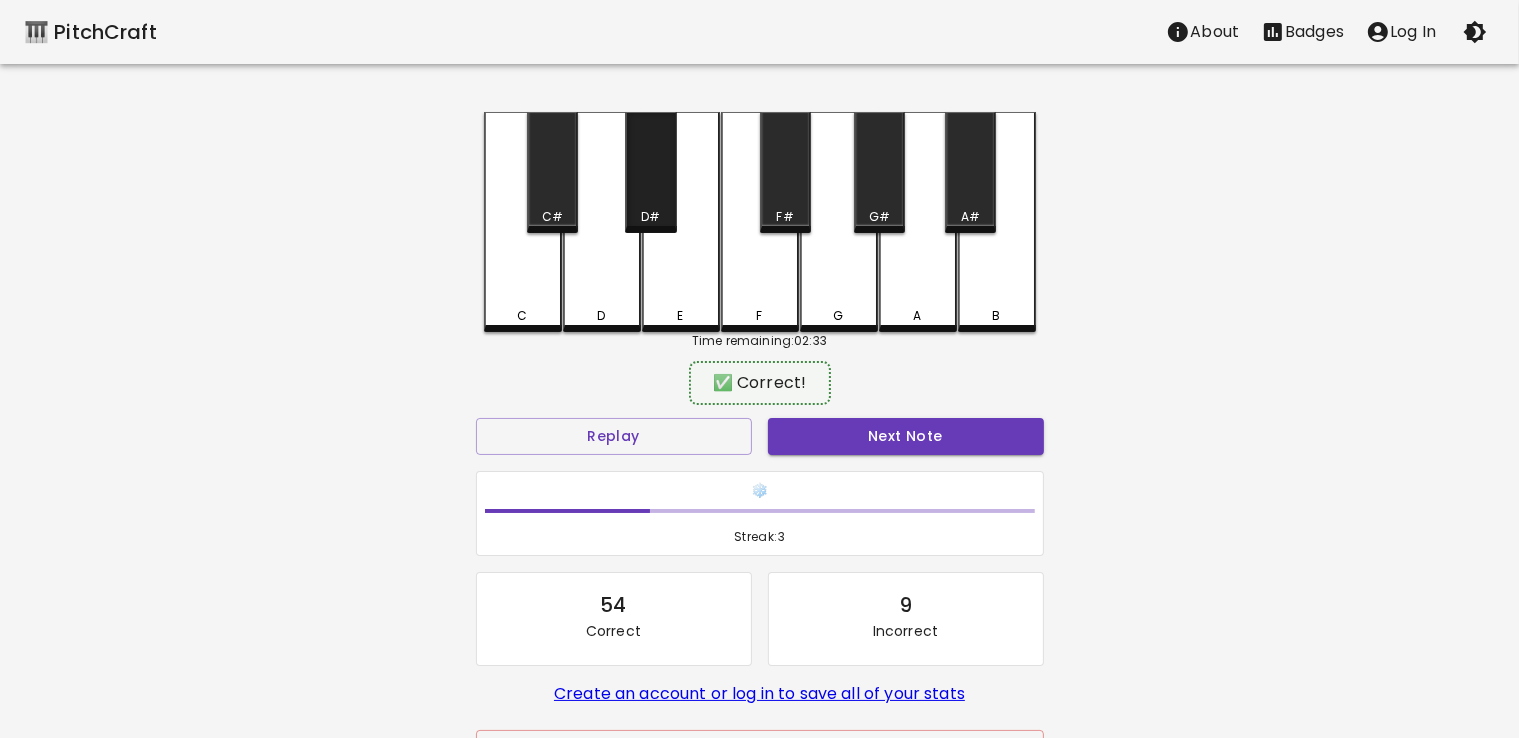 click on "D#" at bounding box center (650, 172) 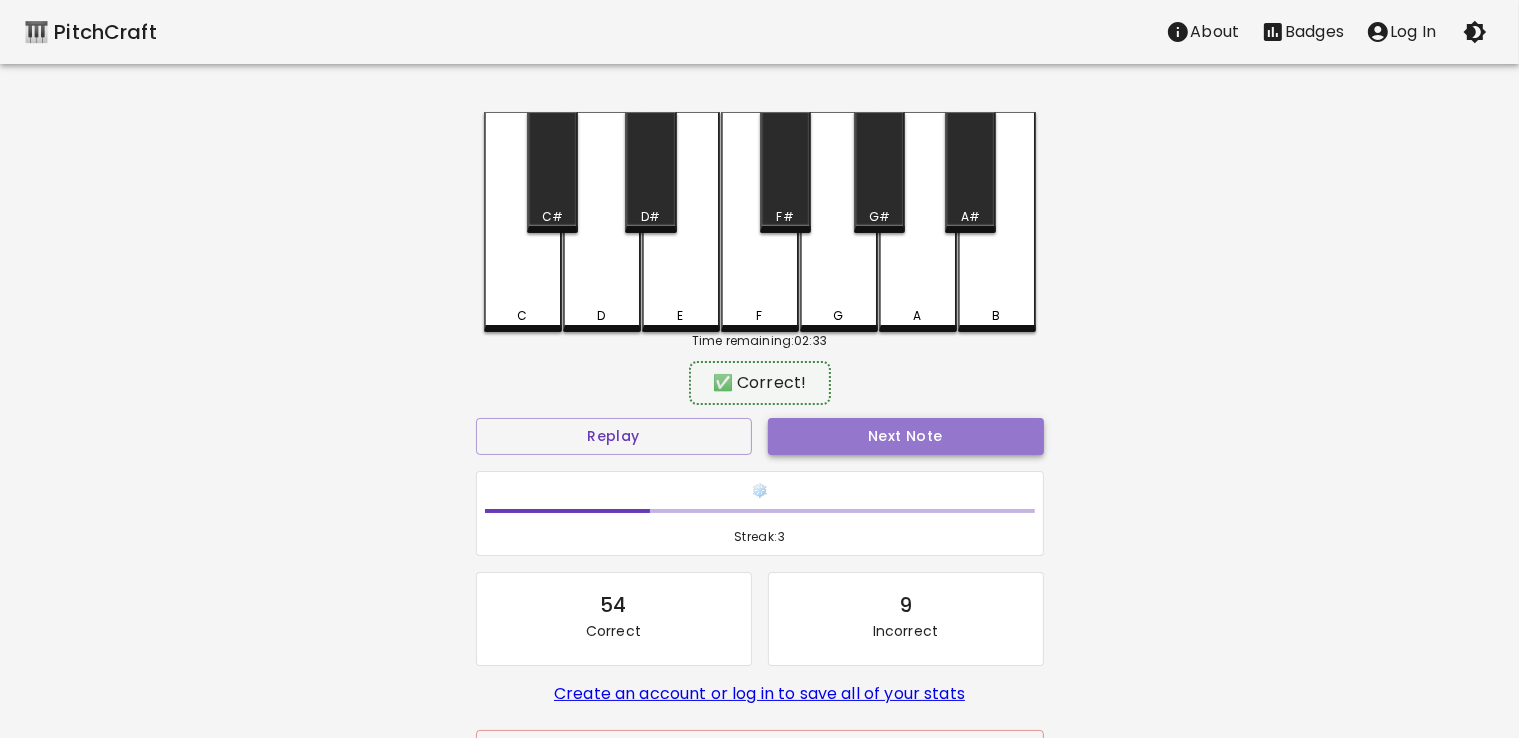 click on "Next Note" at bounding box center (906, 436) 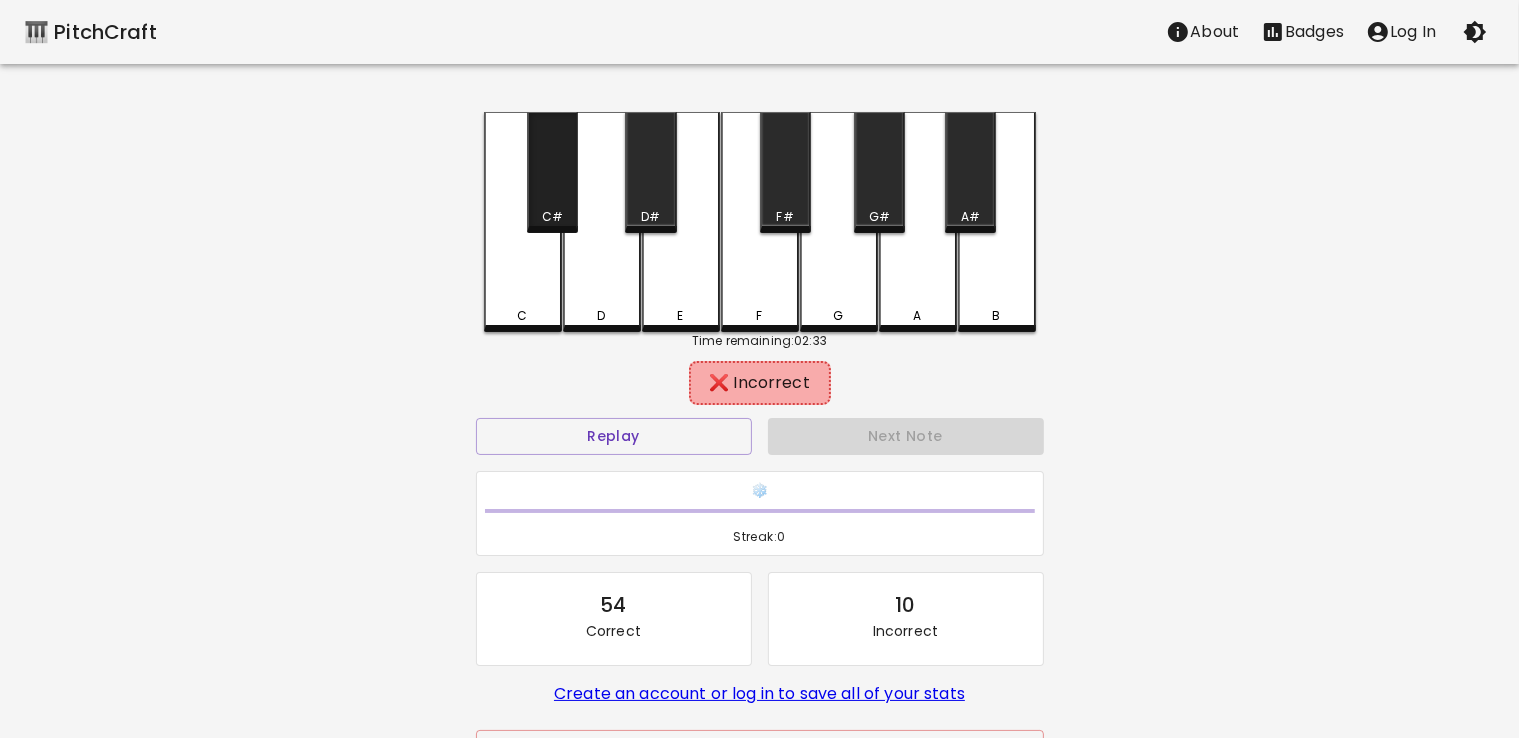 click on "C#" at bounding box center [552, 172] 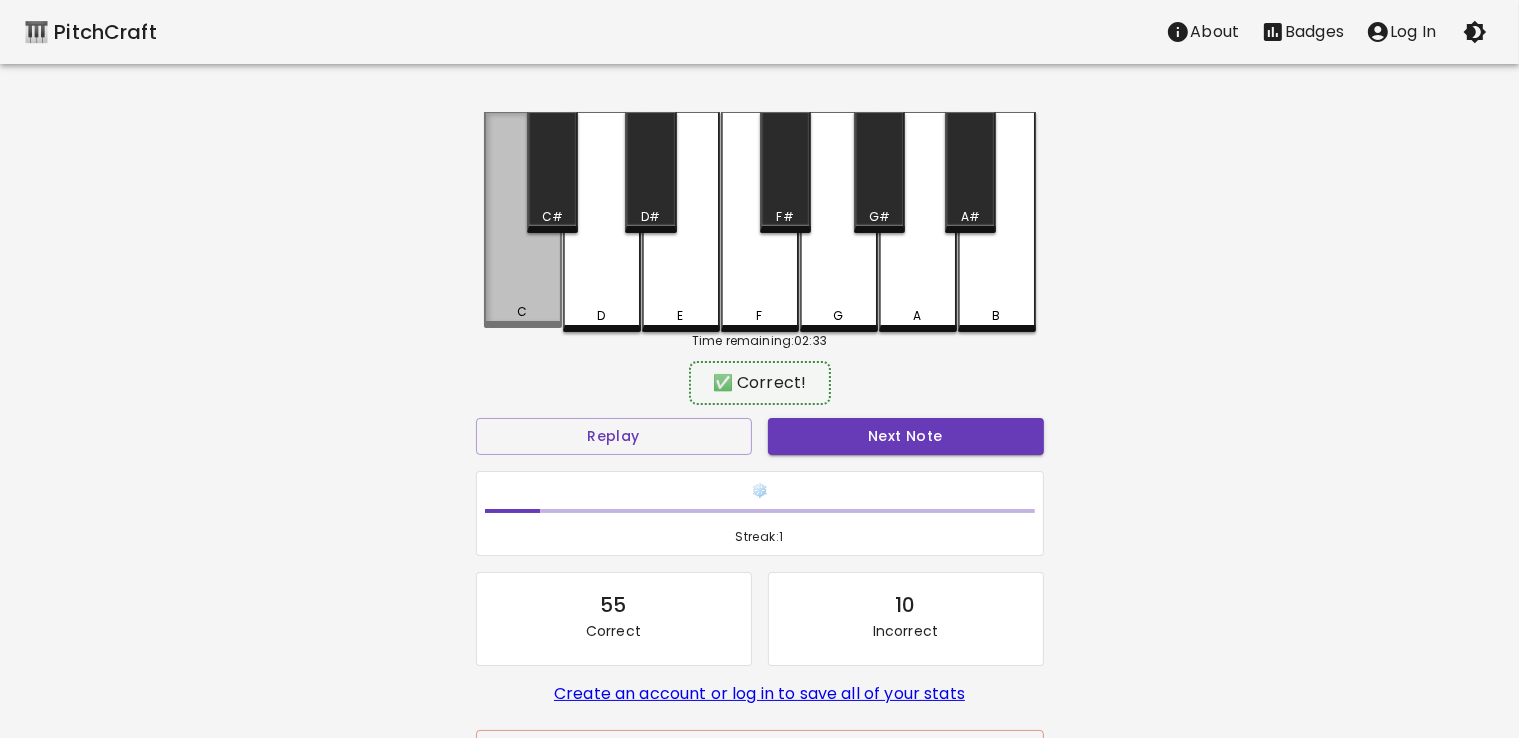 click on "C" at bounding box center [523, 220] 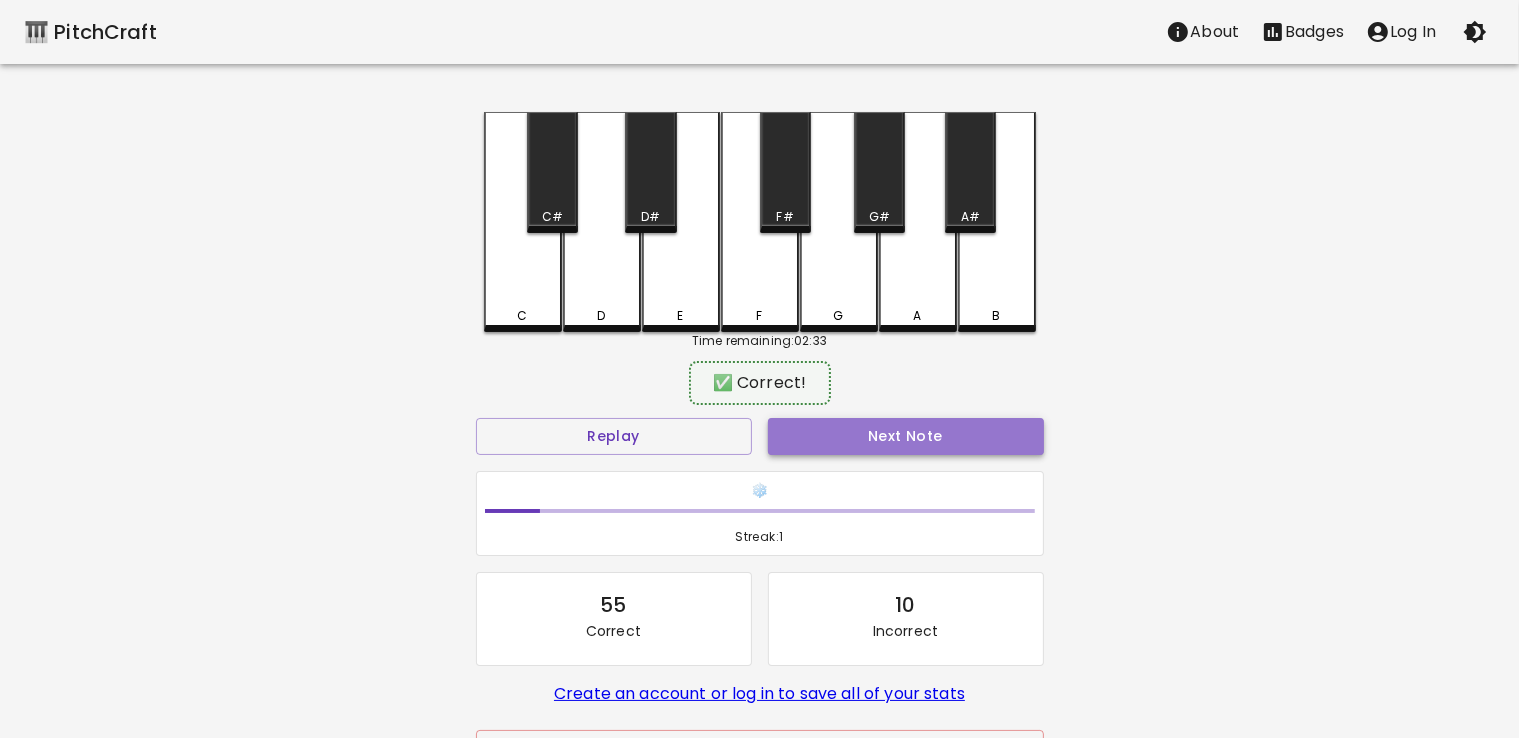 click on "Next Note" at bounding box center (906, 436) 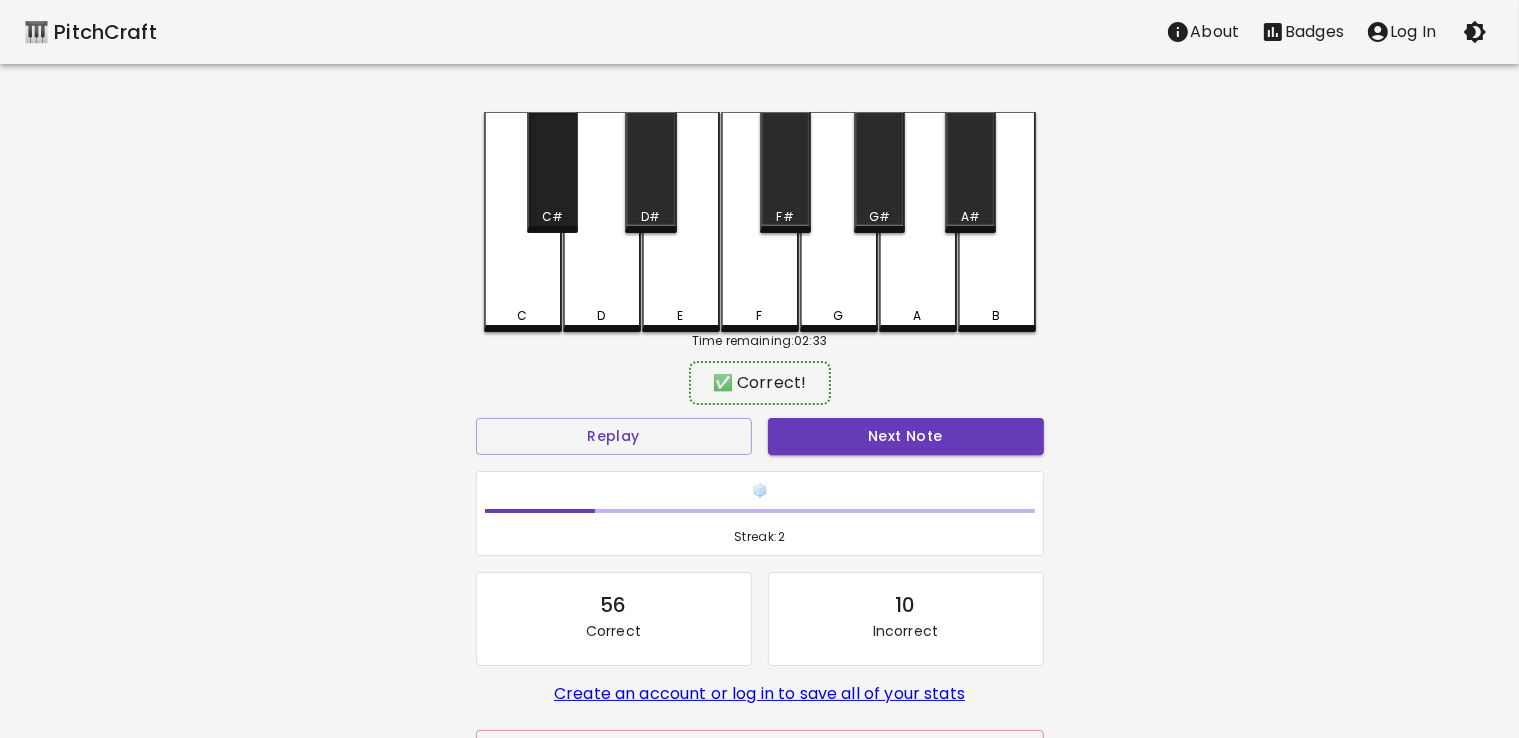 click on "C#" at bounding box center [552, 172] 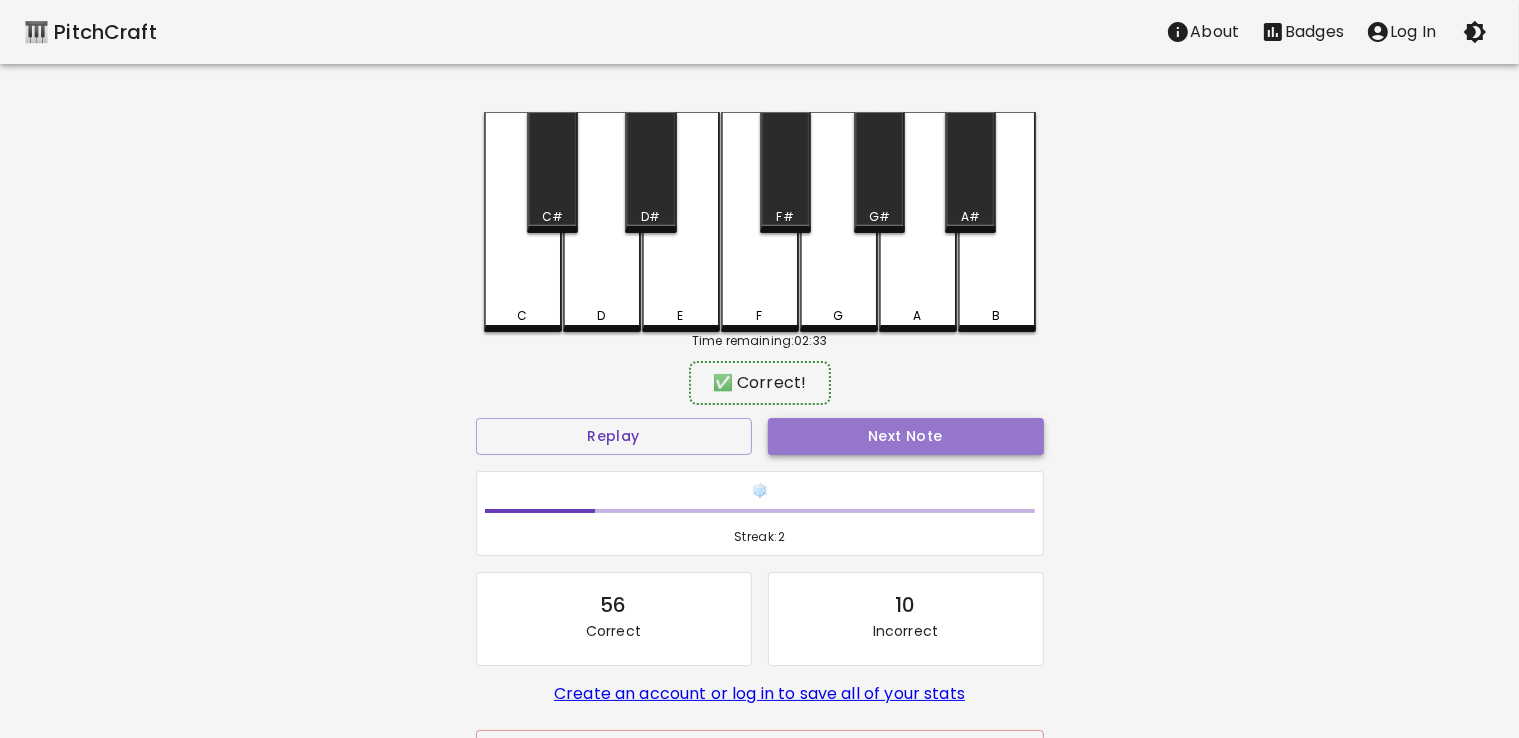 click on "Next Note" at bounding box center (906, 436) 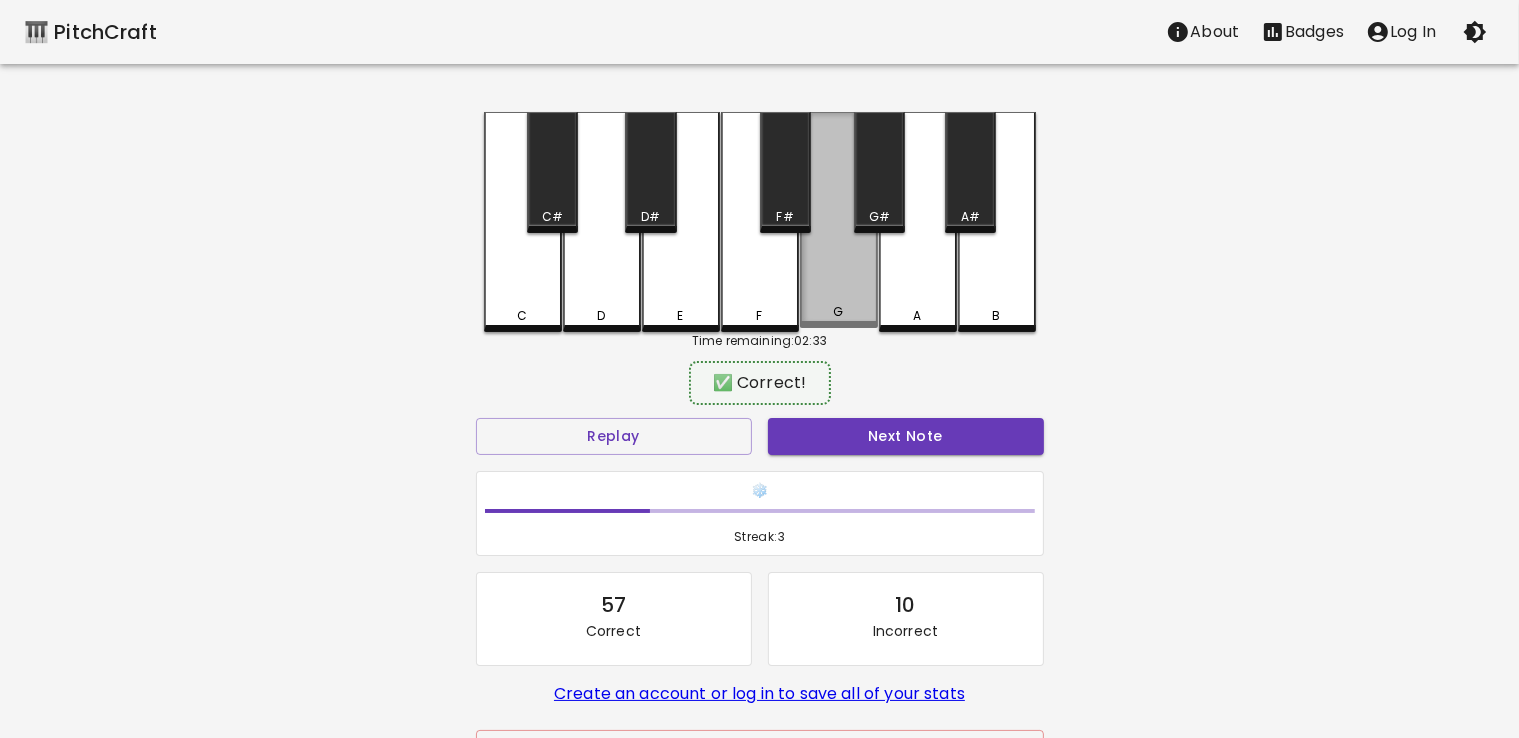 click on "G" at bounding box center [839, 220] 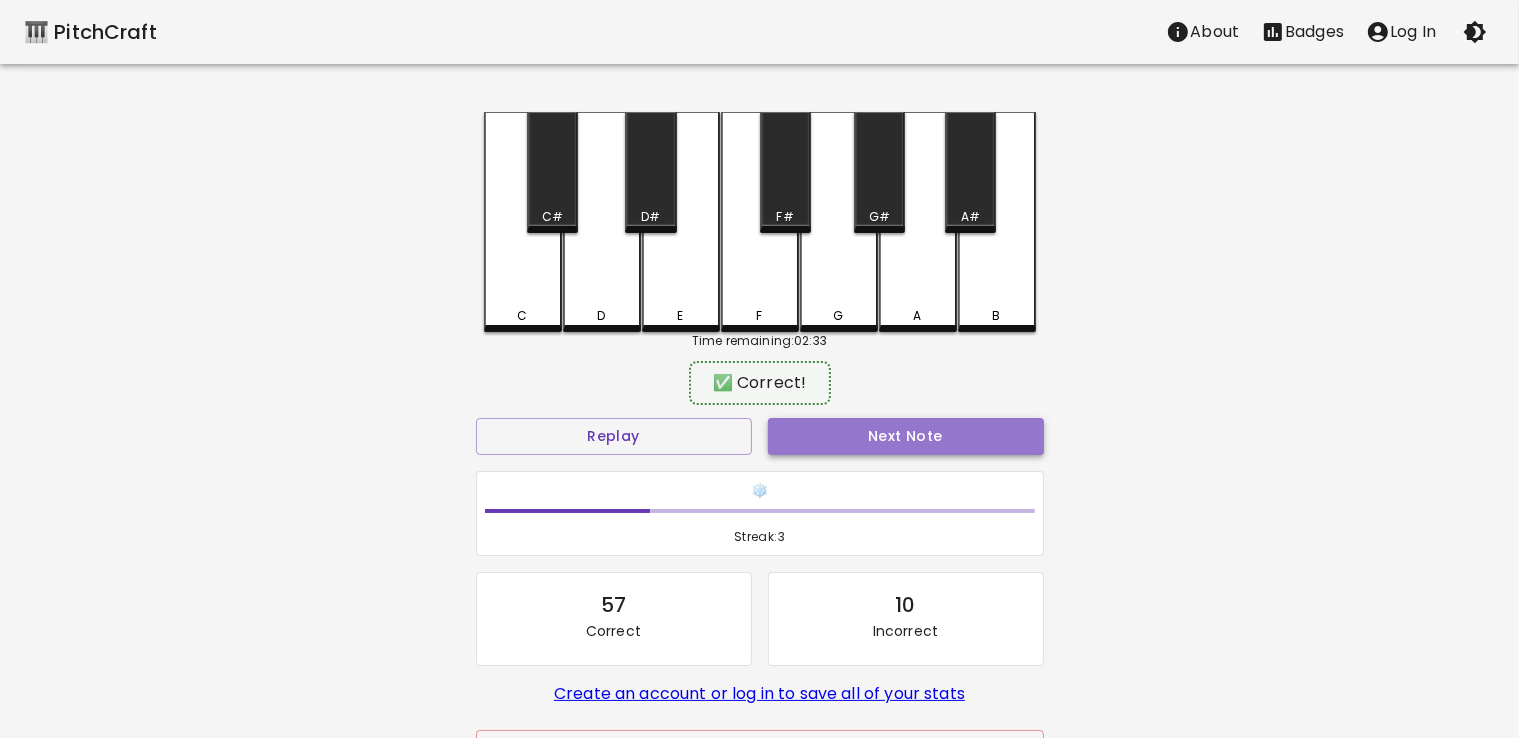 click on "Next Note" at bounding box center [906, 436] 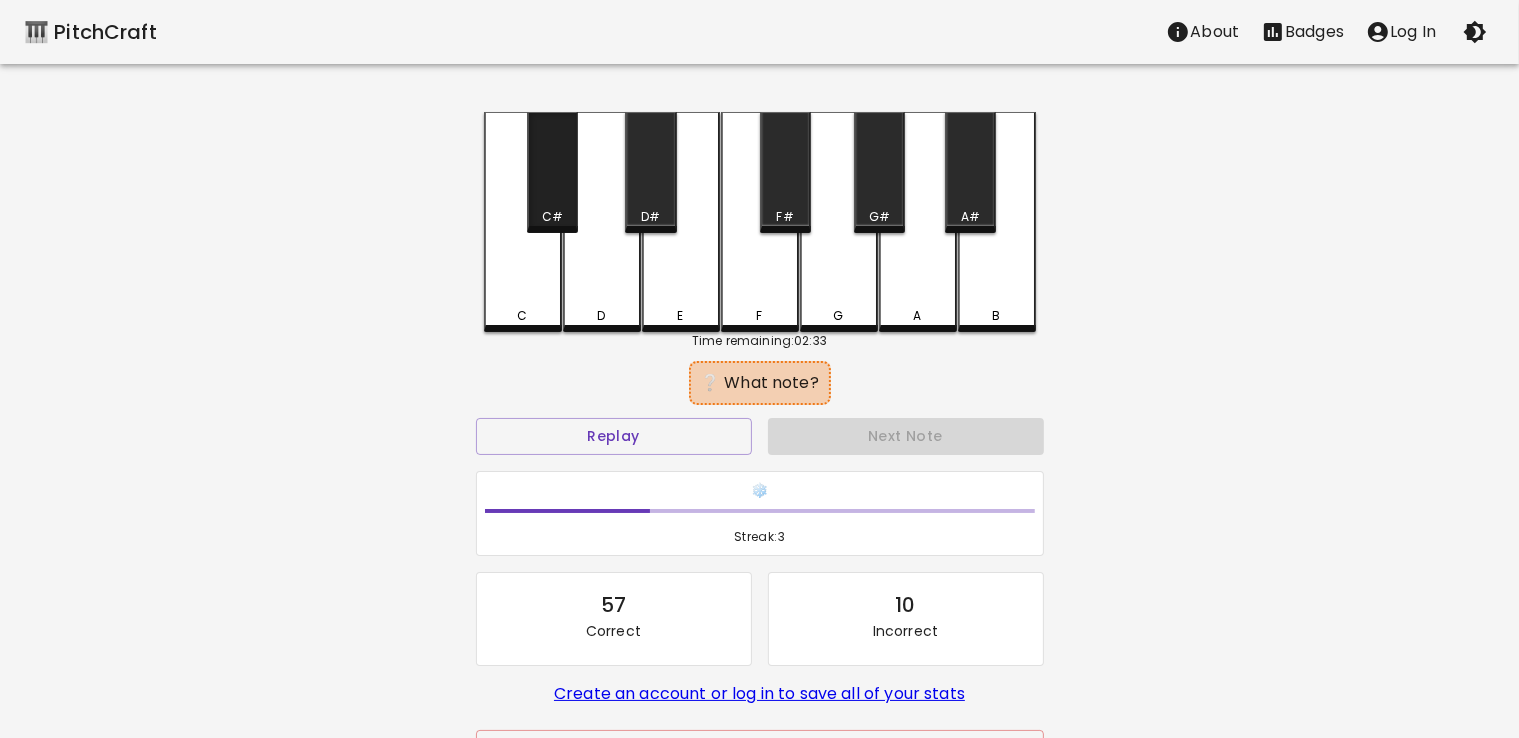 click on "C#" at bounding box center (552, 172) 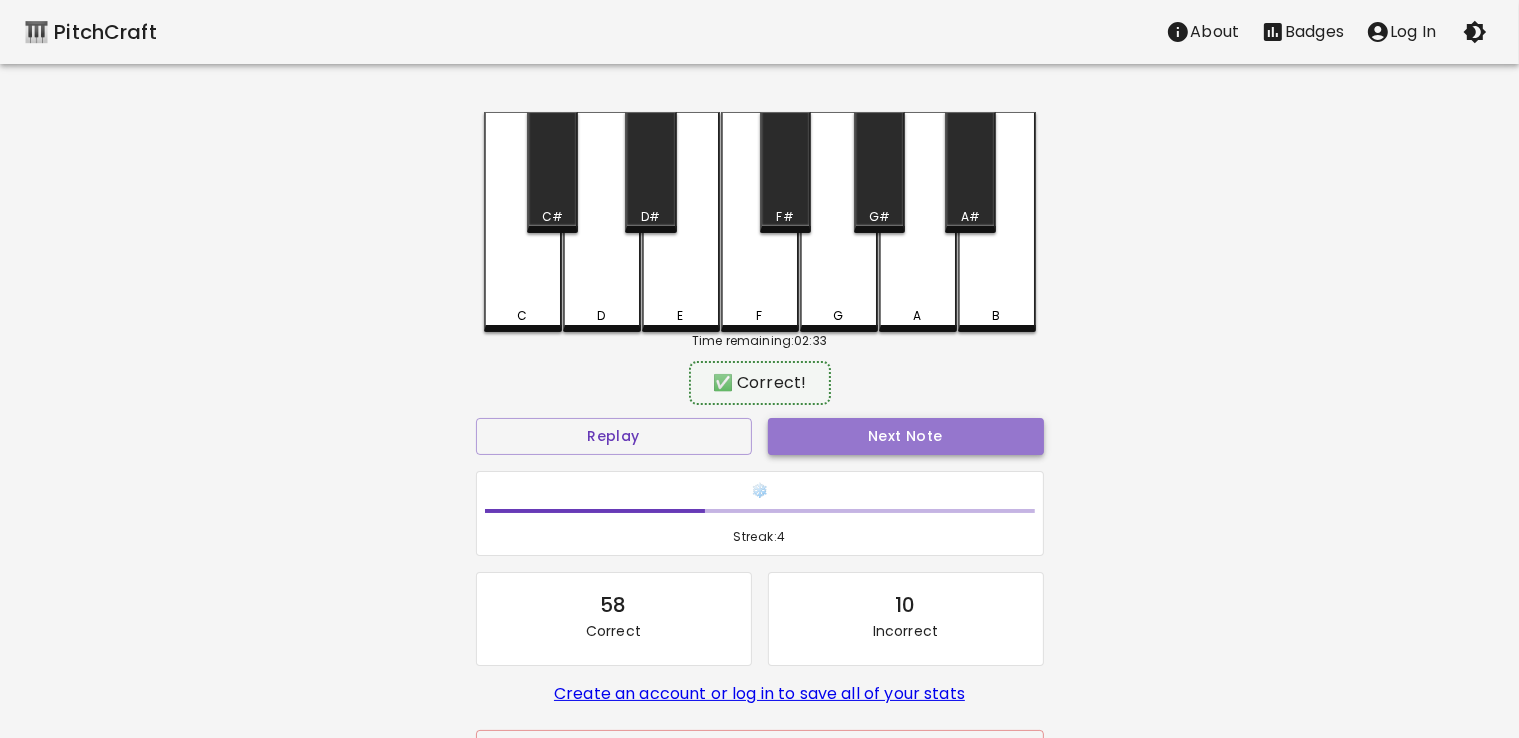click on "Next Note" at bounding box center [906, 436] 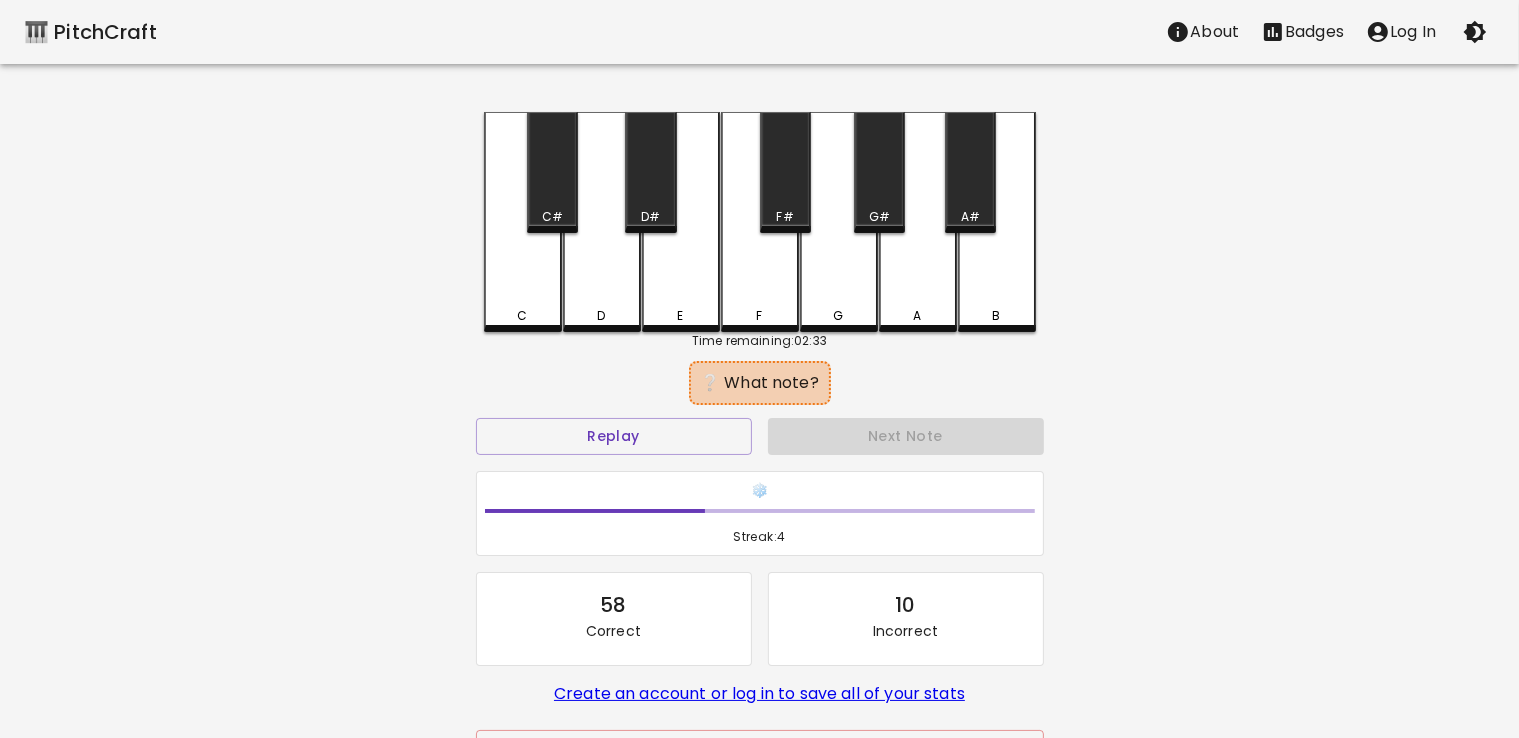 click on "F" at bounding box center (760, 222) 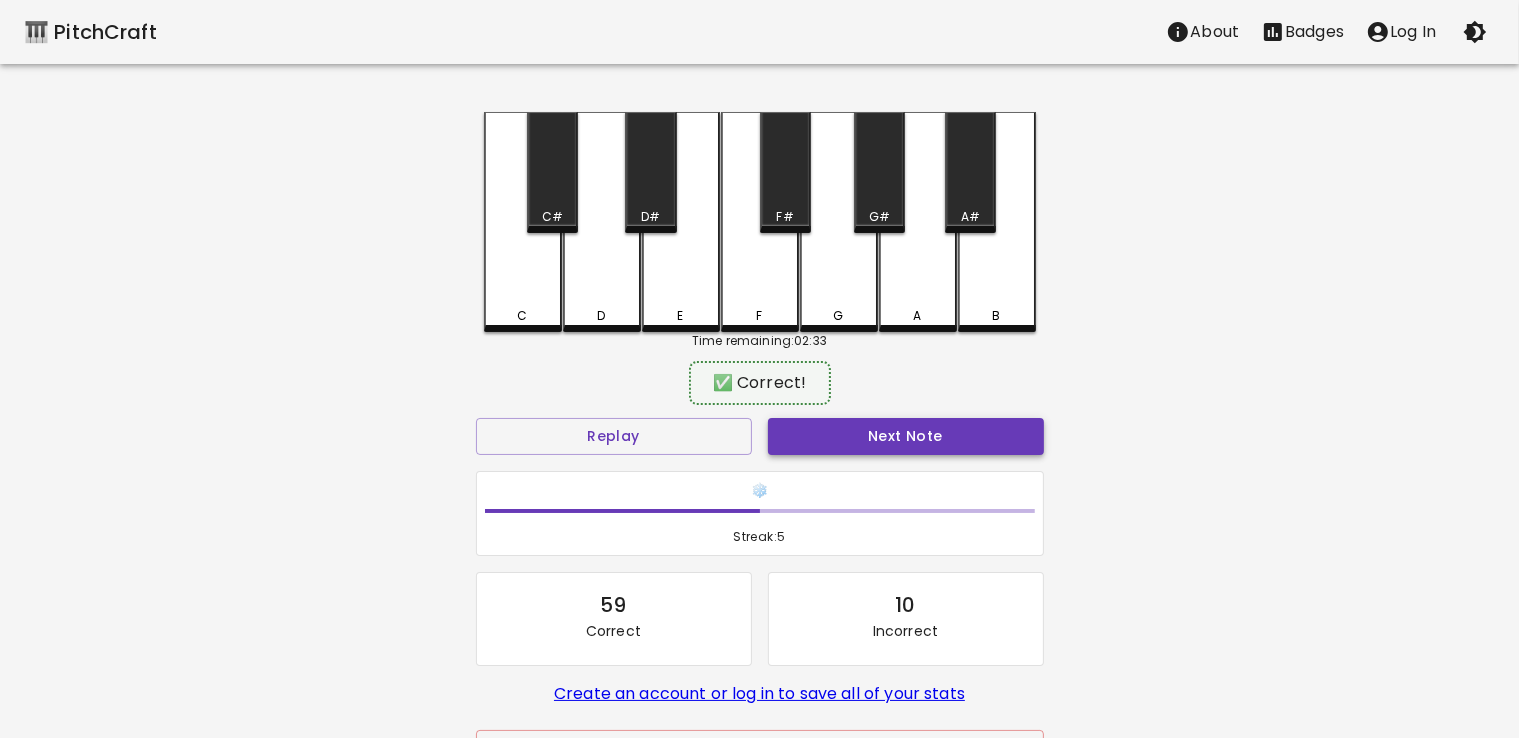click on "Next Note" at bounding box center [906, 436] 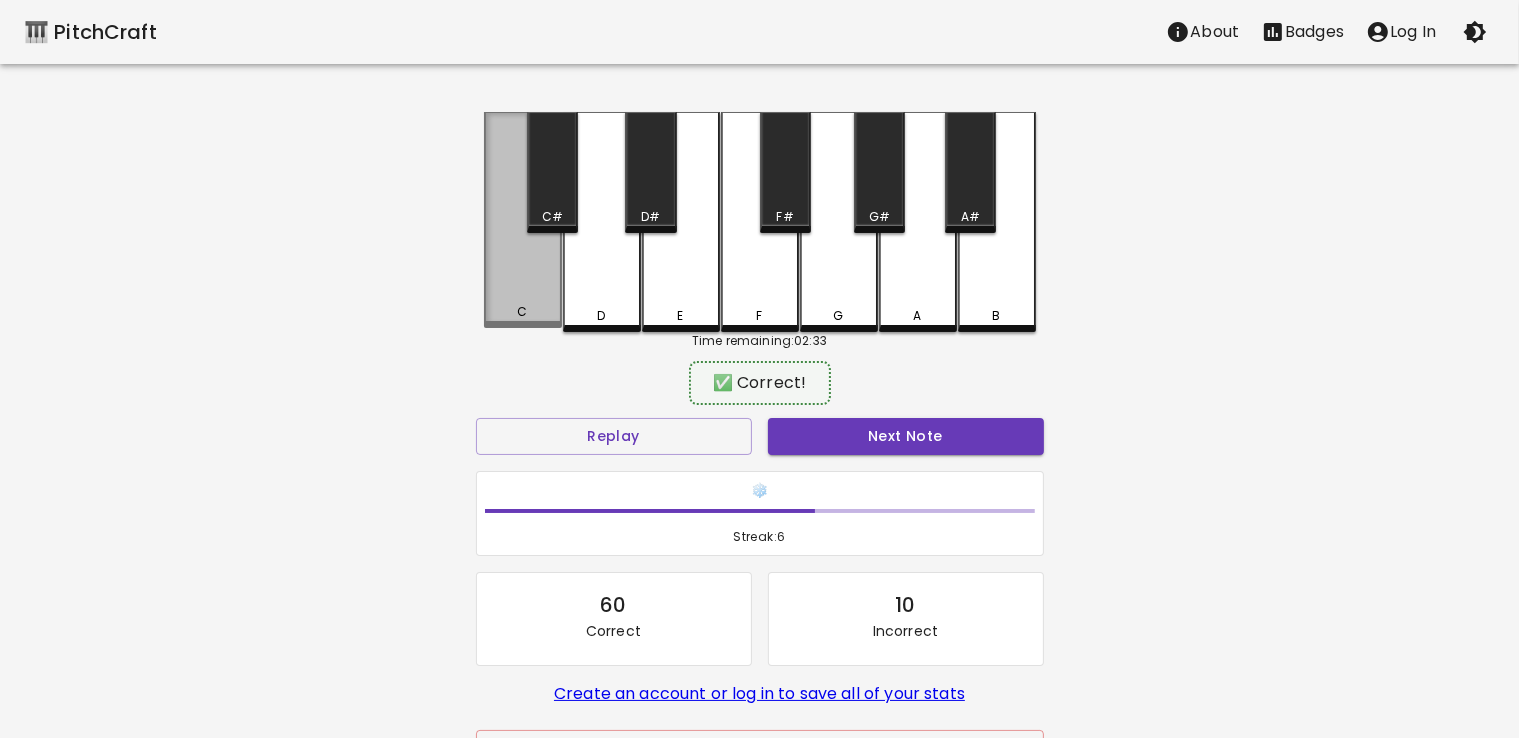 click on "C" at bounding box center (523, 220) 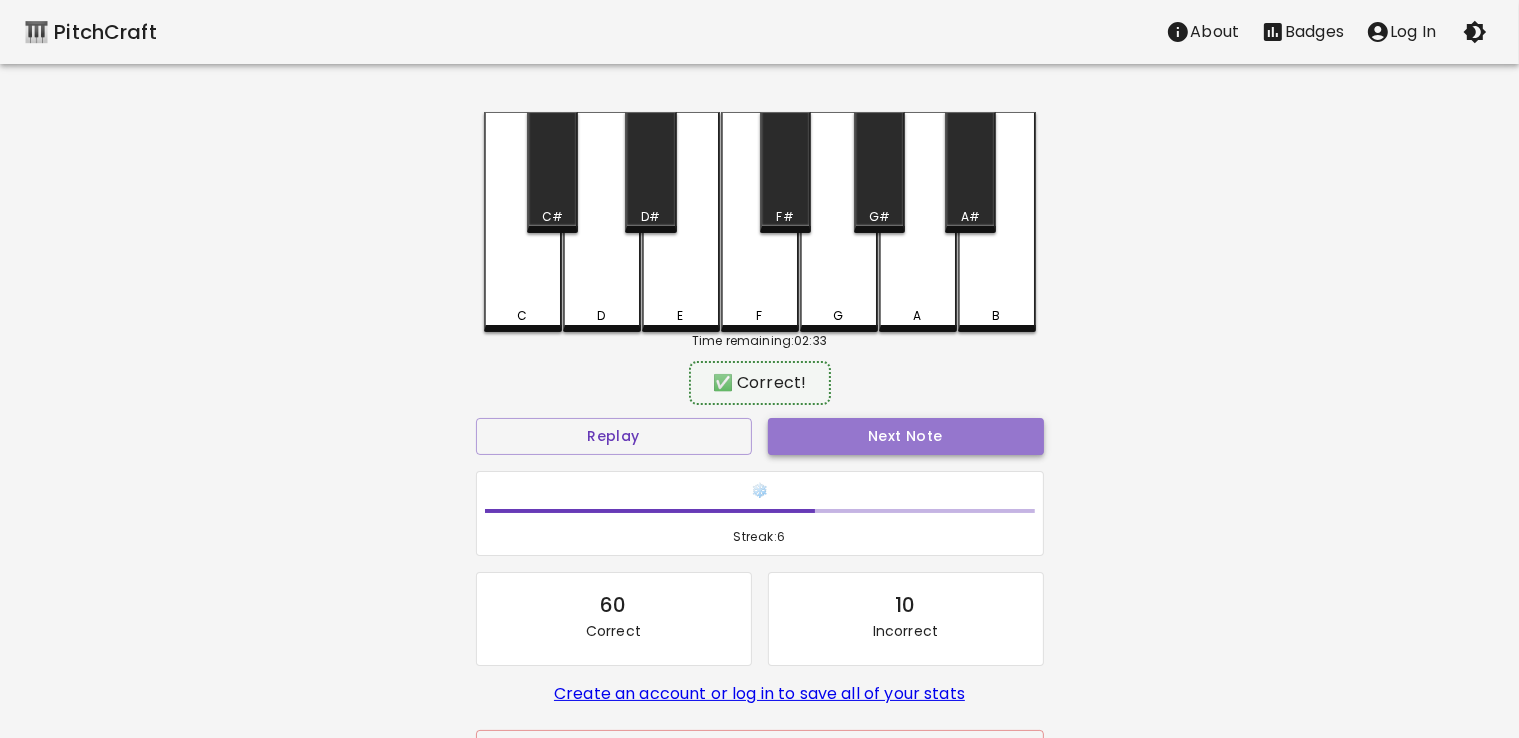 click on "Next Note" at bounding box center [906, 436] 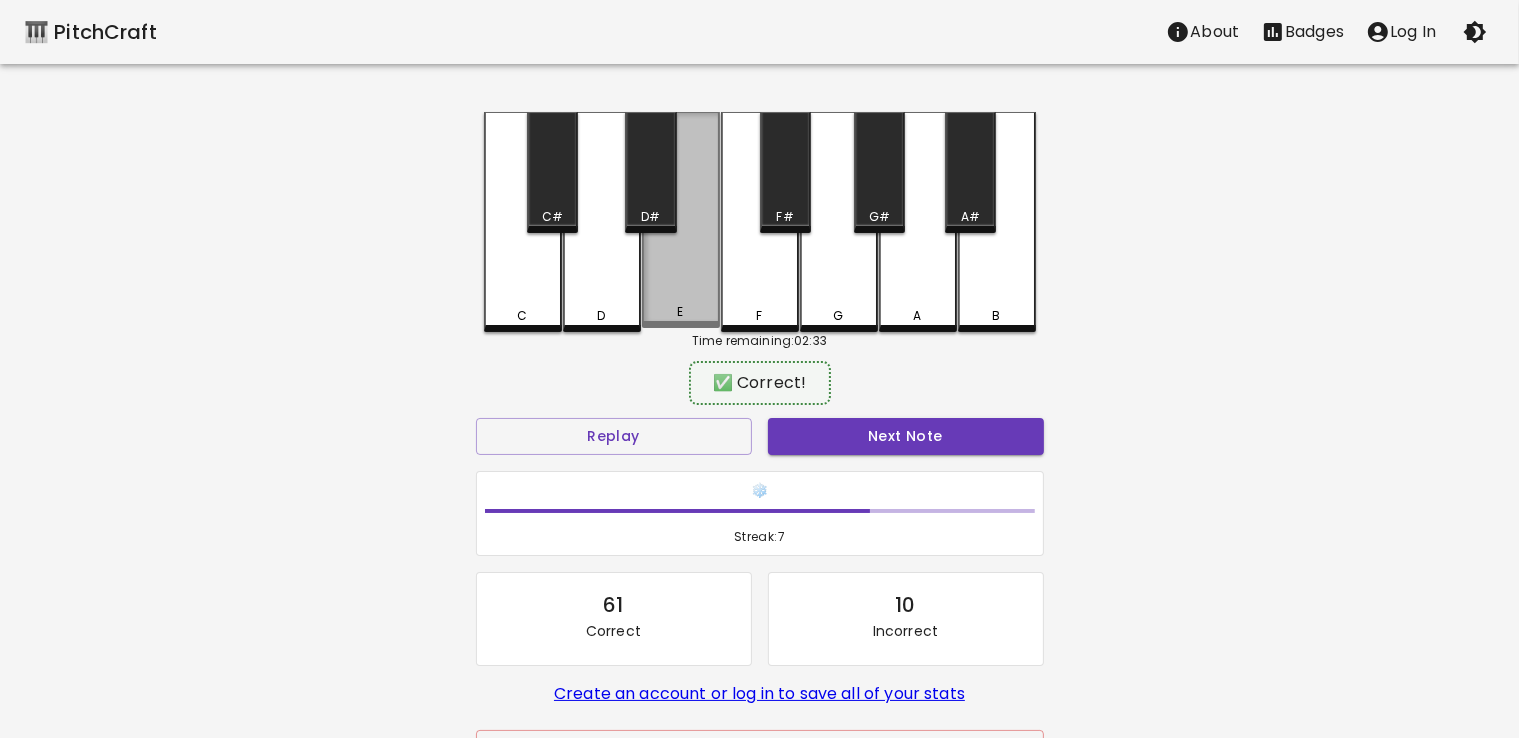 click on "E" at bounding box center [681, 220] 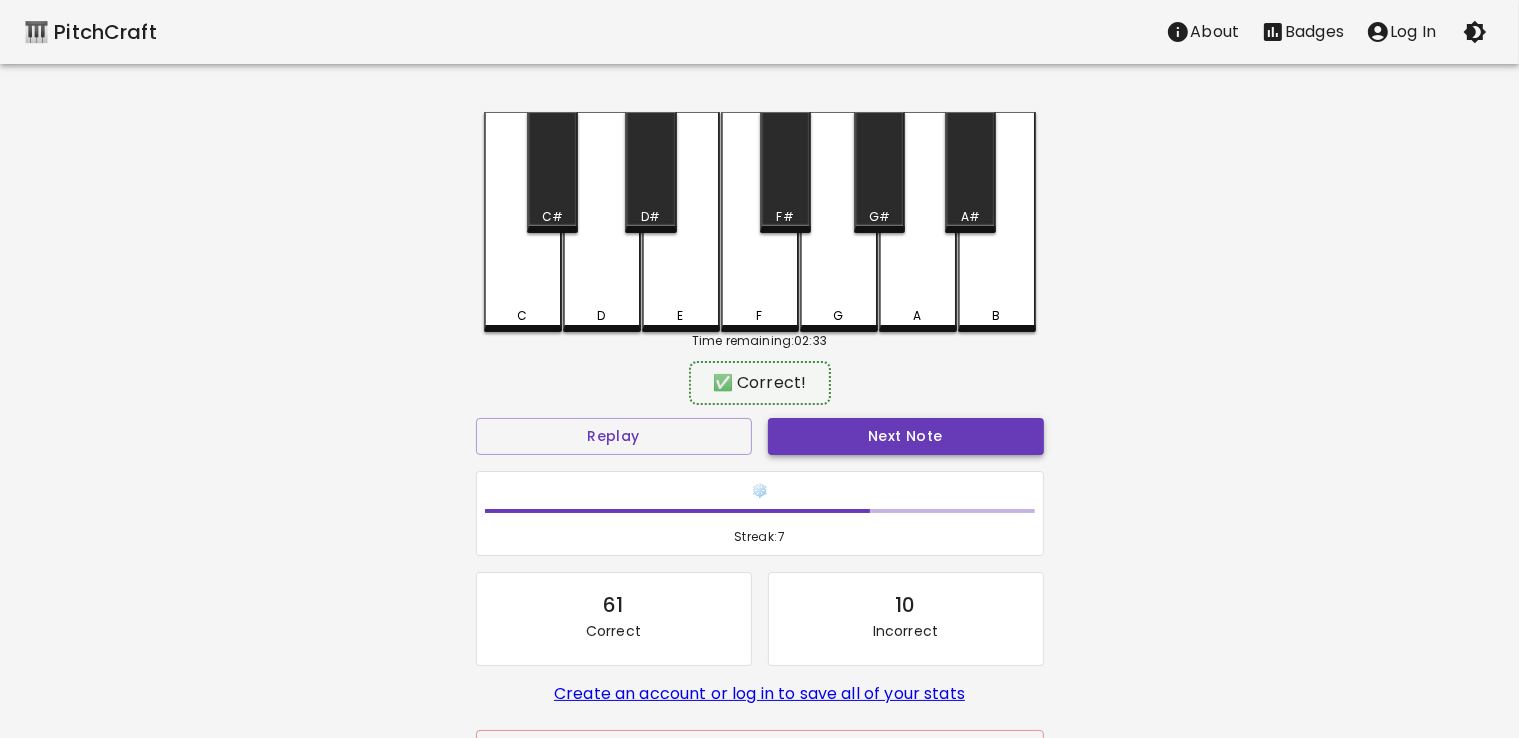 click on "Next Note" at bounding box center [906, 436] 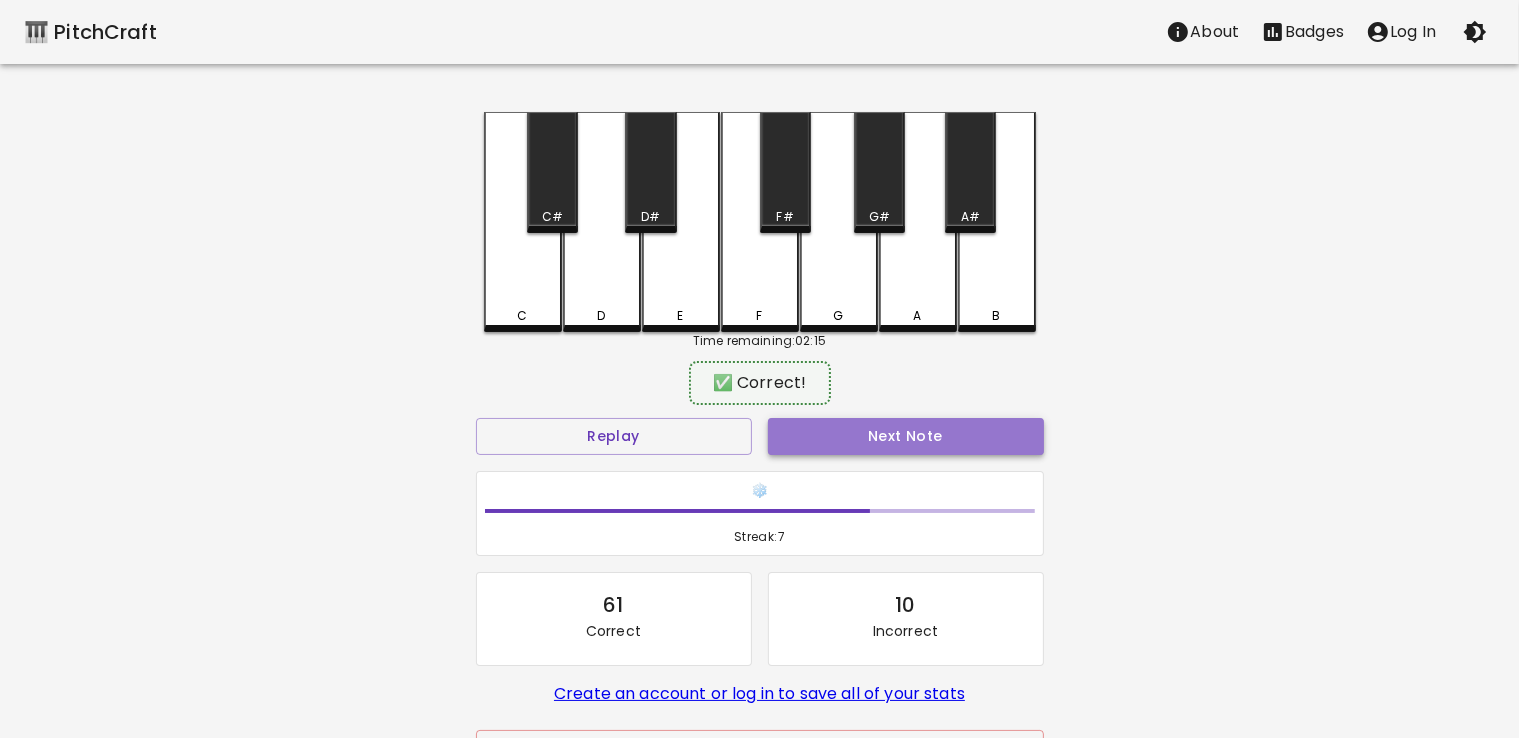 click on "Next Note" at bounding box center (906, 436) 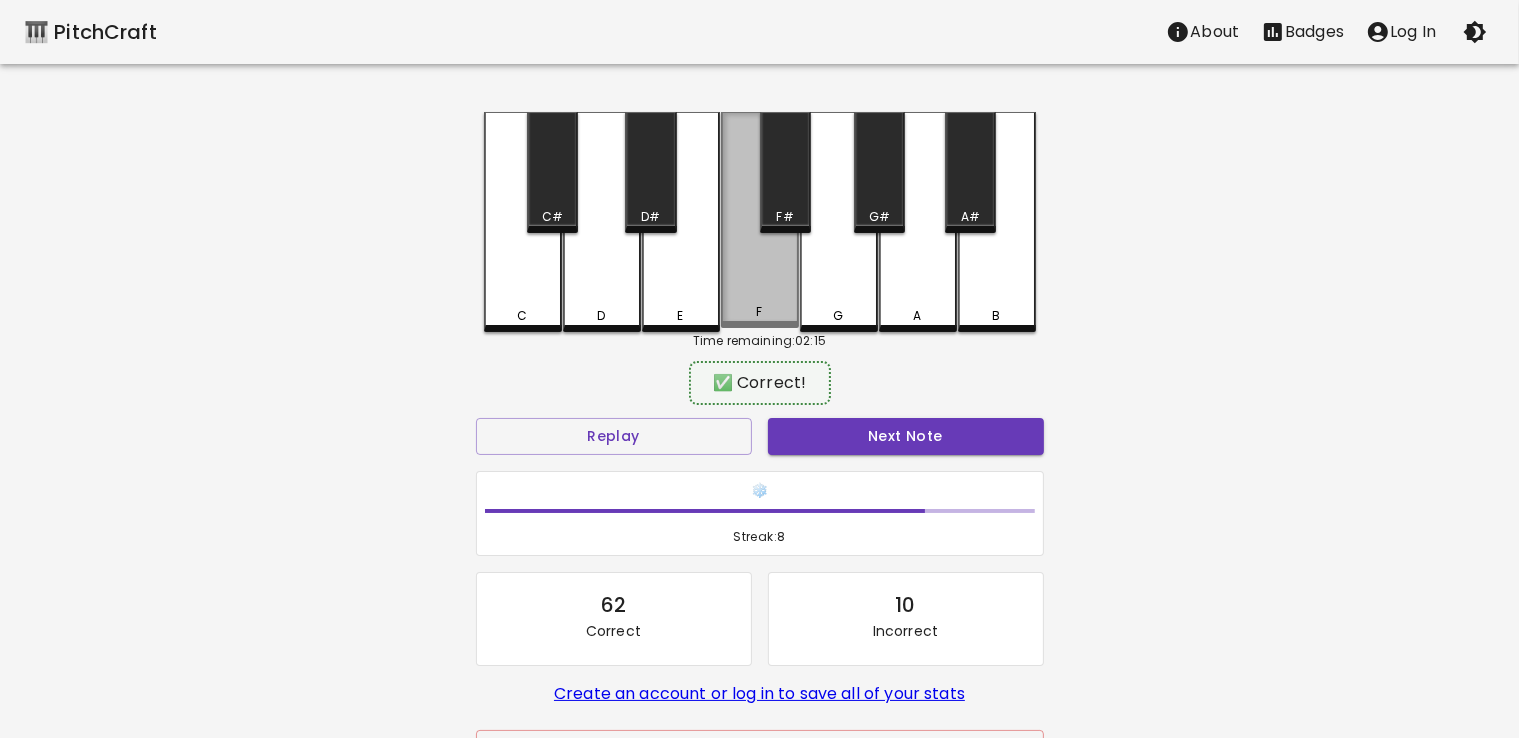 click on "F" at bounding box center [760, 220] 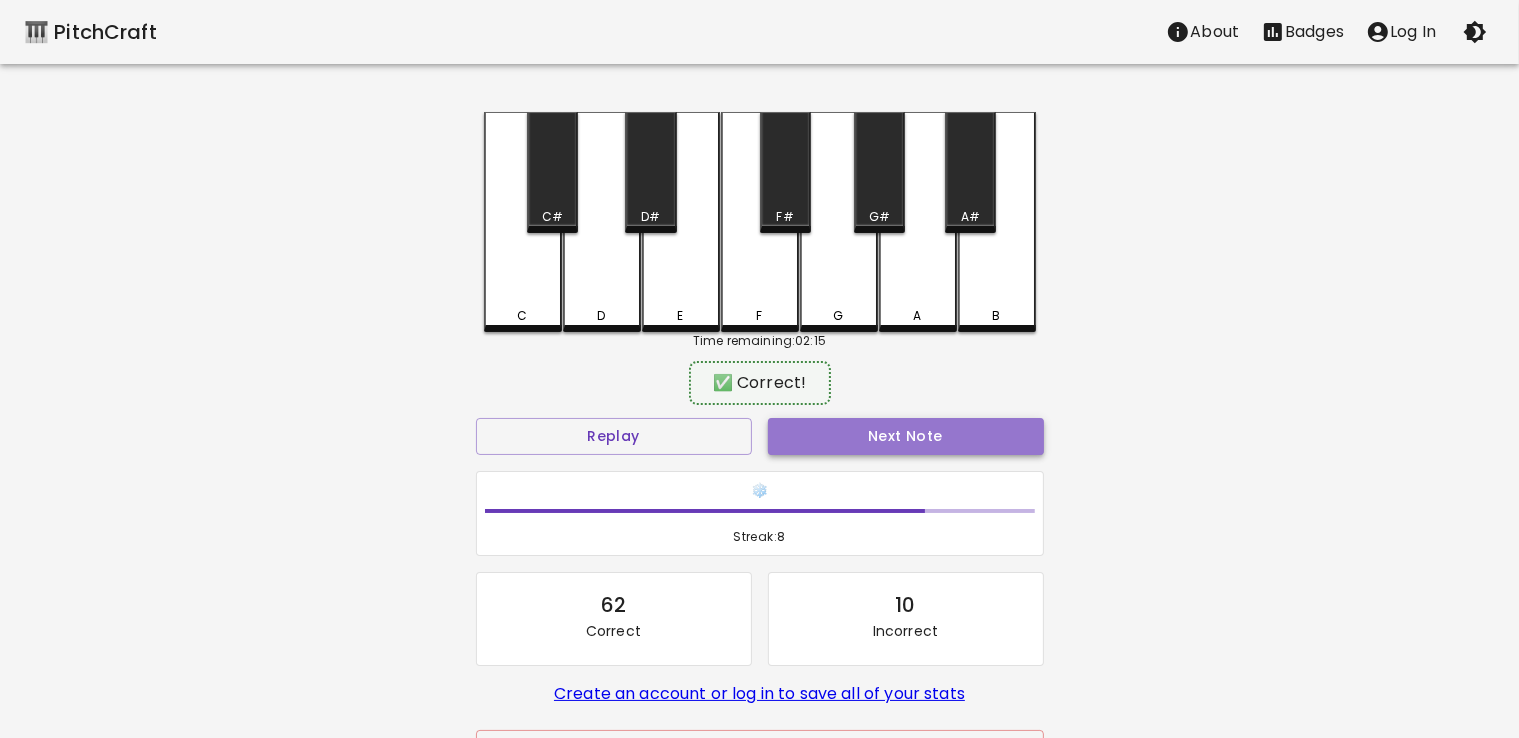 click on "Next Note" at bounding box center [906, 436] 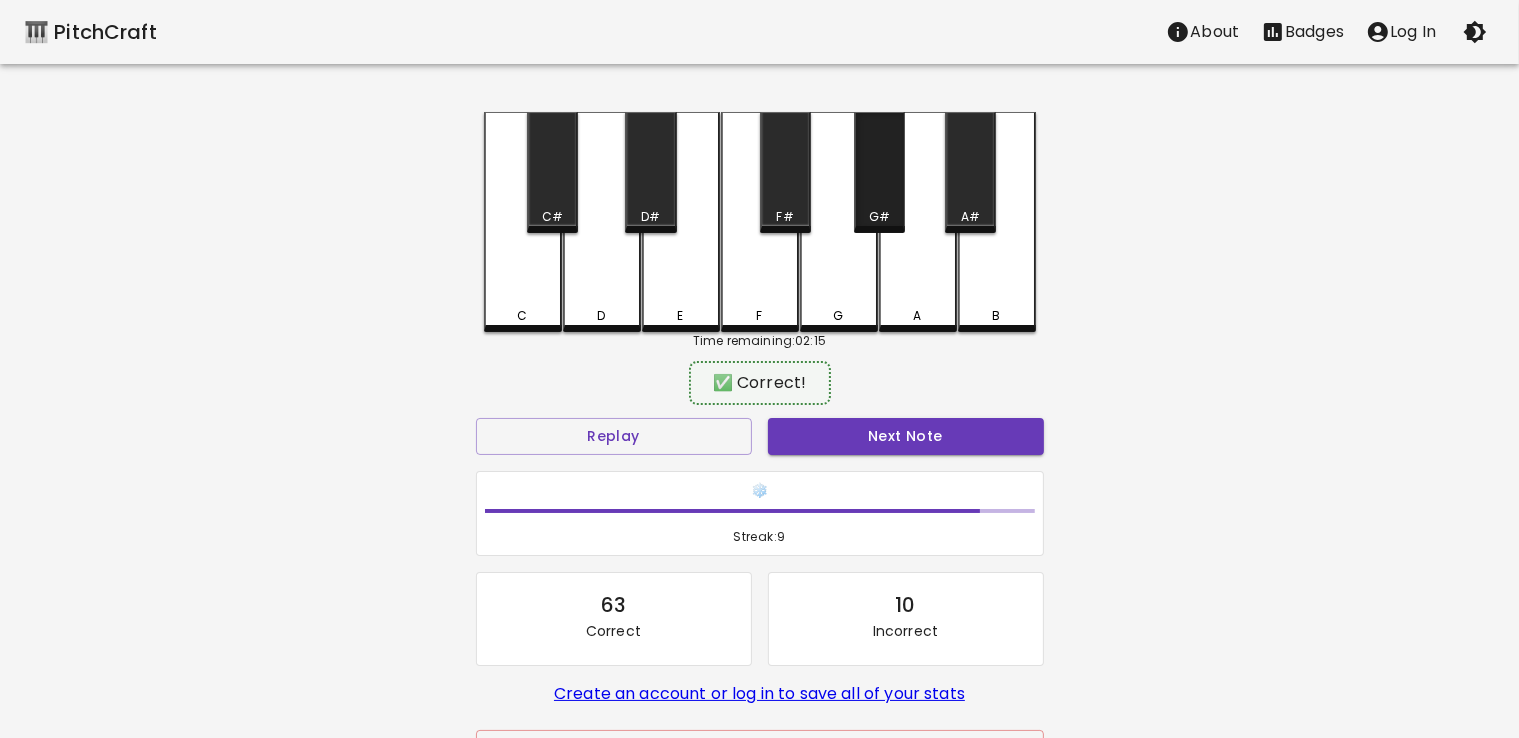 click on "G#" at bounding box center (879, 172) 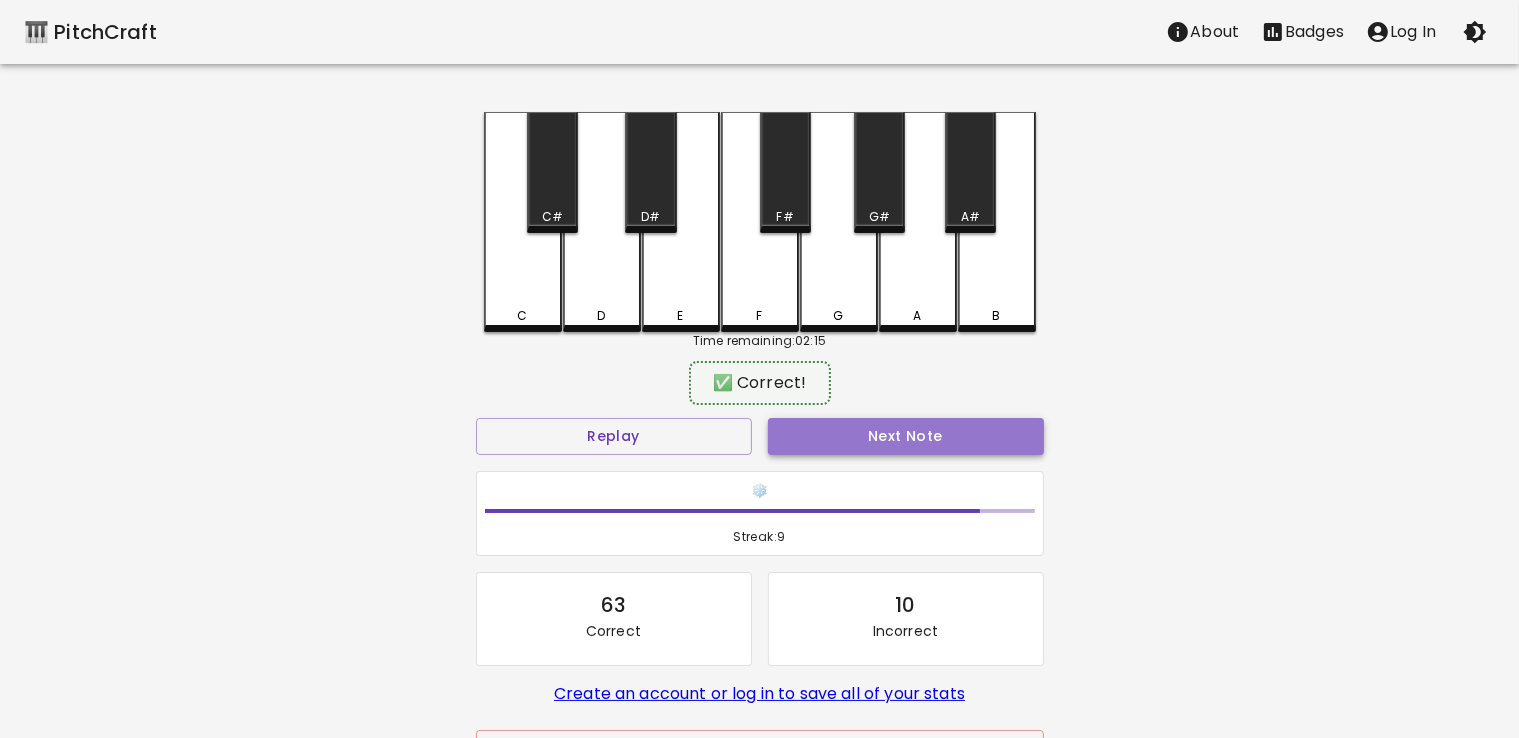 click on "Next Note" at bounding box center (906, 436) 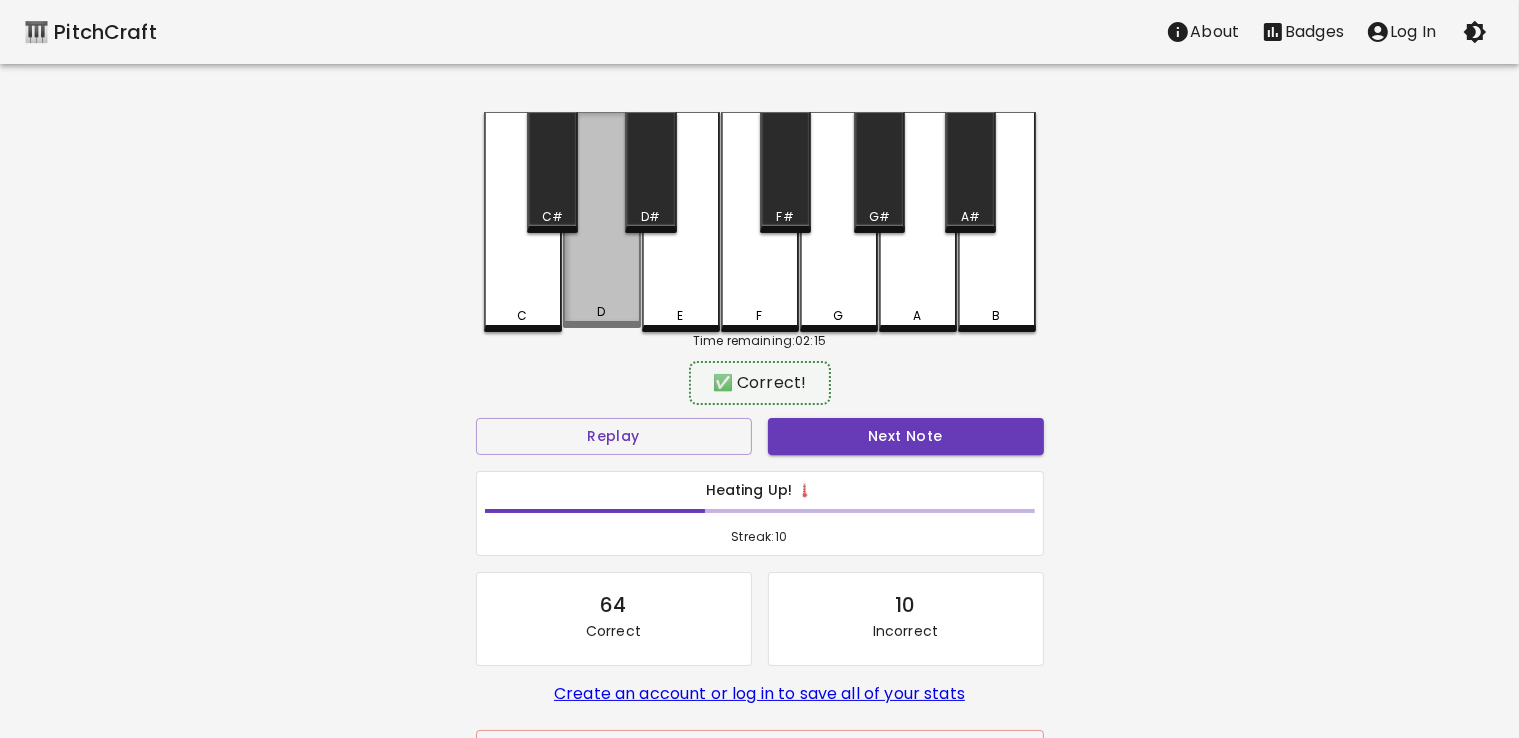 click on "D" at bounding box center [602, 220] 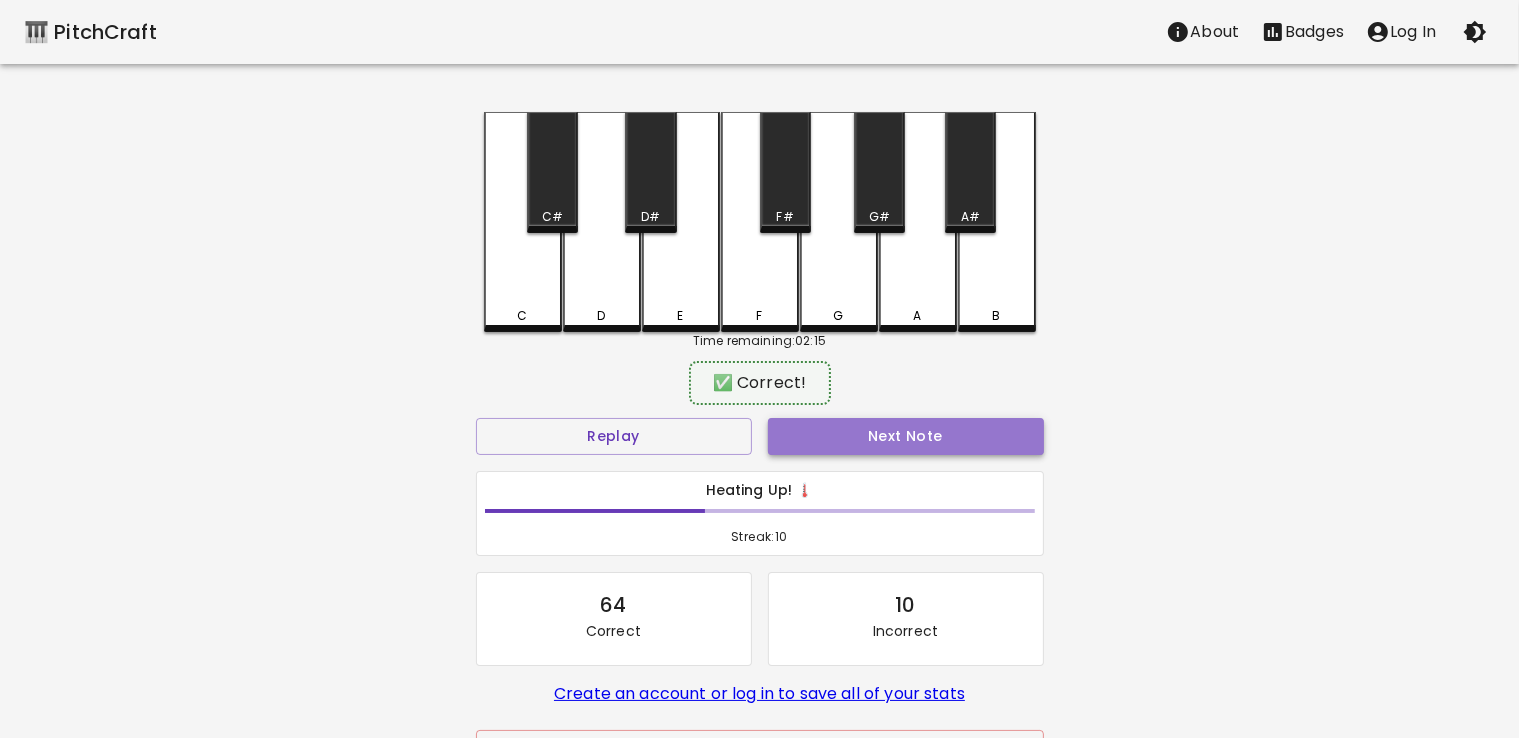 click on "Next Note" at bounding box center [906, 436] 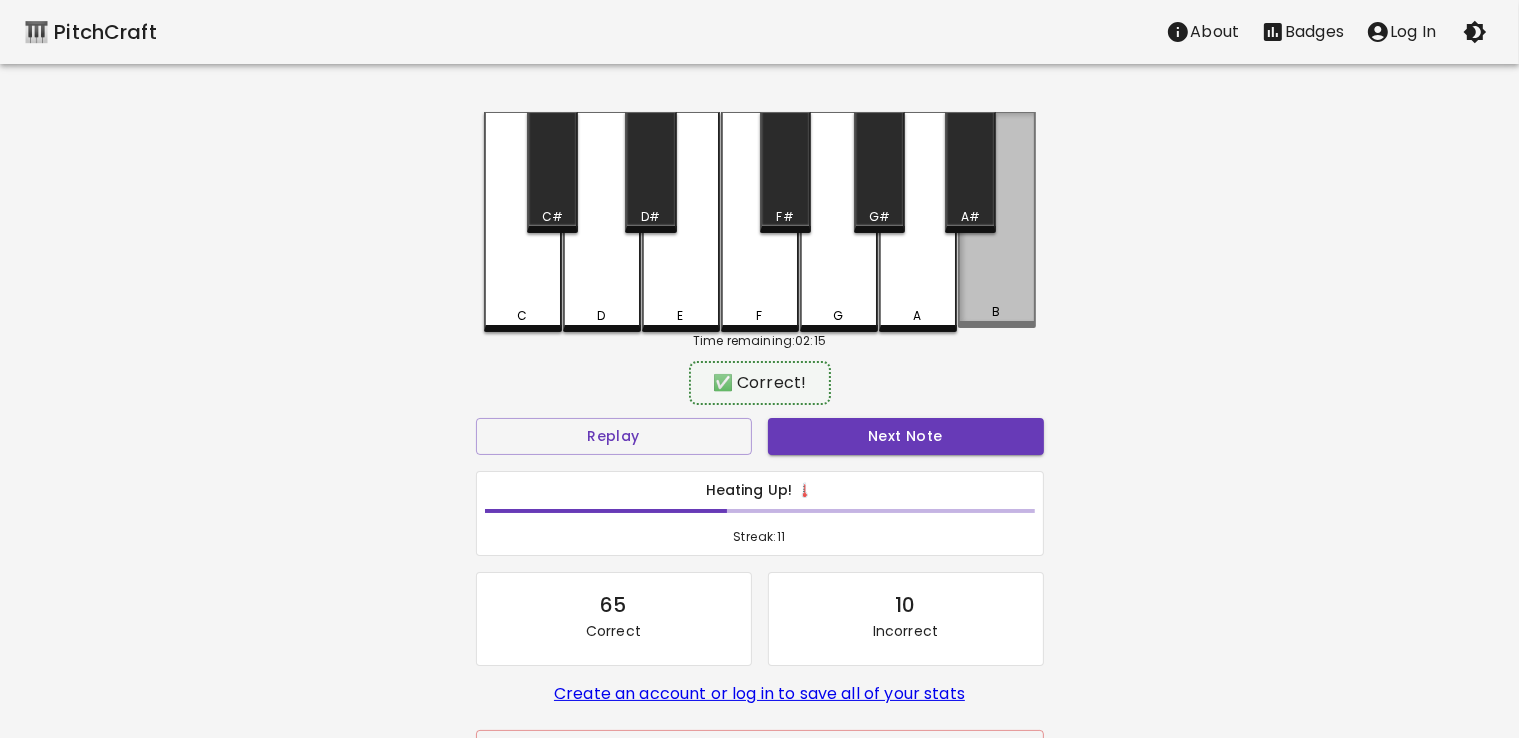 click on "B" at bounding box center (997, 312) 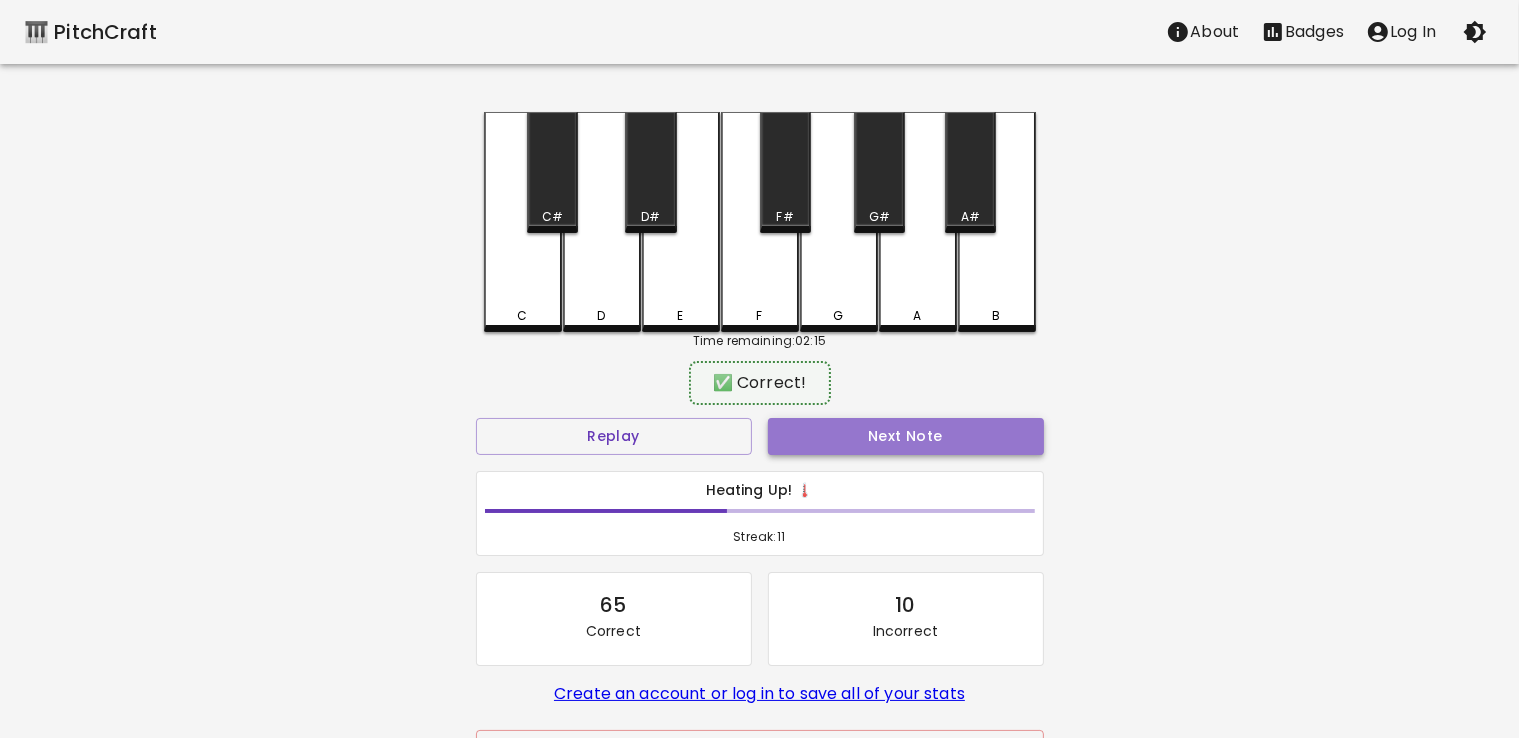 click on "Next Note" at bounding box center [906, 436] 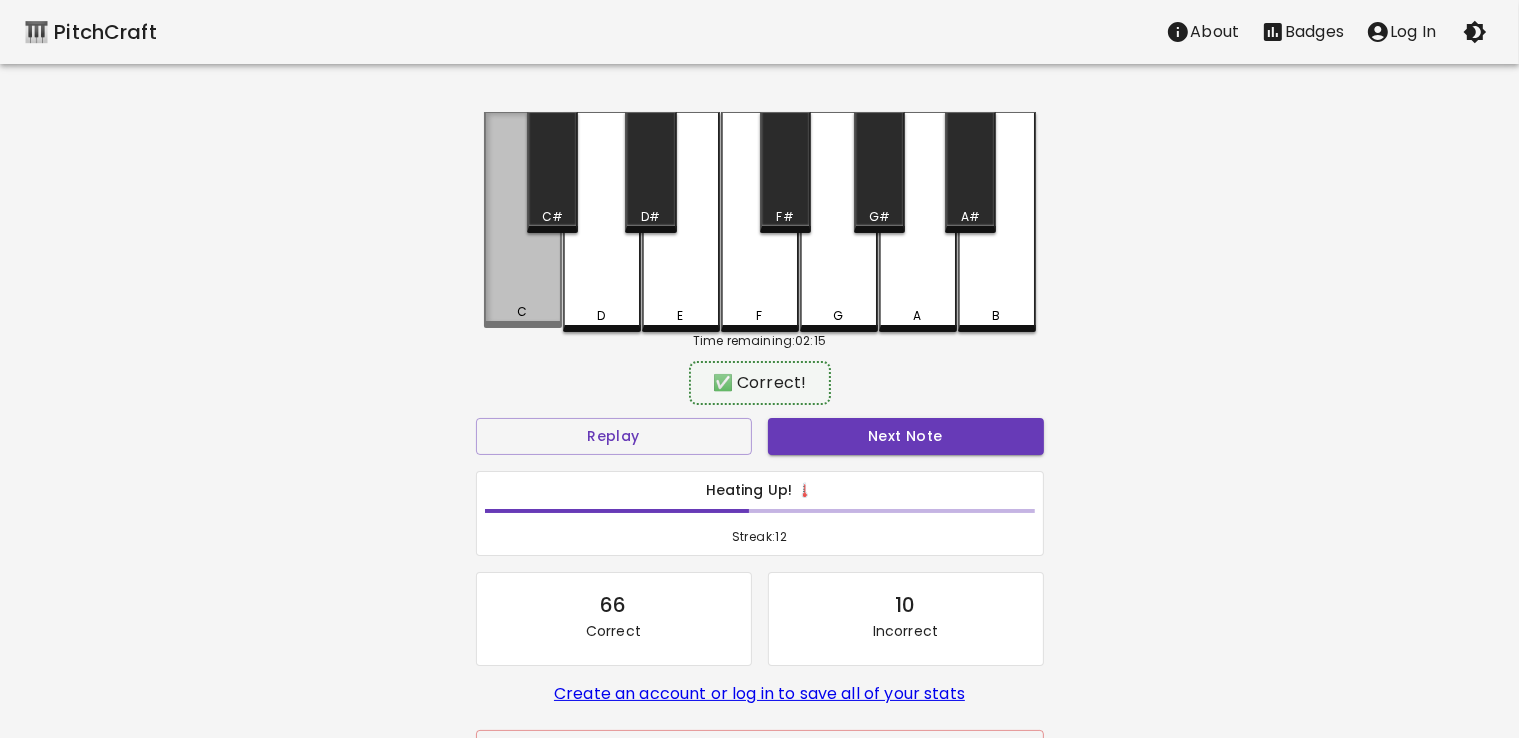 click on "C" at bounding box center (523, 220) 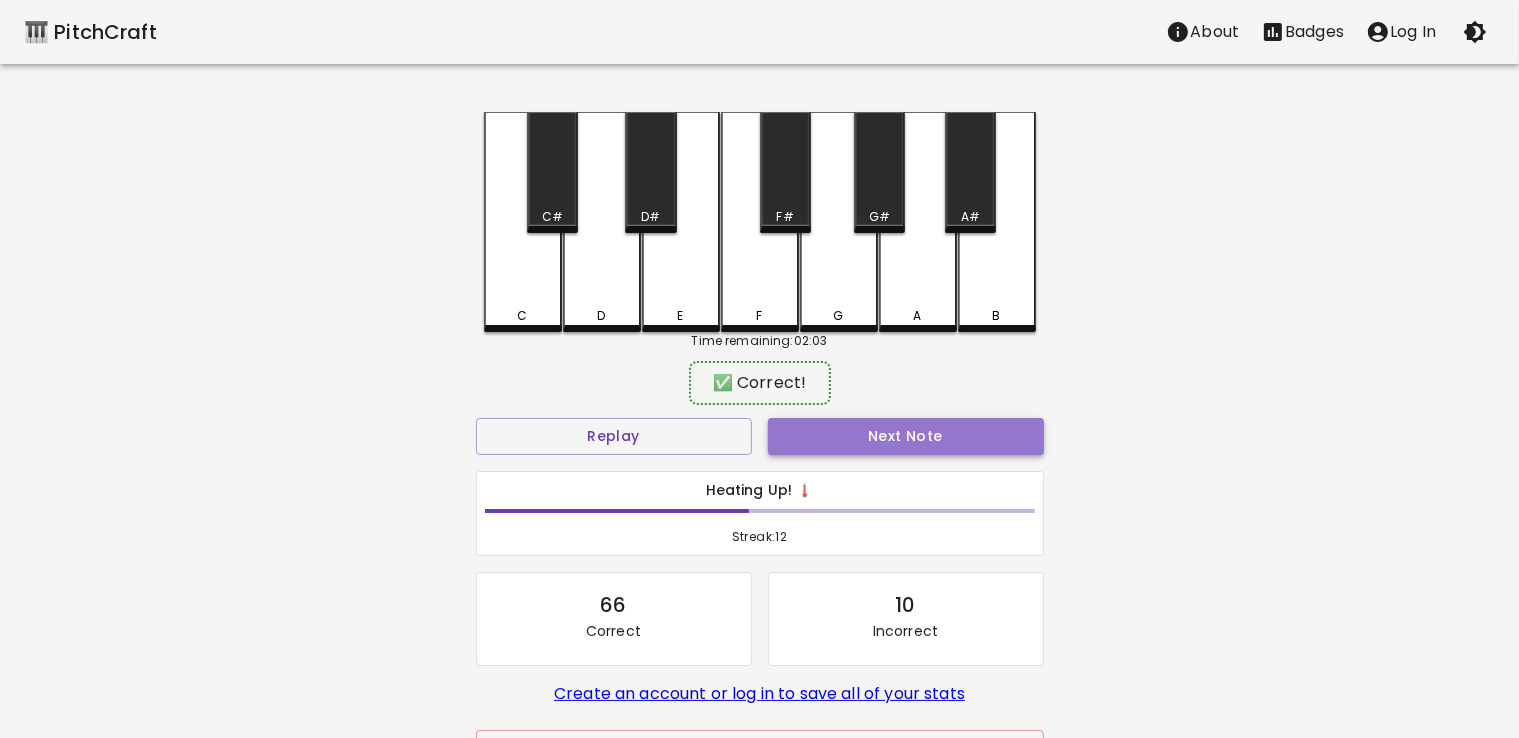 click on "Next Note" at bounding box center [906, 436] 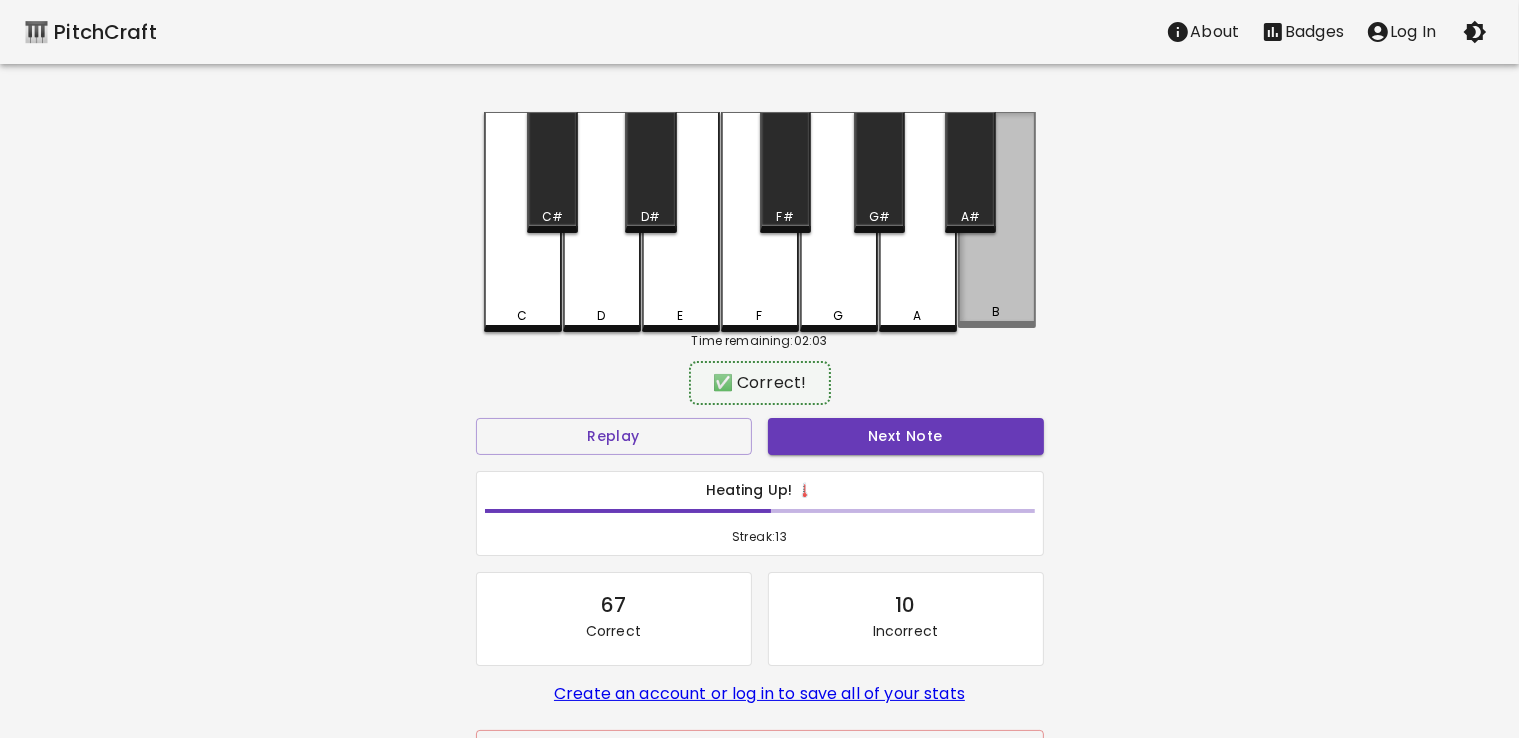 click on "B" at bounding box center [997, 312] 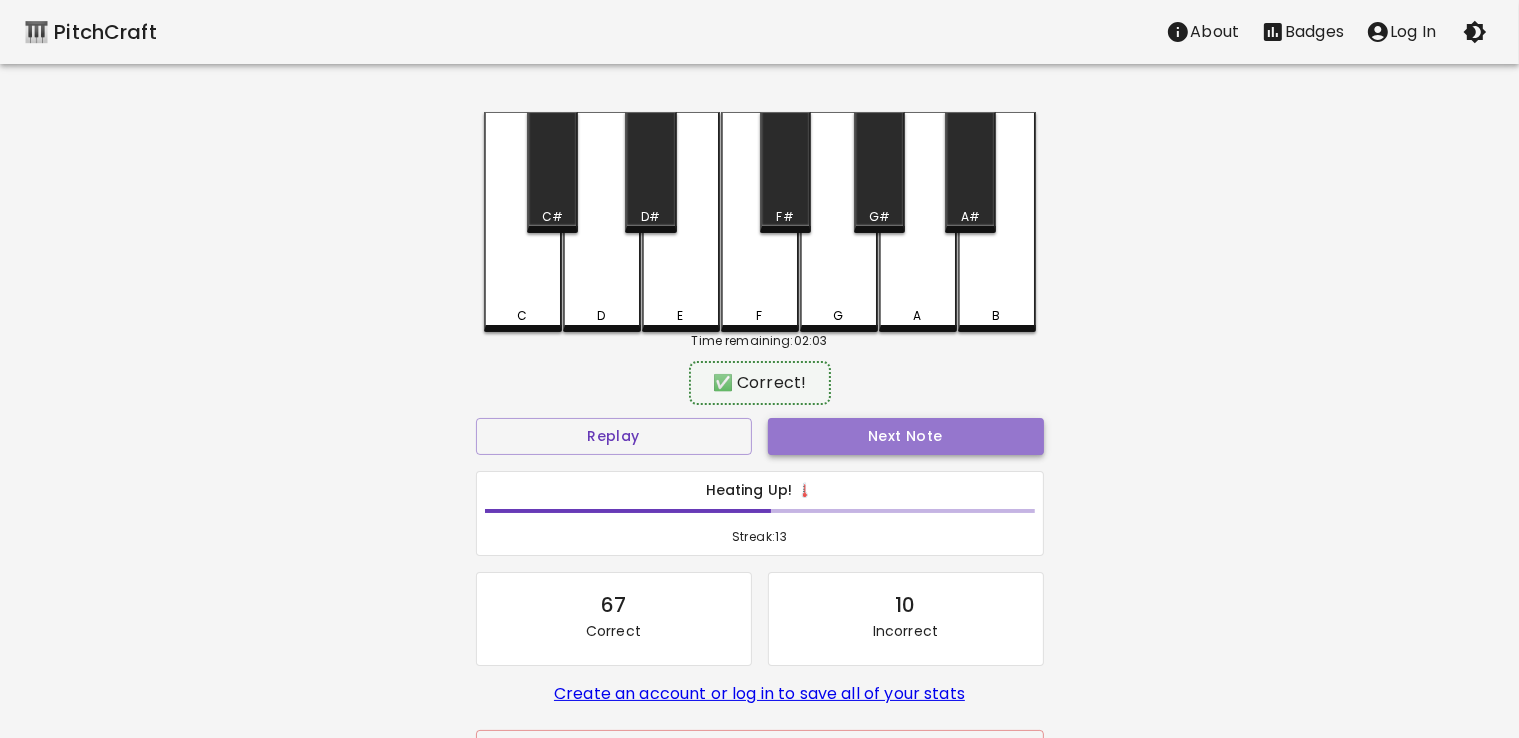 click on "Next Note" at bounding box center (906, 436) 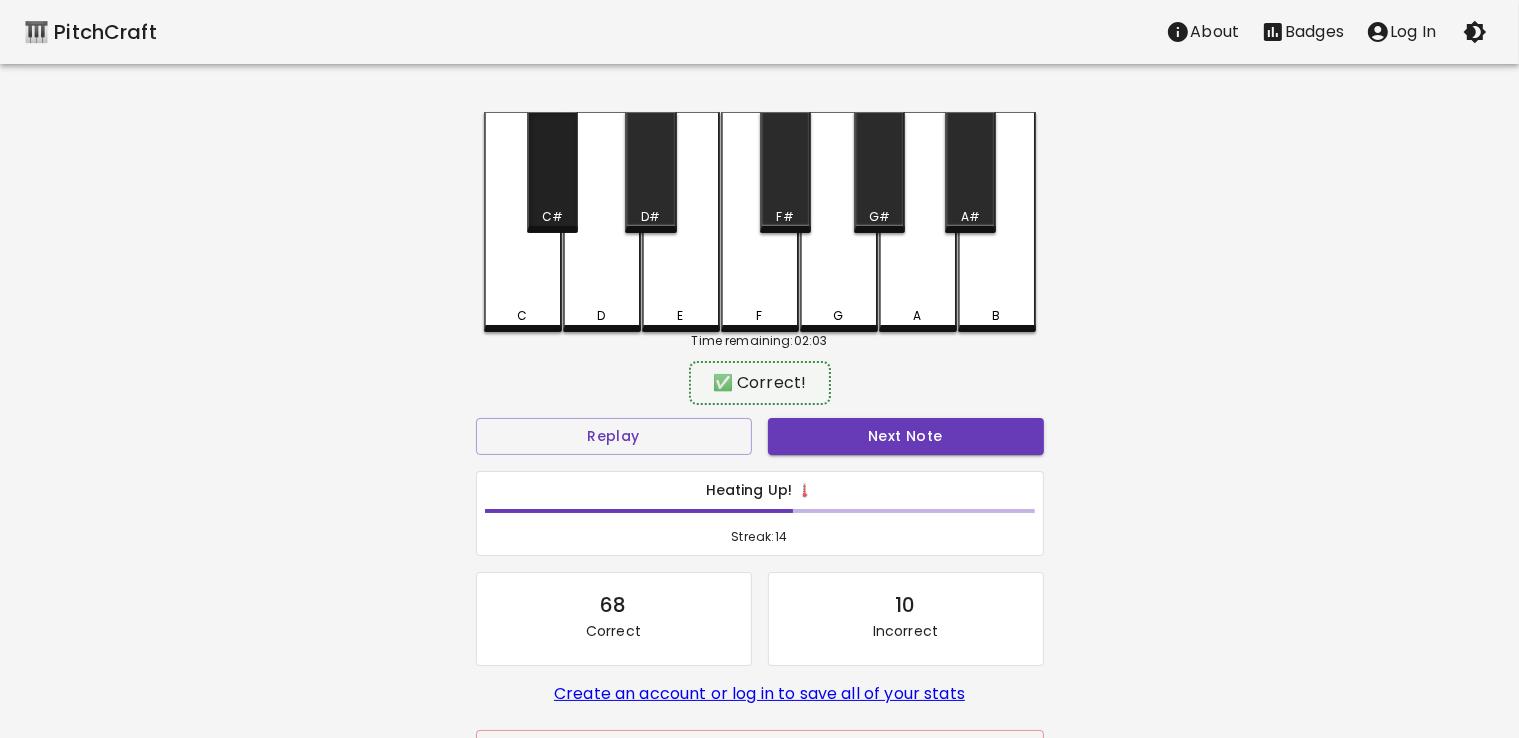 click on "C#" at bounding box center [552, 172] 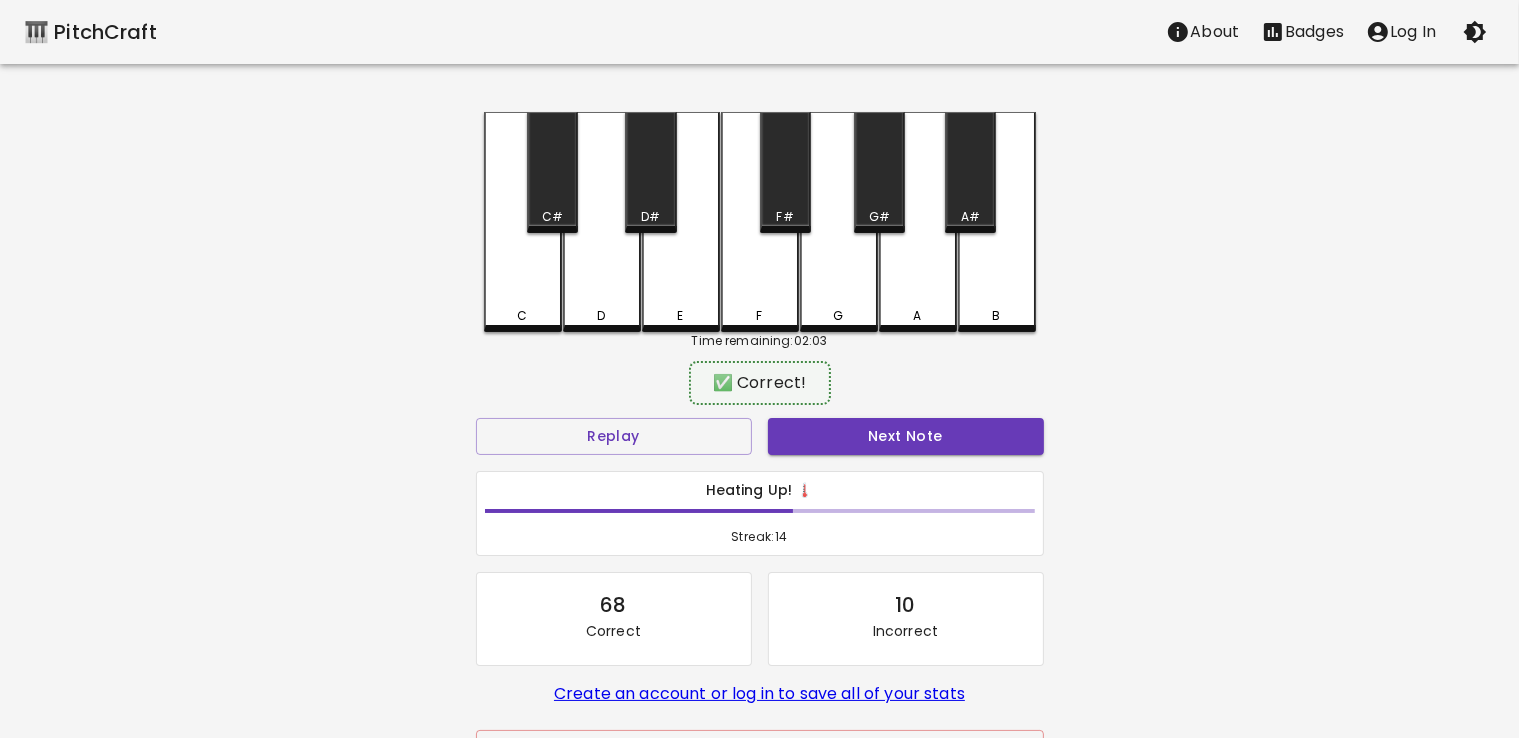 click on "Next Note" at bounding box center (906, 436) 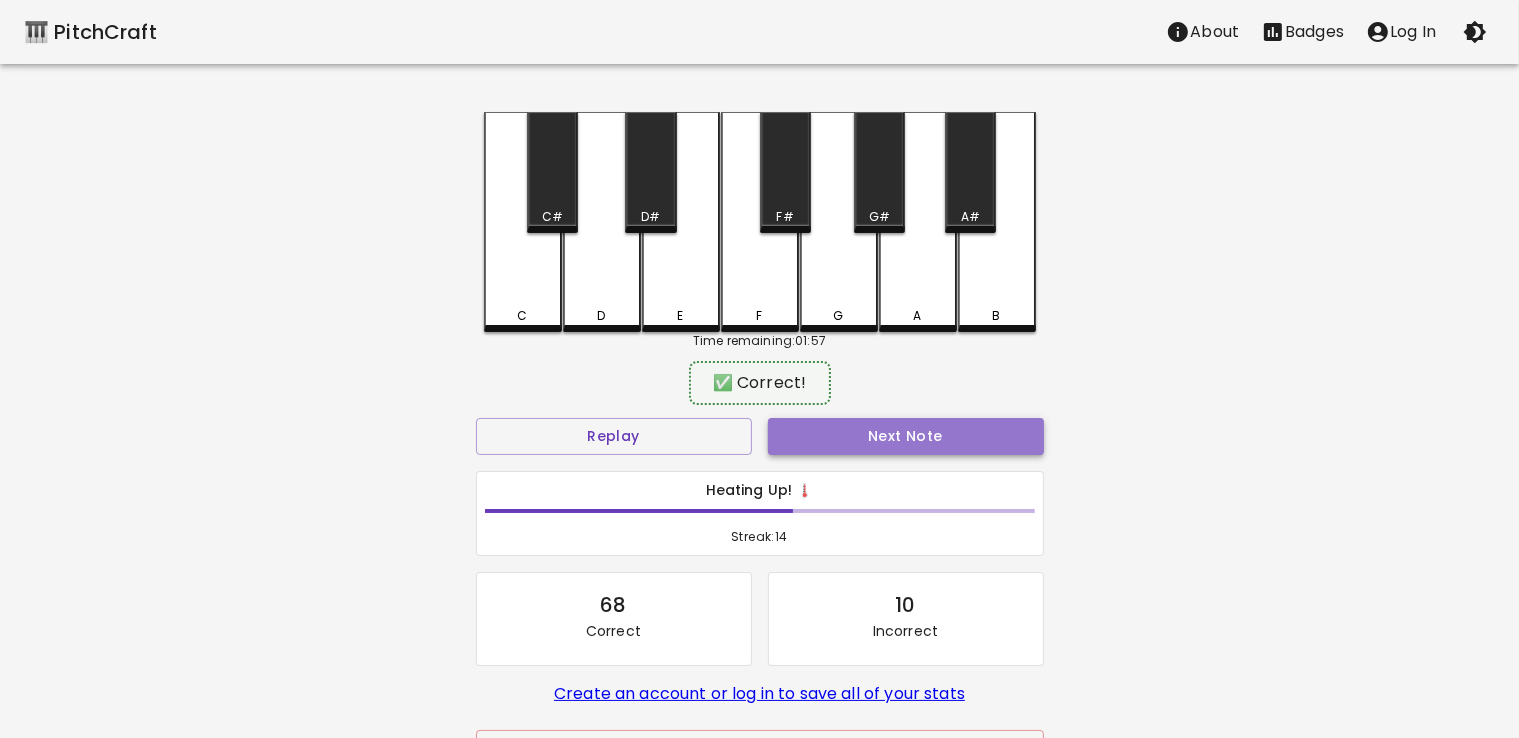 click on "Next Note" at bounding box center (906, 436) 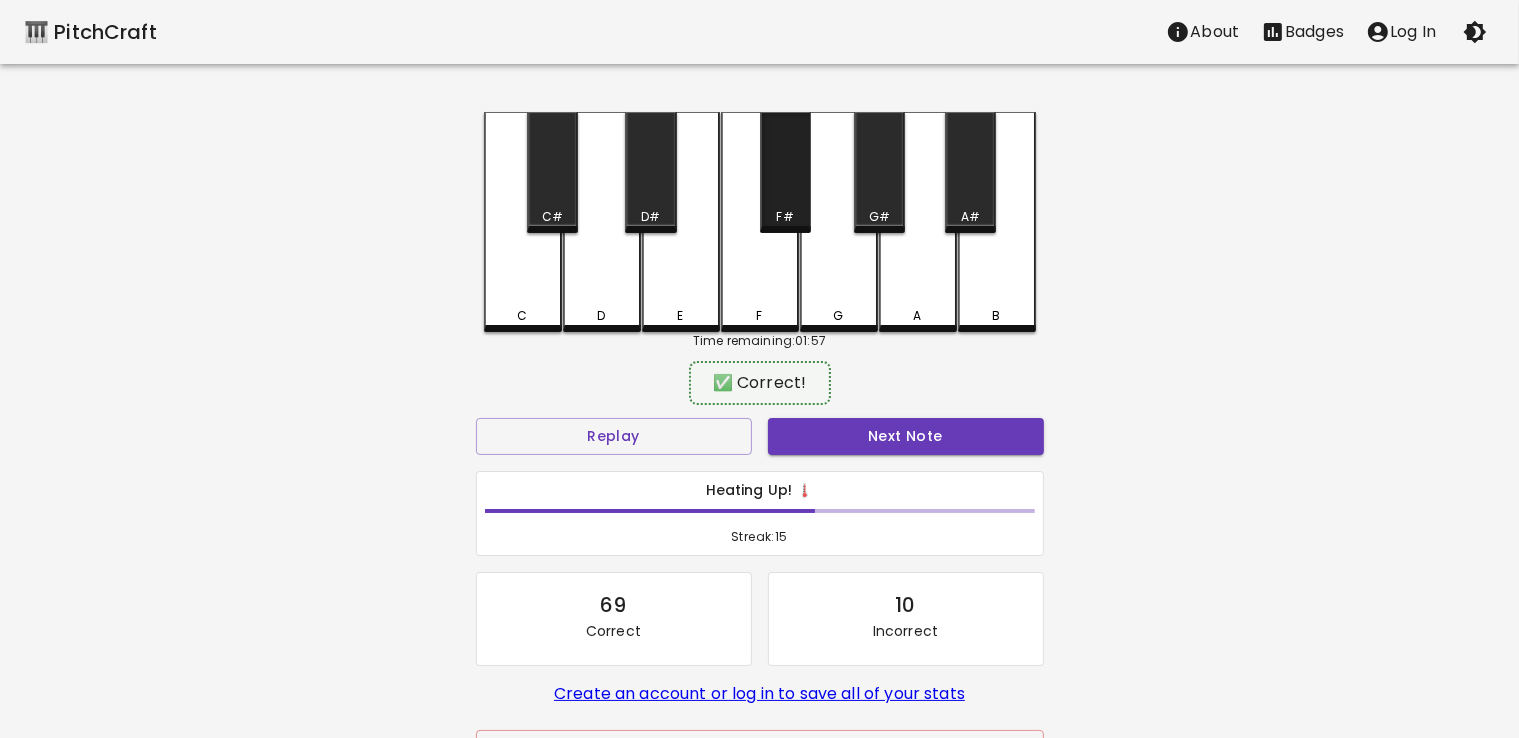 click on "F#" at bounding box center [785, 172] 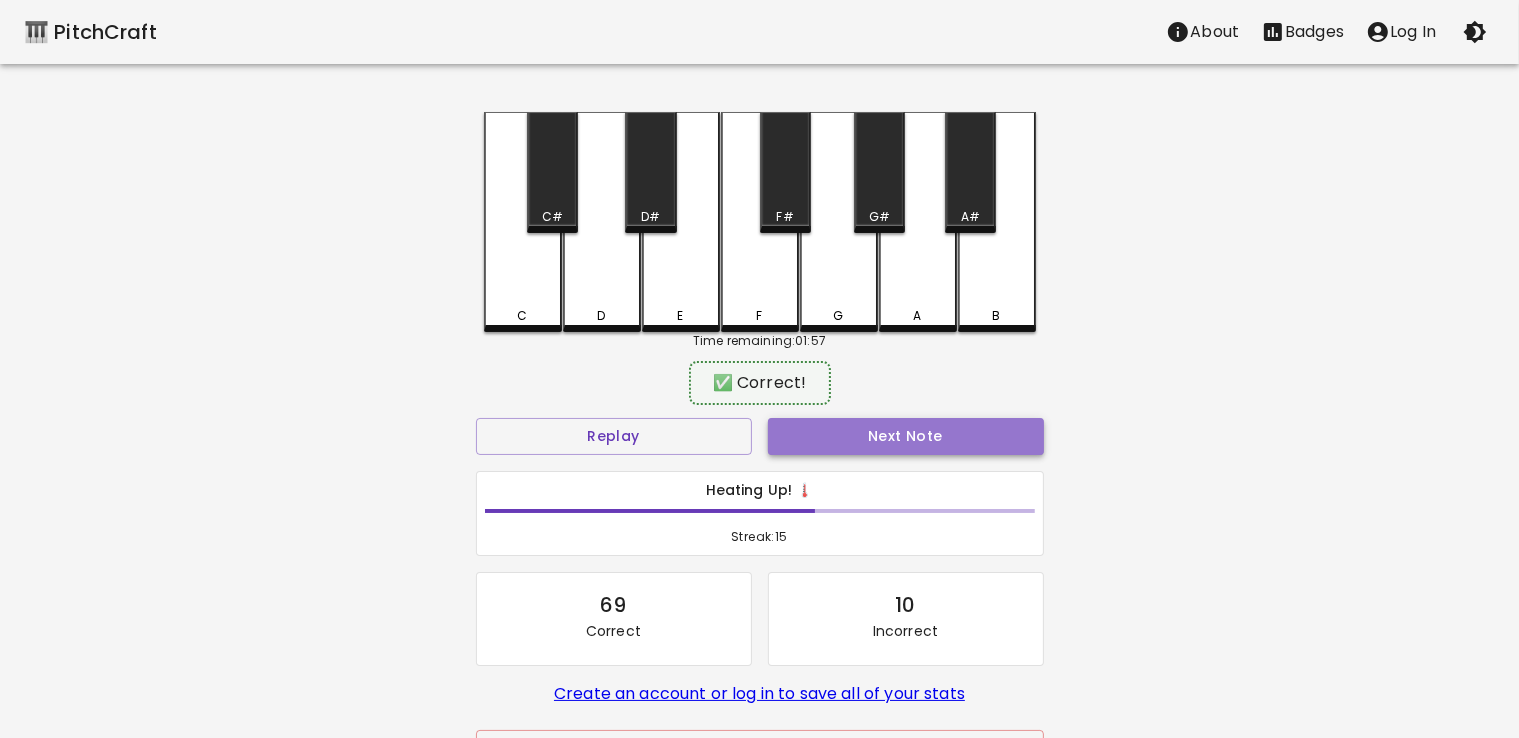 click on "Next Note" at bounding box center [906, 436] 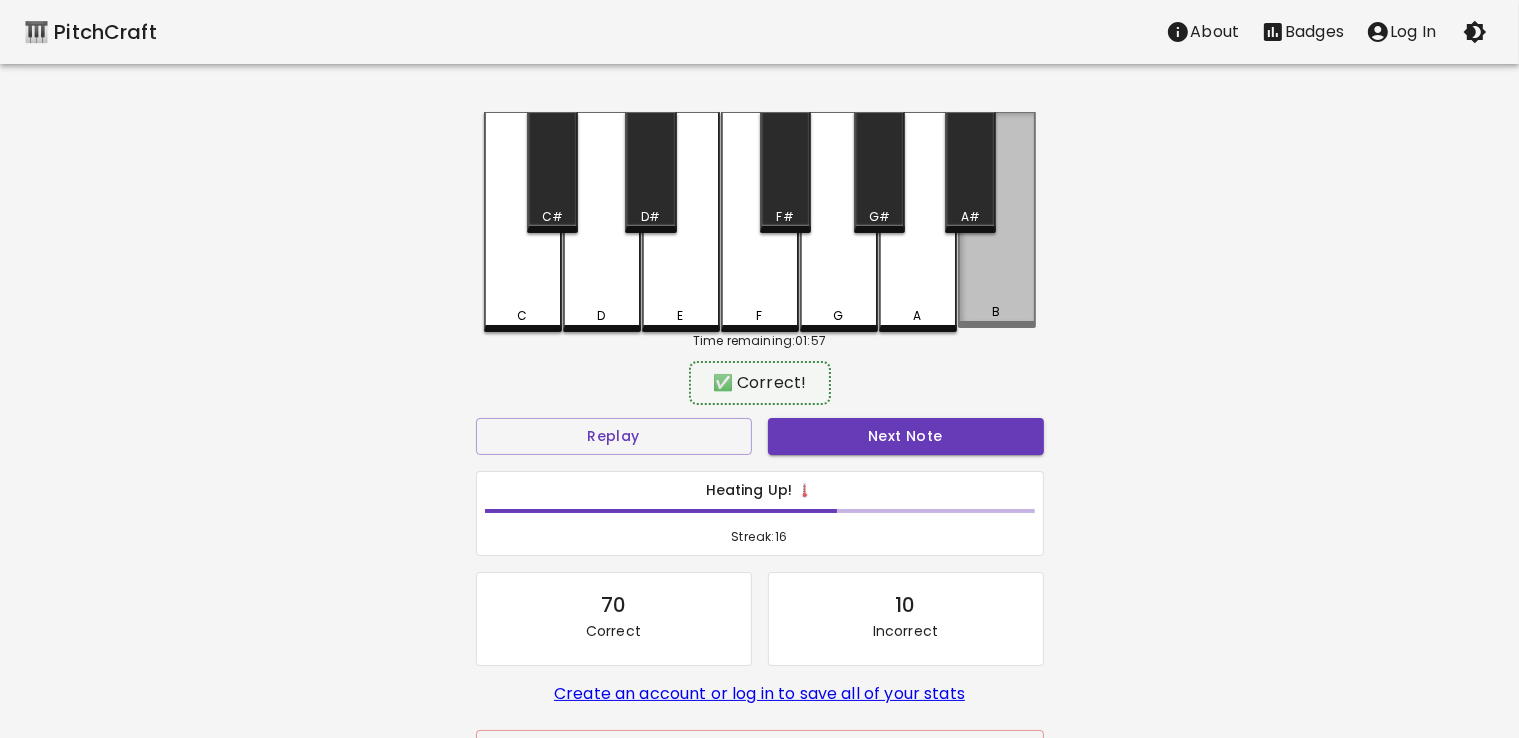 click on "B" at bounding box center [997, 312] 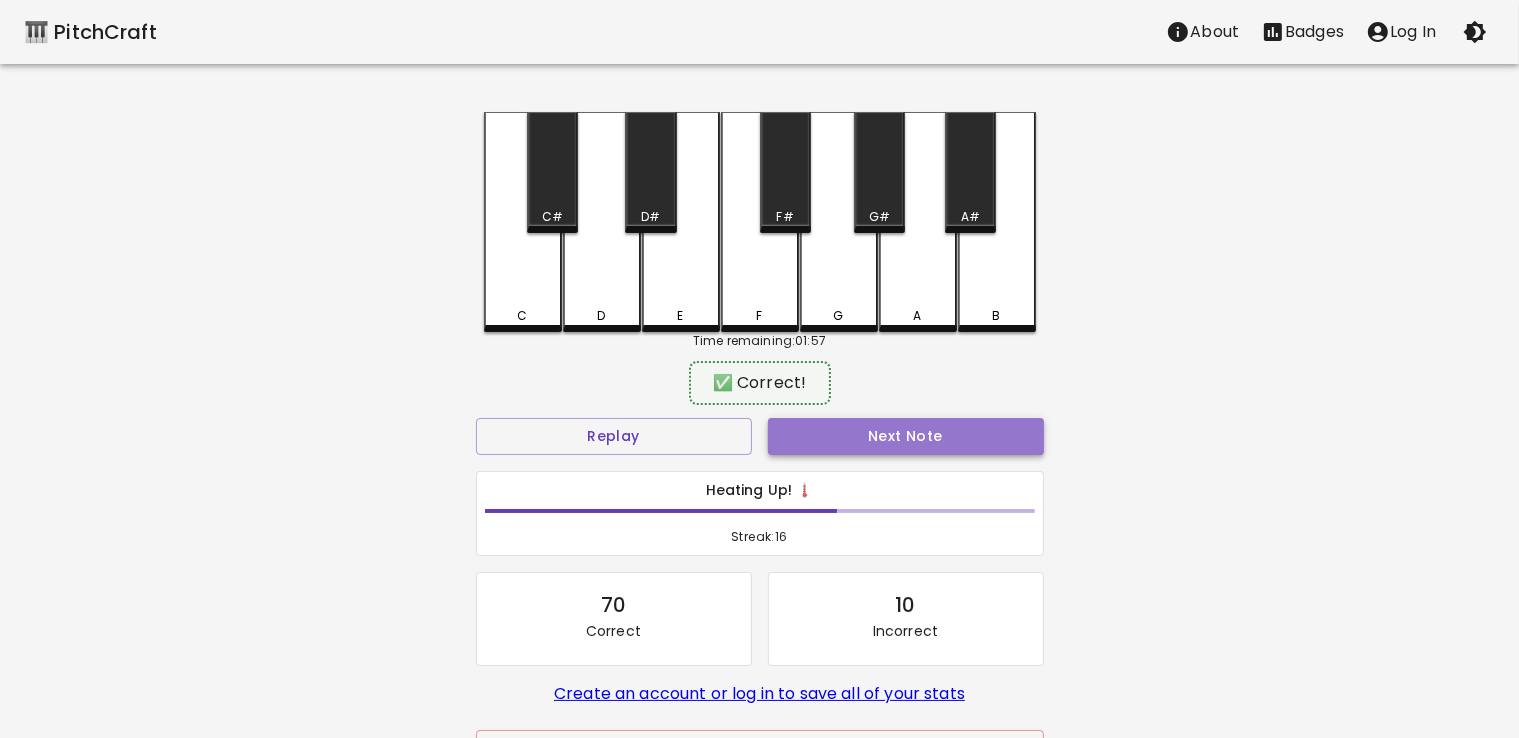 click on "Next Note" at bounding box center [906, 436] 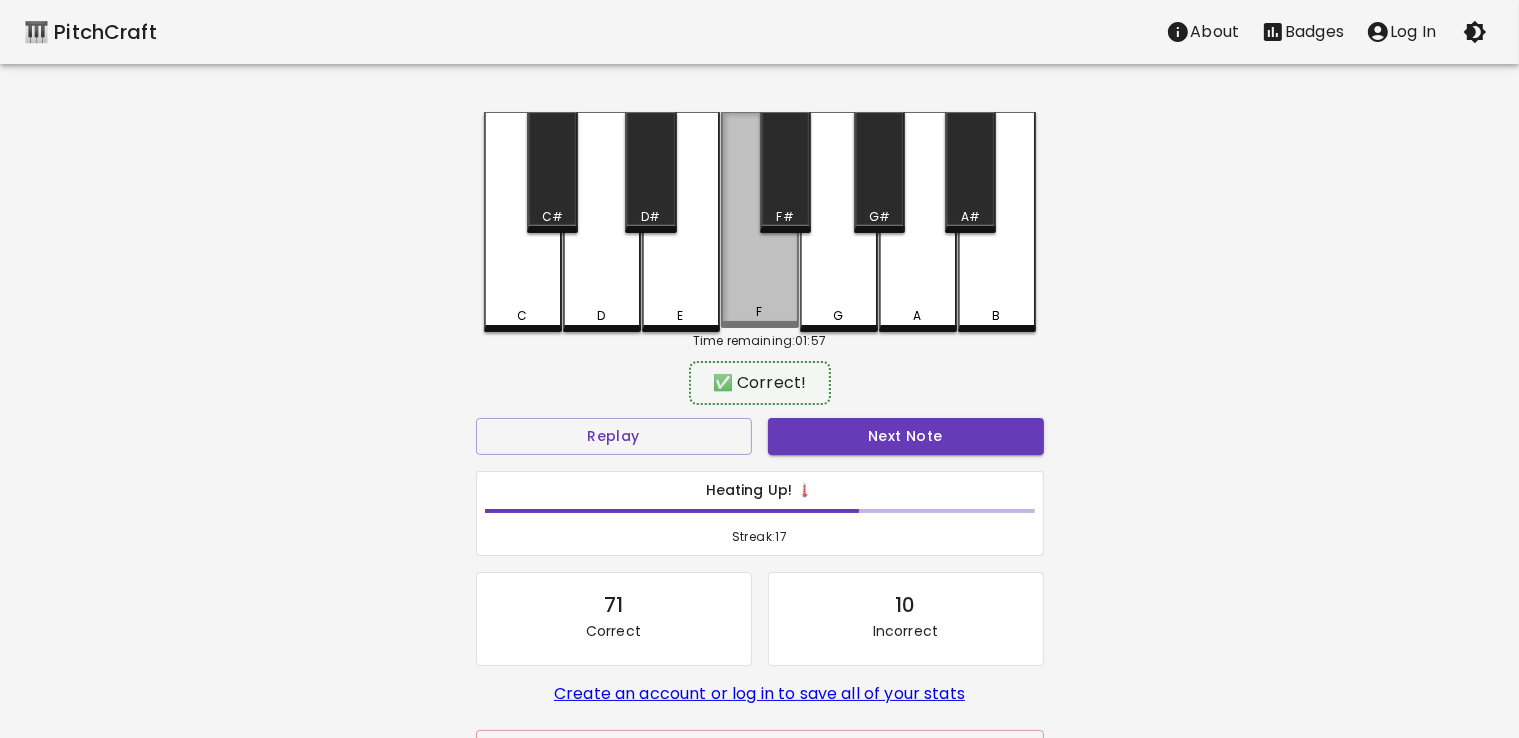 click on "F" at bounding box center [760, 220] 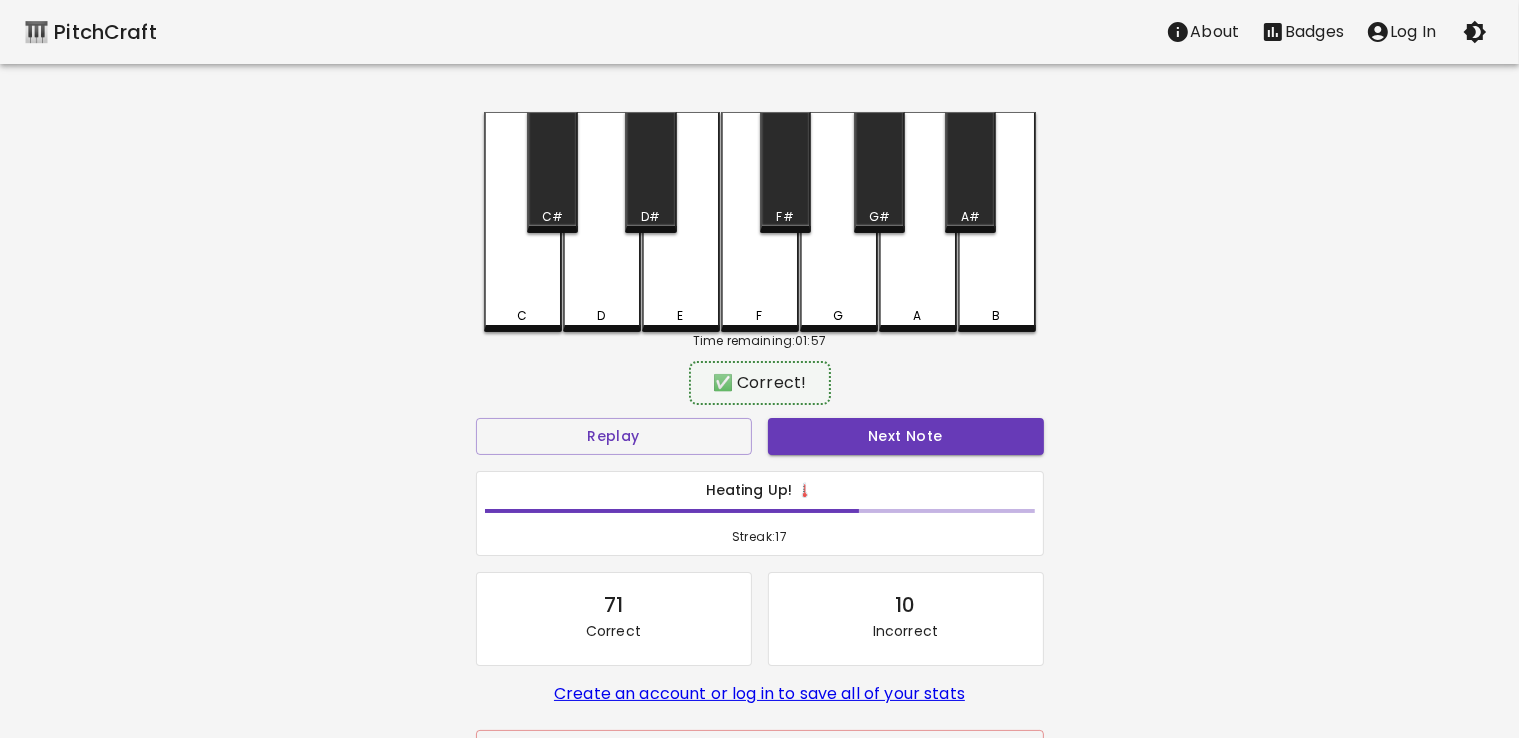 click on "Next Note" at bounding box center (906, 436) 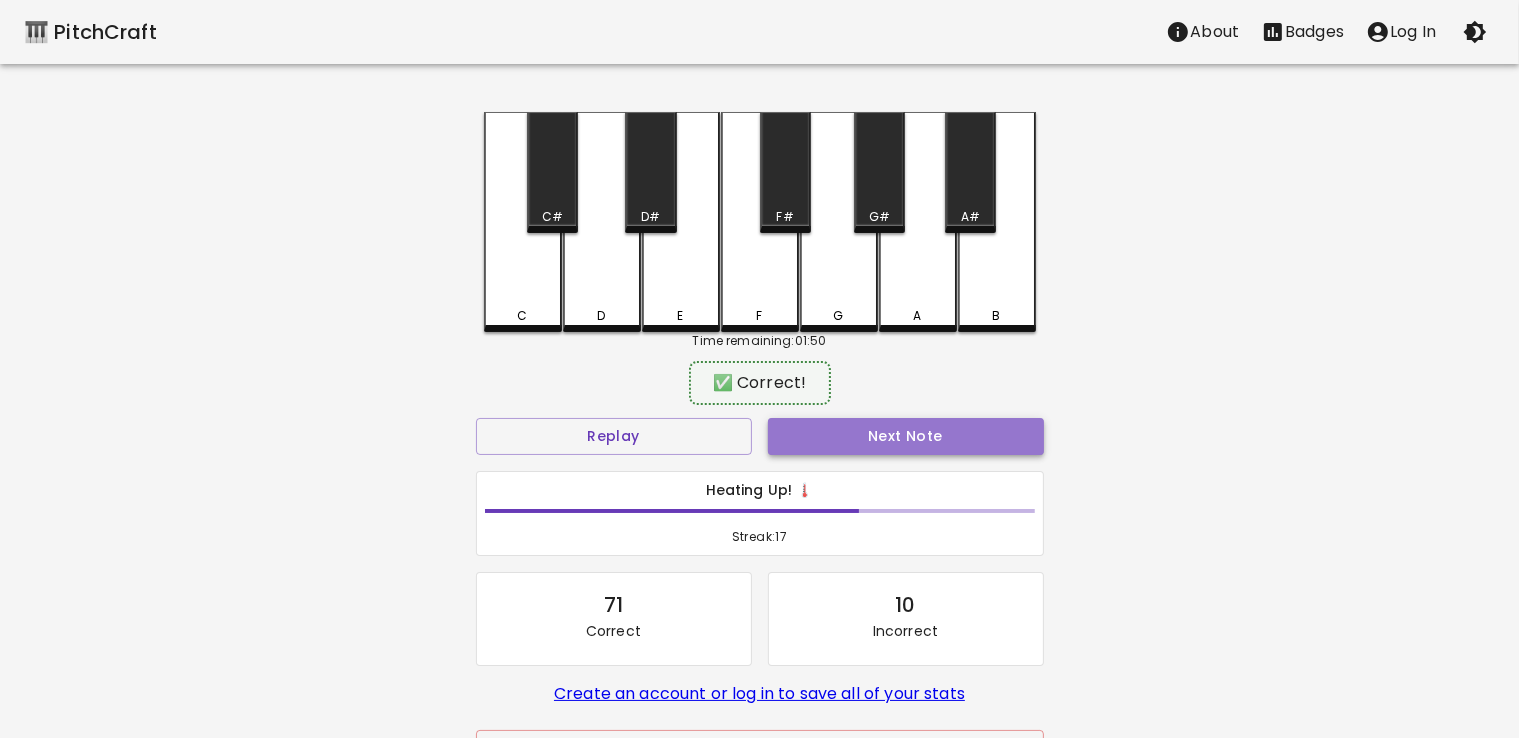click on "Next Note" at bounding box center (906, 436) 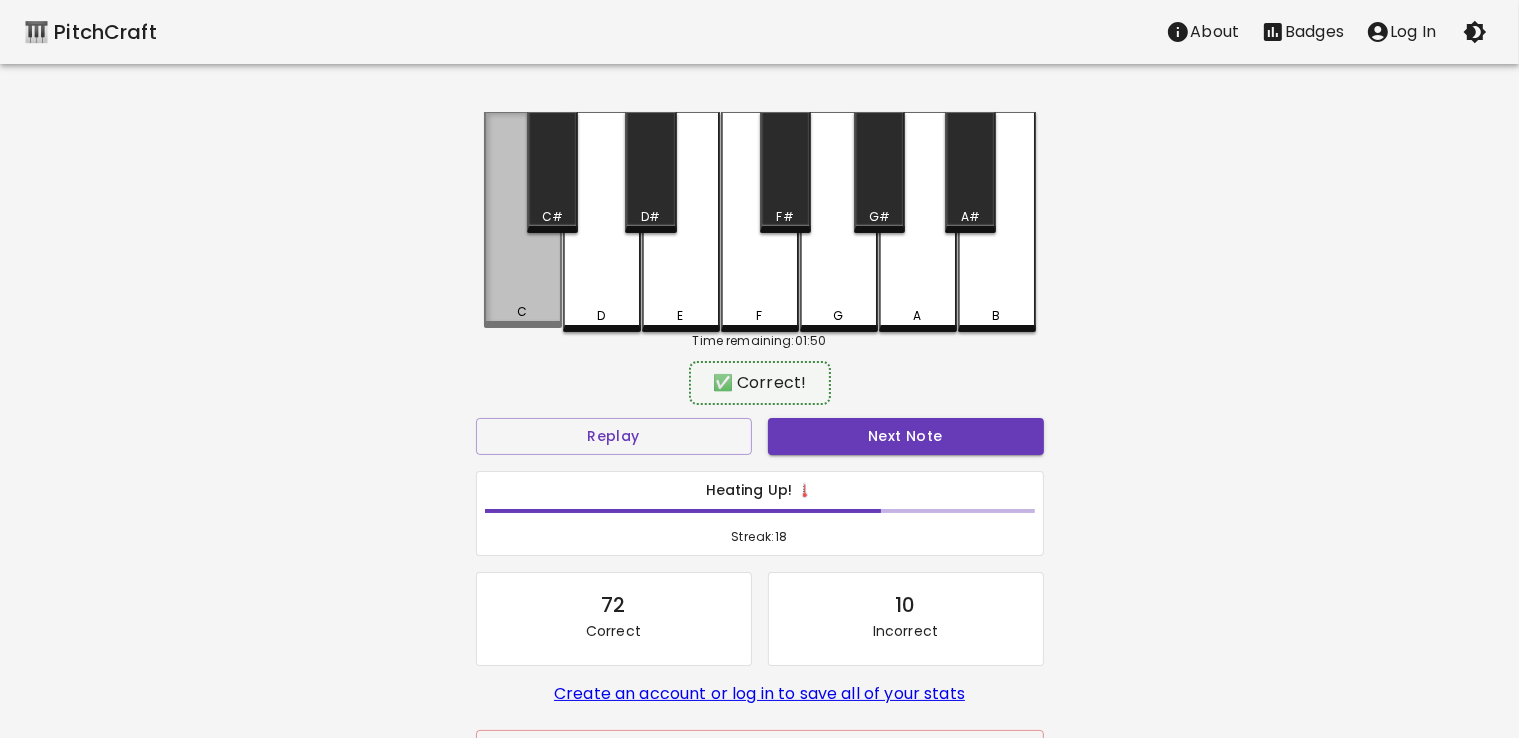 click on "C" at bounding box center [523, 220] 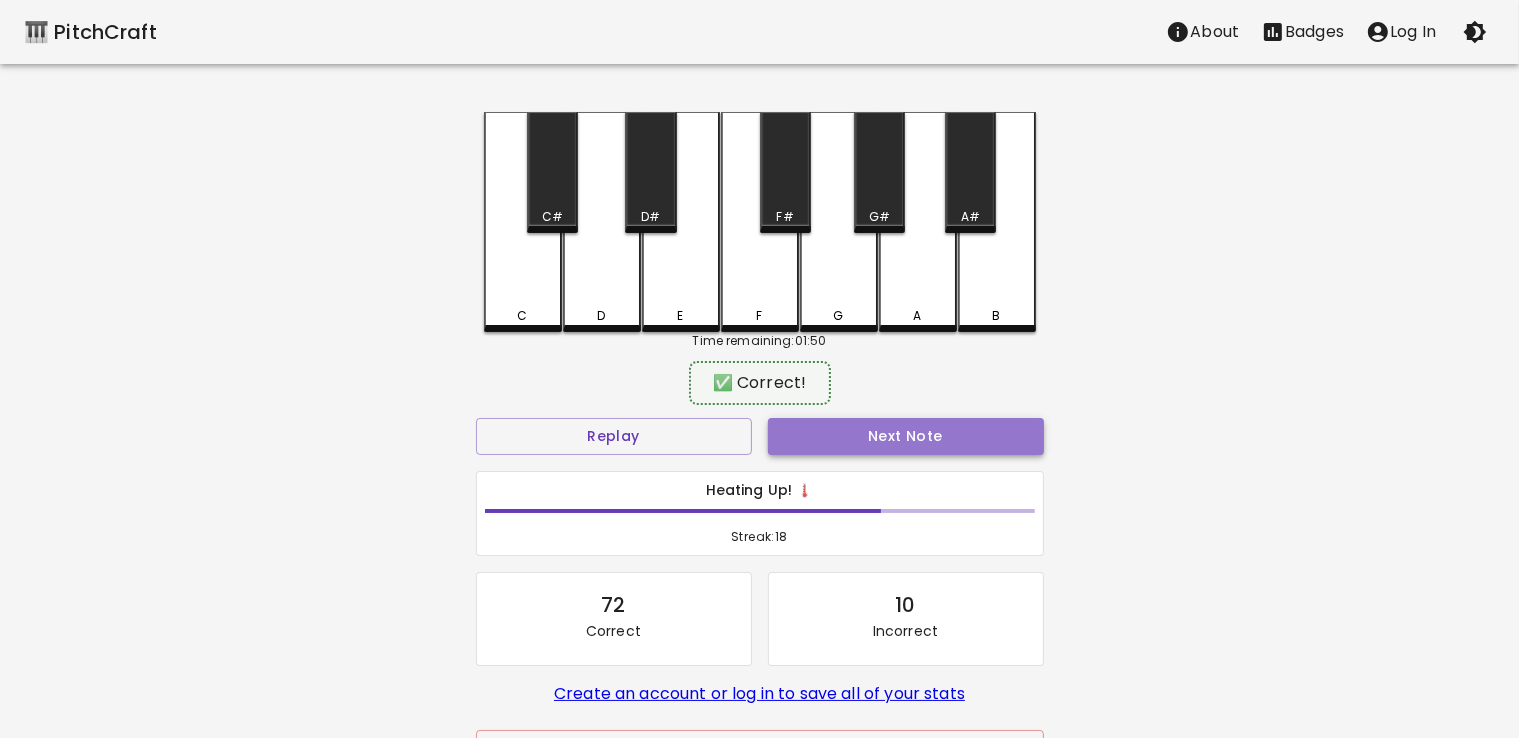 click on "Next Note" at bounding box center [906, 436] 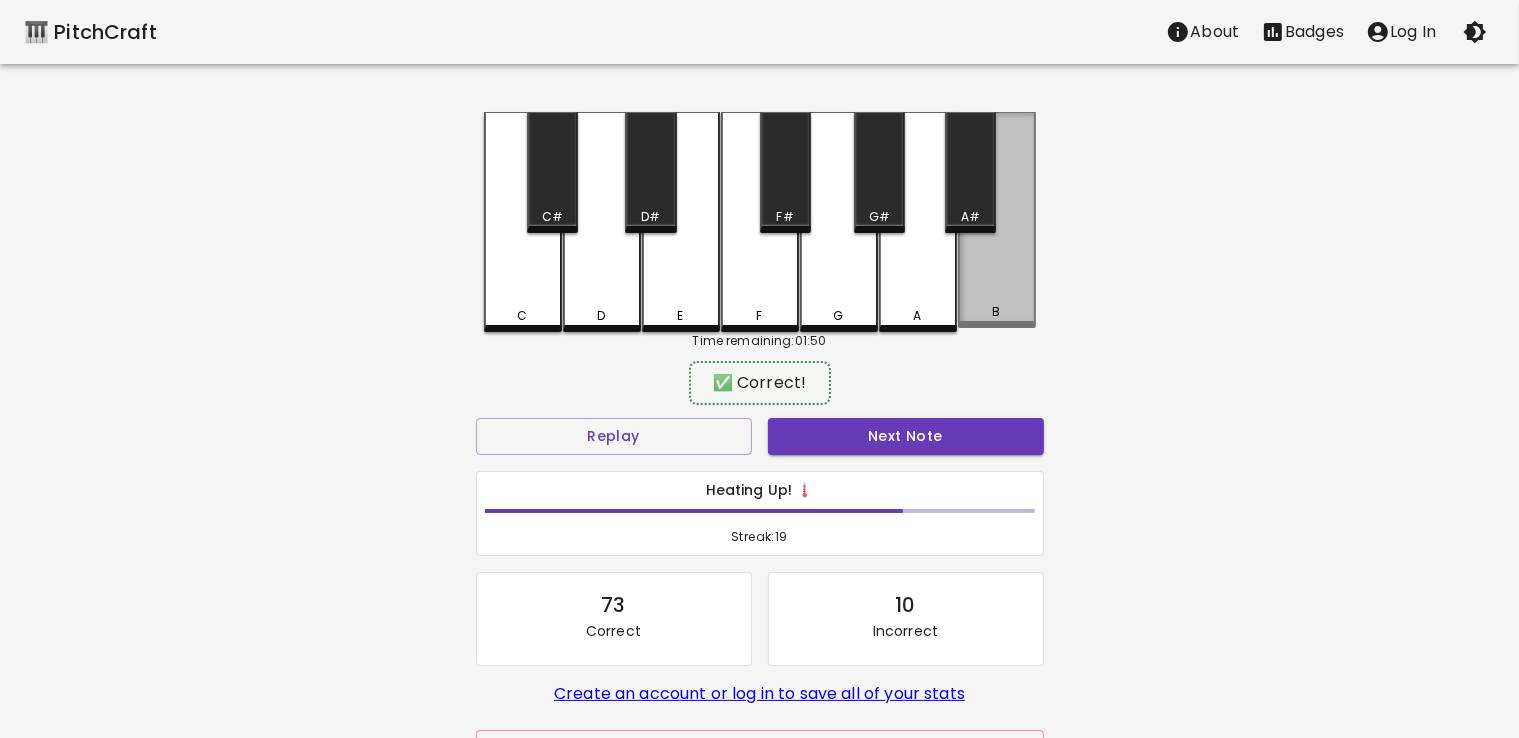 click on "B" at bounding box center [997, 220] 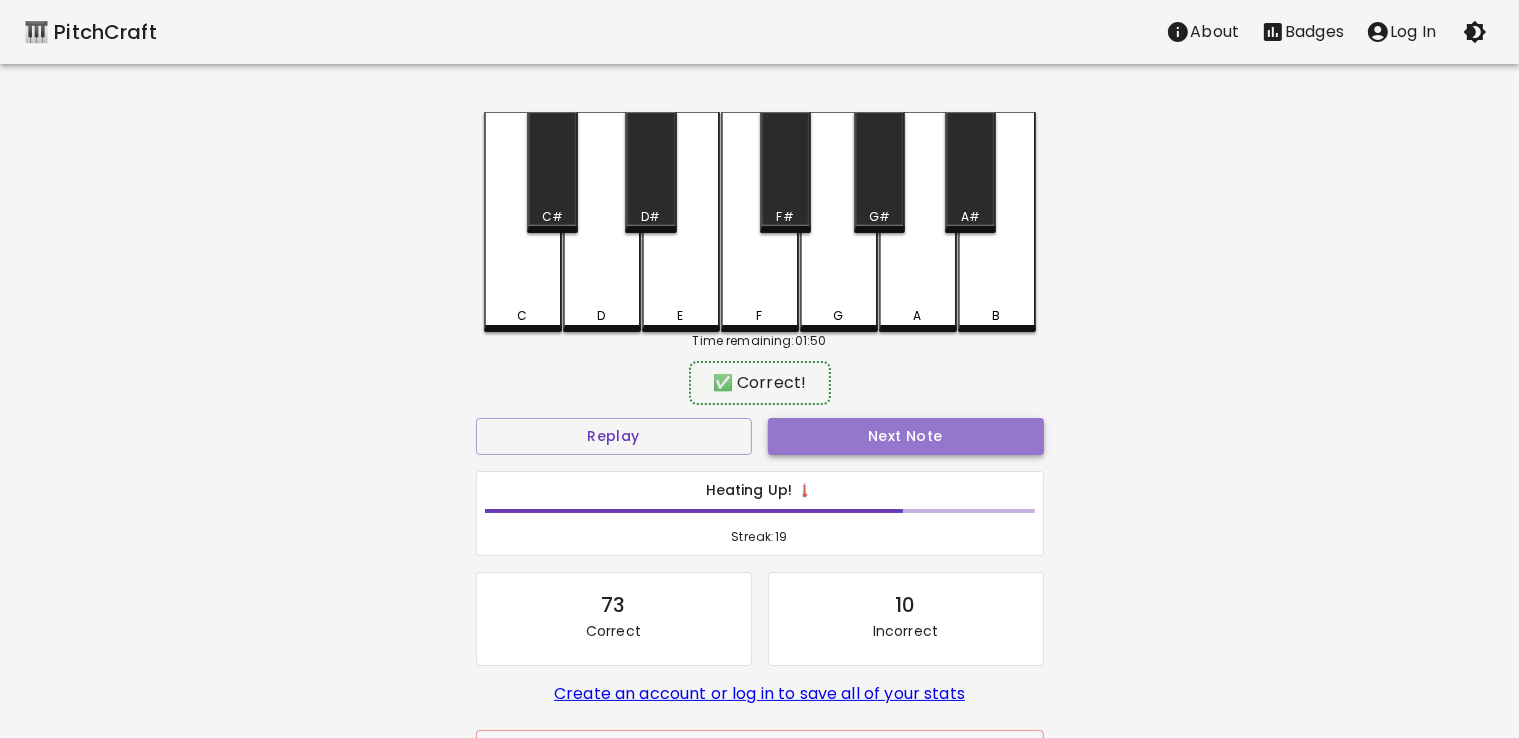click on "Next Note" at bounding box center (906, 436) 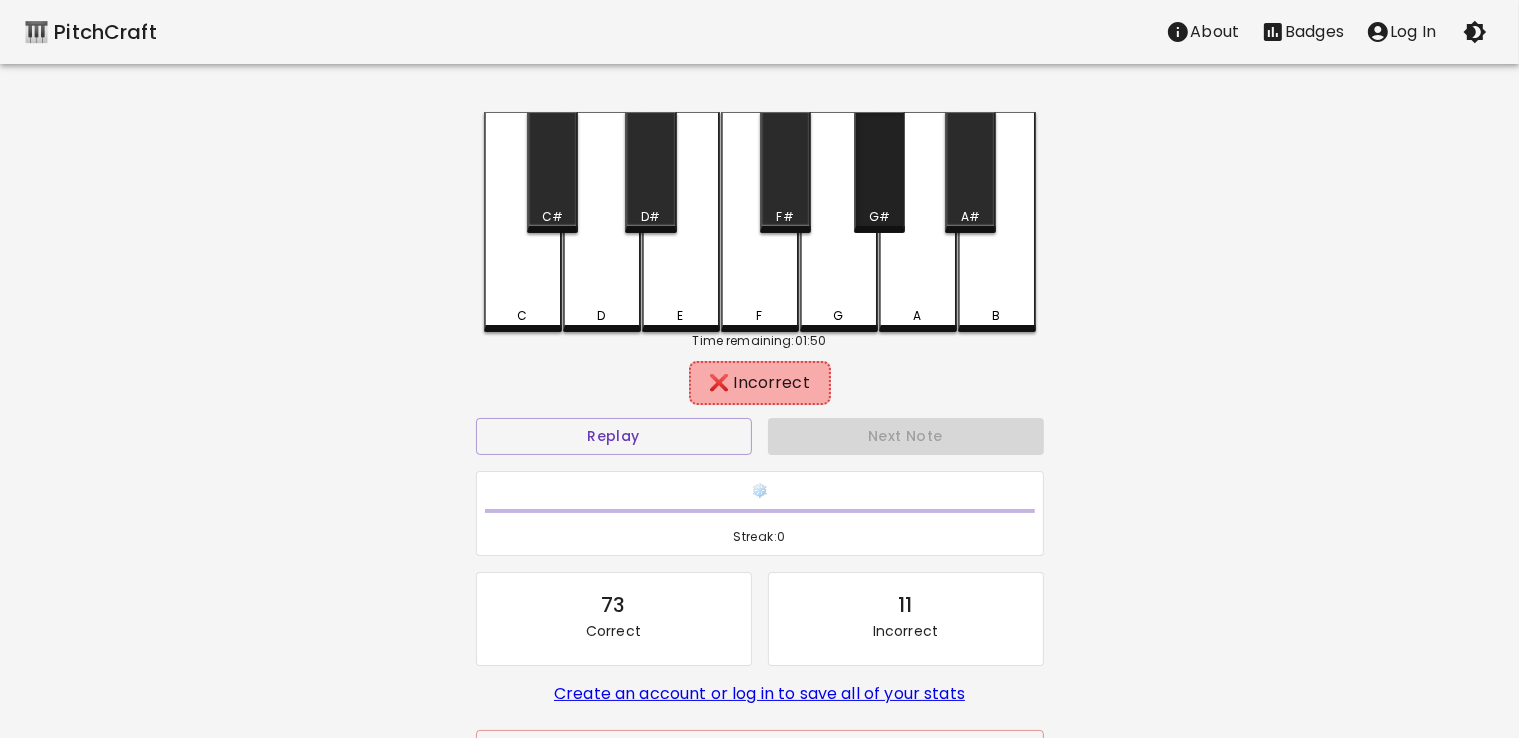 click on "G#" at bounding box center [879, 172] 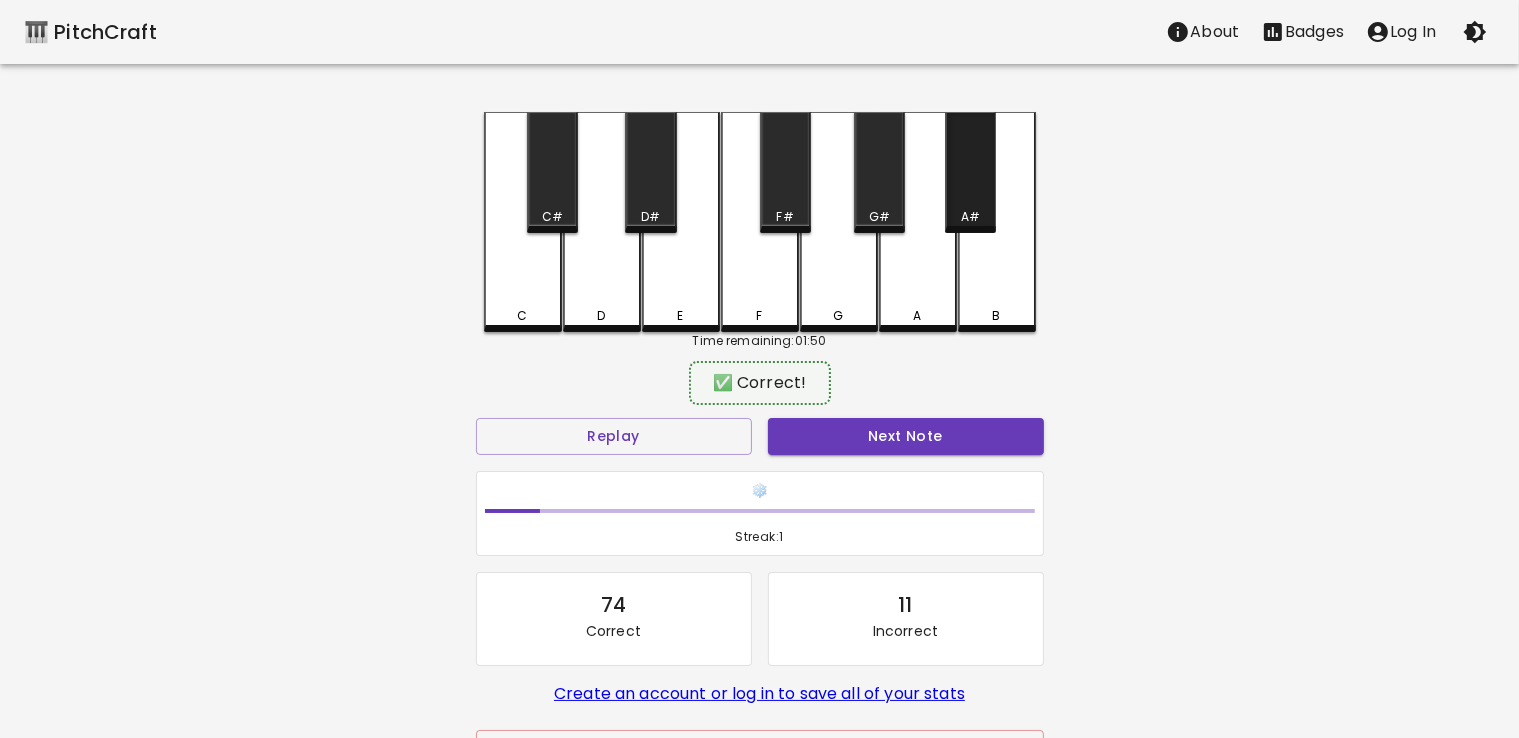 click on "A#" at bounding box center [970, 172] 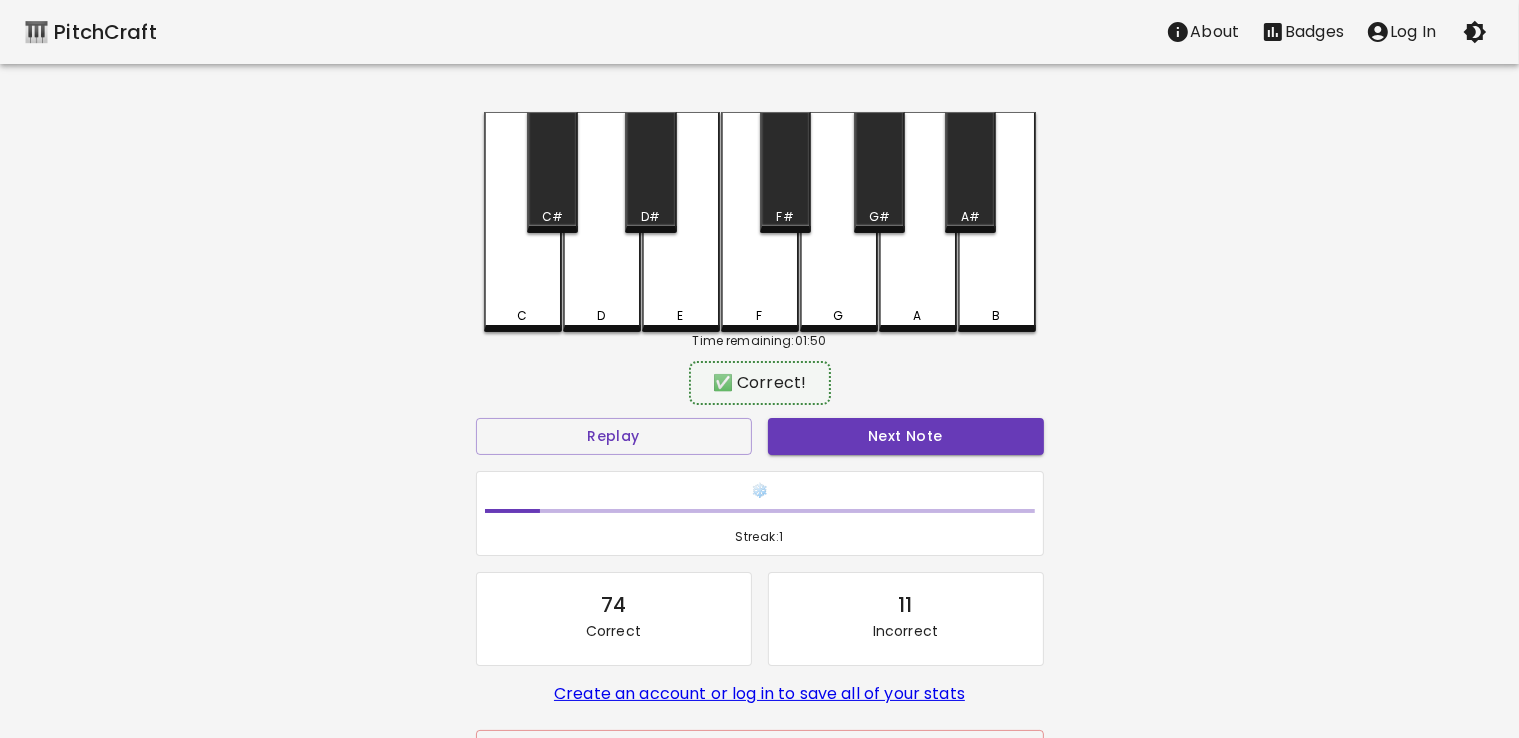 click on "✅ Correct! Replay  Next Note    ❄️ Streak:  1 74 Correct 11 Incorrect Create an account or log in to save all of your stats     End Quiz" at bounding box center (760, 584) 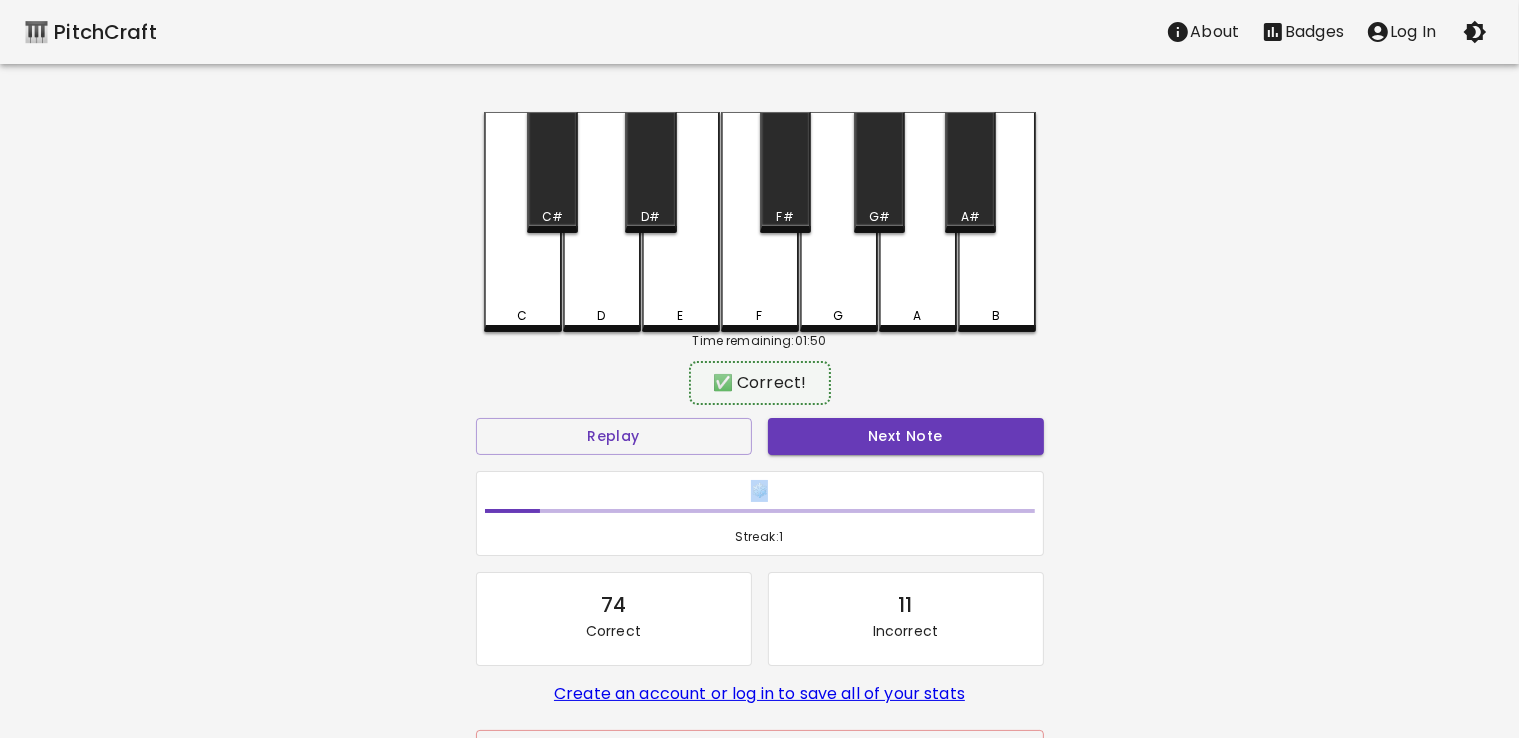 click on "✅ Correct! Replay  Next Note    ❄️ Streak:  1 74 Correct 11 Incorrect Create an account or log in to save all of your stats     End Quiz" at bounding box center [760, 584] 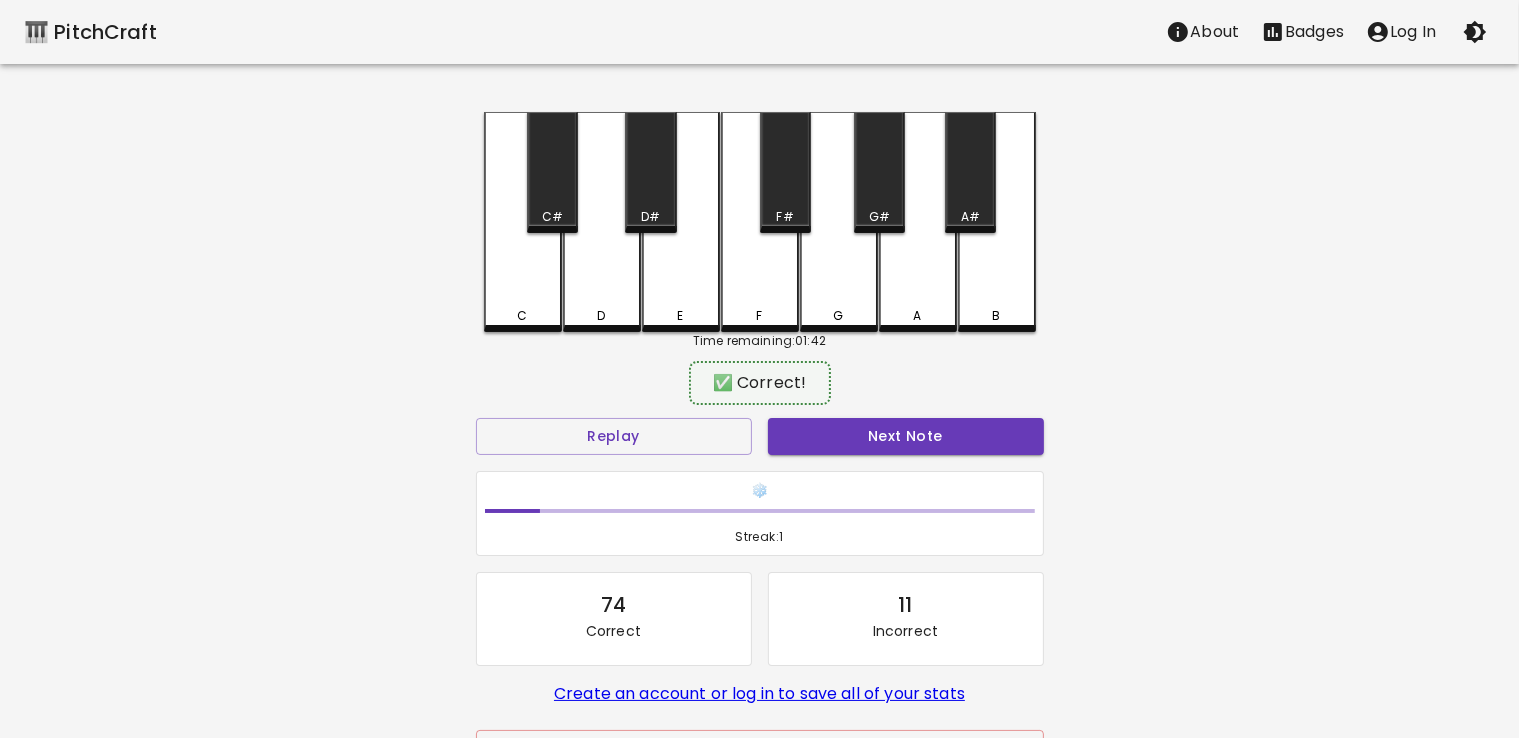 click on "Next Note" at bounding box center (906, 436) 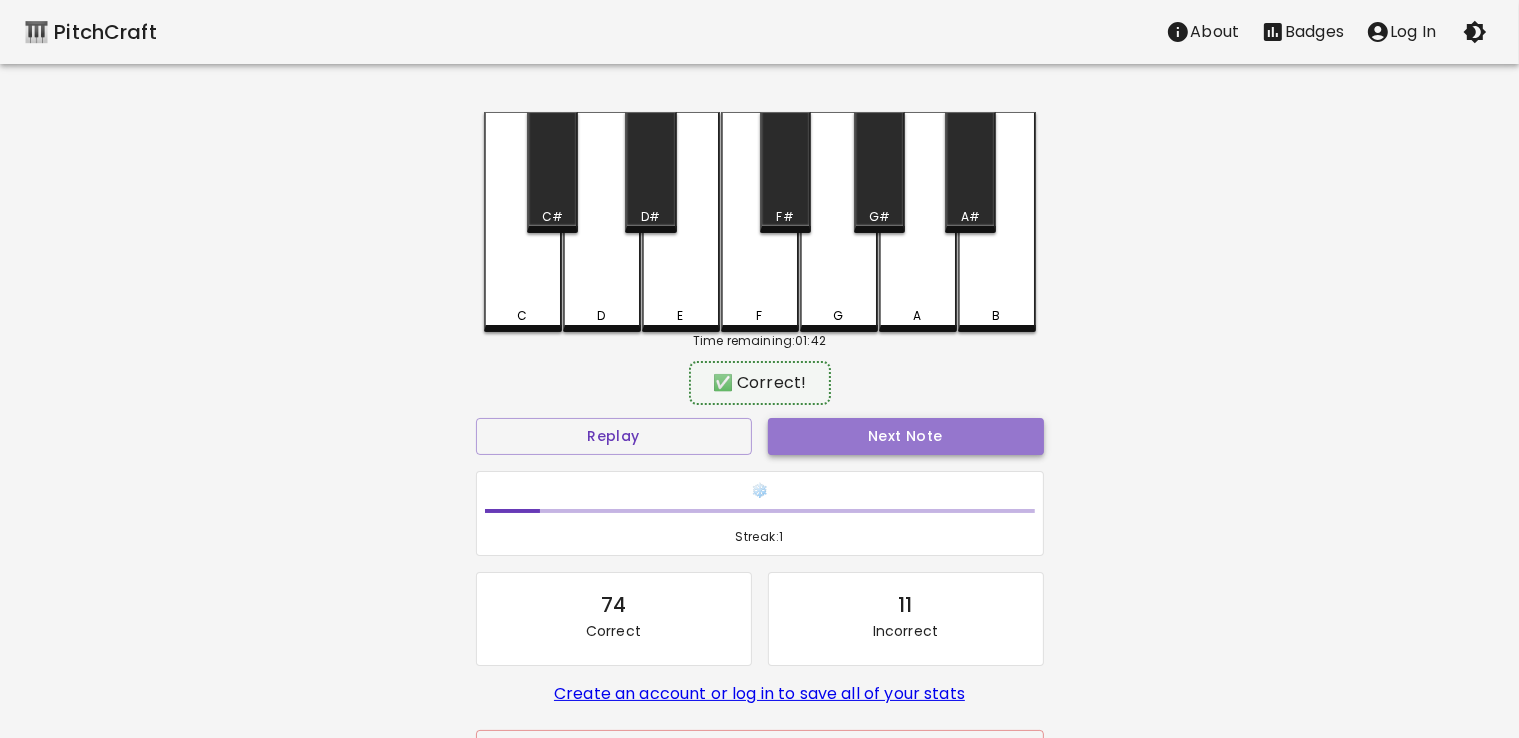 click on "Next Note" at bounding box center [906, 436] 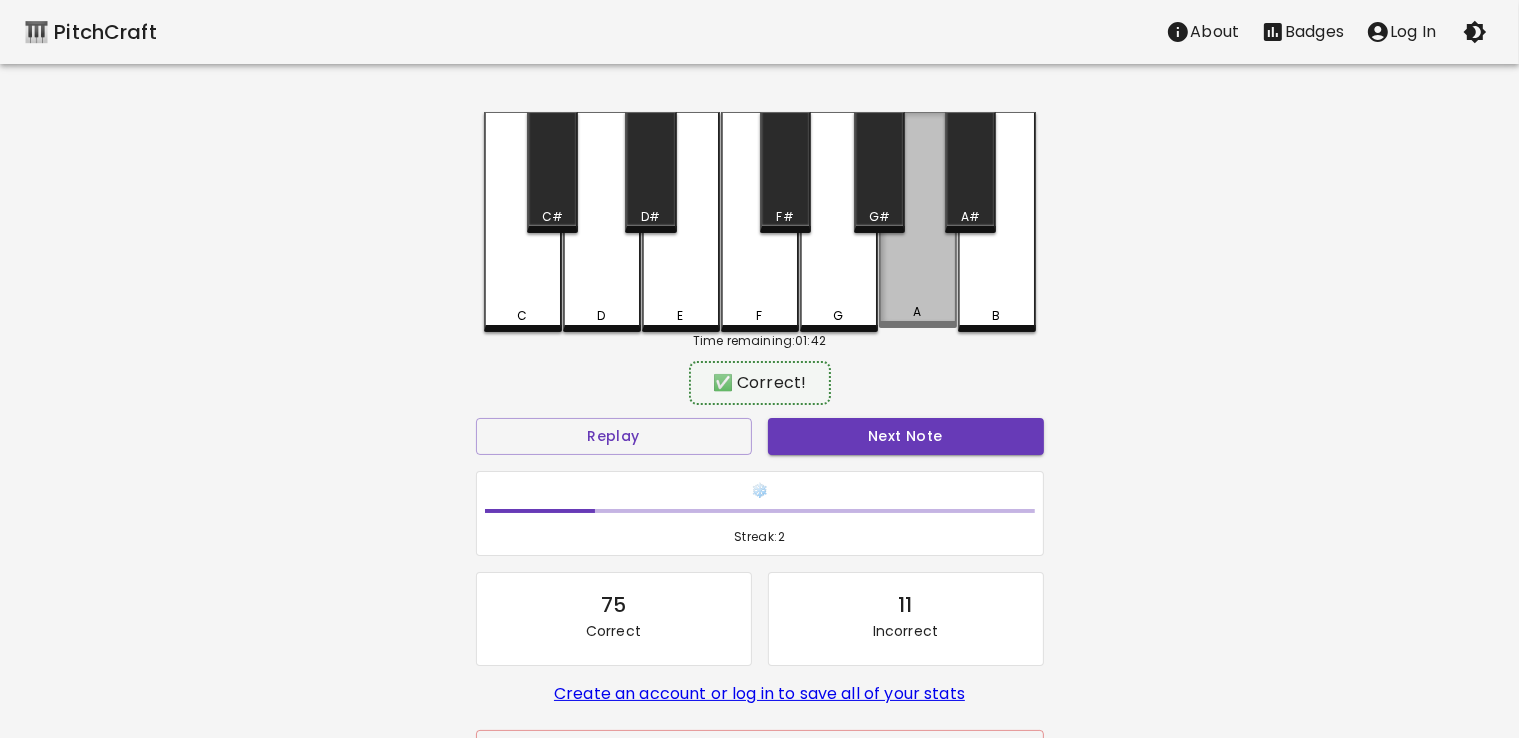 click on "A" at bounding box center [918, 220] 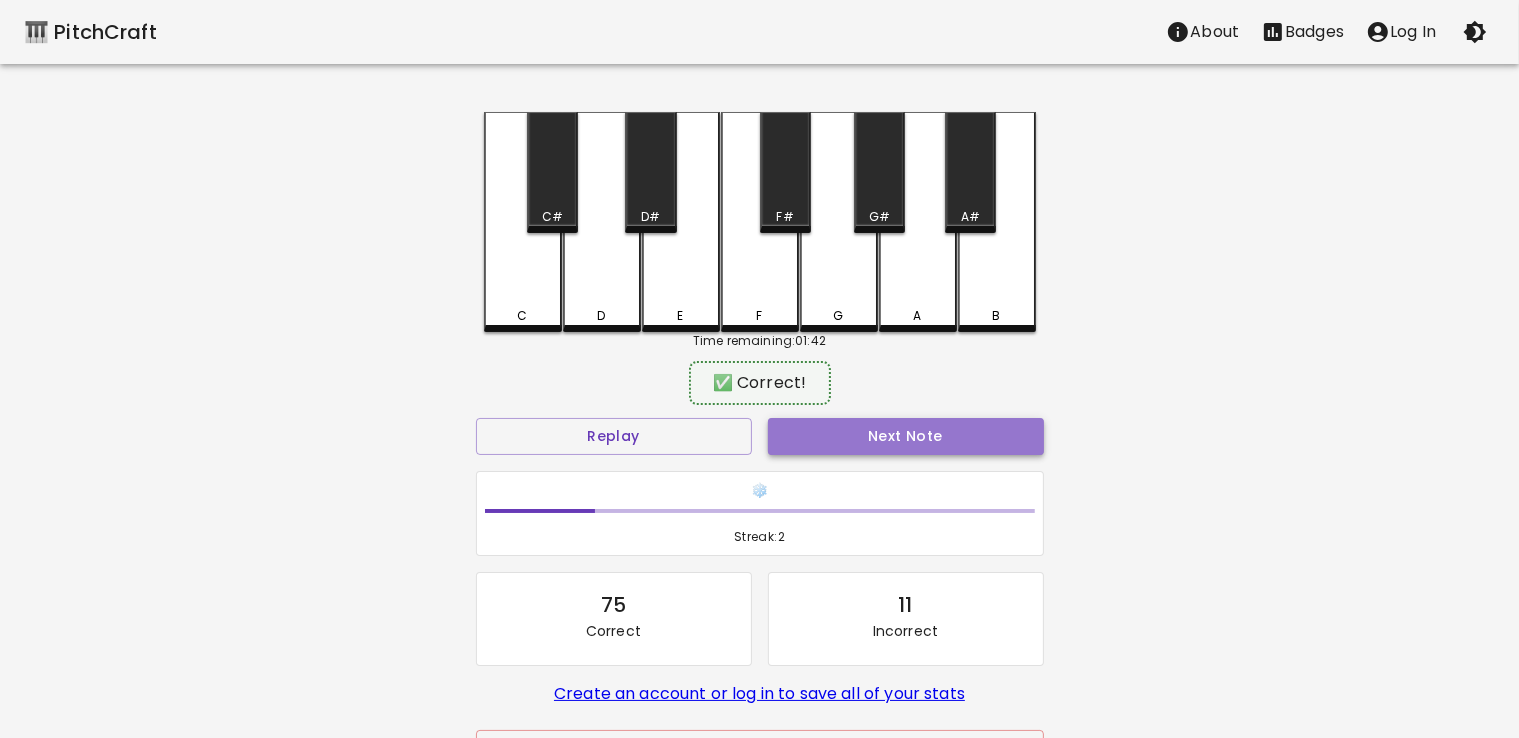 click on "Next Note" at bounding box center (906, 436) 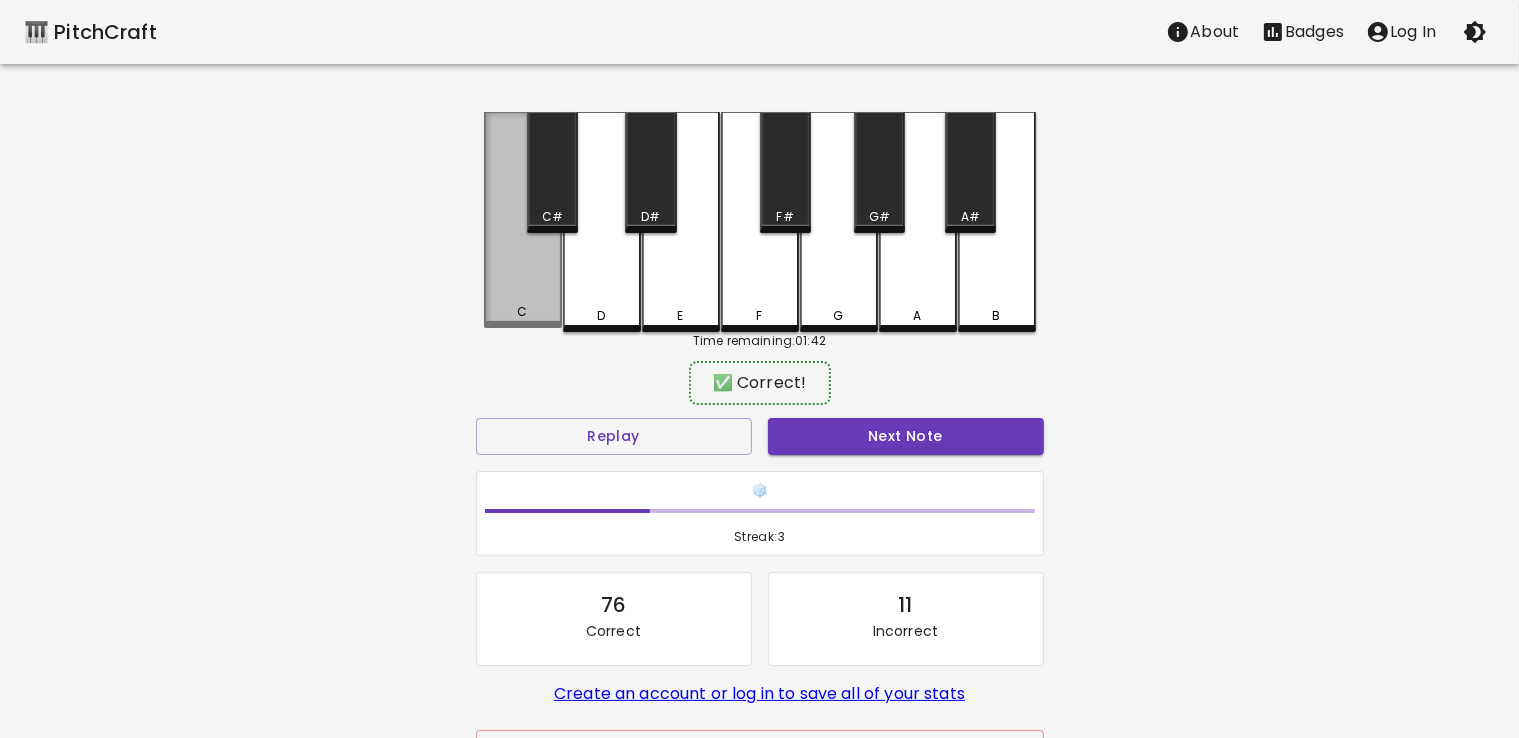 click on "C" at bounding box center (523, 220) 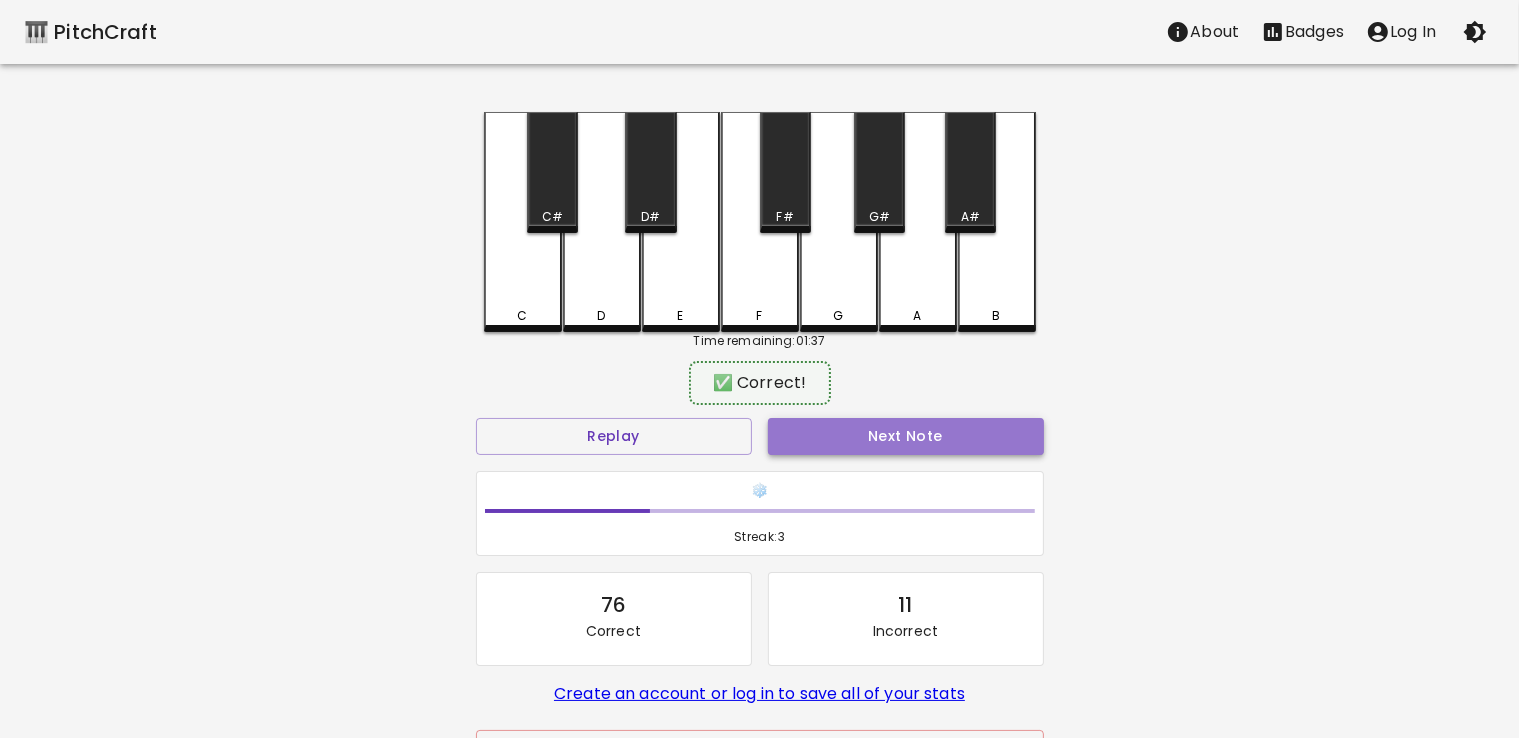 click on "Next Note" at bounding box center [906, 436] 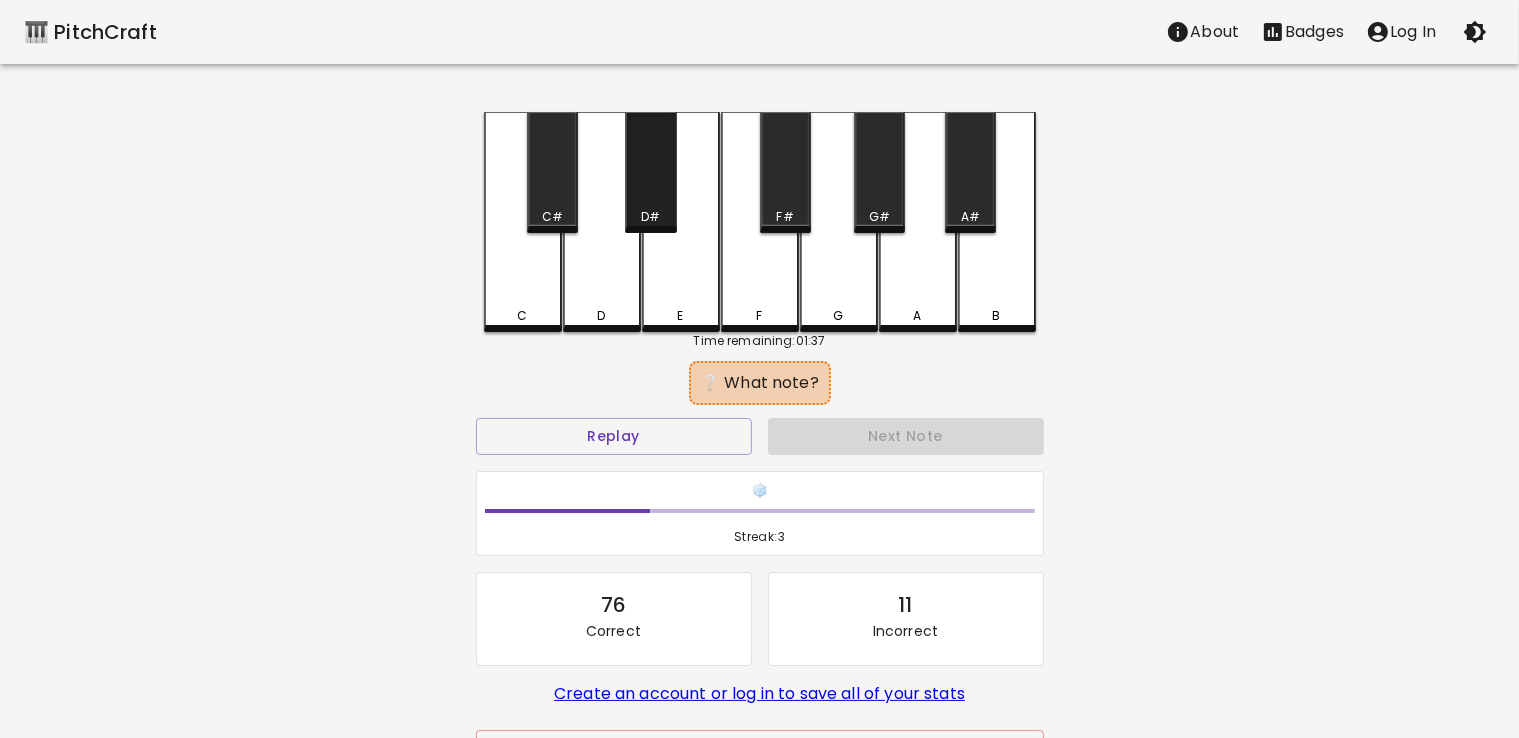 click on "D#" at bounding box center [650, 172] 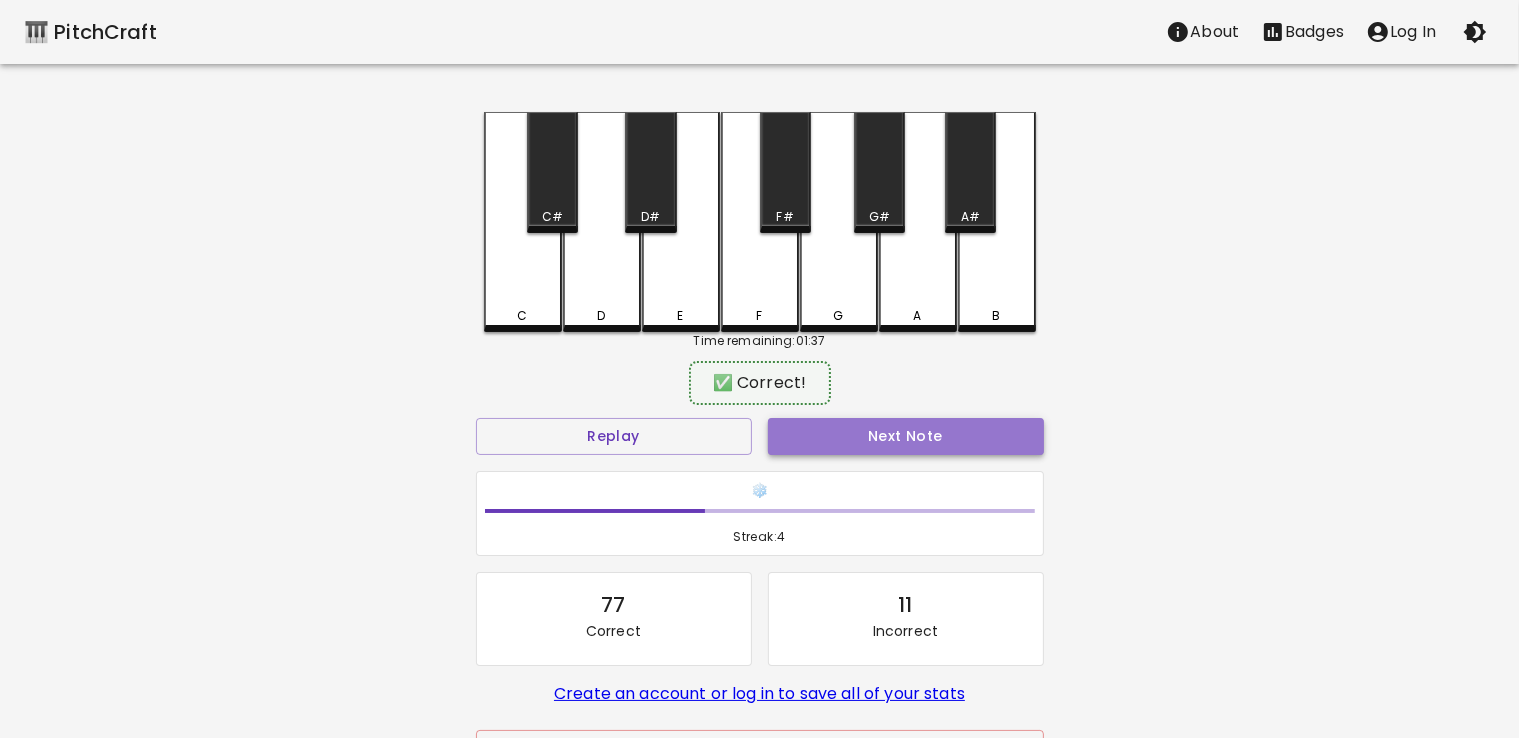 click on "Next Note" at bounding box center (906, 436) 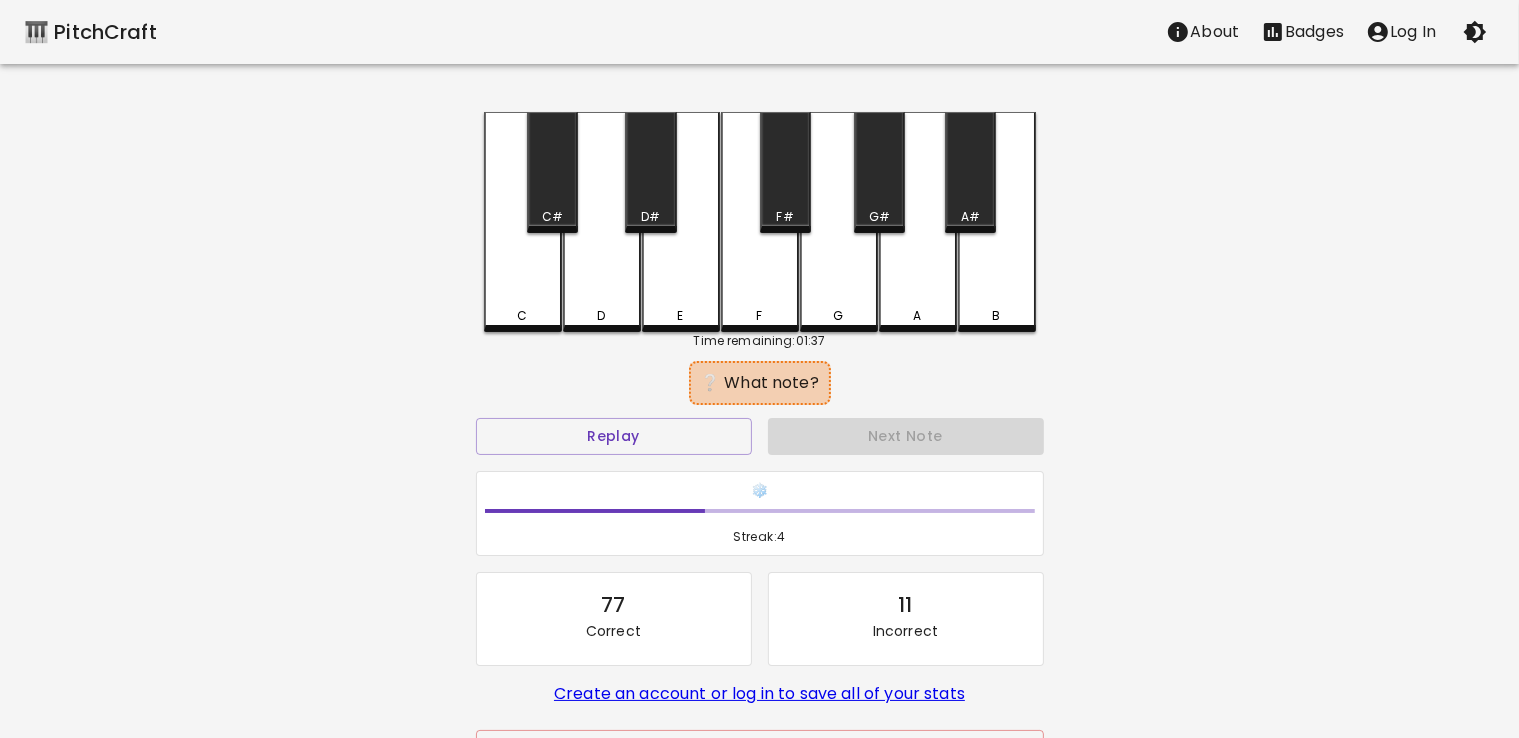 click on "A#" at bounding box center (970, 172) 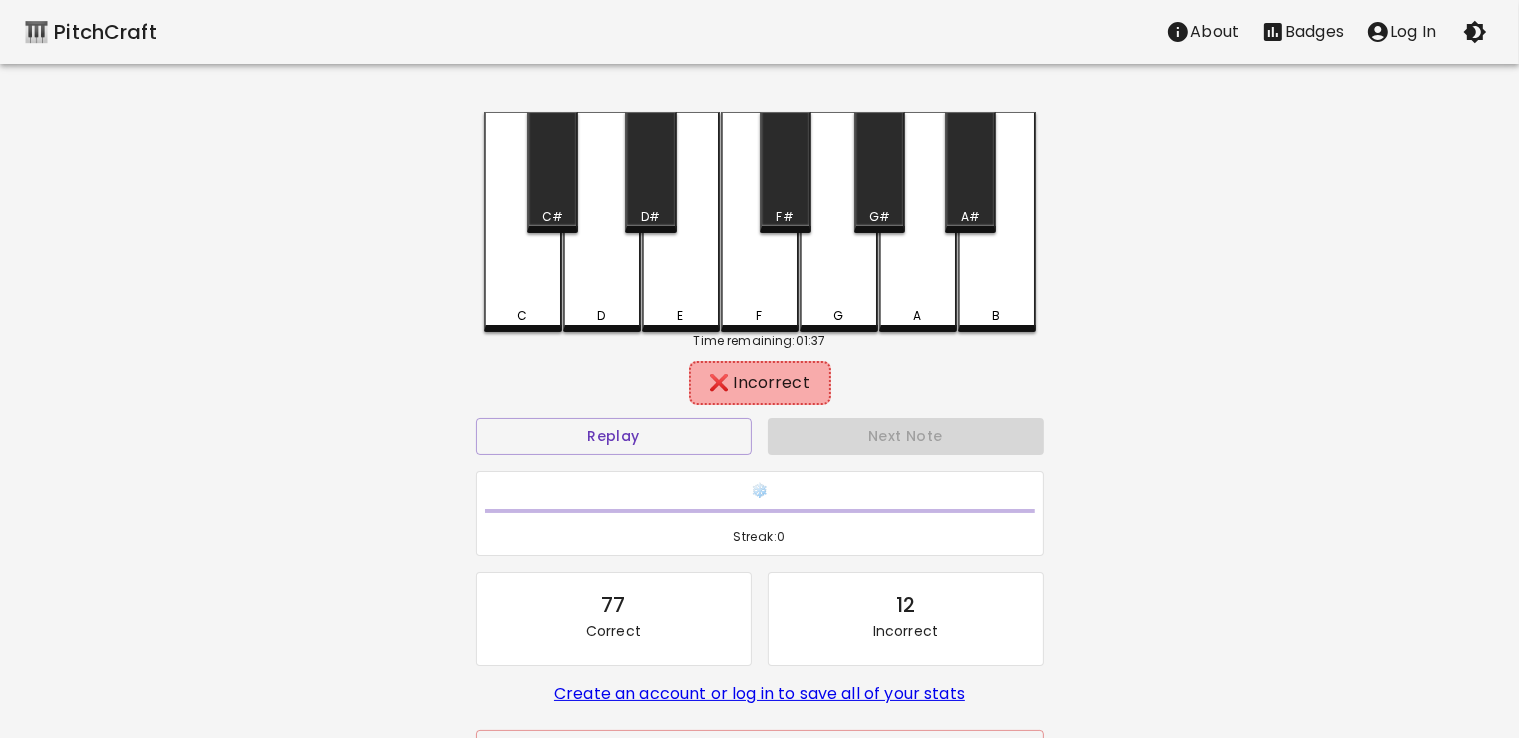 click on "A" at bounding box center (918, 222) 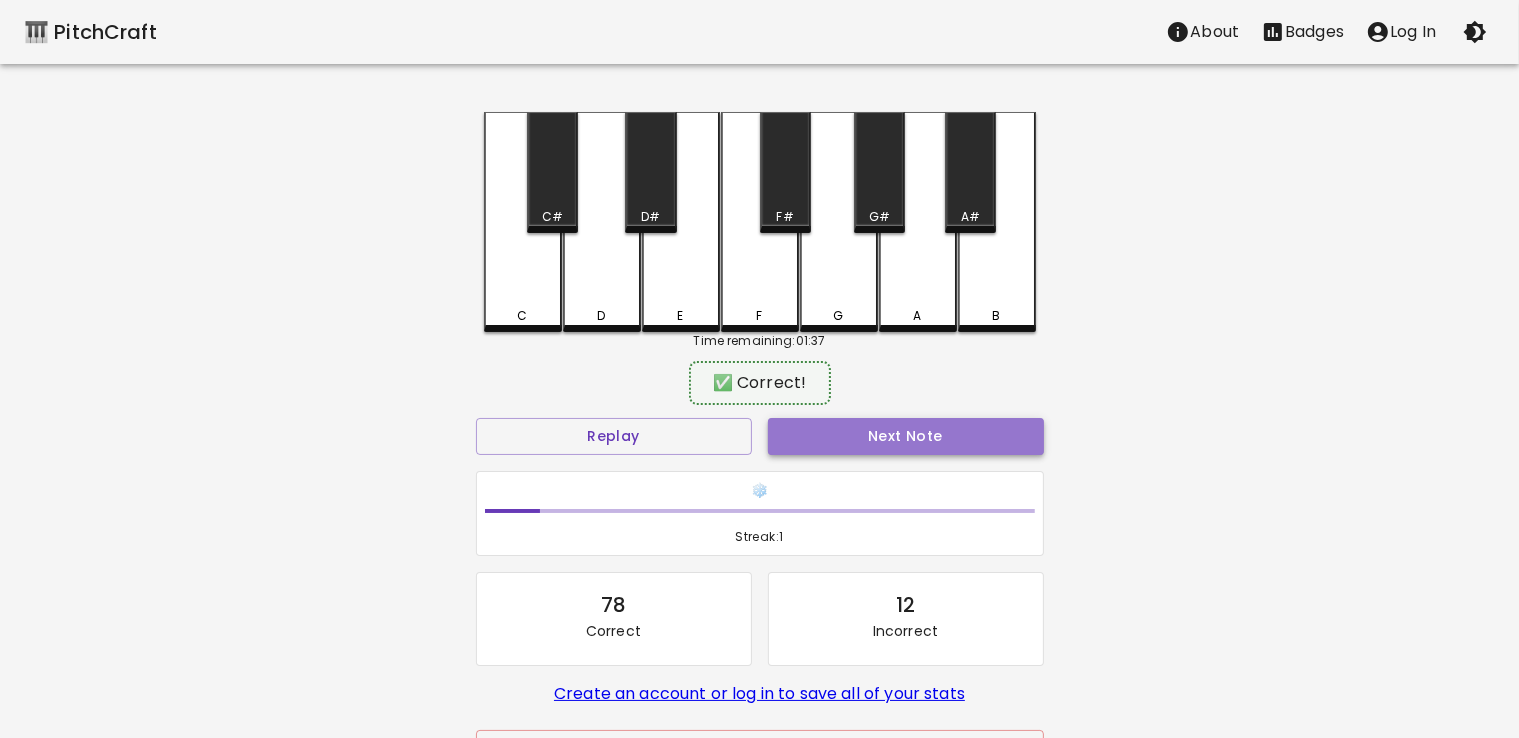 click on "Next Note" at bounding box center [906, 436] 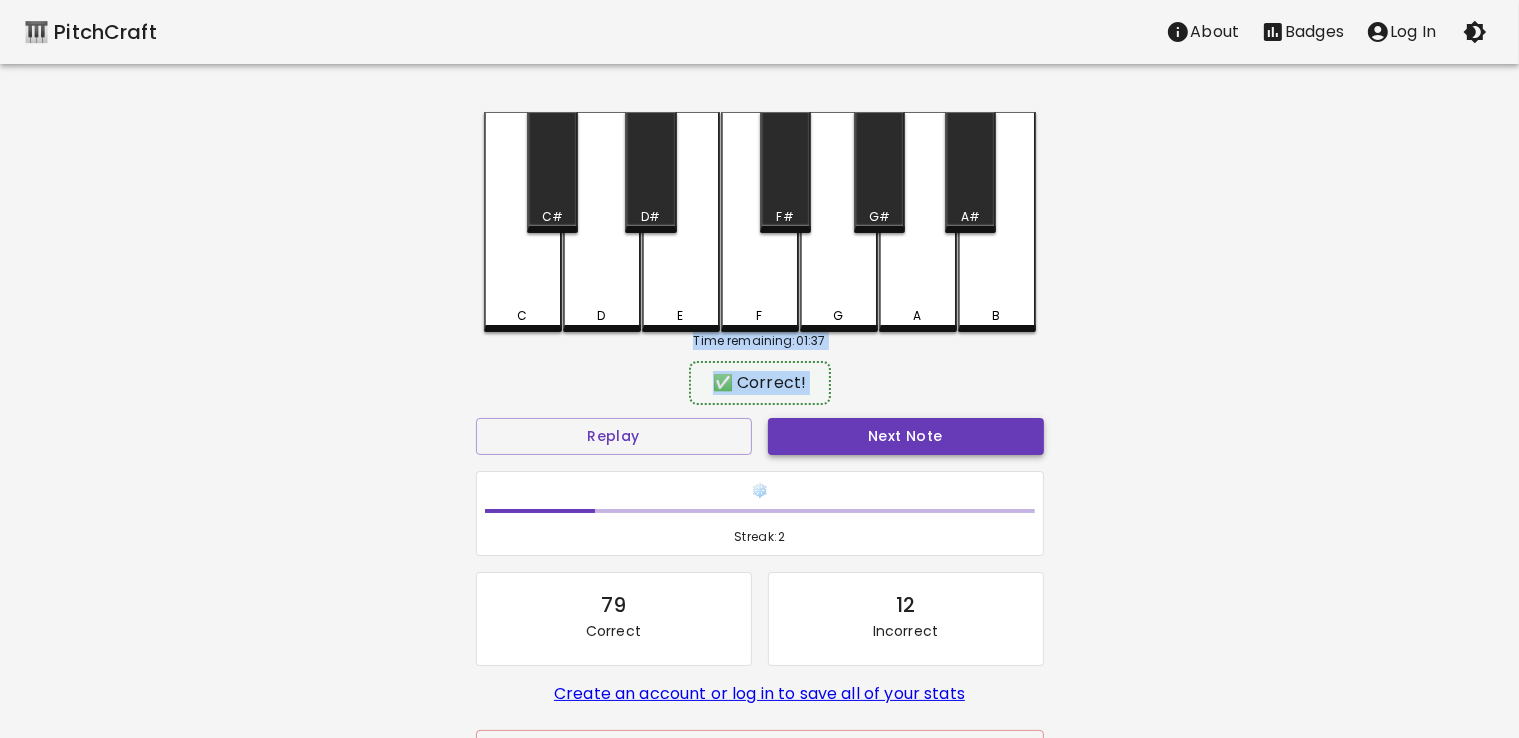 drag, startPoint x: 896, startPoint y: 304, endPoint x: 912, endPoint y: 433, distance: 129.98846 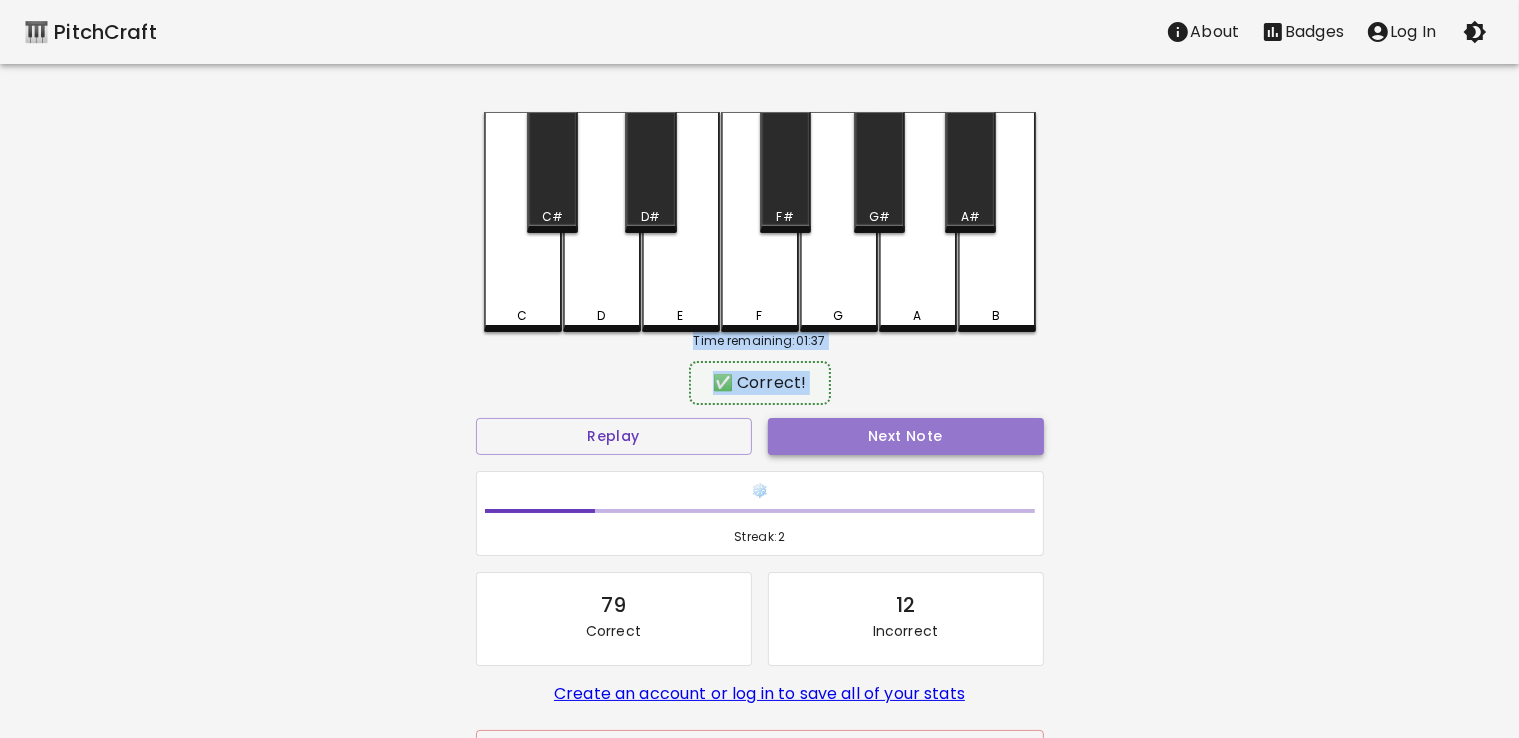 click on "Next Note" at bounding box center (906, 436) 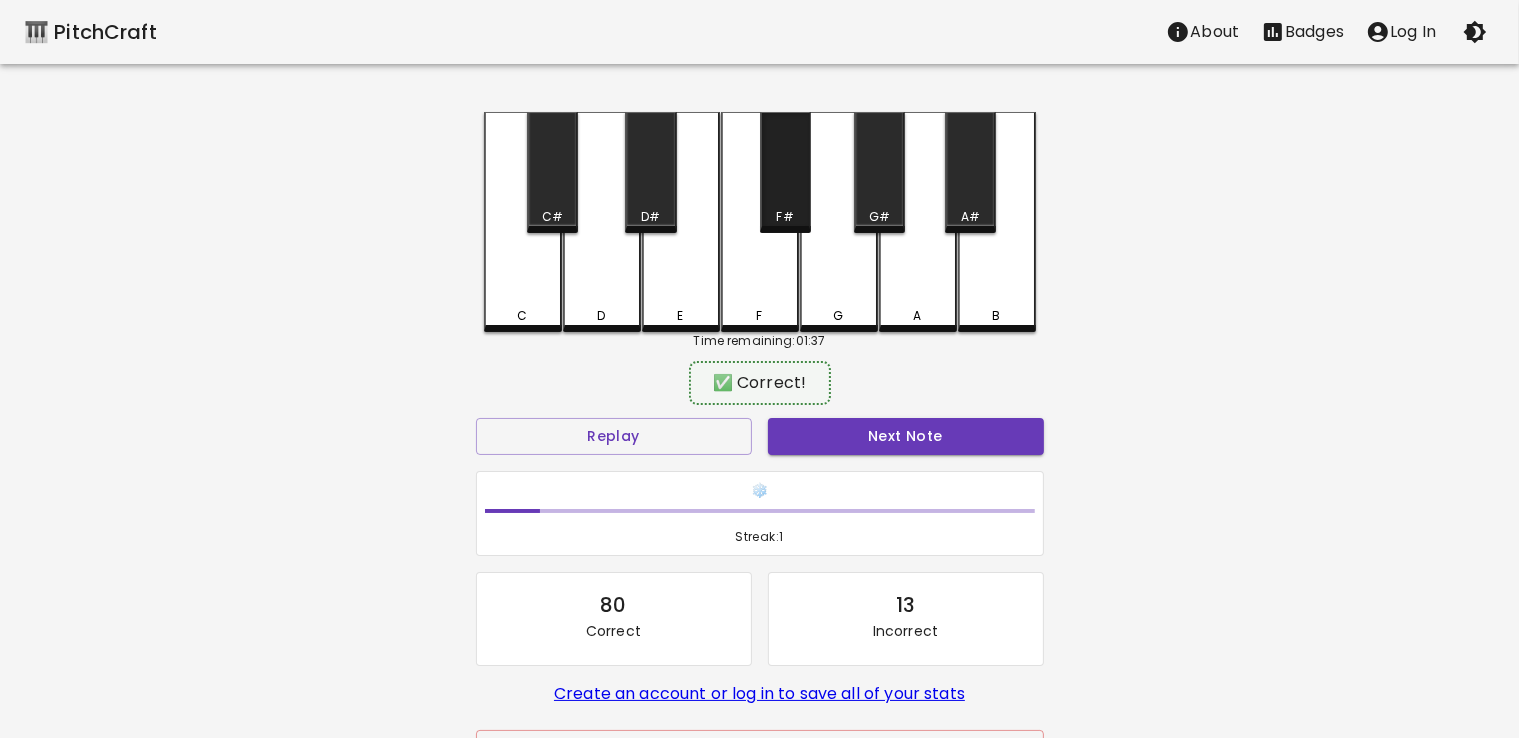 click on "F#" at bounding box center [785, 172] 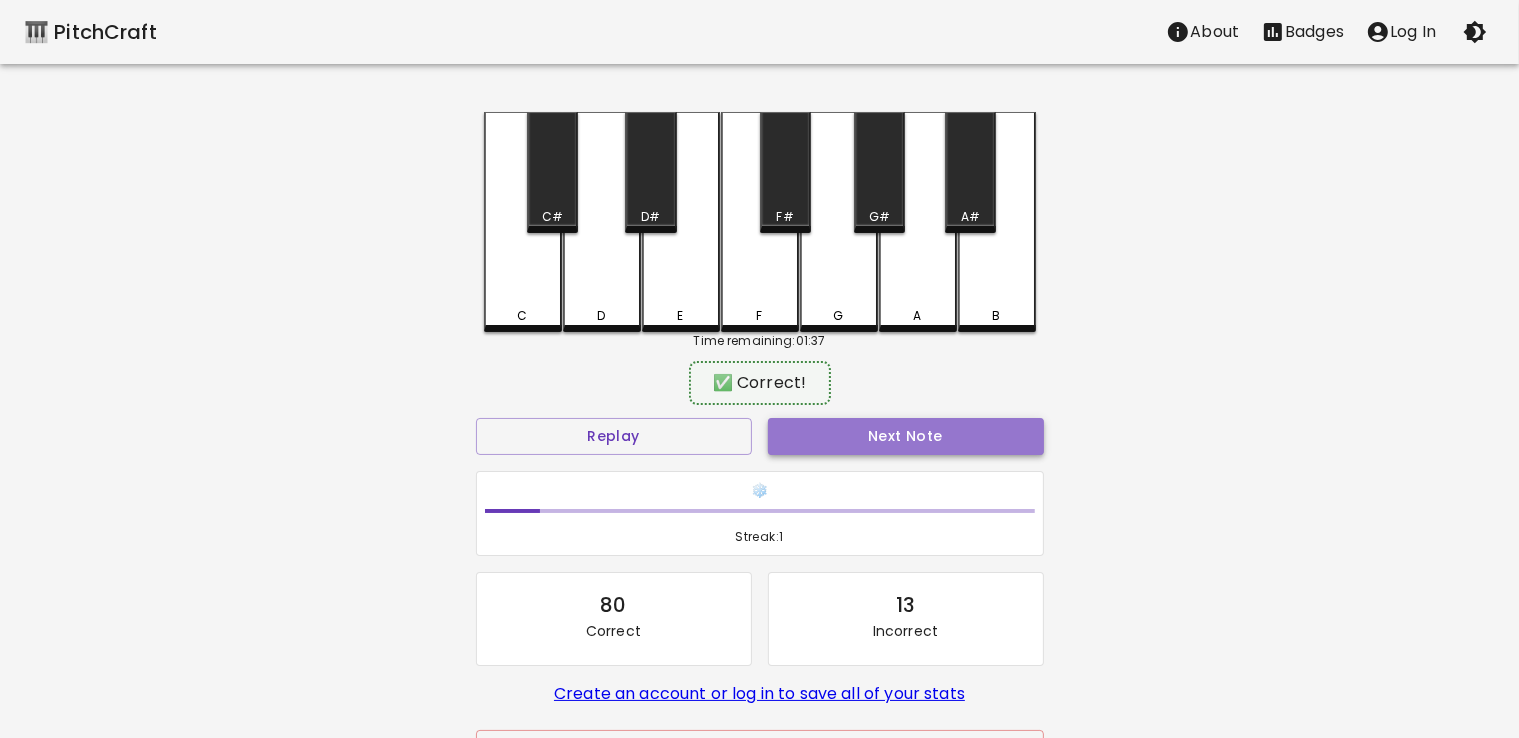 click on "Next Note" at bounding box center [906, 436] 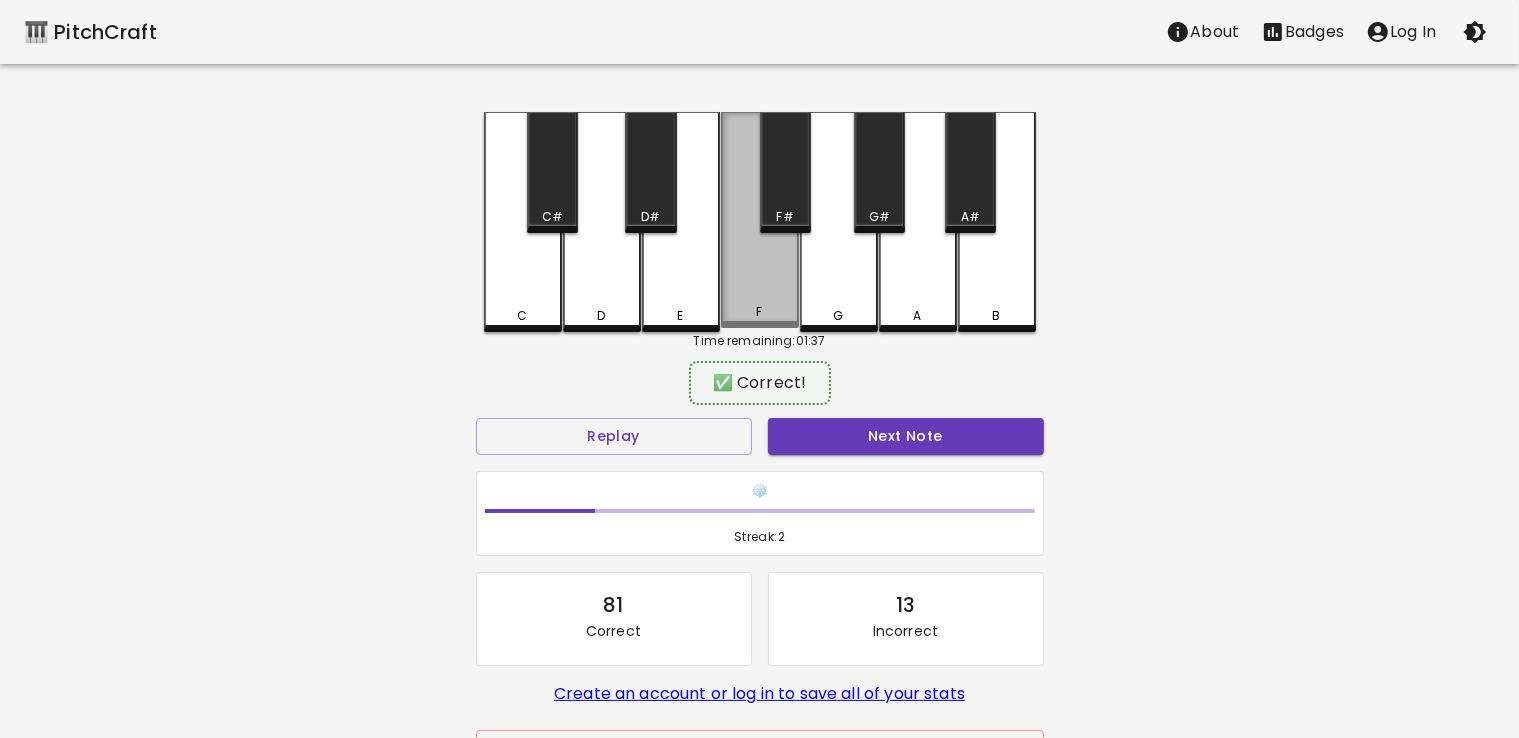 click on "F" at bounding box center [760, 220] 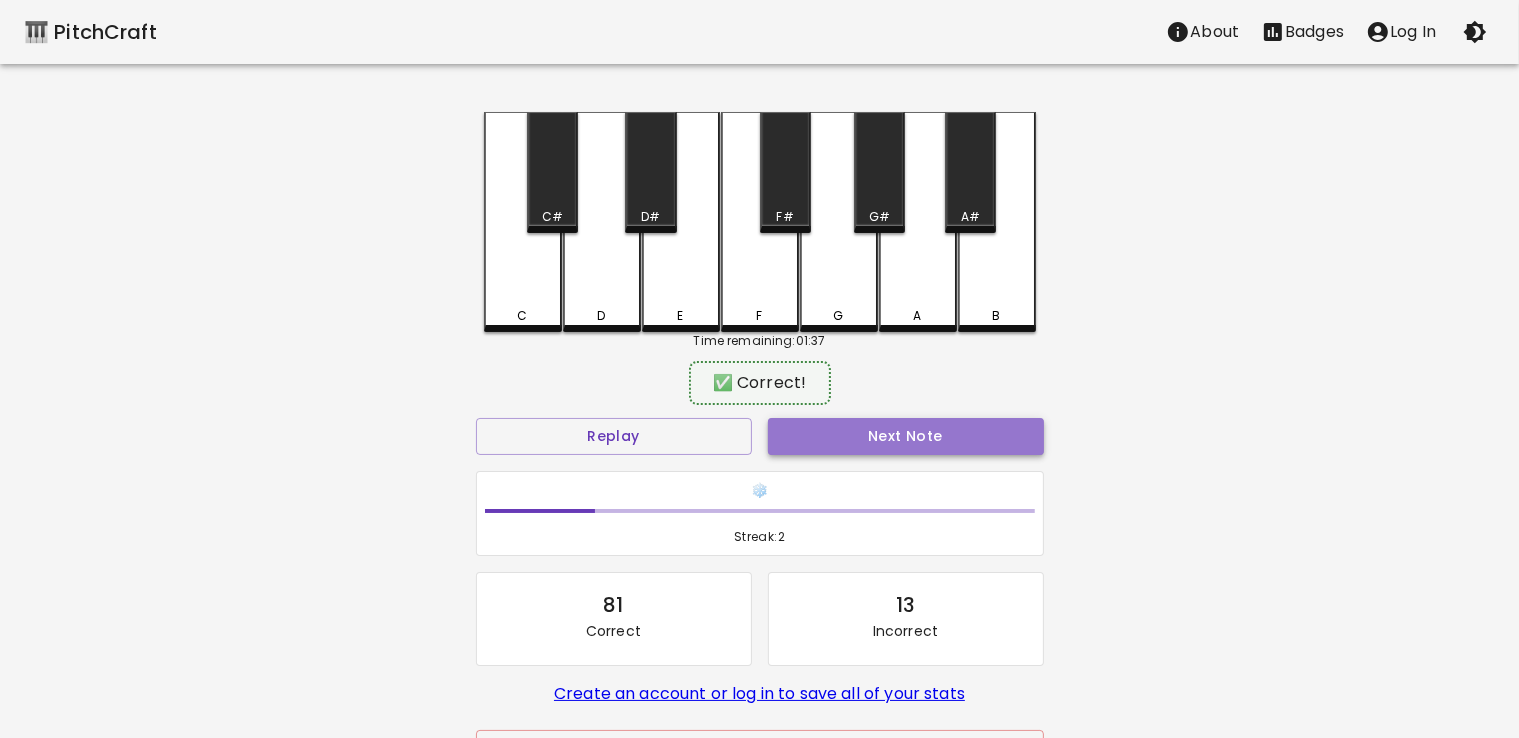click on "Next Note" at bounding box center (906, 436) 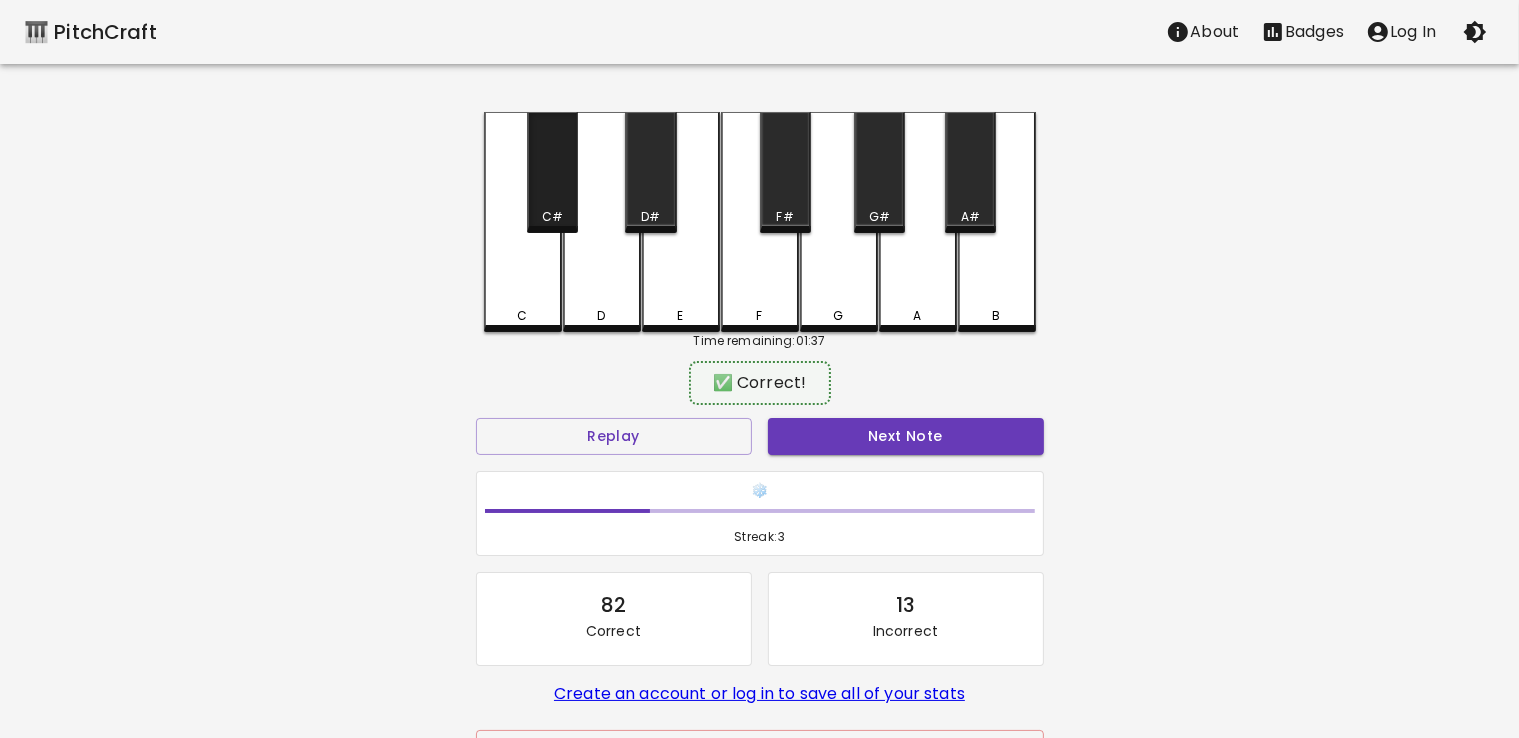 click on "C#" at bounding box center [552, 172] 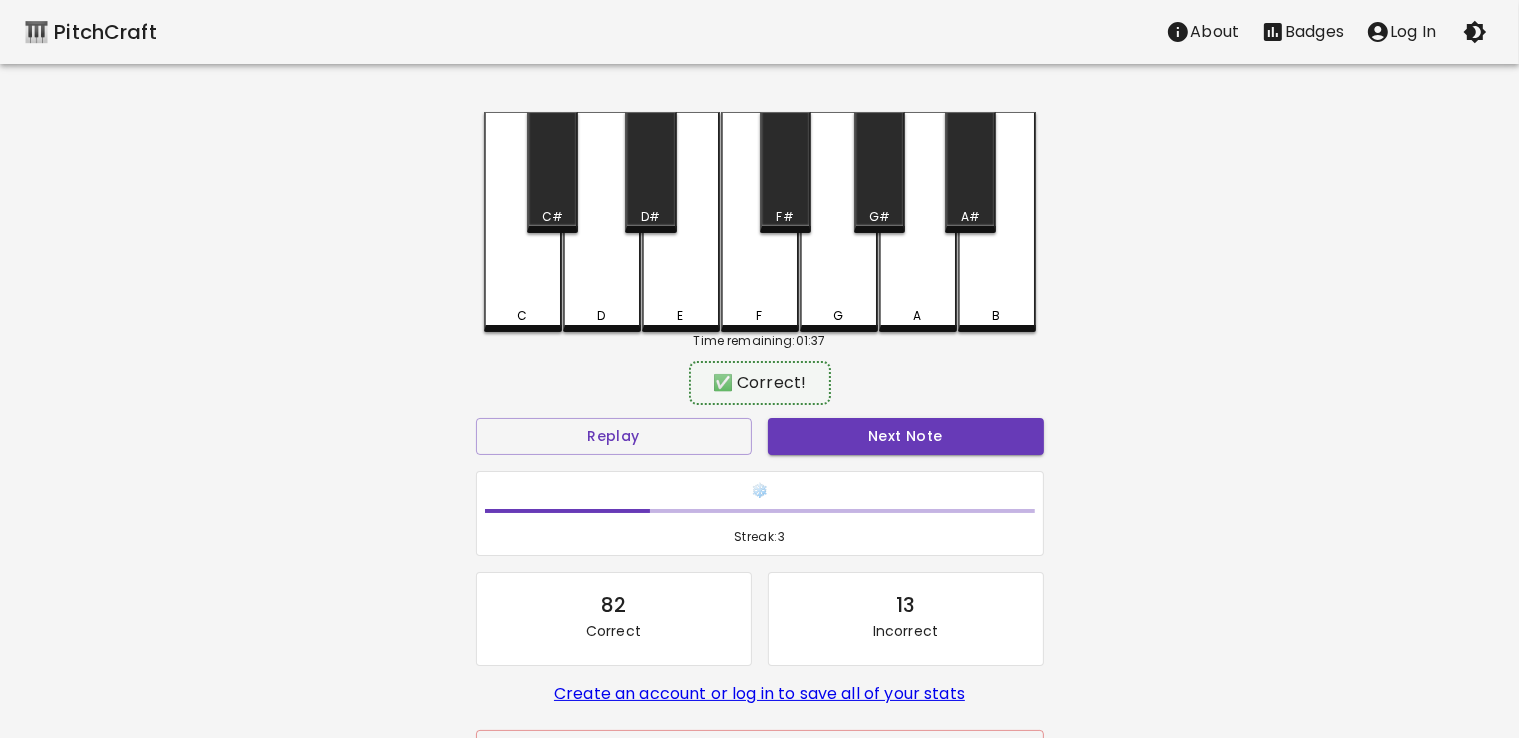 click on "Next Note" at bounding box center [906, 436] 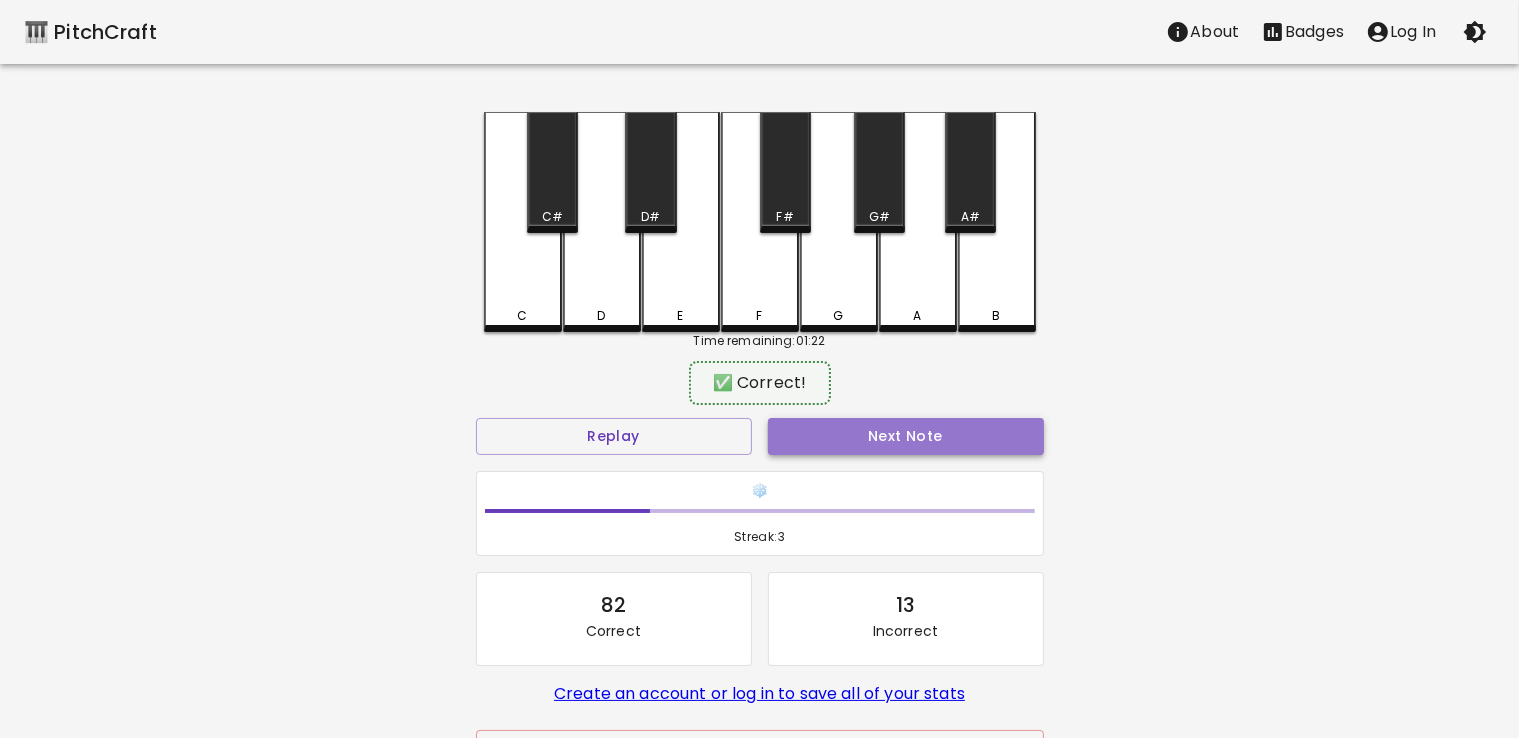 click on "Next Note" at bounding box center [906, 436] 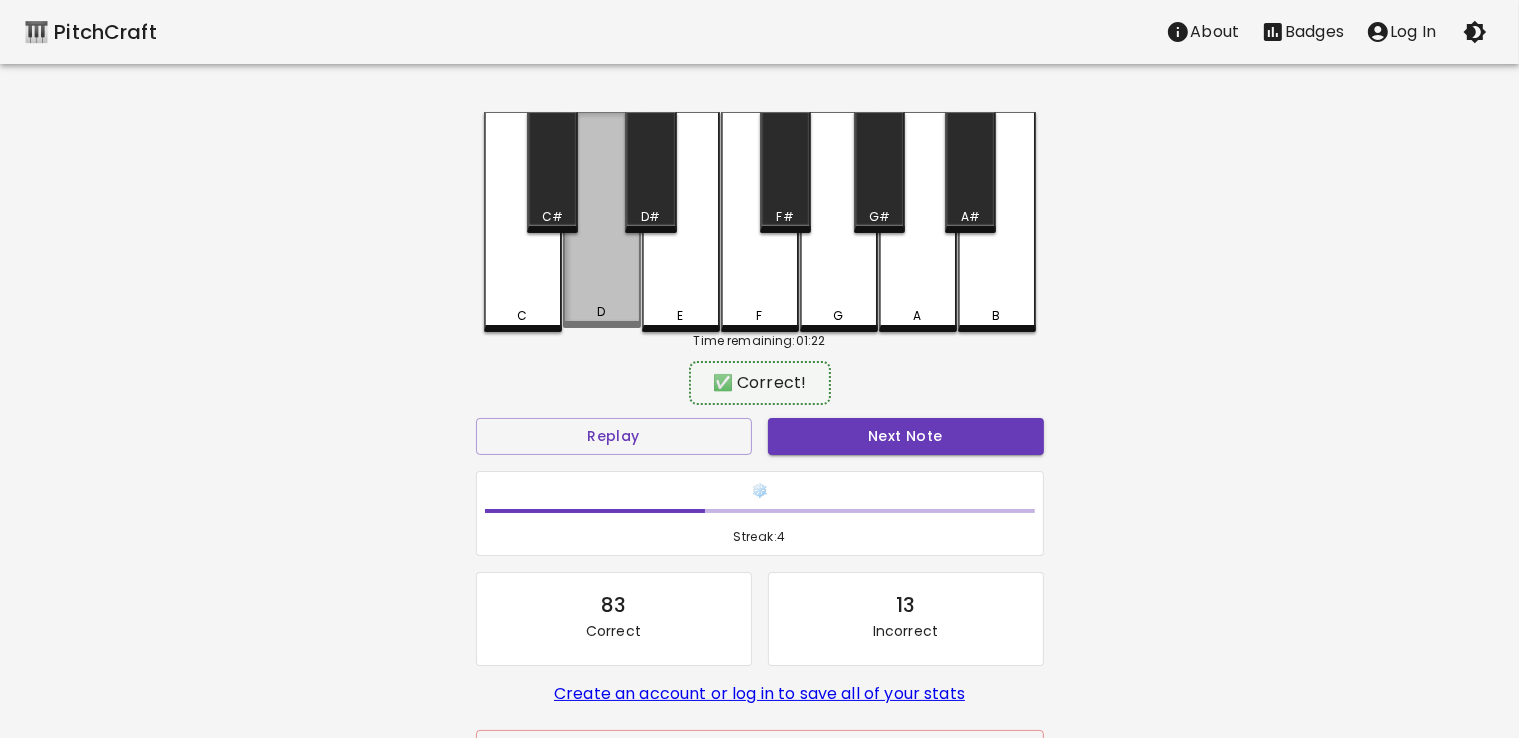 click on "D" at bounding box center [602, 220] 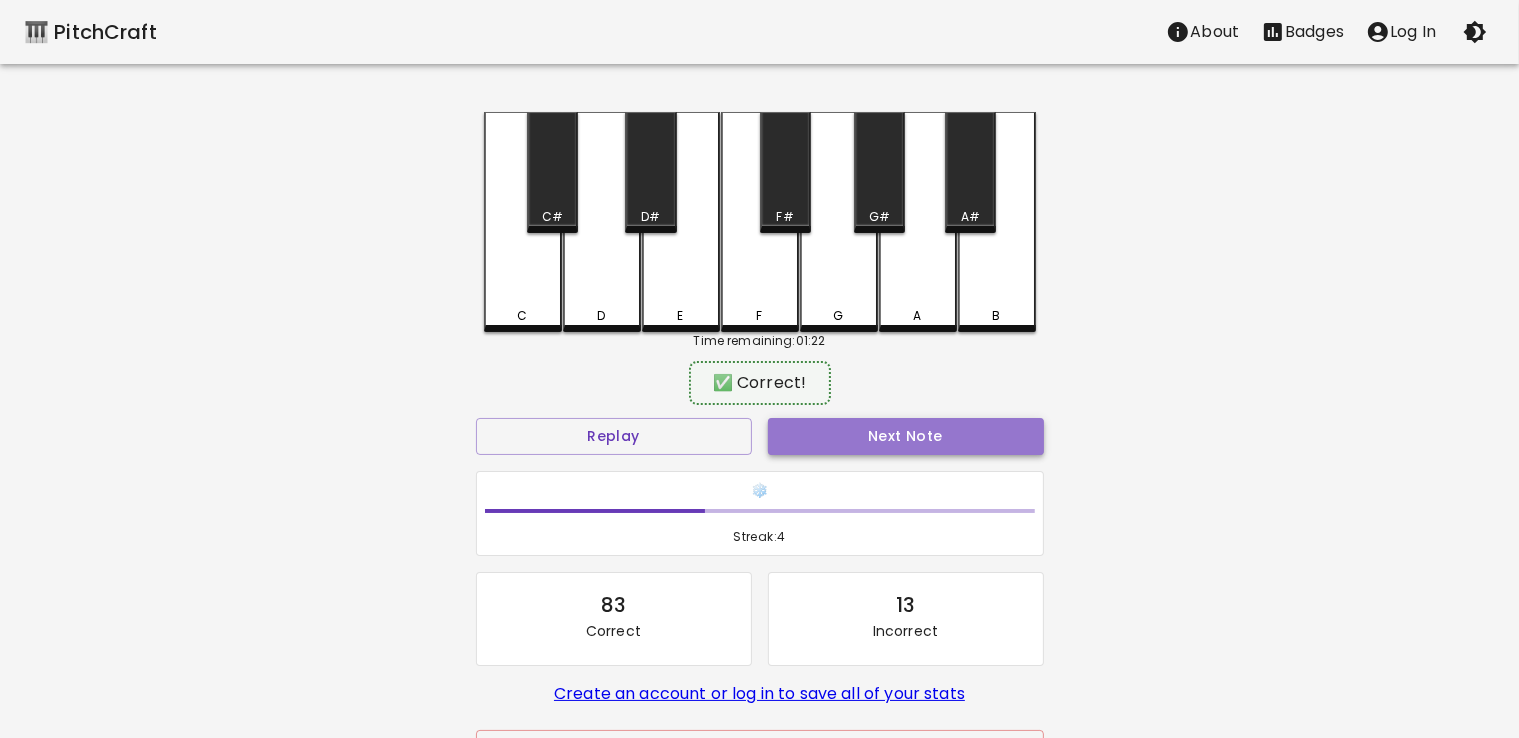 click on "Next Note" at bounding box center (906, 436) 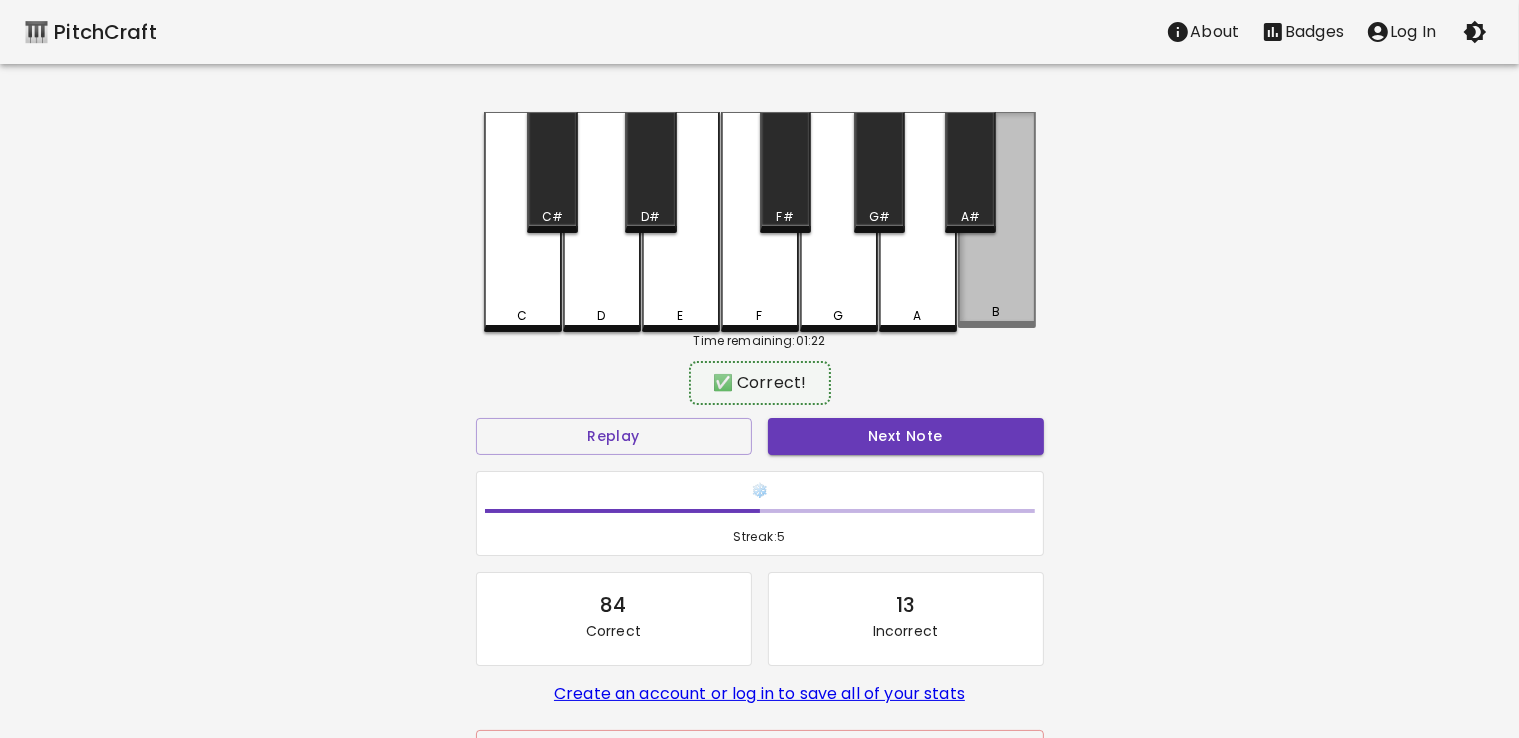 click on "B" at bounding box center [997, 220] 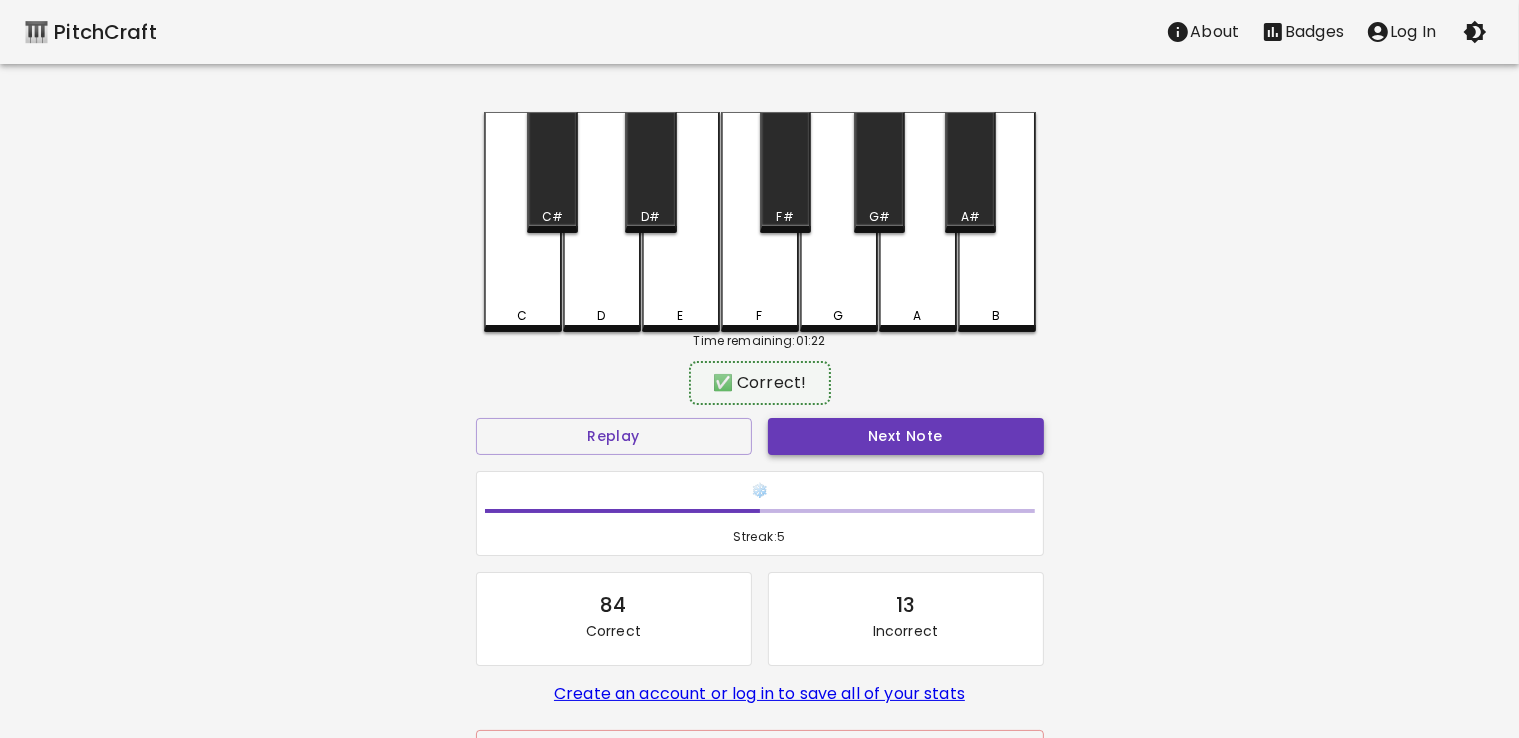 drag, startPoint x: 904, startPoint y: 409, endPoint x: 907, endPoint y: 434, distance: 25.179358 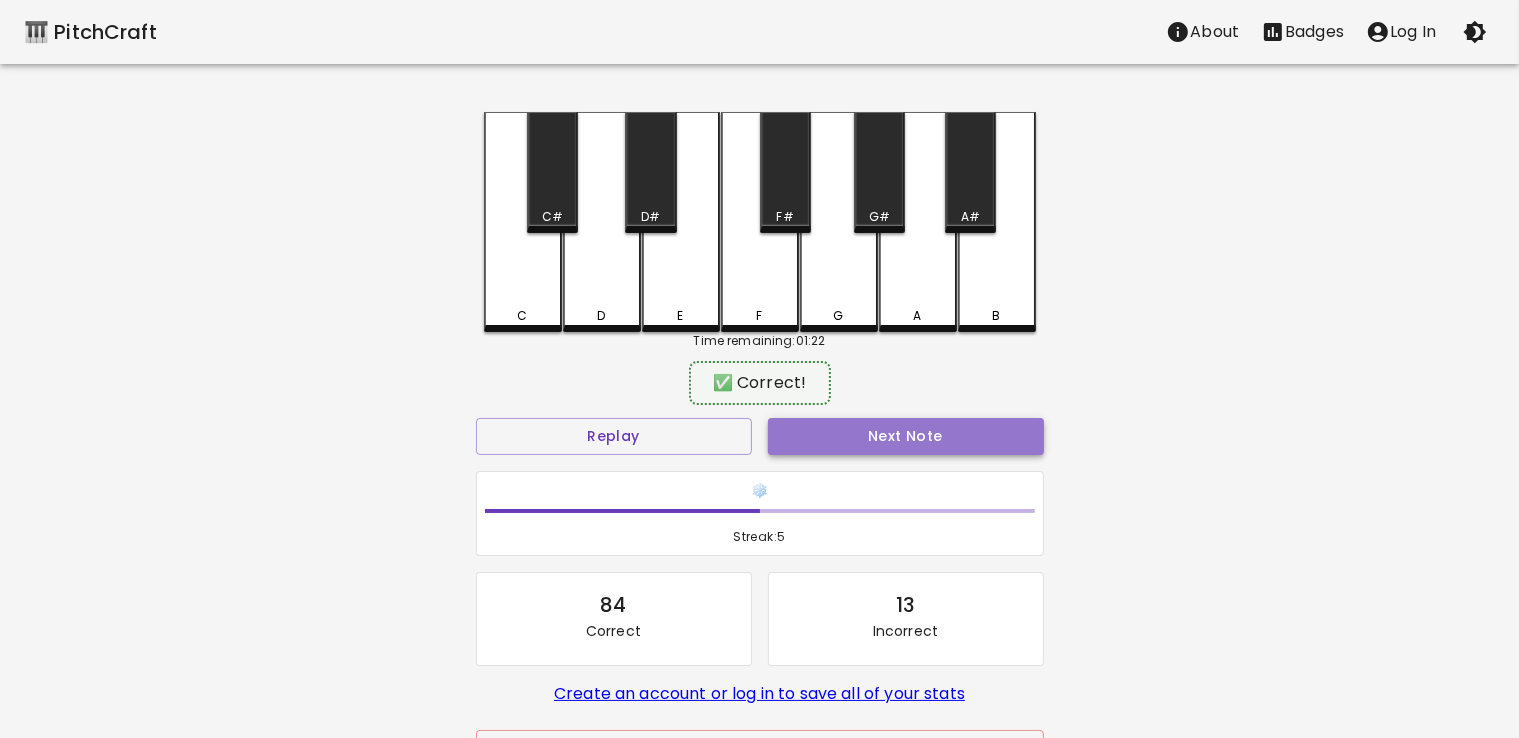 click on "Next Note" at bounding box center (906, 436) 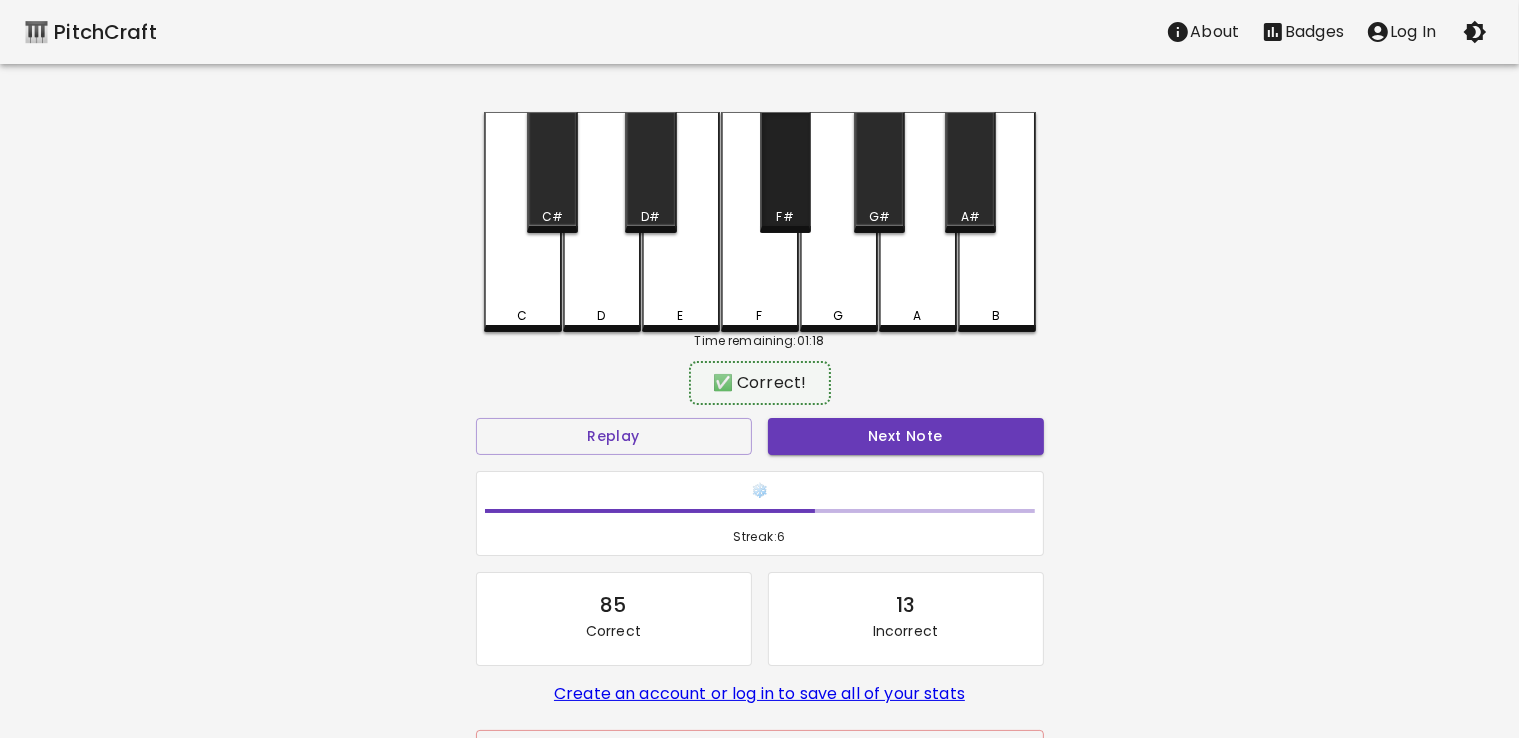 click on "F#" at bounding box center [785, 172] 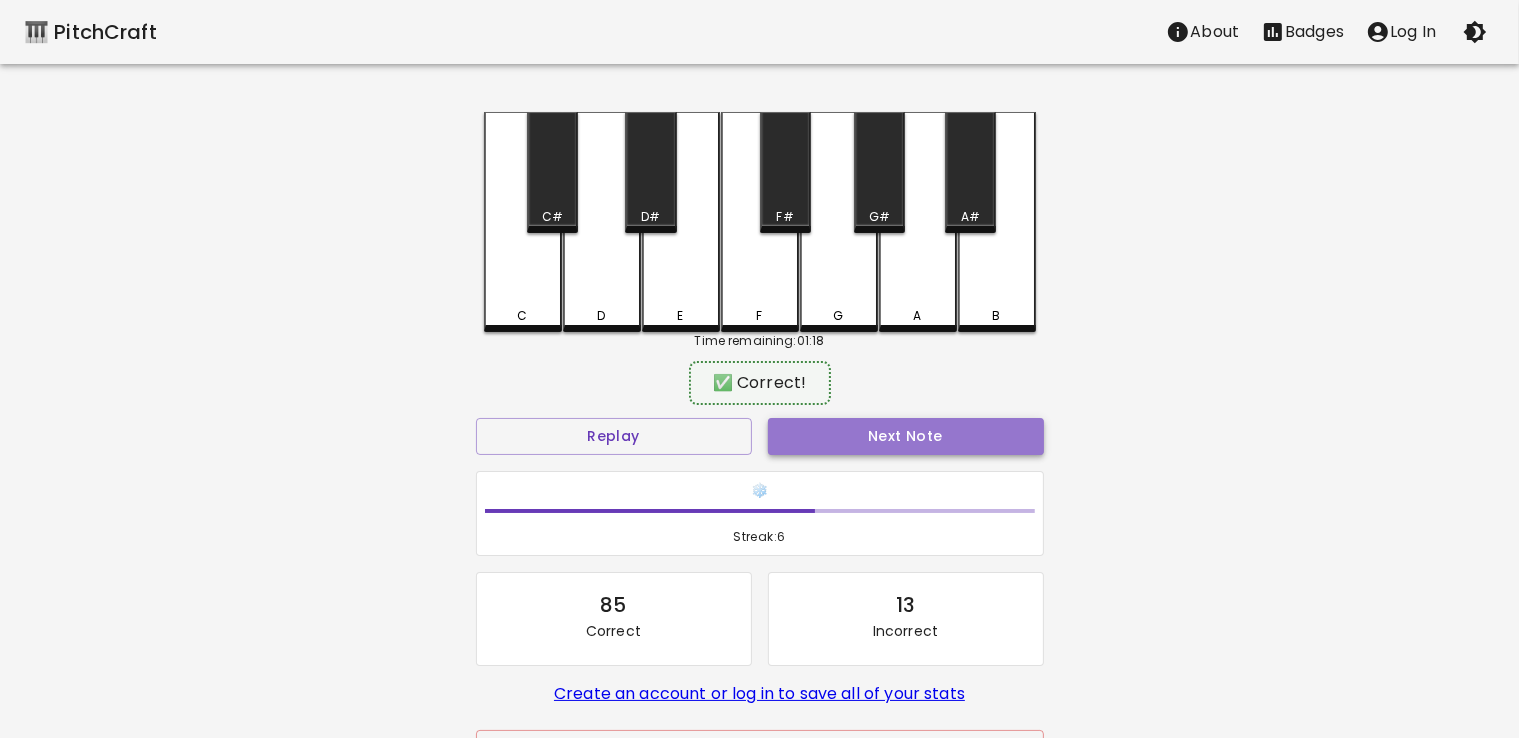 click on "Next Note" at bounding box center (906, 436) 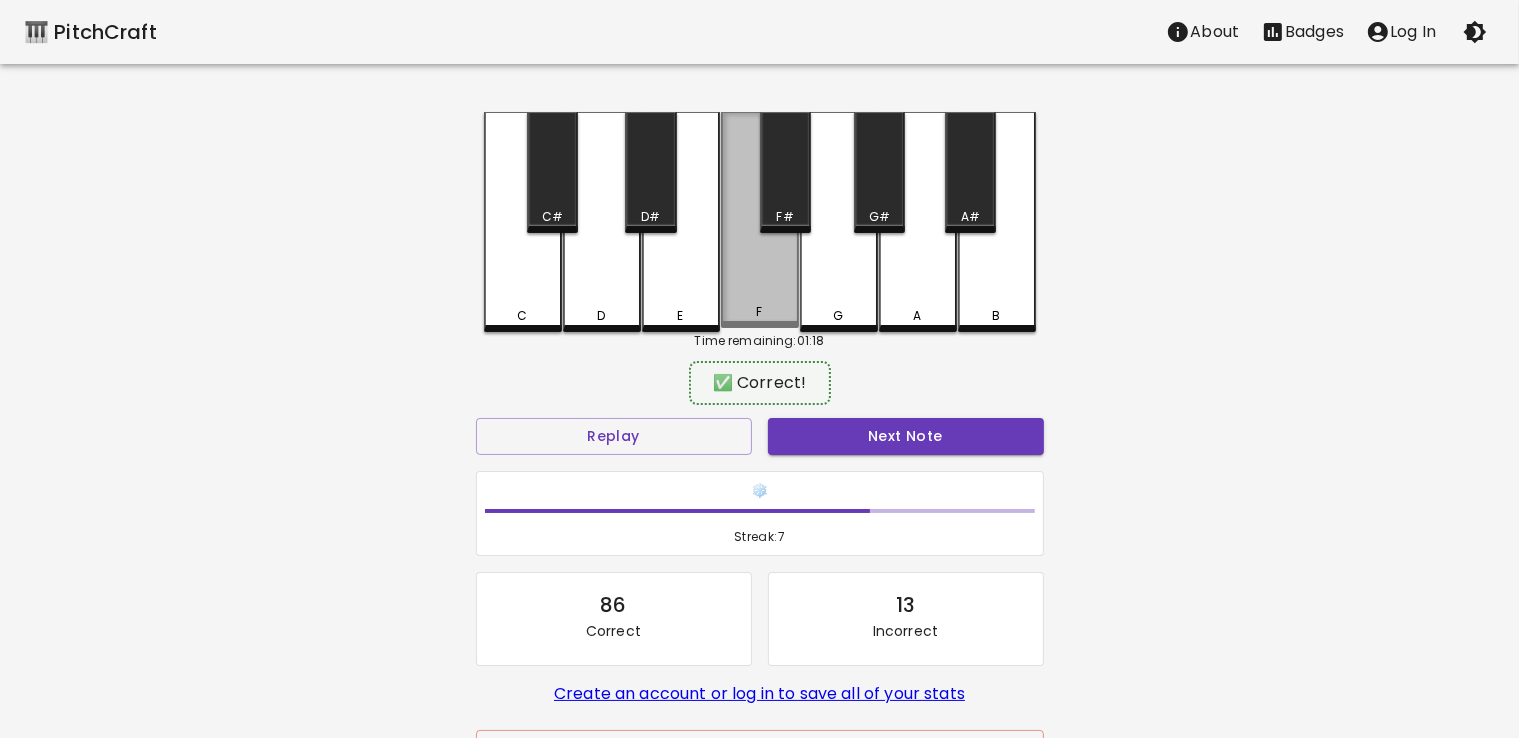 click on "F" at bounding box center [760, 220] 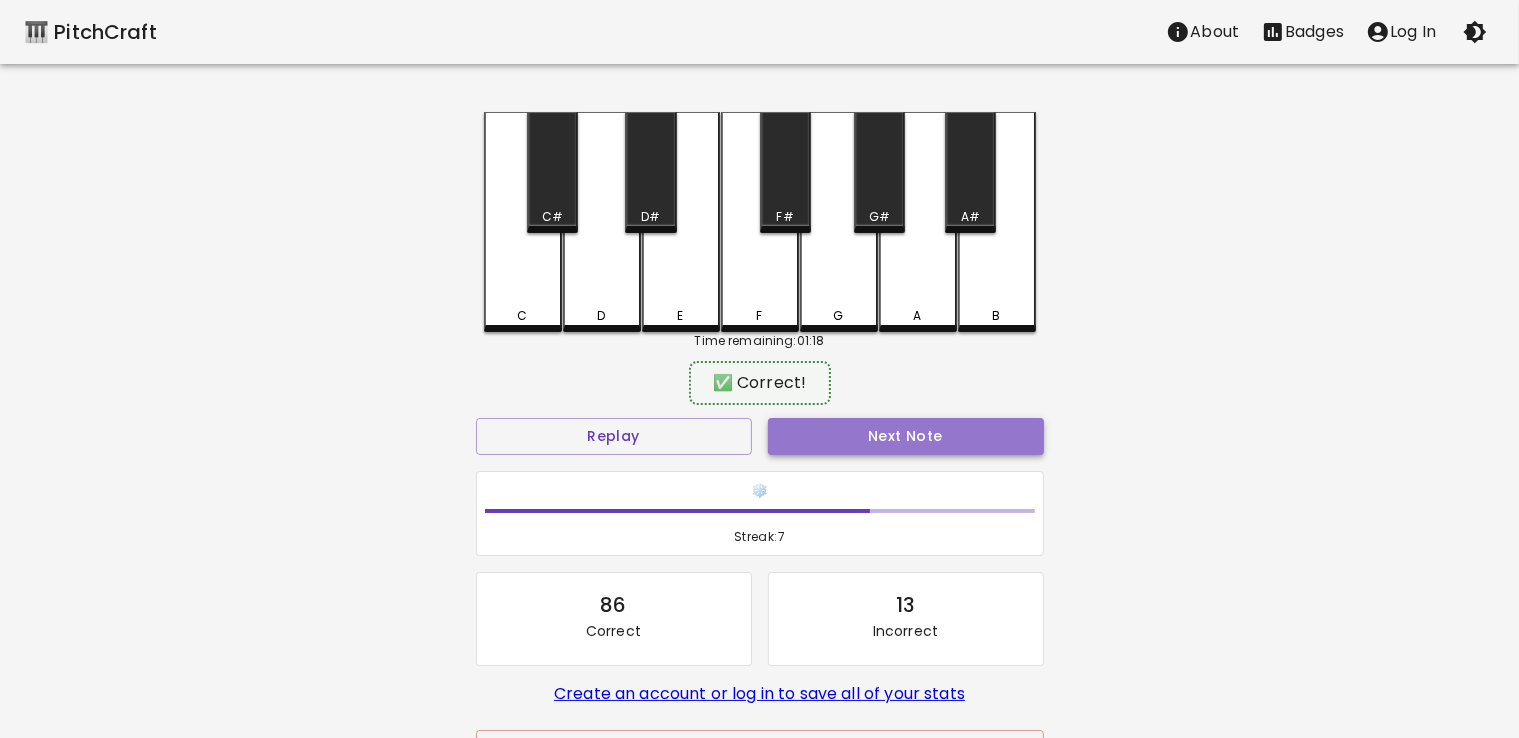 click on "Next Note" at bounding box center (906, 436) 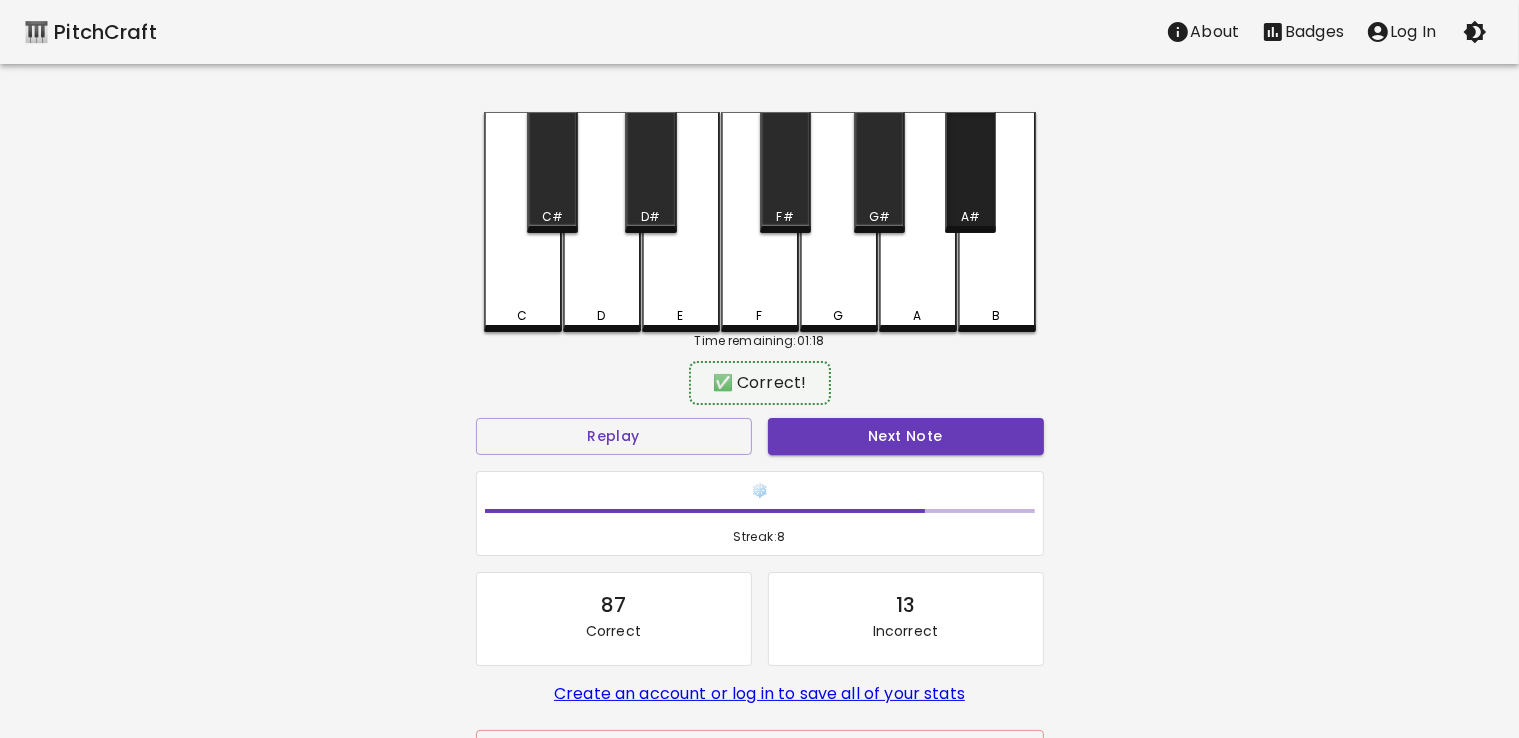 click on "A#" at bounding box center [970, 172] 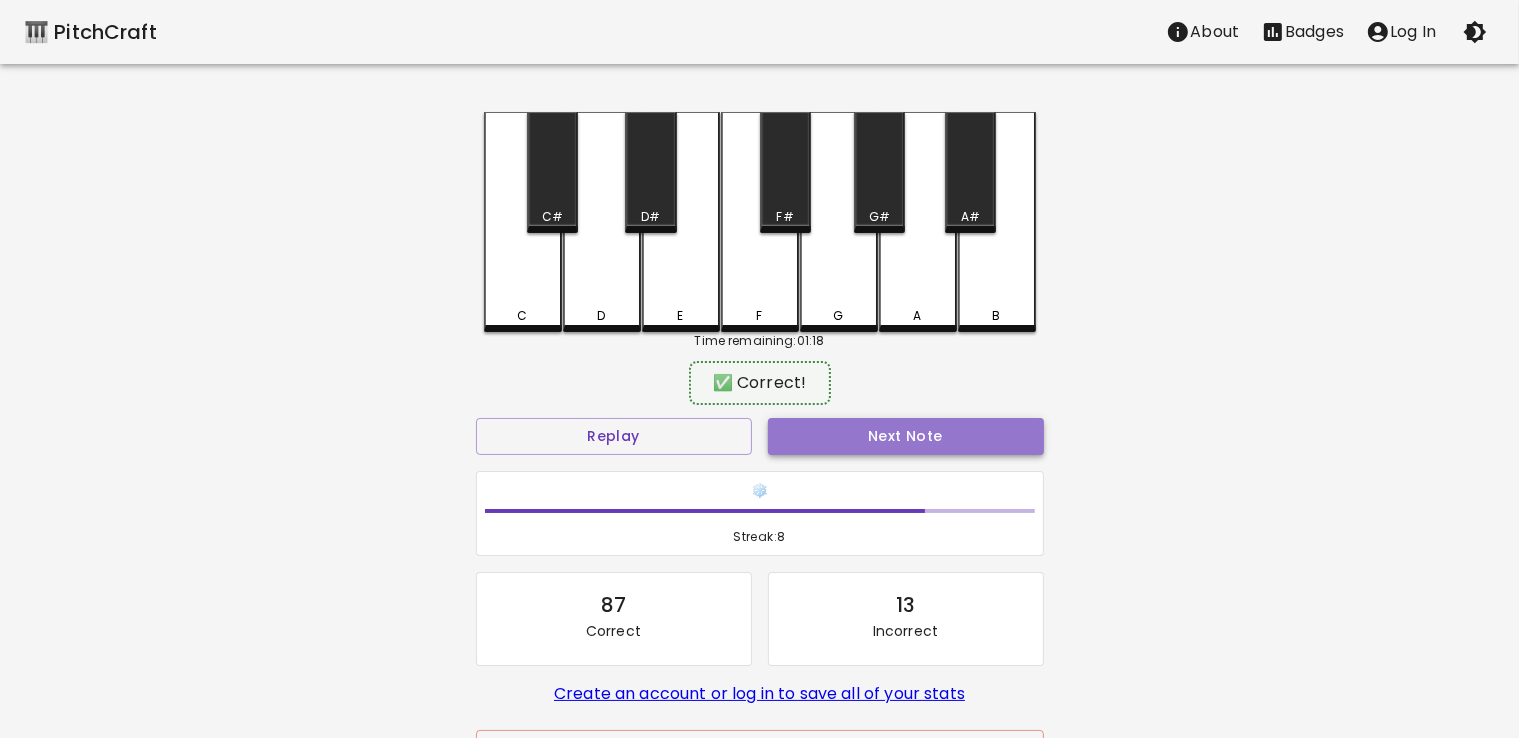 click on "Next Note" at bounding box center (906, 436) 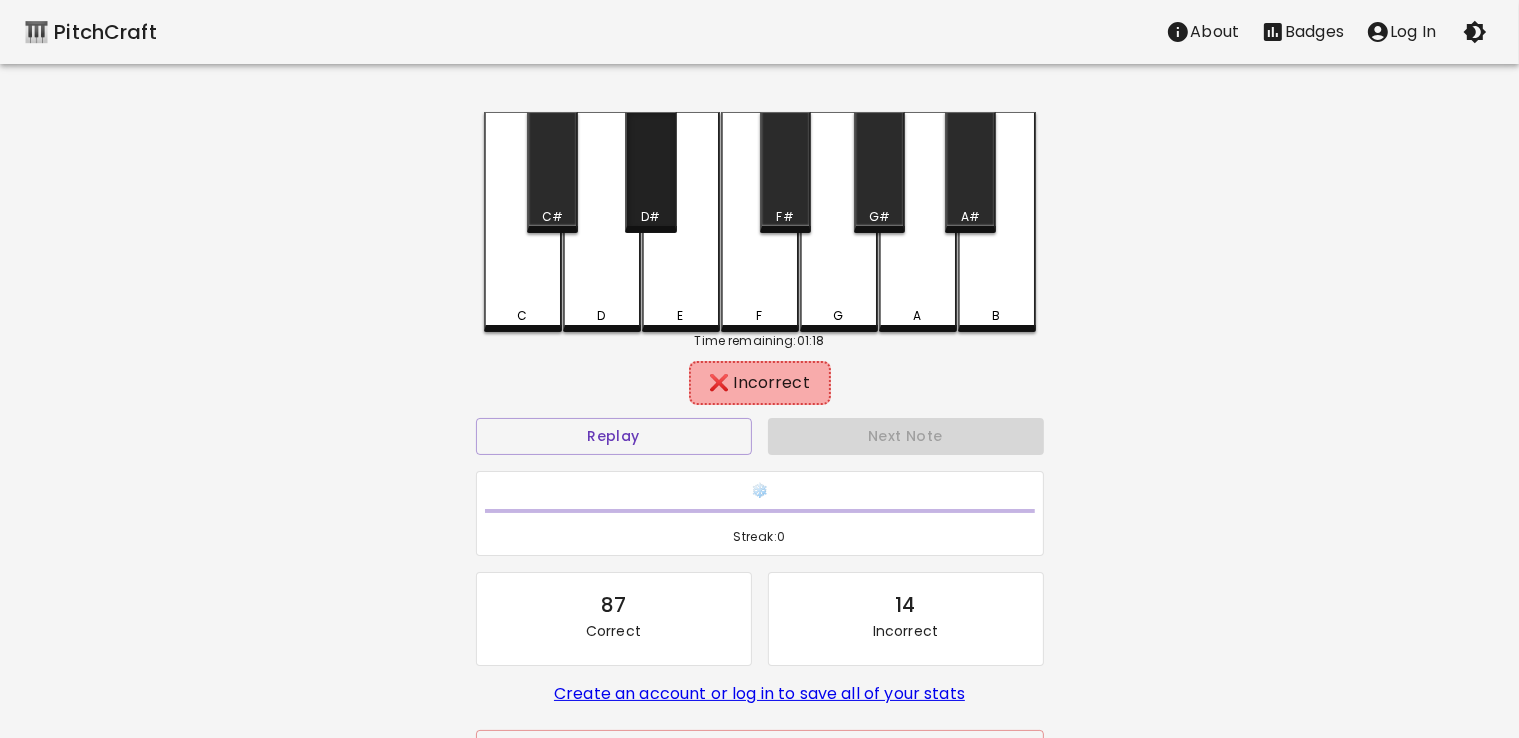 click on "D#" at bounding box center (650, 172) 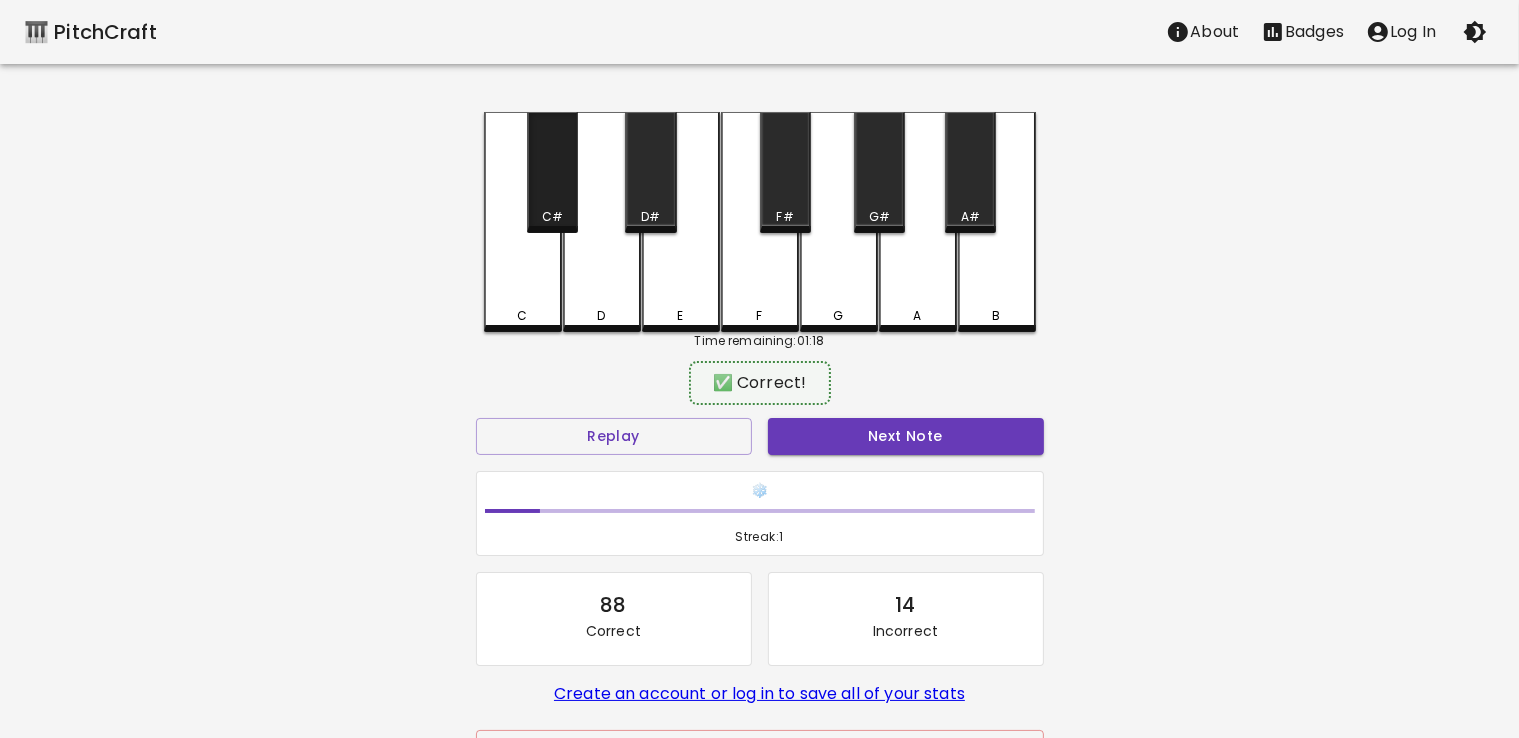 drag, startPoint x: 520, startPoint y: 196, endPoint x: 552, endPoint y: 212, distance: 35.77709 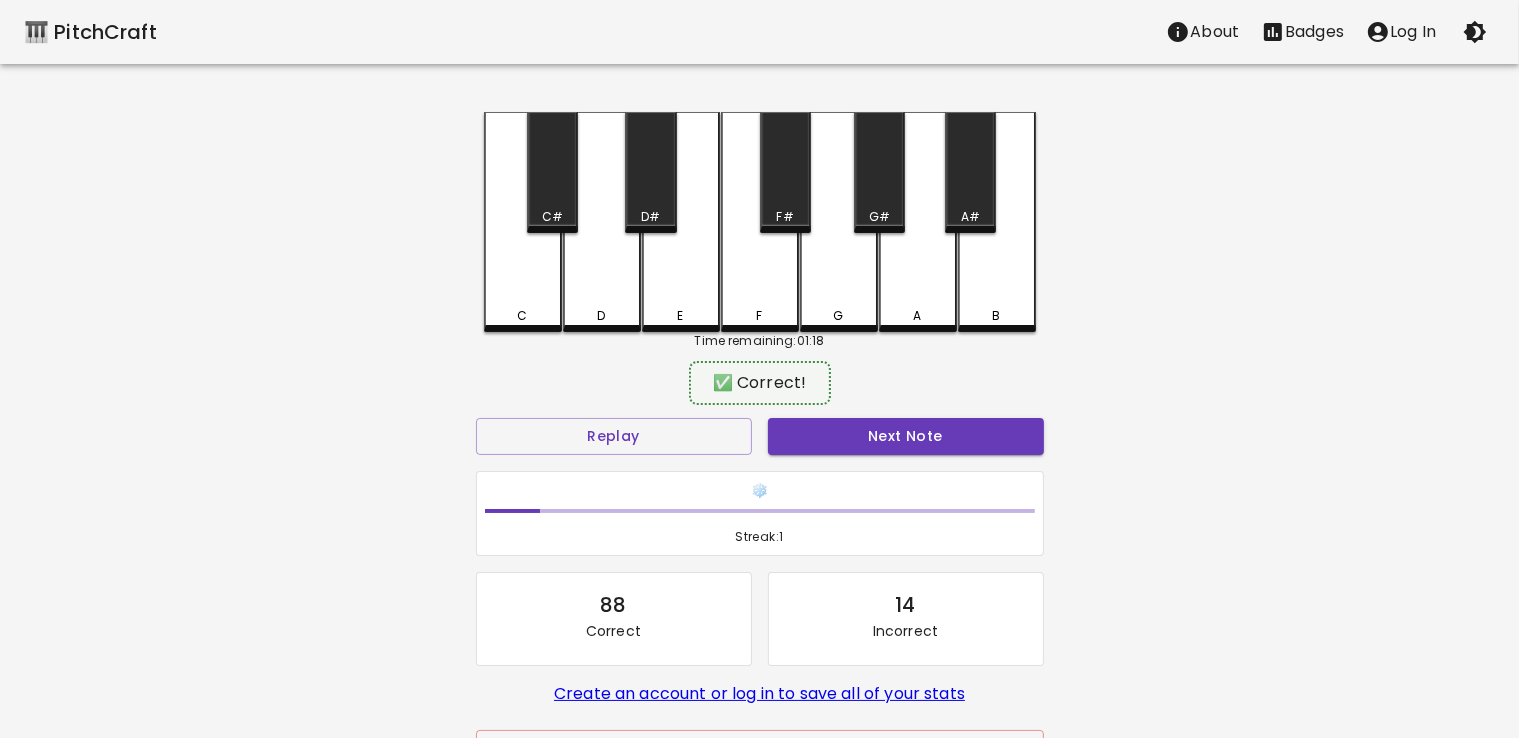 click on "C#" at bounding box center (552, 217) 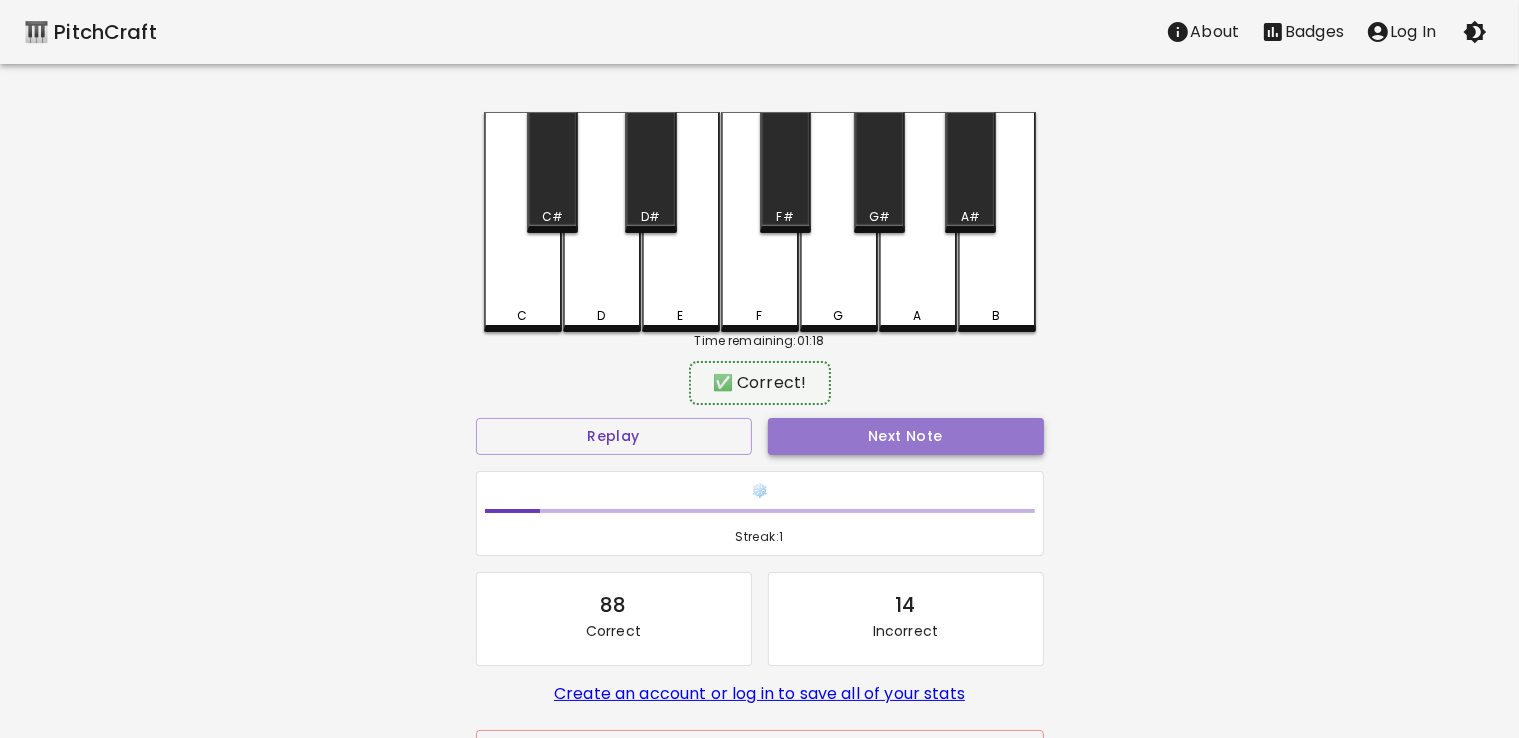 click on "Next Note" at bounding box center [906, 436] 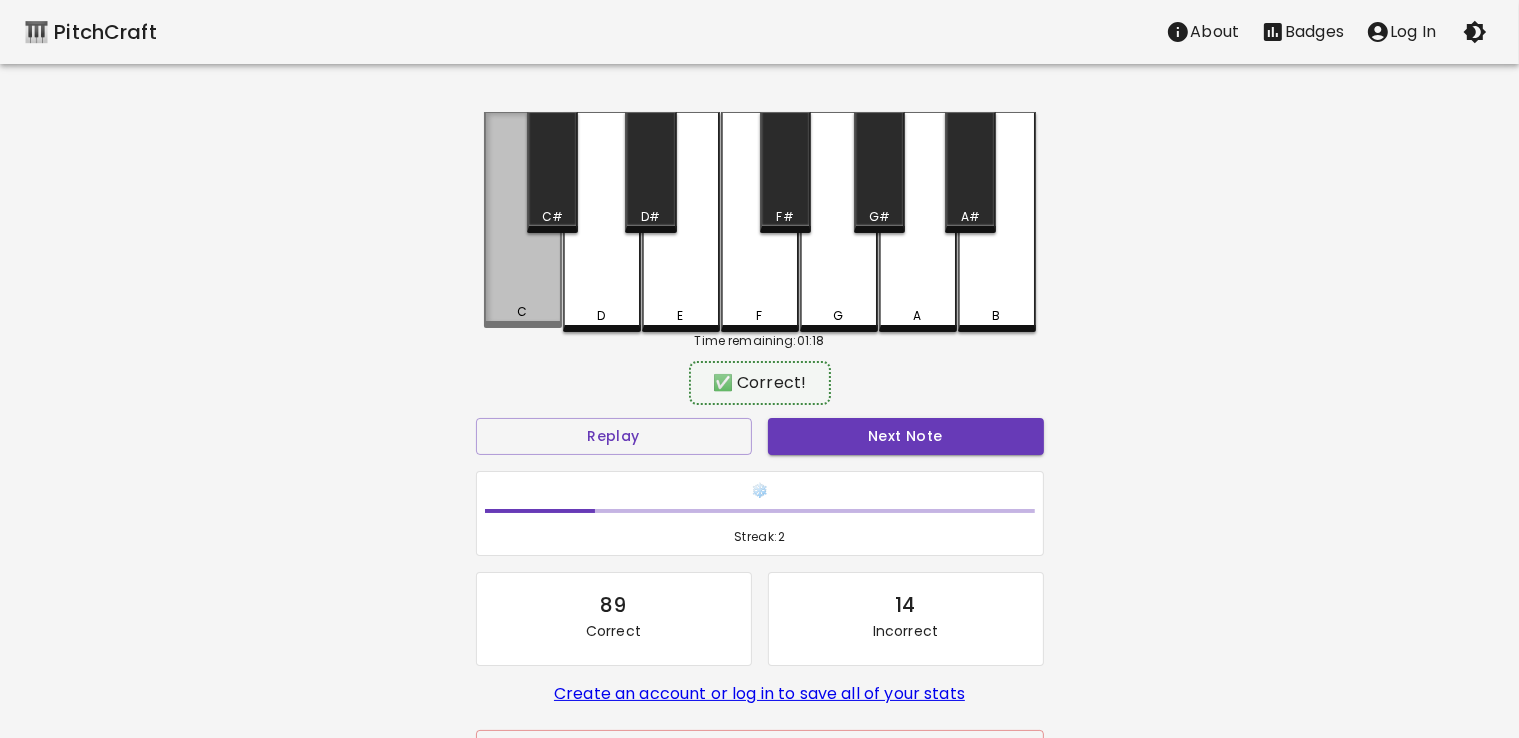 click on "C" at bounding box center (523, 220) 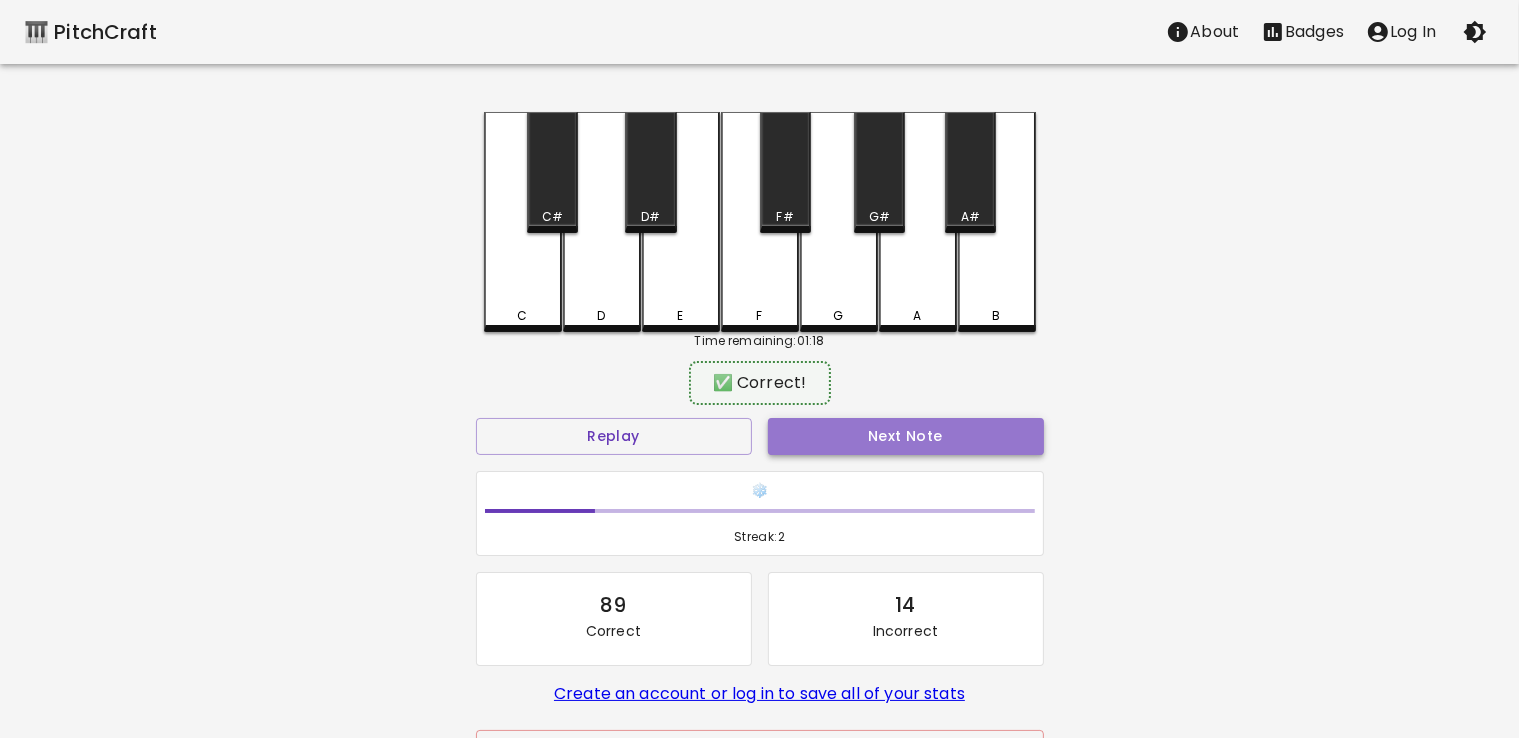 click on "Next Note" at bounding box center (906, 436) 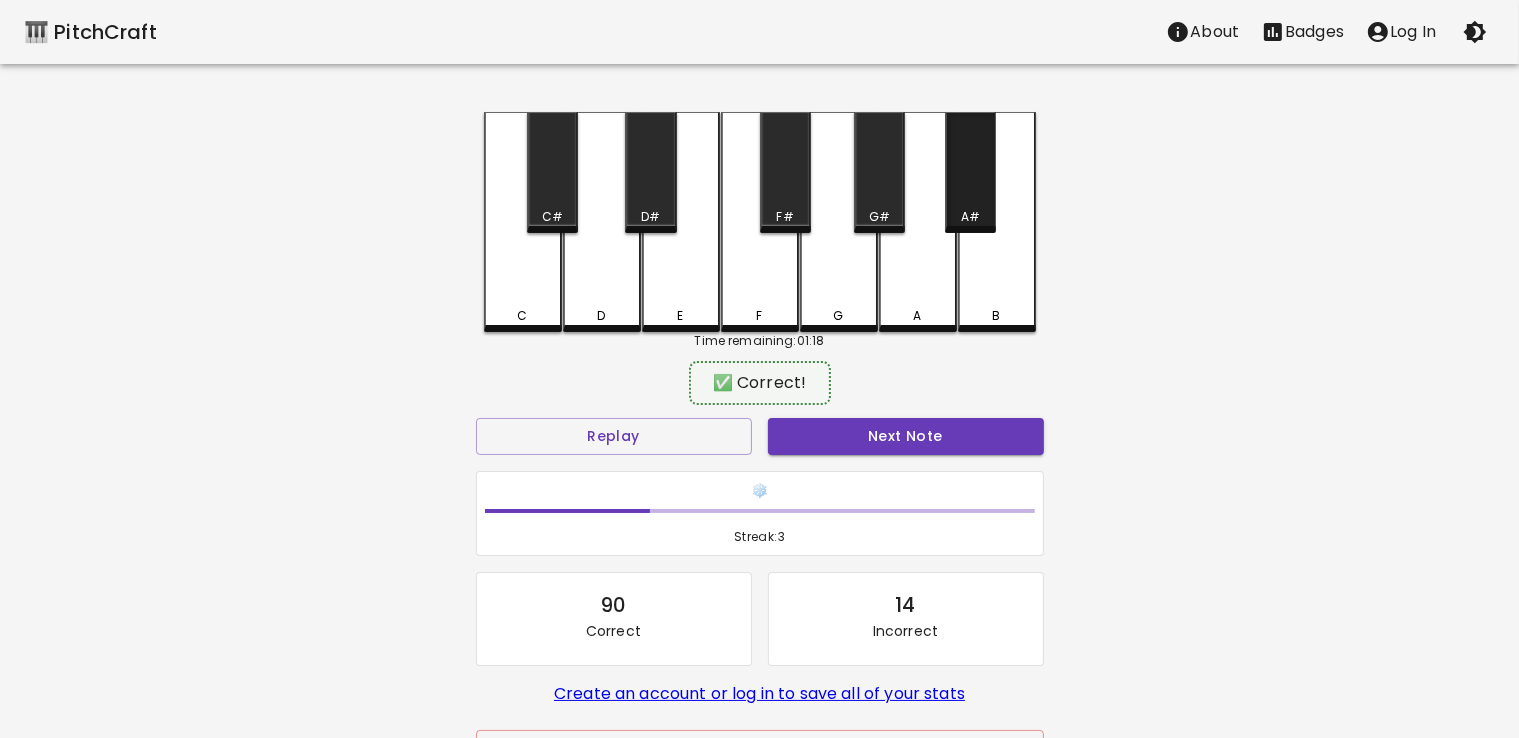 click on "A#" at bounding box center [970, 172] 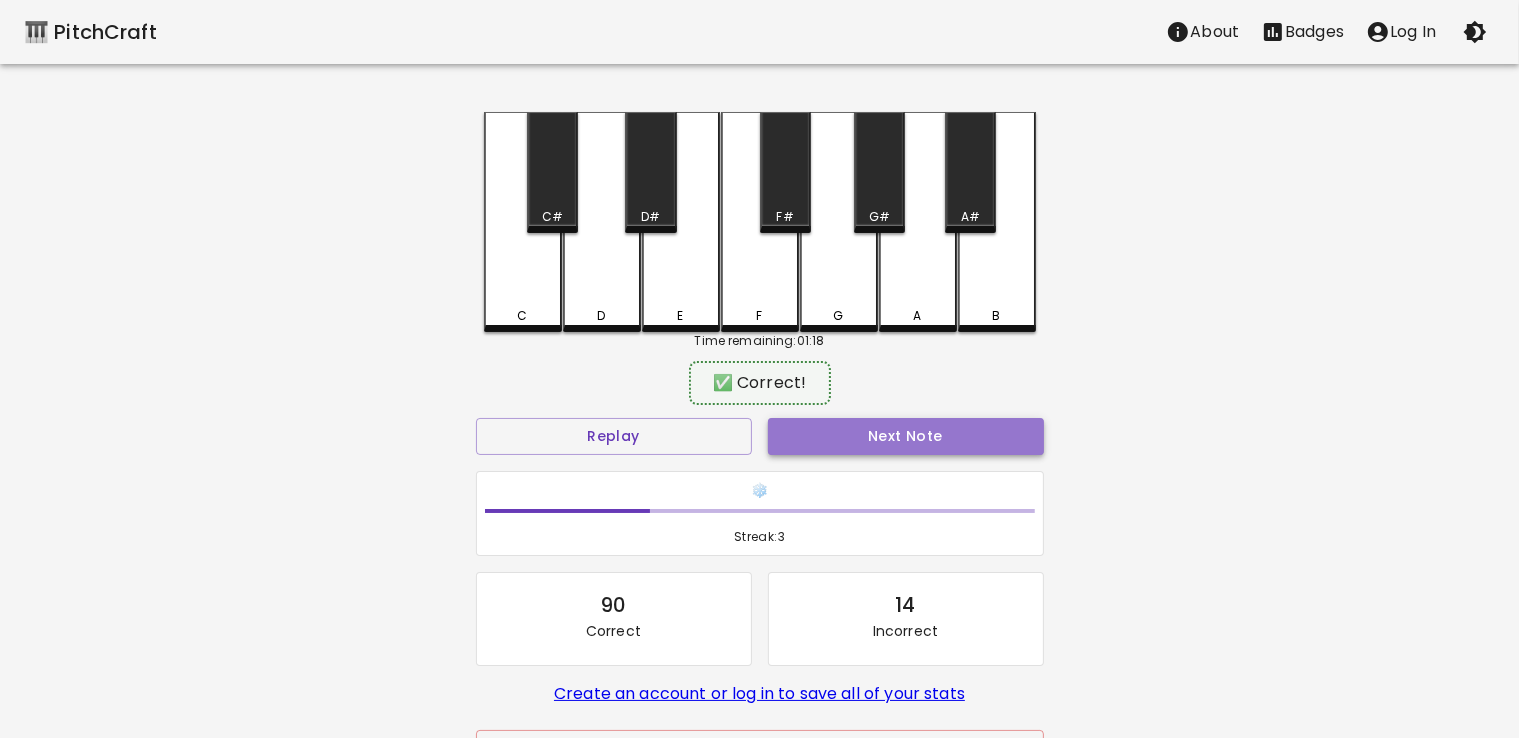 click on "Next Note" at bounding box center (906, 436) 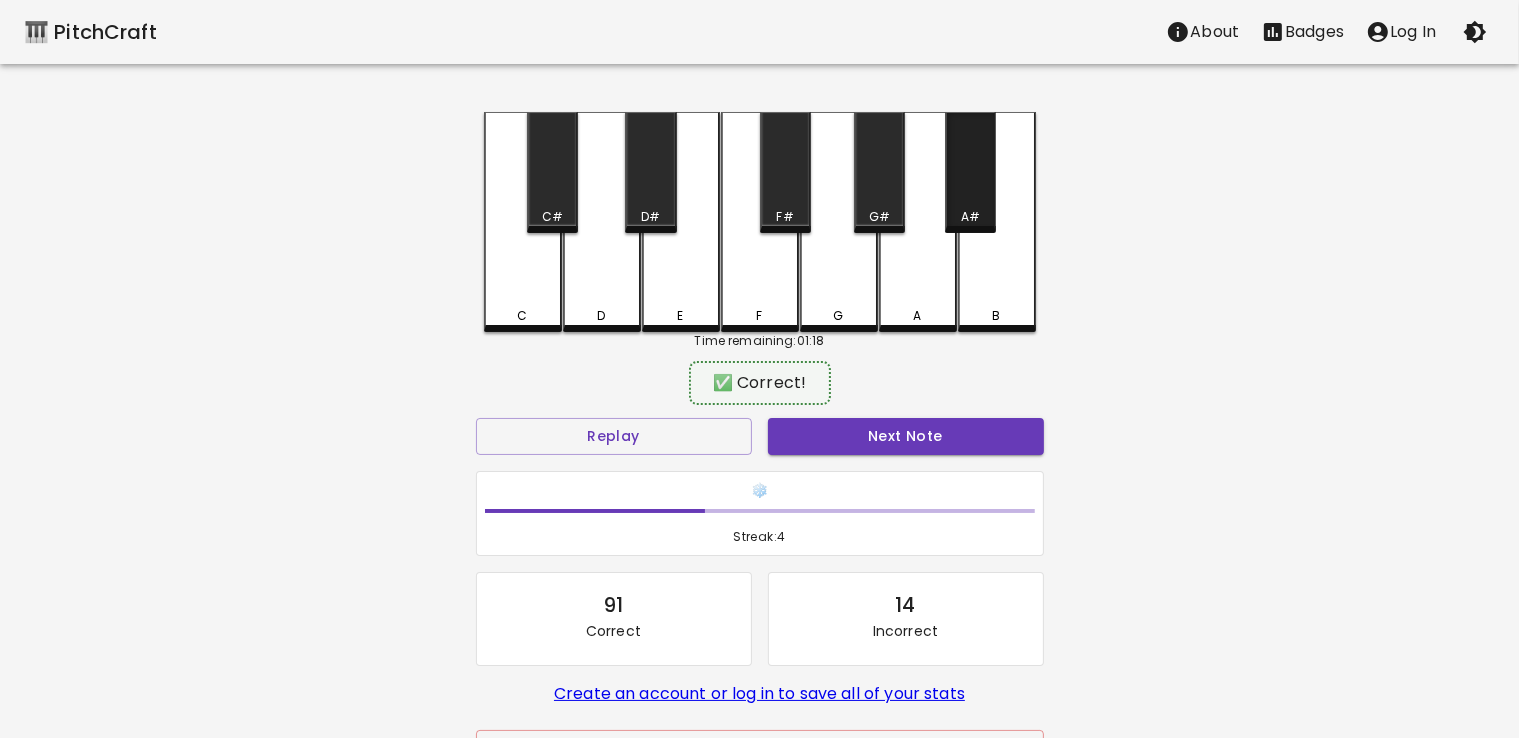click on "A#" at bounding box center [970, 172] 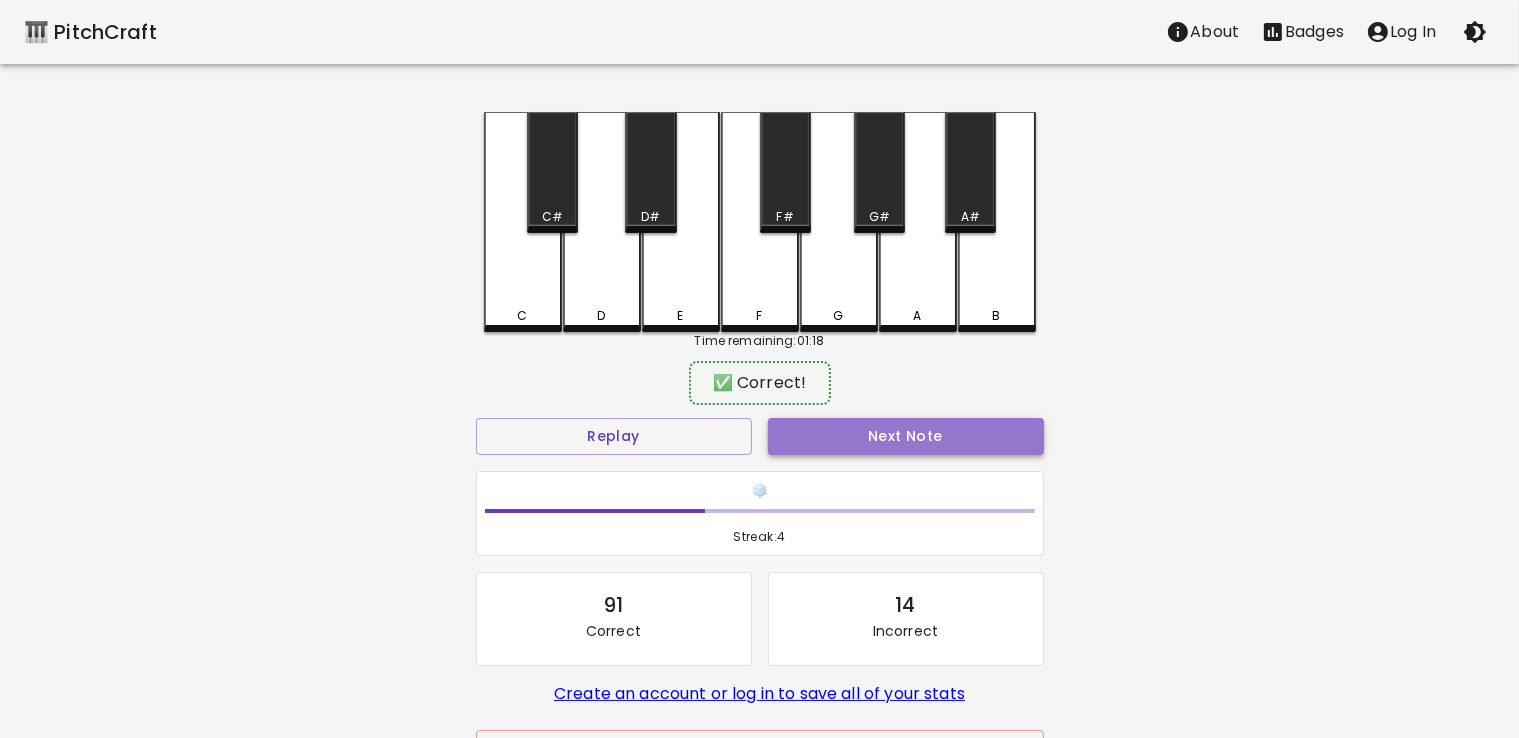 click on "Next Note" at bounding box center (906, 436) 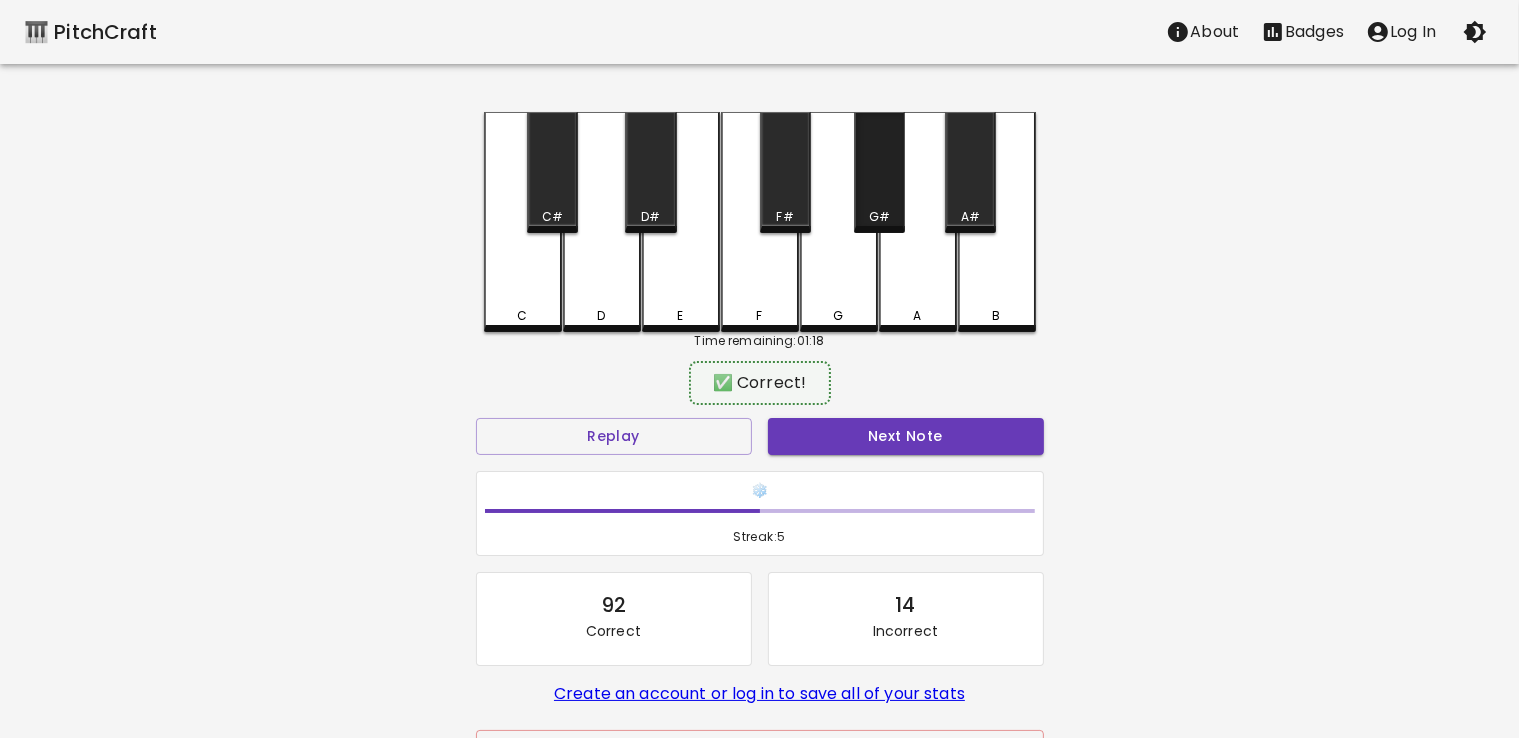 click on "G#" at bounding box center [879, 172] 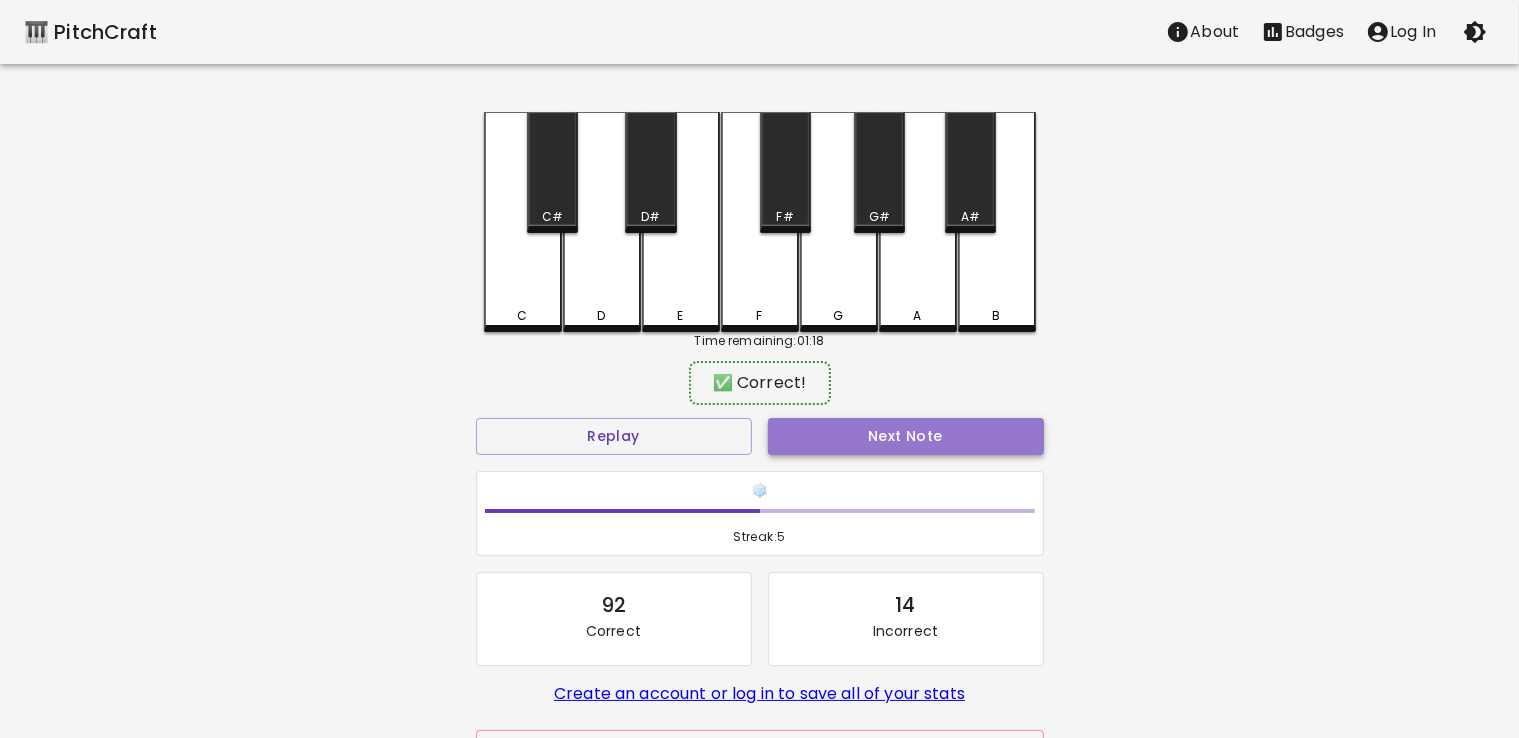 click on "Next Note" at bounding box center (906, 436) 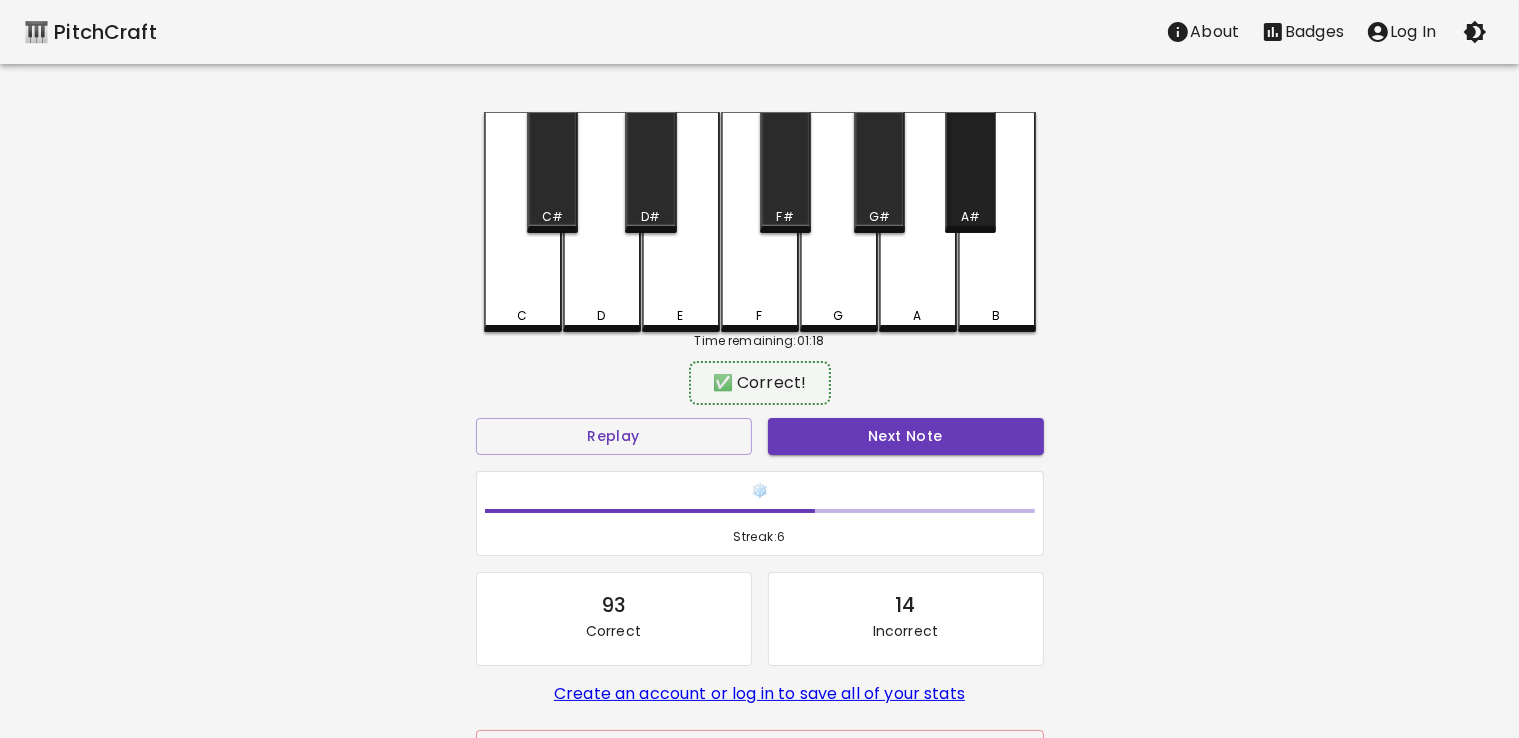 click on "A#" at bounding box center [970, 172] 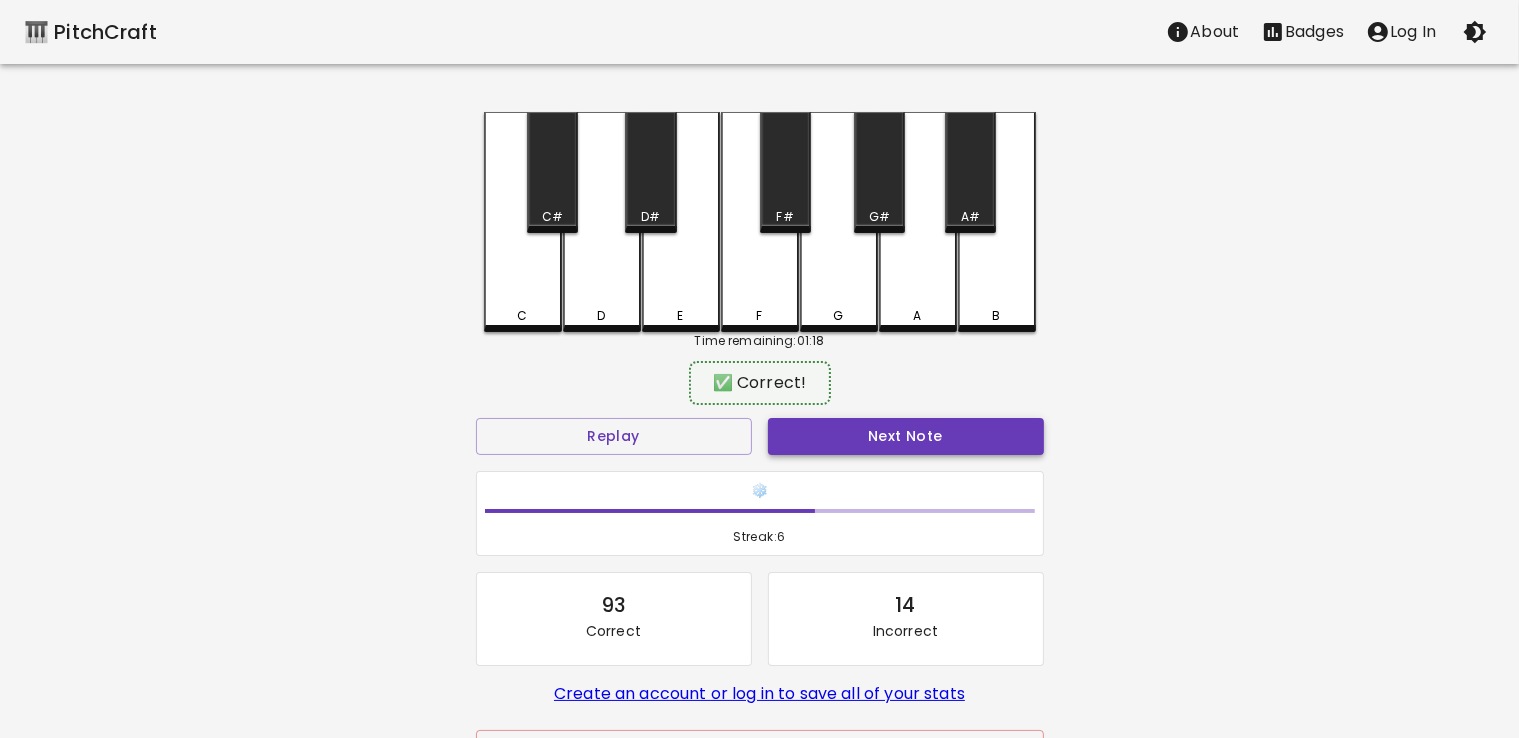 click on "Next Note" at bounding box center [906, 436] 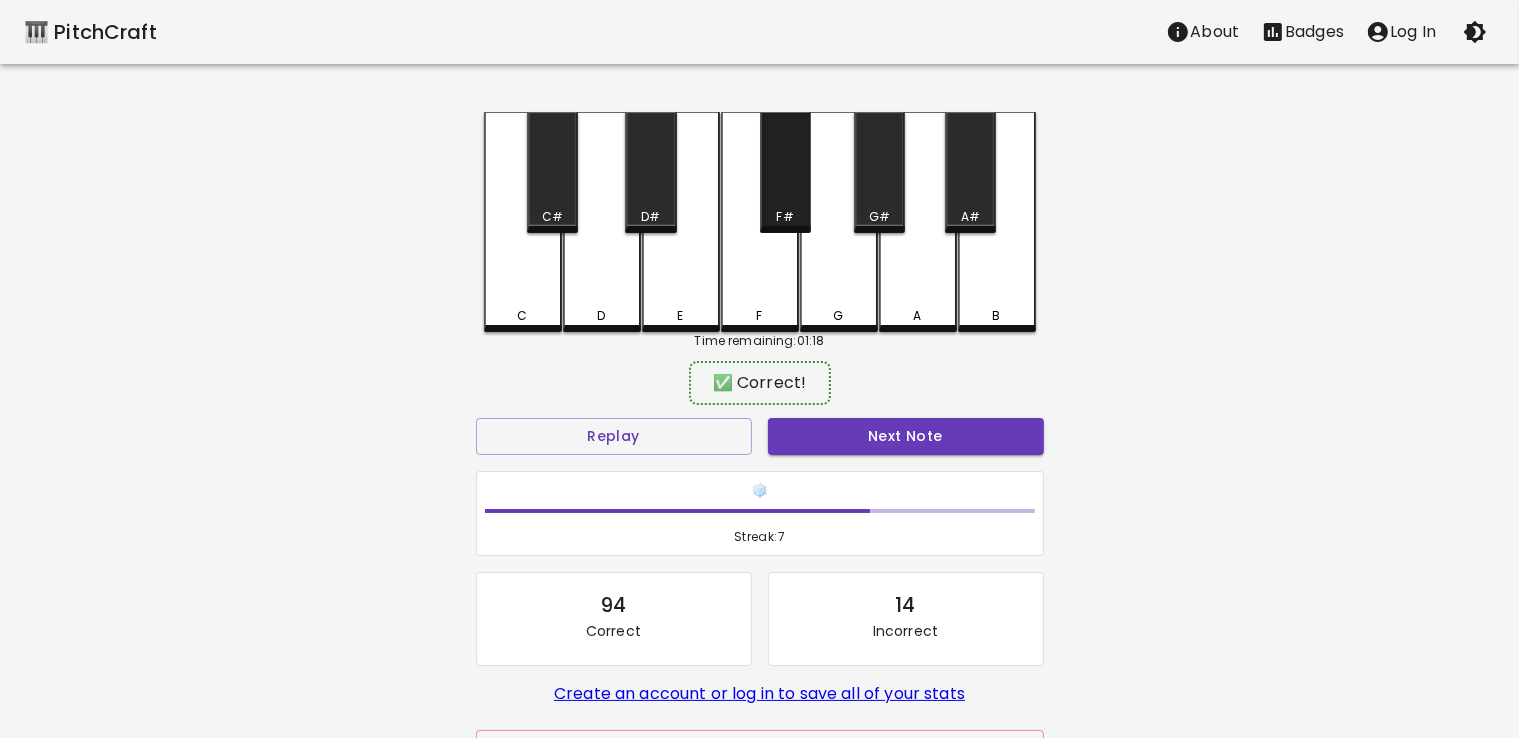 click on "F#" at bounding box center (785, 172) 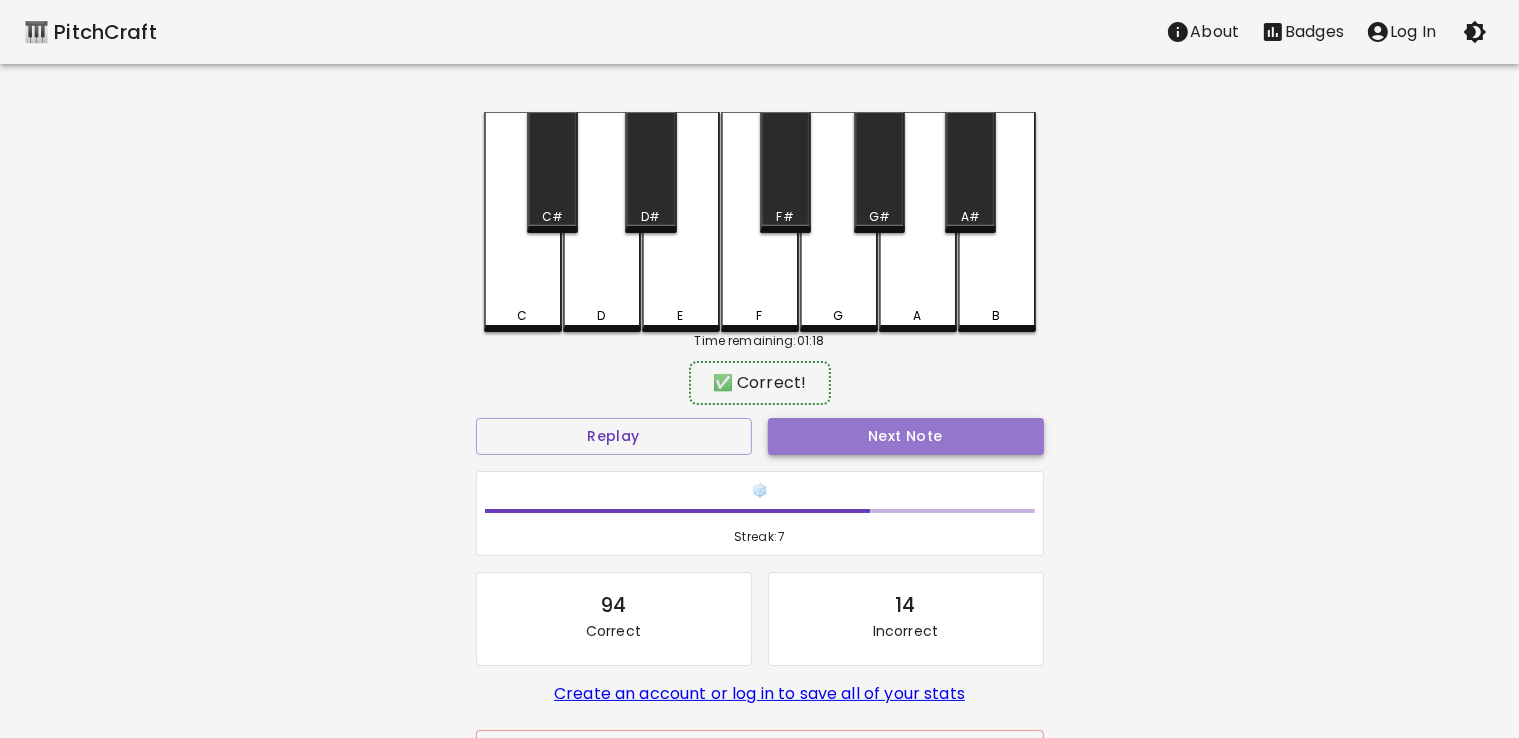 click on "Next Note" at bounding box center [906, 436] 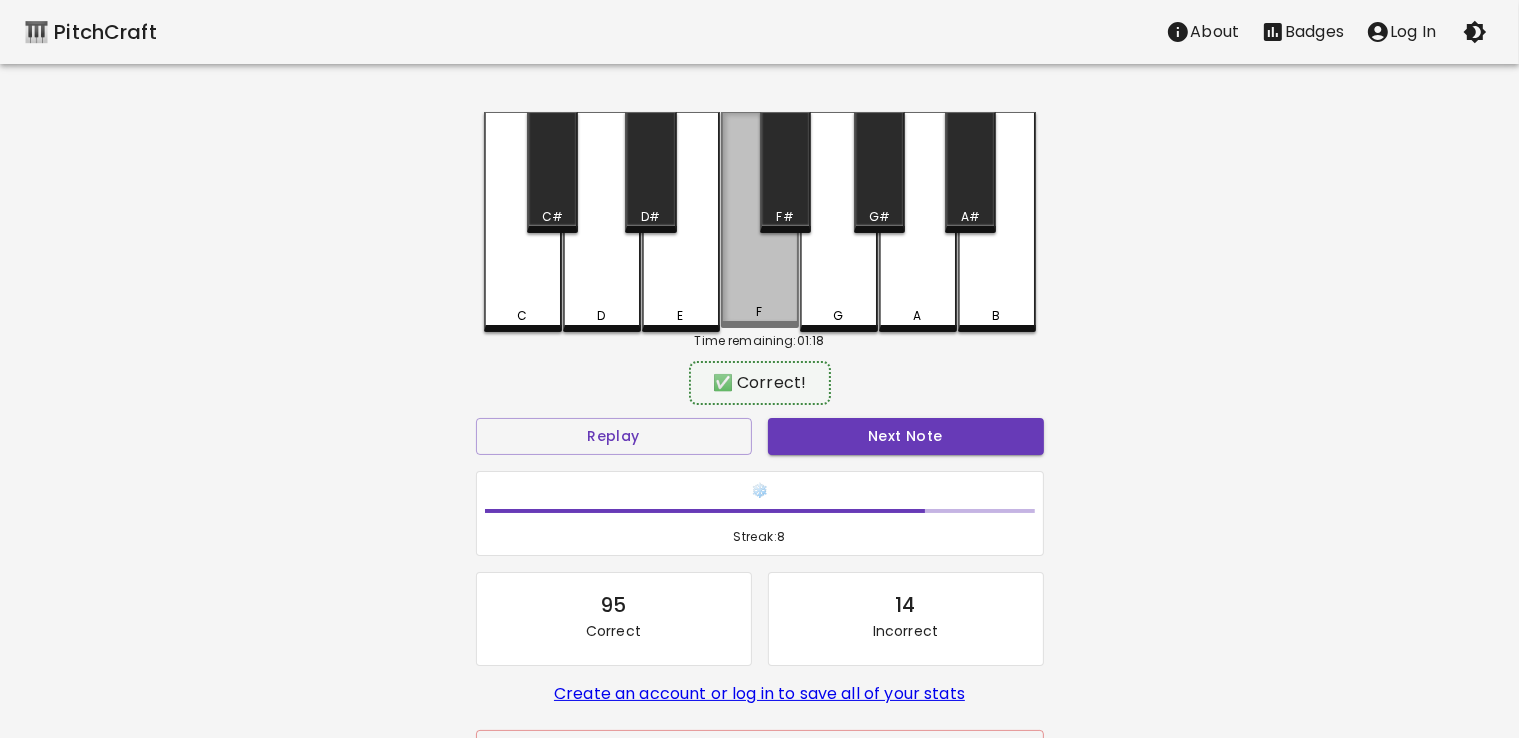 click on "F" at bounding box center [760, 220] 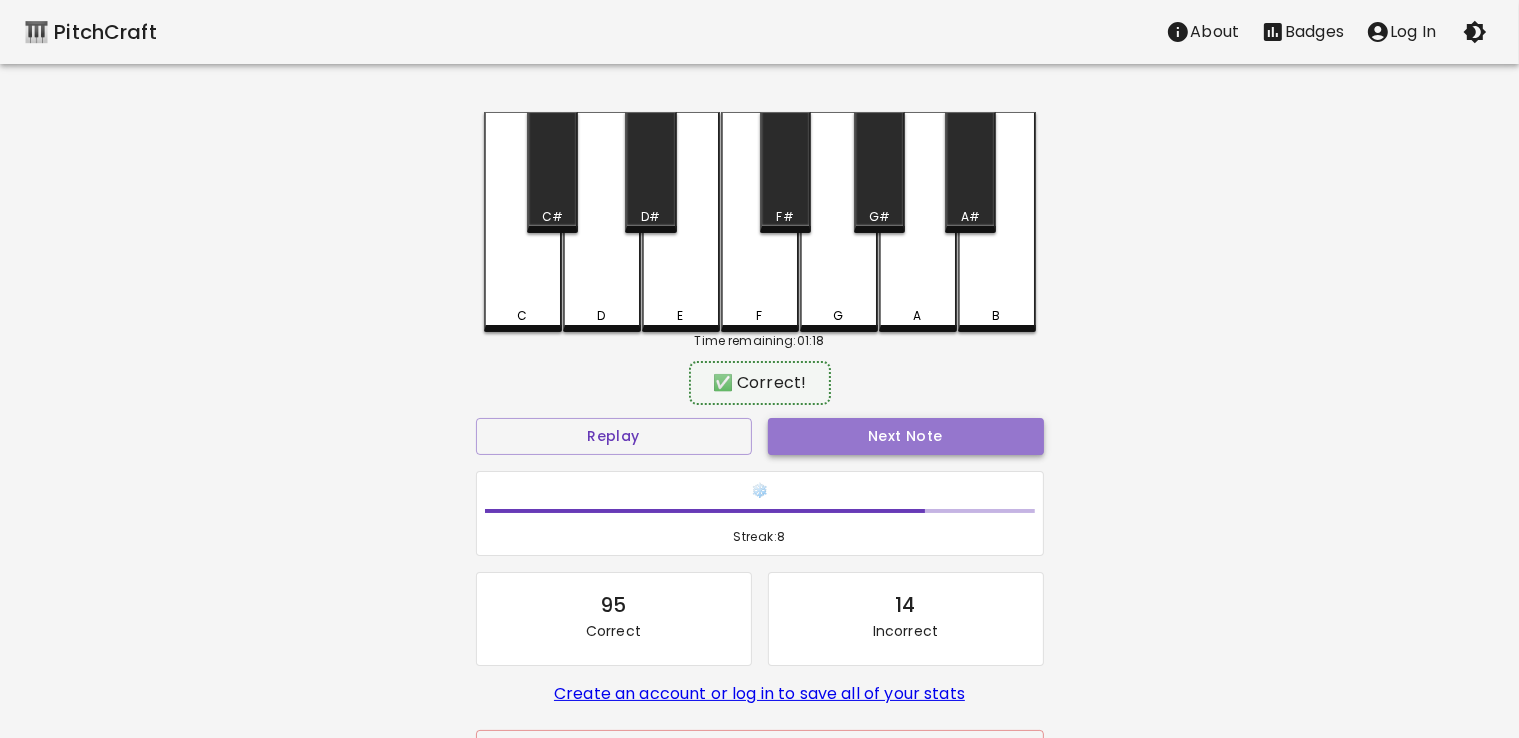 click on "Next Note" at bounding box center [906, 436] 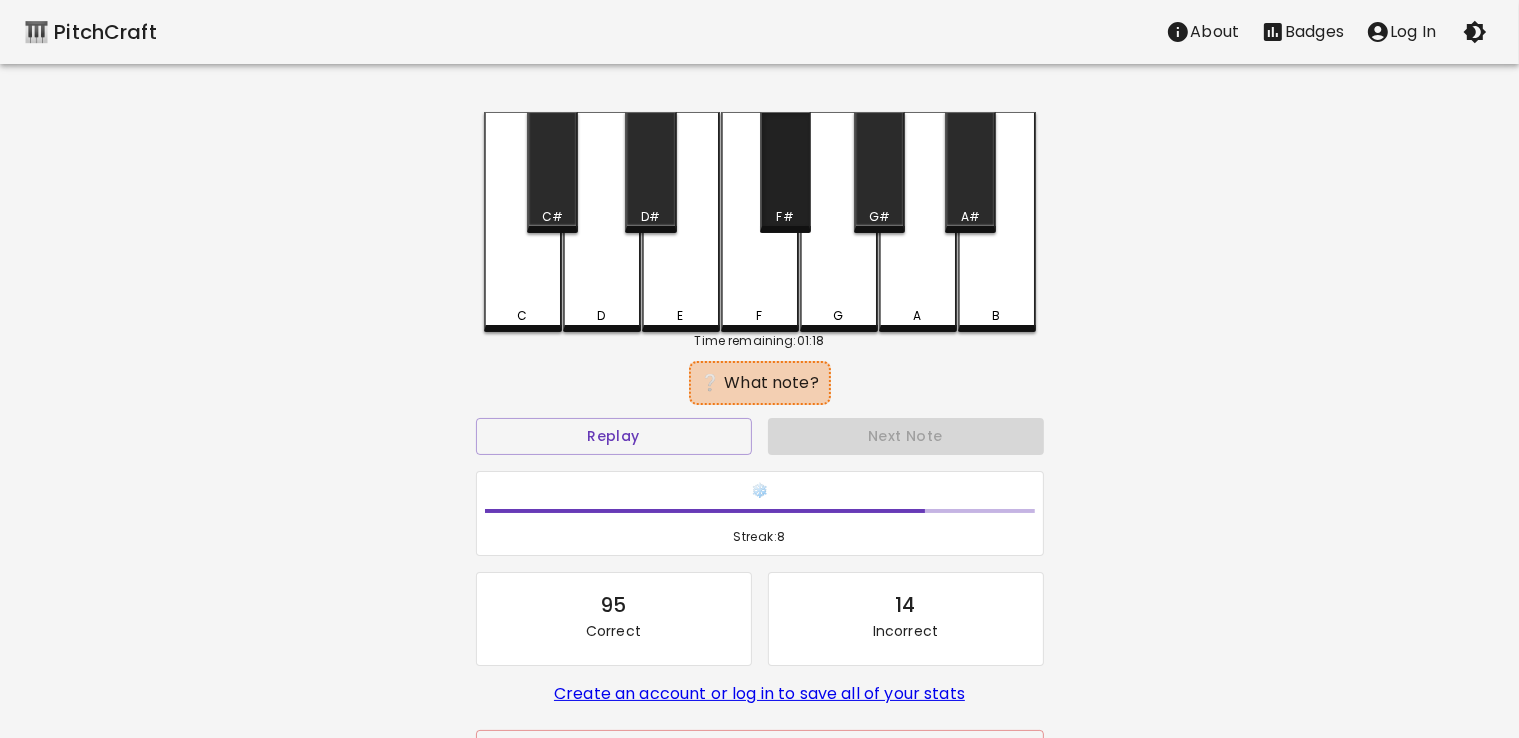 click on "F#" at bounding box center (785, 172) 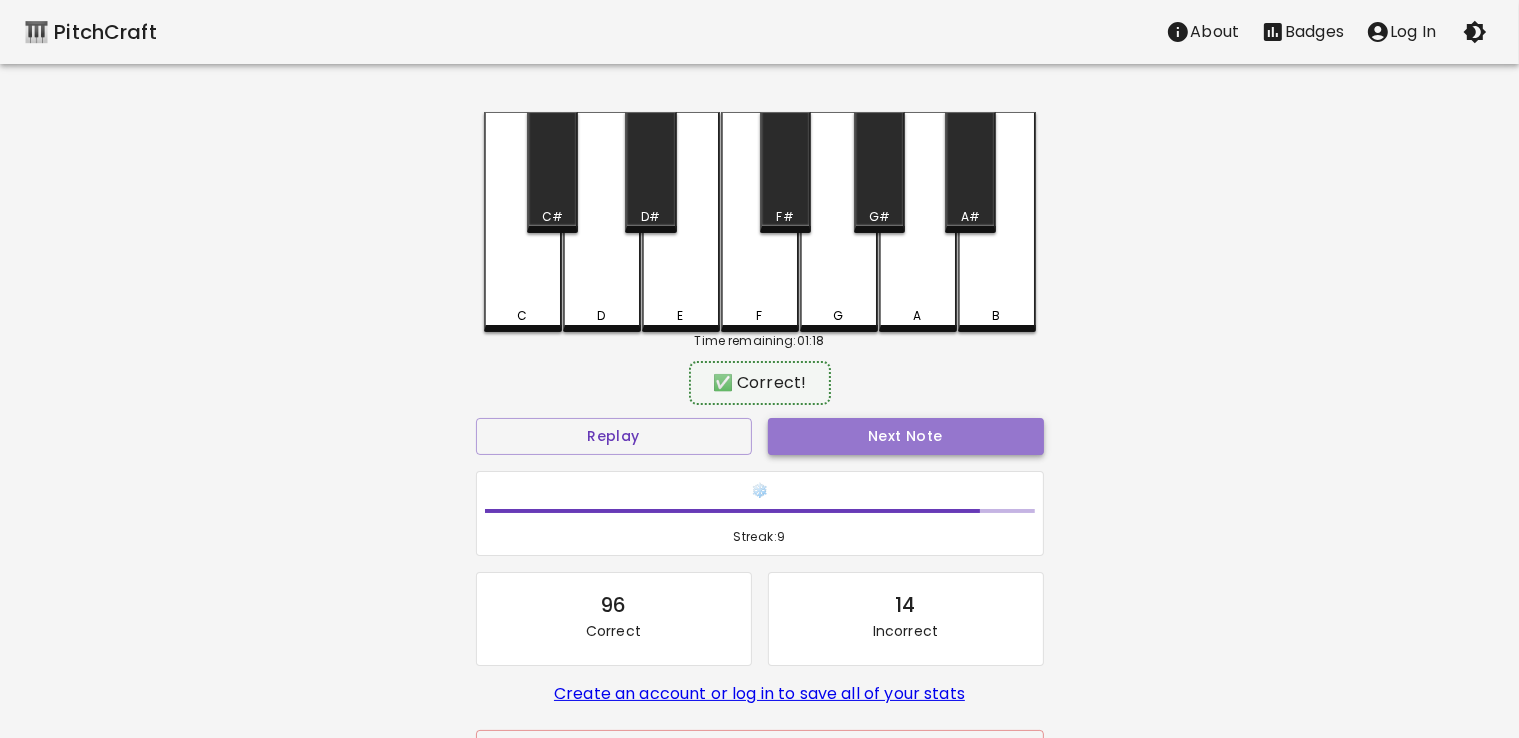 click on "Next Note" at bounding box center [906, 436] 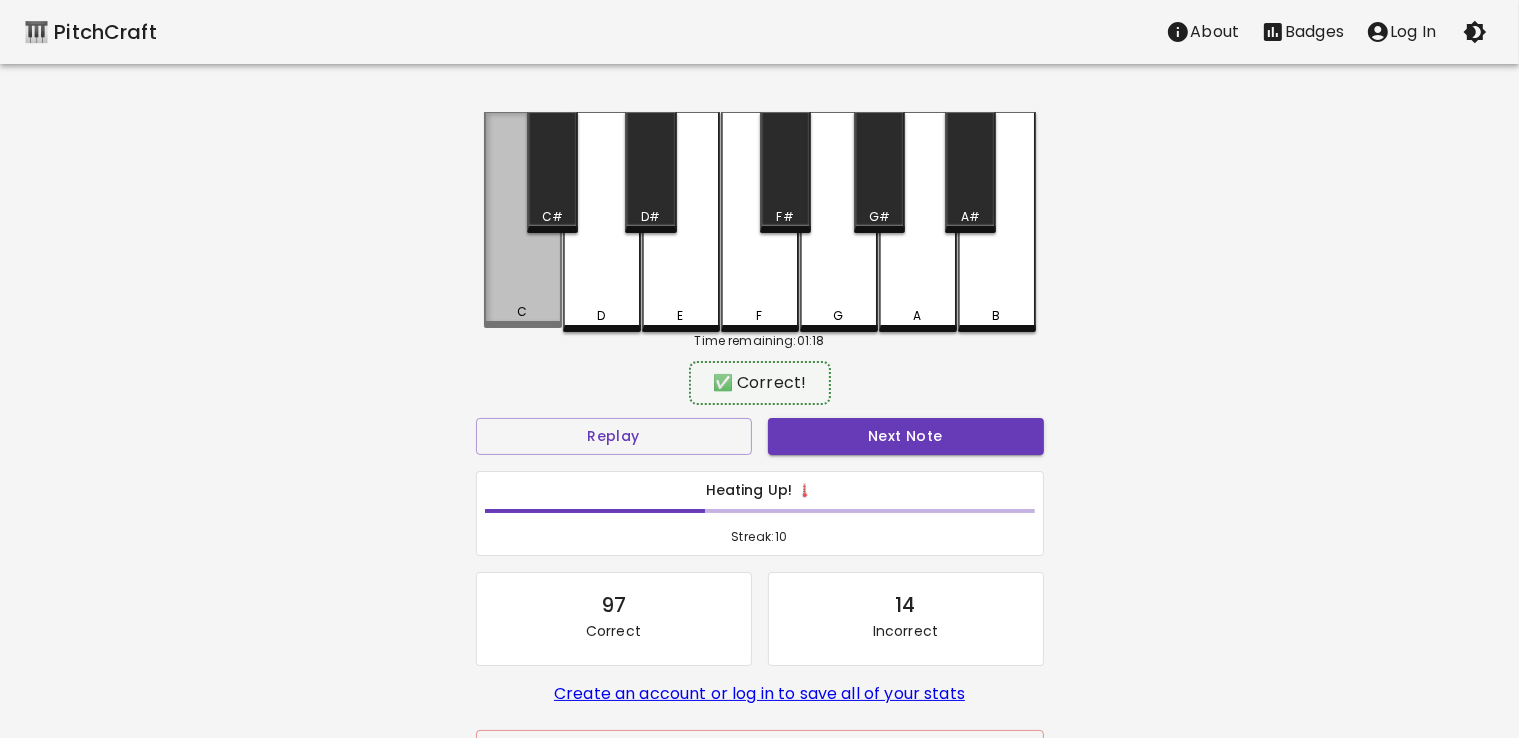 click on "C" at bounding box center [523, 220] 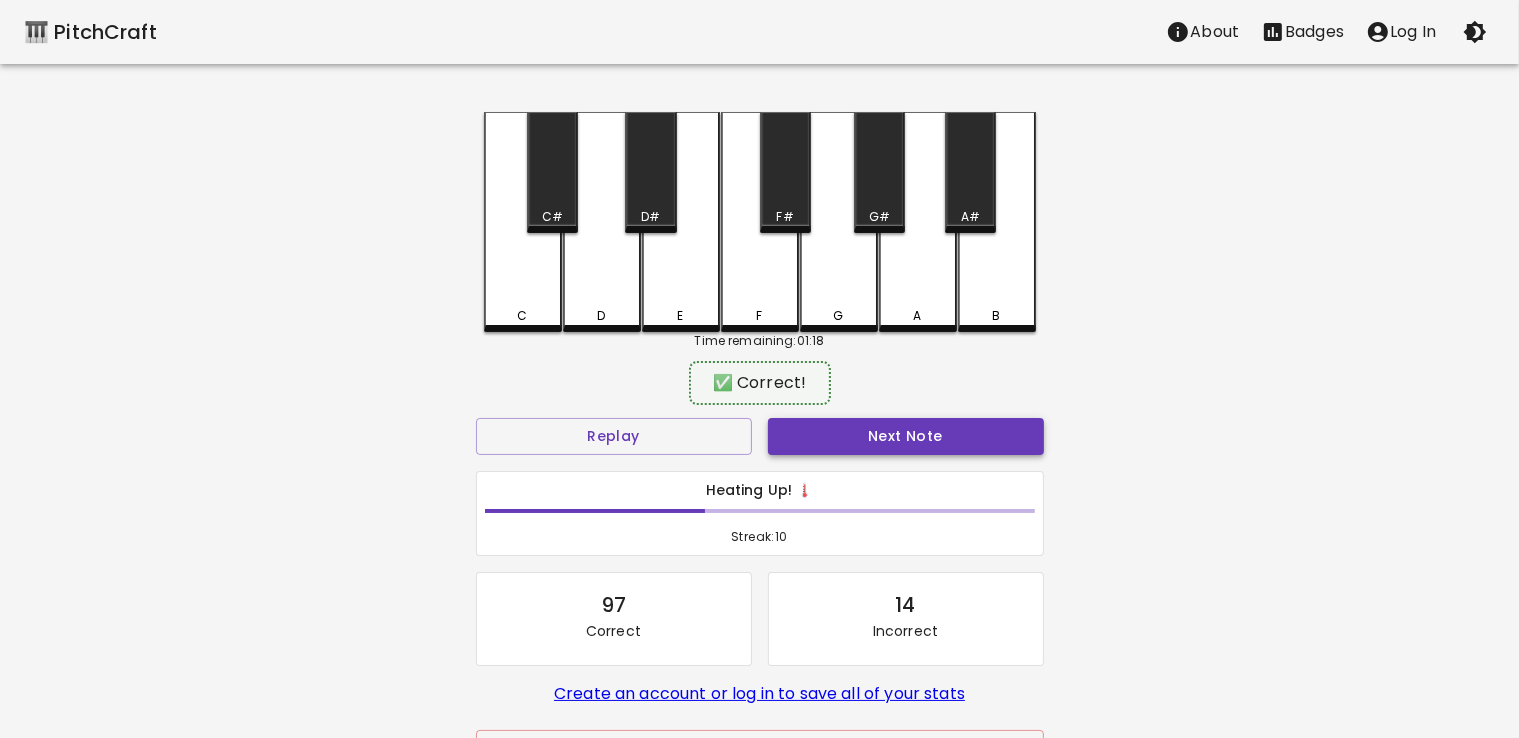 click on "Next Note" at bounding box center (906, 436) 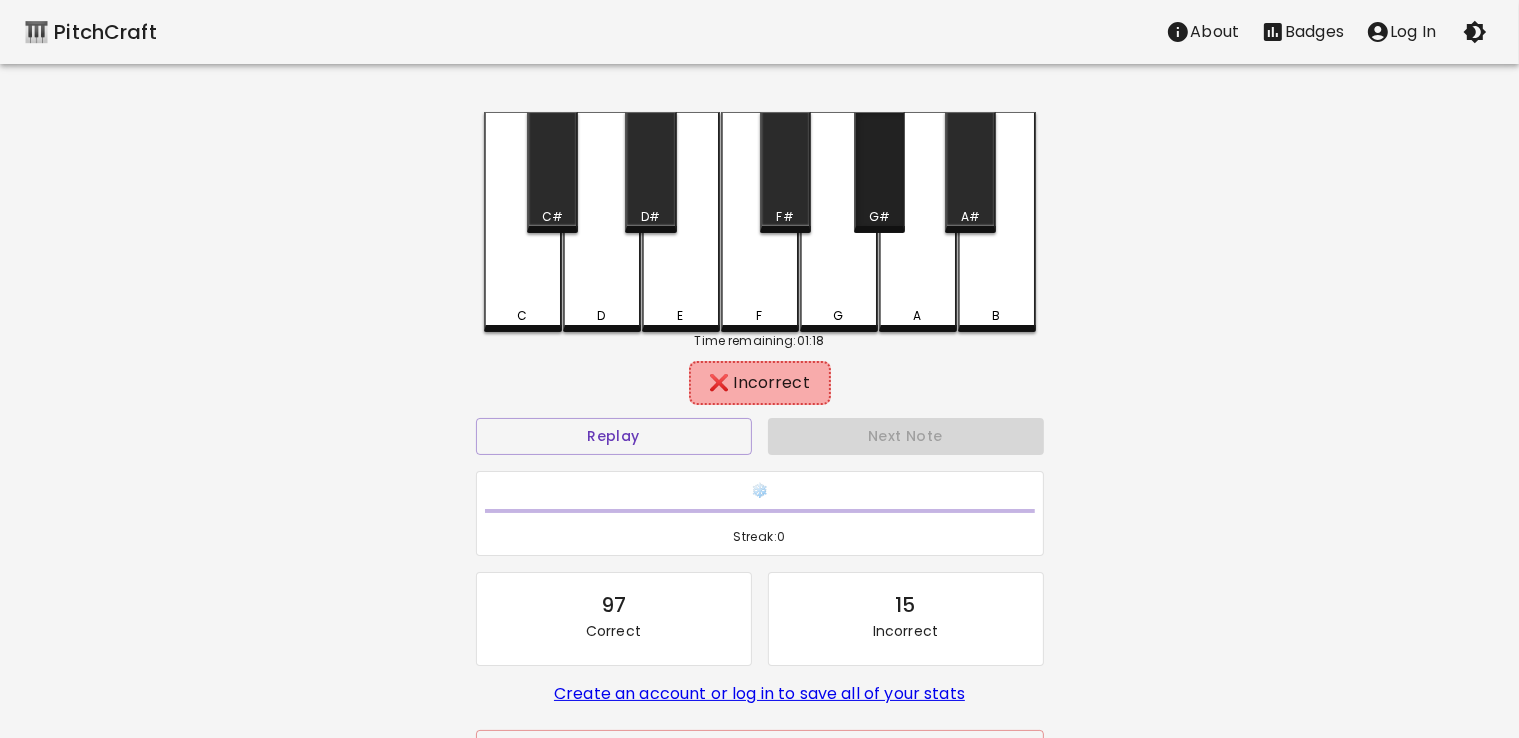 click on "G#" at bounding box center (879, 172) 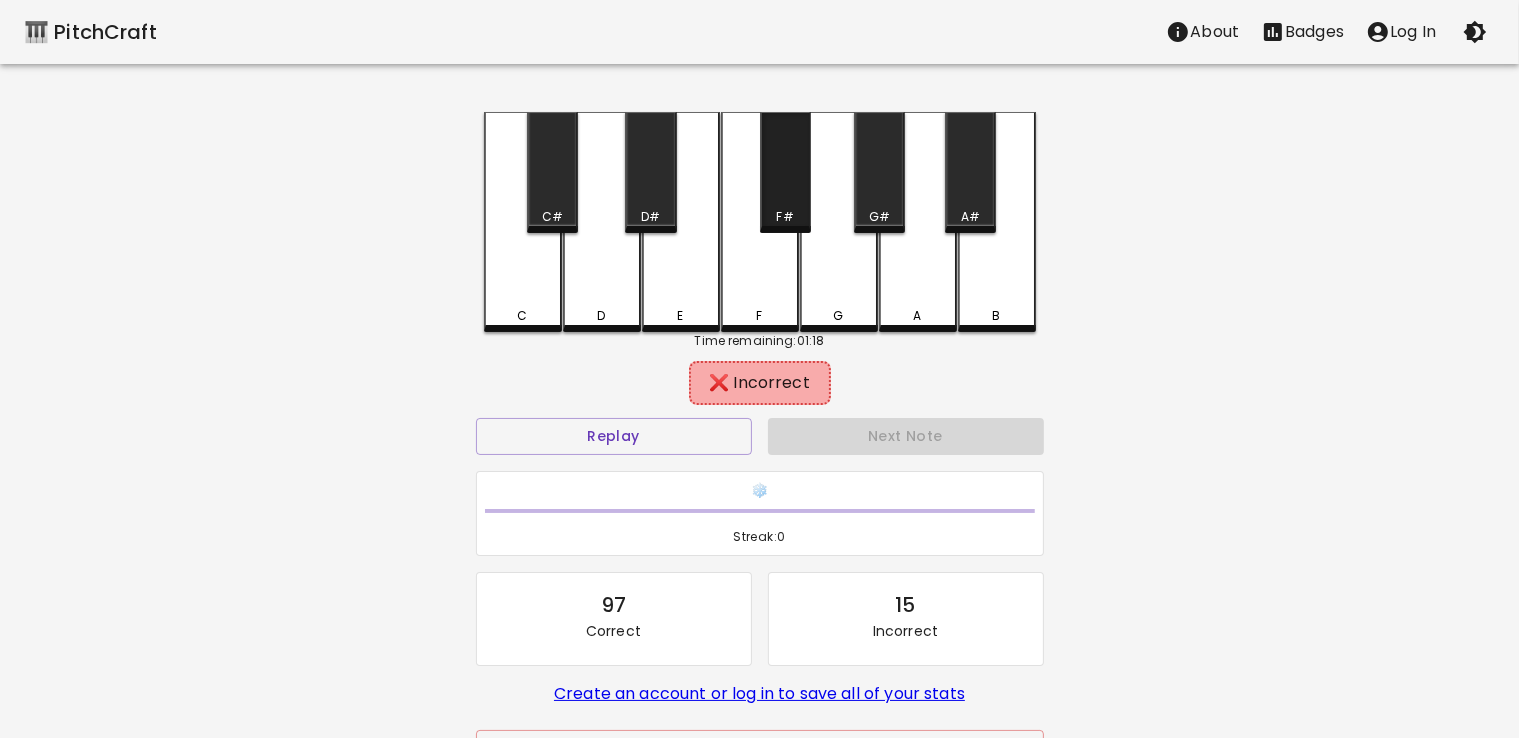 click on "F#" at bounding box center (785, 172) 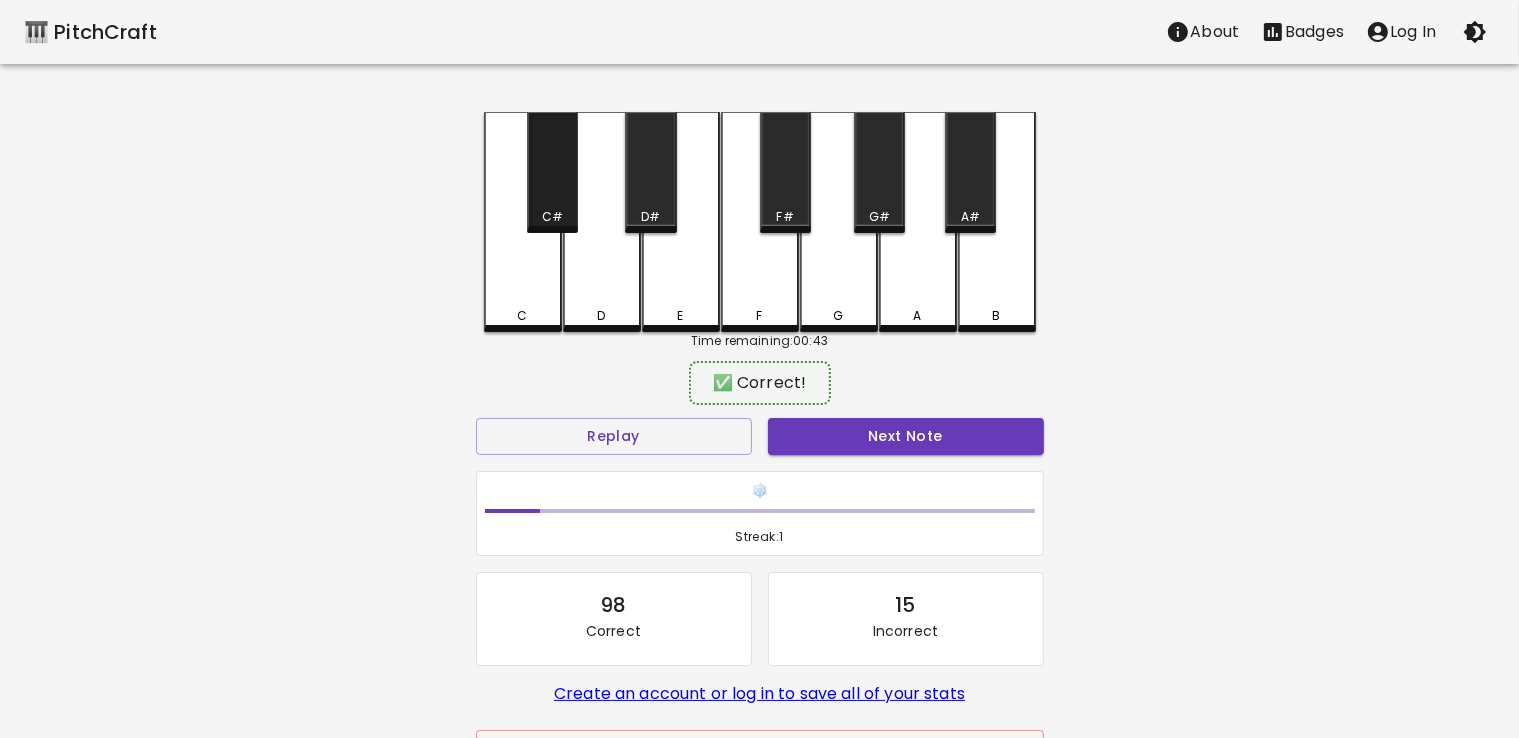 click on "C#" at bounding box center [552, 172] 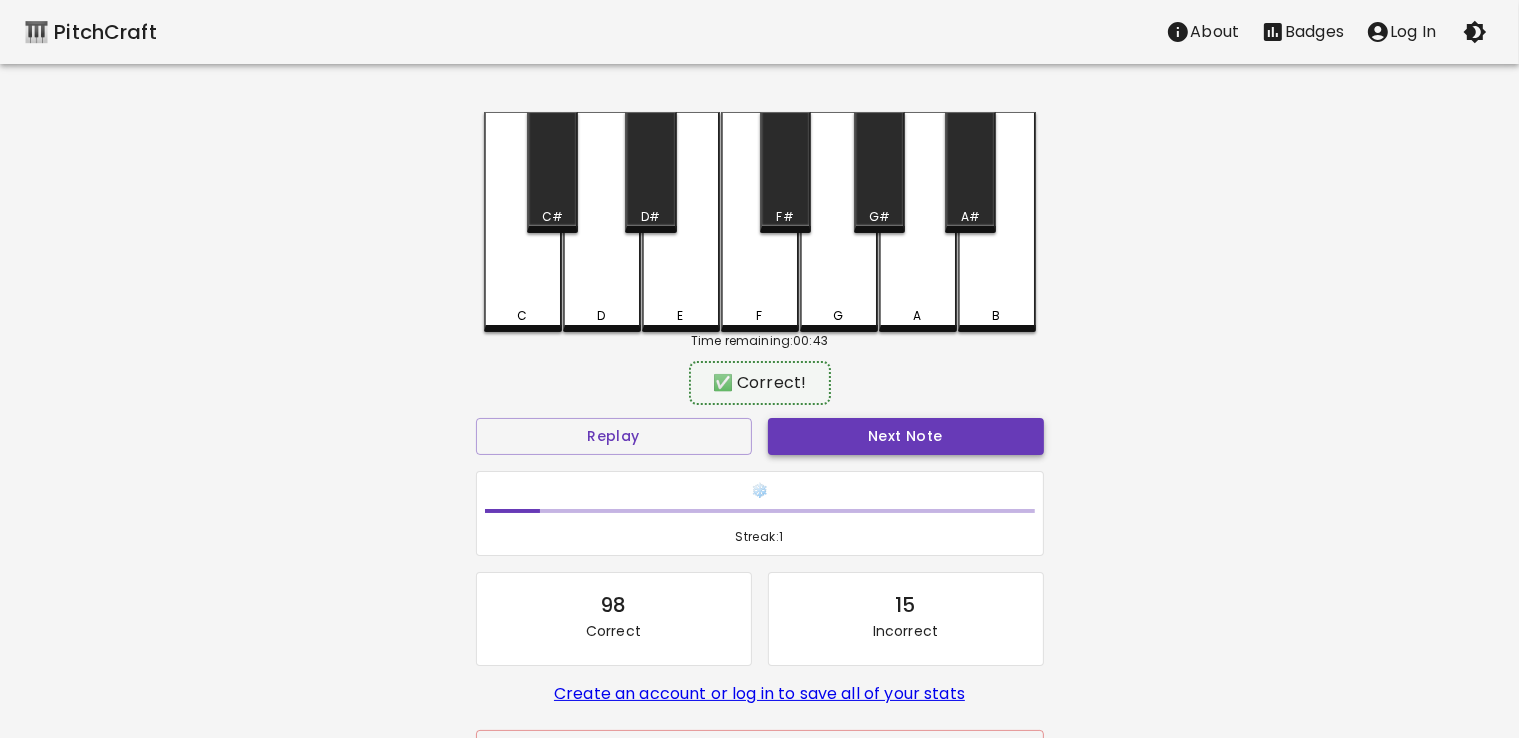 click on "Next Note" at bounding box center (906, 436) 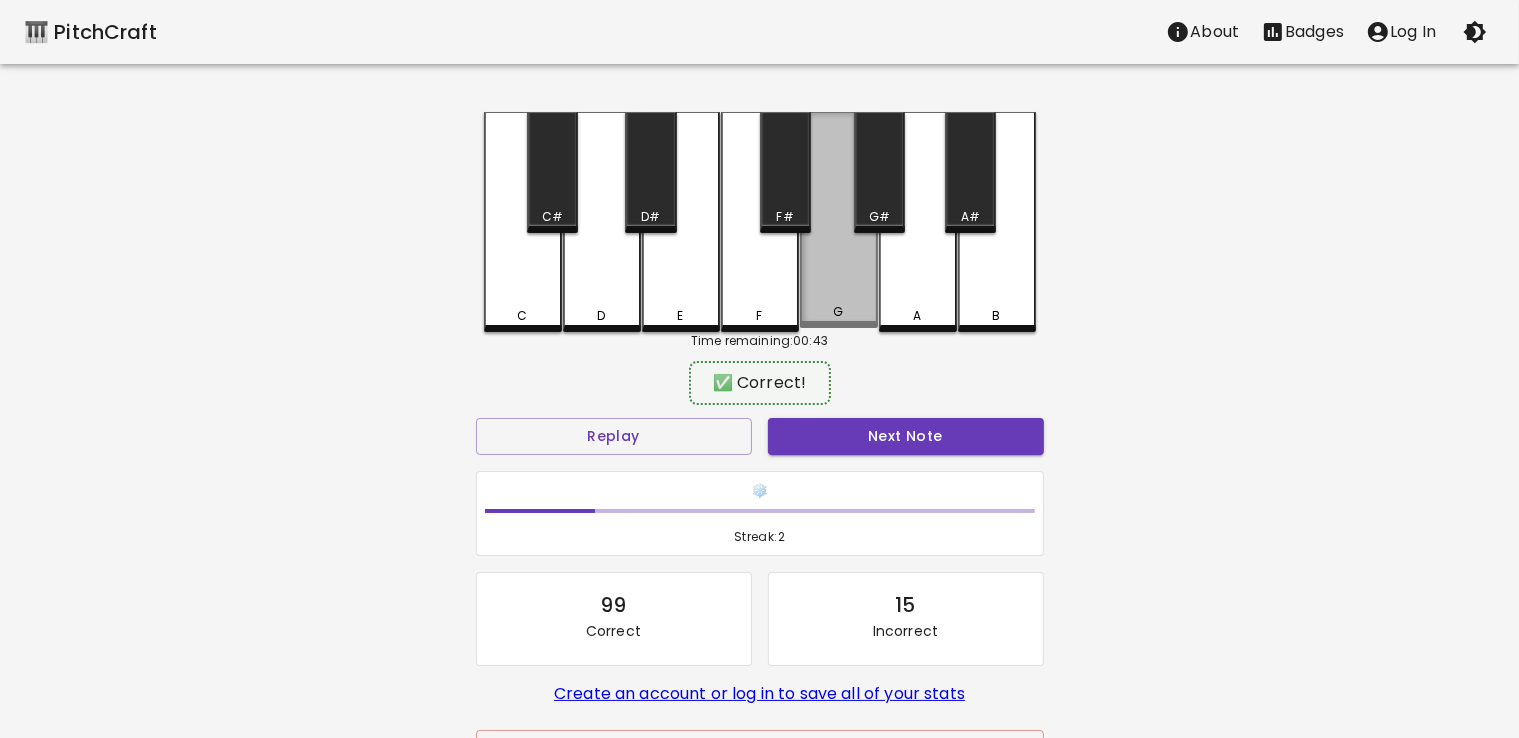 click on "G" at bounding box center (839, 220) 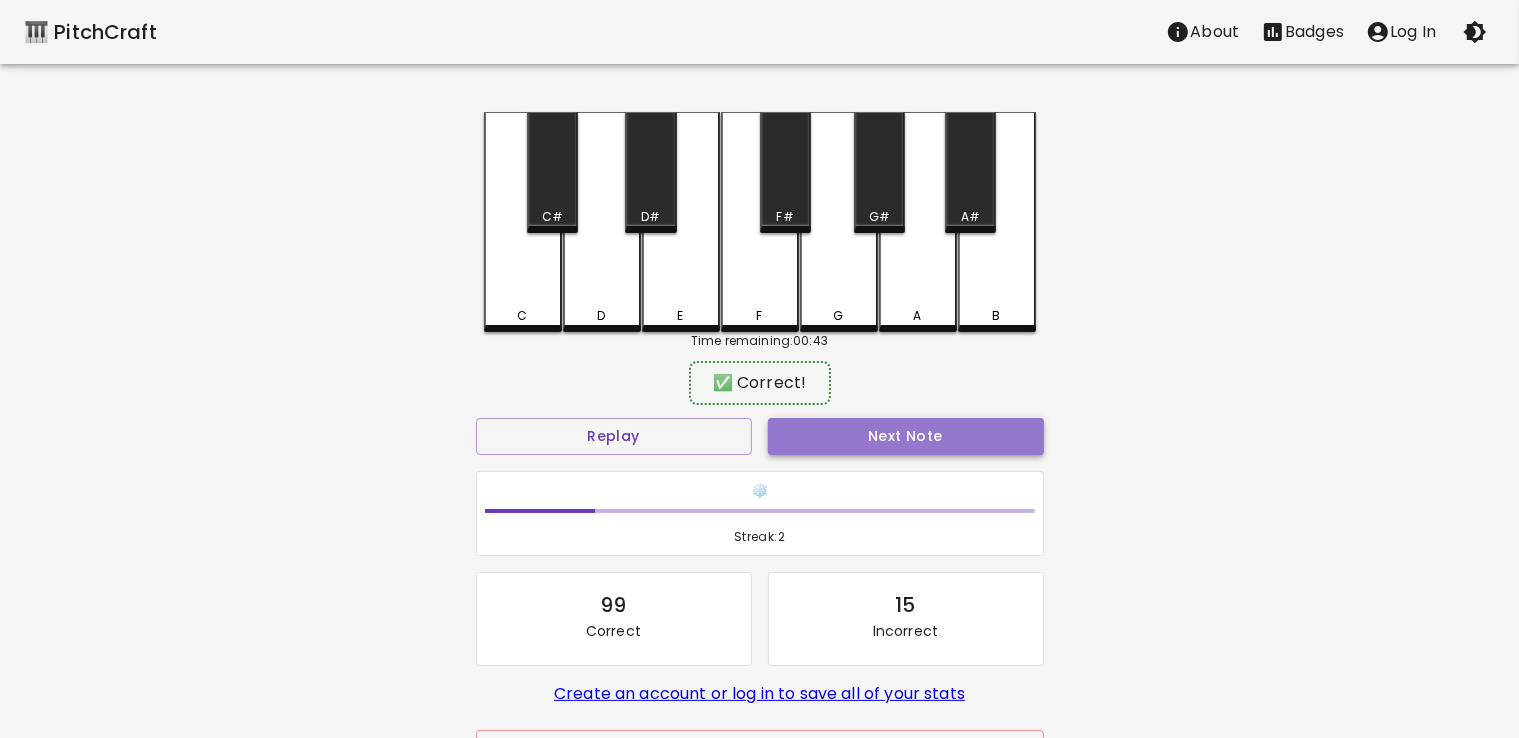 click on "Next Note" at bounding box center (906, 436) 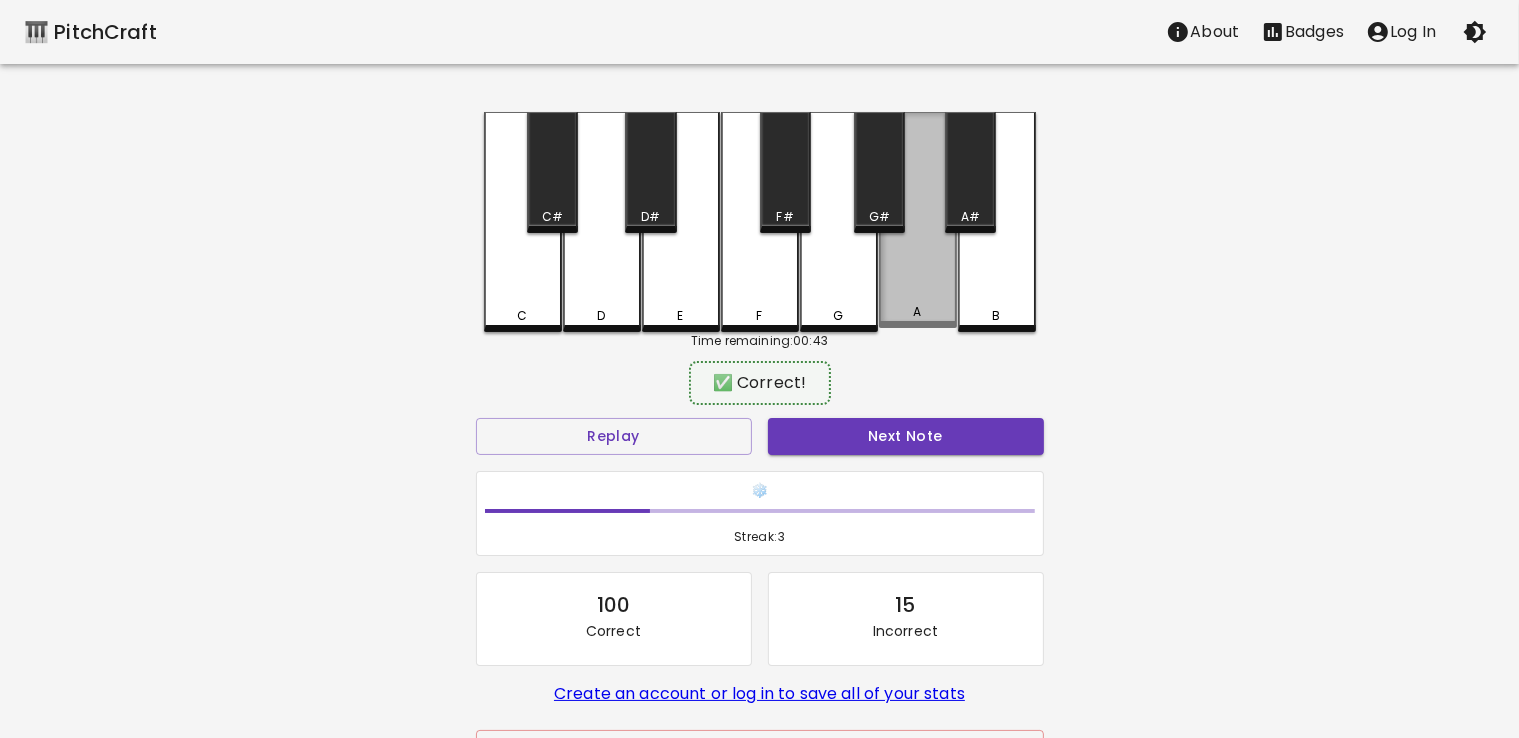 click on "A" at bounding box center (917, 312) 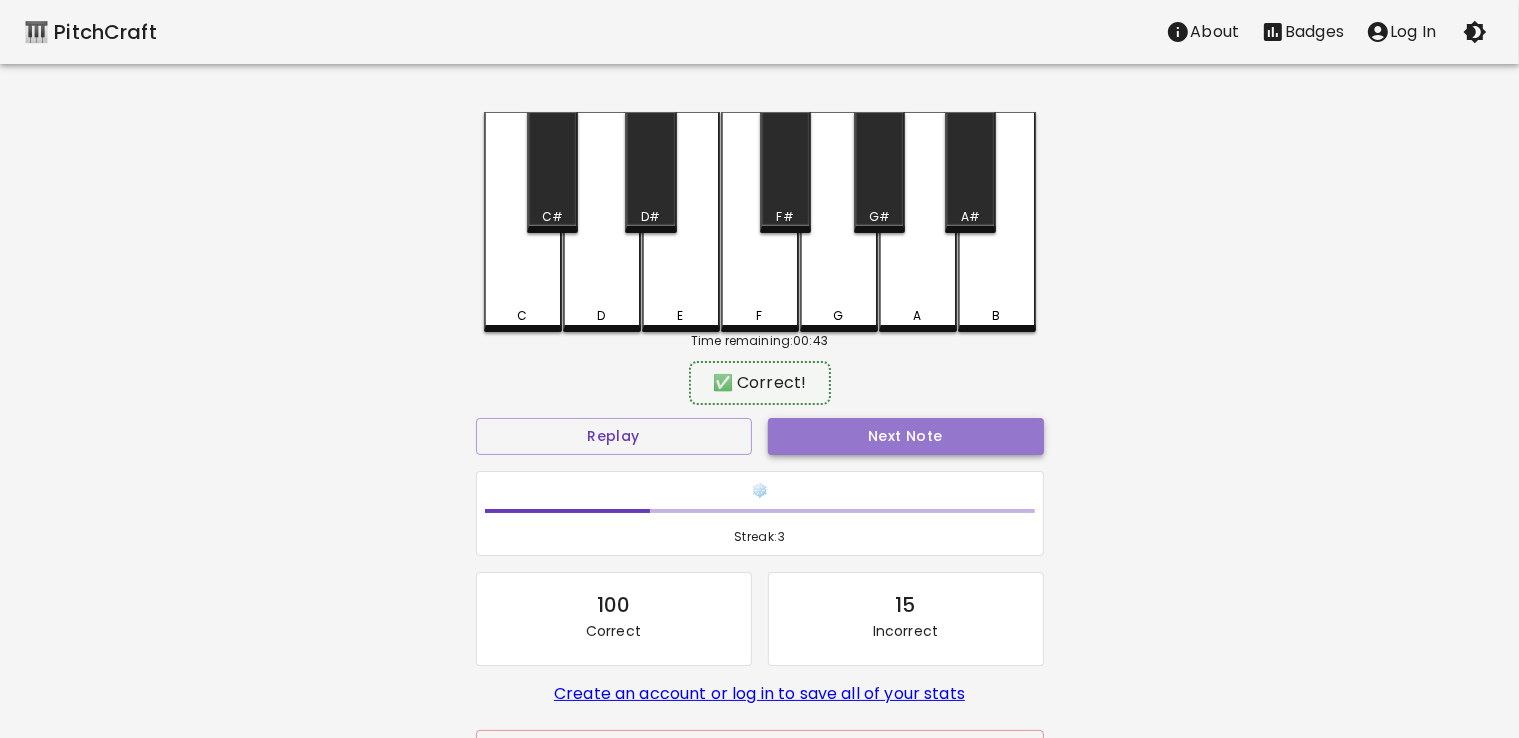 click on "Next Note" at bounding box center [906, 436] 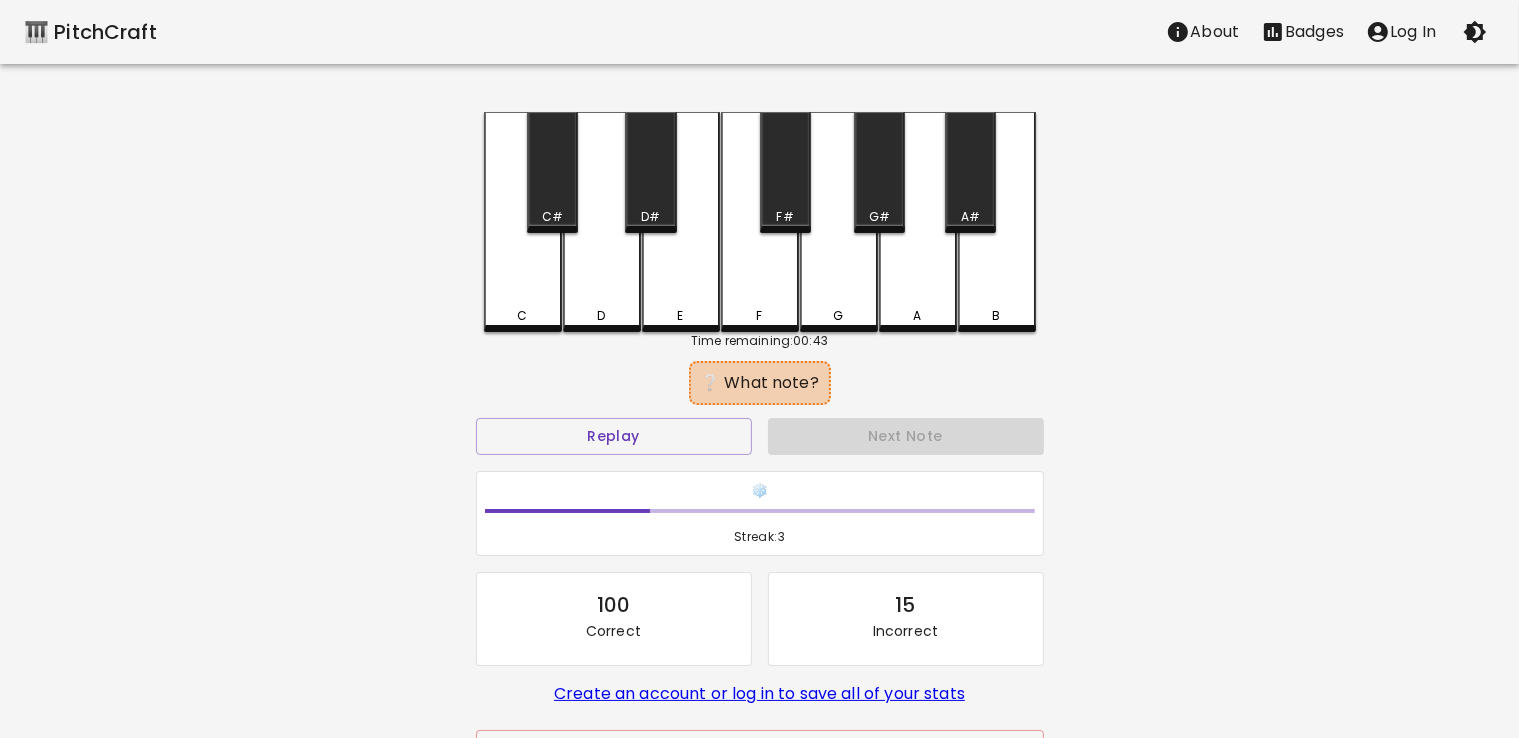 click on "G" at bounding box center (839, 222) 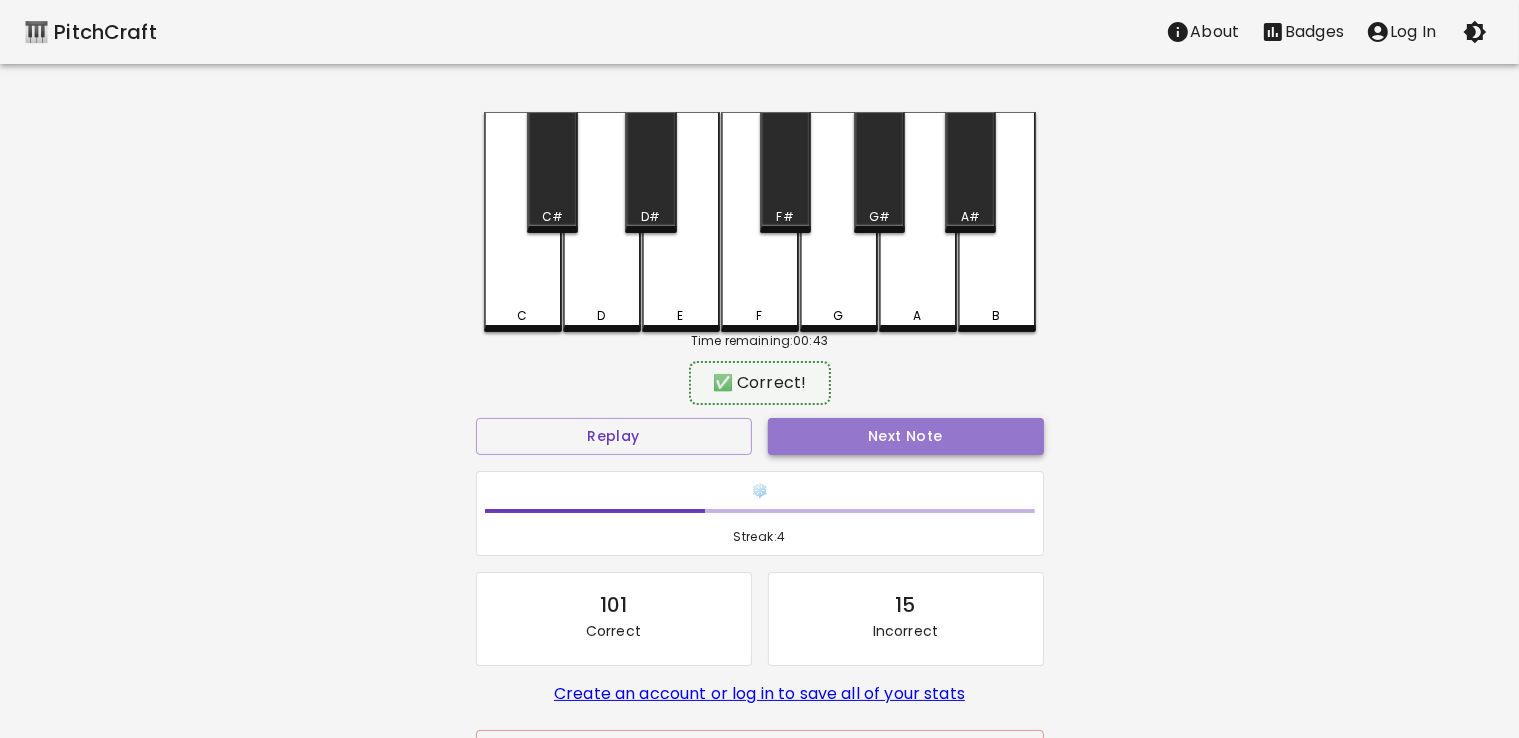click on "Next Note" at bounding box center (906, 436) 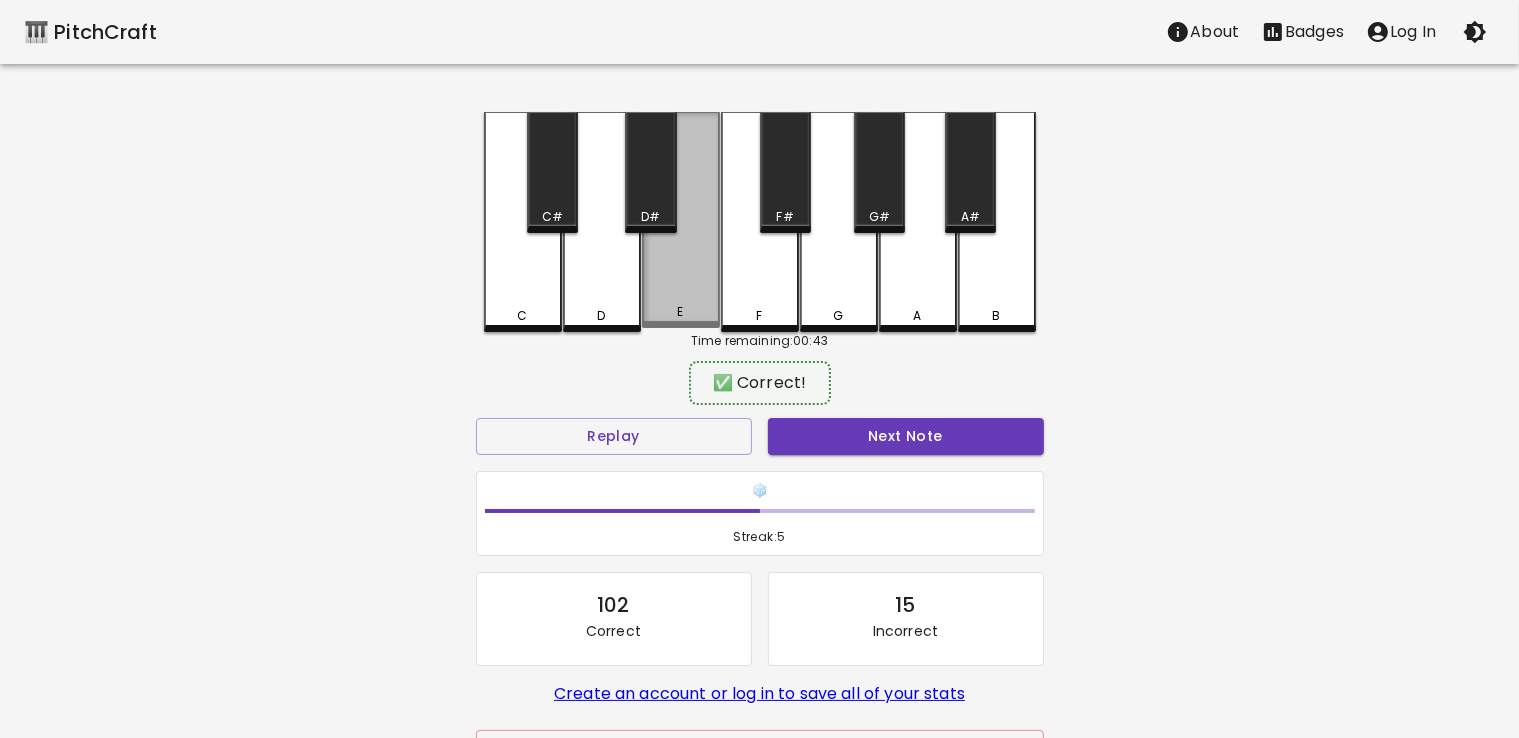 click on "E" at bounding box center [681, 220] 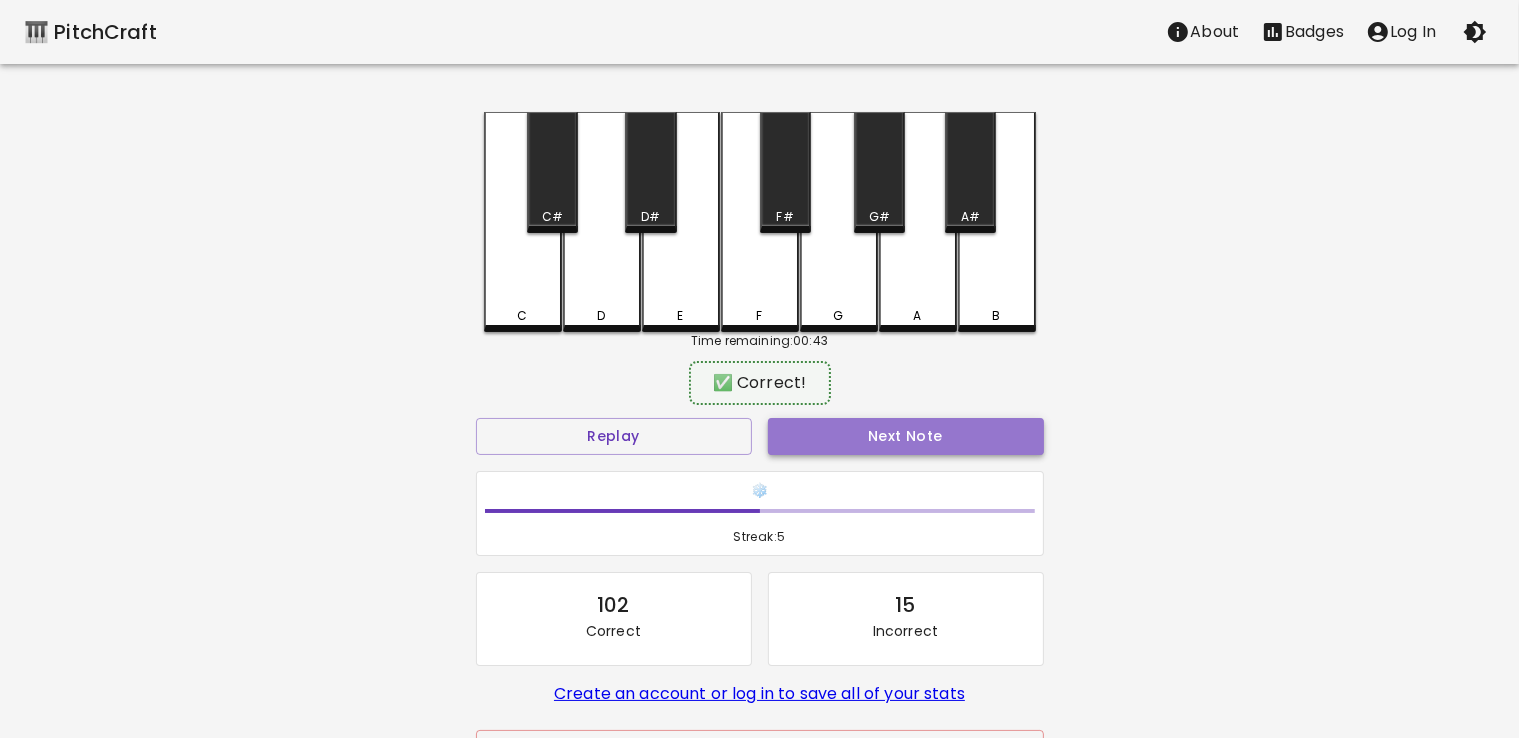click on "Next Note" at bounding box center (906, 436) 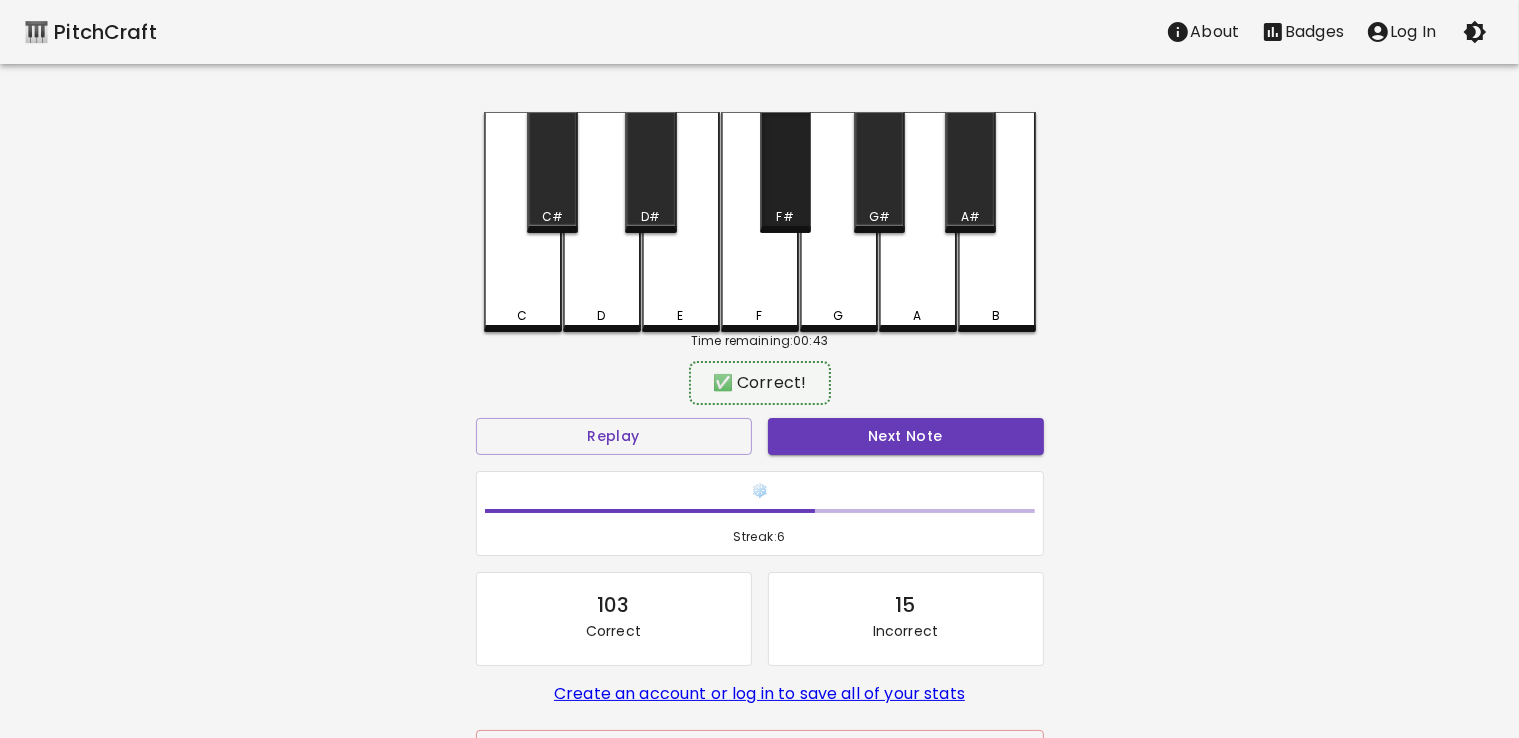 click on "F#" at bounding box center (785, 172) 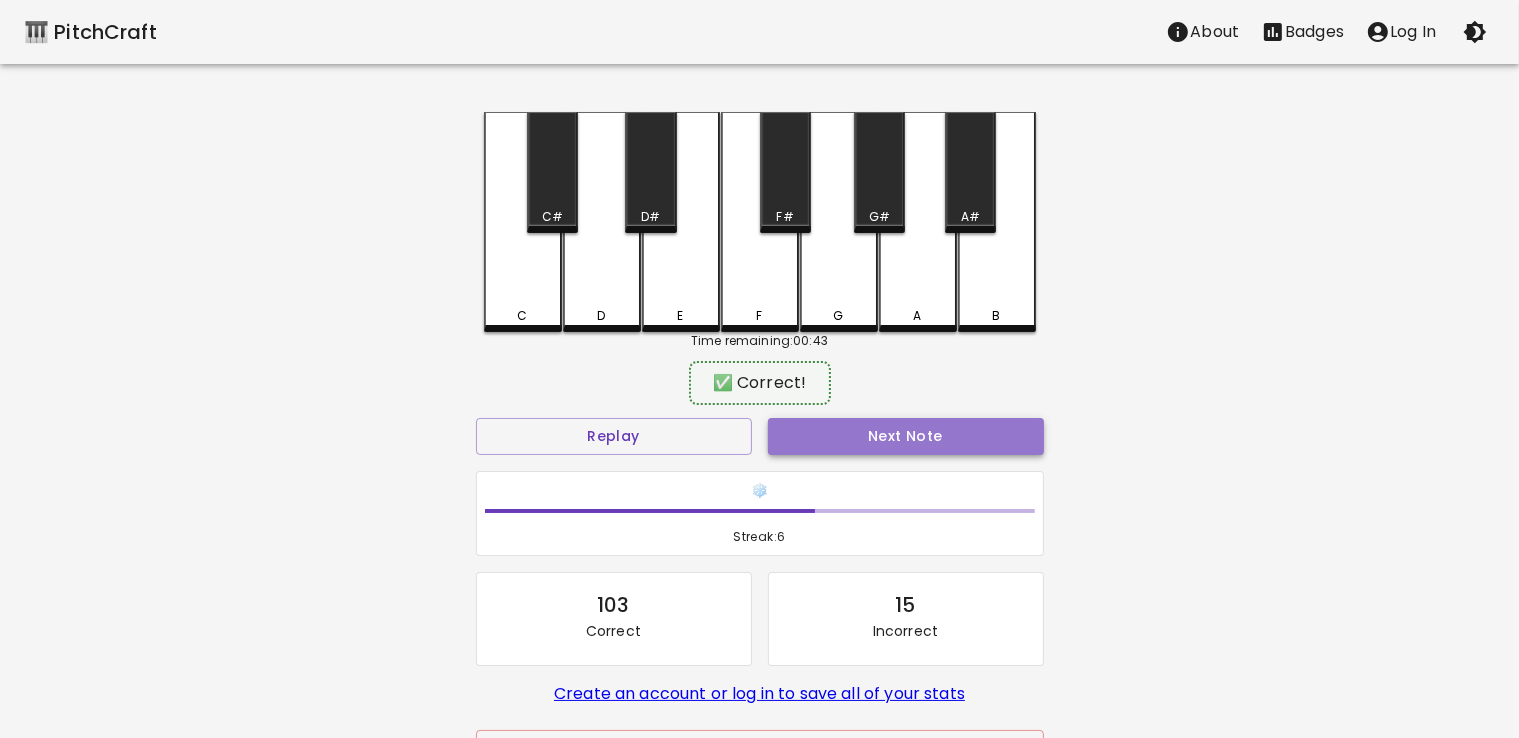 click on "Next Note" at bounding box center (906, 436) 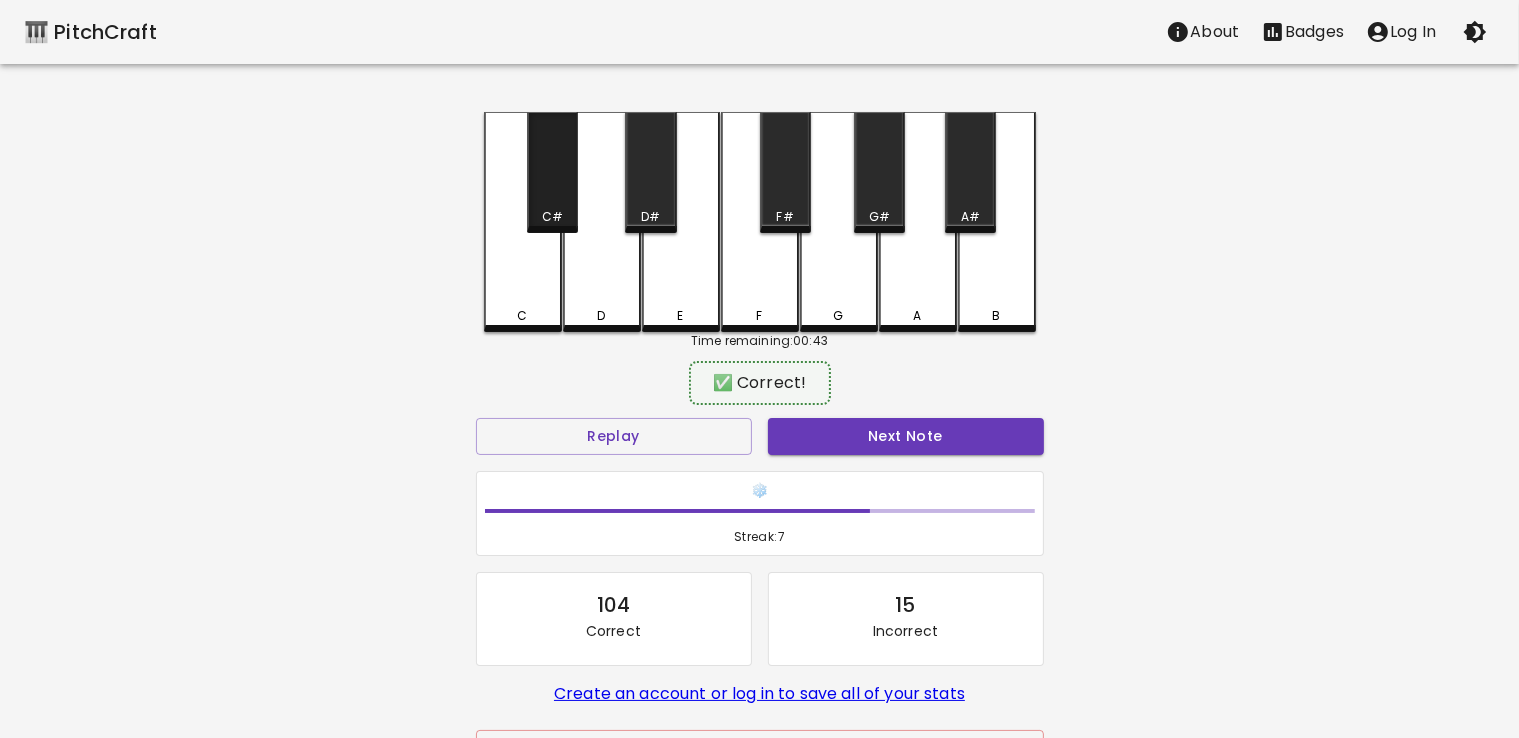 click on "C#" at bounding box center [552, 172] 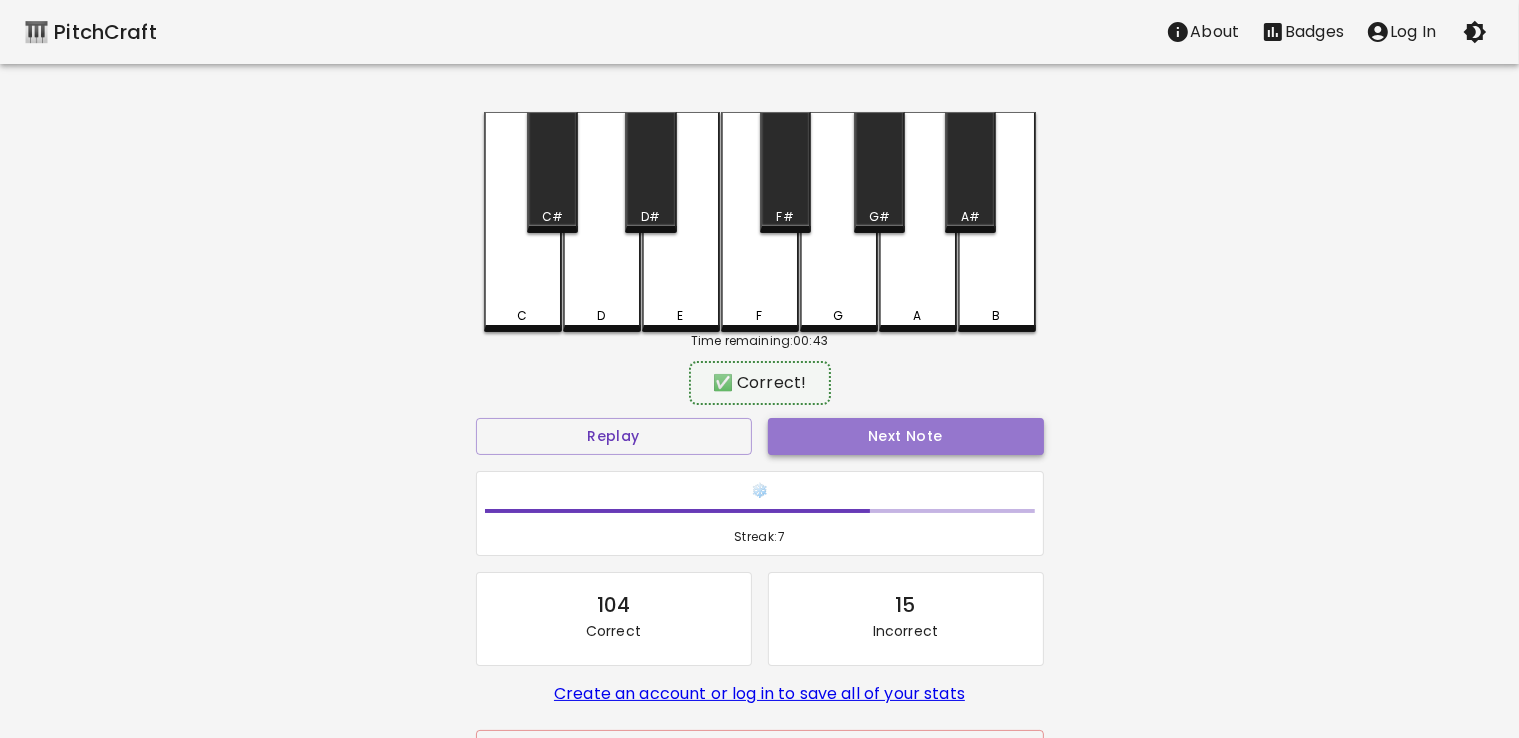click on "Next Note" at bounding box center (906, 436) 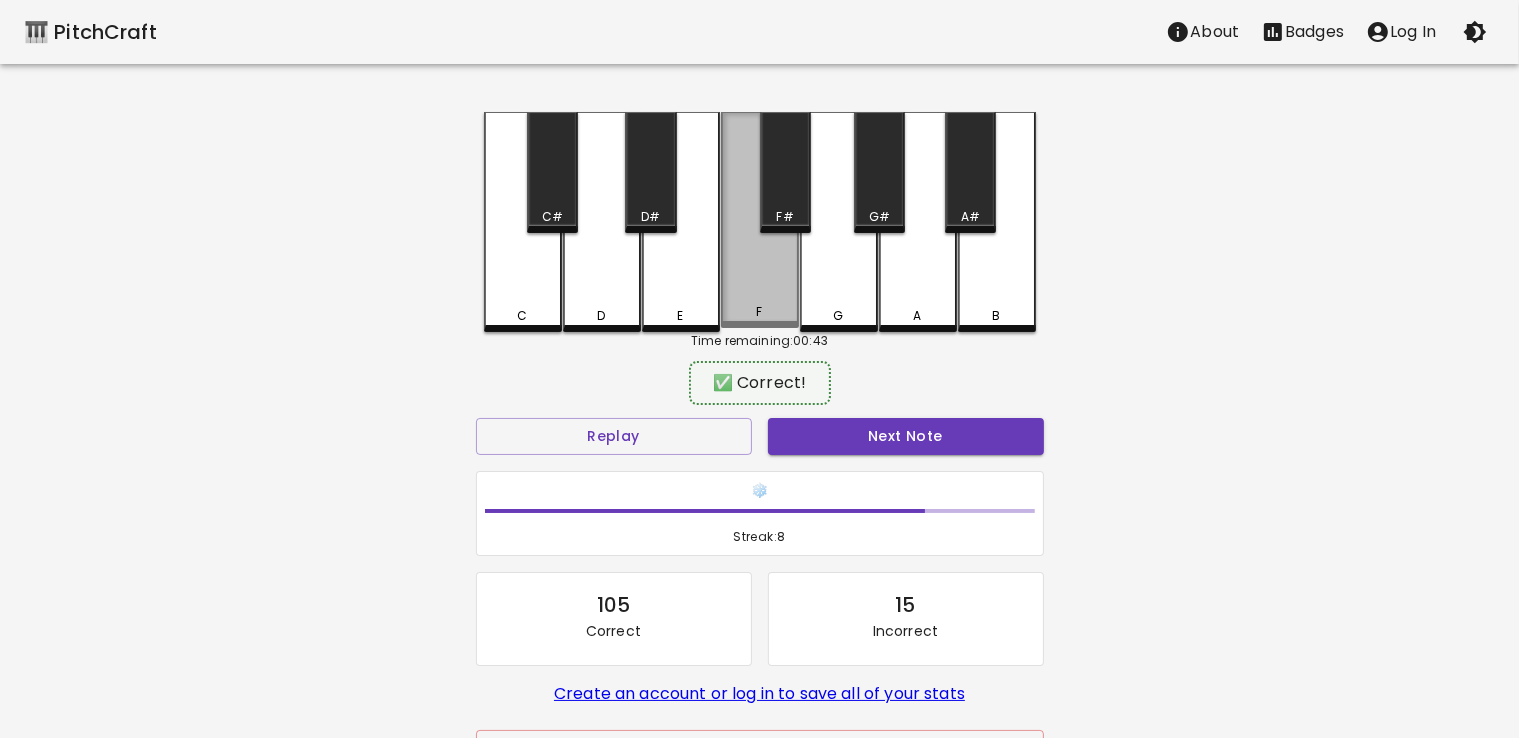 click on "F" at bounding box center [760, 312] 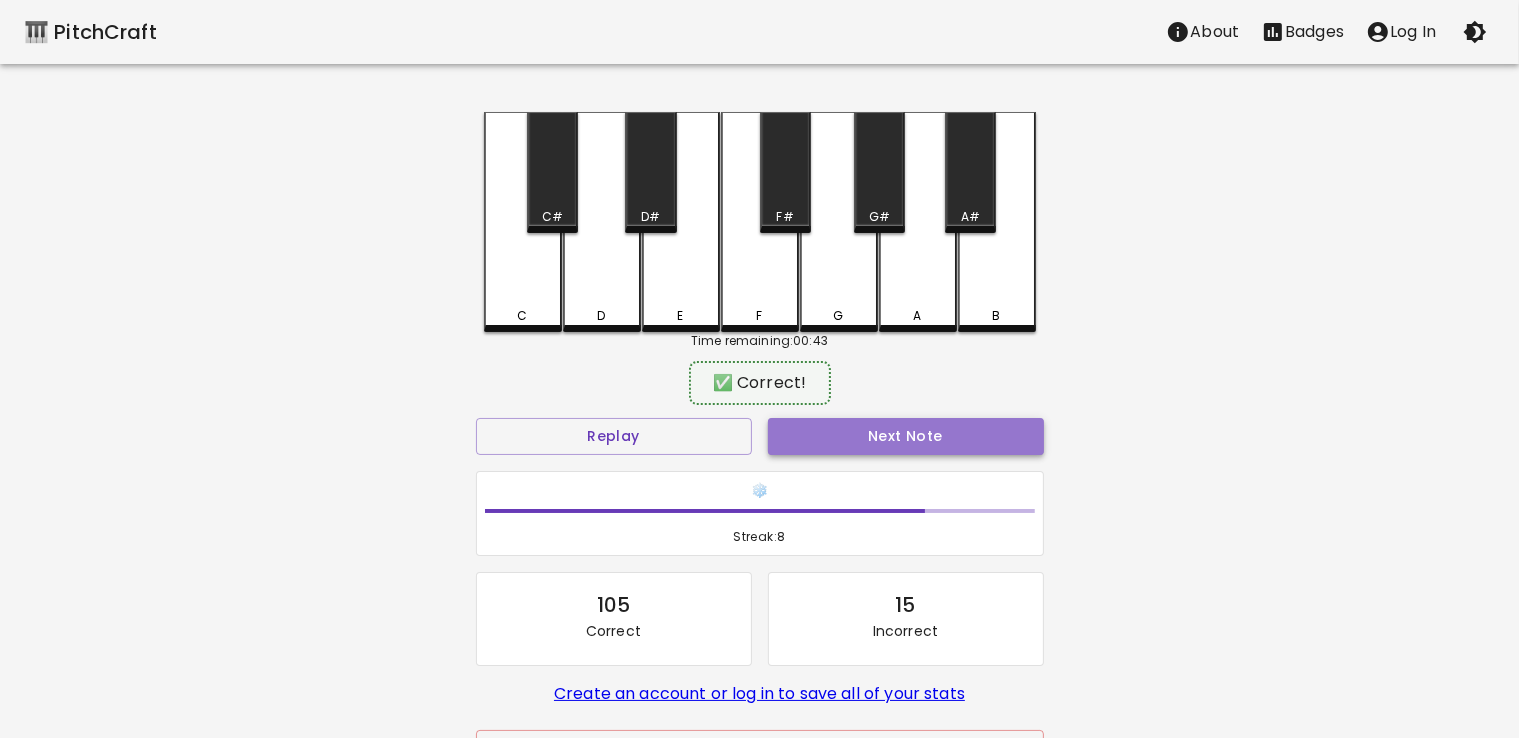 click on "Next Note" at bounding box center (906, 436) 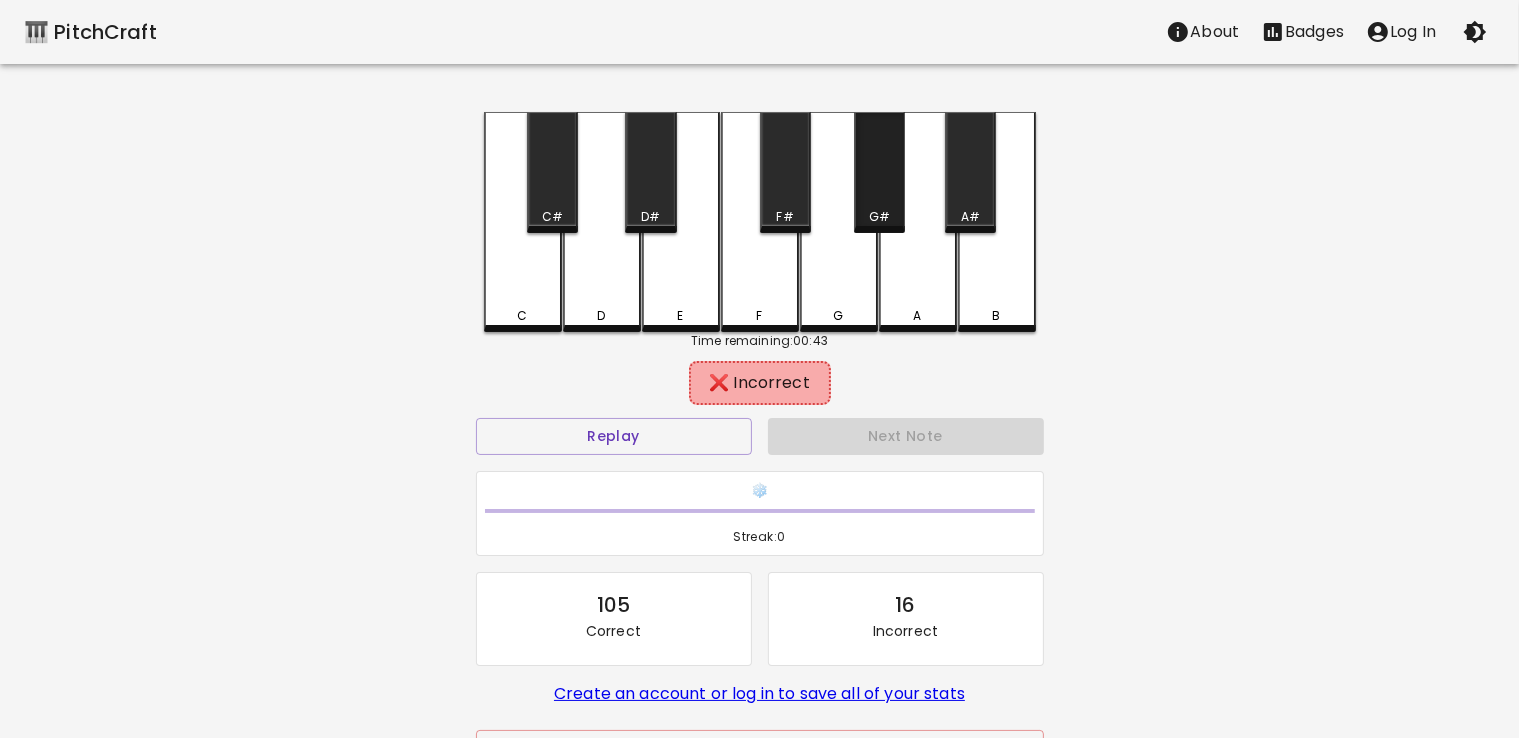 click on "G#" at bounding box center (879, 172) 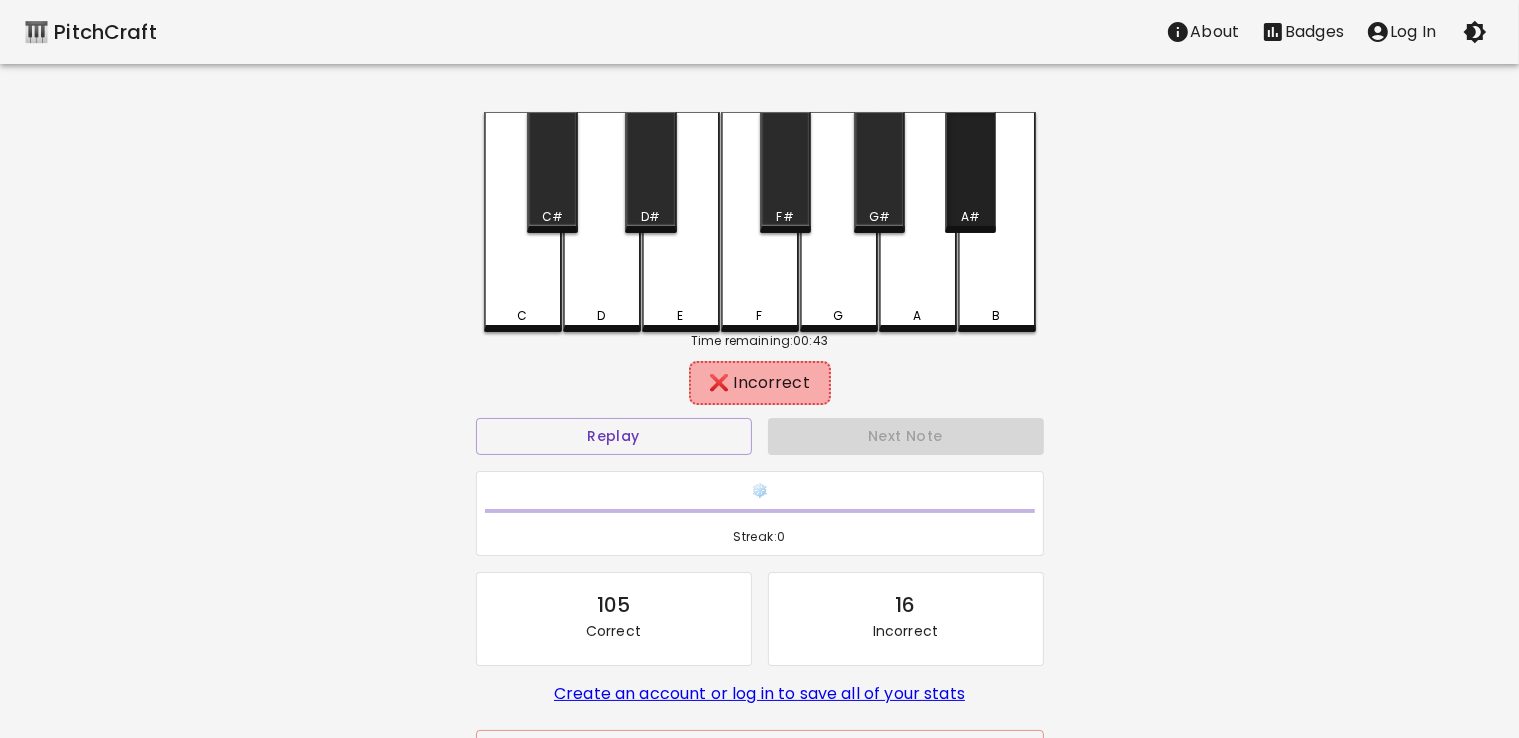 click on "A#" at bounding box center [970, 172] 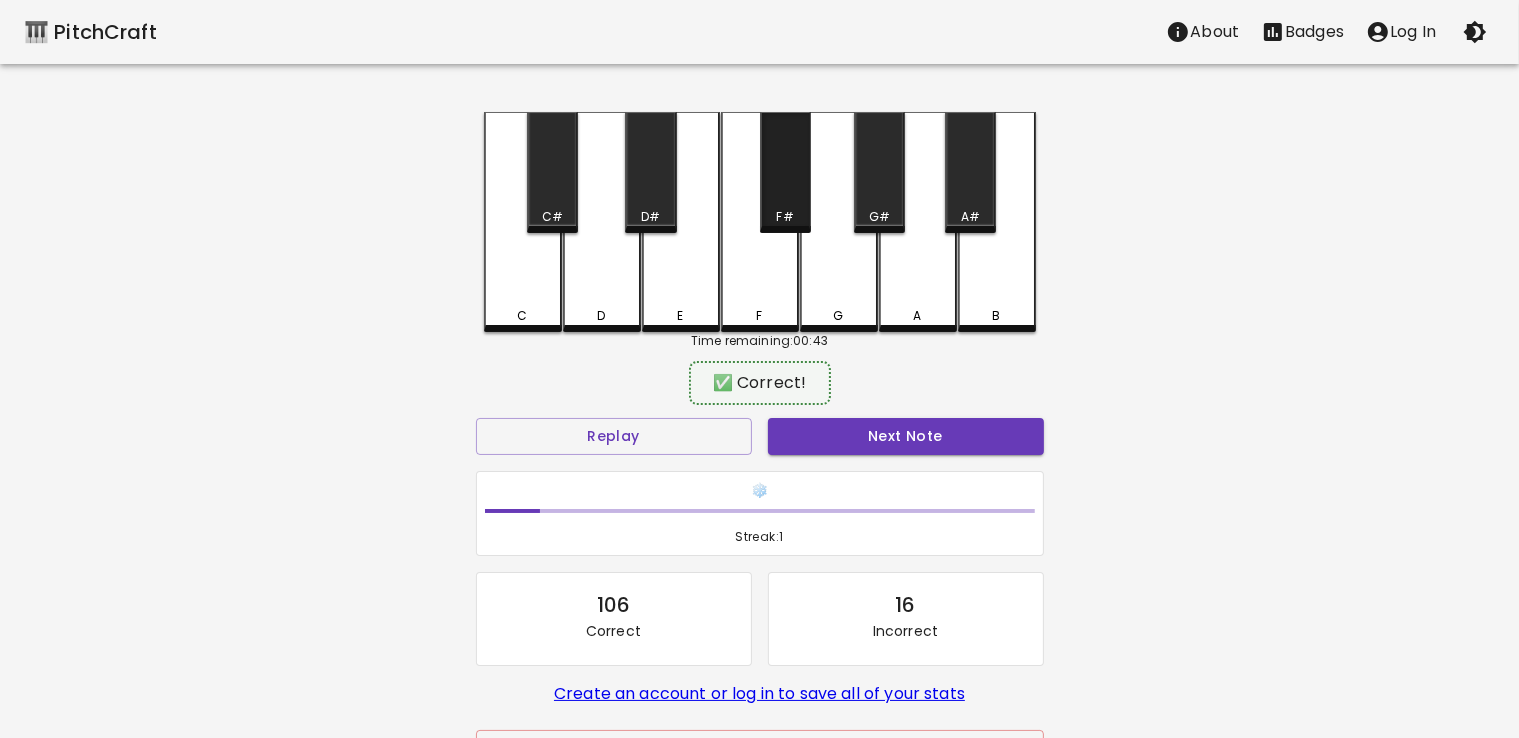 click on "F#" at bounding box center (785, 172) 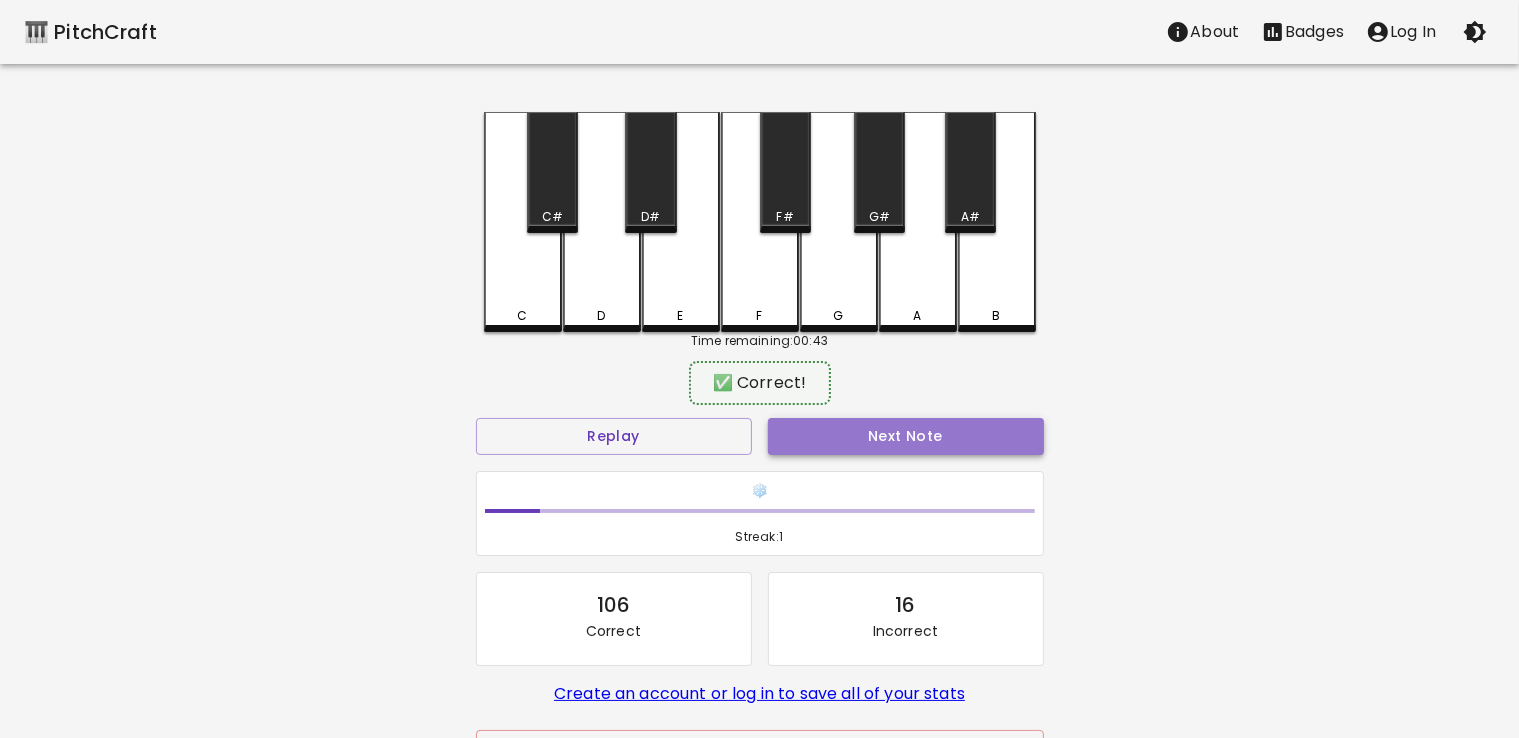 click on "Next Note" at bounding box center [906, 436] 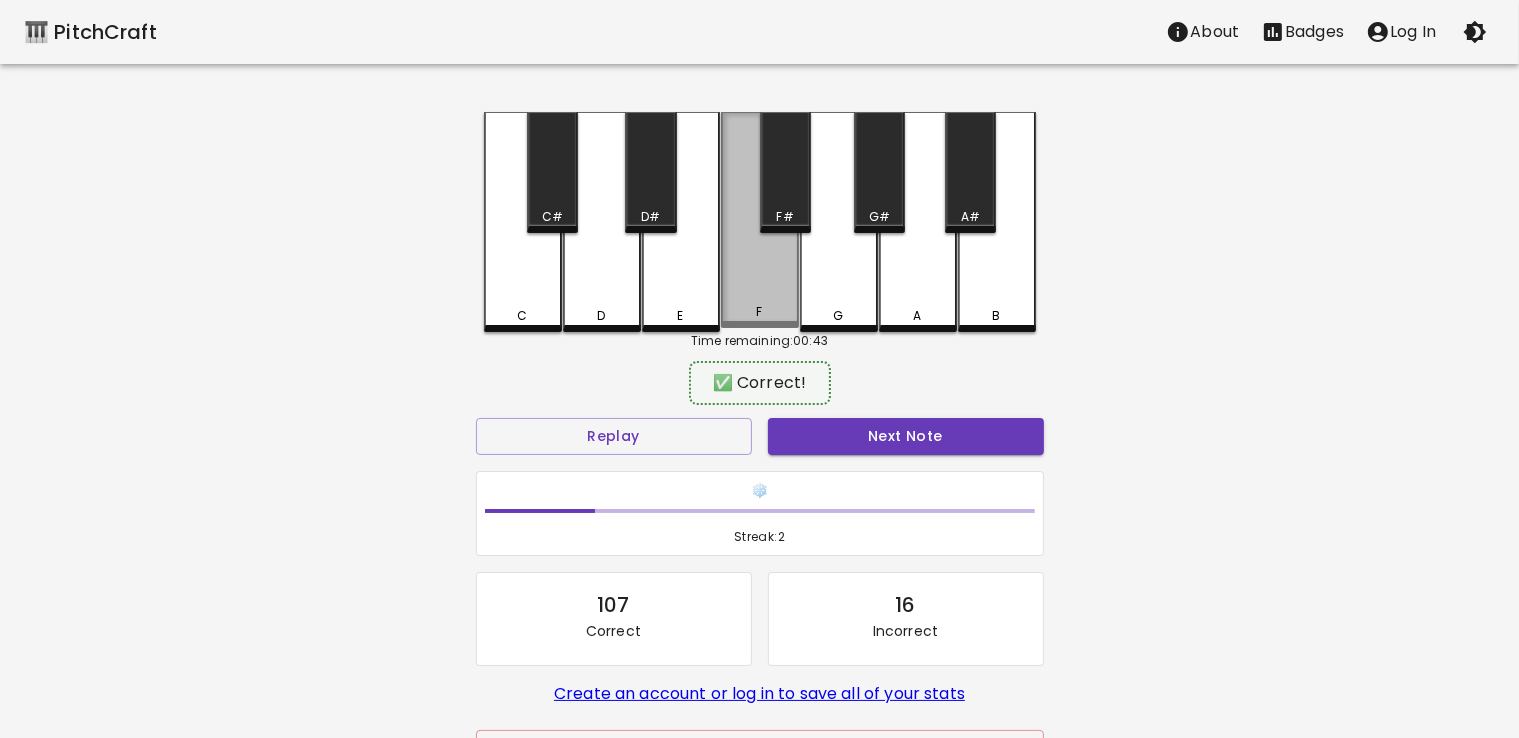 click on "F" at bounding box center (760, 312) 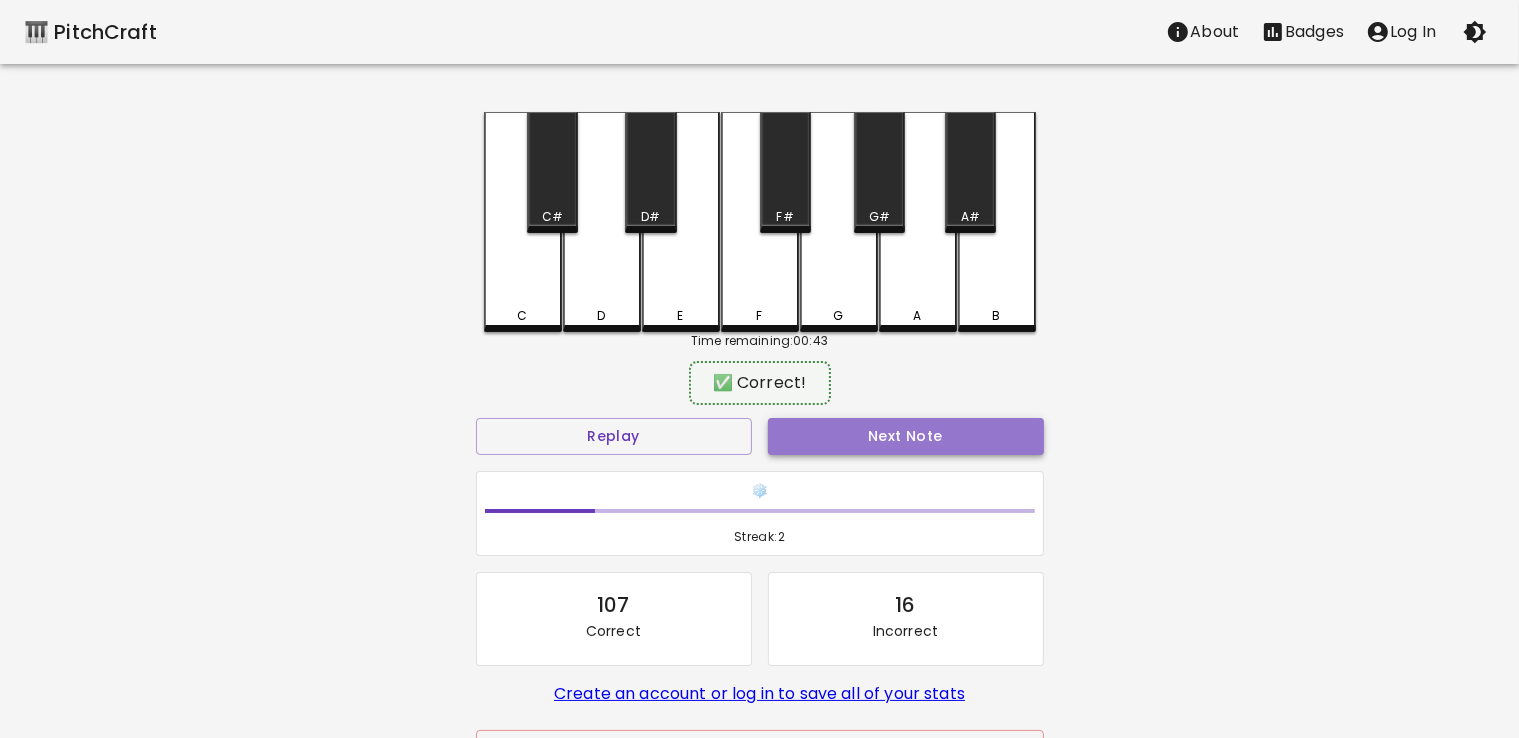 click on "Next Note" at bounding box center (906, 436) 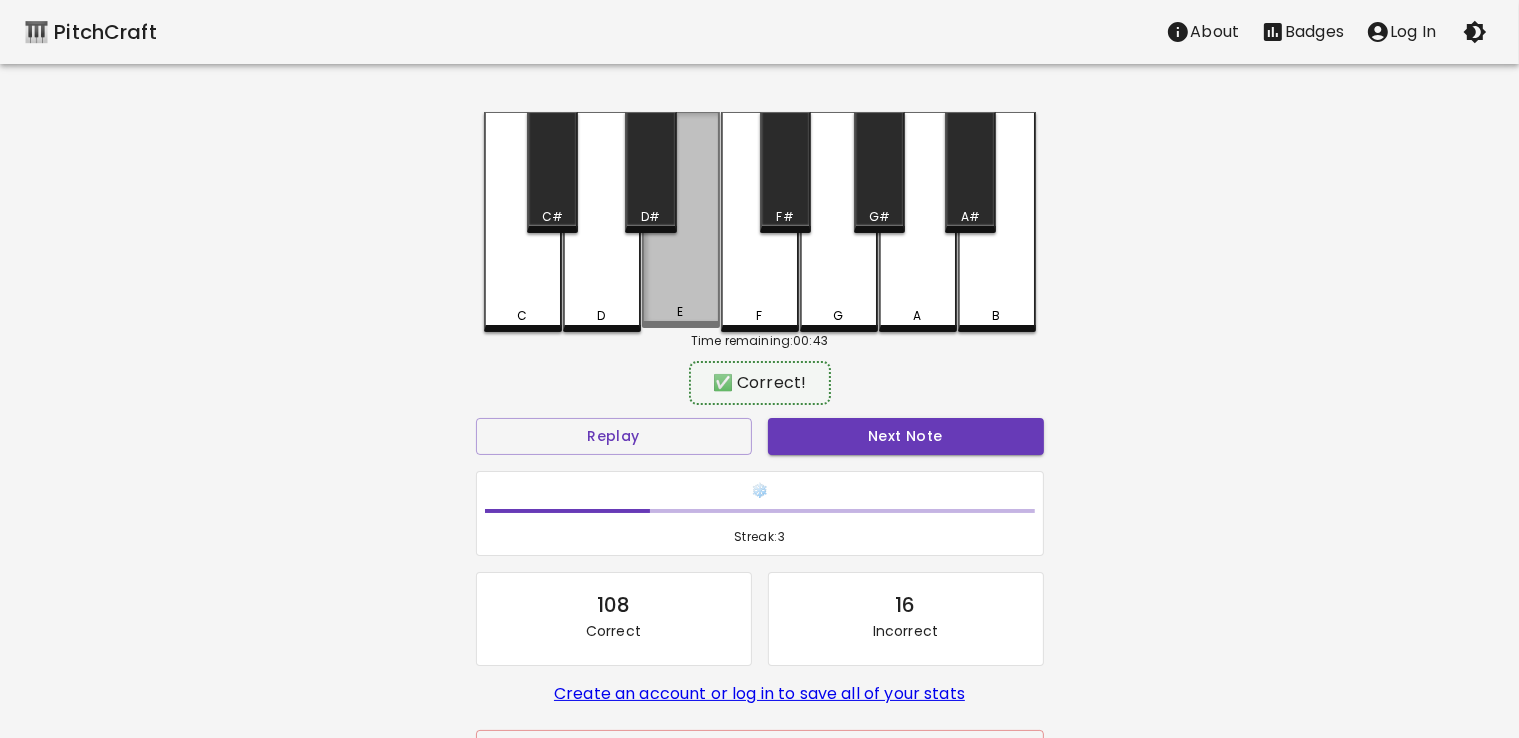 click on "E" at bounding box center [681, 220] 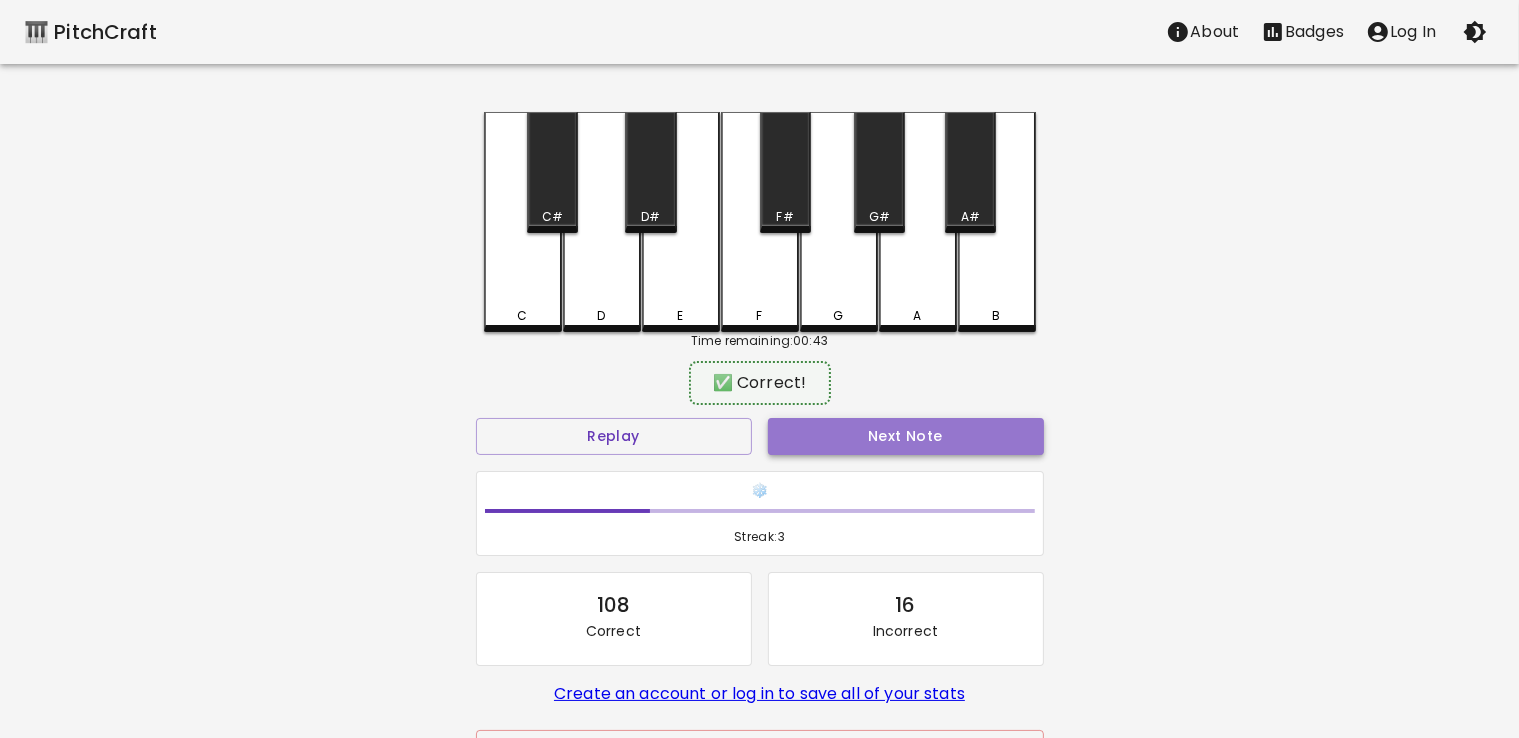 click on "Next Note" at bounding box center (906, 436) 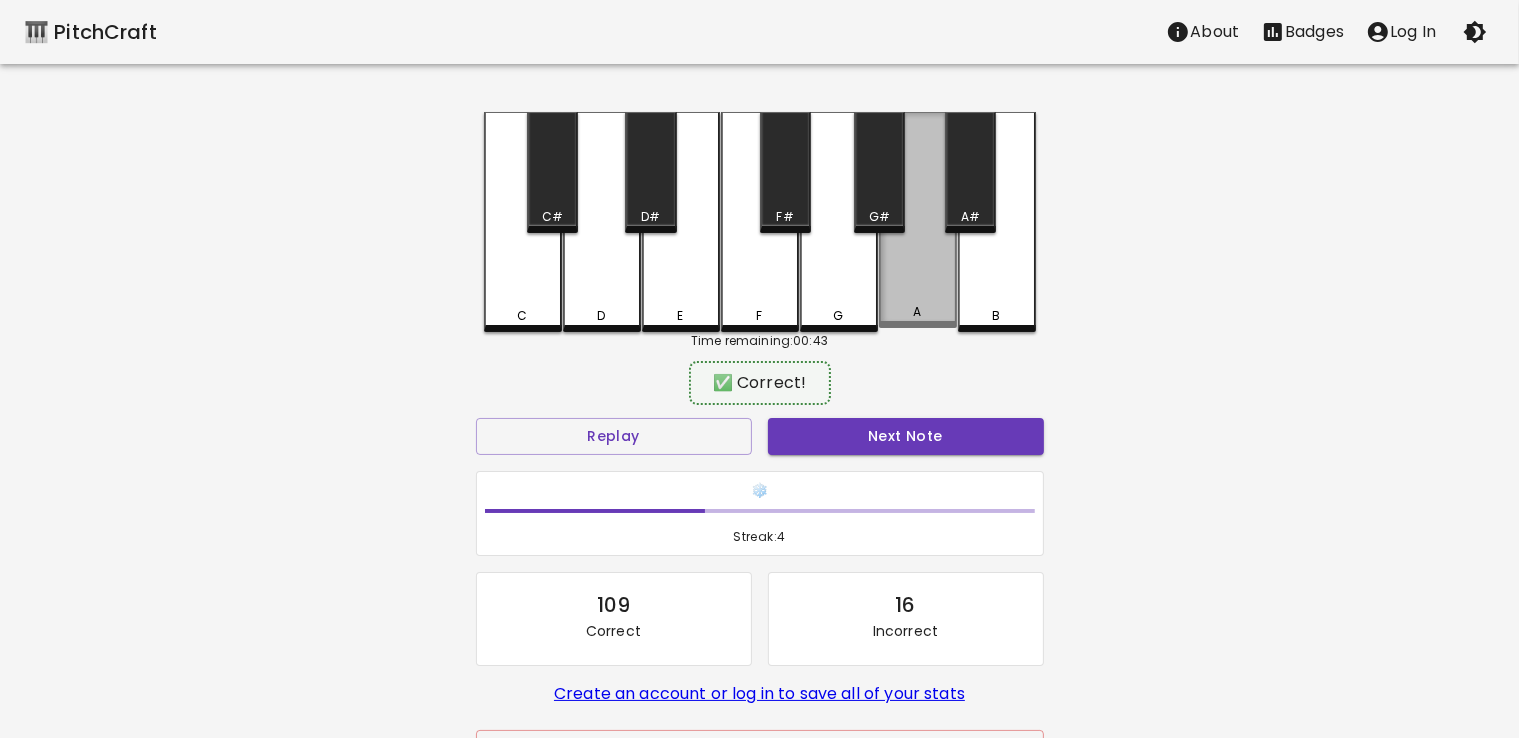 click on "A" at bounding box center (918, 220) 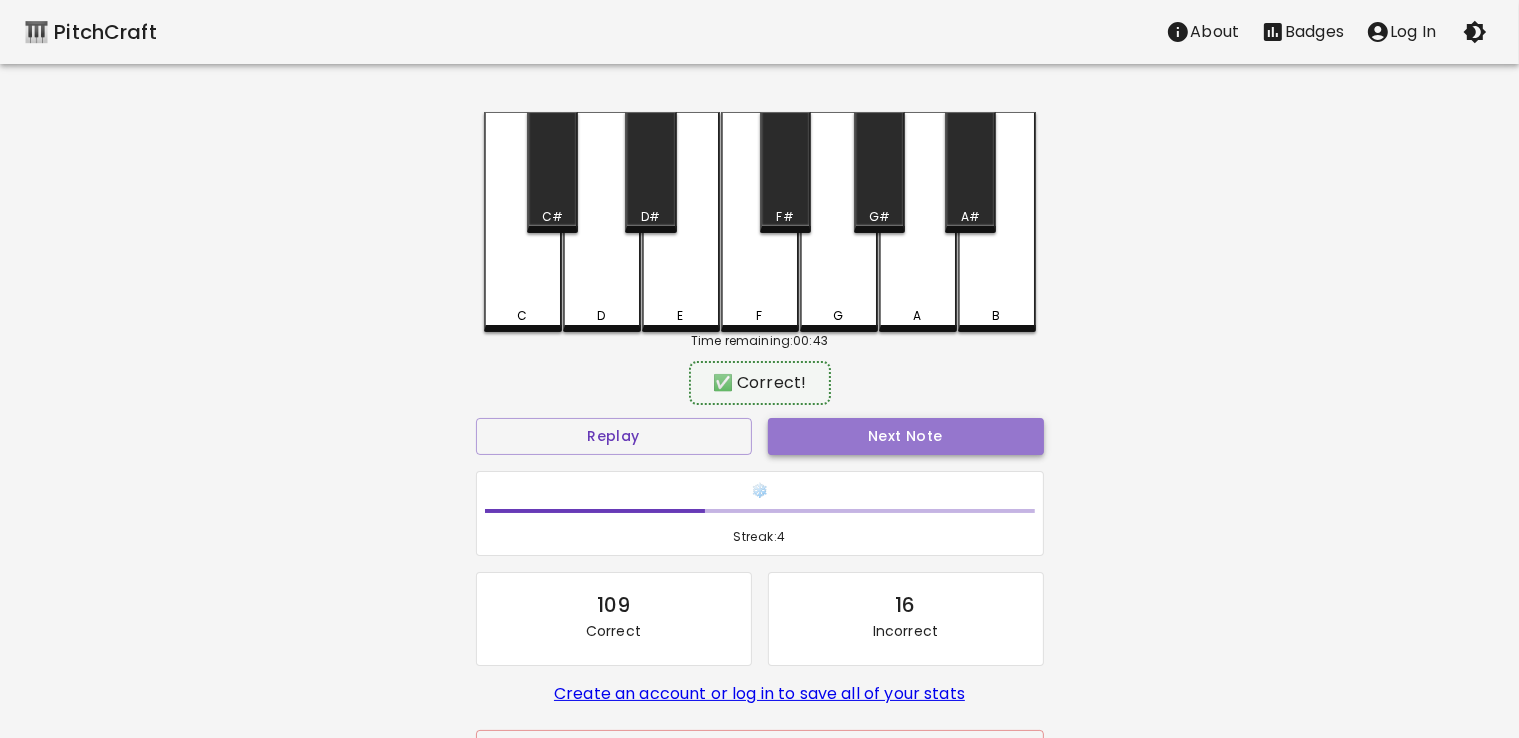 click on "Next Note" at bounding box center [906, 436] 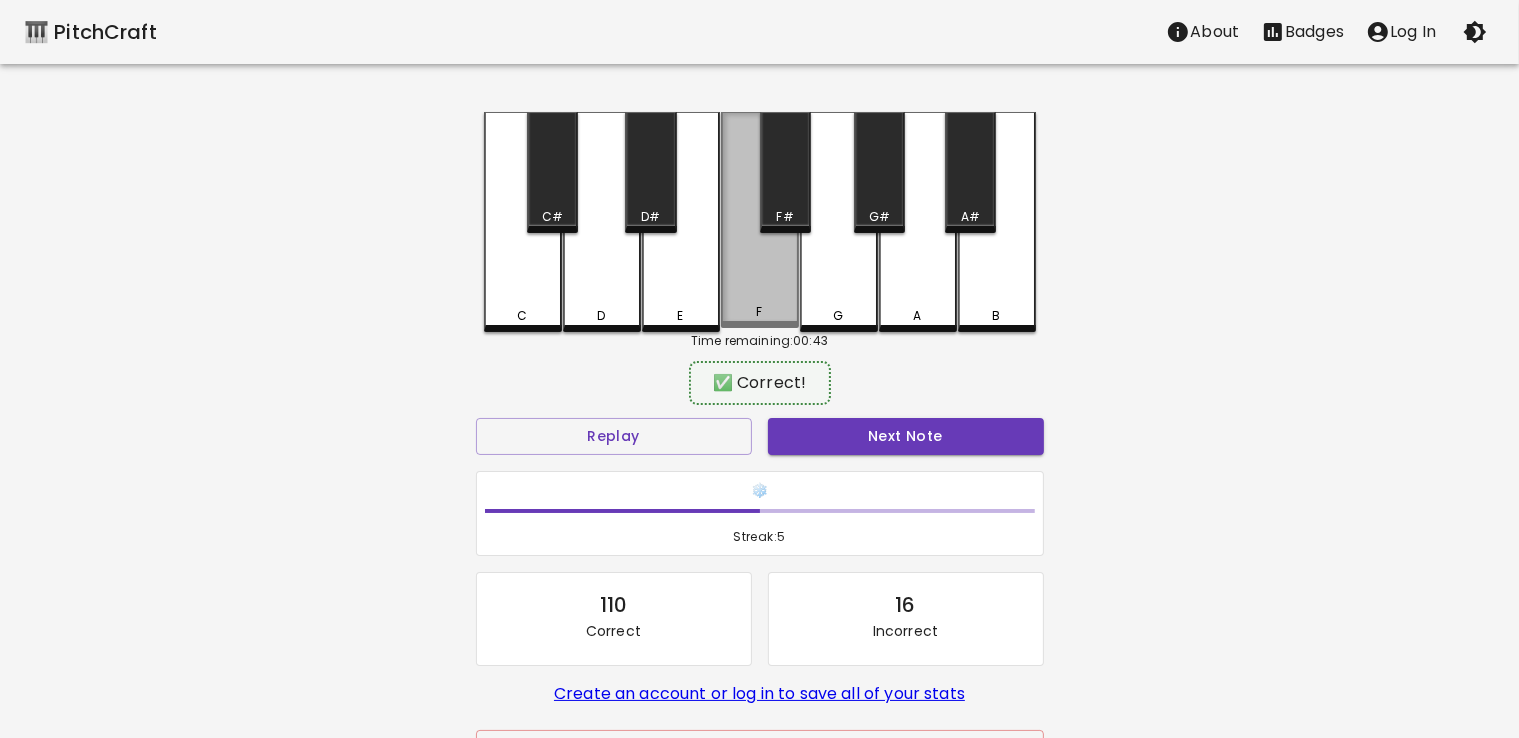 click on "F" at bounding box center [760, 220] 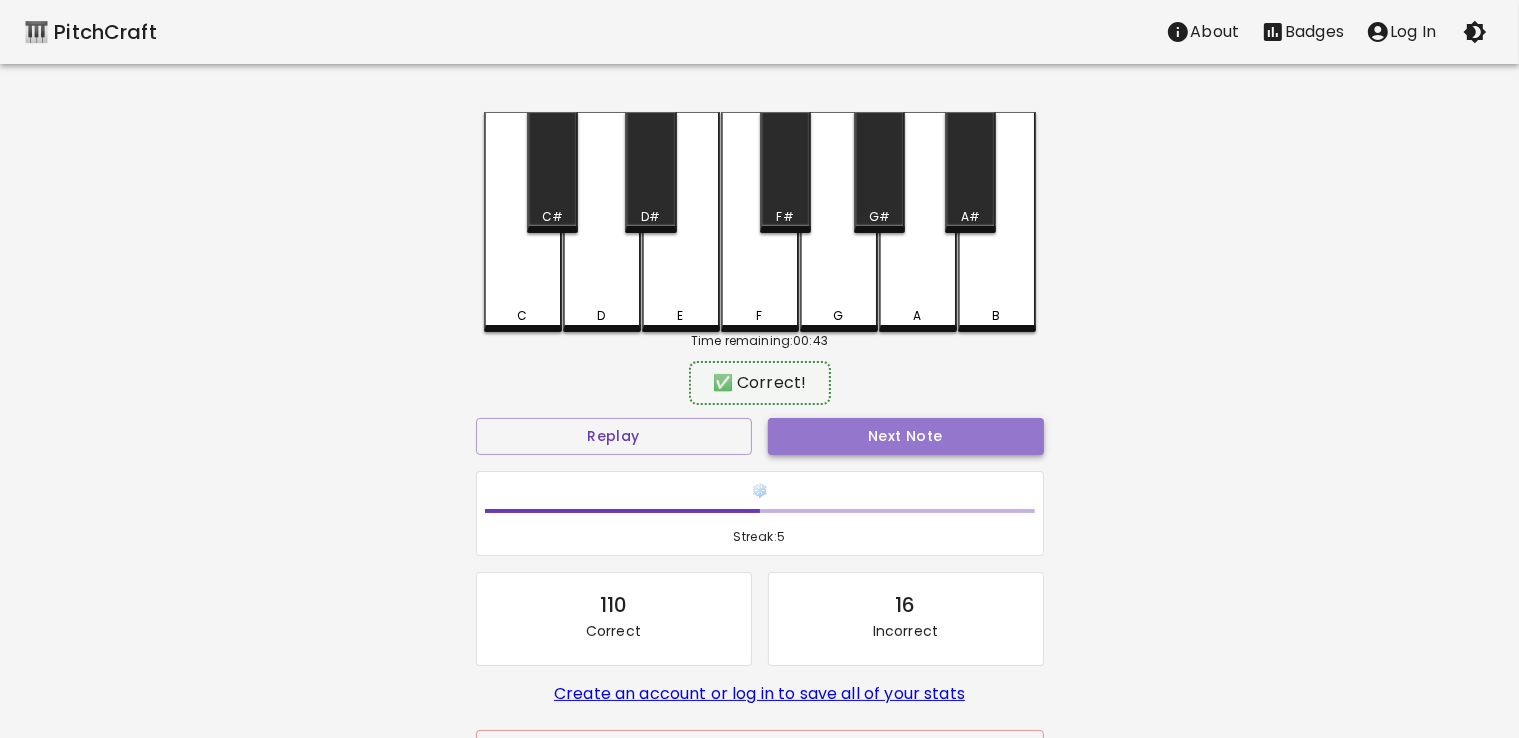 click on "Next Note" at bounding box center [906, 436] 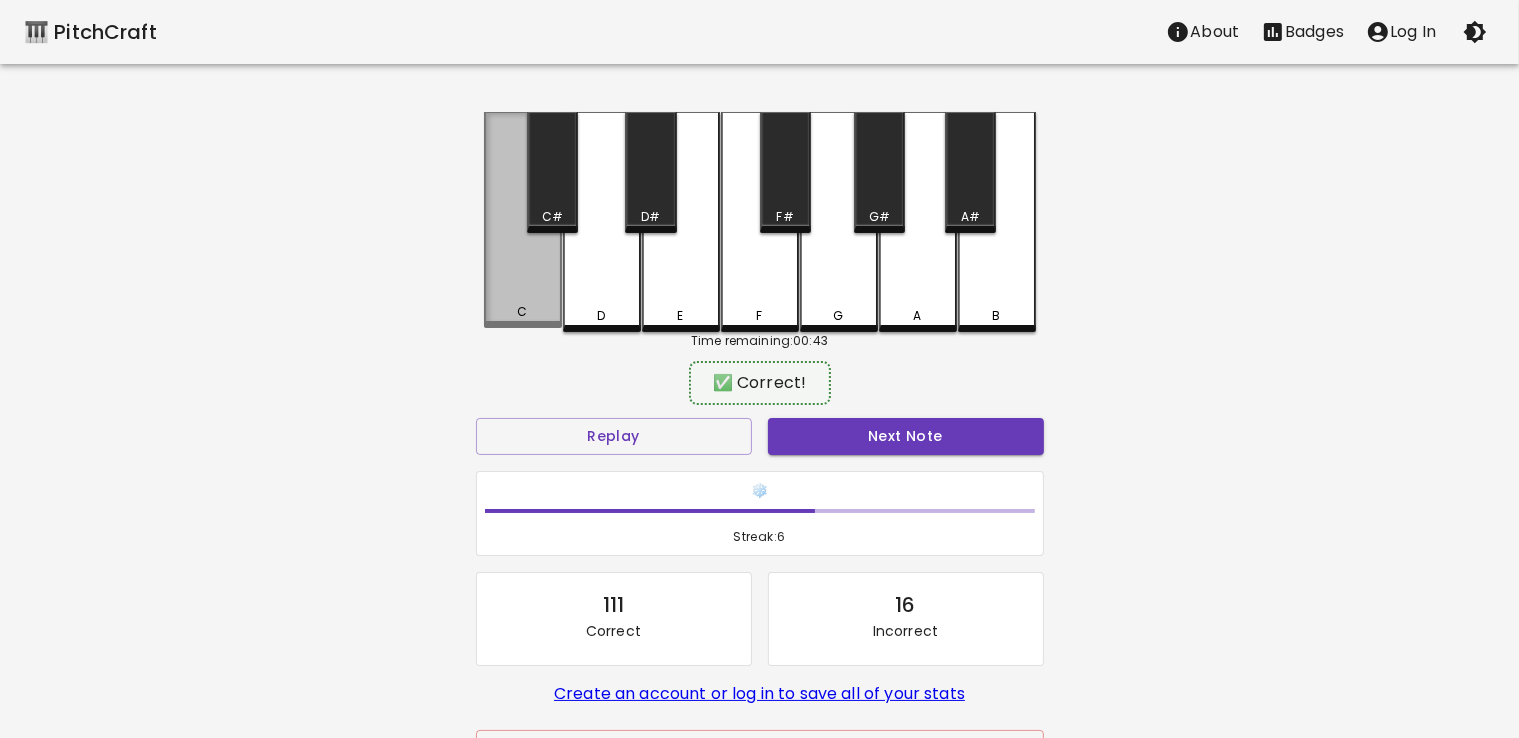 click on "C" at bounding box center [523, 220] 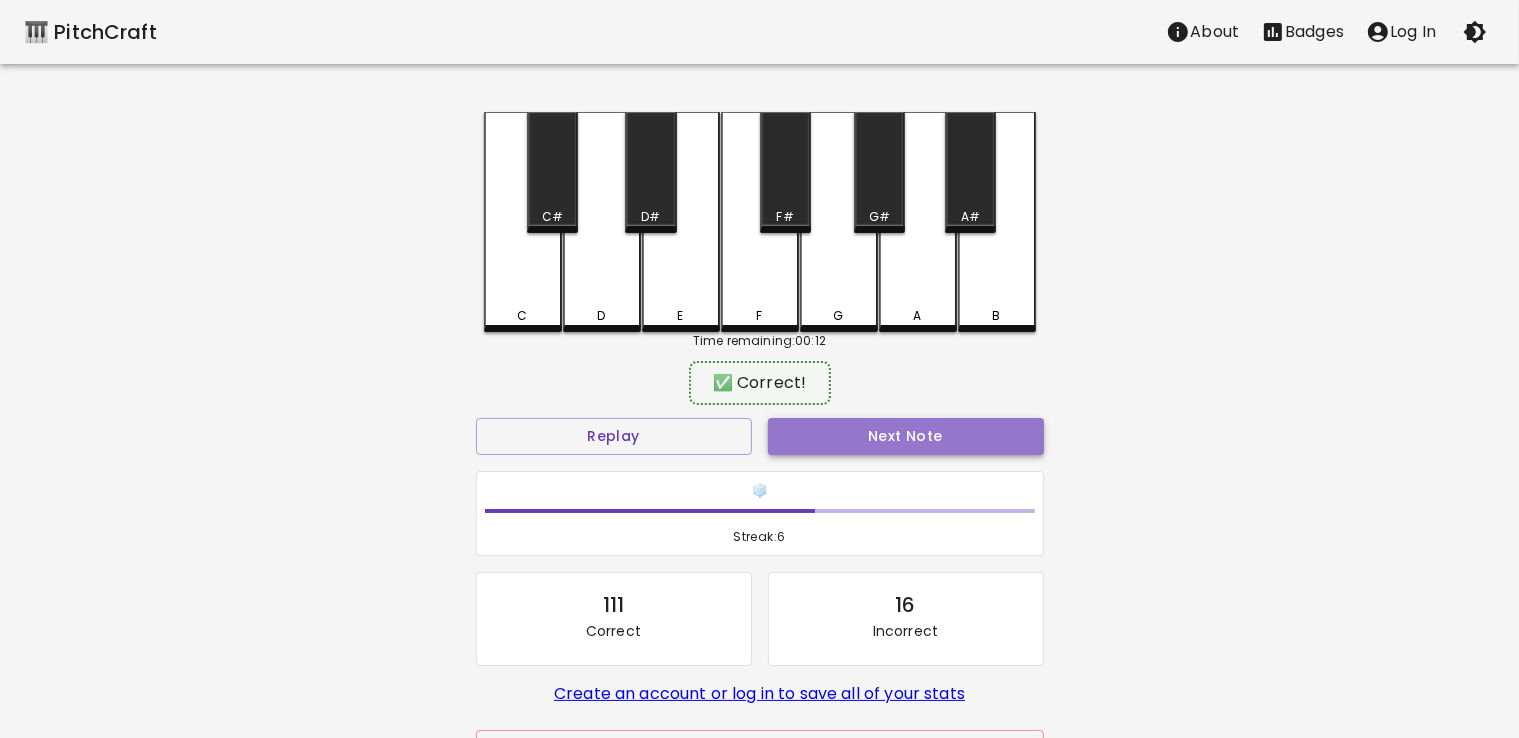 click on "Next Note" at bounding box center (906, 436) 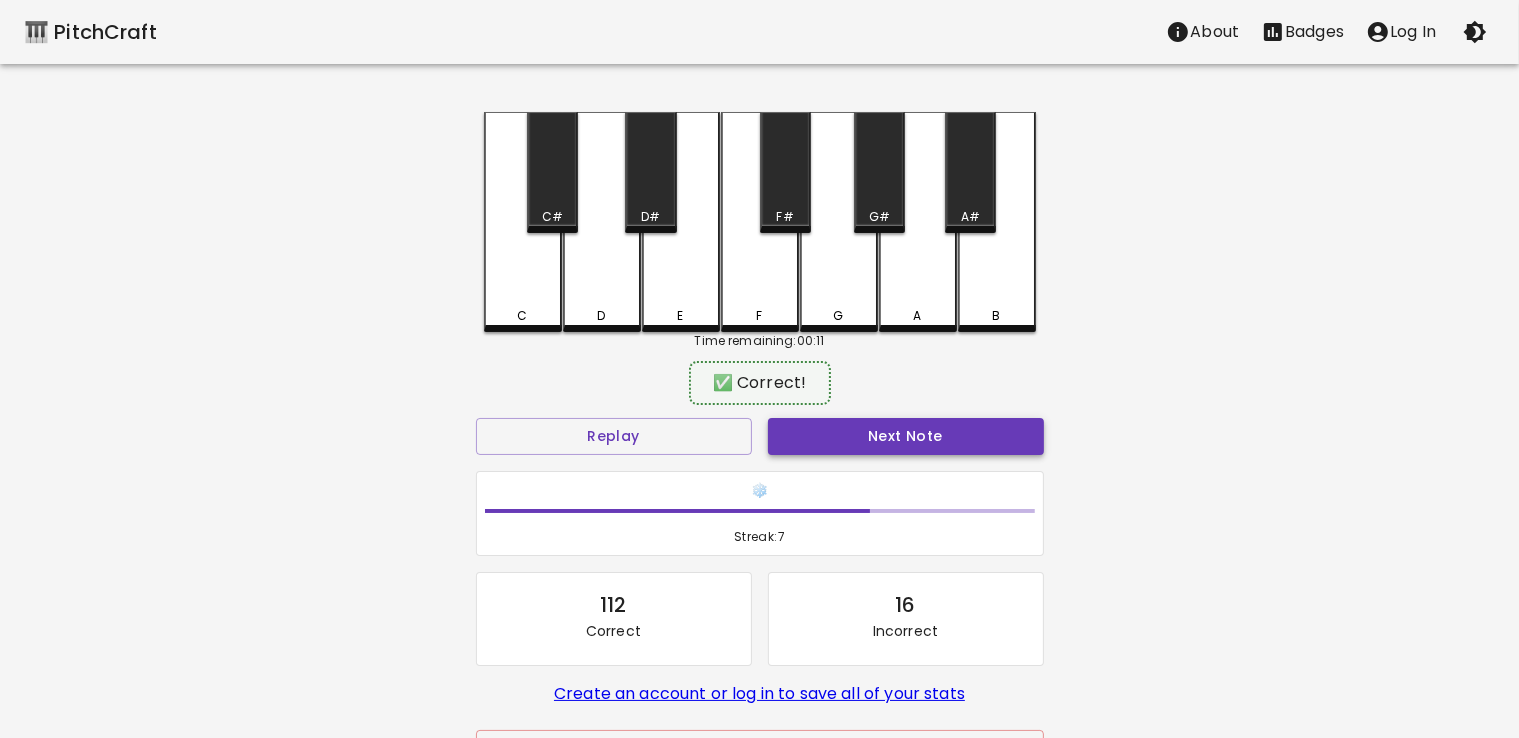 drag, startPoint x: 984, startPoint y: 310, endPoint x: 931, endPoint y: 429, distance: 130.26895 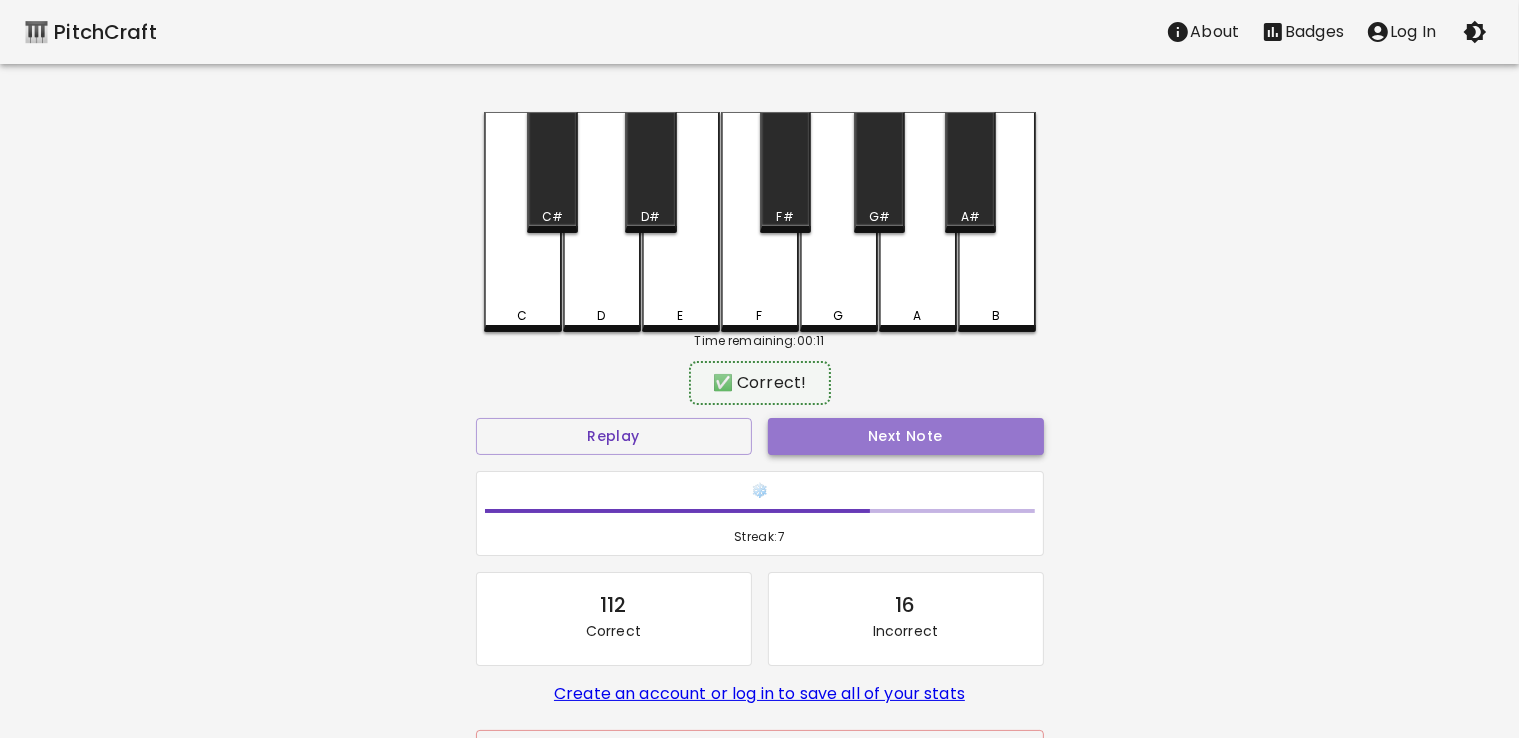 click on "Next Note" at bounding box center (906, 436) 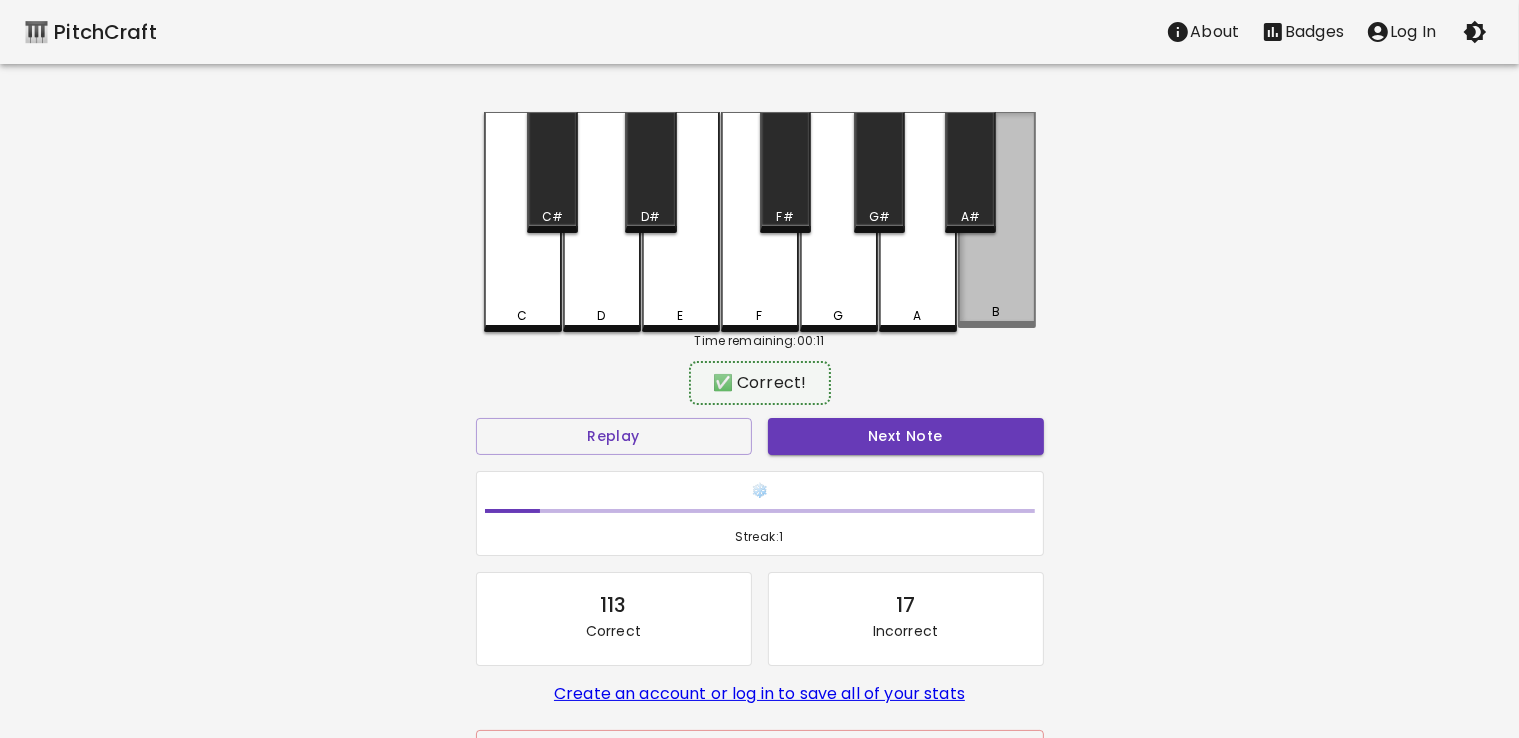 click on "B" at bounding box center (997, 220) 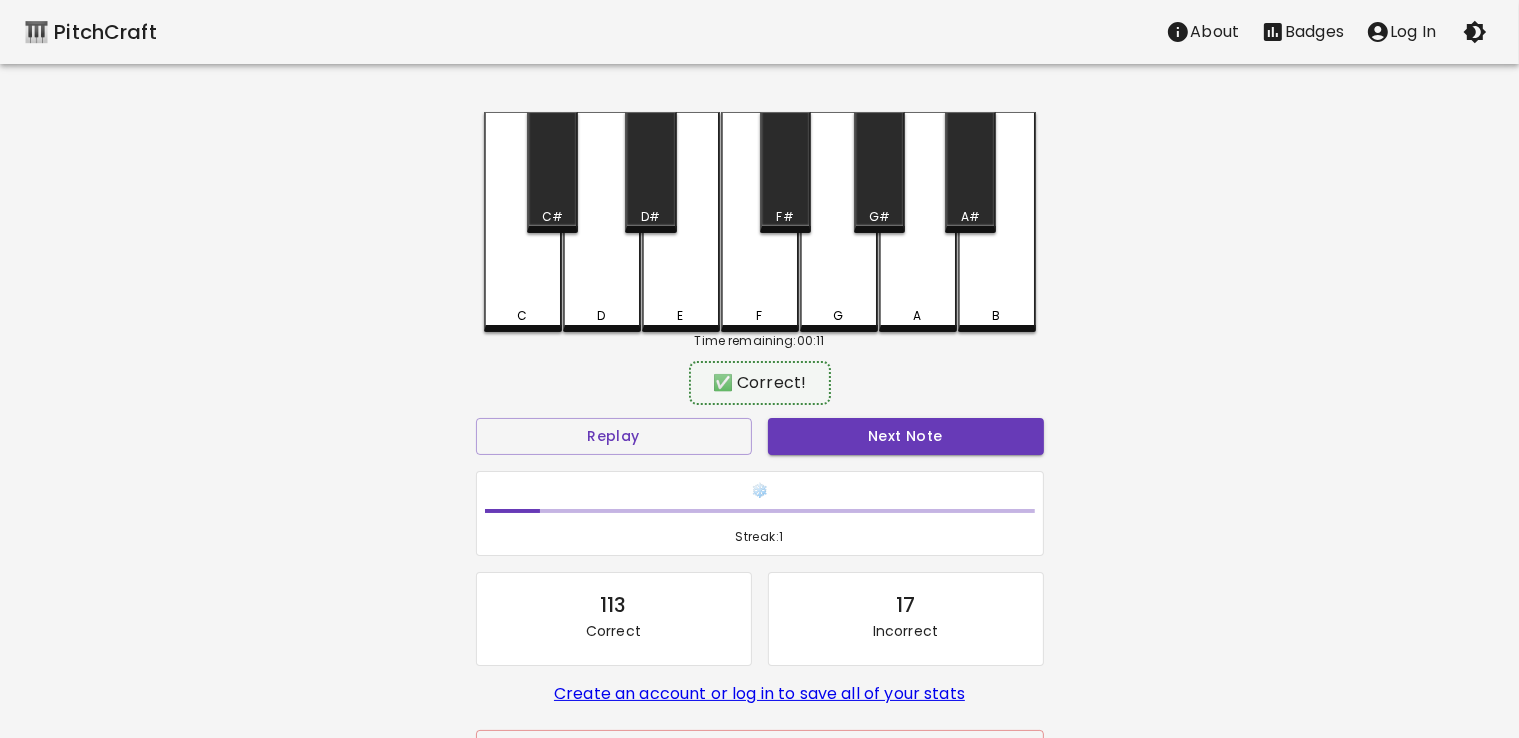click on "B" at bounding box center (997, 222) 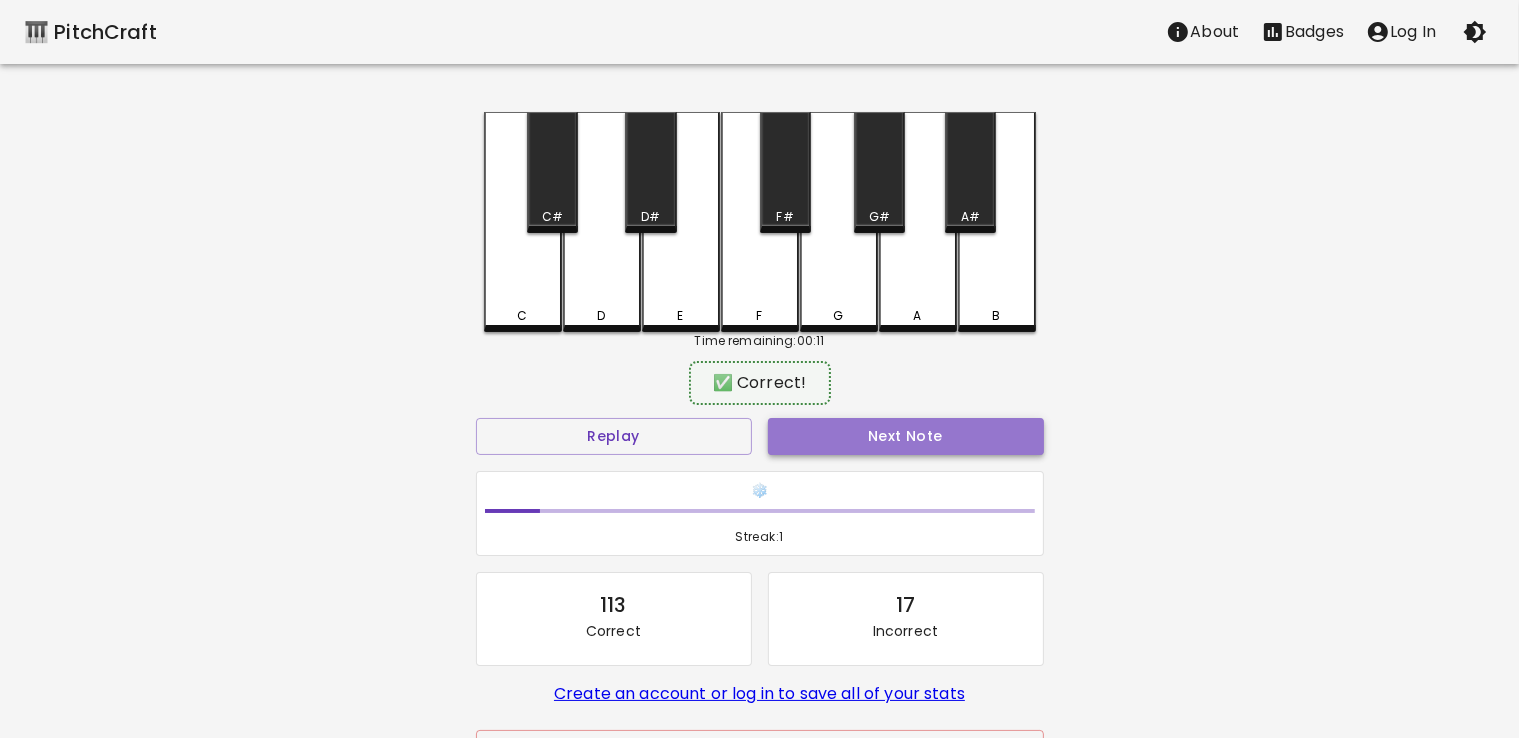 click on "Next Note" at bounding box center (906, 436) 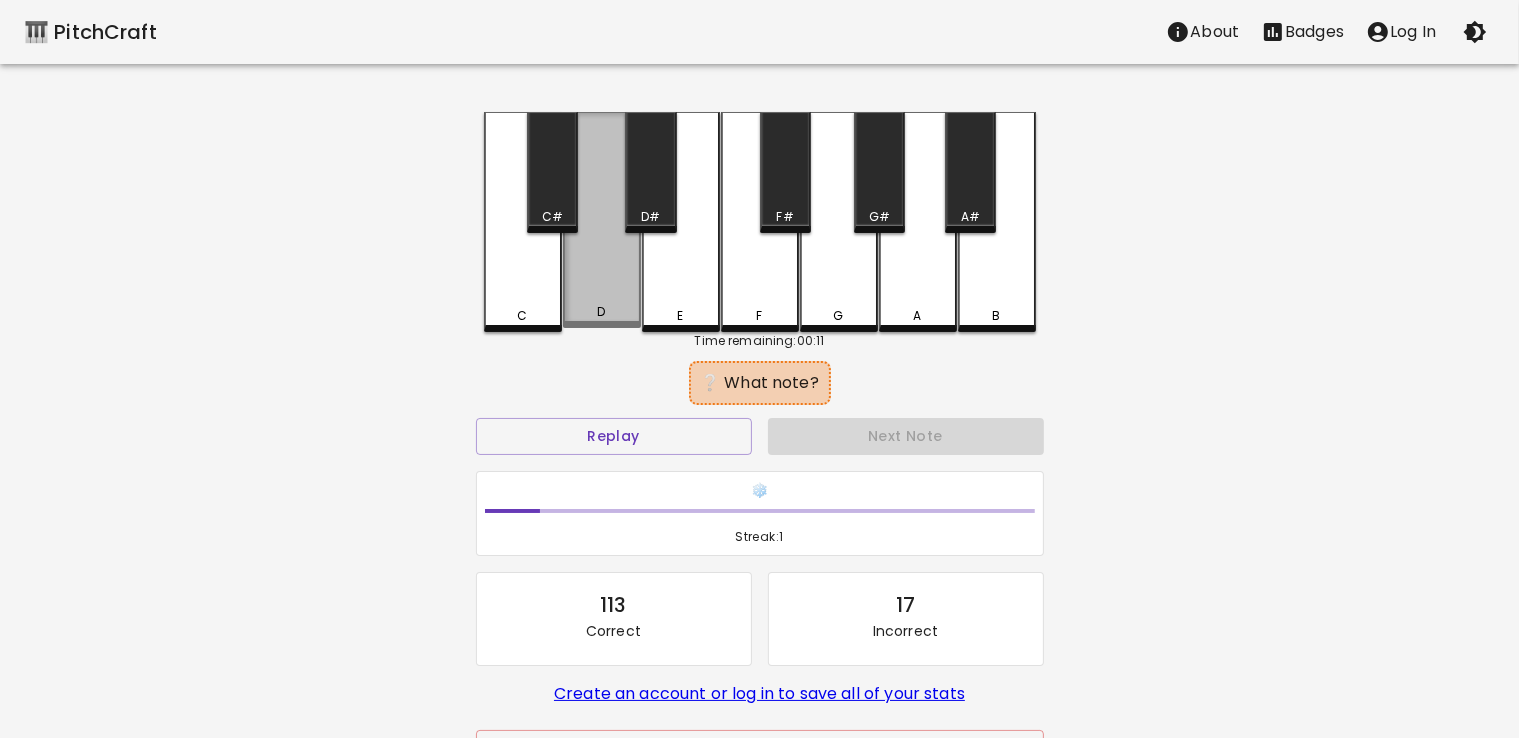 click on "D" at bounding box center (602, 220) 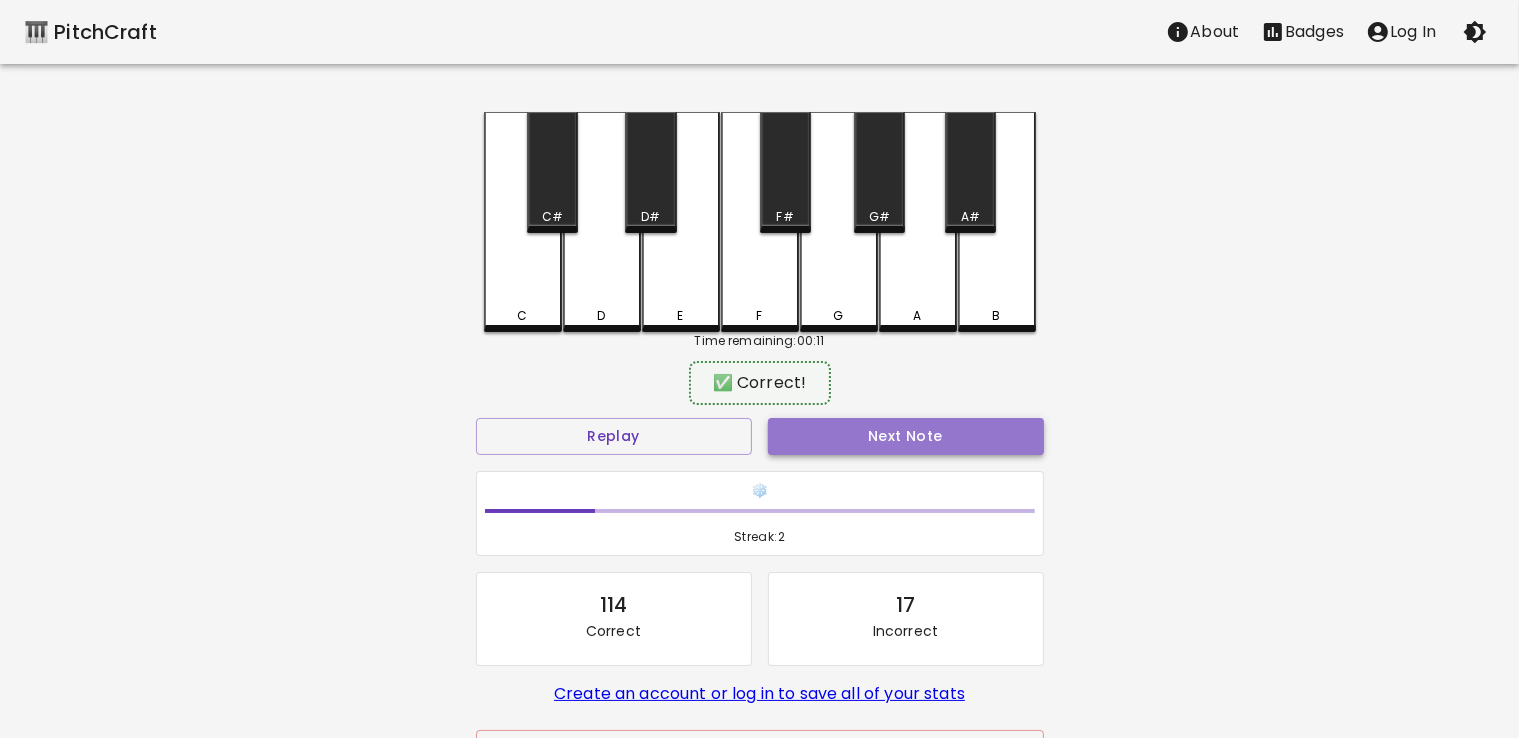 click on "Next Note" at bounding box center [906, 436] 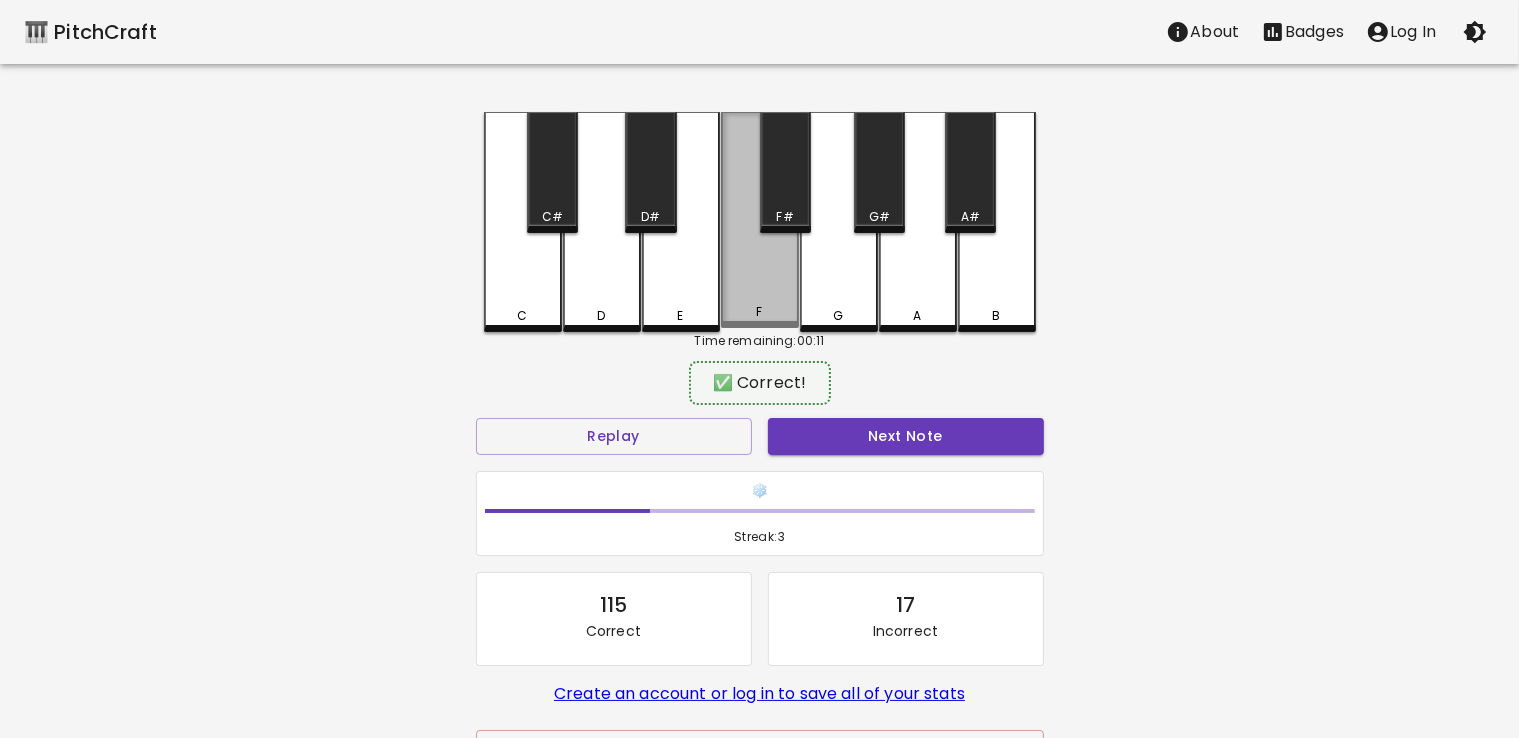 click on "F" at bounding box center (760, 312) 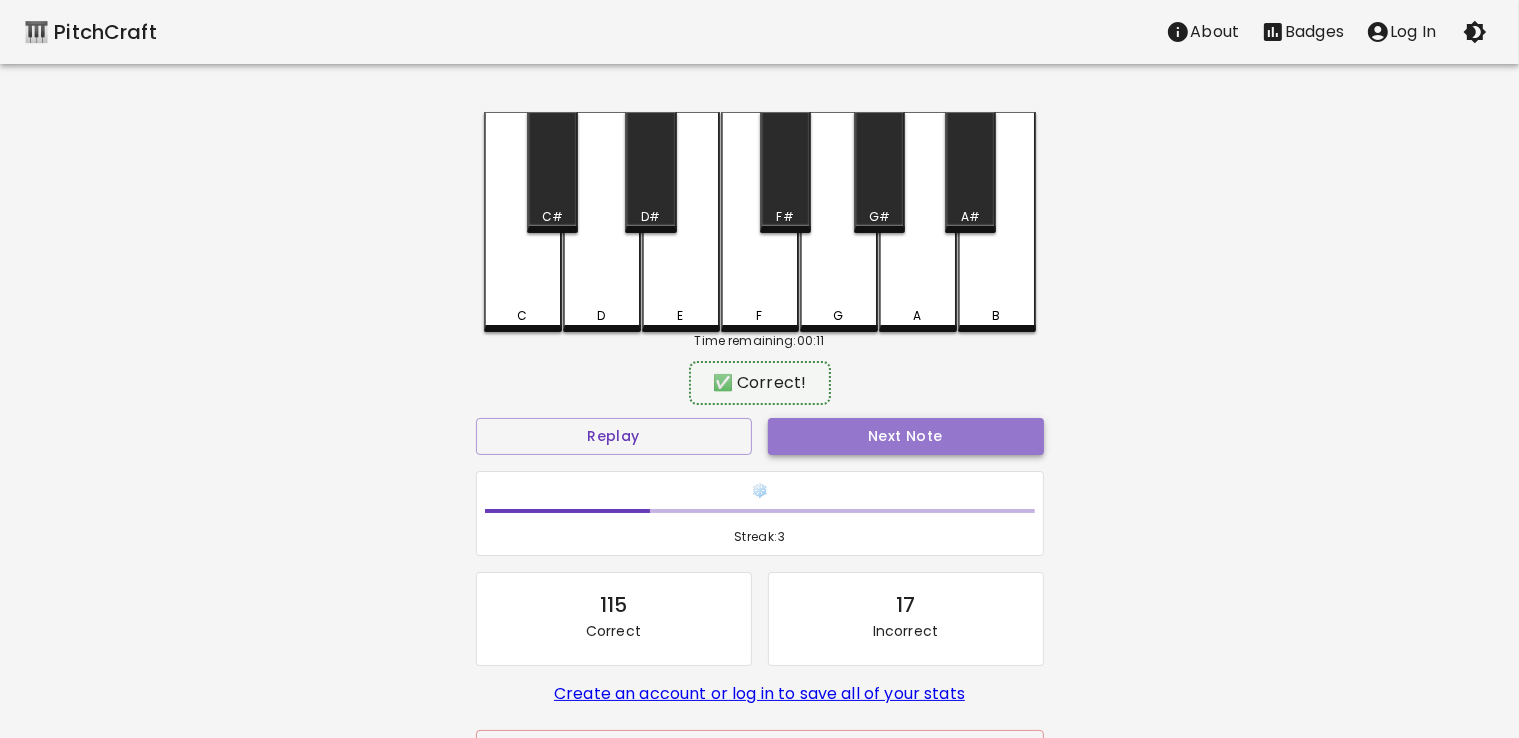 click on "Next Note" at bounding box center [906, 436] 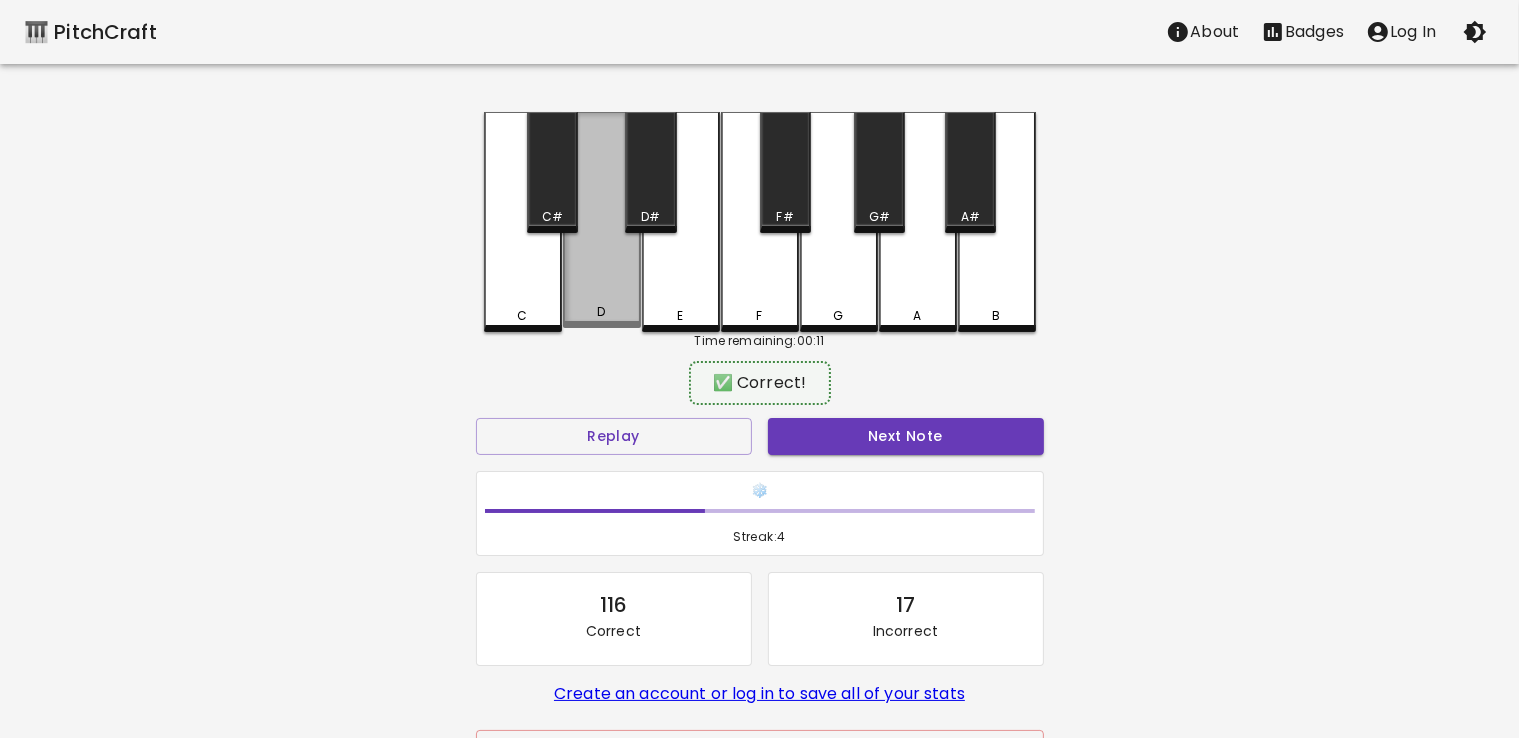 click on "D" at bounding box center [602, 312] 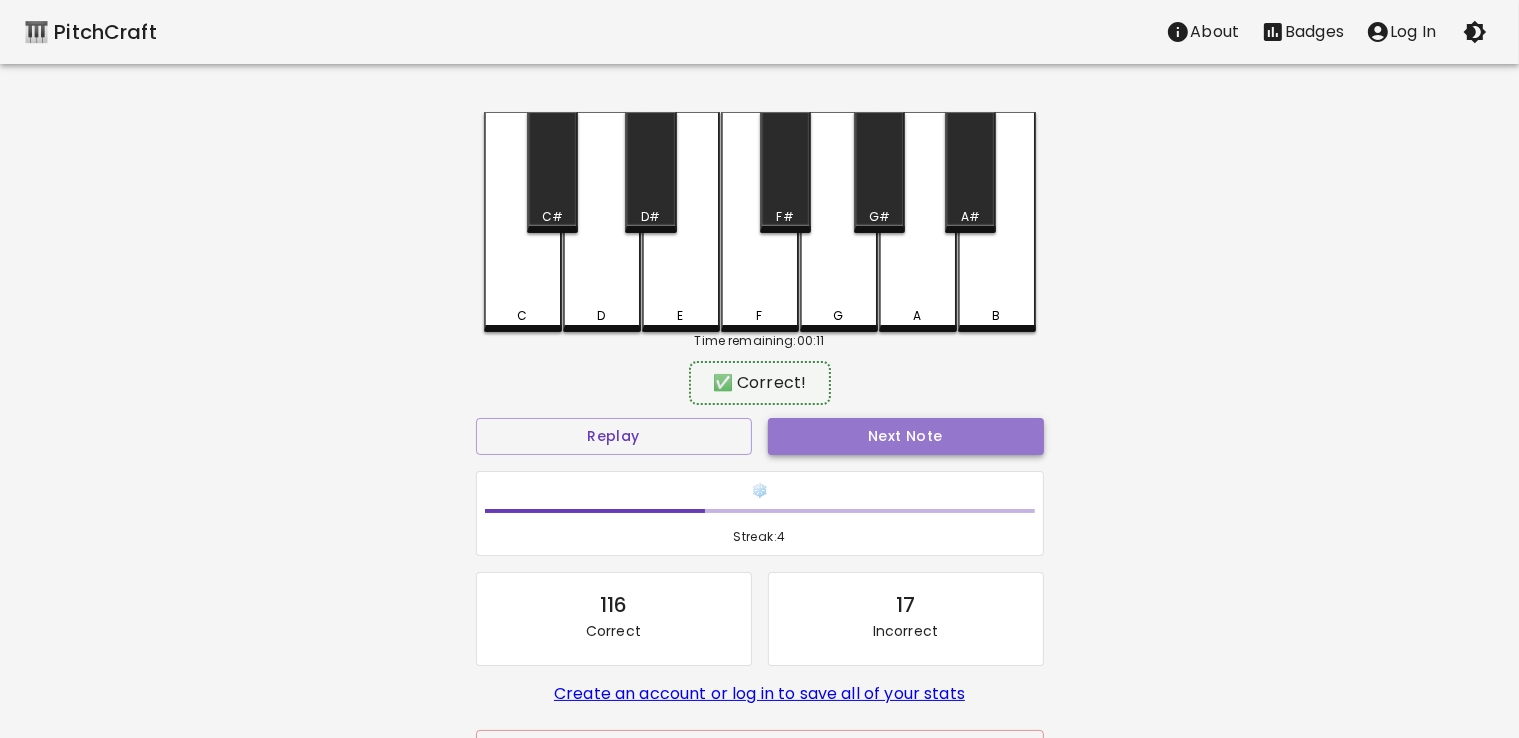 click on "Next Note" at bounding box center (906, 436) 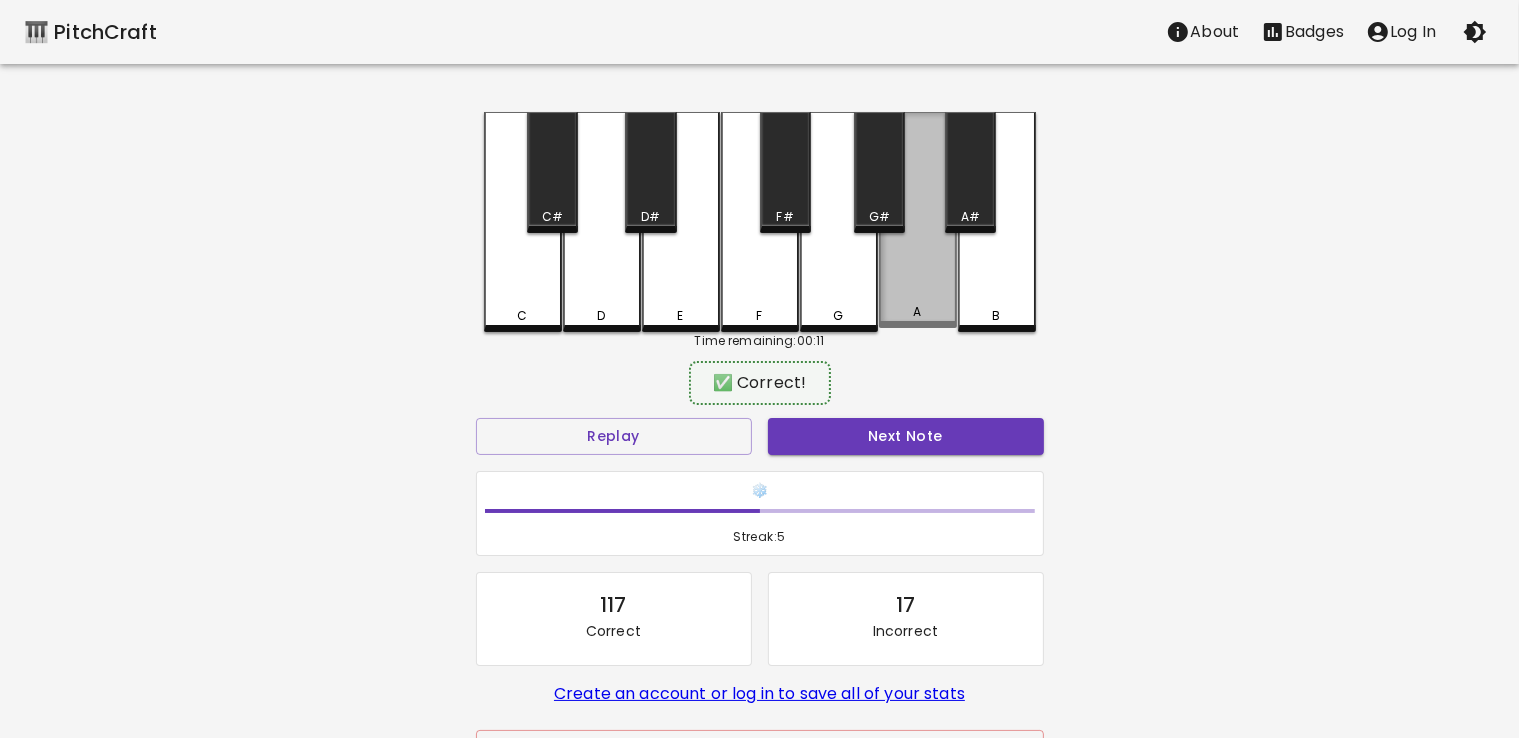 click on "A" at bounding box center (918, 312) 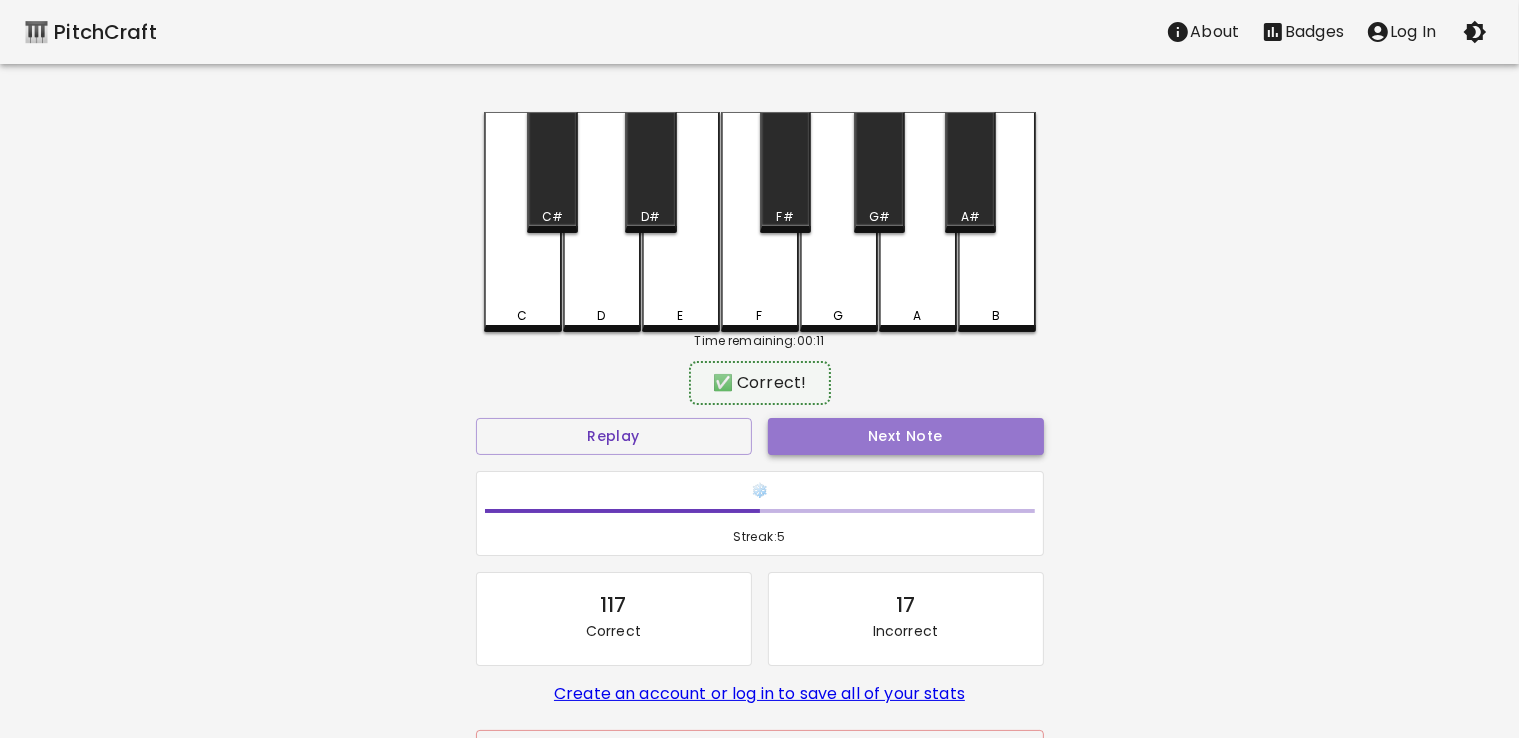 click on "Next Note" at bounding box center (906, 436) 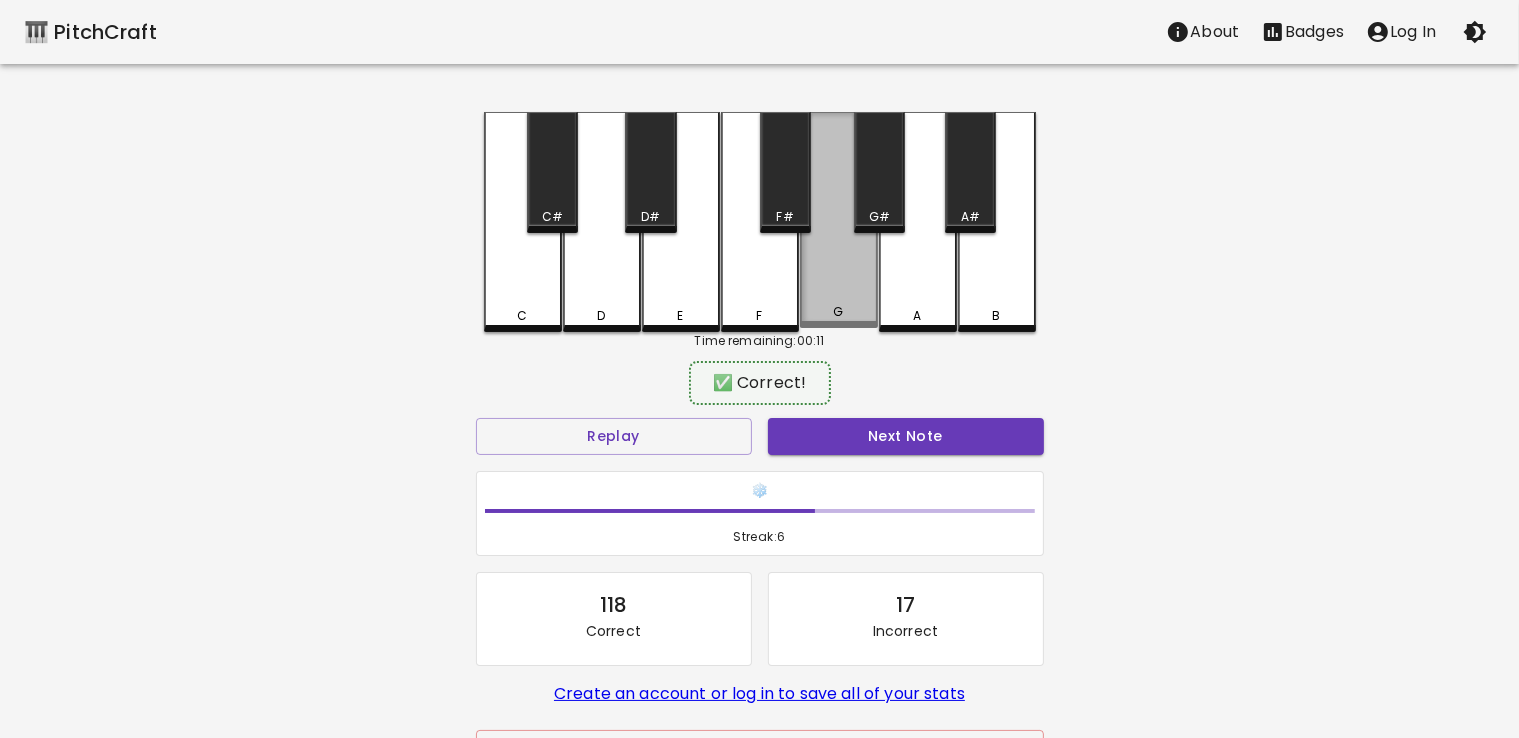 click on "G" at bounding box center [839, 220] 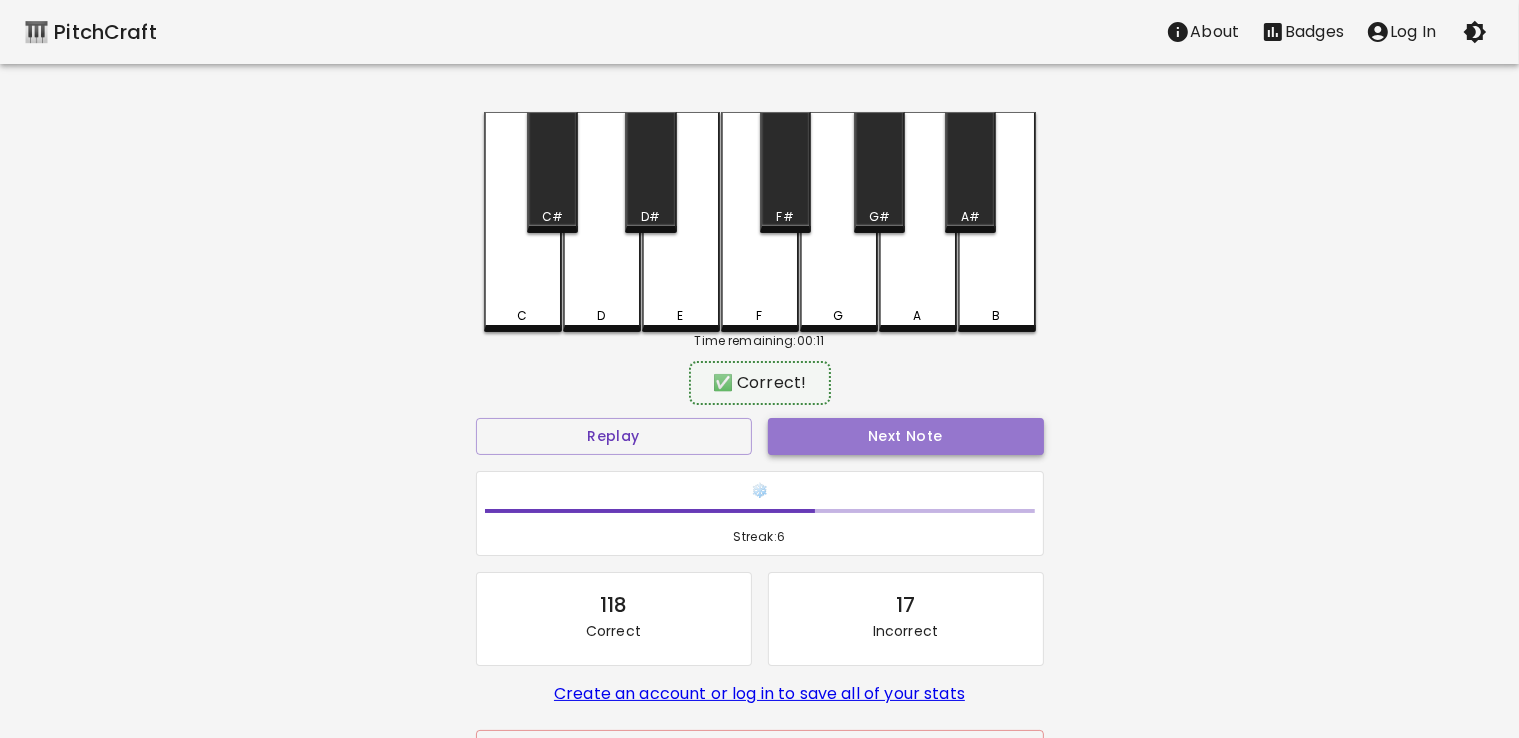 click on "Next Note" at bounding box center (906, 436) 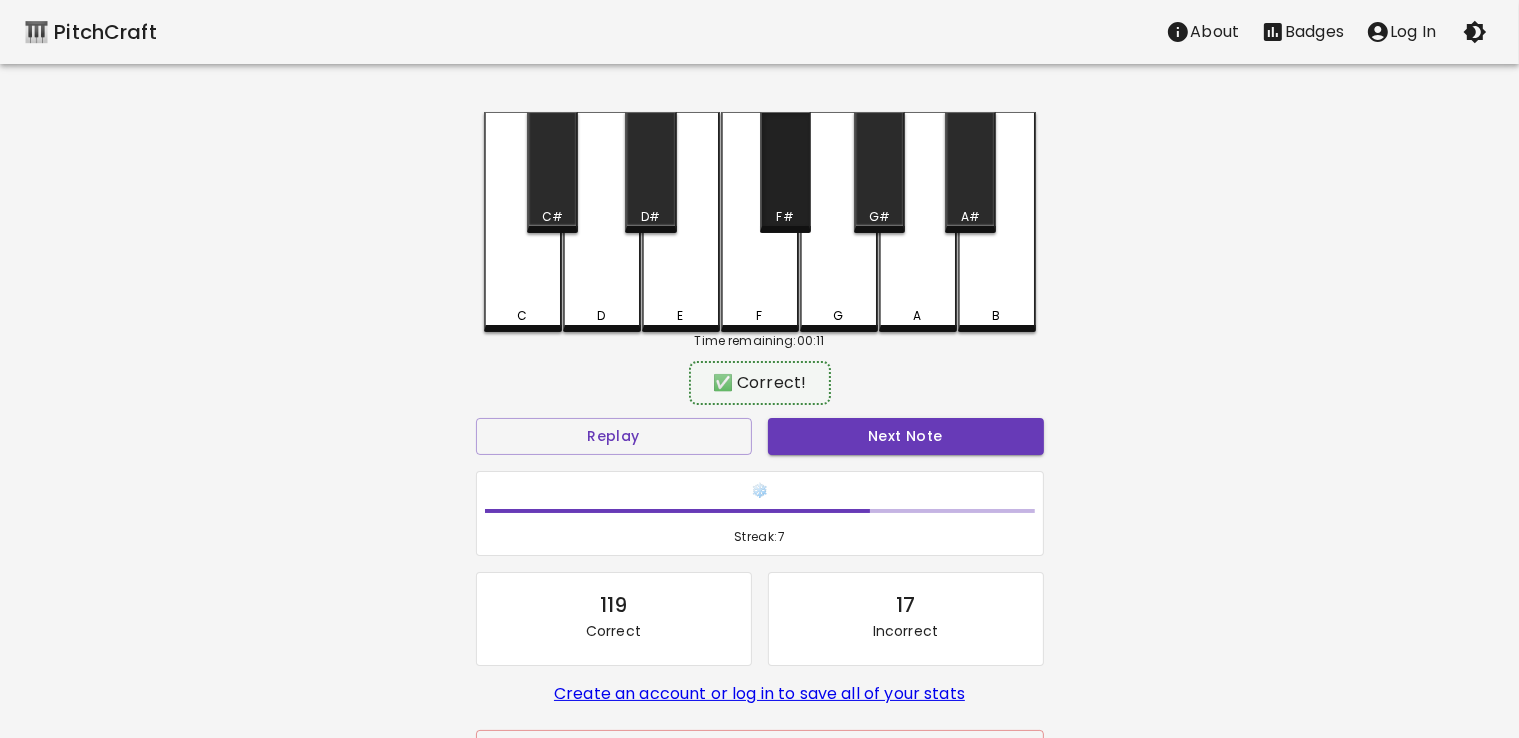 click on "F#" at bounding box center (785, 172) 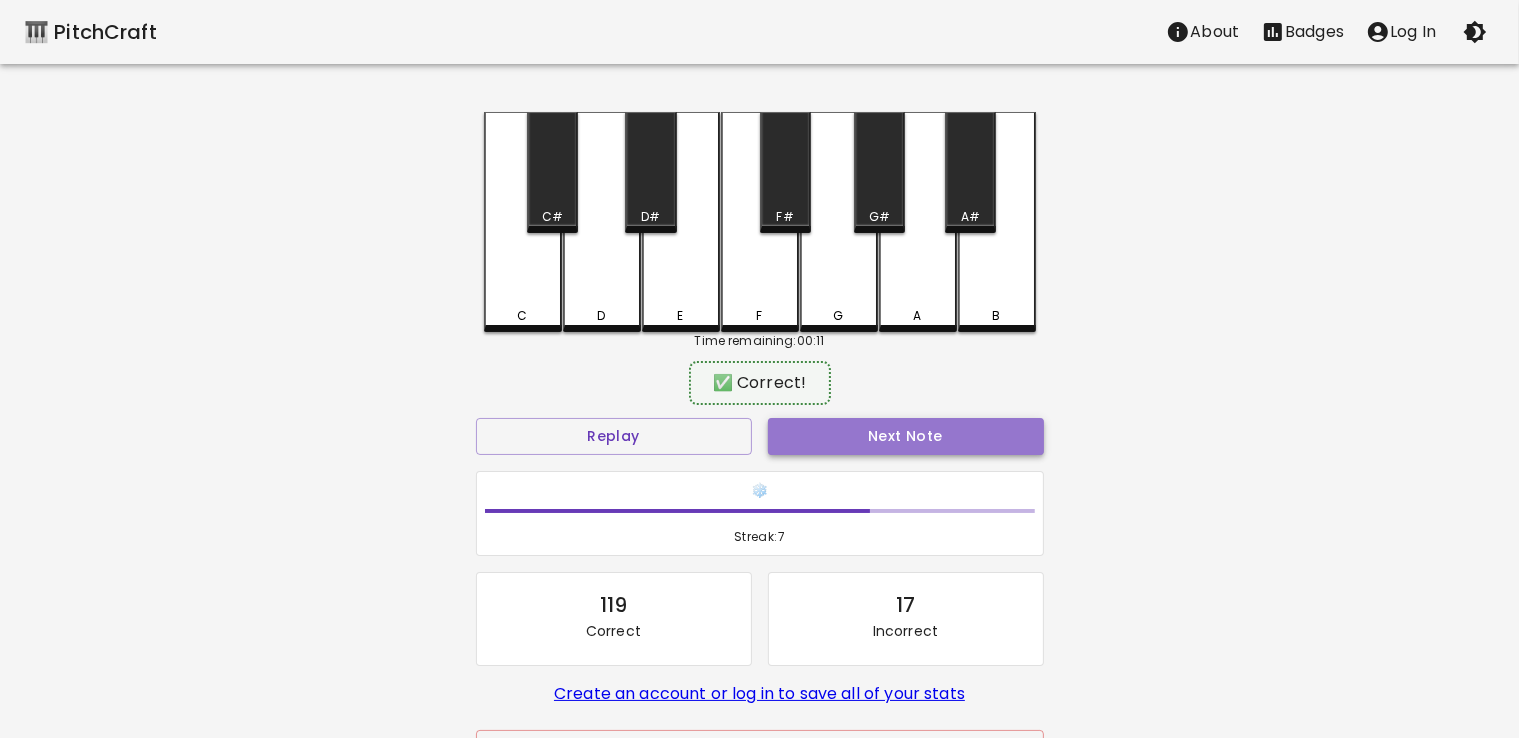 click on "Next Note" at bounding box center (906, 436) 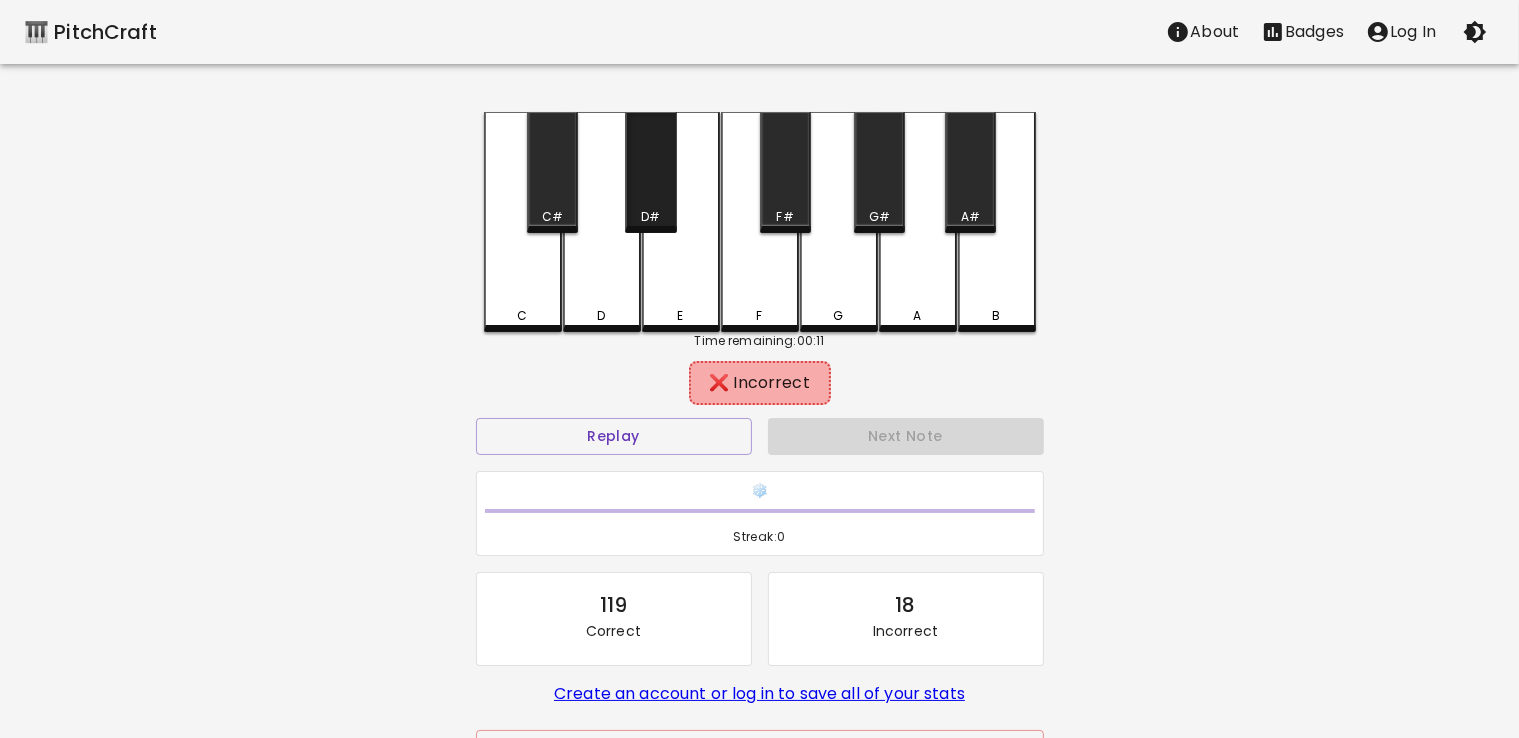 click on "D#" at bounding box center (650, 172) 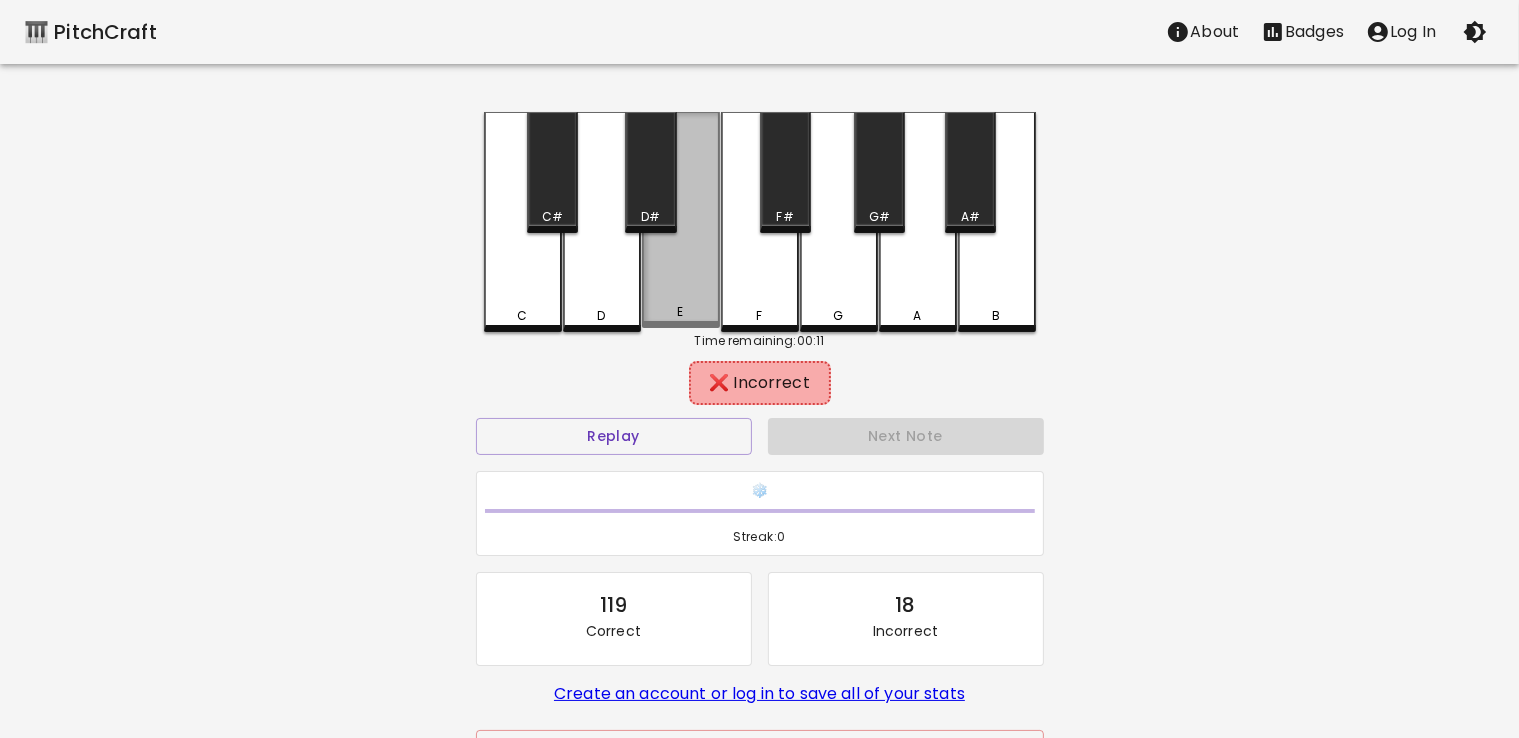click on "E" at bounding box center [681, 220] 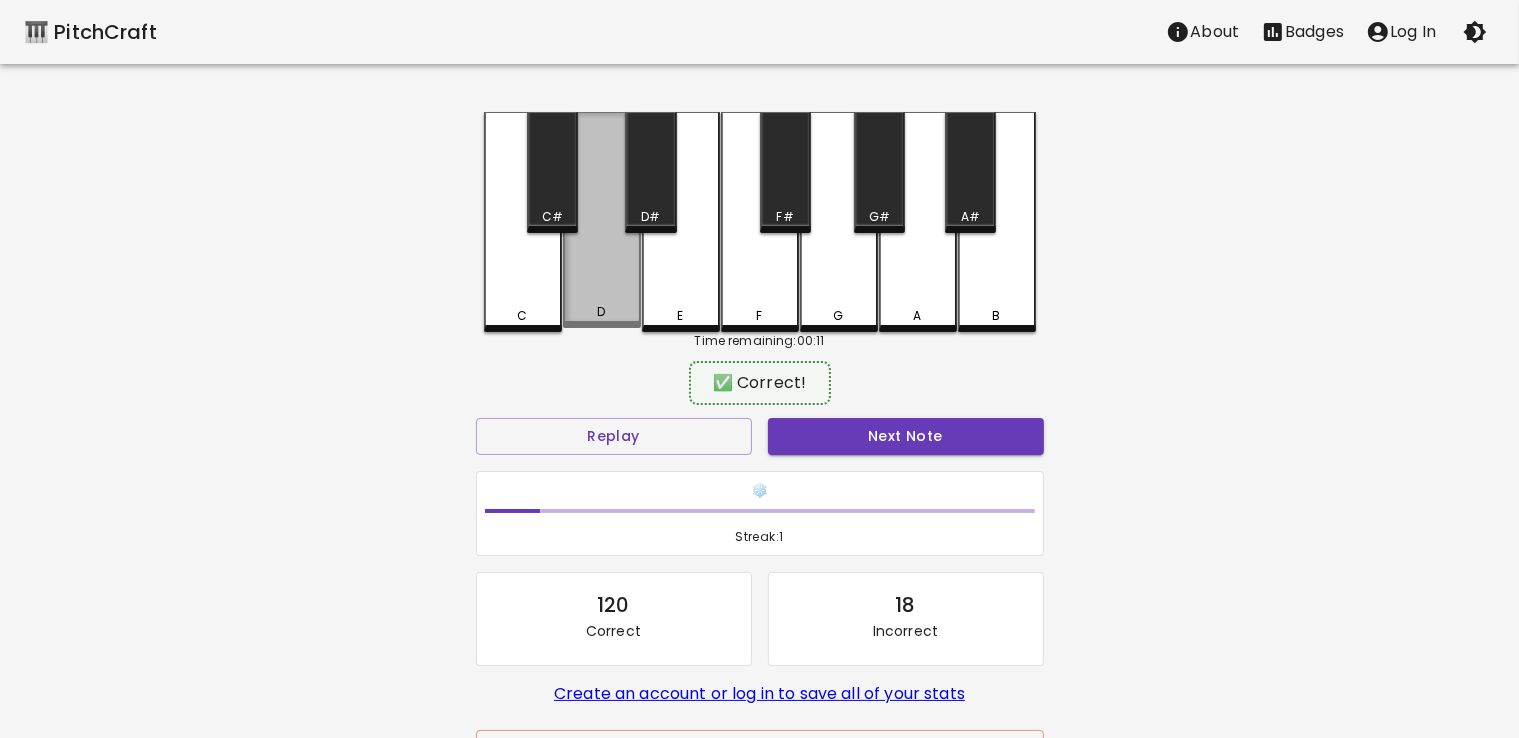click on "D" at bounding box center [602, 220] 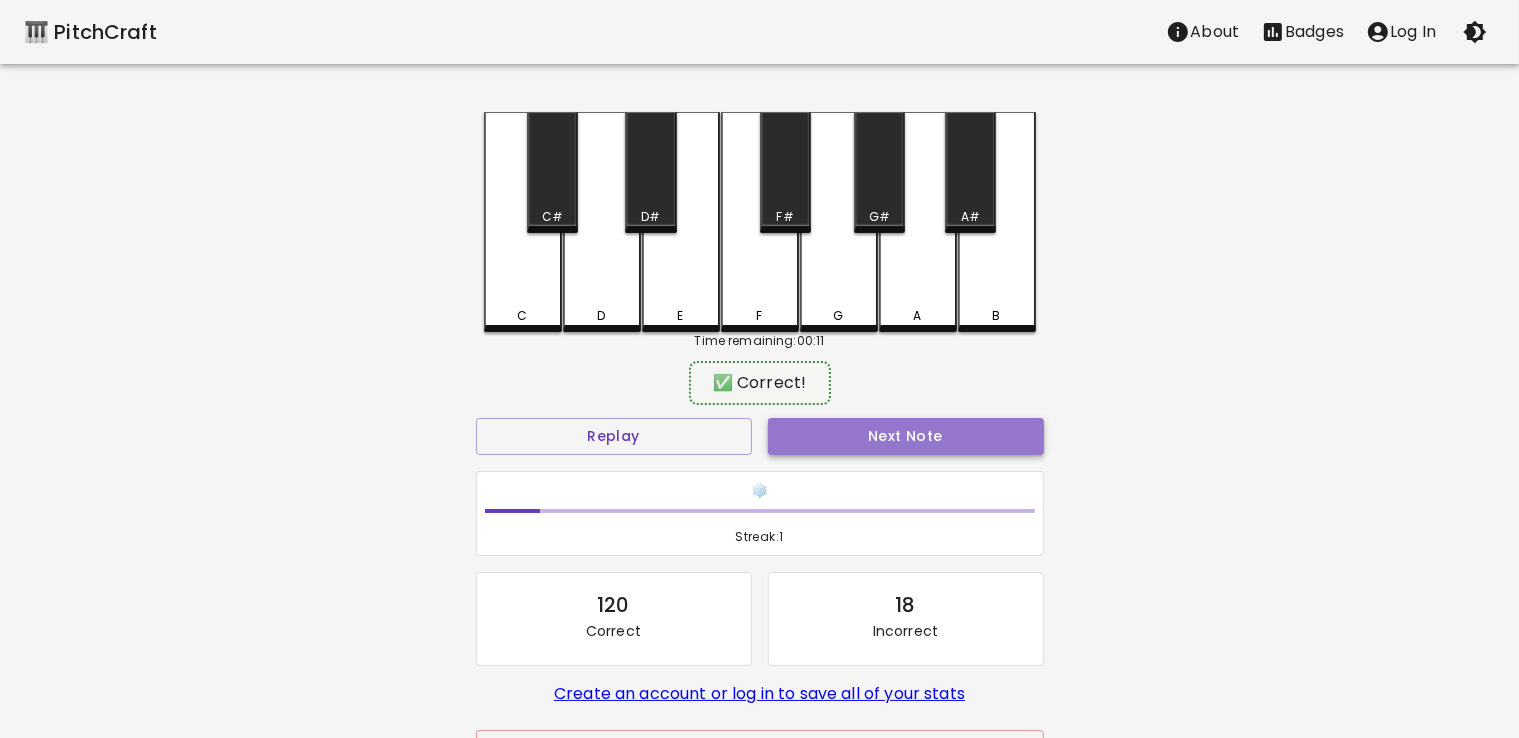 click on "Next Note" at bounding box center [906, 436] 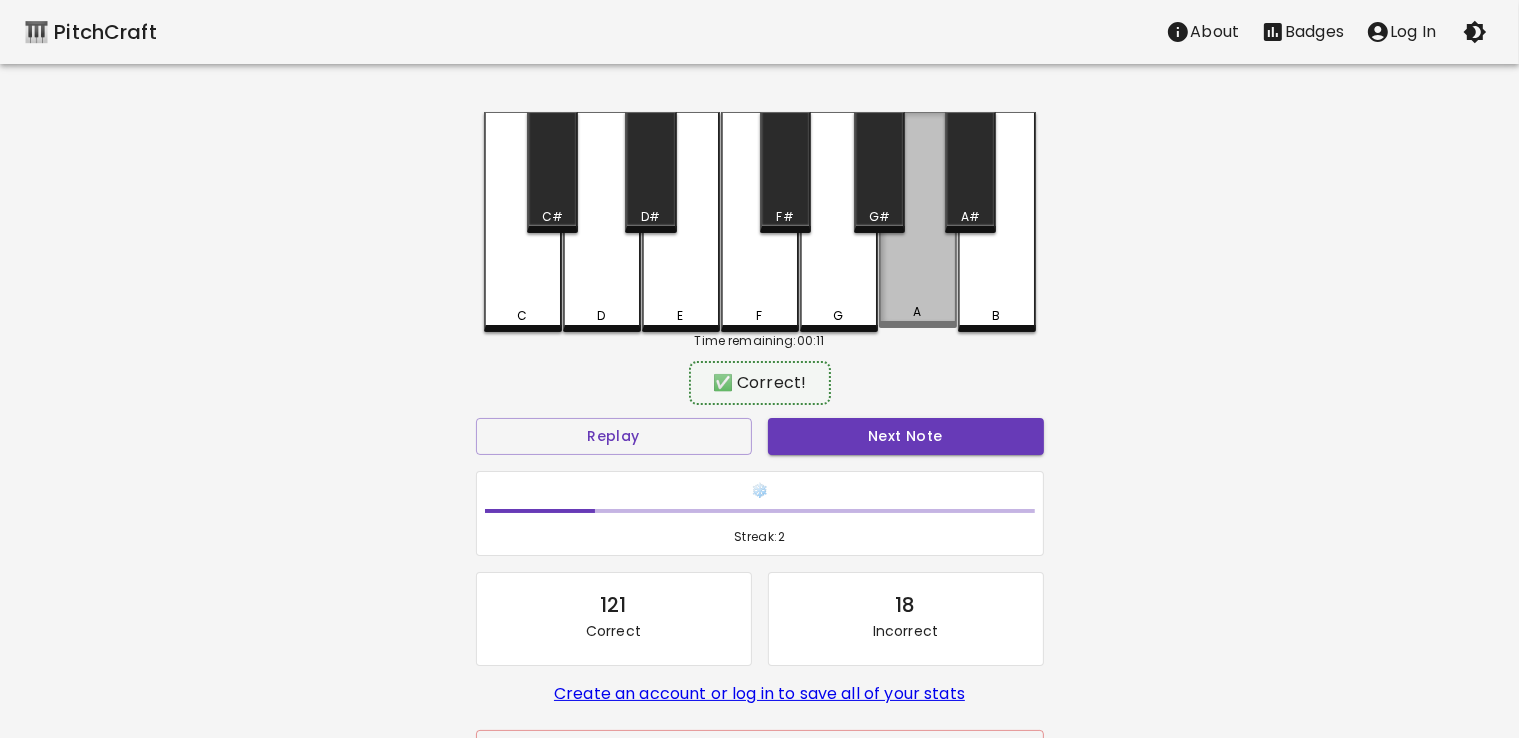 click on "A" at bounding box center (918, 220) 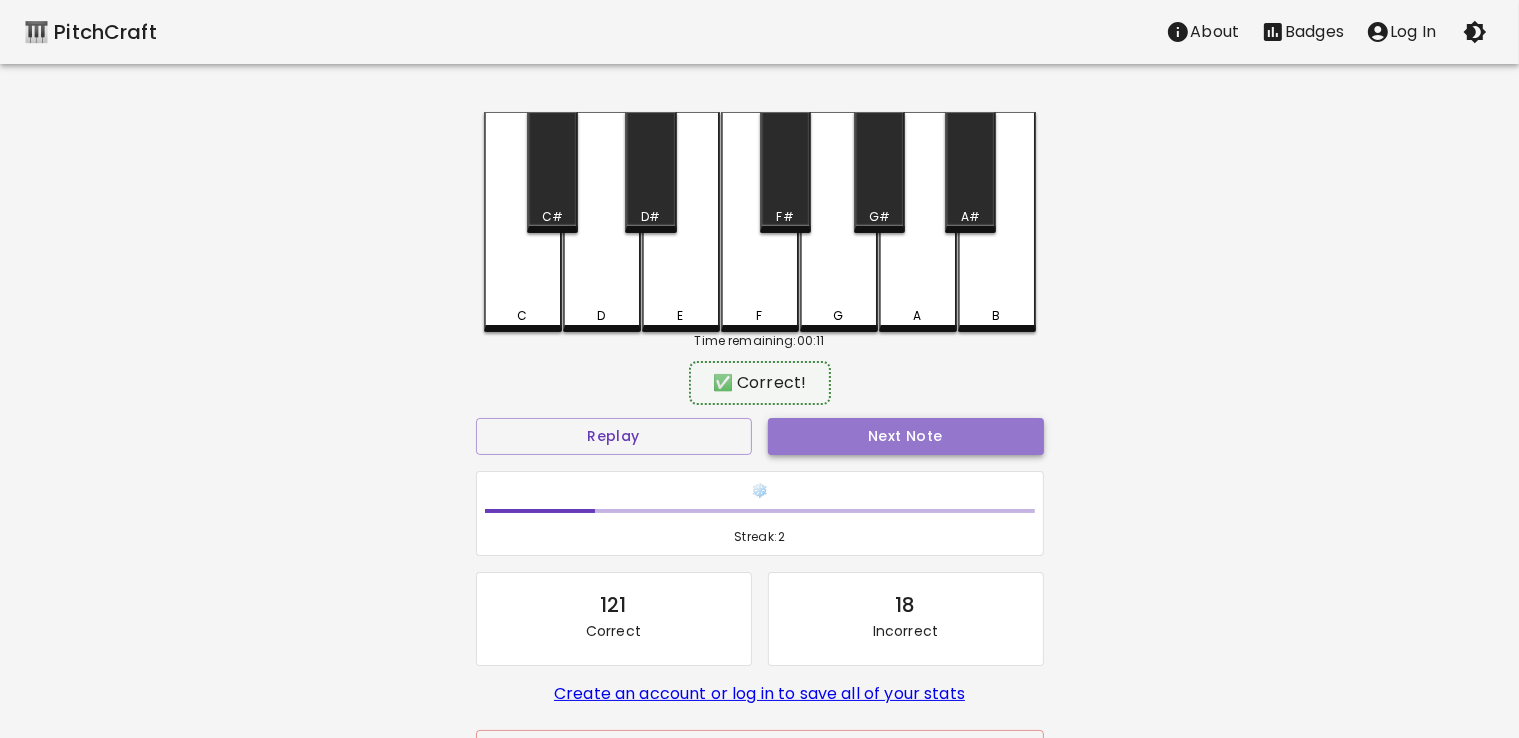 click on "Next Note" at bounding box center (906, 436) 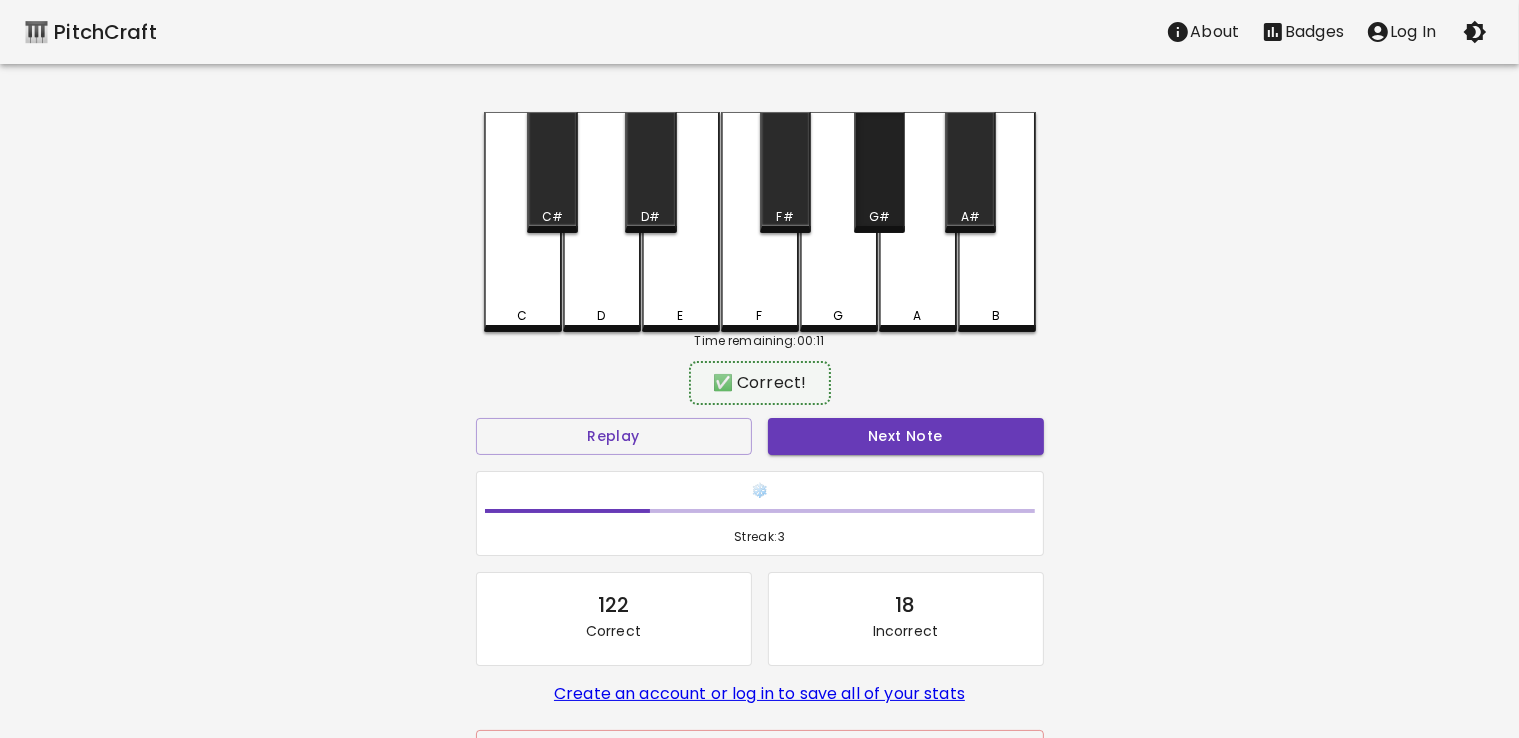 click on "G#" at bounding box center [879, 172] 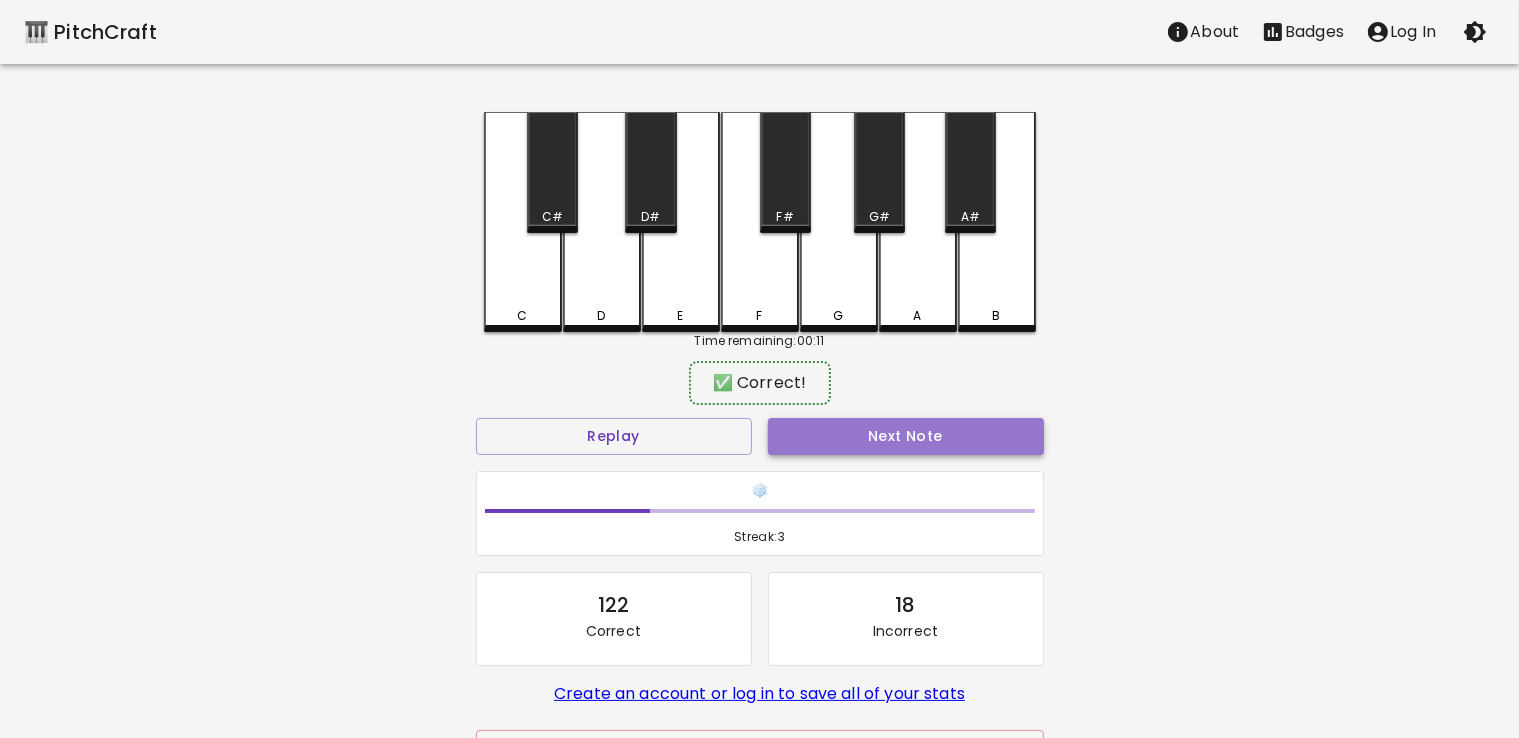 click on "Next Note" at bounding box center (906, 436) 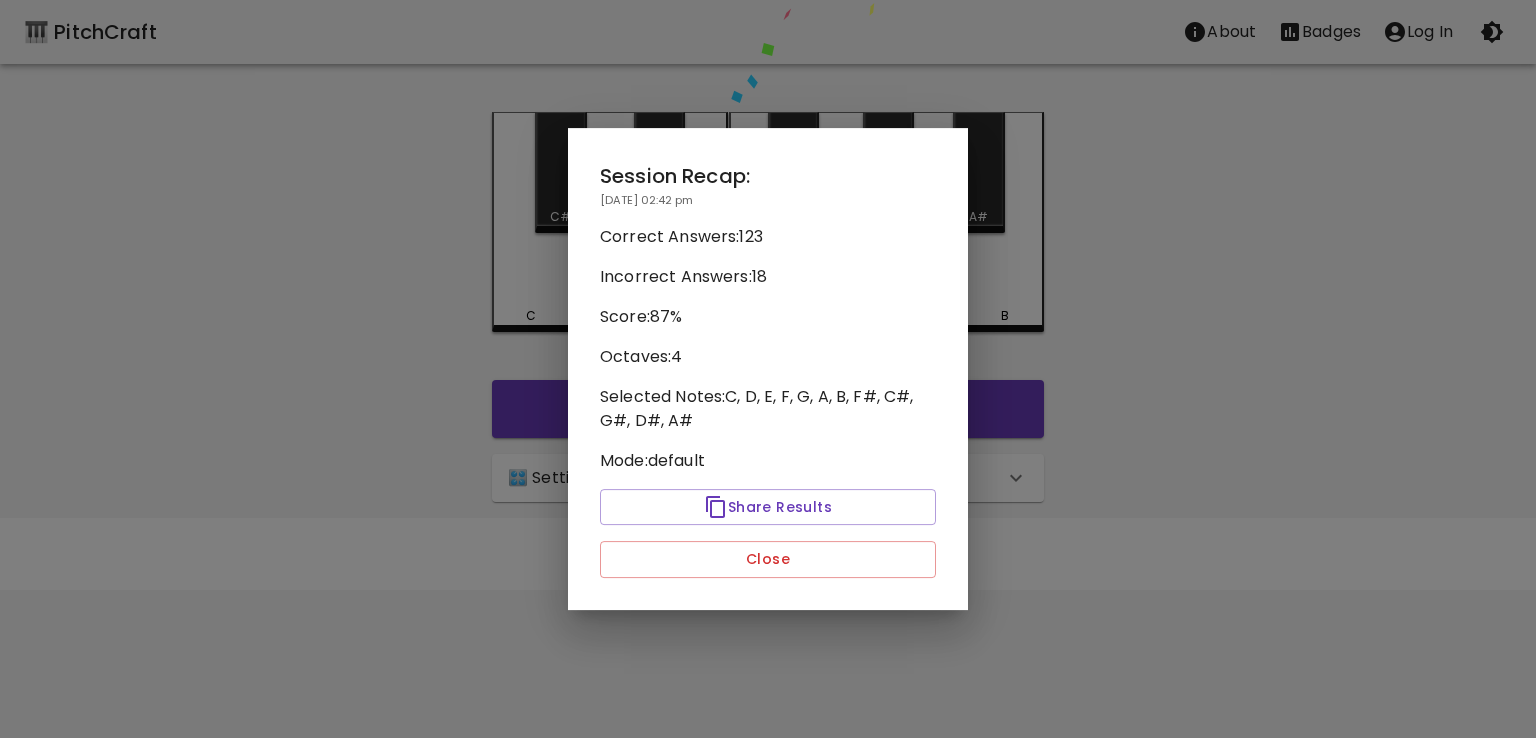 click on "🎹 PitchCraft About Badges   Log In C C# D D# E F F# G G# A A# B Start 🎛️ Settings Level 11 | C, D, E, F, G, A, B, F#, C#, G#, D#, A# 21 Level Mode Selection Sequential Mode Chord Mode Default Mode Show Keyboard Shortcuts Show Note Names Autoplay next note Show Streak Octave(s) High Voice 4 Octave Instrument Piano acoustic_grand_piano Instrument ©  2025  🎹 PitchCraft. All rights reserved. Privacy Policy About Badges Sign In Profile My account Session Recap: [DATE] 02:42 pm Correct Answers:  123 Incorrect Answers:  18 Score:  87 % Octaves:  4 Selected Notes:  C, D, E, F, G, A, B, F#, C#, G#, D#, A# Mode:  default  Share Results Close" at bounding box center [768, 295] 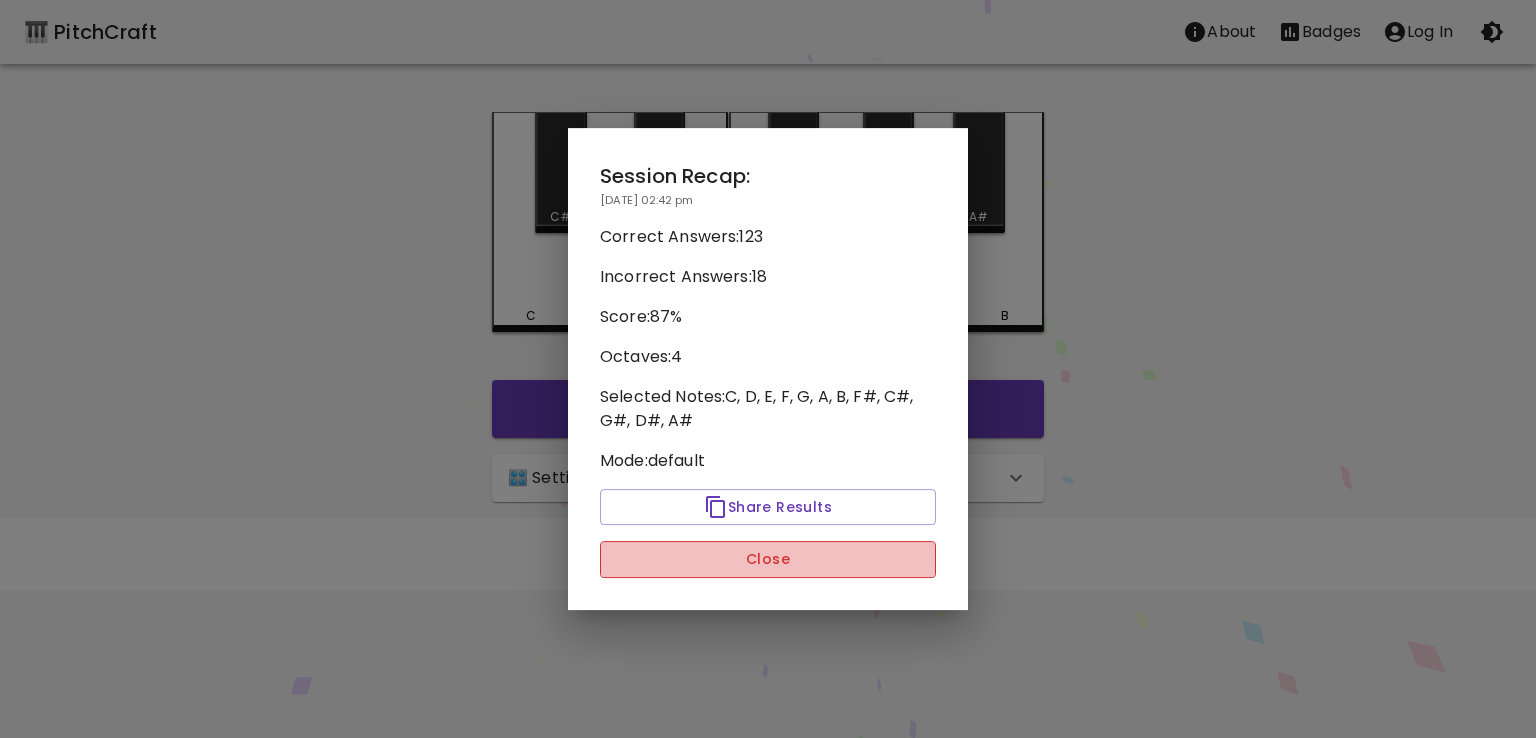 click on "Close" at bounding box center [768, 559] 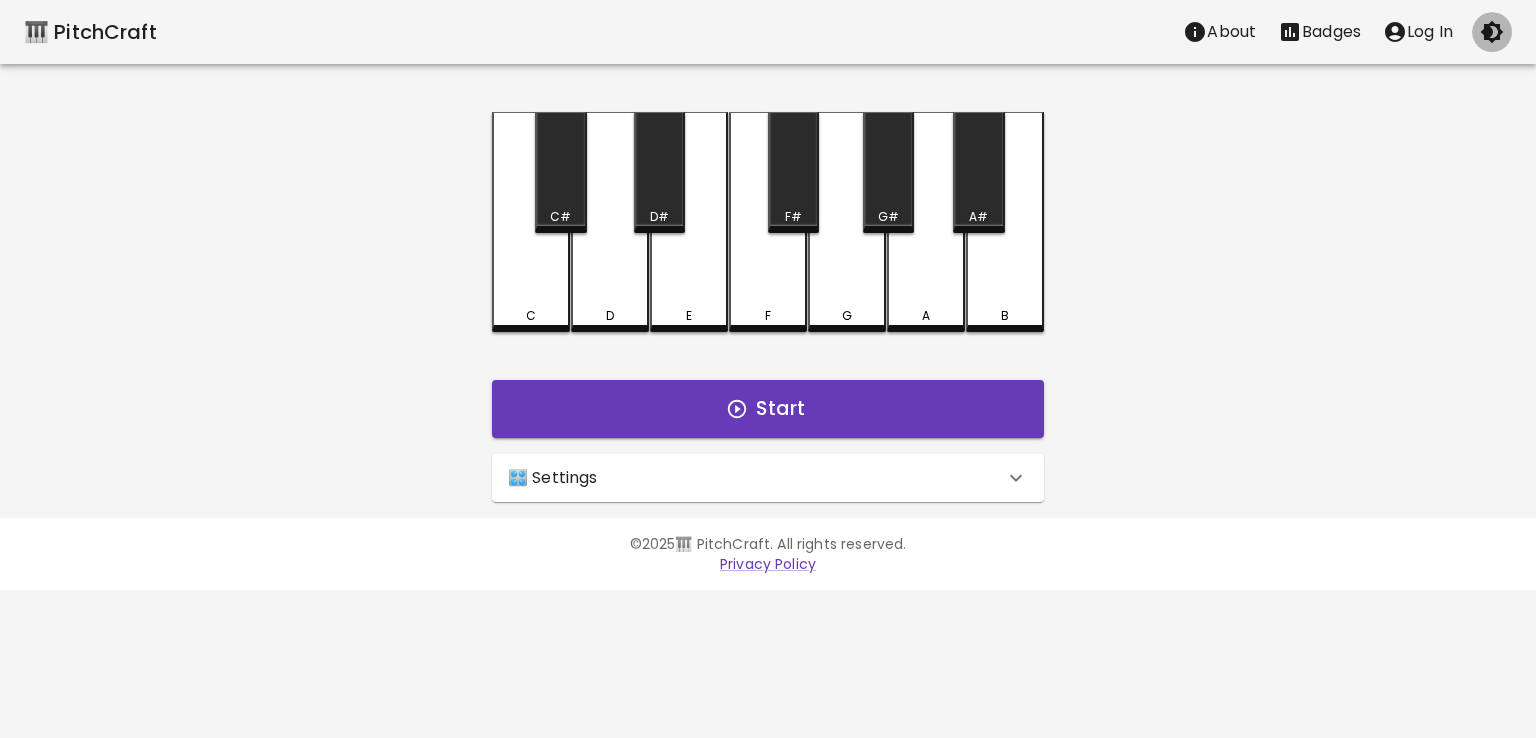 click 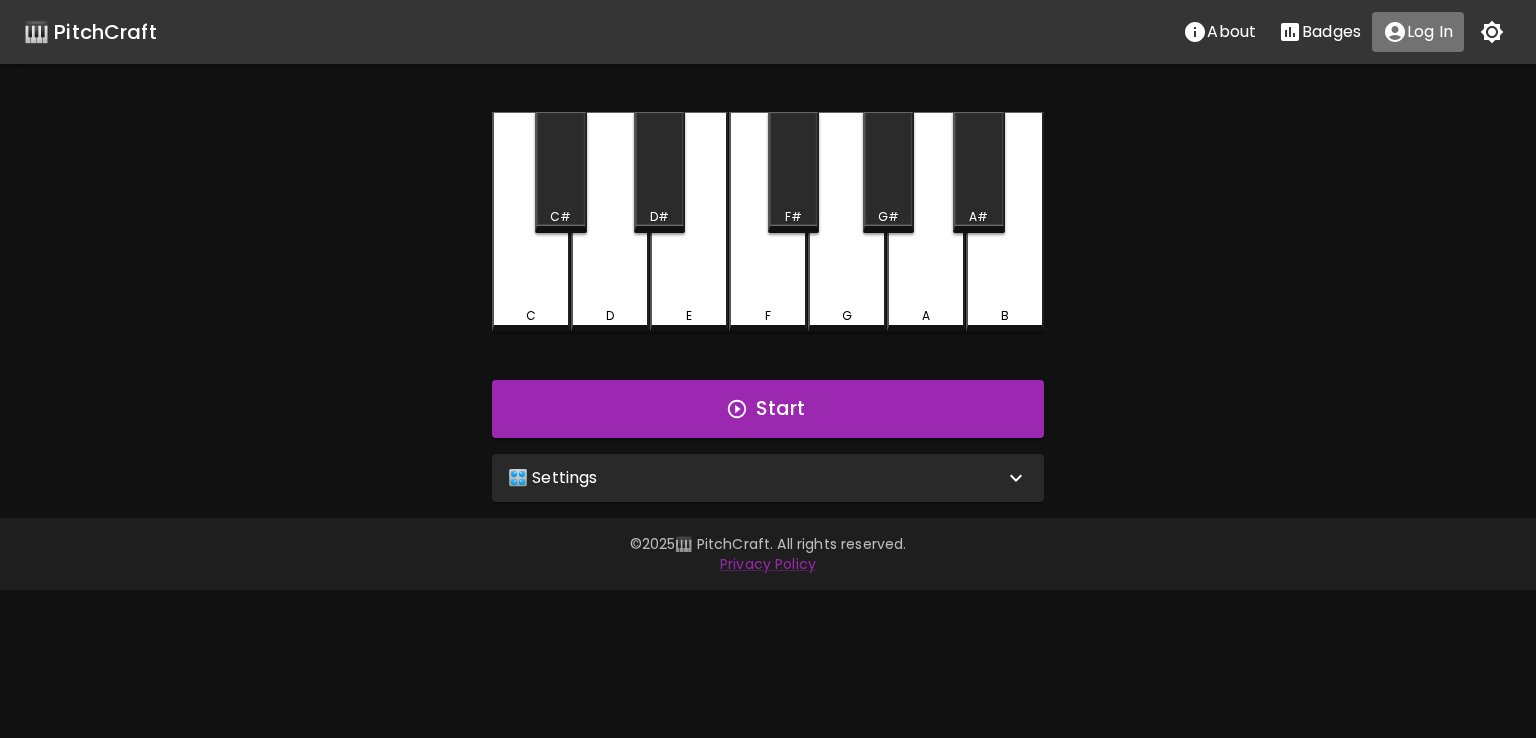 click on "Log In" at bounding box center [1430, 32] 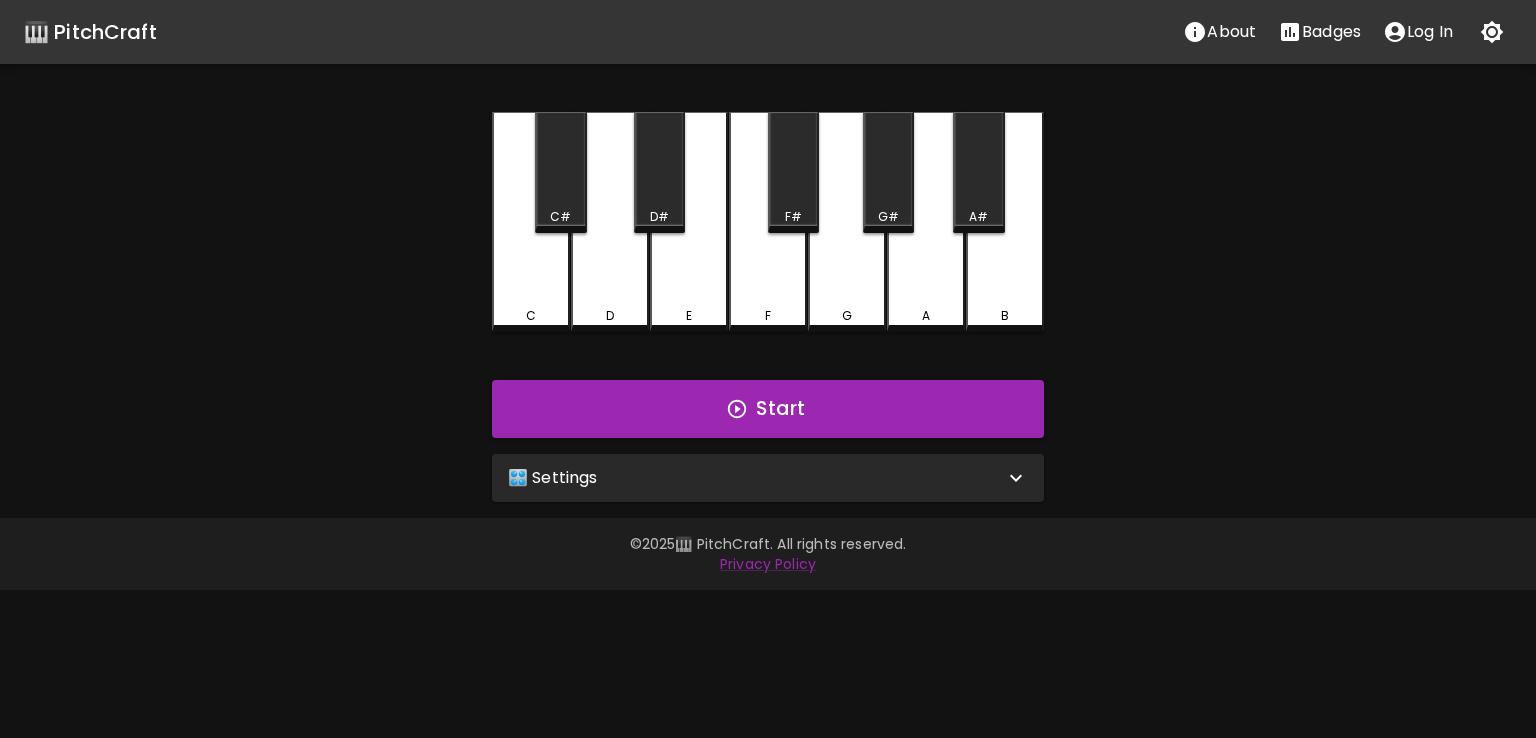click on "🎛️ Settings" at bounding box center [768, 478] 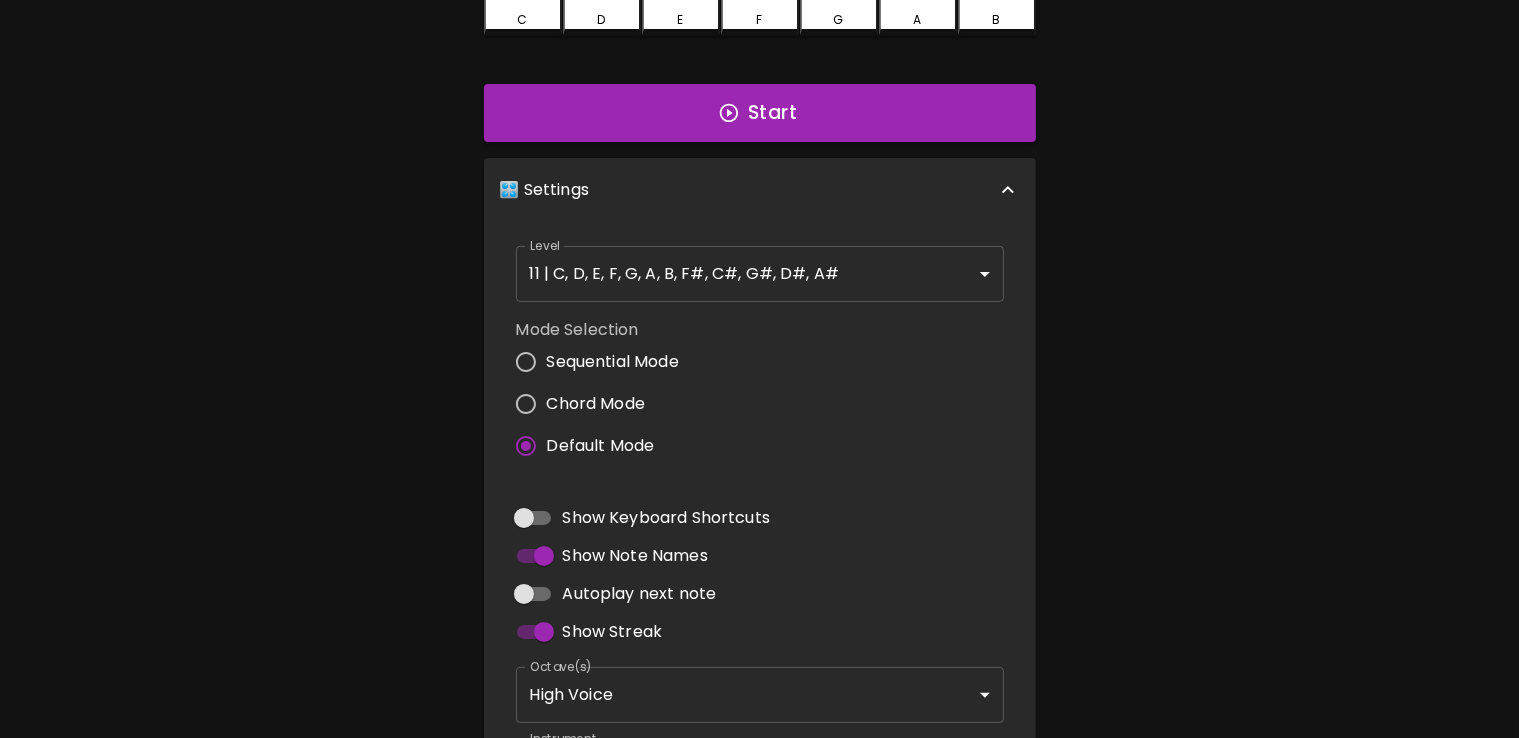 scroll, scrollTop: 296, scrollLeft: 0, axis: vertical 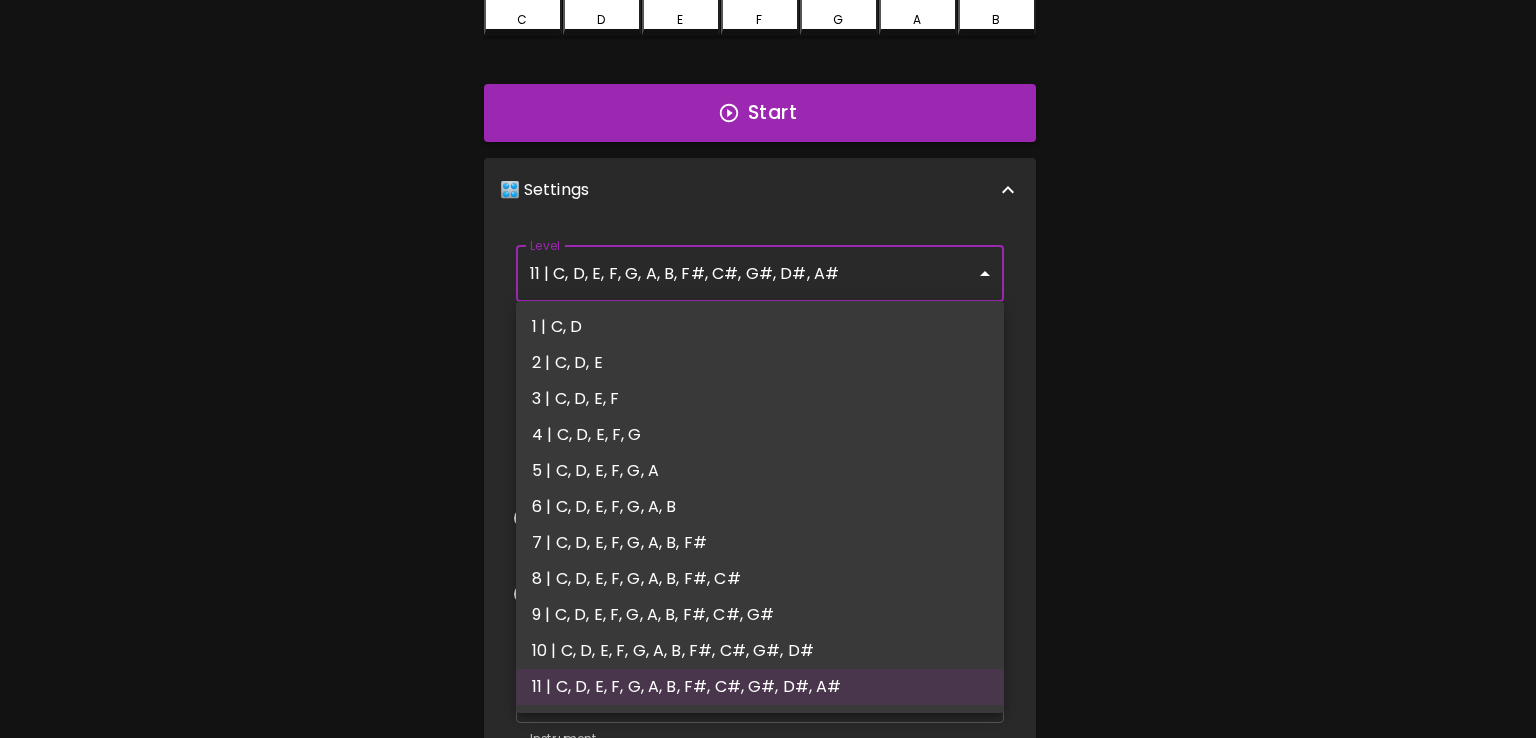 click on "🎹 PitchCraft About Badges   Log In C C# D D# E F F# G G# A A# B Start 🎛️ Settings Level 11 | C, D, E, F, G, A, B, F#, C#, G#, D#, A# 21 Level Mode Selection Sequential Mode Chord Mode Default Mode Show Keyboard Shortcuts Show Note Names Autoplay next note Show Streak Octave(s) High Voice 4 Octave Instrument Piano acoustic_grand_piano Instrument ©  2025  🎹 PitchCraft. All rights reserved. Privacy Policy About Badges Sign In Profile My account 1 | C, D 2 | C, D, E 3 | C, D, E, F 4 | C, D, E, F, G 5 | C, D, E, F, G, A 6 | C, D, E, F, G, A, B 7 | C, D, E, F, G, A, B, F# 8 | C, D, E, F, G, A, B, F#, C# 9 | C, D, E, F, G, A, B, F#, C#, G# 10 | C, D, E, F, G, A, B, F#, C#, G#, D# 11 | C, D, E, F, G, A, B, F#, C#, G#, D#, A#" at bounding box center [768, 309] 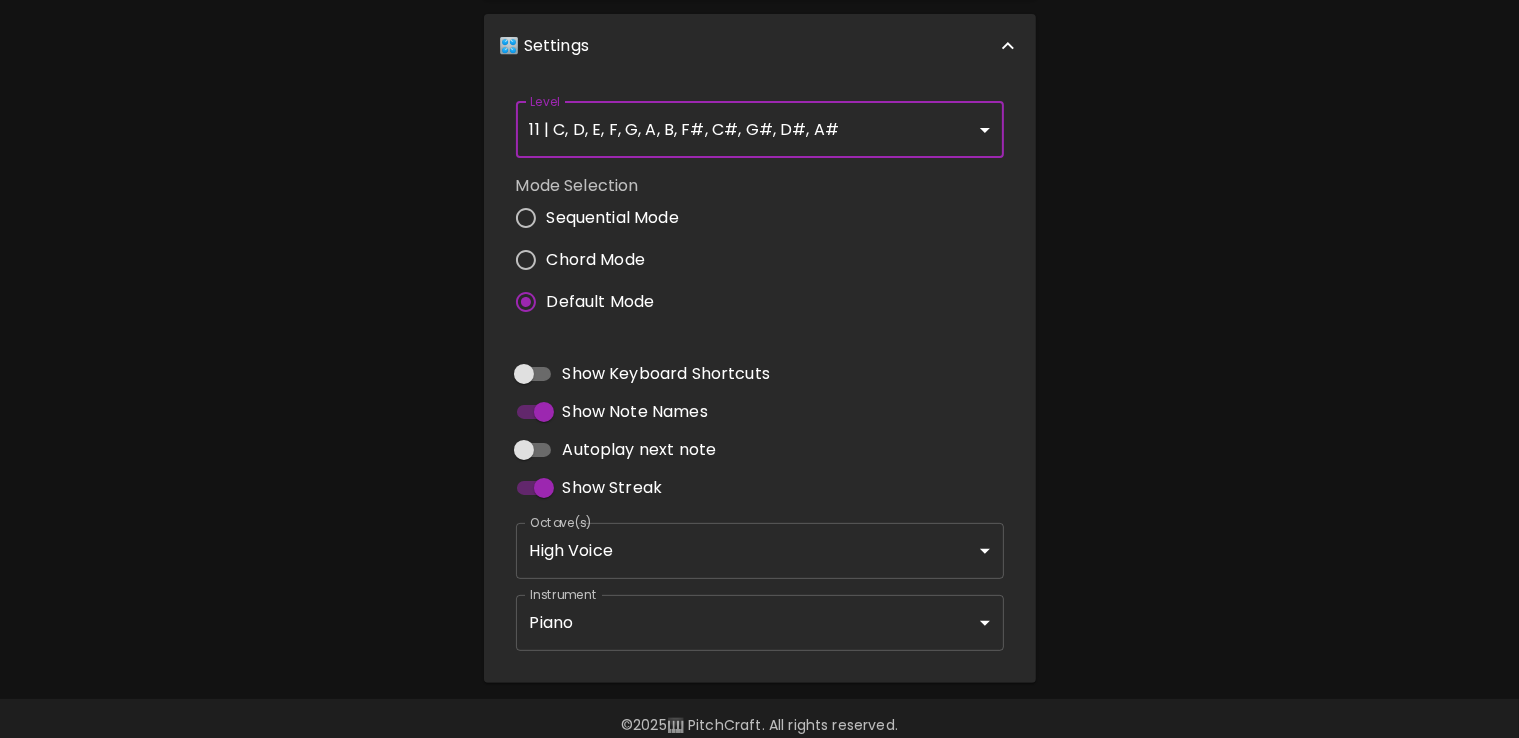 scroll, scrollTop: 440, scrollLeft: 0, axis: vertical 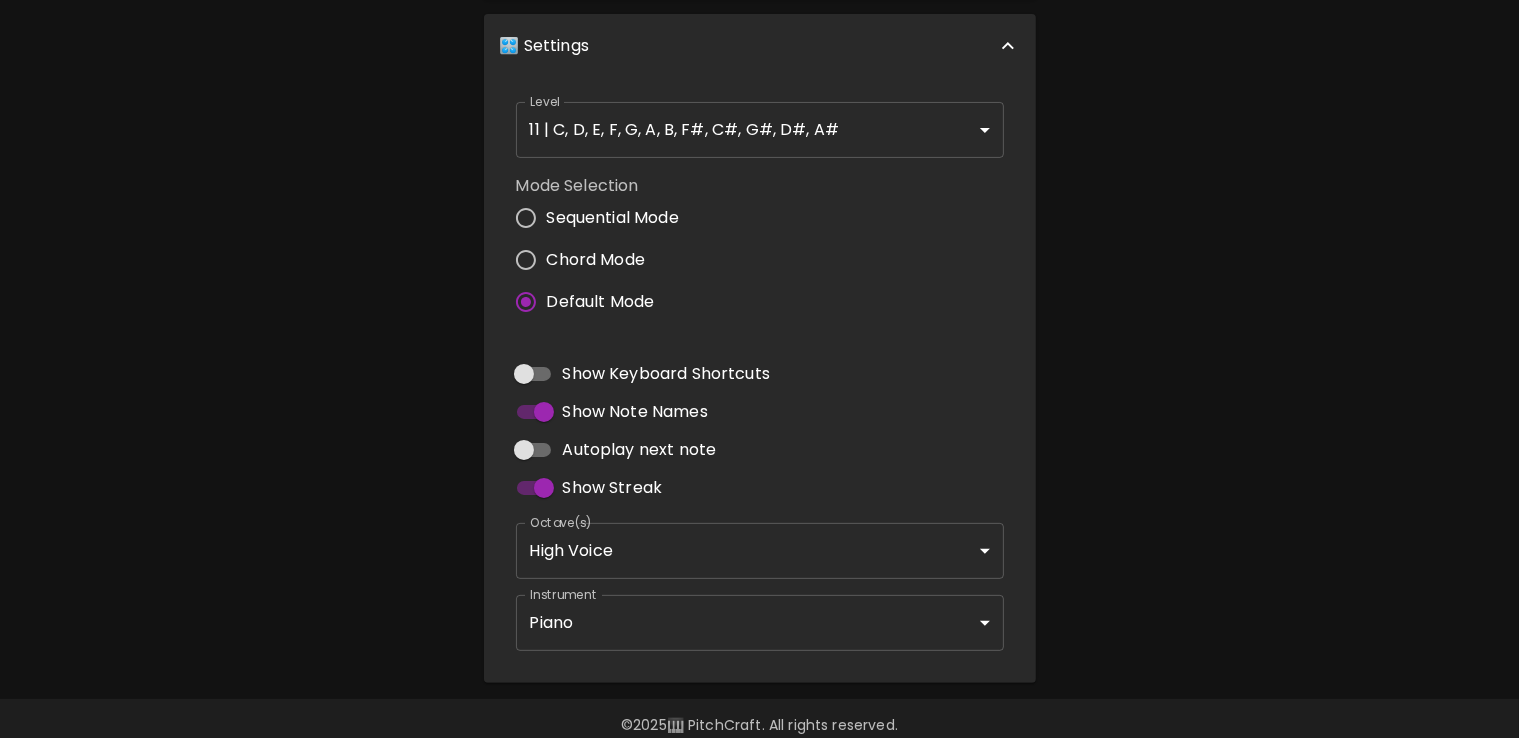 click on "Chord Mode" at bounding box center [596, 260] 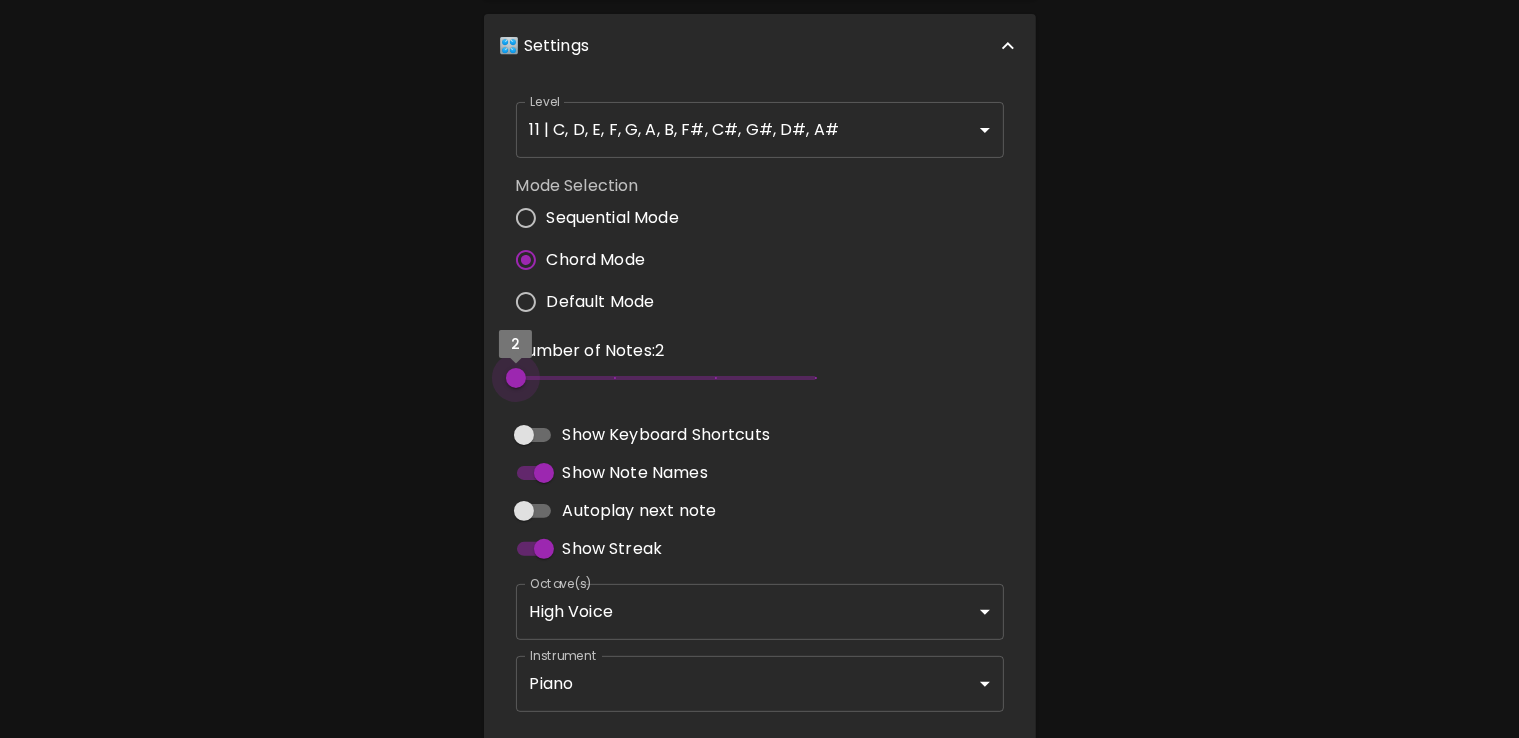 click on "2" at bounding box center (516, 378) 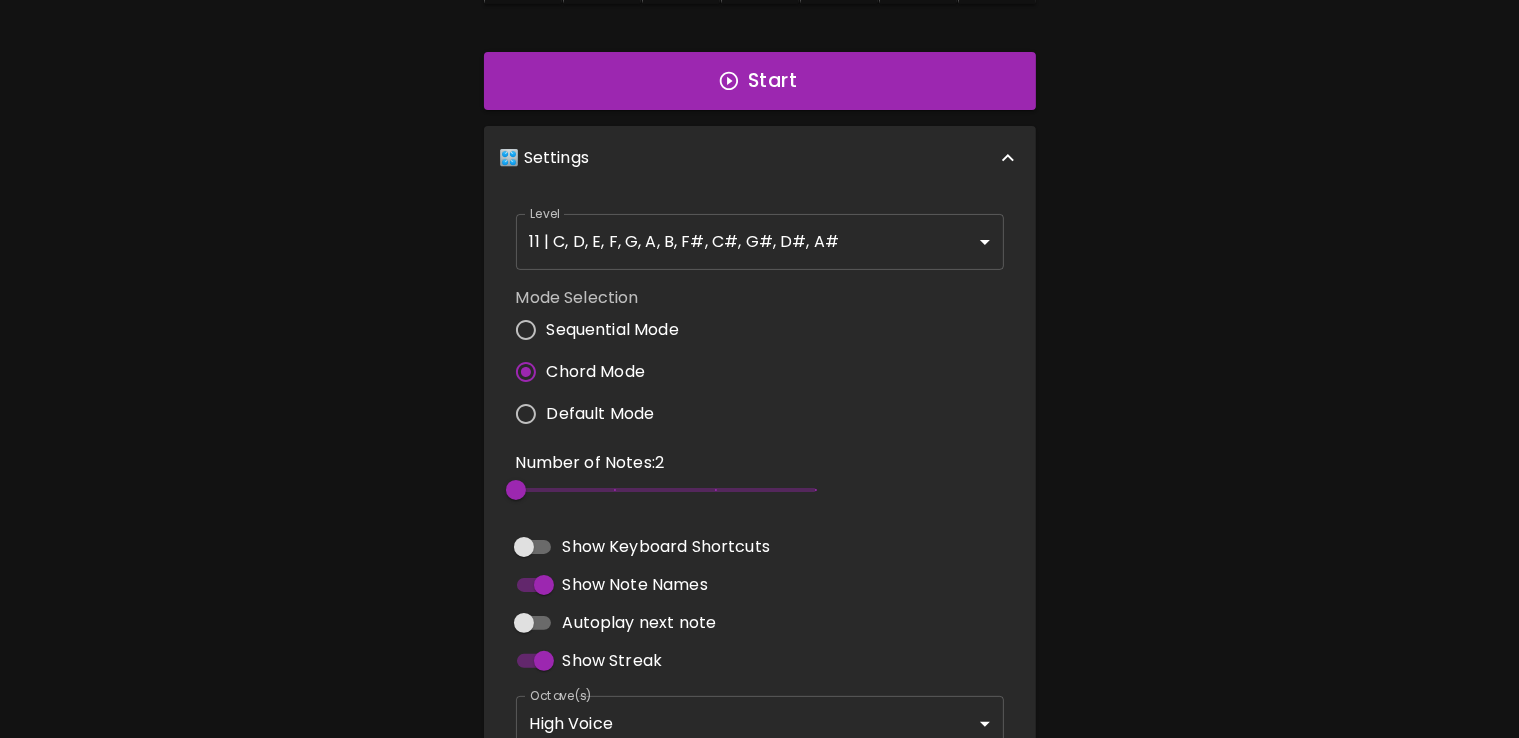 scroll, scrollTop: 312, scrollLeft: 0, axis: vertical 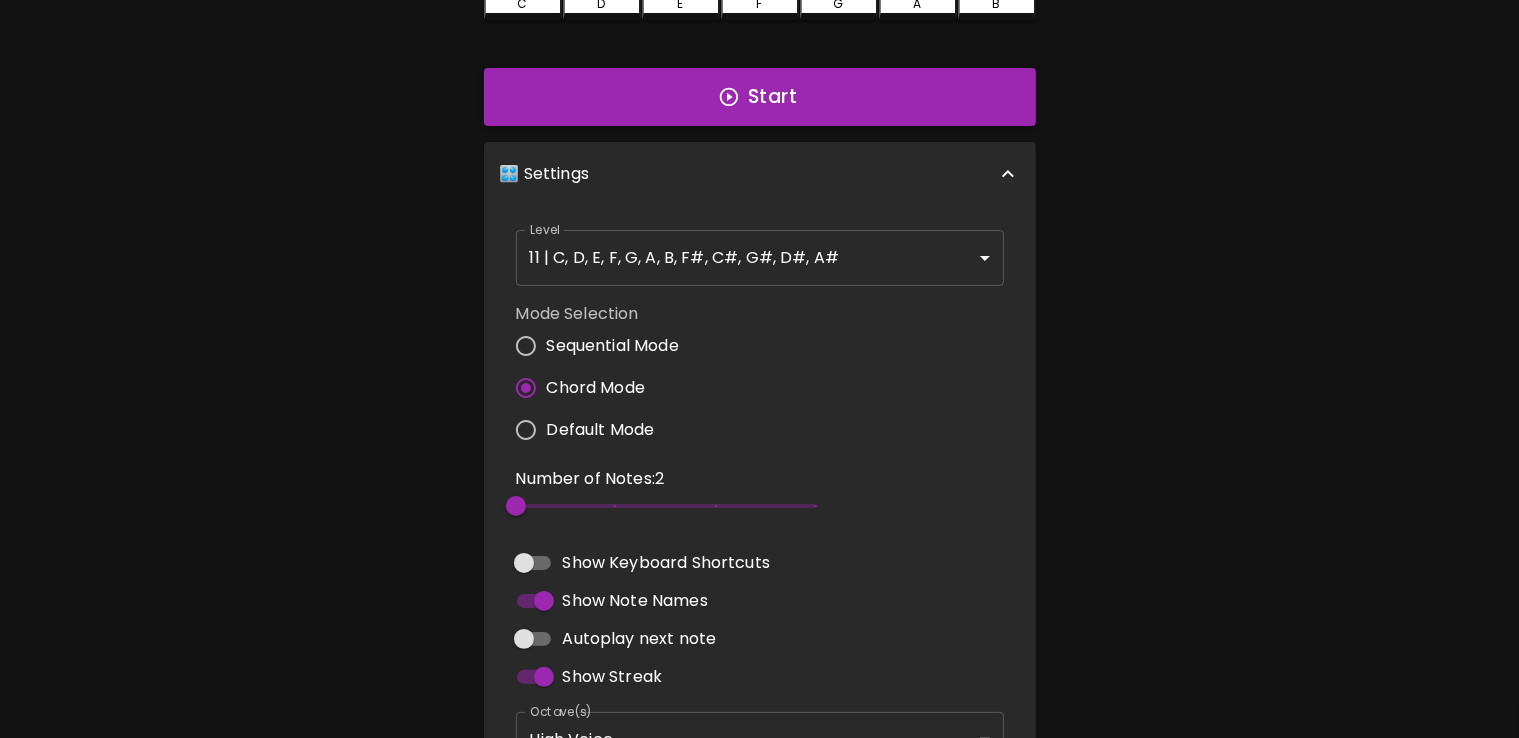 click on "Sequential Mode" at bounding box center (592, 346) 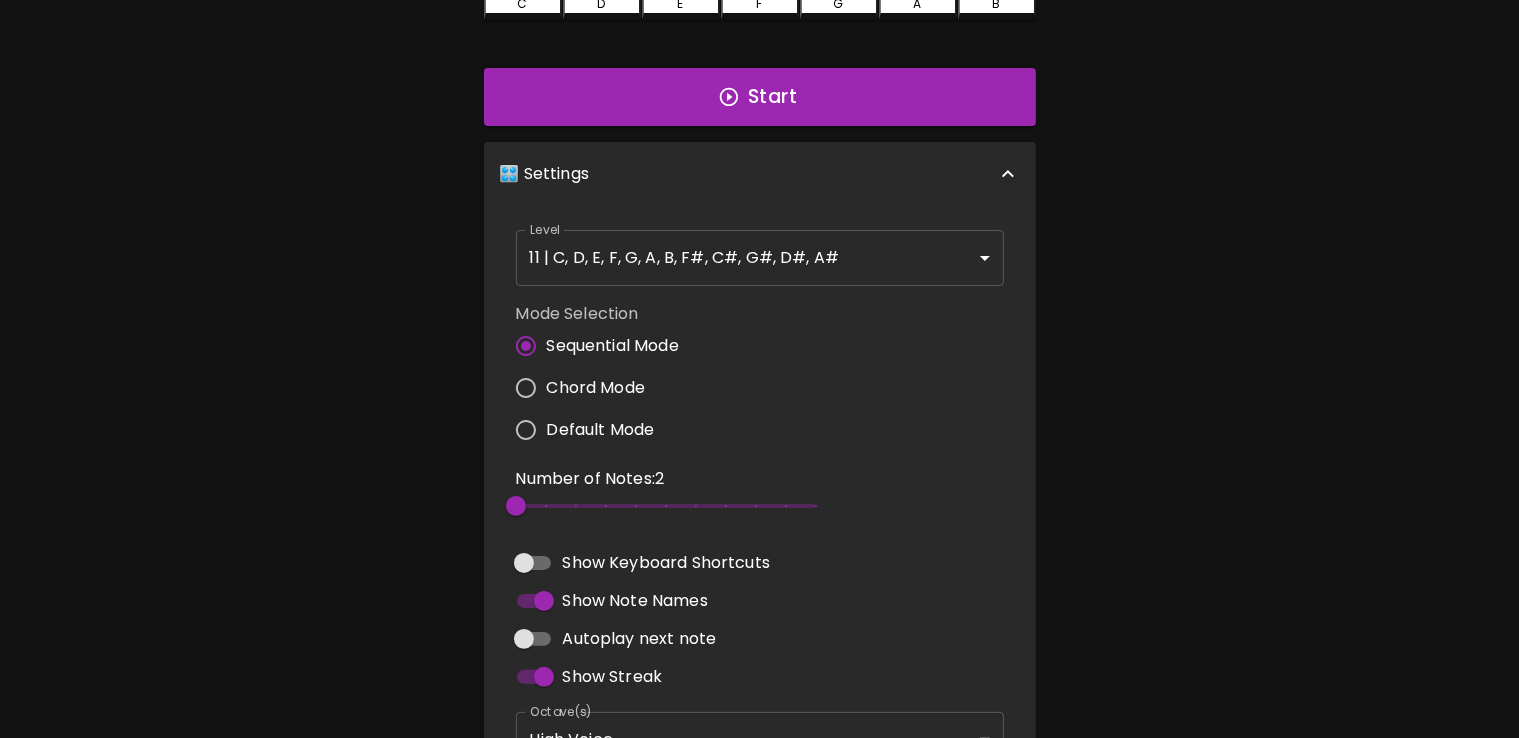 click on "Chord Mode" at bounding box center [596, 388] 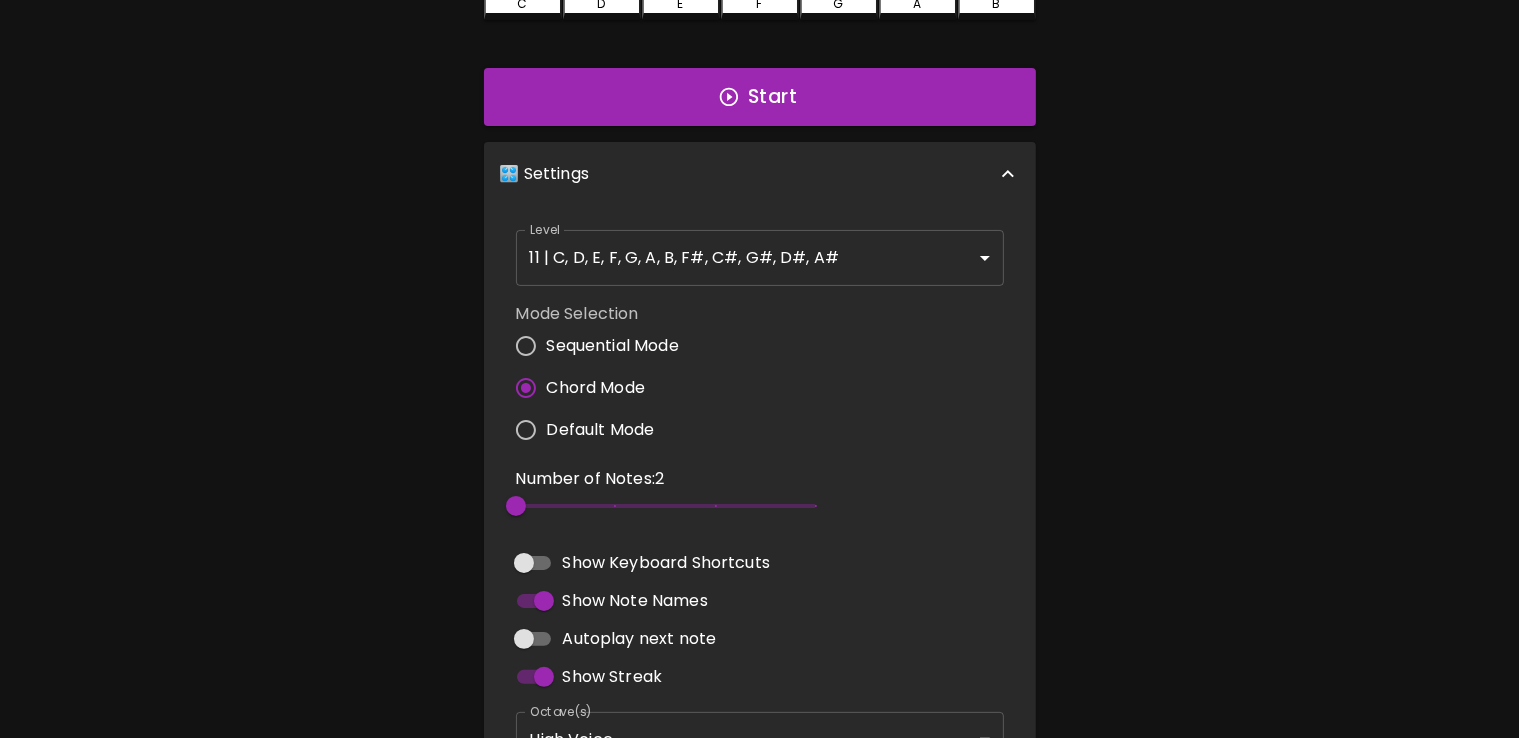 click on "Sequential Mode" at bounding box center [613, 346] 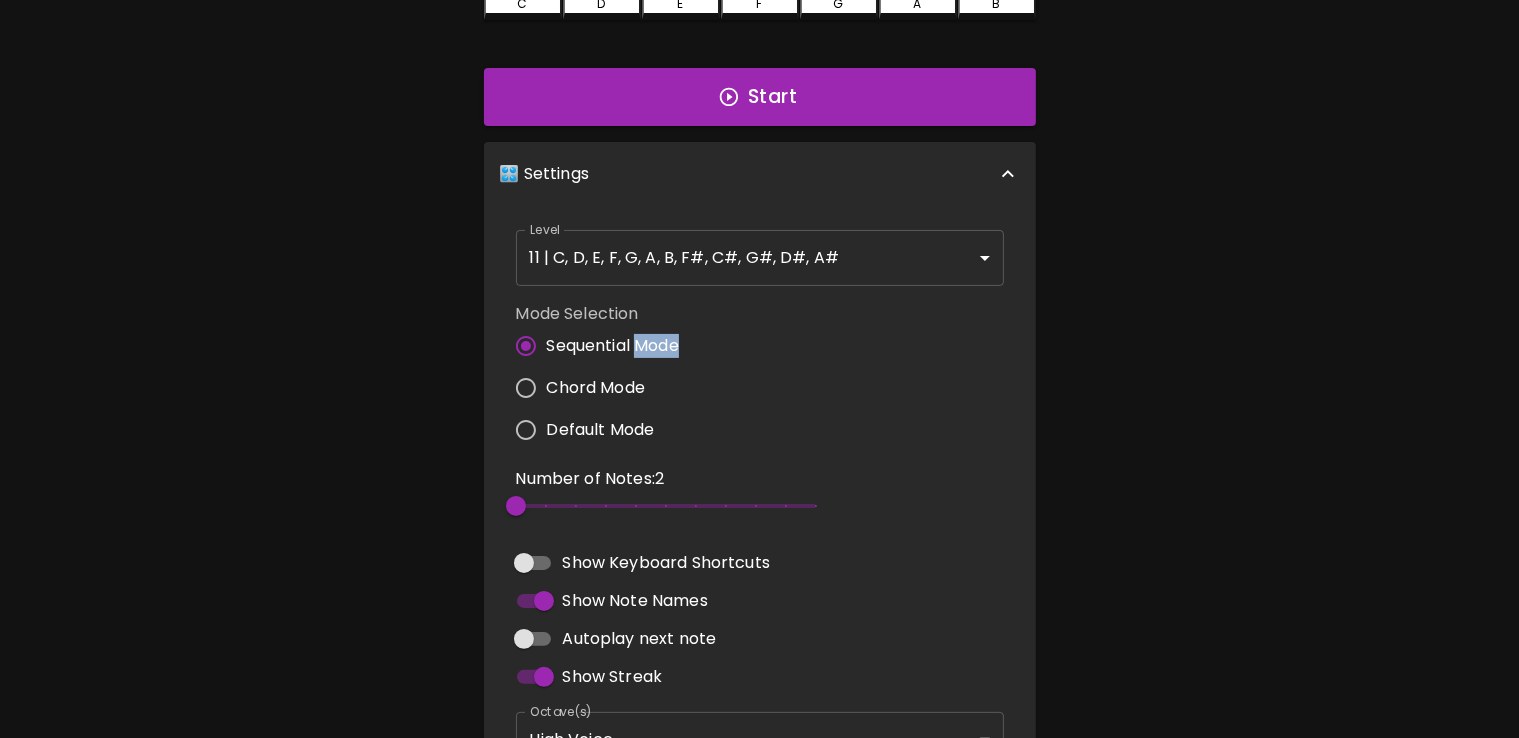 click on "Sequential Mode" at bounding box center (613, 346) 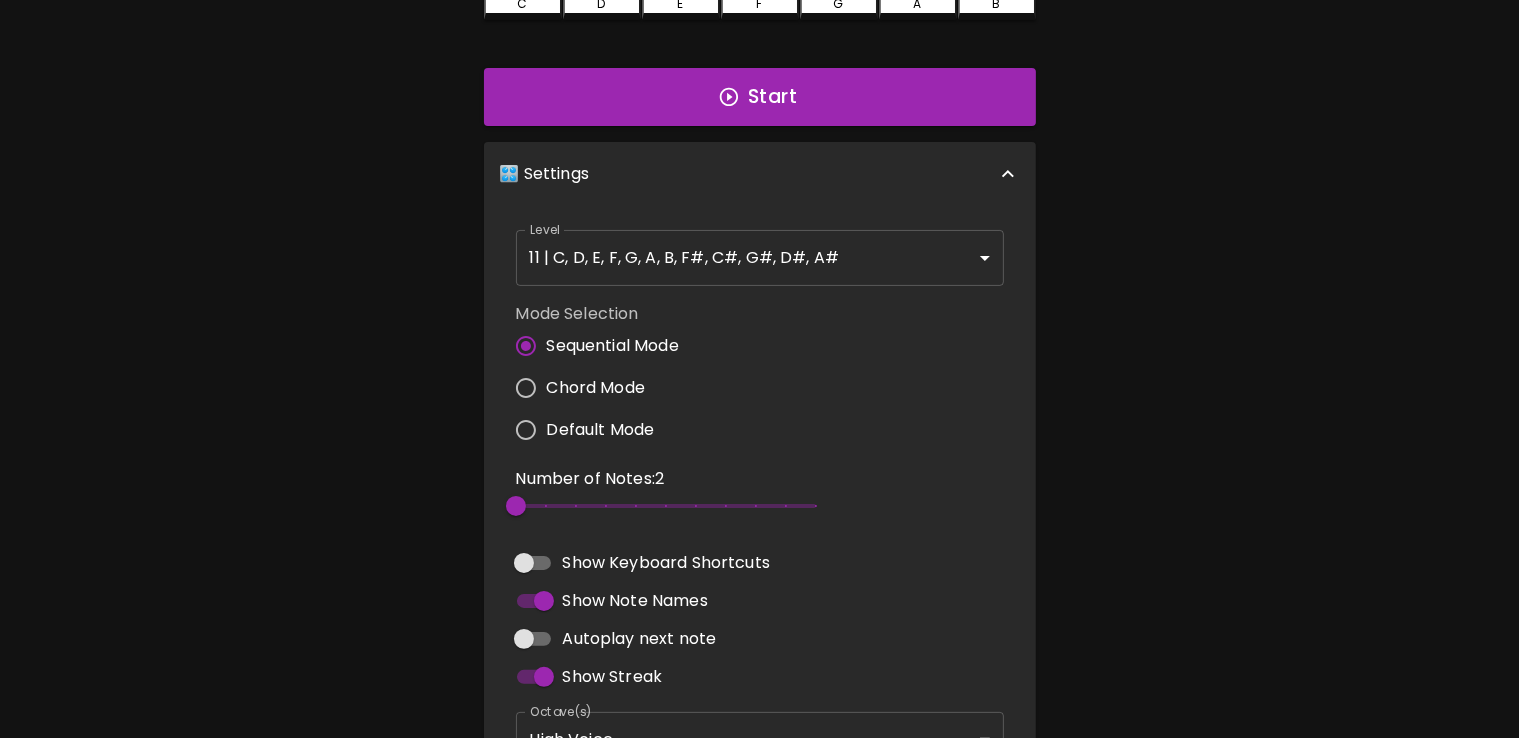 click on "Chord Mode" at bounding box center (596, 388) 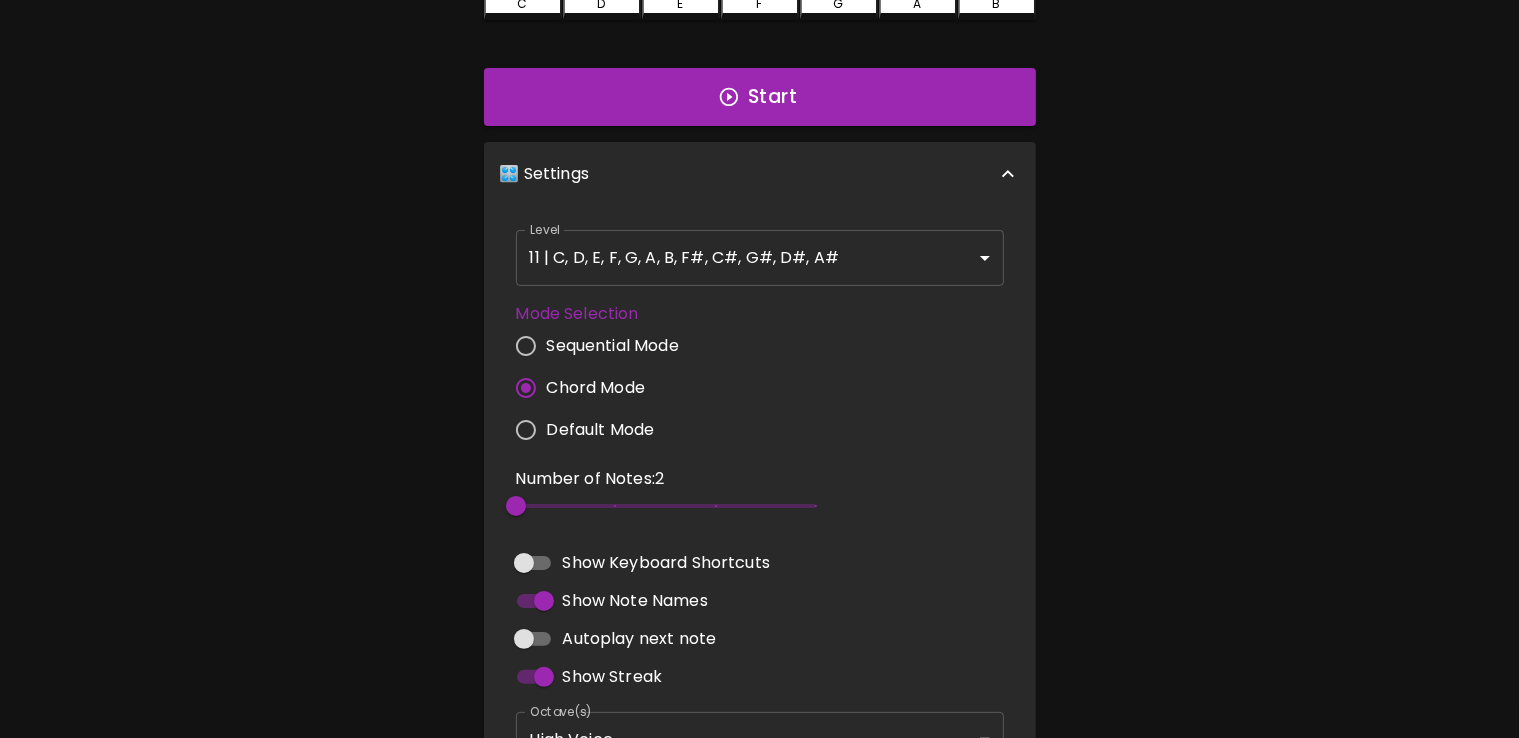 click on "Sequential Mode" at bounding box center [613, 346] 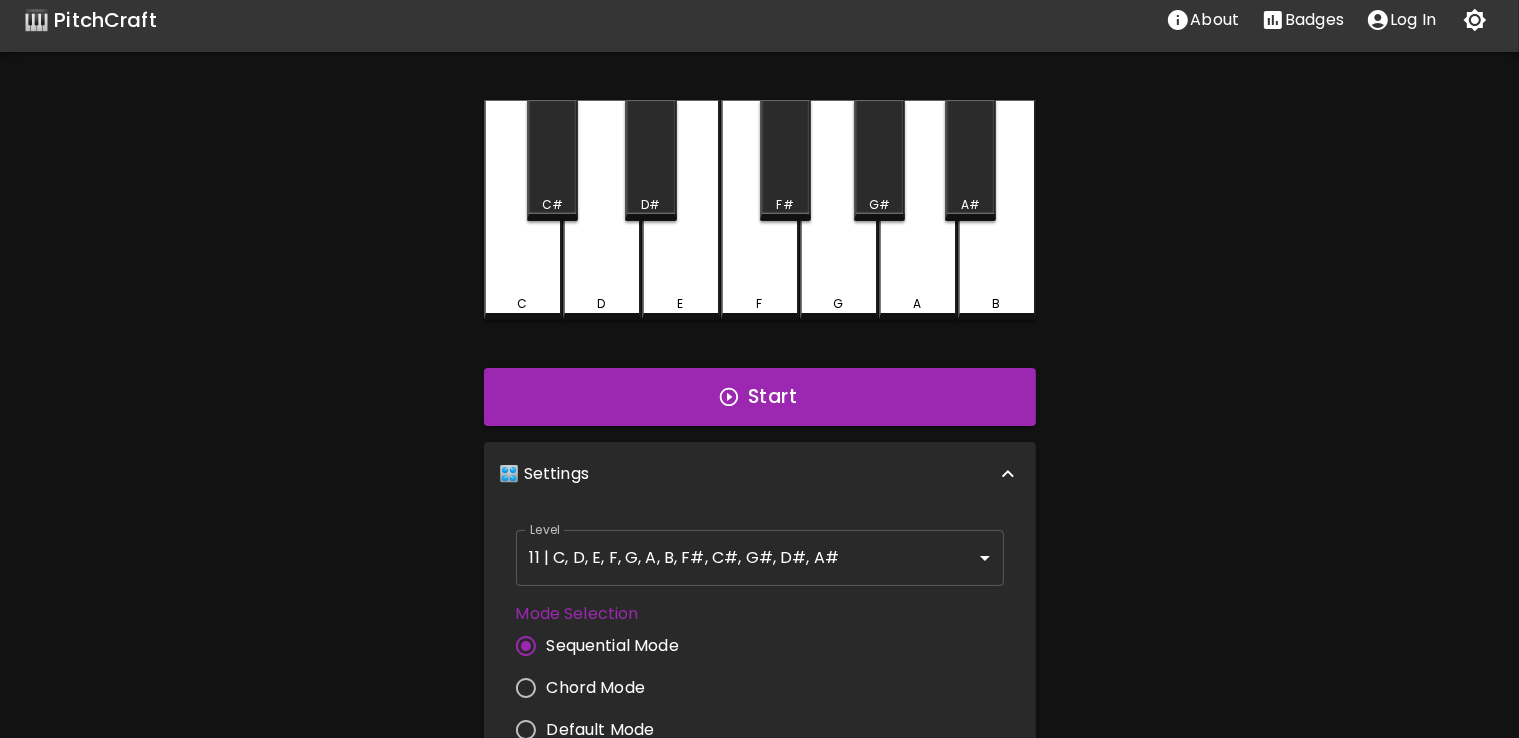 scroll, scrollTop: 0, scrollLeft: 0, axis: both 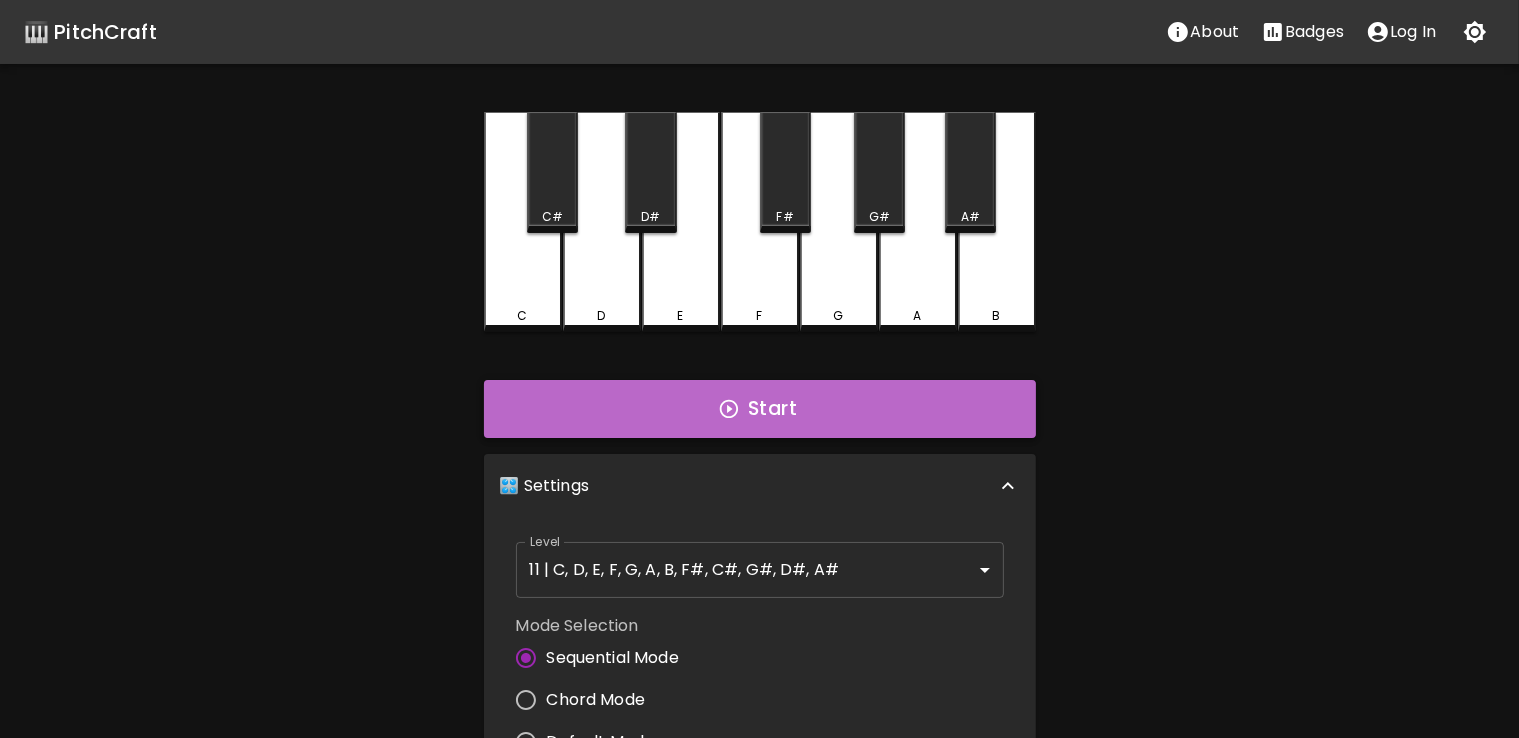 click on "Start" at bounding box center [760, 409] 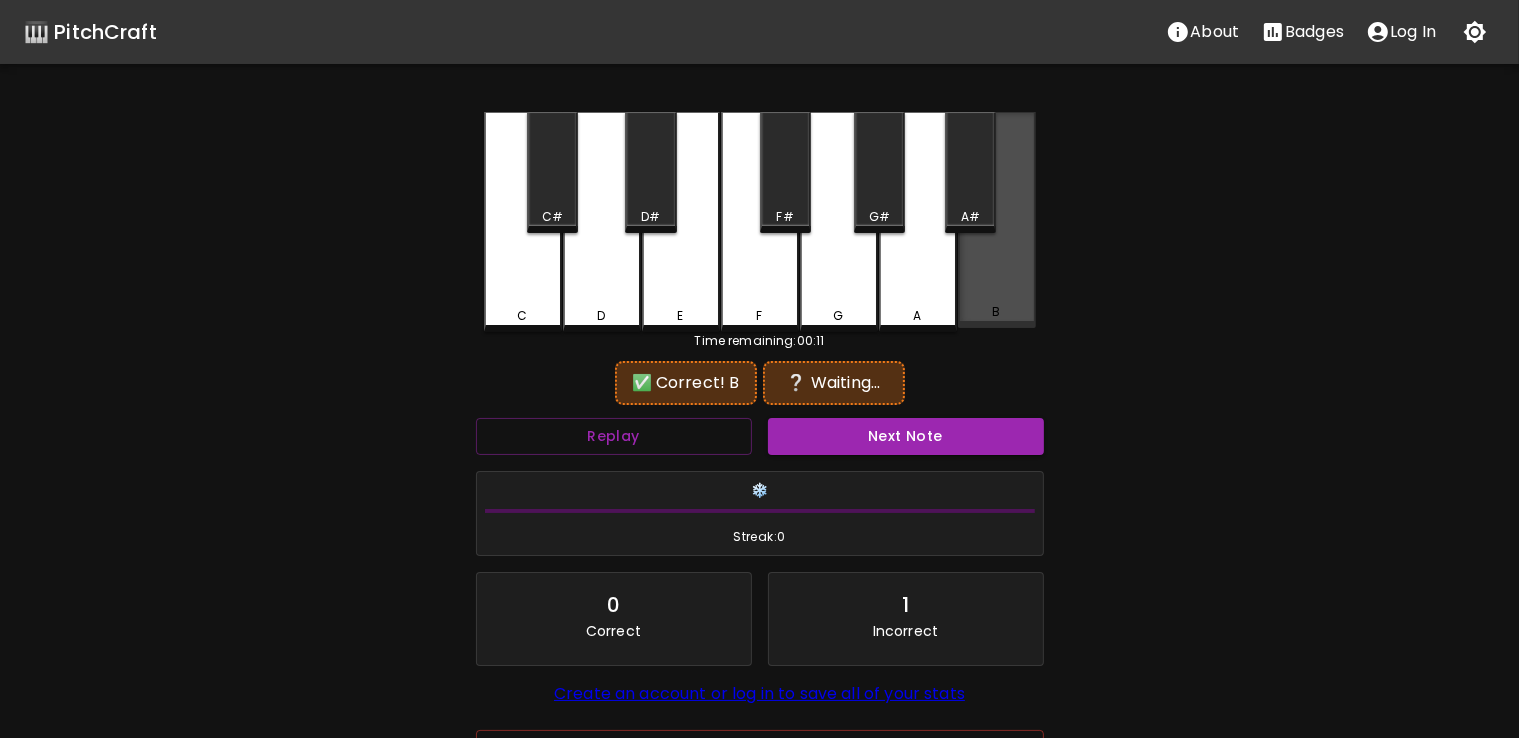 click on "B" at bounding box center [997, 220] 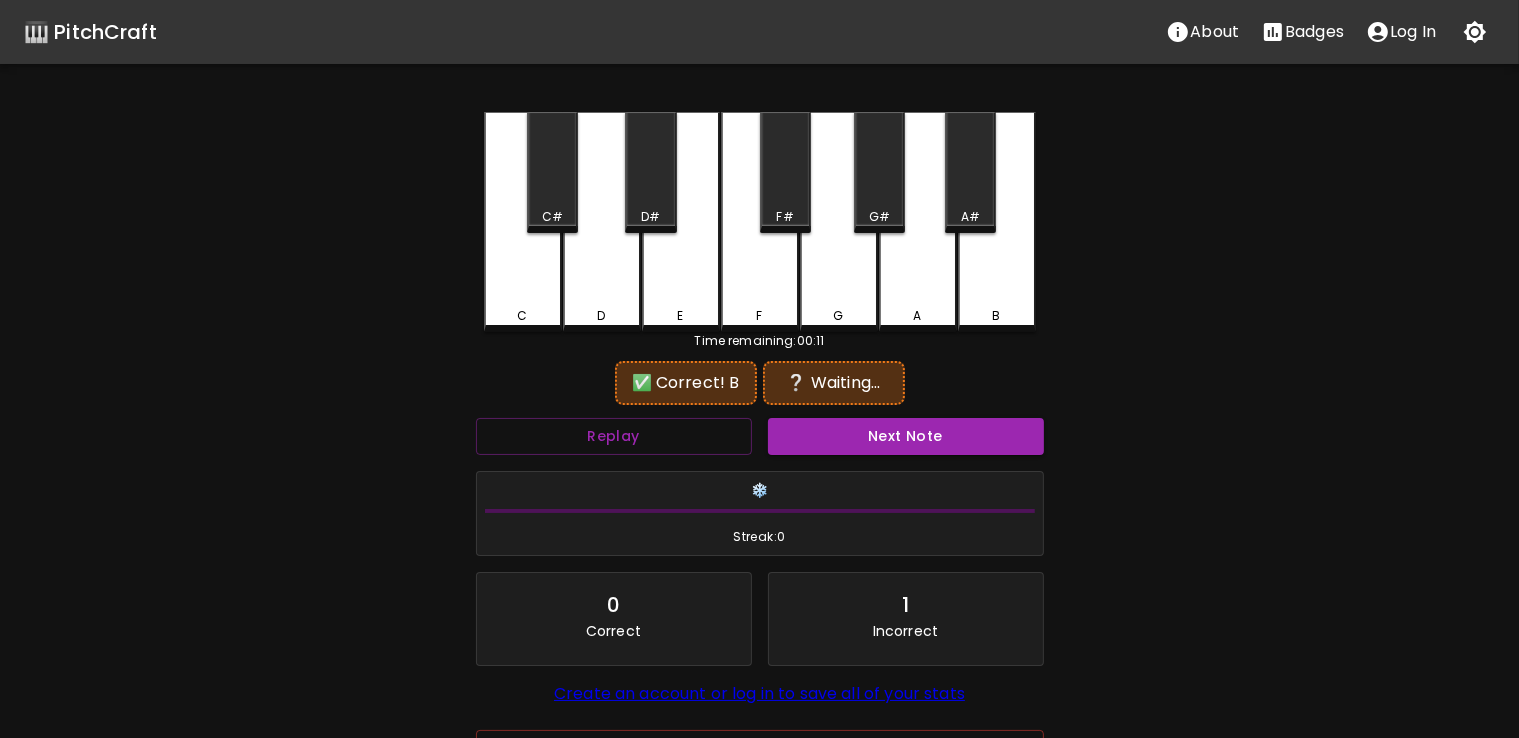 click on "A" at bounding box center [918, 222] 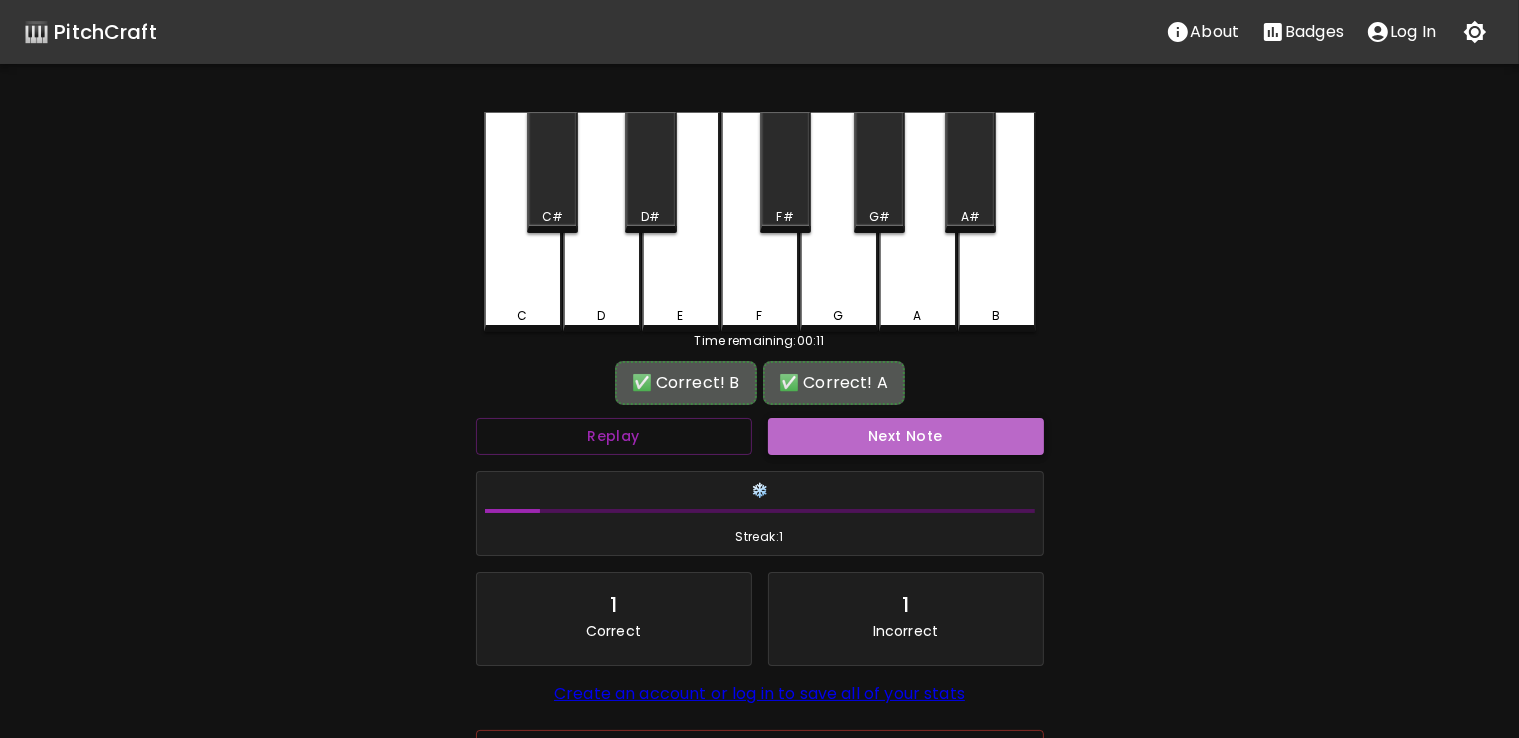 click on "Next Note" at bounding box center [906, 436] 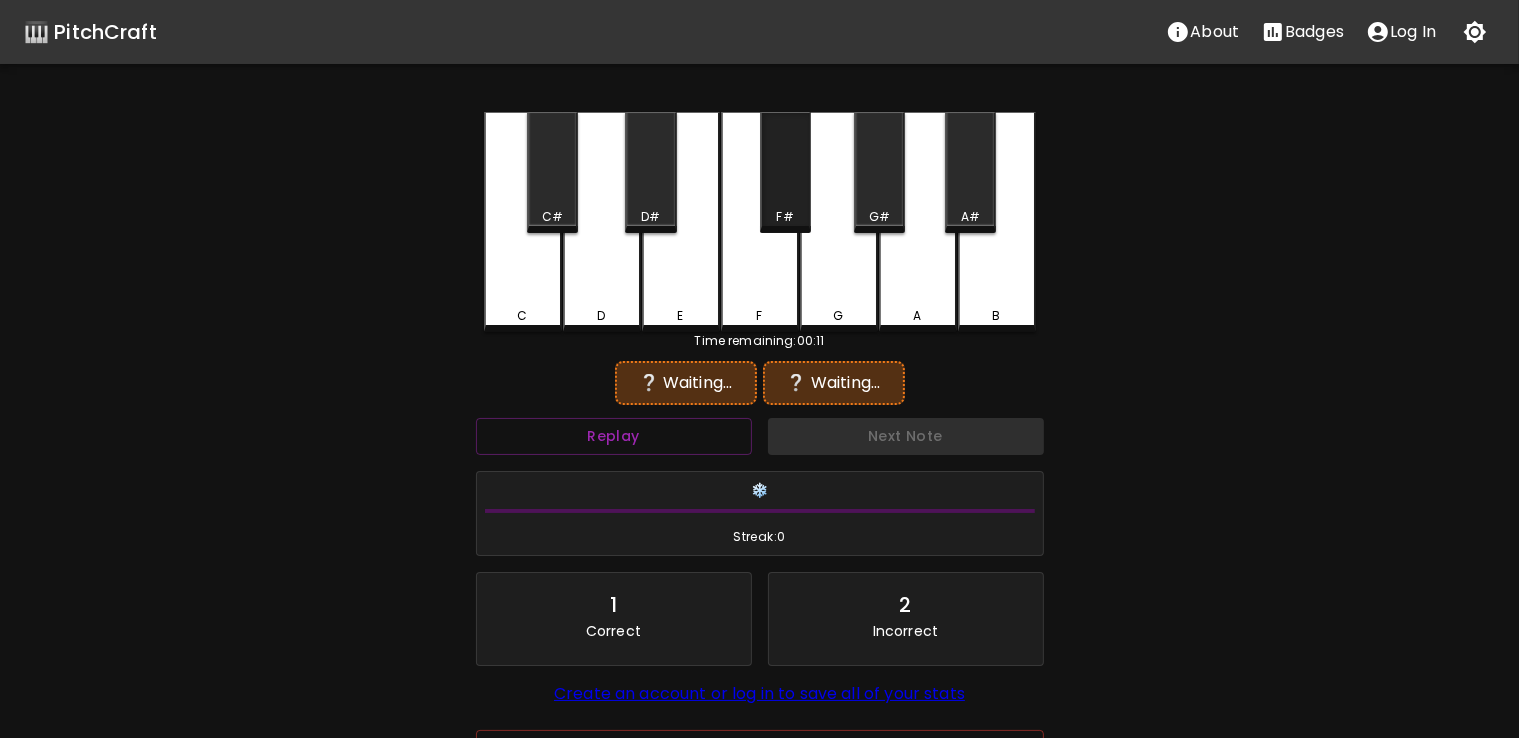 click on "F#" at bounding box center (785, 172) 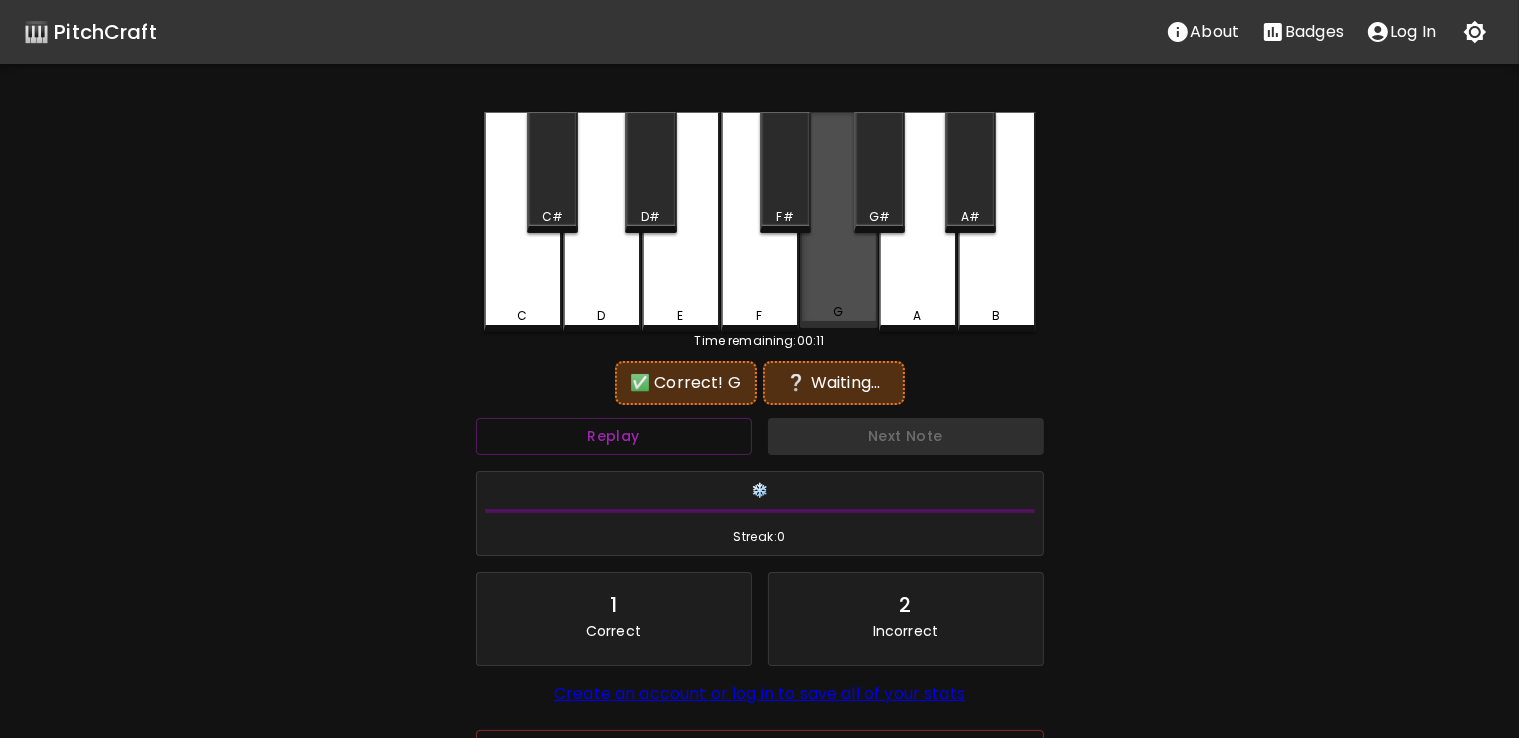 click on "G" at bounding box center (839, 220) 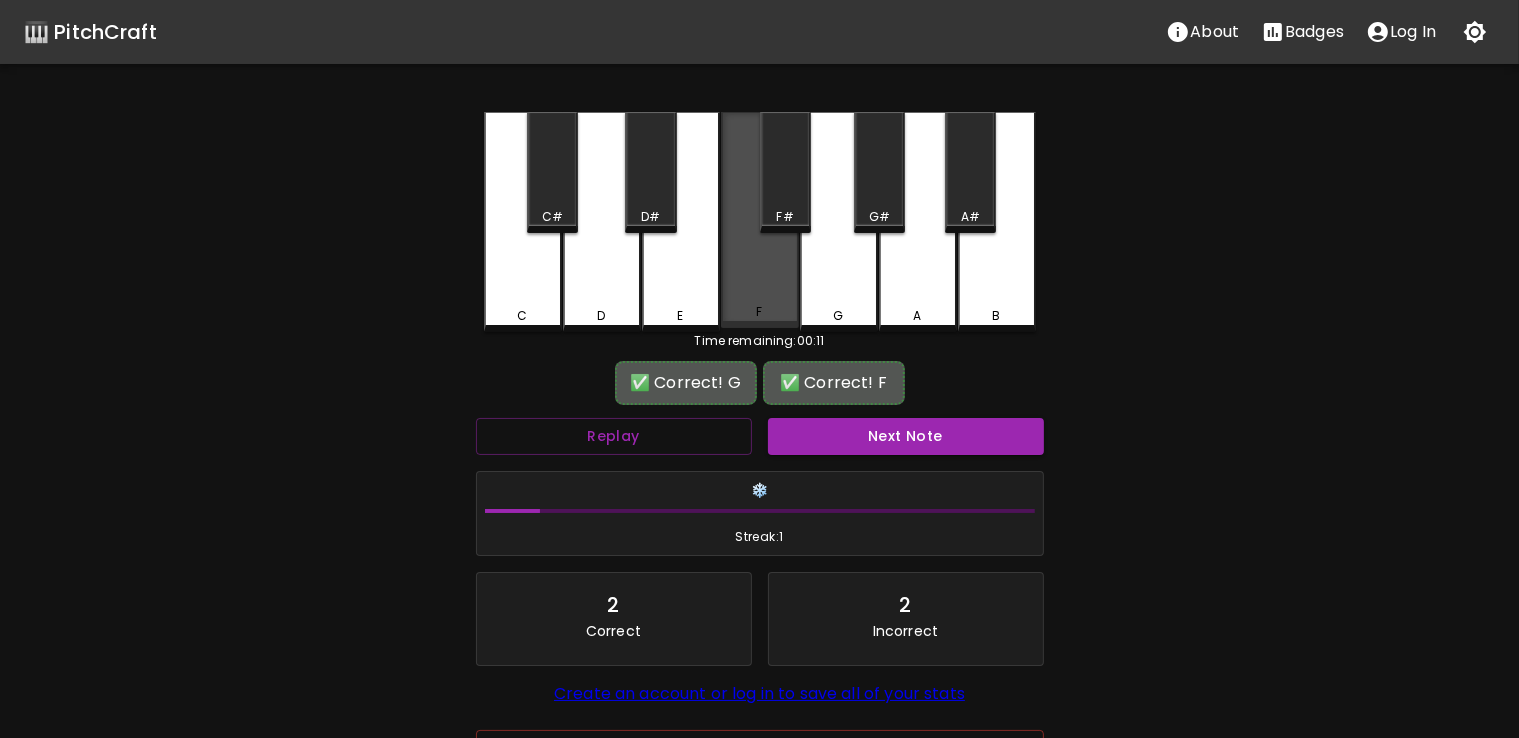 click on "F" at bounding box center (760, 220) 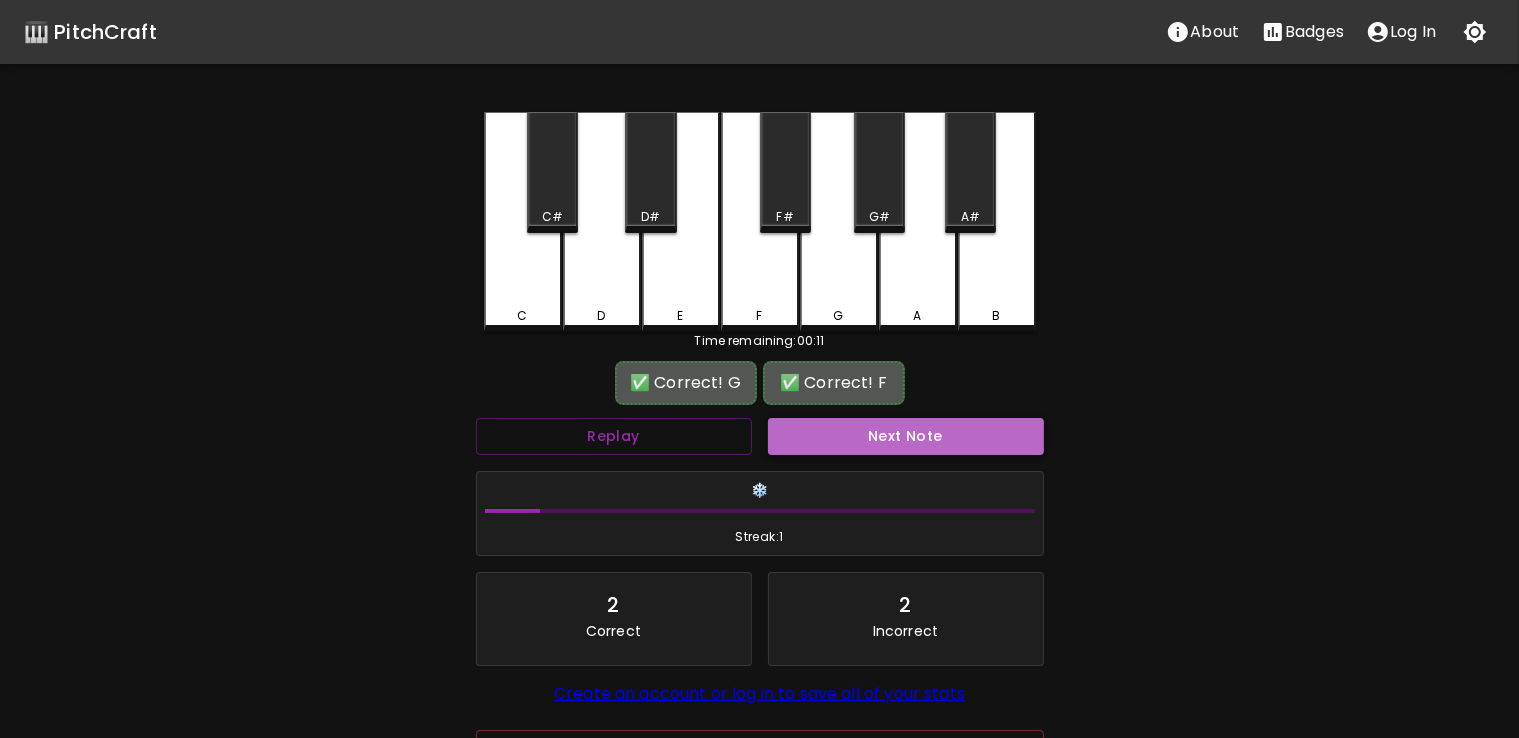 click on "Next Note" at bounding box center [906, 436] 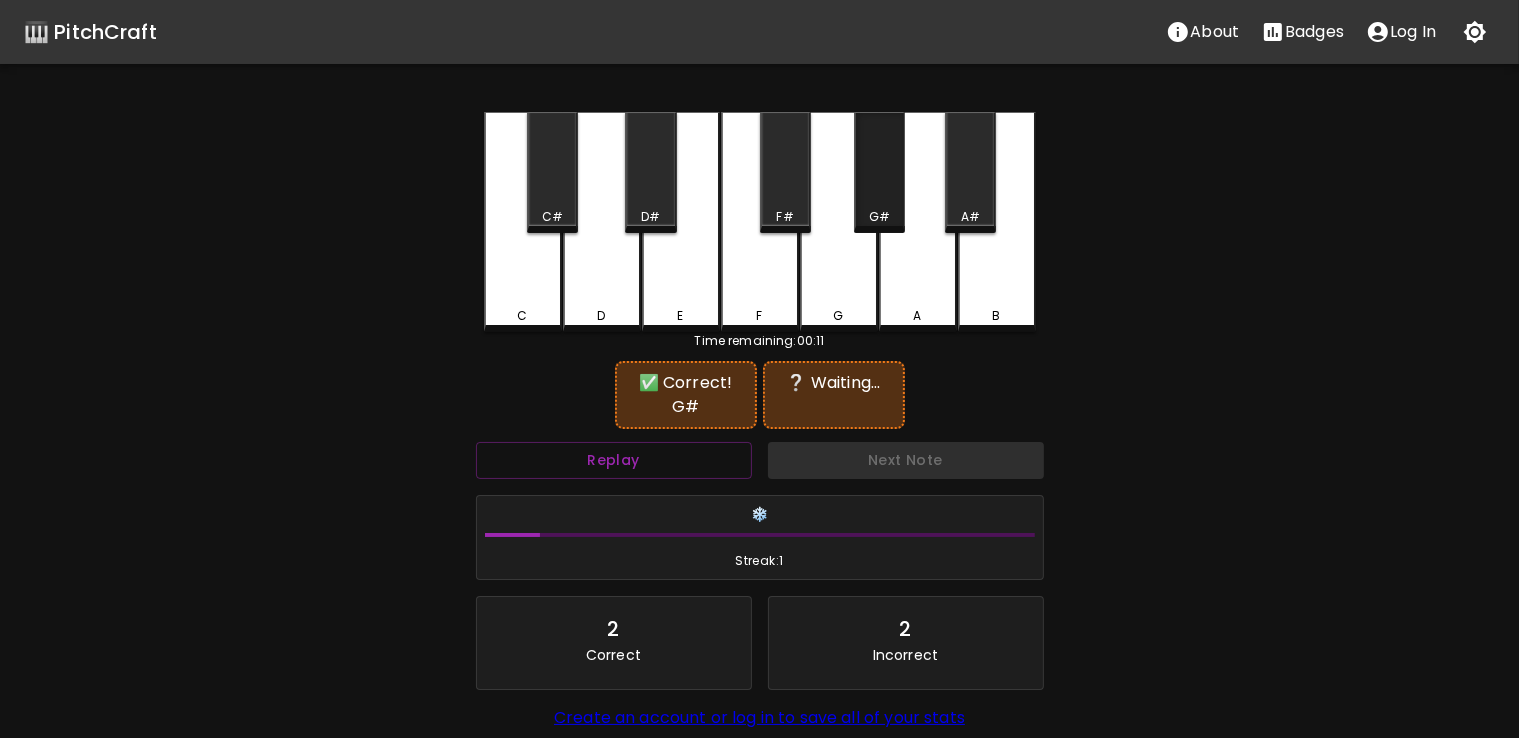 click on "G#" at bounding box center (879, 217) 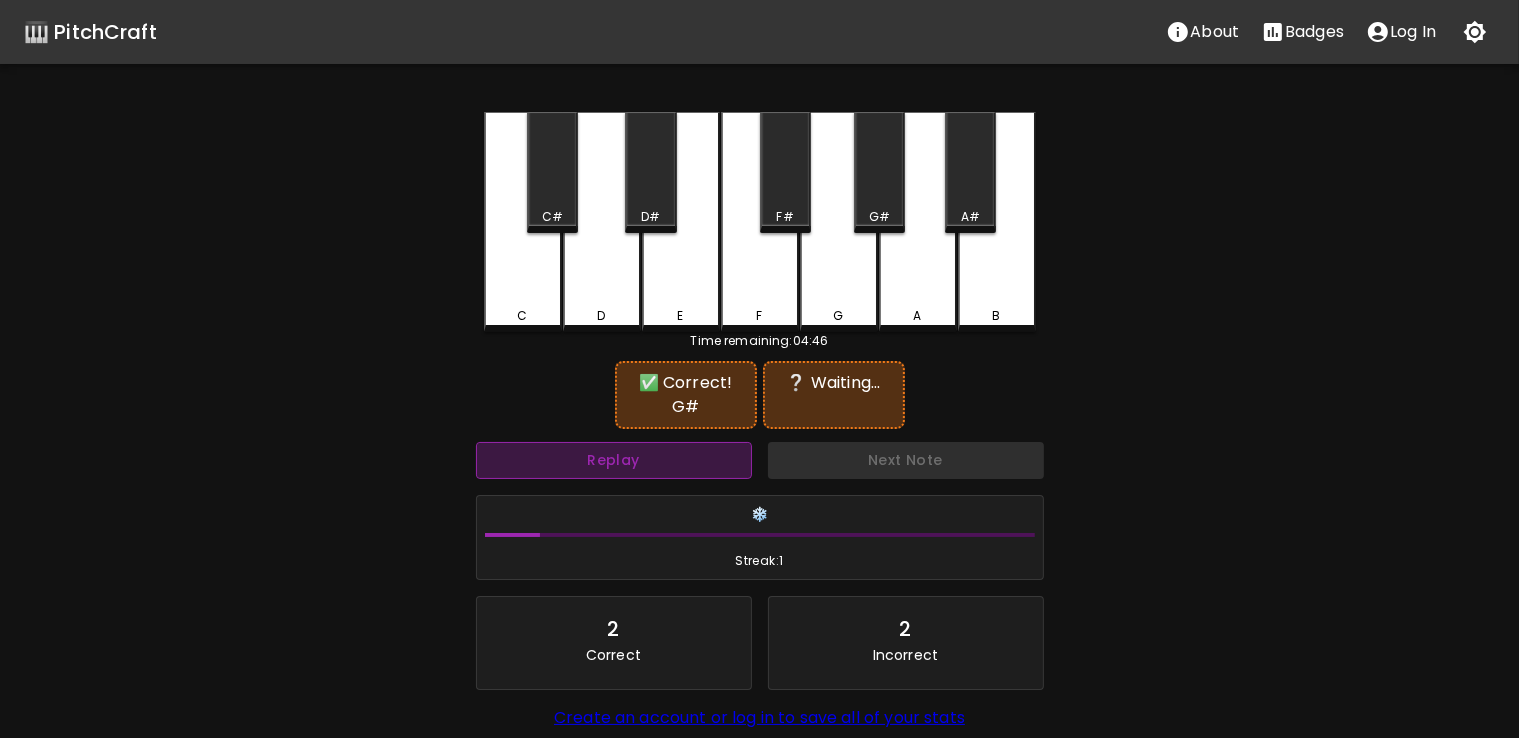 click on "Replay" at bounding box center [614, 460] 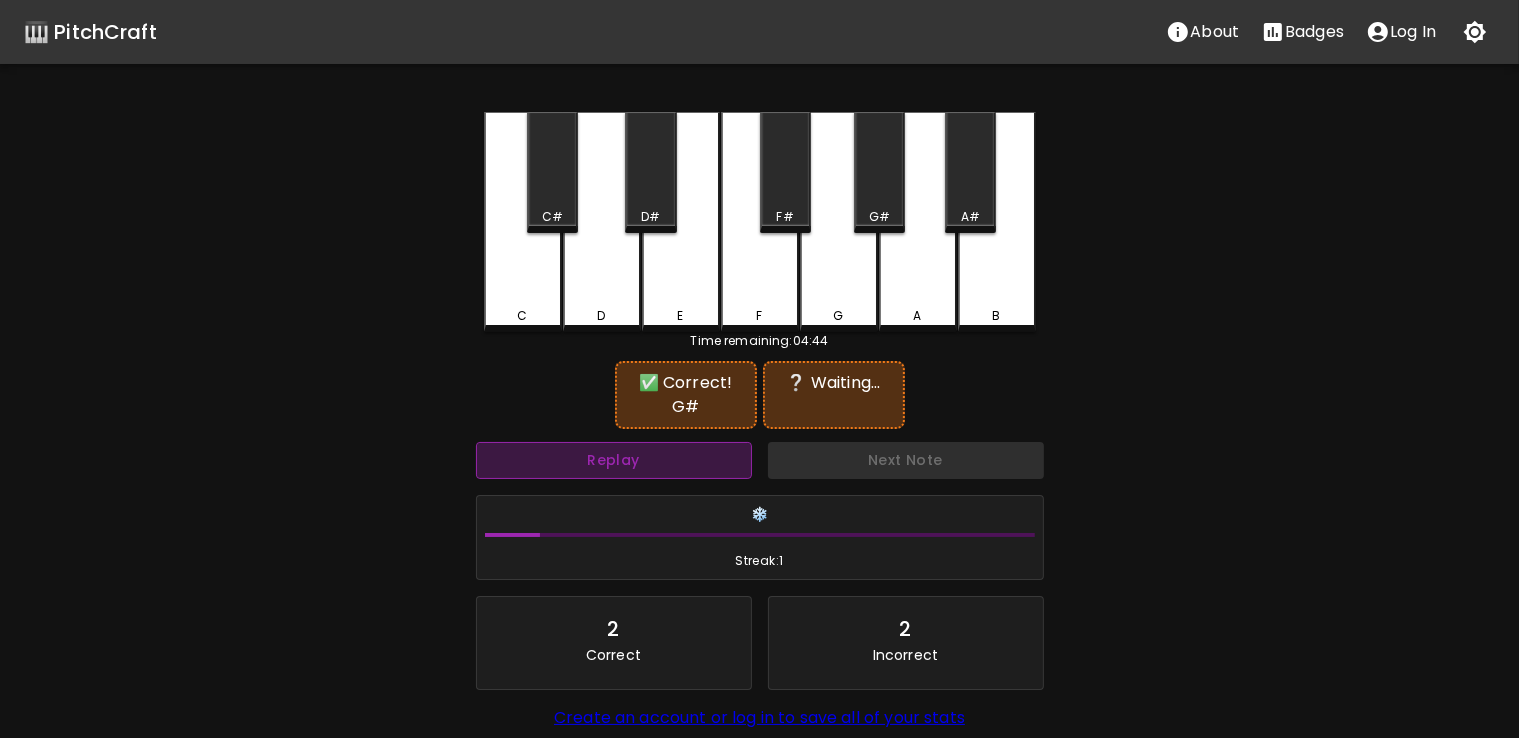 click on "Replay" at bounding box center [614, 460] 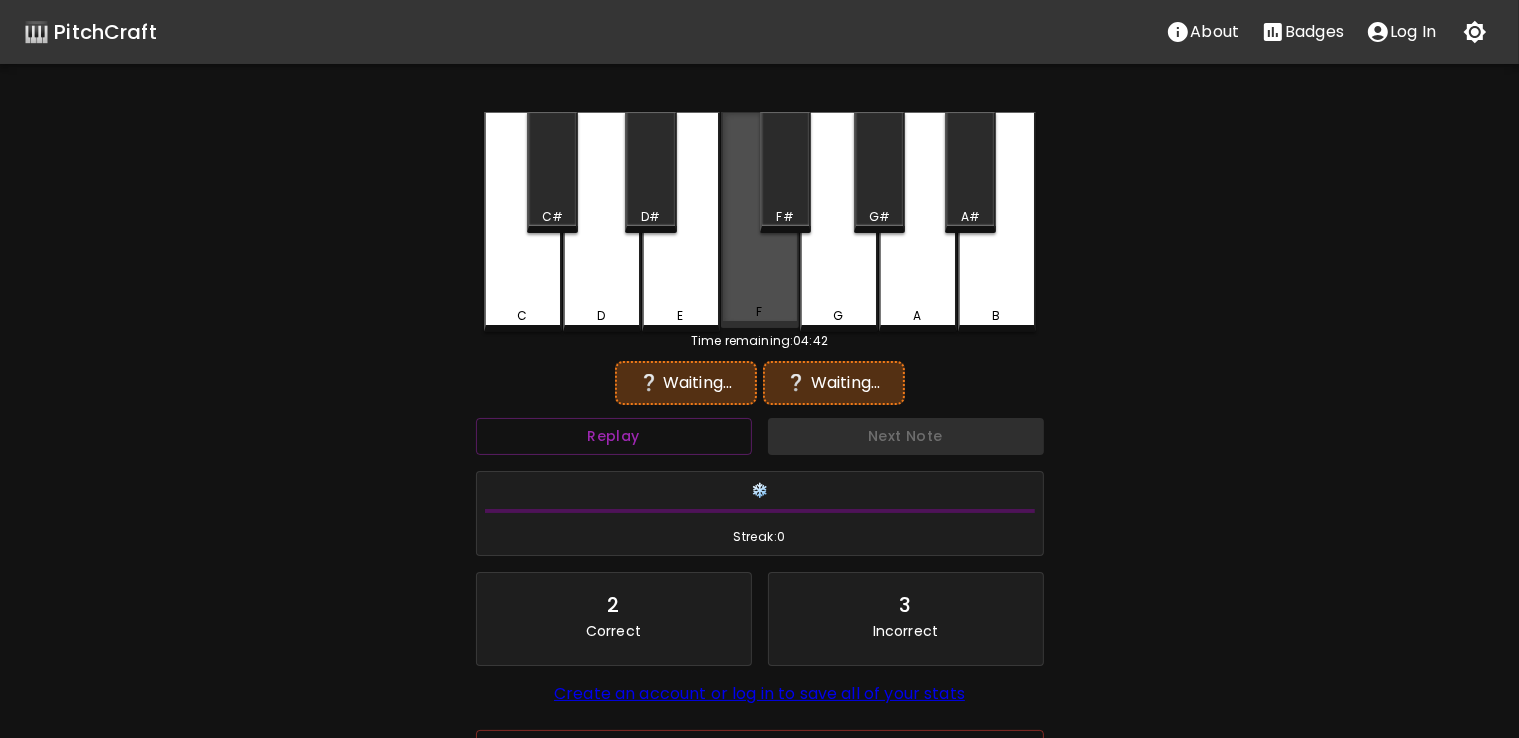 click on "F" at bounding box center (760, 220) 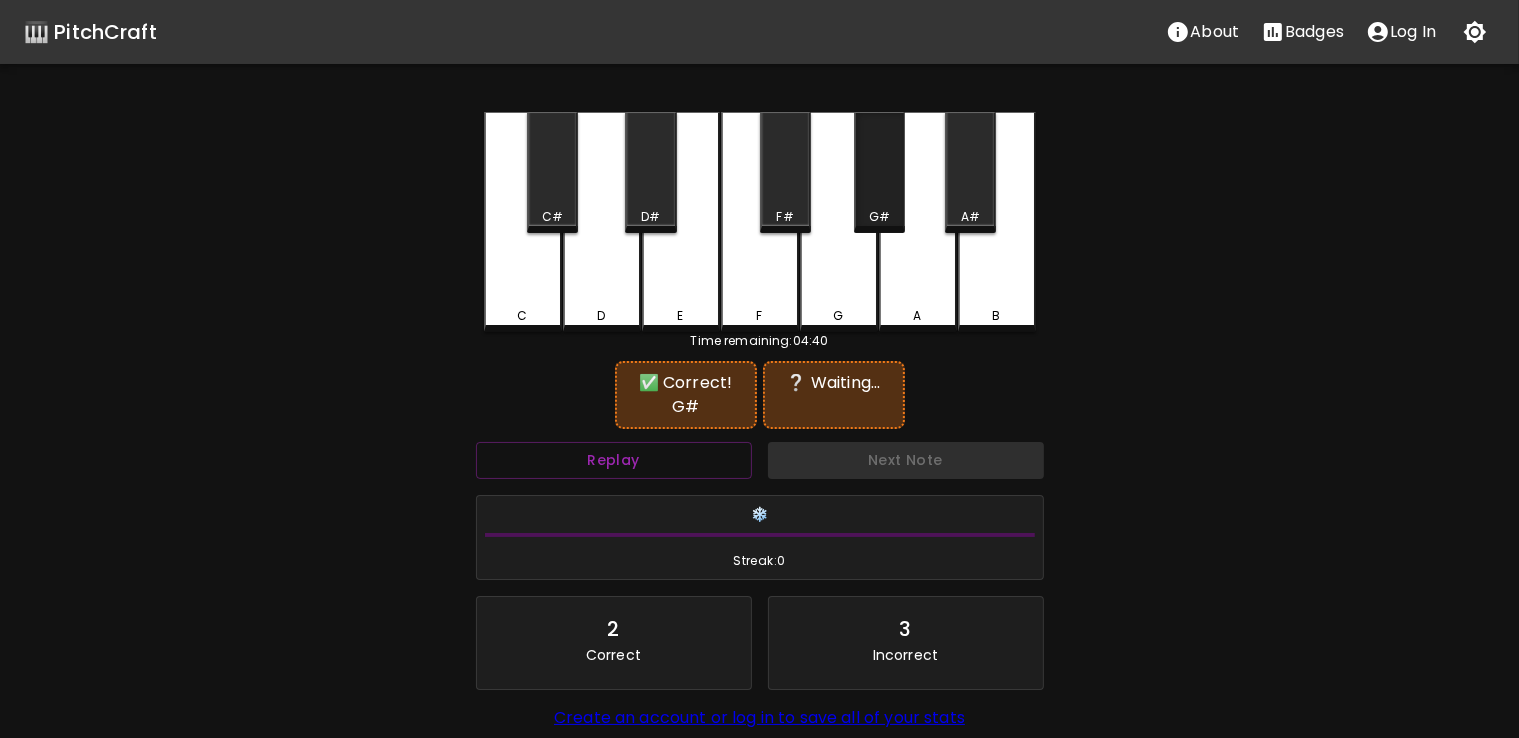 click on "G#" at bounding box center [879, 172] 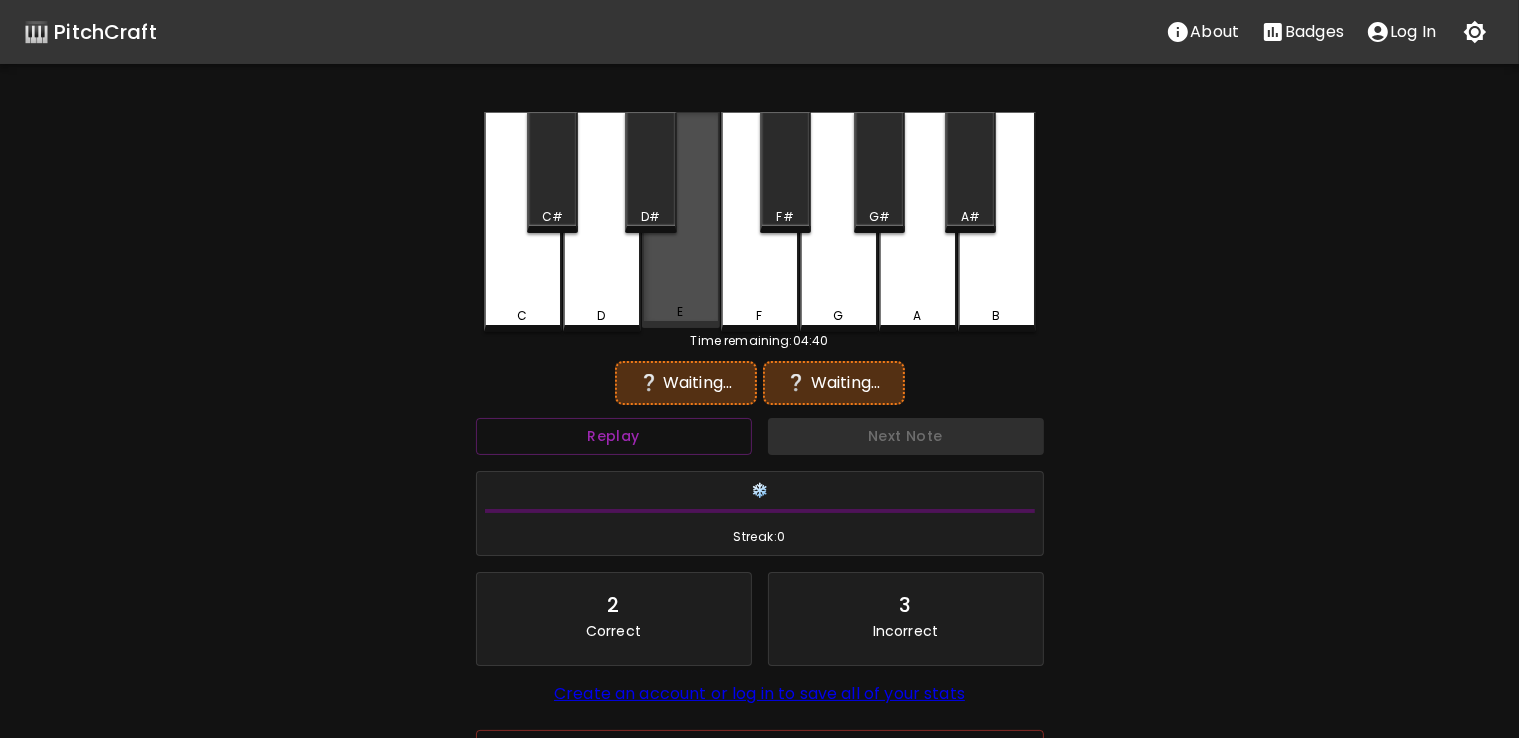 click on "E" at bounding box center [681, 220] 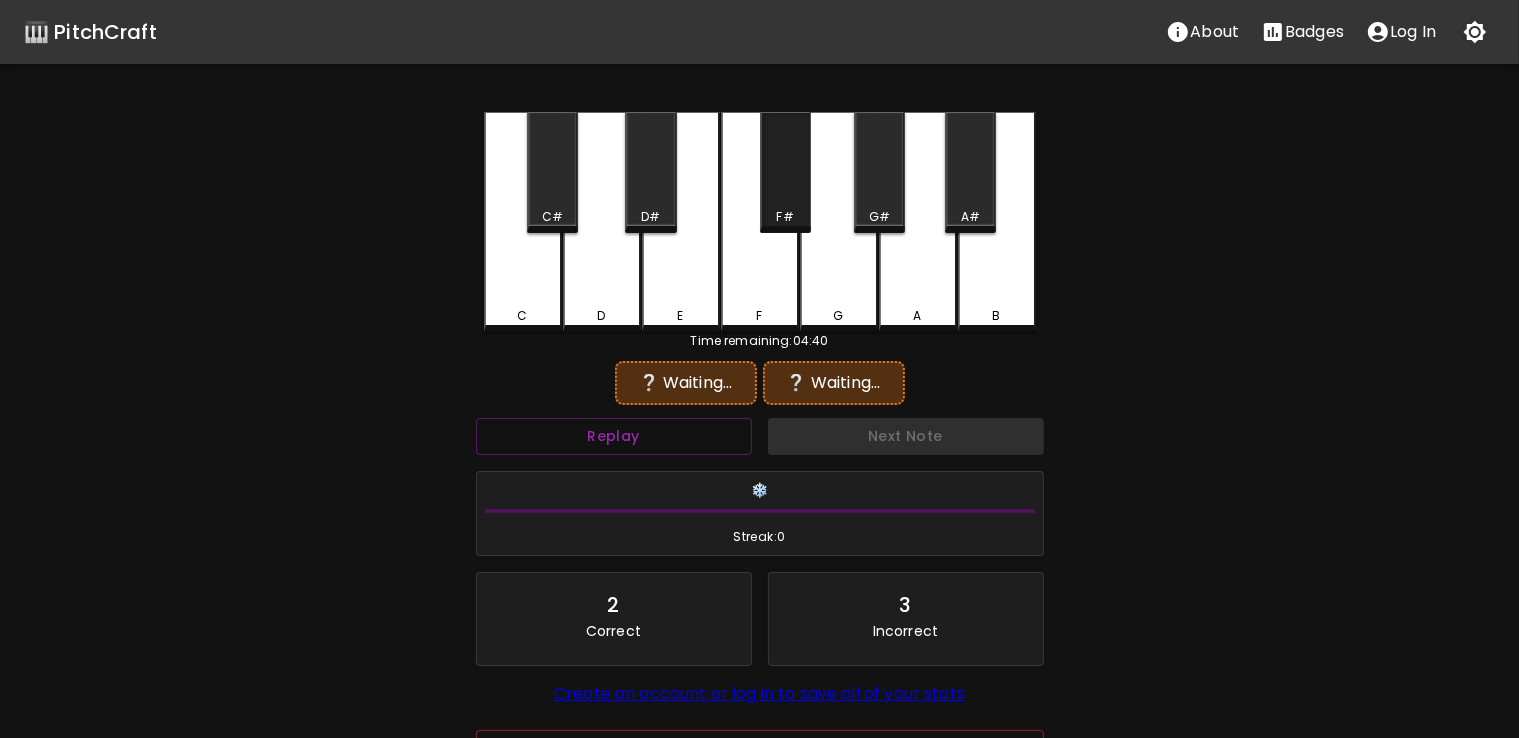 click on "F#" at bounding box center [785, 172] 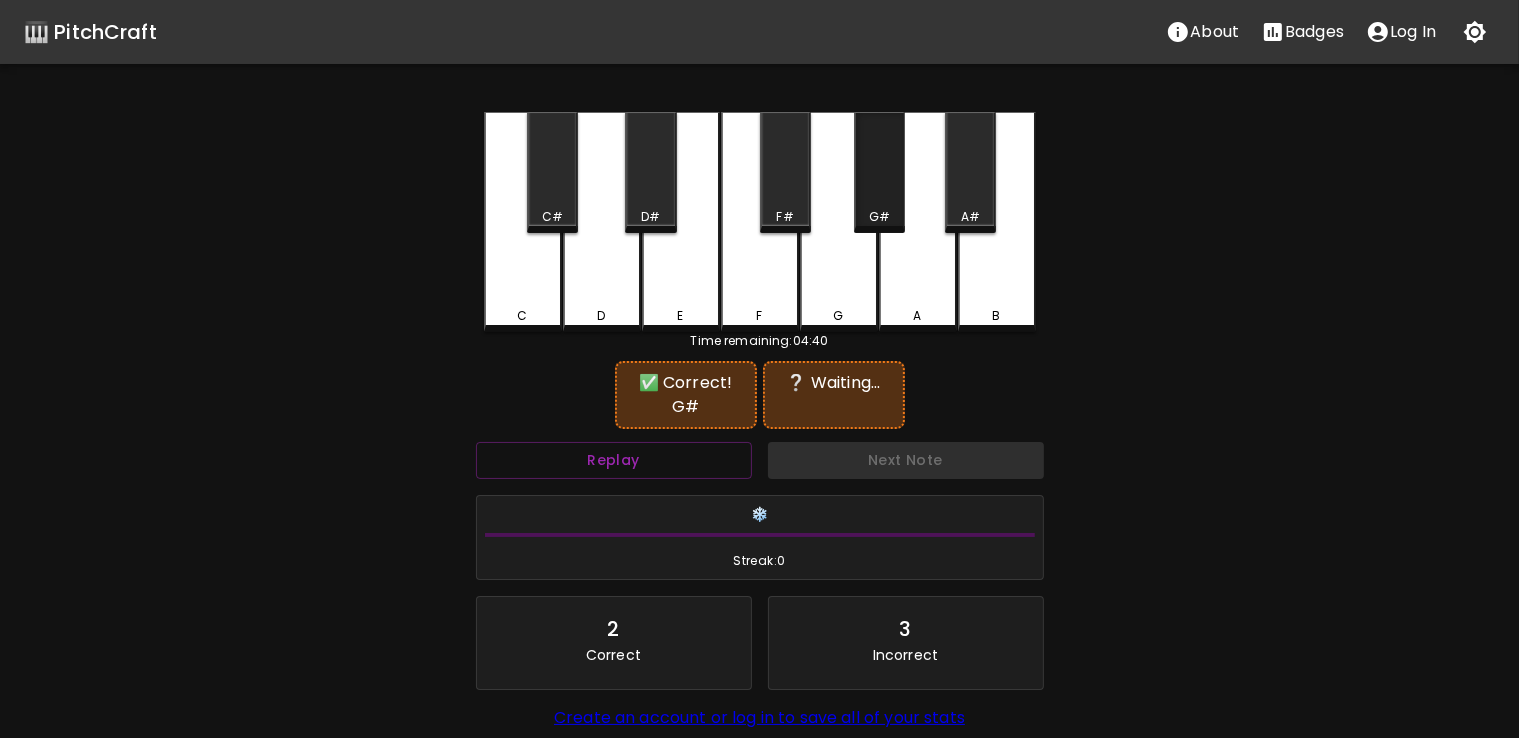 click on "G#" at bounding box center [879, 172] 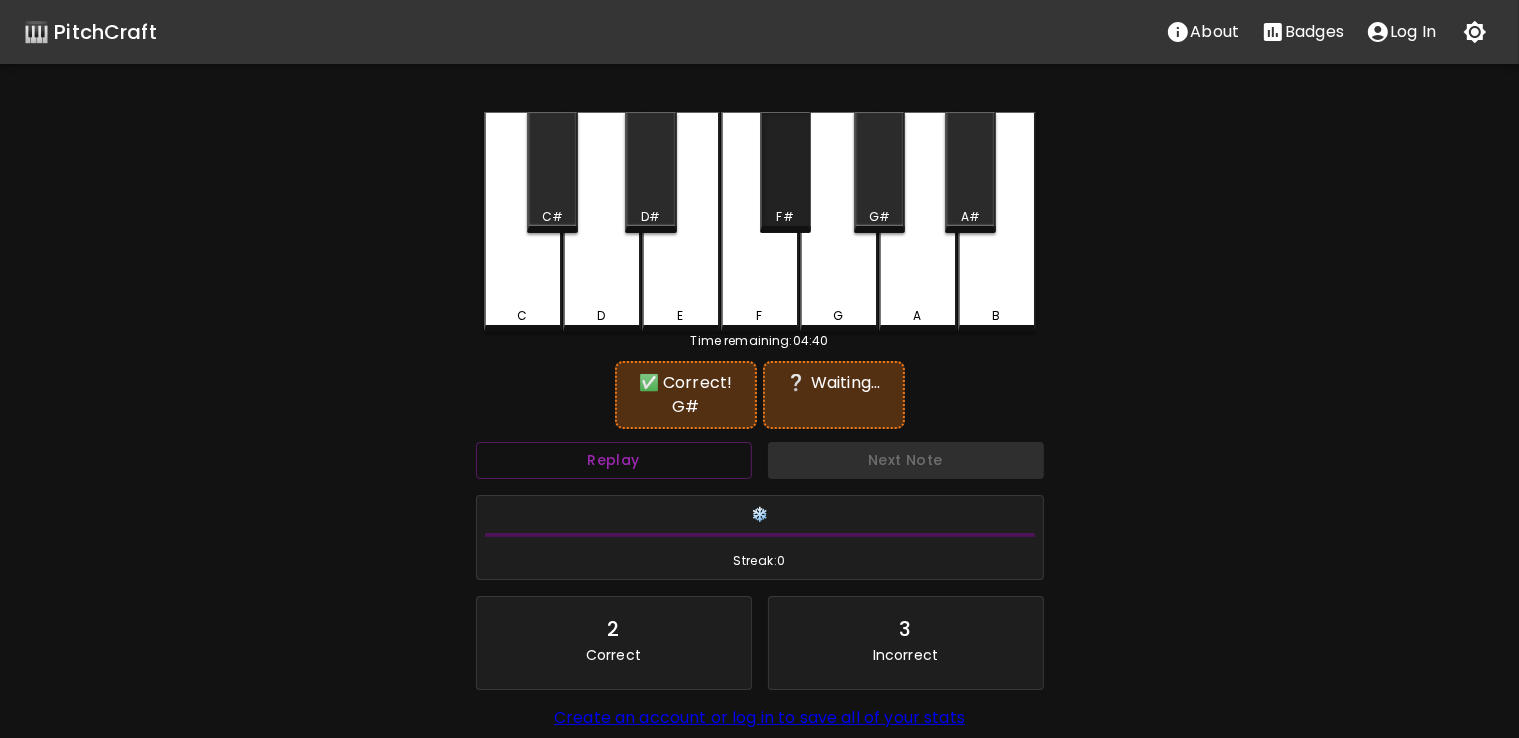 click on "F#" at bounding box center [785, 172] 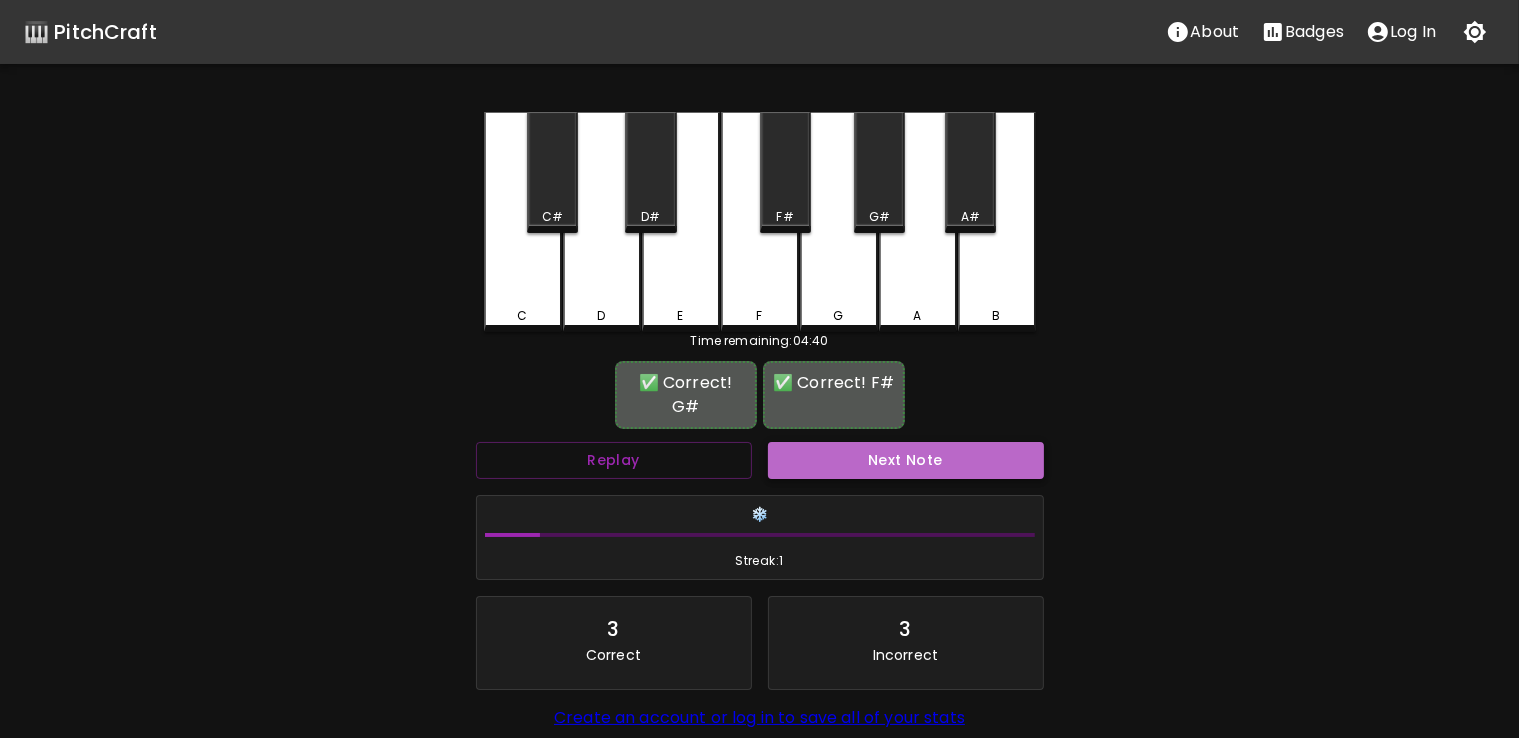click on "Next Note" at bounding box center (906, 460) 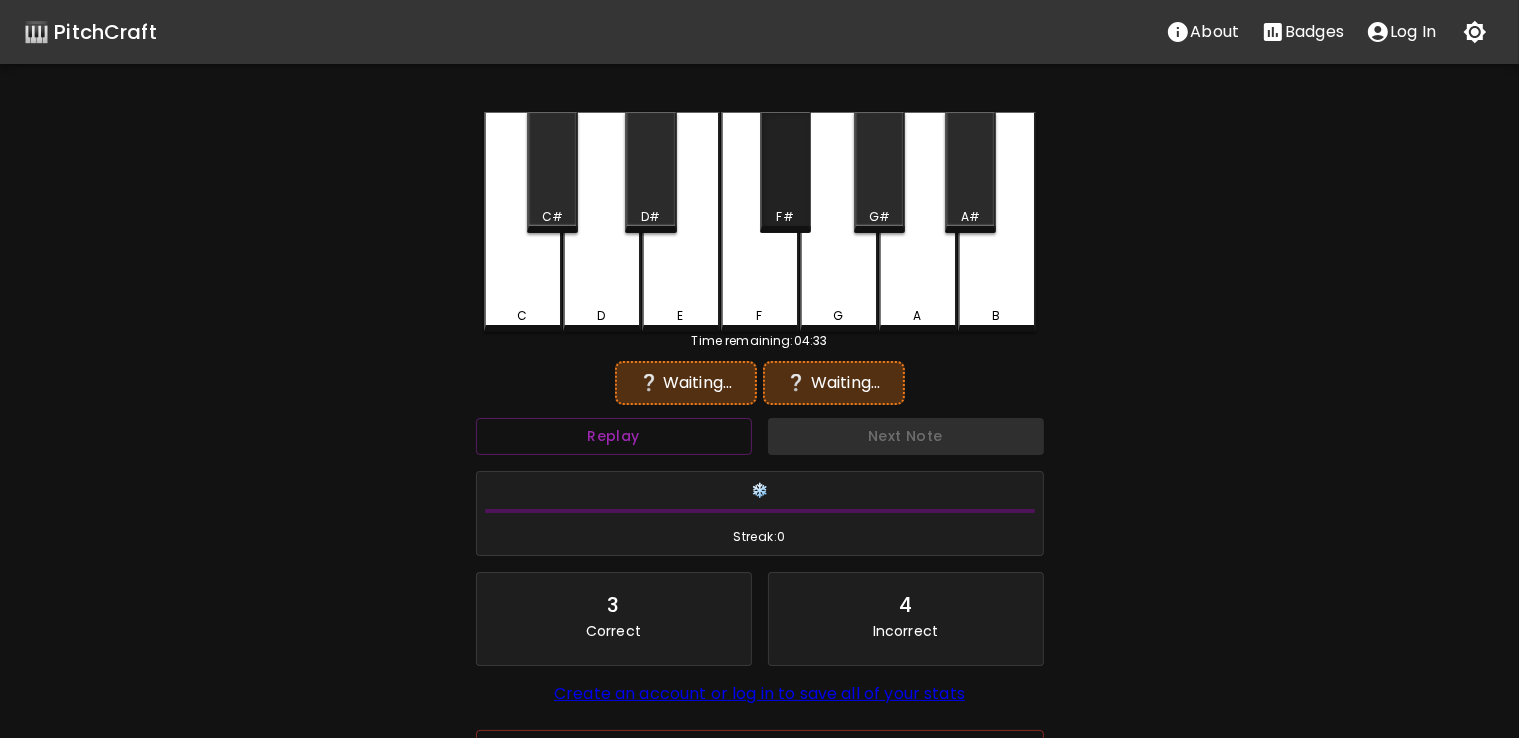 click on "F#" at bounding box center [784, 217] 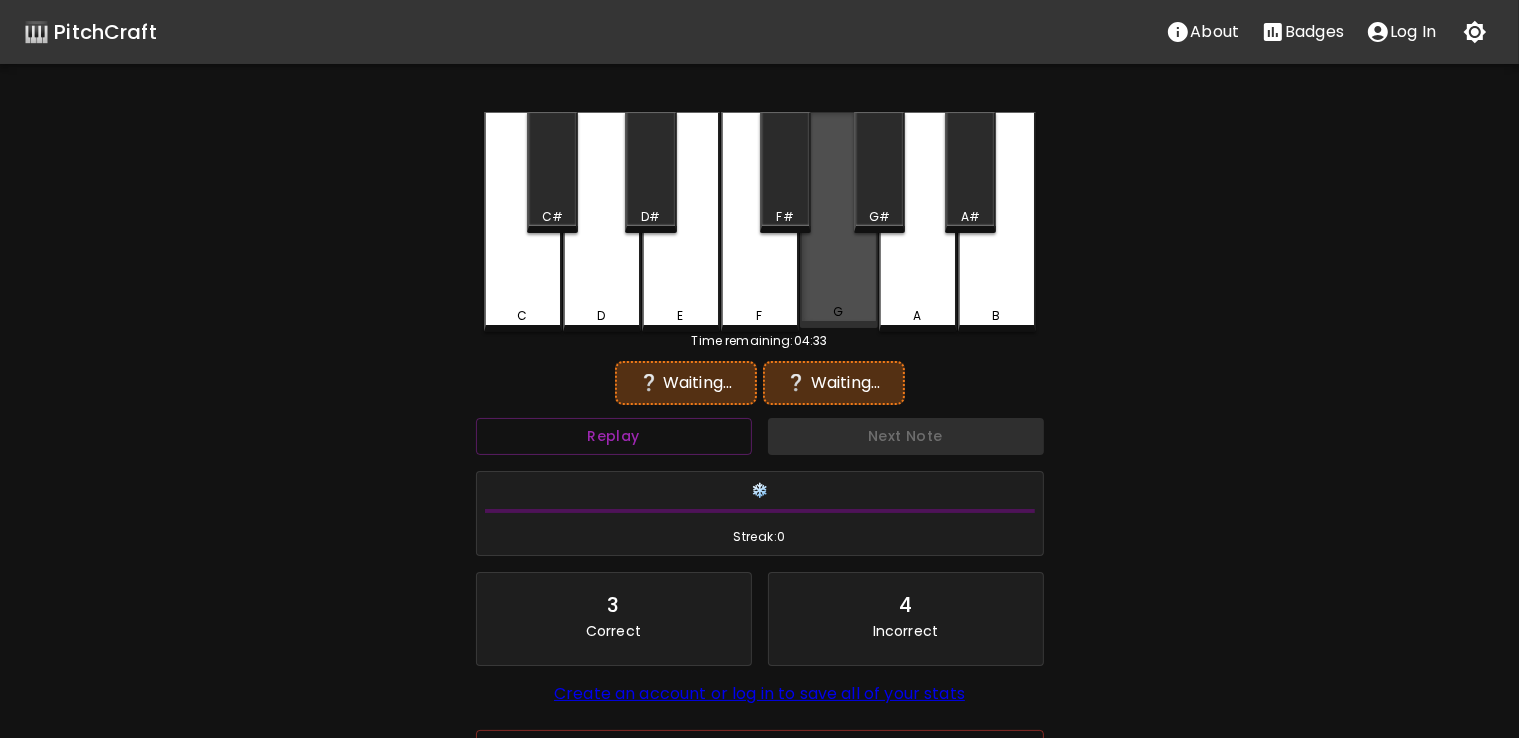 click on "G" at bounding box center (839, 220) 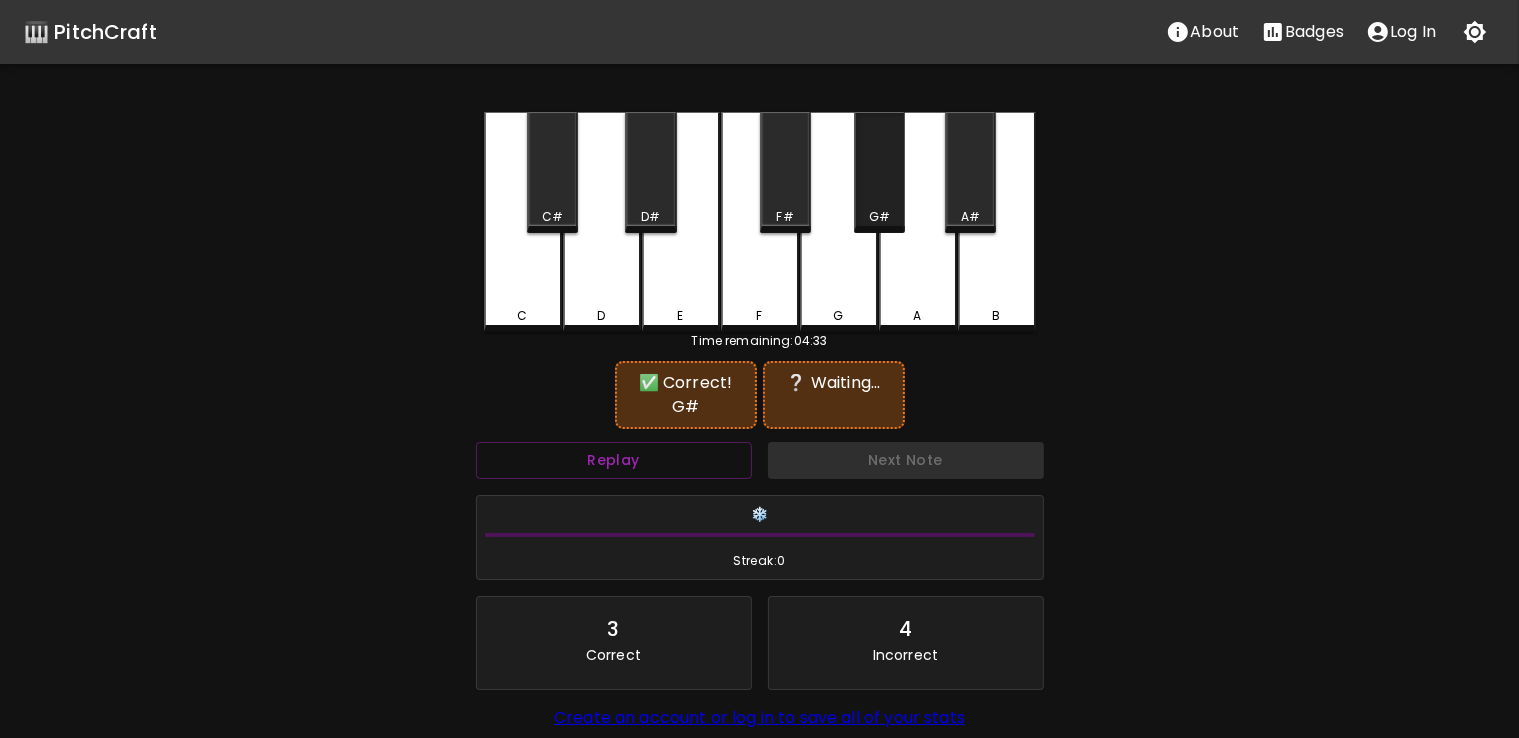click on "G#" at bounding box center (879, 217) 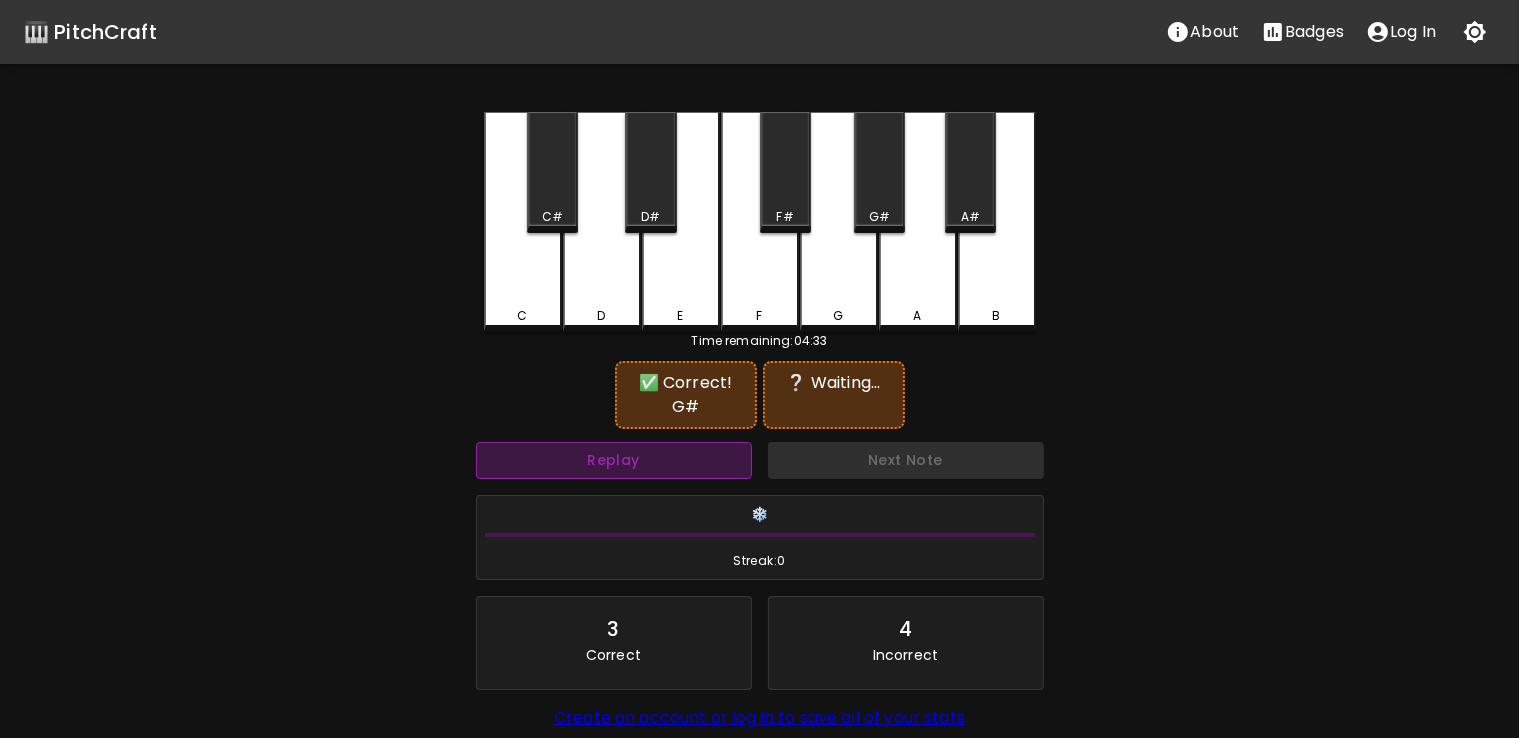 click on "Replay" at bounding box center [614, 460] 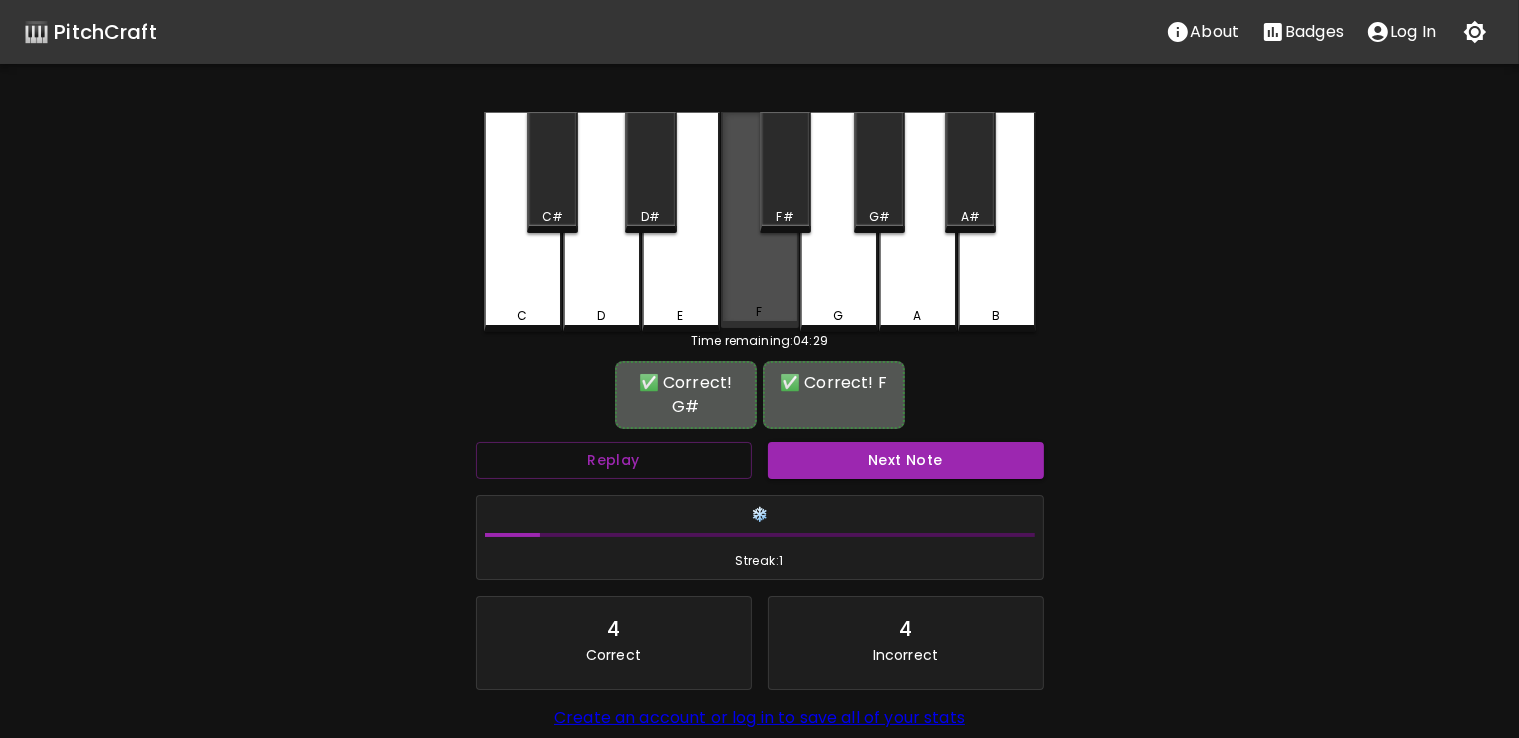 click on "F" at bounding box center (760, 220) 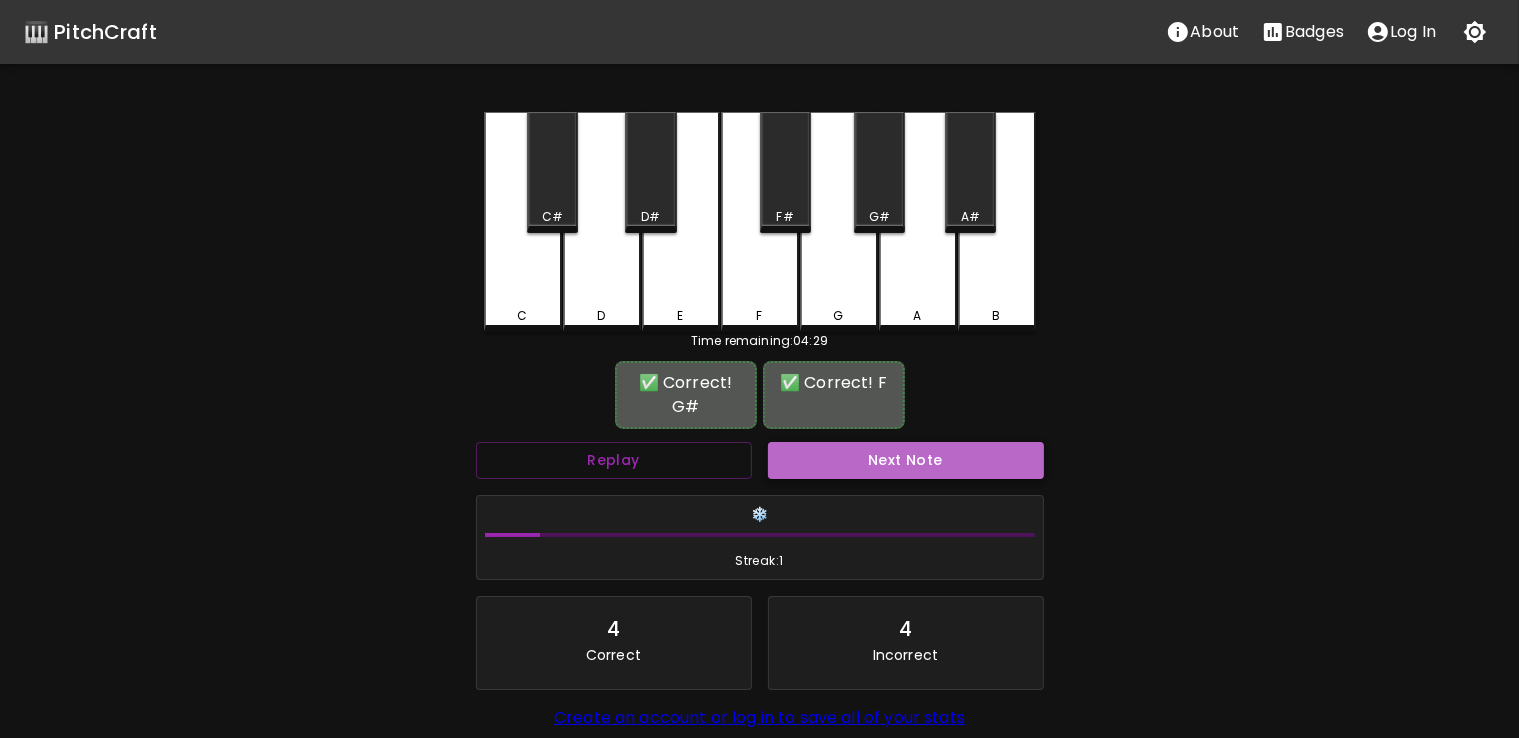 click on "Next Note" at bounding box center [906, 460] 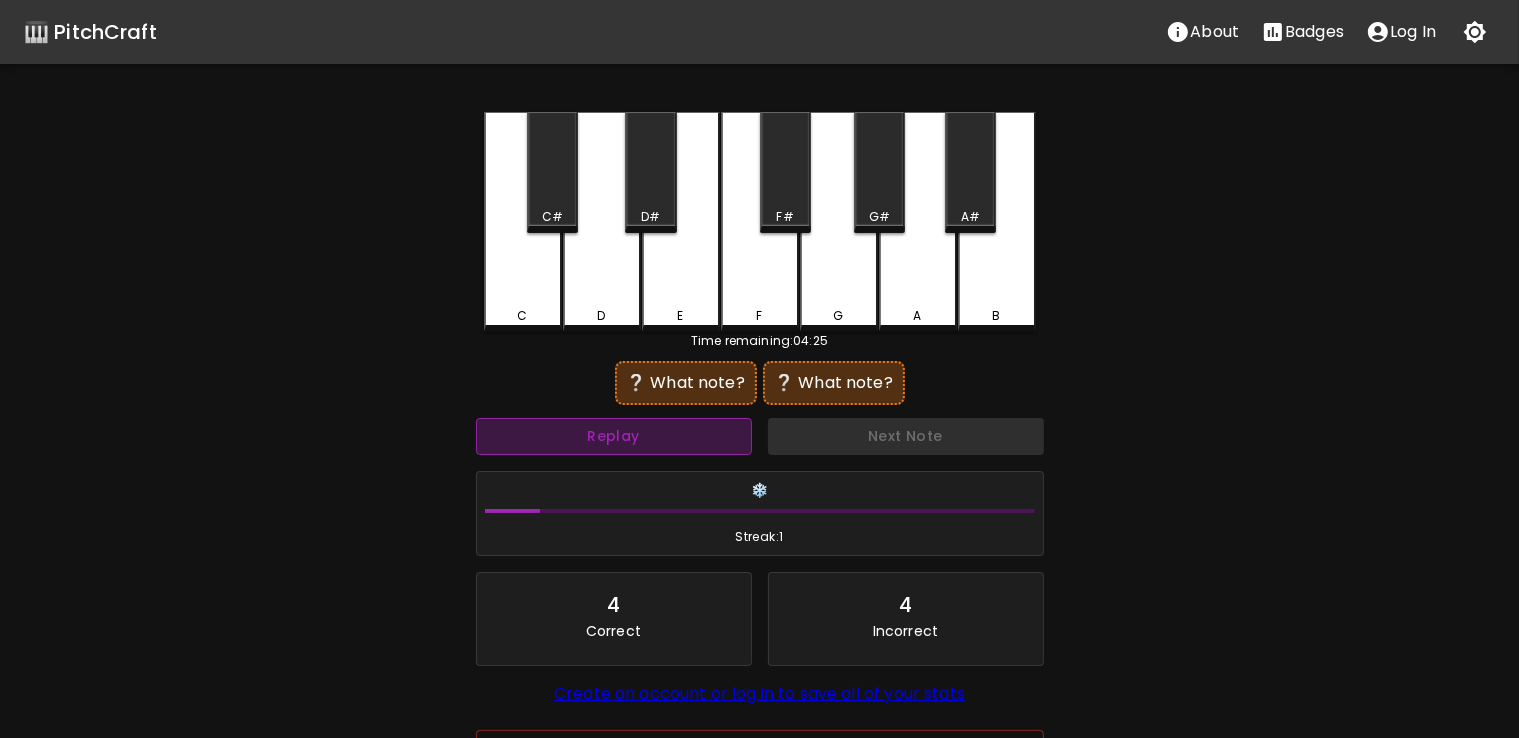 click on "Replay" at bounding box center [614, 436] 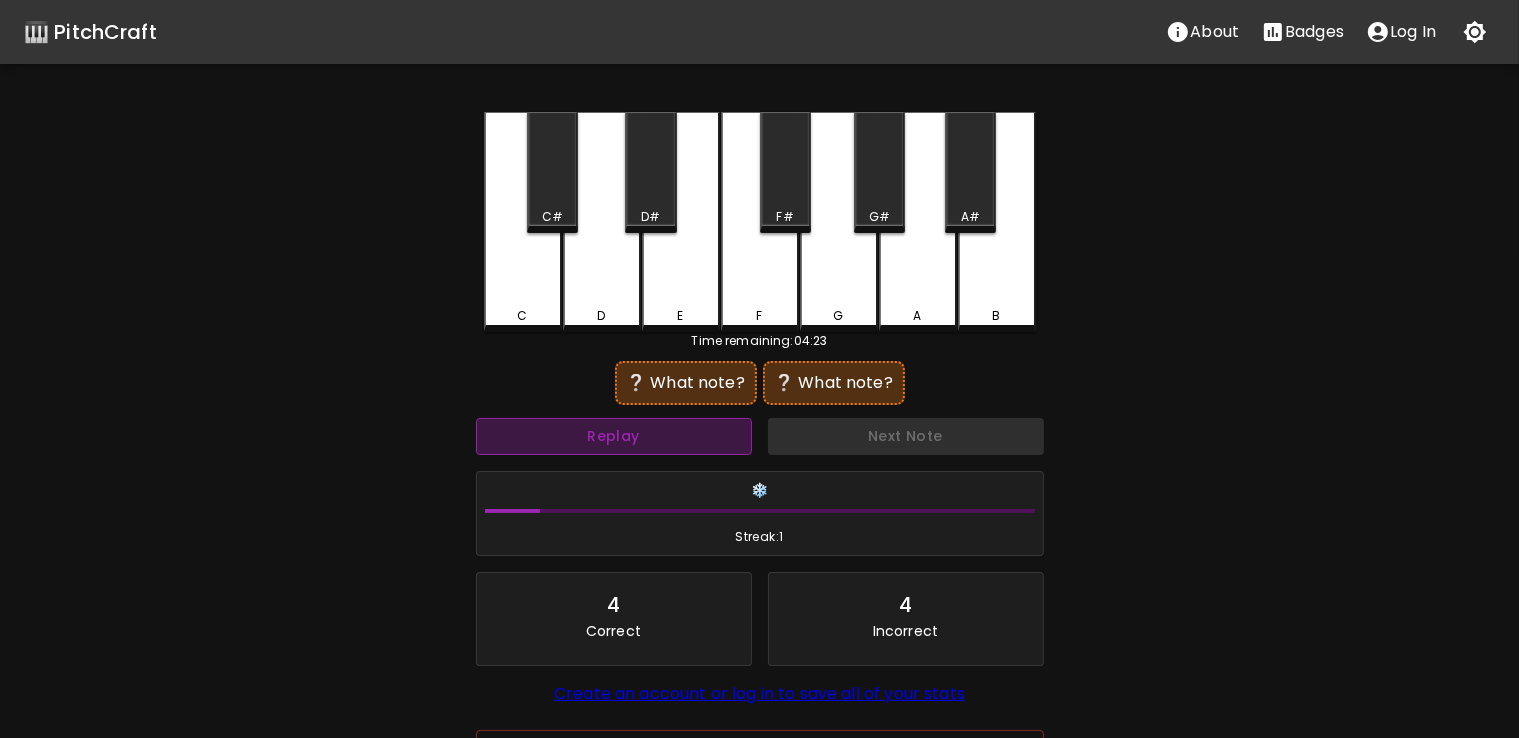 click on "Replay" at bounding box center [614, 436] 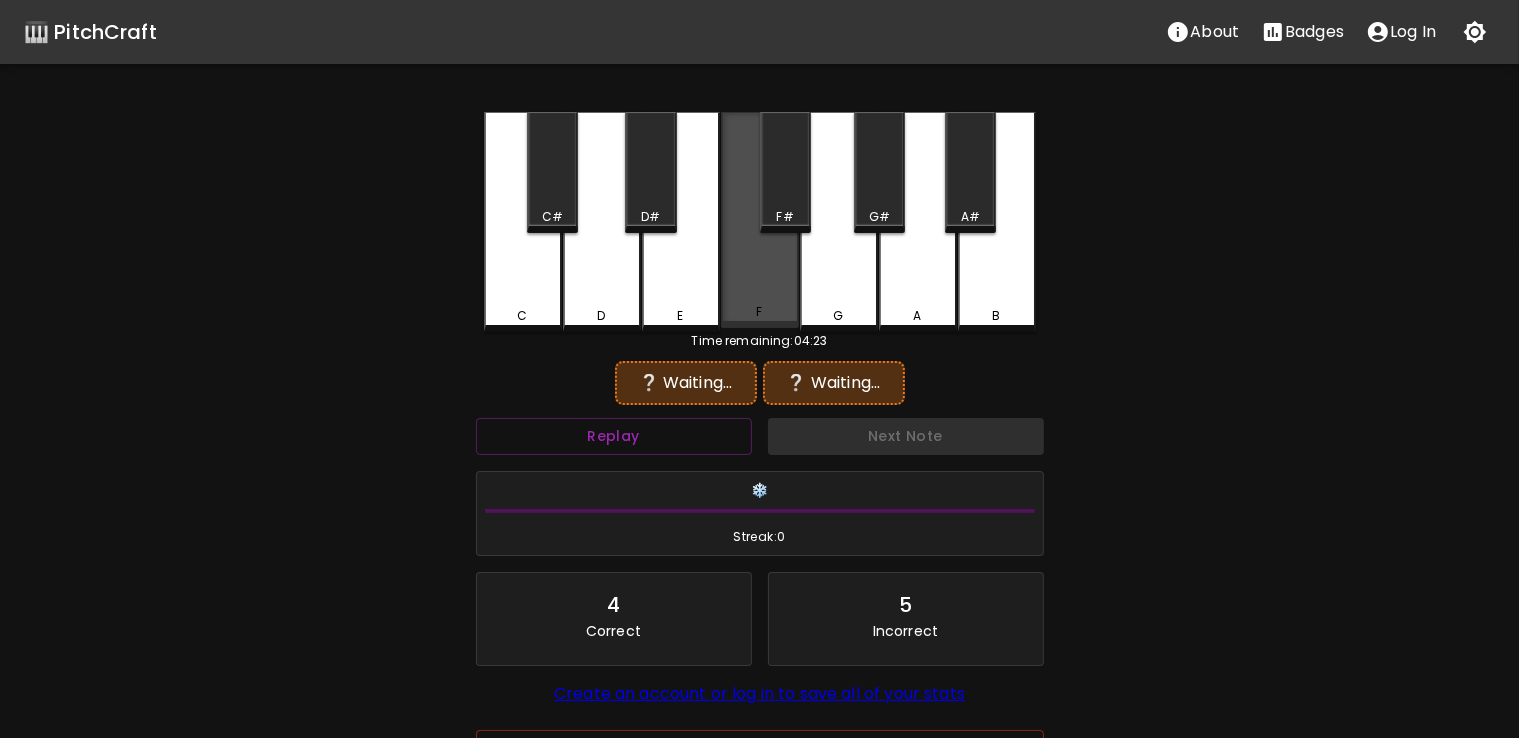 click on "F" at bounding box center (760, 312) 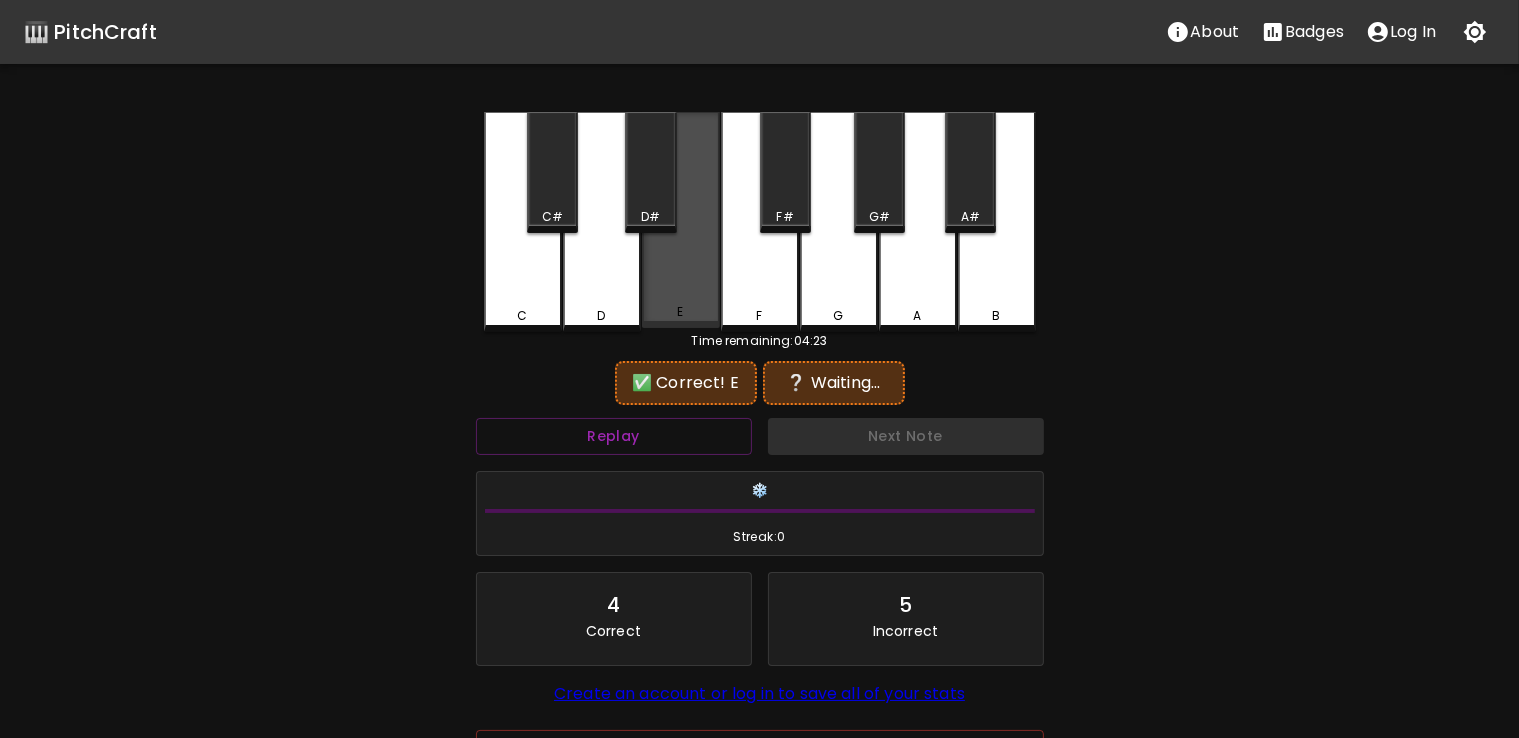 click on "E" at bounding box center [681, 220] 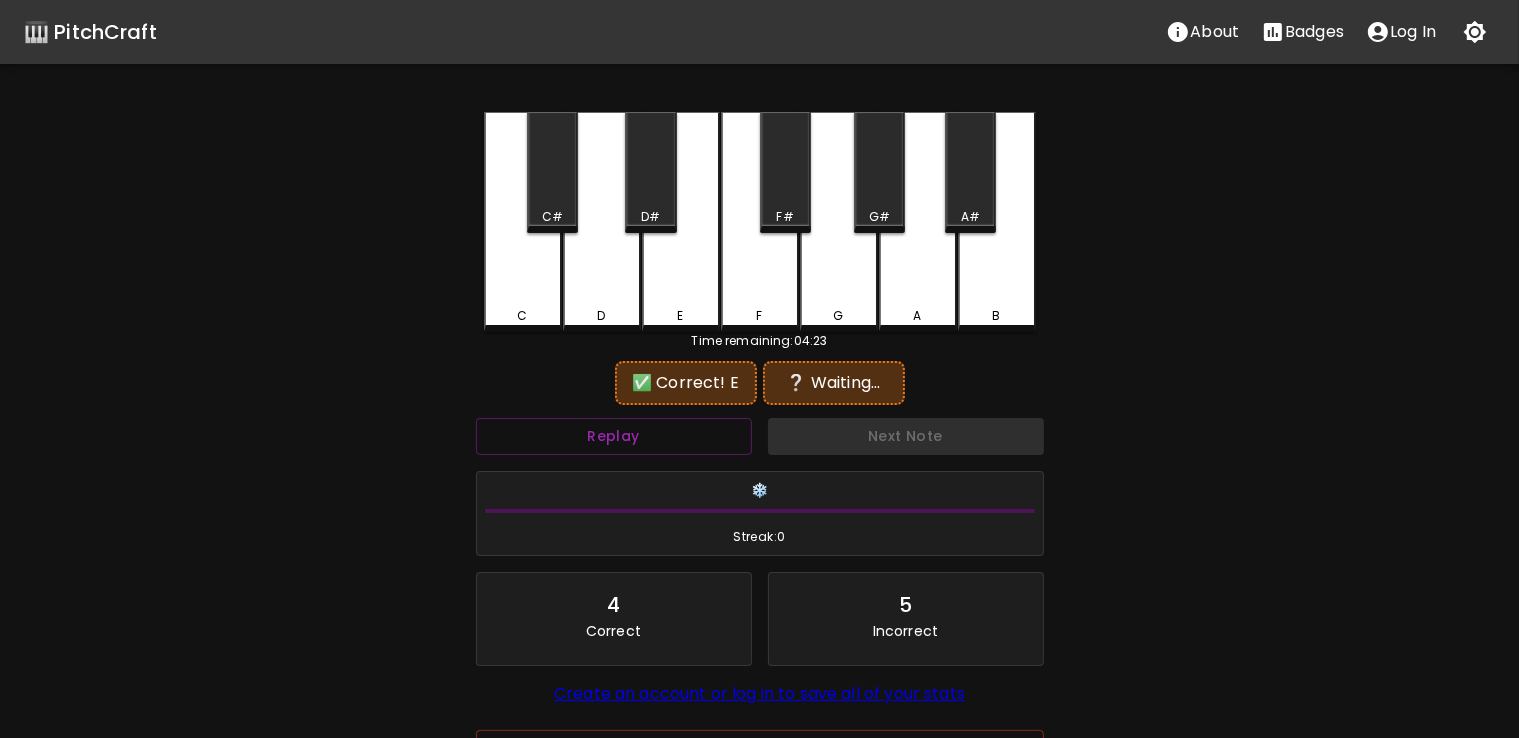 click on "A" at bounding box center [918, 222] 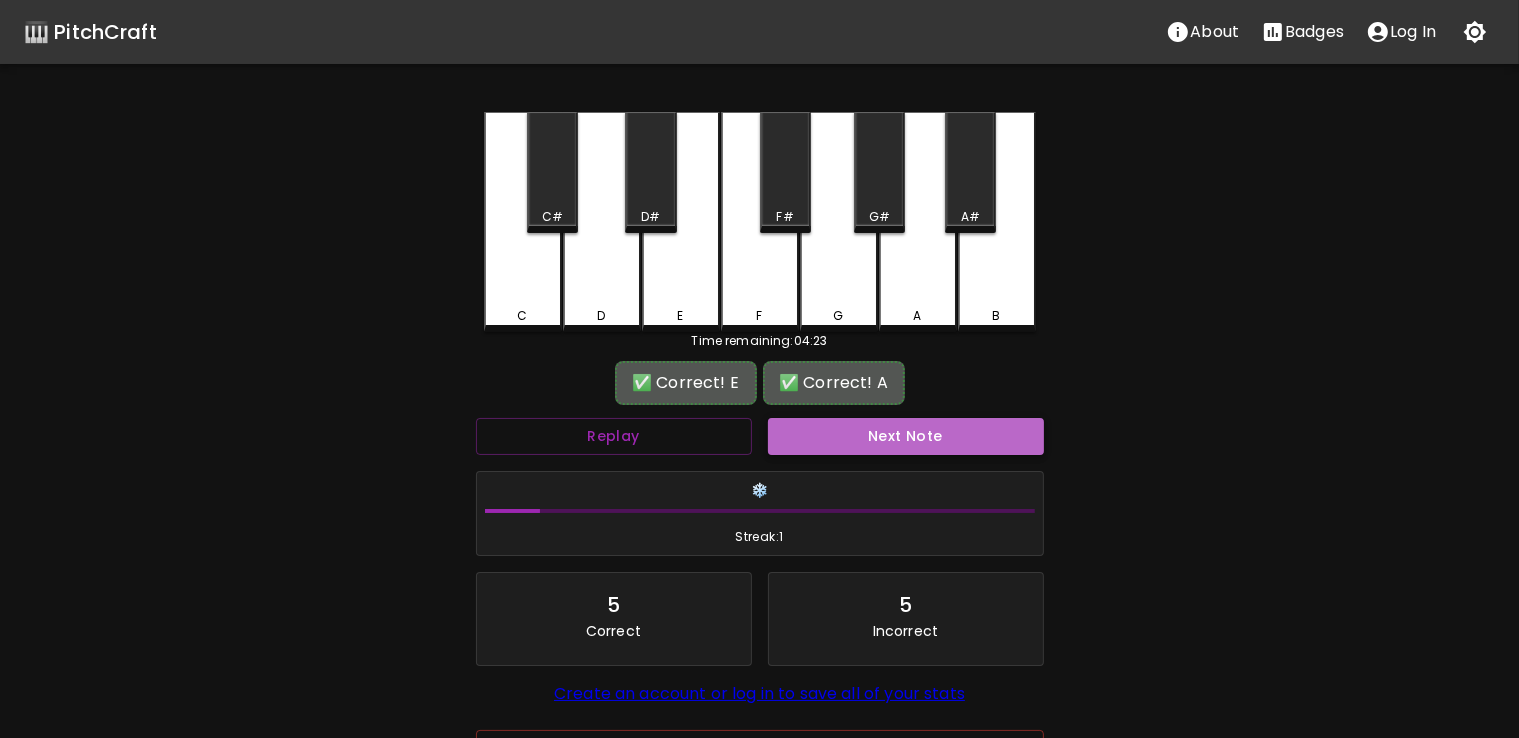 click on "Next Note" at bounding box center [906, 436] 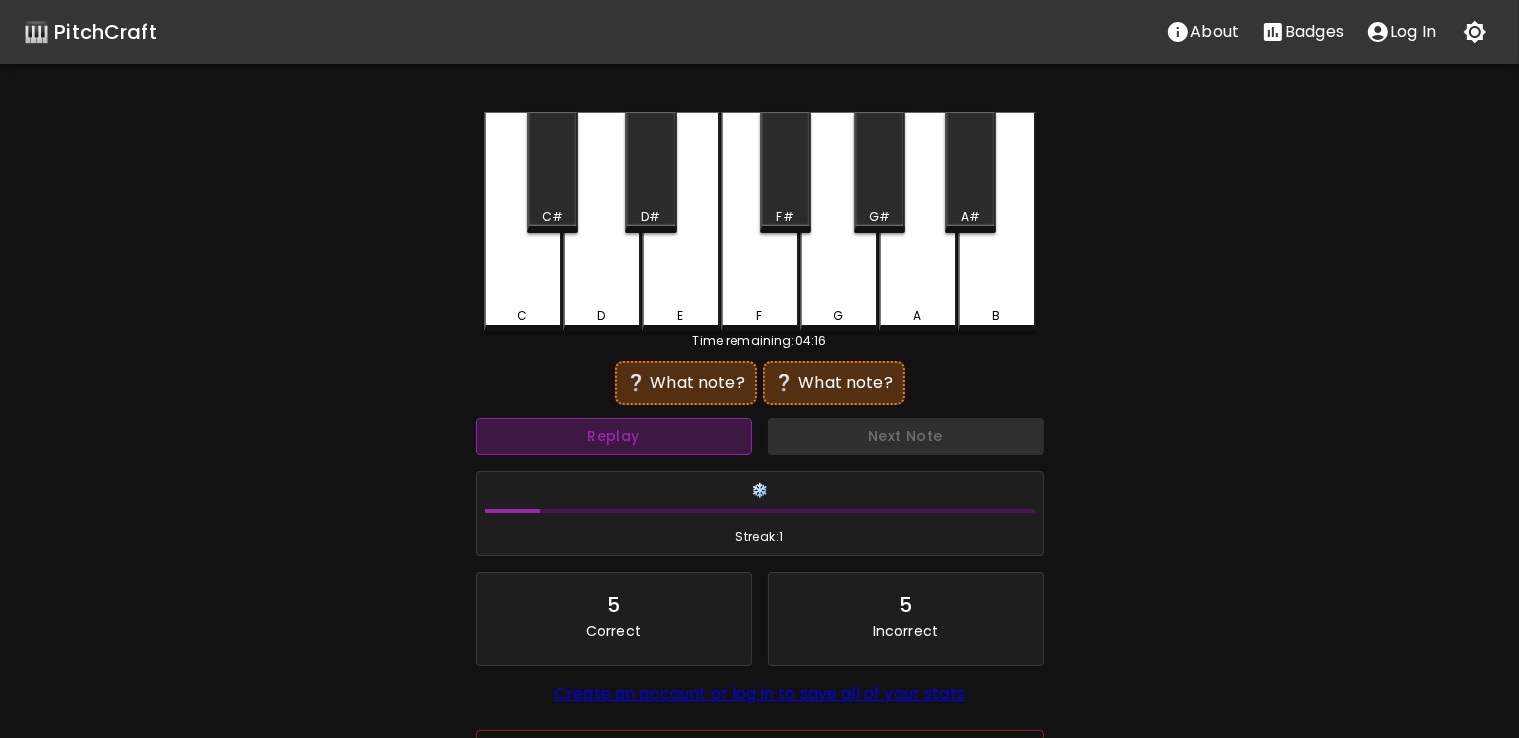 click on "Replay" at bounding box center [614, 436] 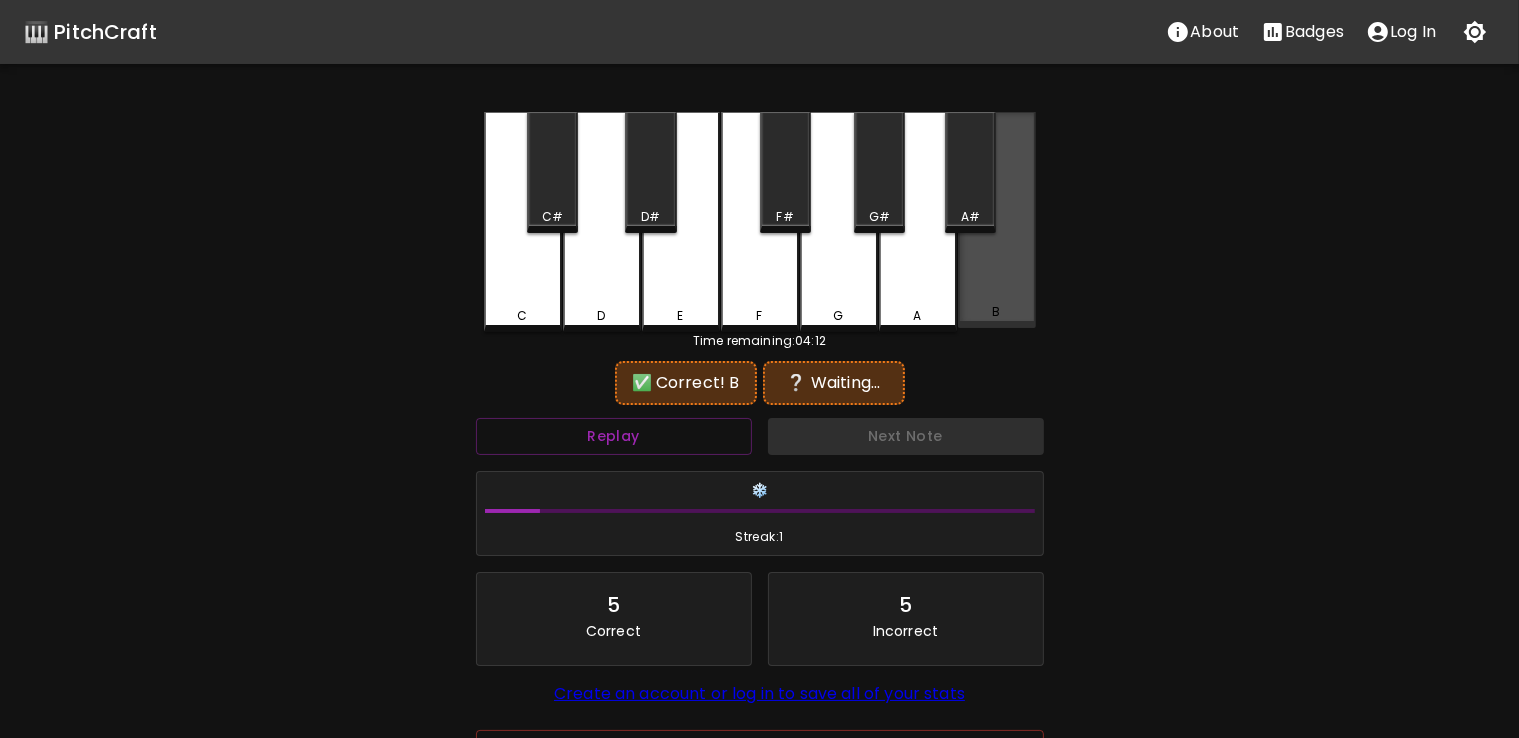 click on "B" at bounding box center (997, 220) 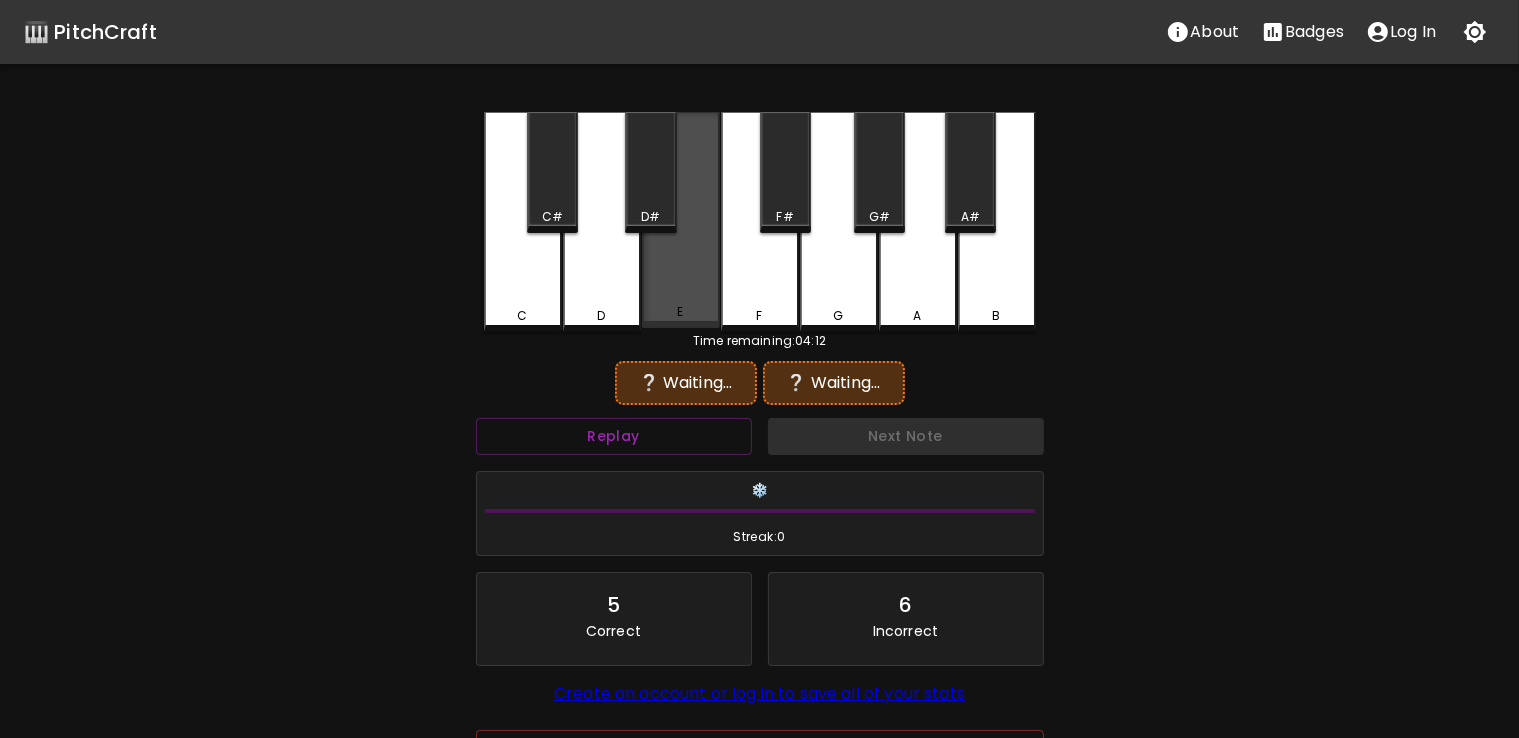 click on "E" at bounding box center (681, 220) 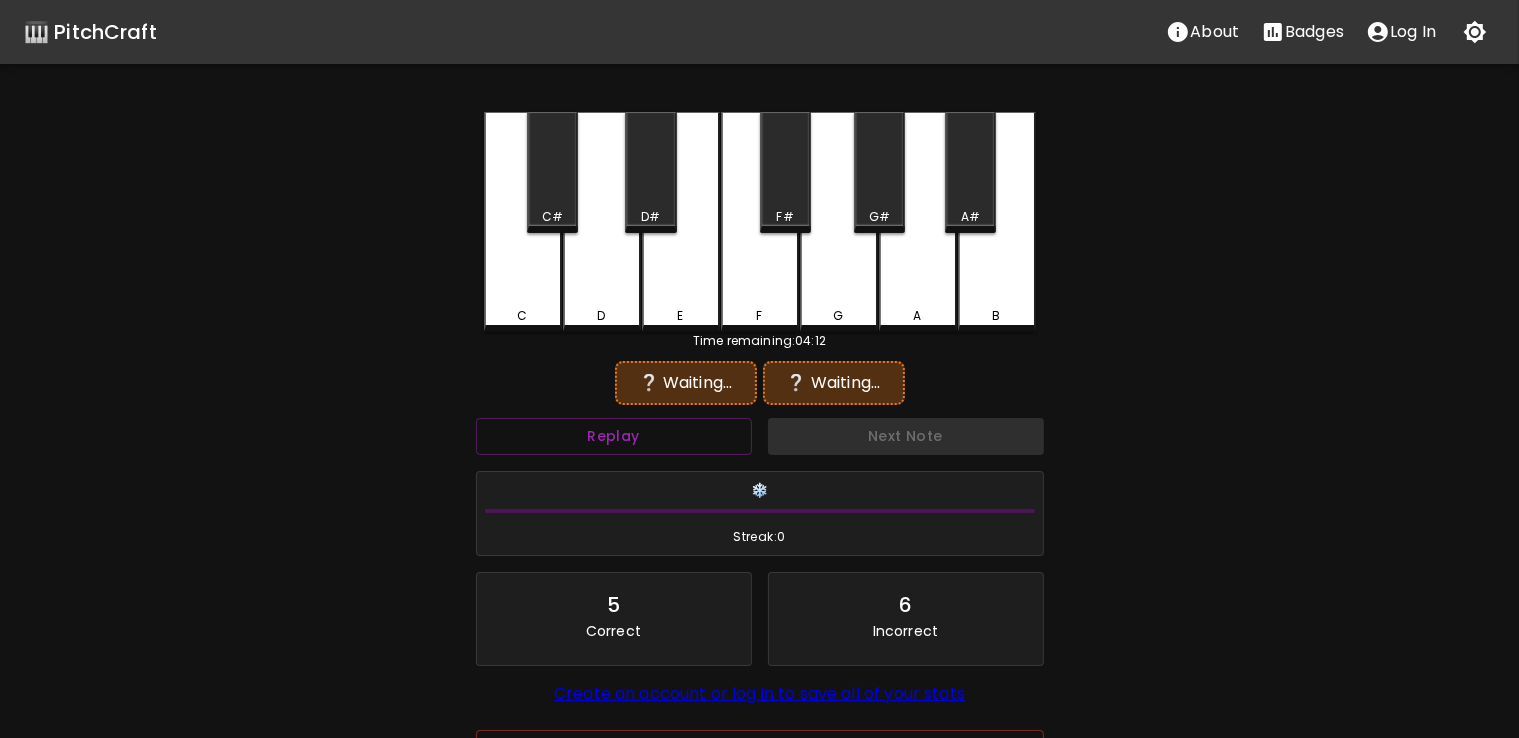 click on "B" at bounding box center [997, 222] 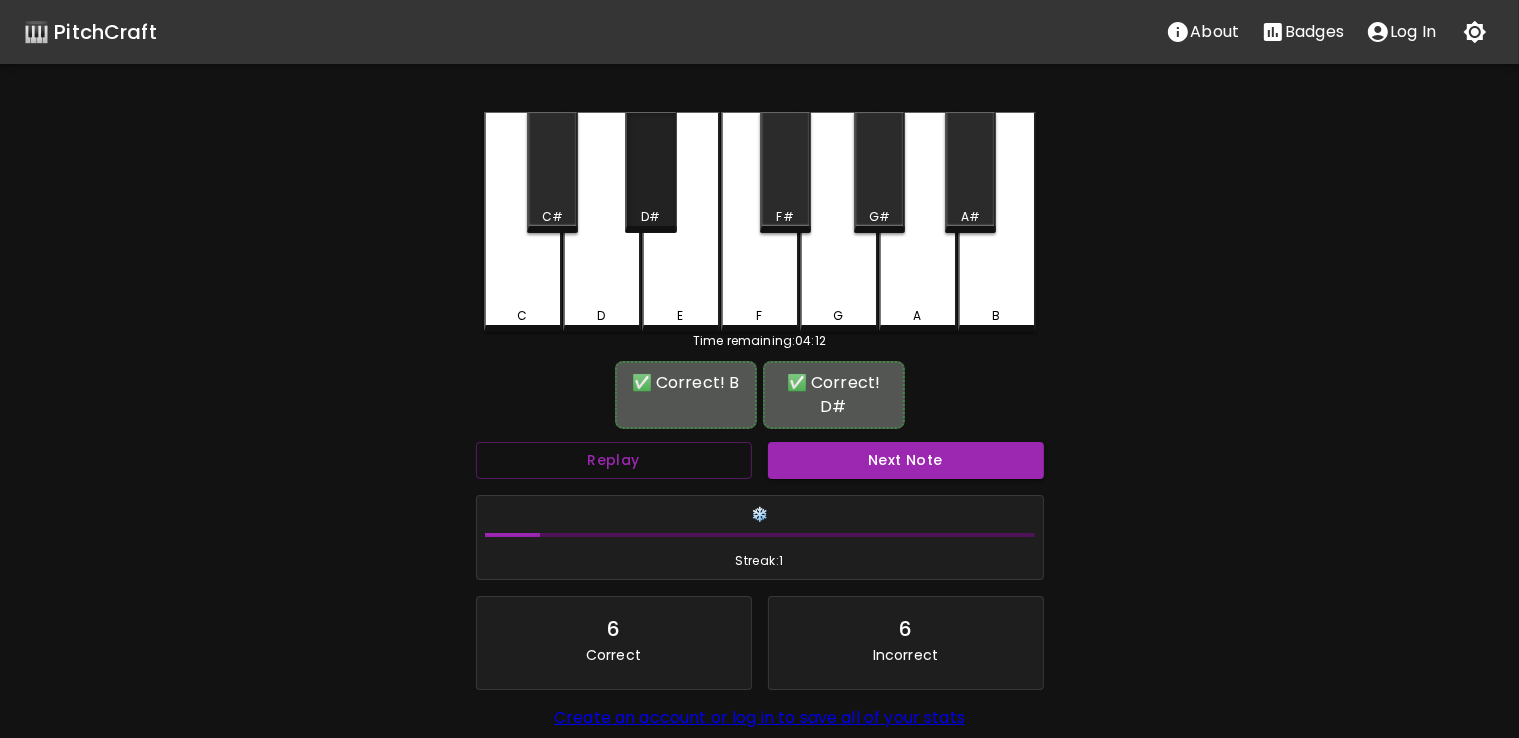 click on "D#" at bounding box center (650, 172) 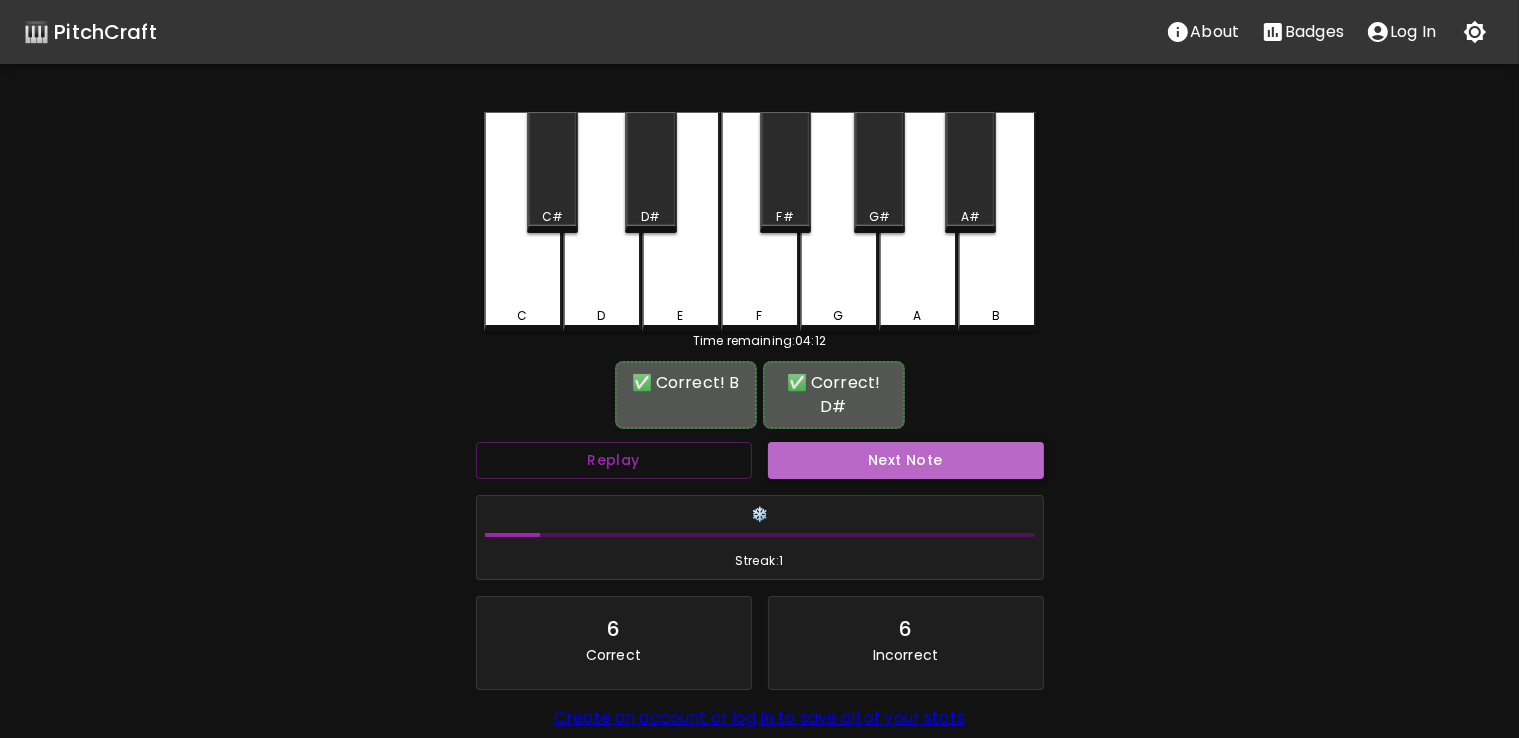 click on "Next Note" at bounding box center (906, 460) 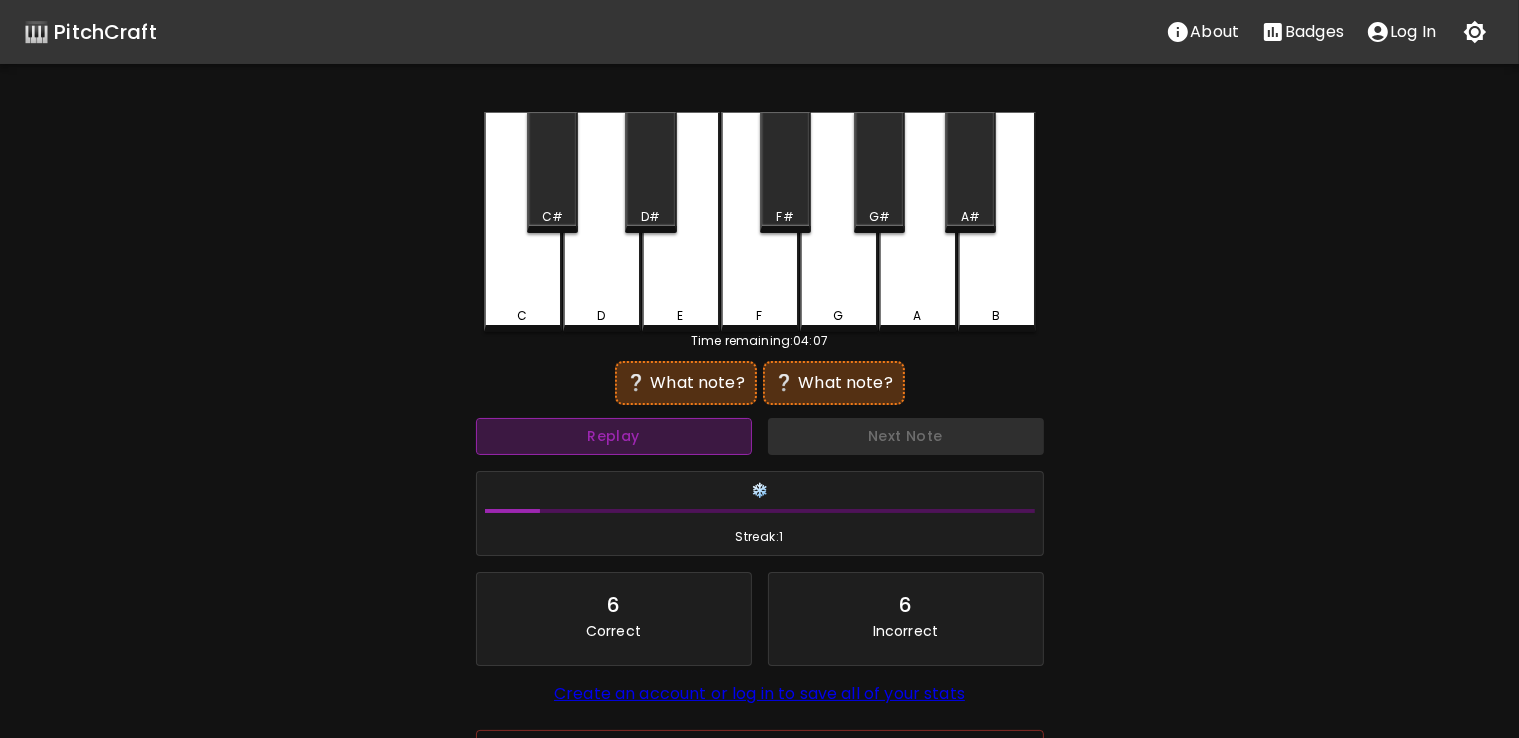 click on "Replay" at bounding box center [614, 436] 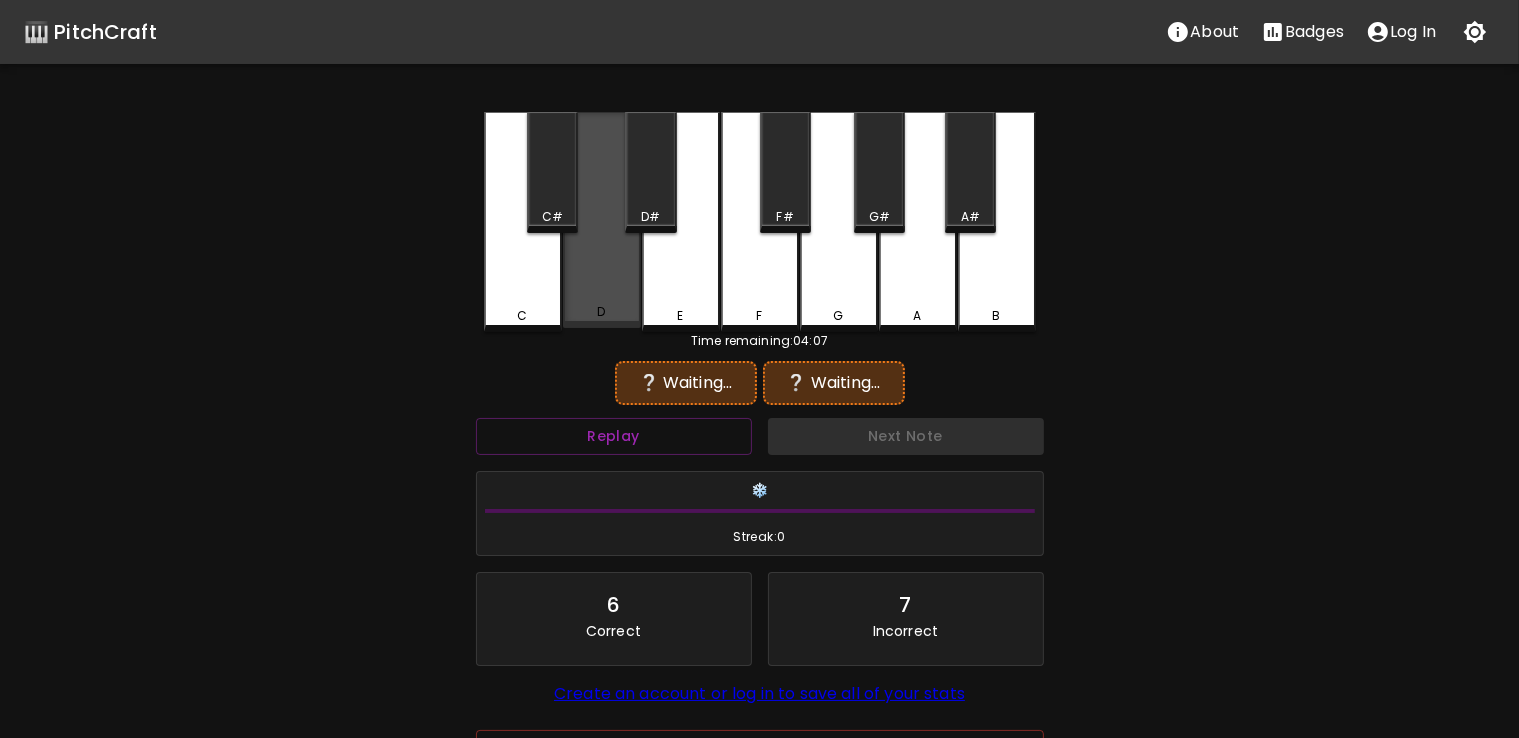 click on "D" at bounding box center (602, 312) 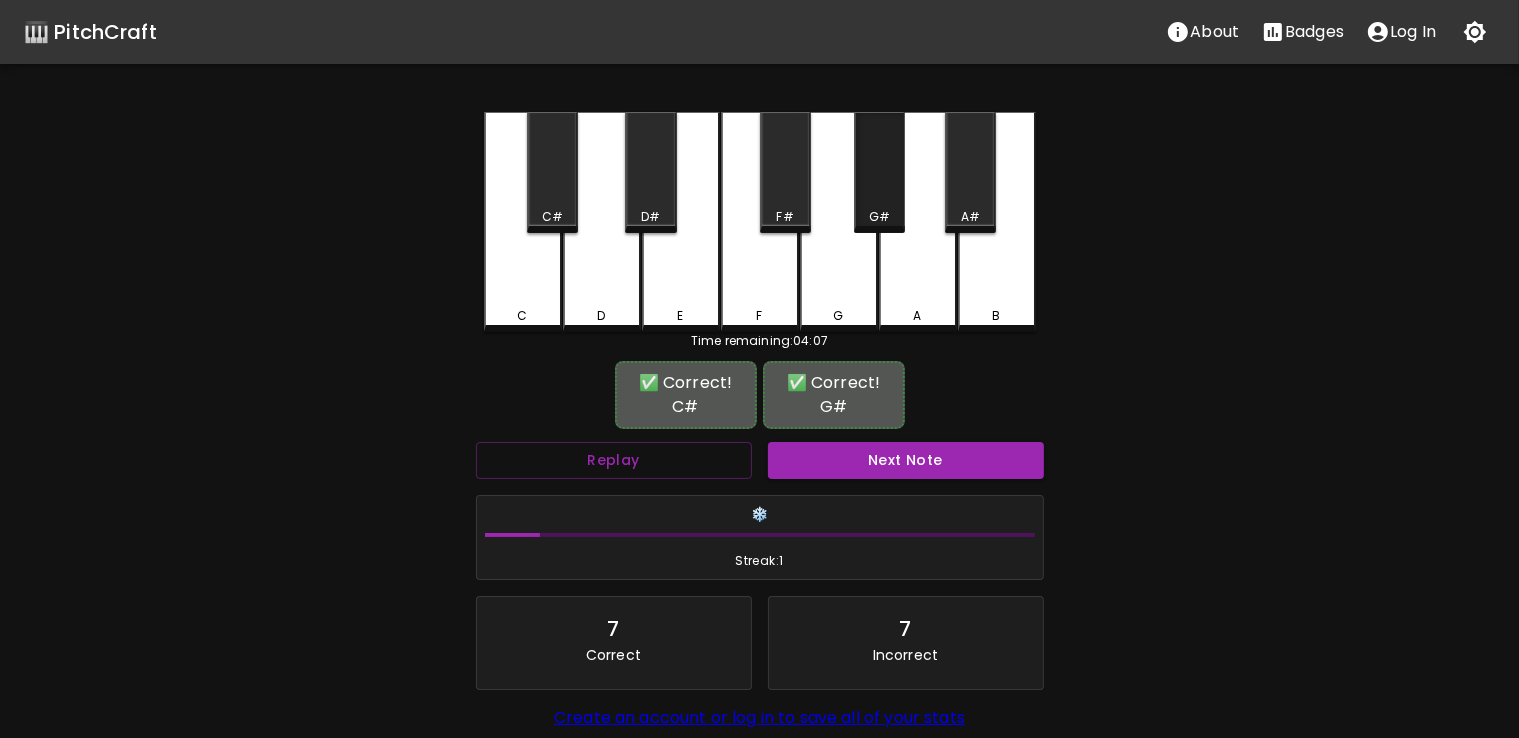 click on "G#" at bounding box center (879, 172) 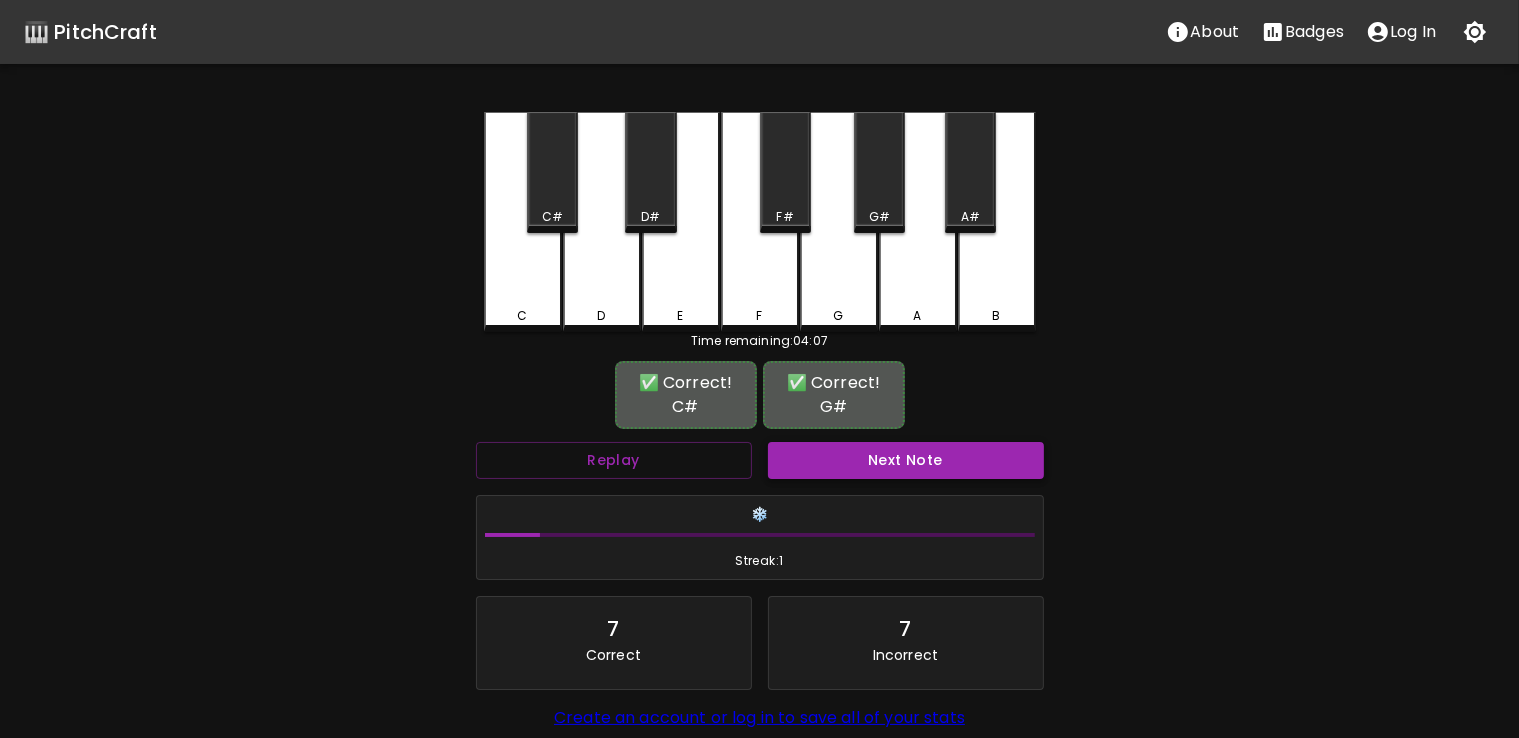 drag, startPoint x: 915, startPoint y: 478, endPoint x: 912, endPoint y: 468, distance: 10.440307 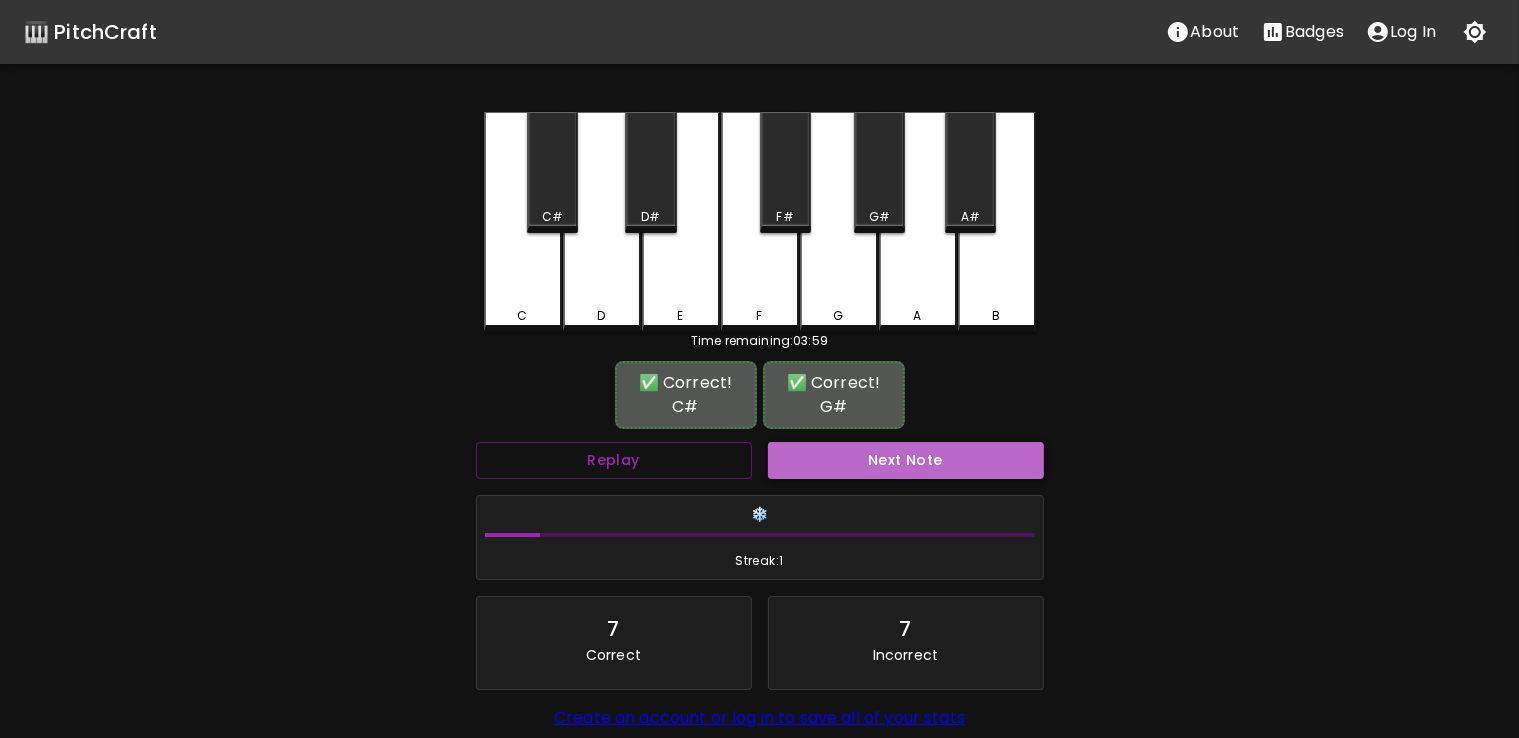 click on "Next Note" at bounding box center [906, 460] 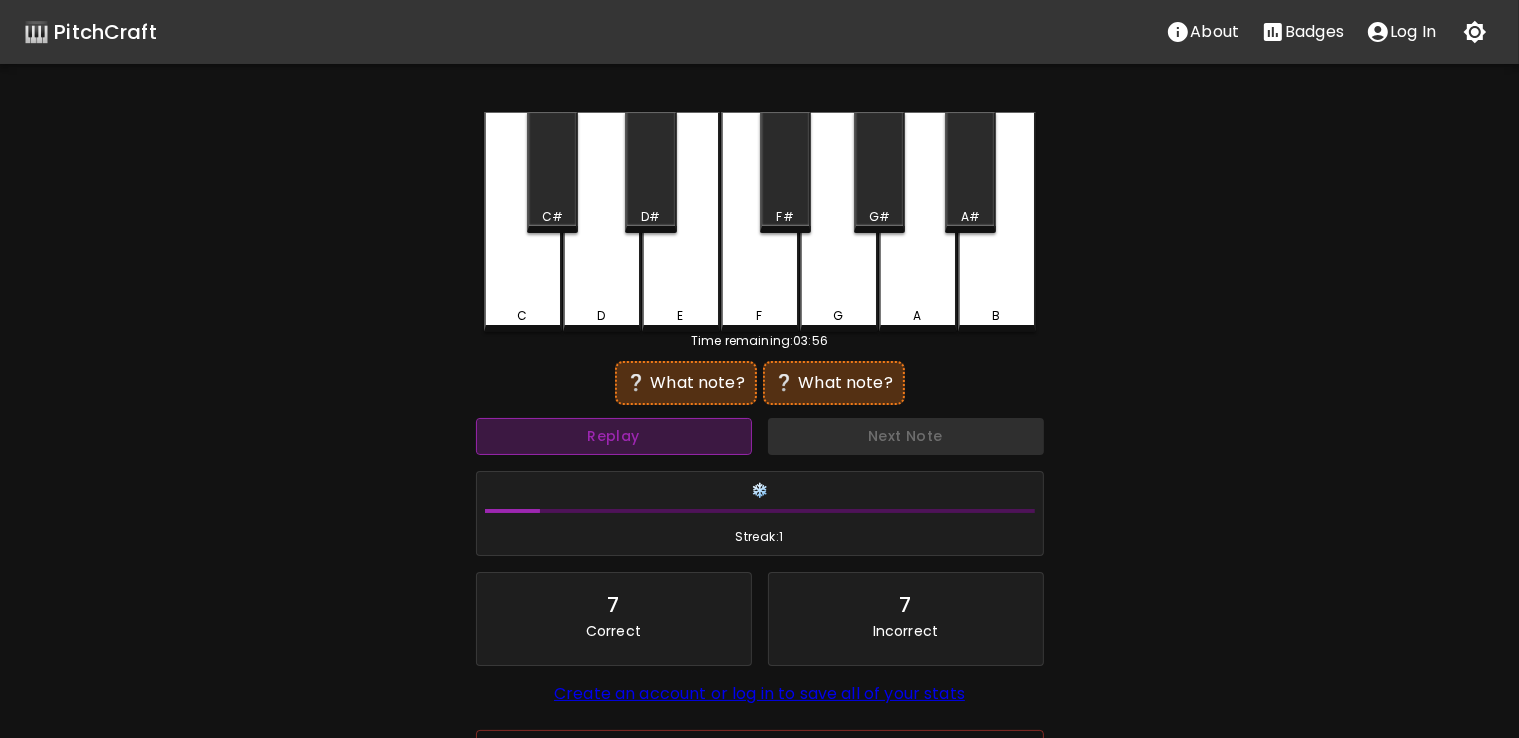click on "Replay" at bounding box center (614, 436) 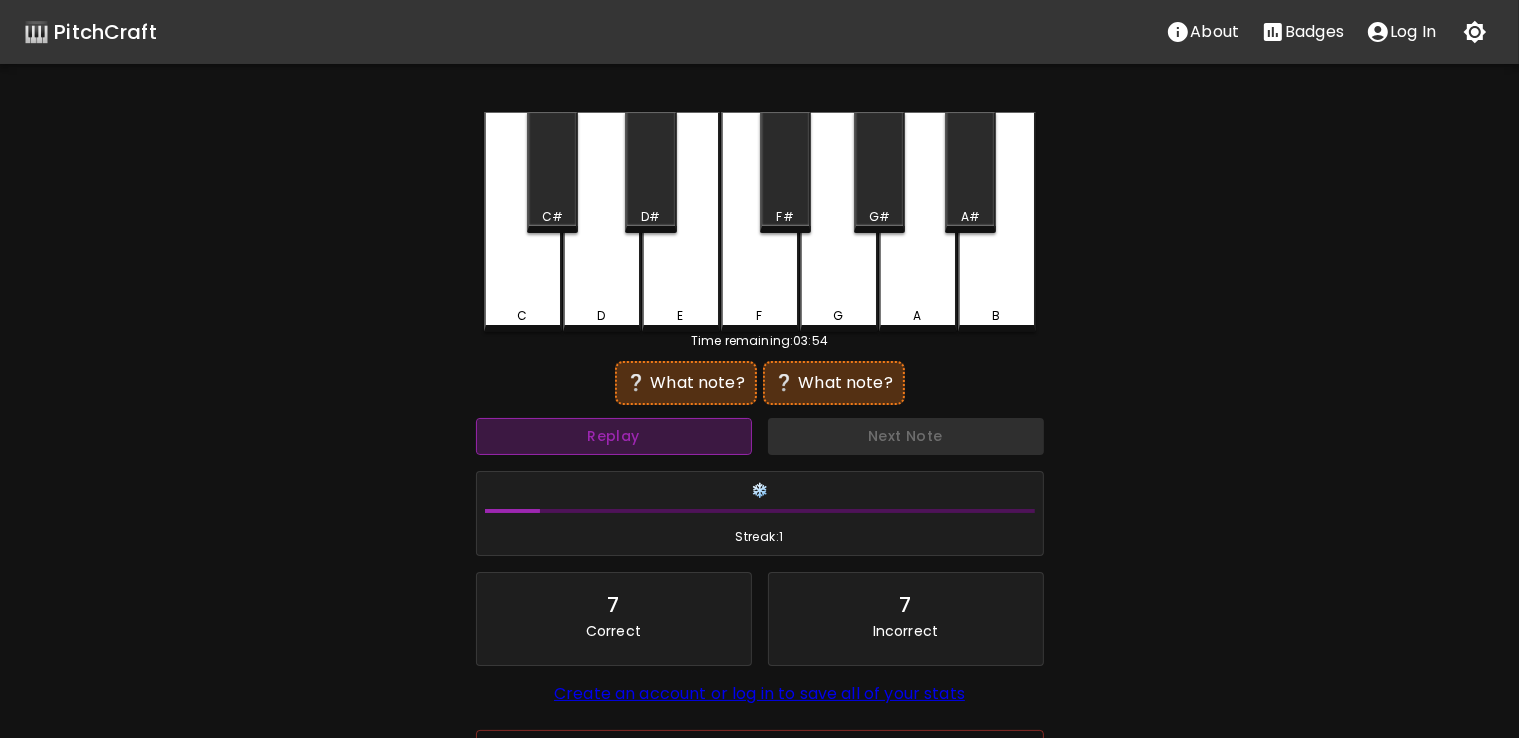 click on "Replay" at bounding box center (614, 436) 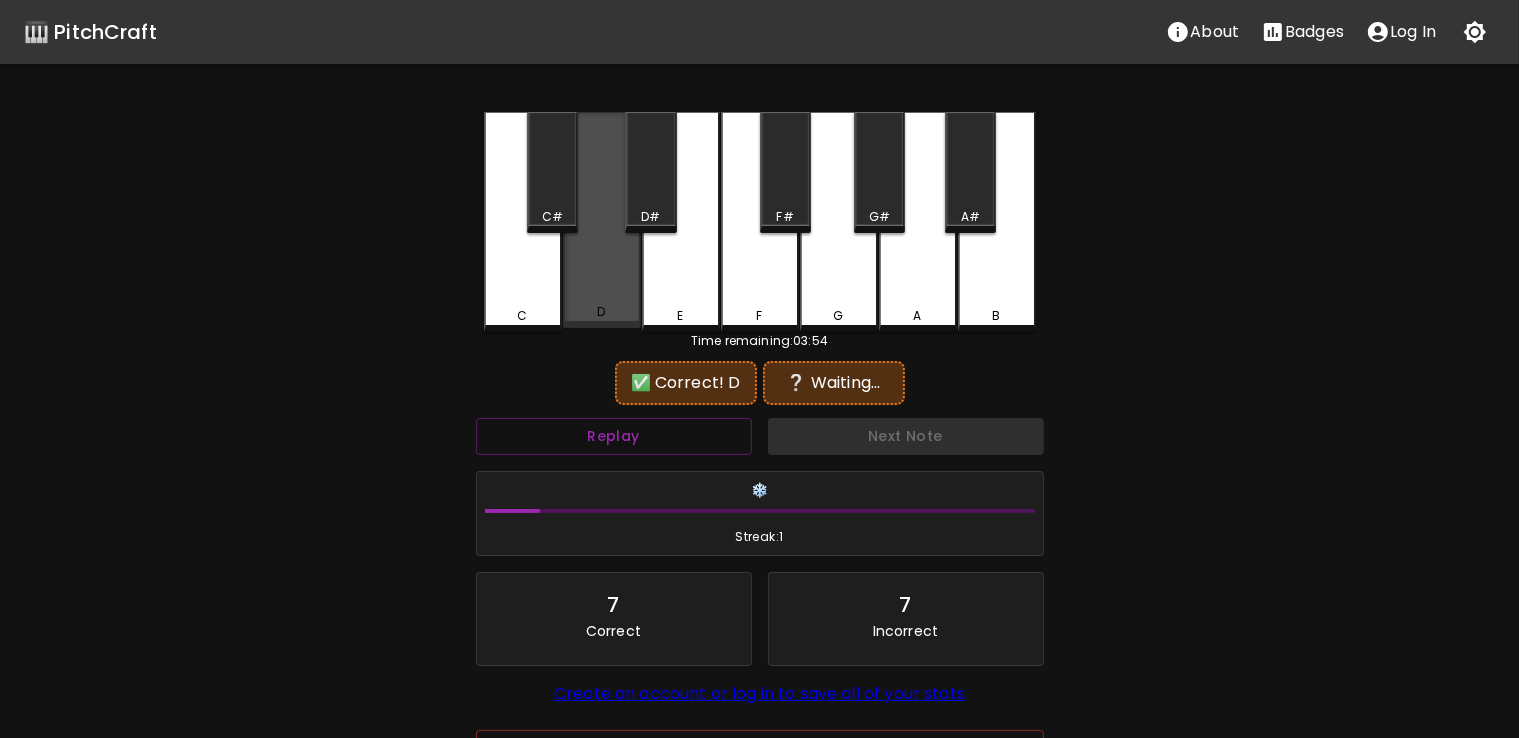 click on "D" at bounding box center [602, 312] 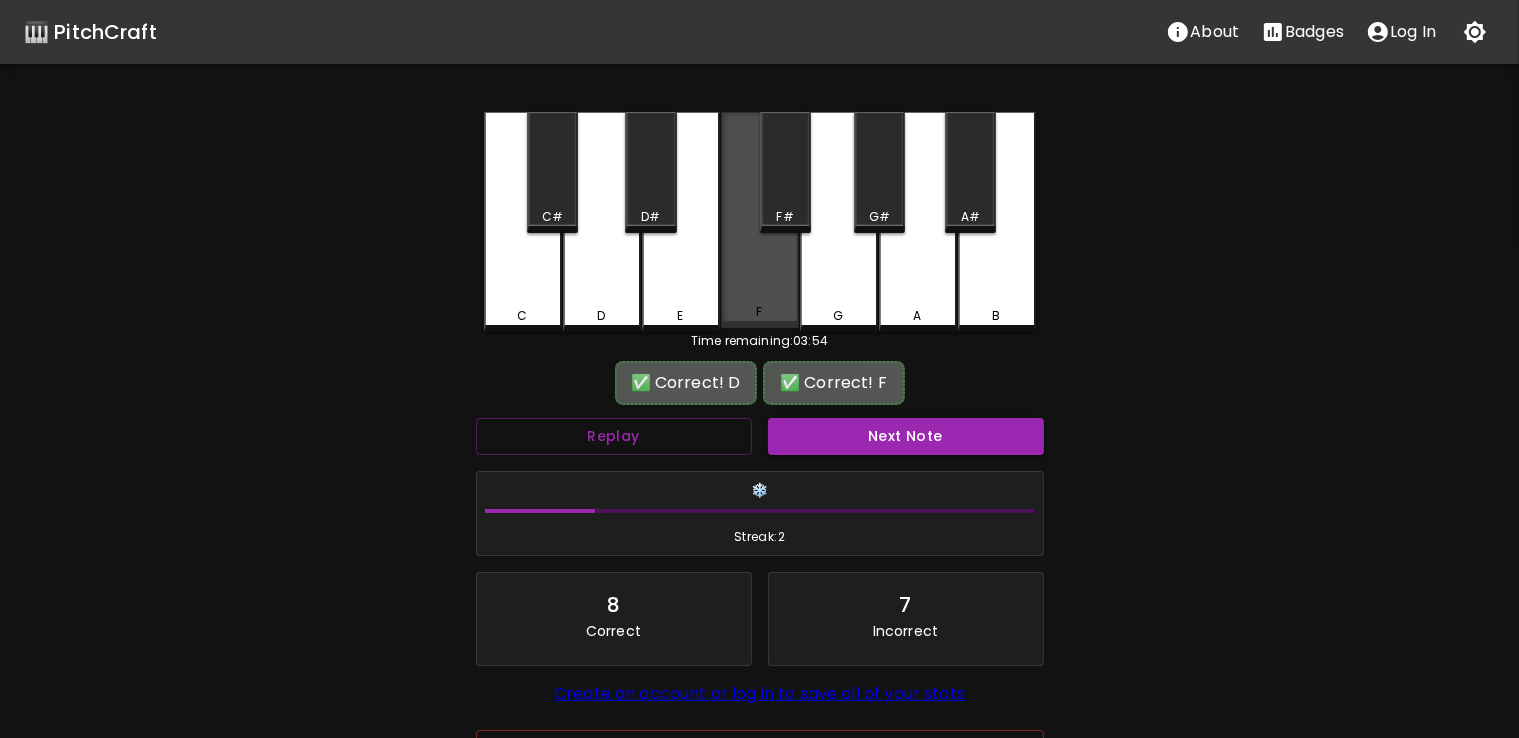 click on "F" at bounding box center [760, 312] 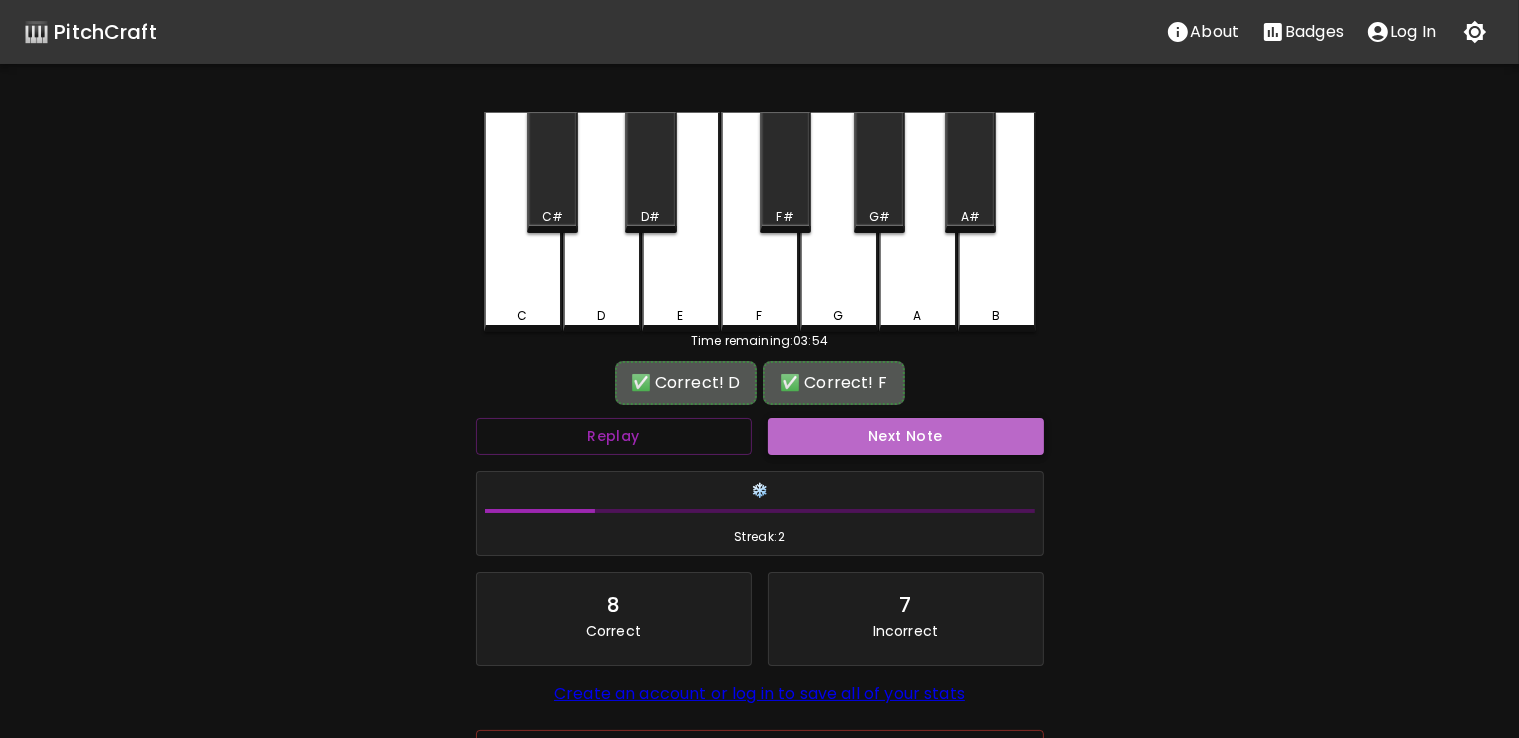 click on "Next Note" at bounding box center (906, 436) 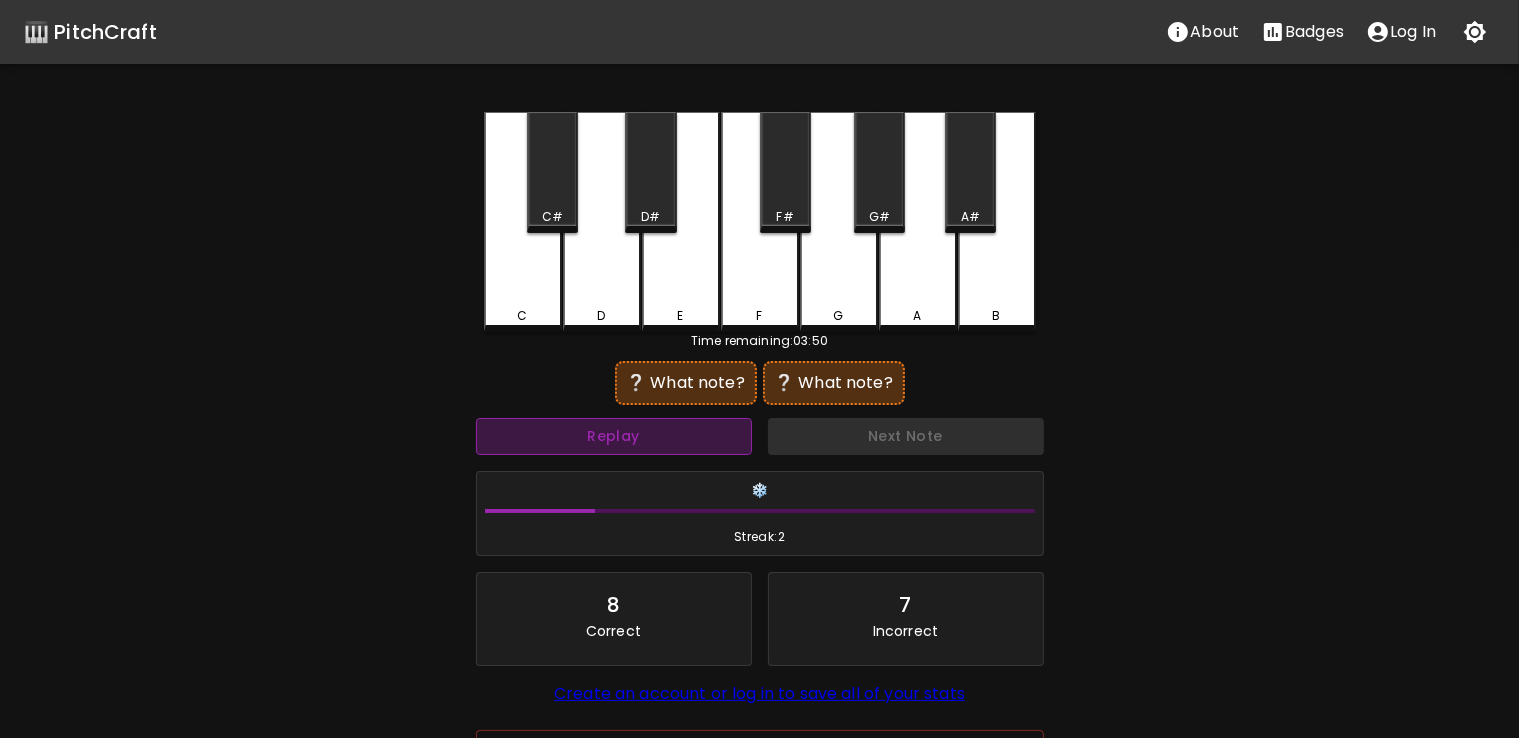 click on "Replay" at bounding box center (614, 436) 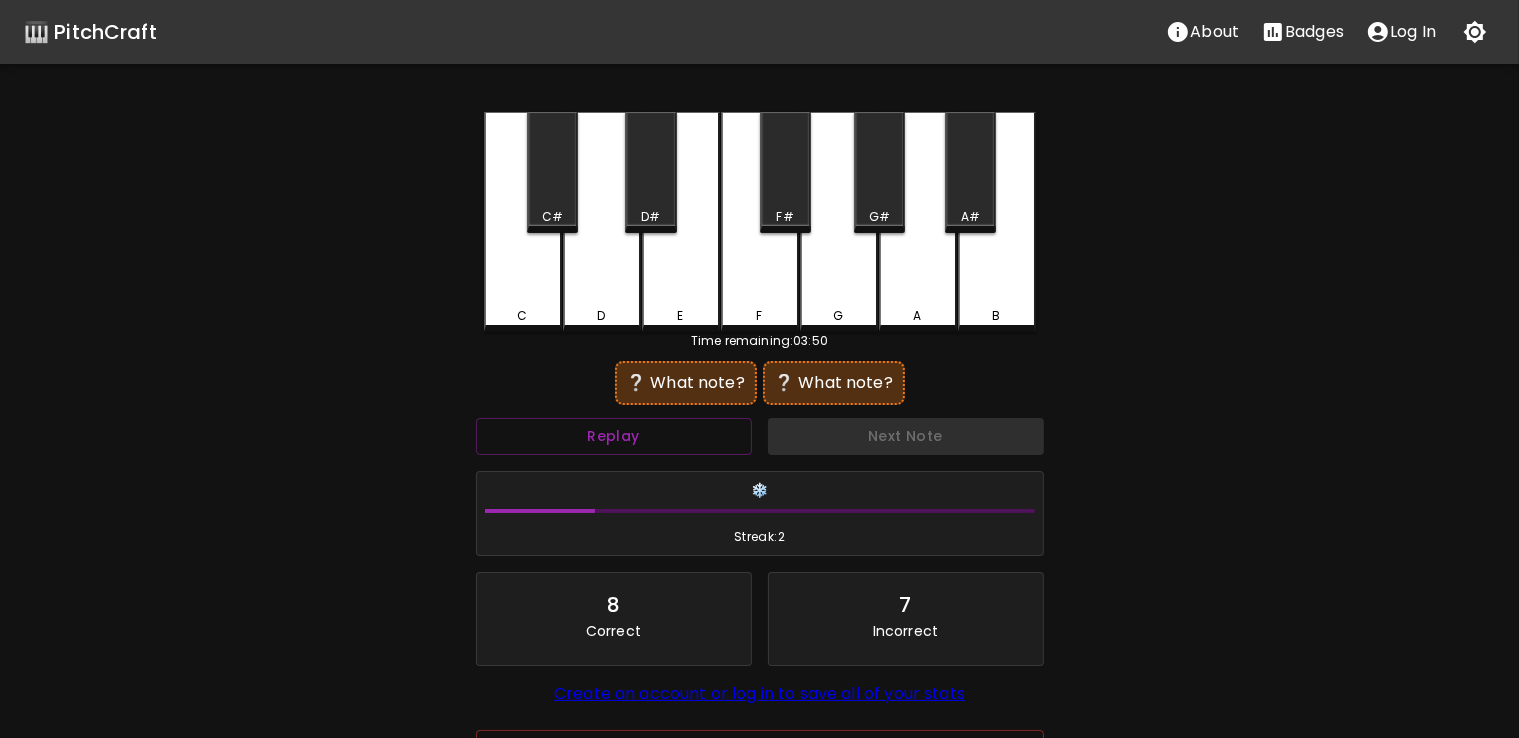 click on "A" at bounding box center [918, 222] 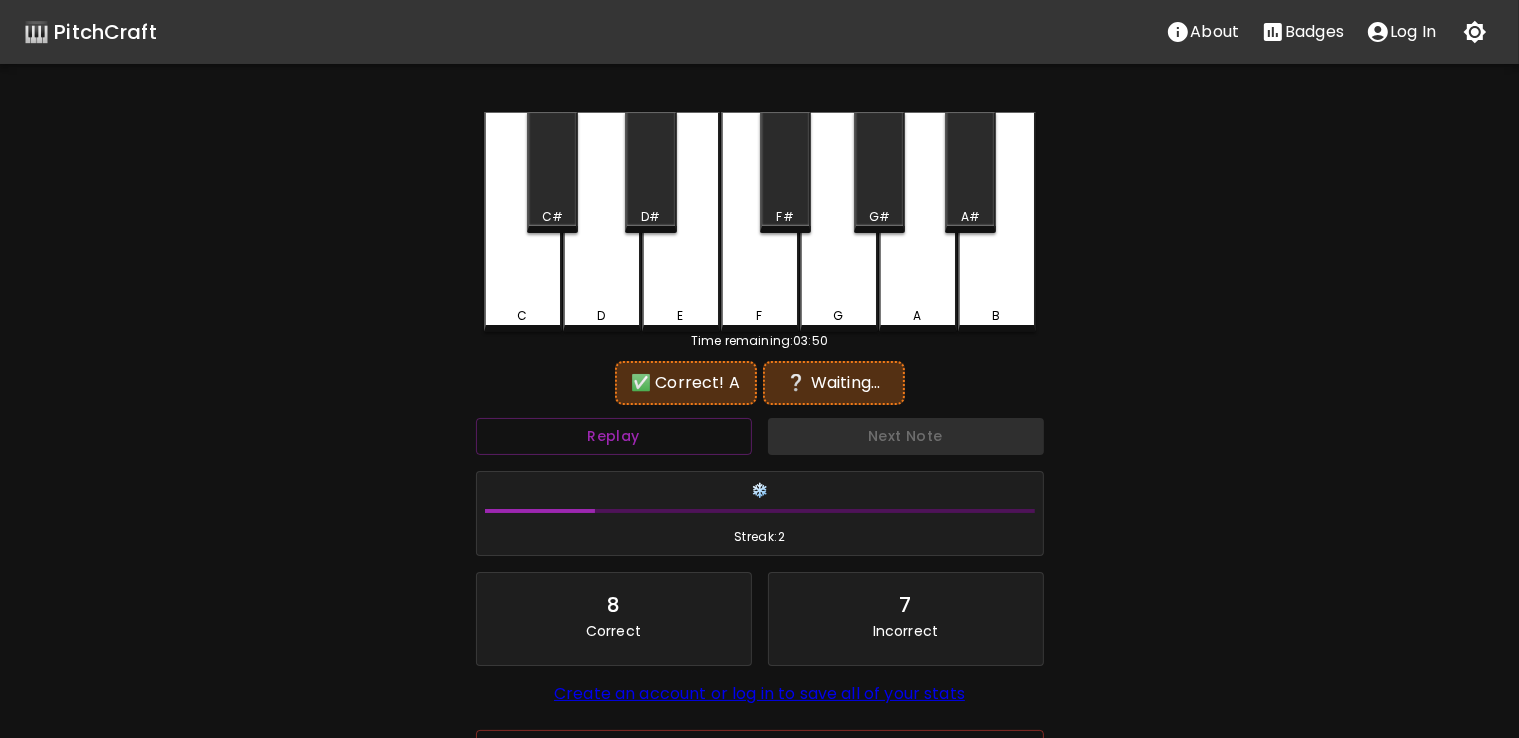 click on "D" at bounding box center (602, 222) 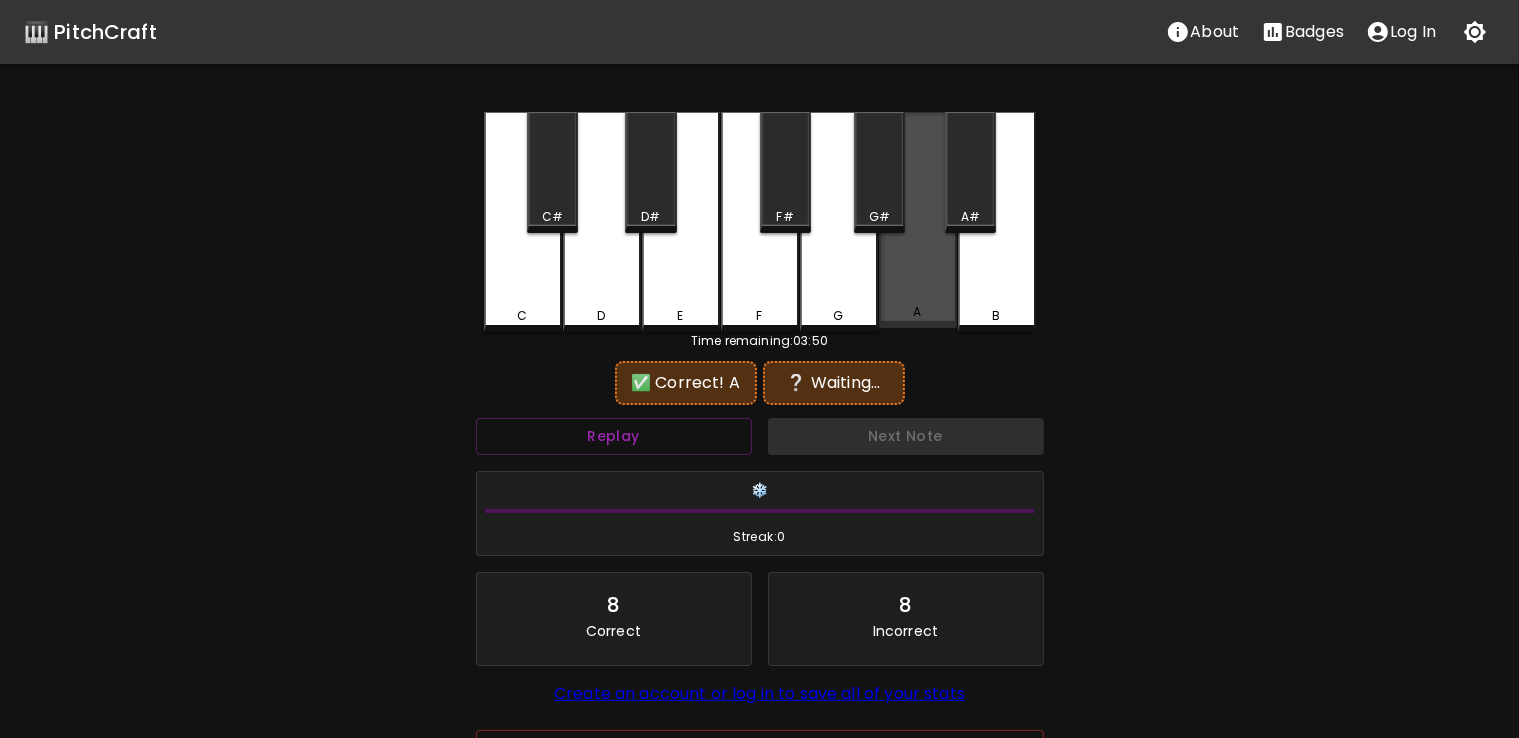click on "A" at bounding box center (918, 220) 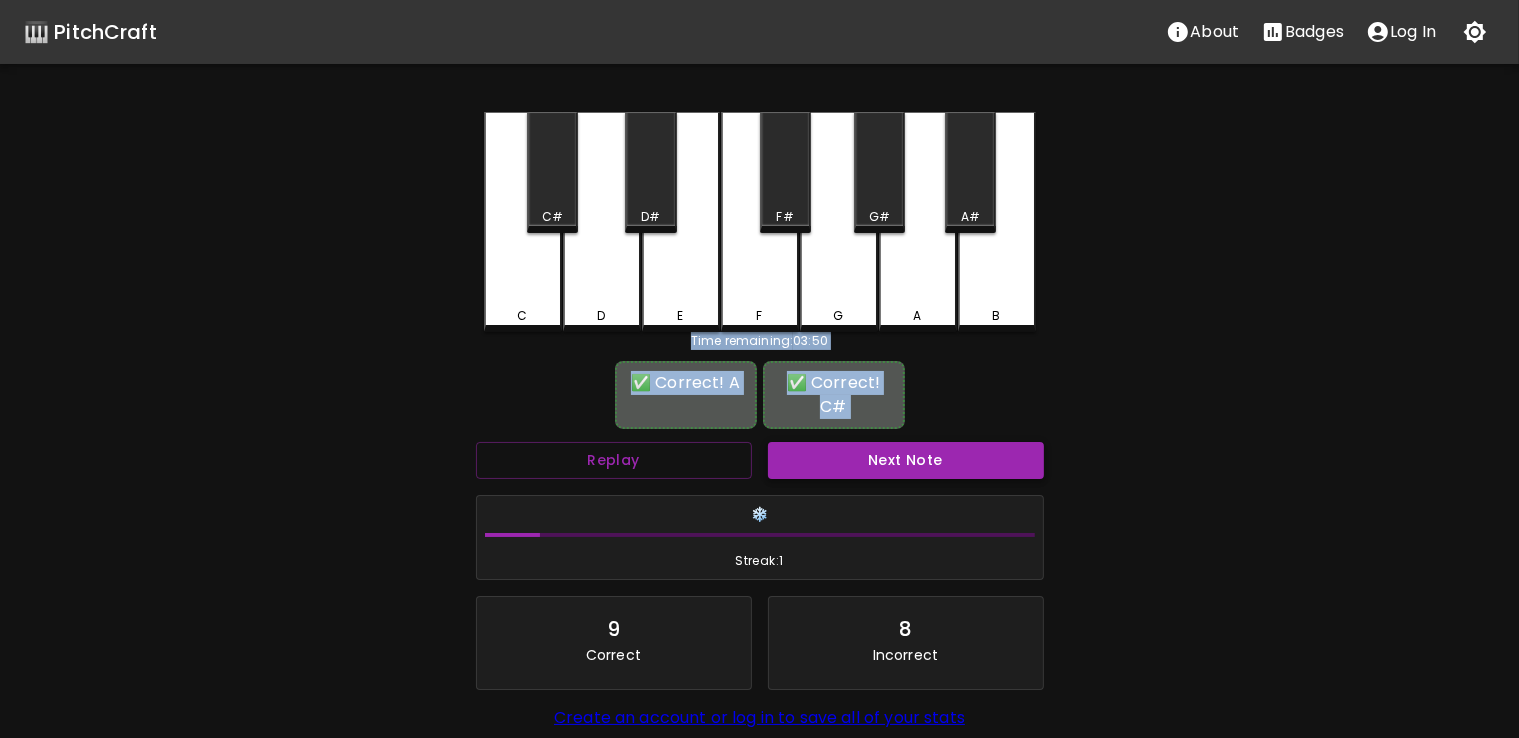 drag, startPoint x: 557, startPoint y: 162, endPoint x: 862, endPoint y: 446, distance: 416.75052 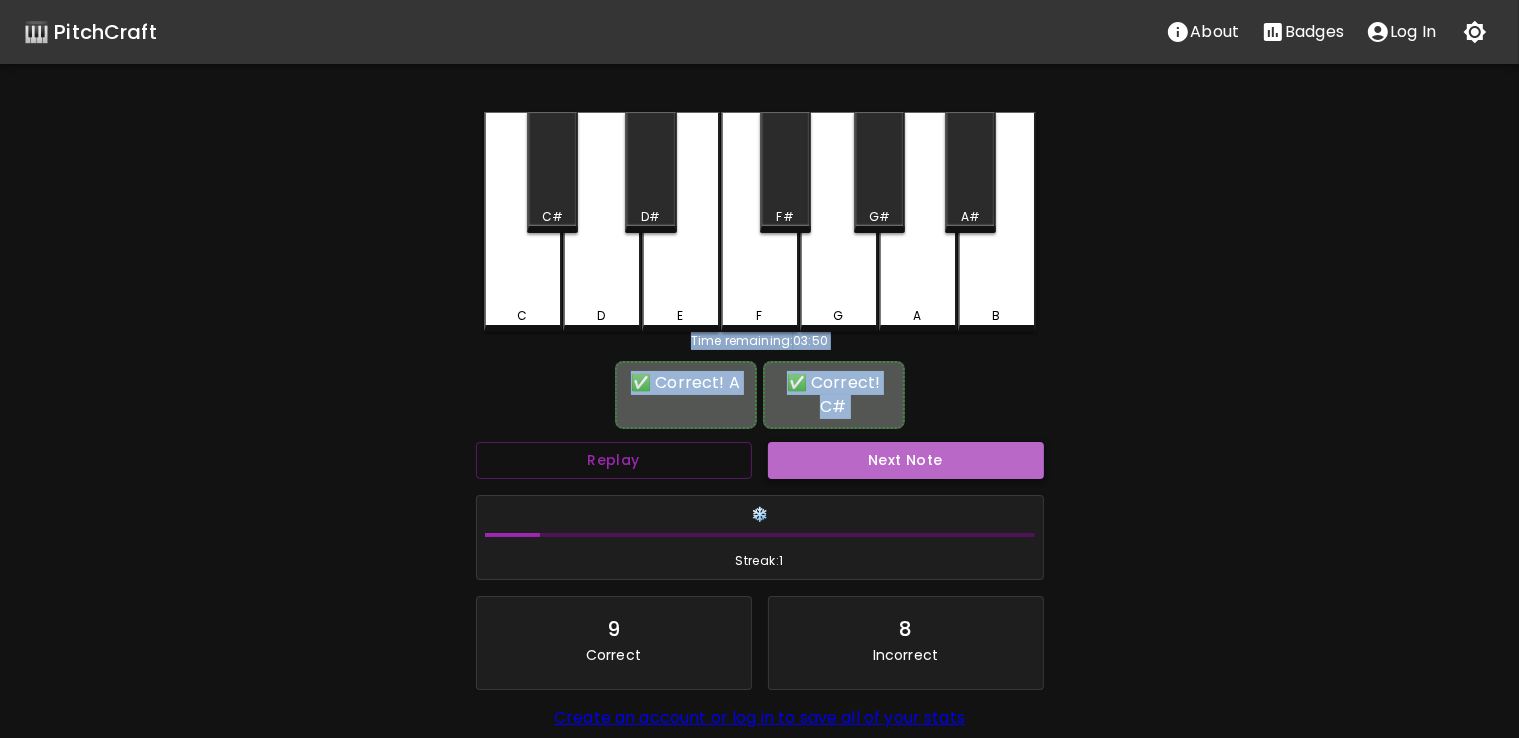 click on "Next Note" at bounding box center (906, 460) 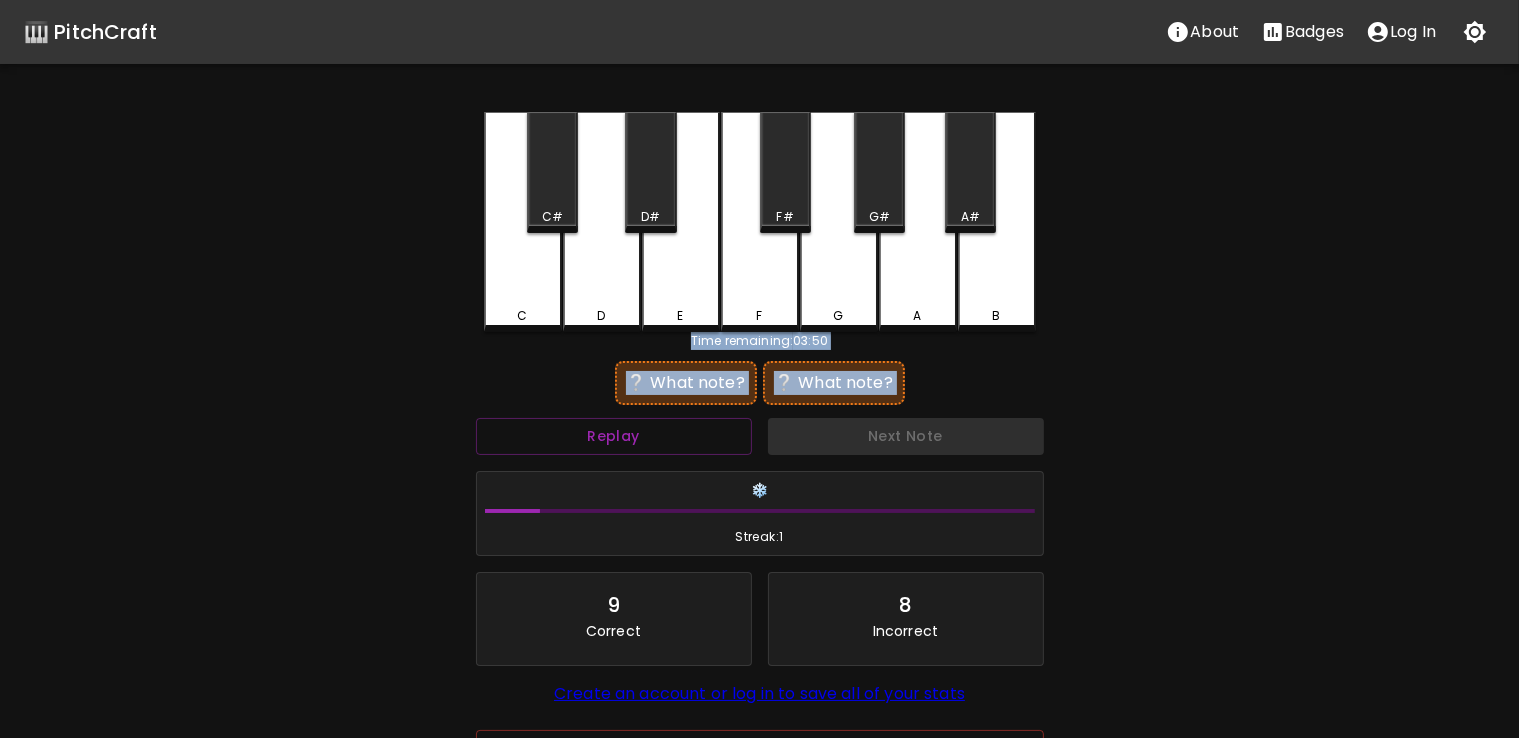 click on "🎹 PitchCraft About Badges   Log In C C# D D# E F F# G G# A A# B Time remaining:  03:50 ❔ What note? ❔ What note? Replay  Next Note    ❄️ Streak:  1 9 Correct 8 Incorrect Create an account or log in to save all of your stats     End Quiz" at bounding box center [759, 397] 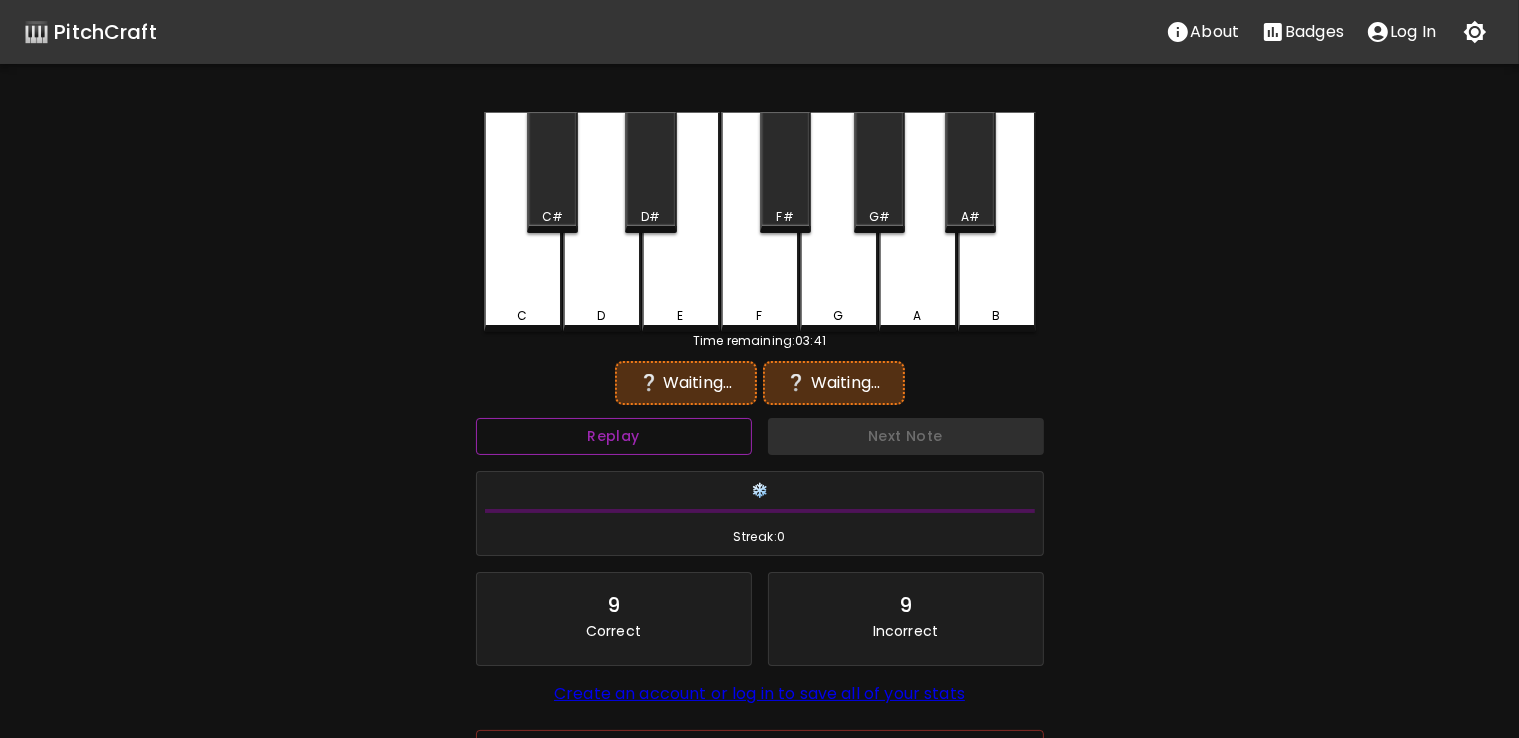 click on "Replay" at bounding box center (614, 436) 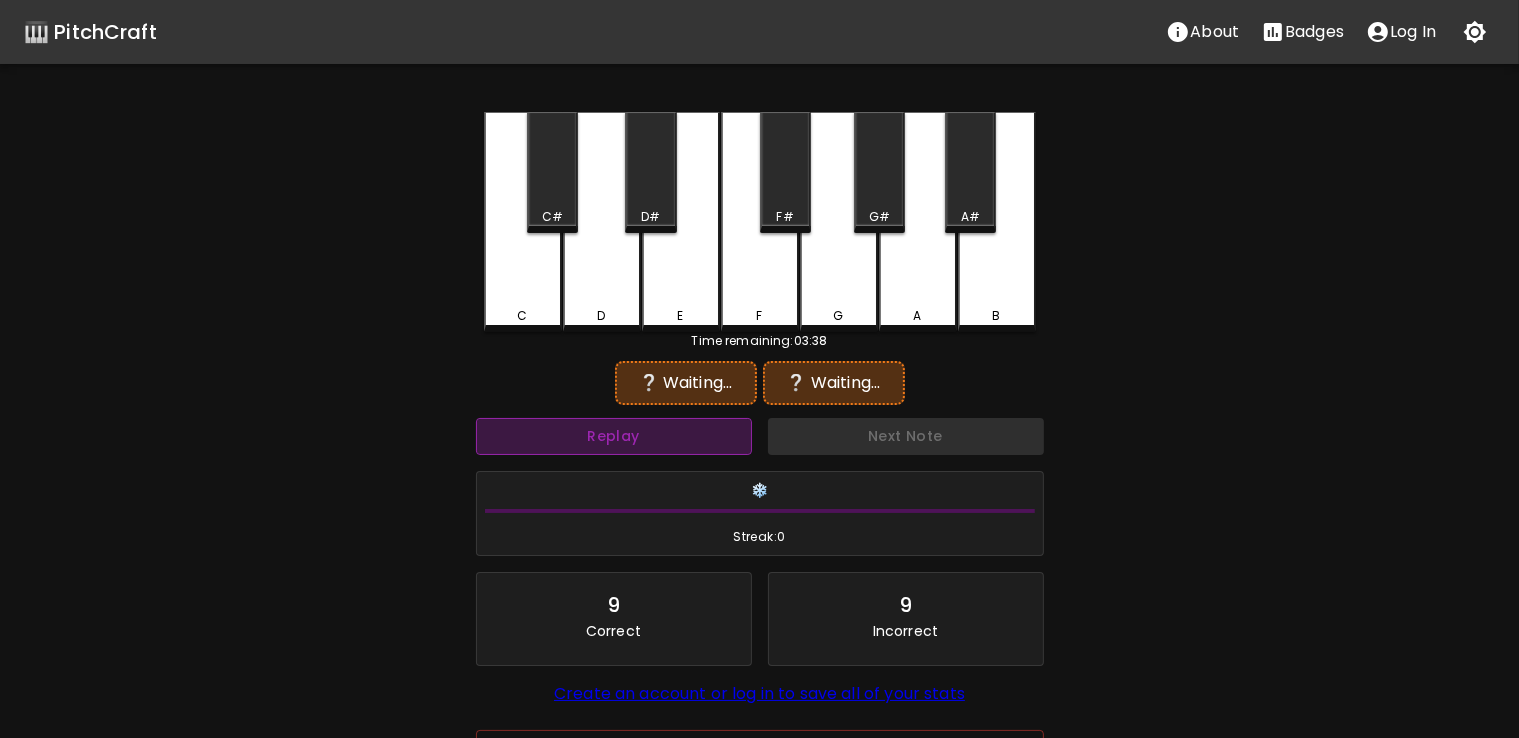 click on "Replay" at bounding box center (614, 436) 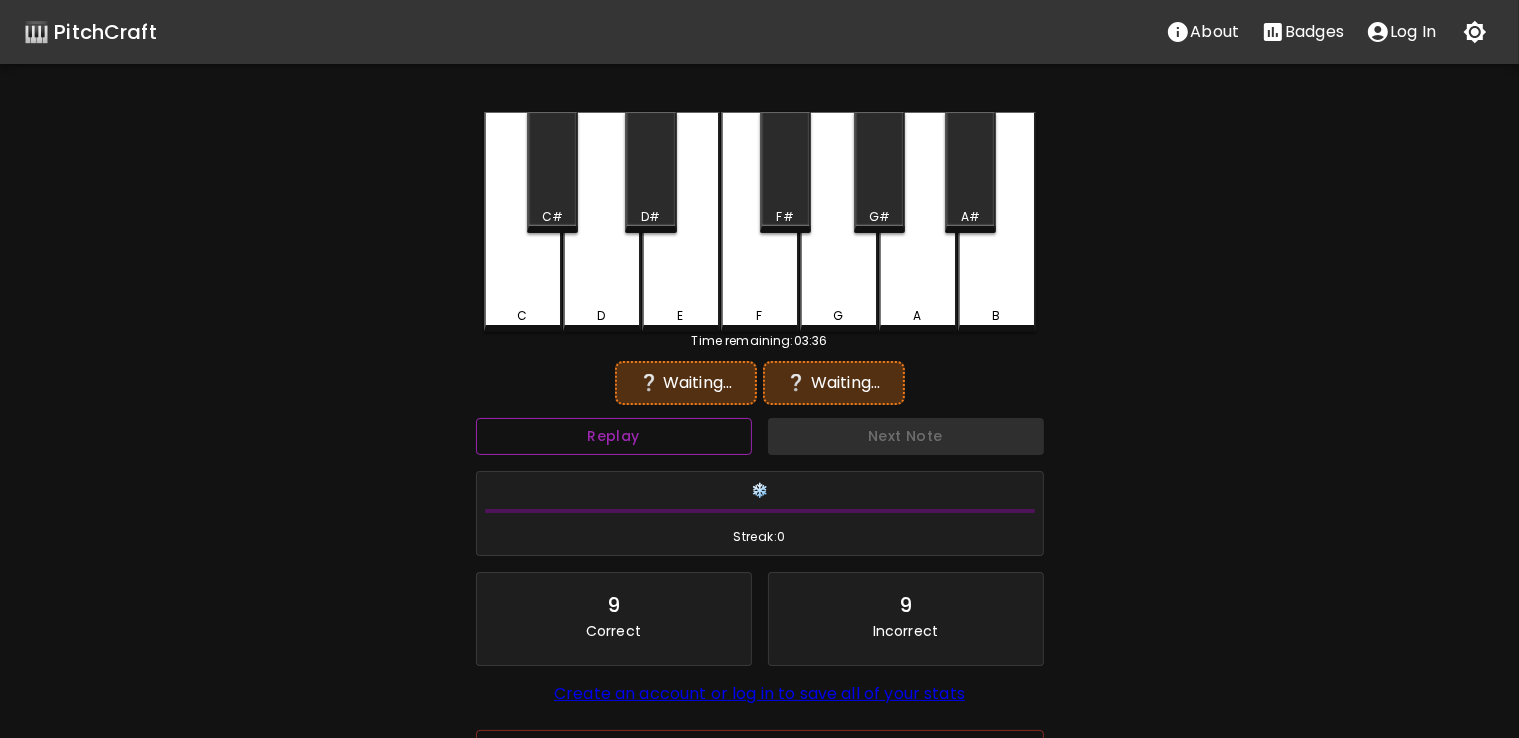 click on "Replay" at bounding box center (614, 436) 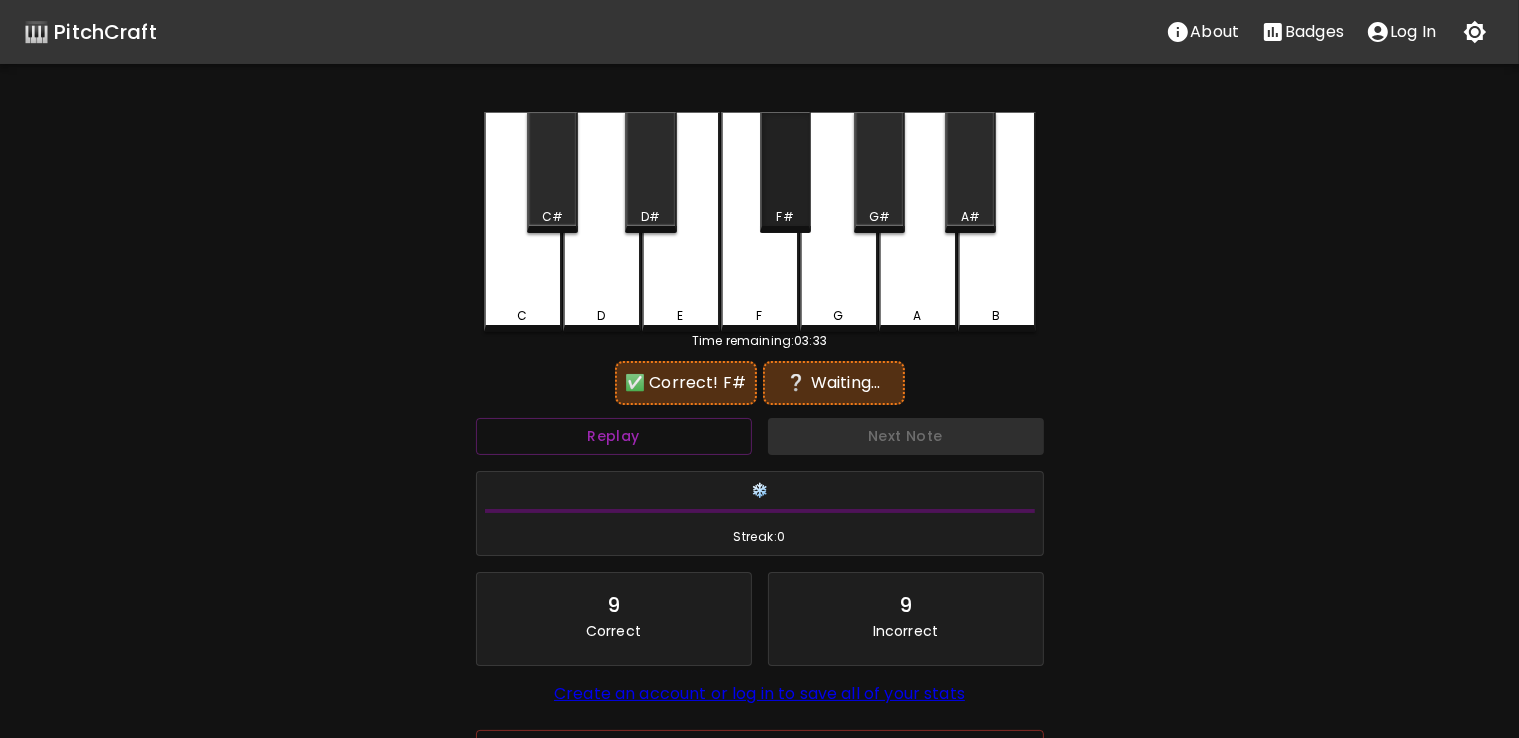 click on "F#" at bounding box center [785, 172] 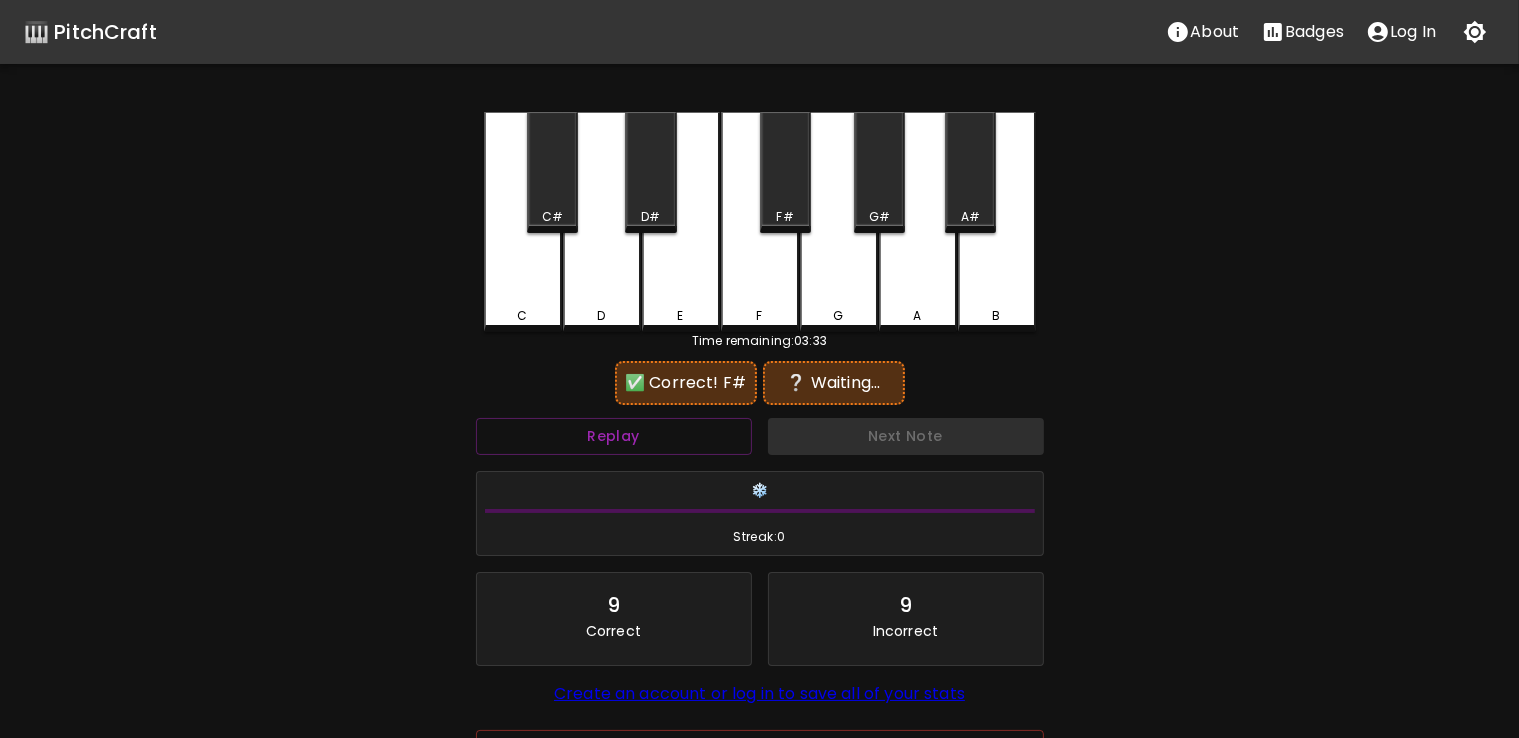 click on "F#" at bounding box center (785, 172) 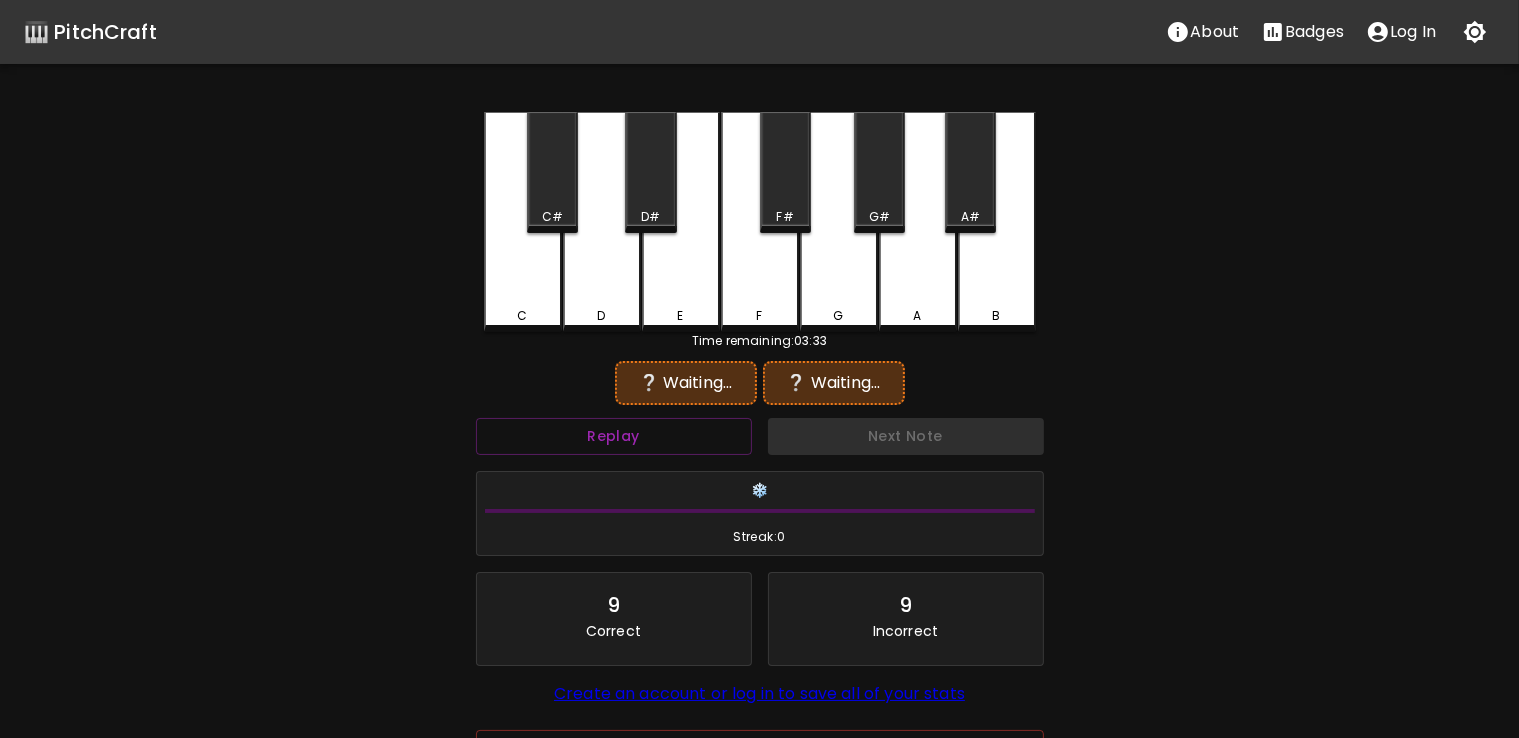 click on "F#" at bounding box center [785, 172] 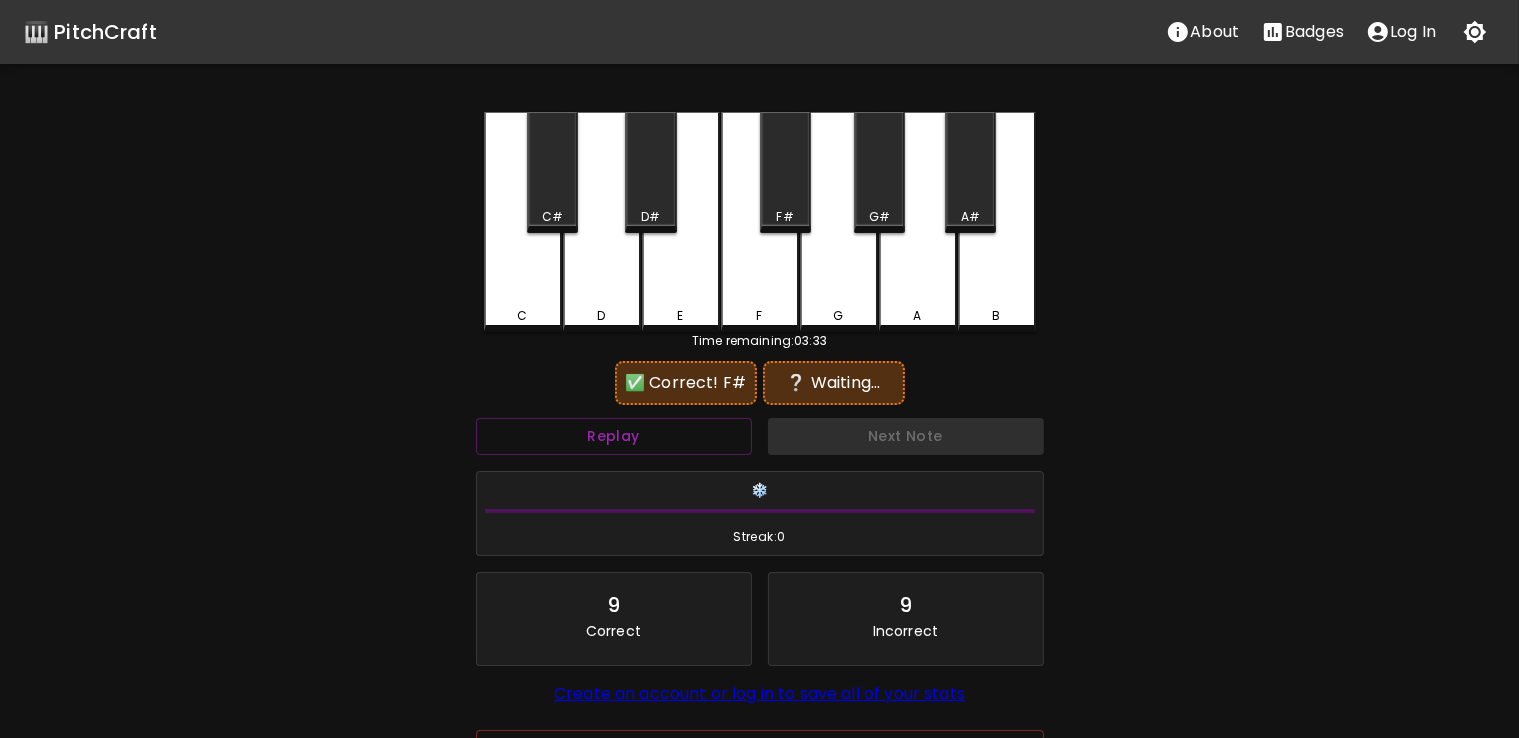 click on "D" at bounding box center (602, 222) 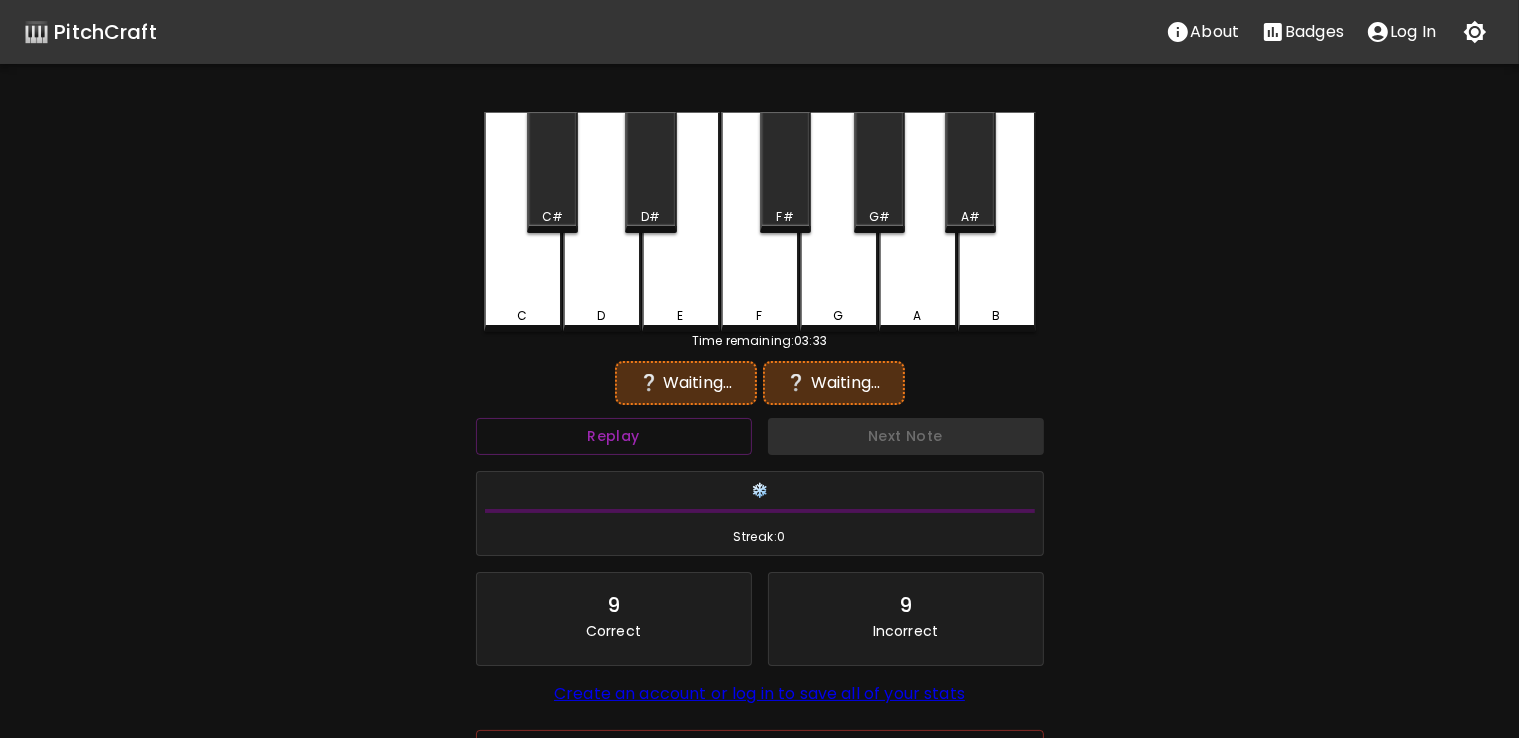 click on "E" at bounding box center (681, 222) 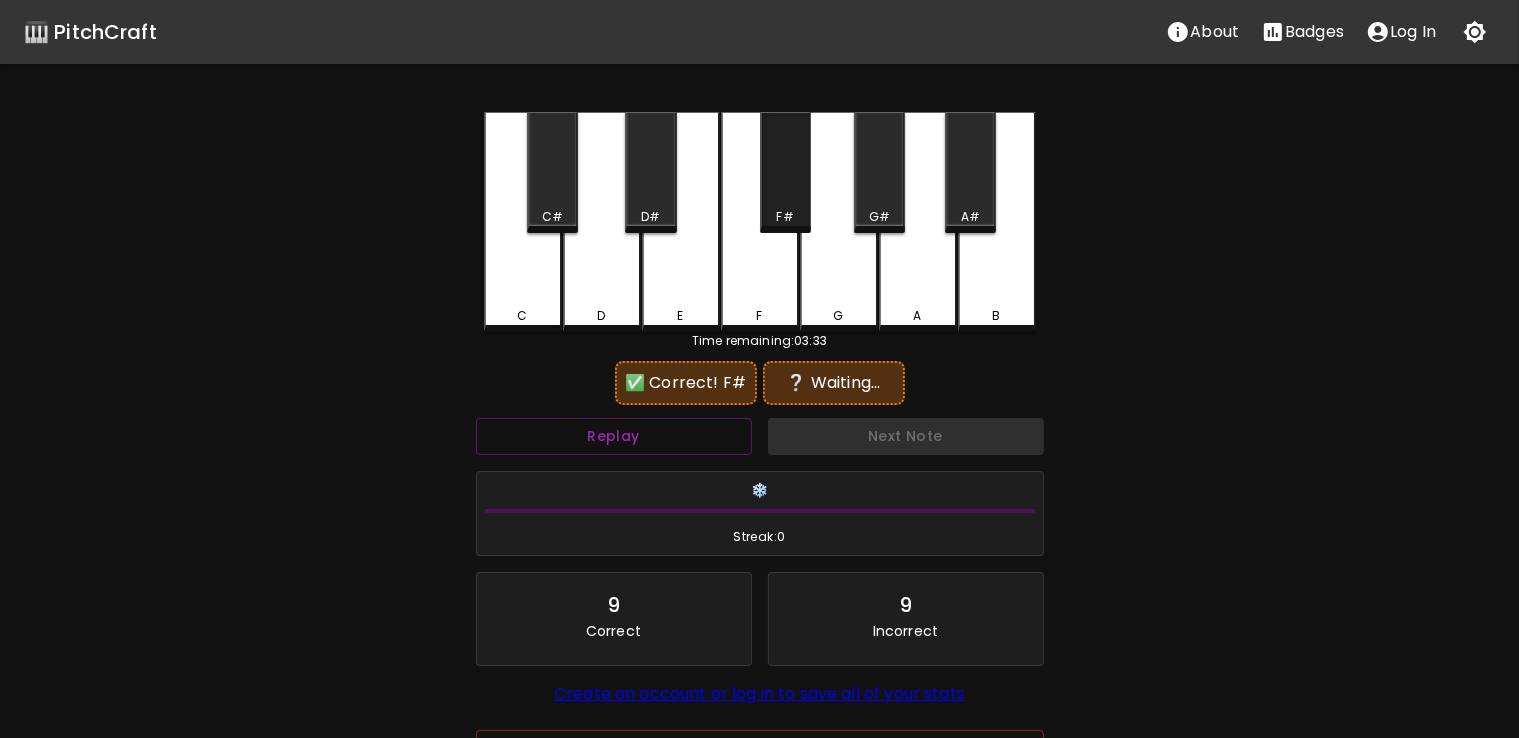 click on "F#" at bounding box center (785, 172) 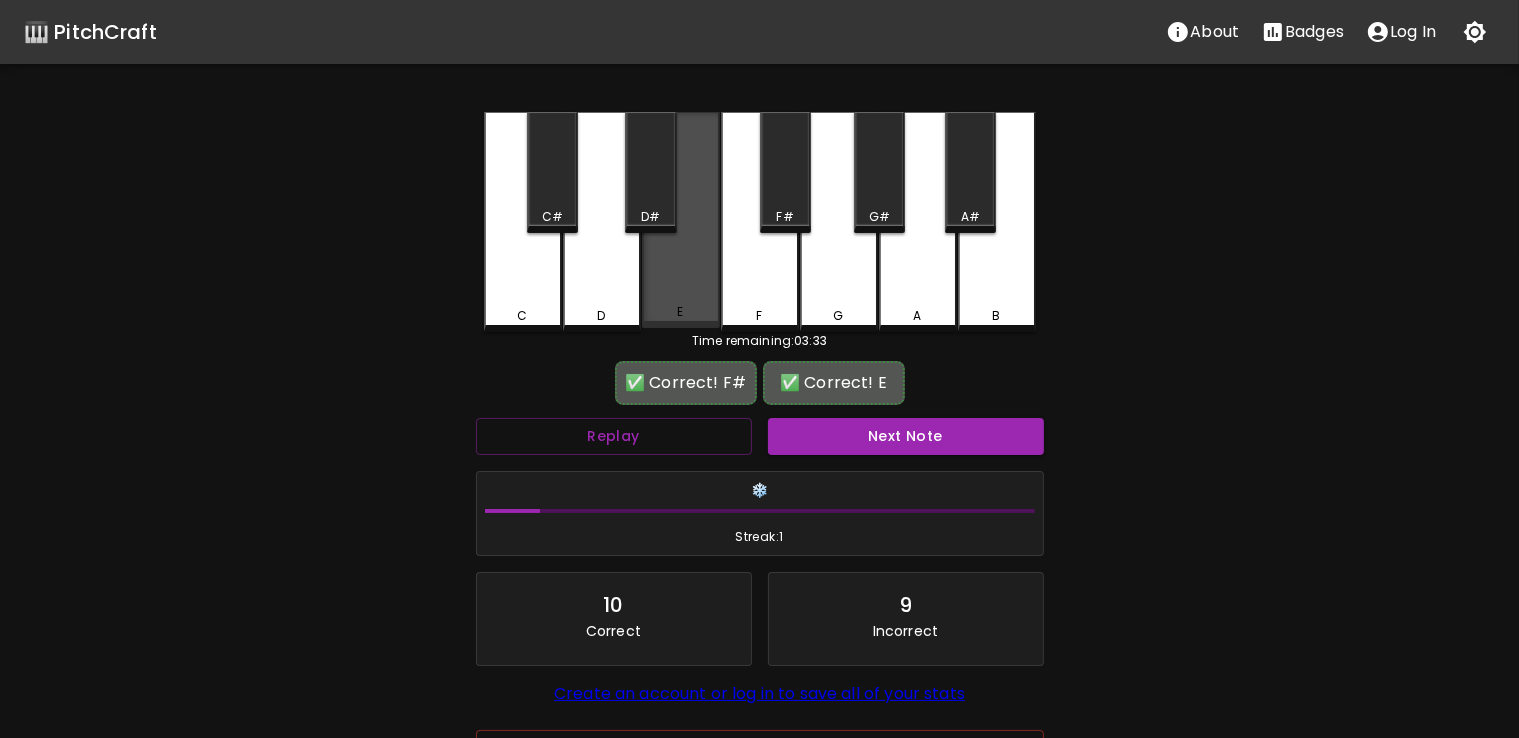 click on "E" at bounding box center (681, 220) 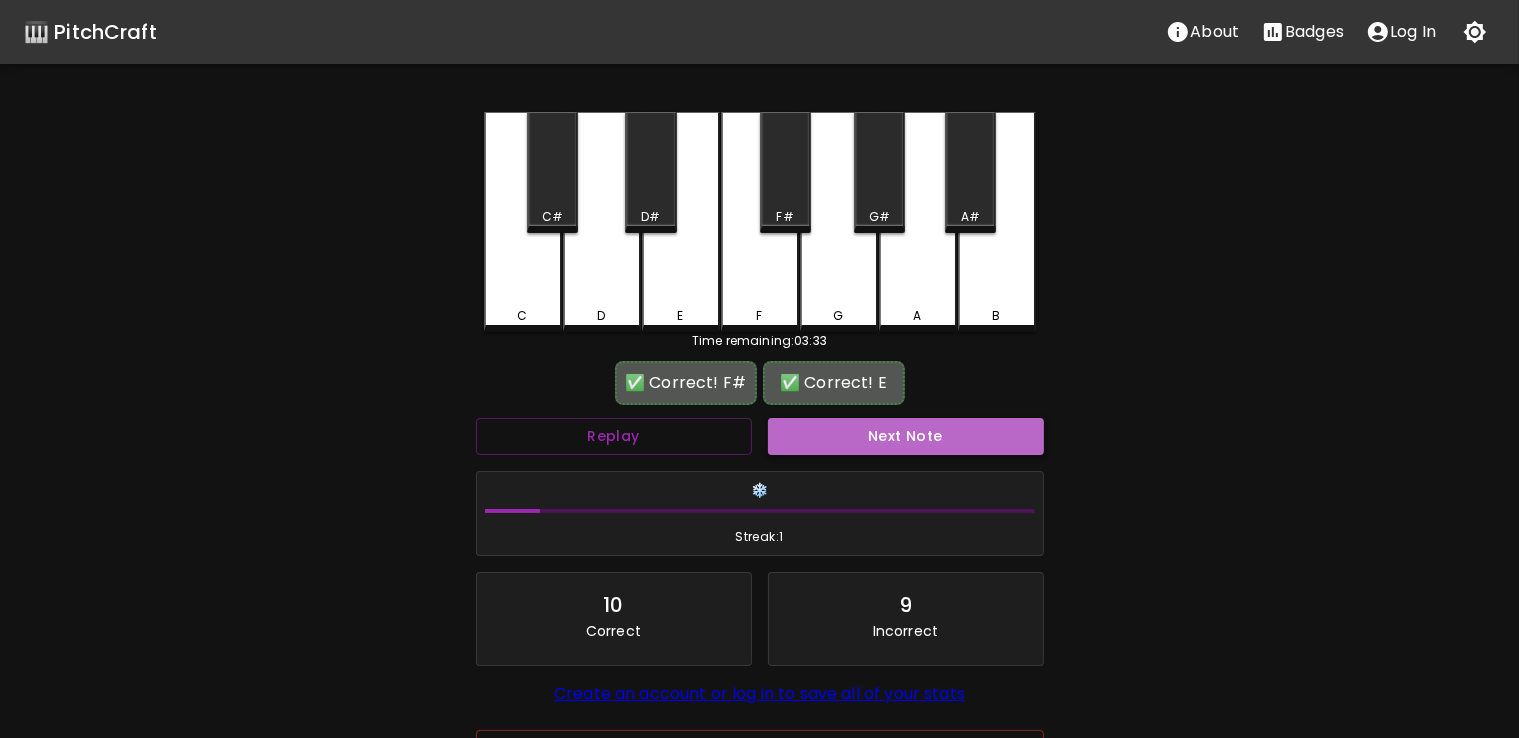 click on "Next Note" at bounding box center (906, 436) 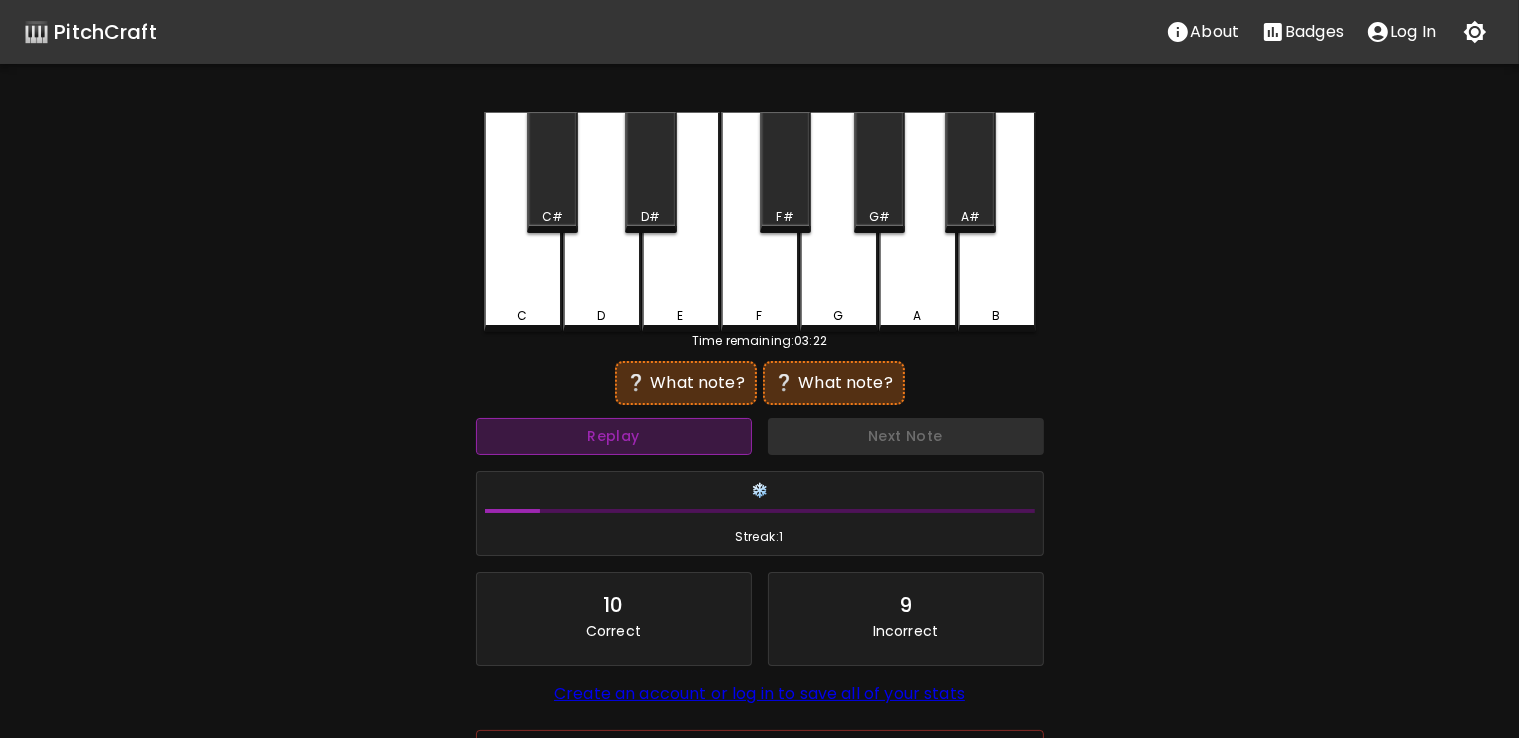 click on "Replay" at bounding box center [614, 436] 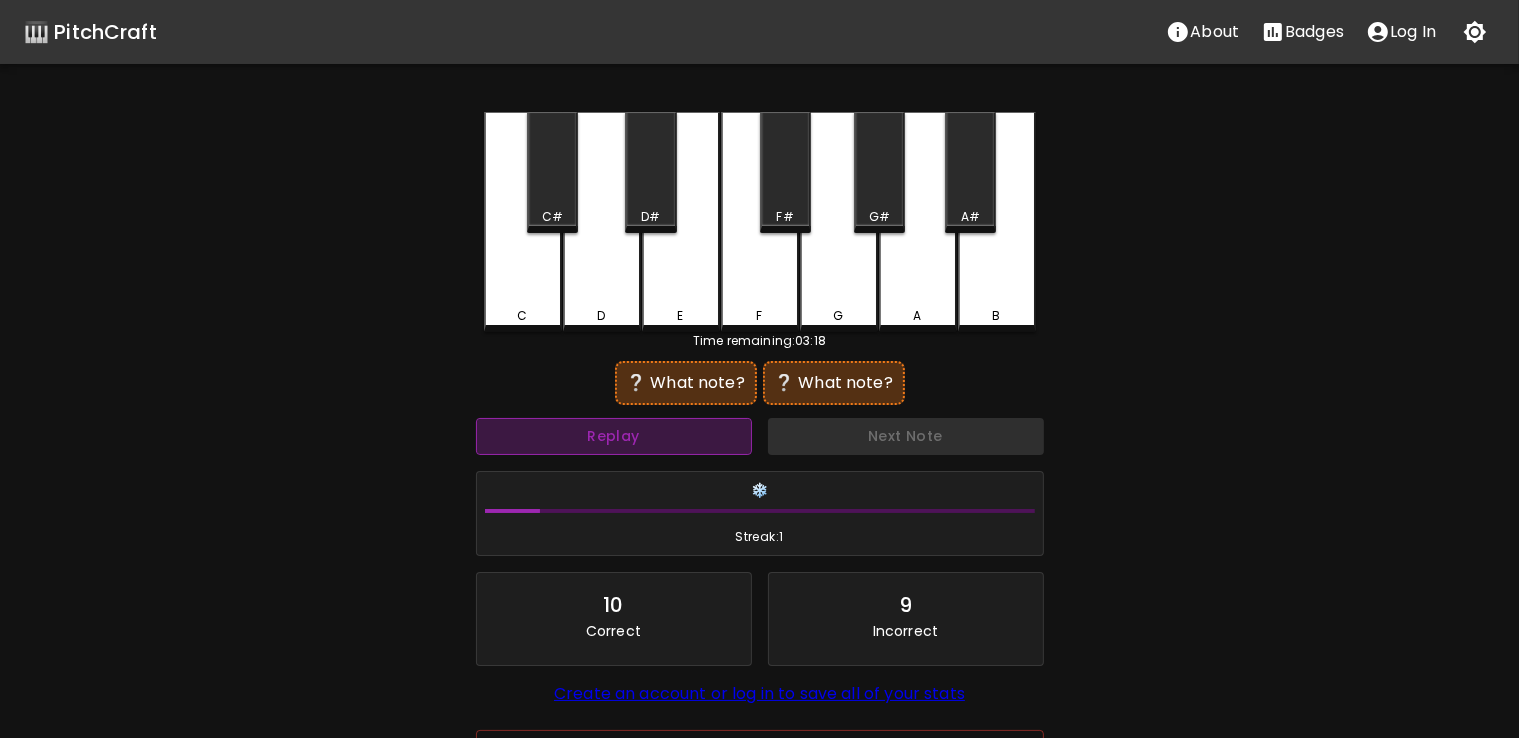 click on "Replay" at bounding box center (614, 436) 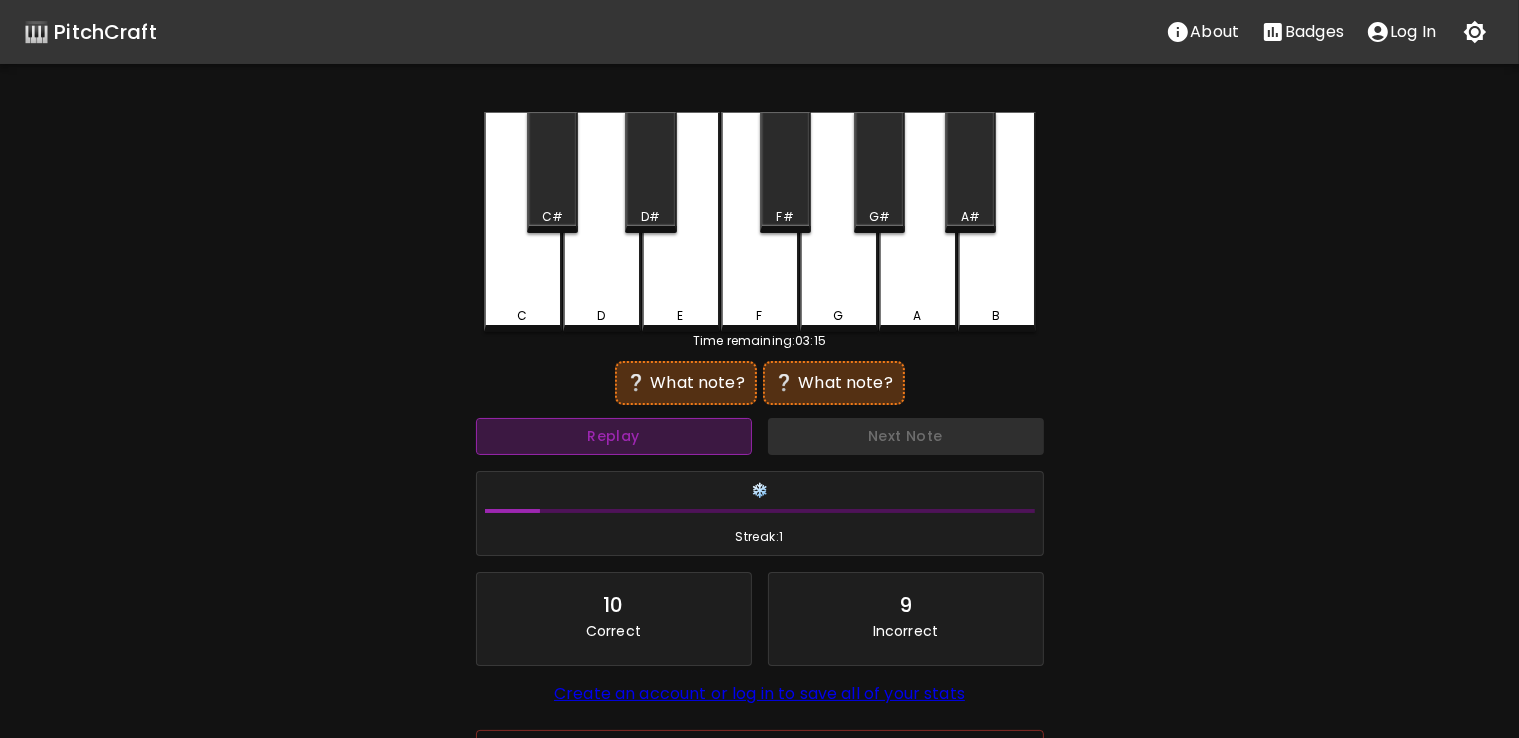 click on "Replay" at bounding box center (614, 436) 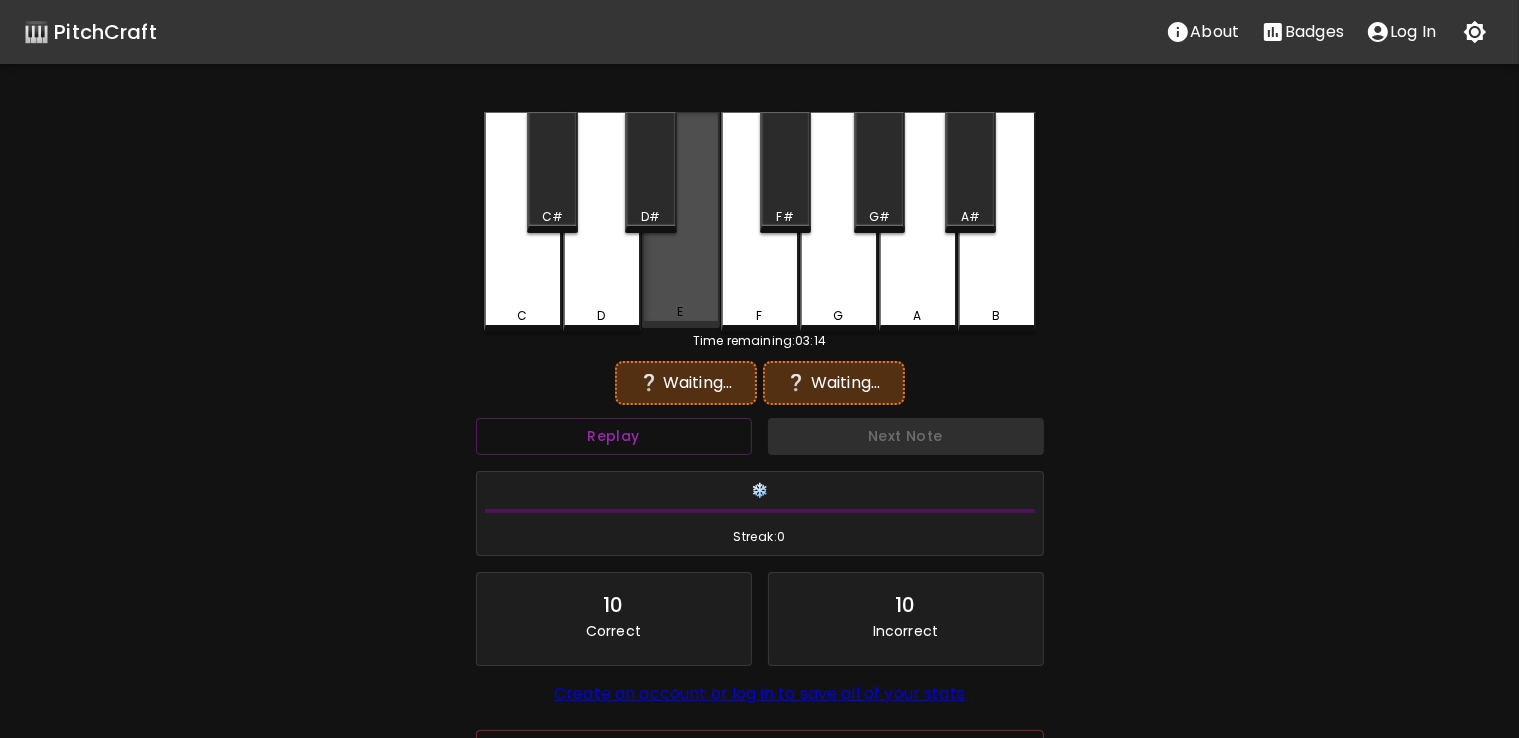 click on "E" at bounding box center (681, 220) 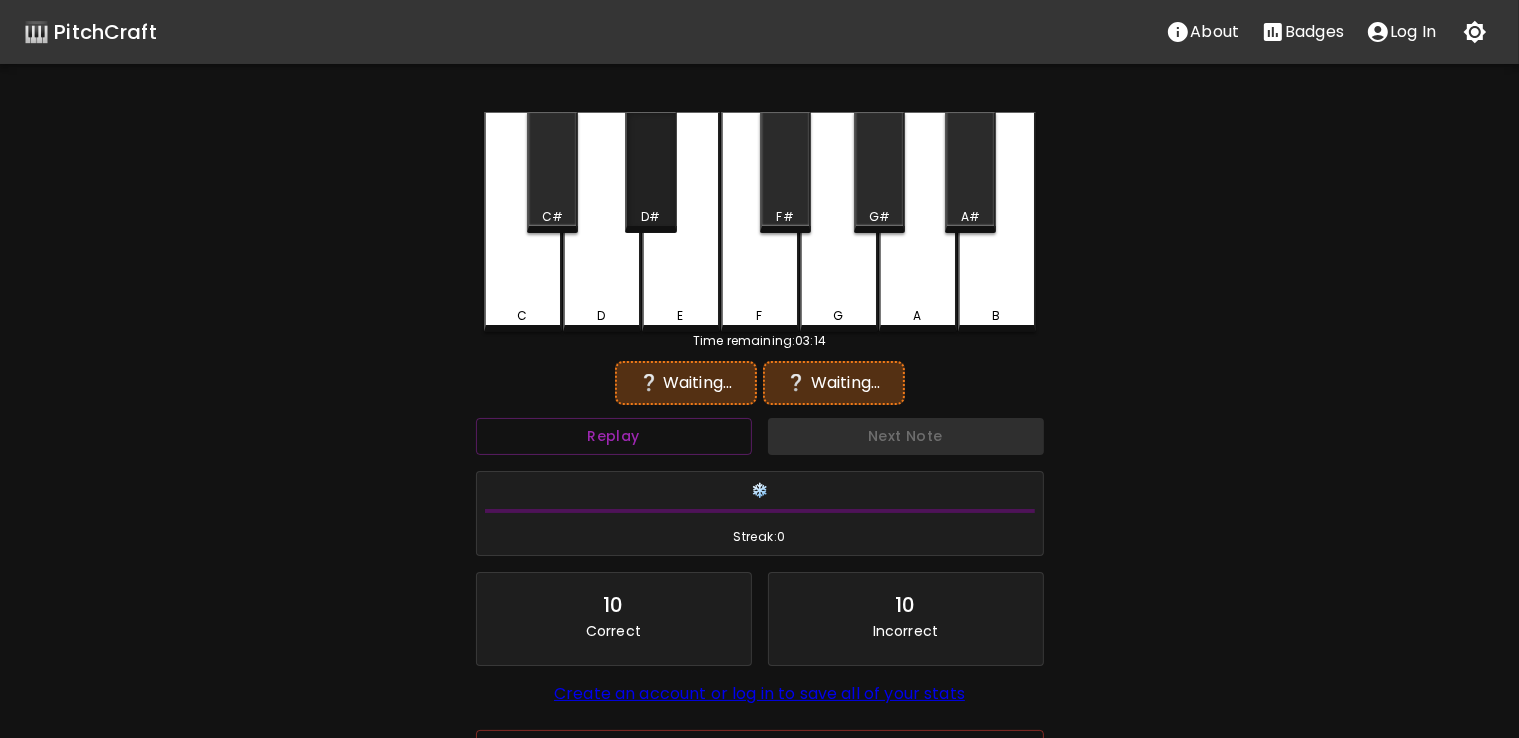 click on "D#" at bounding box center [650, 217] 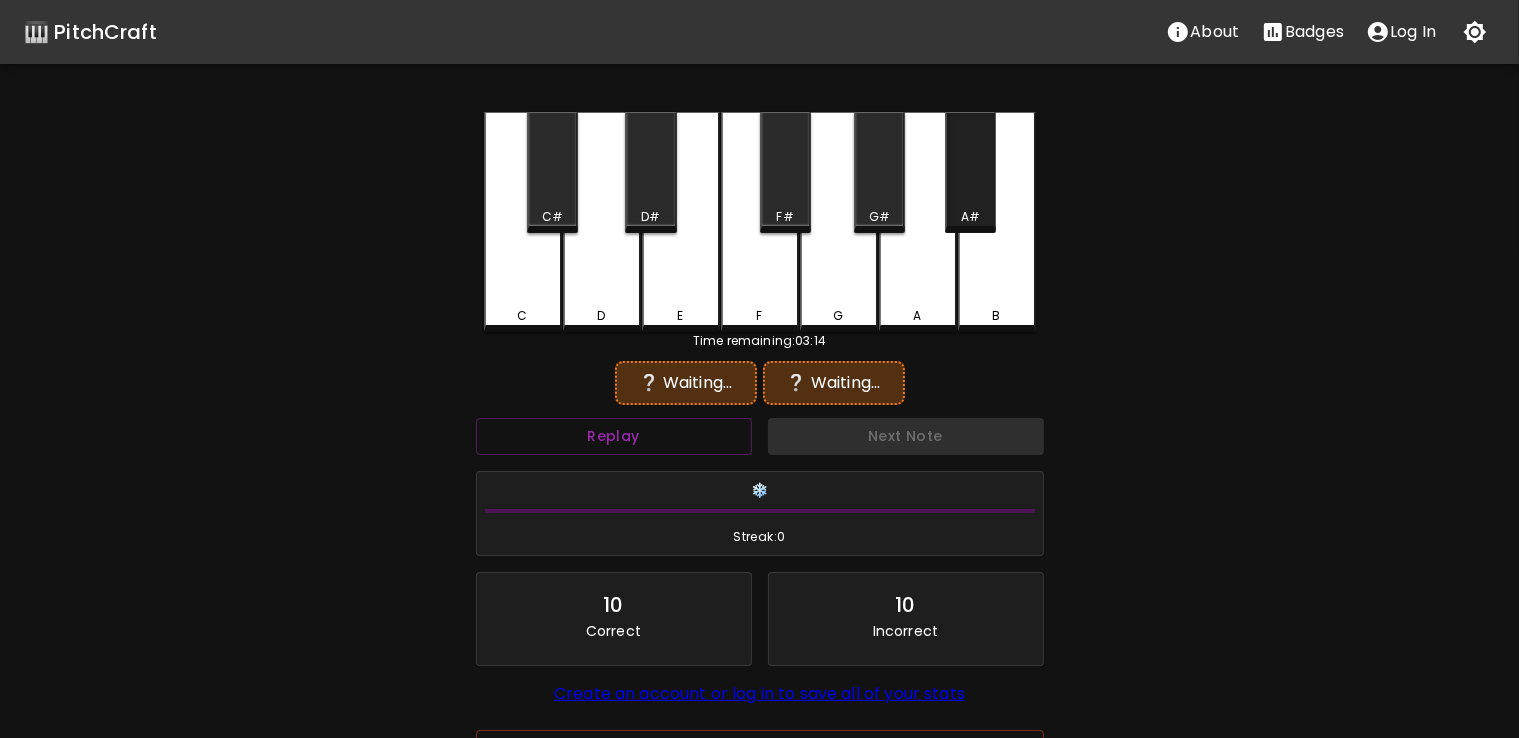 click on "A#" at bounding box center (970, 172) 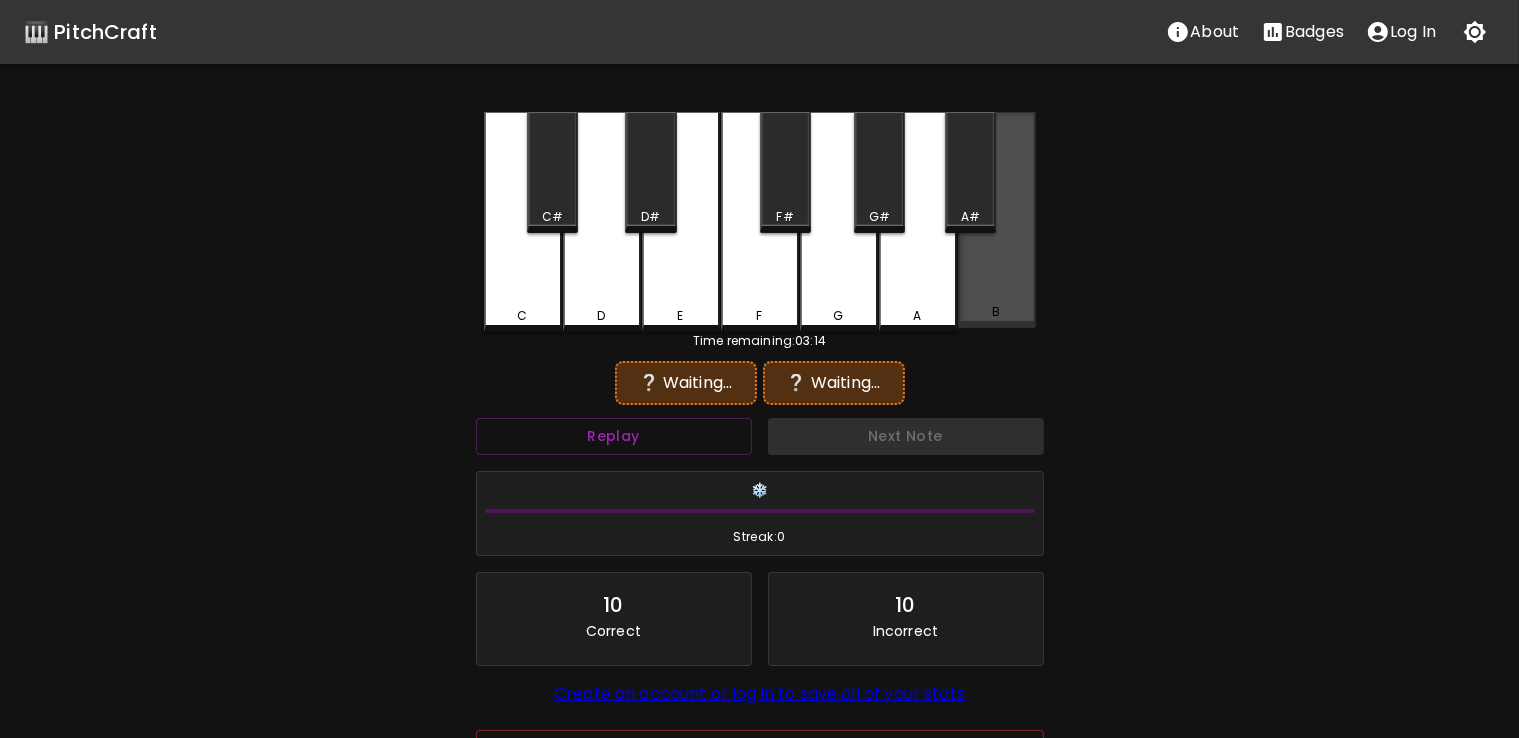 click on "B" at bounding box center [997, 220] 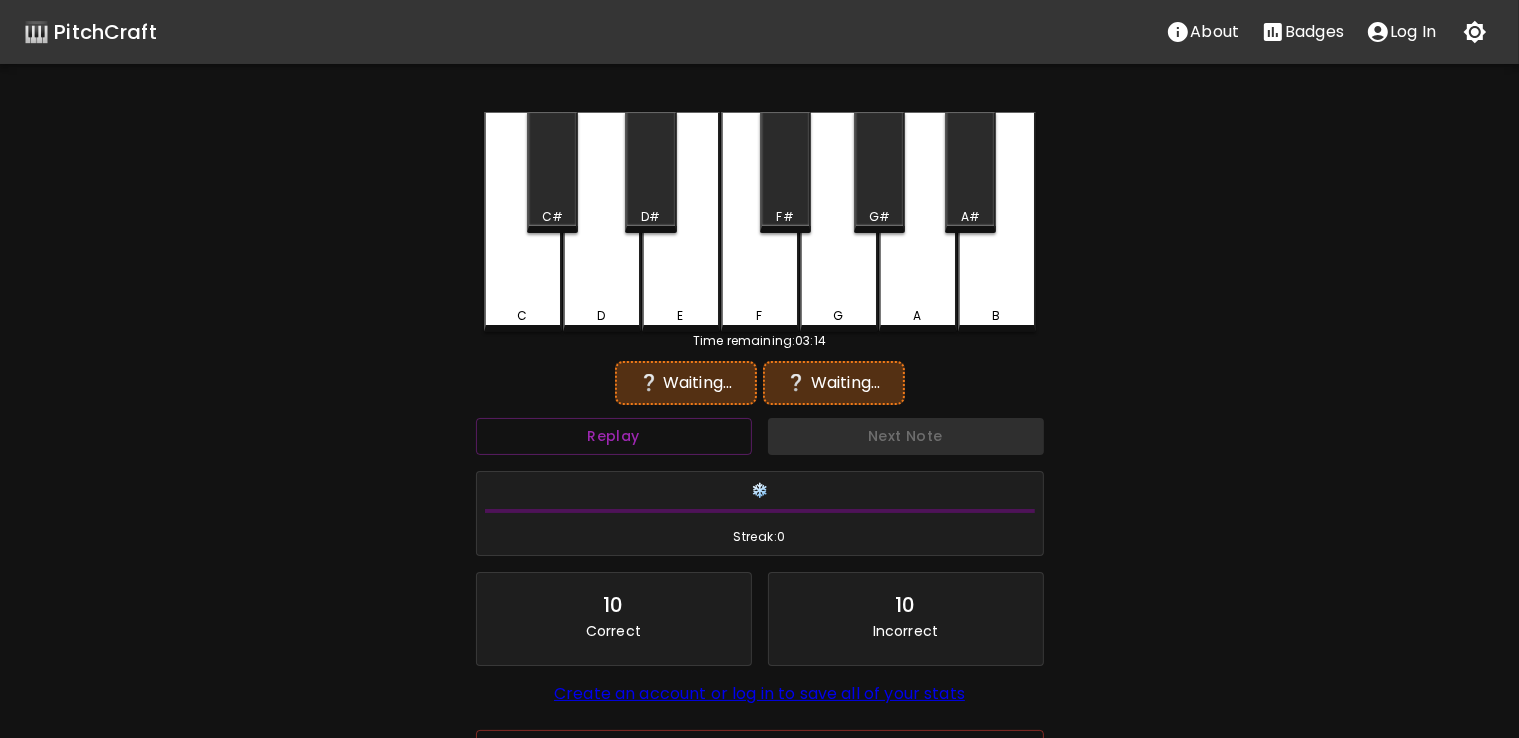 click on "B" at bounding box center [997, 222] 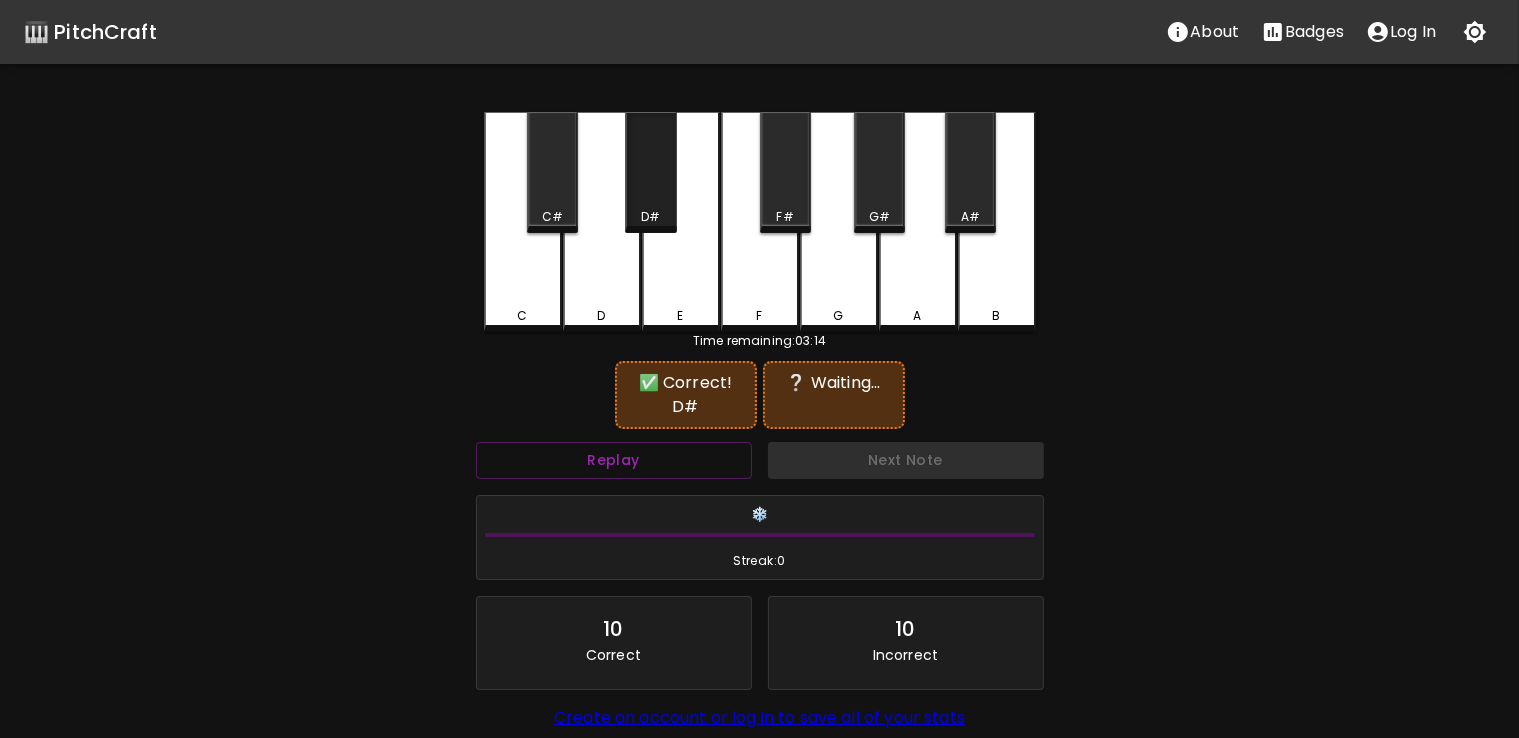 click on "D#" at bounding box center (650, 172) 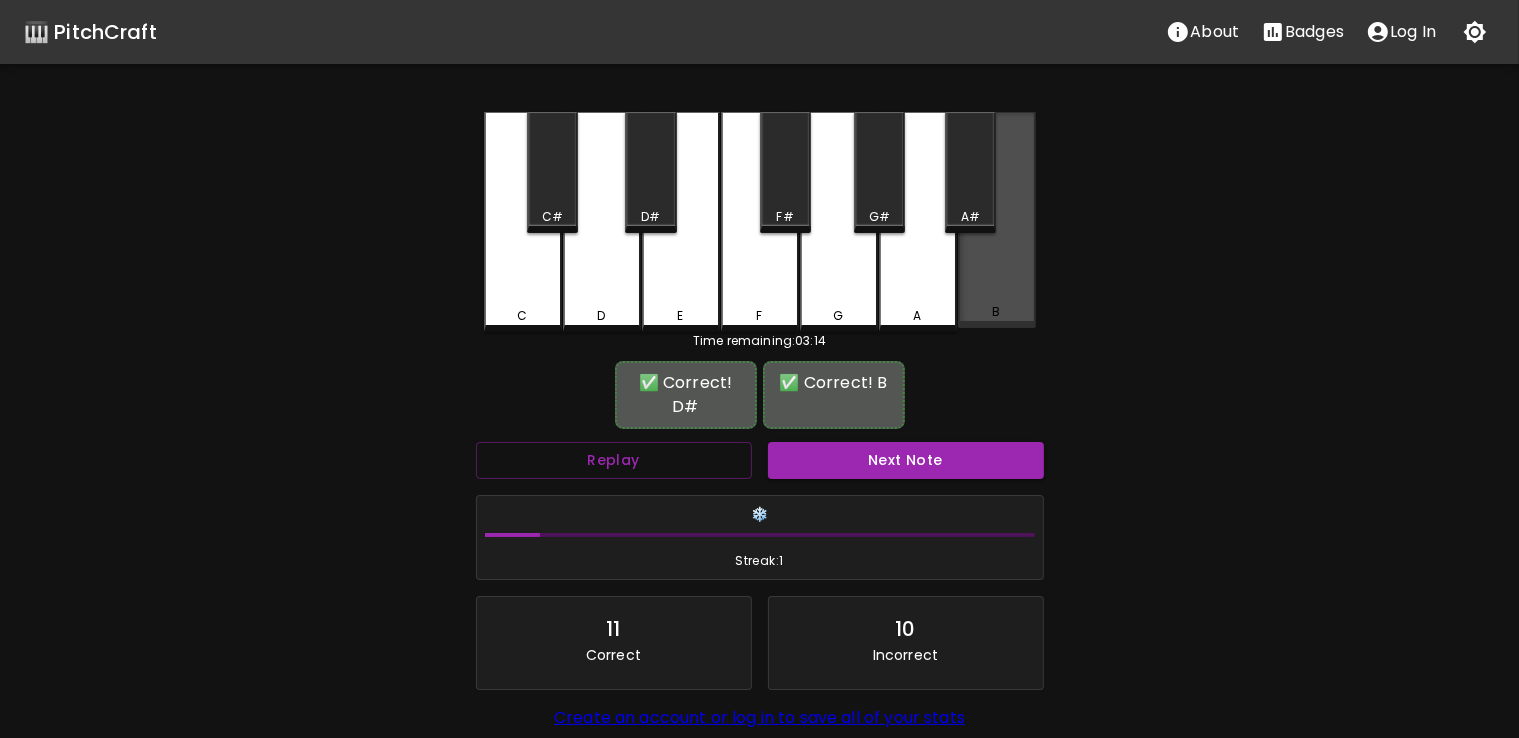 click on "B" at bounding box center (997, 220) 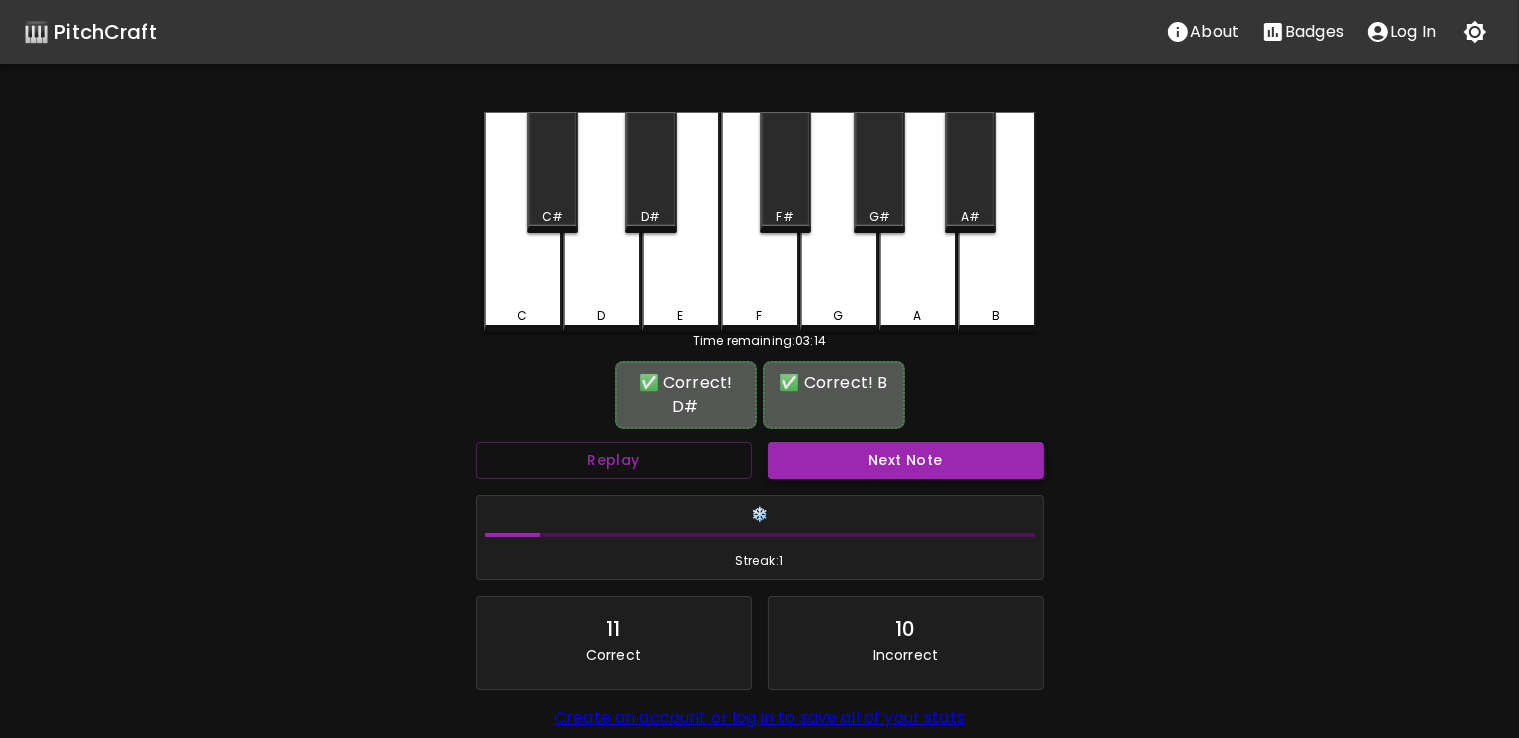 click on "Next Note" at bounding box center [906, 460] 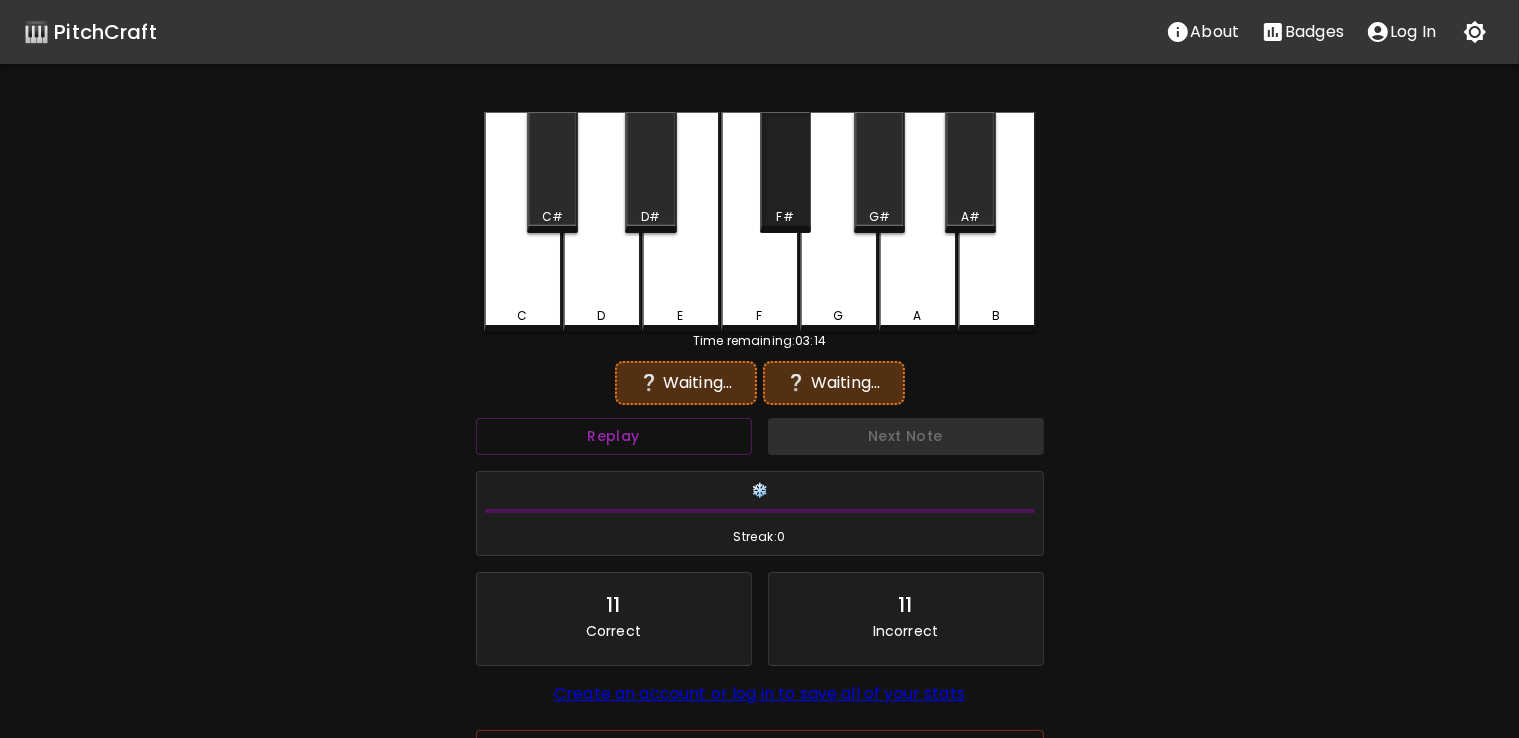 click on "F#" at bounding box center [785, 172] 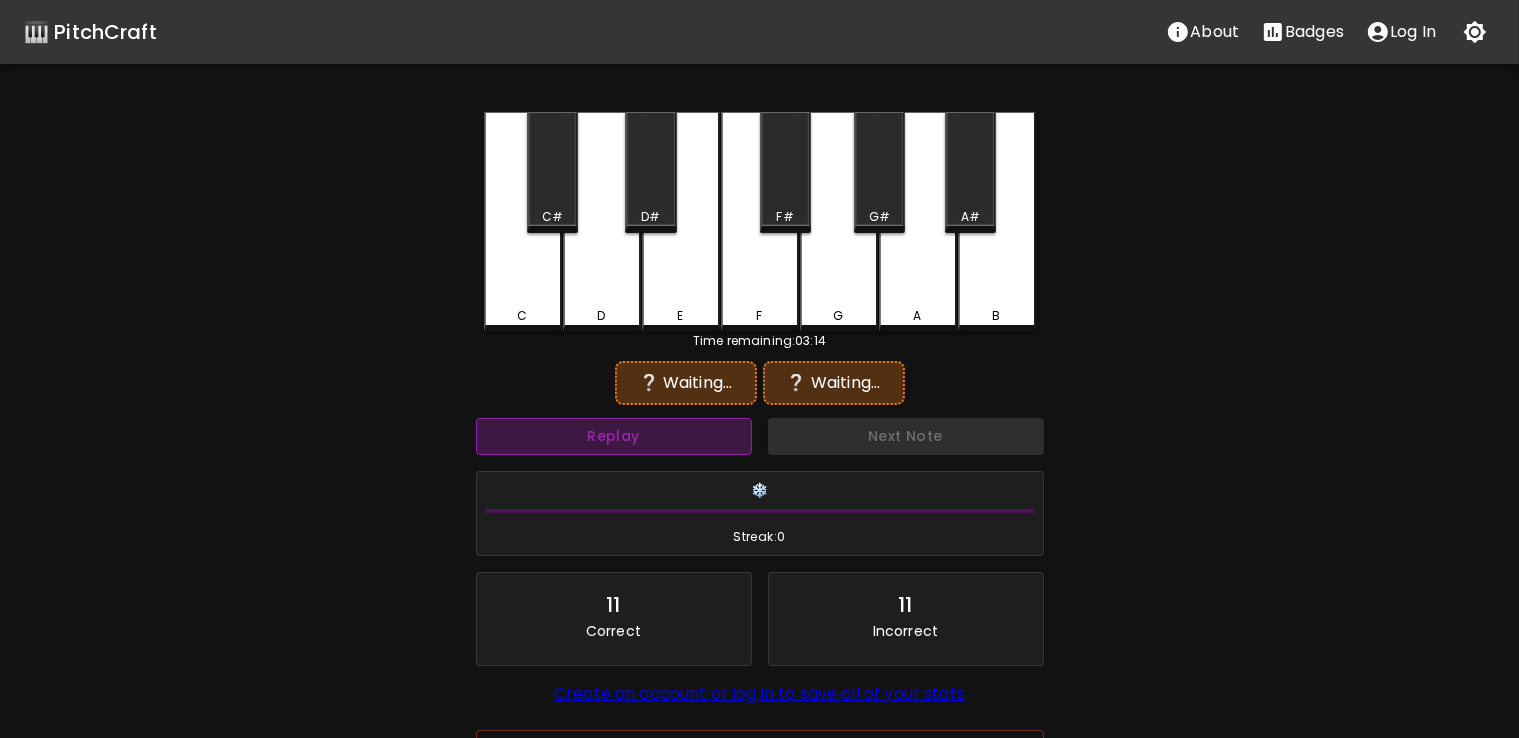 click on "Replay" at bounding box center (614, 436) 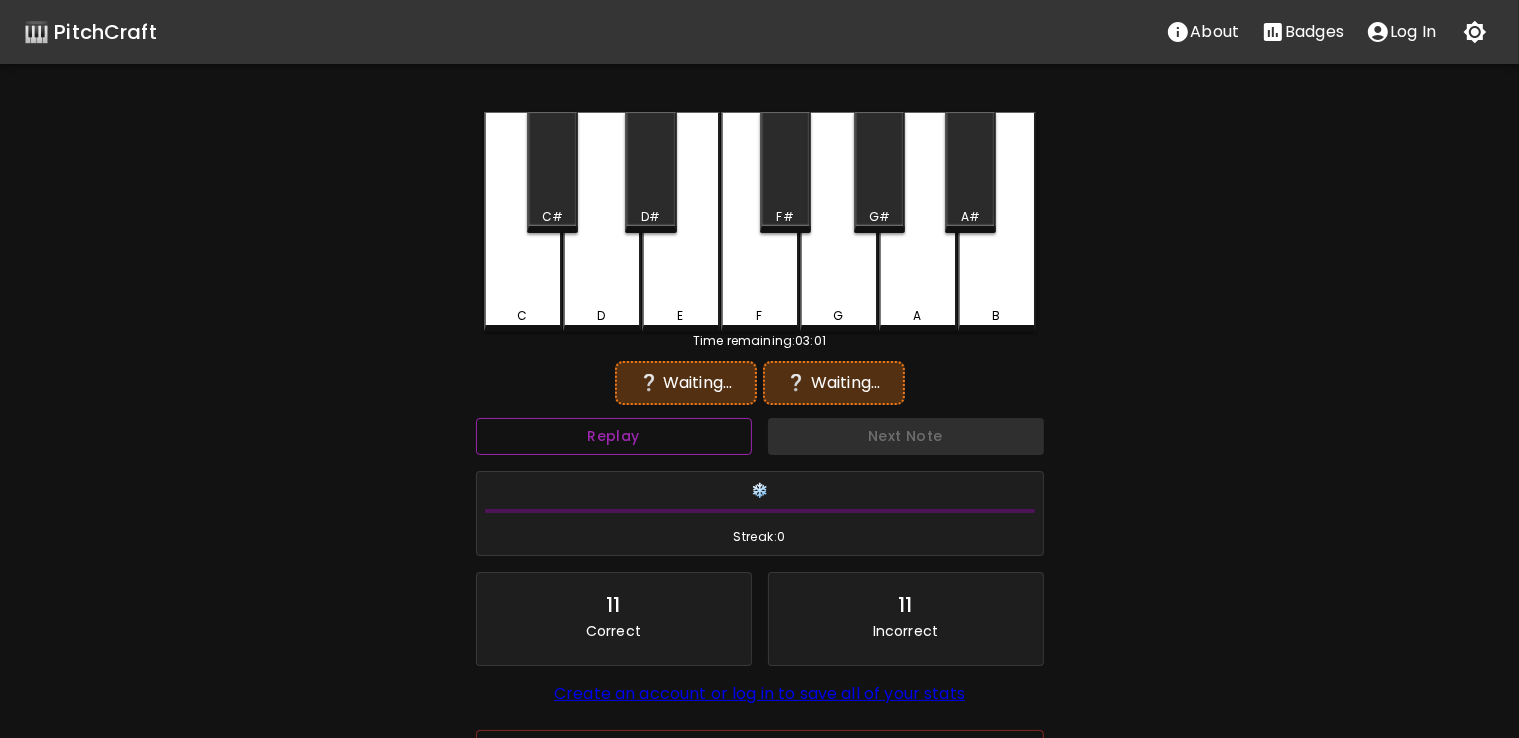 click on "Replay" at bounding box center [614, 436] 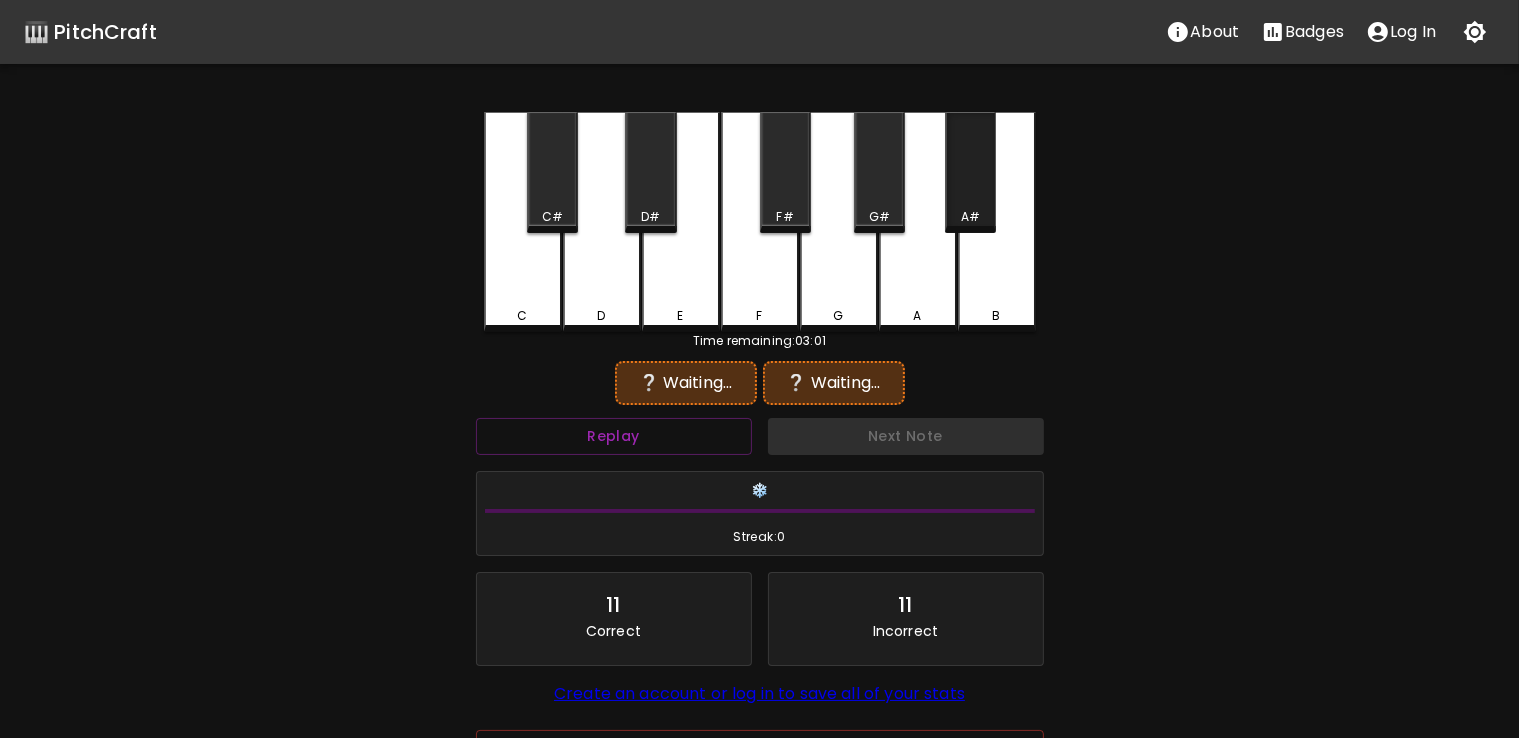 click on "A#" at bounding box center (970, 172) 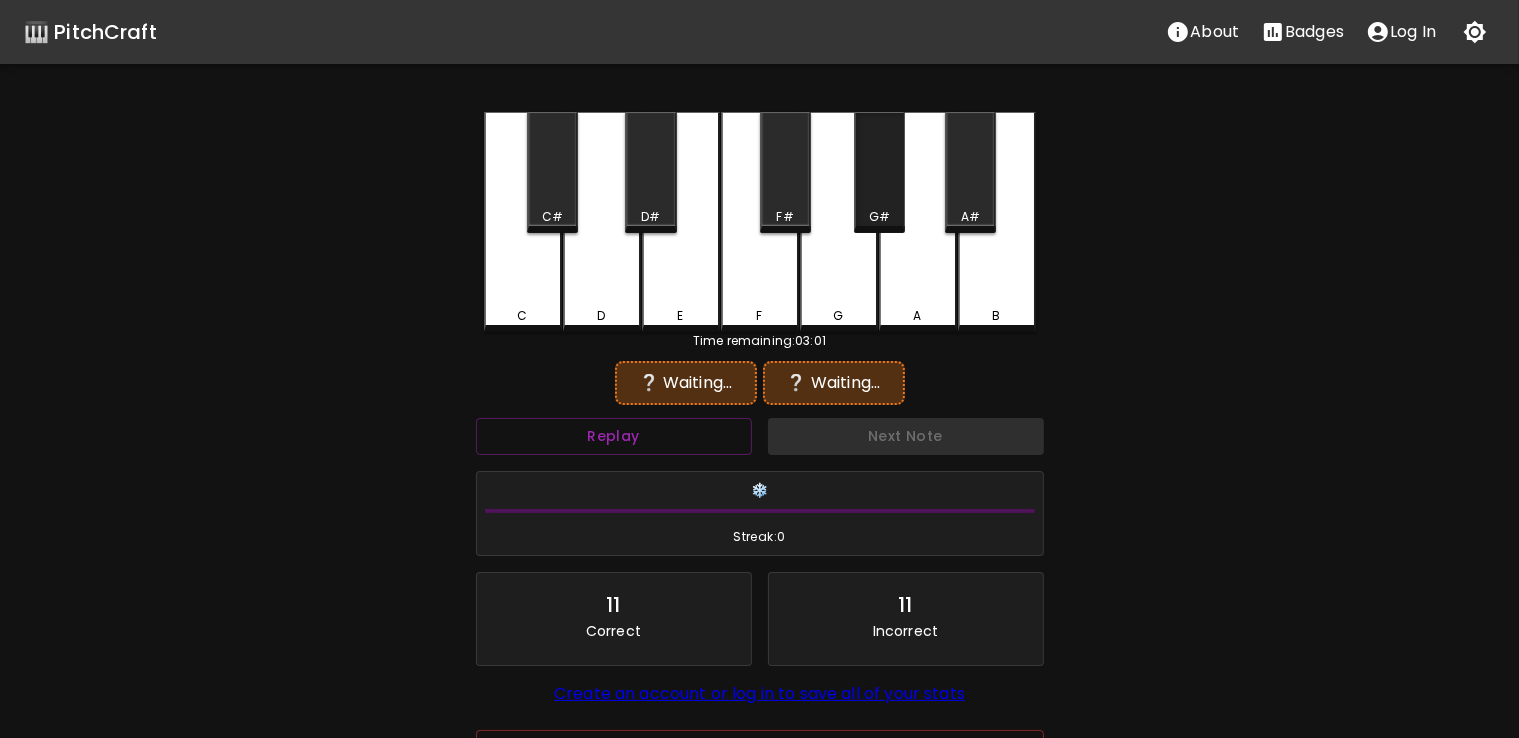 click on "G#" at bounding box center (879, 172) 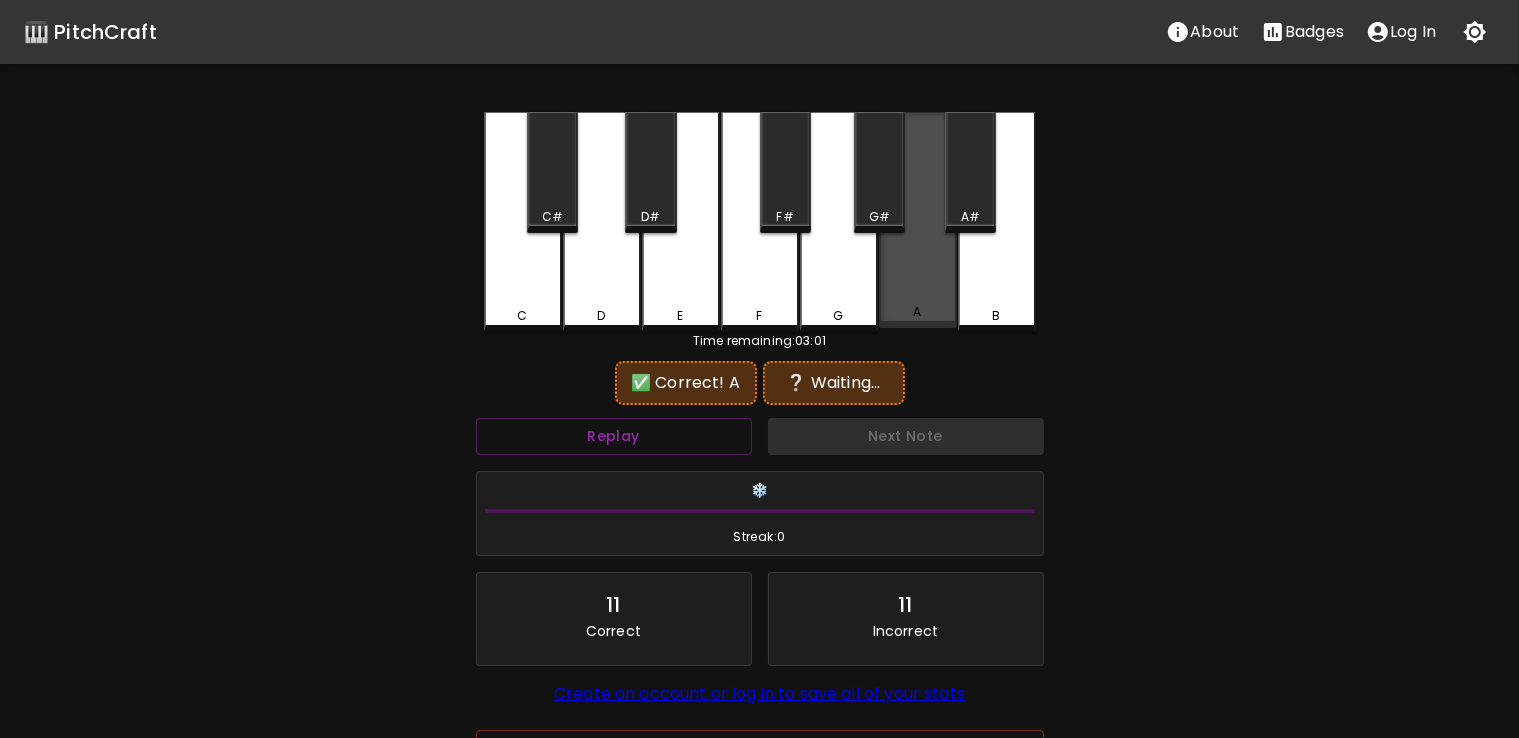 click on "A" at bounding box center [918, 220] 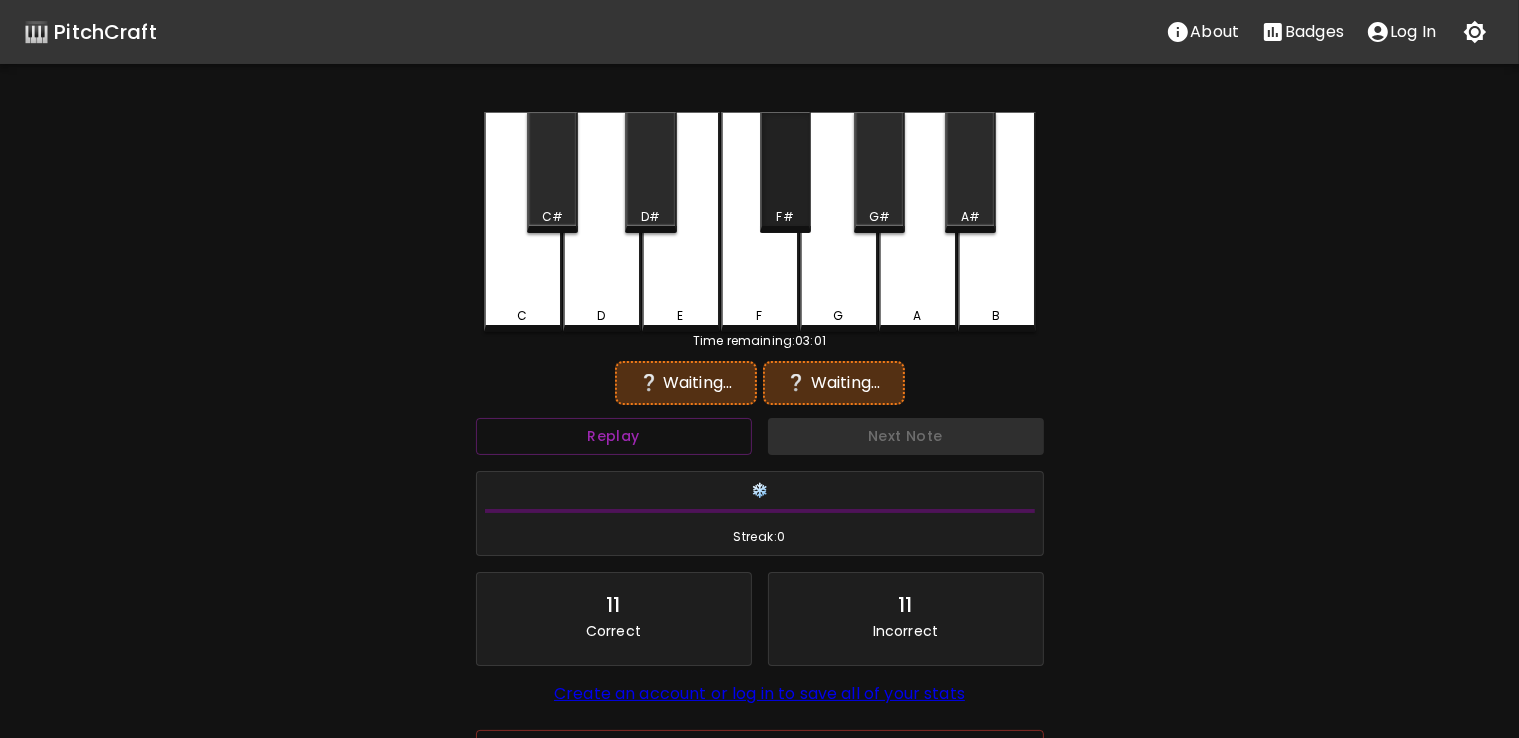 click on "F#" at bounding box center [785, 172] 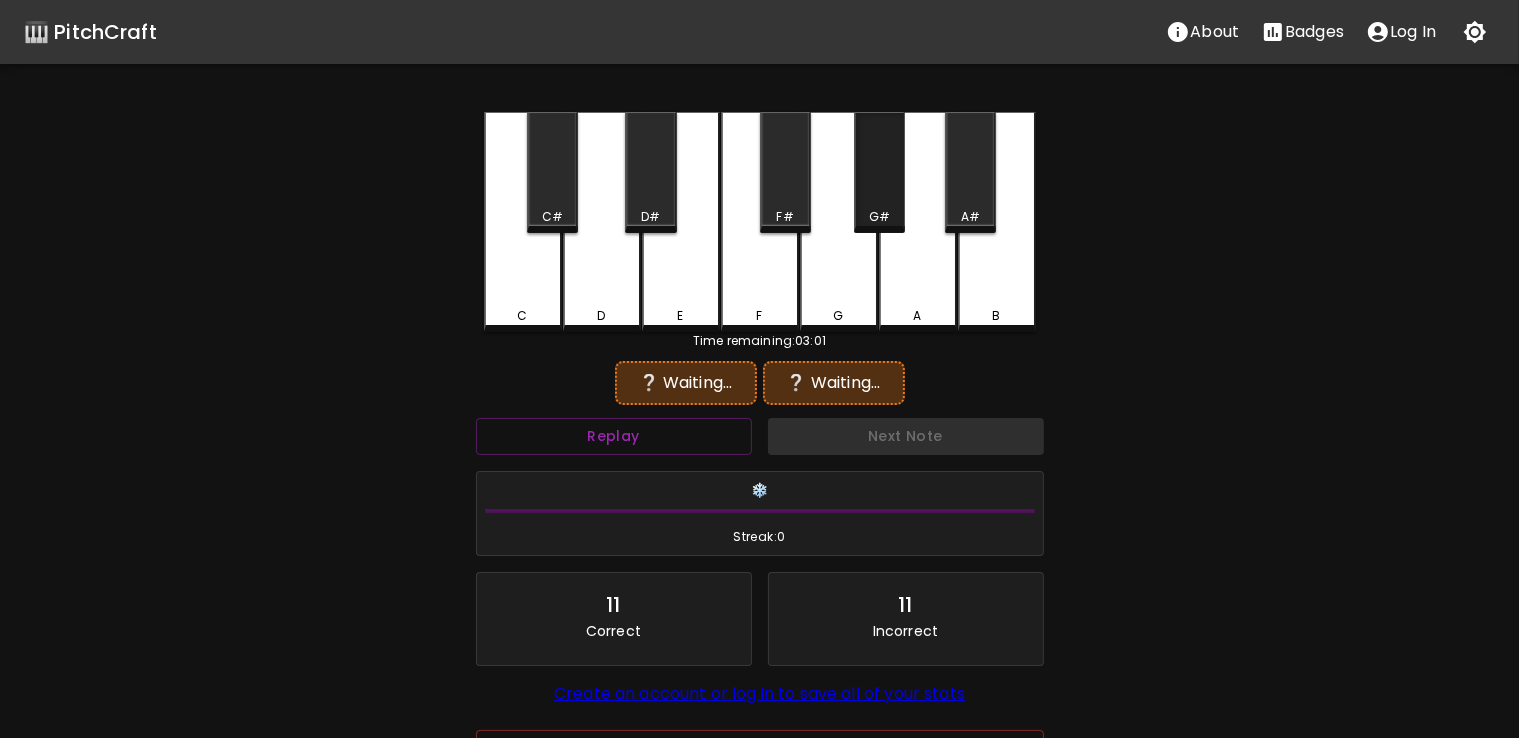 drag, startPoint x: 903, startPoint y: 254, endPoint x: 868, endPoint y: 186, distance: 76.47875 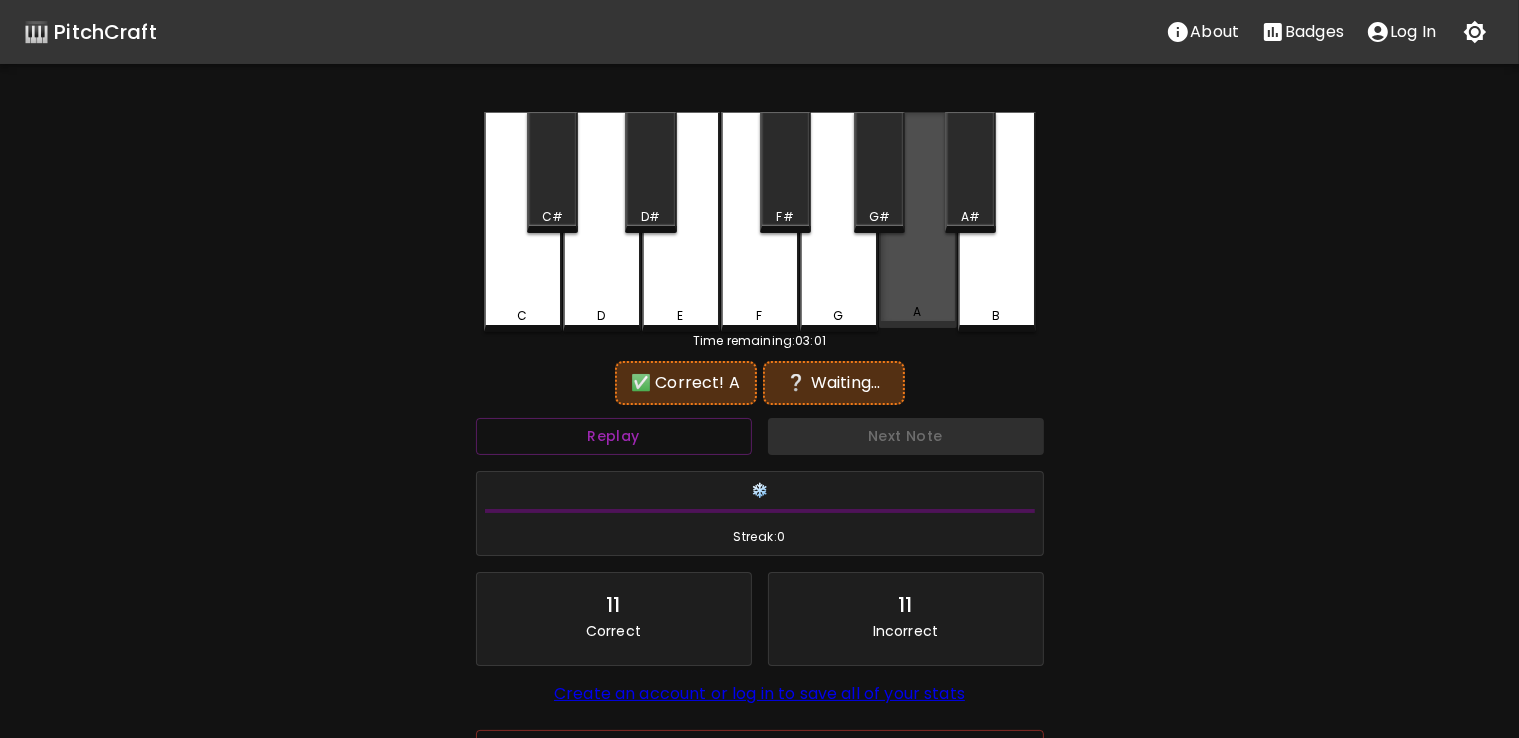 drag, startPoint x: 926, startPoint y: 304, endPoint x: 834, endPoint y: 304, distance: 92 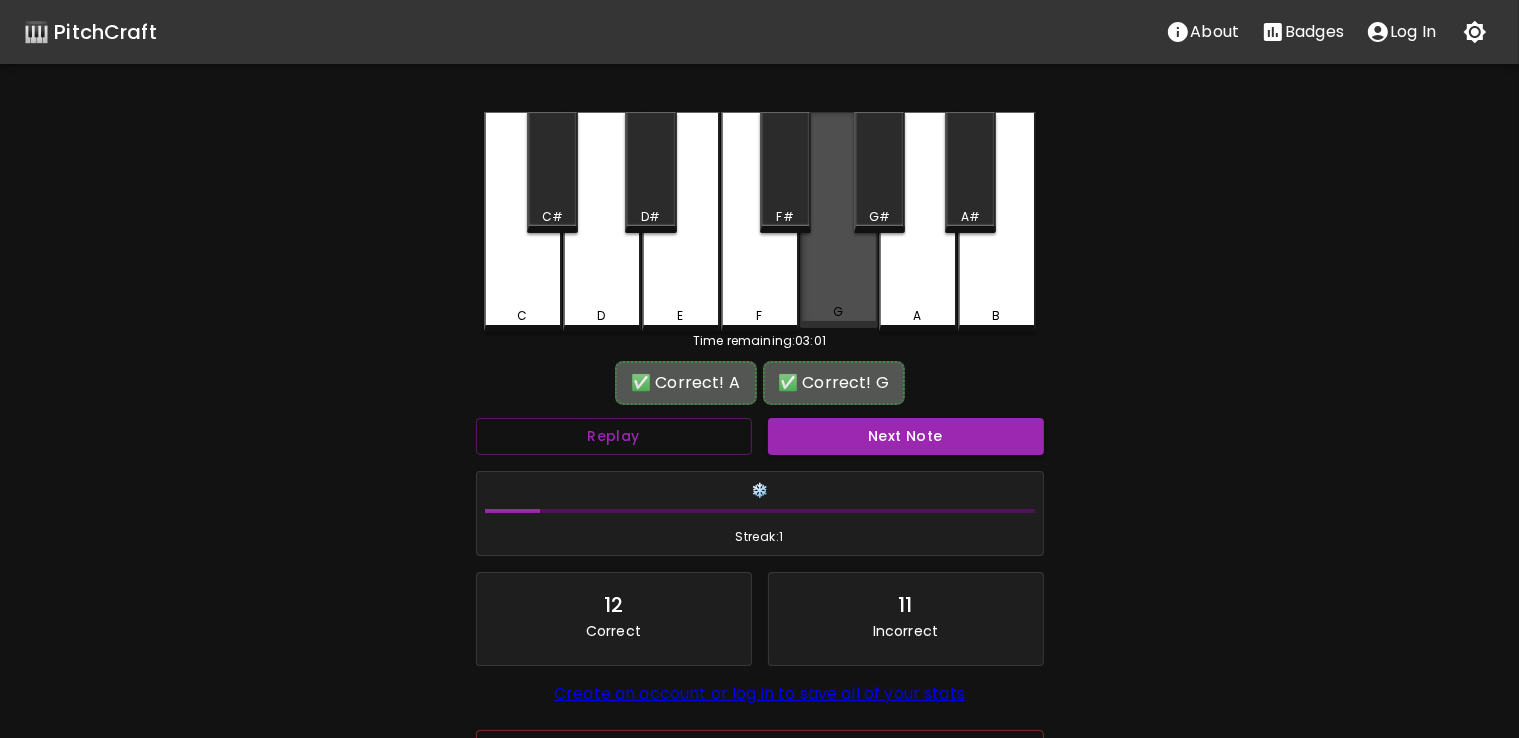 click on "G" at bounding box center [839, 220] 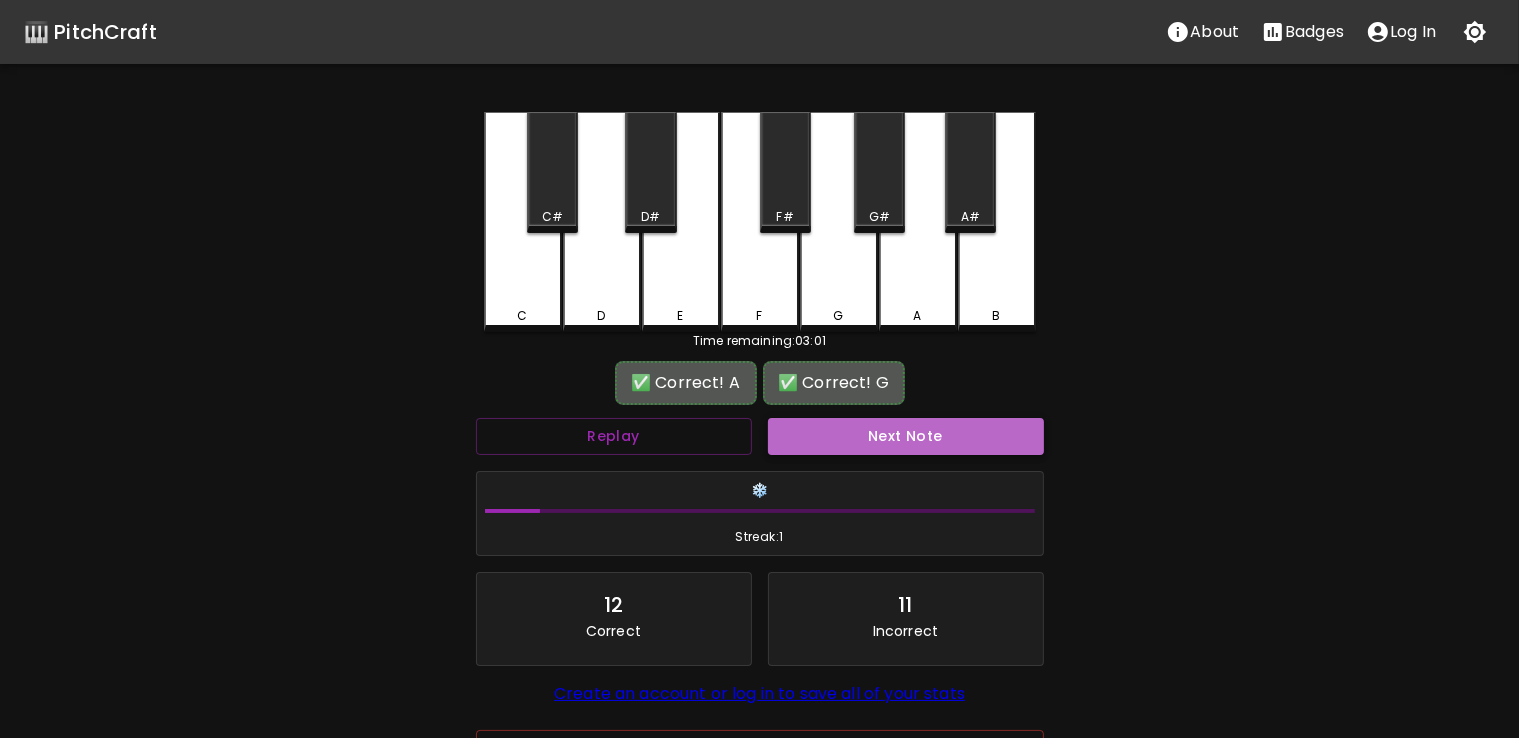click on "Next Note" at bounding box center [906, 436] 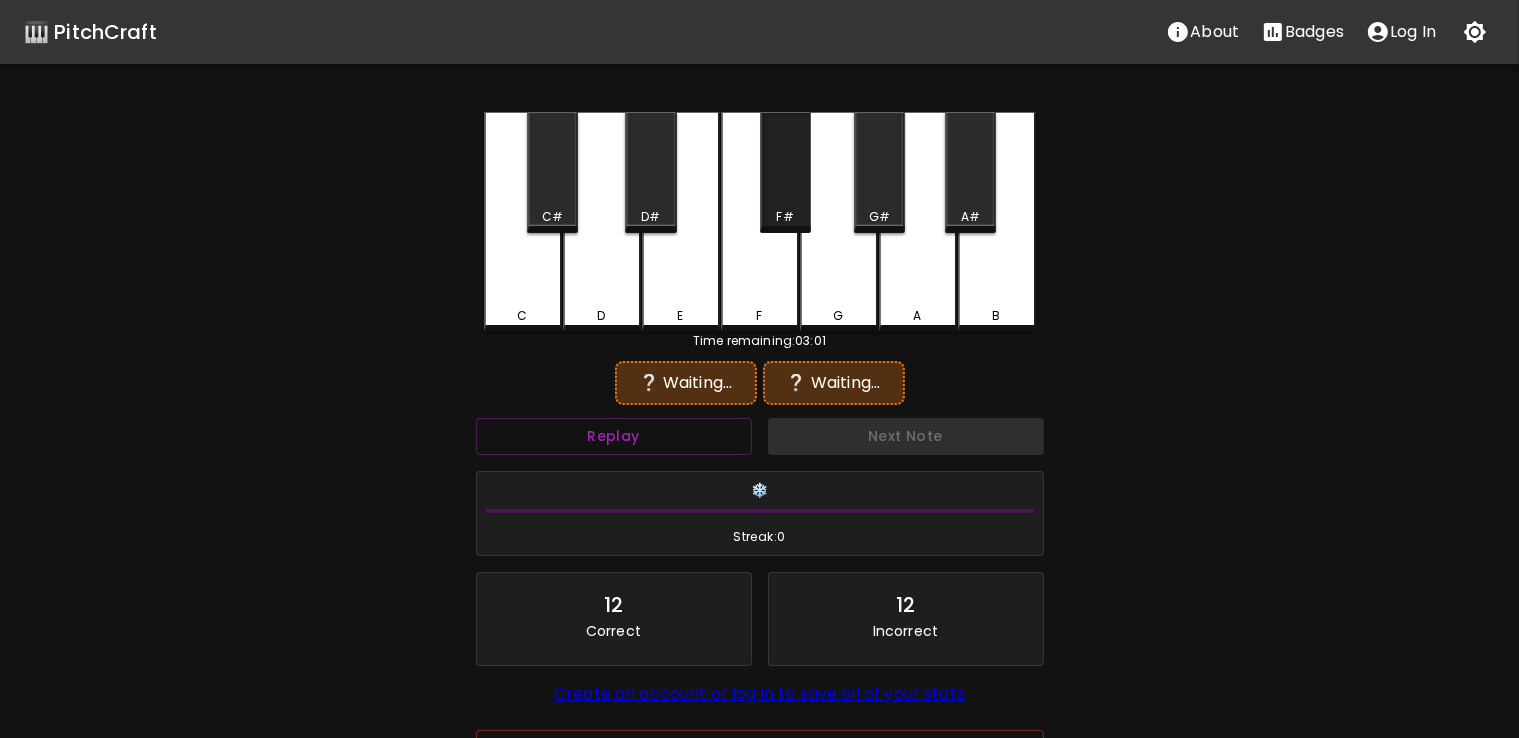 click on "F#" at bounding box center (785, 172) 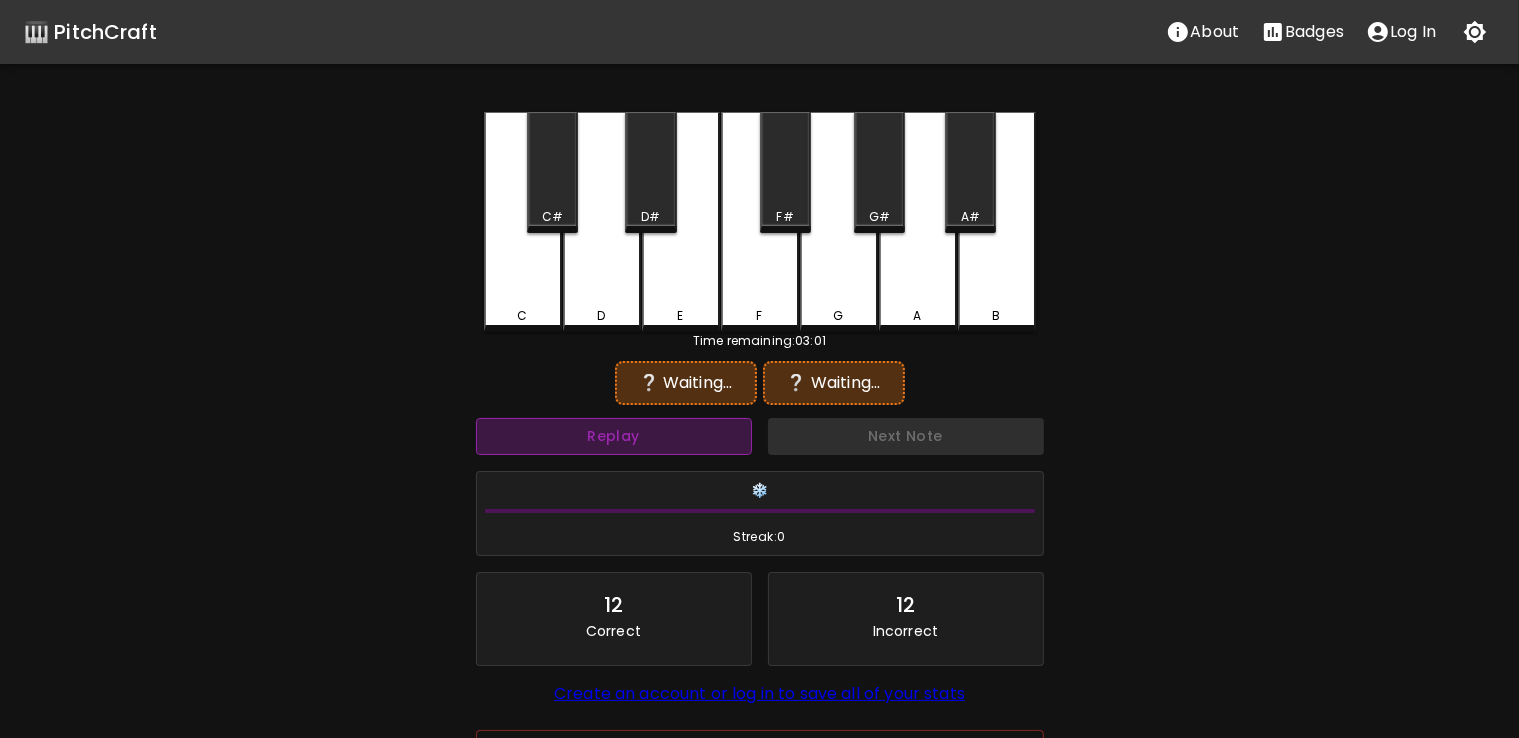 click on "Replay" at bounding box center (614, 436) 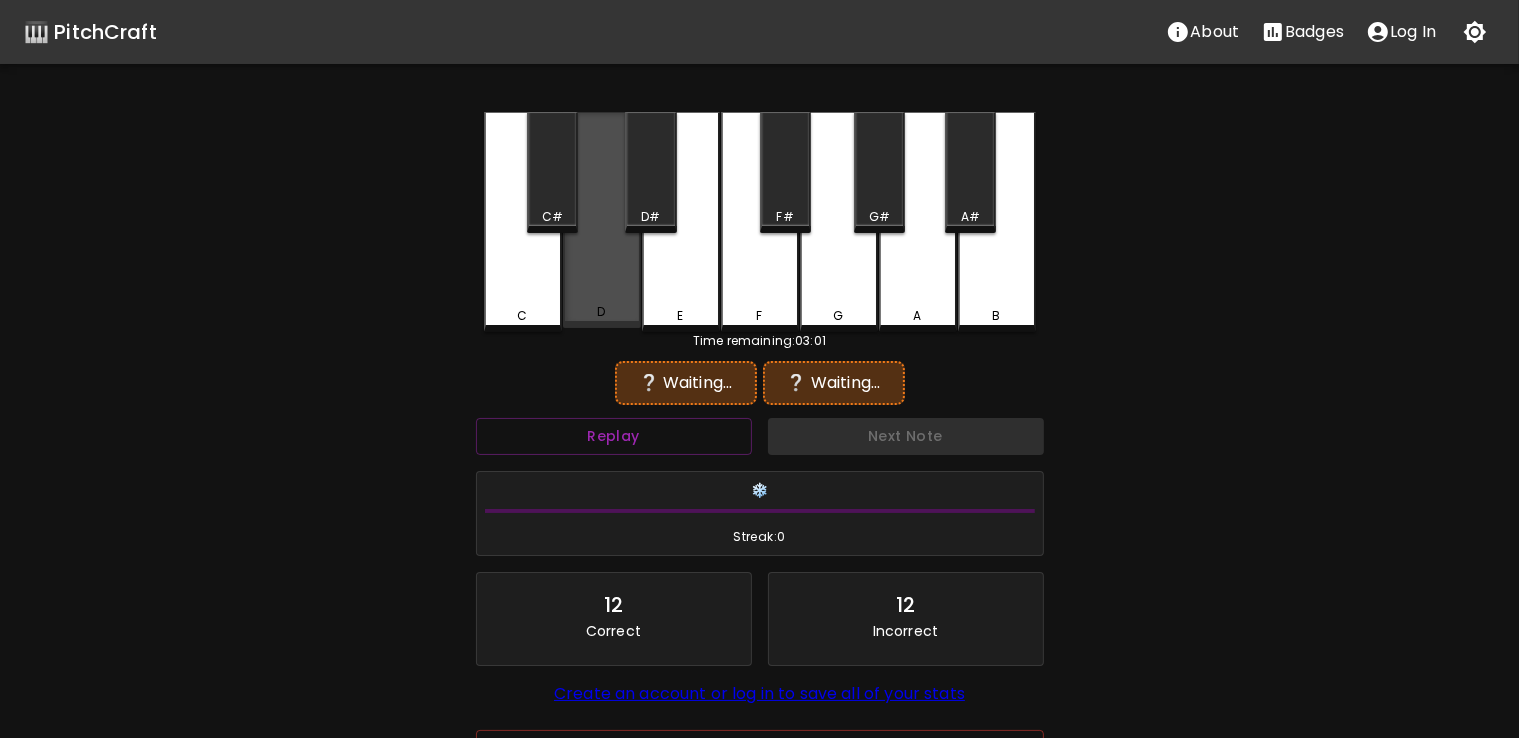 click on "D" at bounding box center [602, 220] 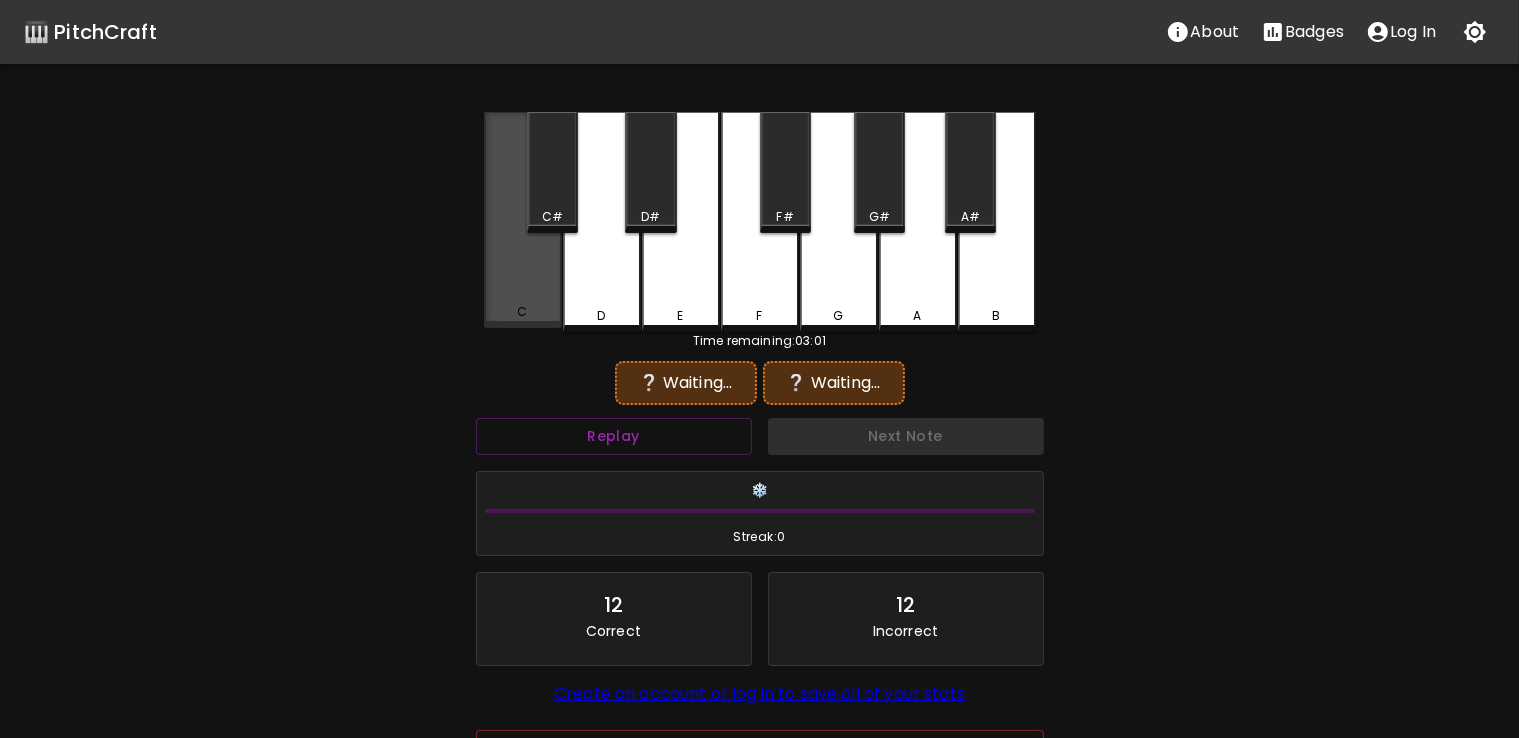click on "C" at bounding box center [523, 220] 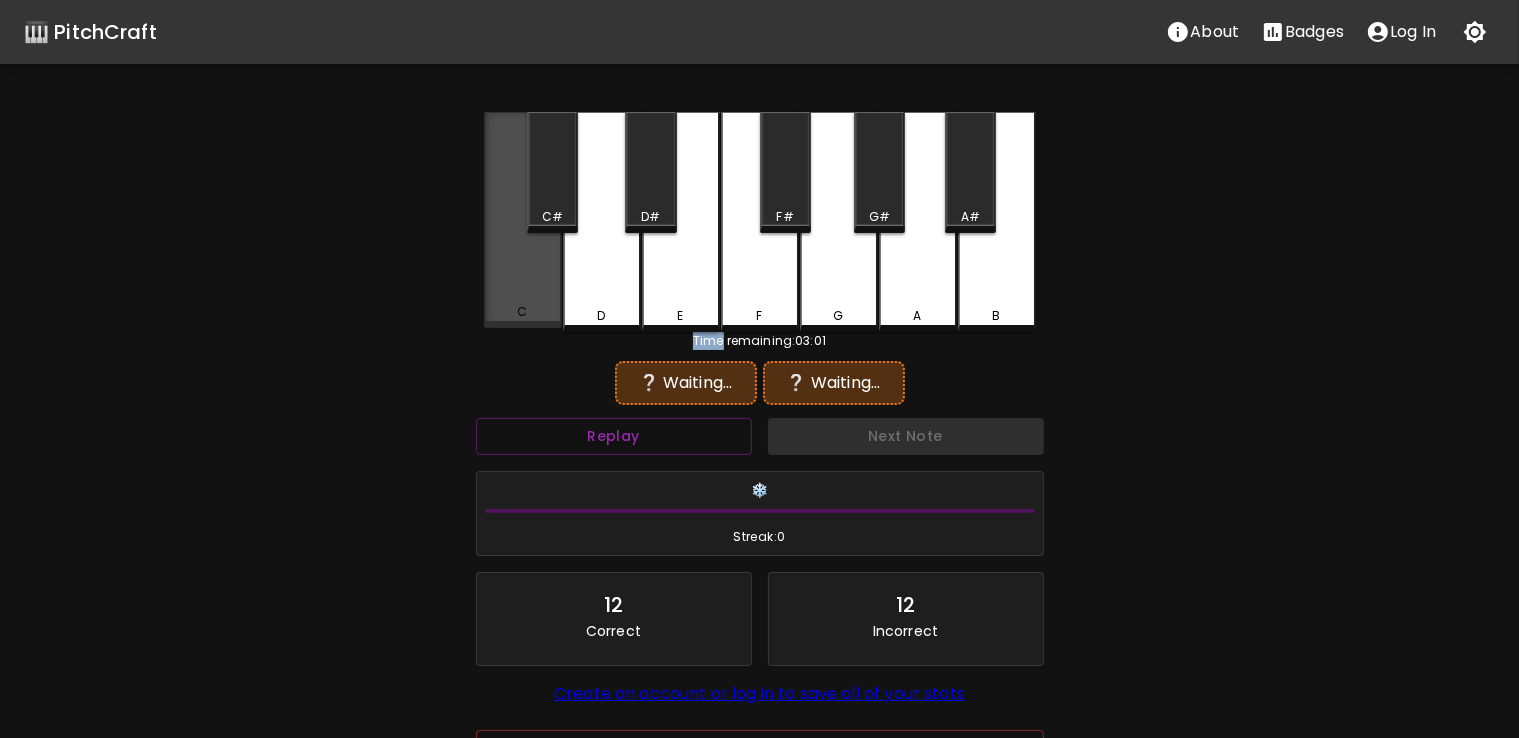 click on "C" at bounding box center (523, 220) 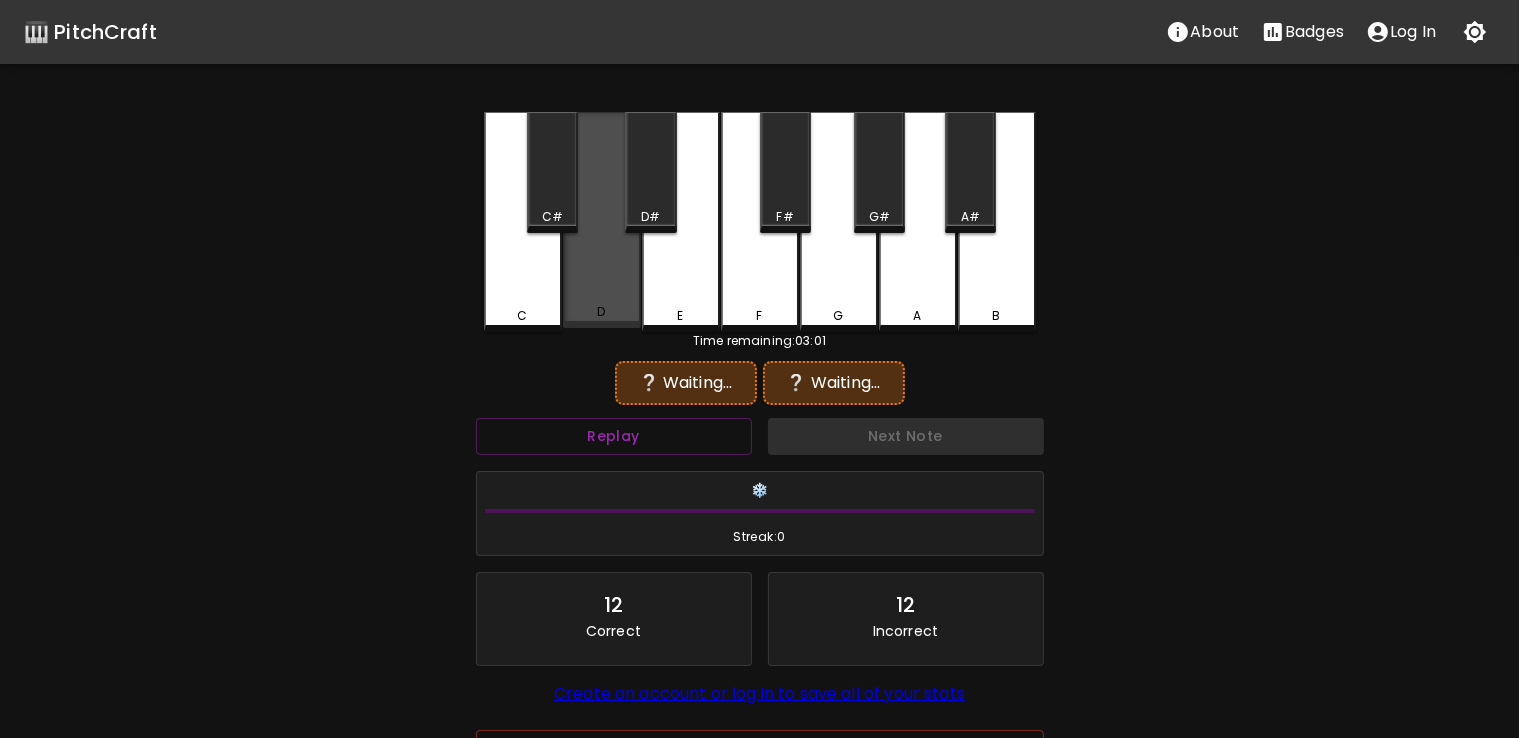 click on "D" at bounding box center (602, 220) 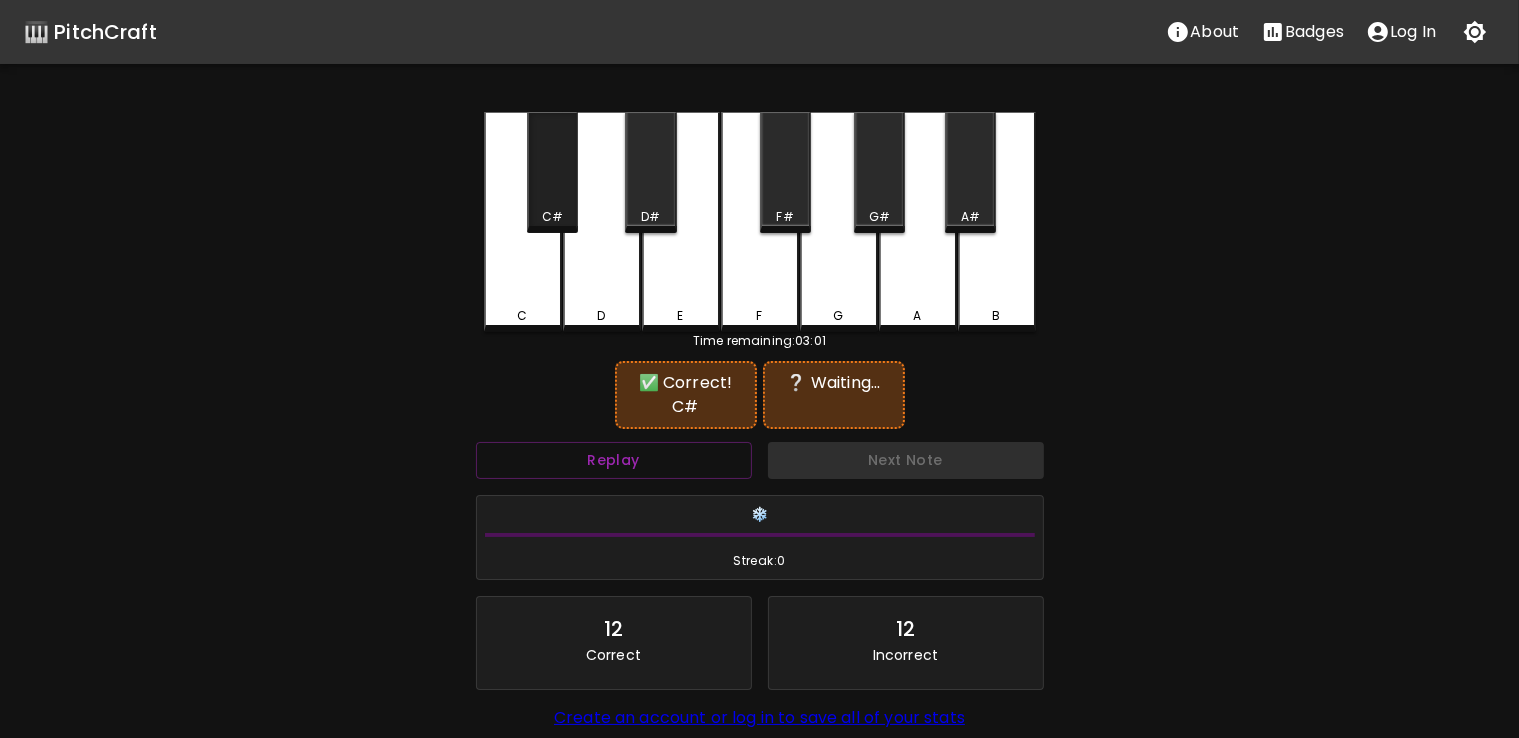 click on "C#" at bounding box center (552, 172) 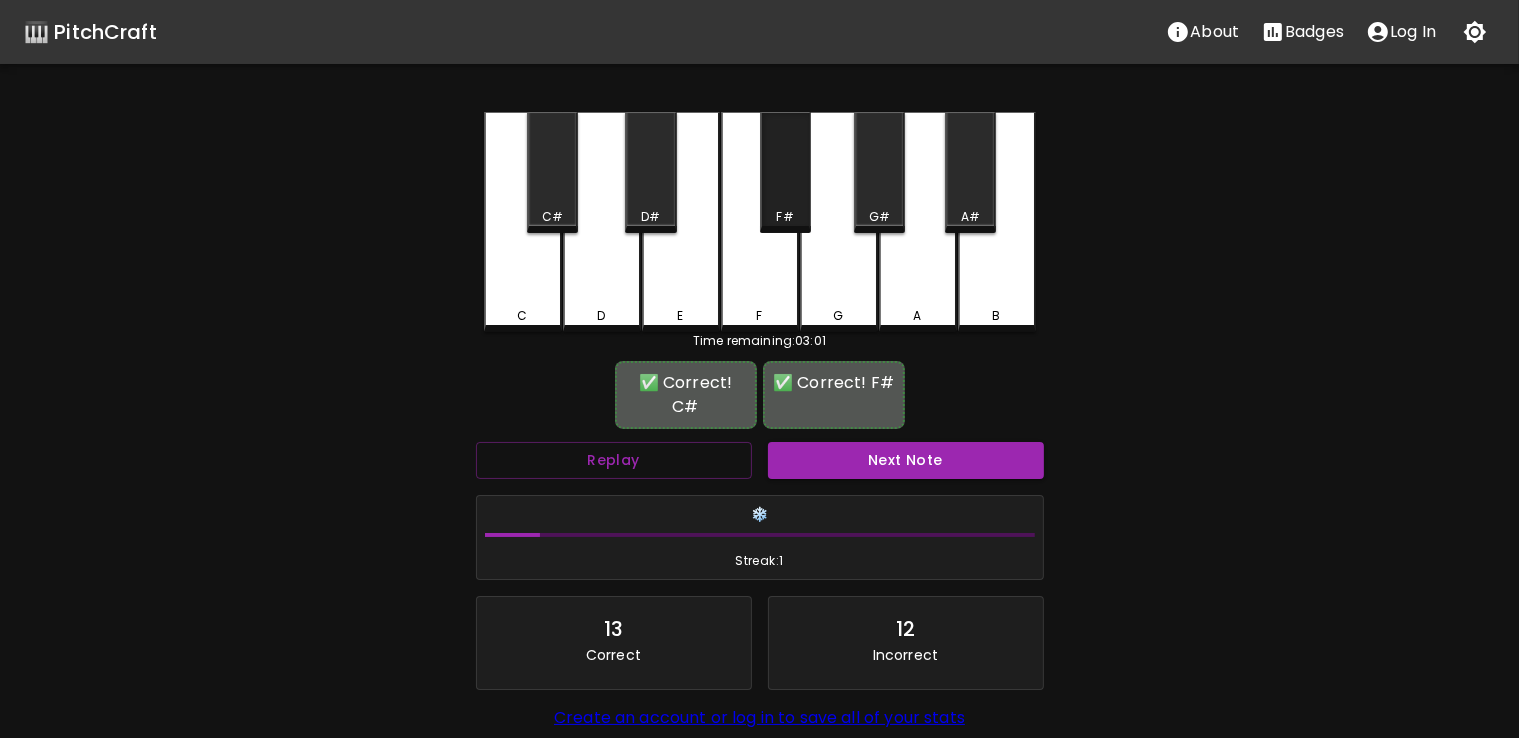 click on "F#" at bounding box center [785, 172] 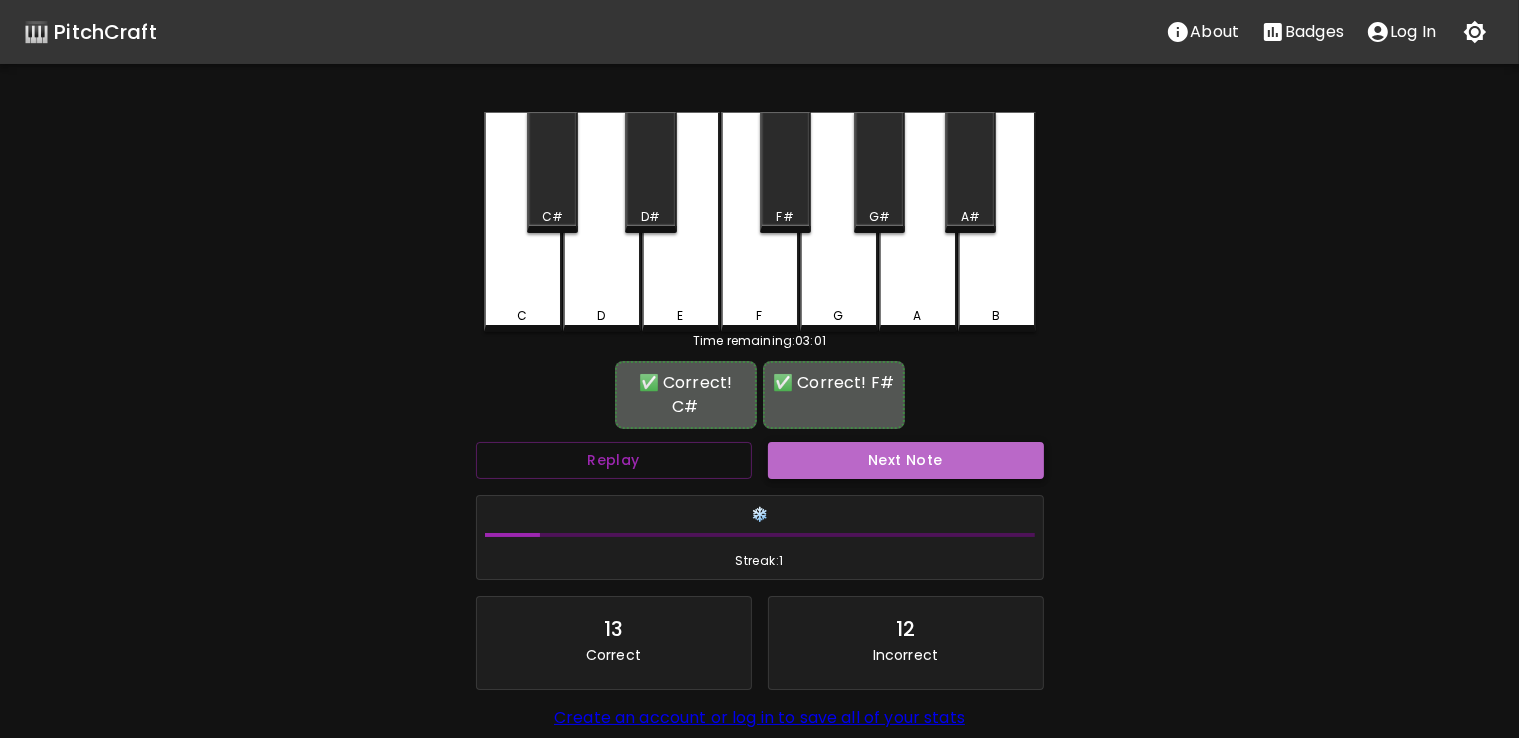click on "Next Note" at bounding box center [906, 460] 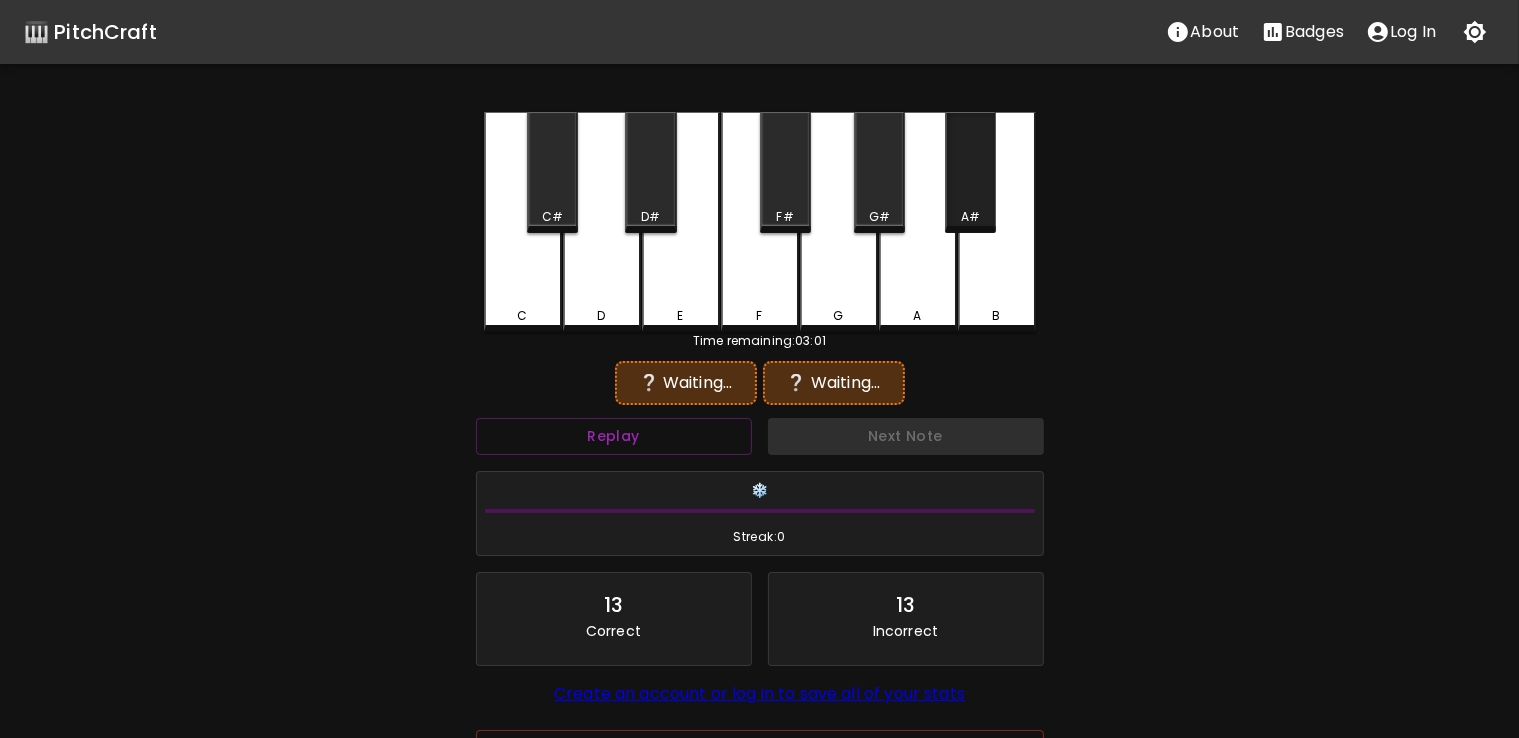click on "A#" at bounding box center [970, 172] 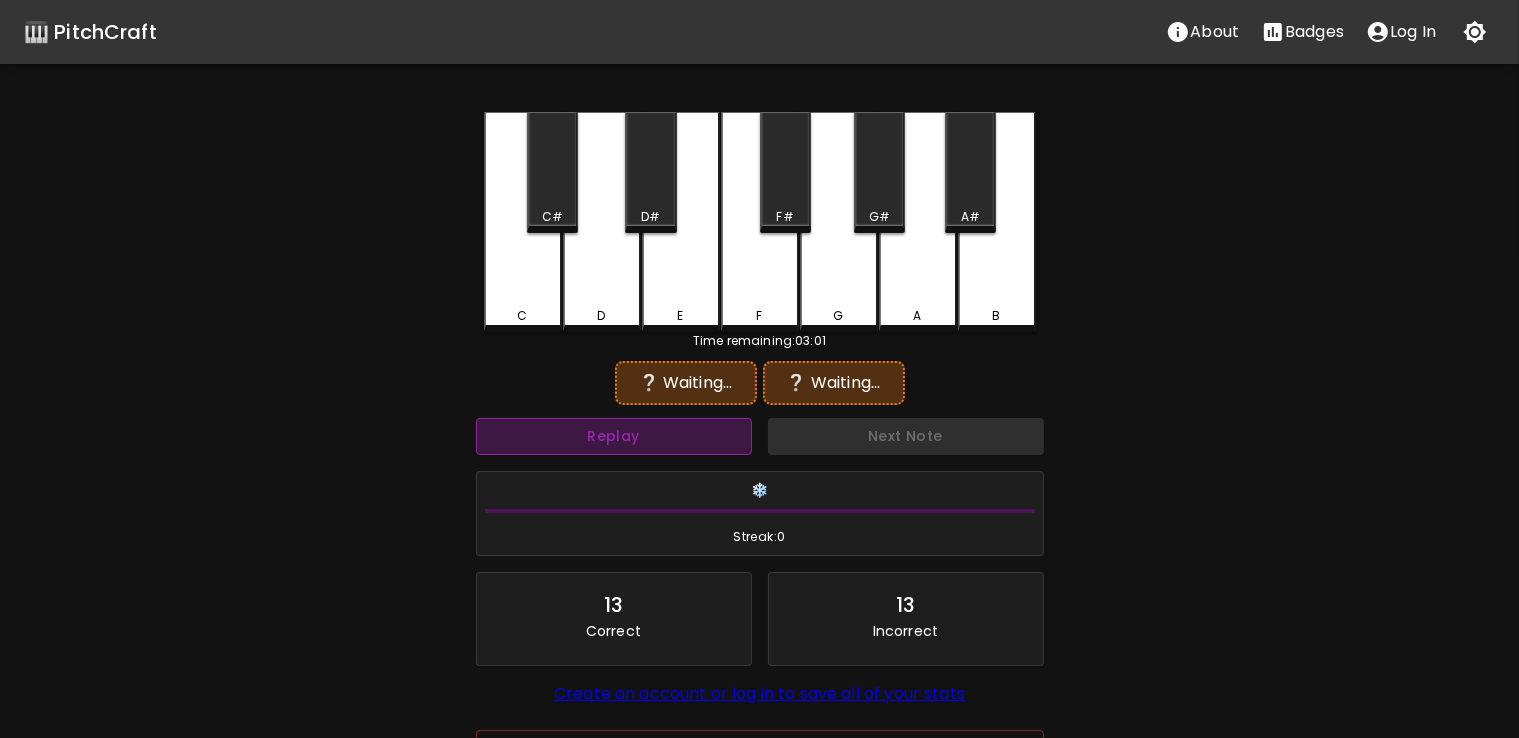 click on "Replay" at bounding box center (614, 436) 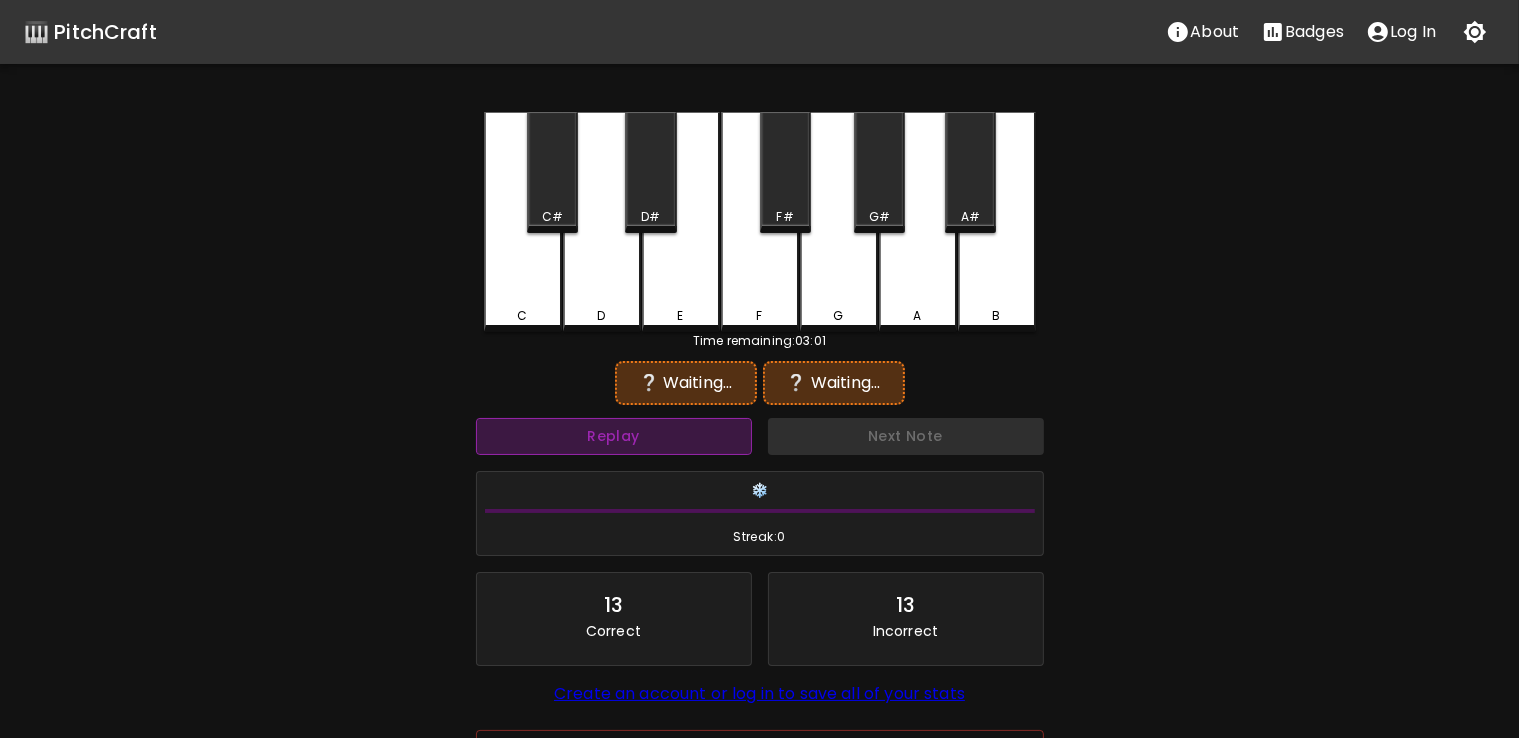 click on "Replay" at bounding box center (614, 436) 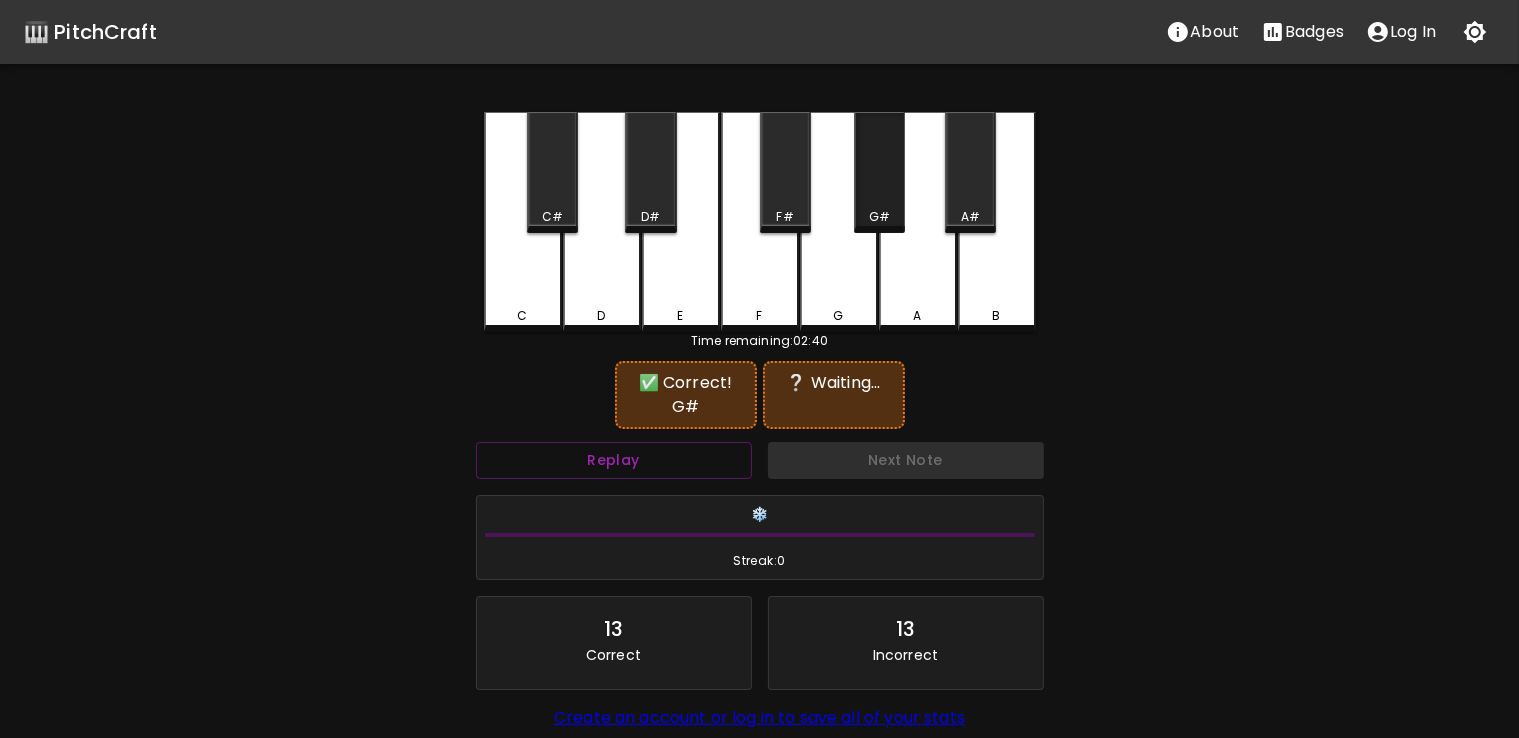 click on "G#" at bounding box center (879, 172) 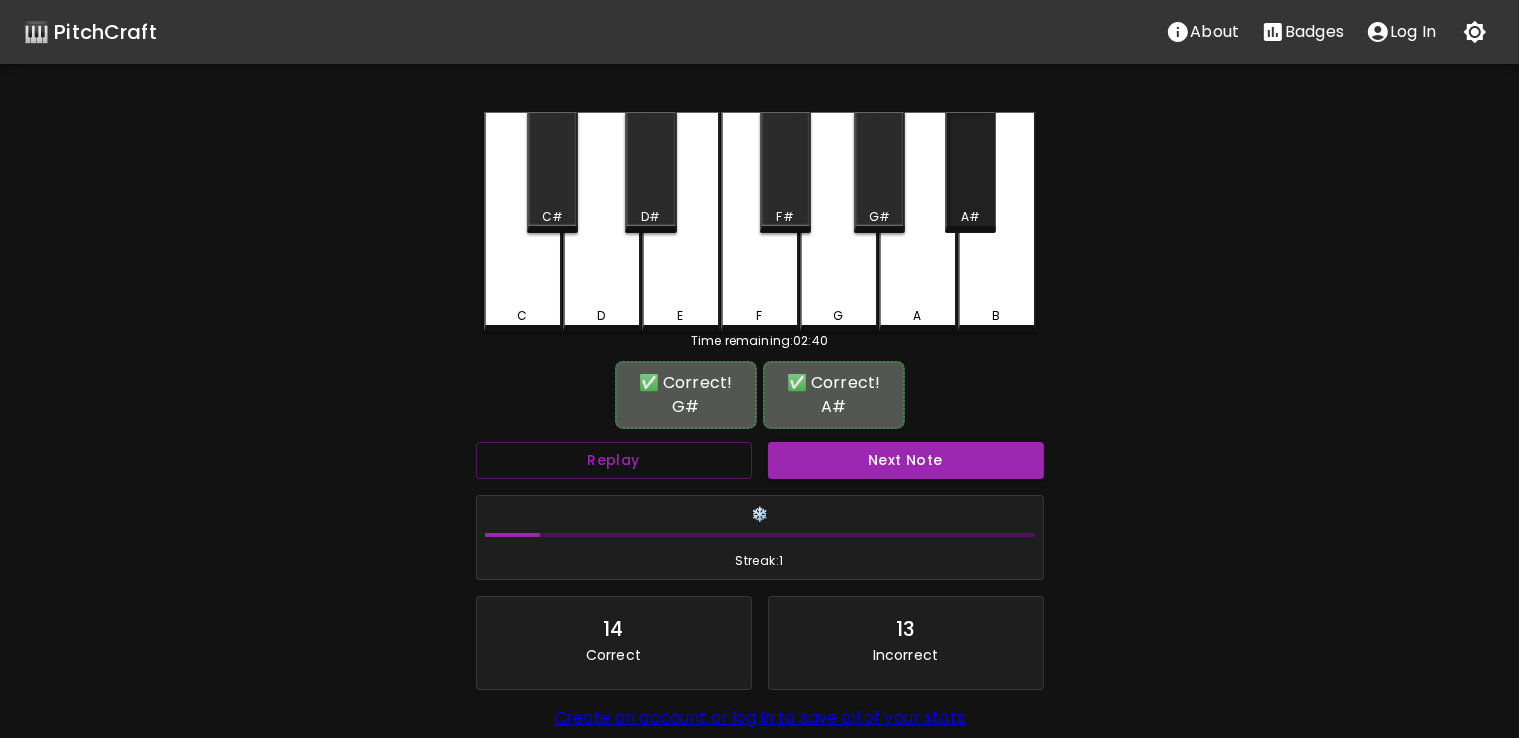 click on "A#" at bounding box center (970, 172) 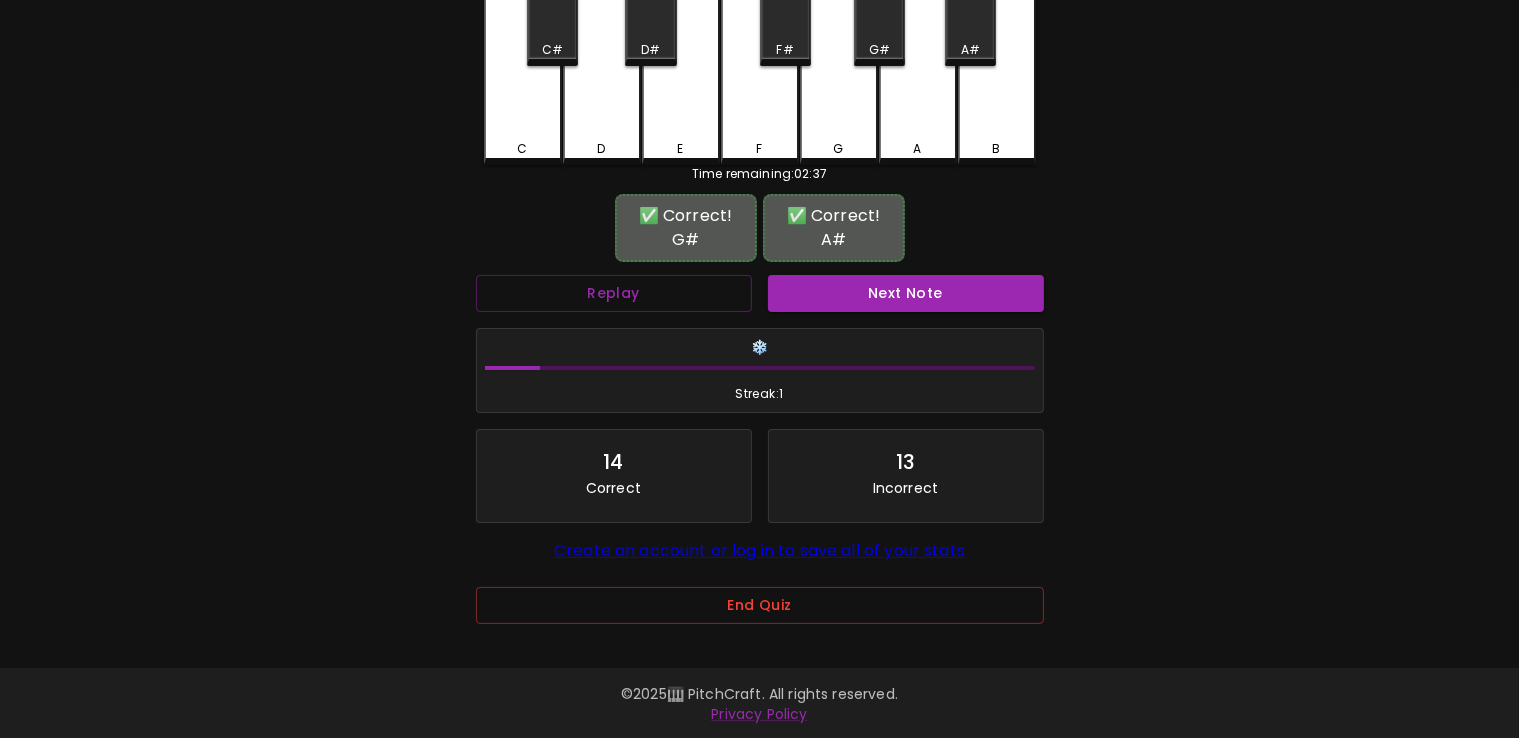 scroll, scrollTop: 166, scrollLeft: 0, axis: vertical 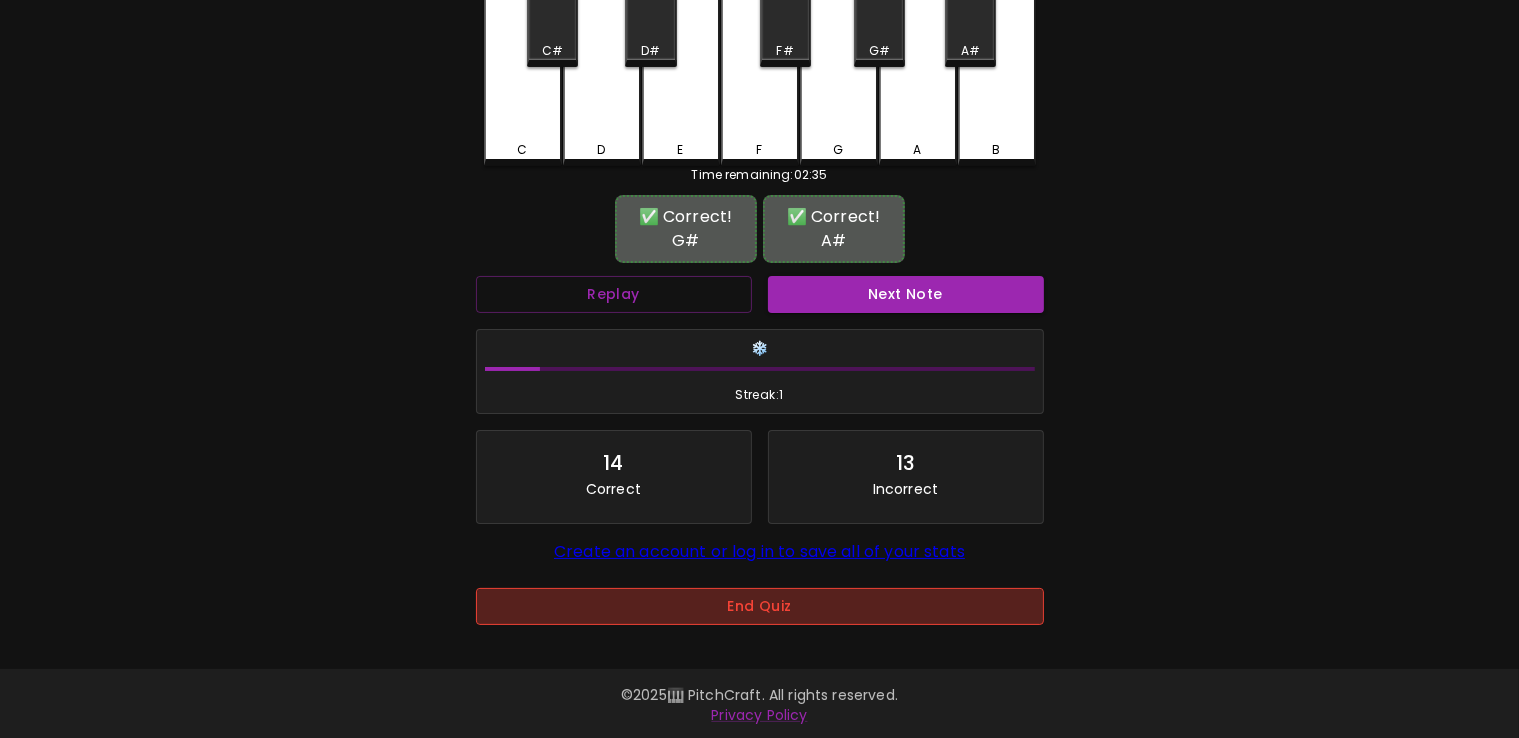 click on "End Quiz" at bounding box center (760, 606) 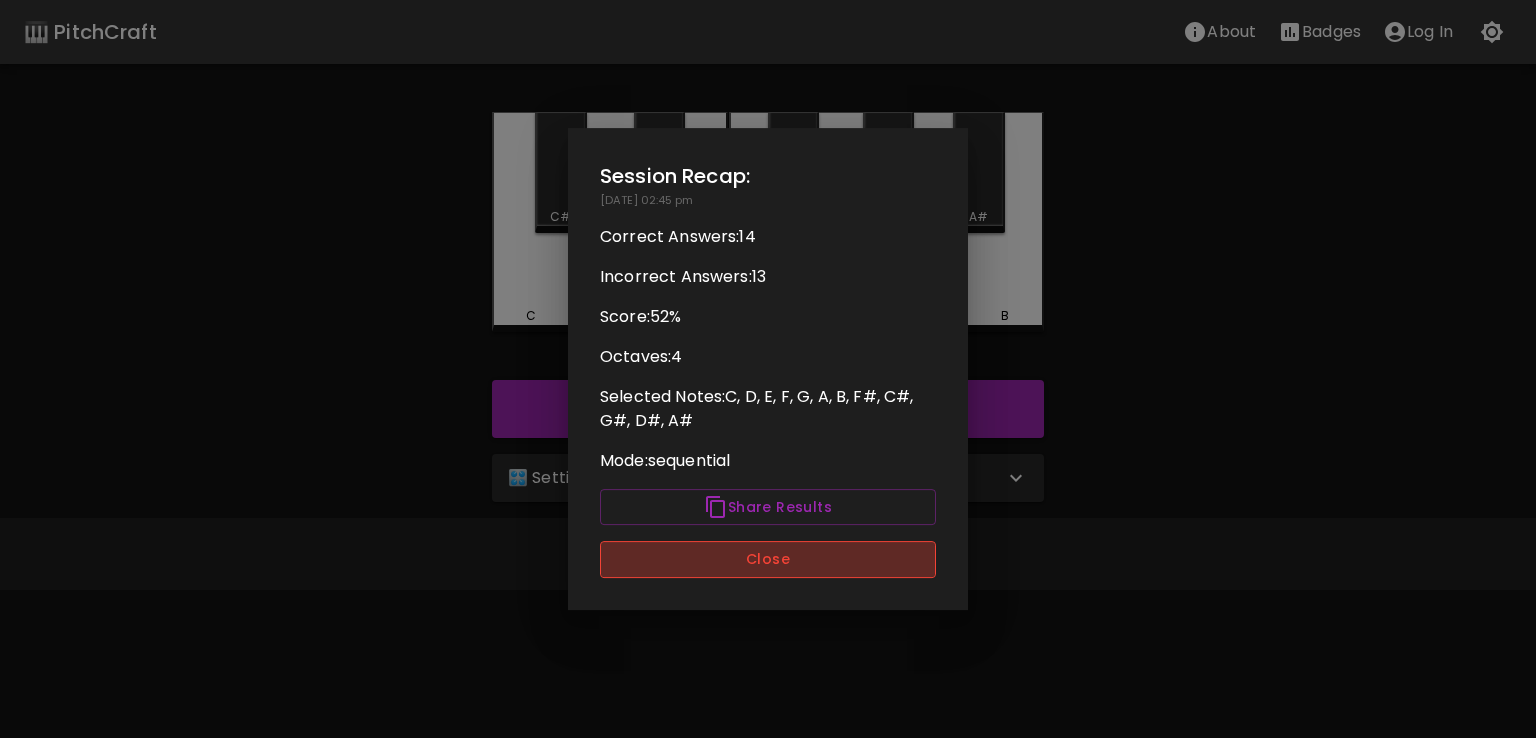 click on "Close" at bounding box center (768, 559) 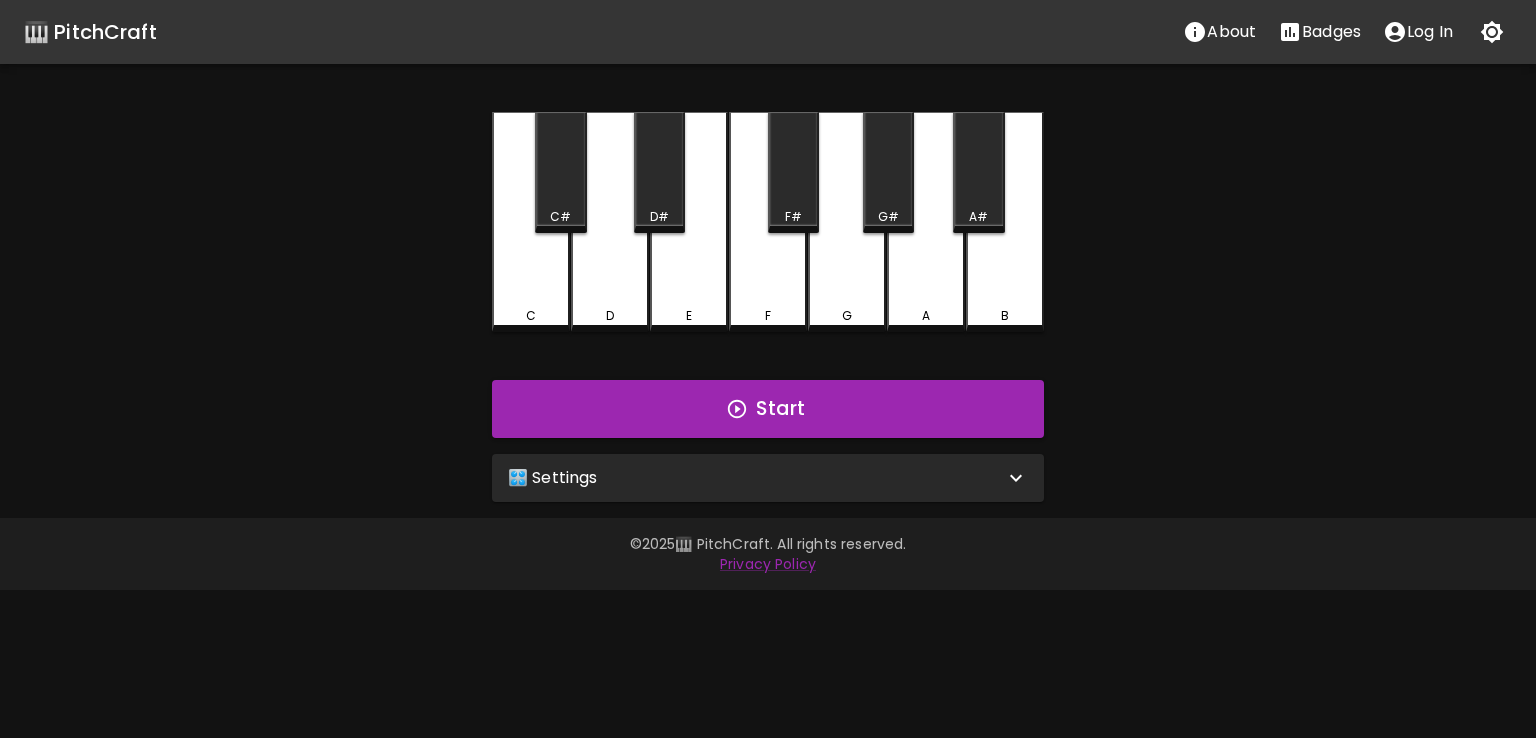 click on "🎛️ Settings" at bounding box center (768, 478) 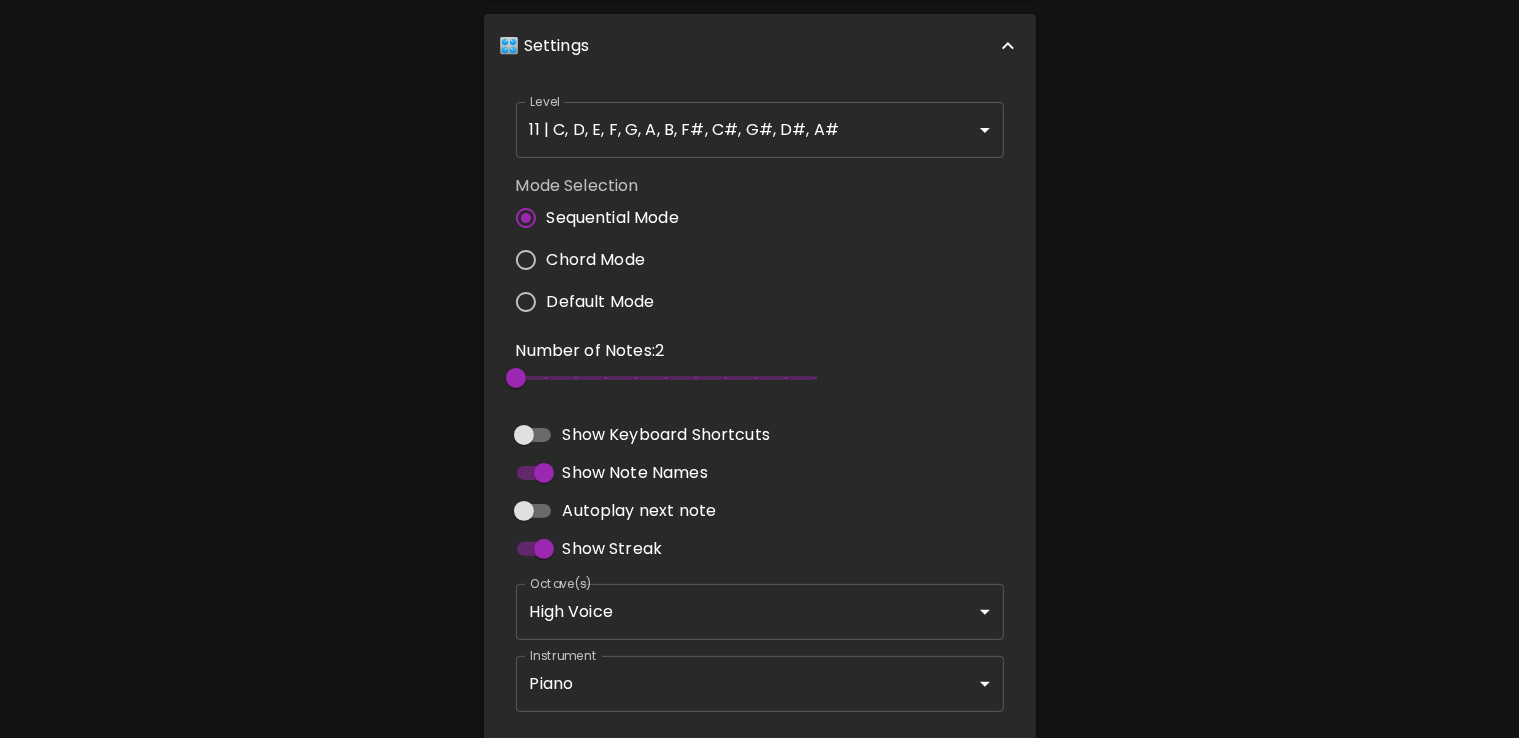 scroll, scrollTop: 502, scrollLeft: 0, axis: vertical 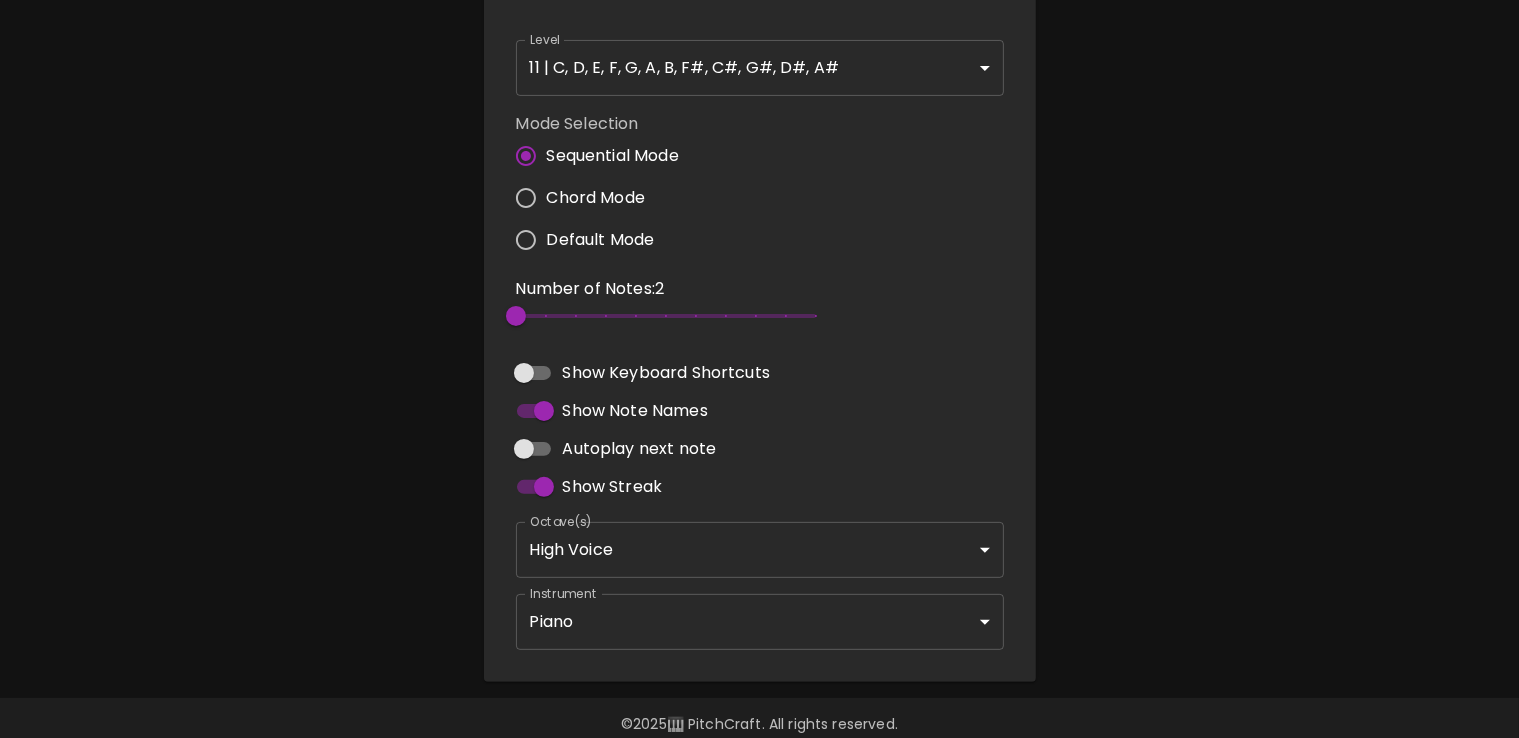 click on "Chord Mode" at bounding box center (596, 198) 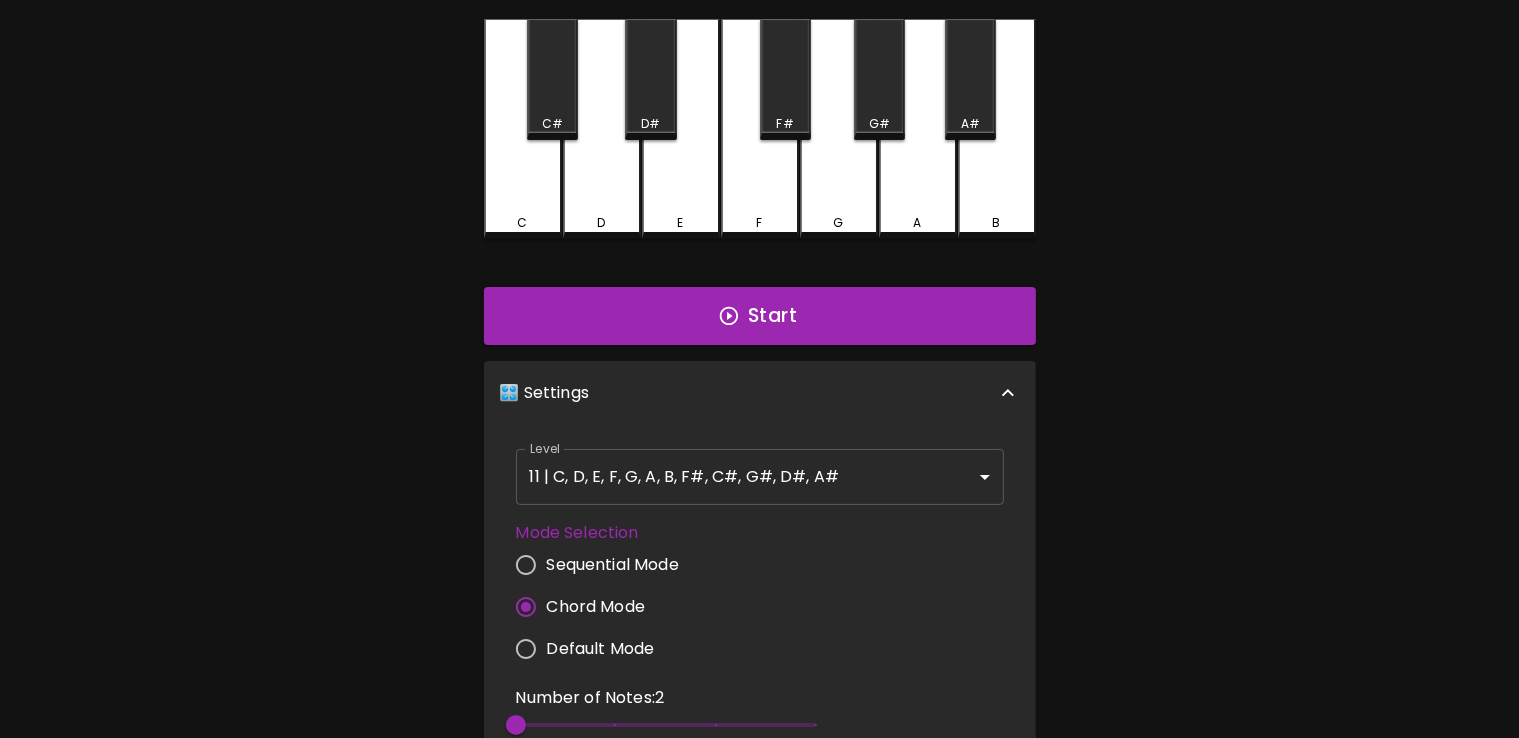 scroll, scrollTop: 0, scrollLeft: 0, axis: both 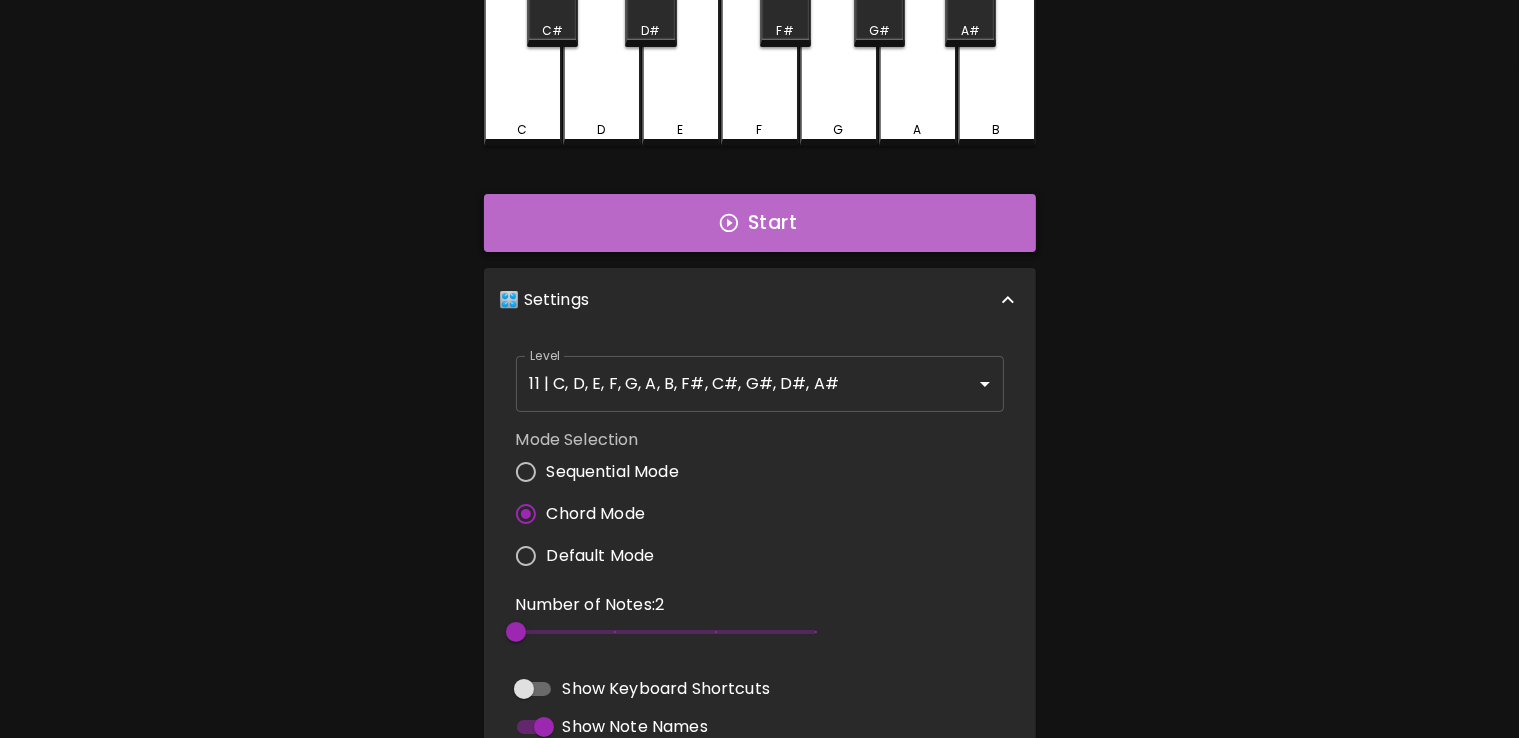 click on "Start" at bounding box center [760, 223] 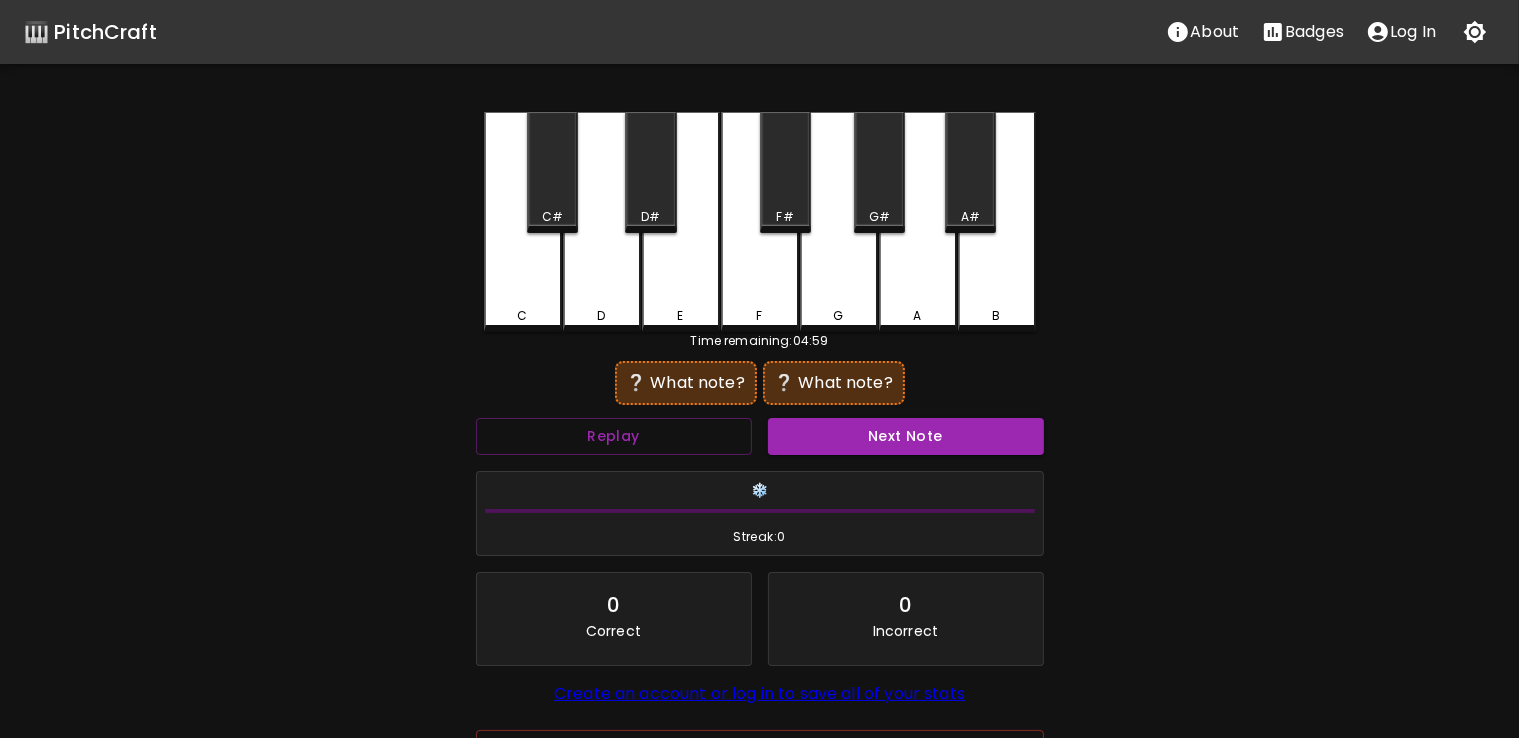 scroll, scrollTop: 0, scrollLeft: 0, axis: both 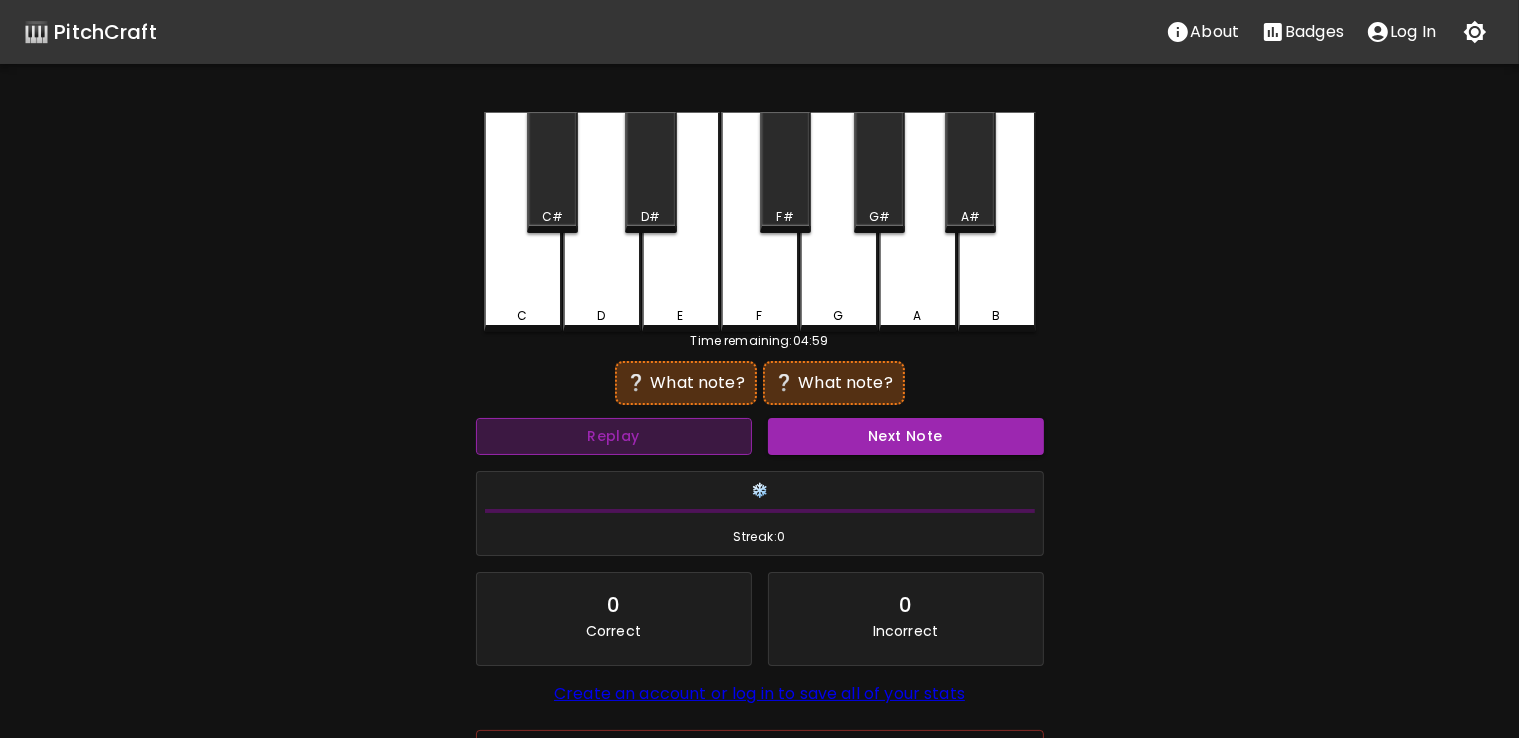 click on "Replay" at bounding box center [614, 436] 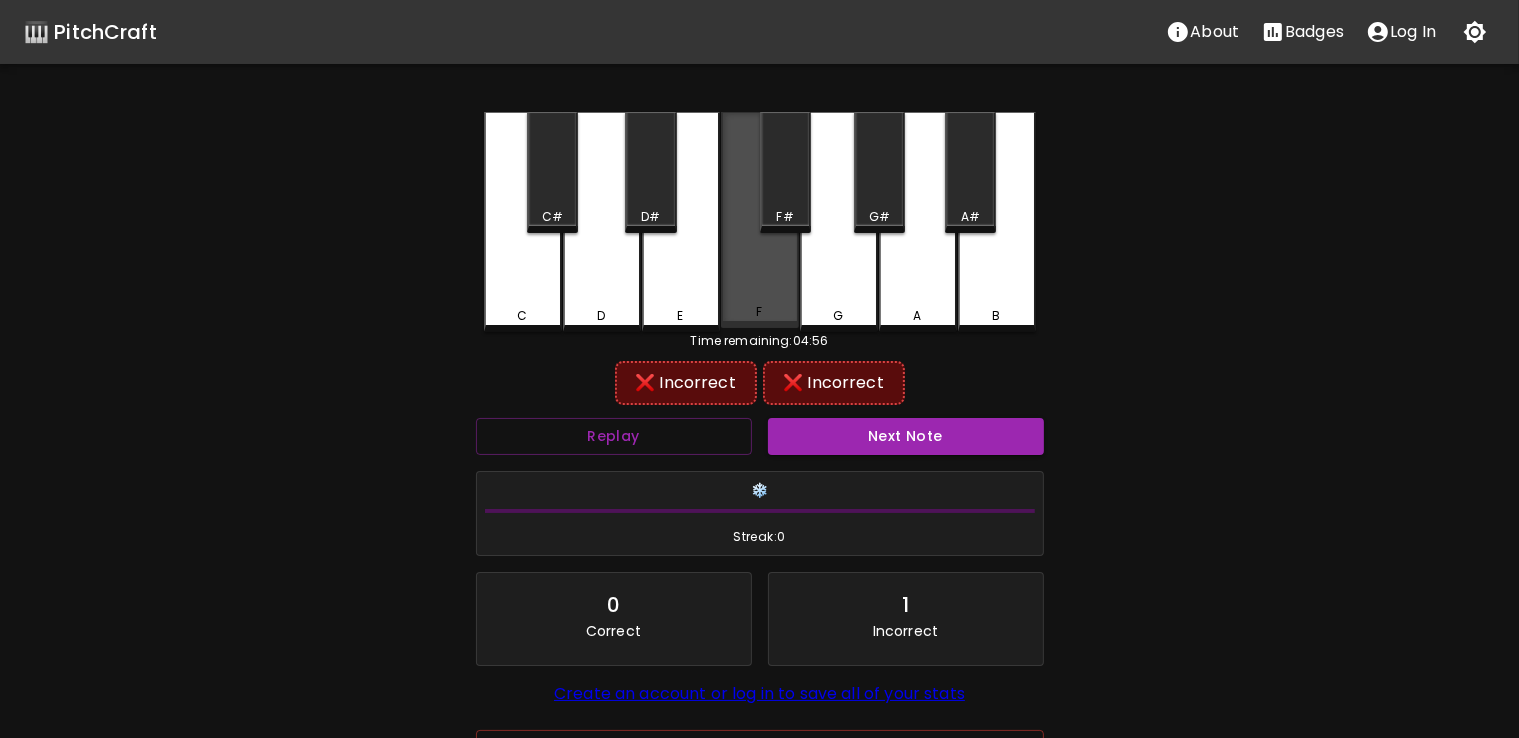 click on "F" at bounding box center (760, 220) 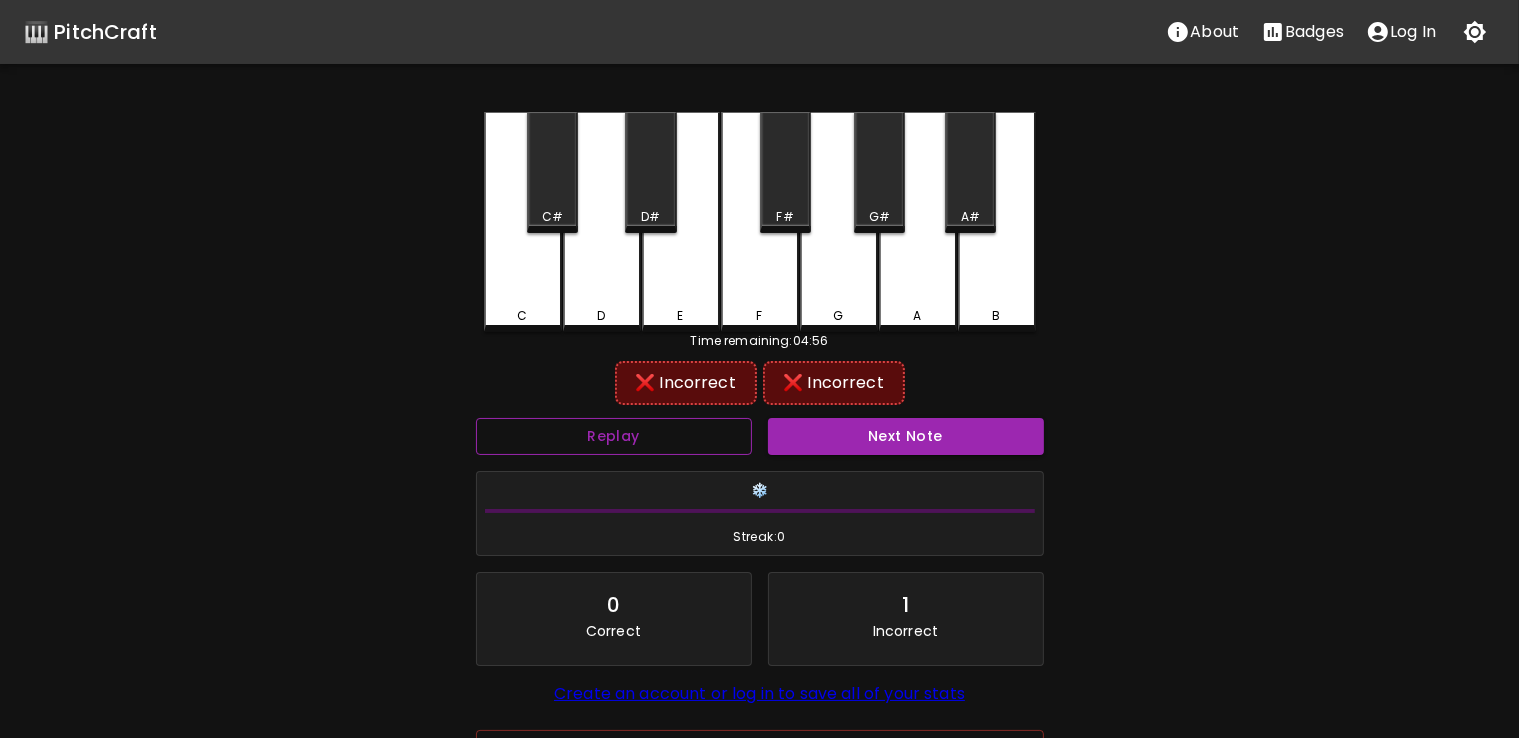 drag, startPoint x: 681, startPoint y: 457, endPoint x: 680, endPoint y: 425, distance: 32.01562 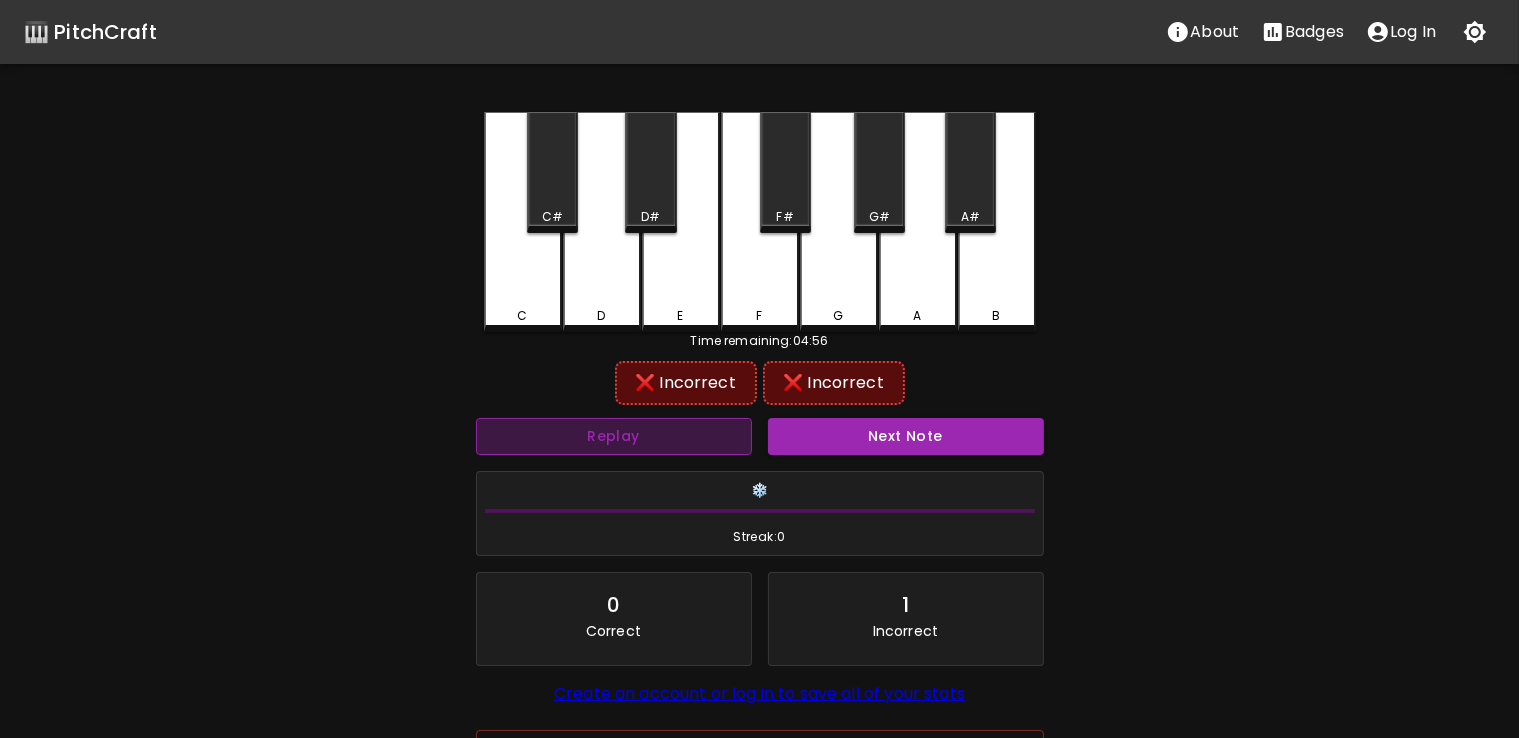 click on "Replay" at bounding box center [614, 436] 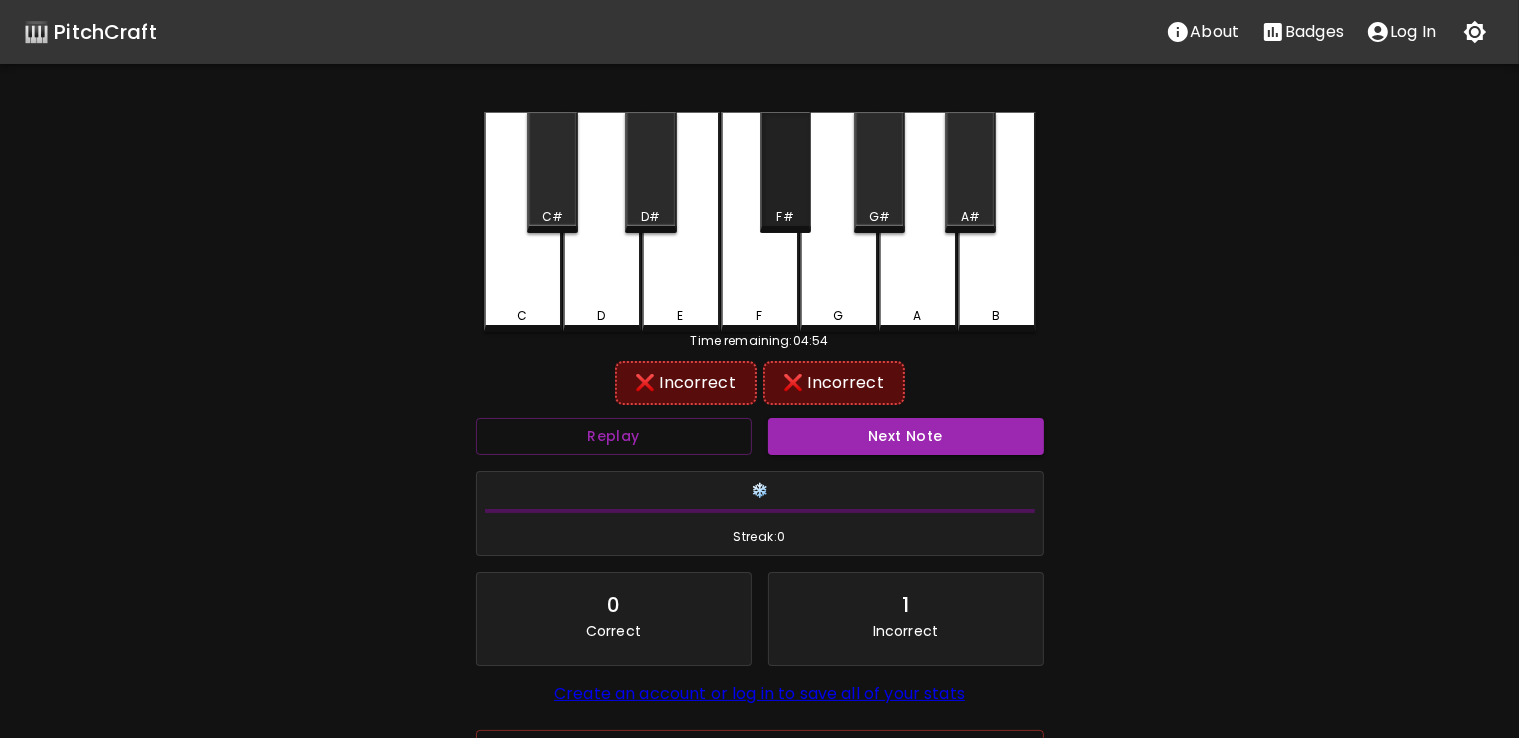 click on "F#" at bounding box center (785, 172) 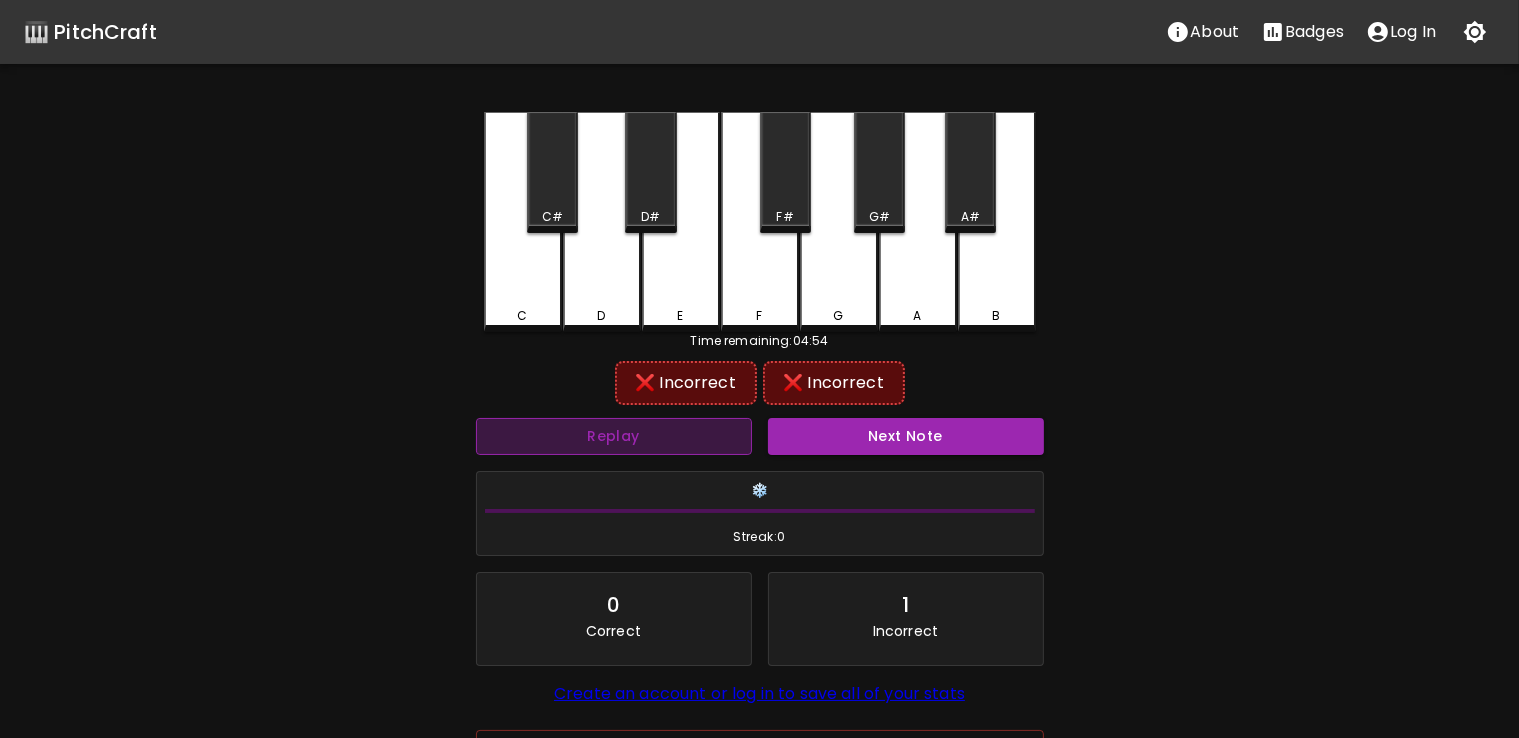 click on "Replay" at bounding box center (614, 436) 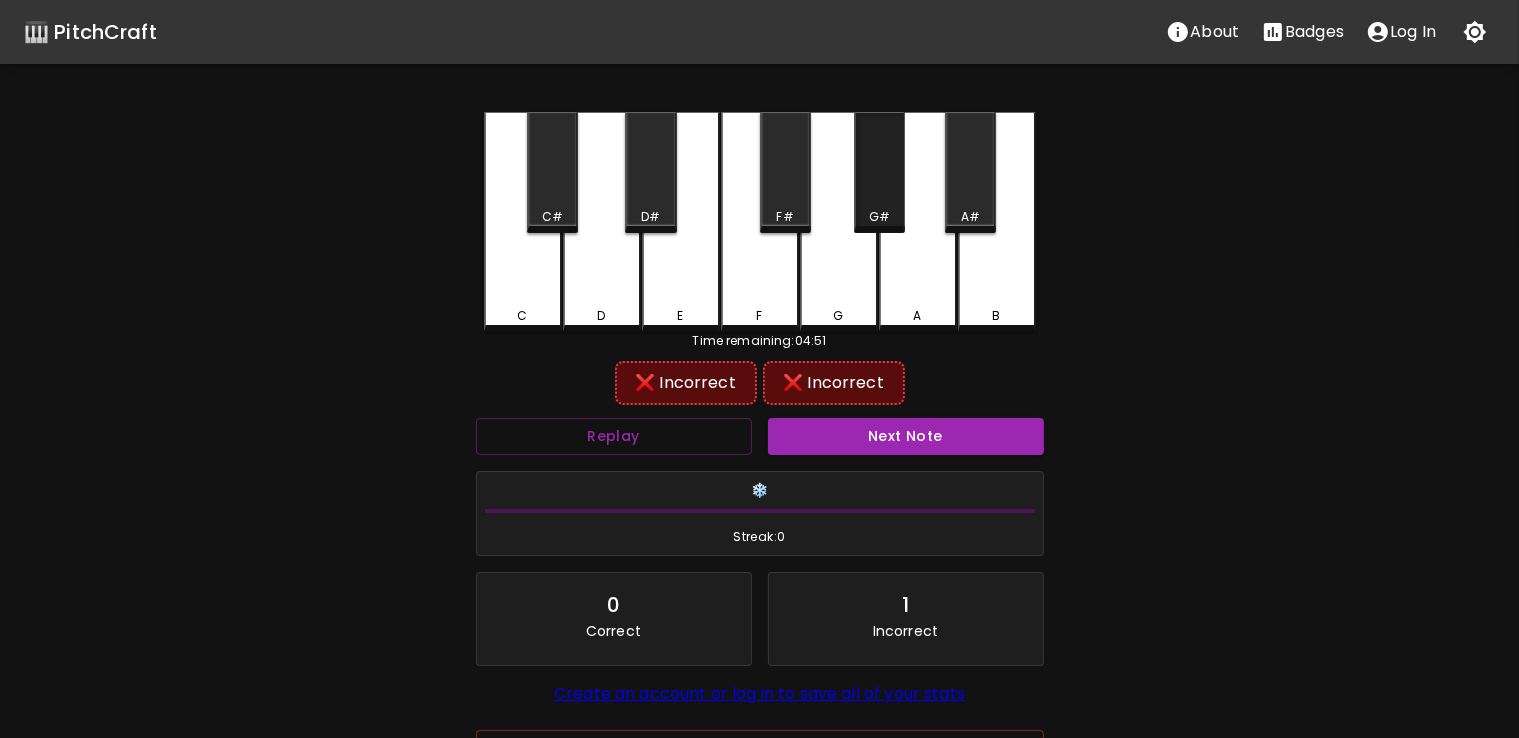 click on "G#" at bounding box center [879, 172] 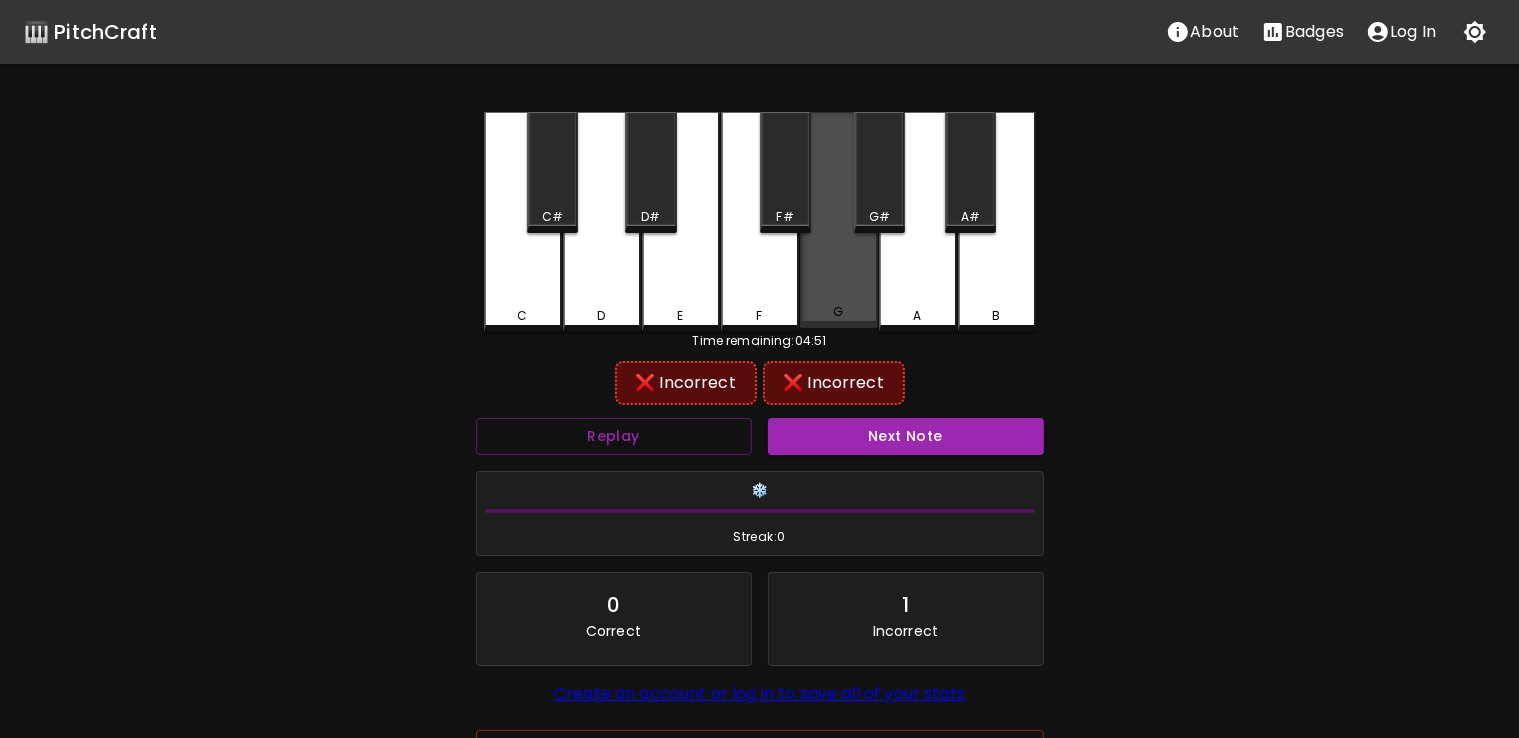 click on "G" at bounding box center (839, 220) 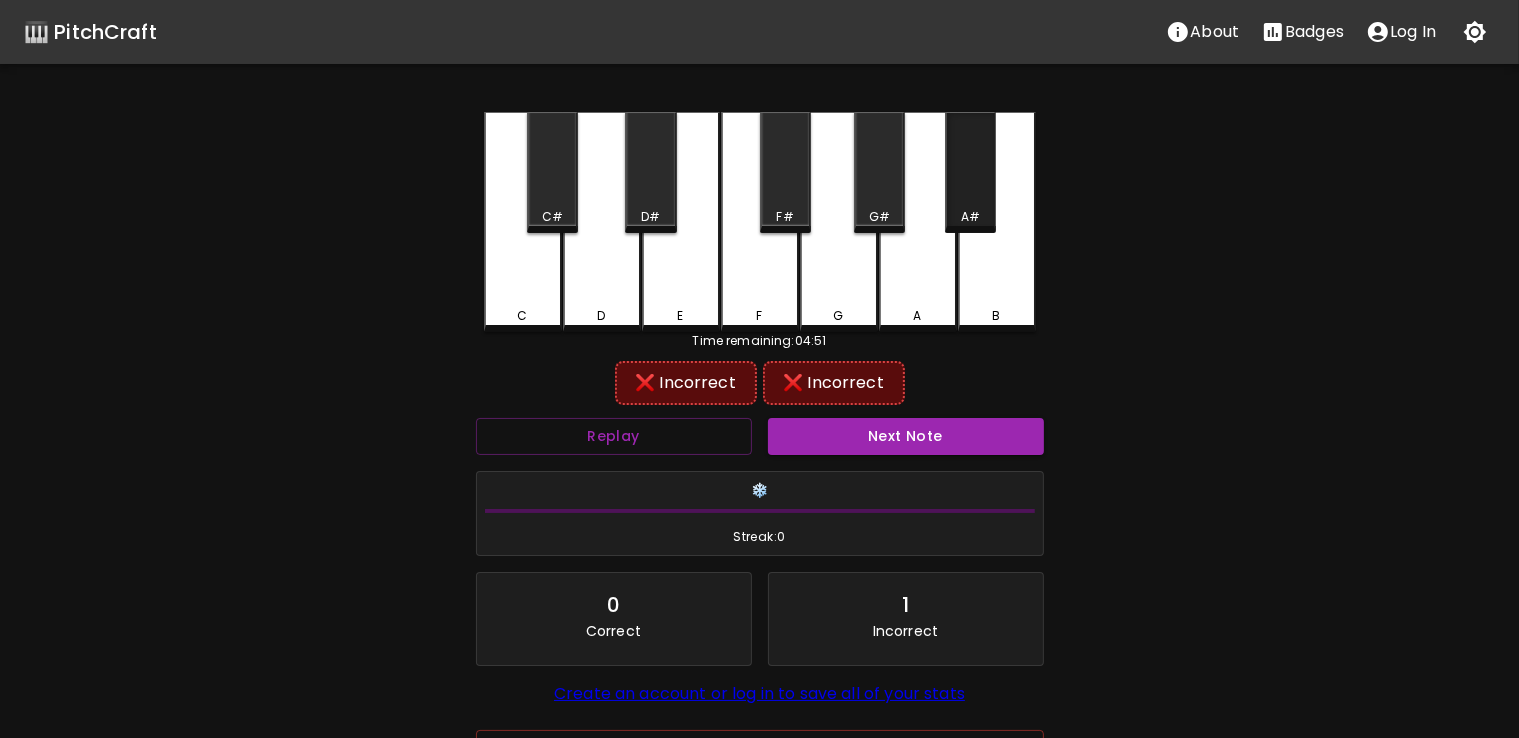 click on "A#" at bounding box center (970, 172) 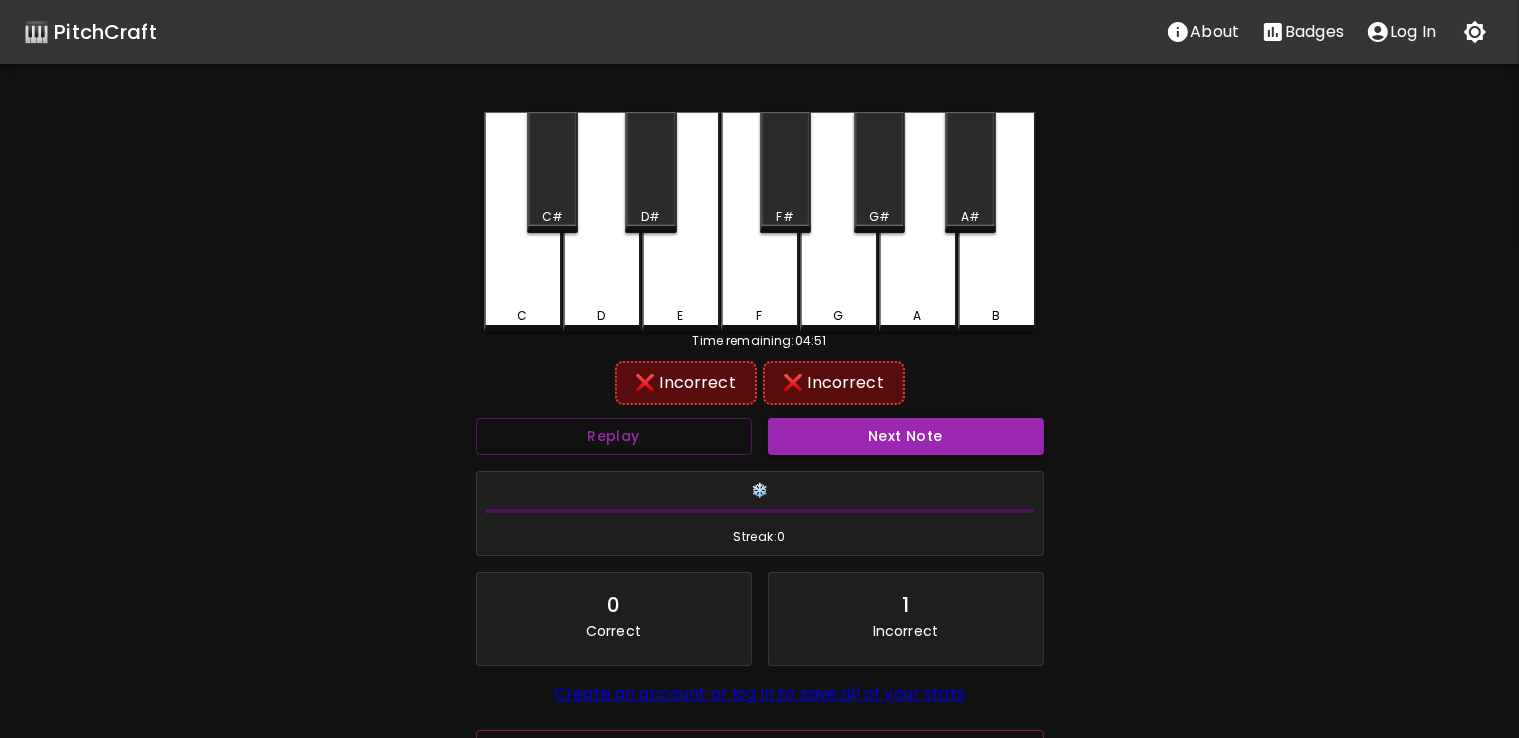click on "A" at bounding box center [918, 222] 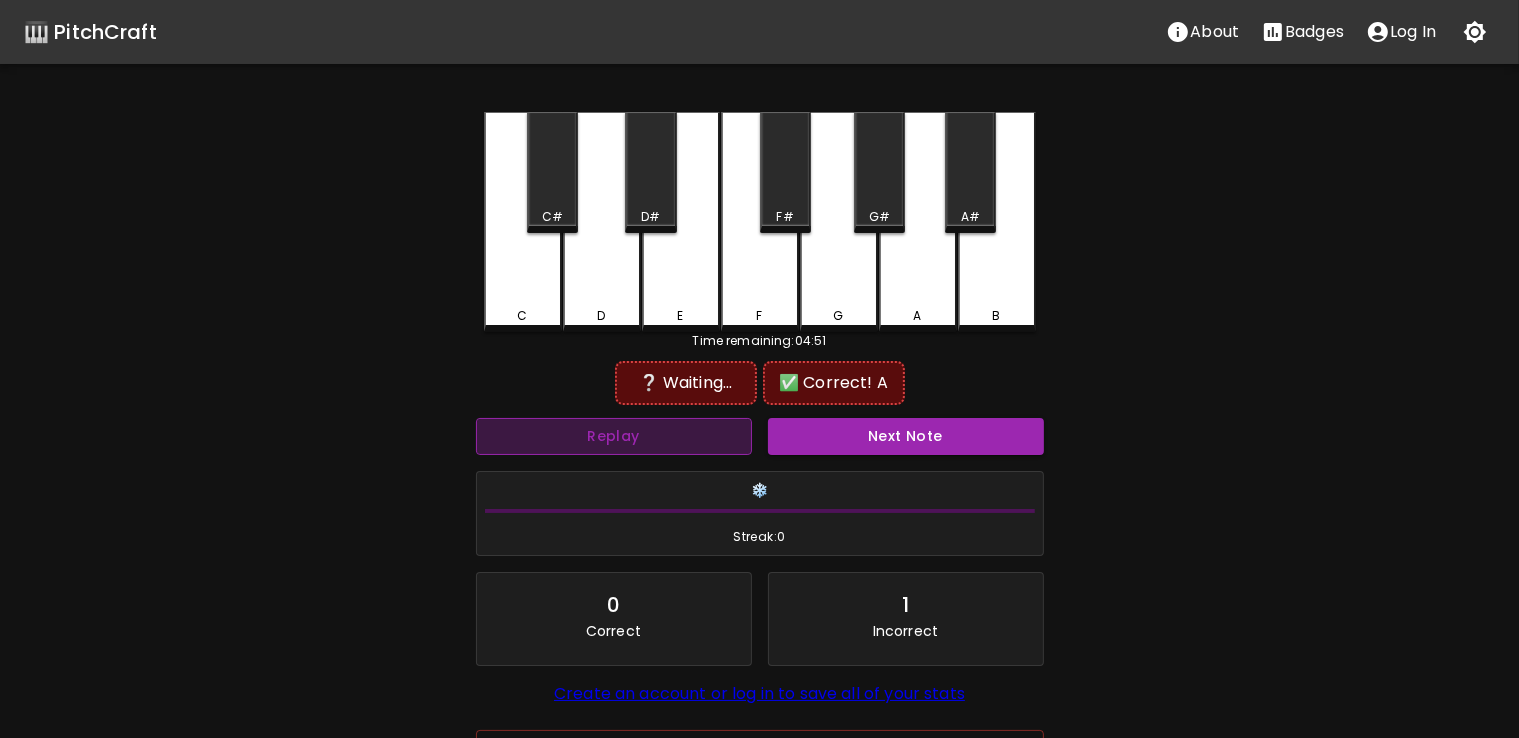 click on "Replay" at bounding box center [614, 436] 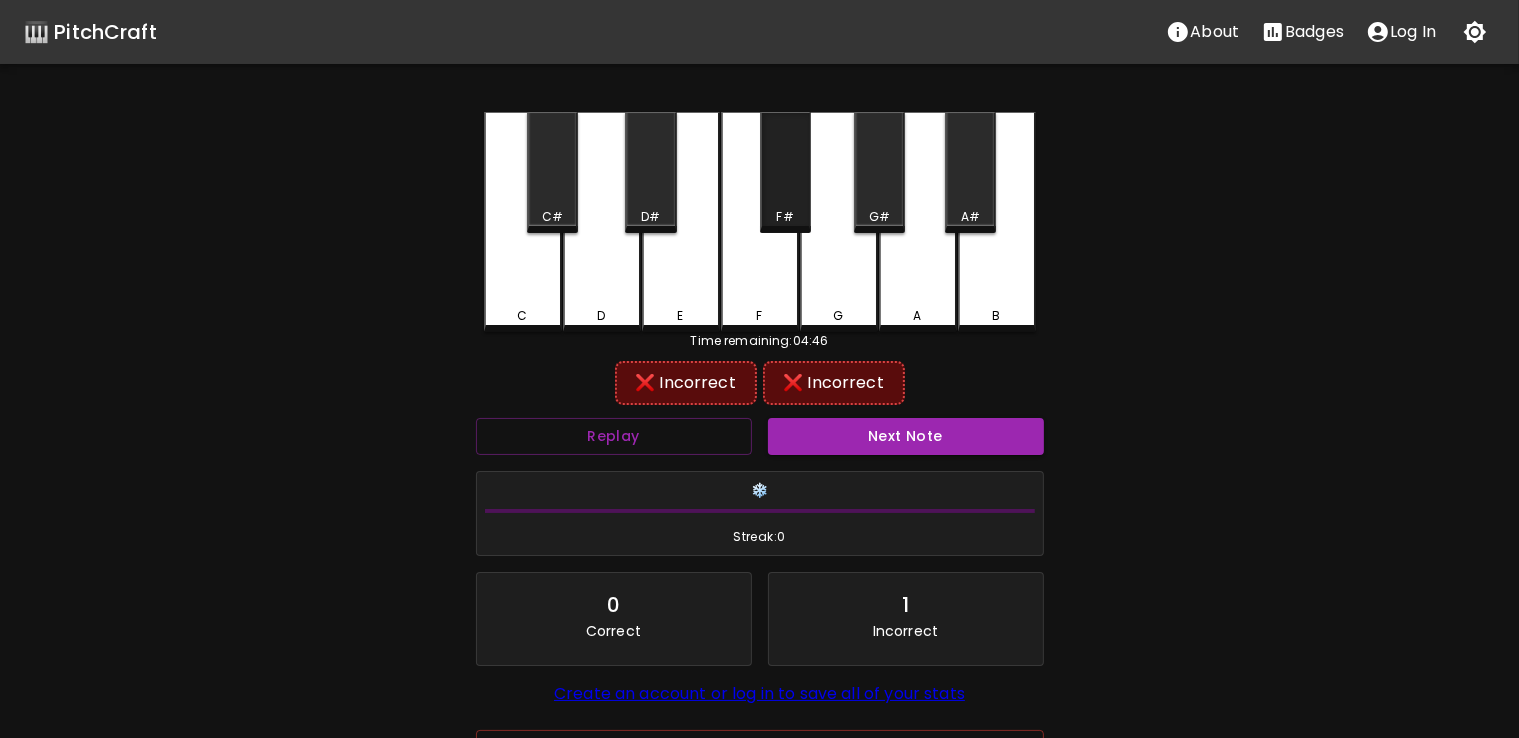 click on "F#" at bounding box center (785, 172) 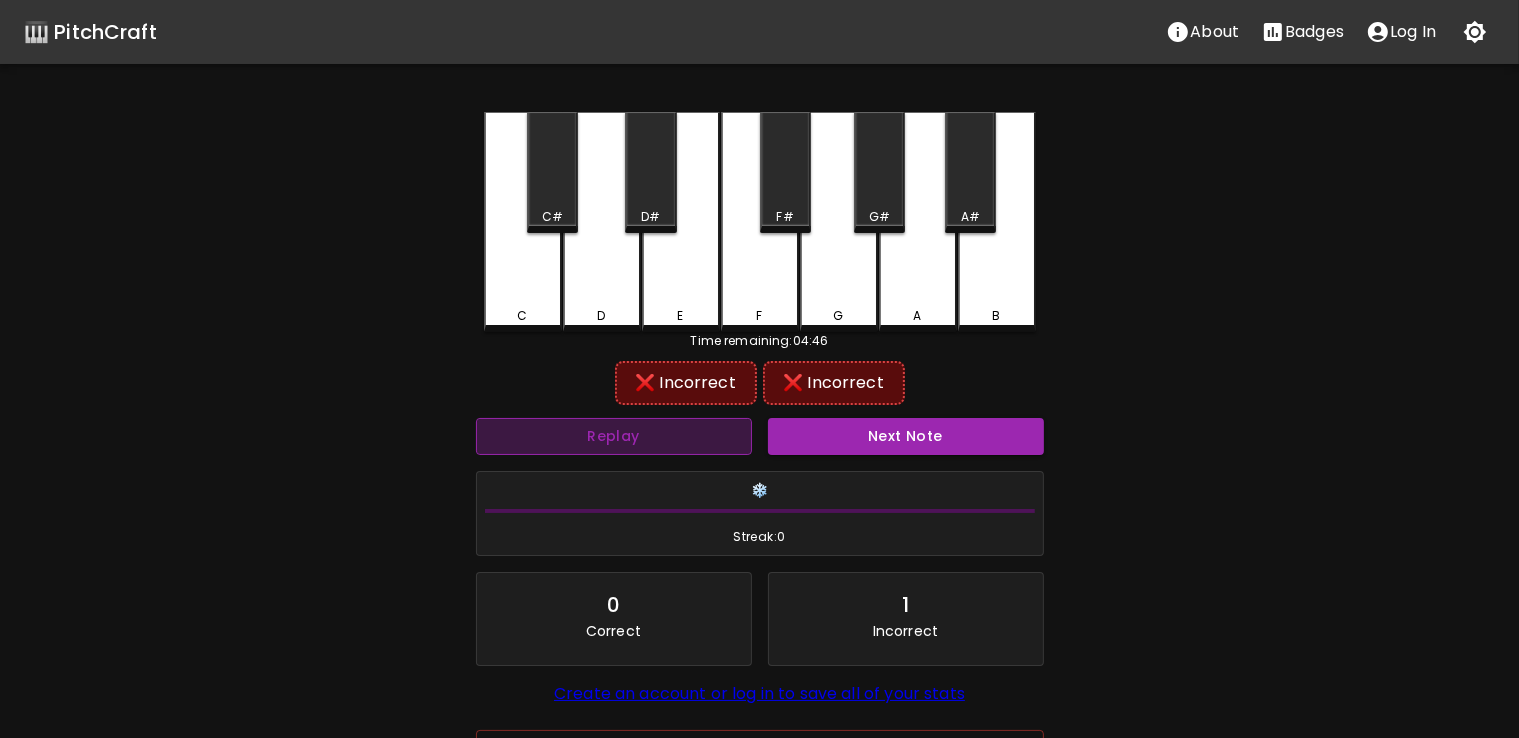 click on "Replay" at bounding box center [614, 436] 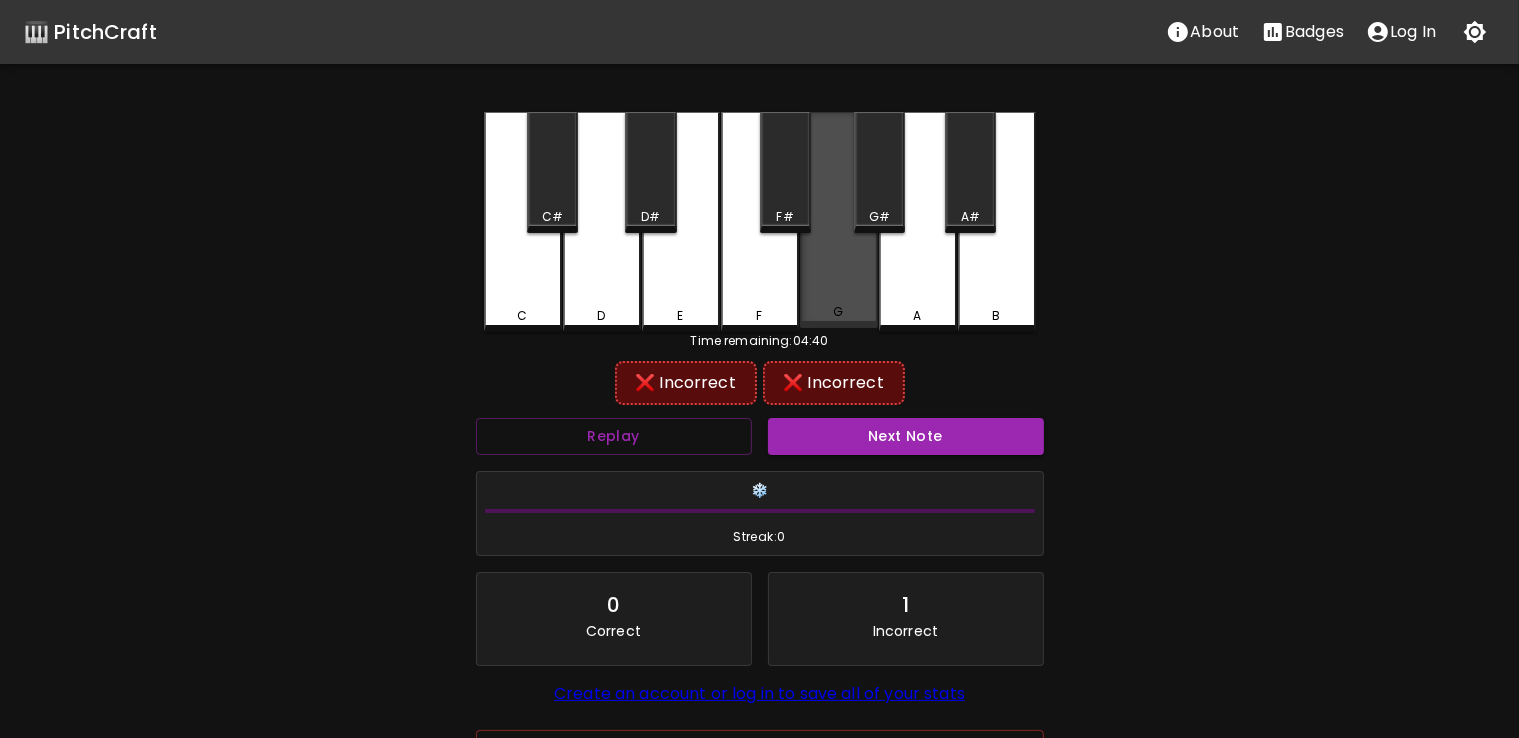 drag, startPoint x: 940, startPoint y: 318, endPoint x: 760, endPoint y: 305, distance: 180.46883 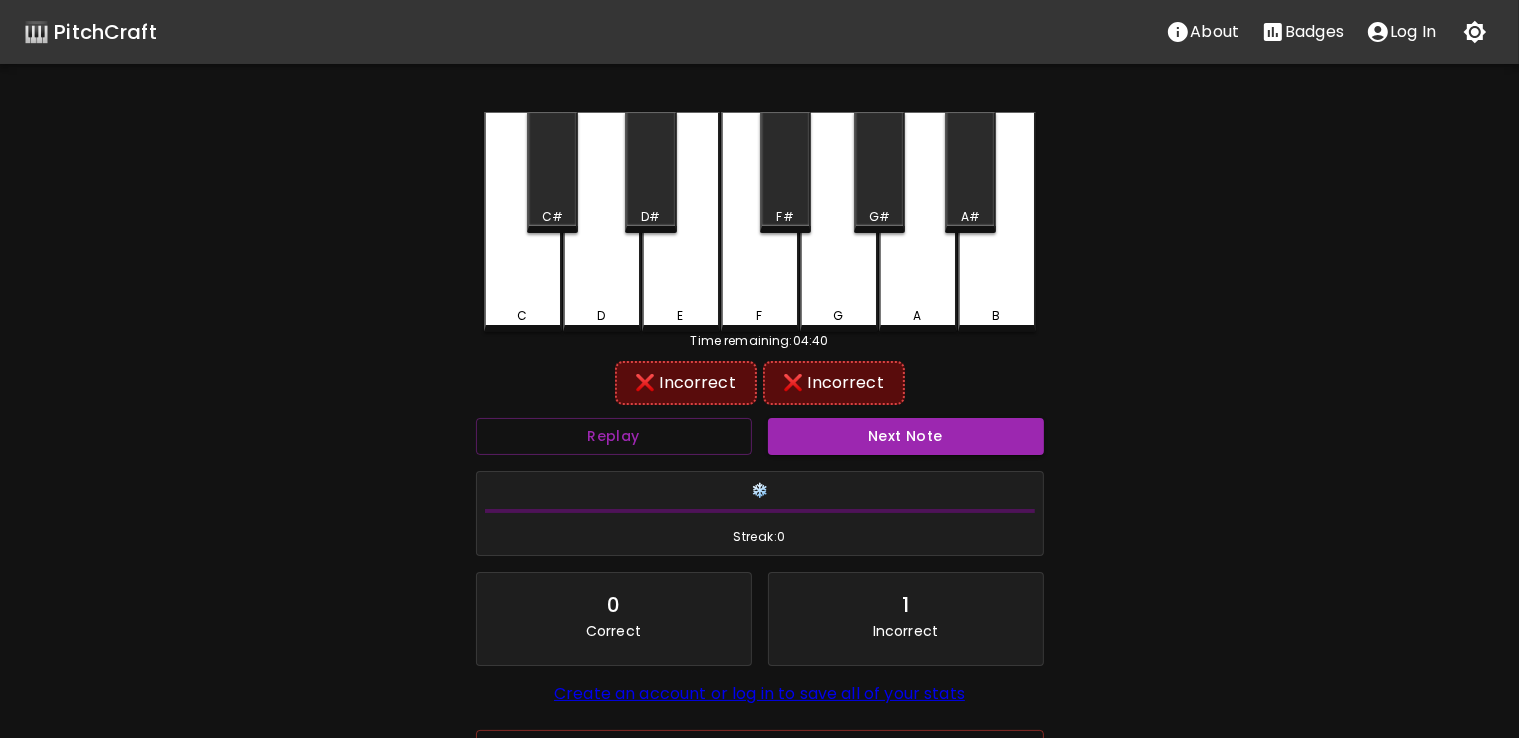 click on "F" at bounding box center (760, 222) 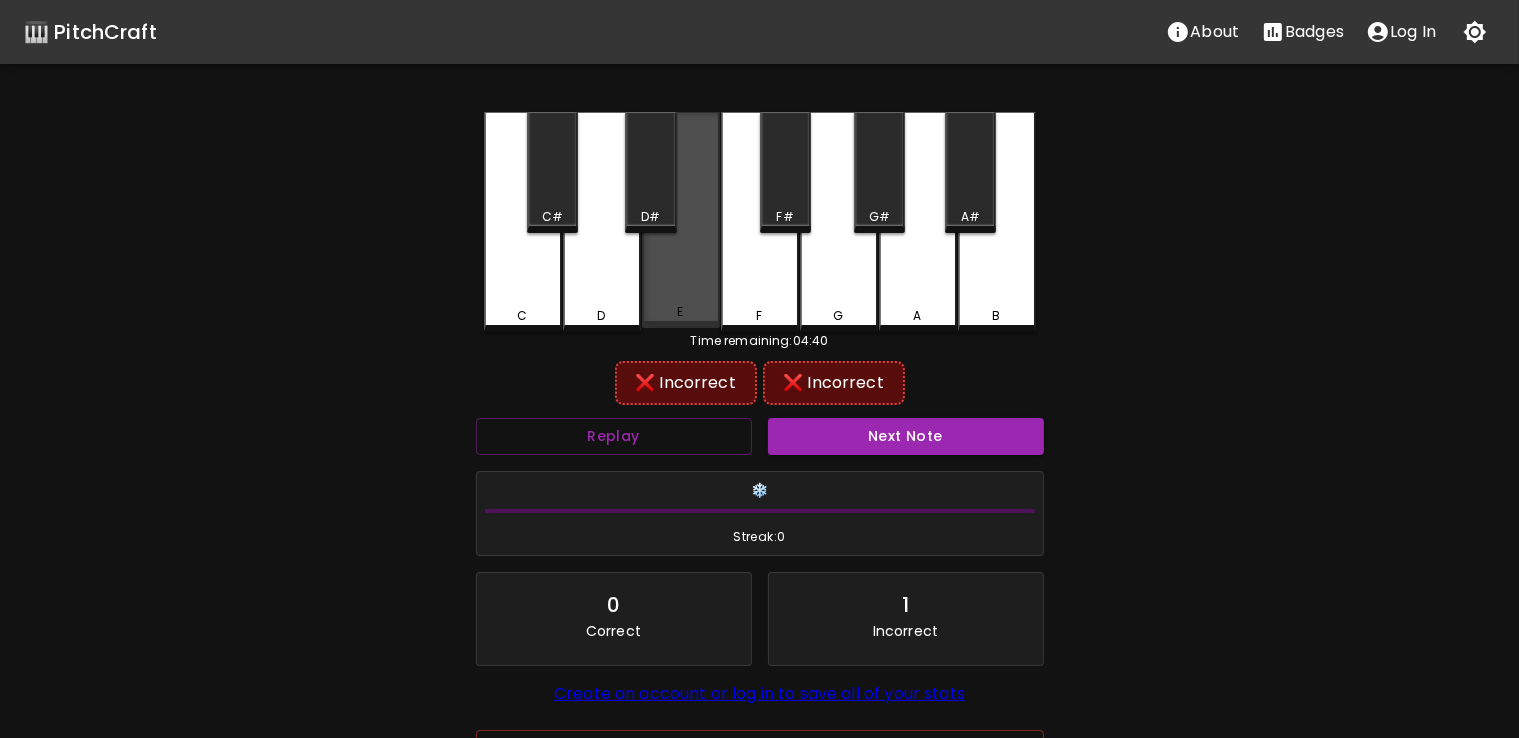 click on "E" at bounding box center (681, 220) 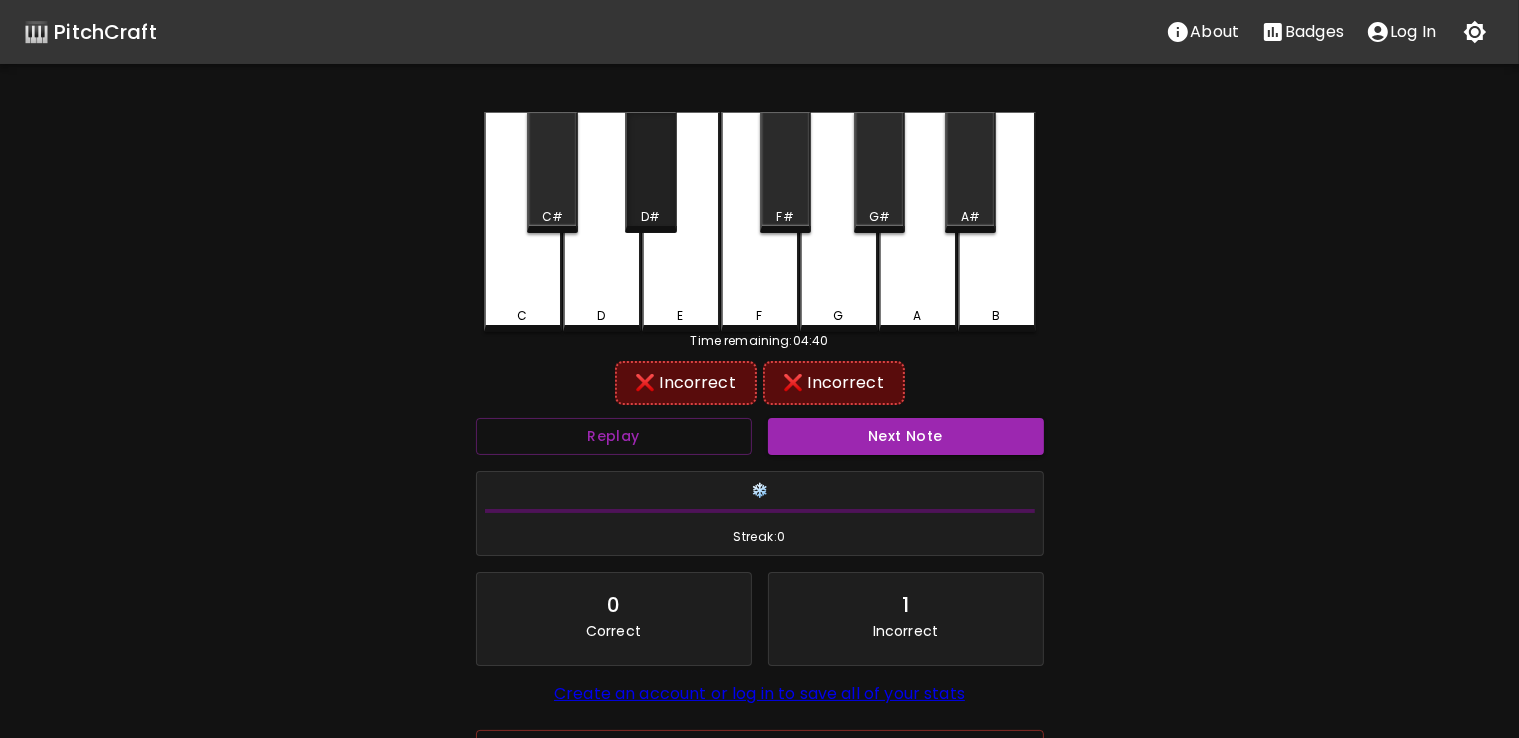 click on "D#" at bounding box center (650, 172) 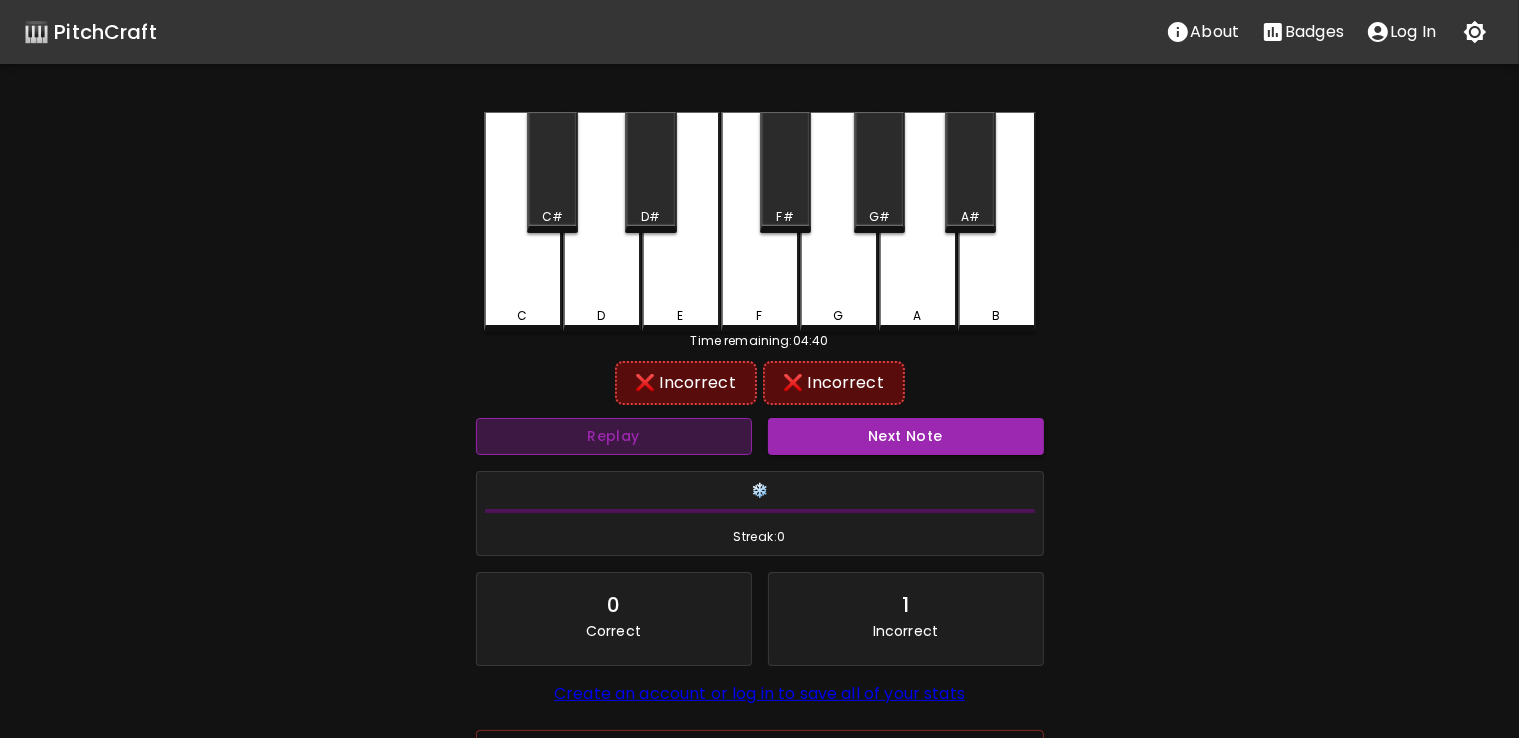 click on "Replay" at bounding box center [614, 436] 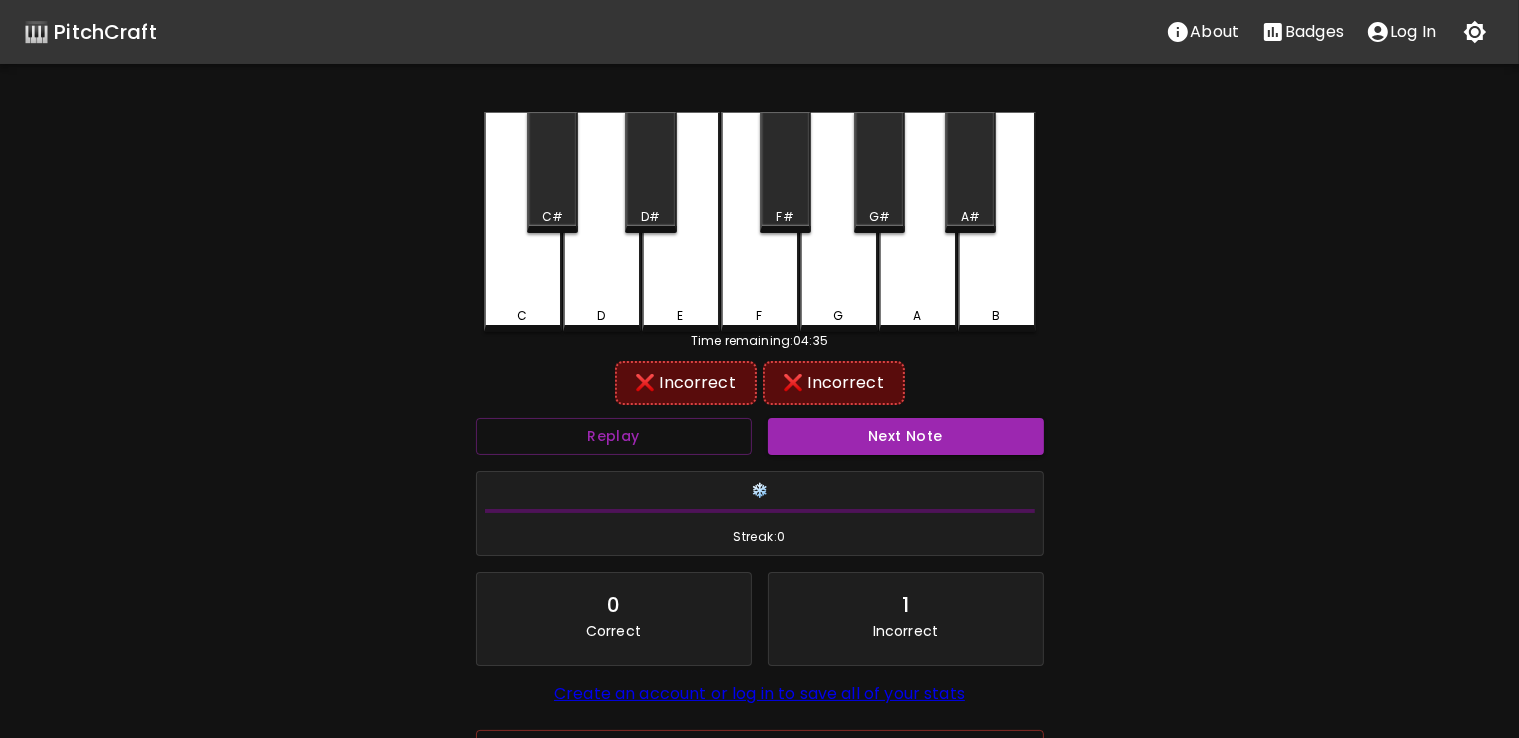 click on "C#" at bounding box center [552, 172] 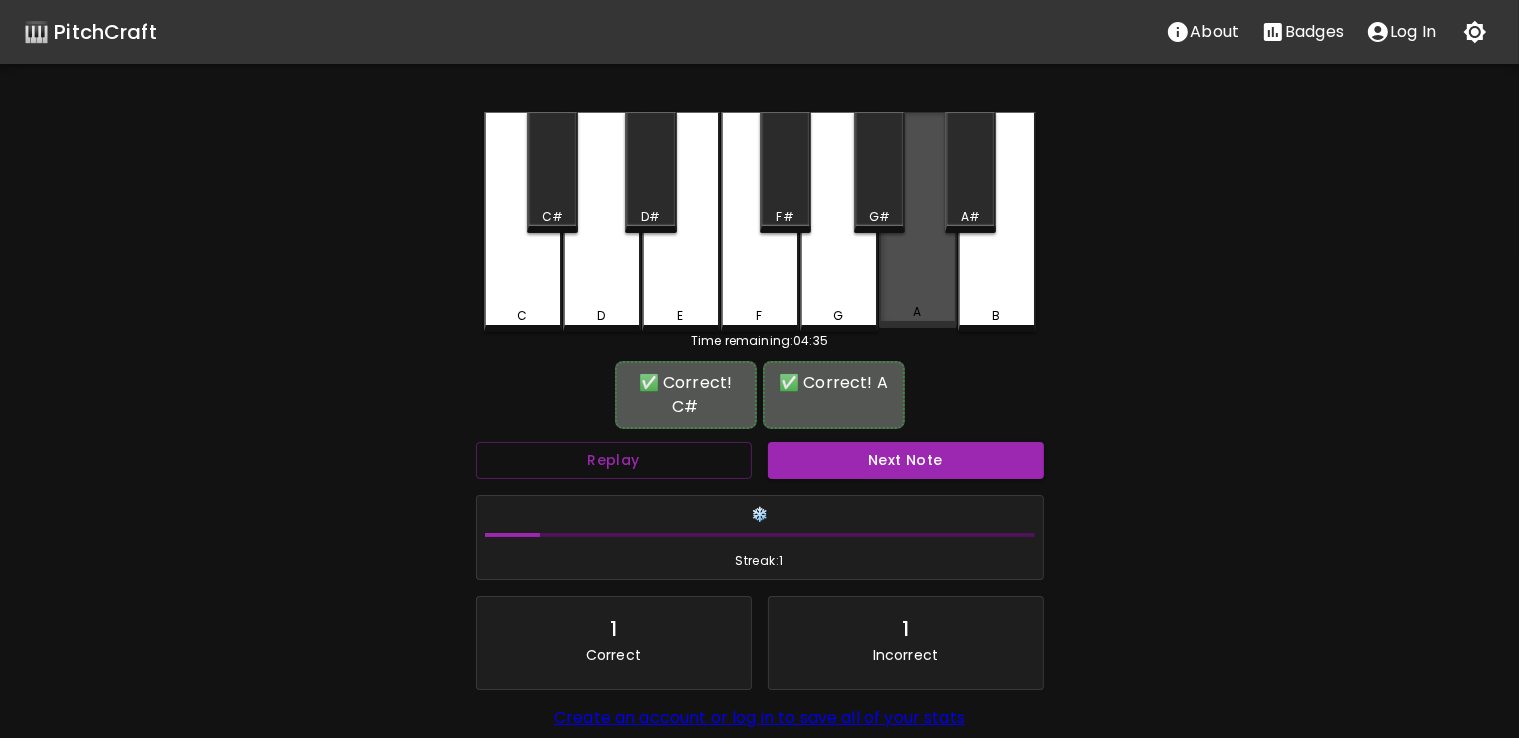 click on "A" at bounding box center [918, 220] 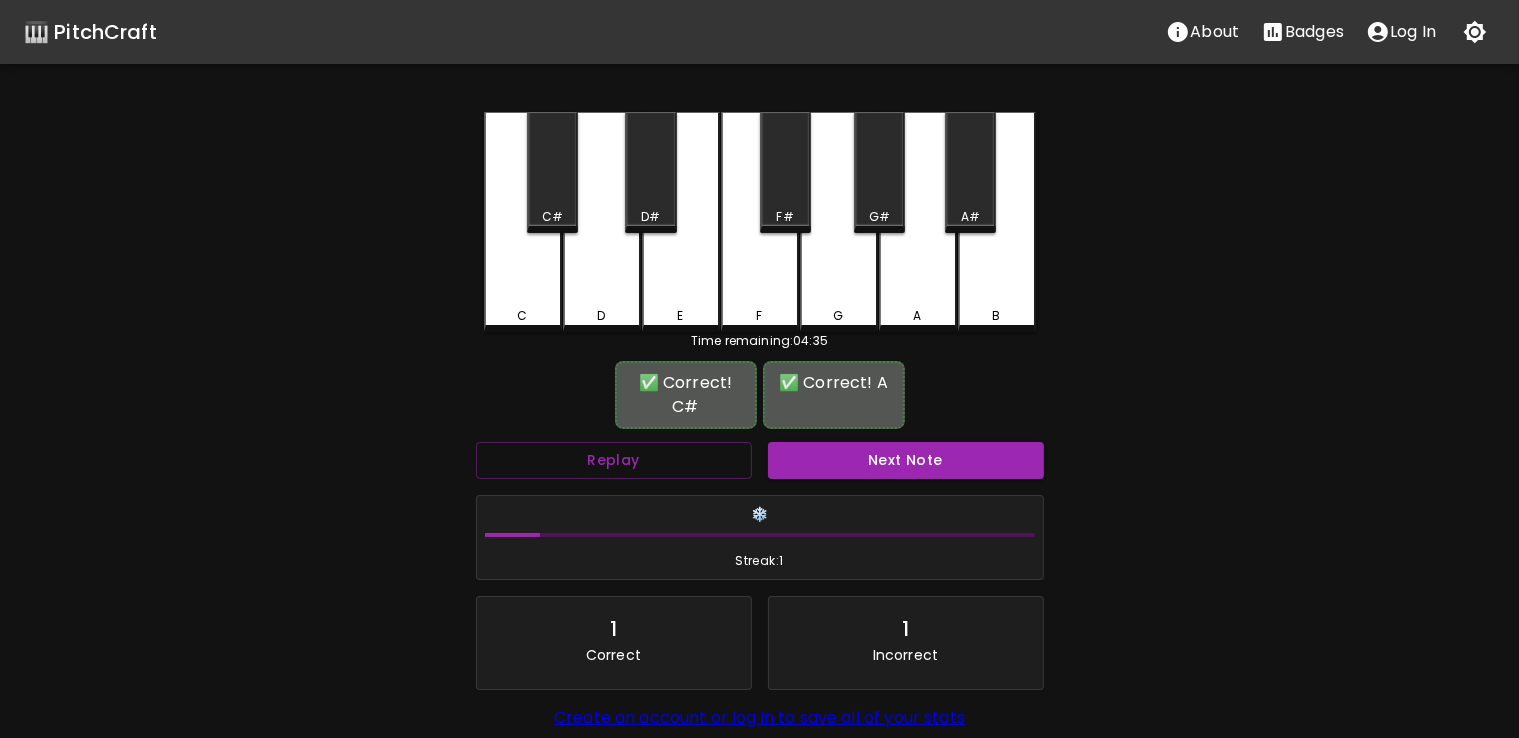 click on "Next Note" at bounding box center [906, 460] 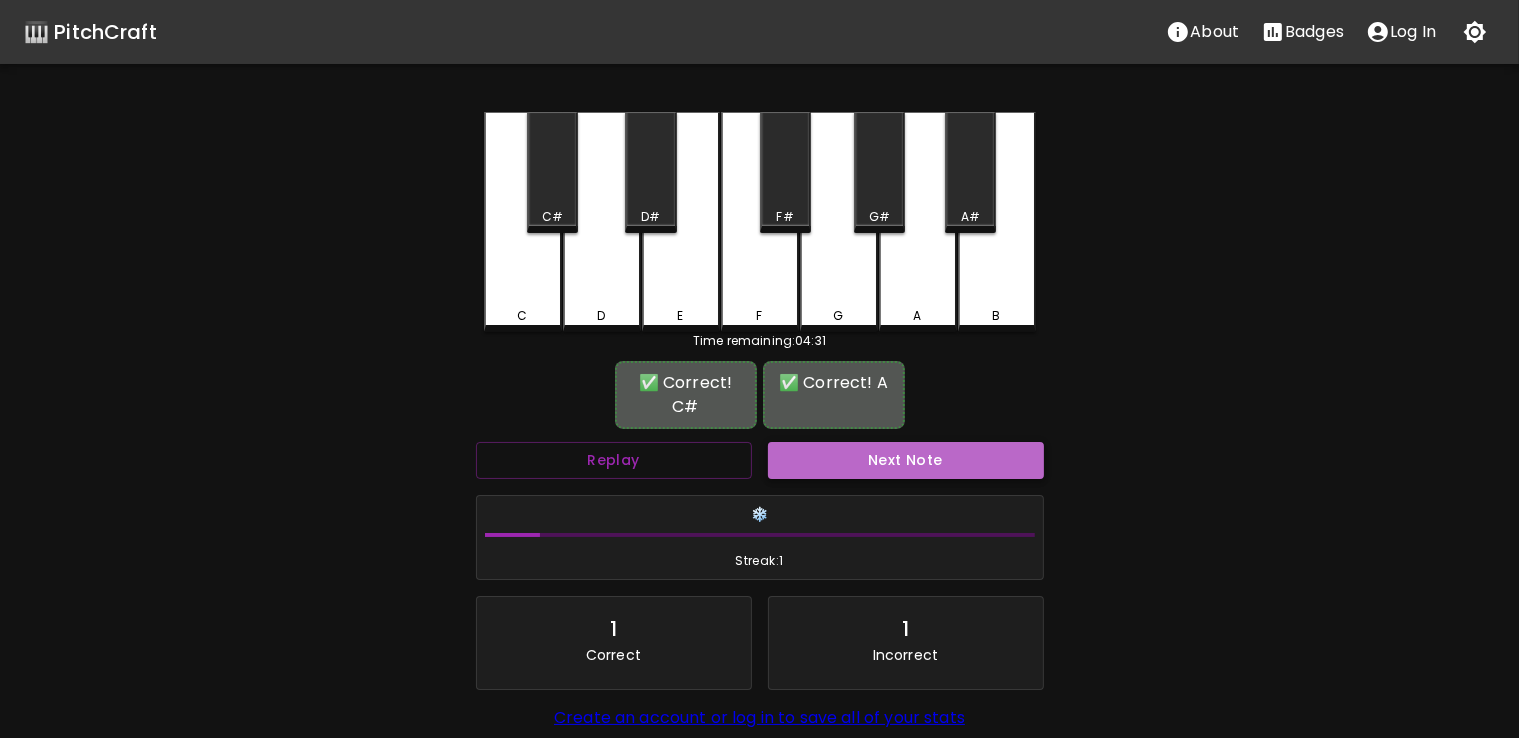 click on "Next Note" at bounding box center [906, 460] 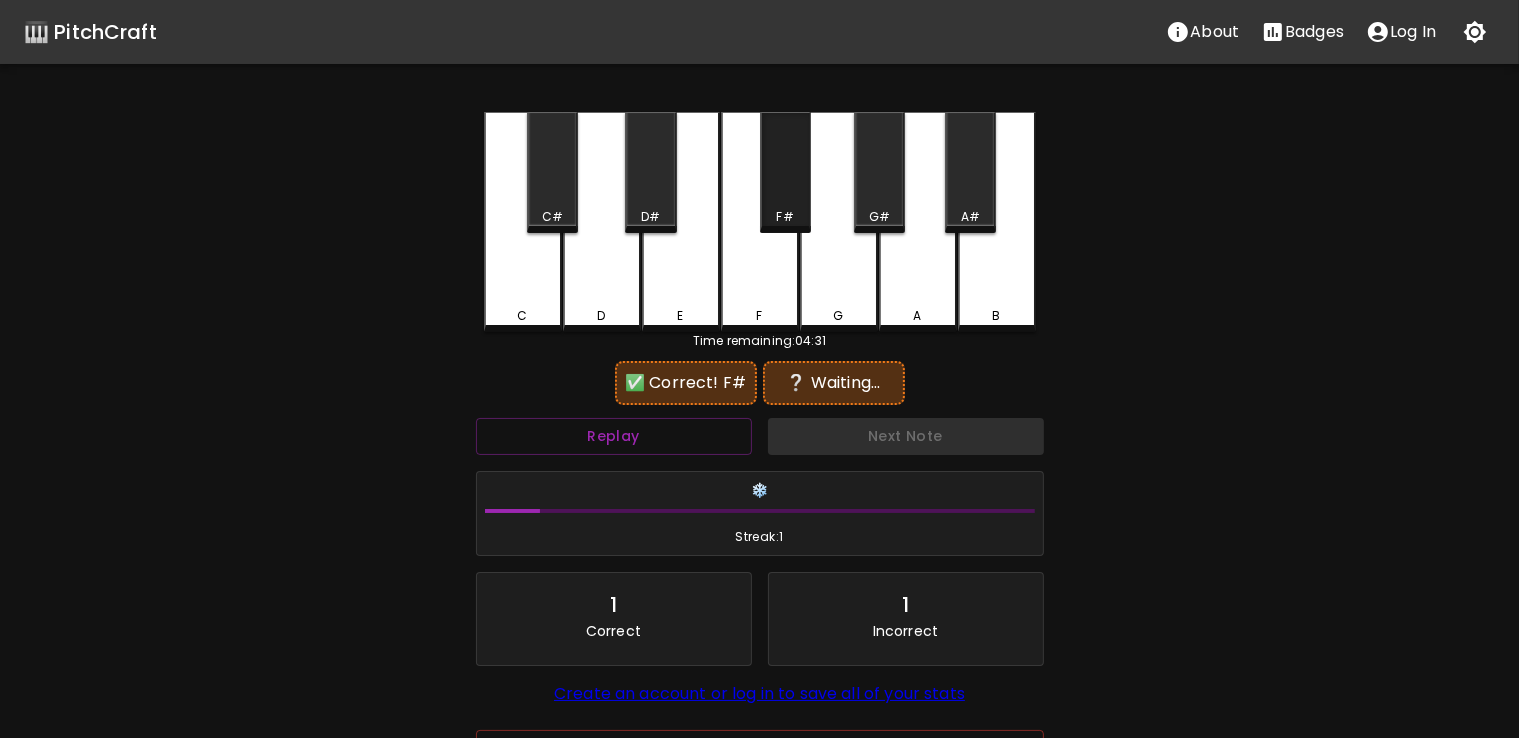 click on "F#" at bounding box center [785, 172] 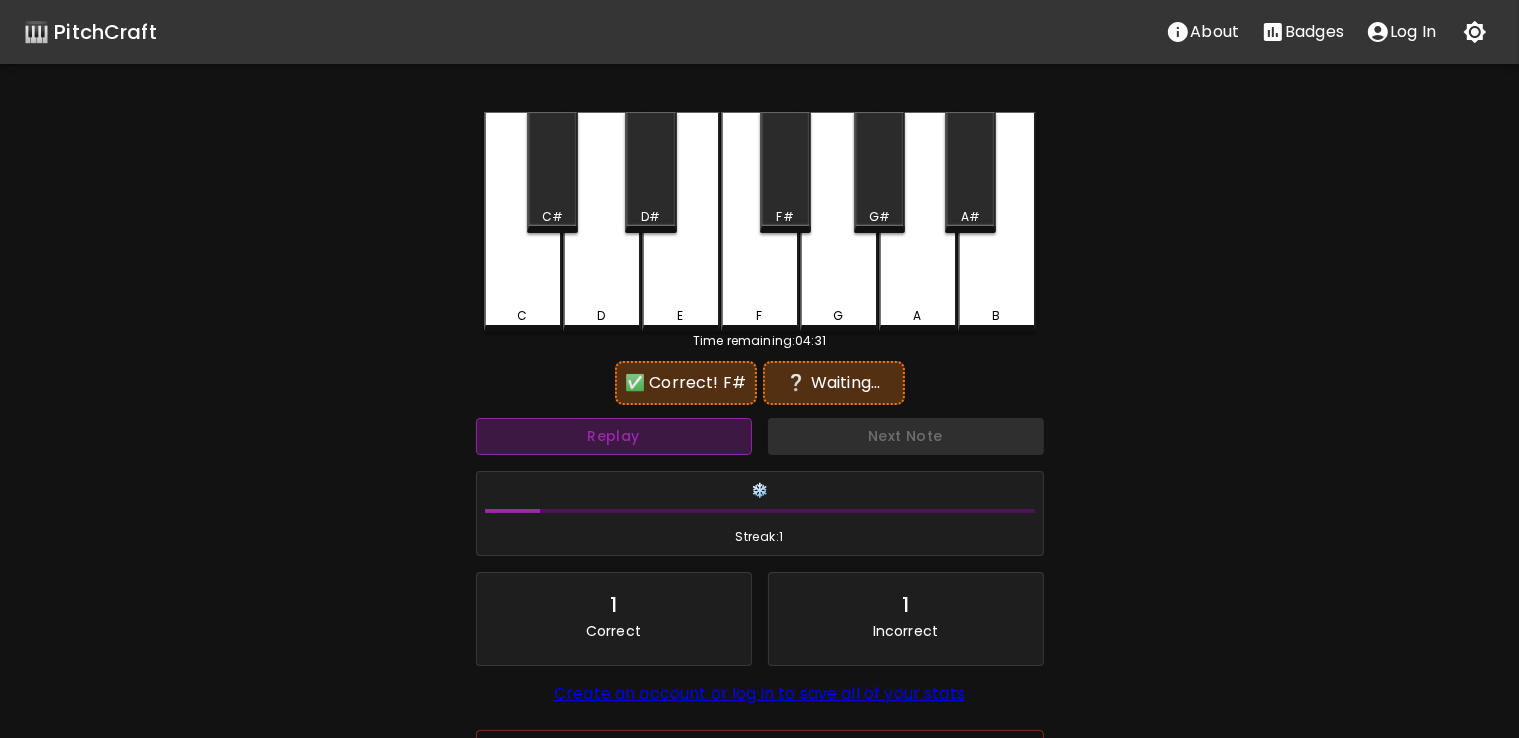 click on "Replay" at bounding box center [614, 436] 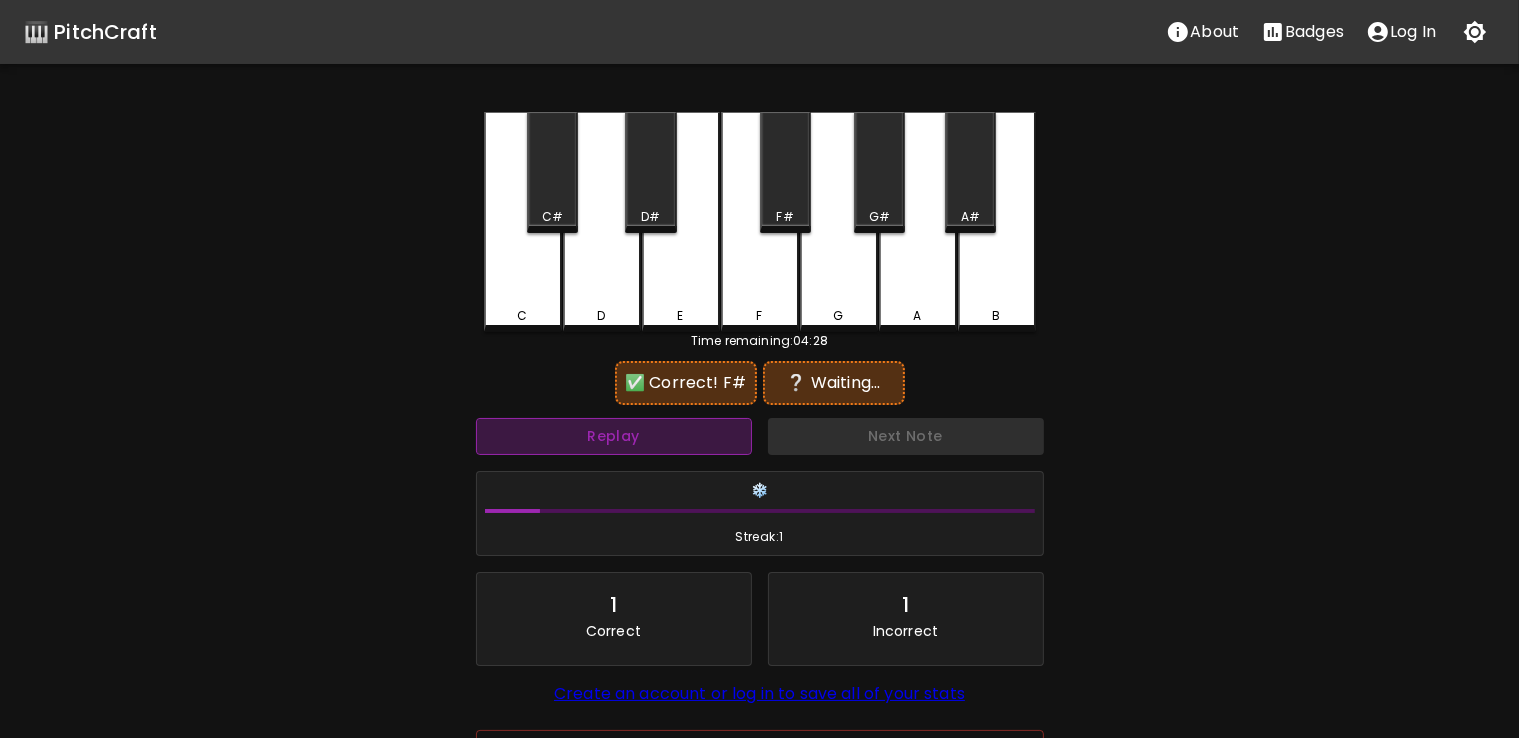 click on "Replay" at bounding box center [614, 436] 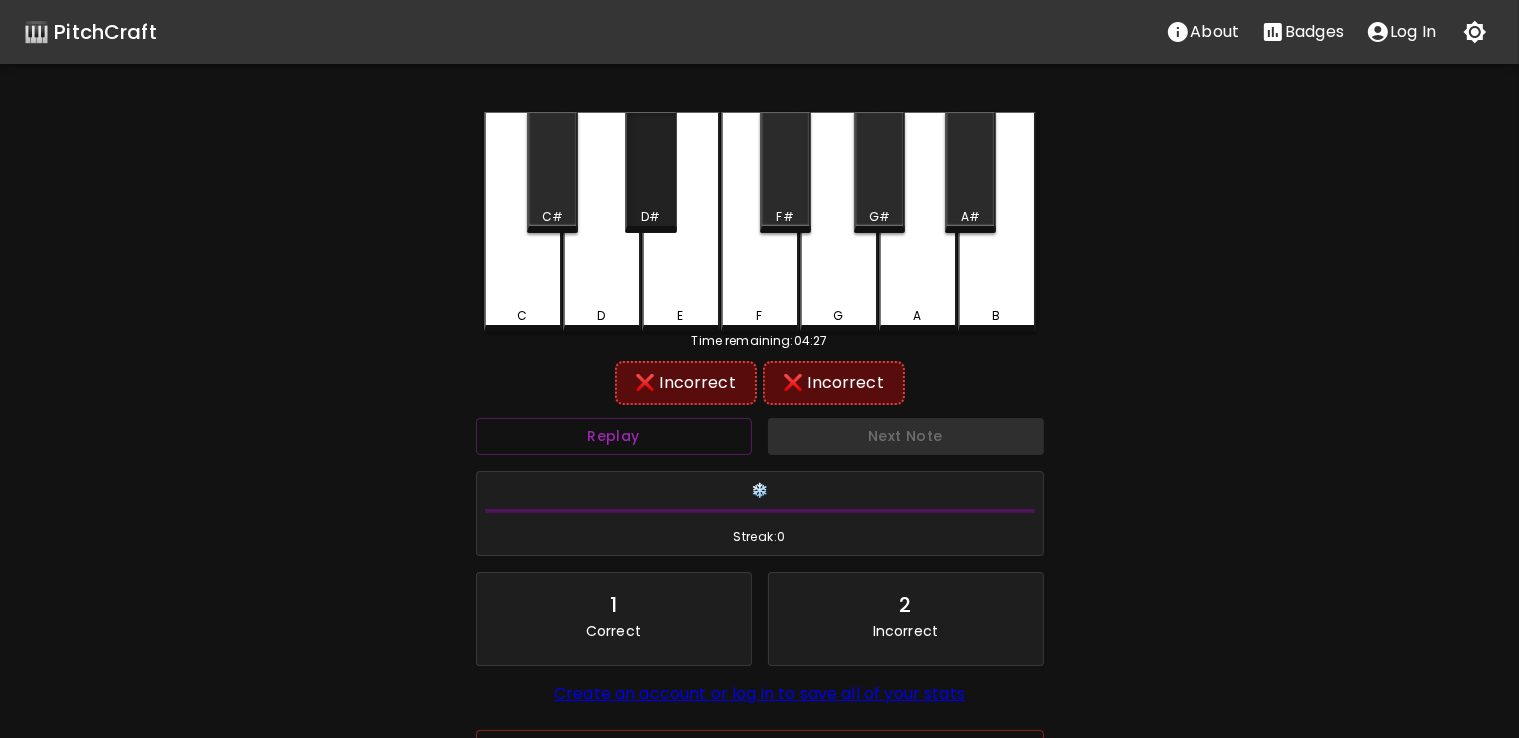 click on "D#" at bounding box center (650, 172) 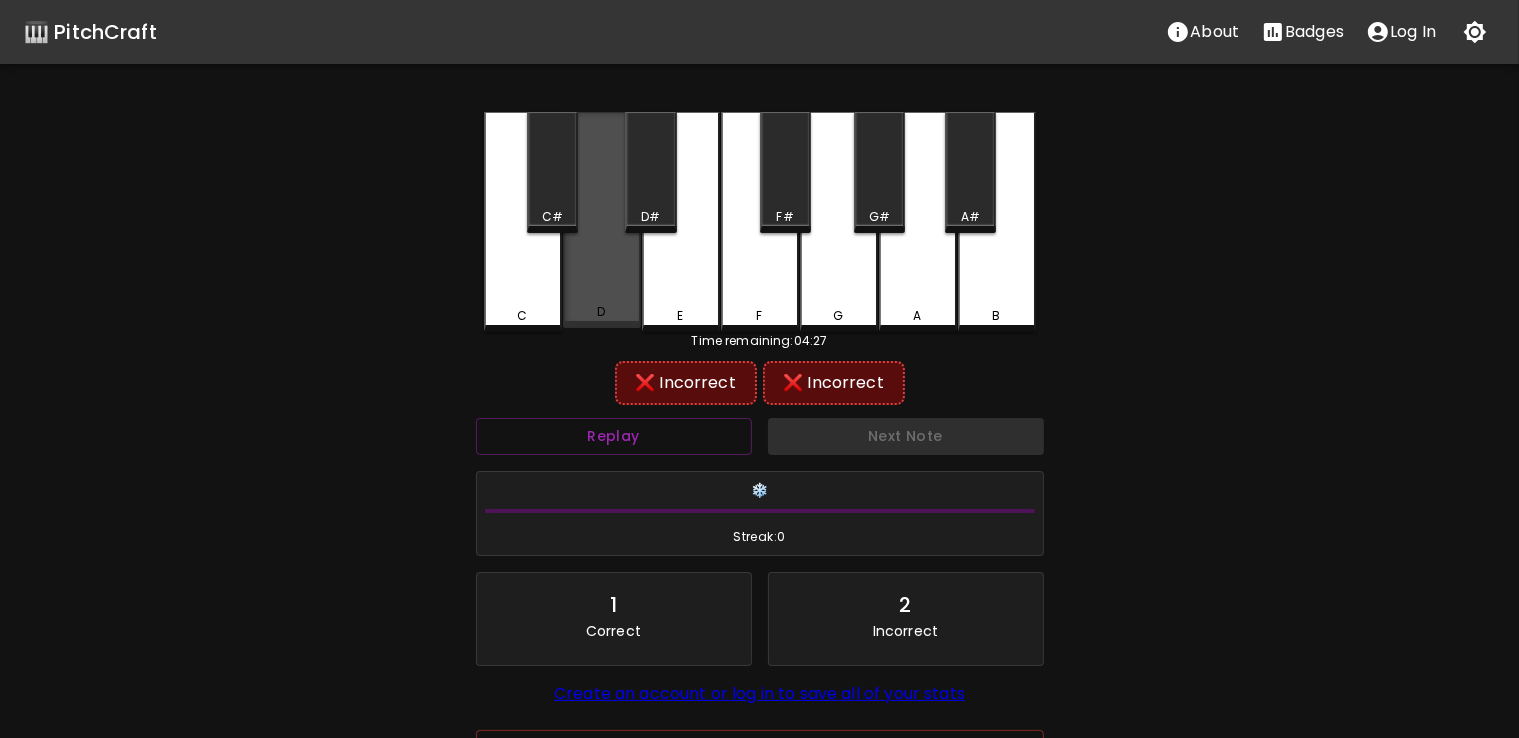 click on "D" at bounding box center (602, 220) 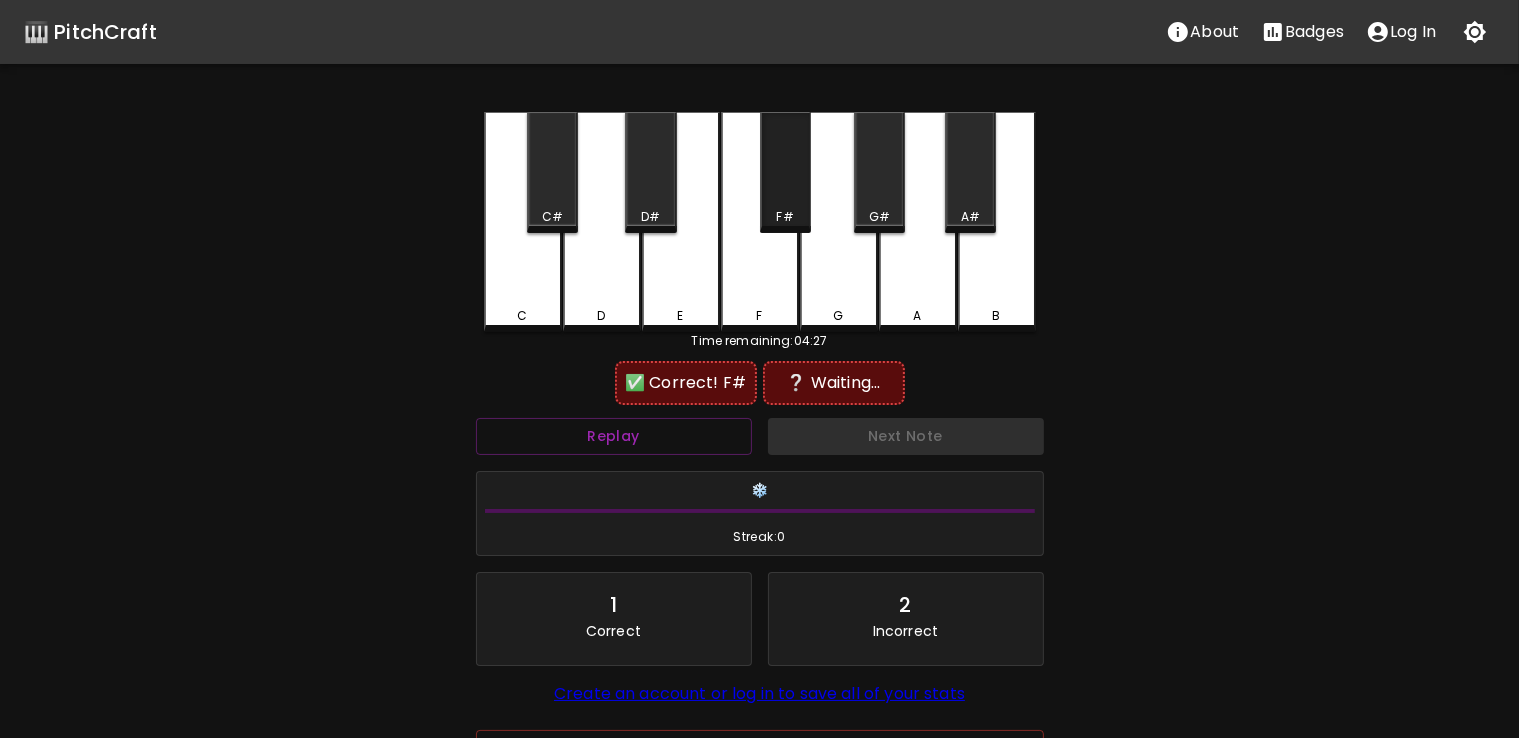 click on "F#" at bounding box center [785, 172] 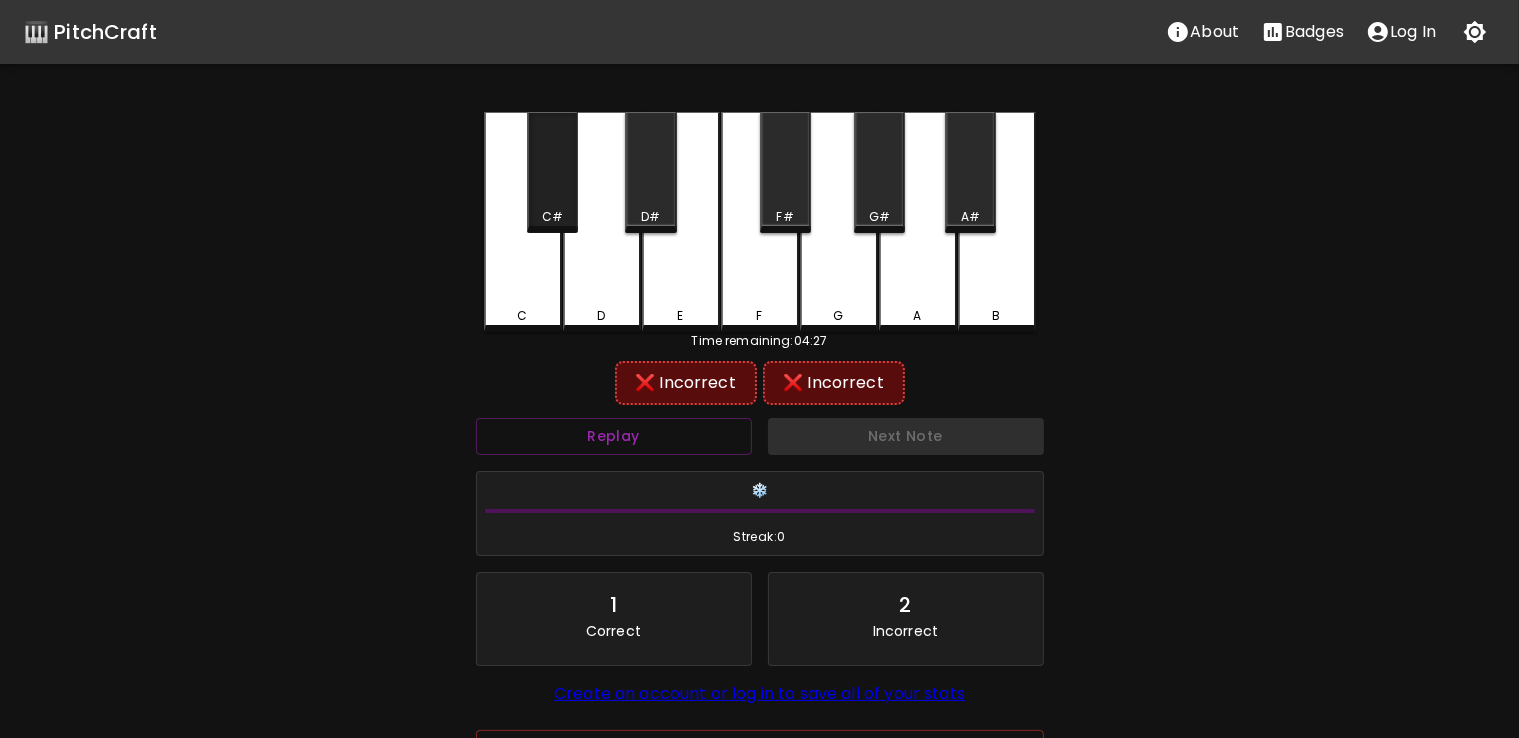 click on "C#" at bounding box center (552, 172) 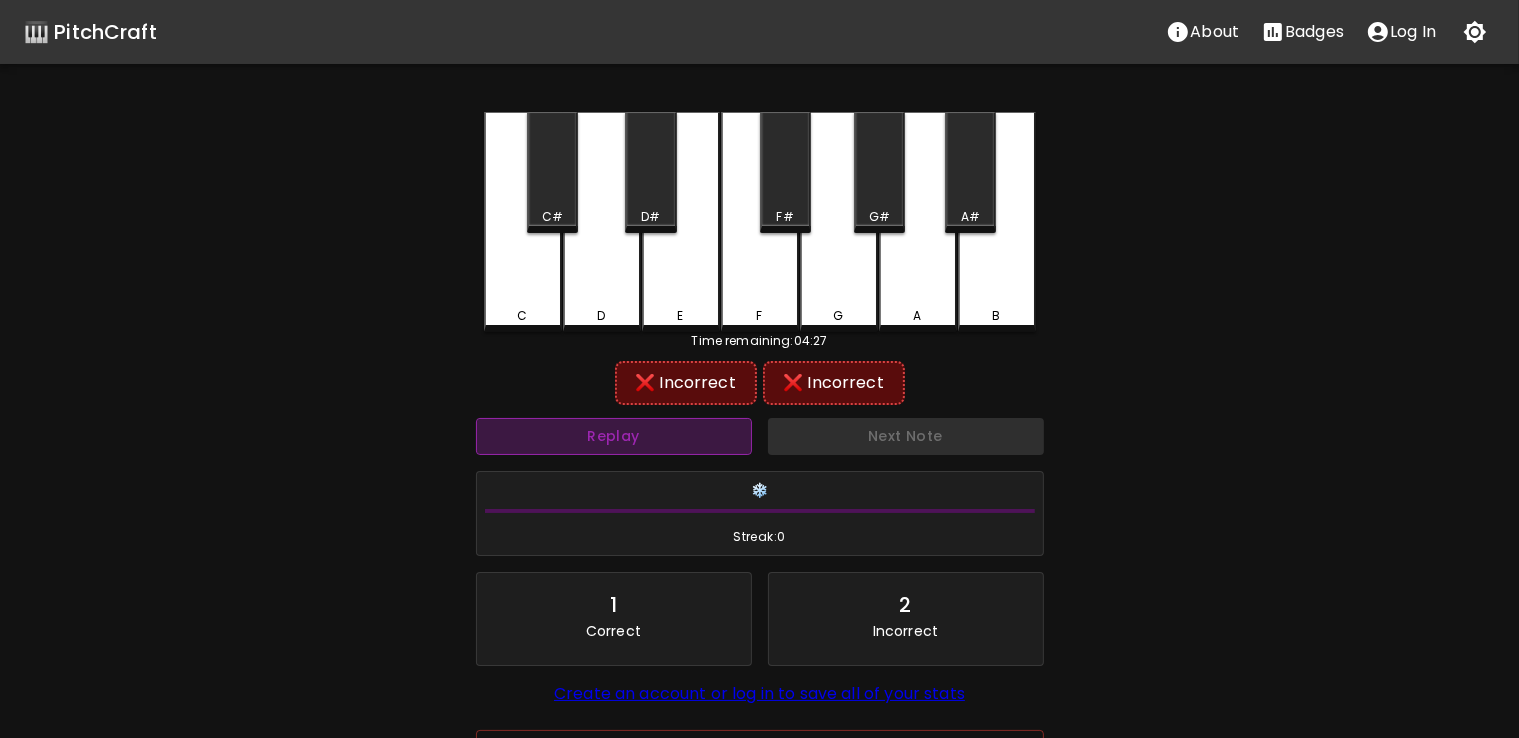 click on "Replay" at bounding box center (614, 436) 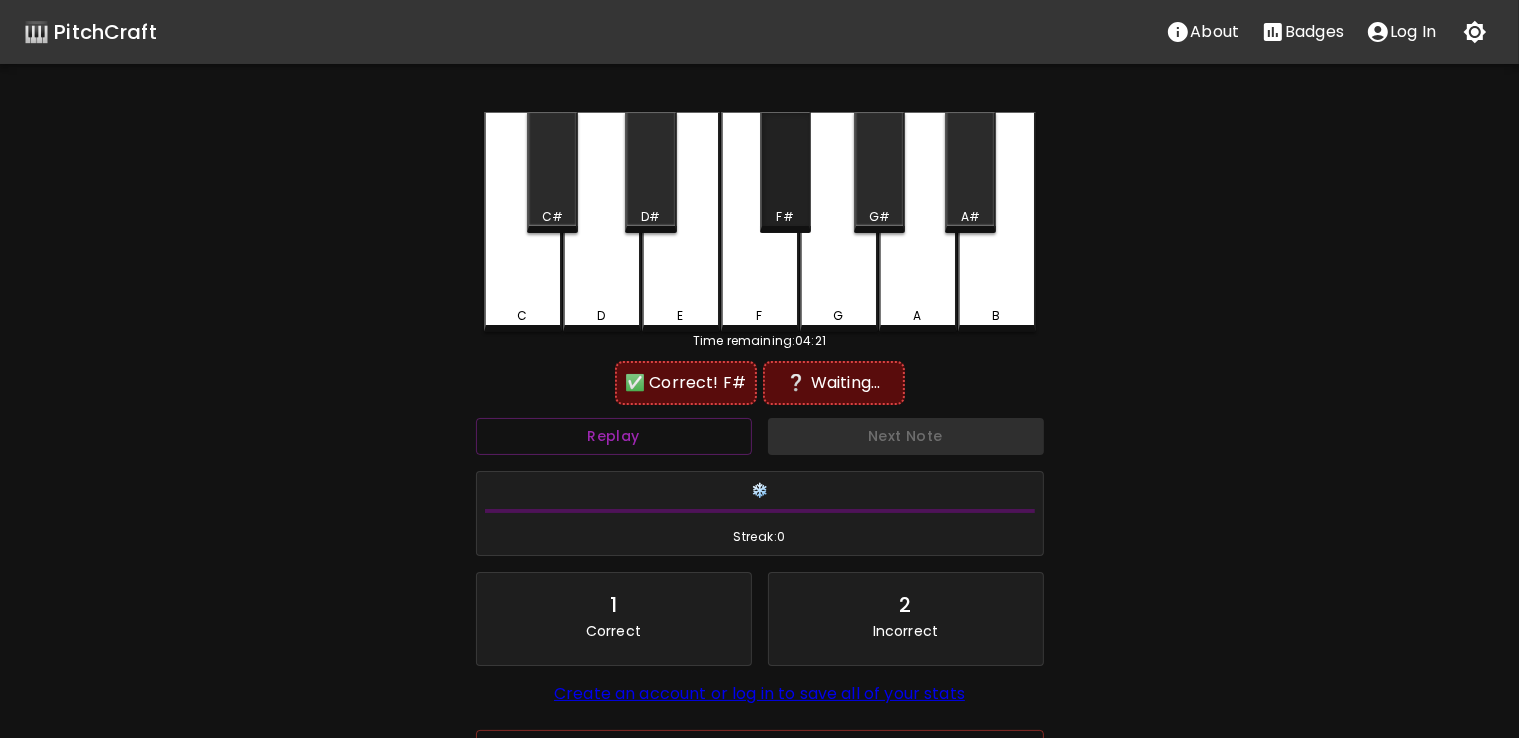 click on "F#" at bounding box center (785, 172) 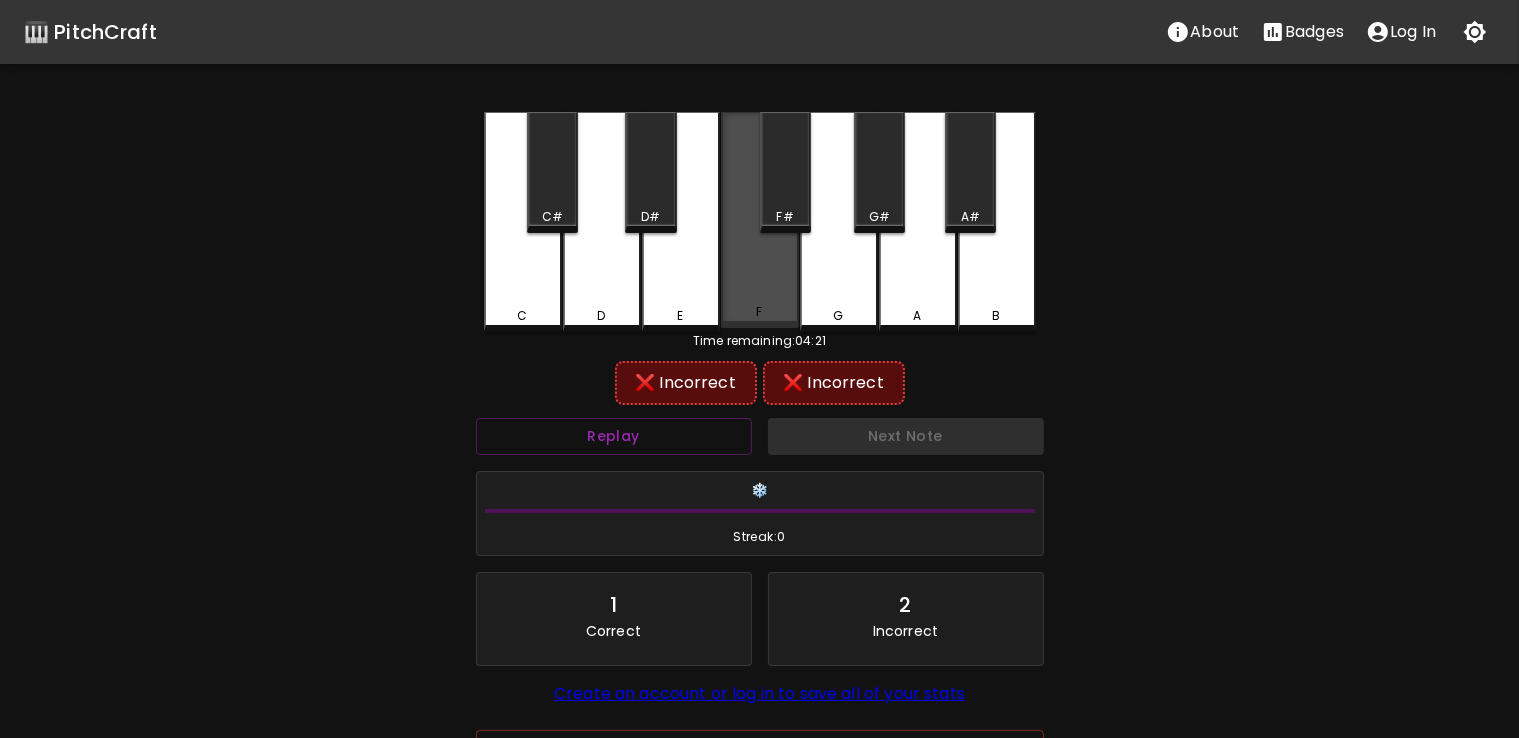 click on "F" at bounding box center [760, 220] 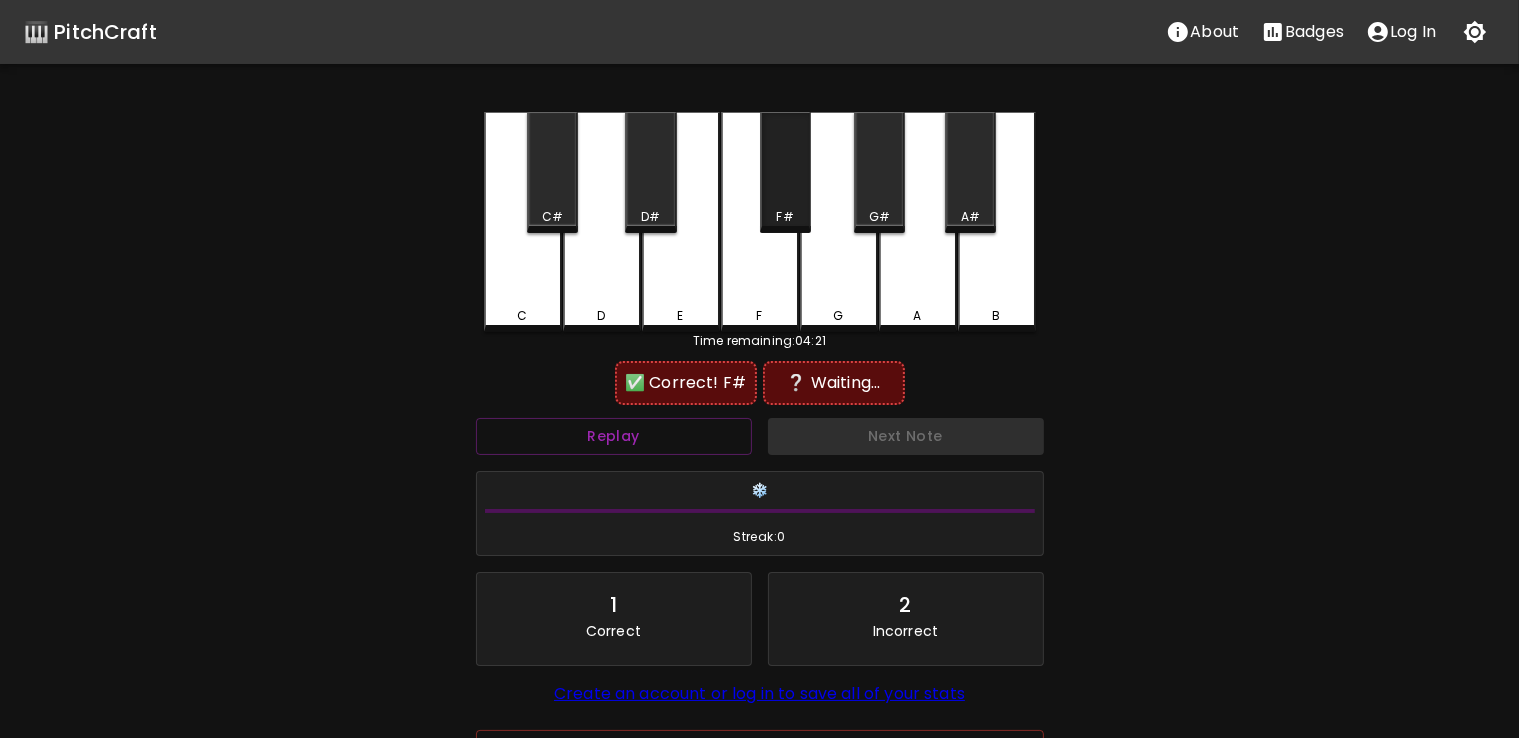 drag, startPoint x: 807, startPoint y: 189, endPoint x: 840, endPoint y: 295, distance: 111.01801 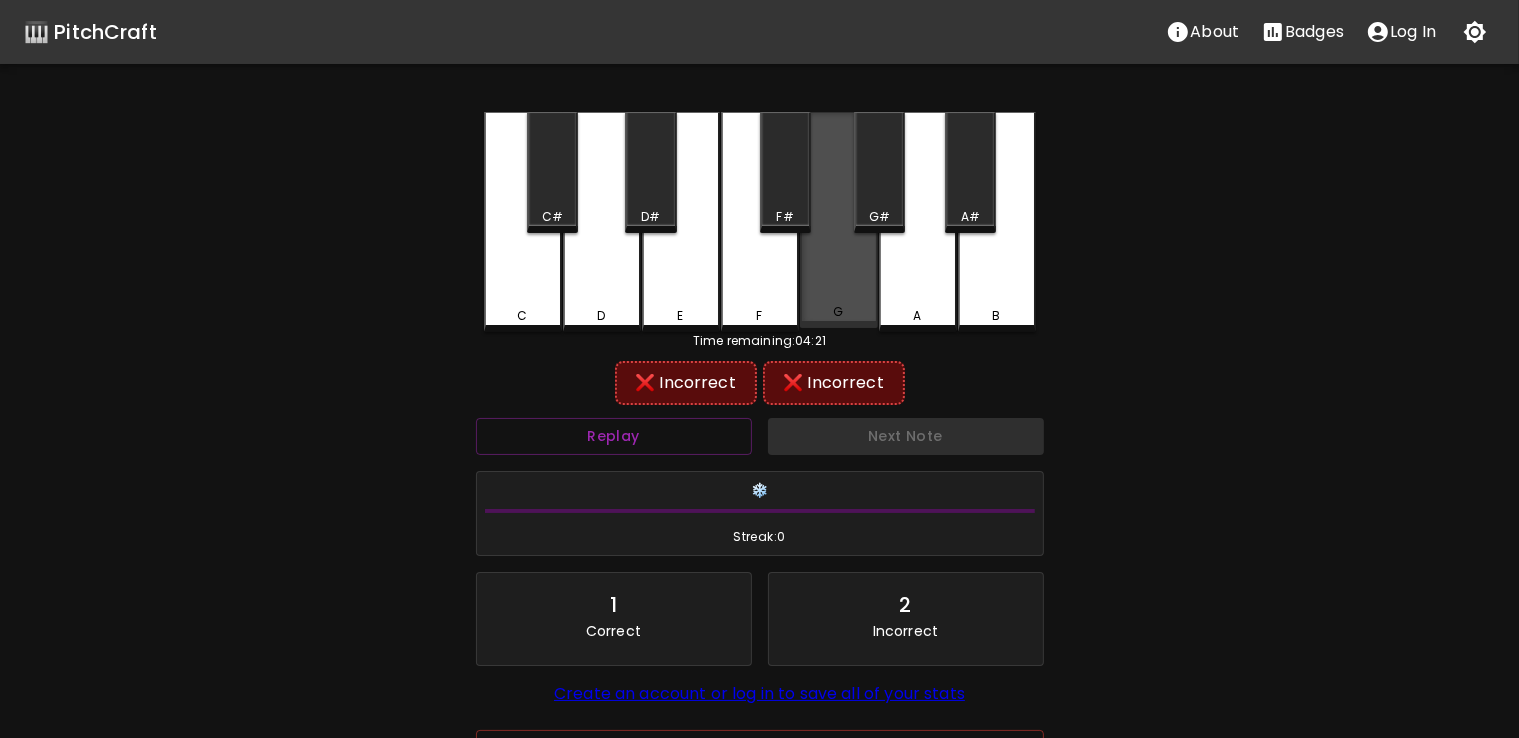 click on "G" at bounding box center (839, 220) 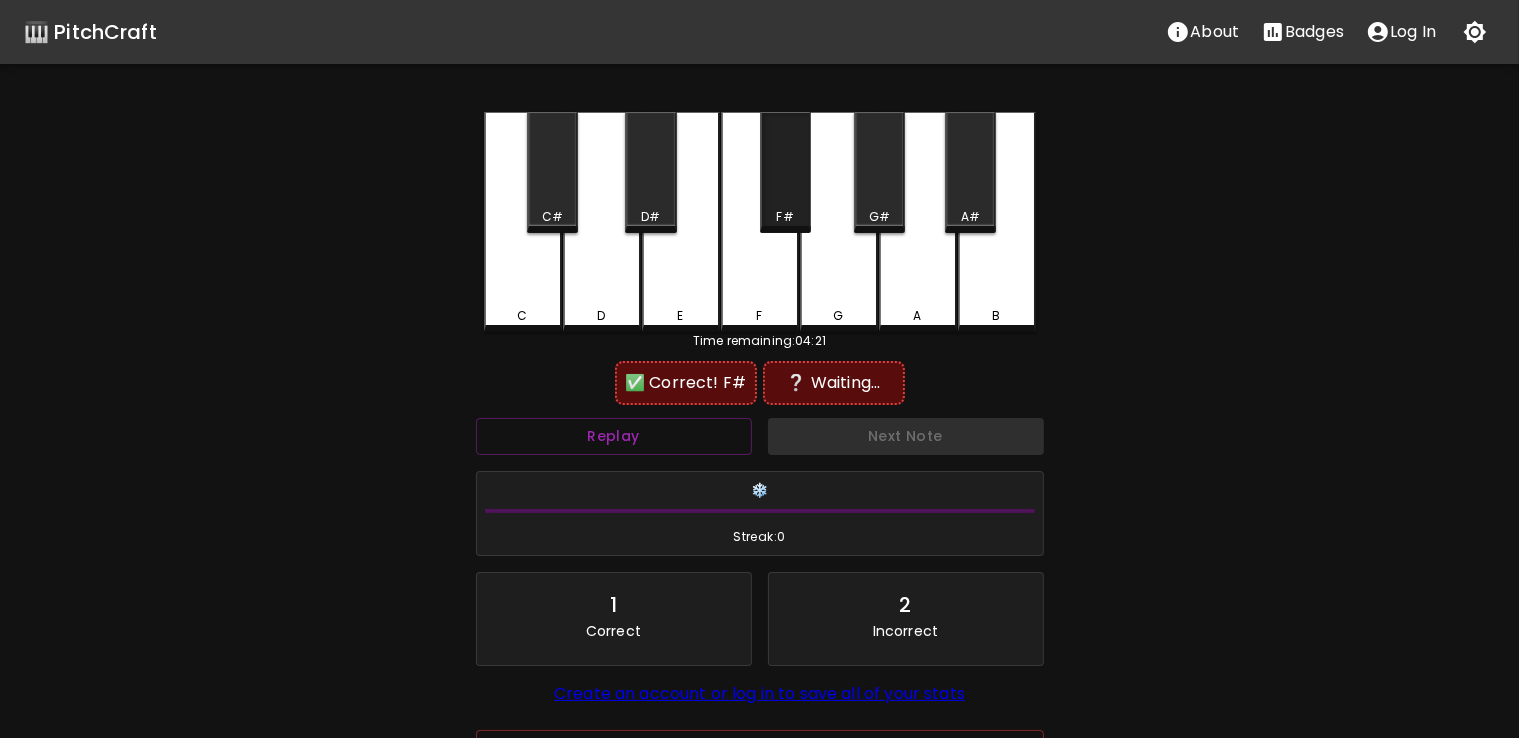 drag, startPoint x: 776, startPoint y: 183, endPoint x: 660, endPoint y: 297, distance: 162.6407 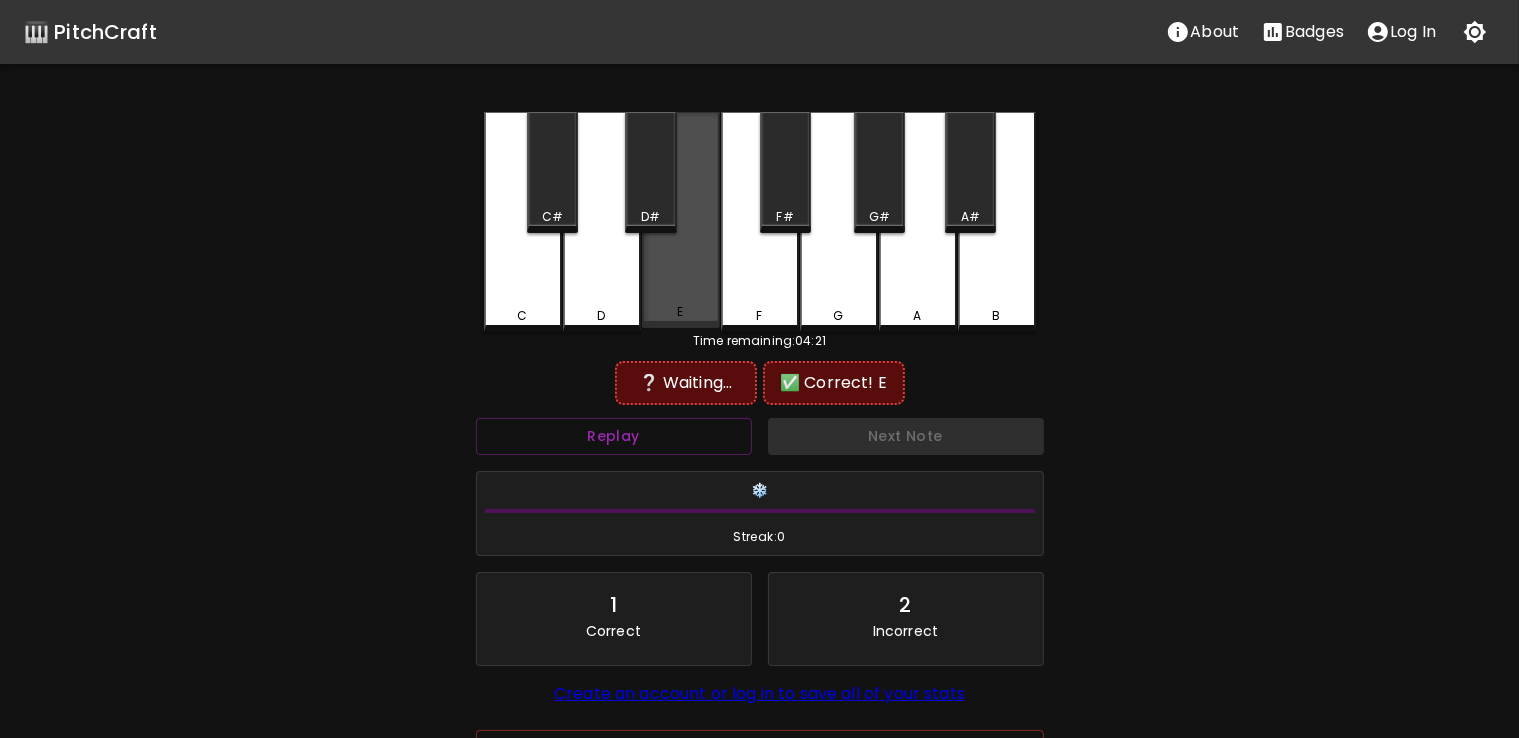 click on "E" at bounding box center [681, 220] 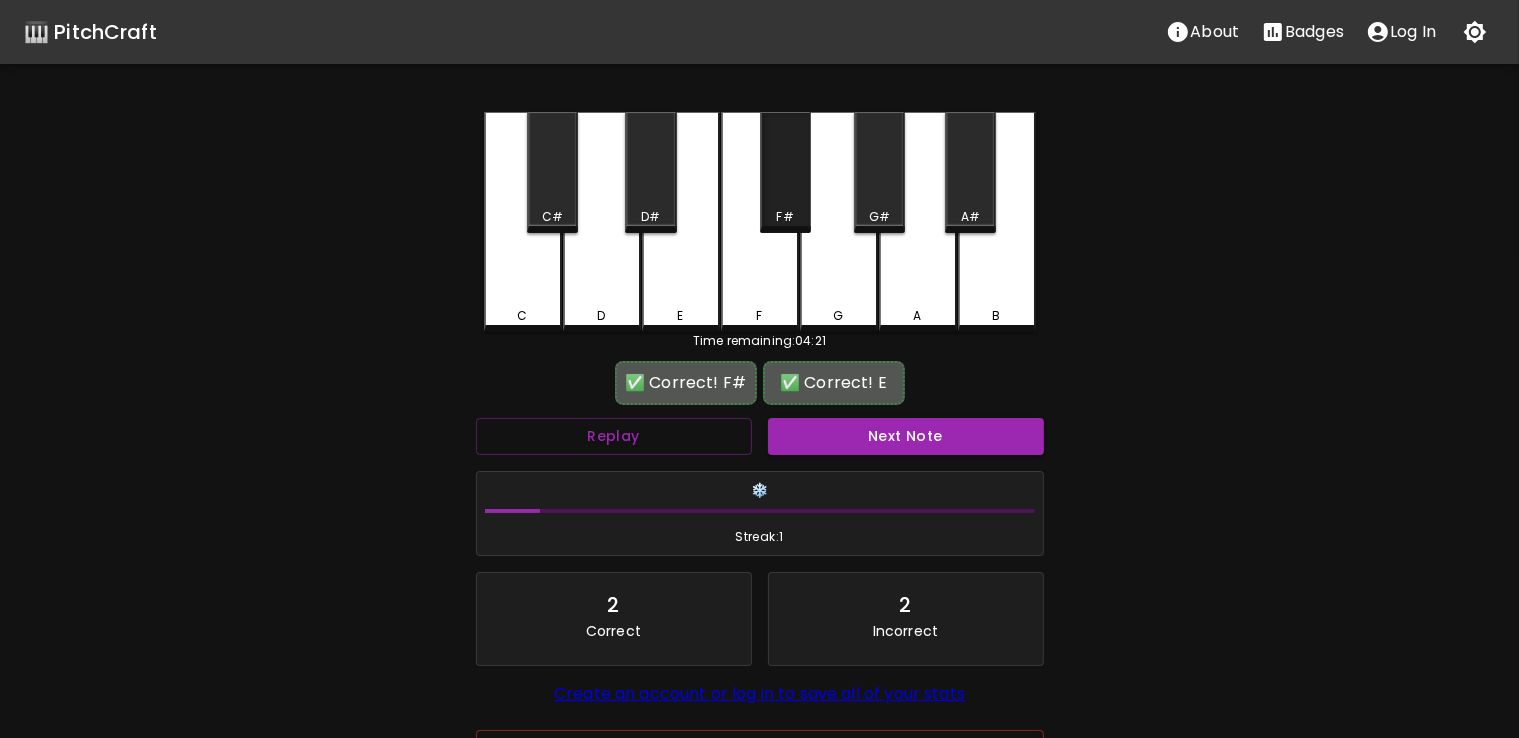 click on "F#" at bounding box center [785, 217] 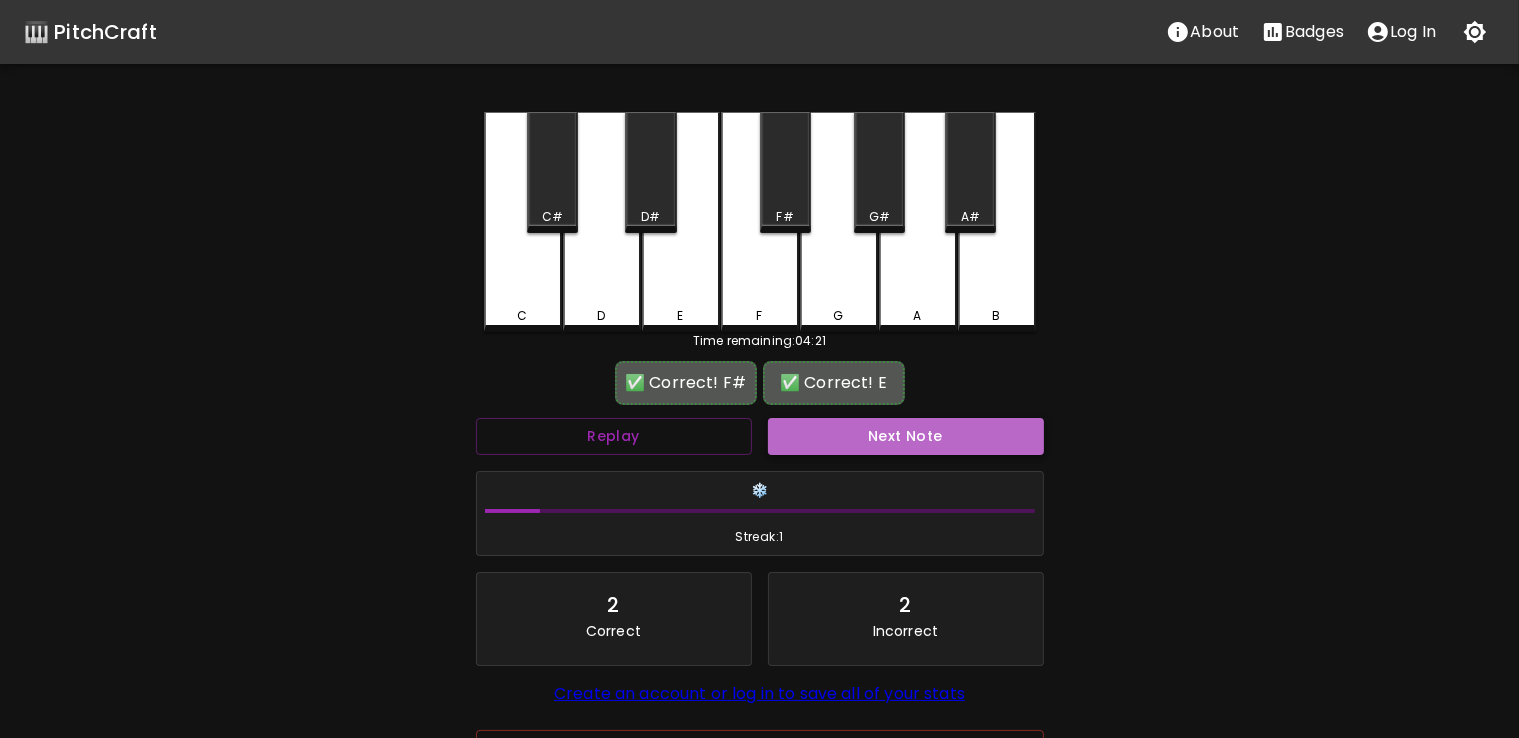 click on "Next Note" at bounding box center (906, 436) 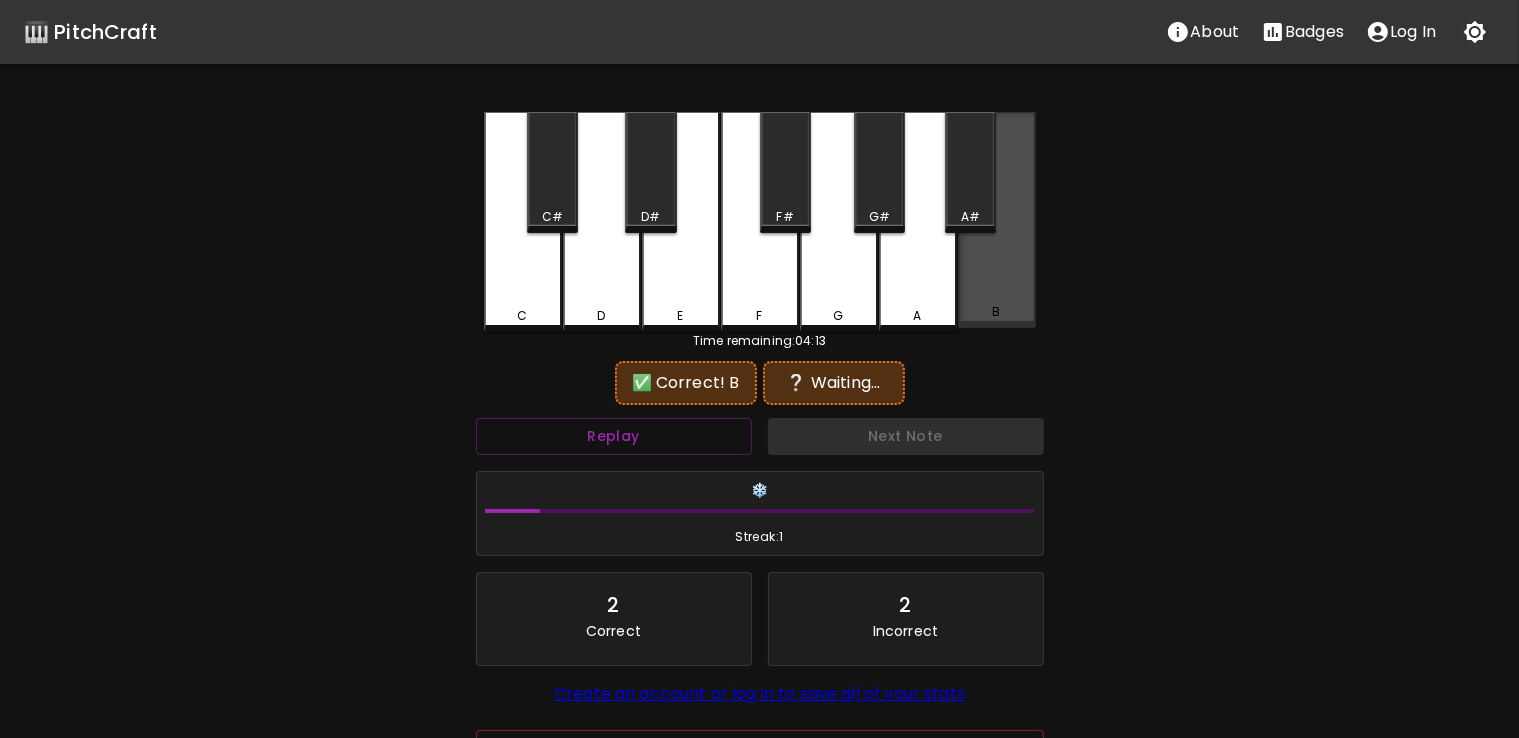 click on "B" at bounding box center (997, 220) 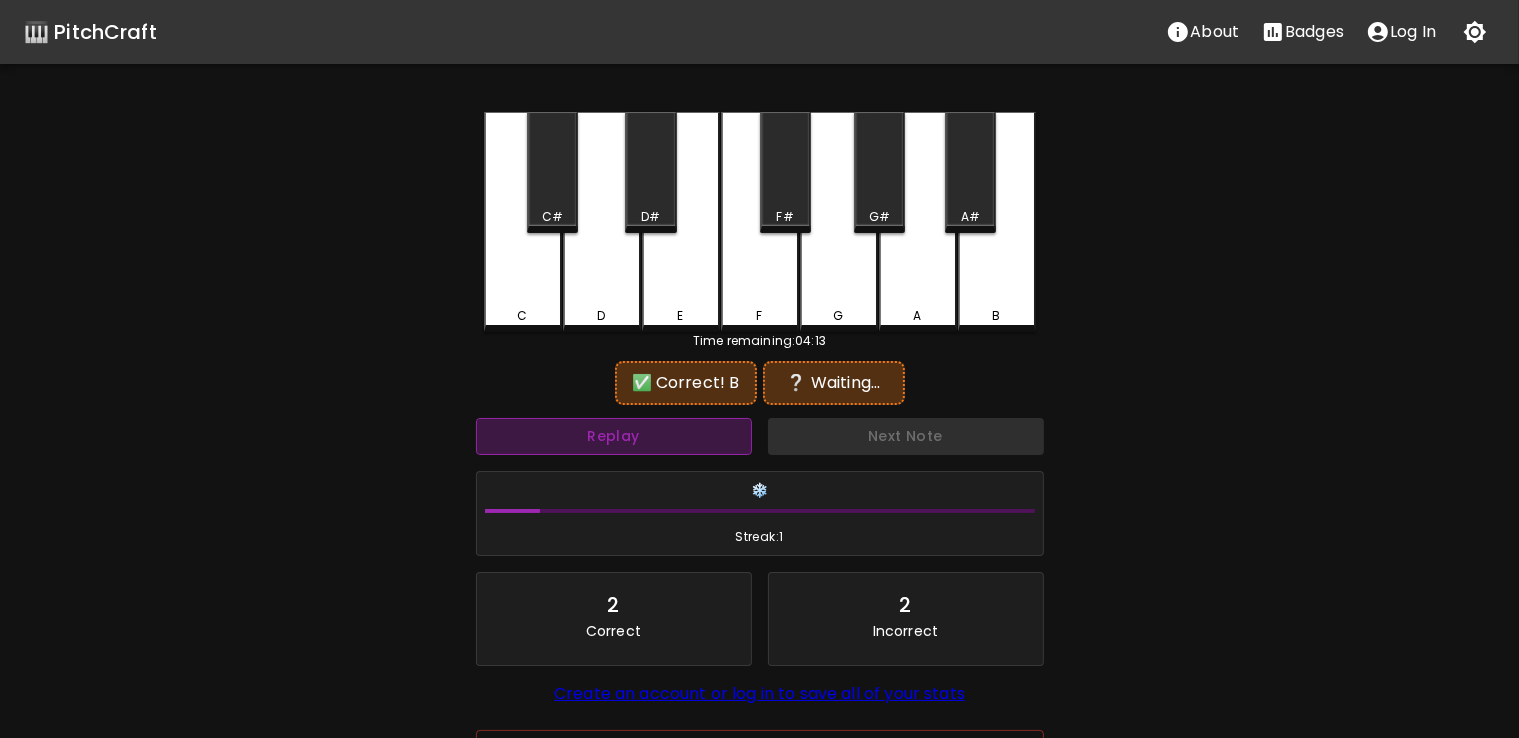 click on "Replay" at bounding box center (614, 436) 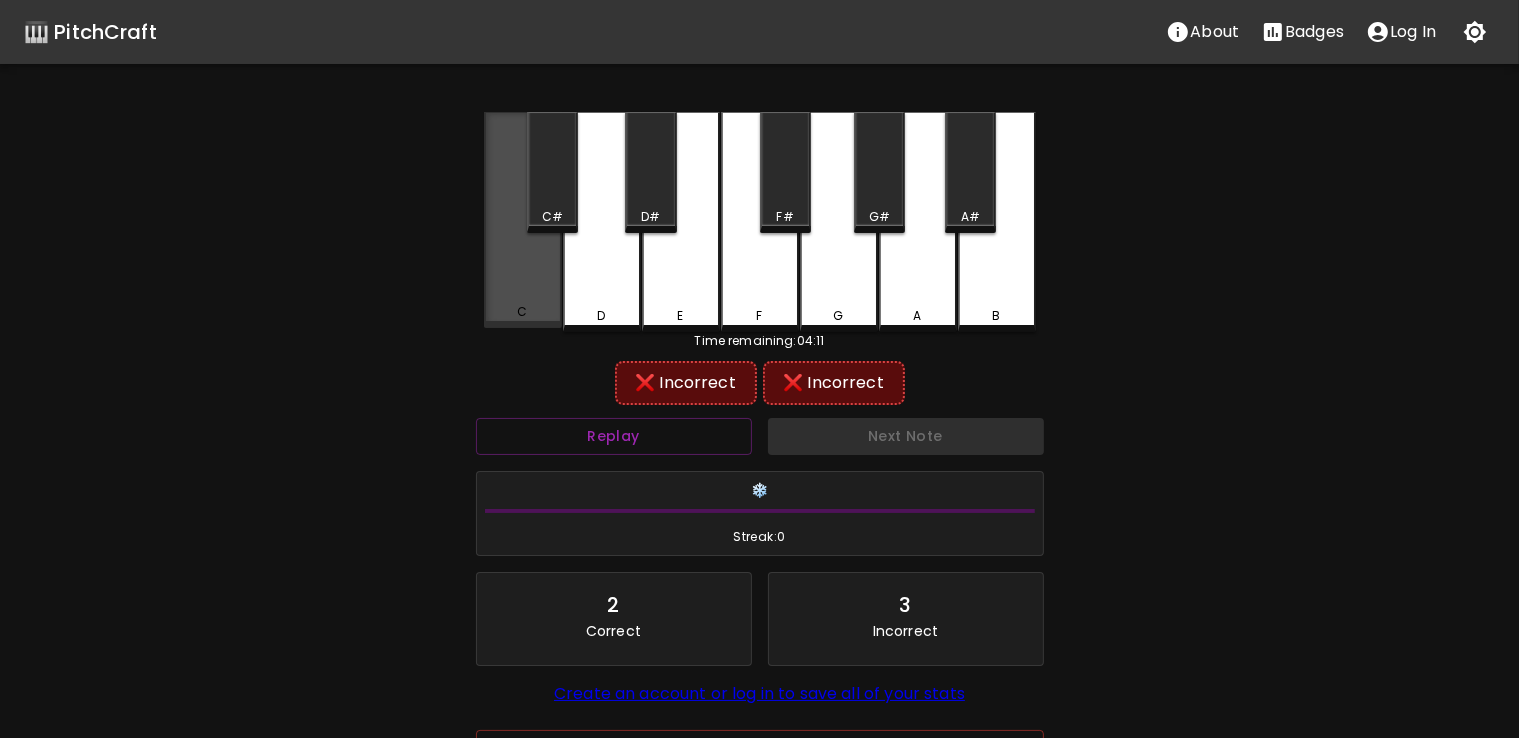 click on "C" at bounding box center (523, 312) 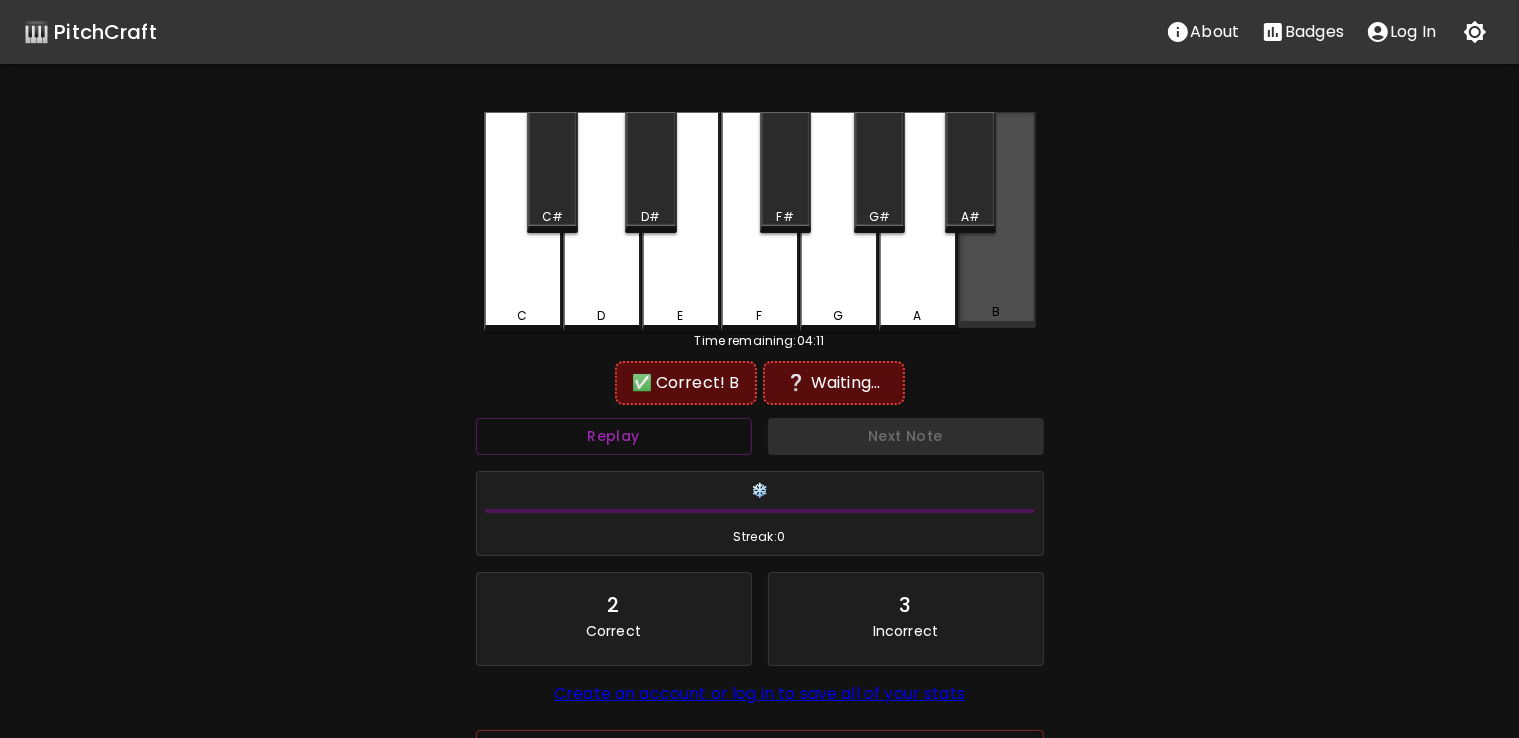 click on "B" at bounding box center [997, 312] 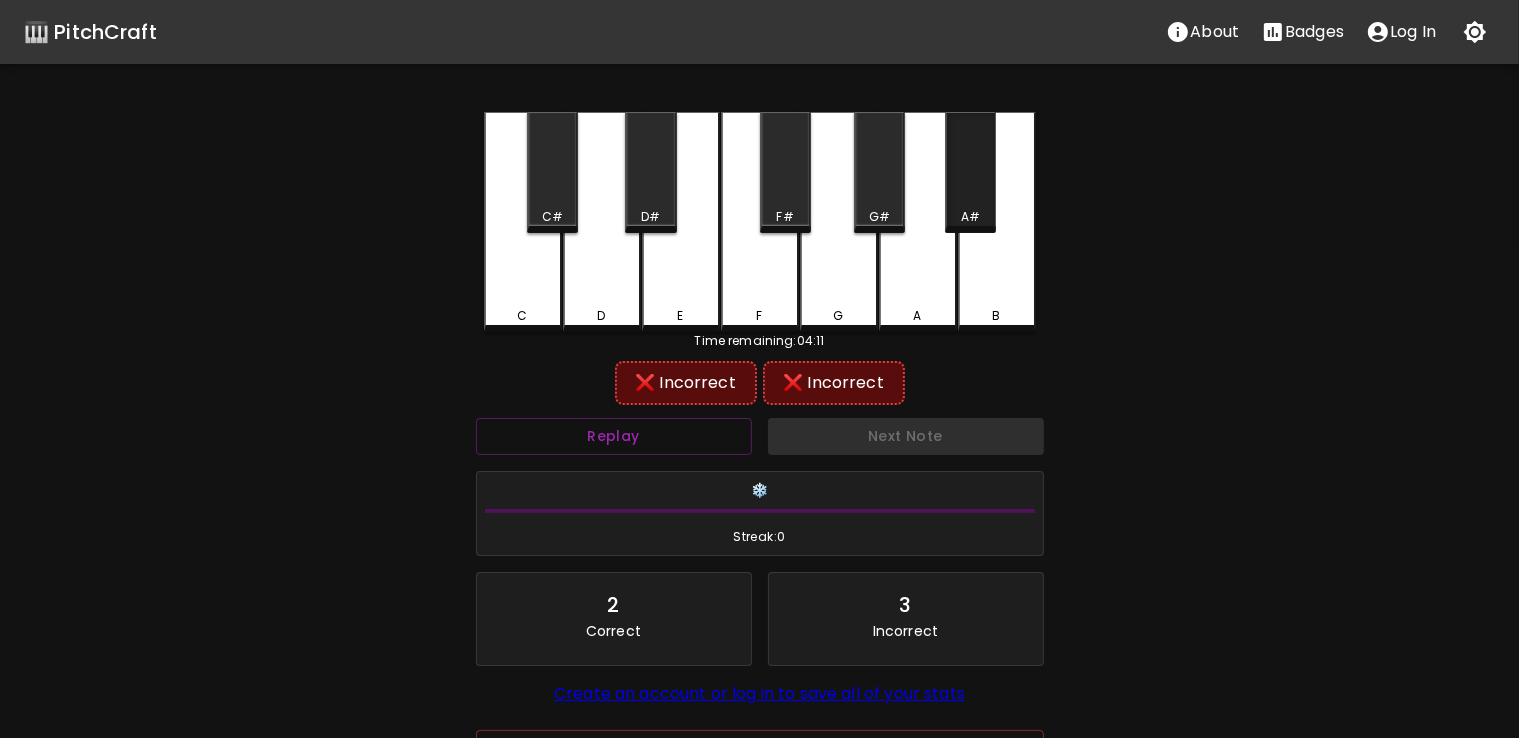 click on "A#" at bounding box center [970, 172] 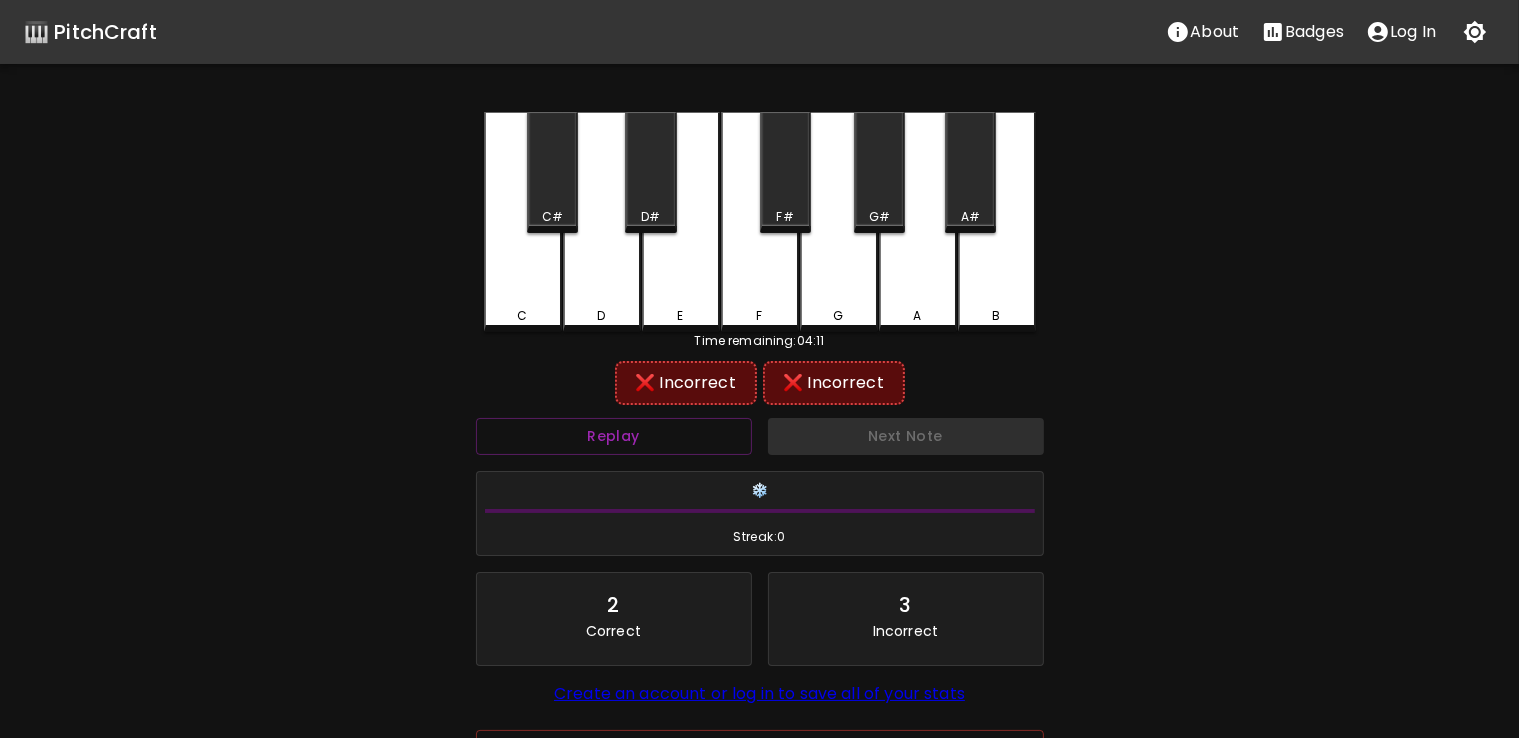 click on "B" at bounding box center [997, 222] 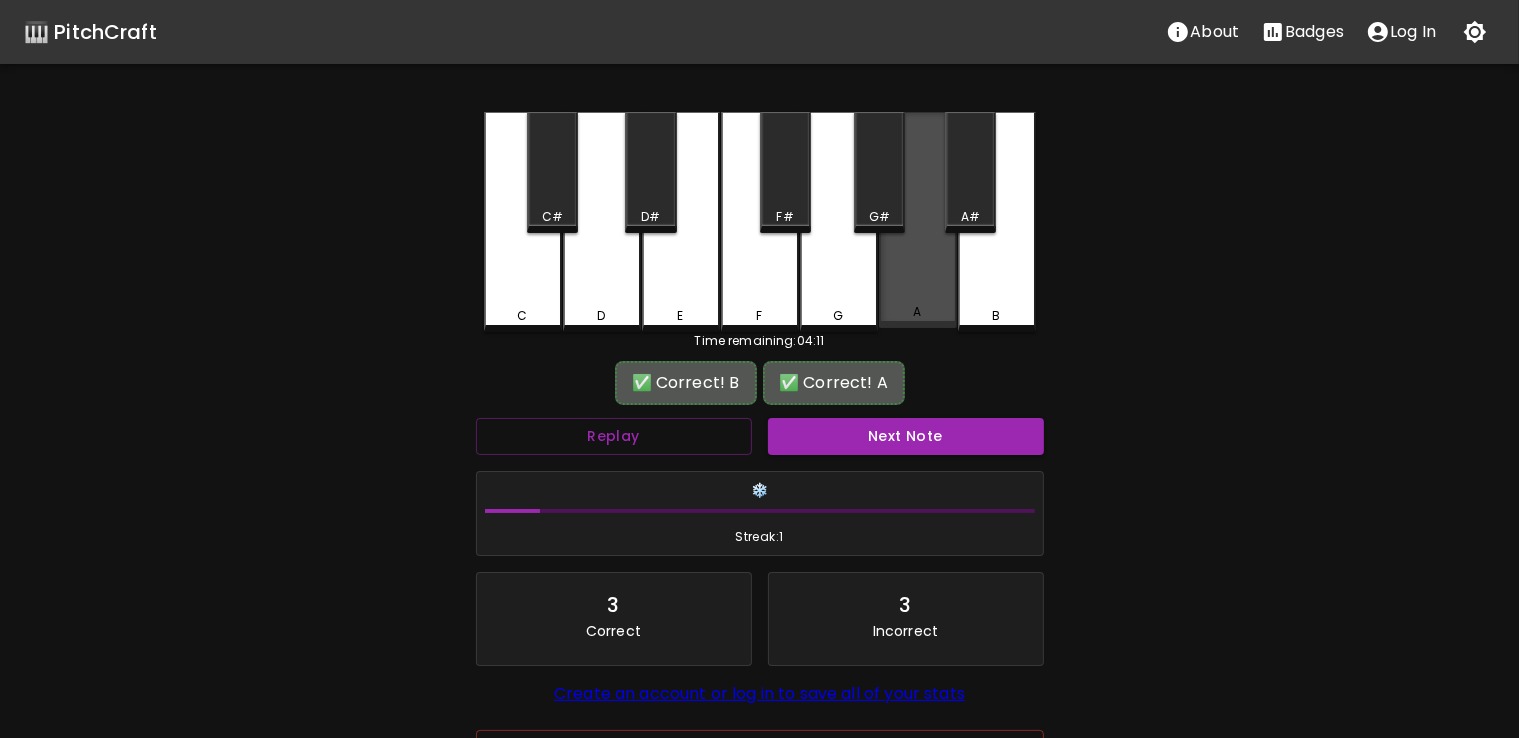 click on "A" at bounding box center [918, 220] 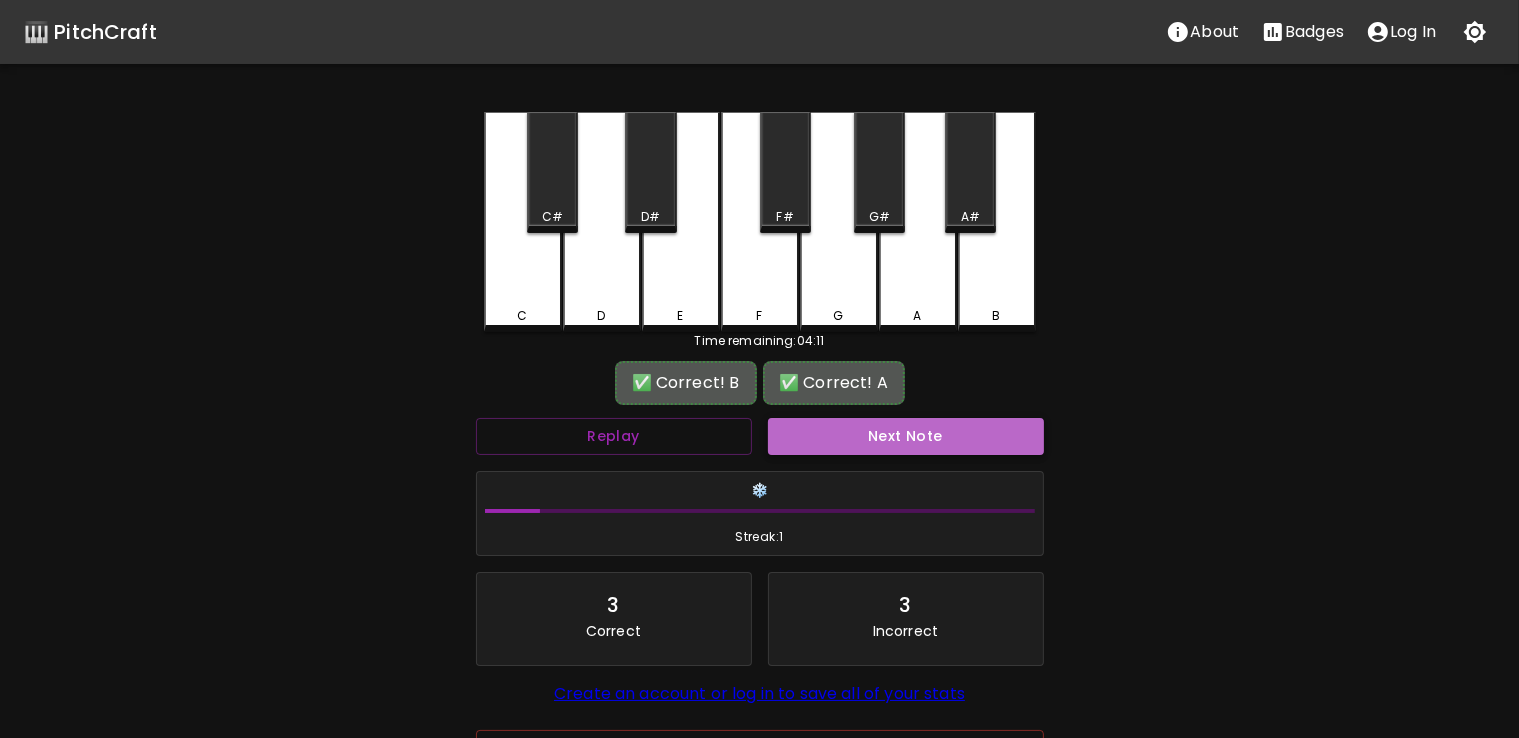 click on "Next Note" at bounding box center [906, 436] 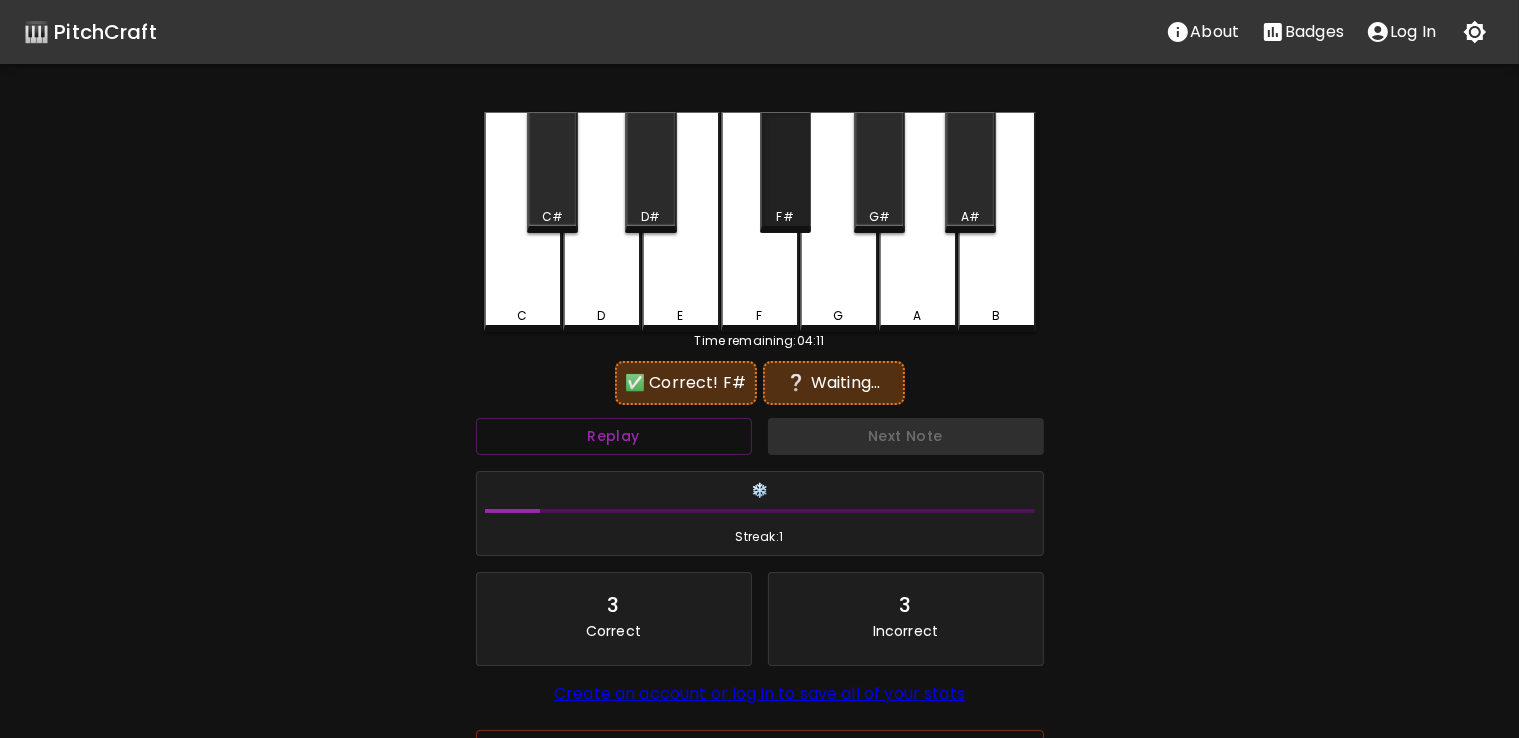 click on "F#" at bounding box center [785, 172] 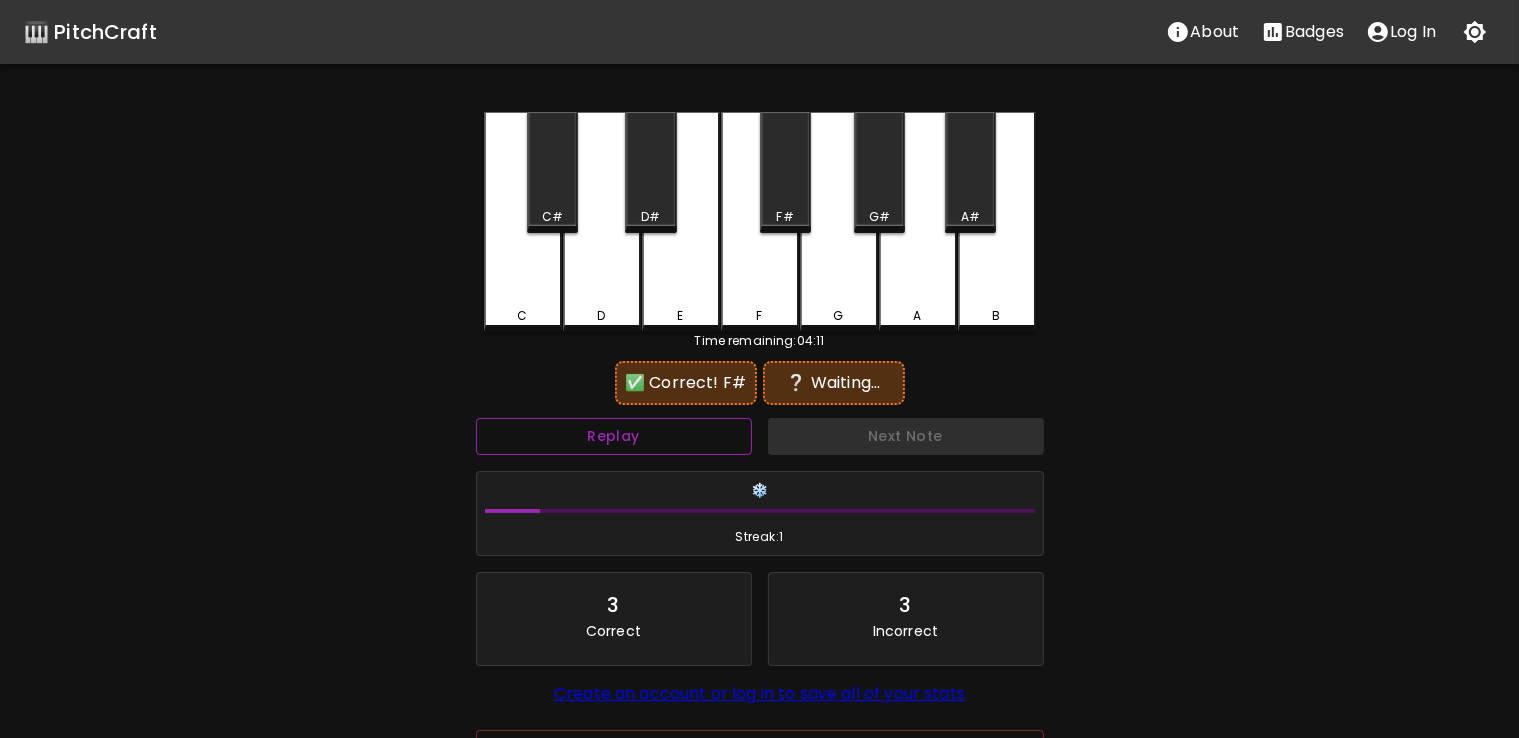 drag, startPoint x: 682, startPoint y: 457, endPoint x: 684, endPoint y: 441, distance: 16.124516 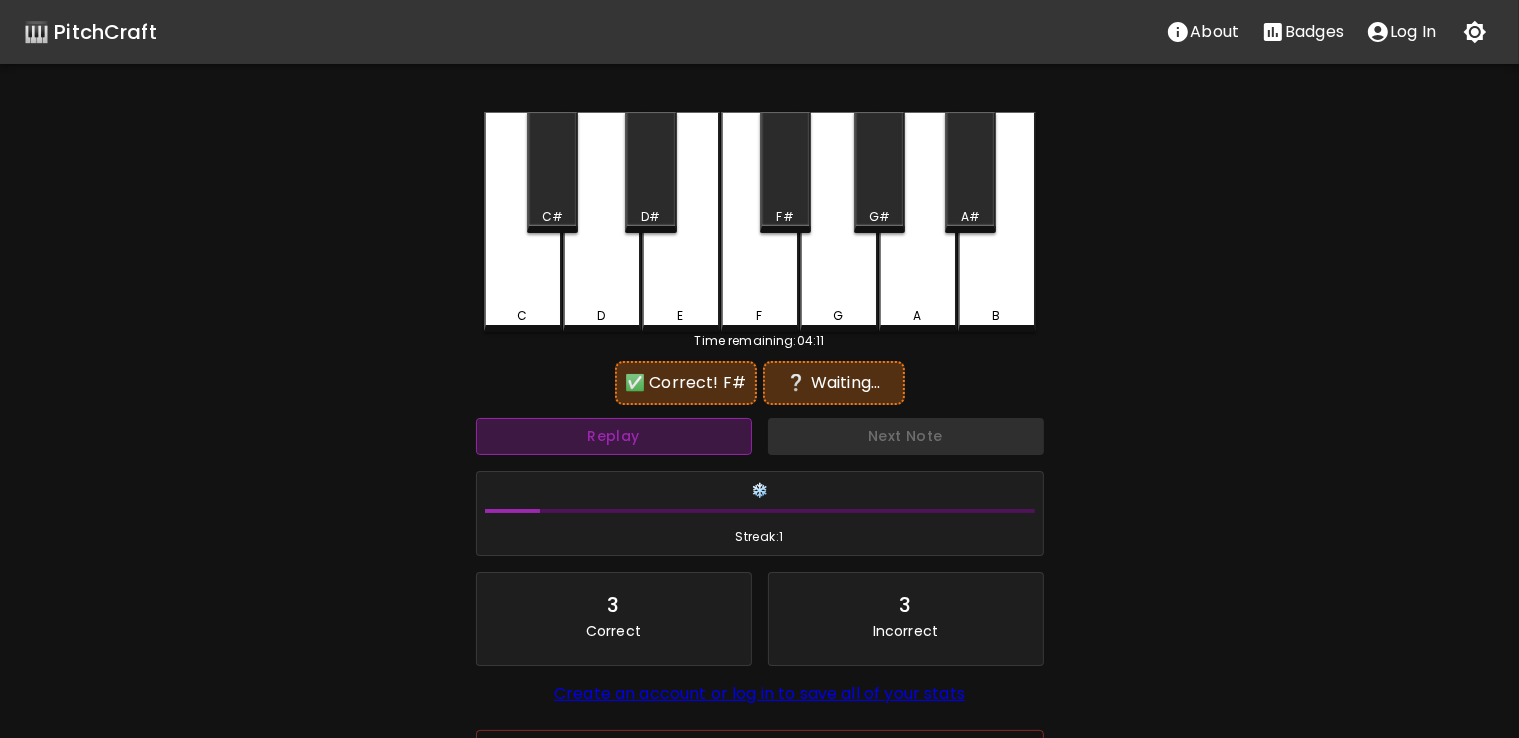 click on "Replay" at bounding box center (614, 436) 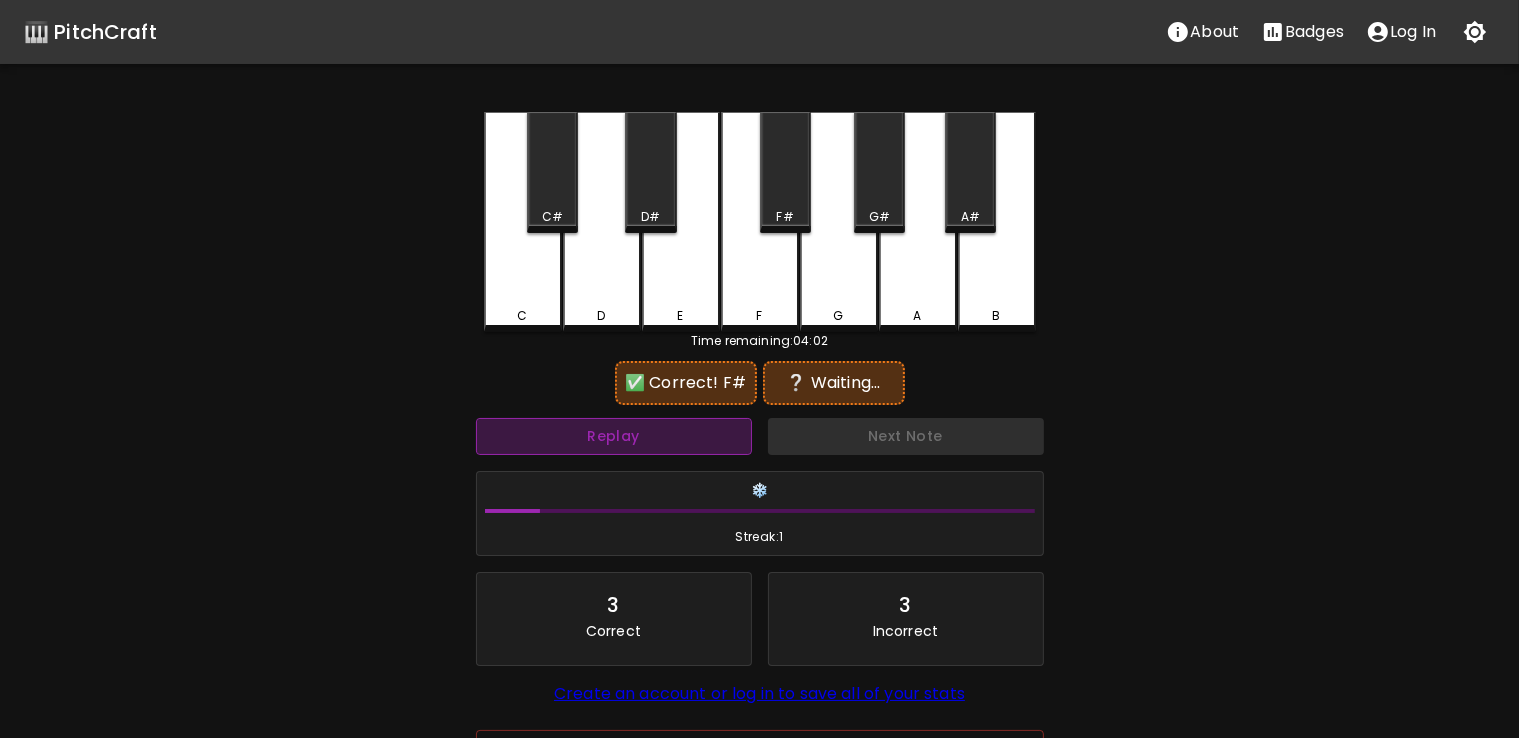 click on "Replay" at bounding box center (614, 436) 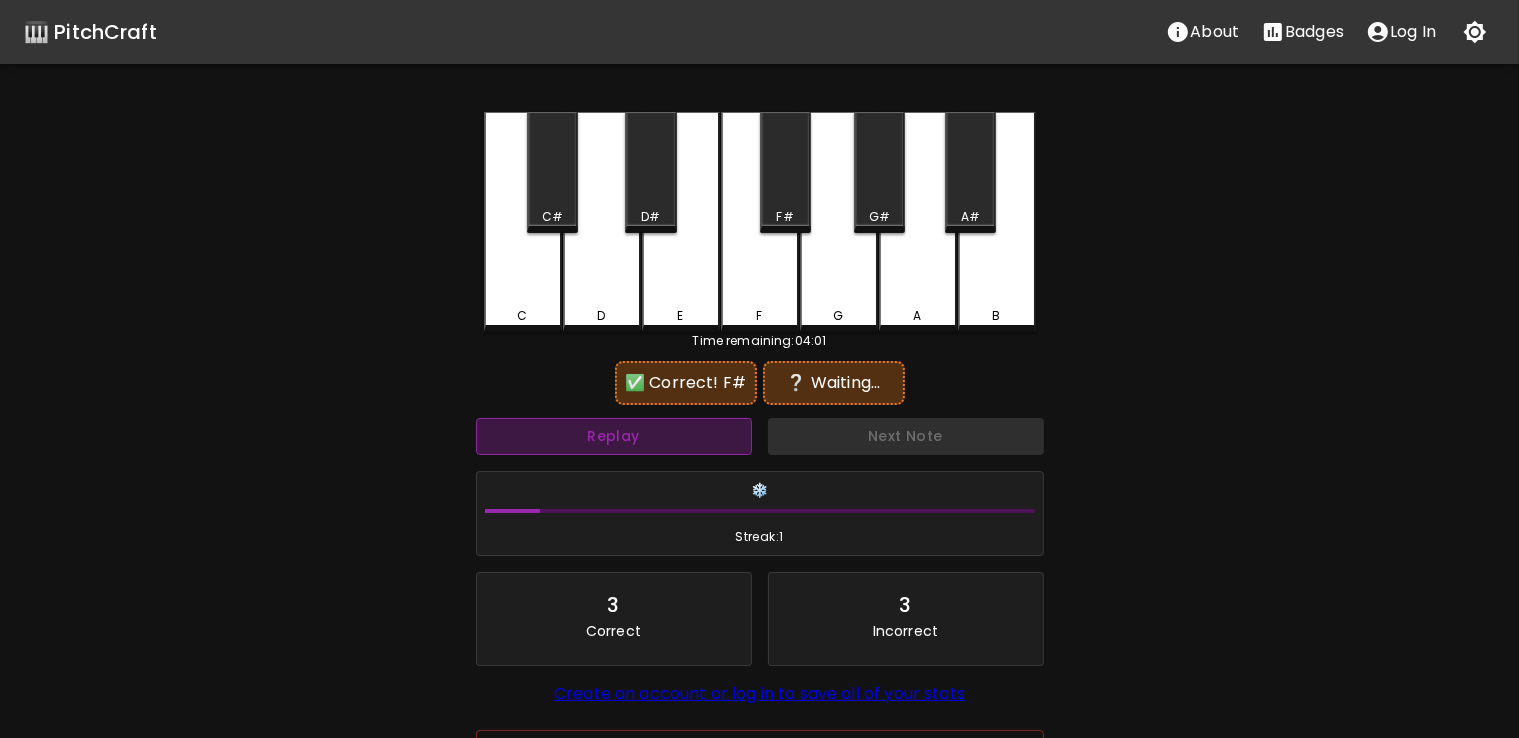 click on "Replay" at bounding box center [614, 436] 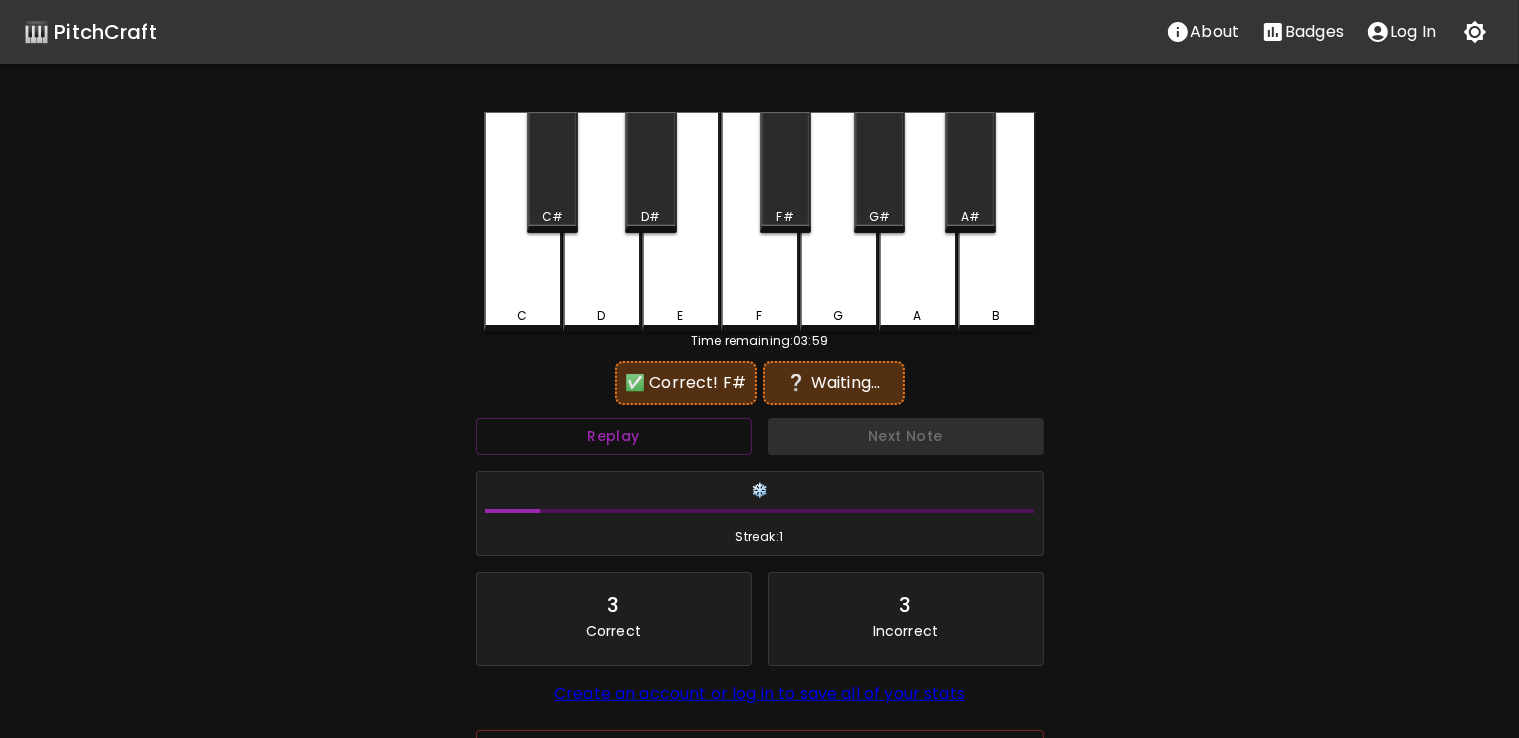 click on "G" at bounding box center [839, 222] 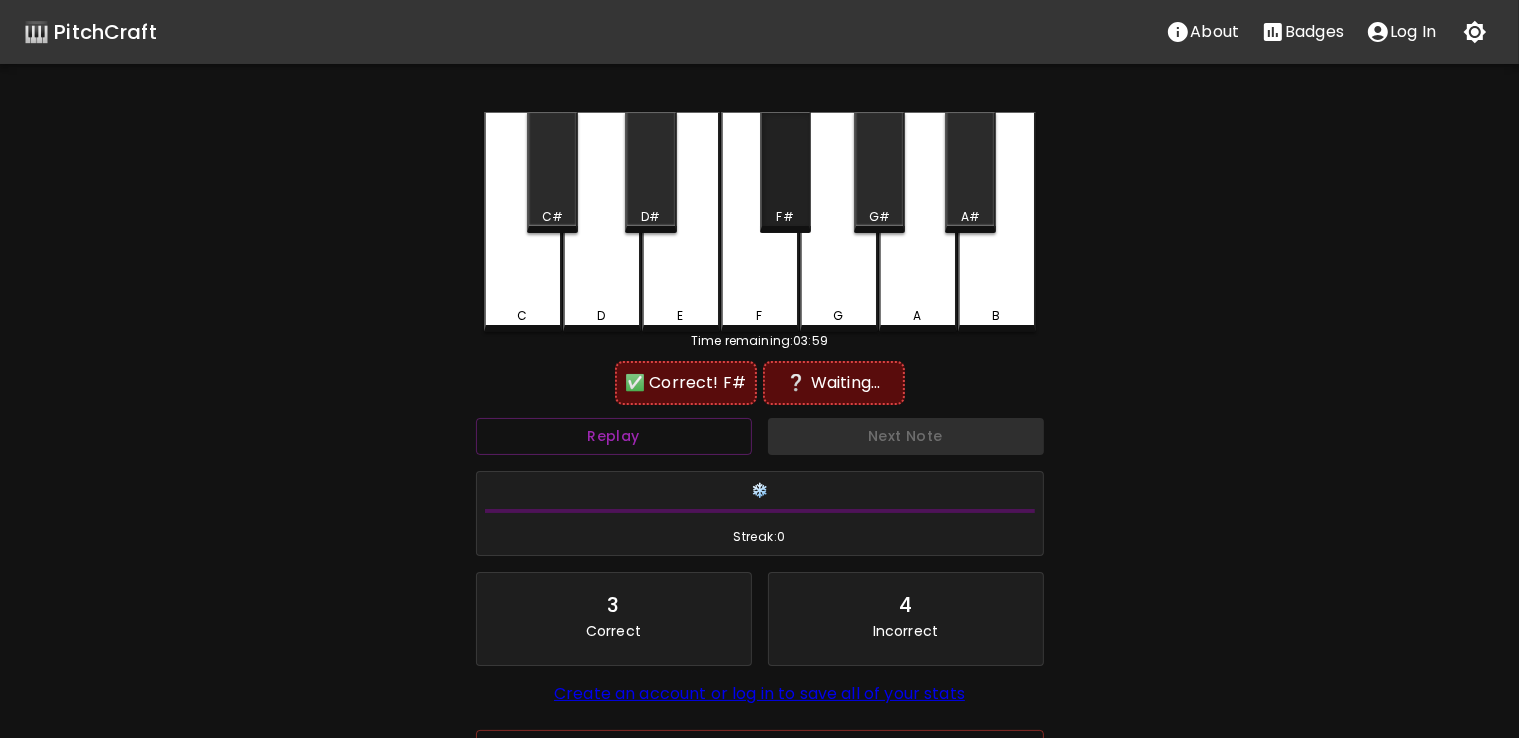 drag, startPoint x: 793, startPoint y: 193, endPoint x: 747, endPoint y: 297, distance: 113.71895 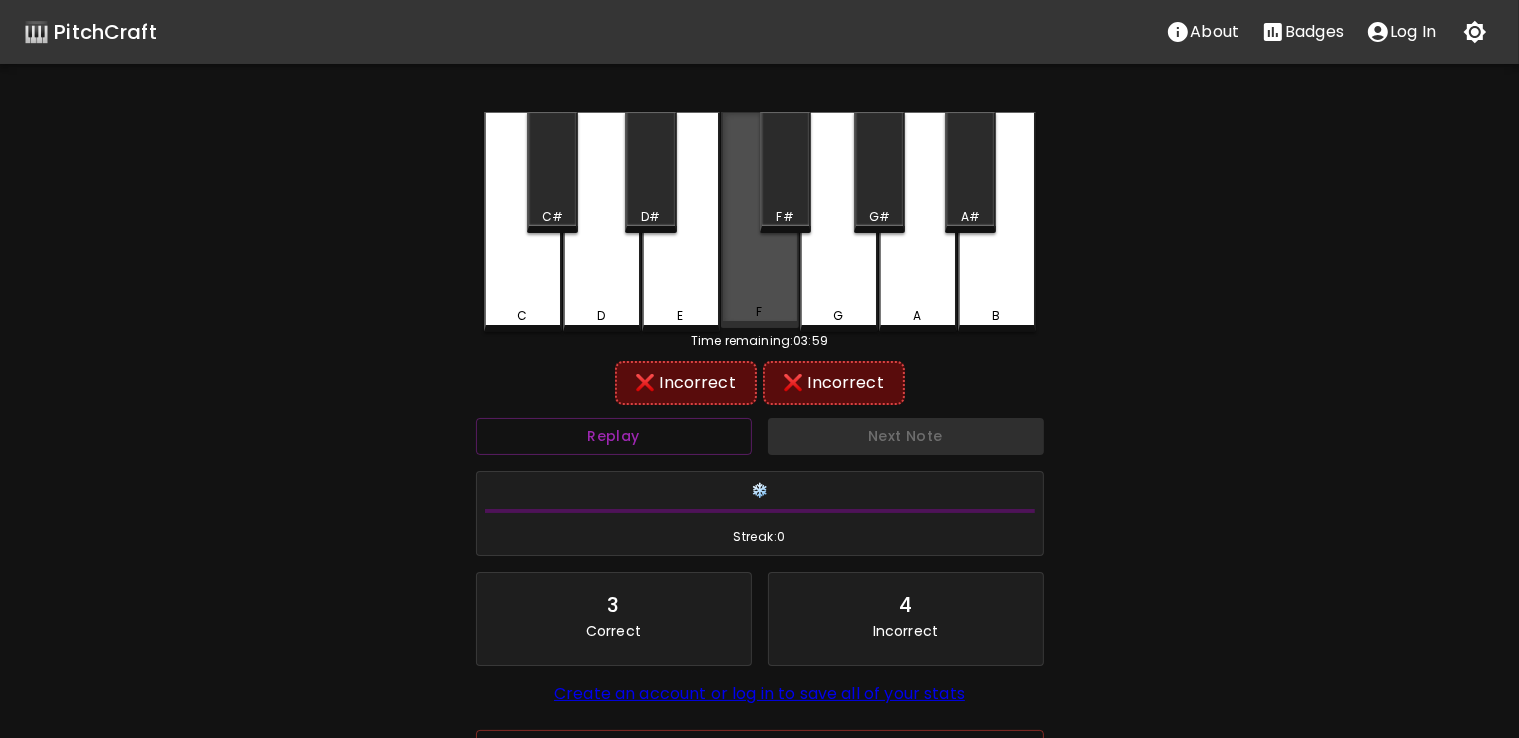 click on "F" at bounding box center [760, 220] 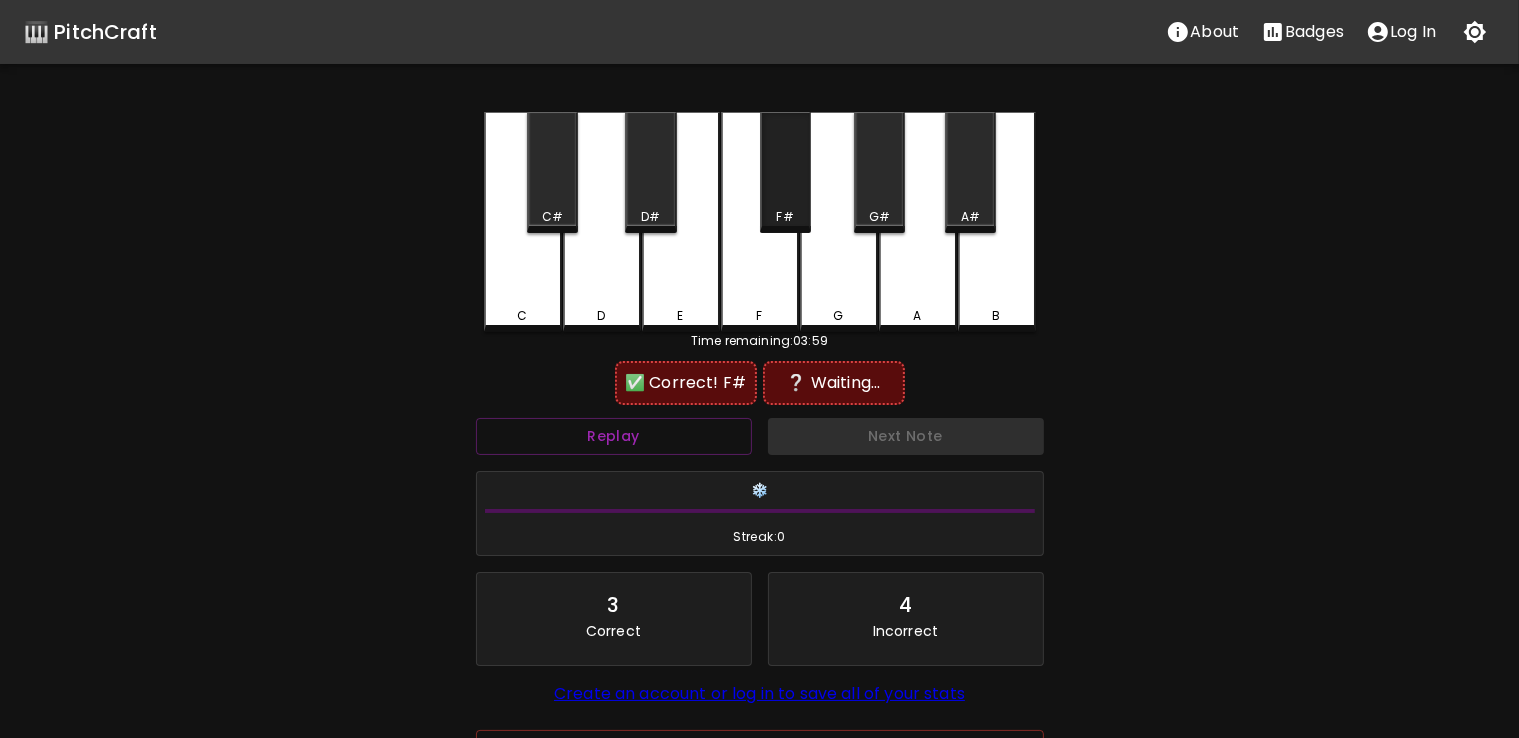 click on "F#" at bounding box center [785, 172] 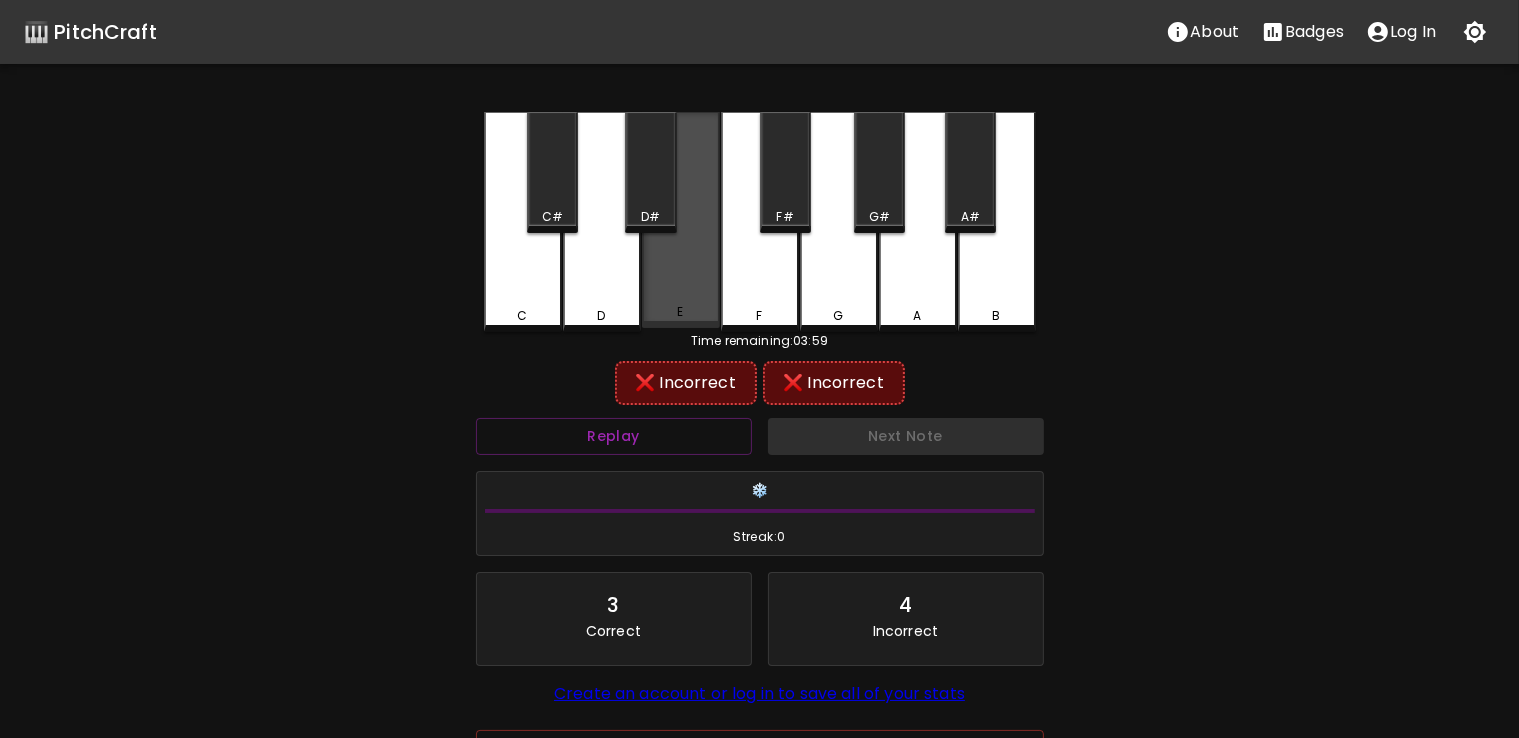 click on "E" at bounding box center (681, 220) 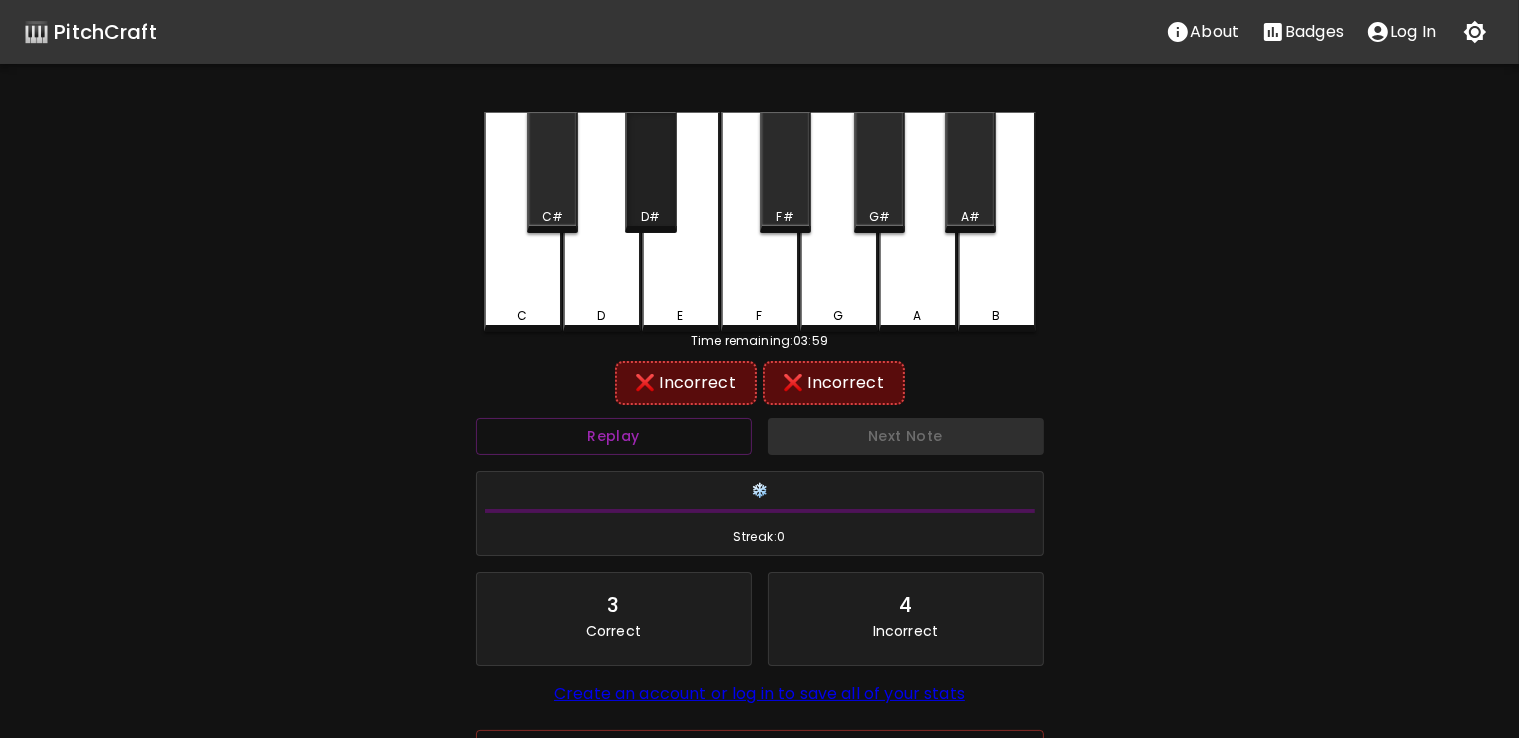click on "D#" at bounding box center [650, 217] 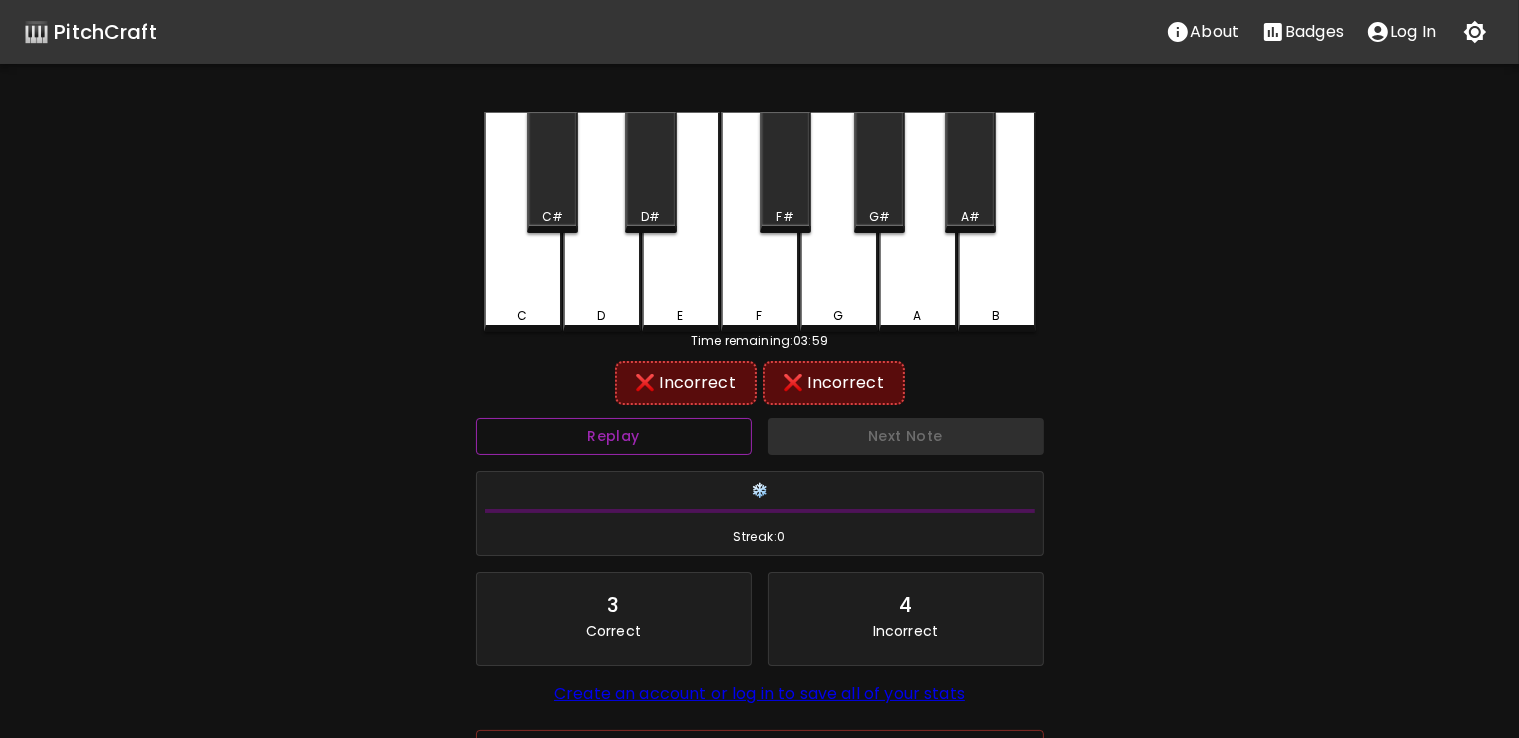 click on "Replay" at bounding box center [614, 436] 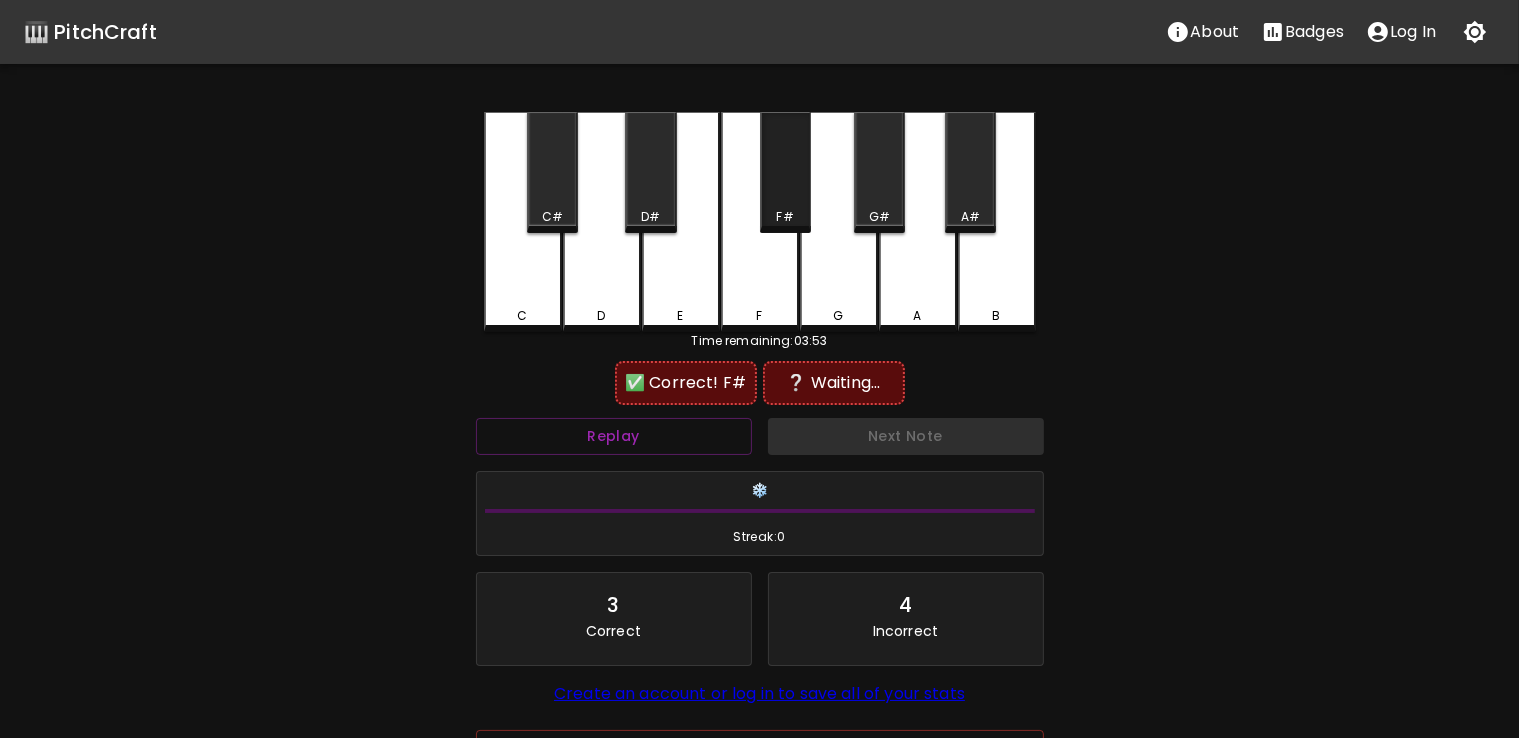 click on "F#" at bounding box center [785, 172] 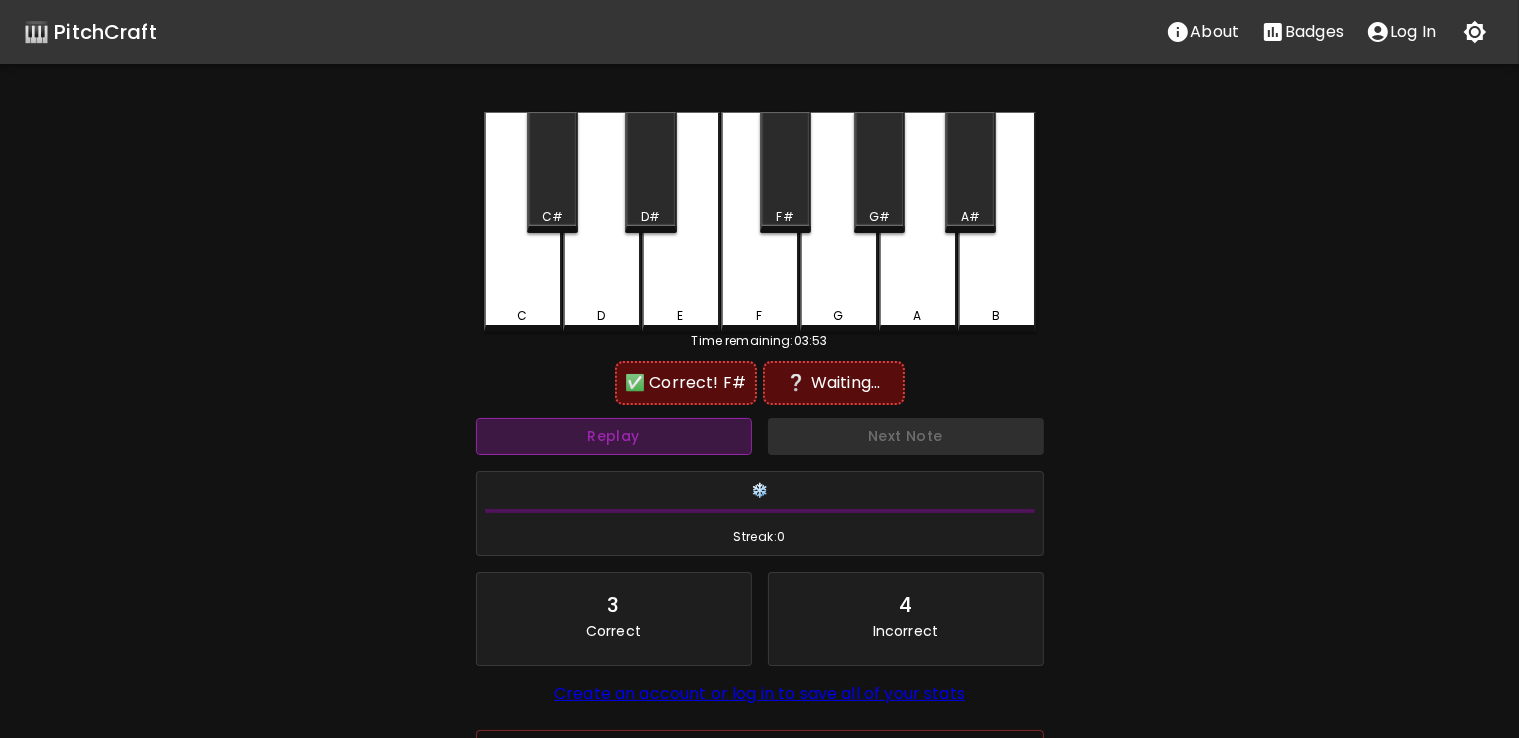 click on "Replay" at bounding box center (614, 436) 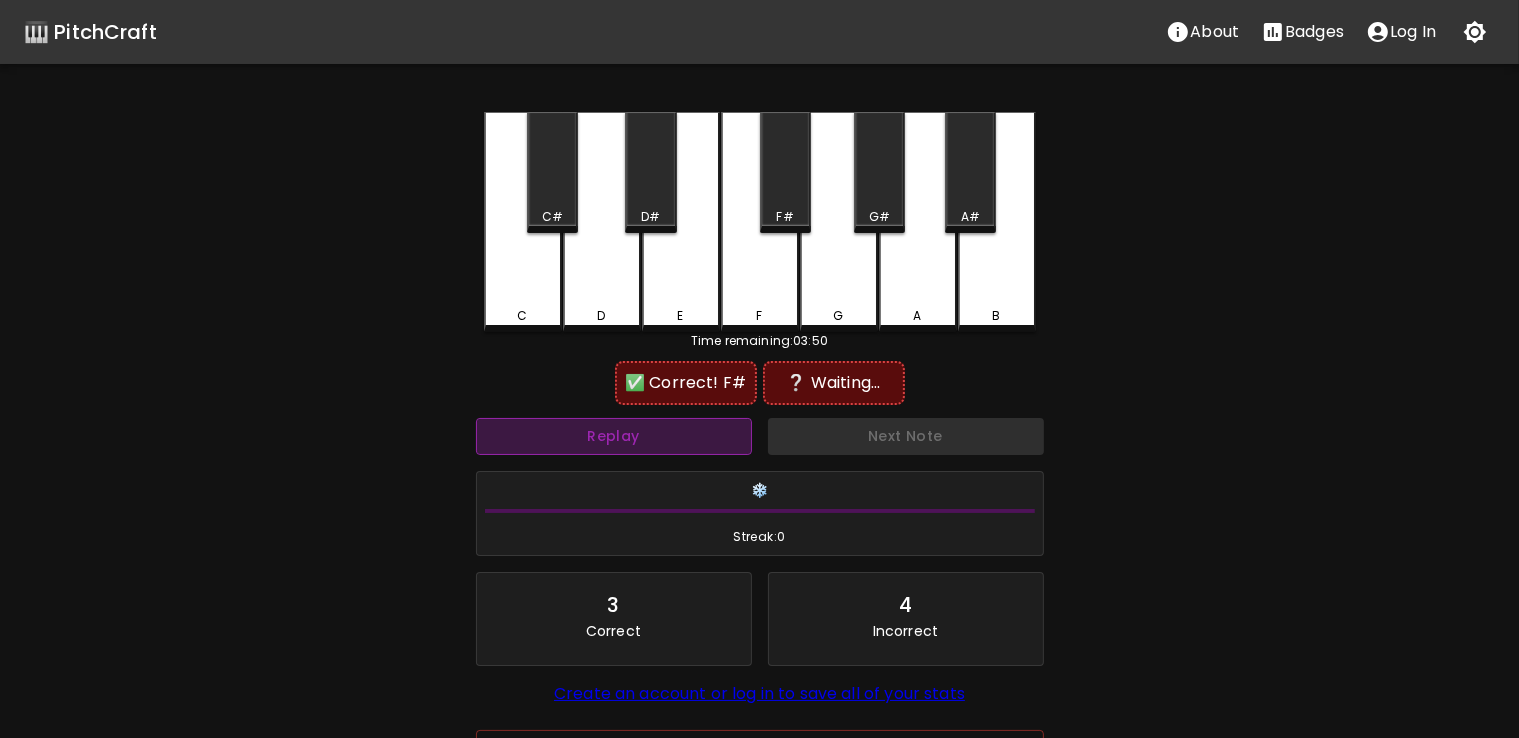 click on "Replay" at bounding box center (614, 436) 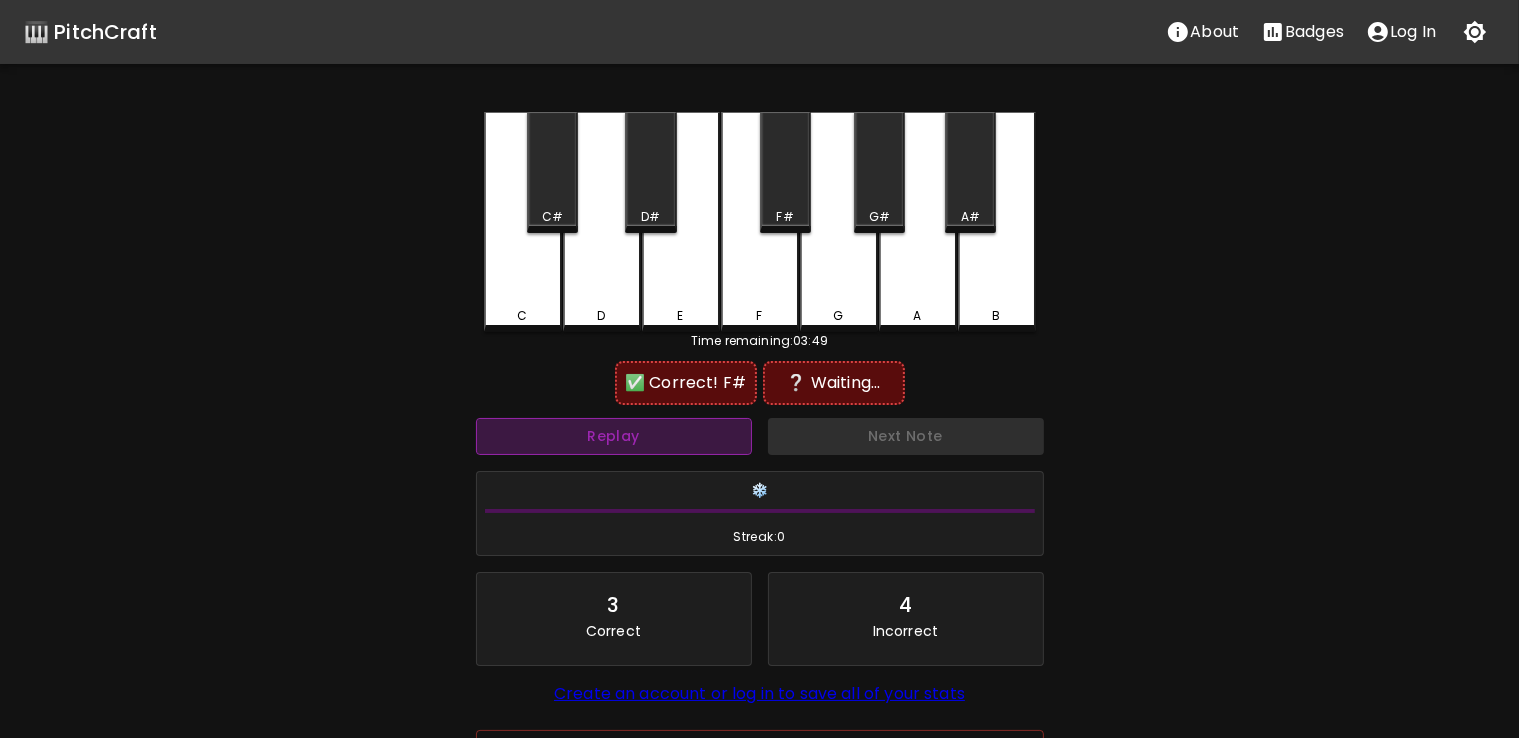 click on "Replay" at bounding box center [614, 436] 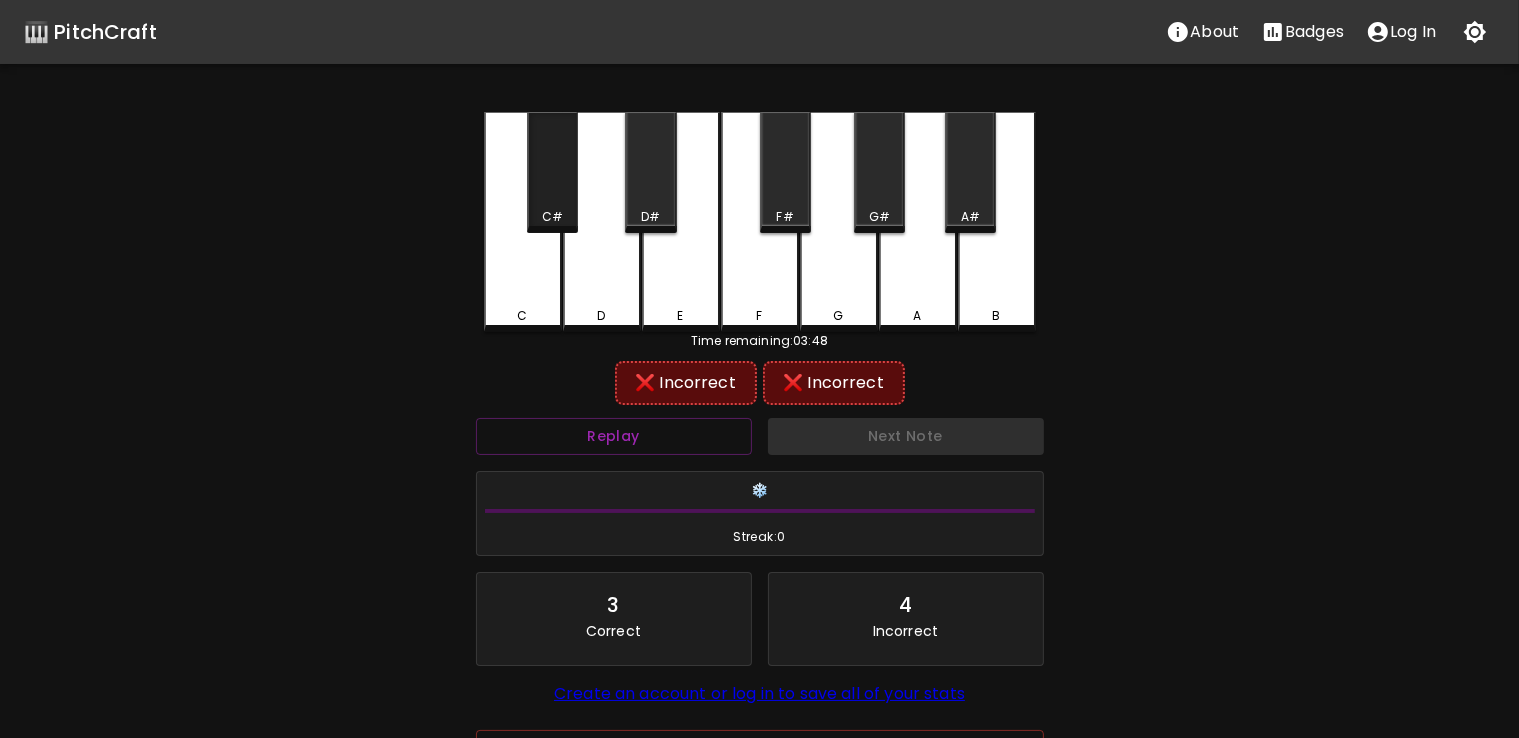 click on "C#" at bounding box center [552, 172] 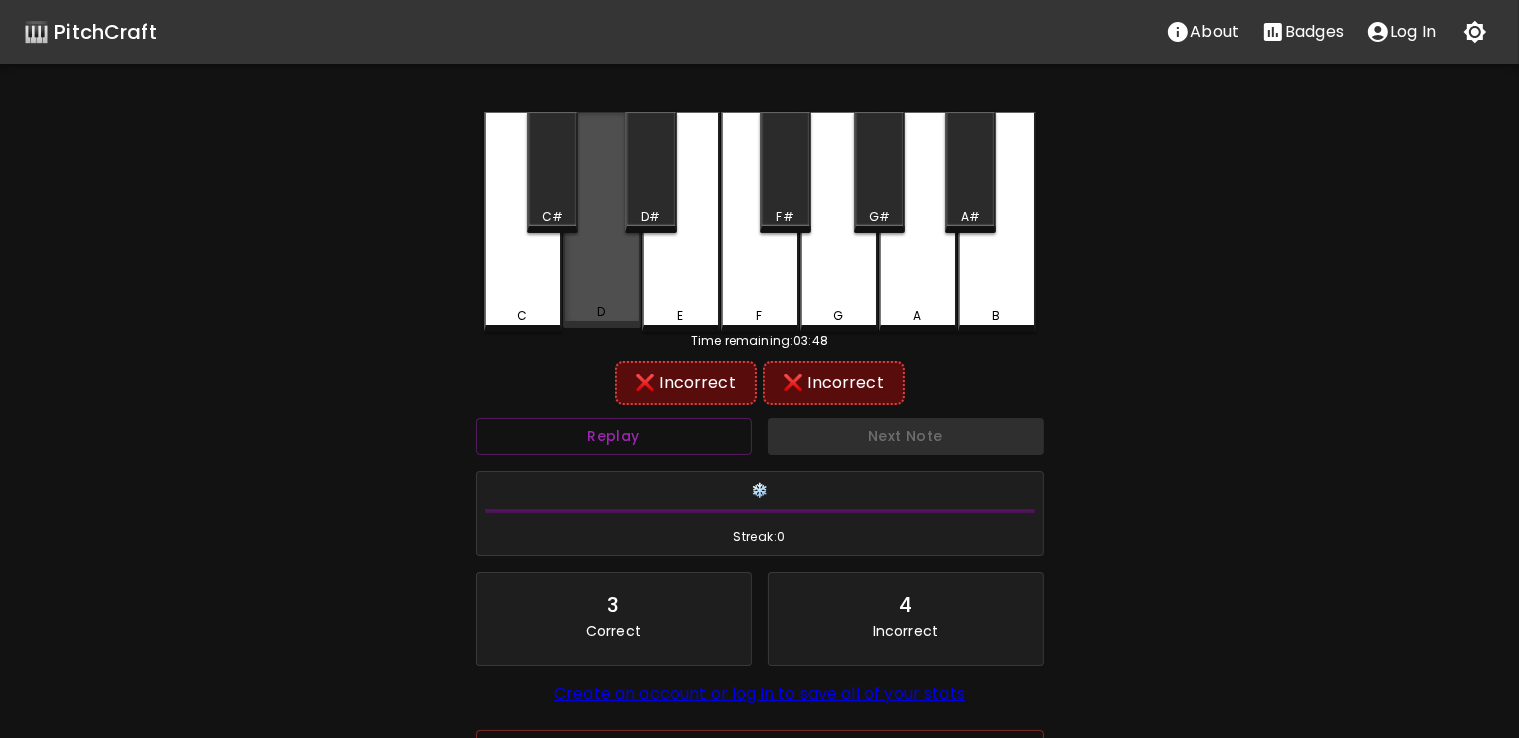 click on "D" at bounding box center [602, 220] 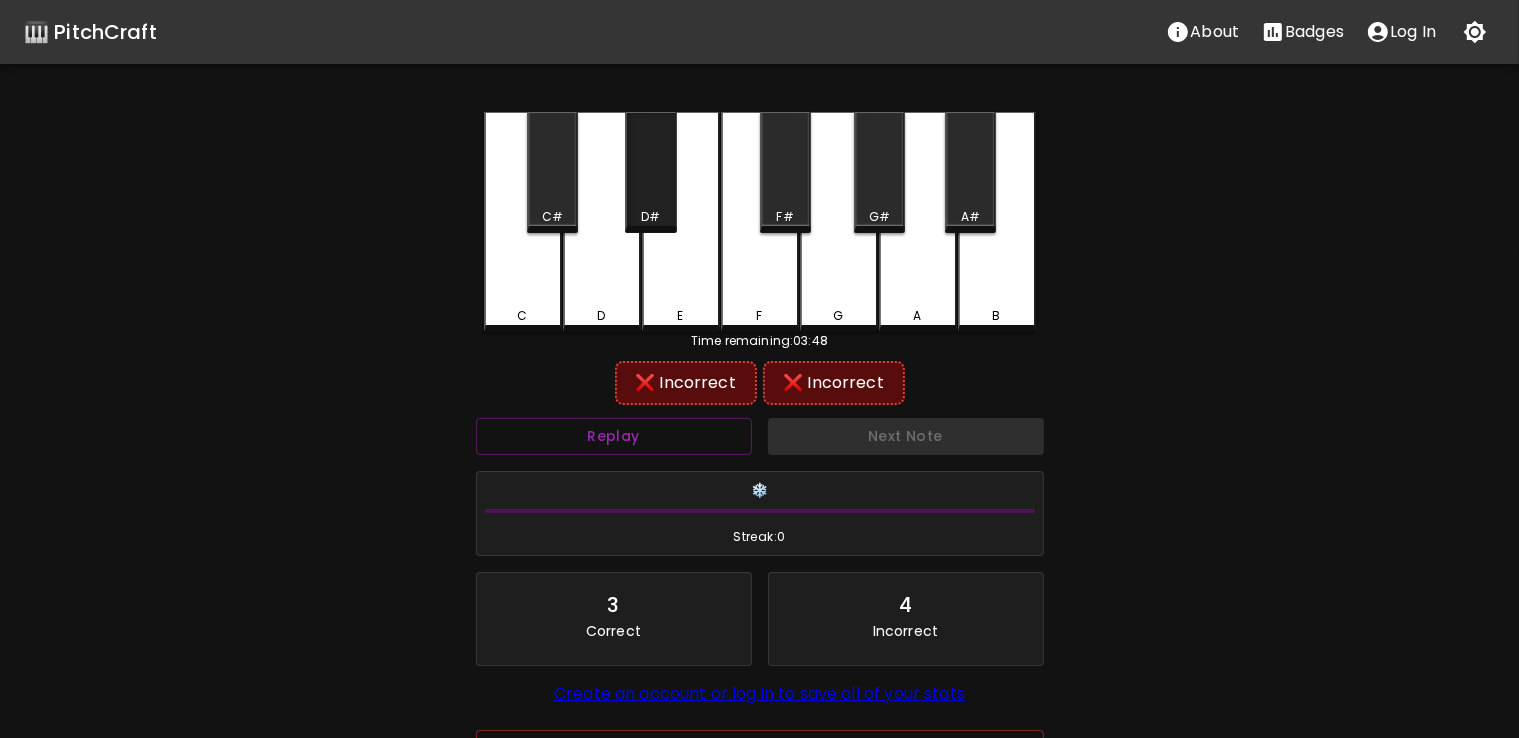 click on "D#" at bounding box center [650, 172] 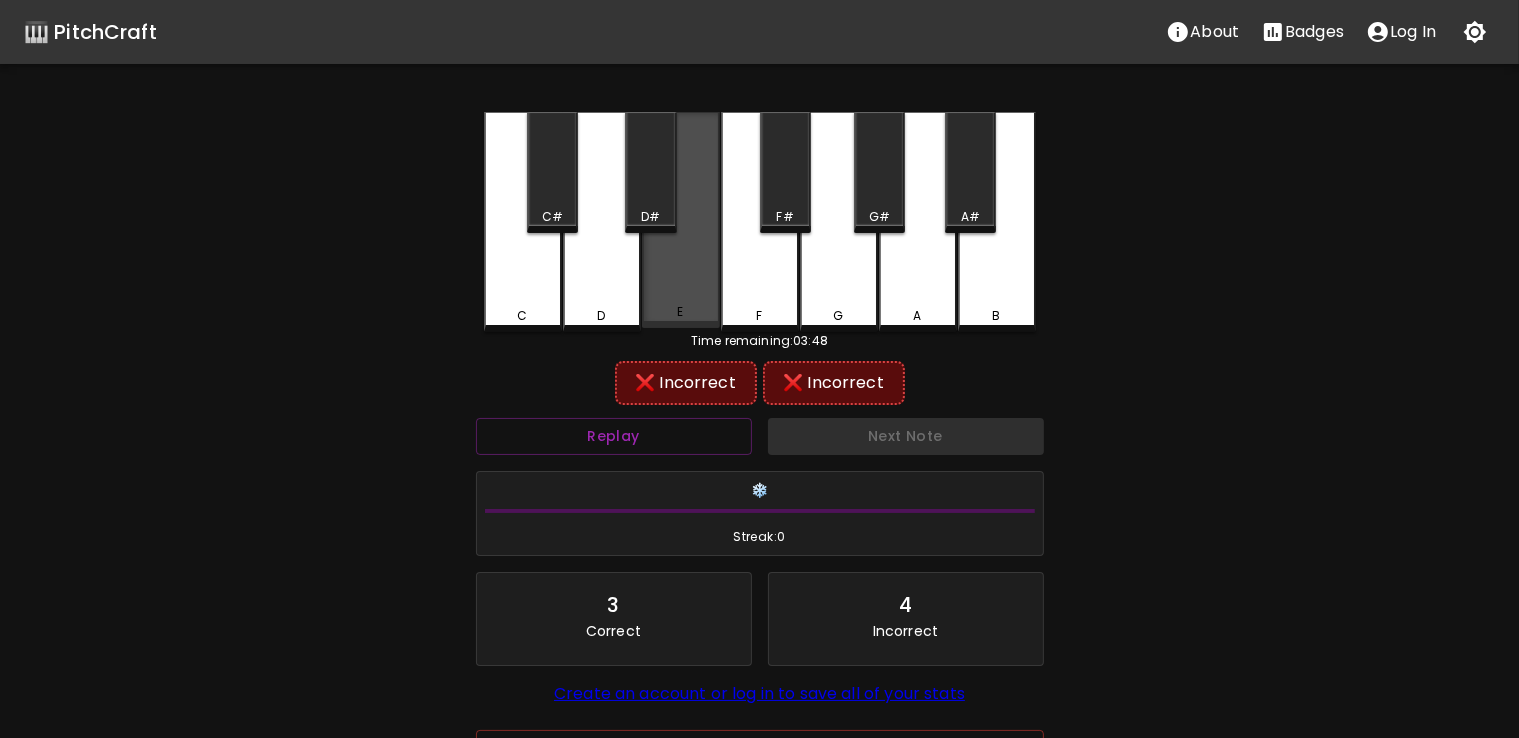 click on "E" at bounding box center [681, 220] 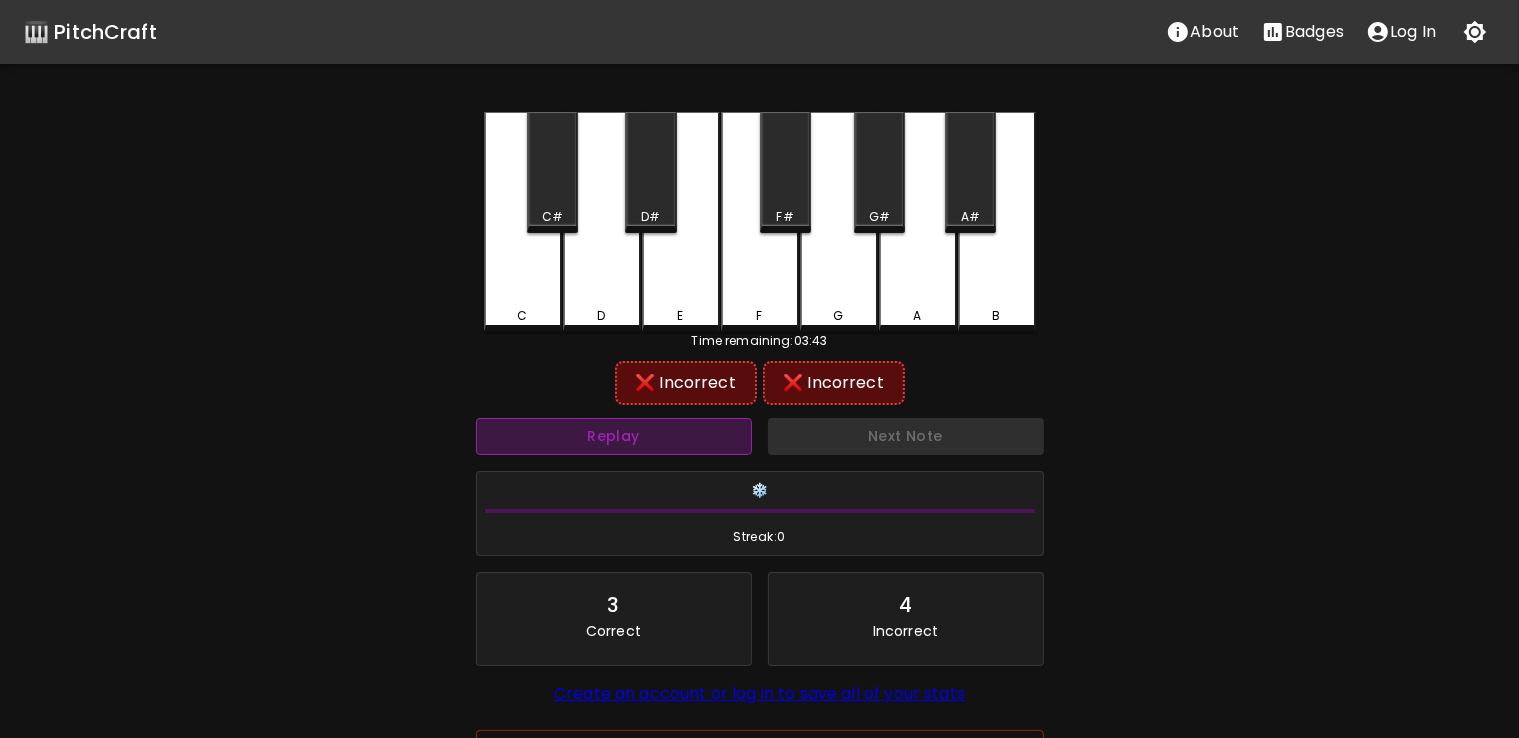 click on "Replay" at bounding box center (614, 436) 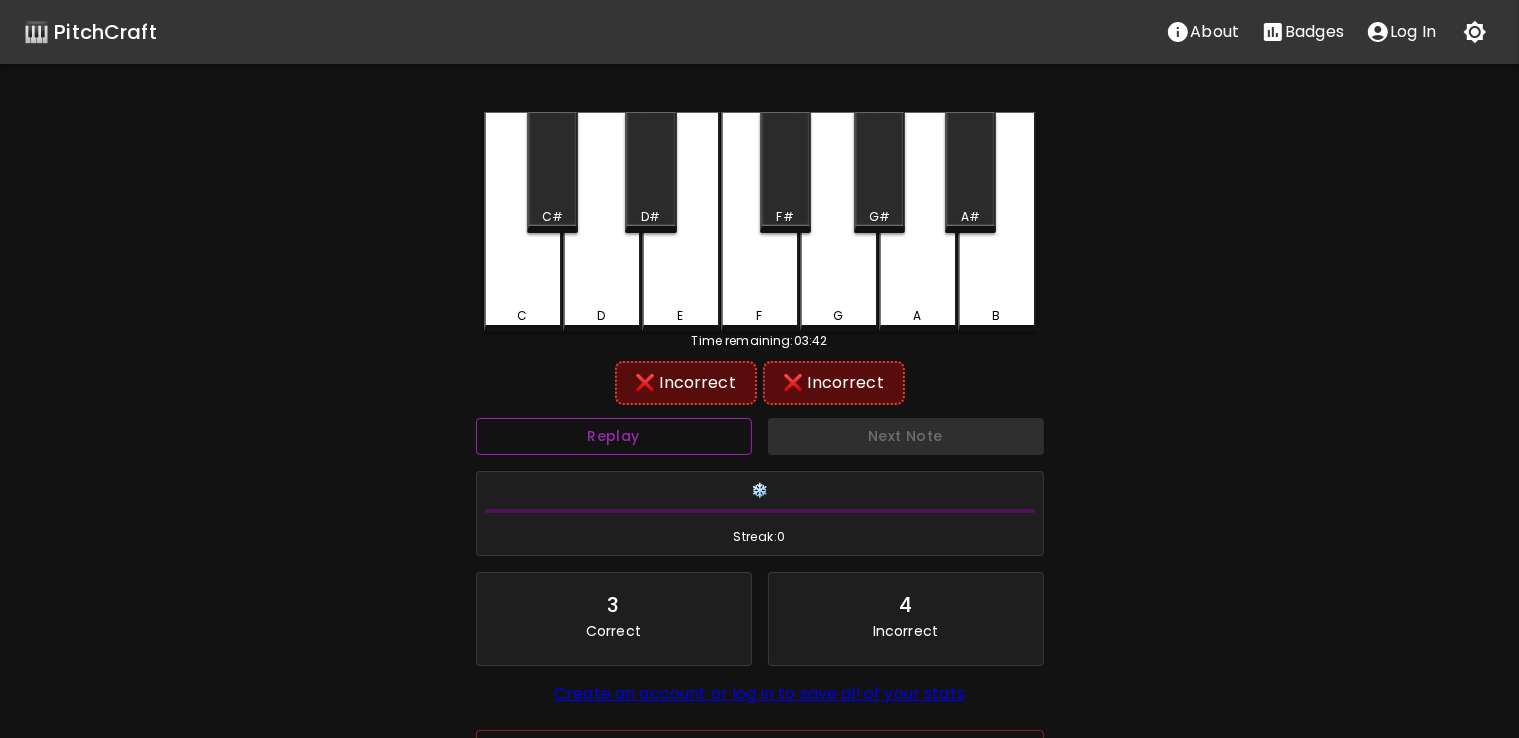 click on "Replay" at bounding box center (614, 436) 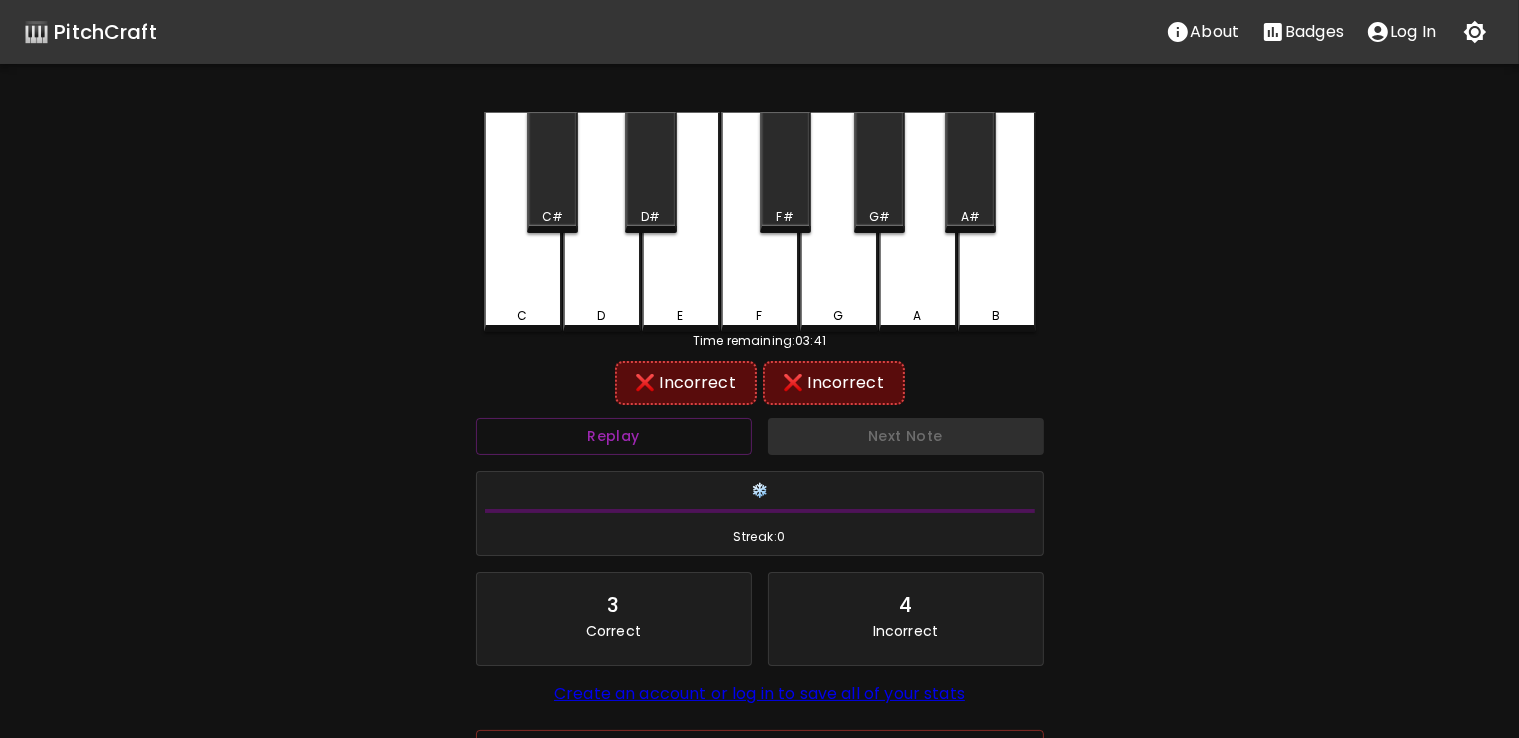 click on "B" at bounding box center [997, 222] 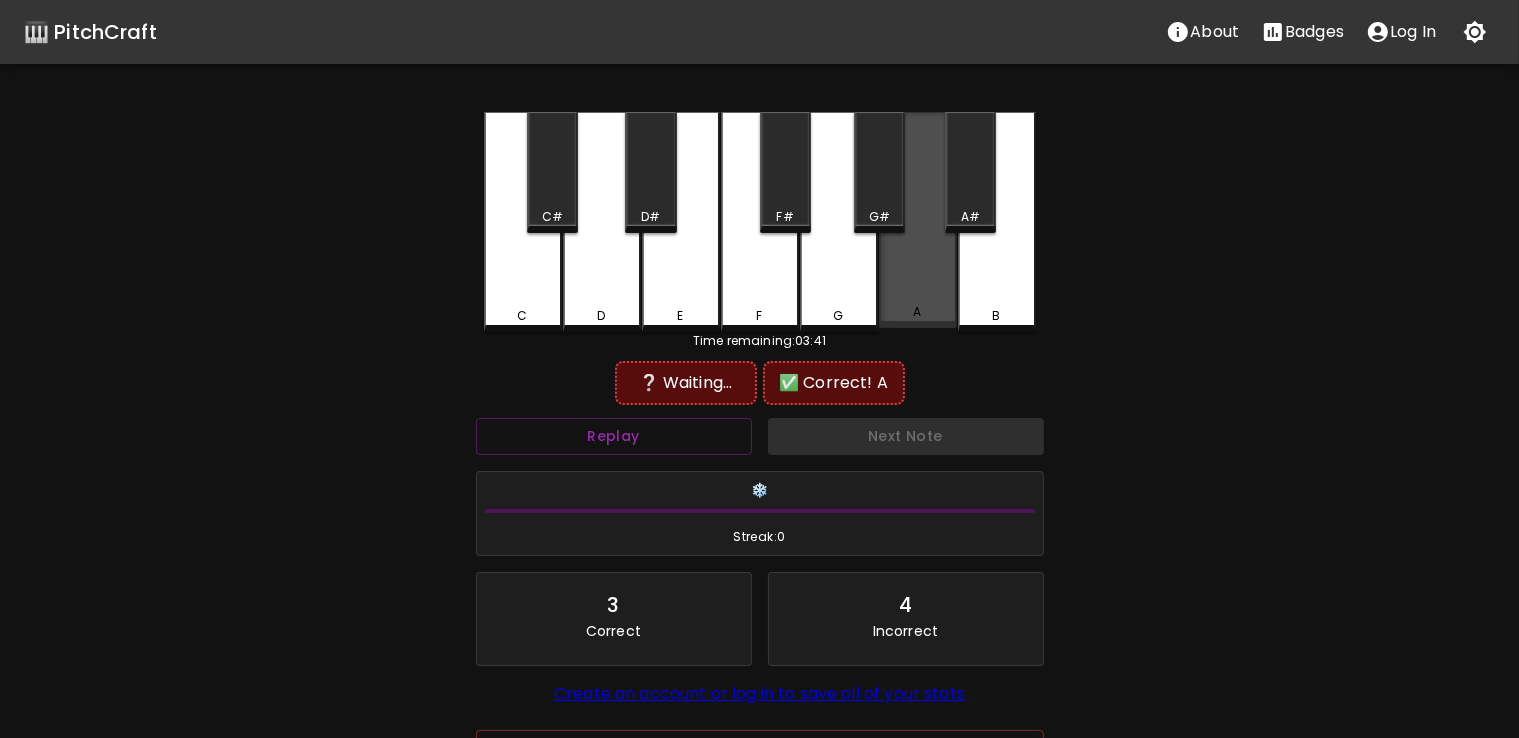 click on "A" at bounding box center [918, 220] 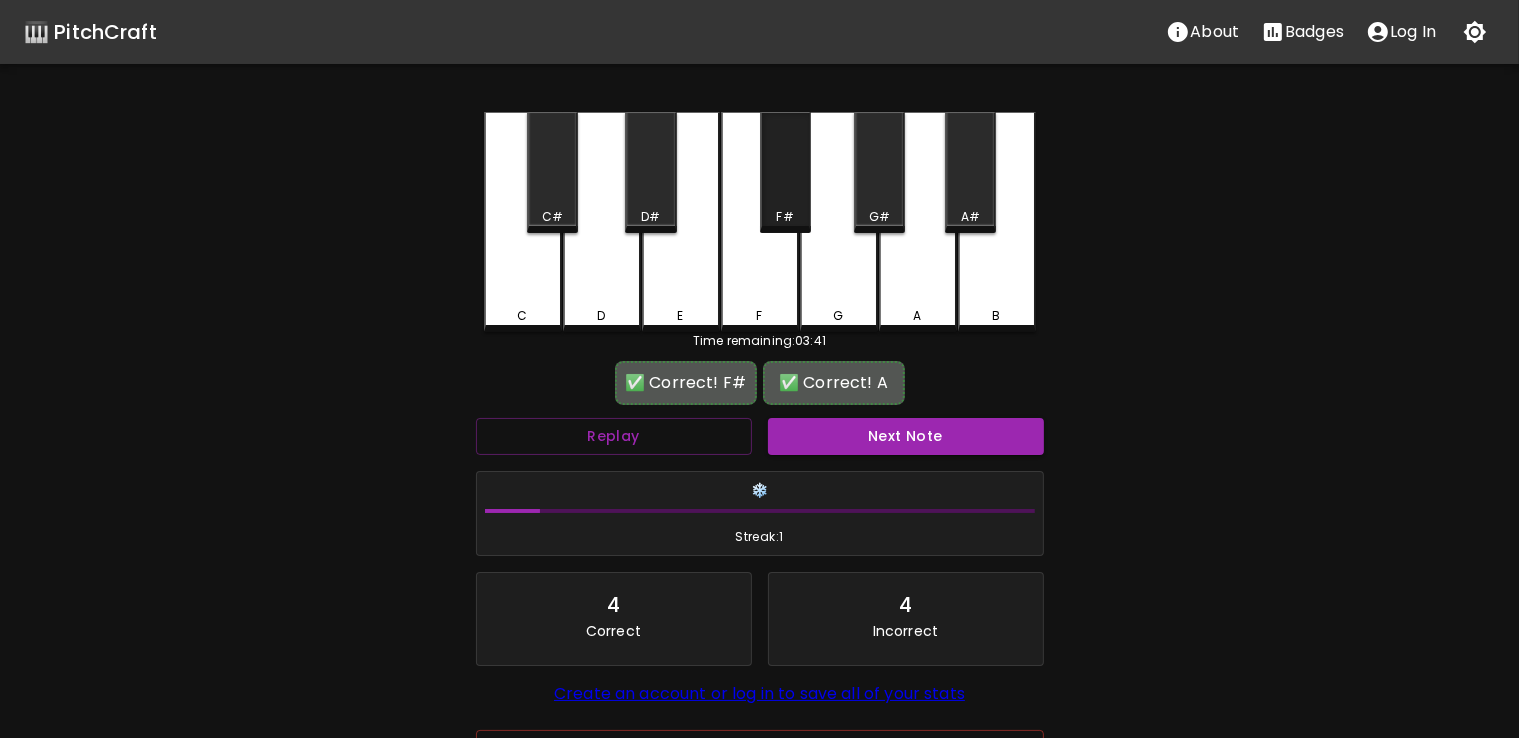 click on "F#" at bounding box center [785, 172] 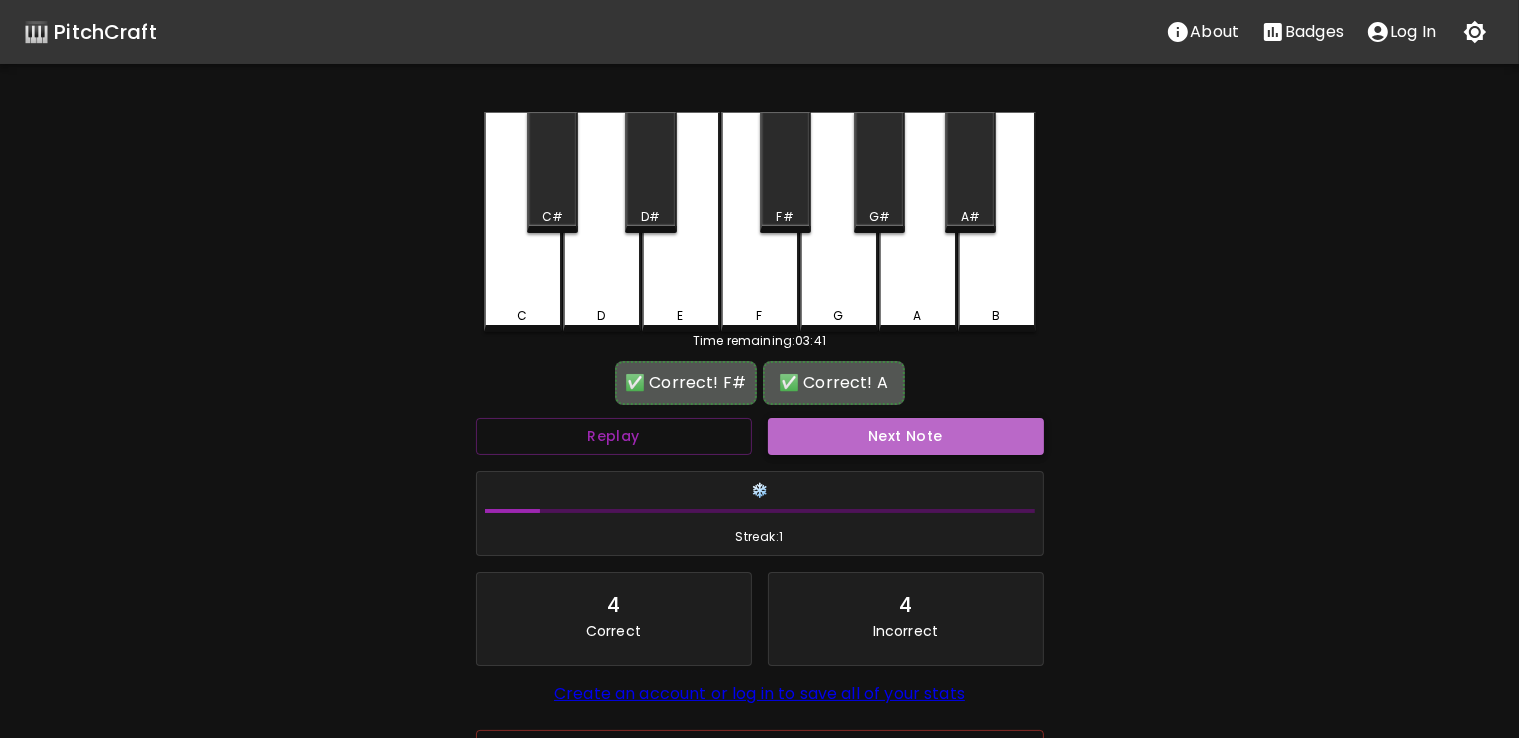 click on "Next Note" at bounding box center [906, 436] 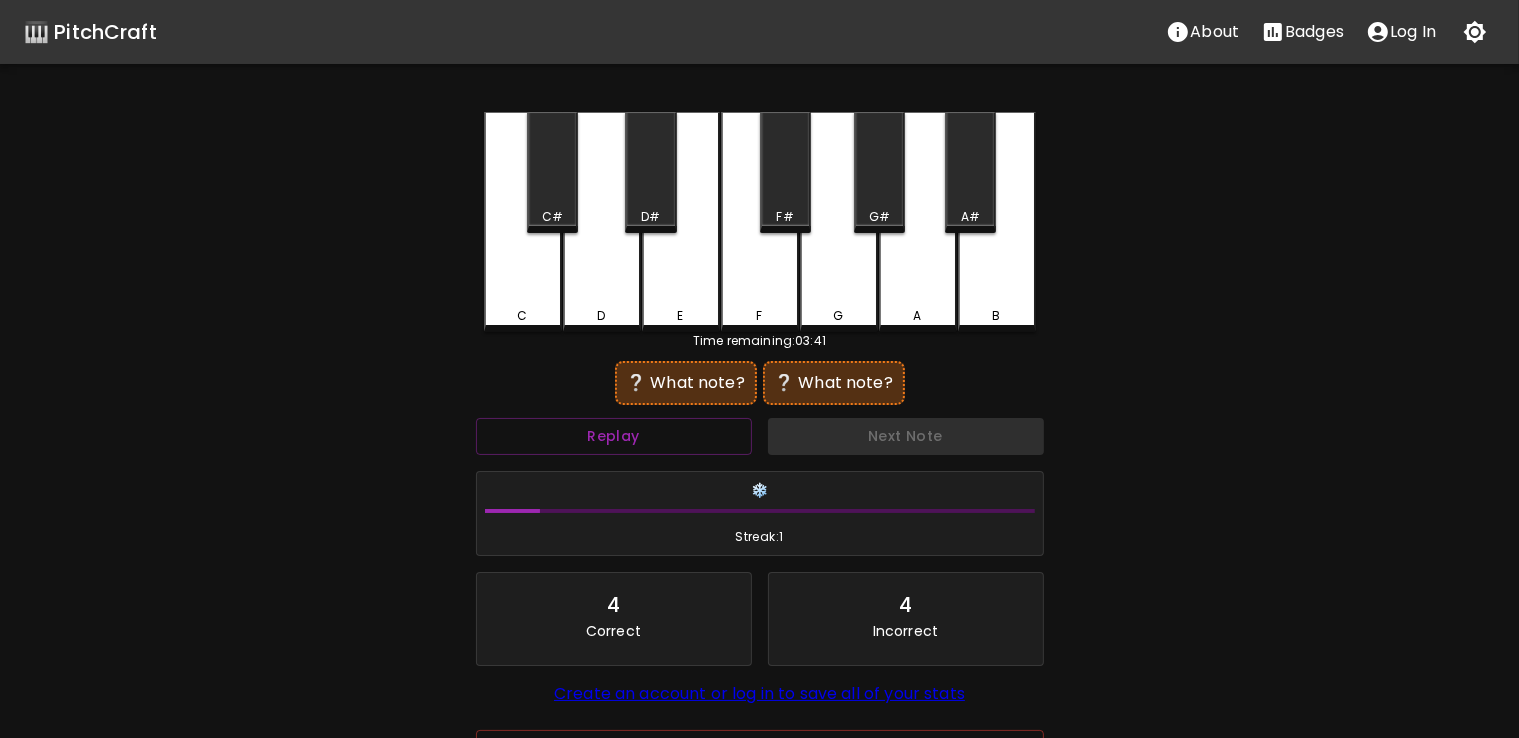 click on "A#" at bounding box center (970, 217) 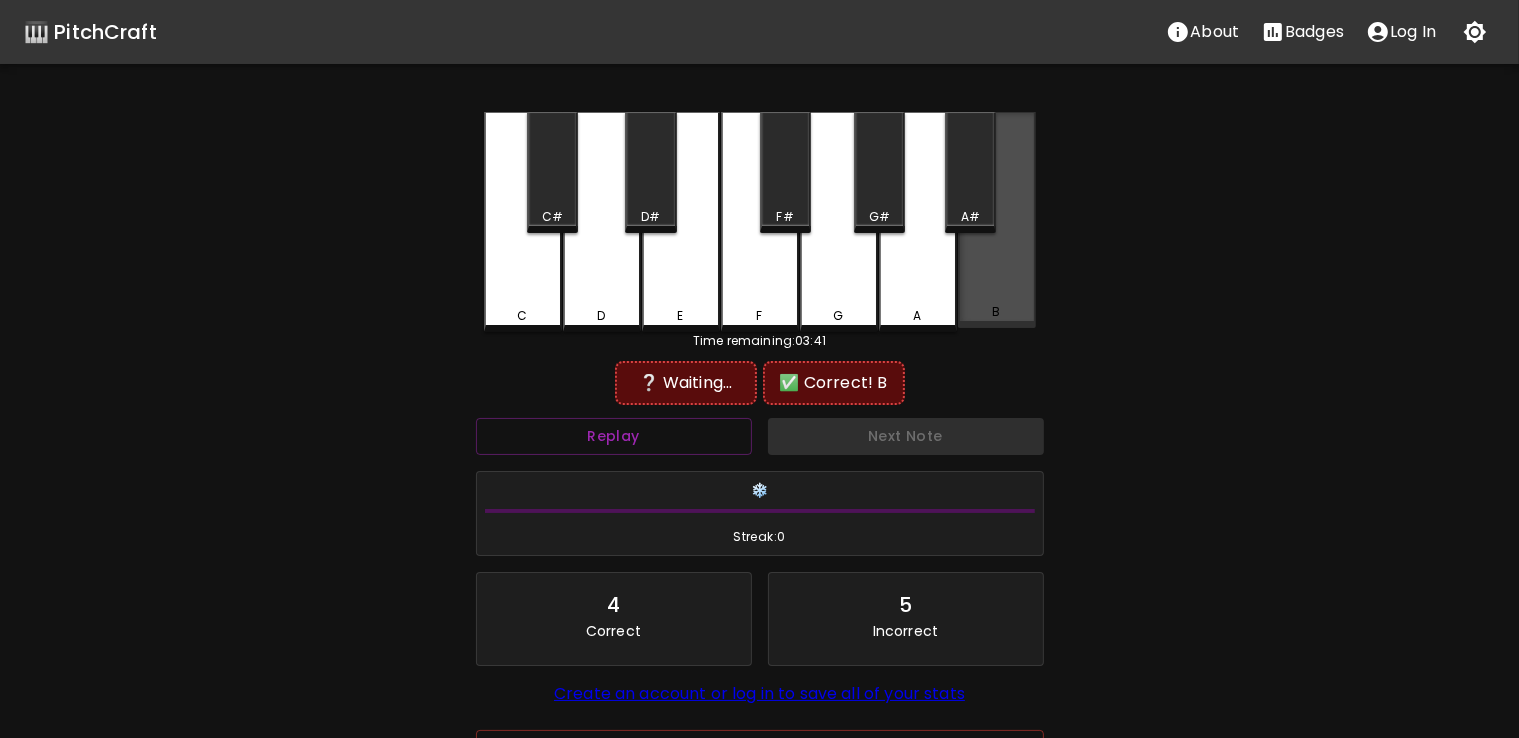 click on "B" at bounding box center (997, 220) 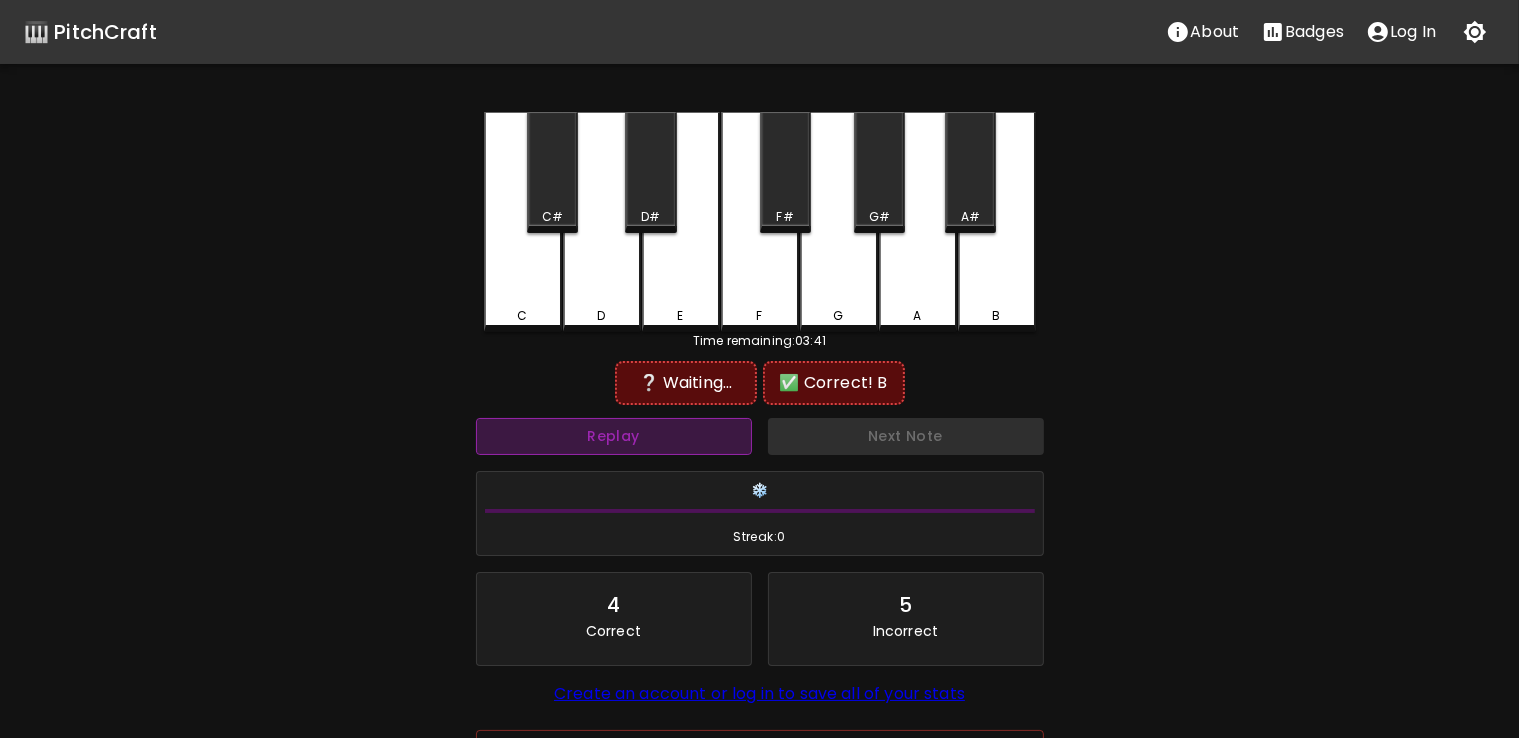 click on "Replay" at bounding box center (614, 436) 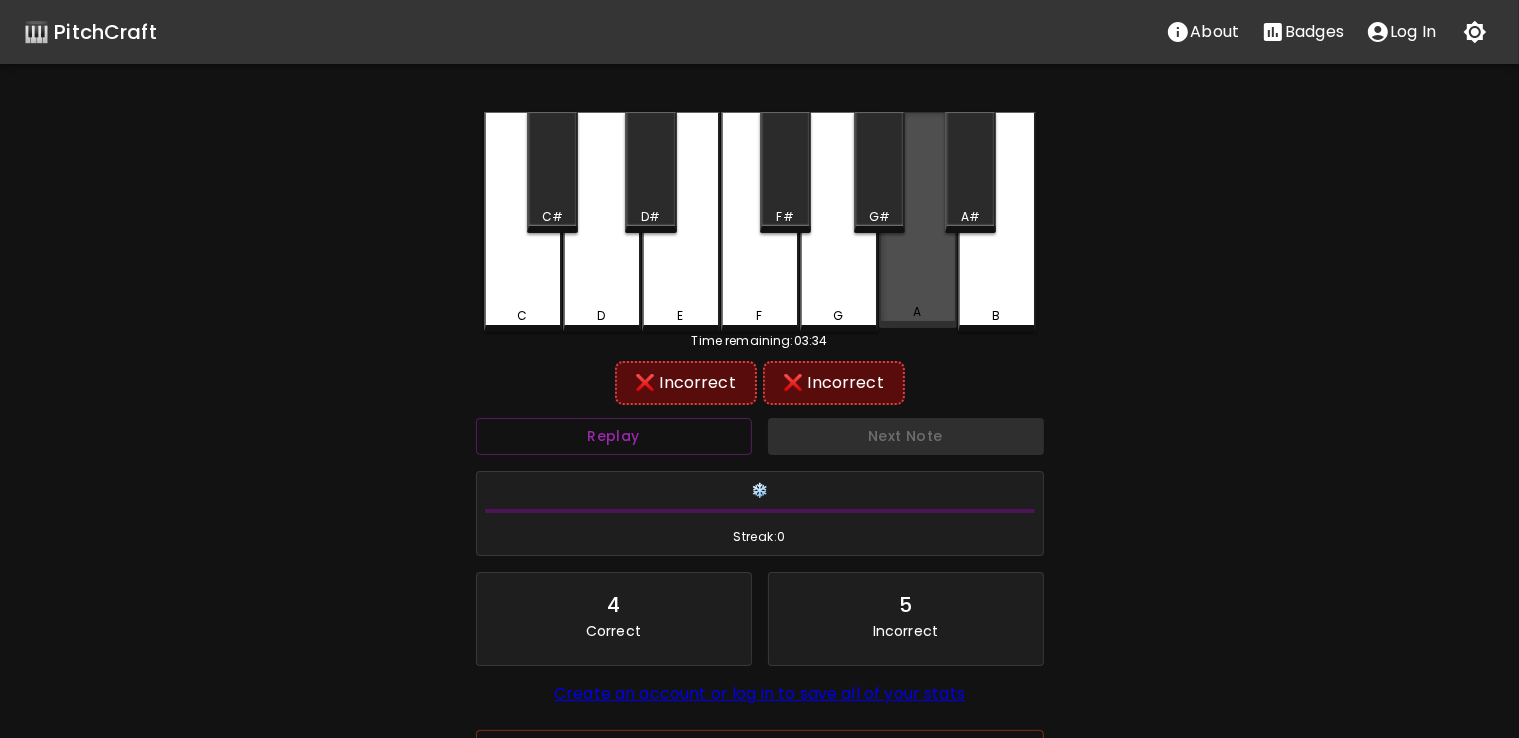 click on "A" at bounding box center [918, 220] 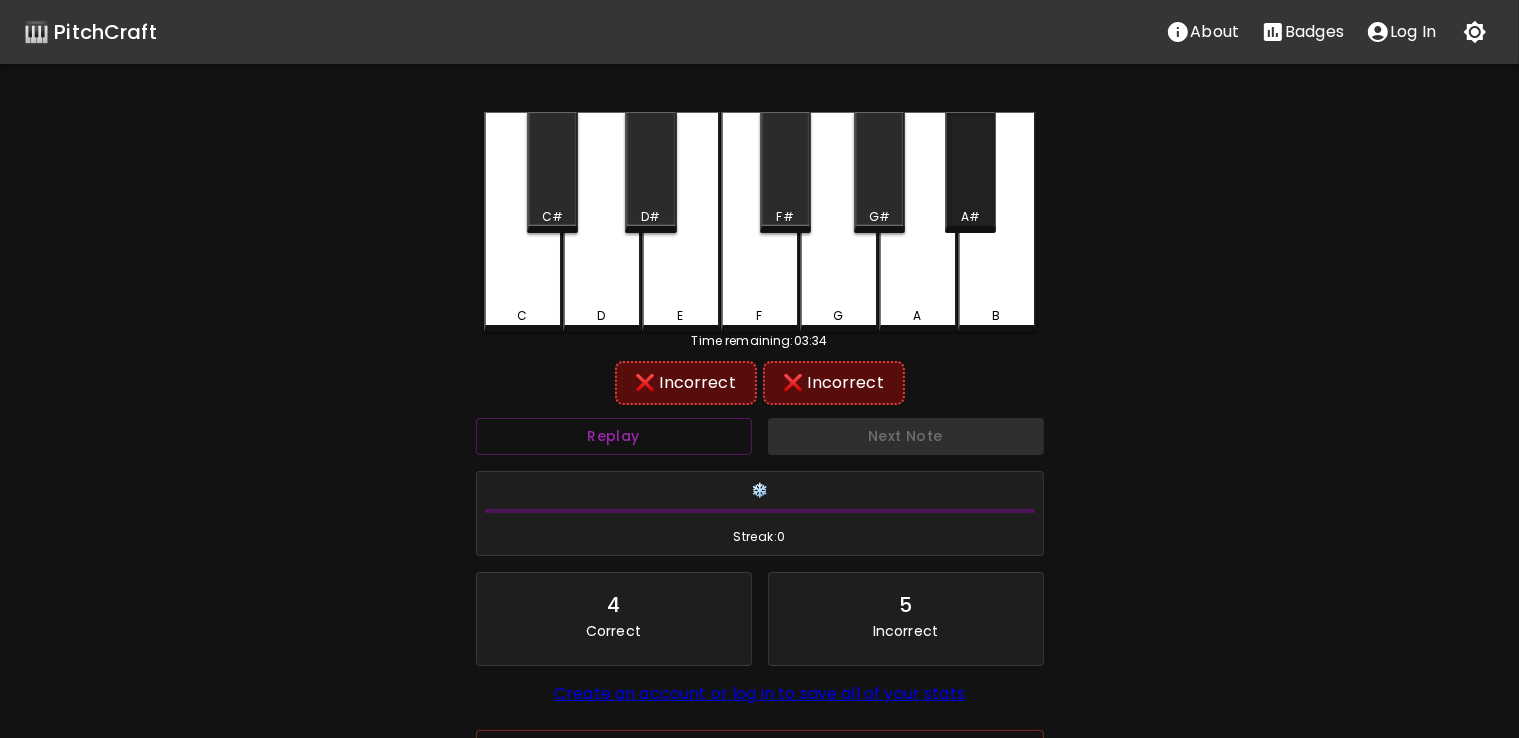 click on "A#" at bounding box center (970, 172) 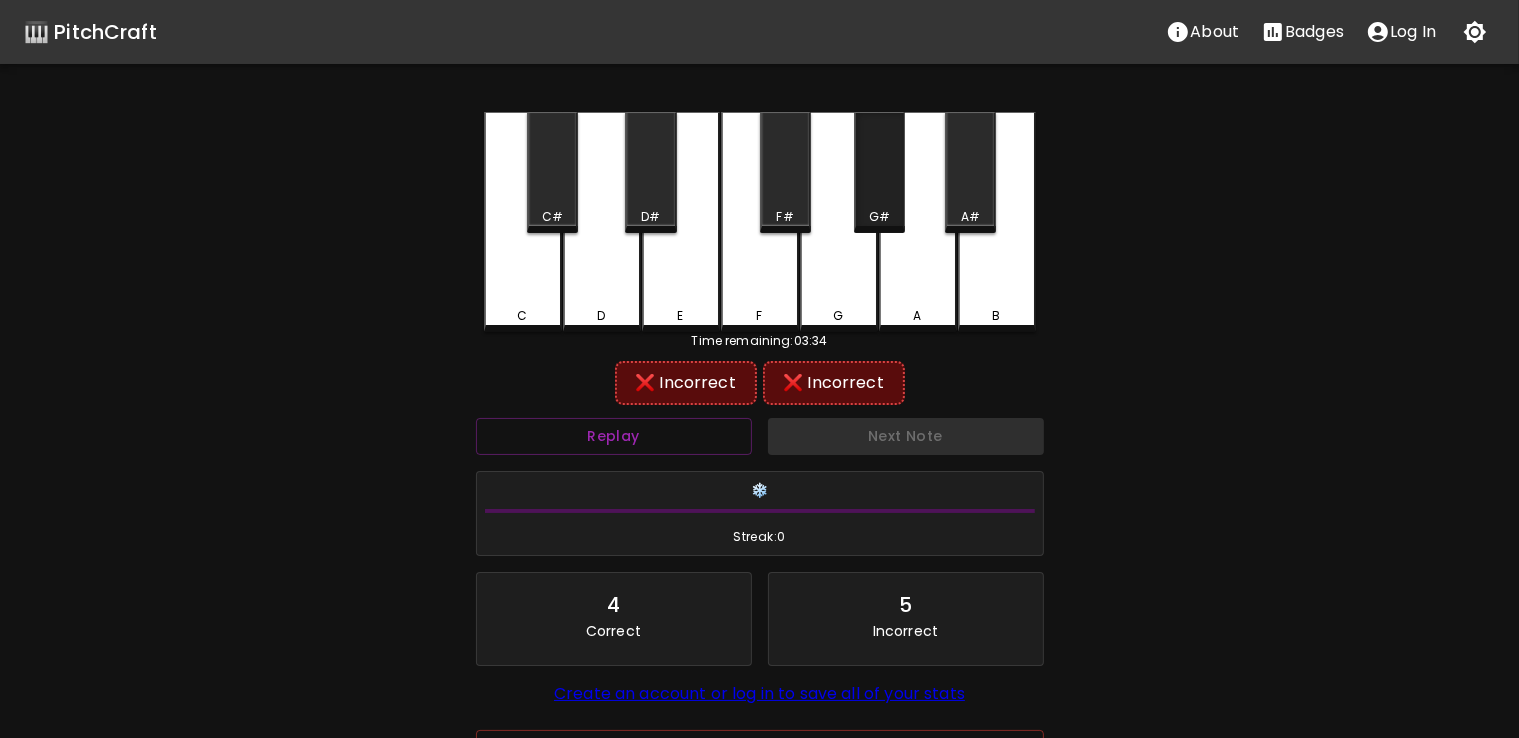 click on "G#" at bounding box center (879, 172) 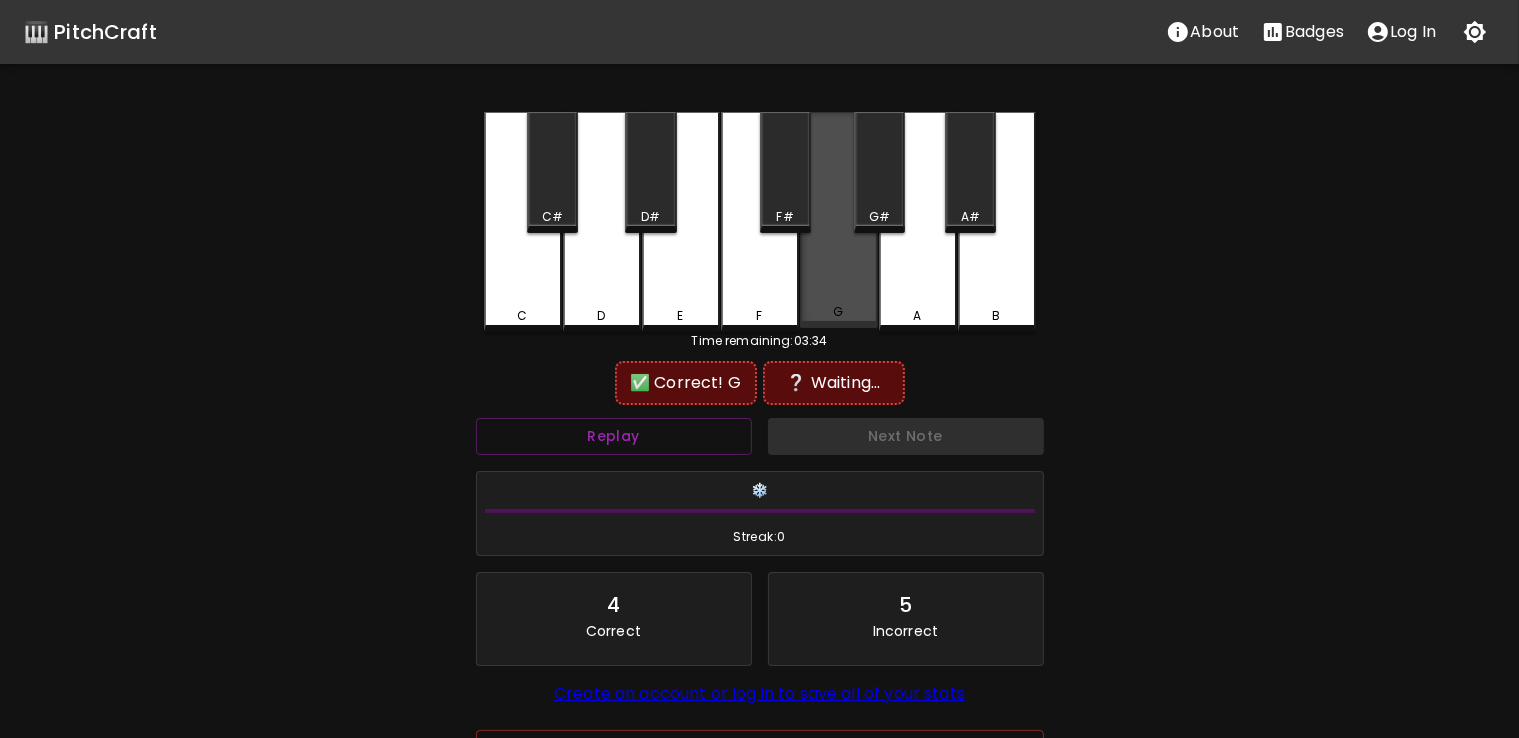 click on "G" at bounding box center (839, 220) 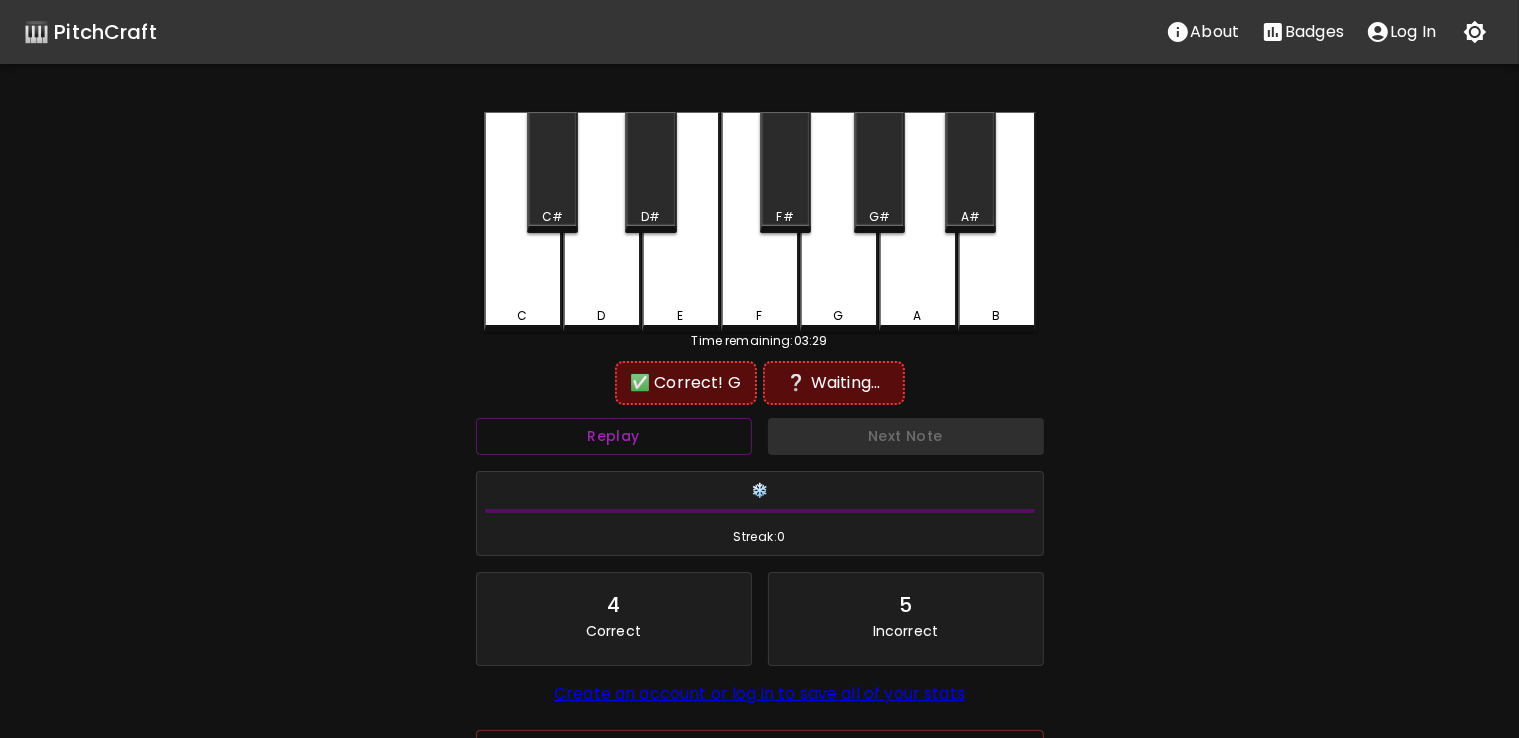 scroll, scrollTop: 143, scrollLeft: 0, axis: vertical 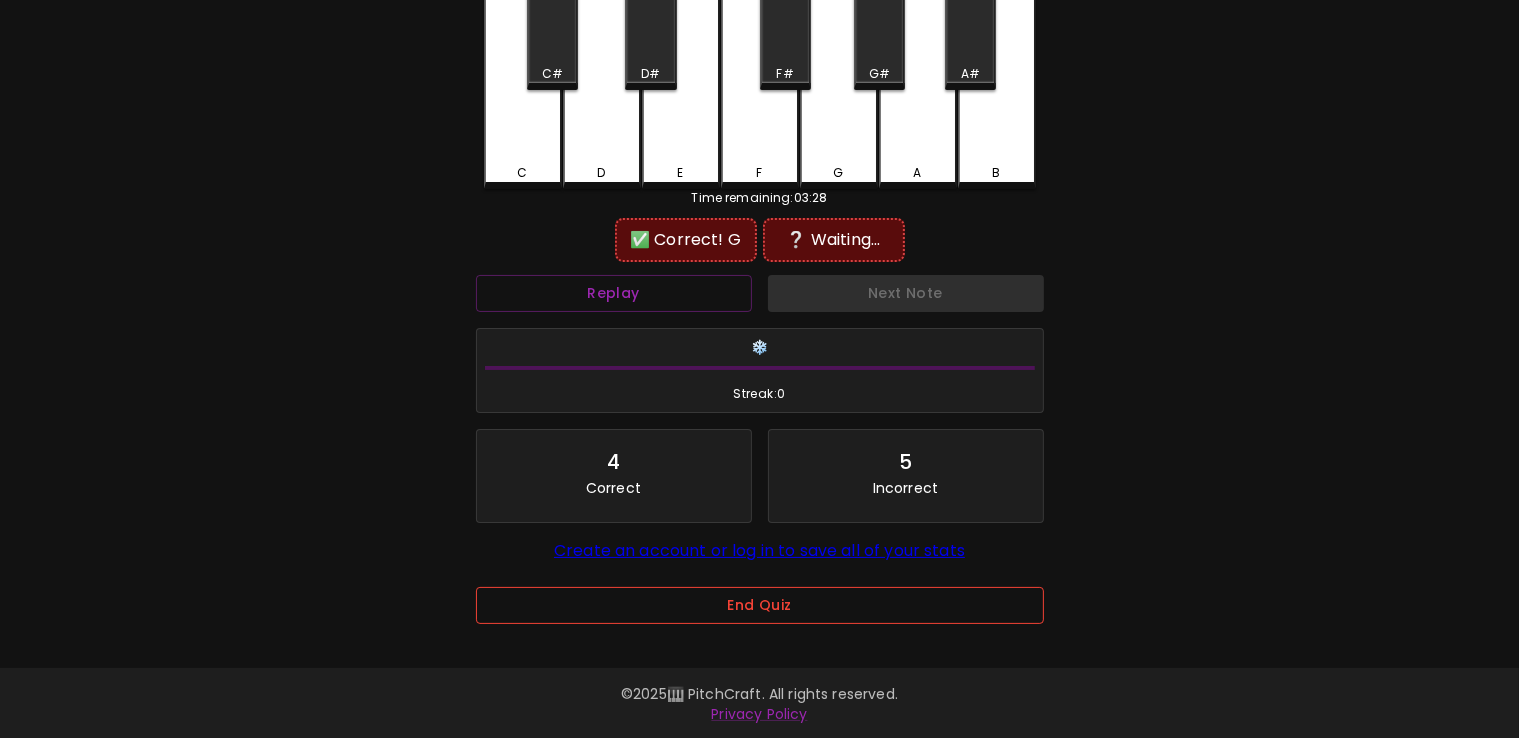 drag, startPoint x: 842, startPoint y: 628, endPoint x: 831, endPoint y: 602, distance: 28.231188 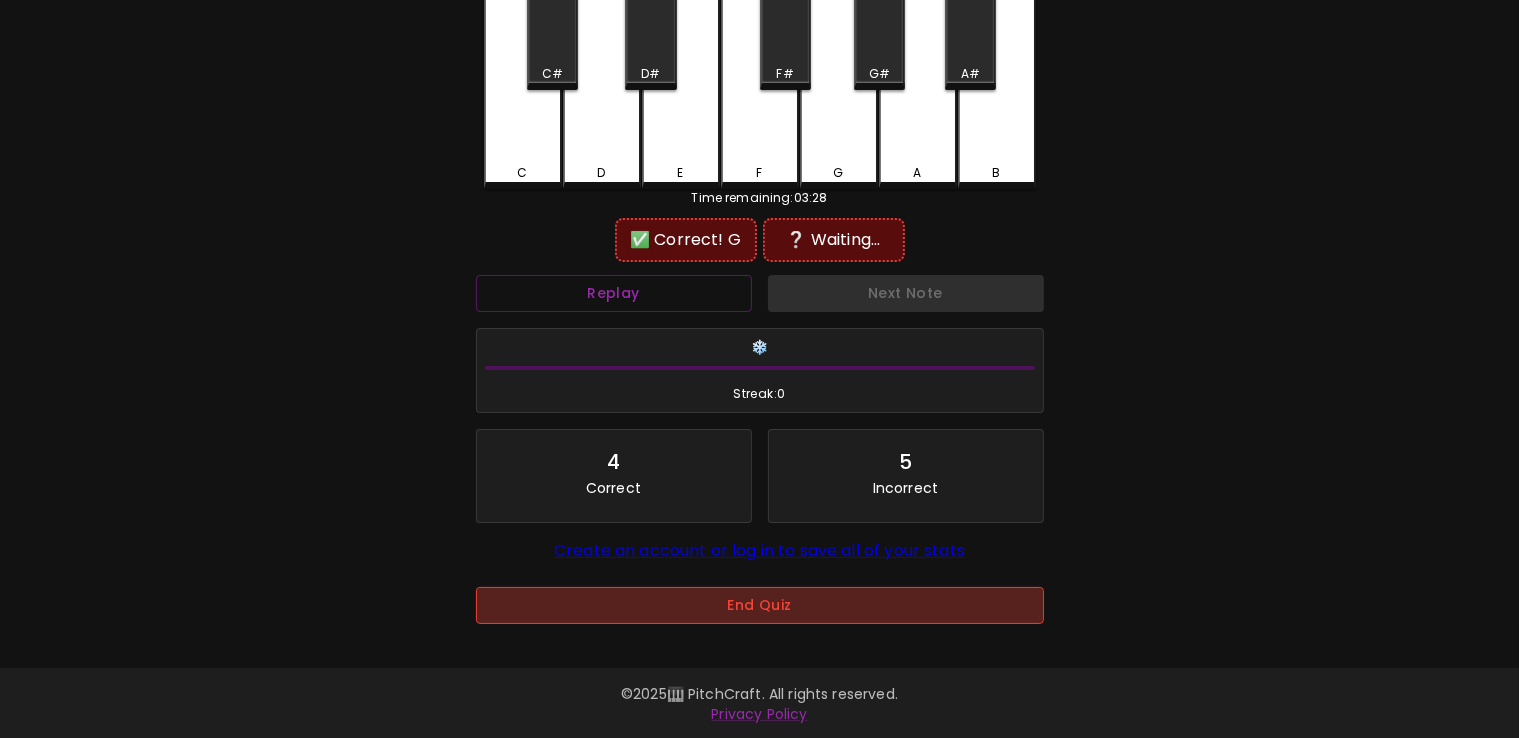 click on "End Quiz" at bounding box center (760, 605) 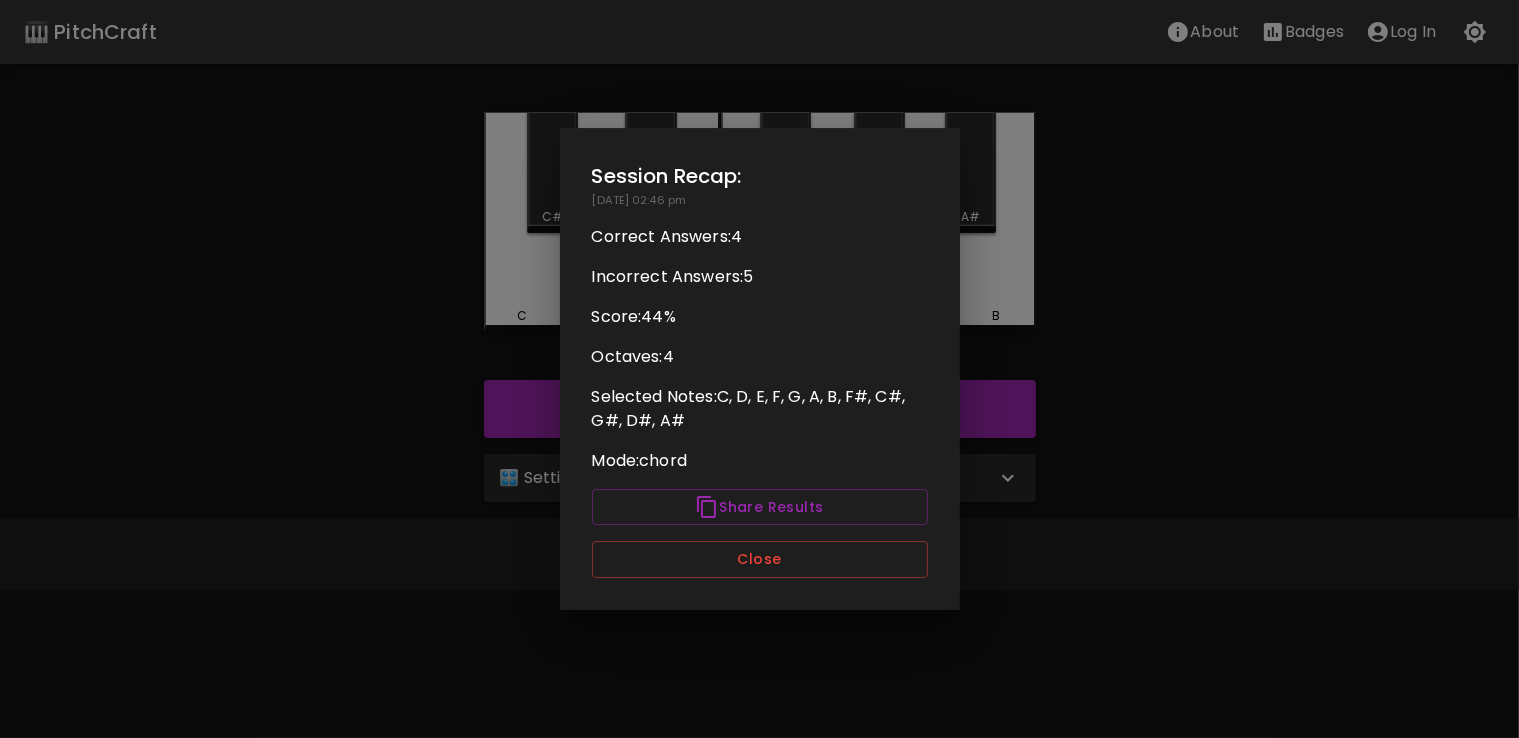 scroll, scrollTop: 0, scrollLeft: 0, axis: both 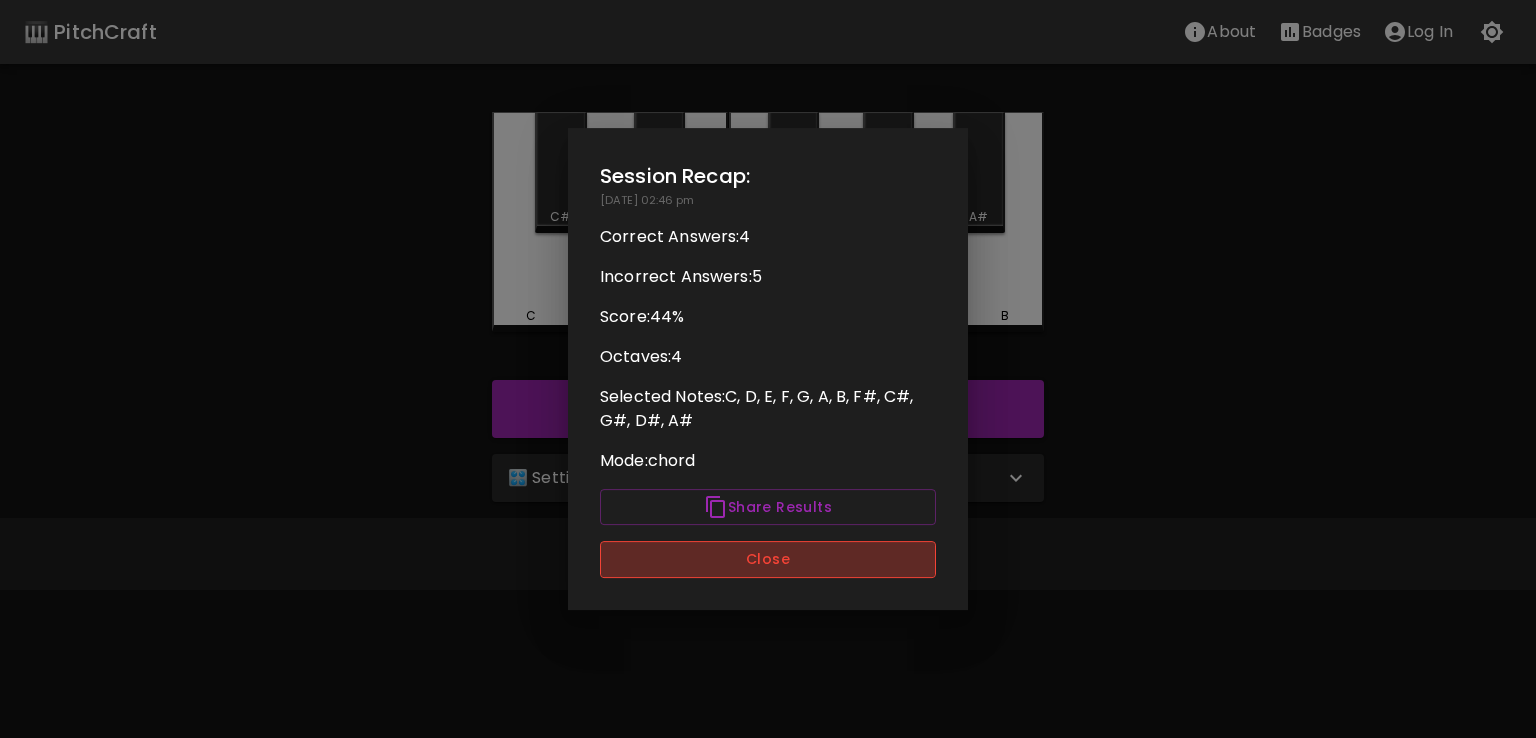 click on "Close" at bounding box center (768, 559) 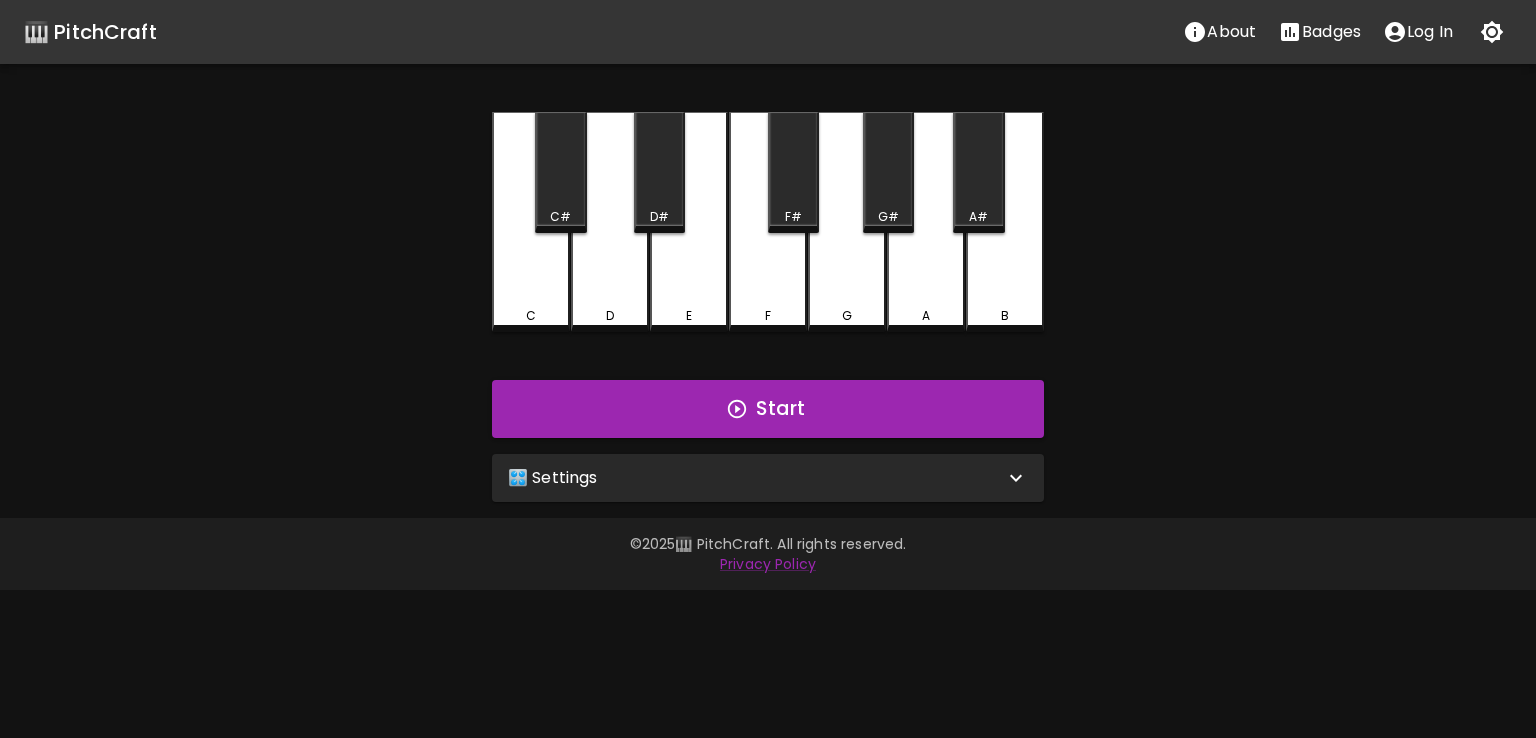 click on "🎛️ Settings" at bounding box center [756, 478] 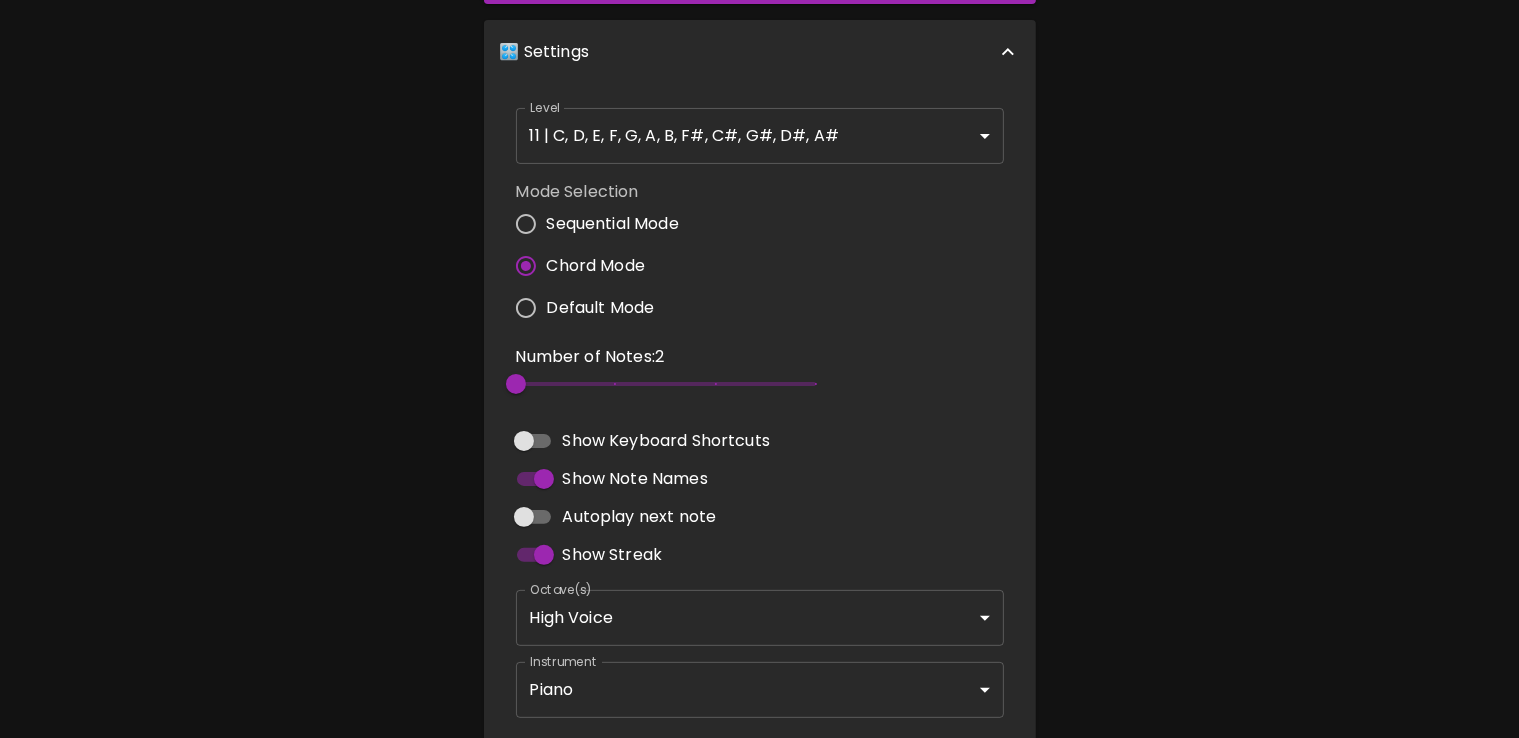 scroll, scrollTop: 533, scrollLeft: 0, axis: vertical 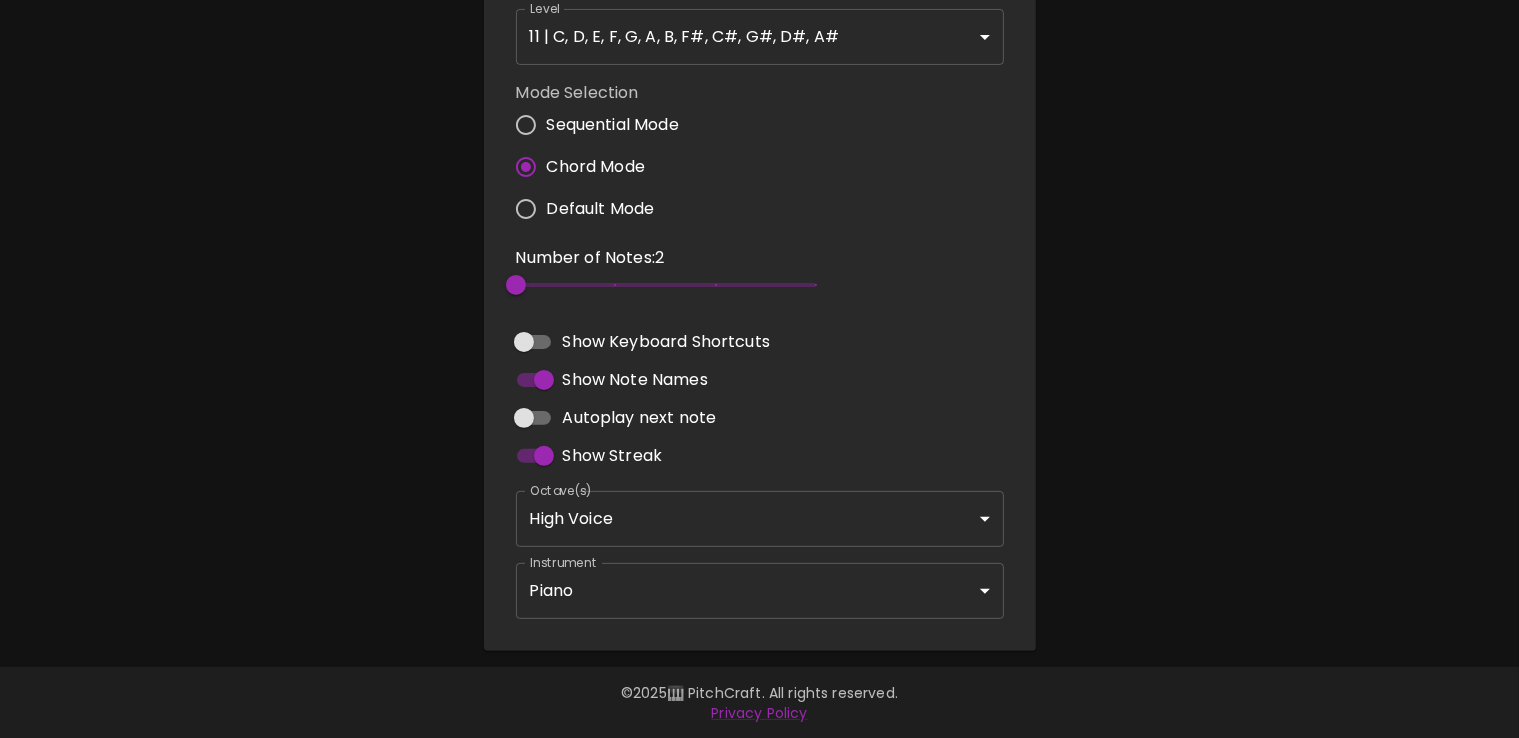 click on "Sequential Mode" at bounding box center (613, 125) 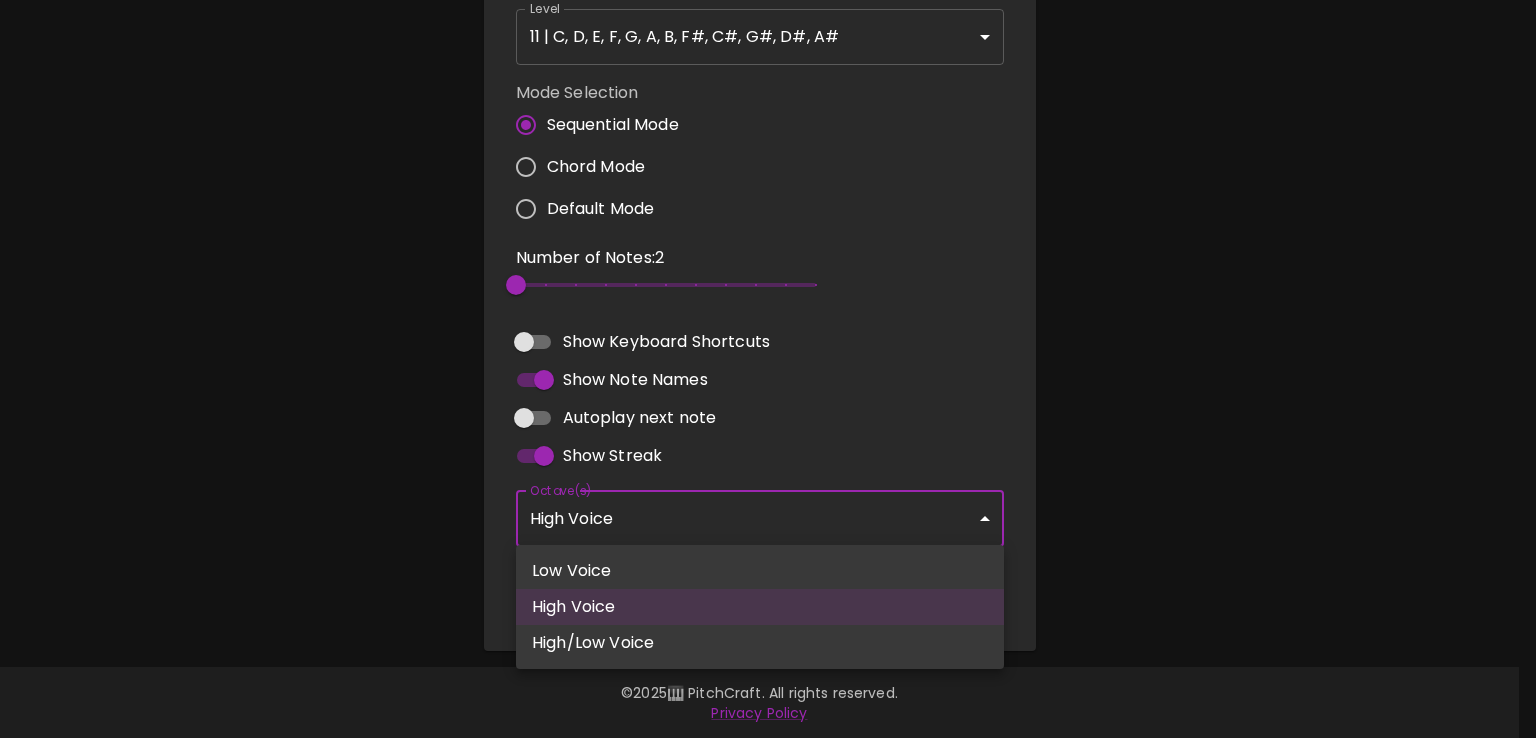 click on "🎹 PitchCraft About Badges   Log In C C# D D# E F F# G G# A A# B Start 🎛️ Settings Level 11 | C, D, E, F, G, A, B, F#, C#, G#, D#, A# 21 Level Mode Selection Sequential Mode Chord Mode Default Mode Number of Notes:  2 2 Show Keyboard Shortcuts Show Note Names Autoplay next note Show Streak Octave(s) High Voice 4 Octave Instrument Piano acoustic_grand_piano Instrument ©  2025  🎹 PitchCraft. All rights reserved. Privacy Policy About Badges Sign In Profile My account Low Voice High Voice High/Low Voice" at bounding box center [768, 103] 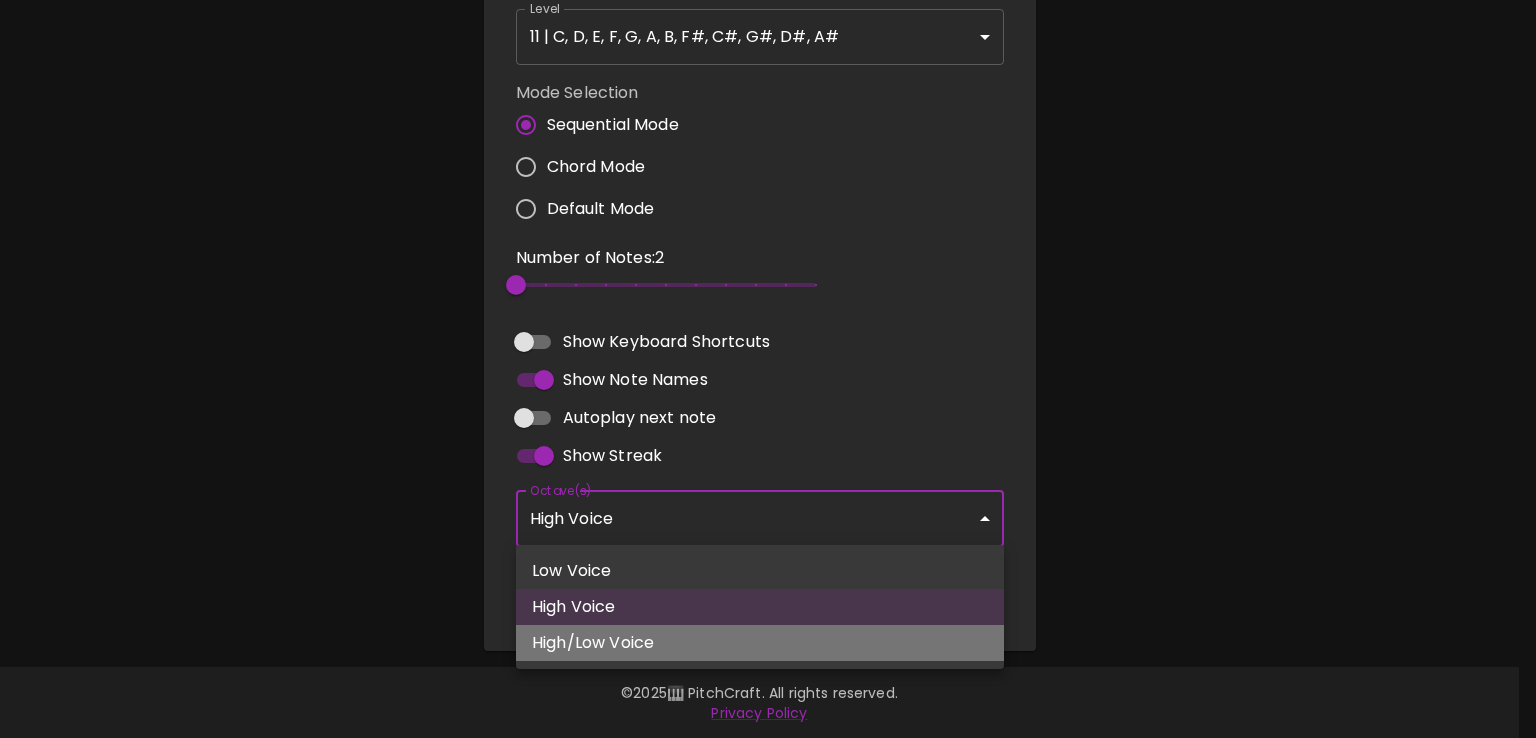 click on "High/Low Voice" at bounding box center (760, 643) 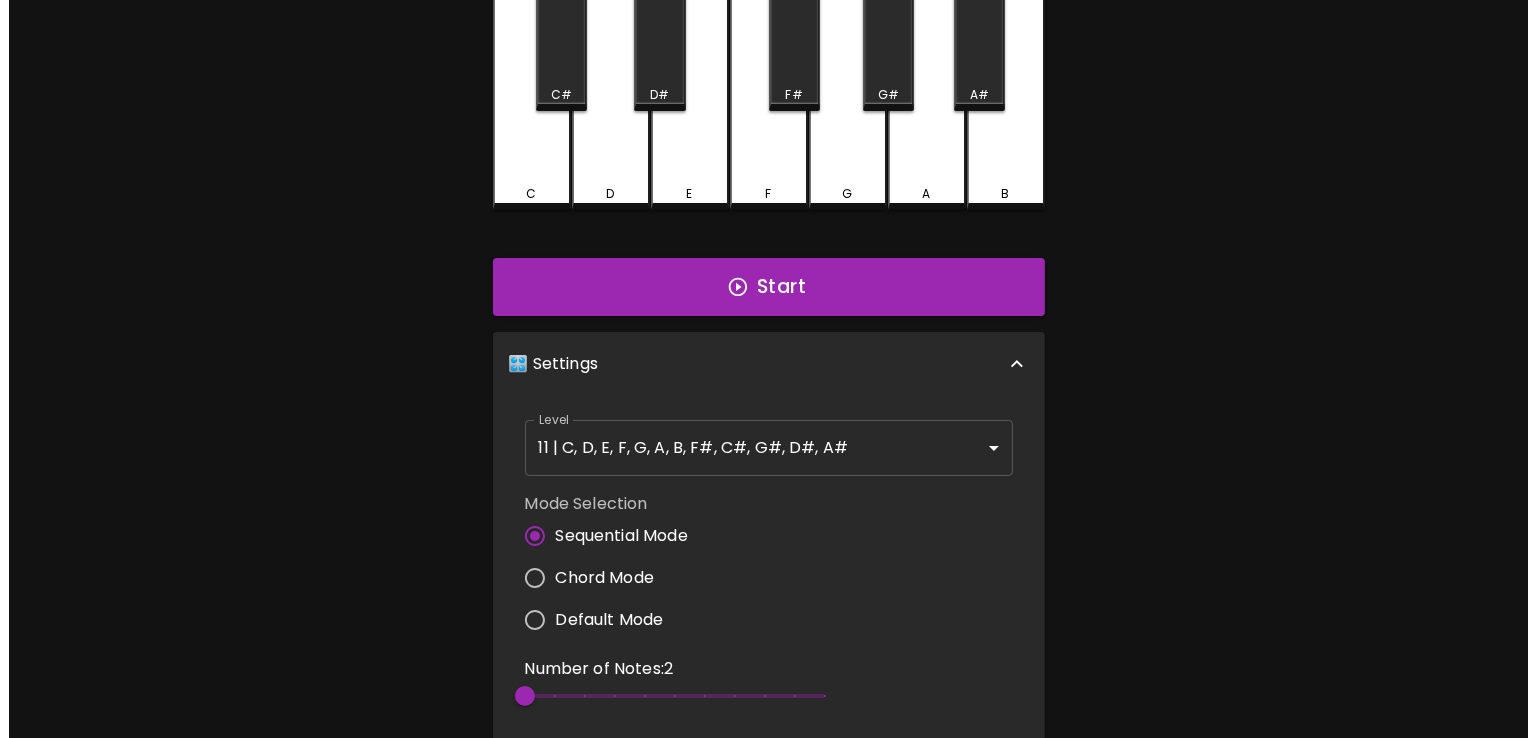 scroll, scrollTop: 0, scrollLeft: 0, axis: both 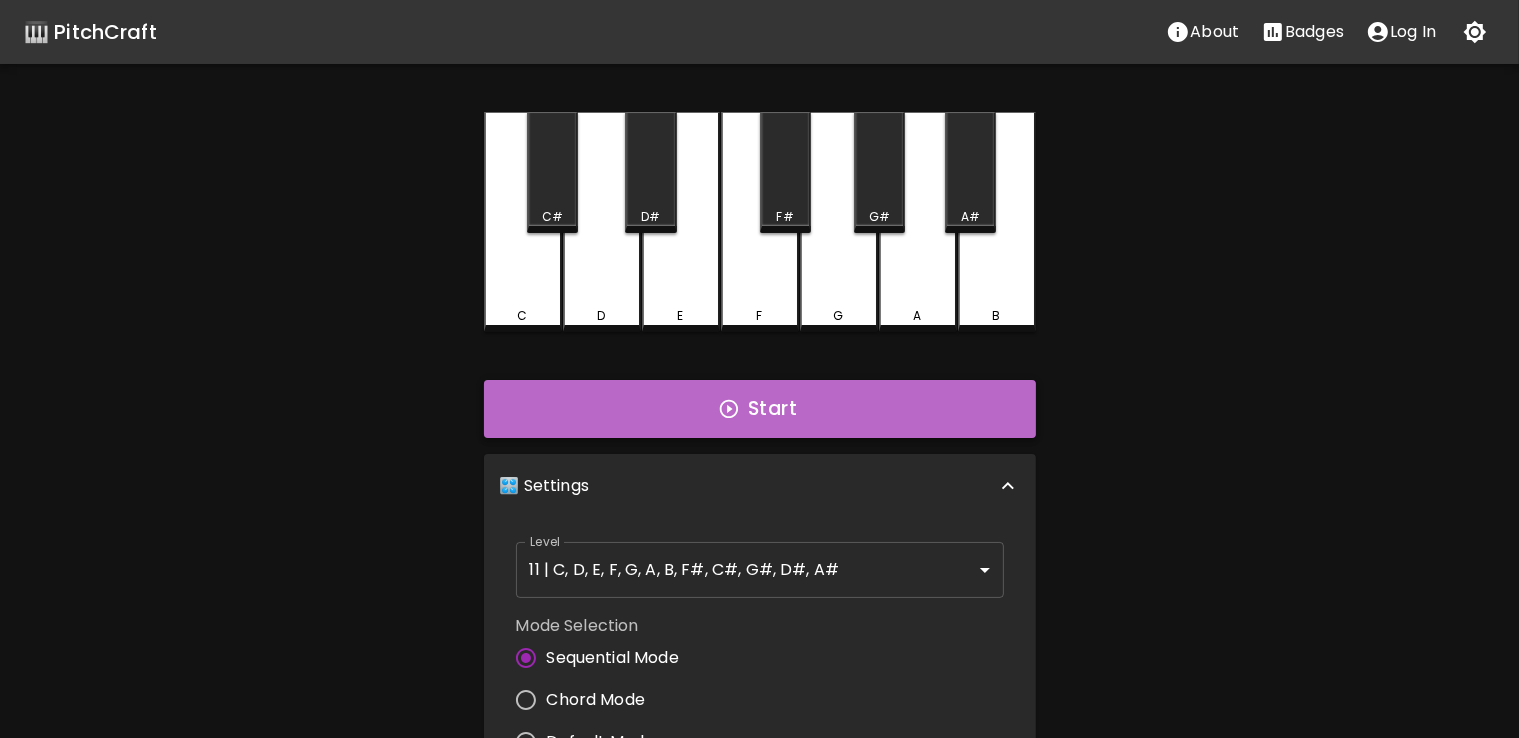 click on "Start" at bounding box center [760, 409] 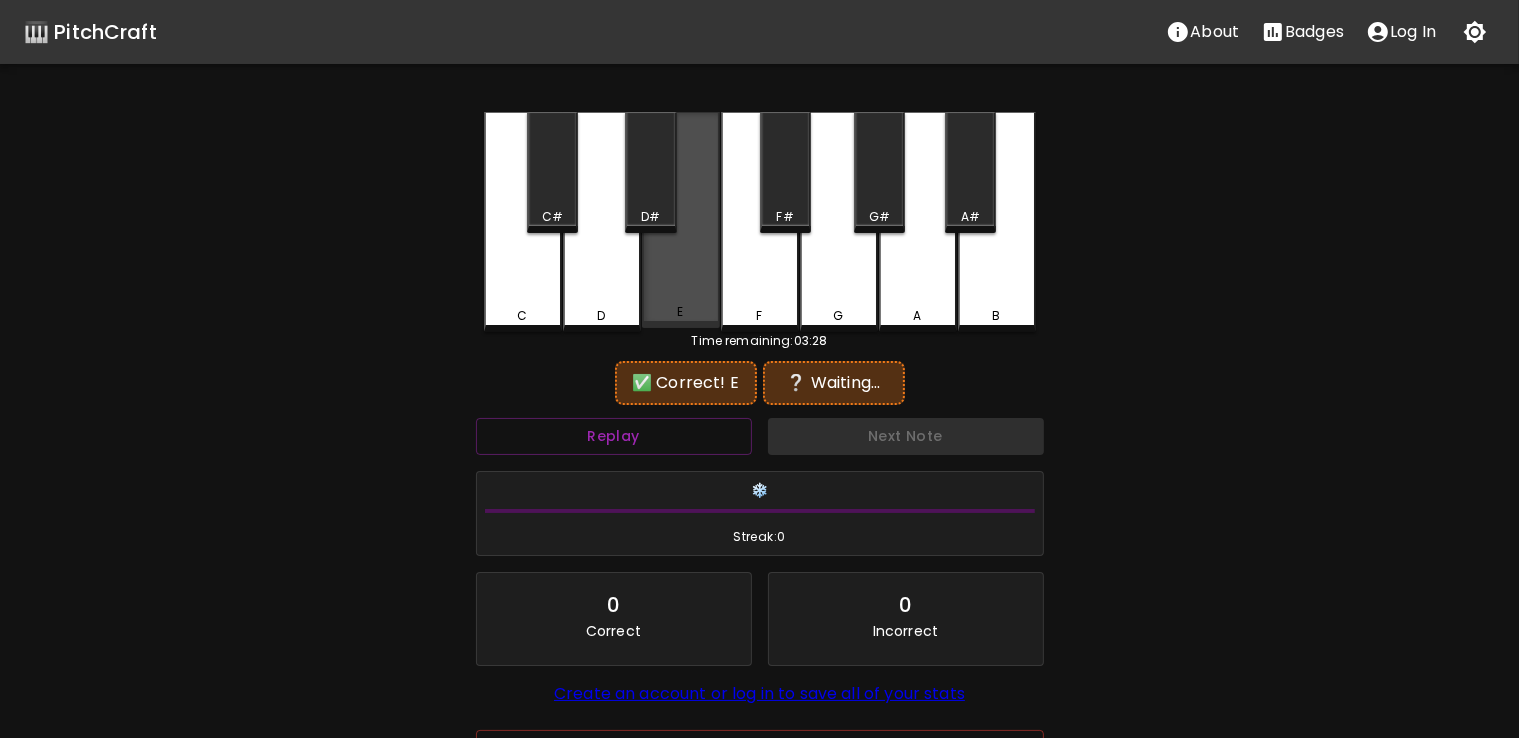 click on "E" at bounding box center [681, 220] 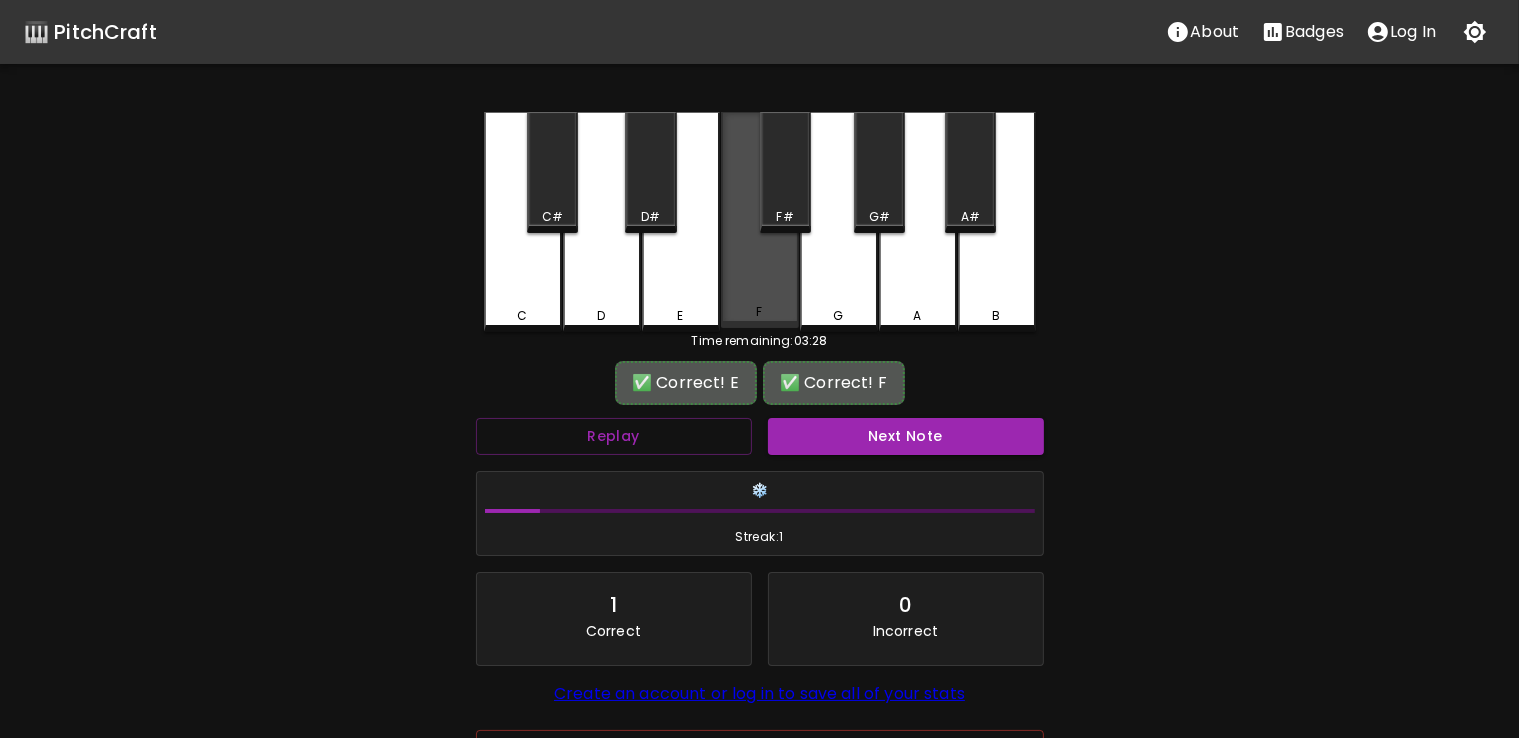 click on "F" at bounding box center [760, 220] 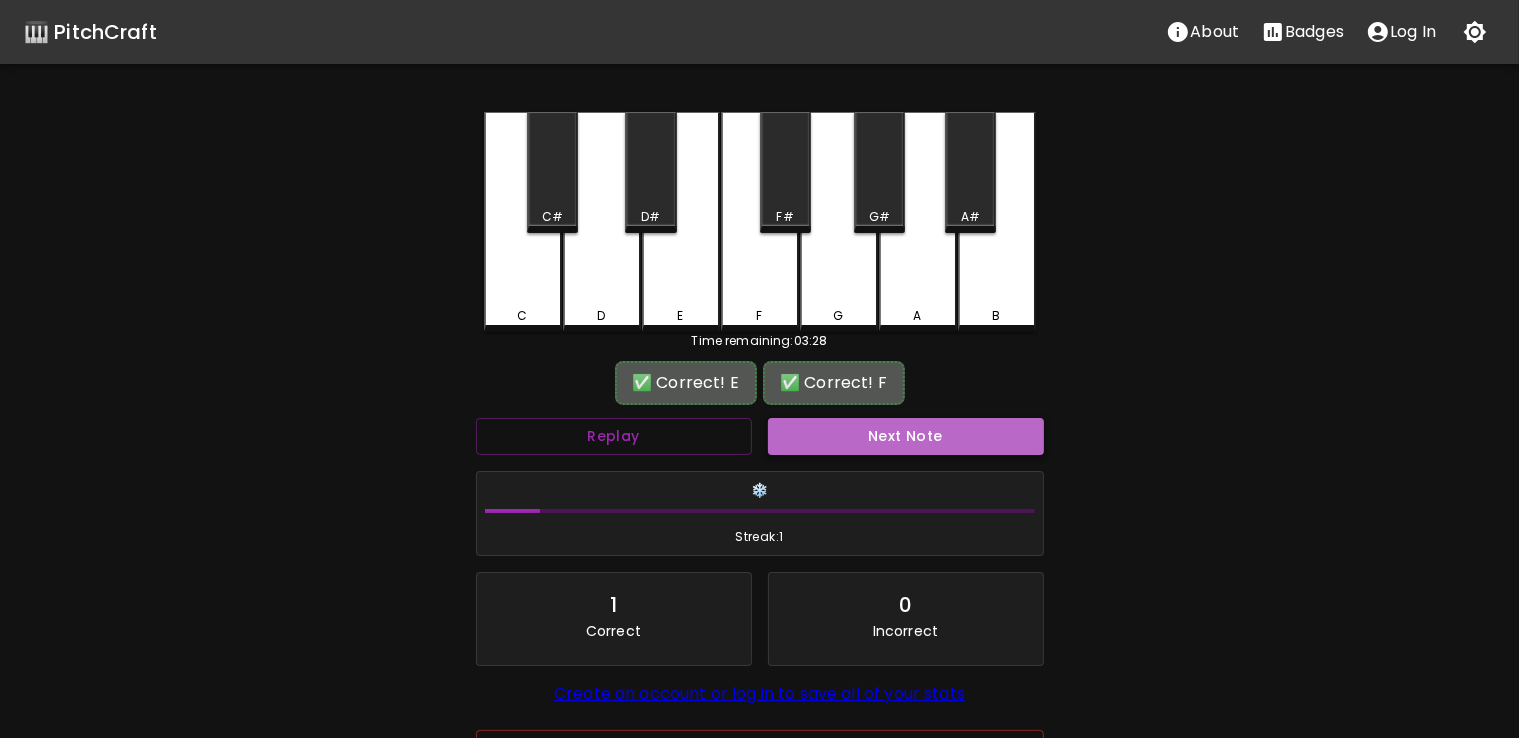 click on "Next Note" at bounding box center [906, 436] 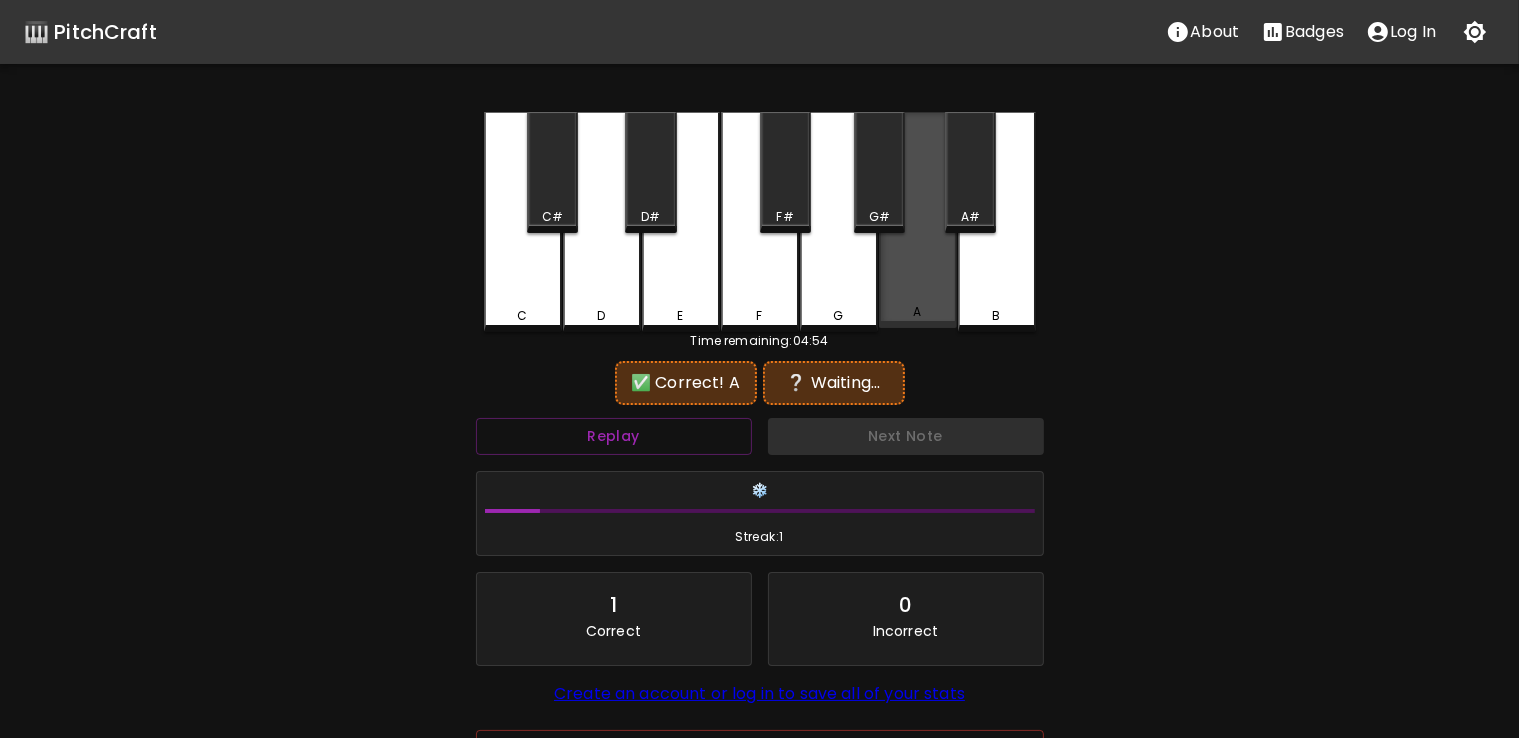 click on "A" at bounding box center [918, 220] 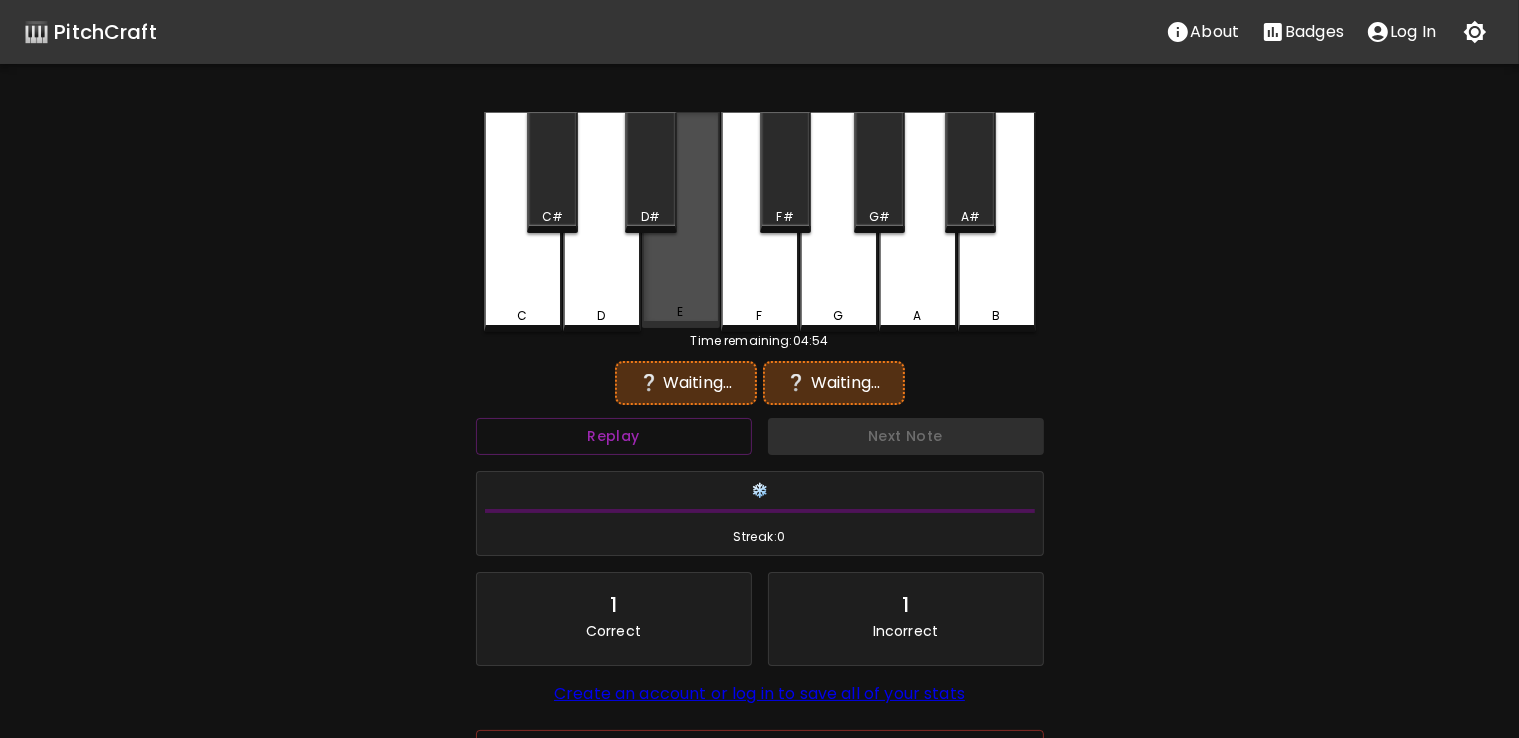click on "E" at bounding box center (681, 220) 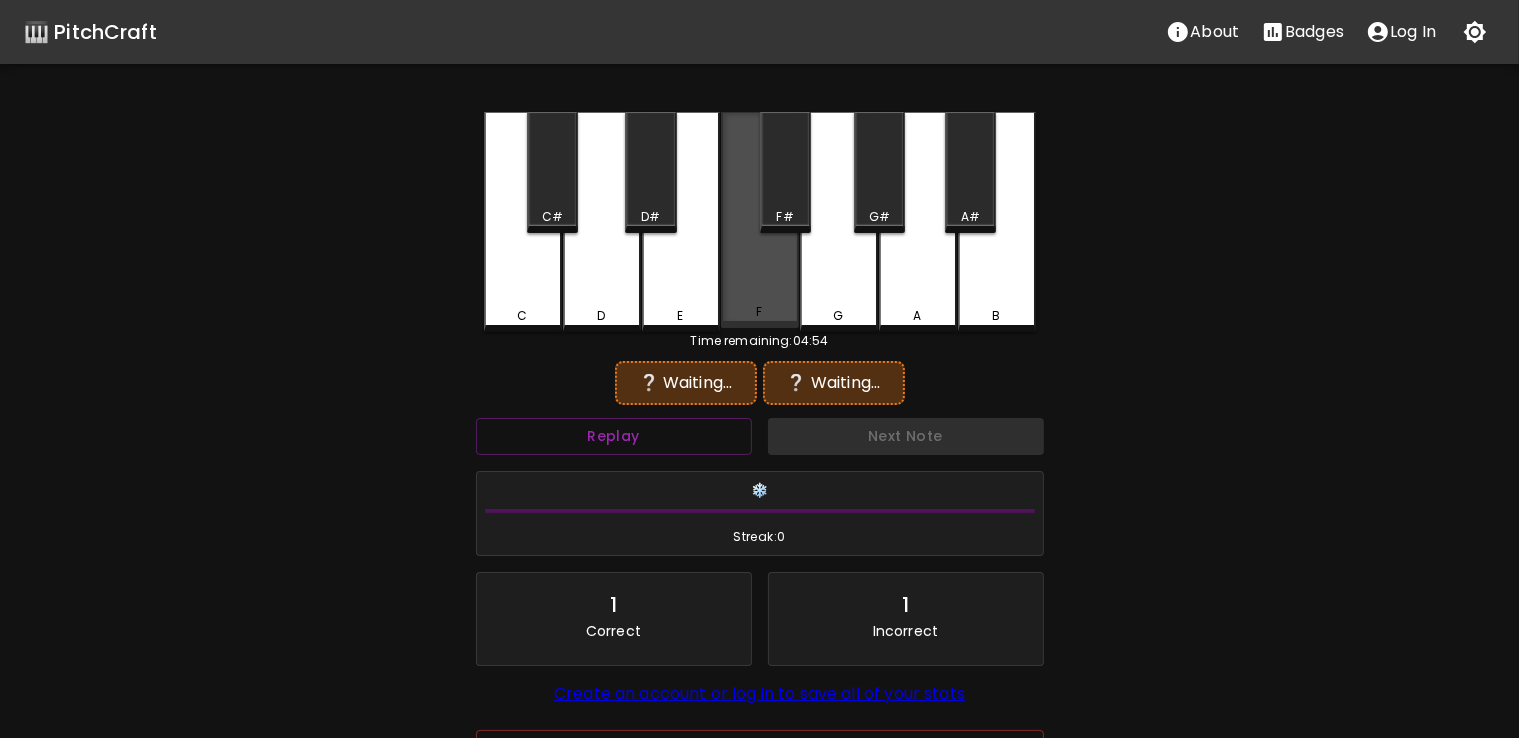 click on "F" at bounding box center [760, 220] 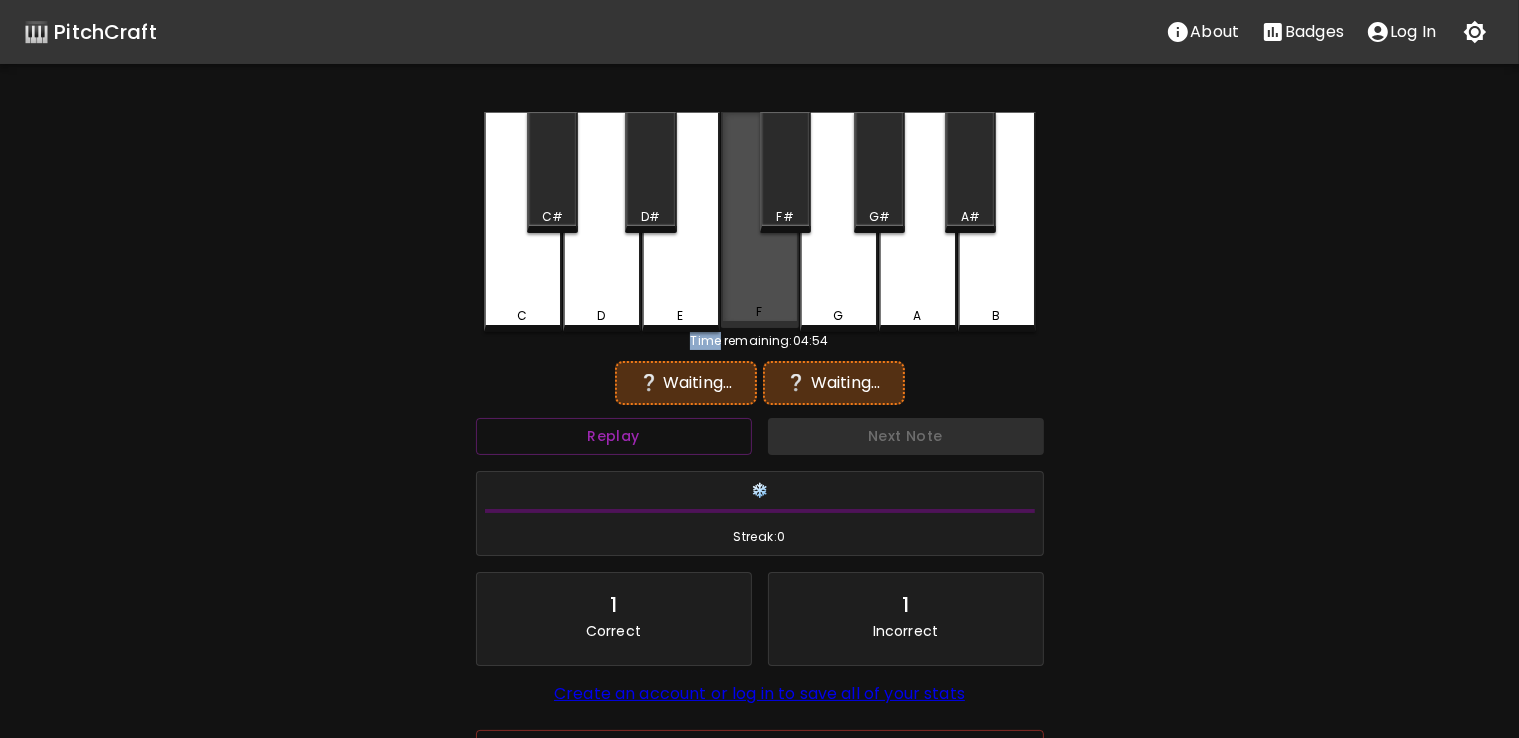 click on "F" at bounding box center (760, 220) 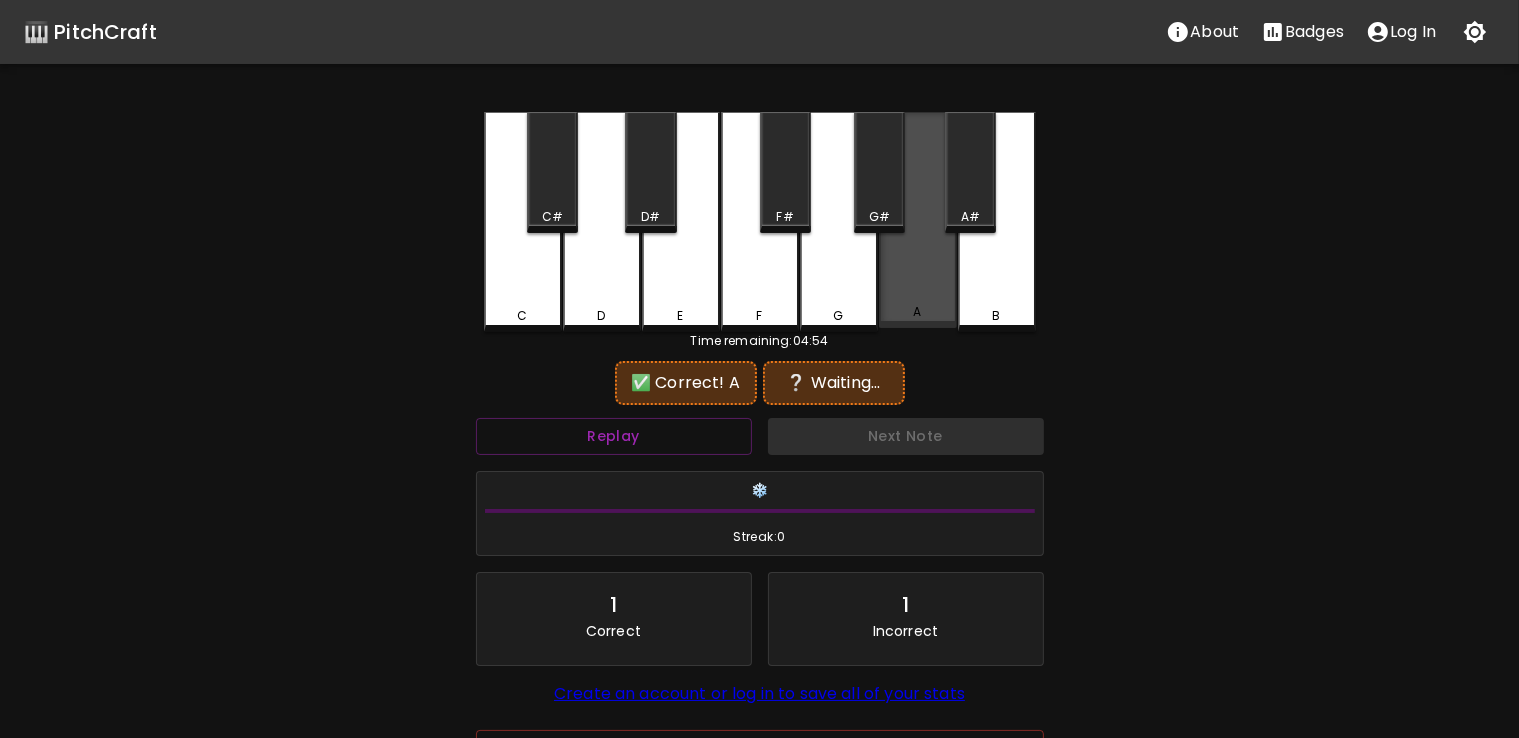 click on "A" at bounding box center (918, 220) 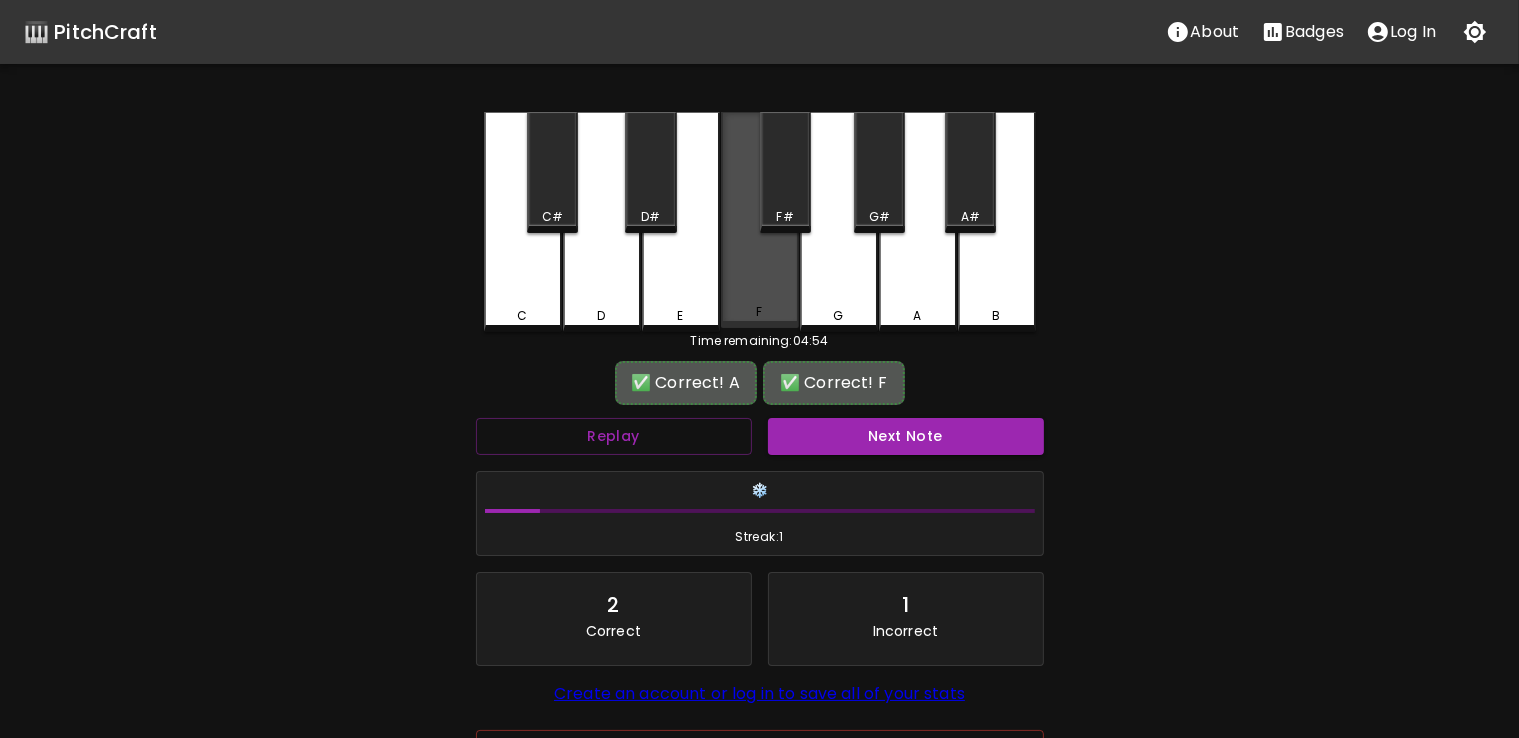 click on "F" at bounding box center [760, 220] 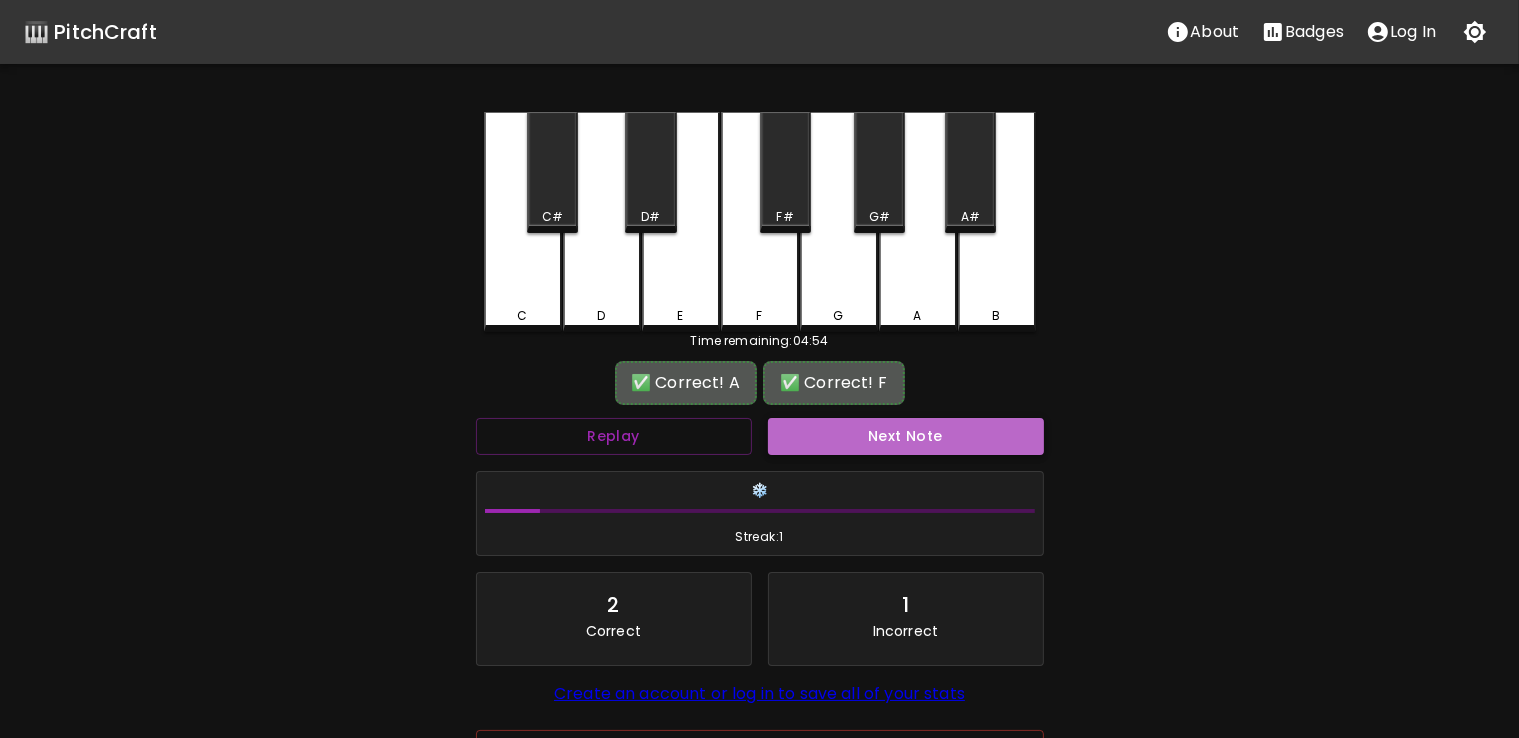 click on "Next Note" at bounding box center (906, 436) 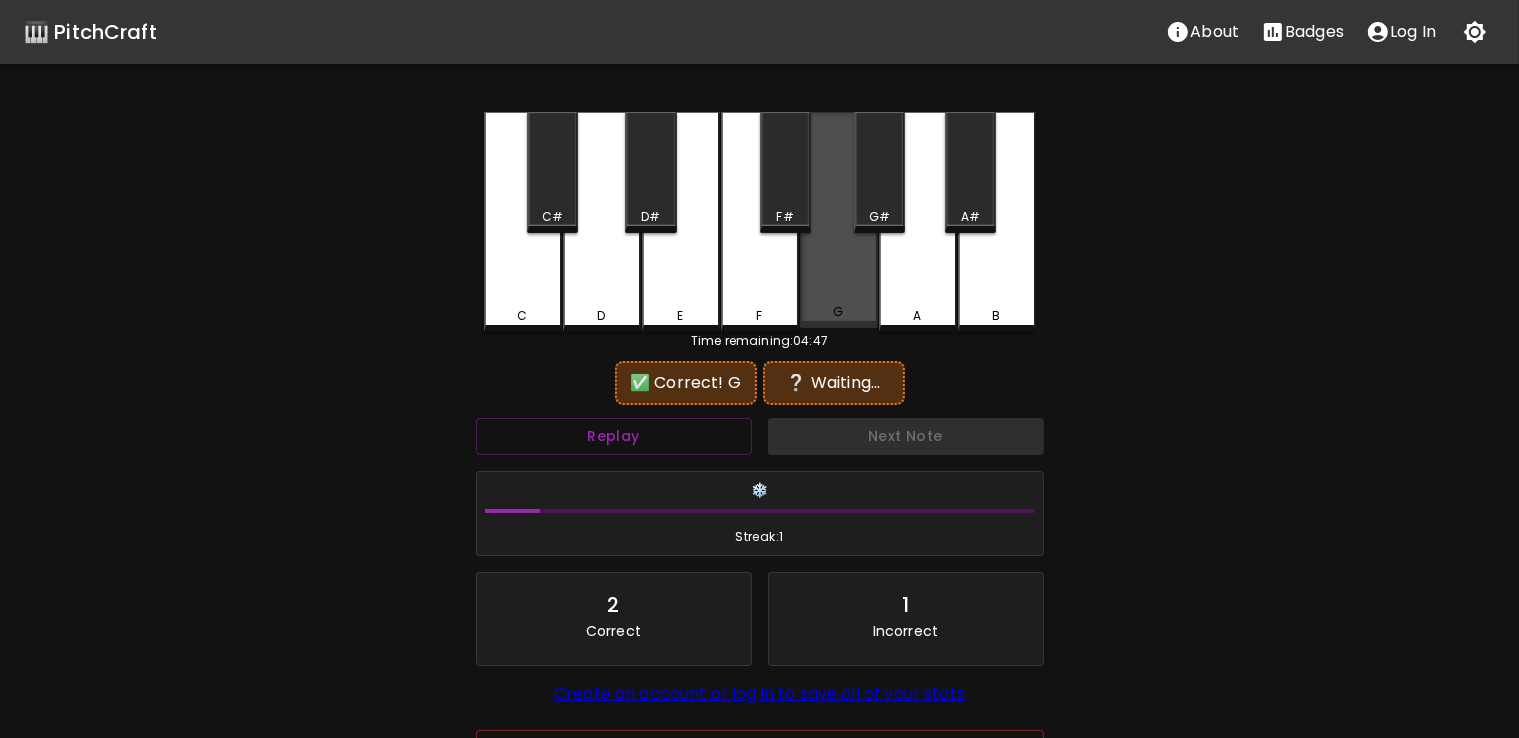 click on "G" at bounding box center [839, 220] 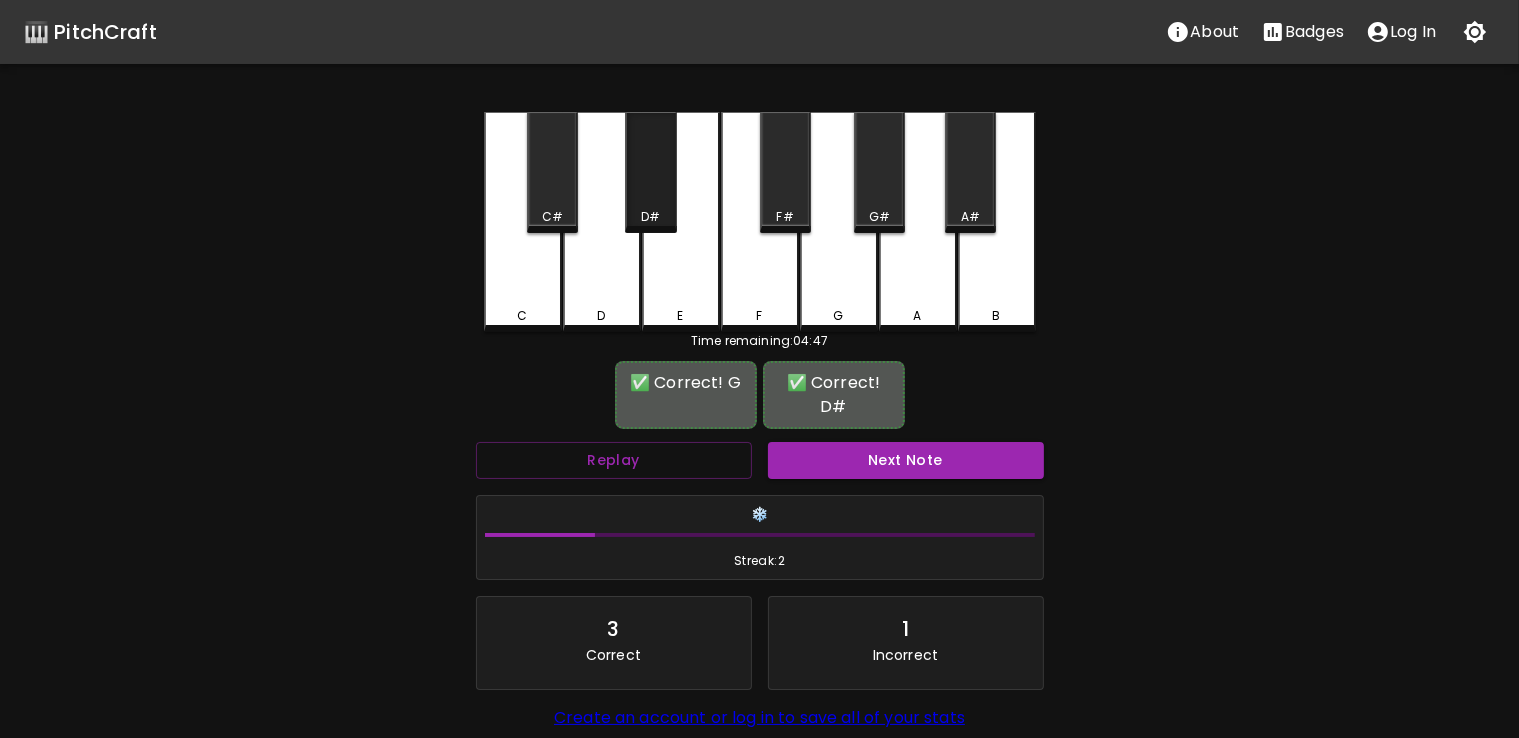 click on "D#" at bounding box center (650, 217) 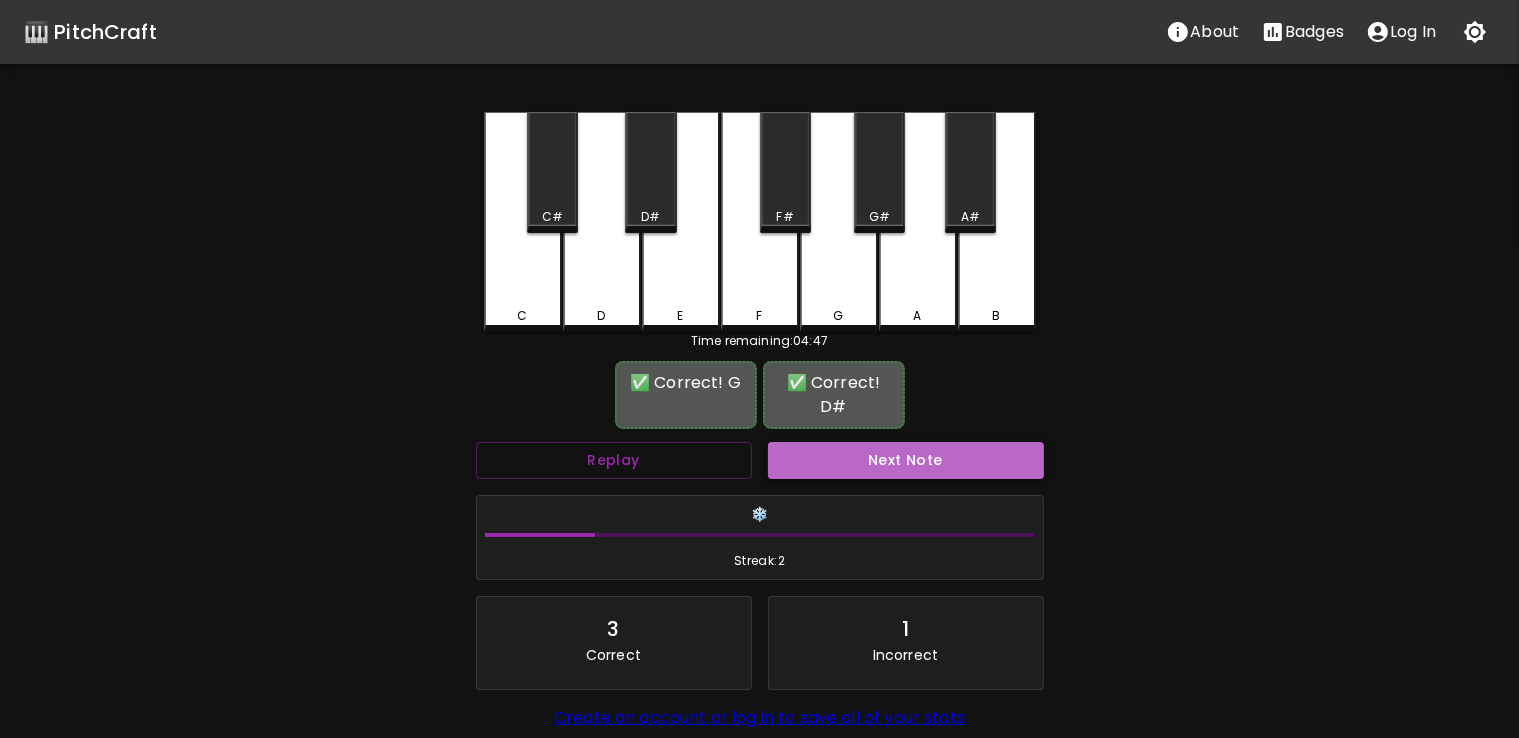 click on "Next Note" at bounding box center (906, 460) 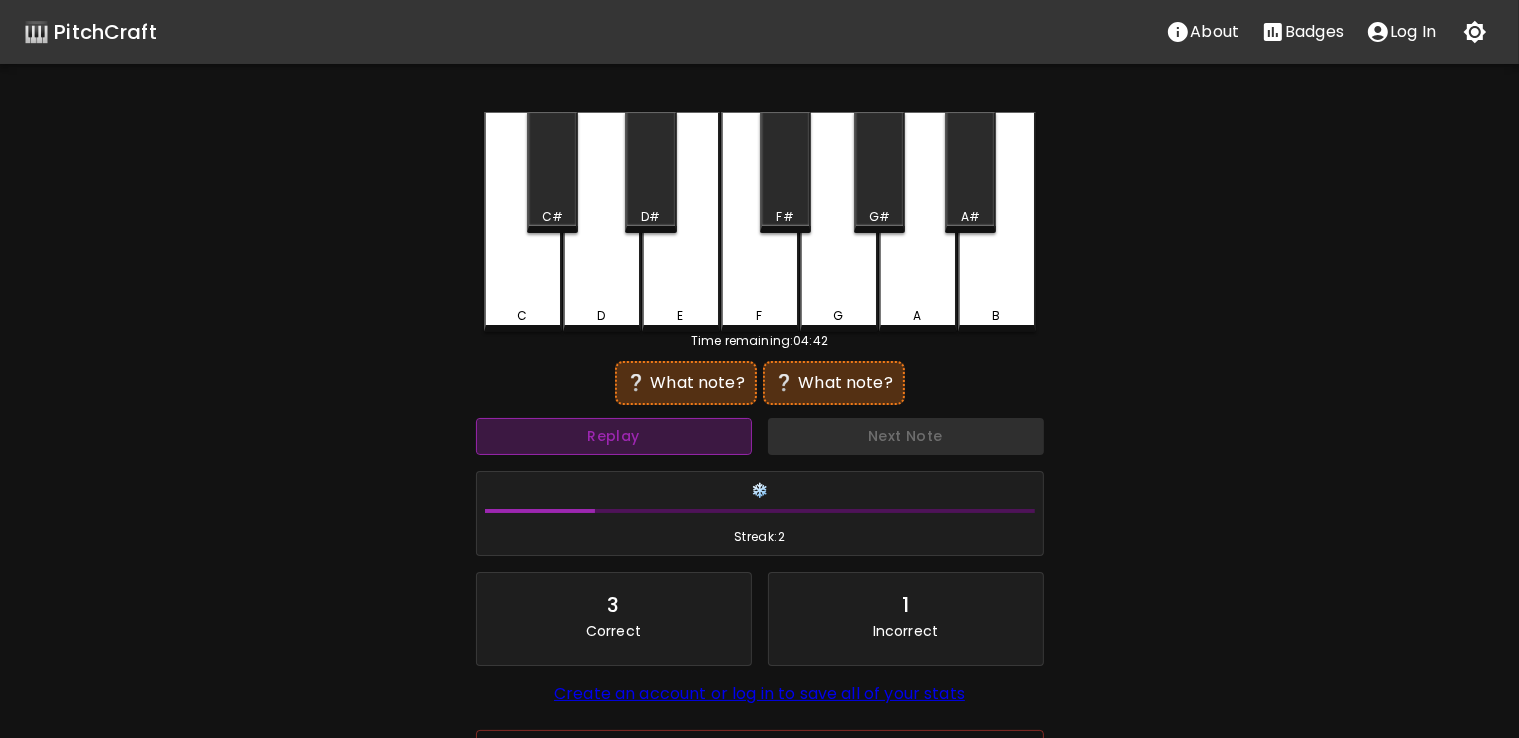 click on "Replay" at bounding box center (614, 436) 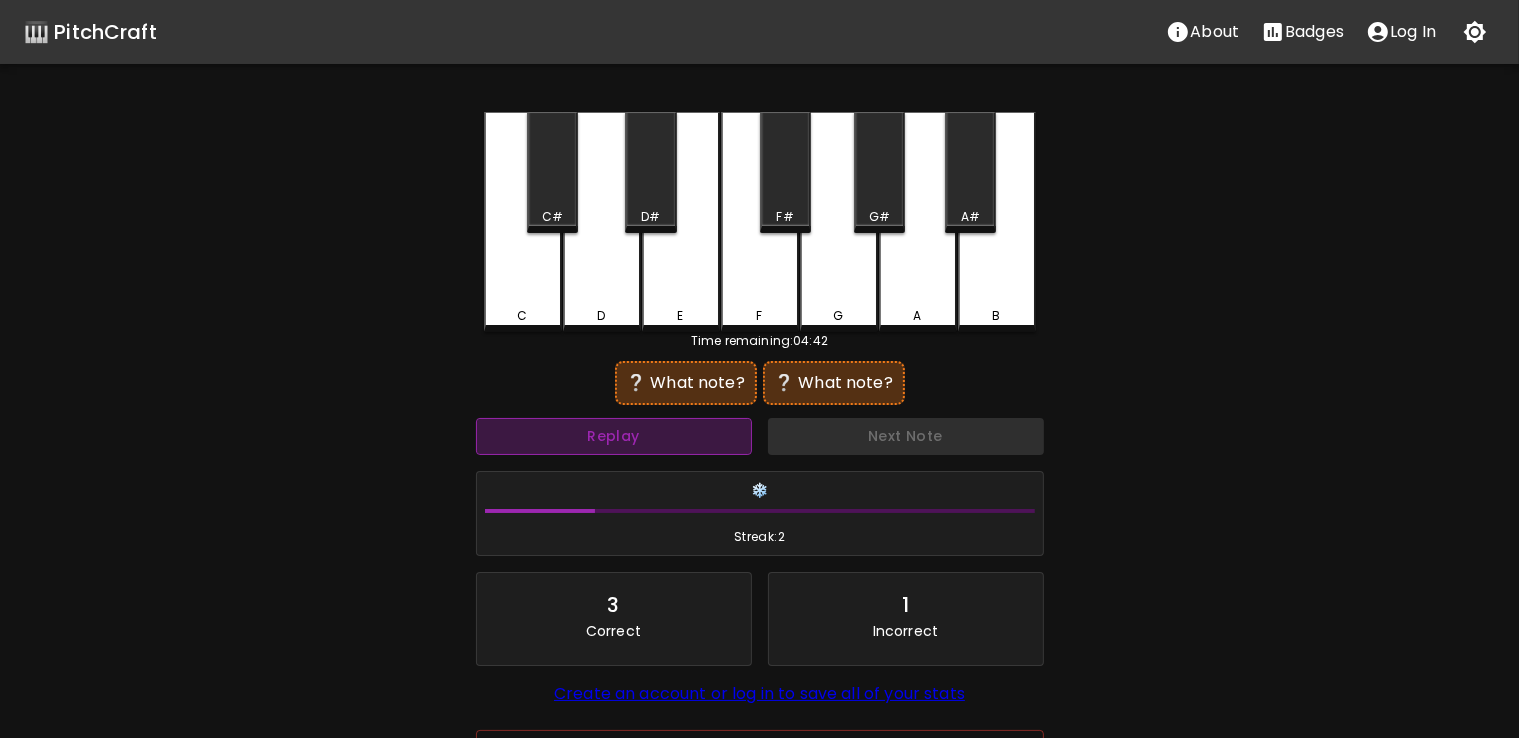 click on "Replay" at bounding box center [614, 436] 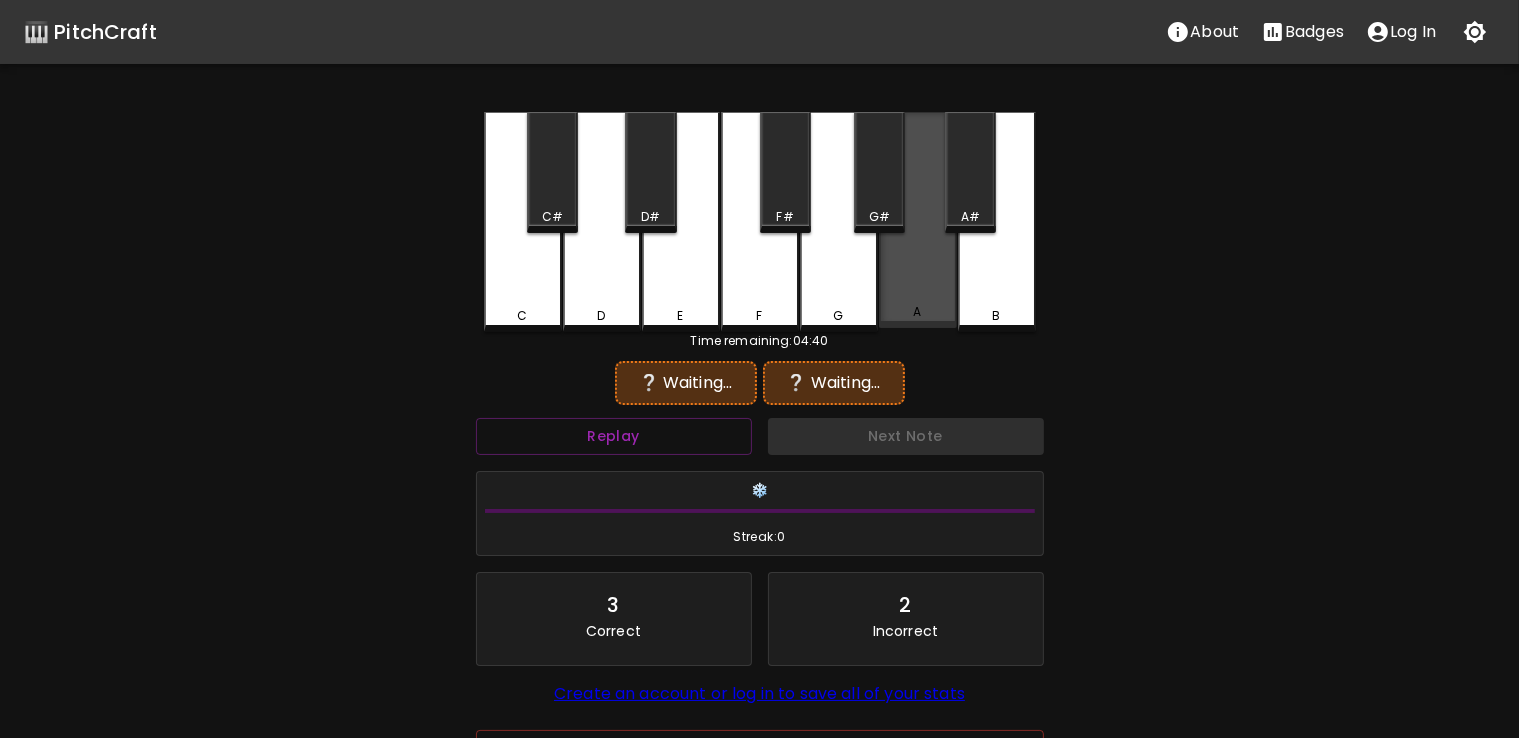 click on "A" at bounding box center [918, 220] 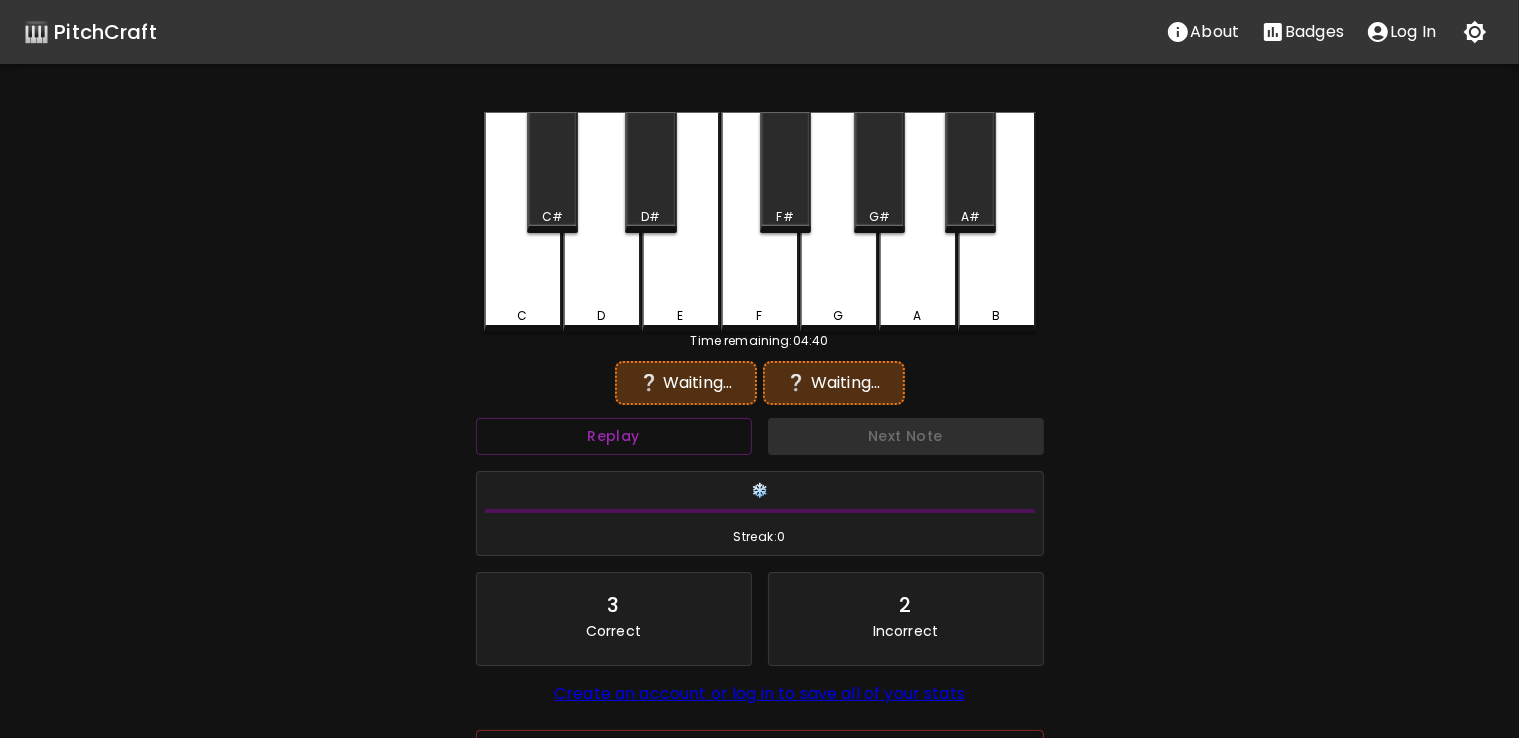 click on "A#" at bounding box center [970, 172] 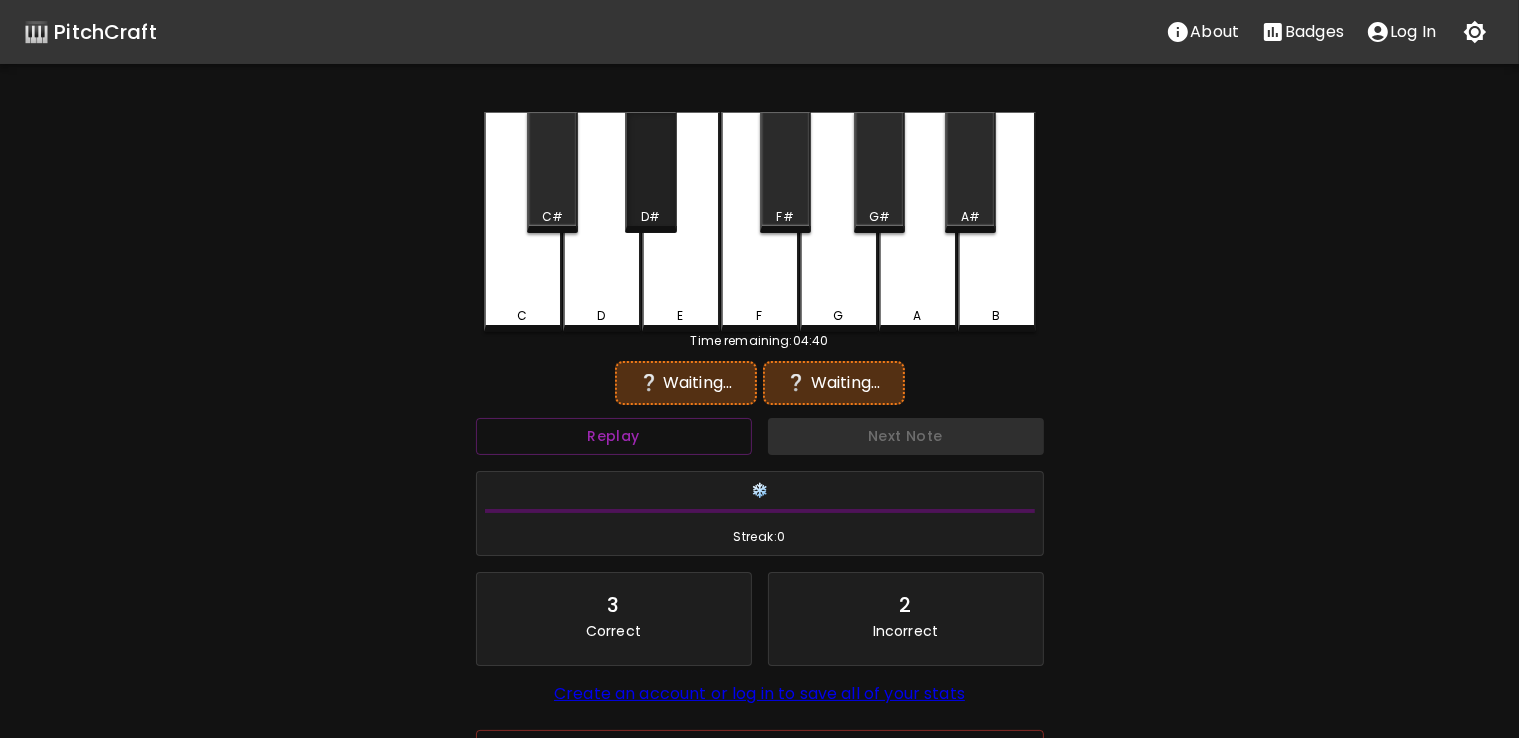 click on "D#" at bounding box center (650, 172) 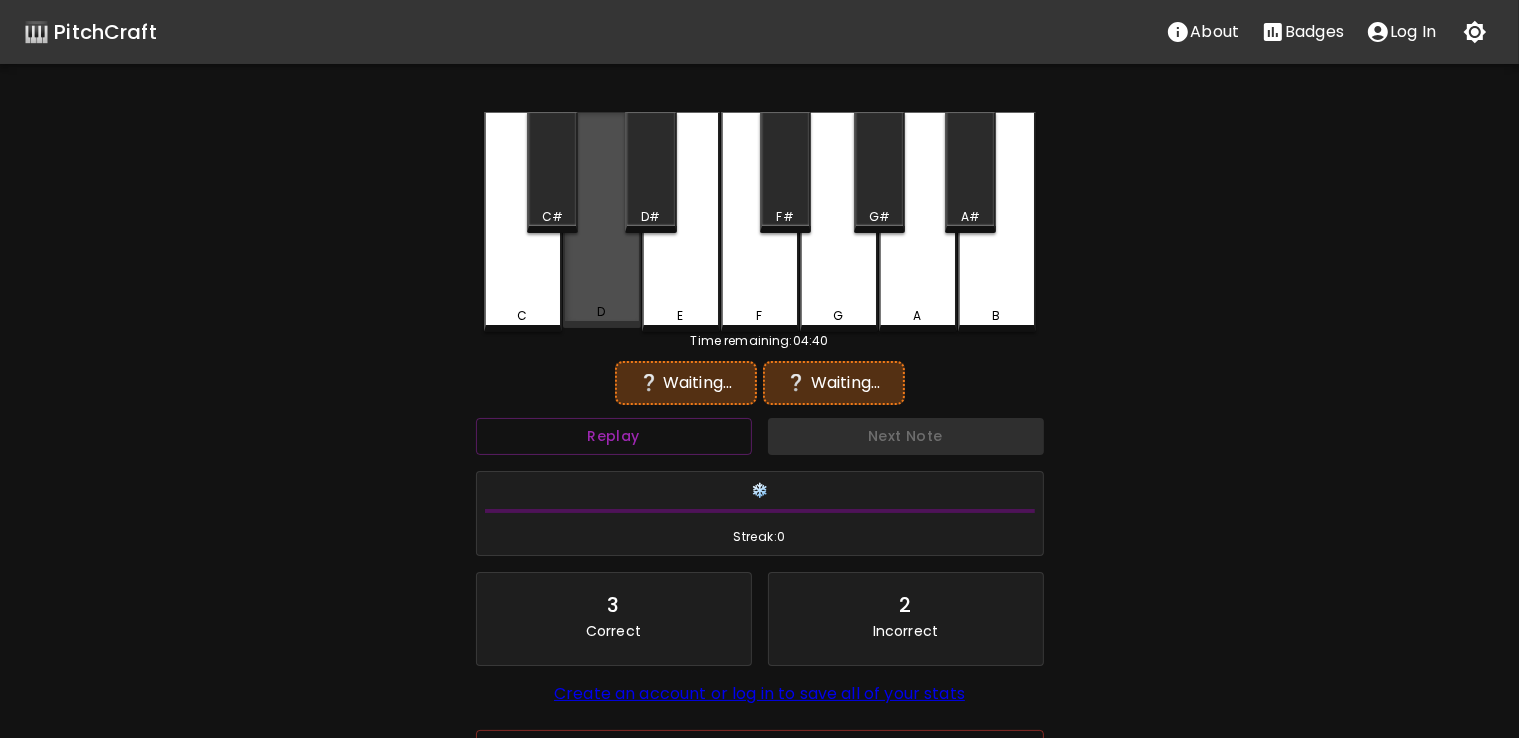 drag, startPoint x: 642, startPoint y: 303, endPoint x: 620, endPoint y: 297, distance: 22.803509 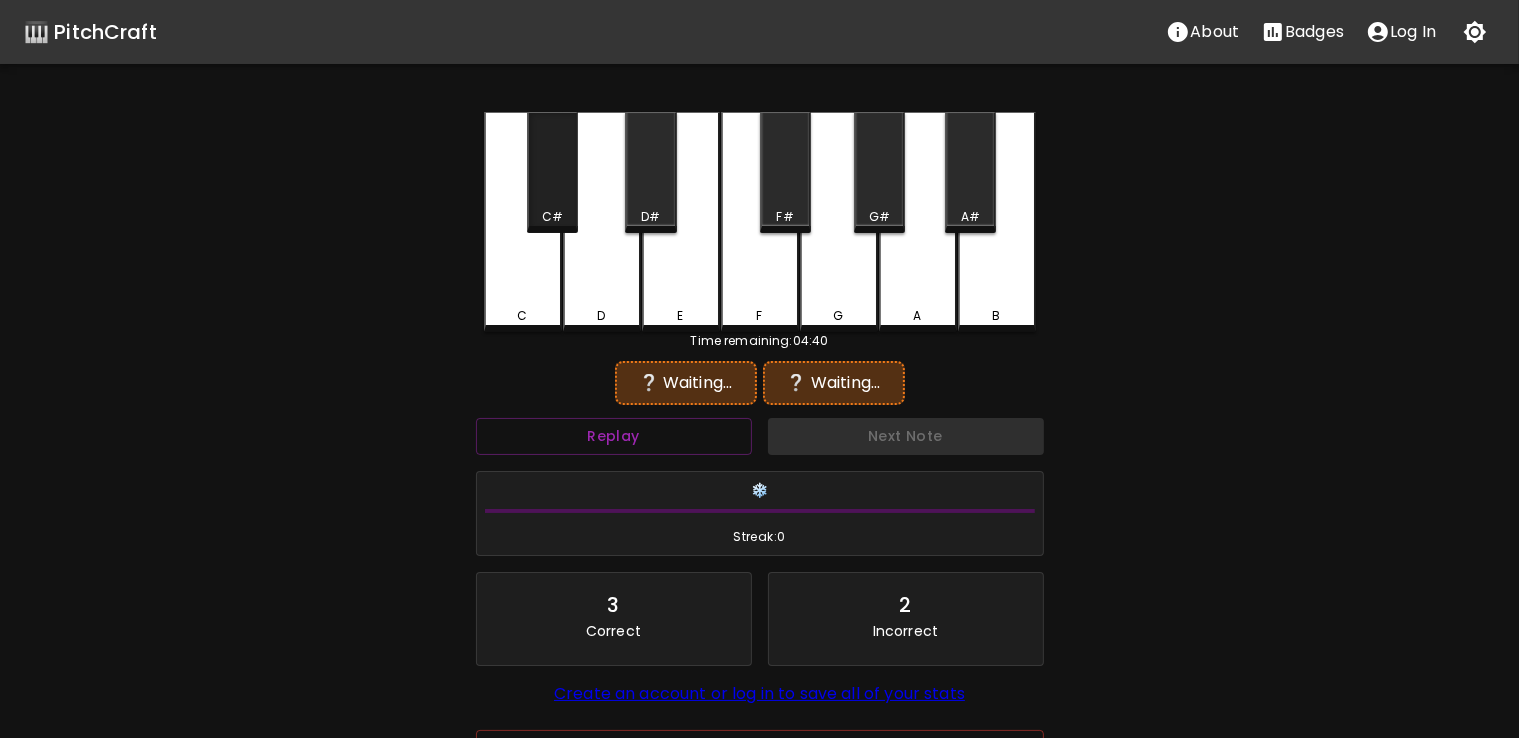 click on "C#" at bounding box center [552, 217] 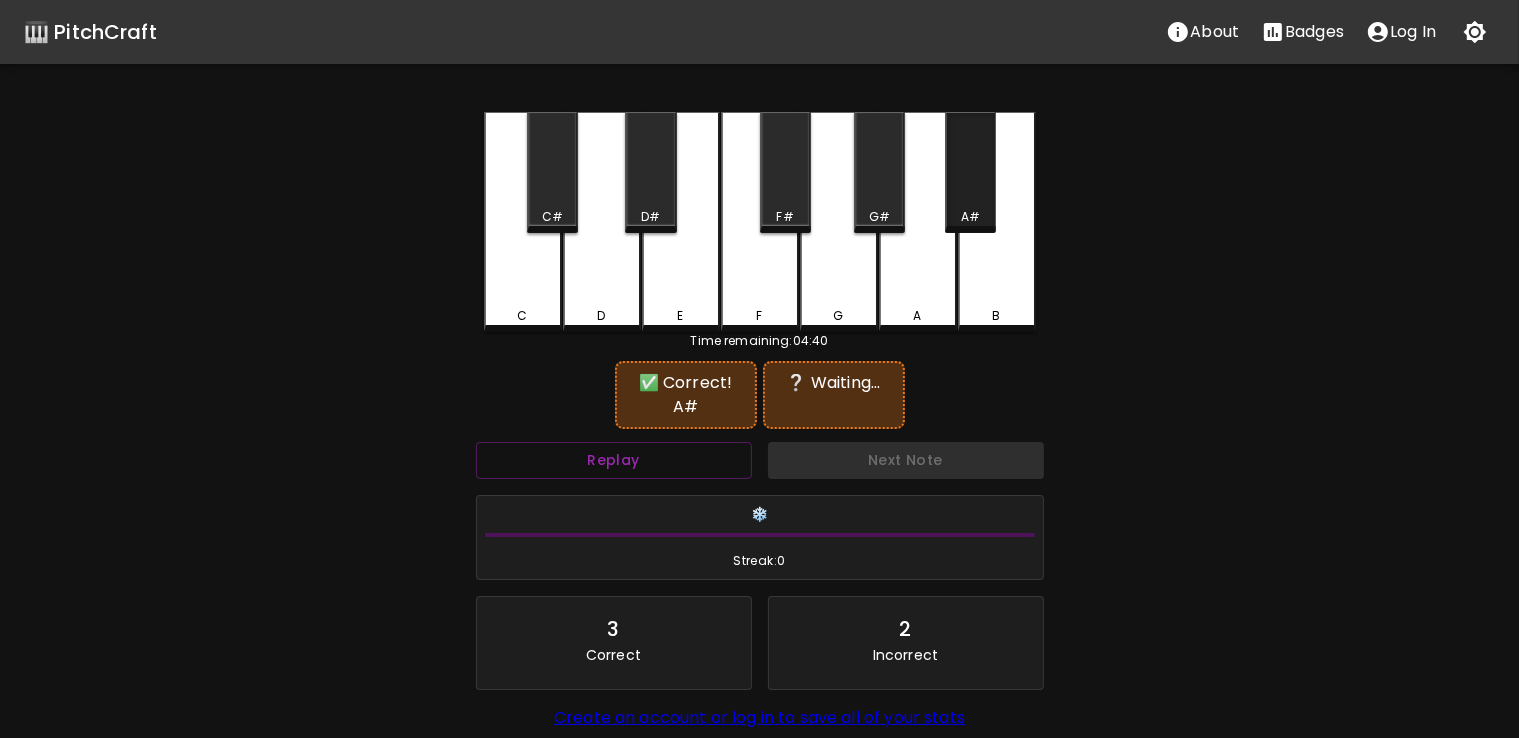 click on "A#" at bounding box center (970, 217) 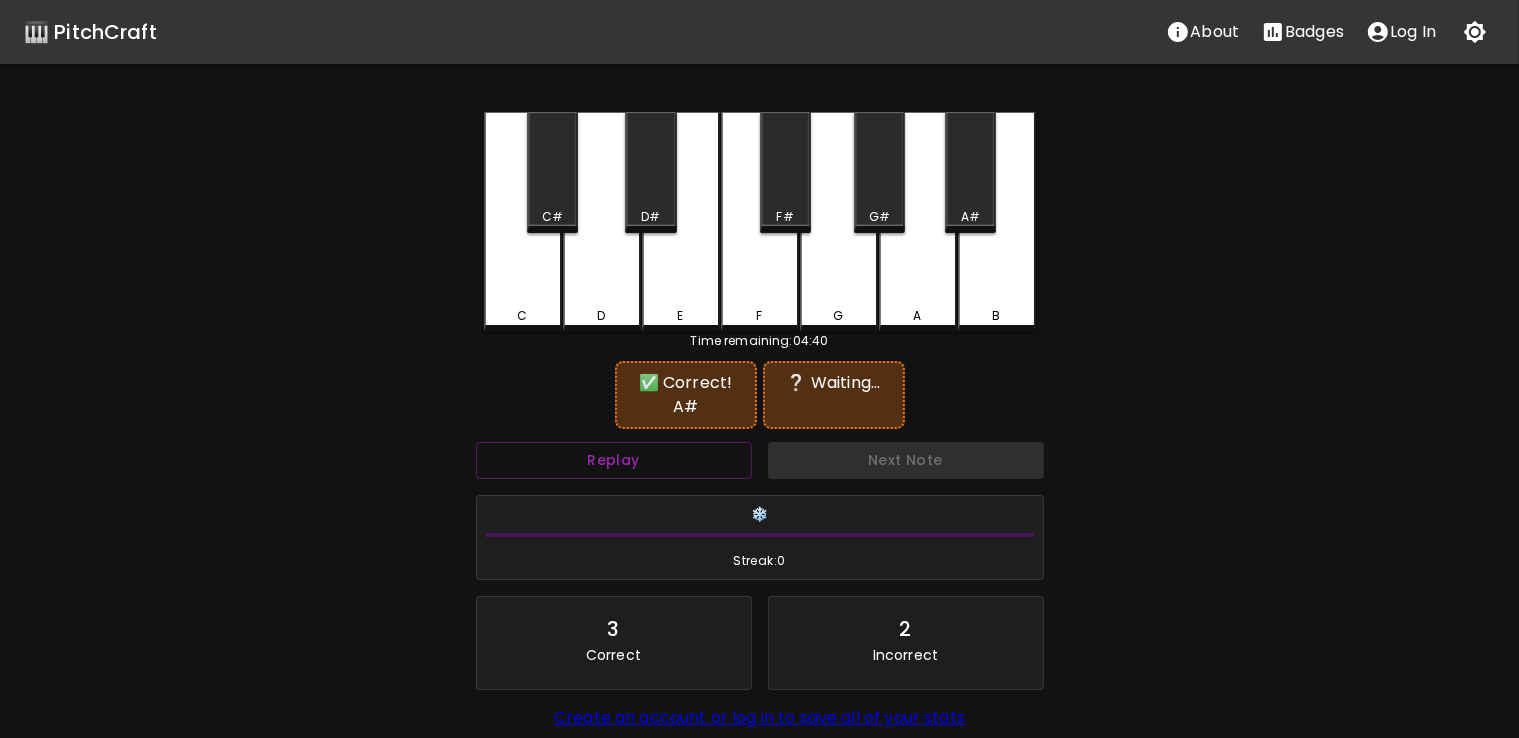 click on "C#" at bounding box center (552, 172) 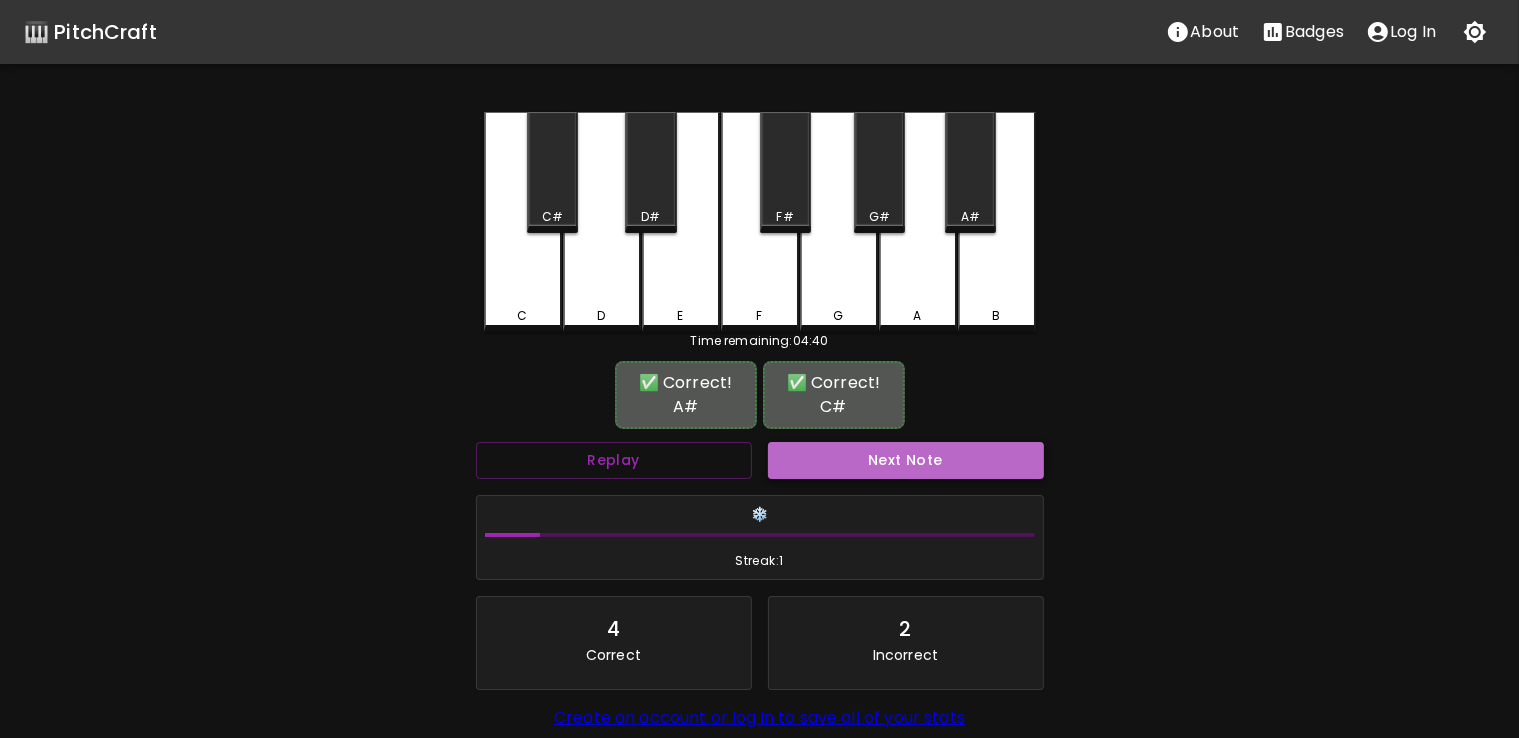 click on "Next Note" at bounding box center [906, 460] 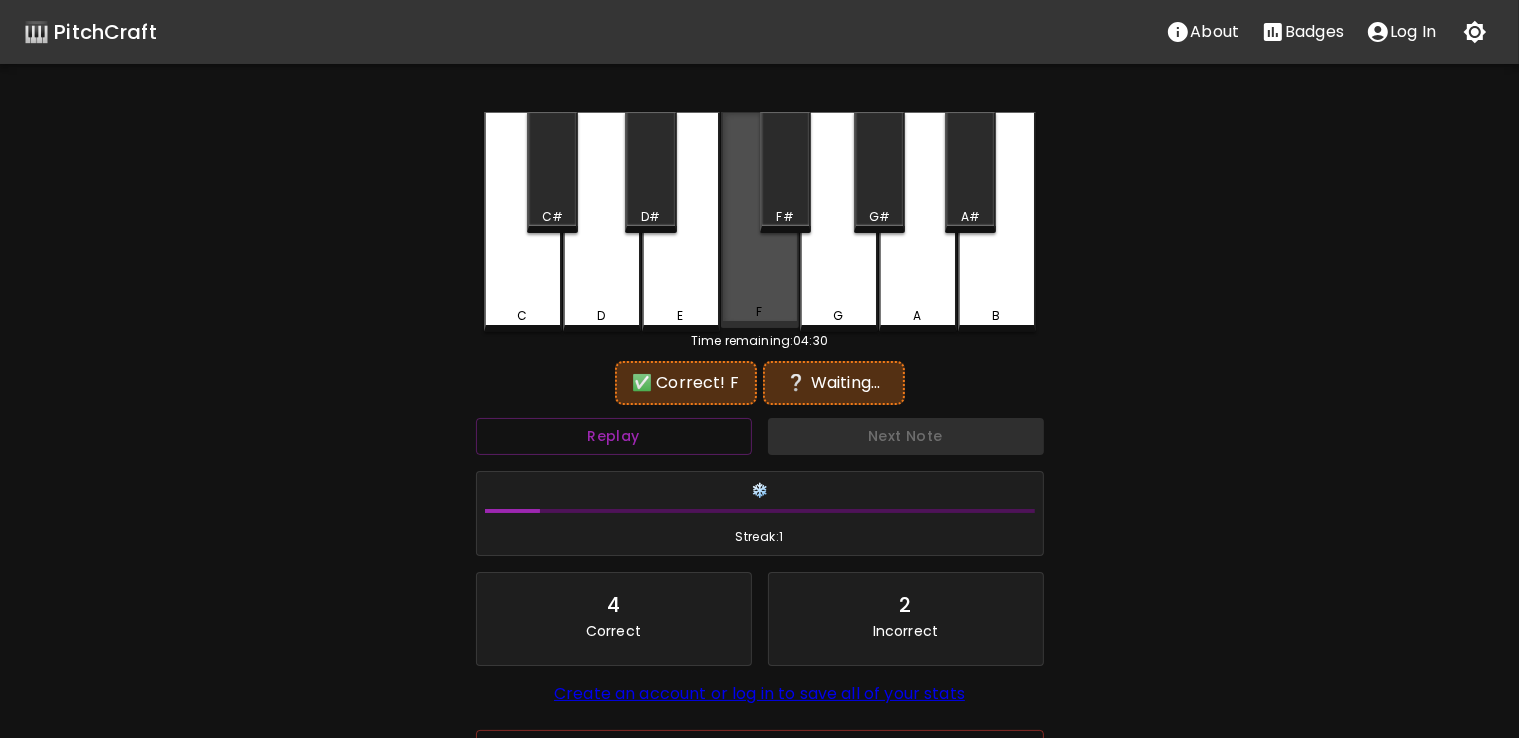 click on "F" at bounding box center (760, 220) 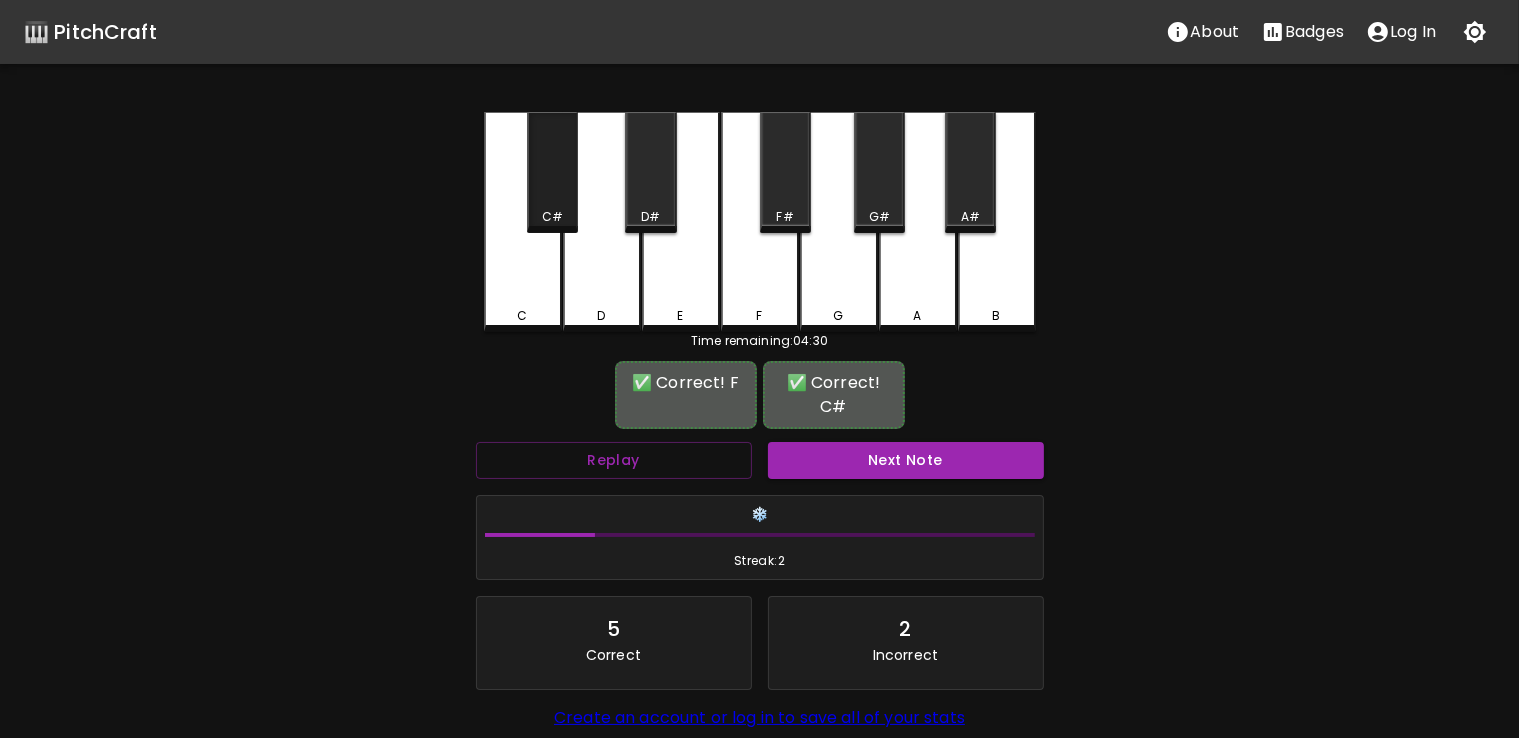 click on "C#" at bounding box center (552, 217) 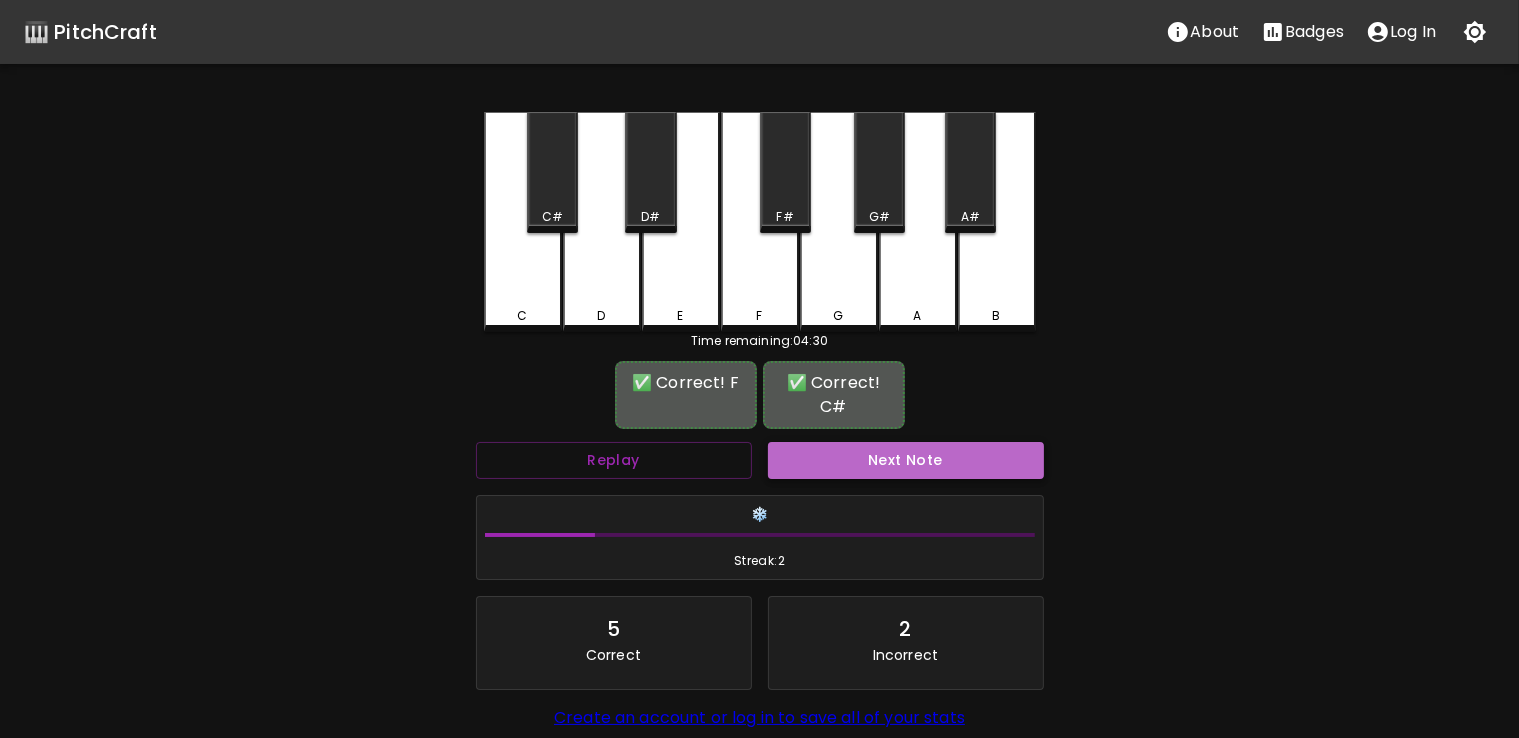 click on "Next Note" at bounding box center [906, 460] 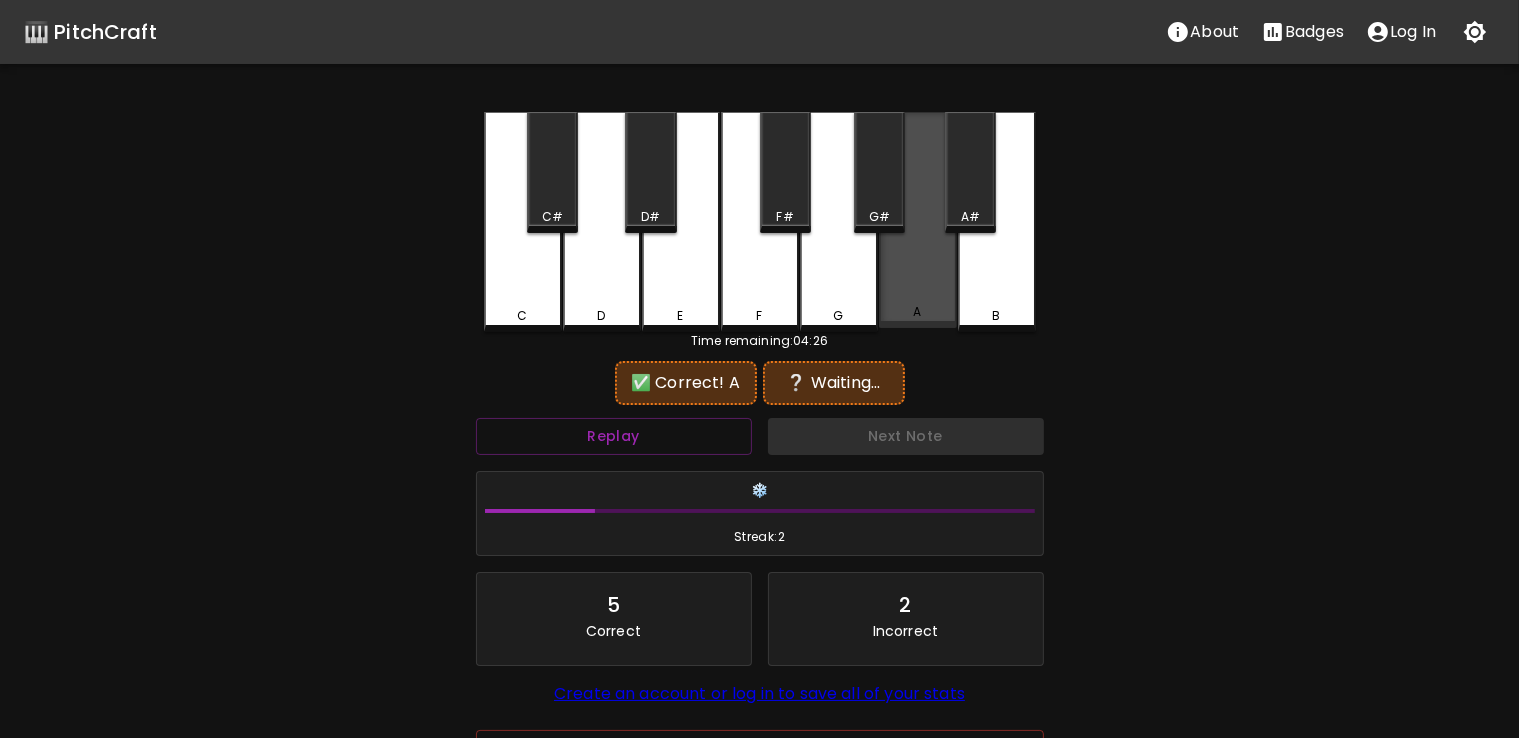 click on "A" at bounding box center [918, 220] 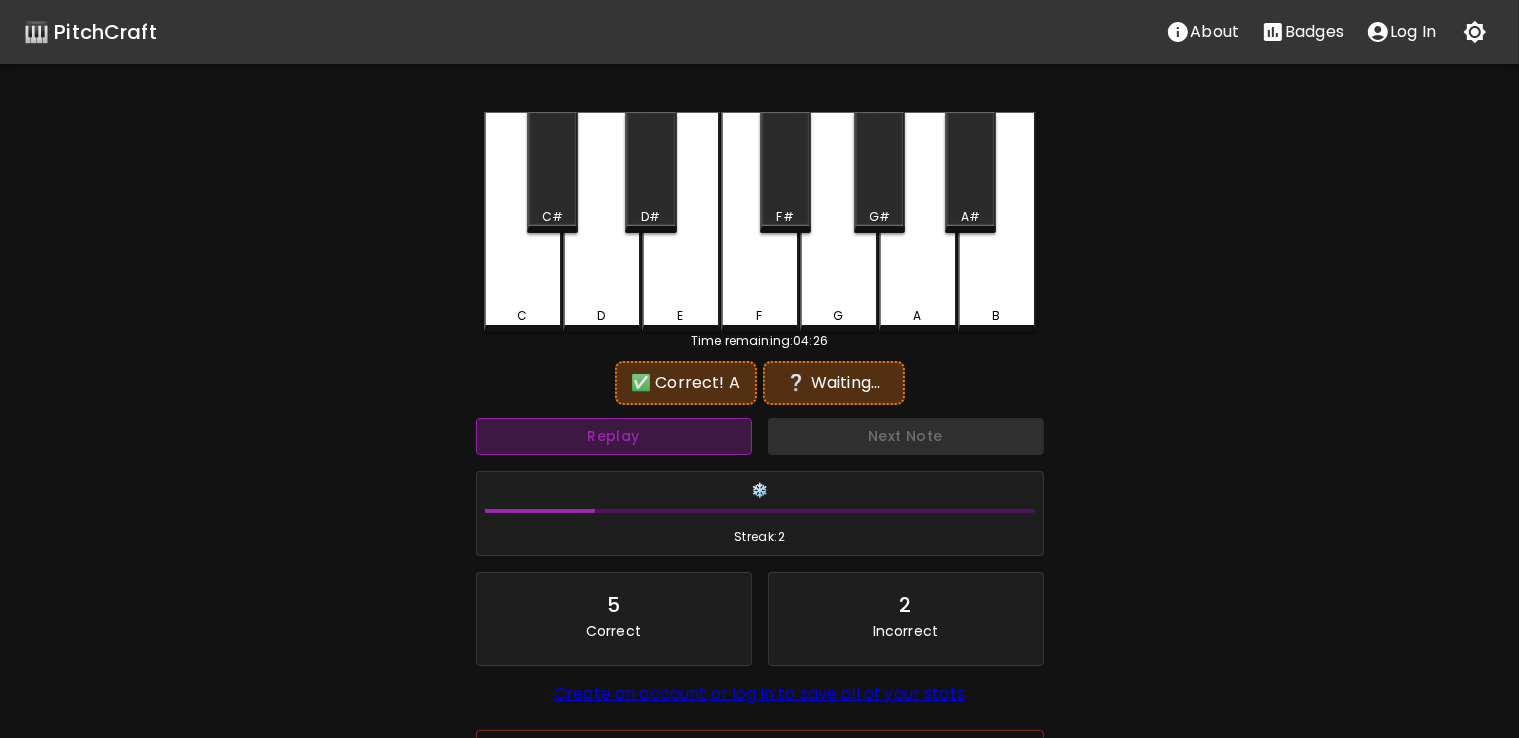 click on "Replay" at bounding box center [614, 436] 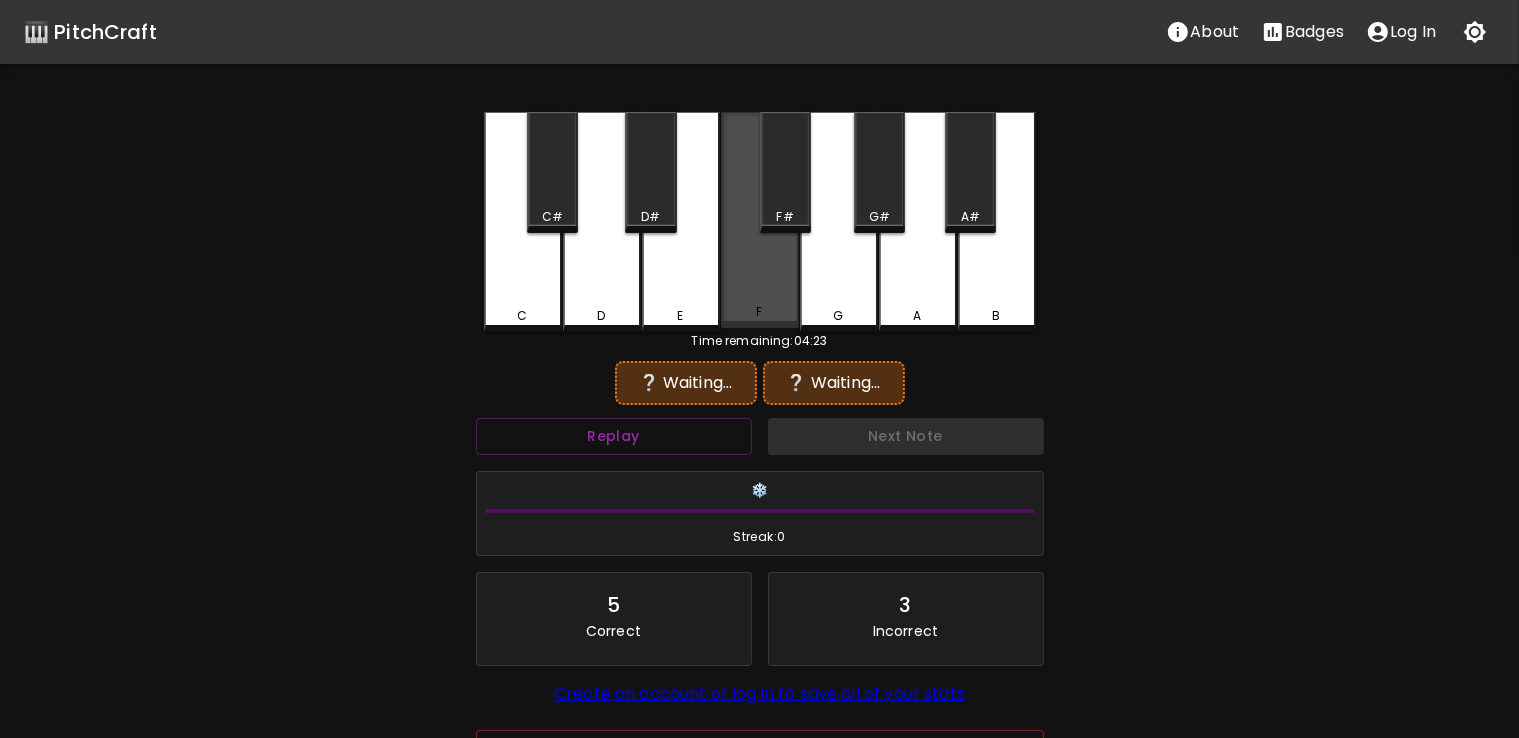 click on "F" at bounding box center [760, 220] 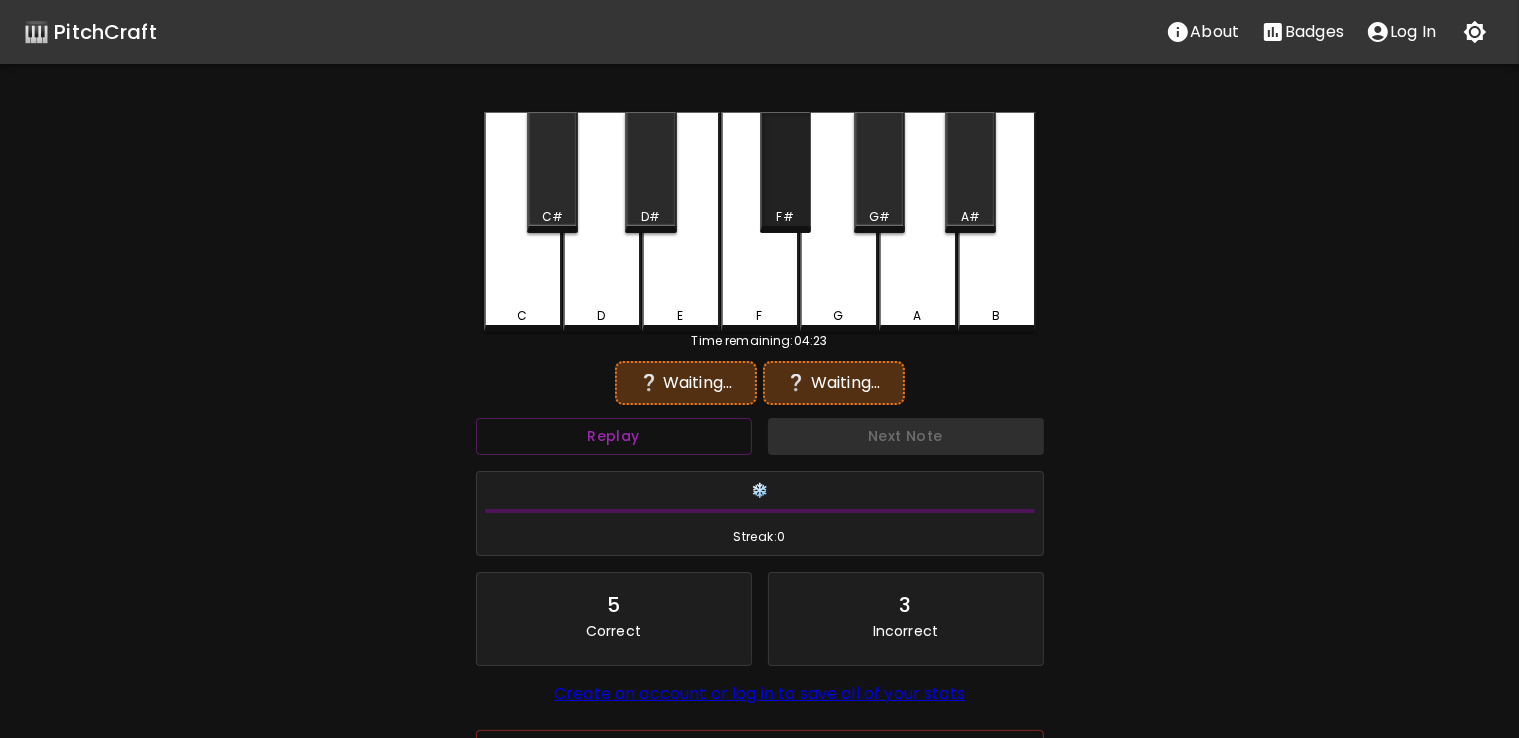 click on "F#" at bounding box center [784, 217] 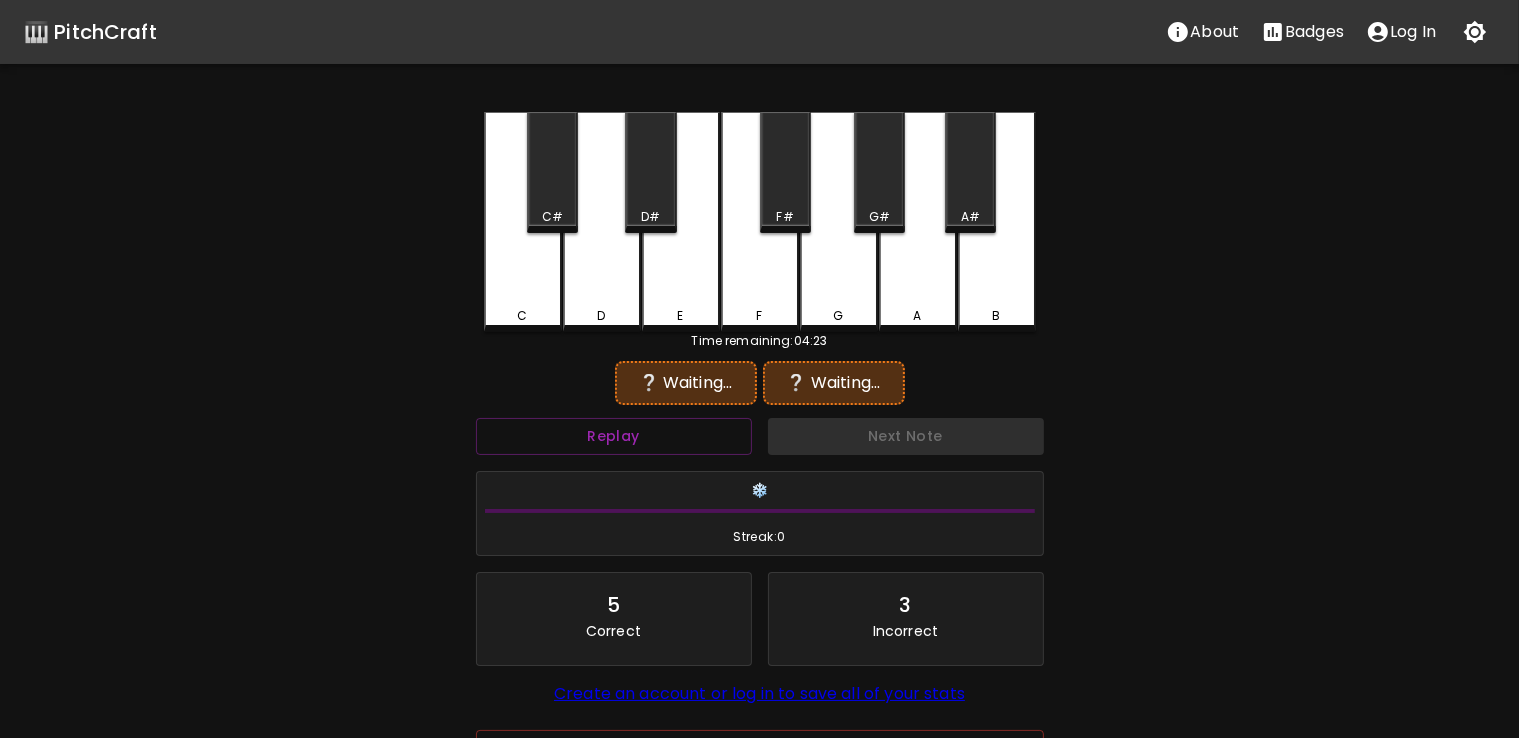 click on "A" at bounding box center (918, 222) 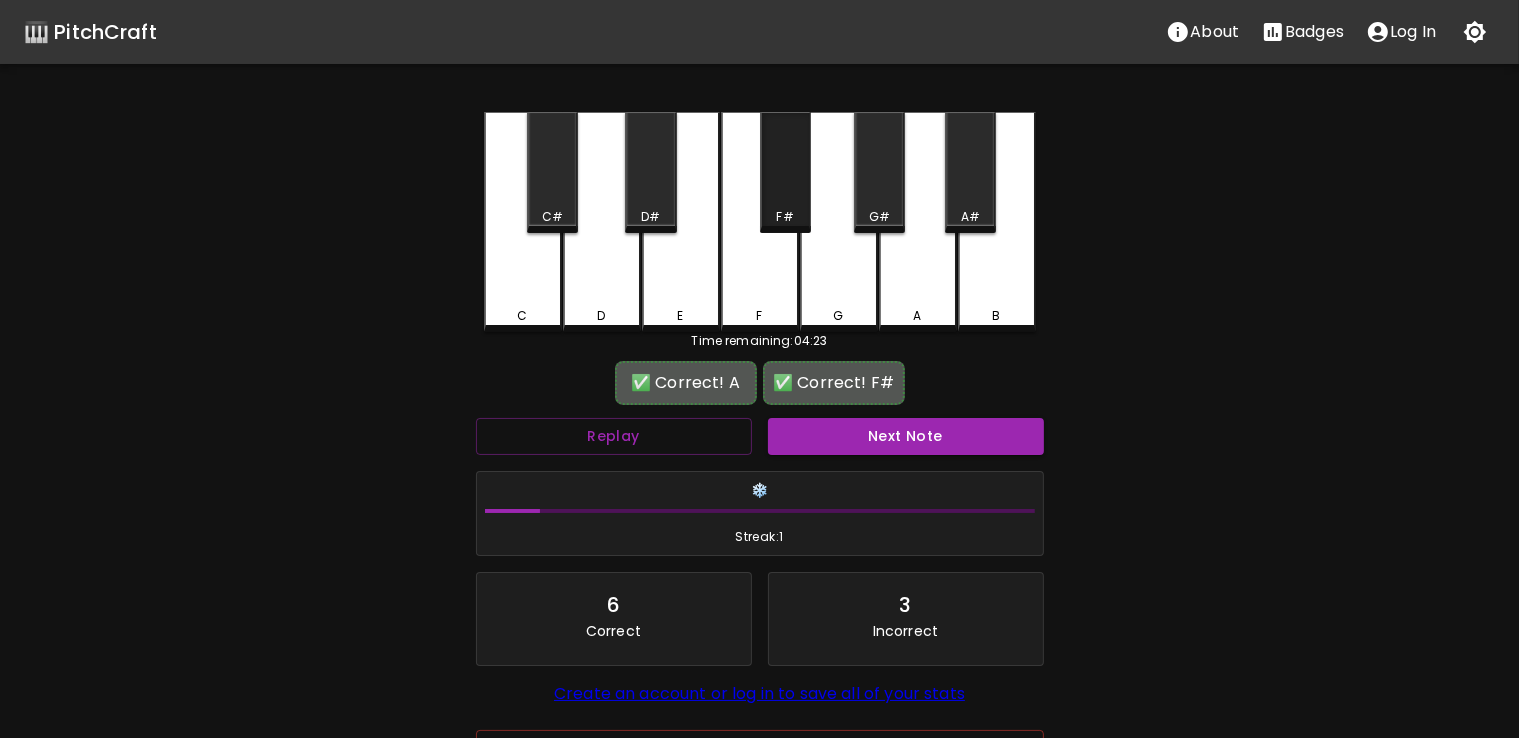 click on "F#" at bounding box center (785, 172) 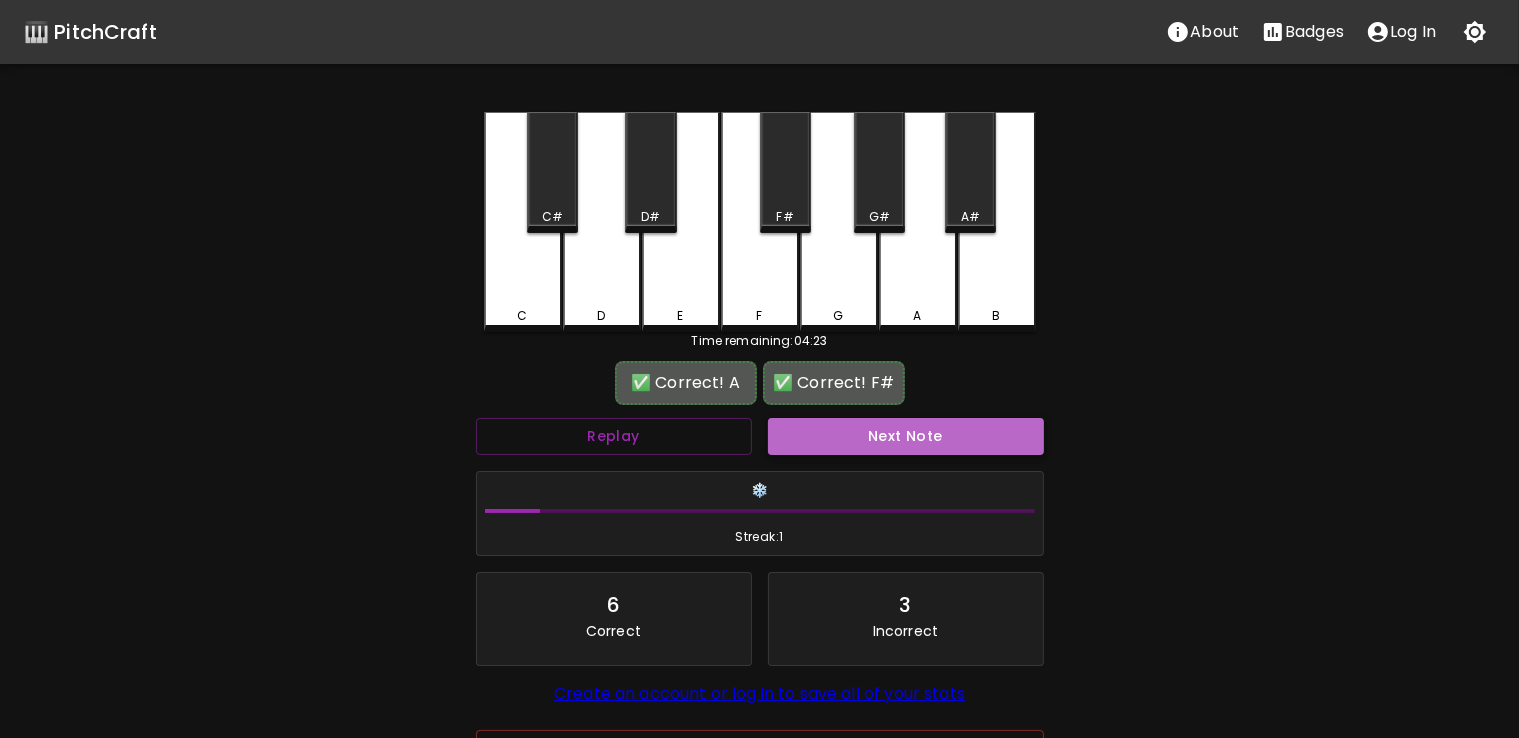 click on "Next Note" at bounding box center [906, 436] 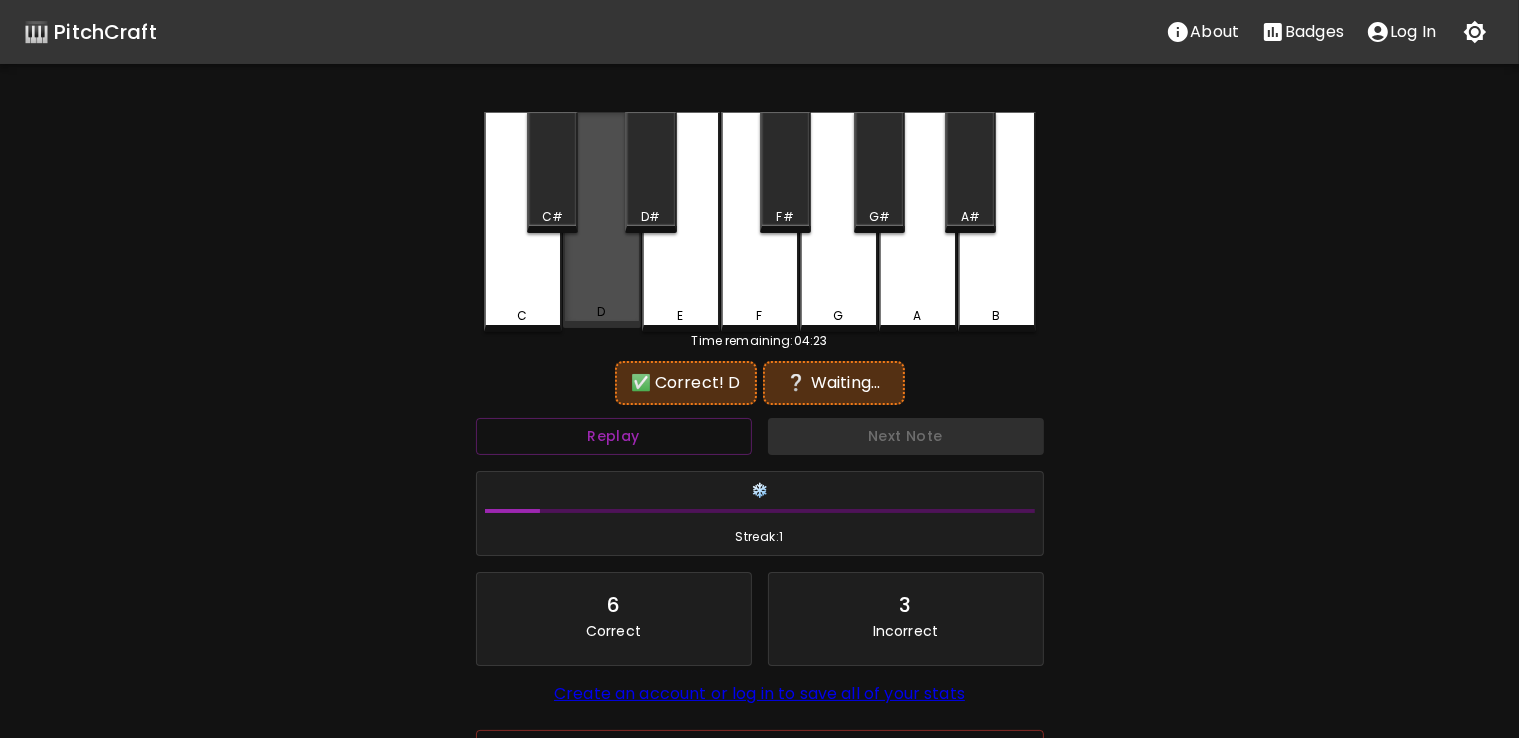drag, startPoint x: 587, startPoint y: 326, endPoint x: 834, endPoint y: 321, distance: 247.0506 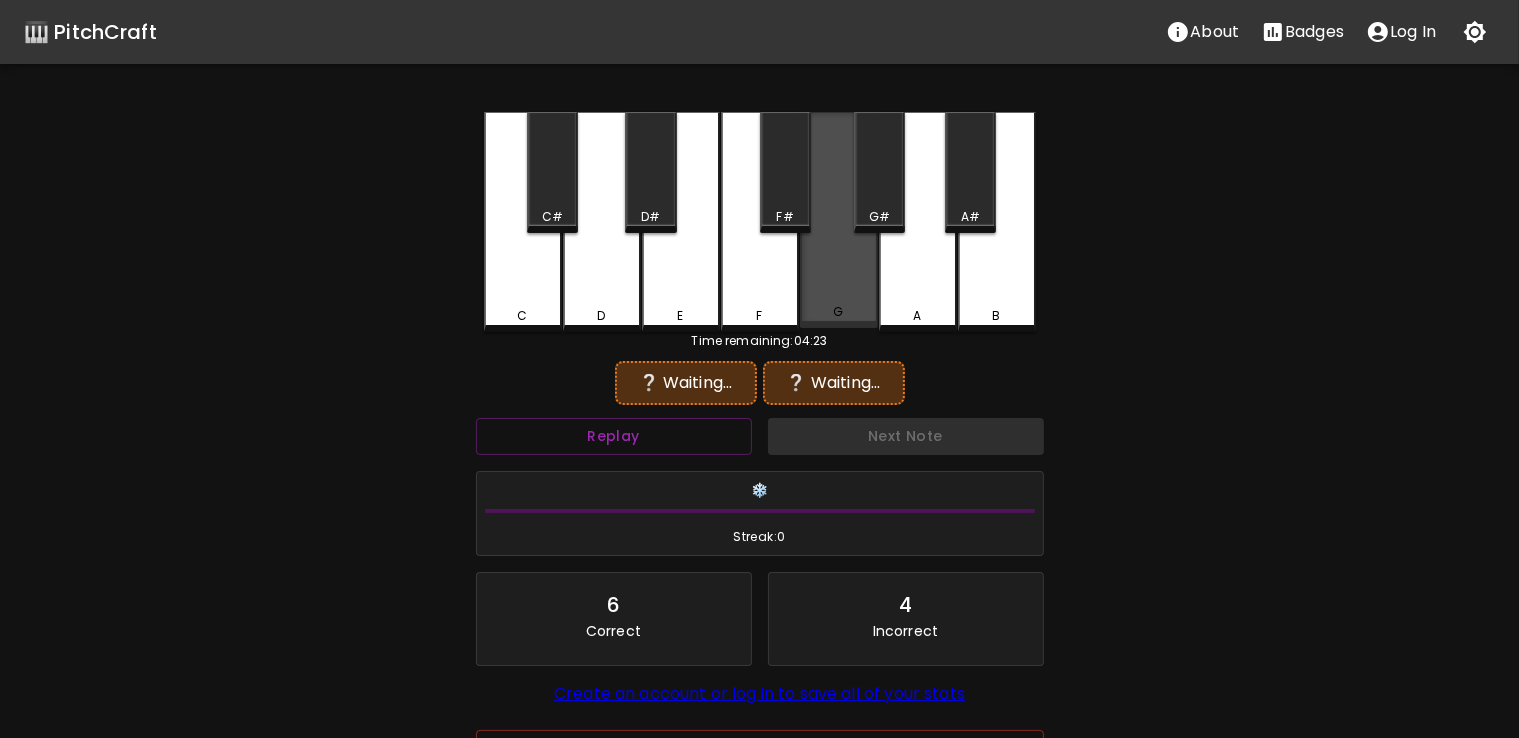 click on "G" at bounding box center (838, 312) 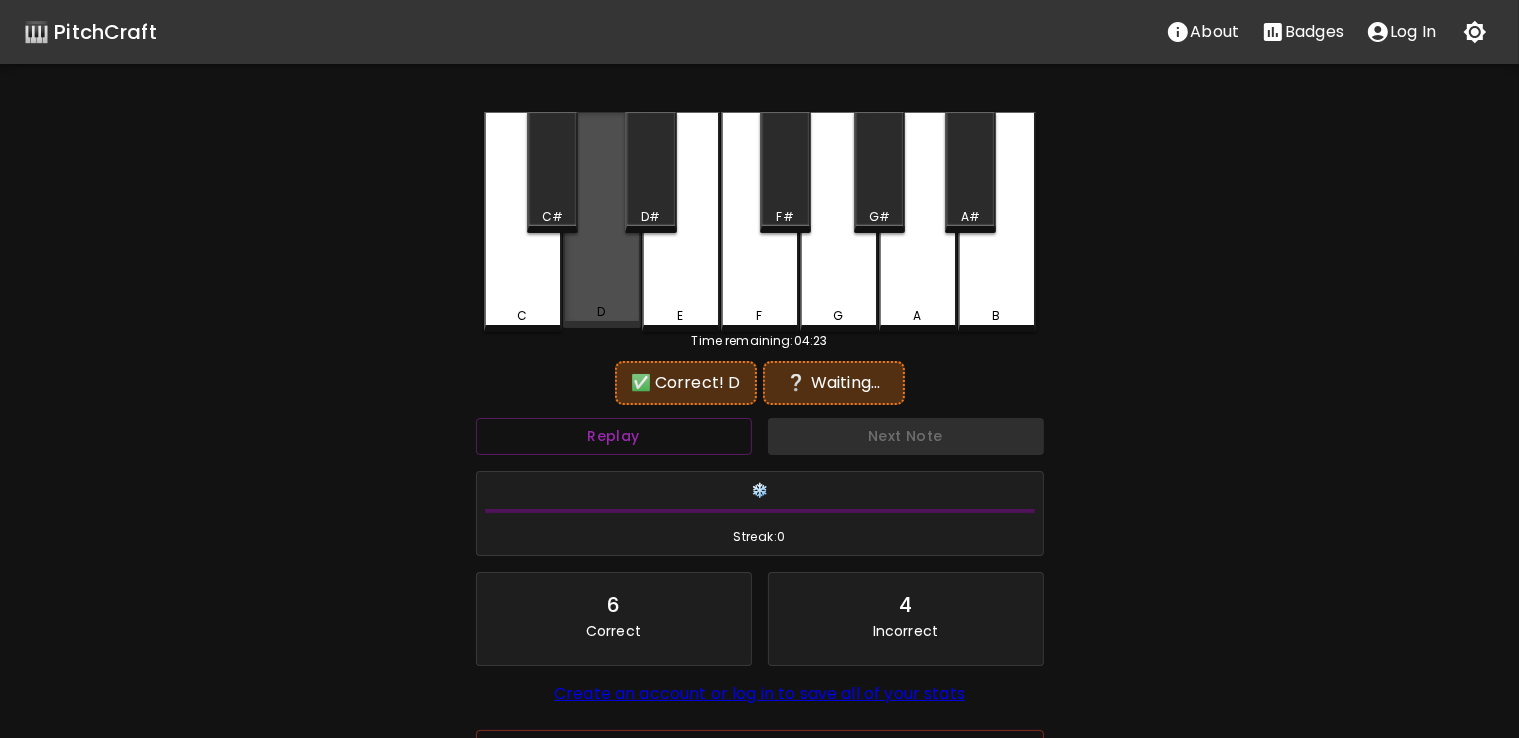drag, startPoint x: 608, startPoint y: 288, endPoint x: 843, endPoint y: 302, distance: 235.41666 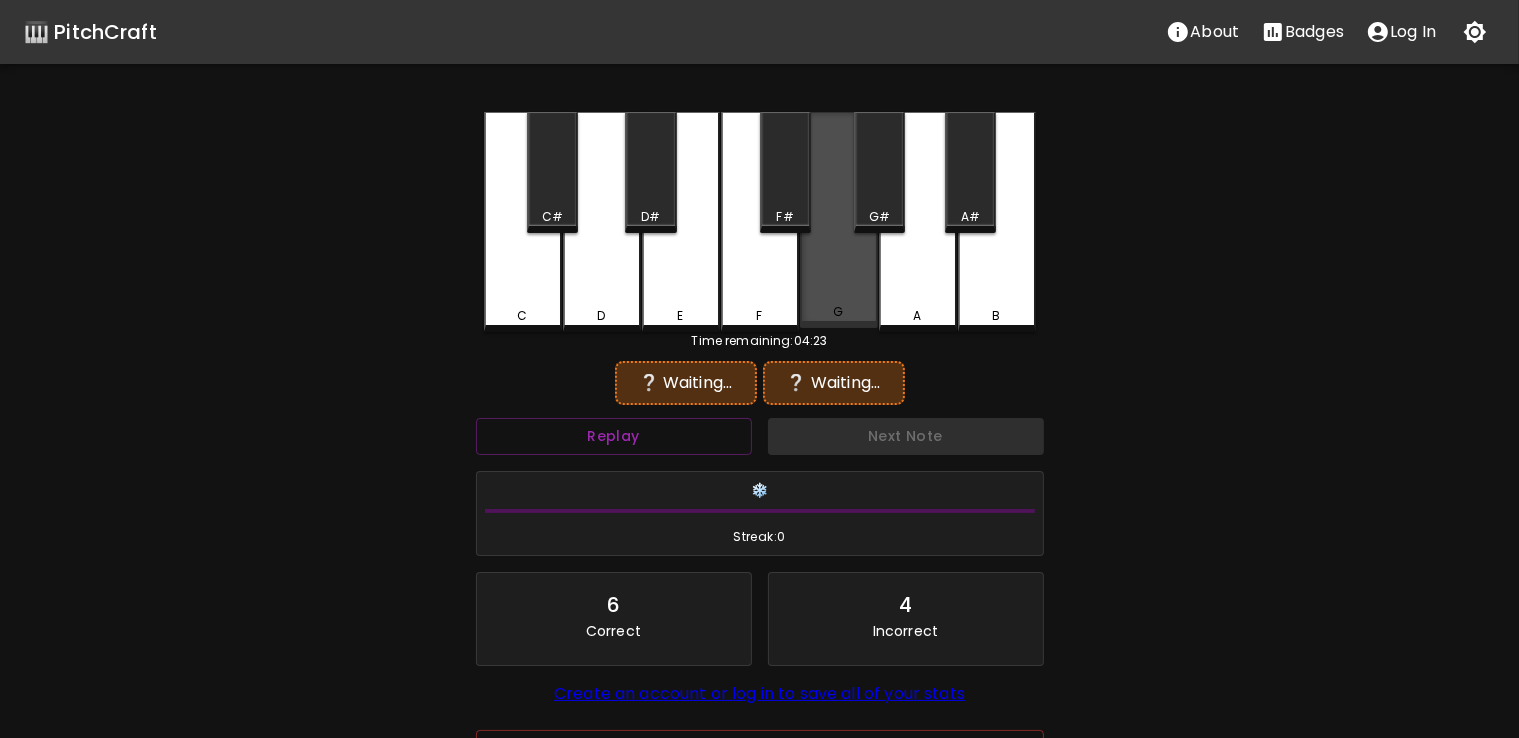 click on "G" at bounding box center (839, 220) 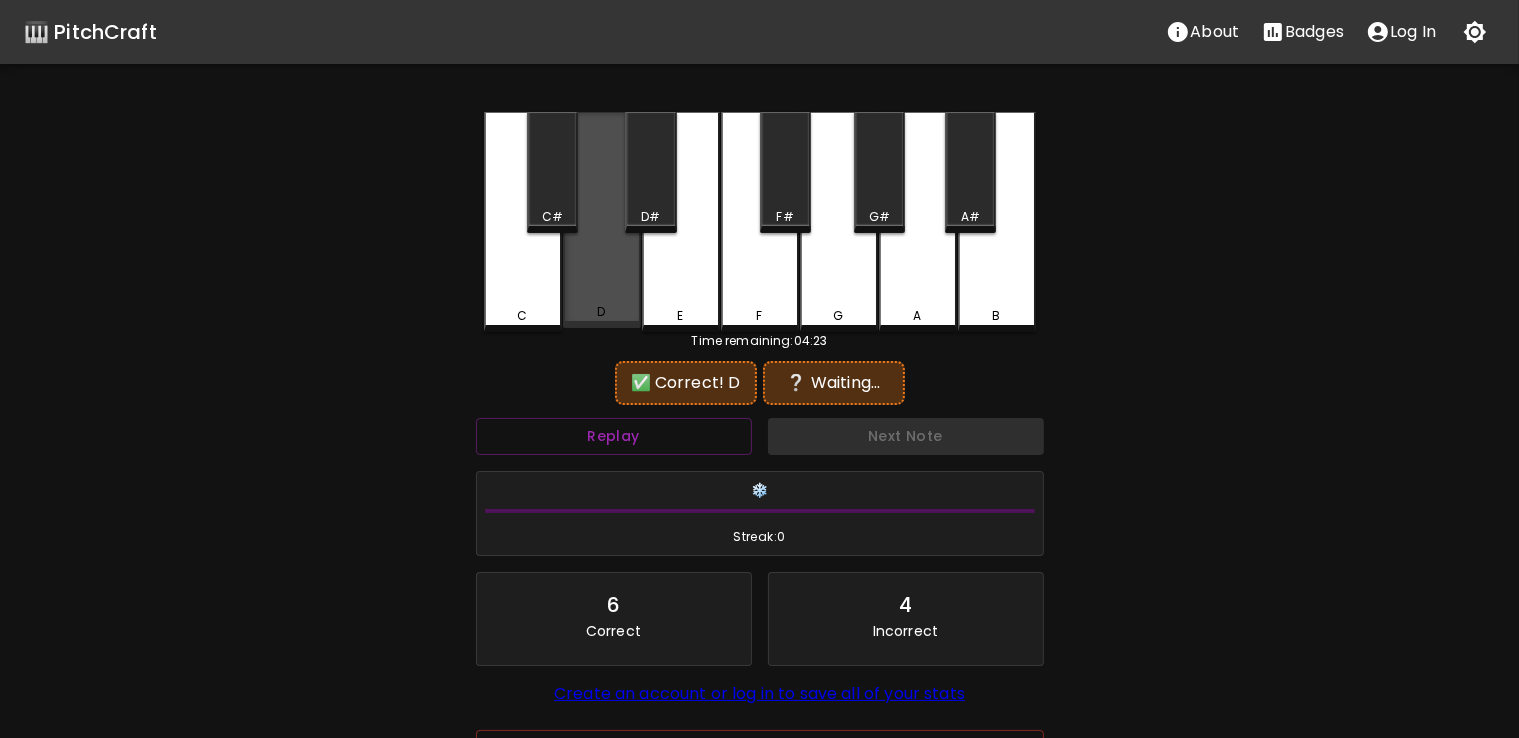 click on "D" at bounding box center (602, 220) 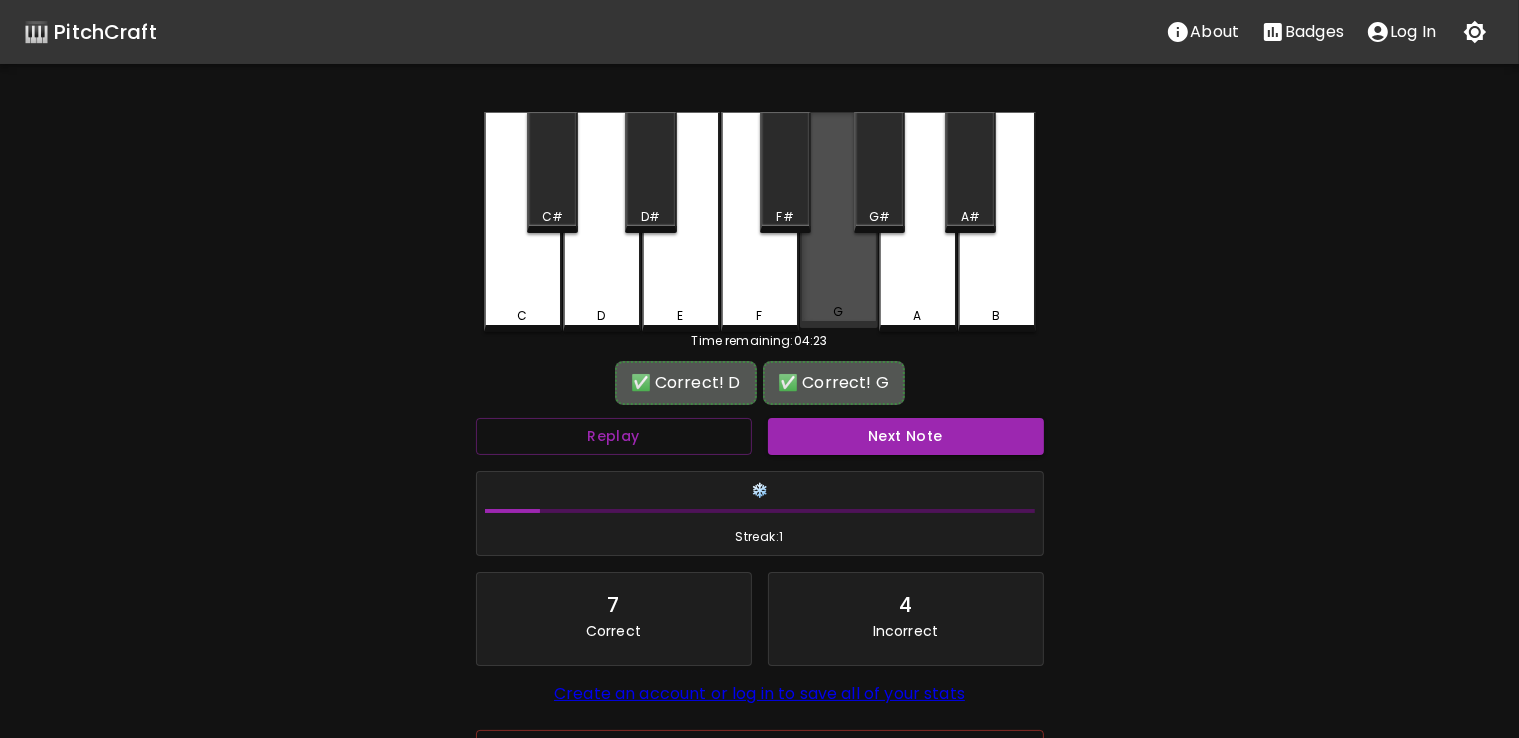 click on "G" at bounding box center (839, 220) 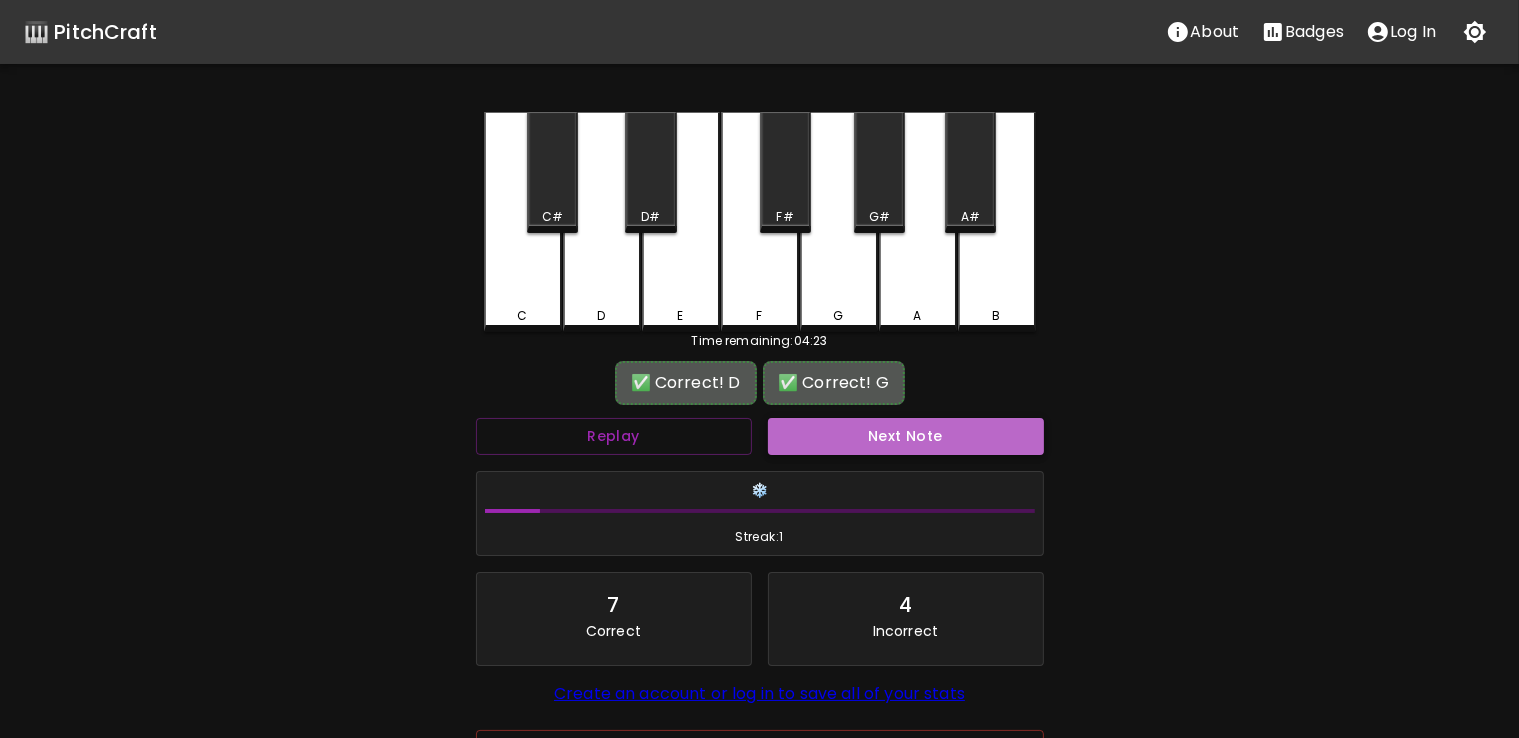 click on "Next Note" at bounding box center [906, 436] 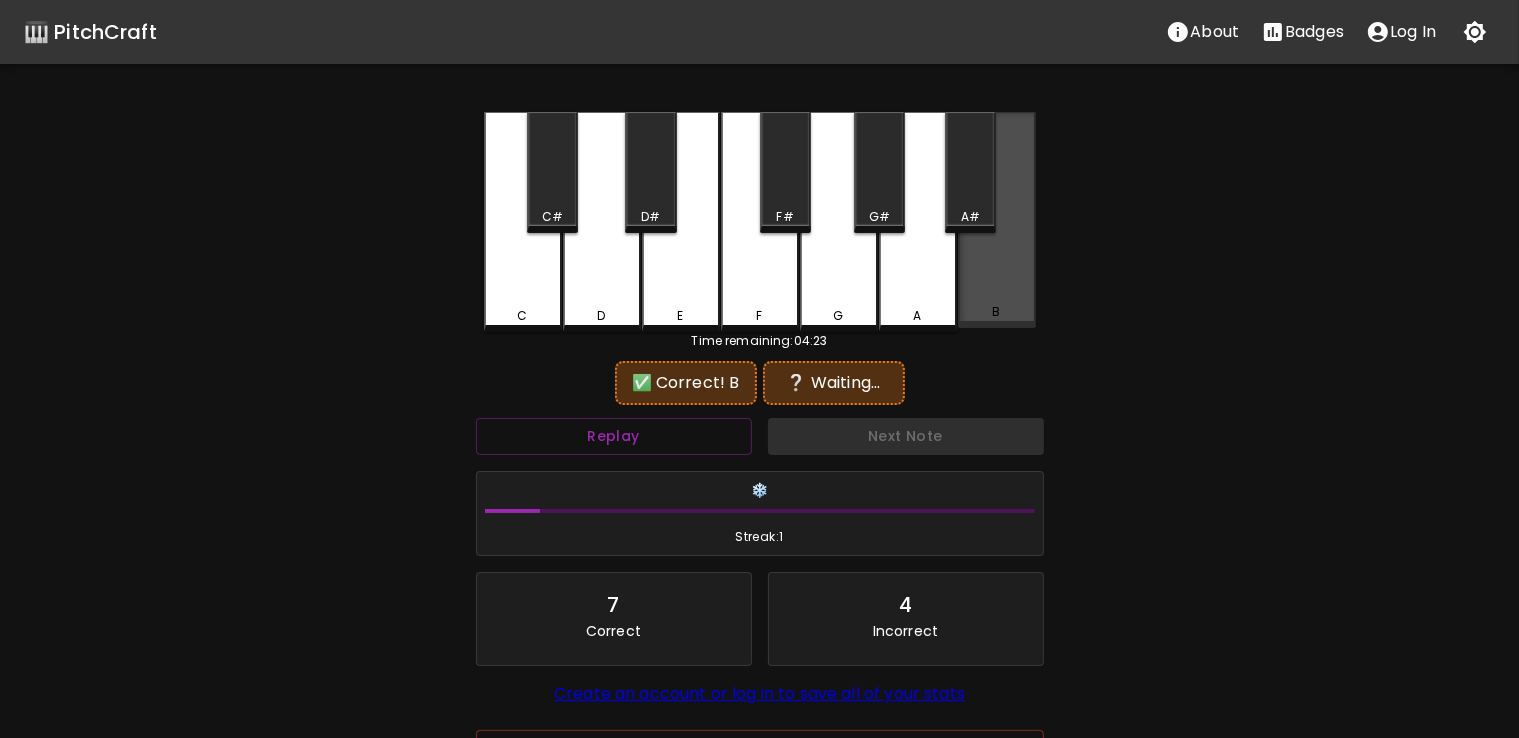 click on "B" at bounding box center [997, 220] 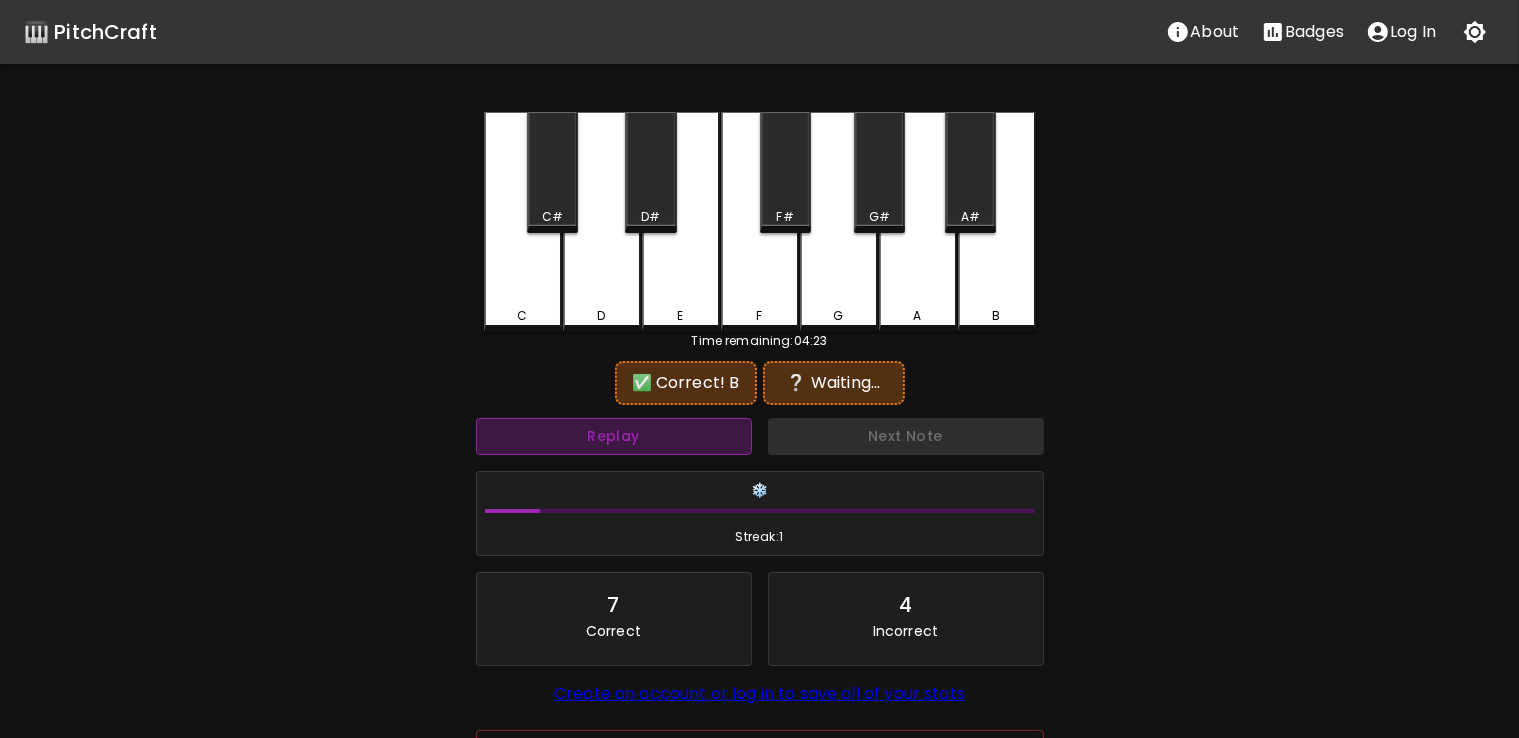 click on "Replay" at bounding box center [614, 436] 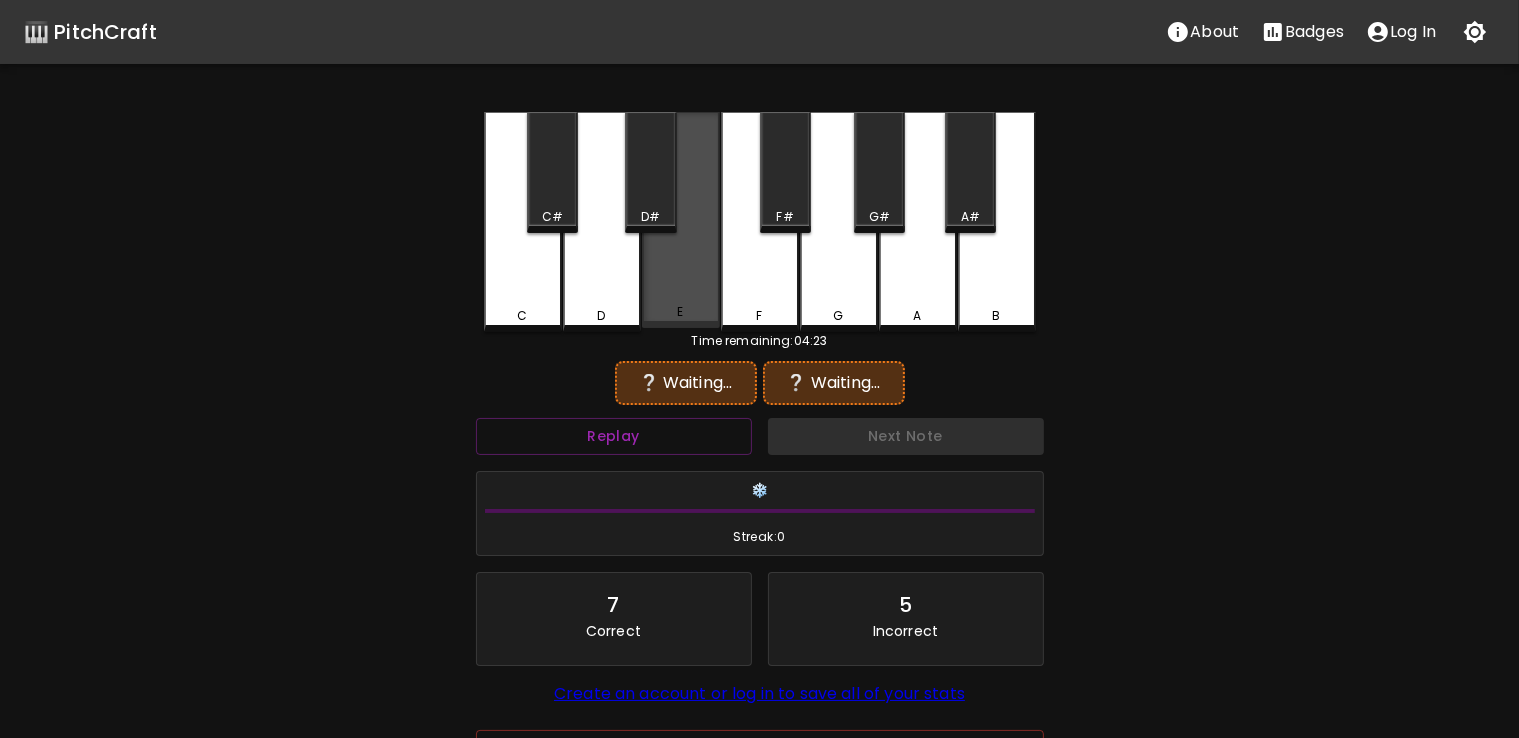 click on "E" at bounding box center (681, 220) 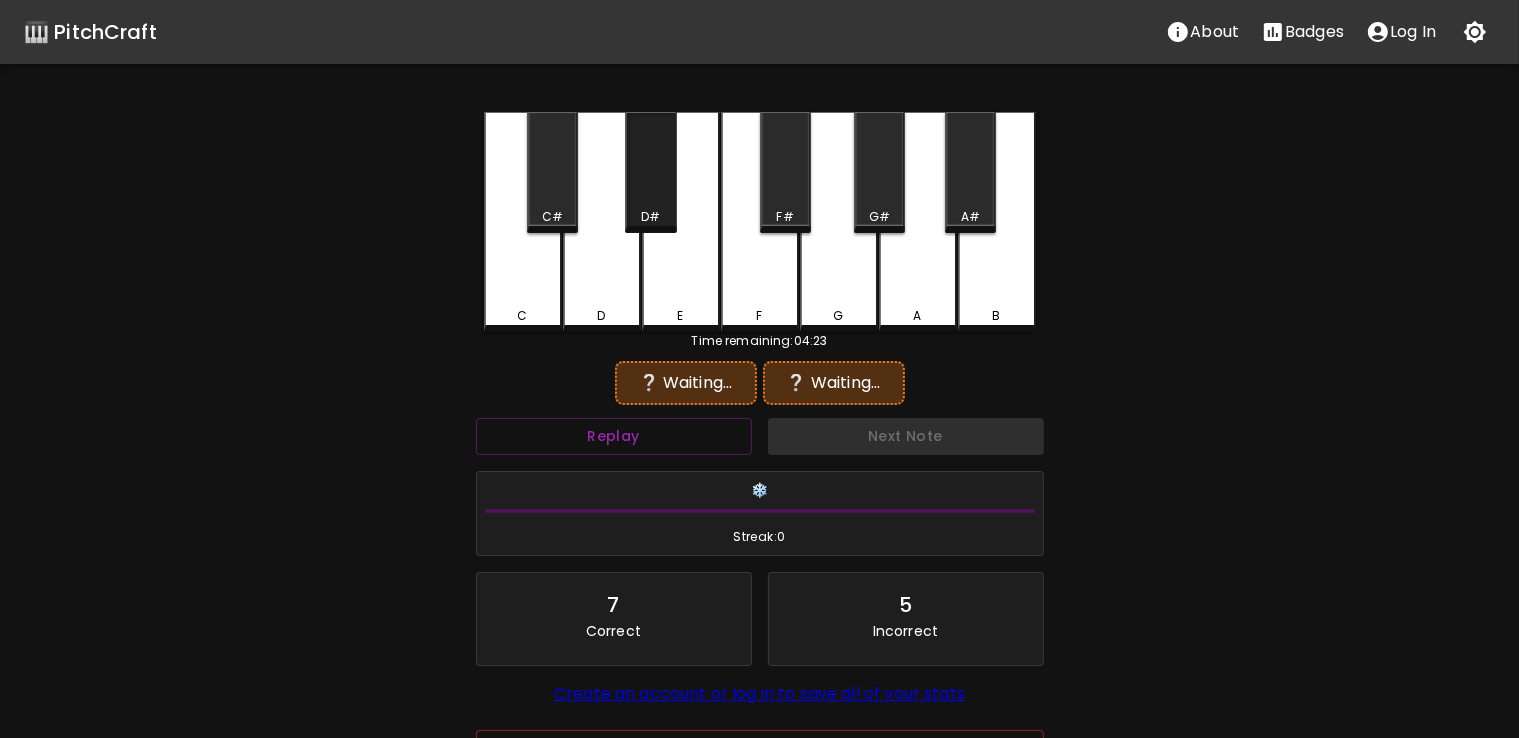 click on "D#" at bounding box center [650, 217] 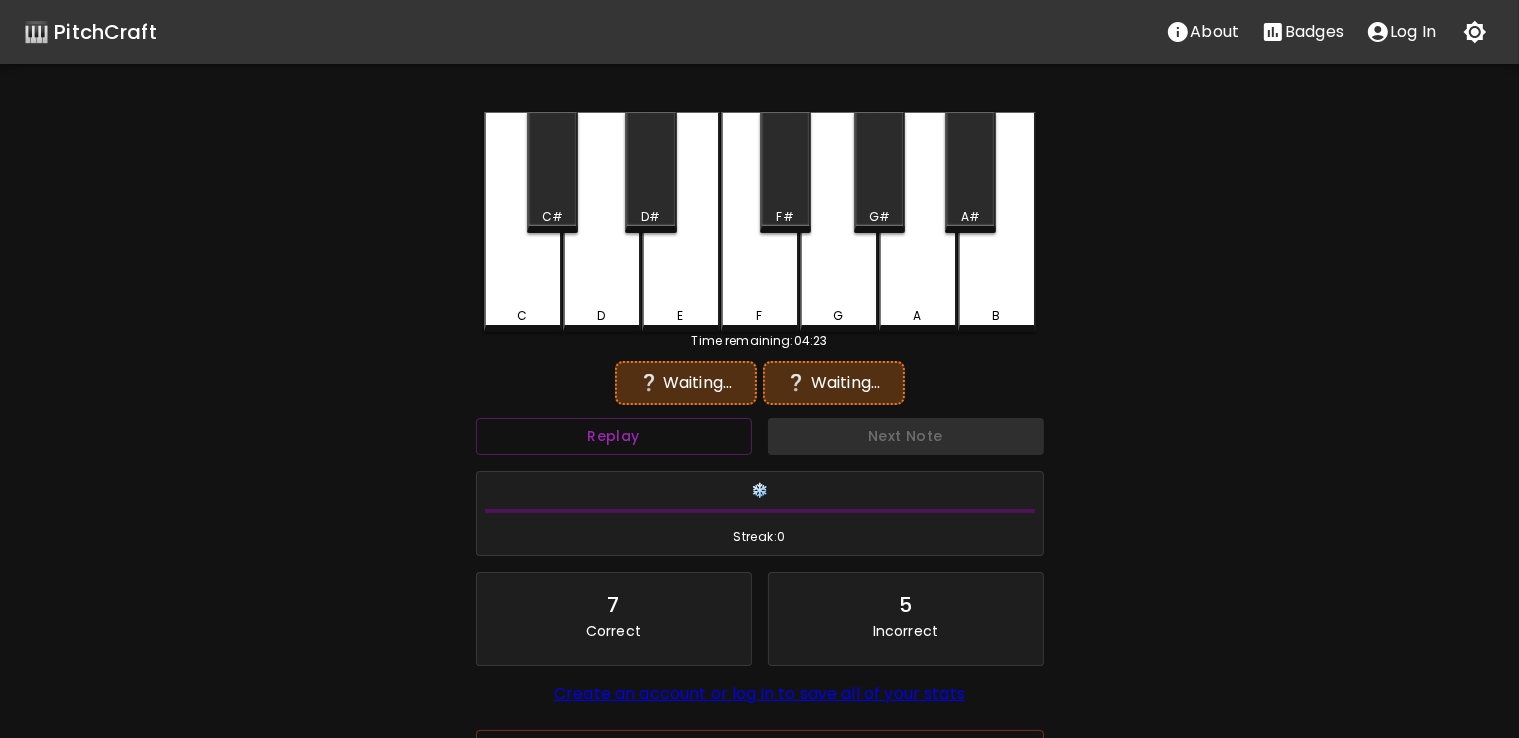 click on "D" at bounding box center (602, 222) 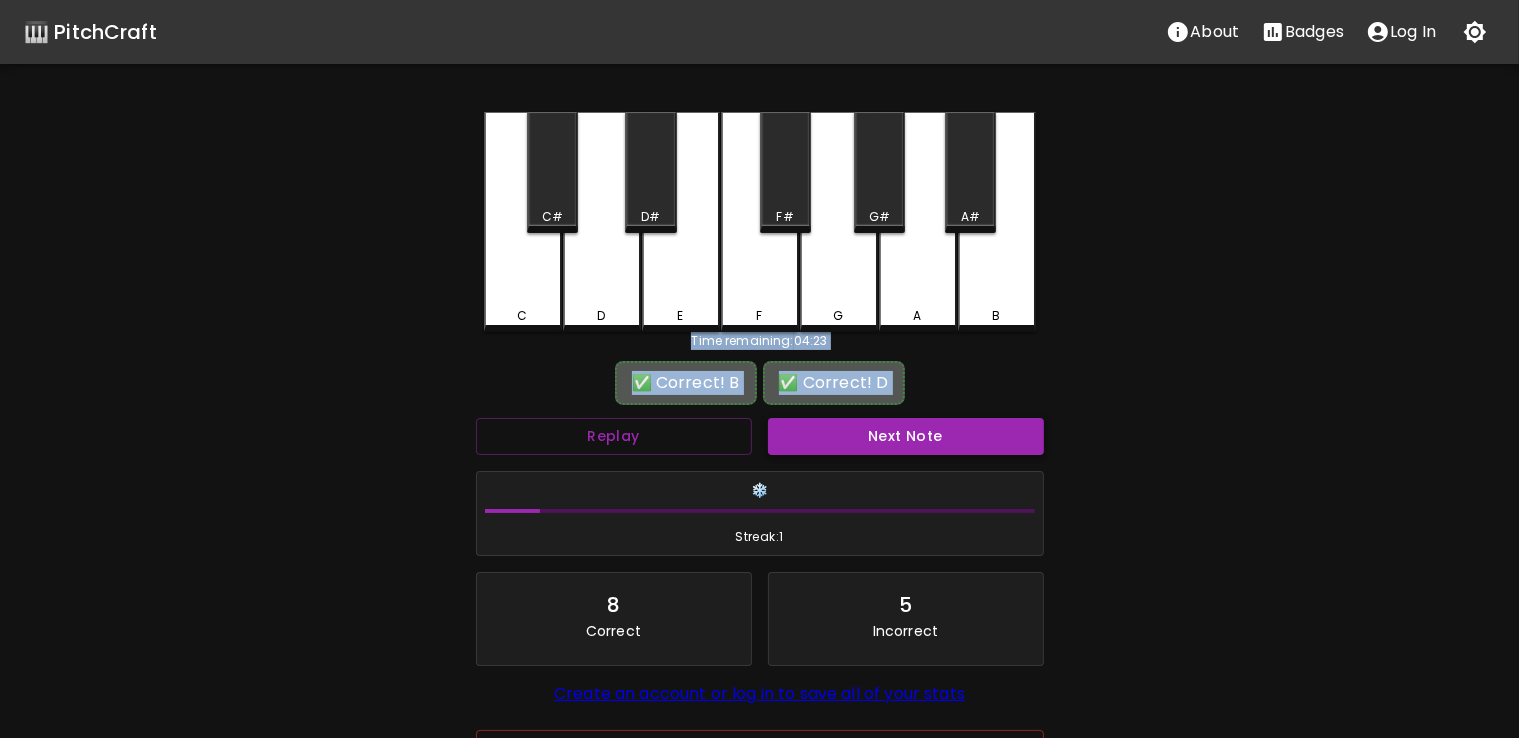 drag, startPoint x: 585, startPoint y: 276, endPoint x: 842, endPoint y: 435, distance: 302.20853 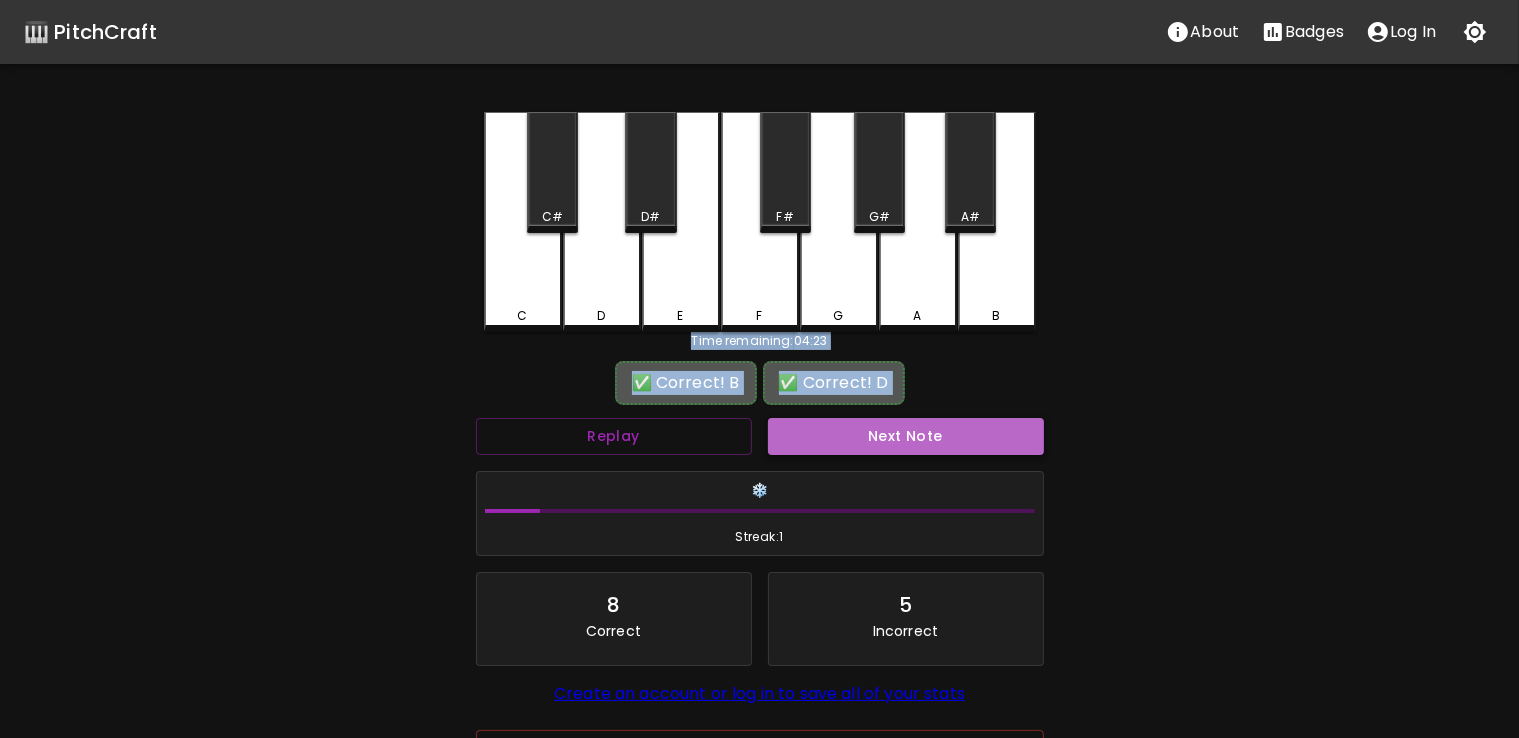 click on "Next Note" at bounding box center [906, 436] 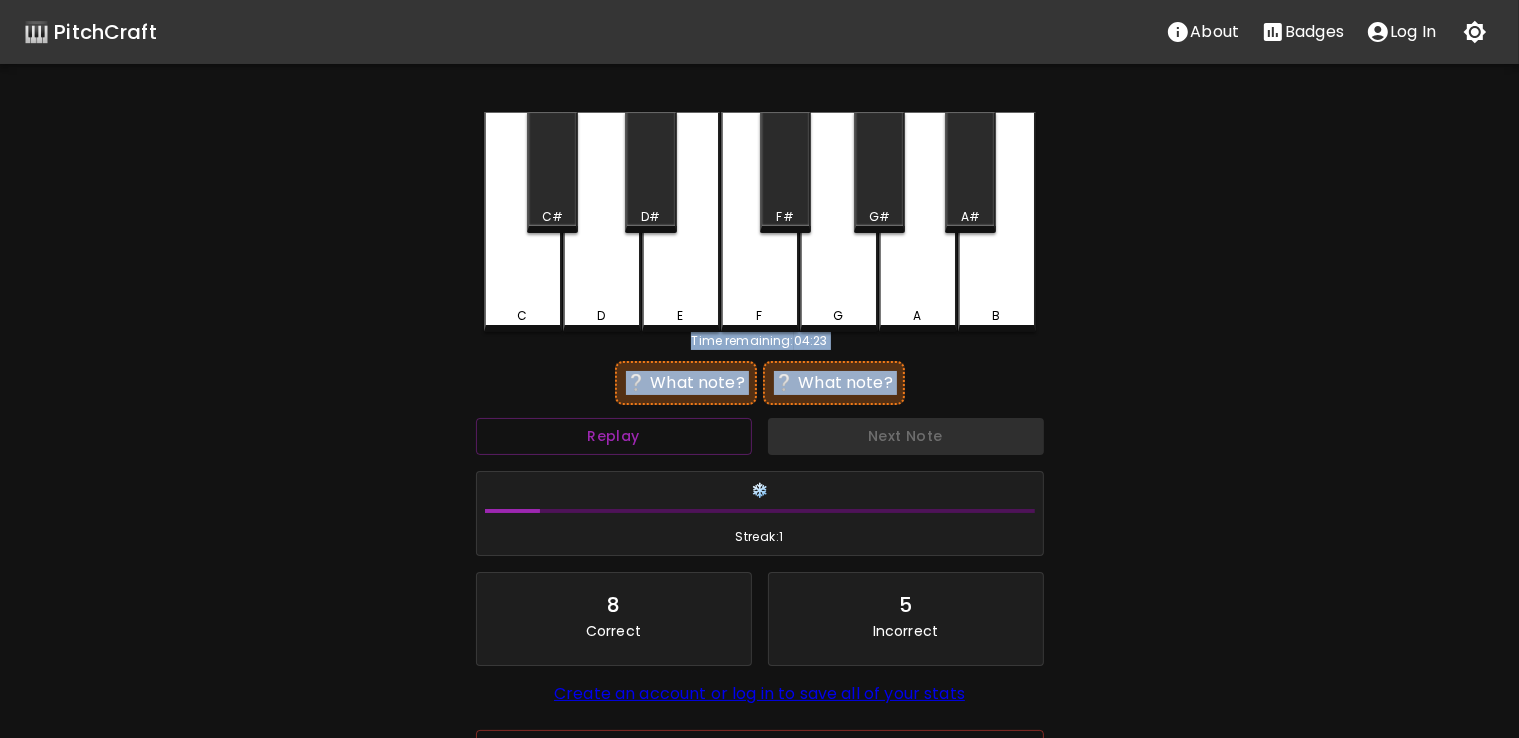 click on "❔ What note?" at bounding box center (834, 383) 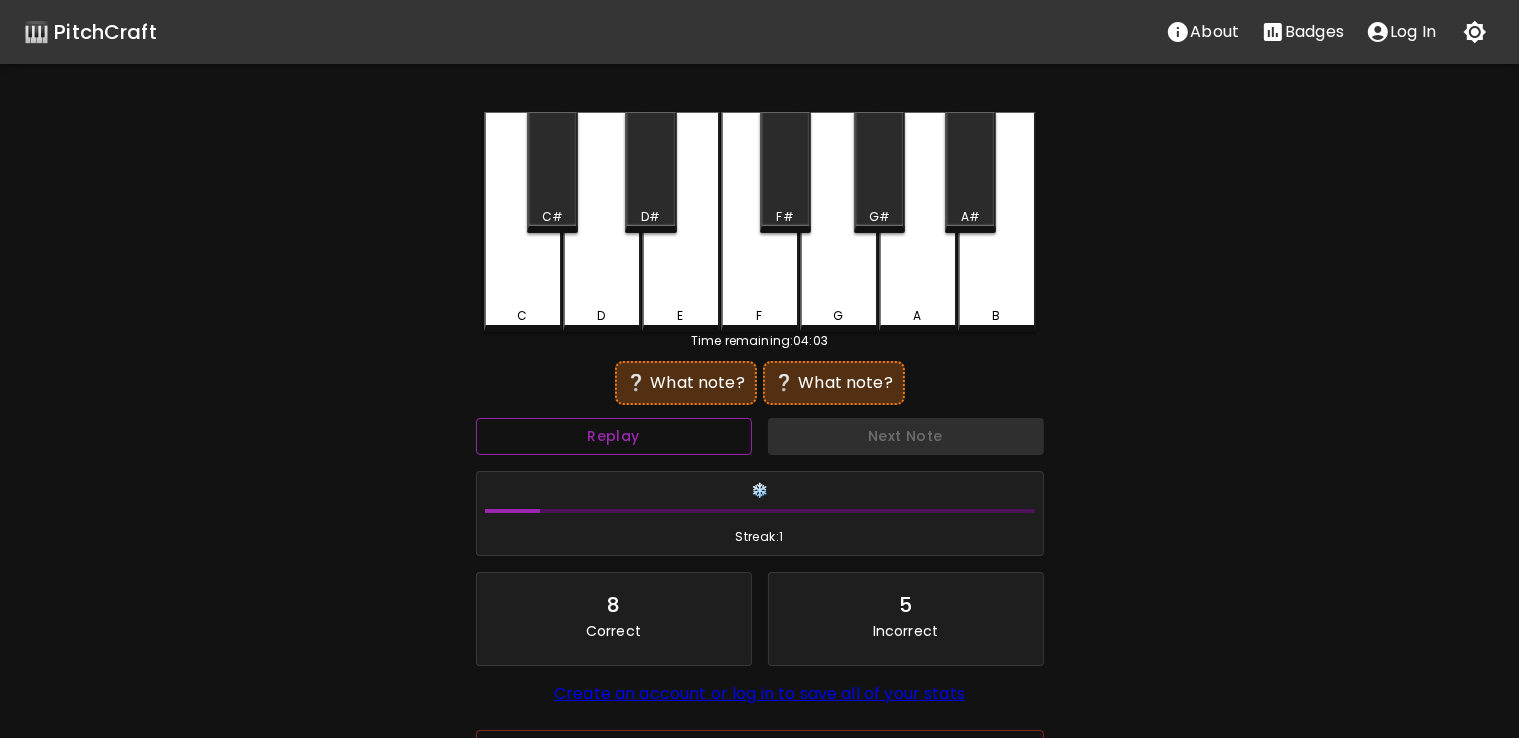 click on "Replay" at bounding box center [614, 436] 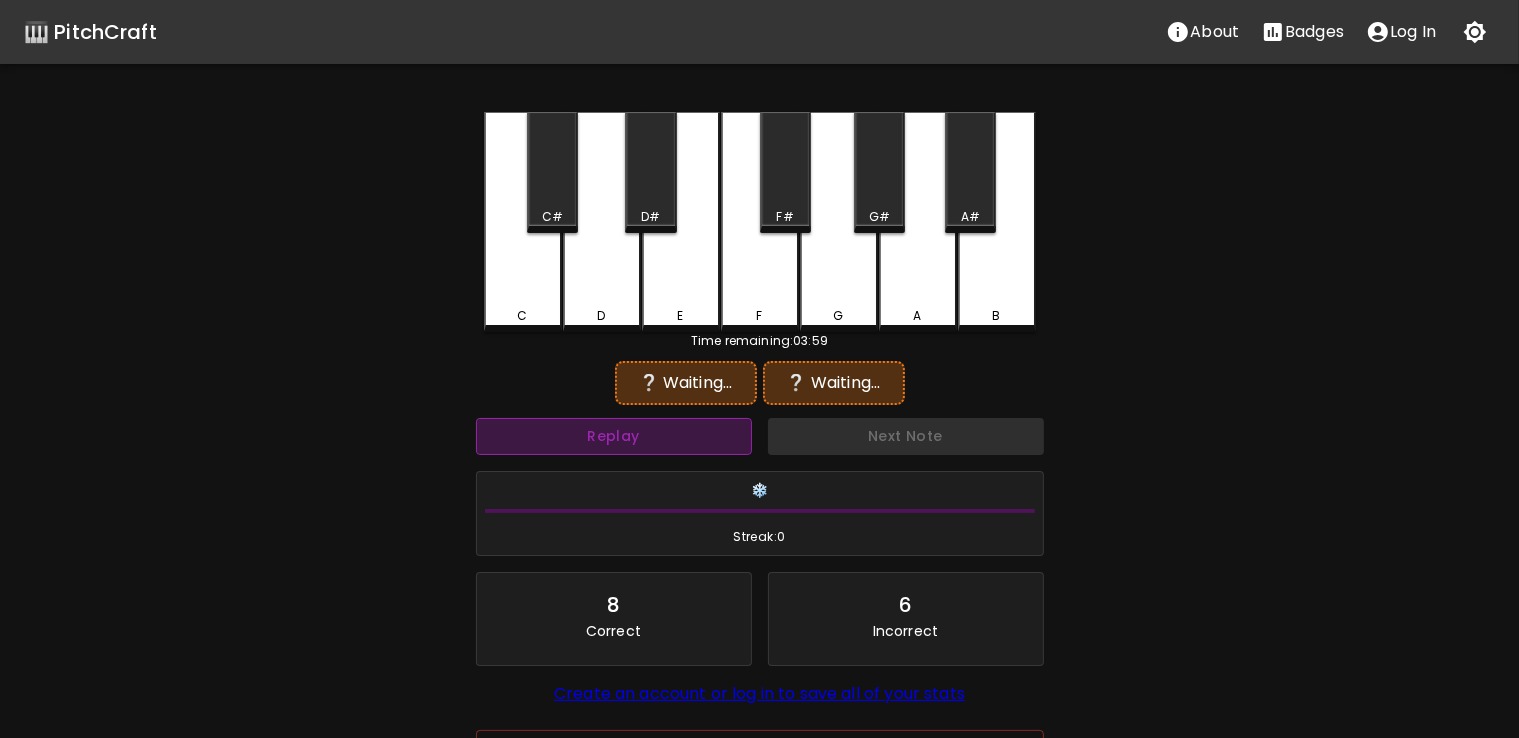 click on "Replay" at bounding box center [614, 436] 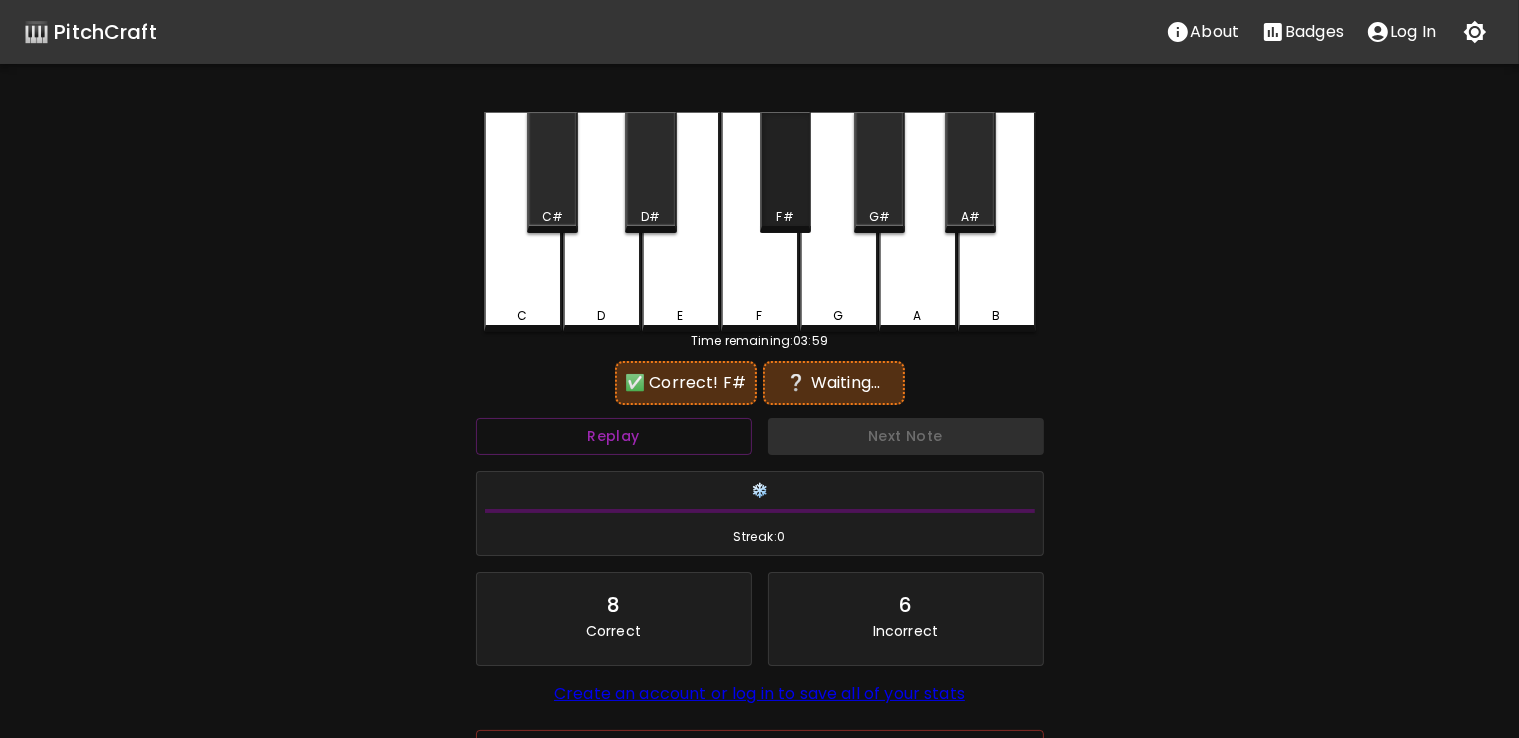 click on "F#" at bounding box center (784, 217) 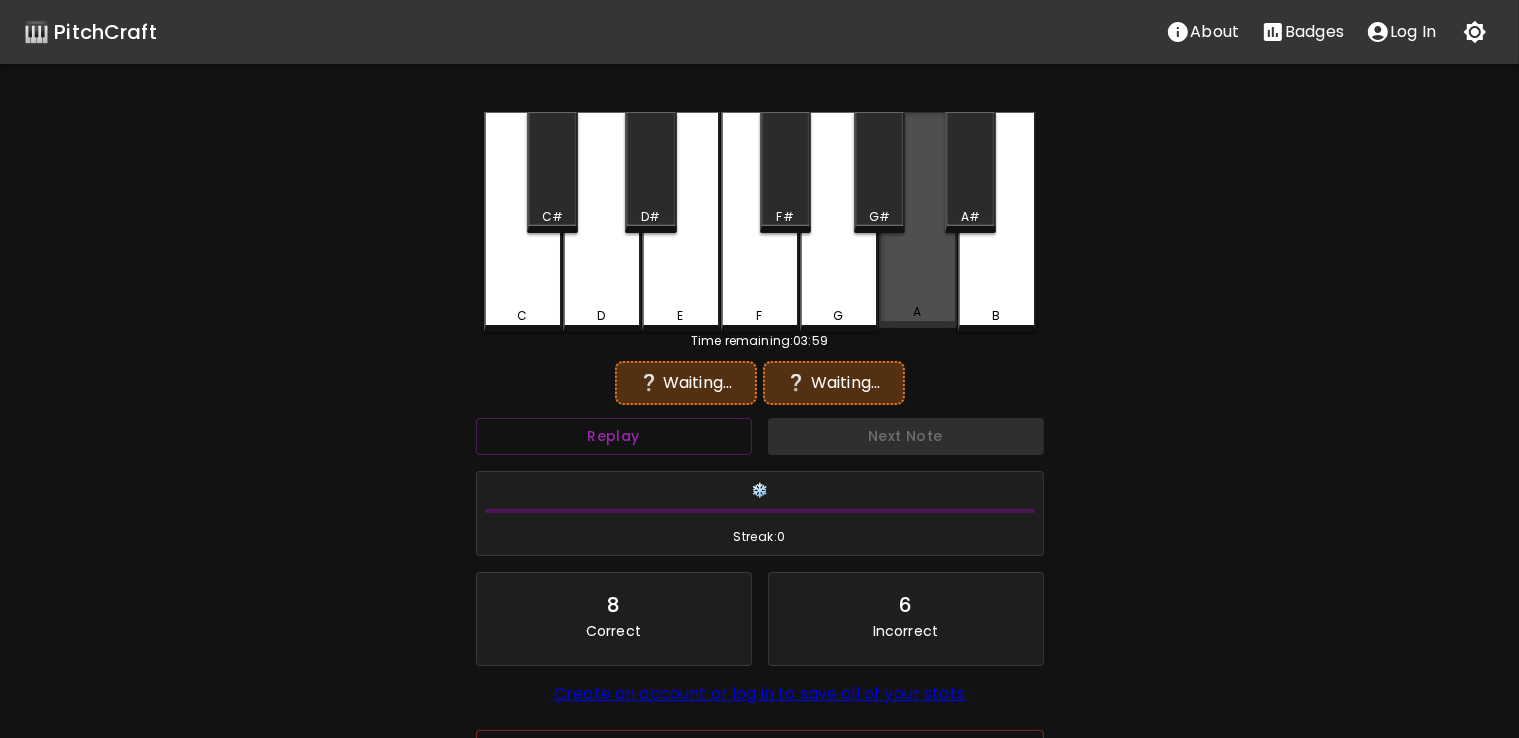 click on "A" at bounding box center [918, 220] 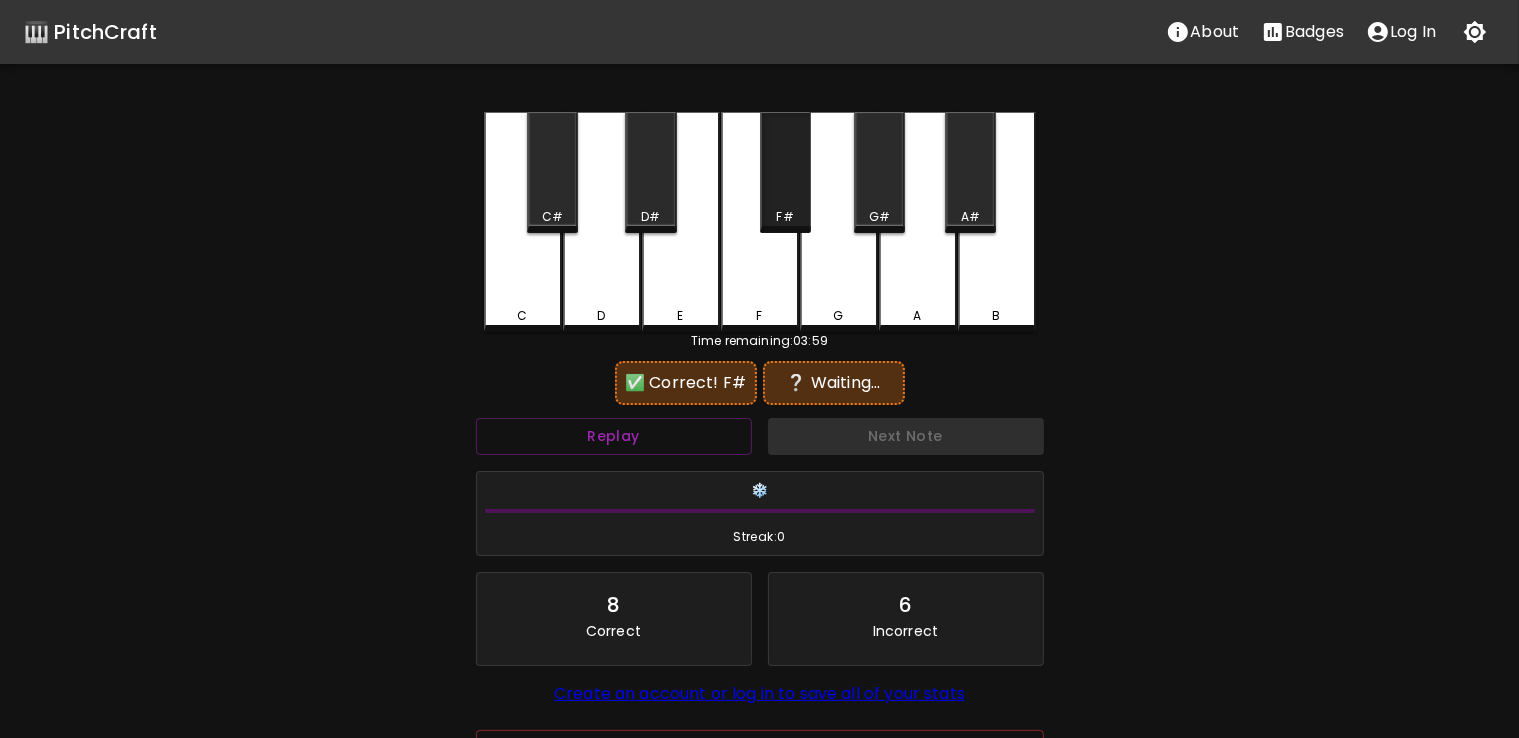 click on "F#" at bounding box center (785, 172) 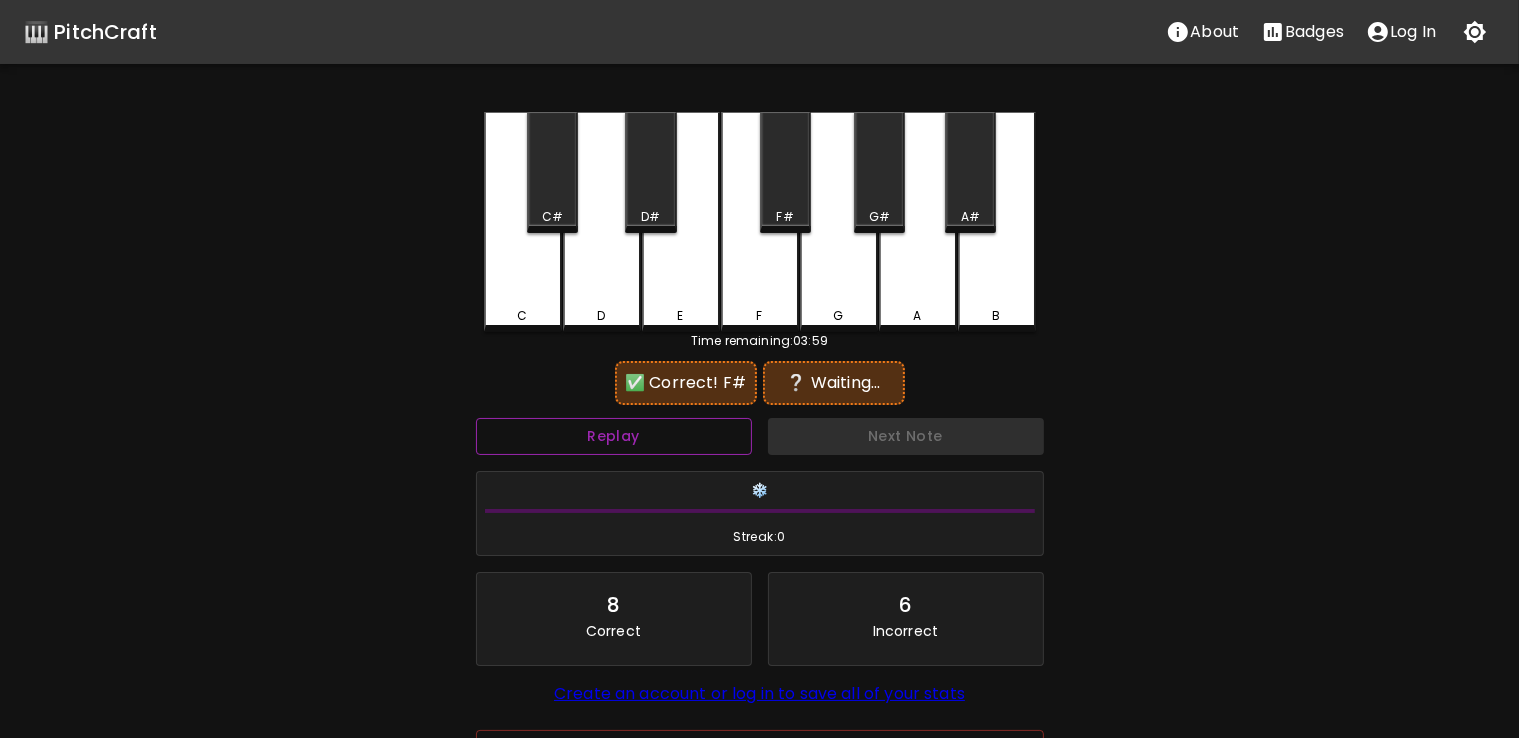 click on "Replay" at bounding box center (614, 436) 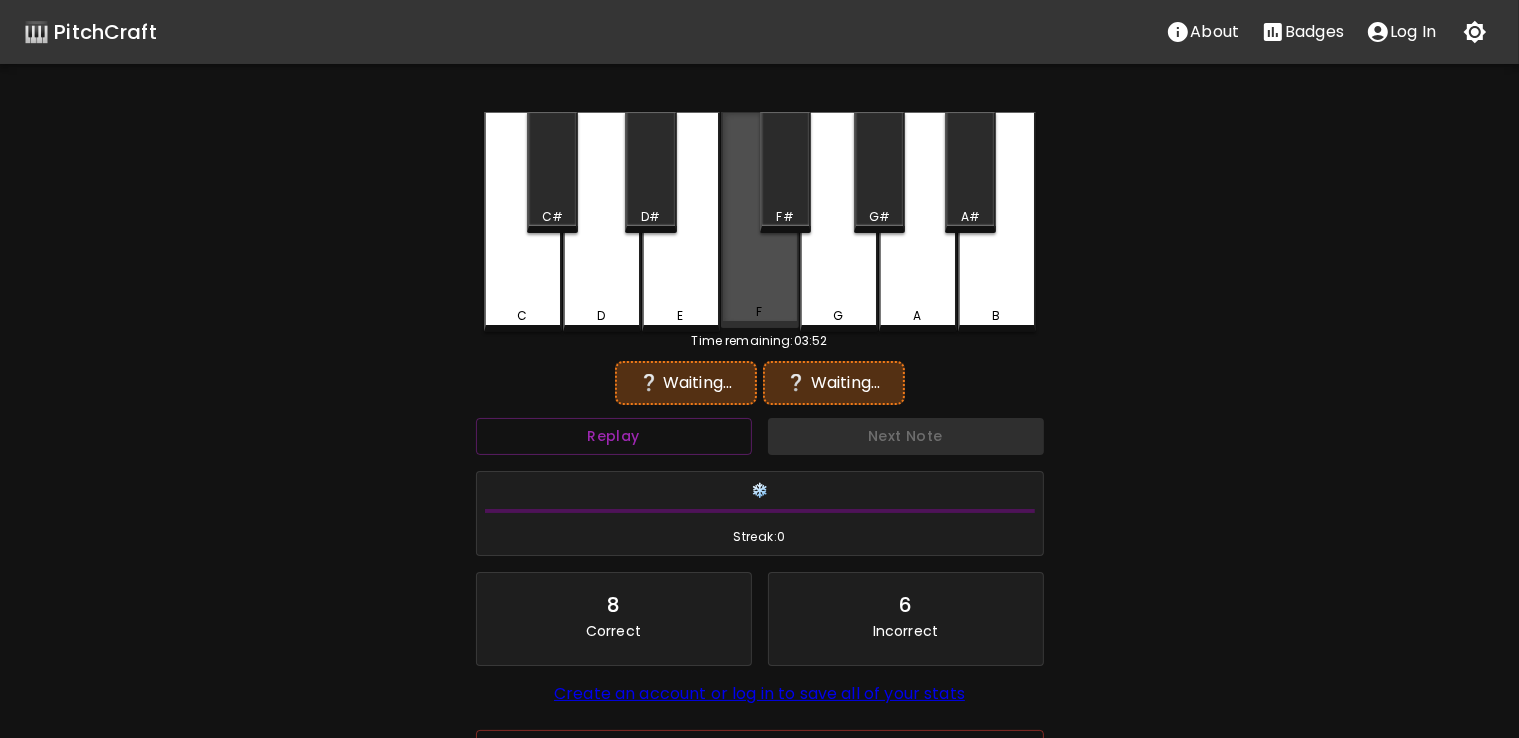 click on "F" at bounding box center (760, 220) 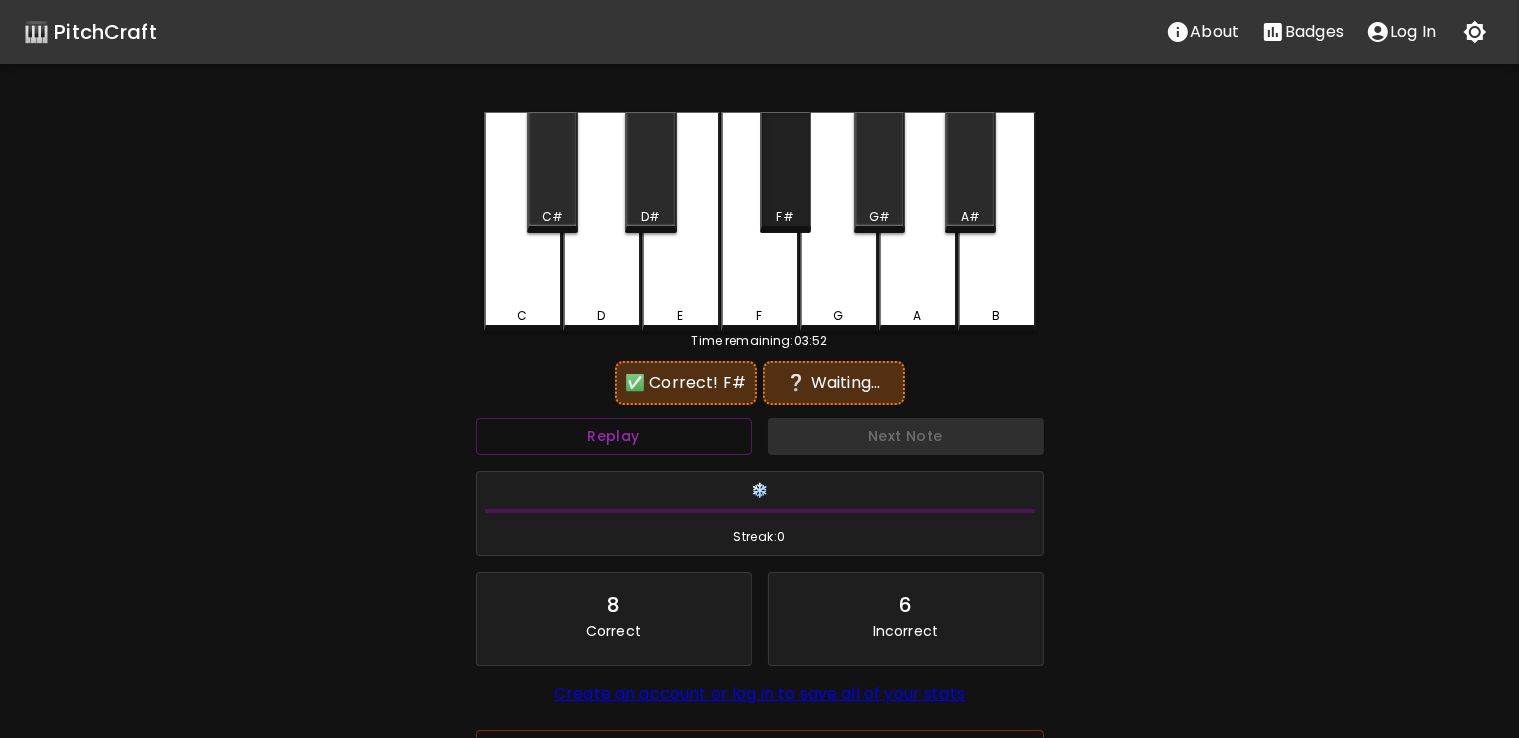click on "F#" at bounding box center (785, 172) 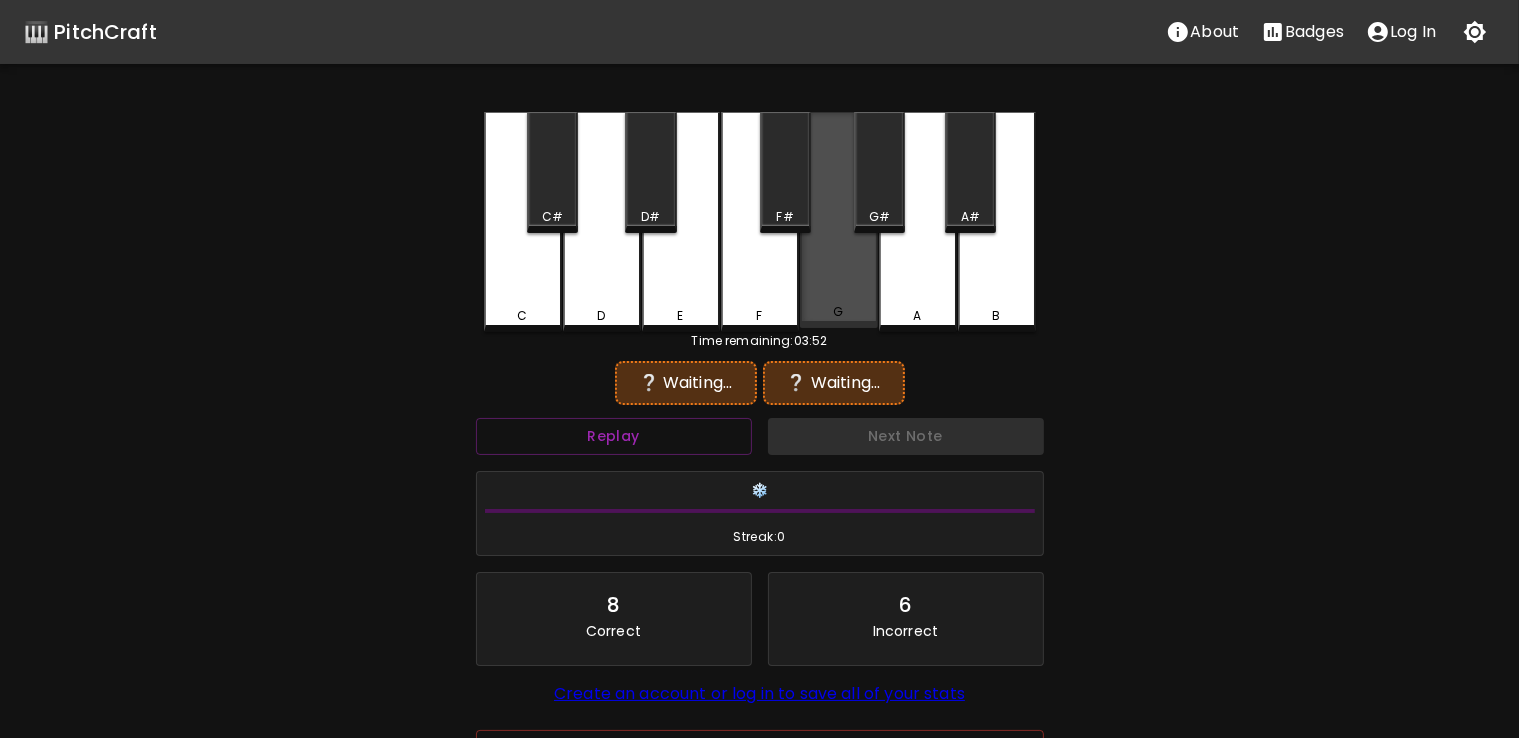 click on "G" at bounding box center [839, 220] 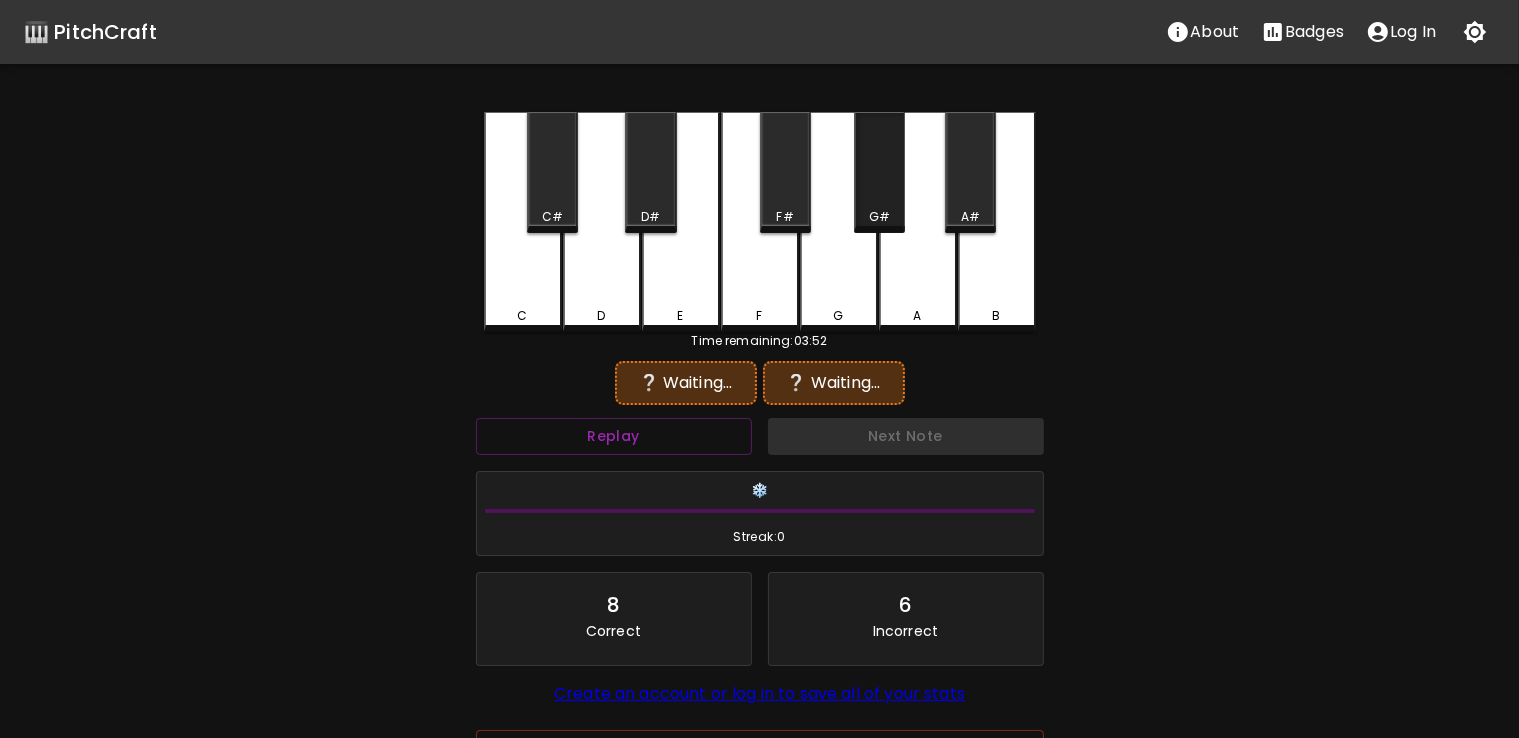 click on "G#" at bounding box center [879, 172] 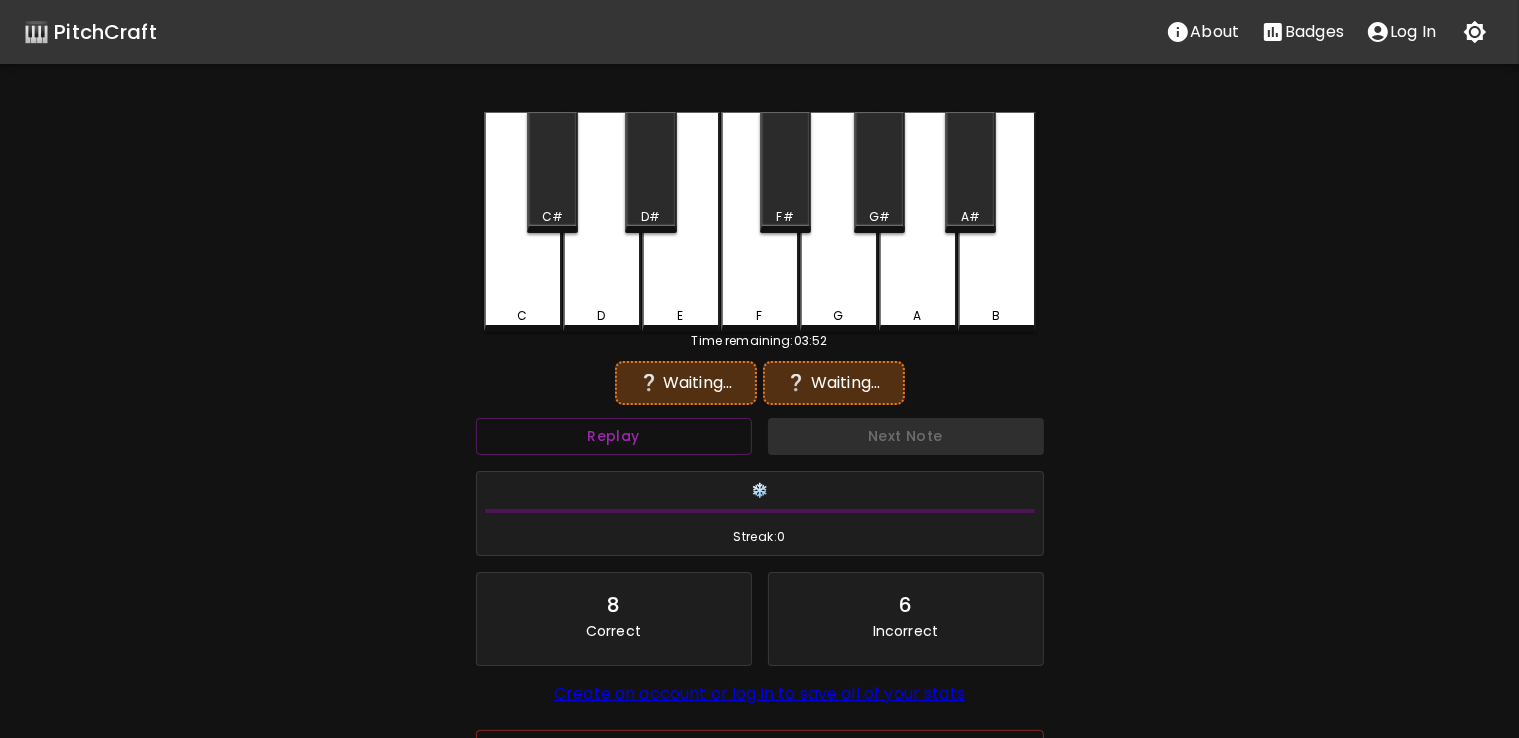 click on "Replay" at bounding box center [614, 436] 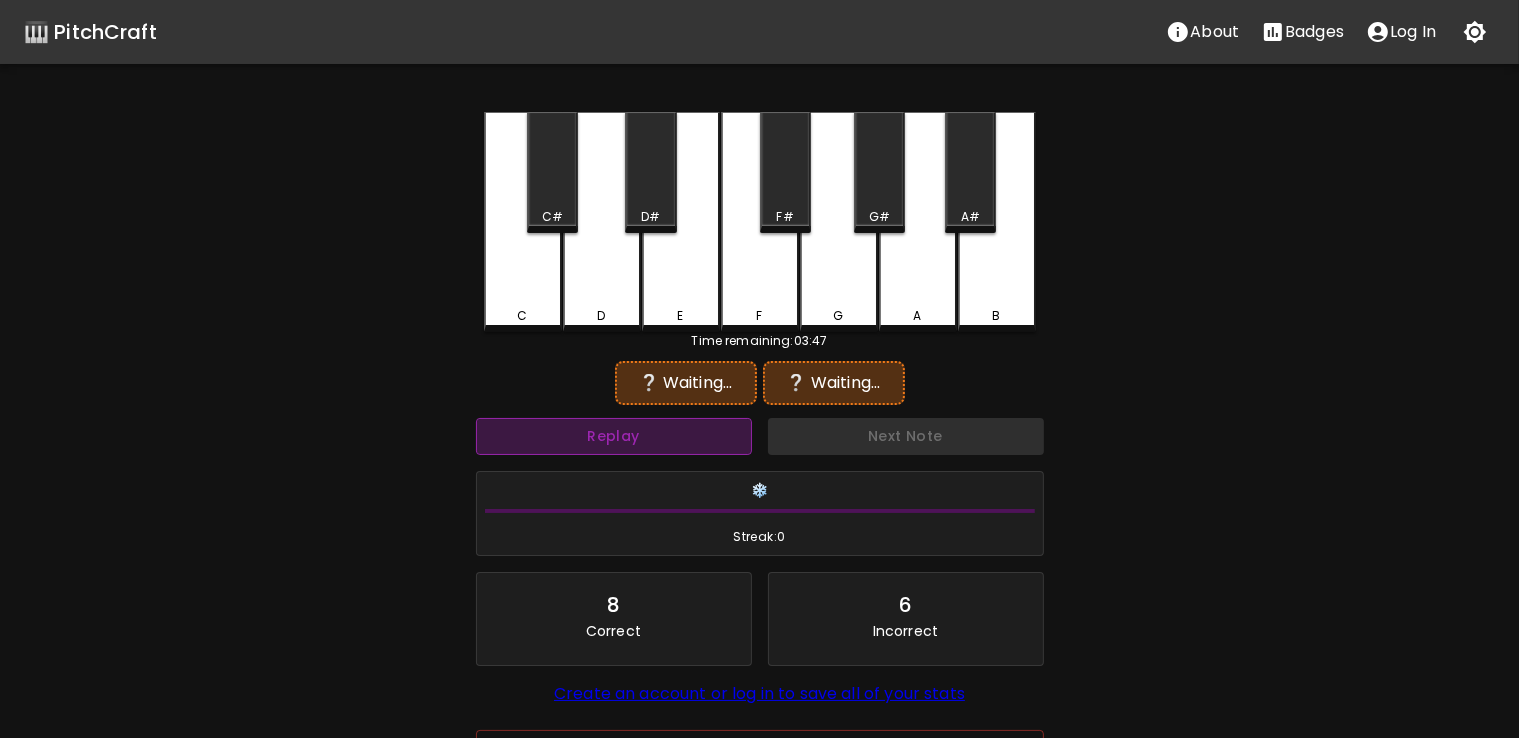 click on "Replay" at bounding box center (614, 436) 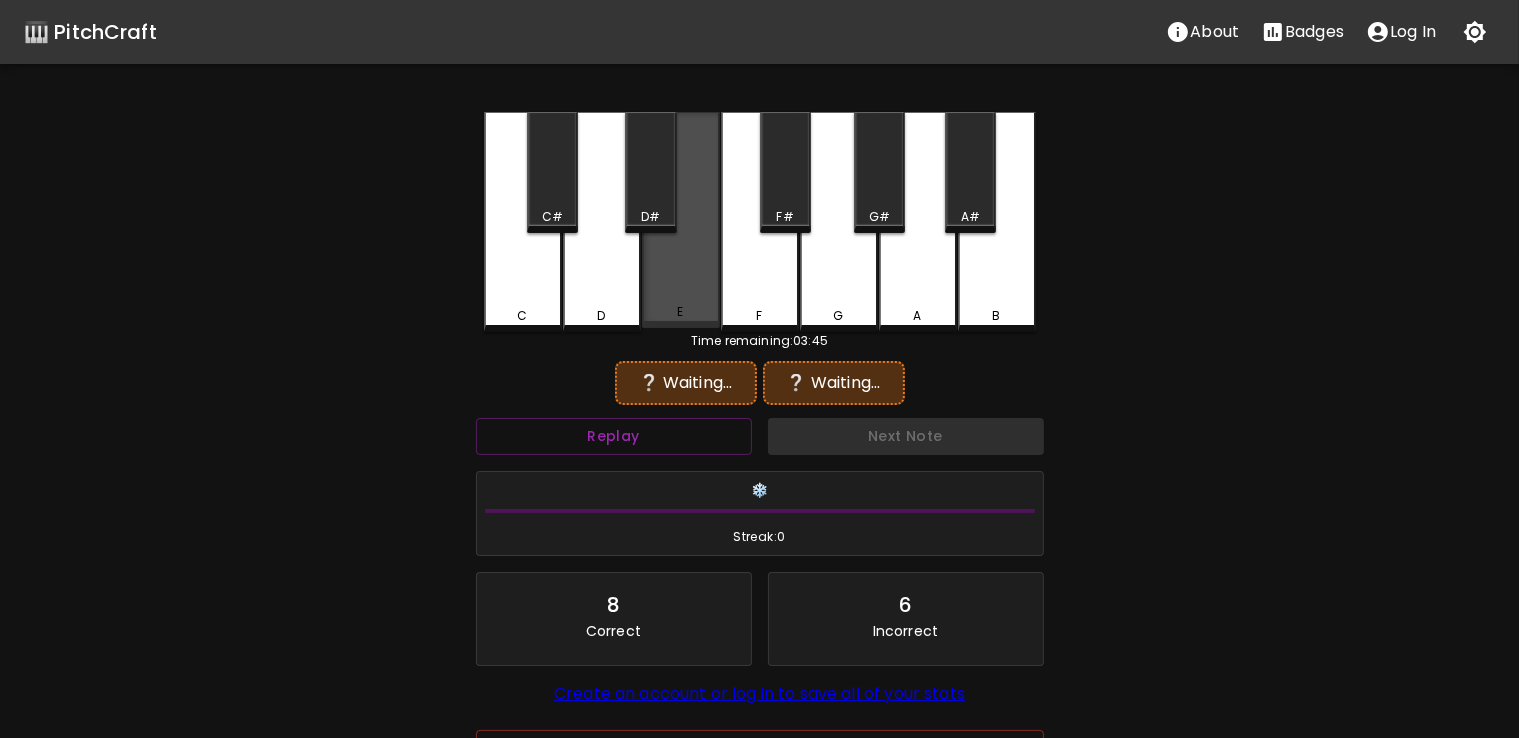 click on "E" at bounding box center [680, 312] 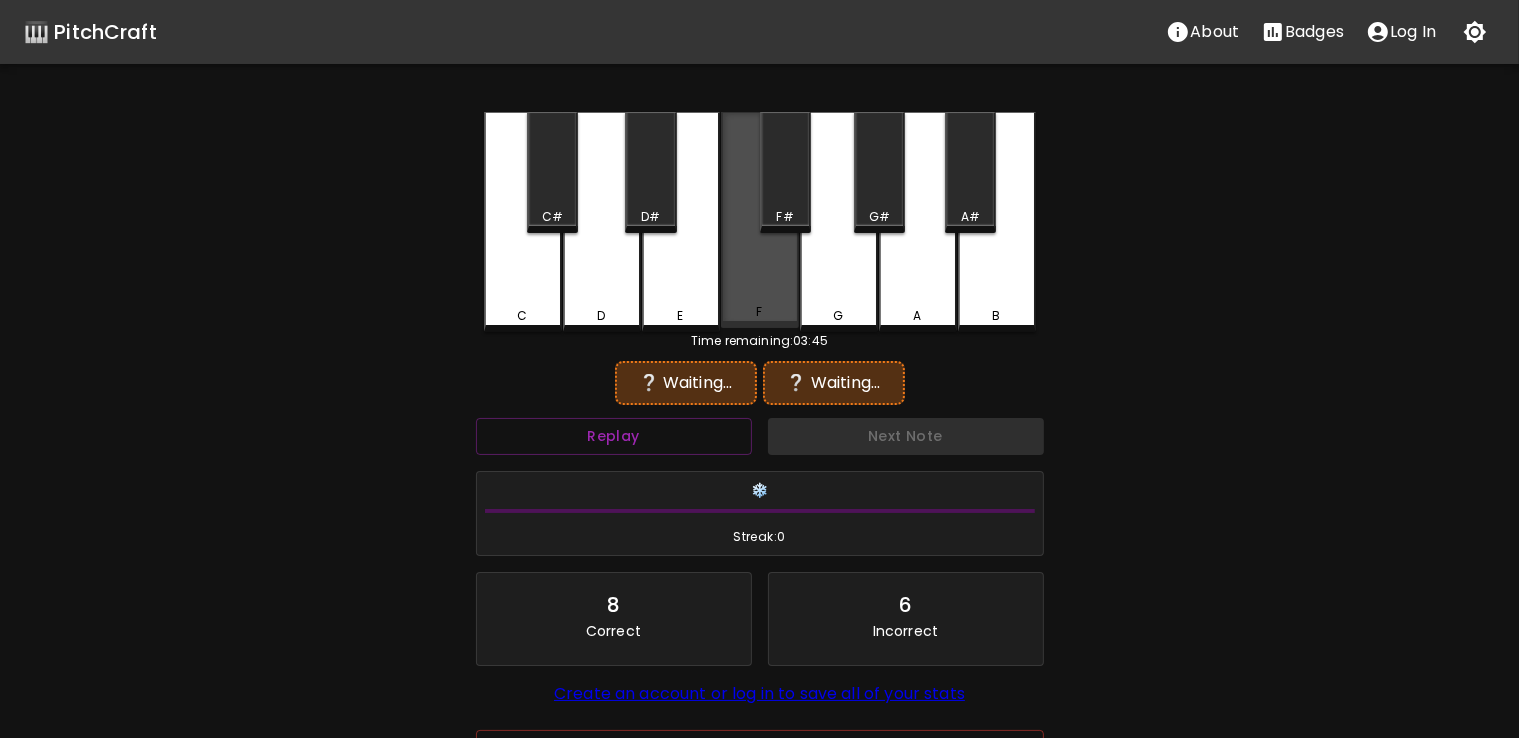 click on "F" at bounding box center [760, 220] 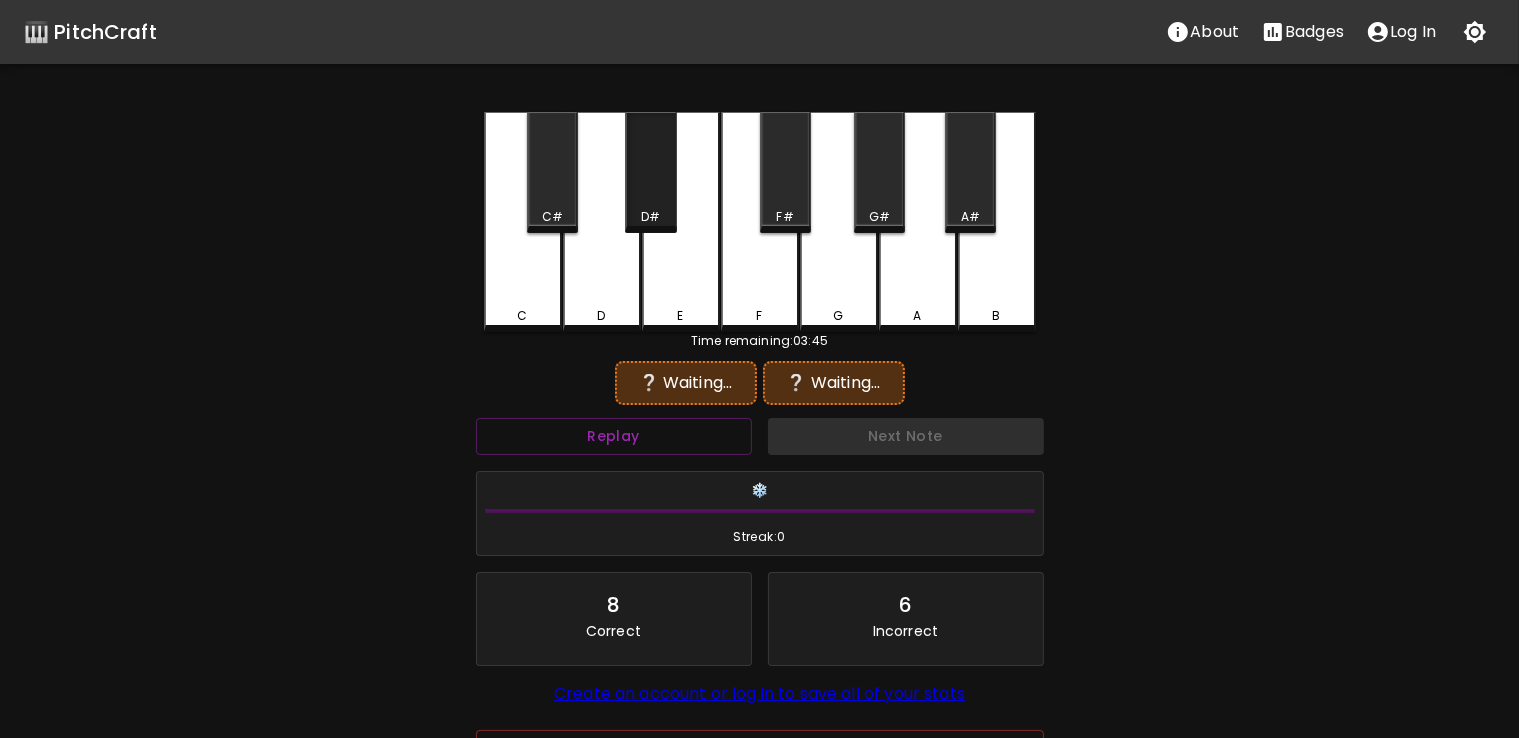 click on "D#" at bounding box center (650, 172) 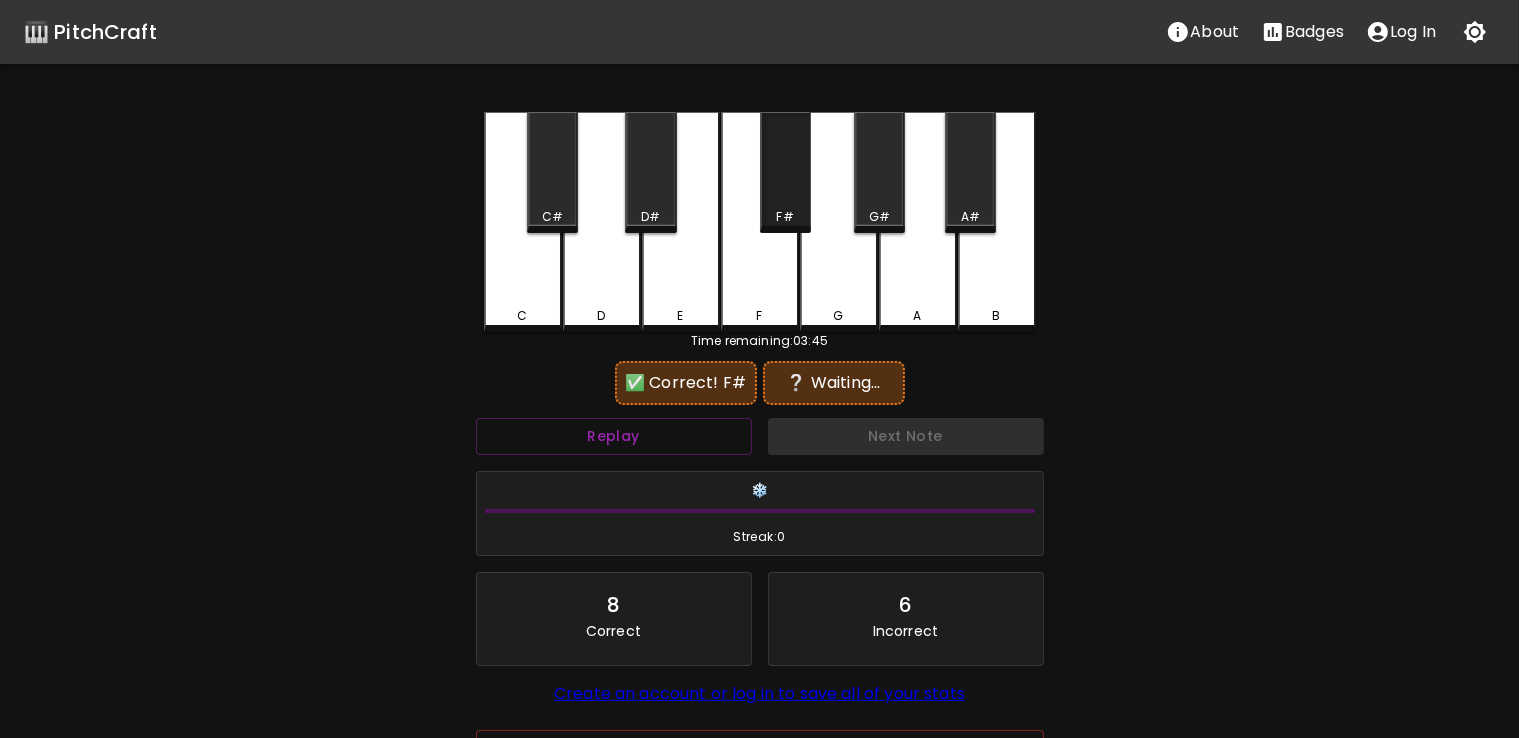 click on "F#" at bounding box center (785, 172) 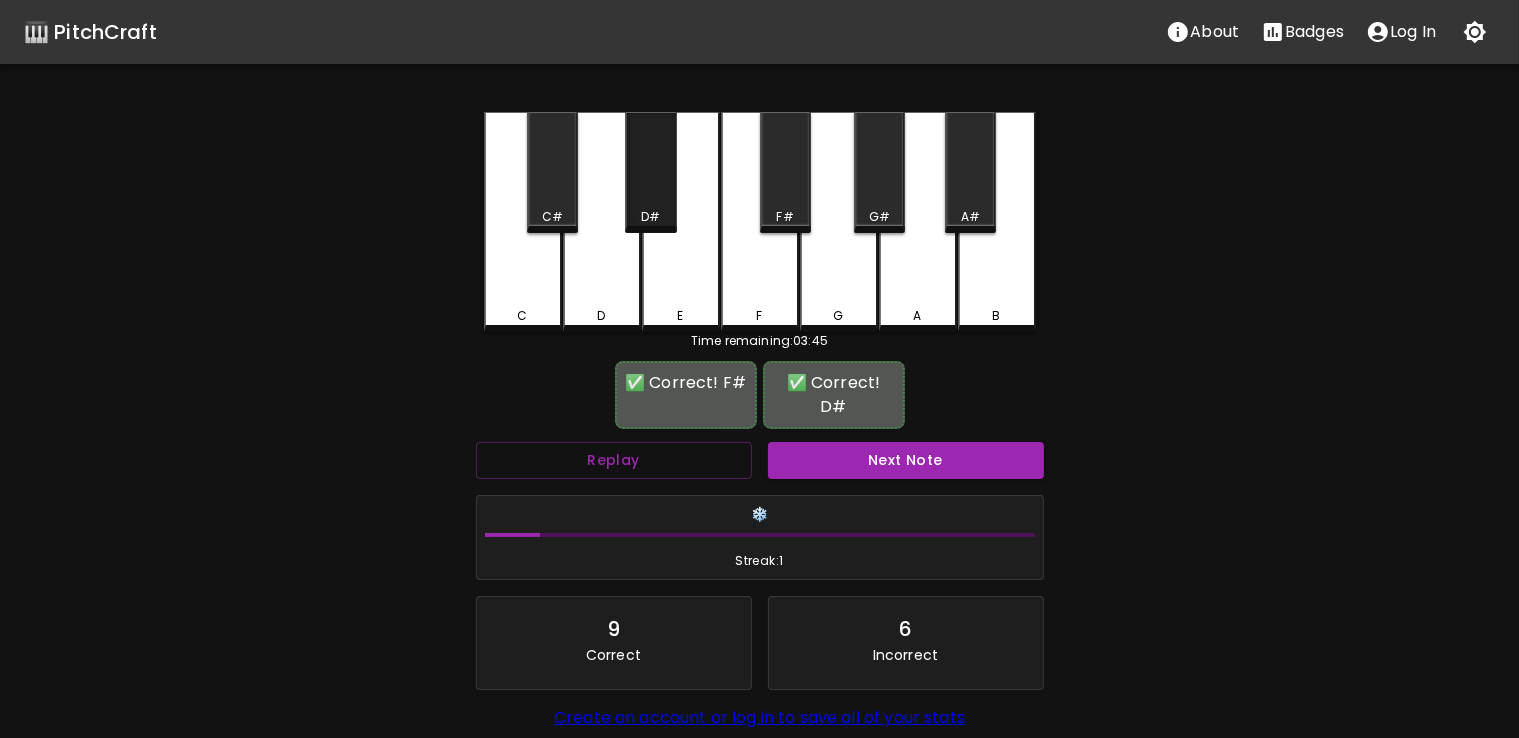 click on "D#" at bounding box center [650, 172] 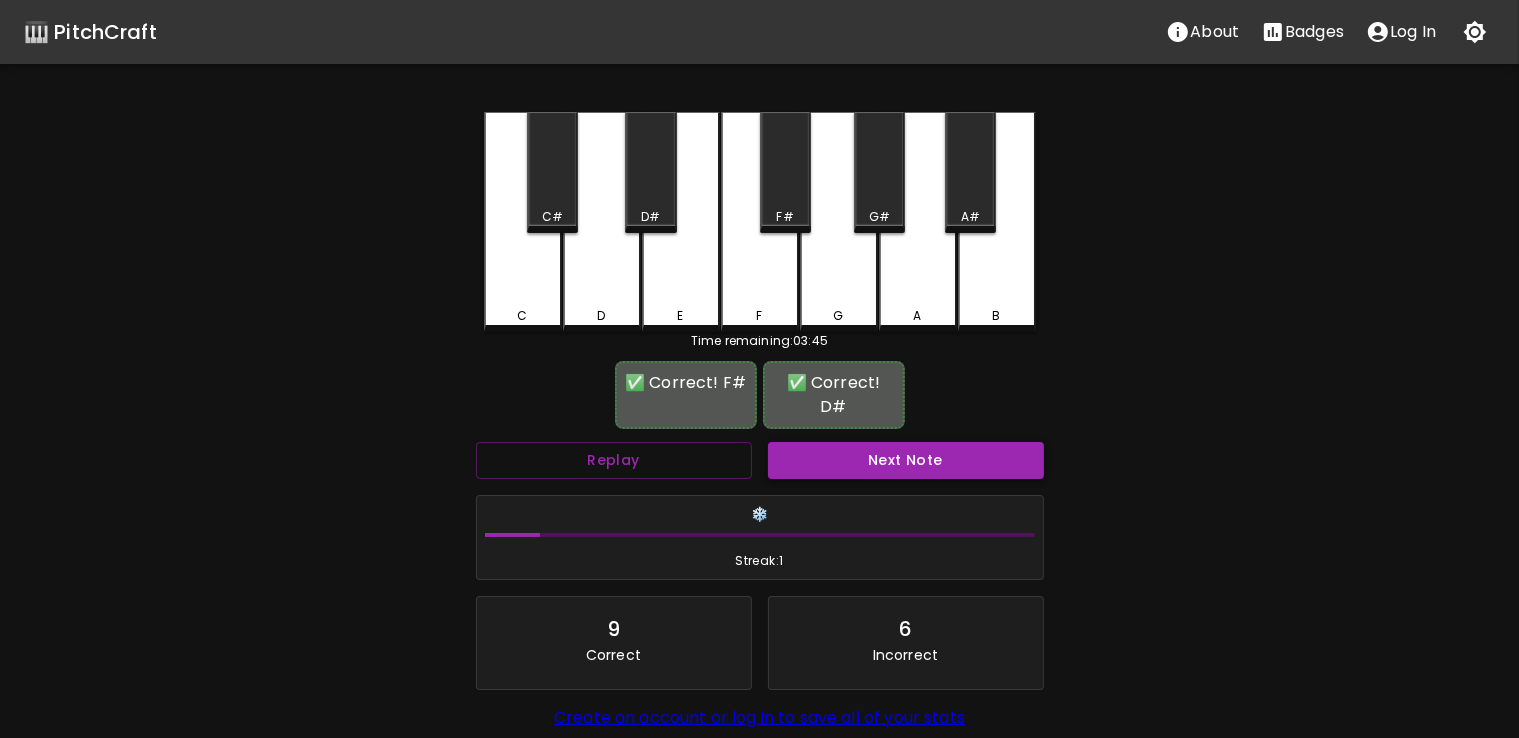 click on "Next Note" at bounding box center [906, 460] 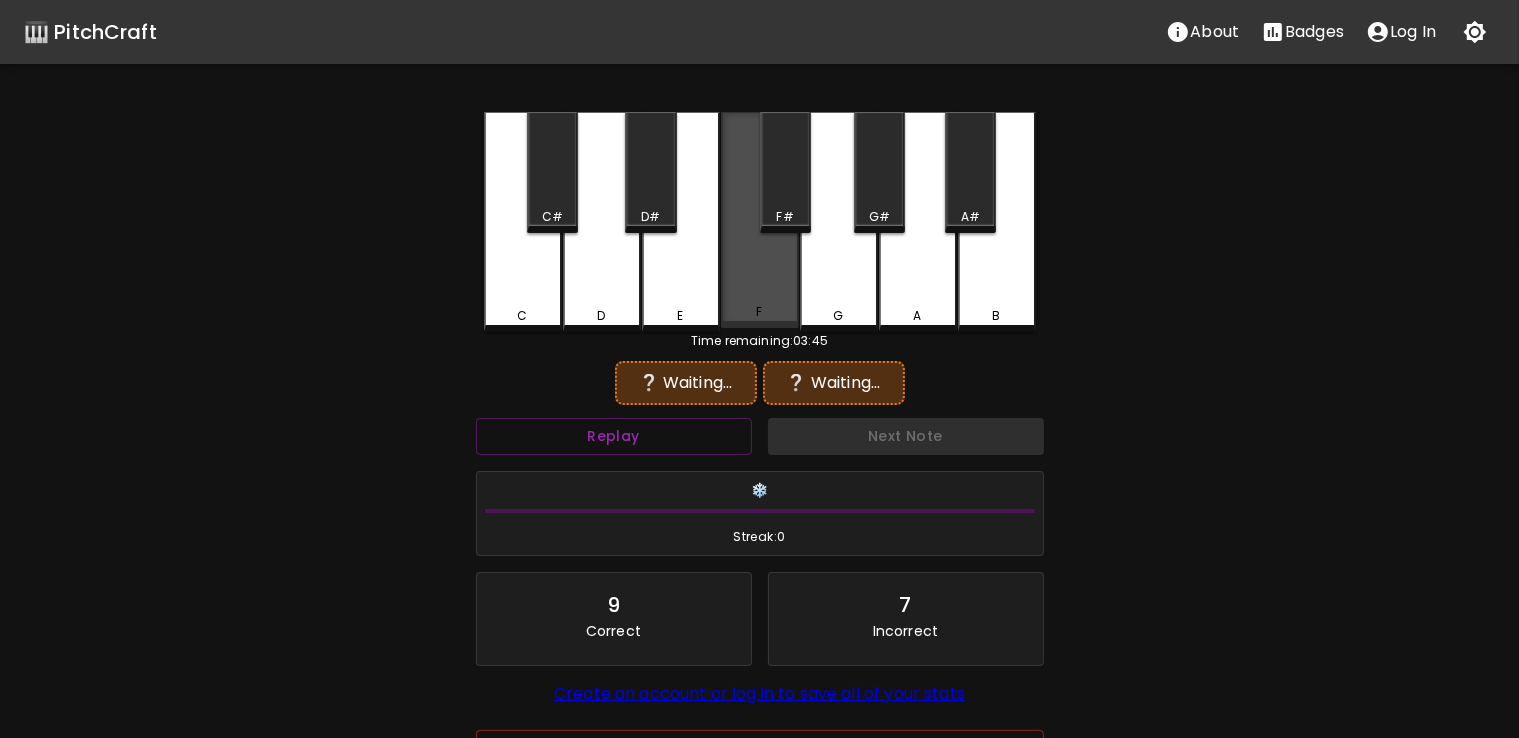 click on "F" at bounding box center [760, 220] 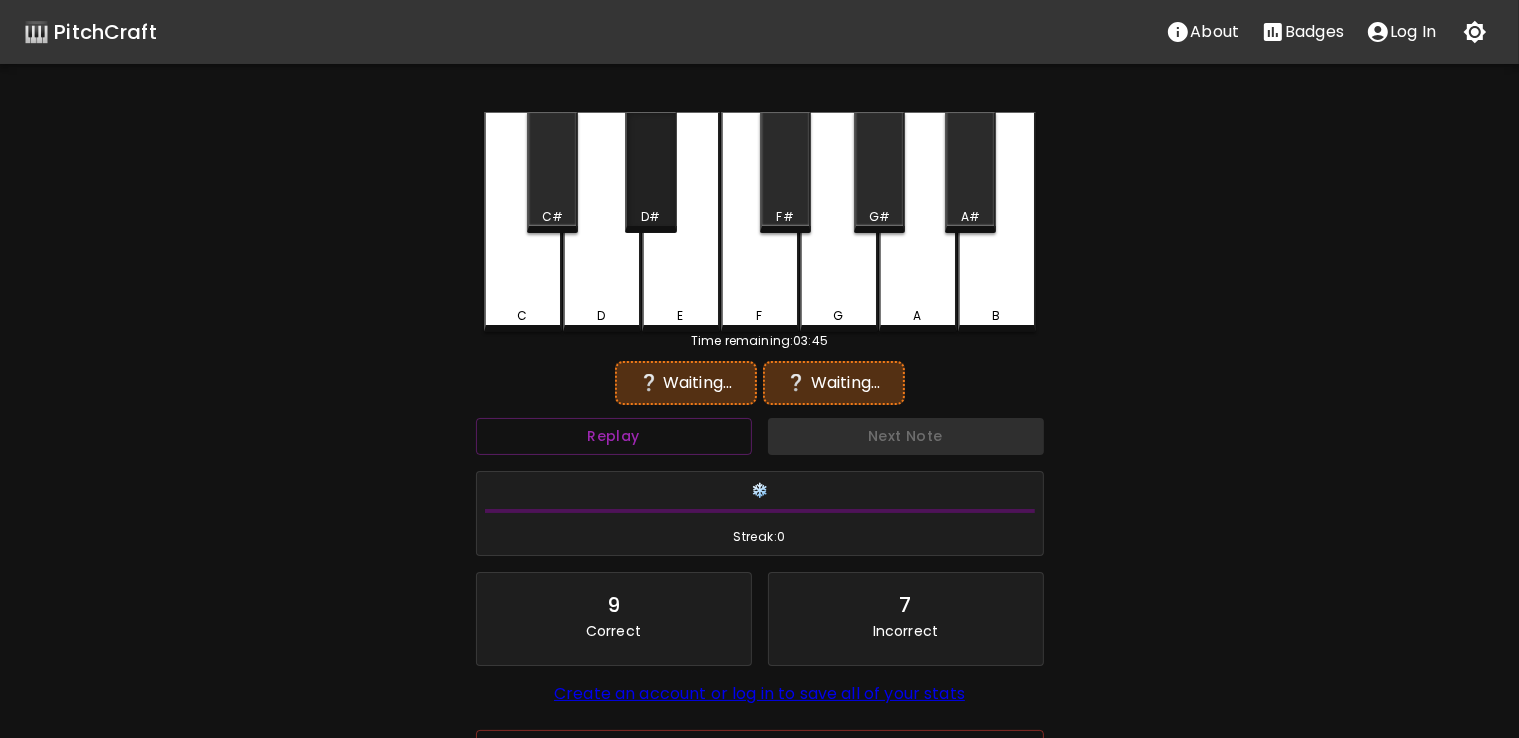 click on "D#" at bounding box center (650, 217) 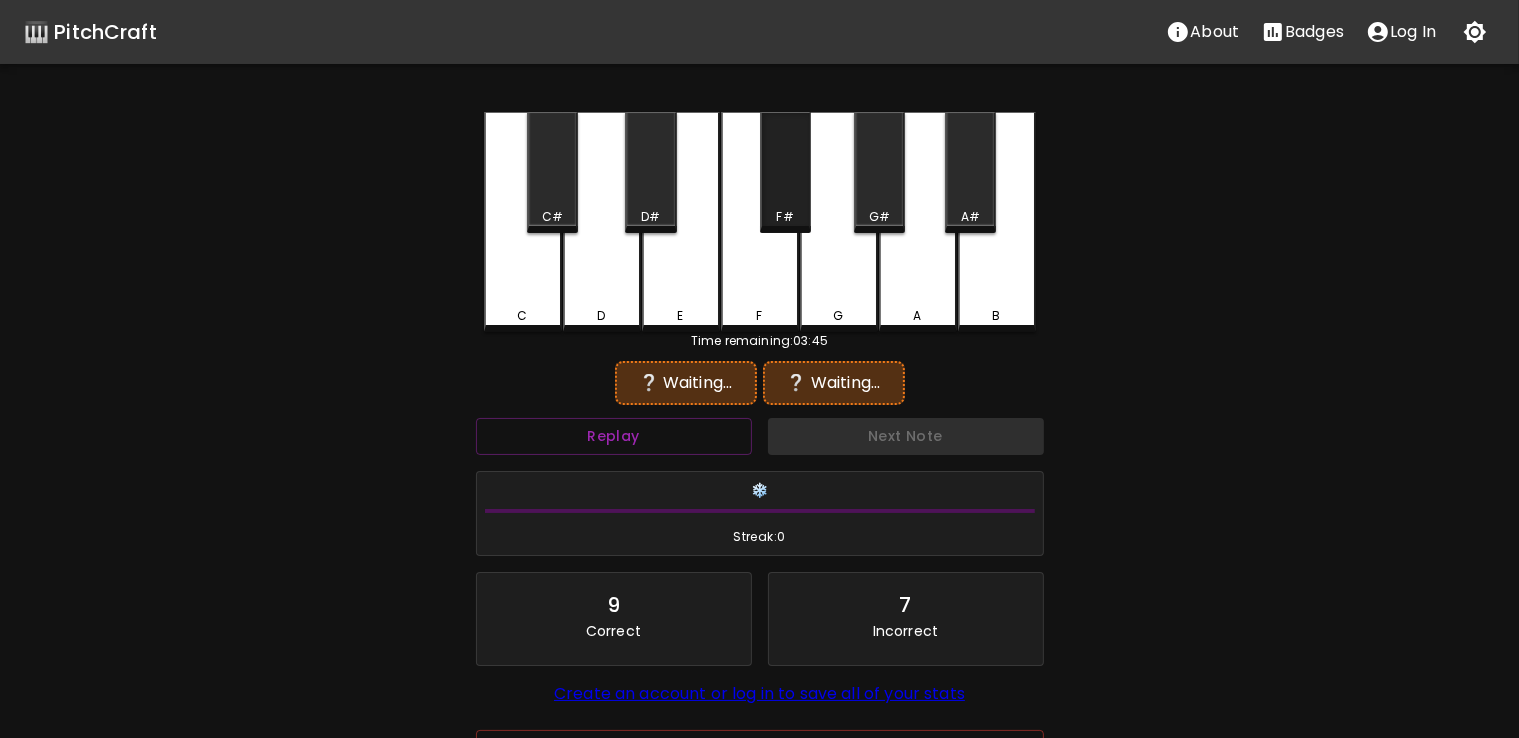 click on "F#" at bounding box center (785, 172) 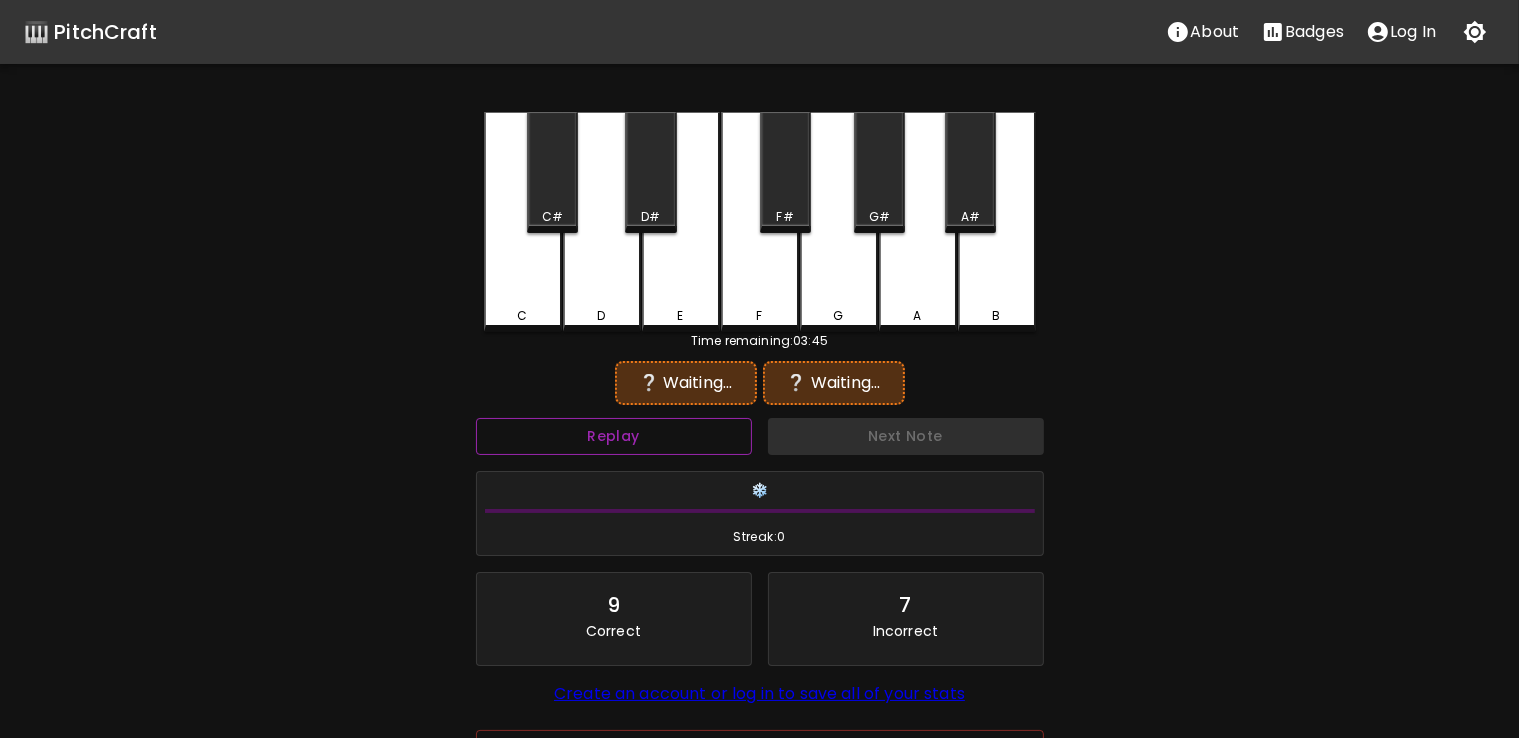 click on "Replay" at bounding box center [614, 436] 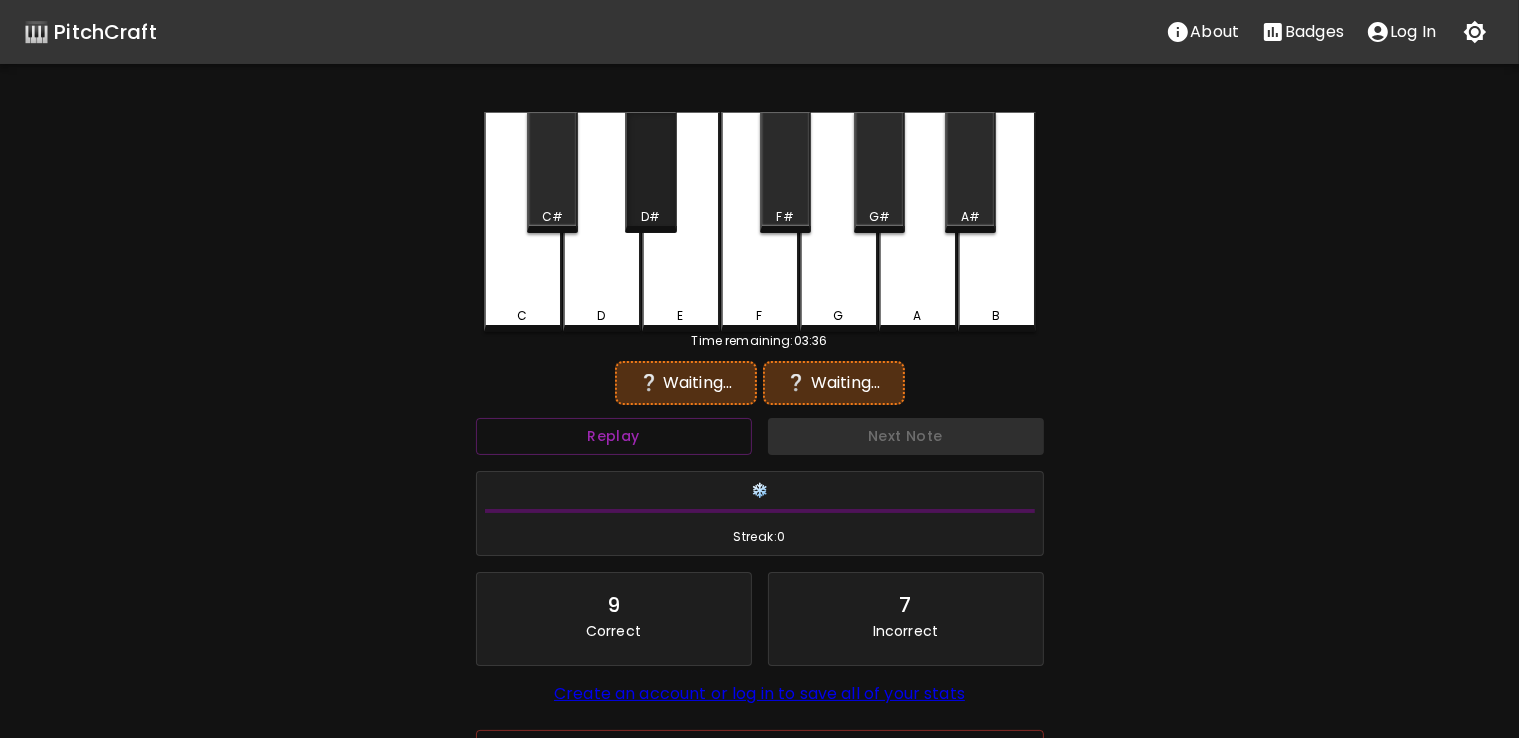 click on "D#" at bounding box center [650, 172] 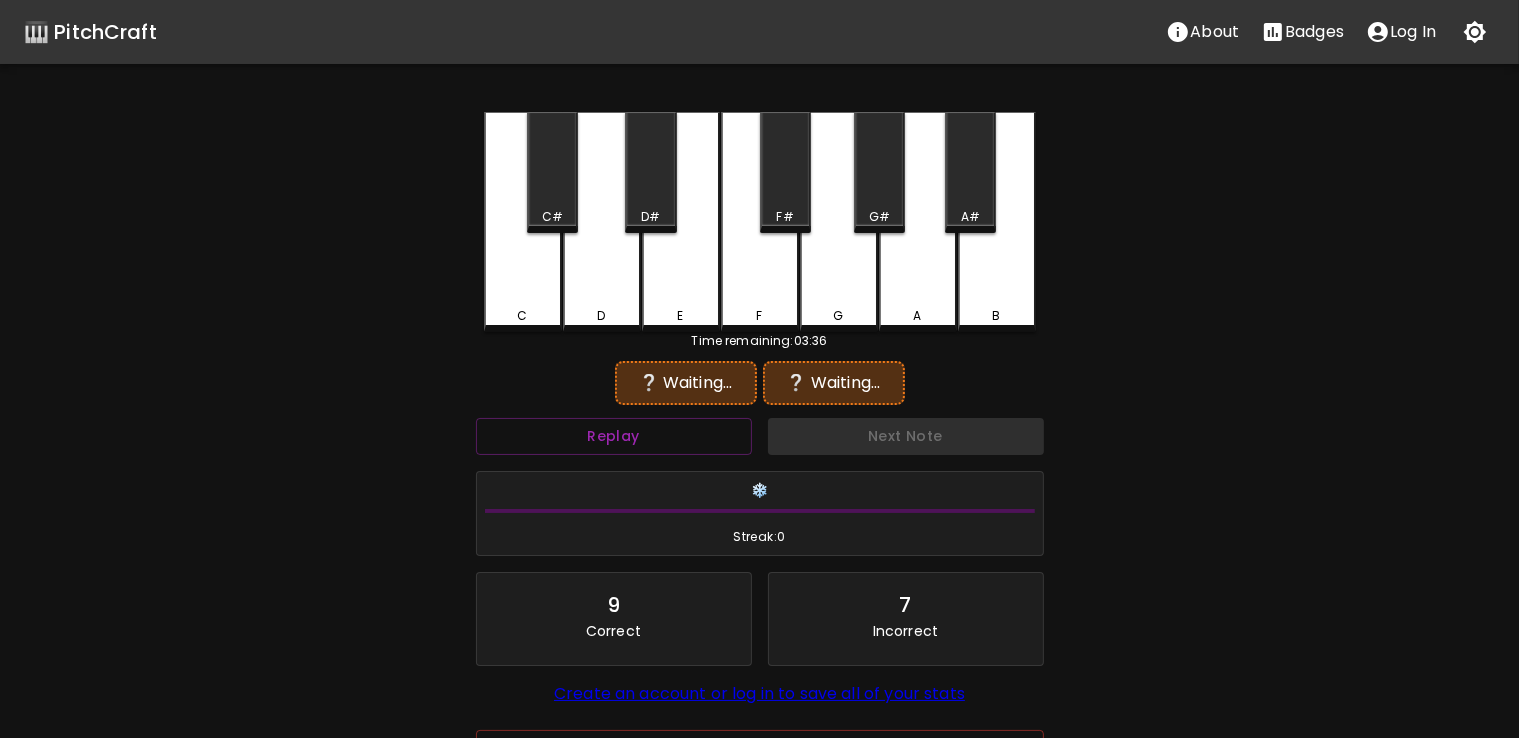click on "❔ Waiting..." at bounding box center [686, 383] 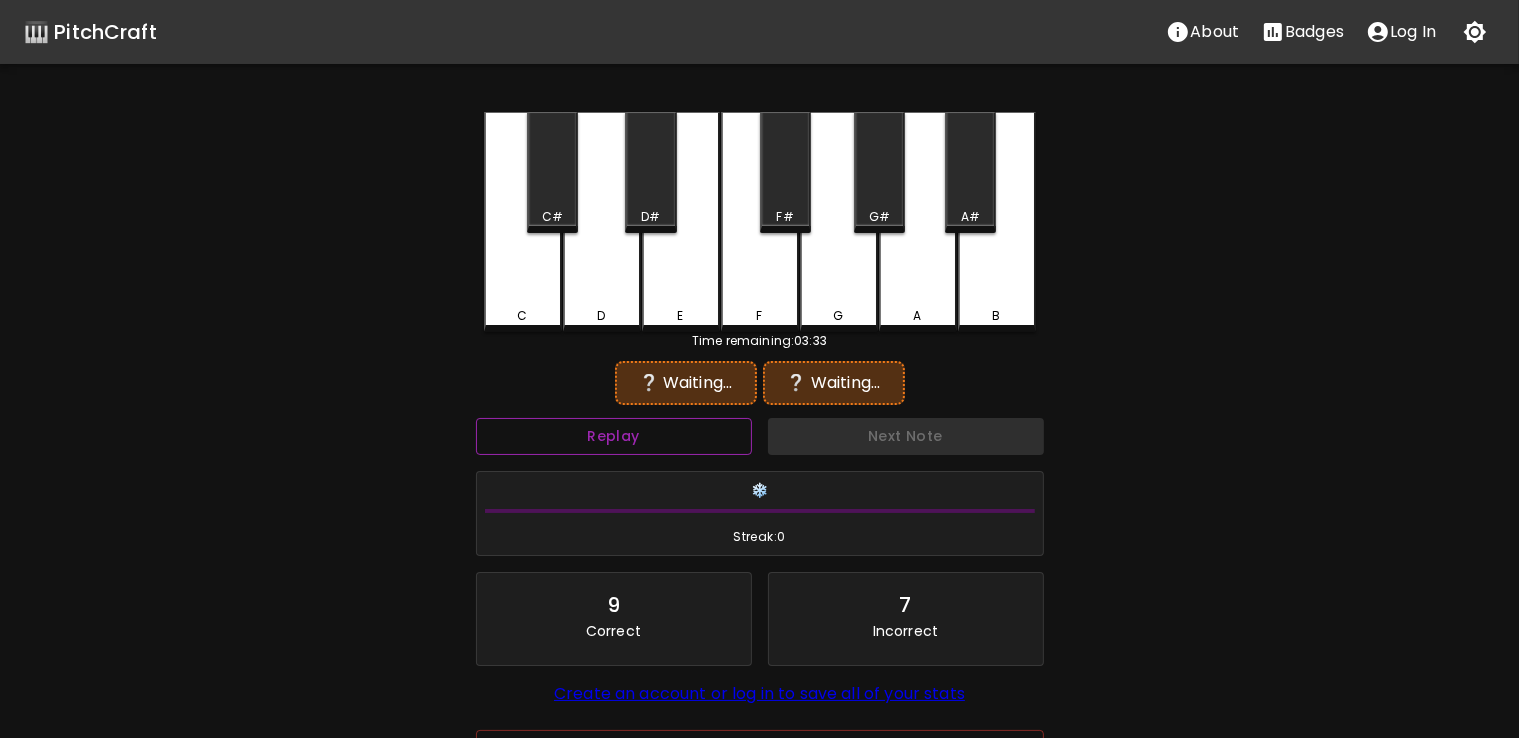 drag, startPoint x: 703, startPoint y: 409, endPoint x: 684, endPoint y: 423, distance: 23.600847 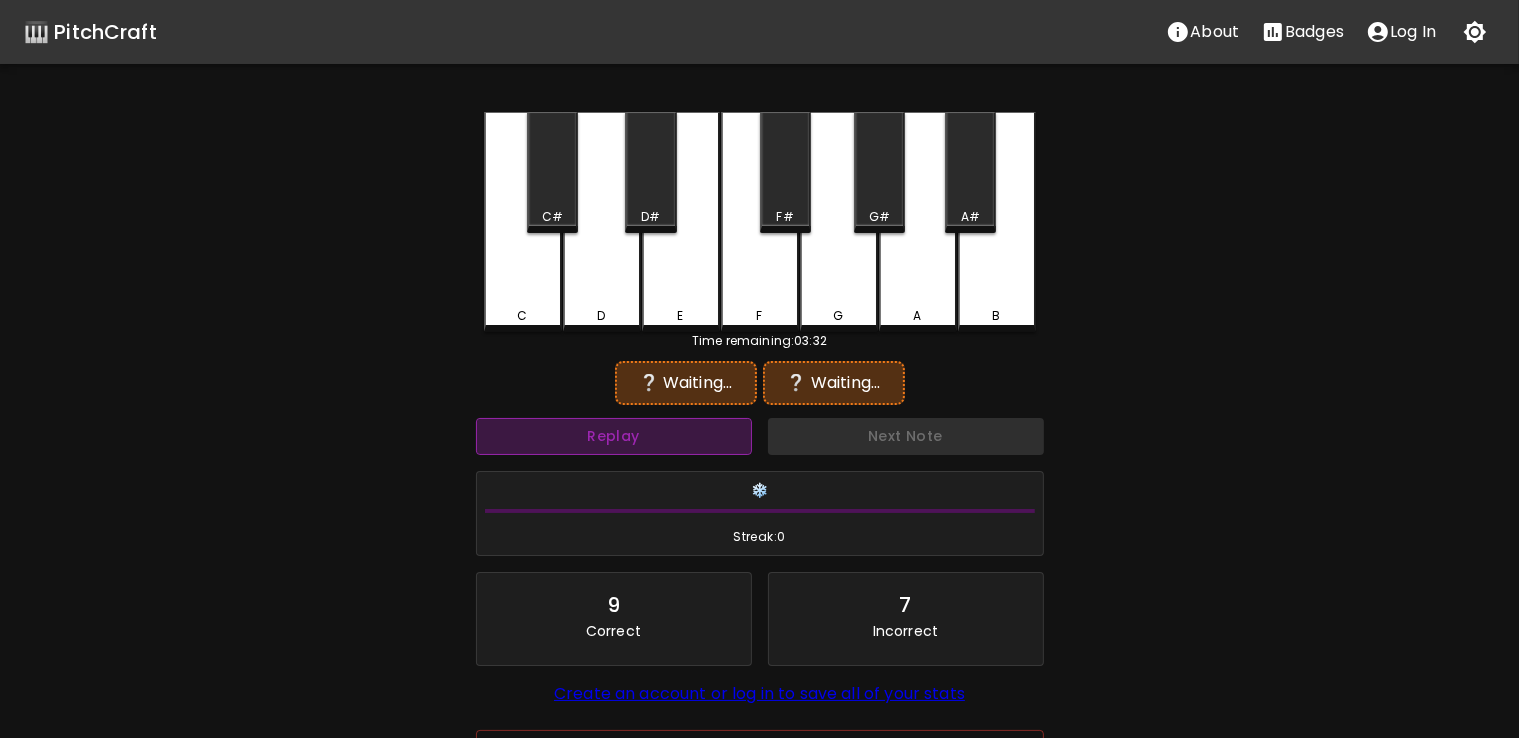 click on "Replay" at bounding box center (614, 436) 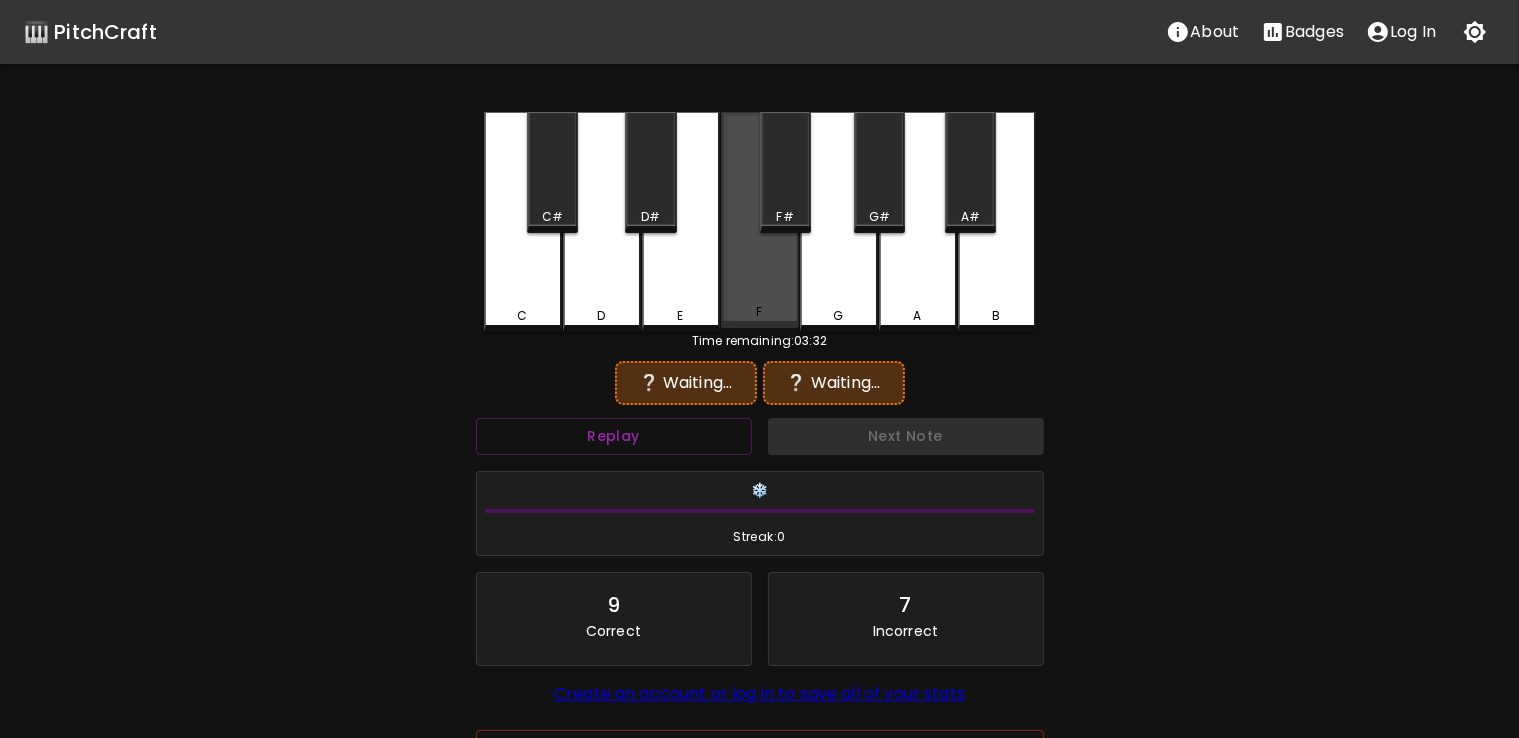 drag, startPoint x: 751, startPoint y: 291, endPoint x: 658, endPoint y: 295, distance: 93.08598 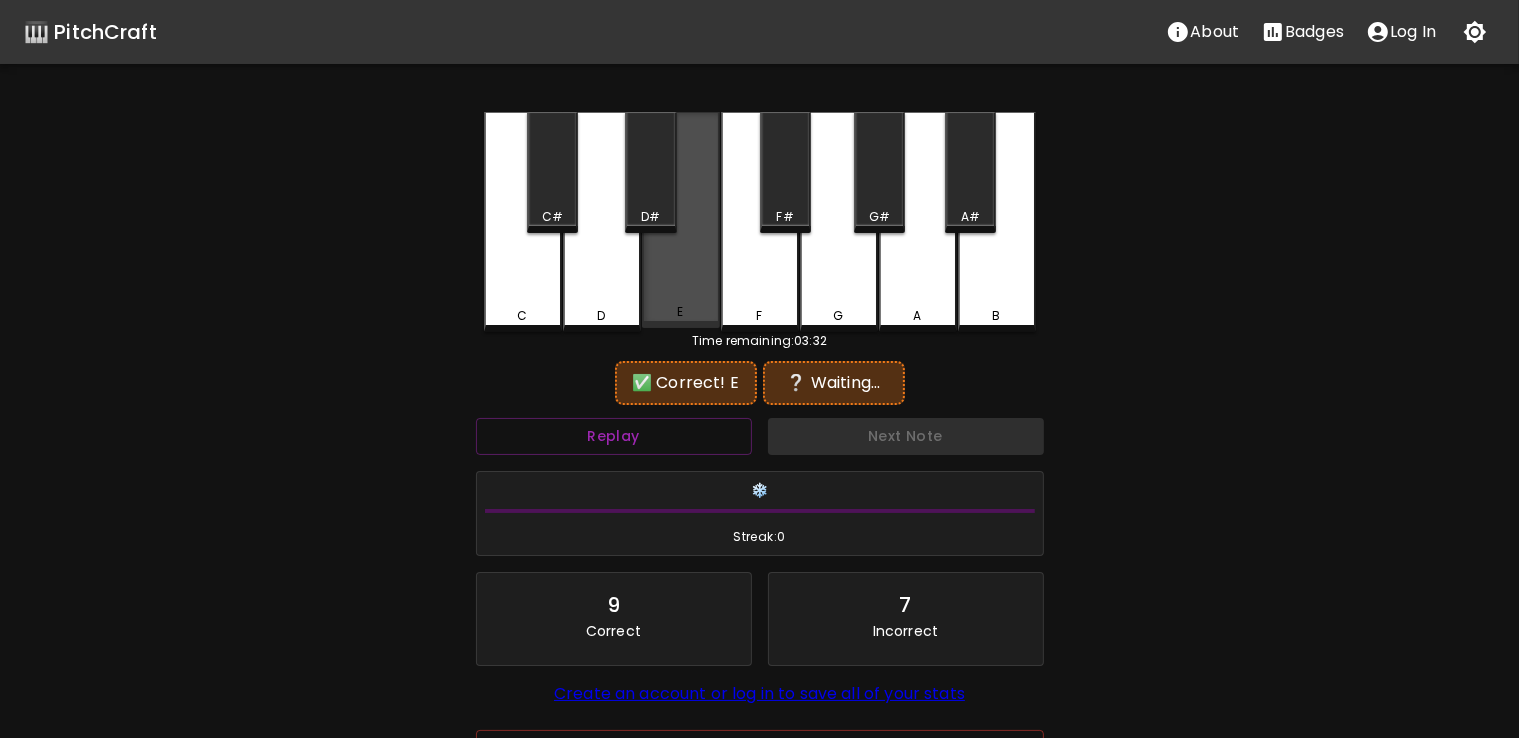 click on "E" at bounding box center (681, 220) 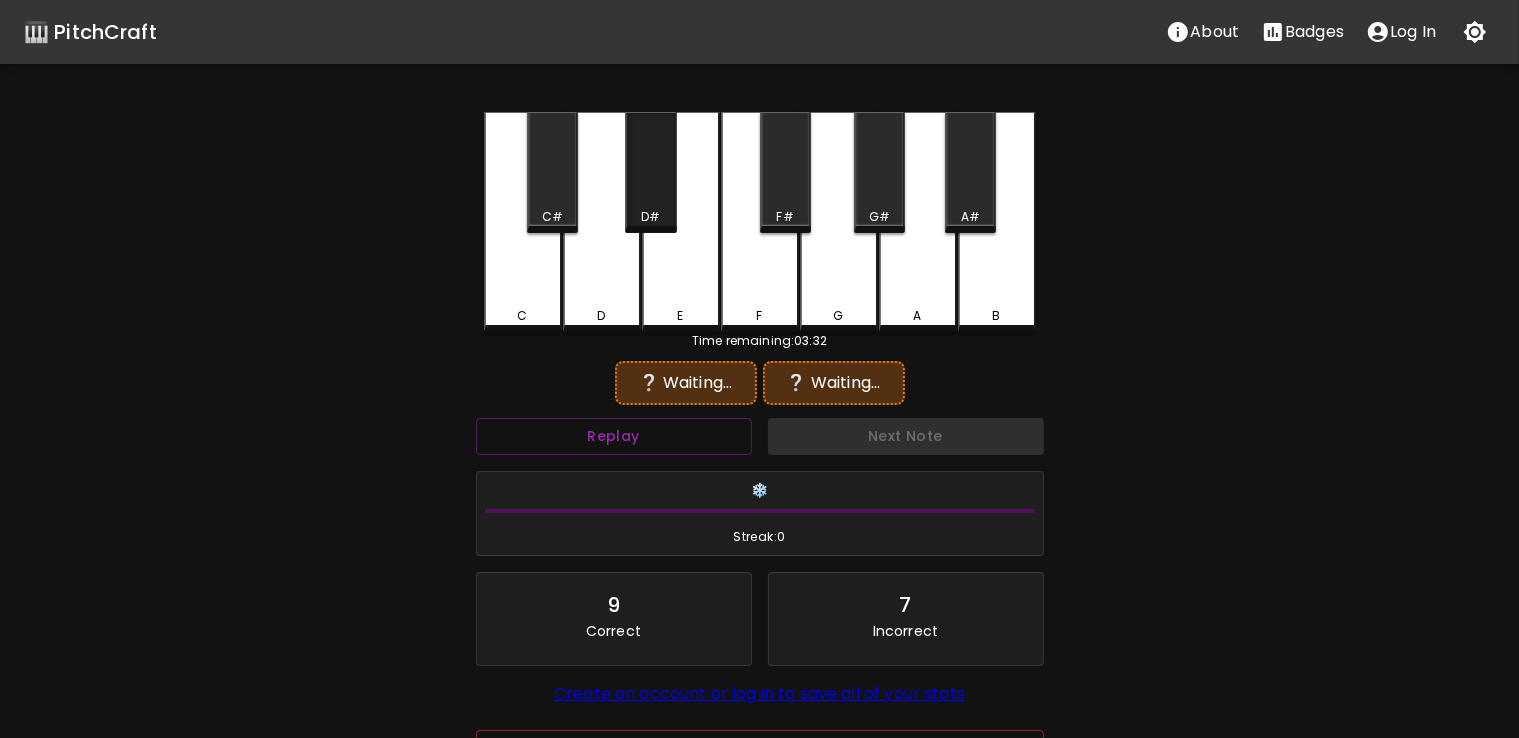 click on "D#" at bounding box center [650, 217] 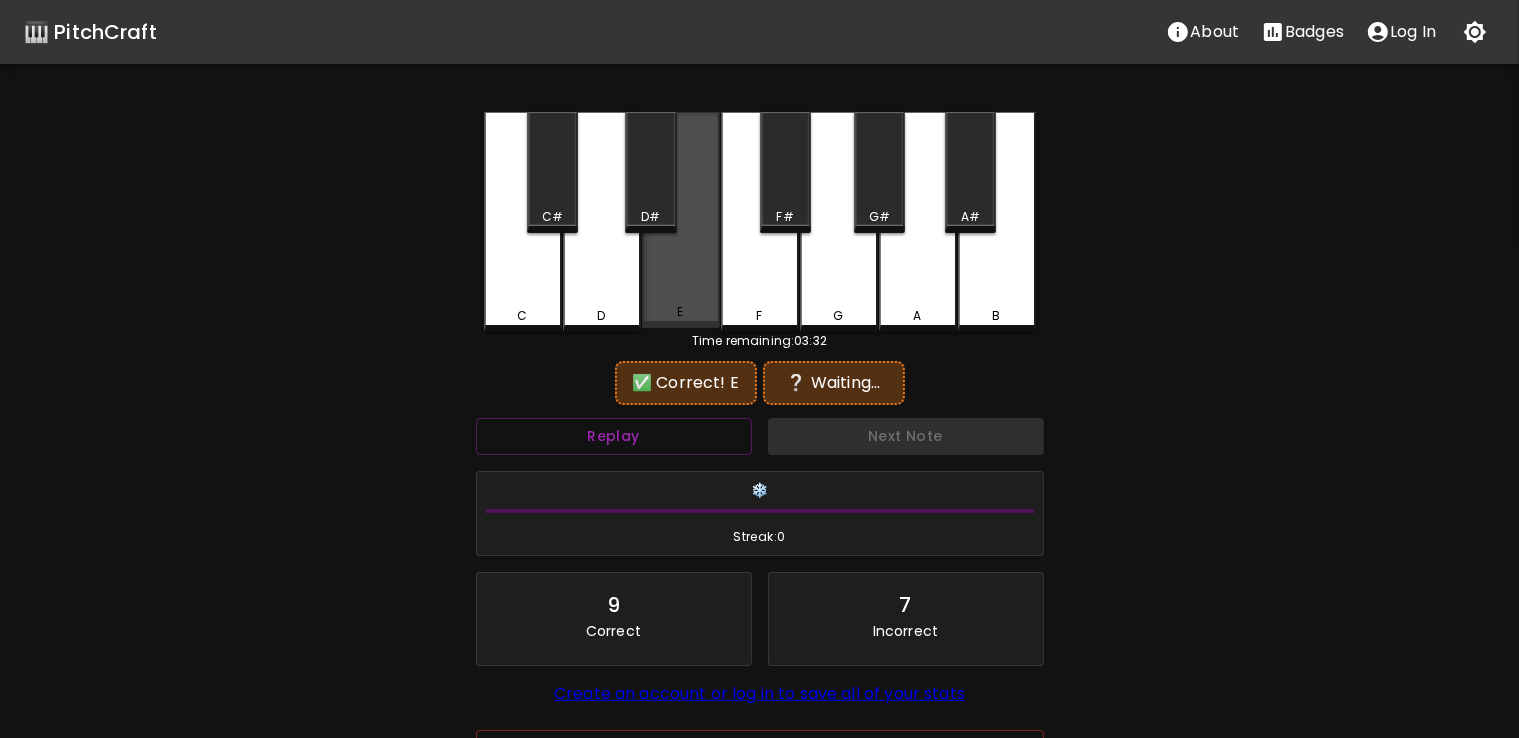 click on "E" at bounding box center [681, 220] 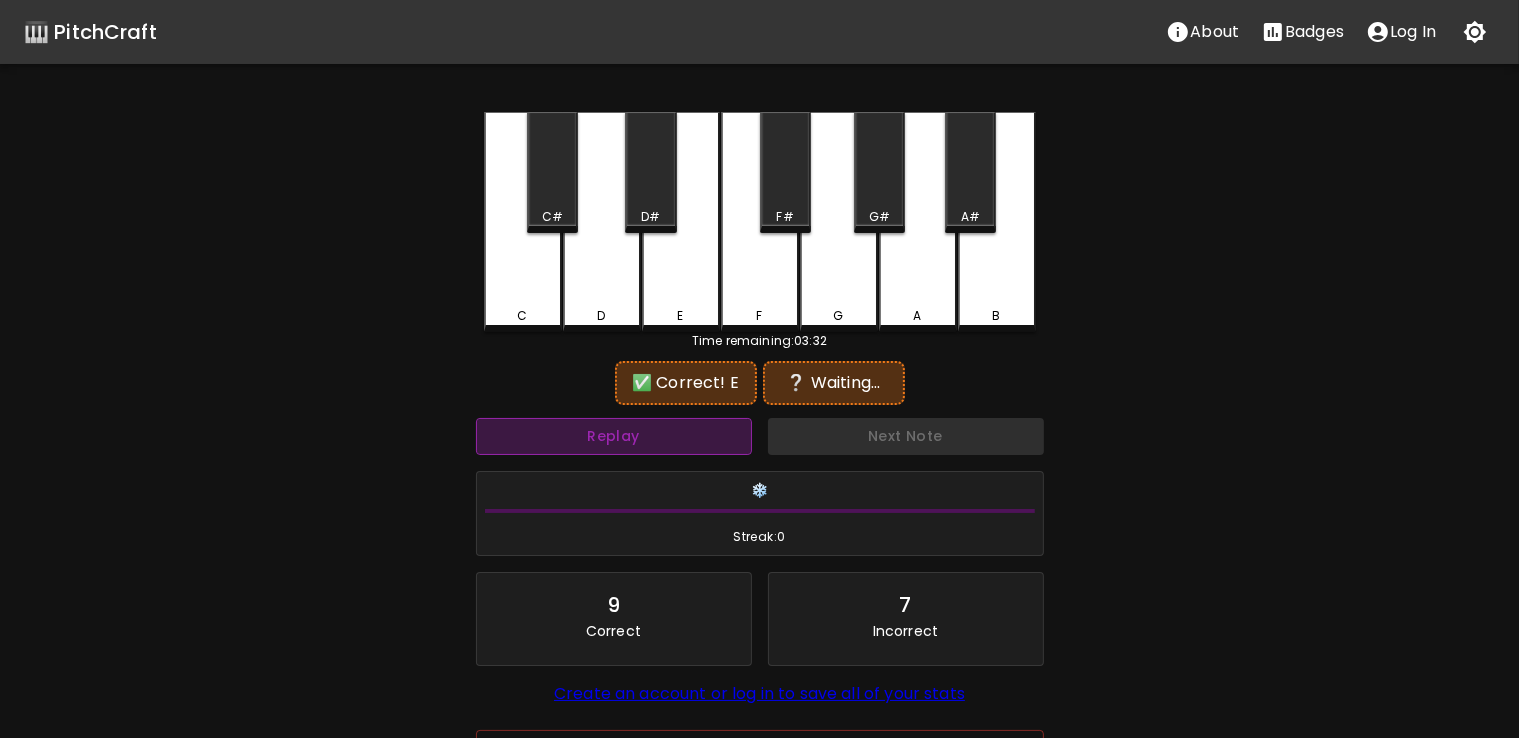 click on "Replay" at bounding box center (614, 436) 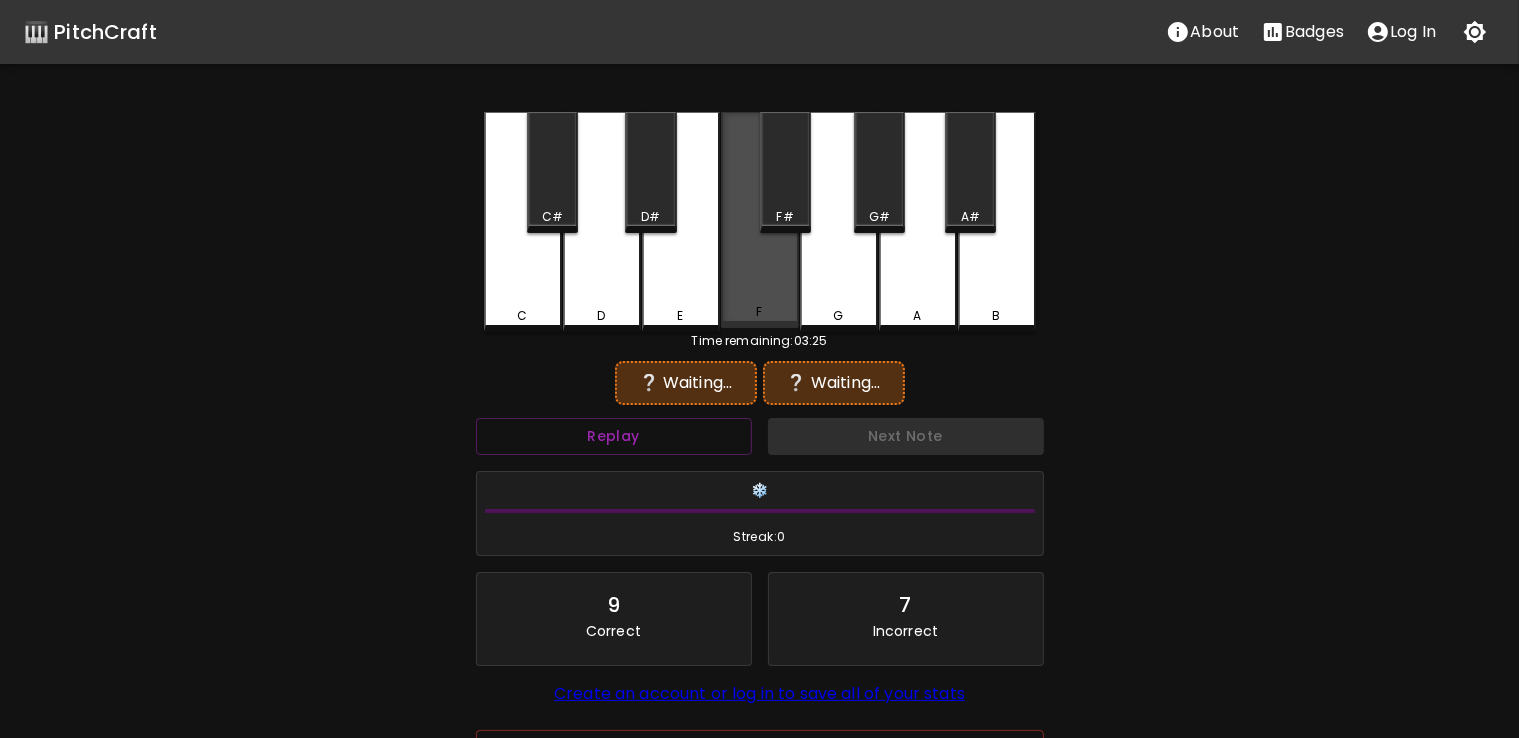 click on "F" at bounding box center (760, 220) 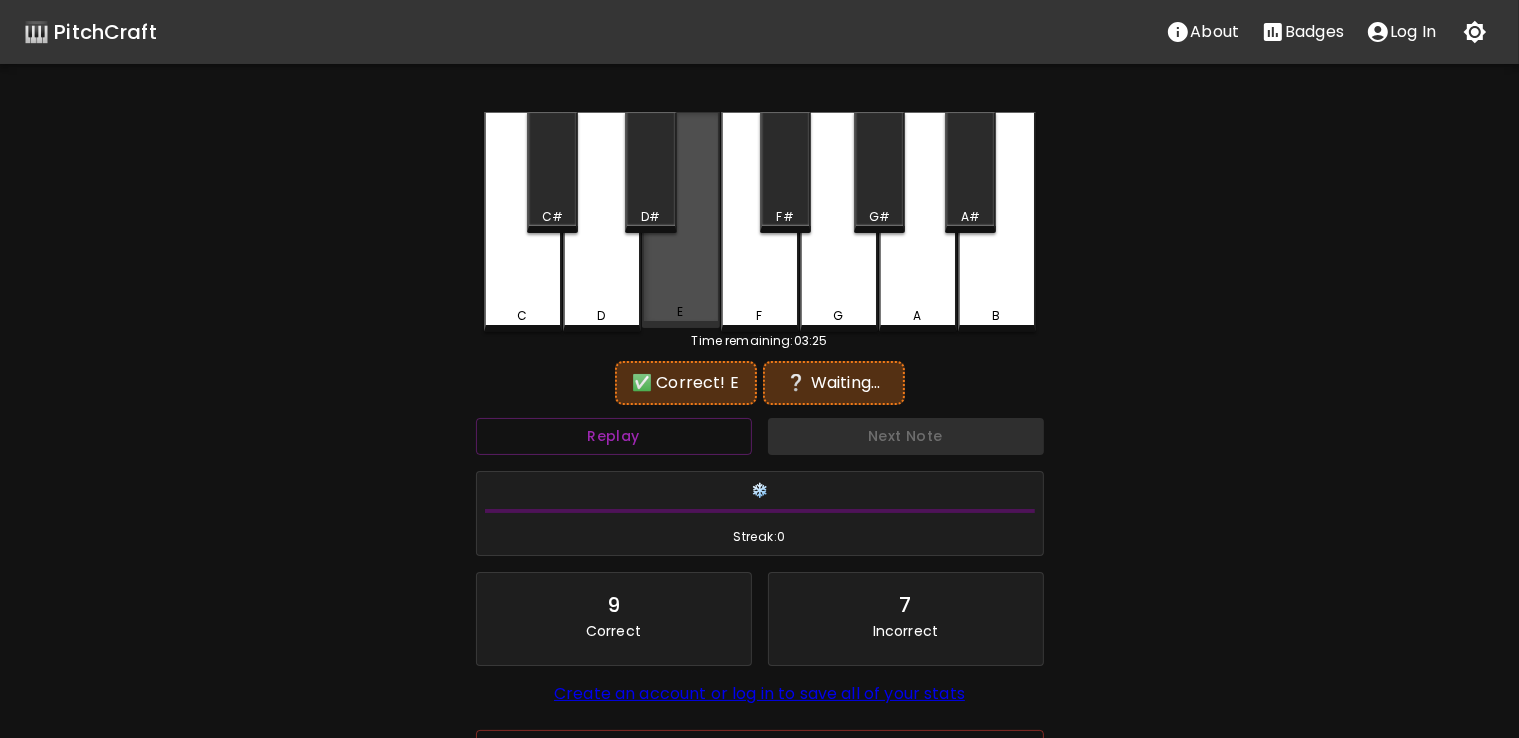 click on "E" at bounding box center (681, 220) 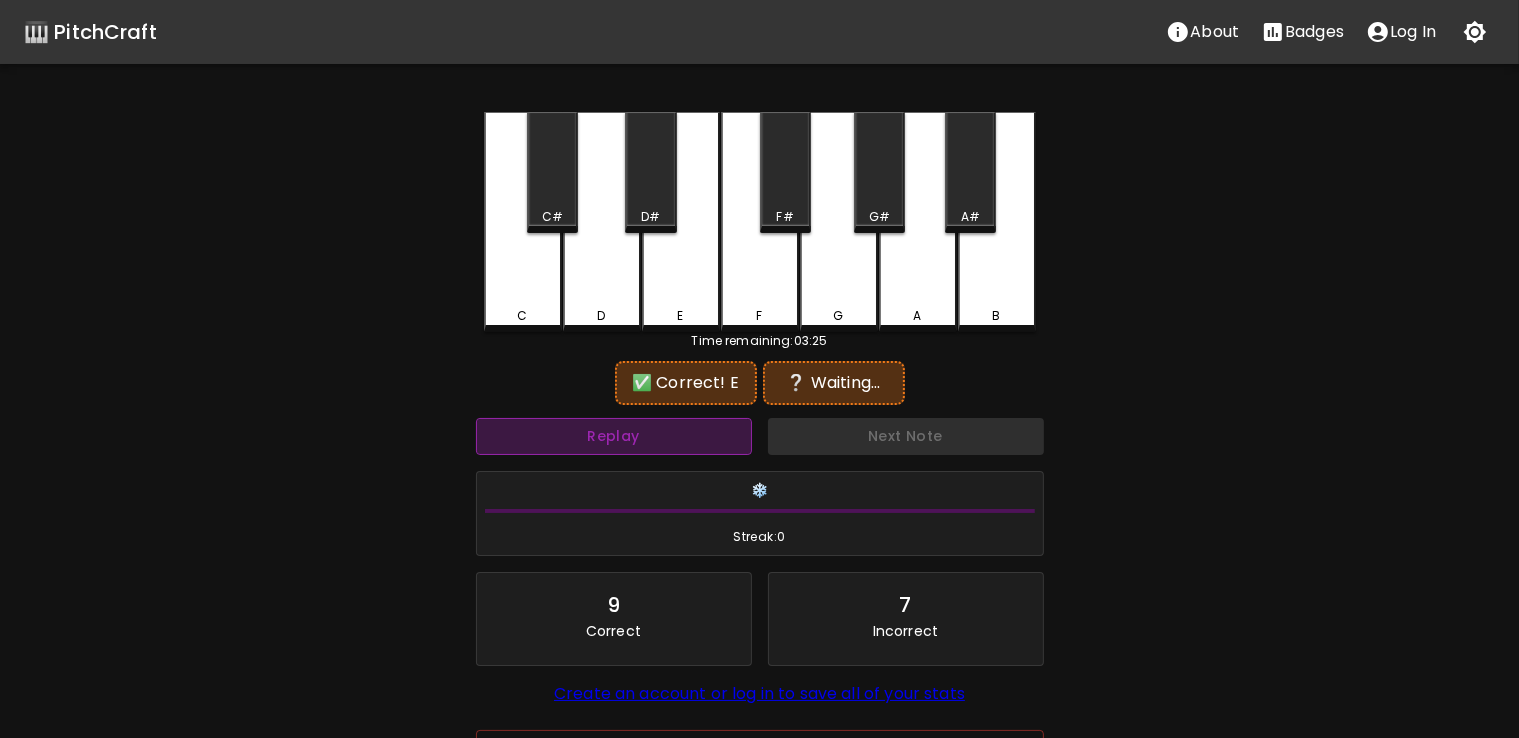 click on "Replay" at bounding box center [614, 436] 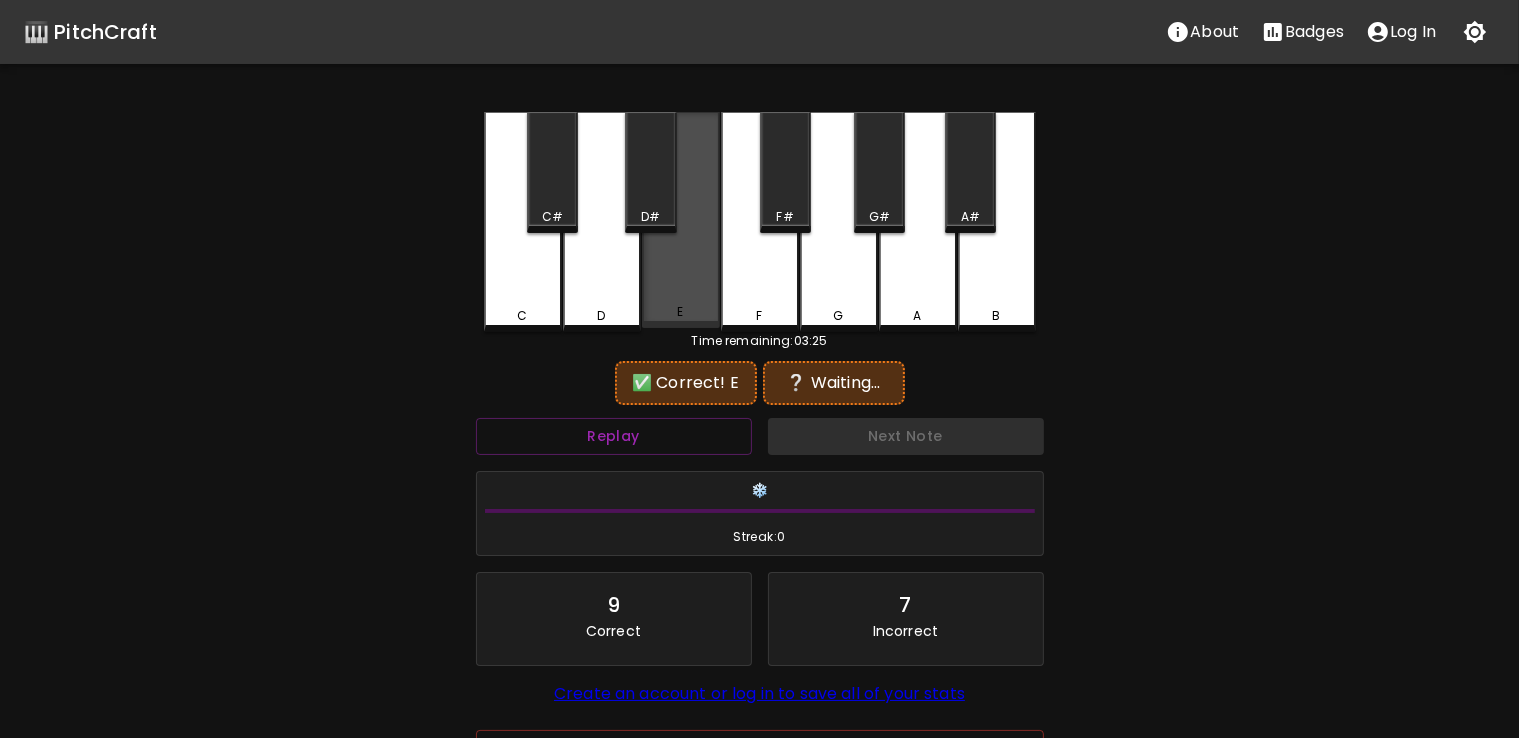 click on "E" at bounding box center (680, 312) 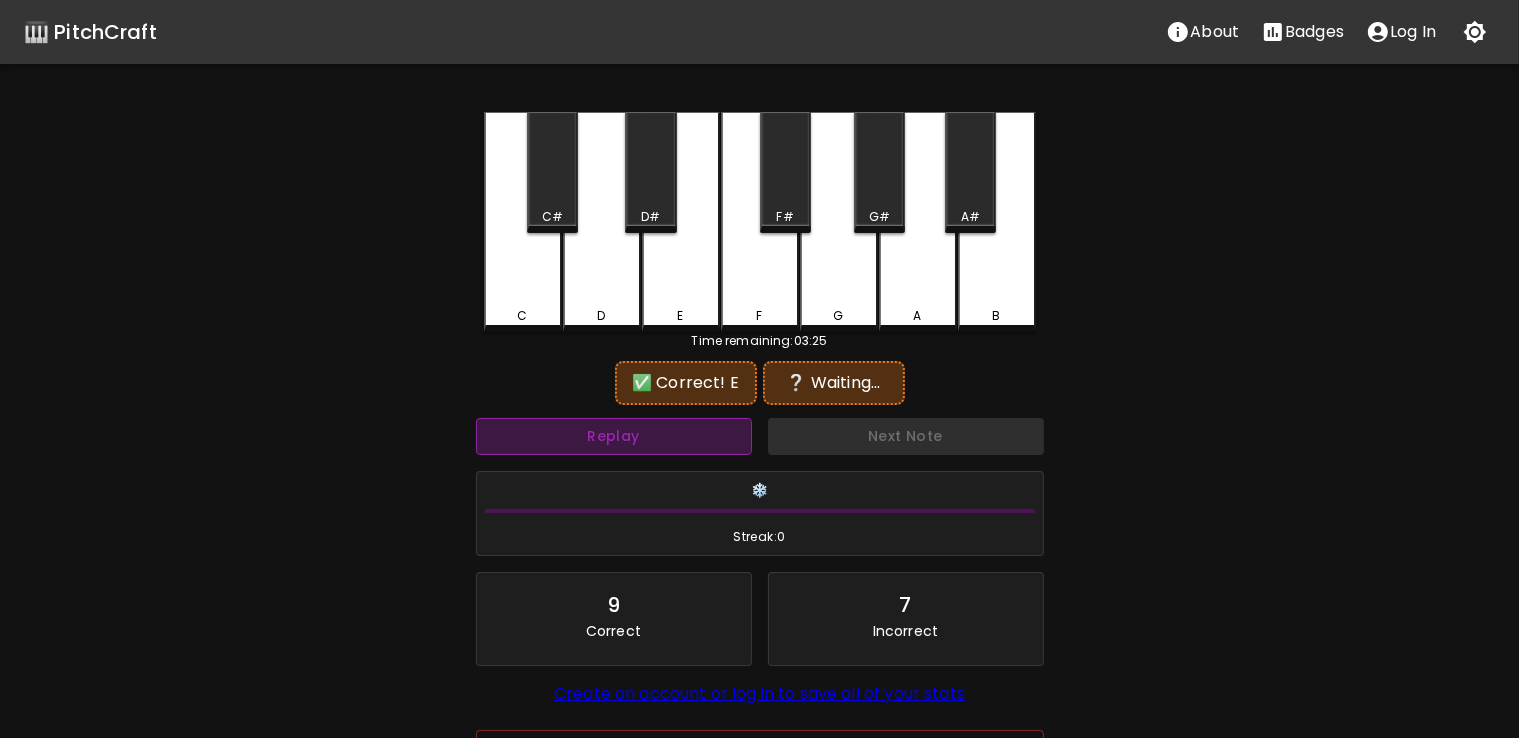 click on "Replay" at bounding box center (614, 436) 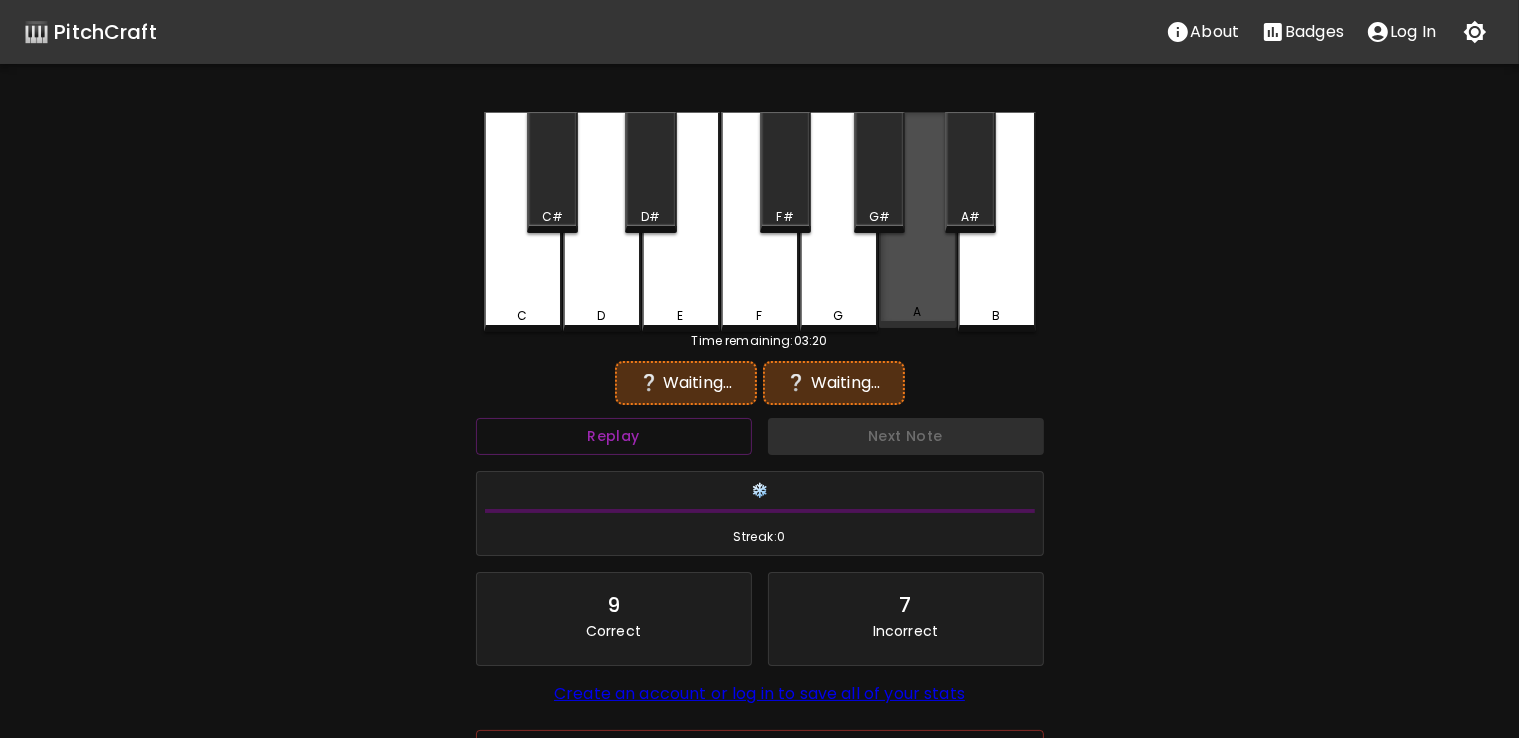 click on "A" at bounding box center (918, 220) 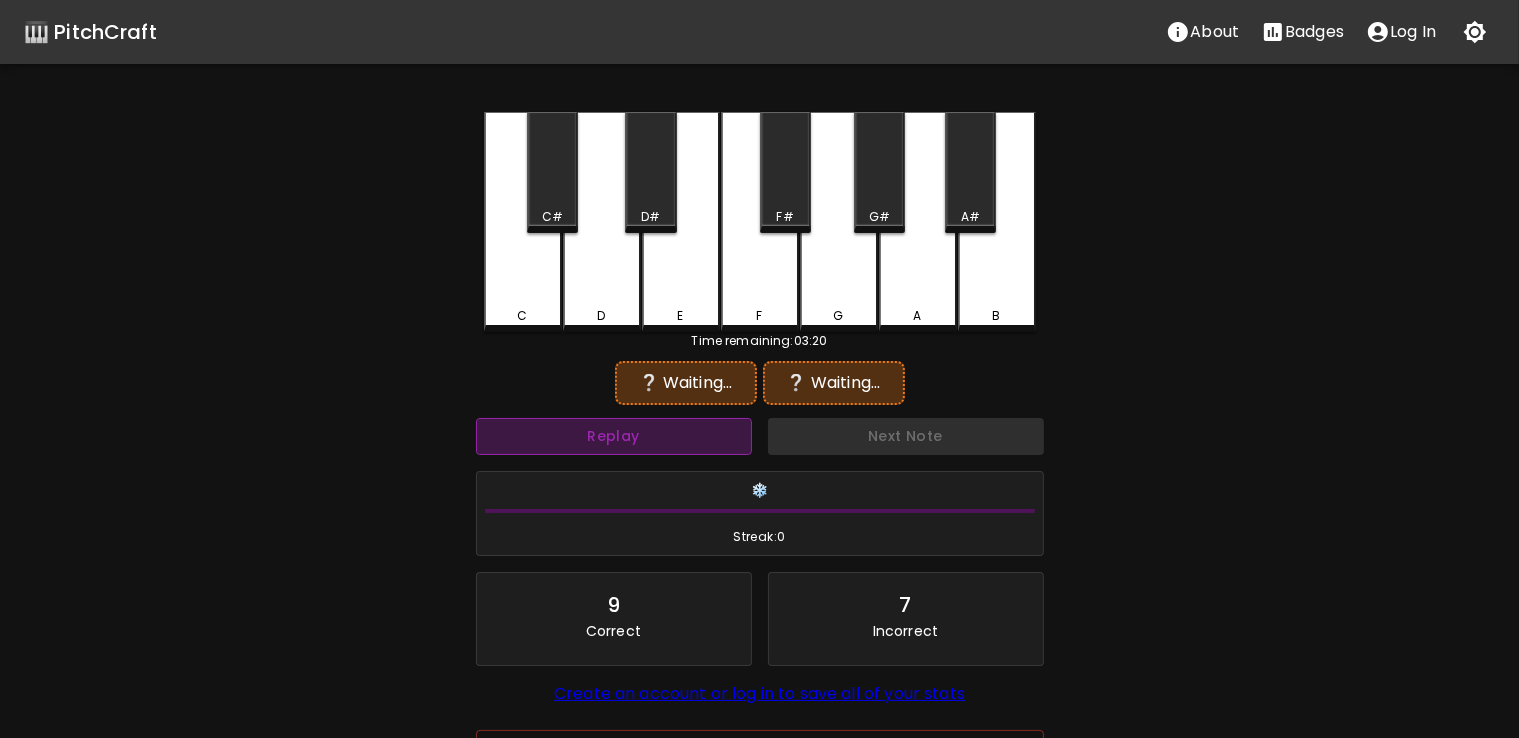 click on "Replay" at bounding box center (614, 436) 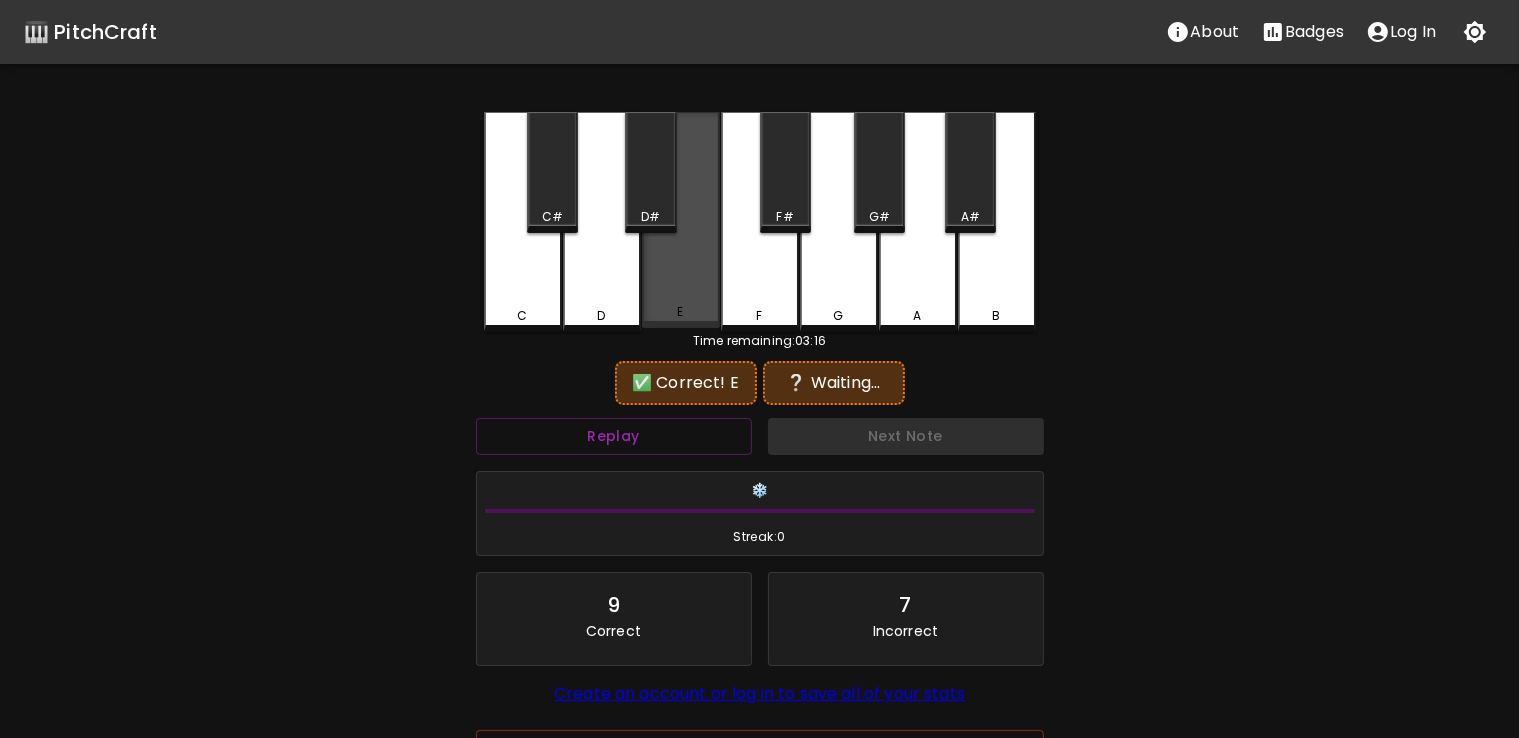 click on "E" at bounding box center (681, 220) 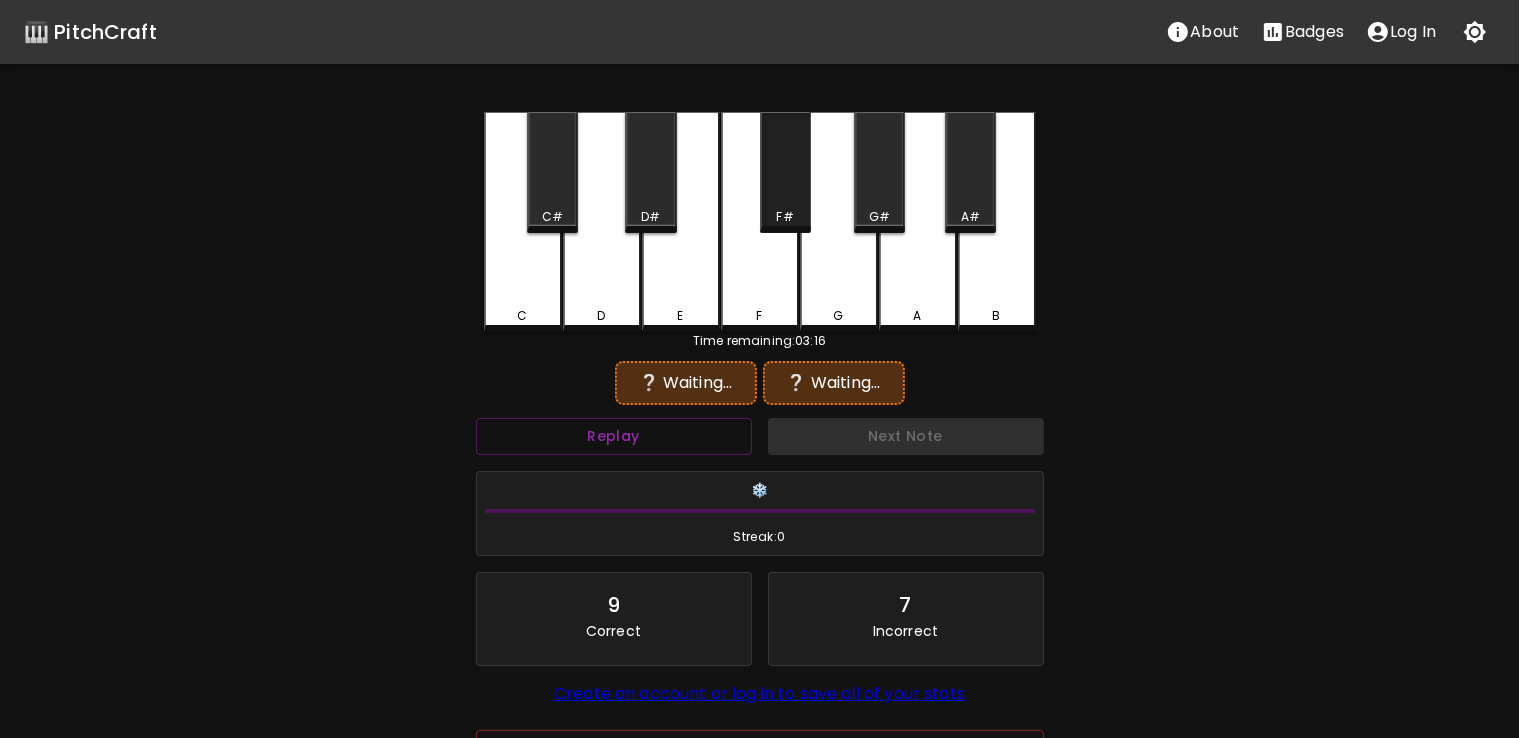 click on "F#" at bounding box center (785, 172) 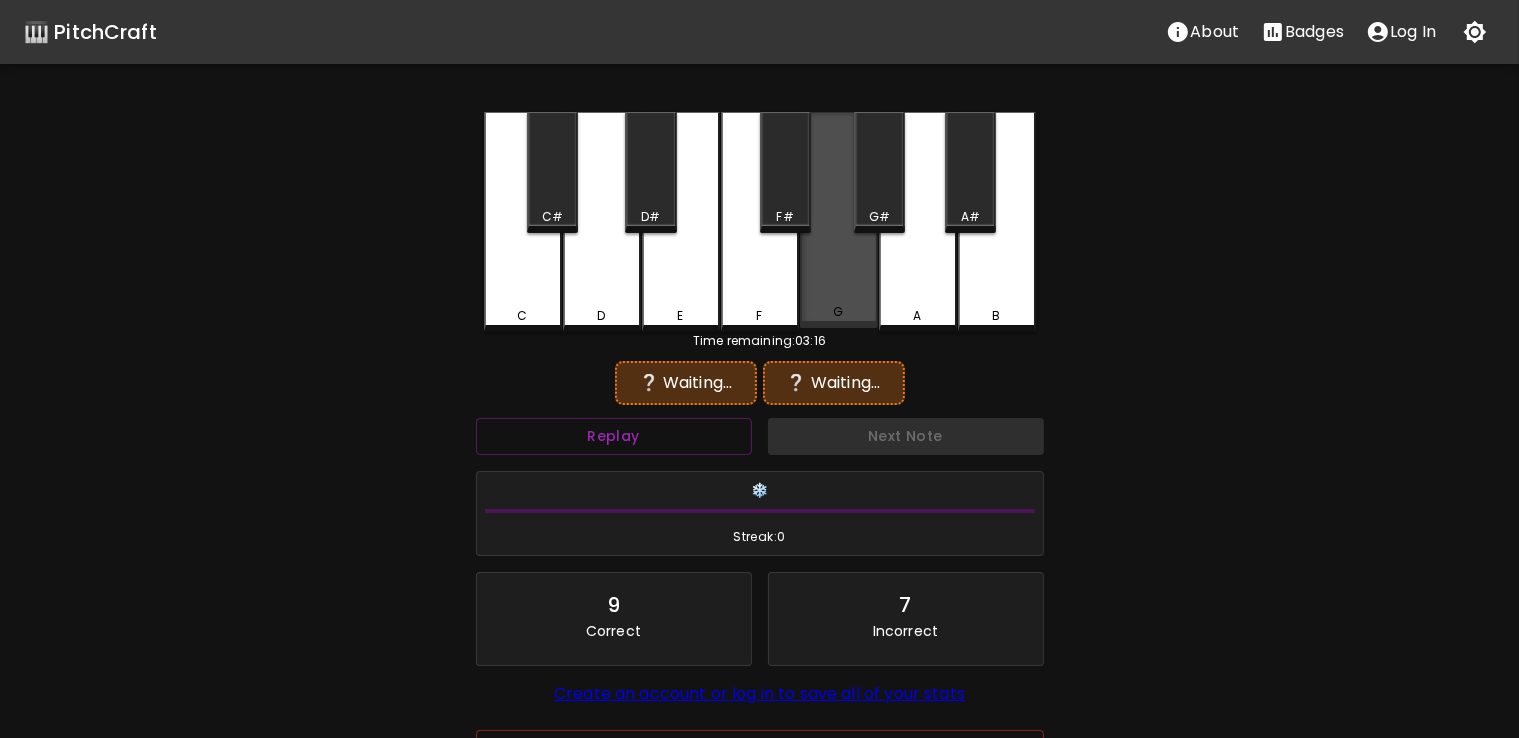 drag, startPoint x: 849, startPoint y: 224, endPoint x: 872, endPoint y: 197, distance: 35.468296 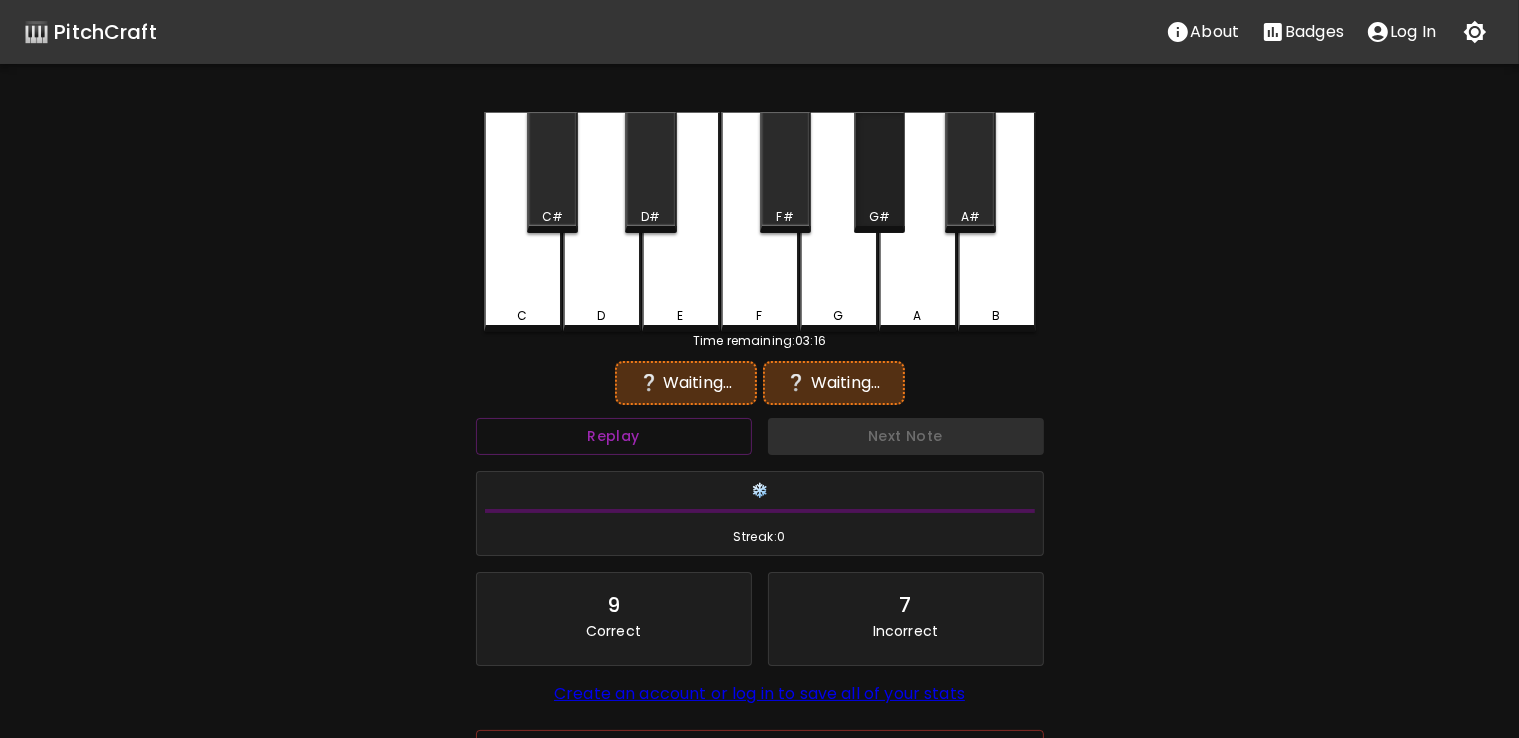 click on "G#" at bounding box center (879, 172) 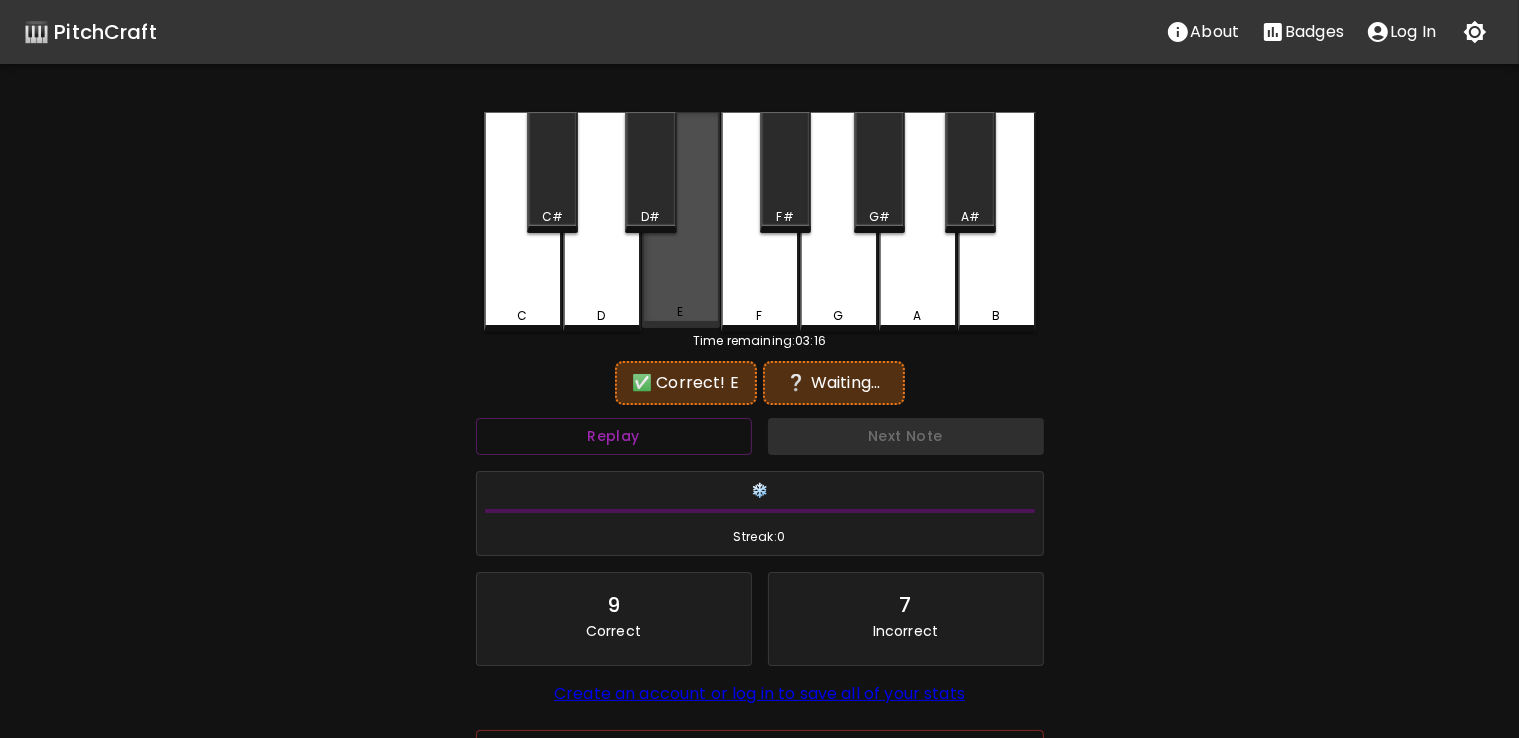 click on "E" at bounding box center (681, 220) 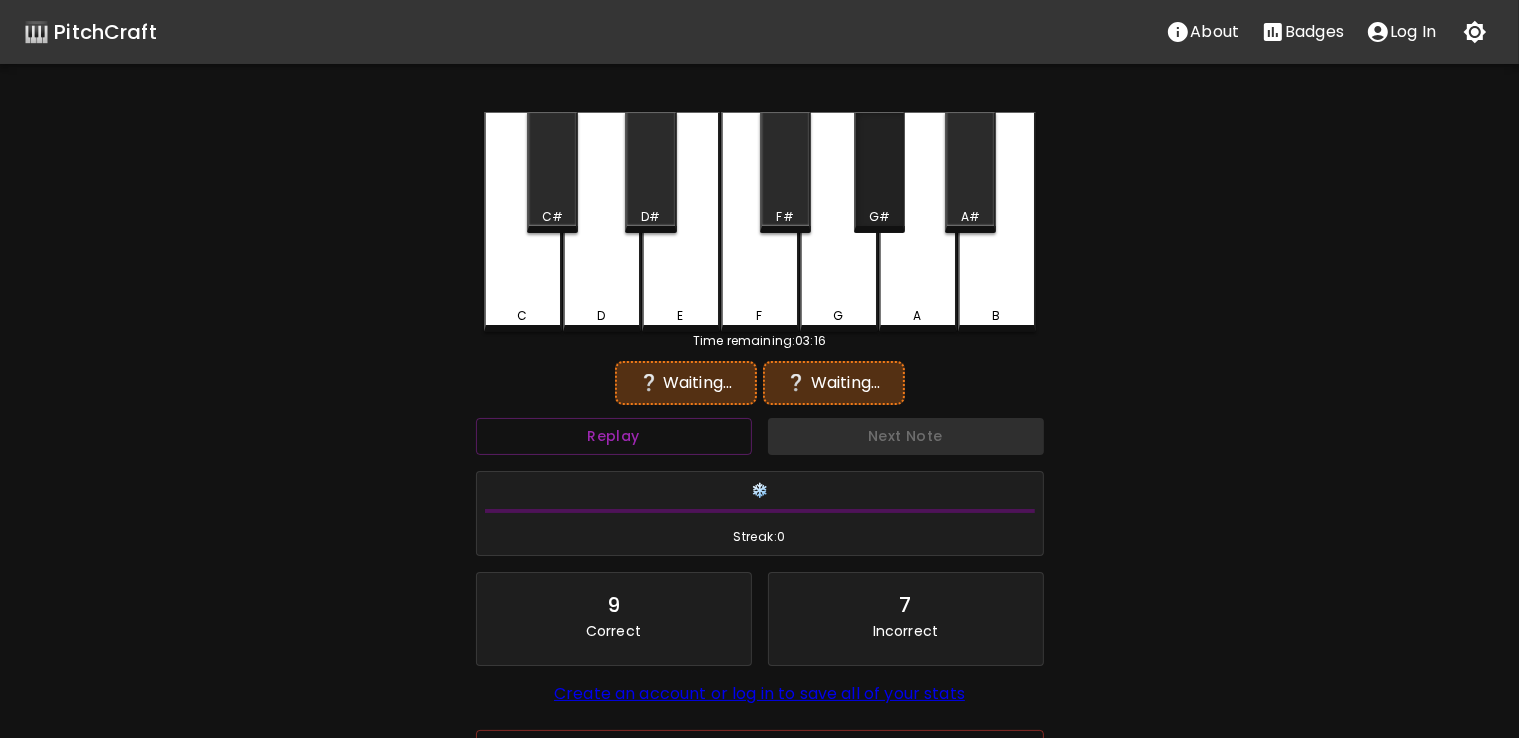 click on "G#" at bounding box center [879, 172] 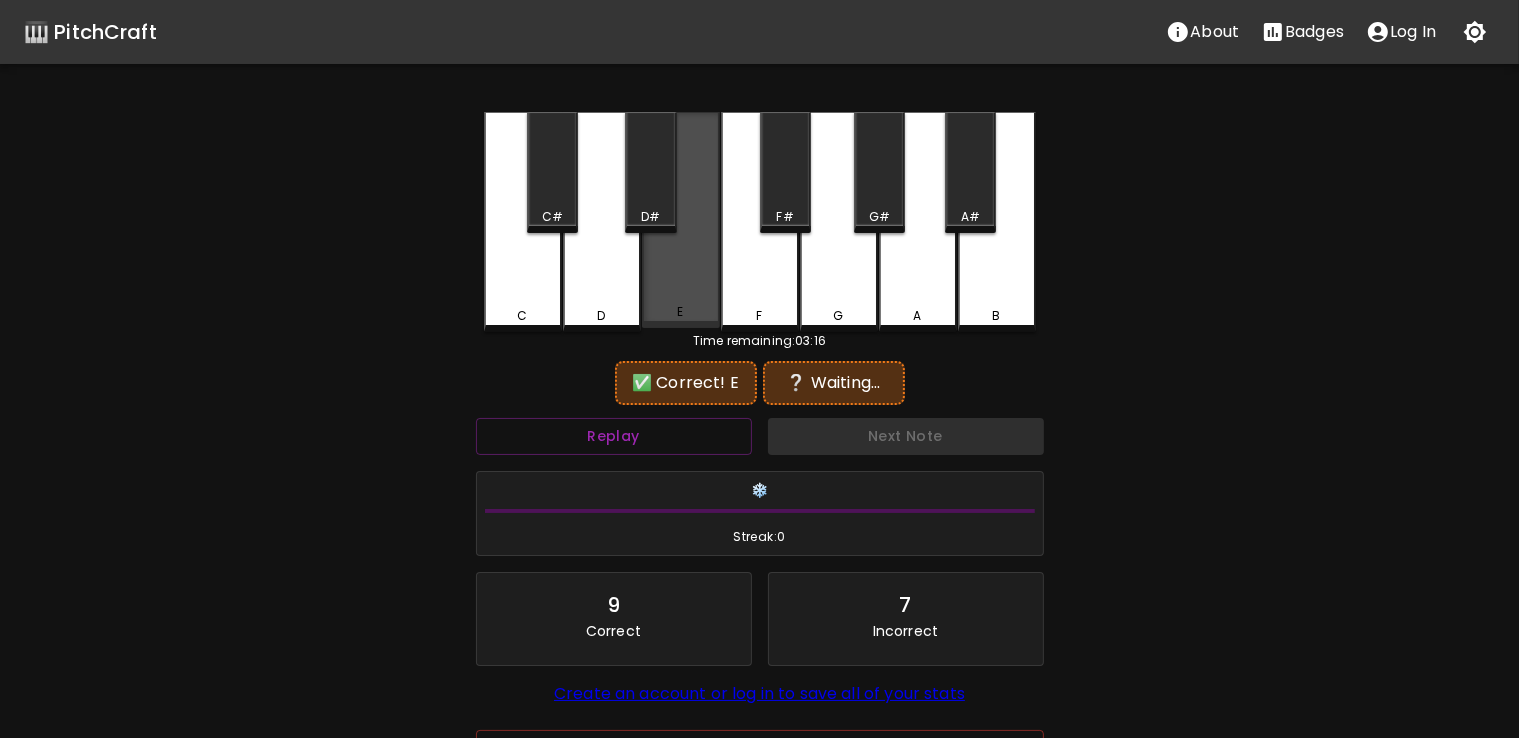 click on "E" at bounding box center [681, 312] 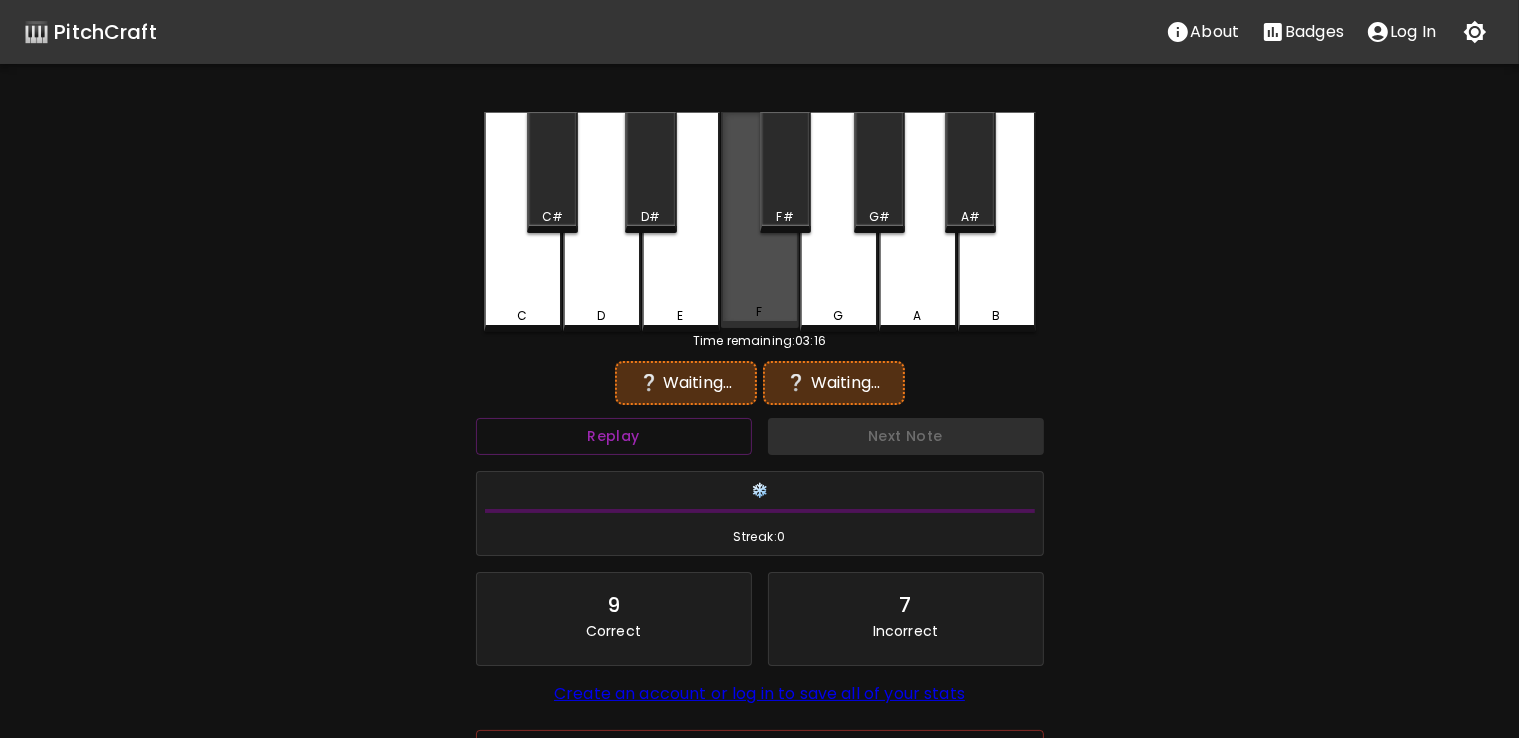 click on "F" at bounding box center (760, 220) 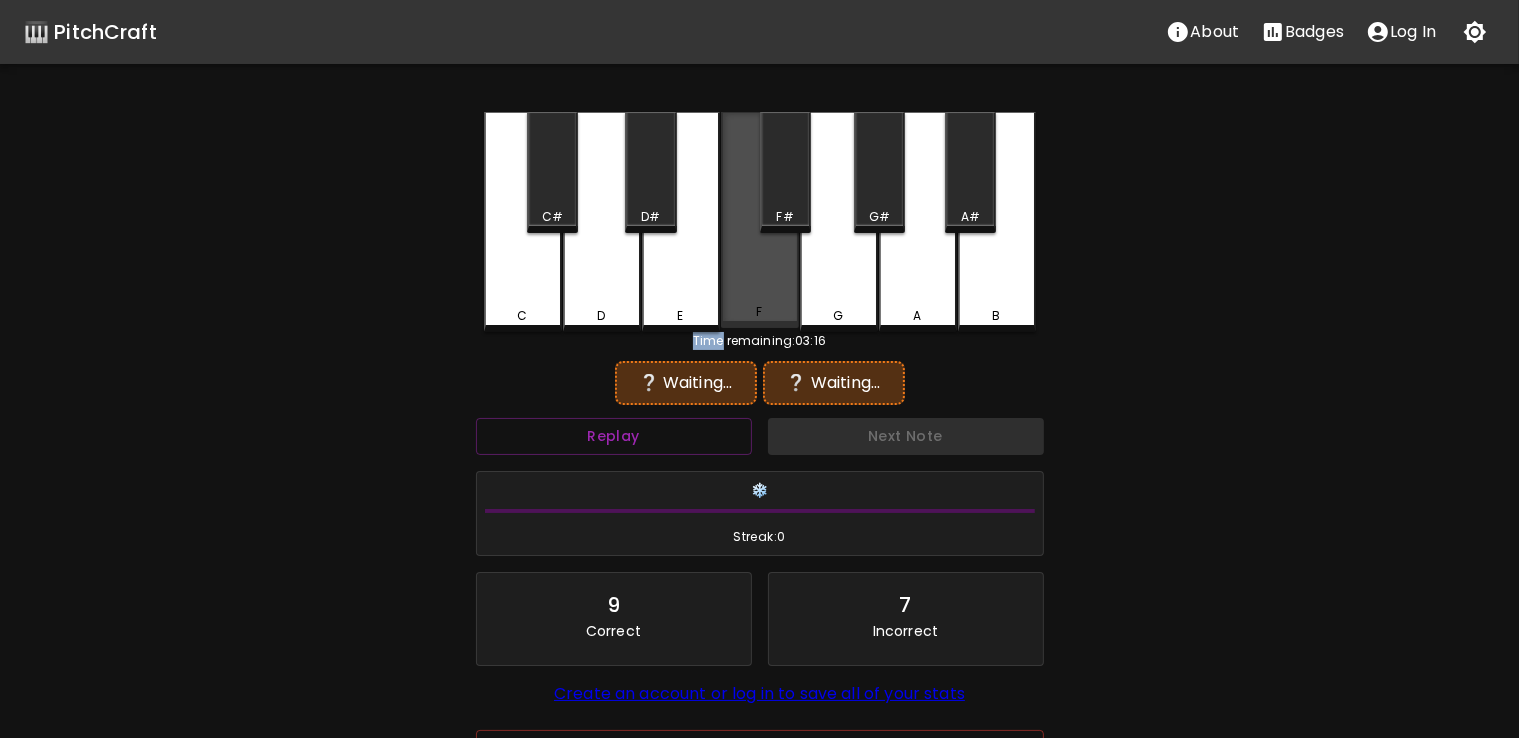 click on "F" at bounding box center [760, 220] 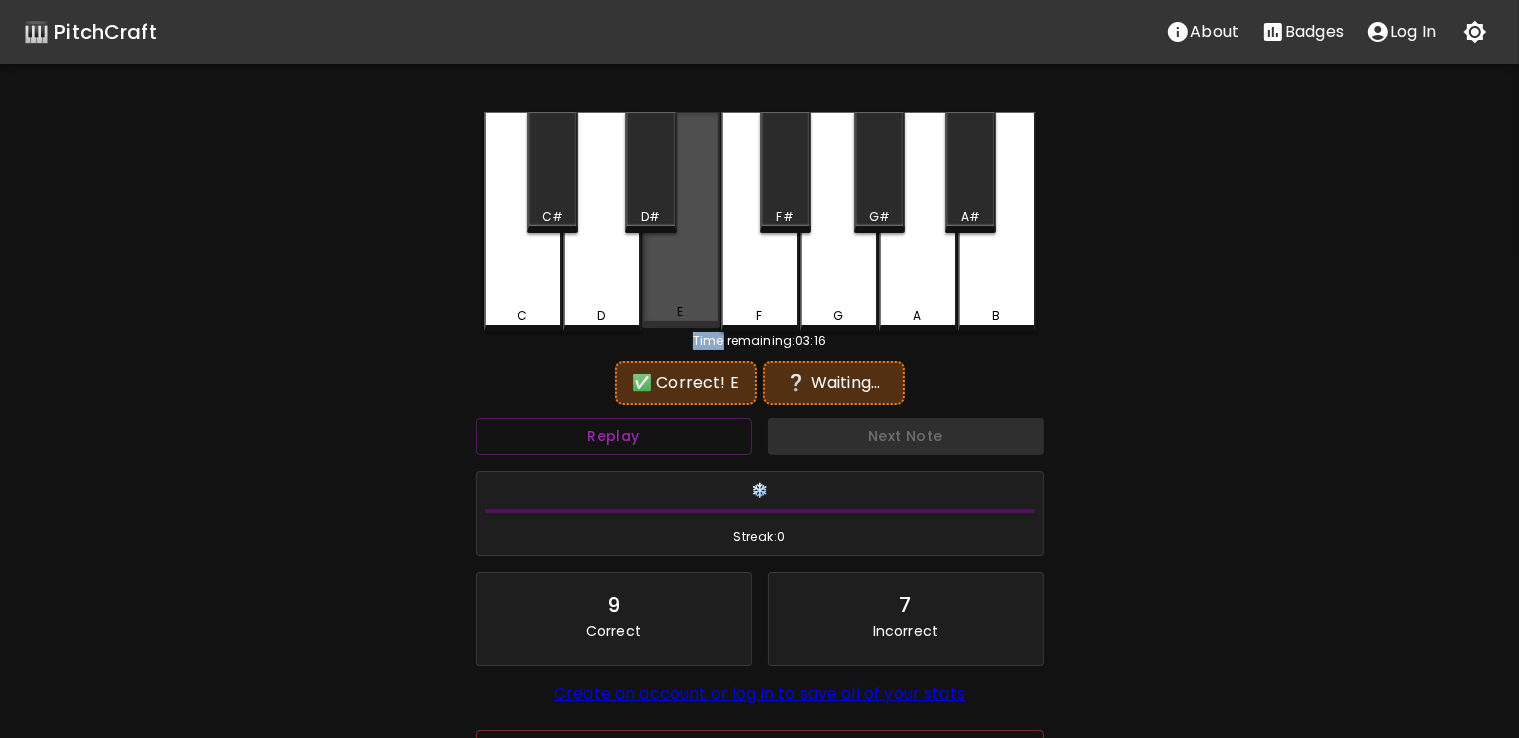 click on "E" at bounding box center (681, 312) 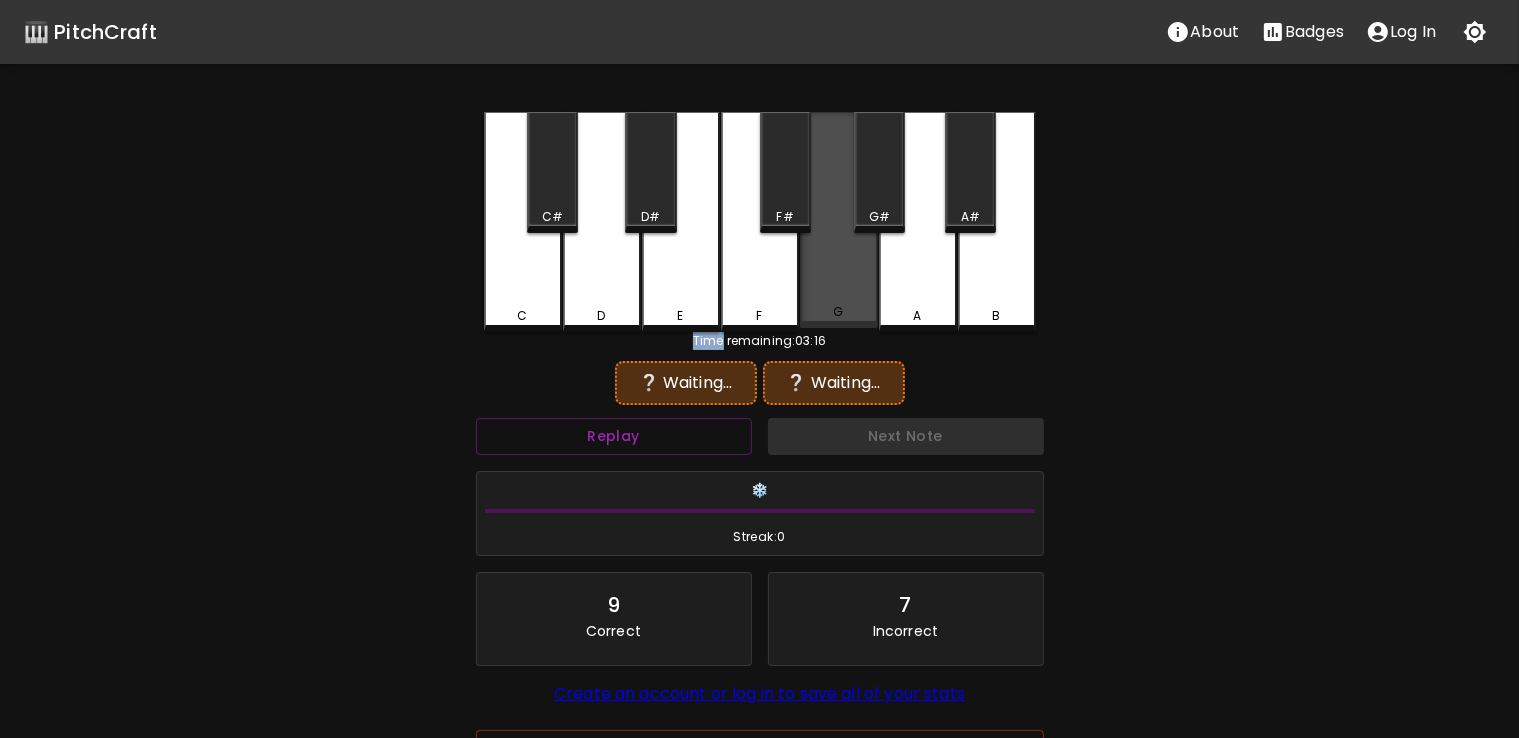 click on "G" at bounding box center [839, 312] 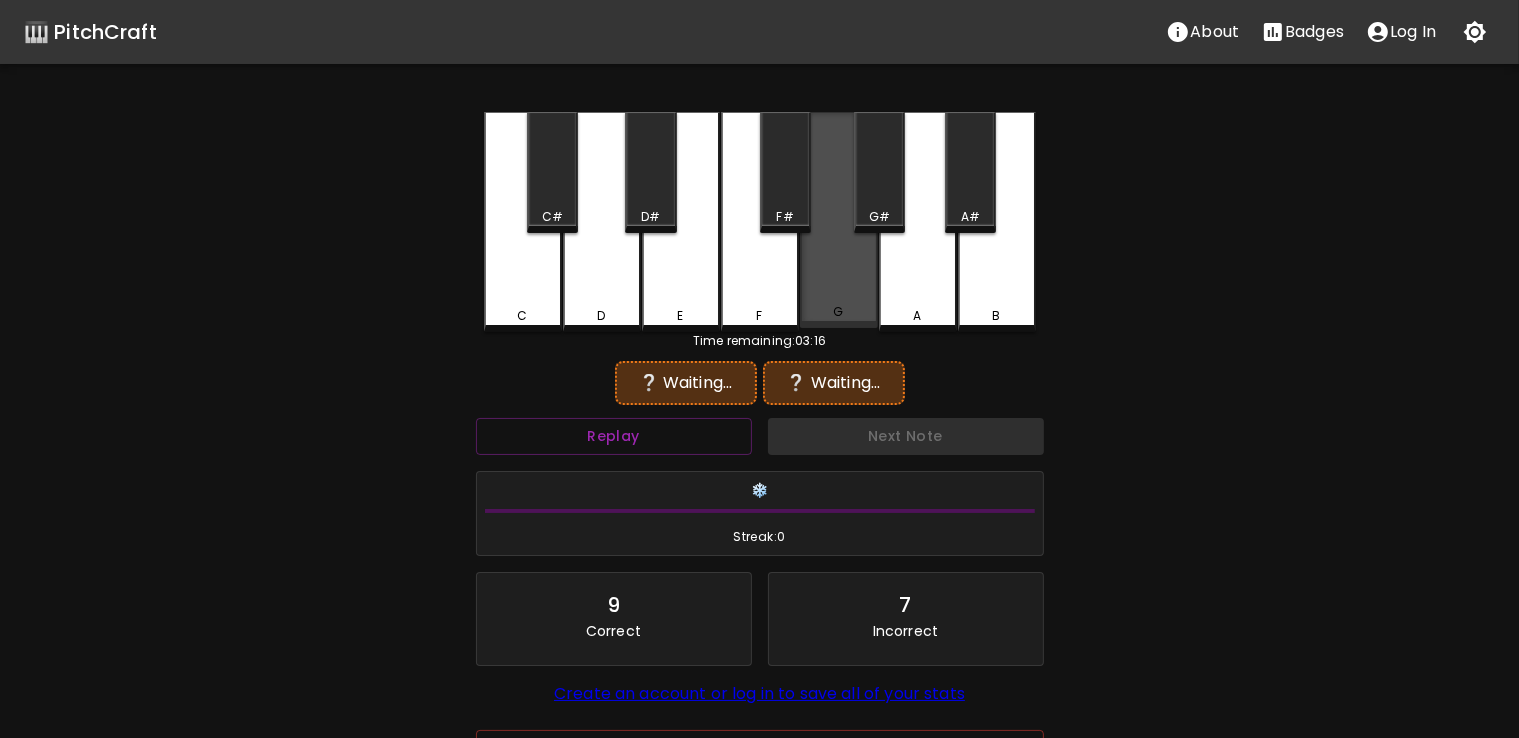 drag, startPoint x: 659, startPoint y: 297, endPoint x: 904, endPoint y: 269, distance: 246.5948 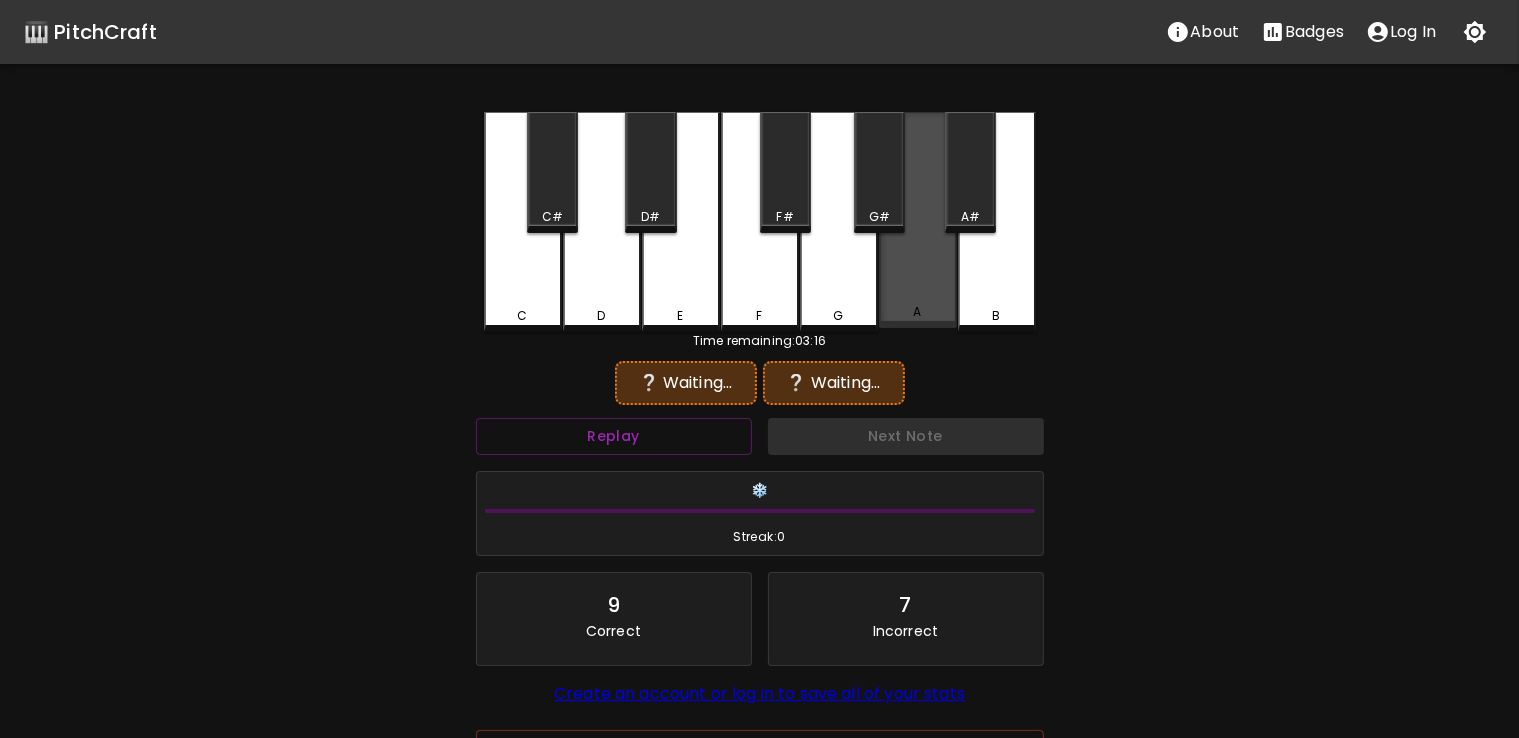 click on "A" at bounding box center [918, 220] 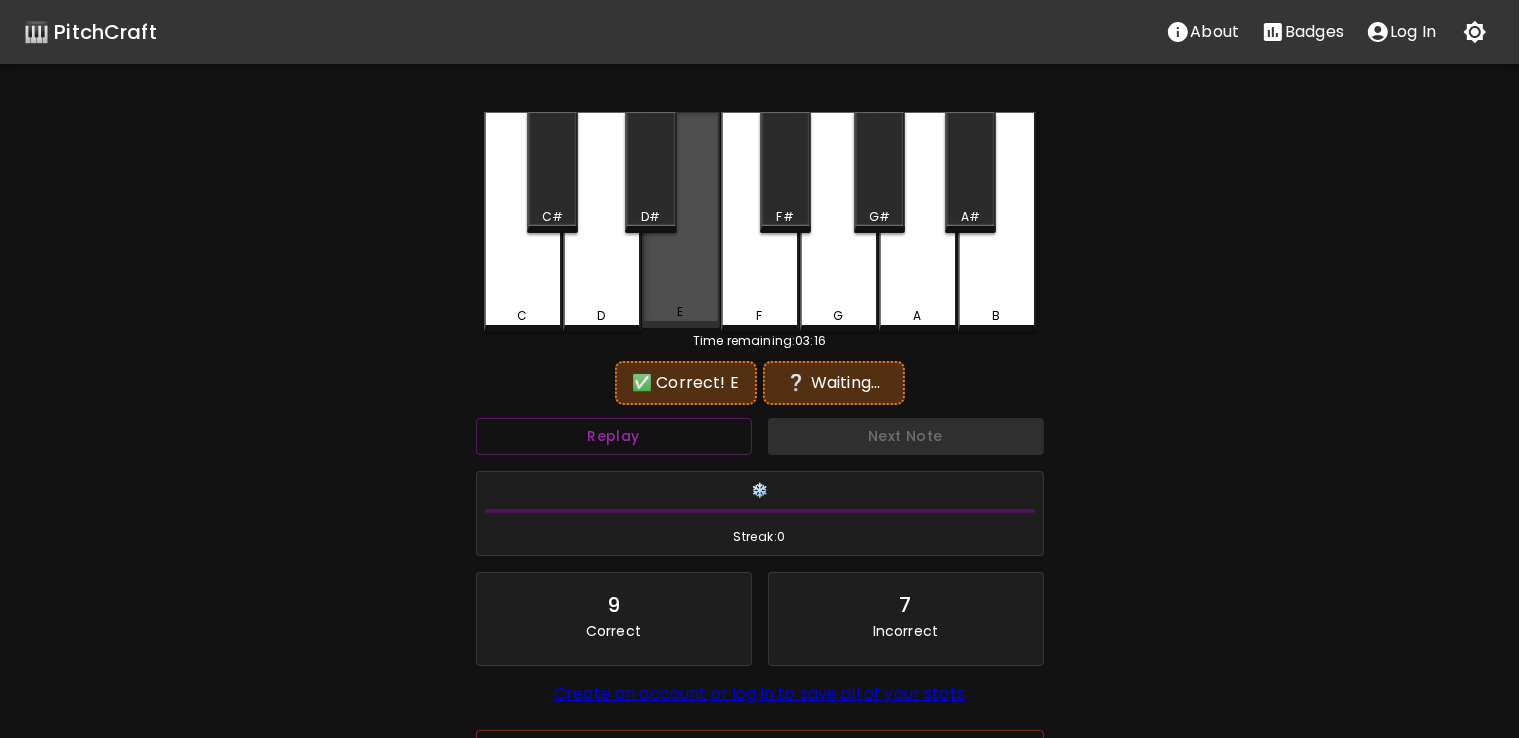 click on "E" at bounding box center (681, 220) 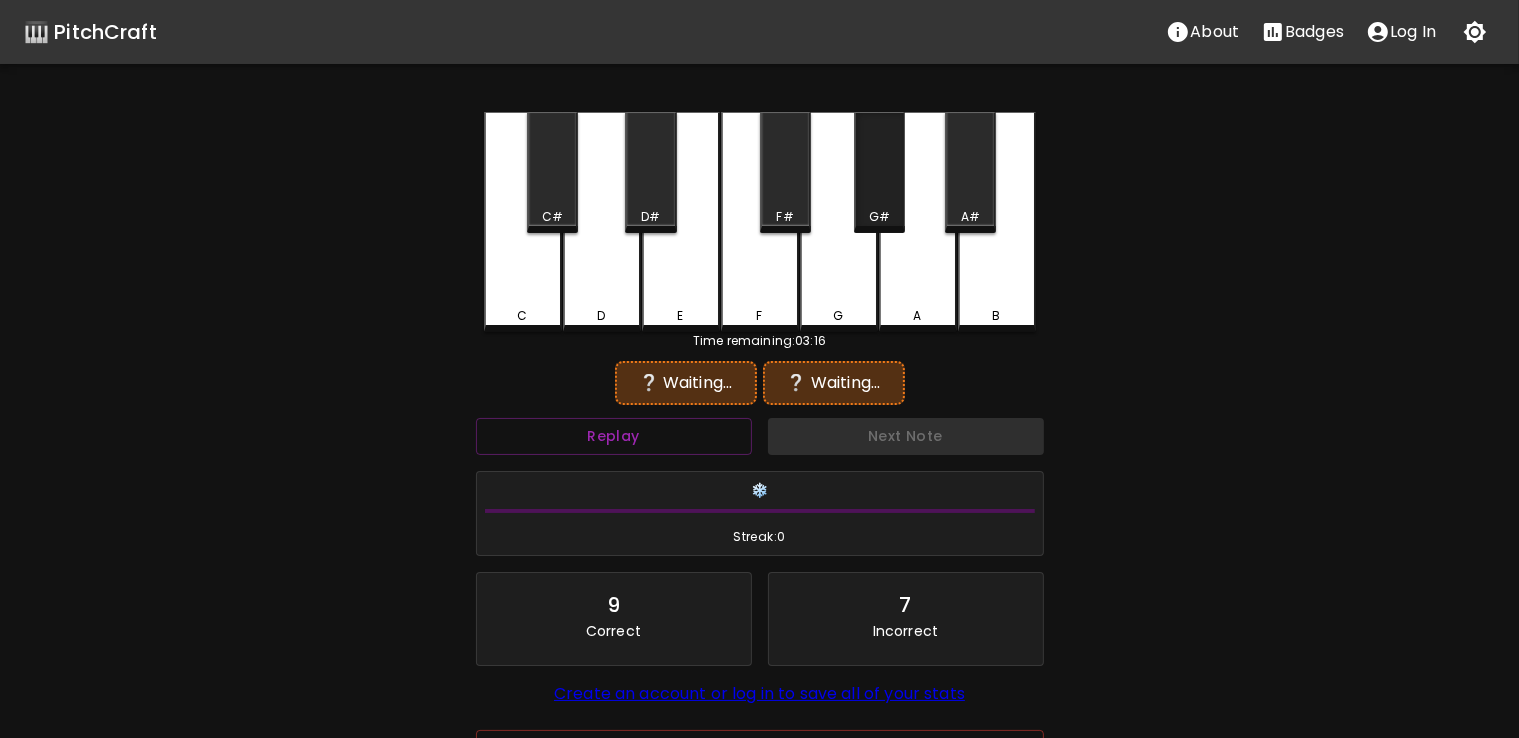 click on "G#" at bounding box center [879, 172] 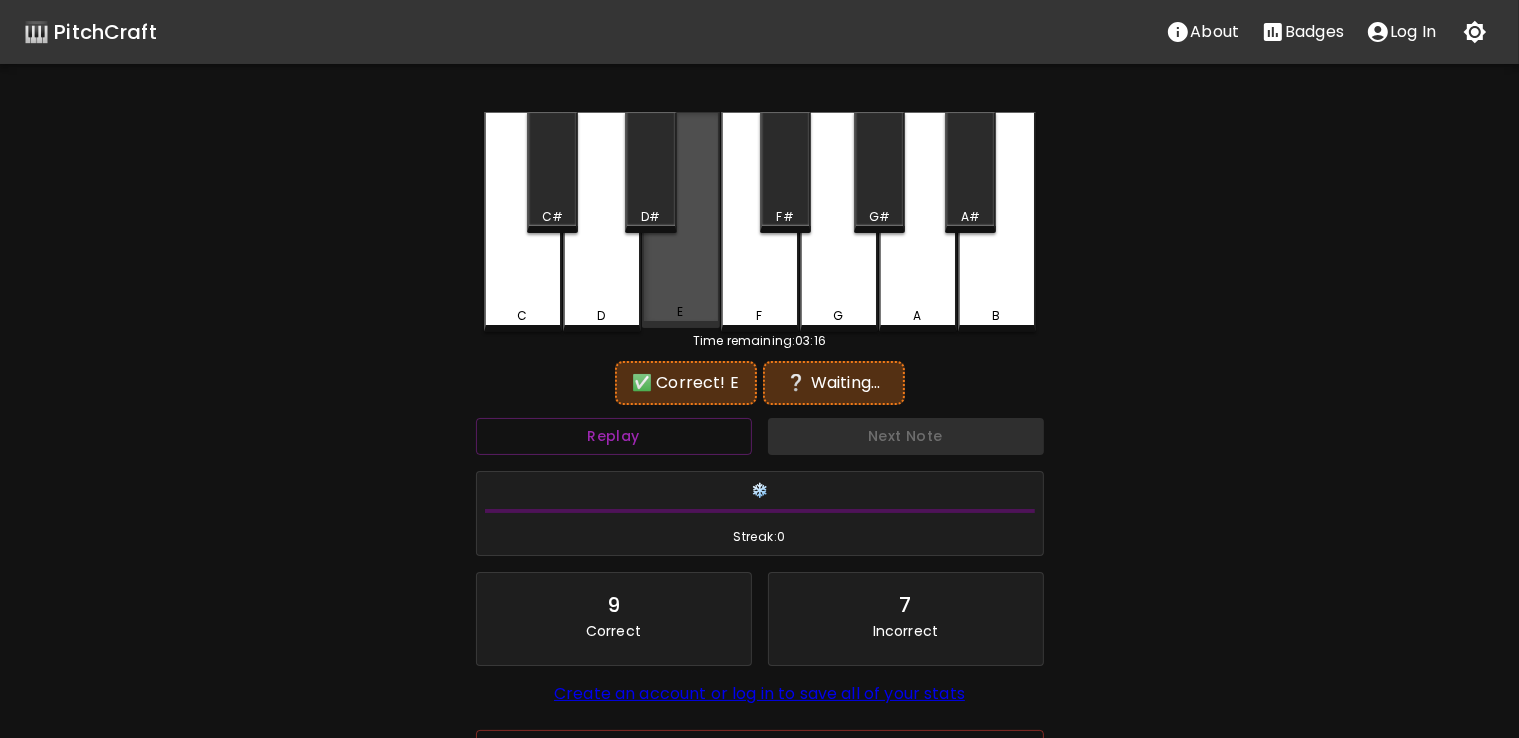 click on "E" at bounding box center (681, 220) 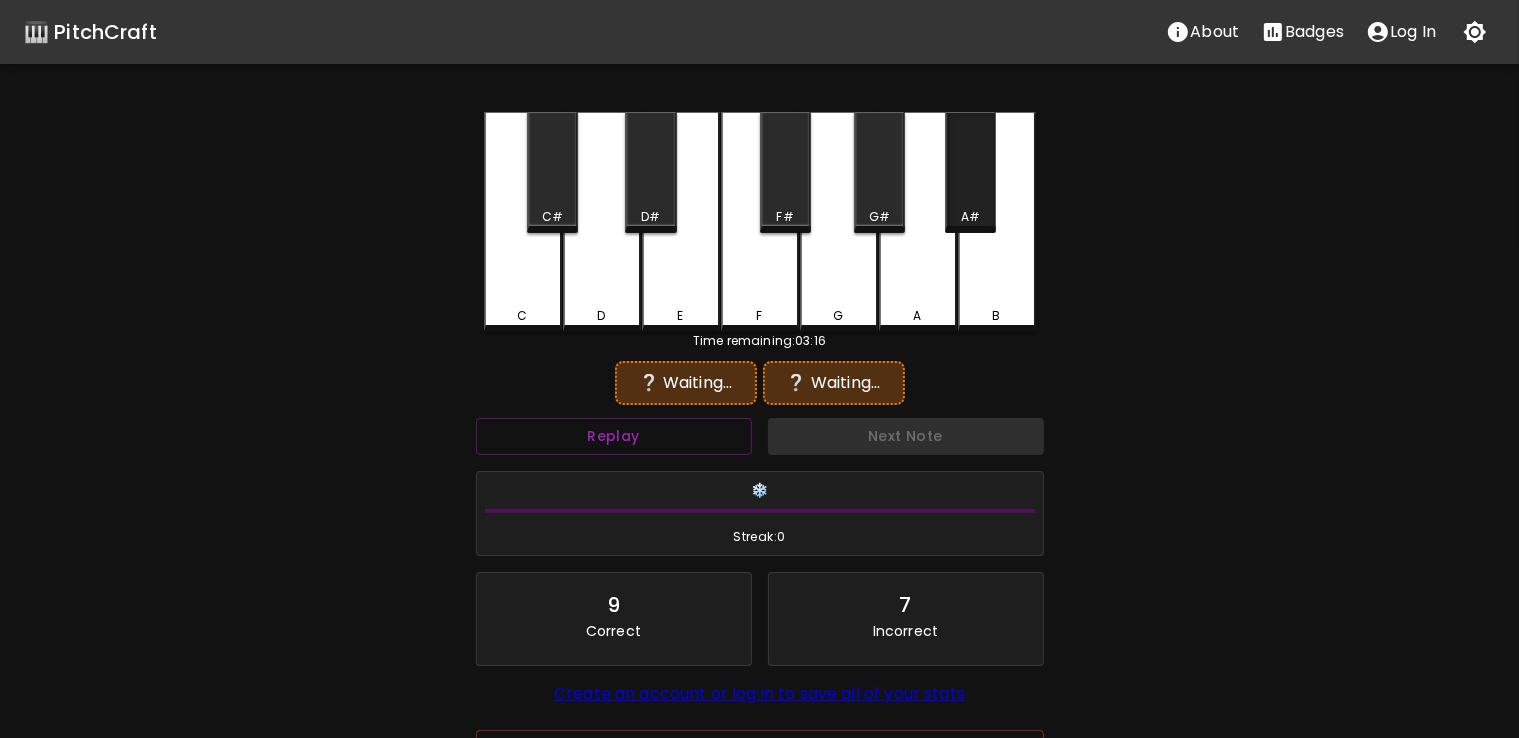 click on "A#" at bounding box center [970, 172] 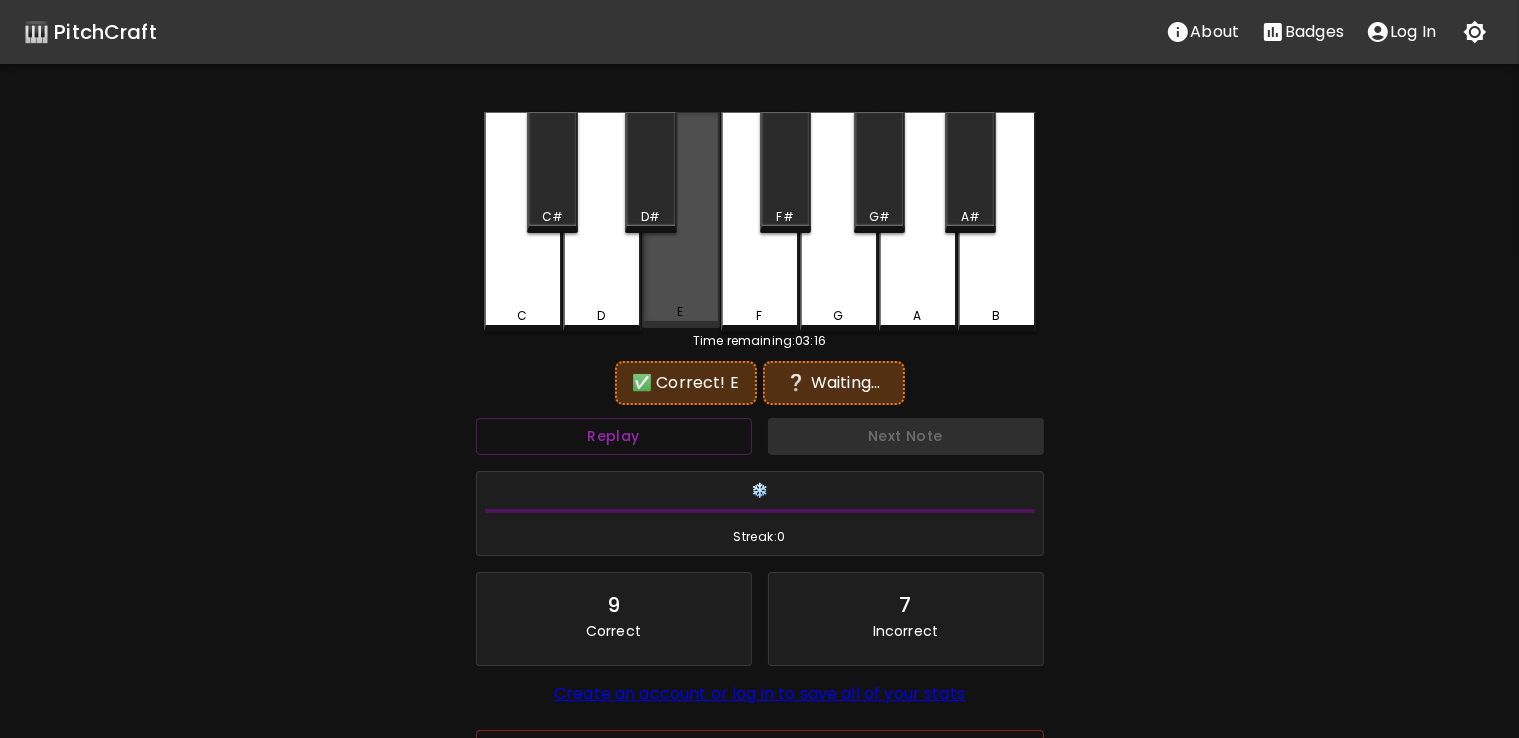 click on "E" at bounding box center (681, 220) 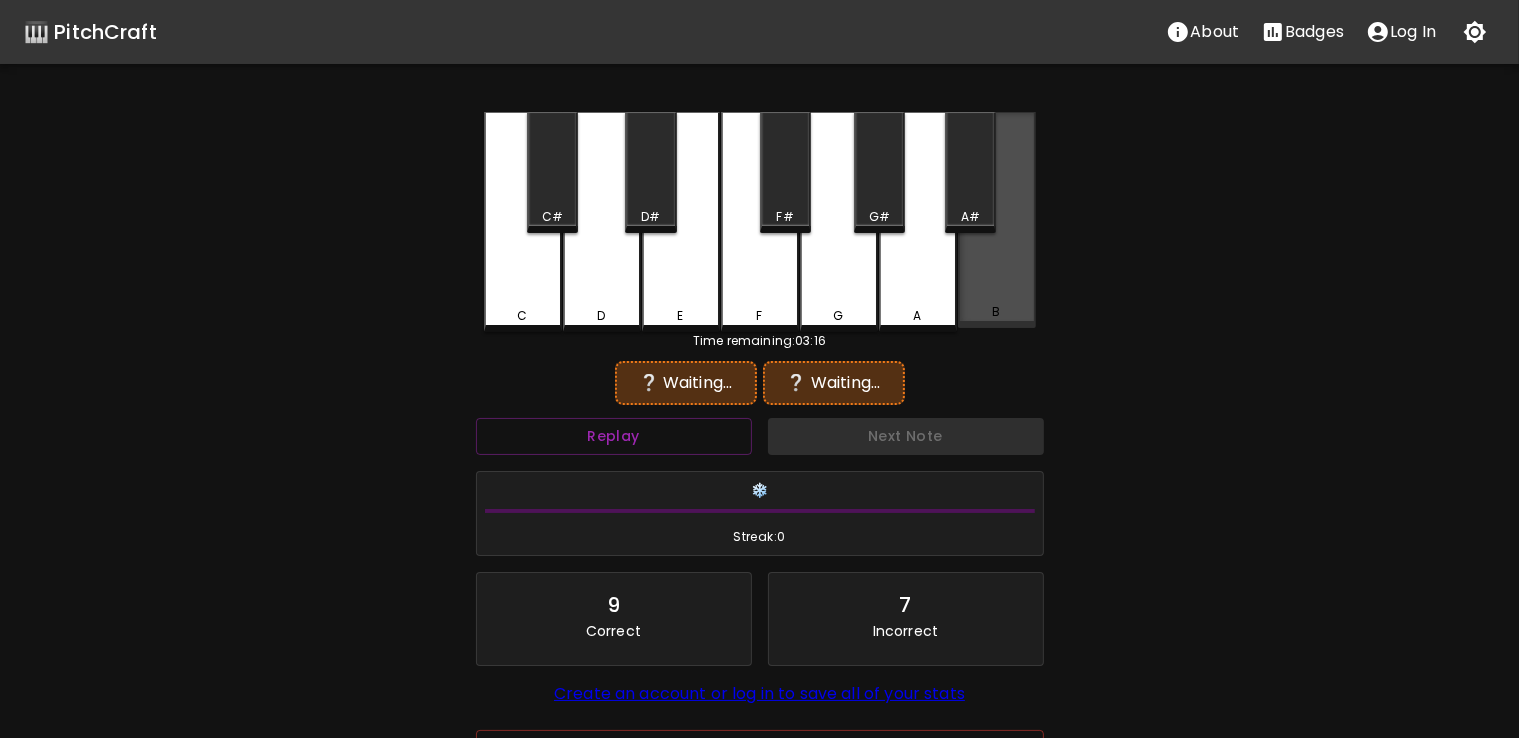 click on "B" at bounding box center (997, 220) 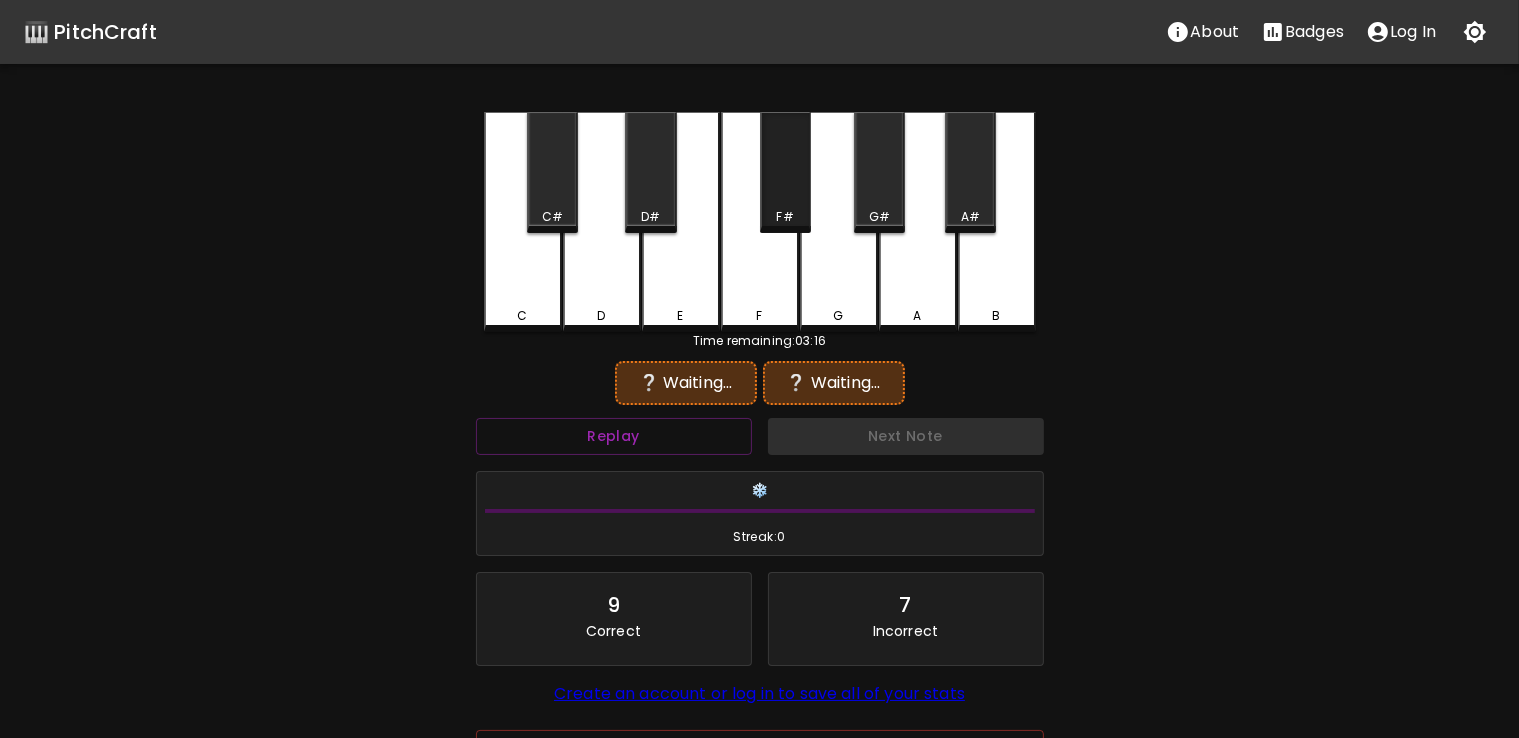 drag, startPoint x: 676, startPoint y: 293, endPoint x: 775, endPoint y: 193, distance: 140.71602 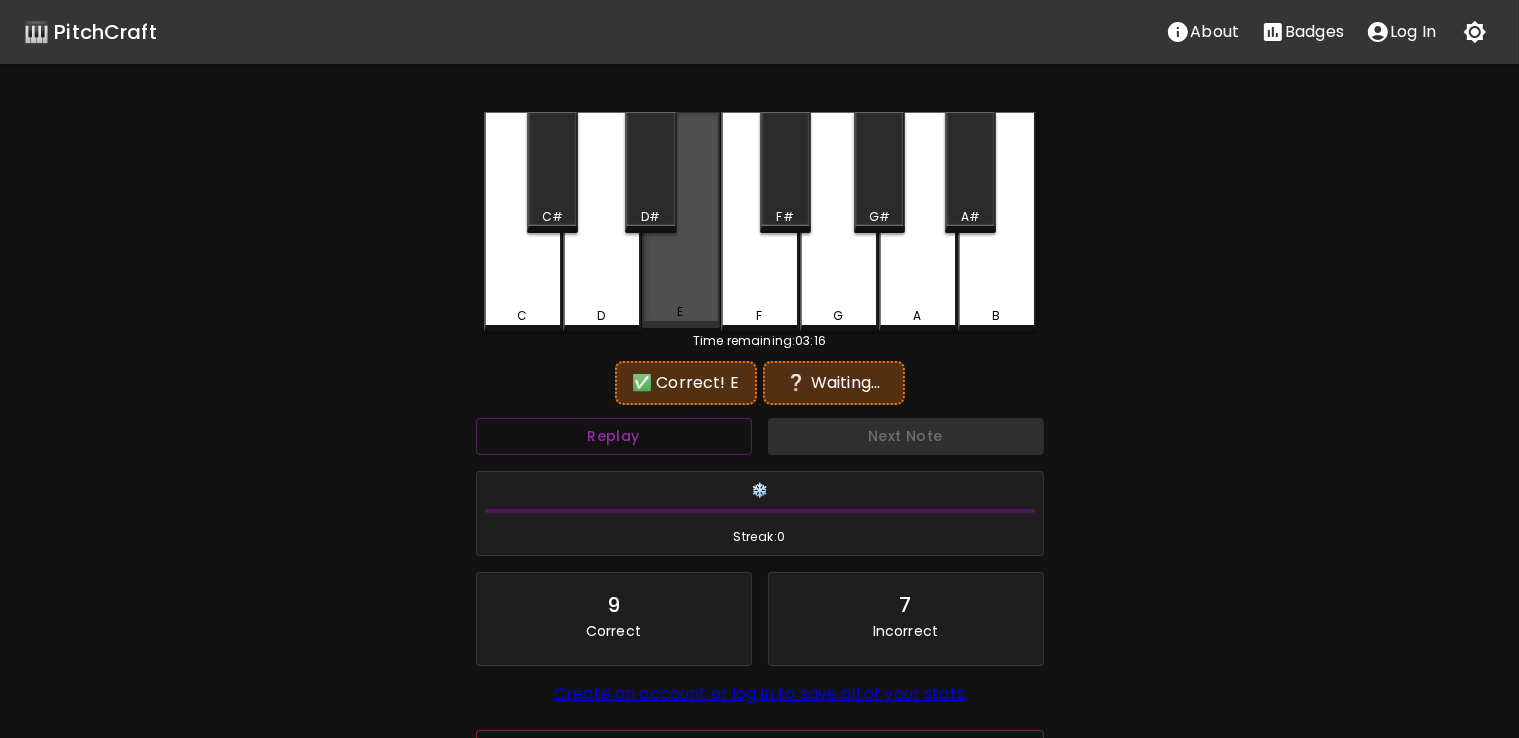 click on "E" at bounding box center (681, 220) 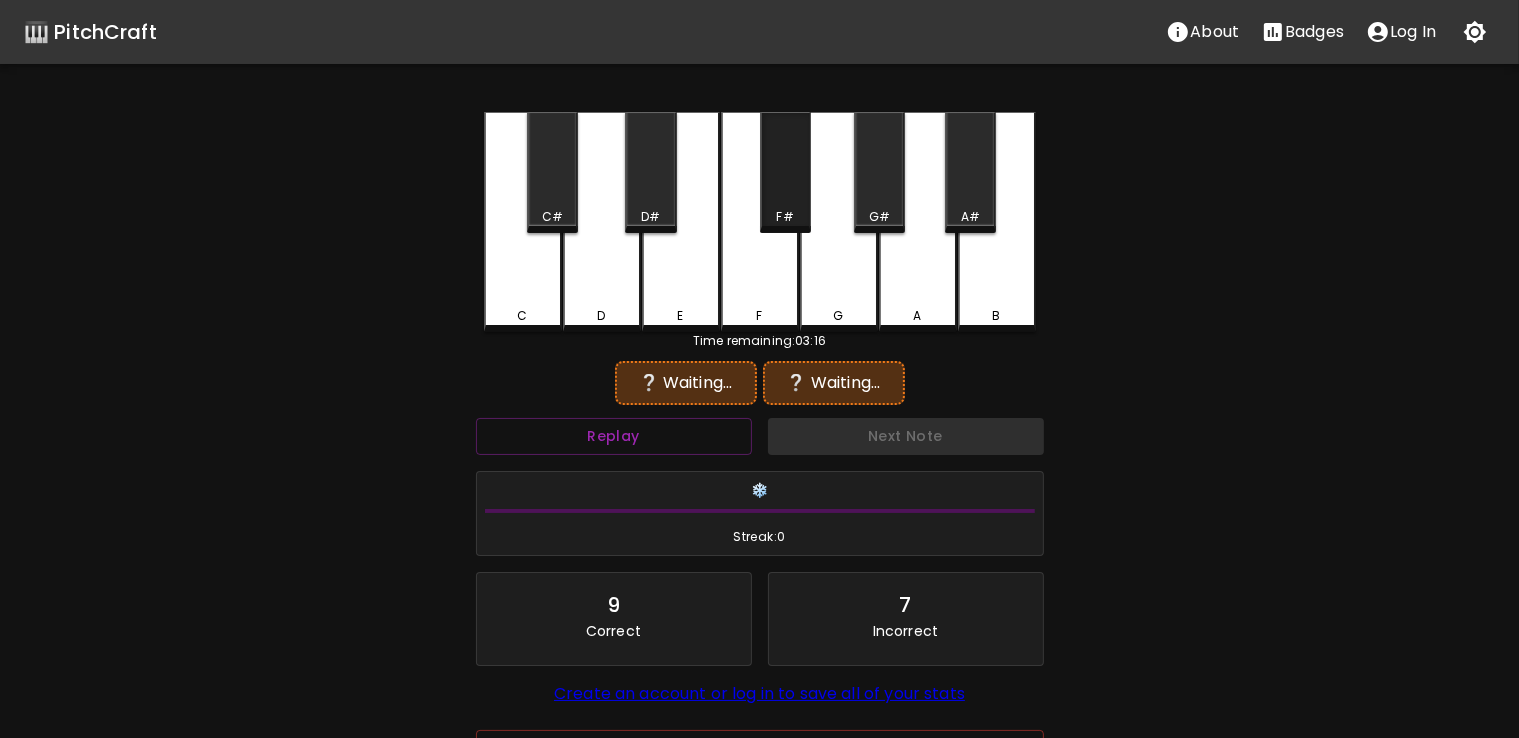 click on "F#" at bounding box center (785, 172) 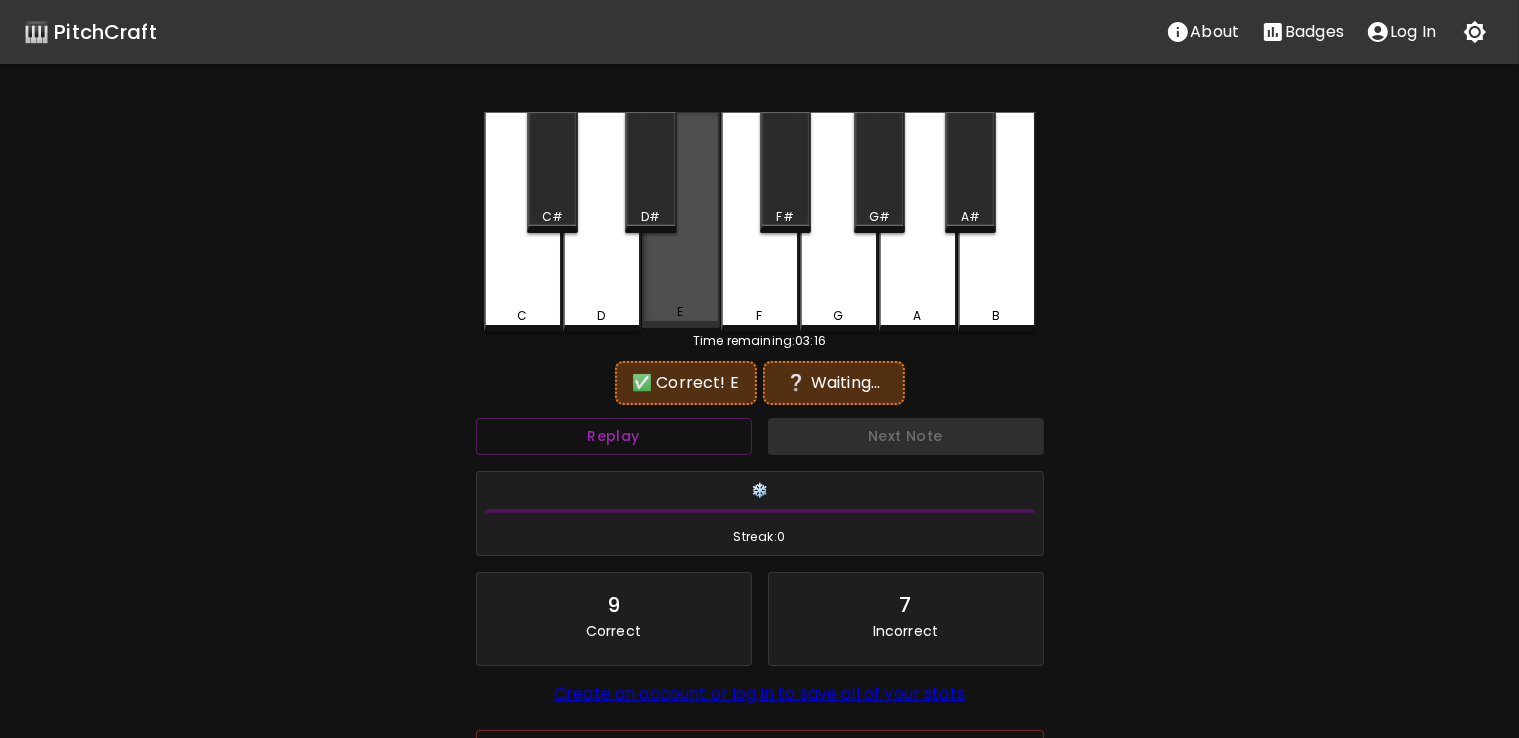 click on "E" at bounding box center [681, 220] 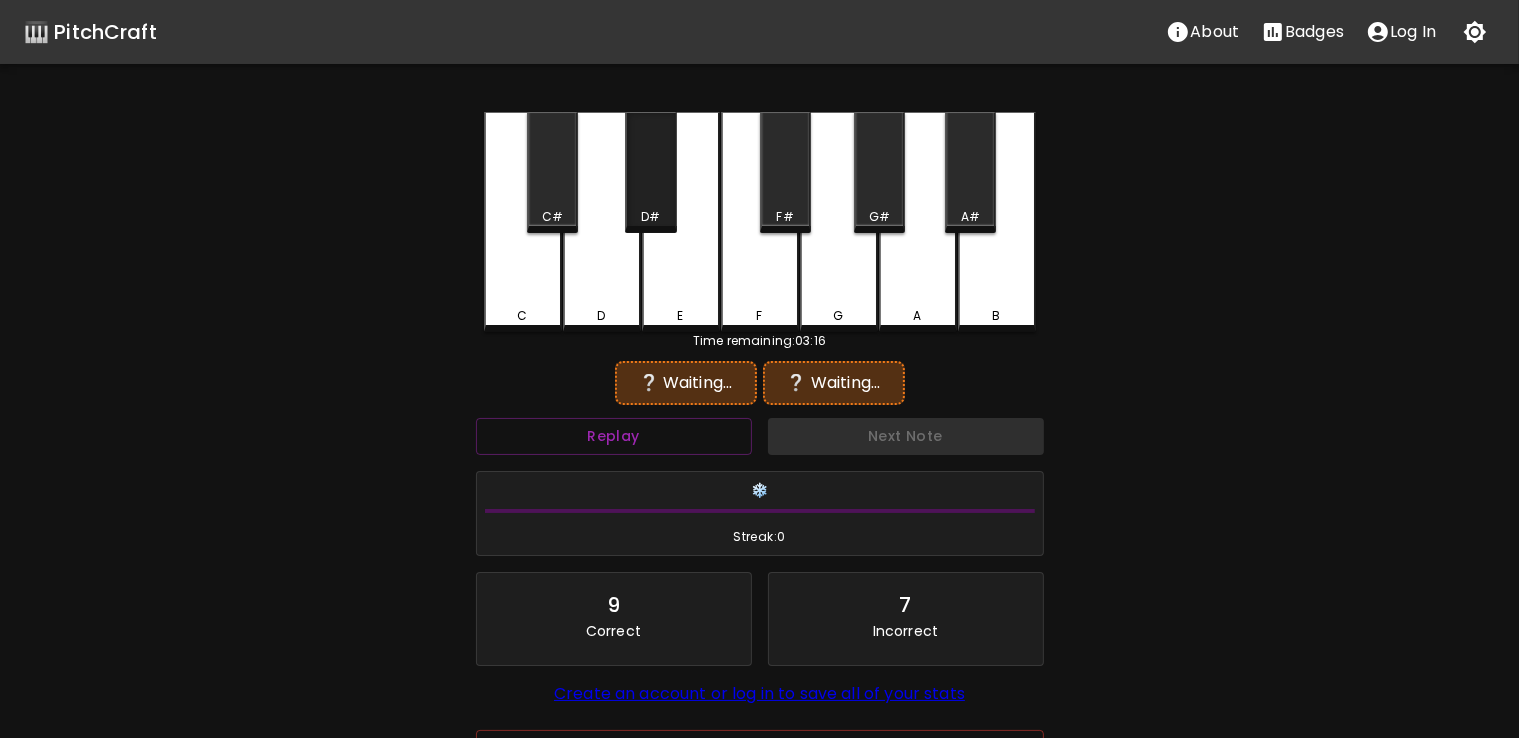 click on "D#" at bounding box center [650, 172] 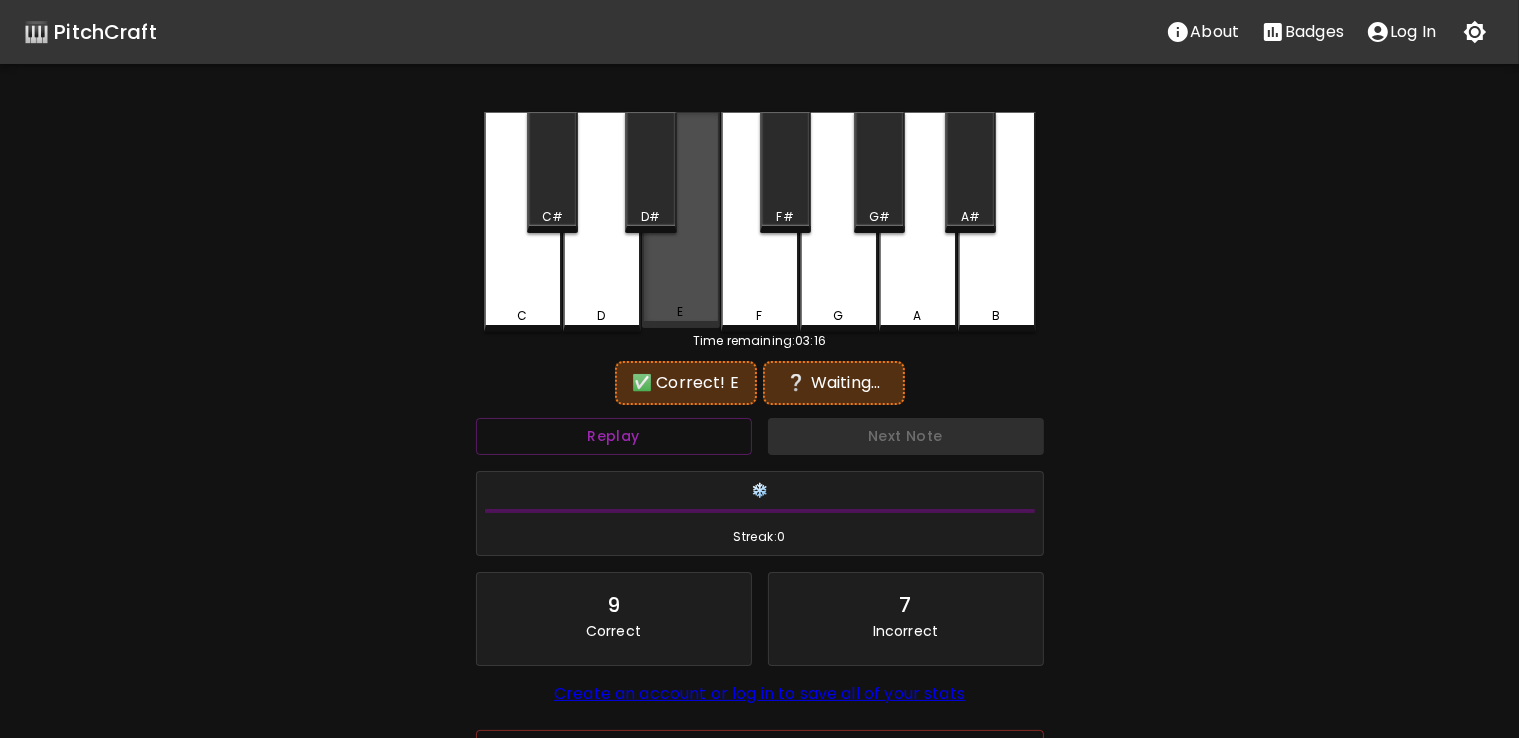 click on "E" at bounding box center [681, 220] 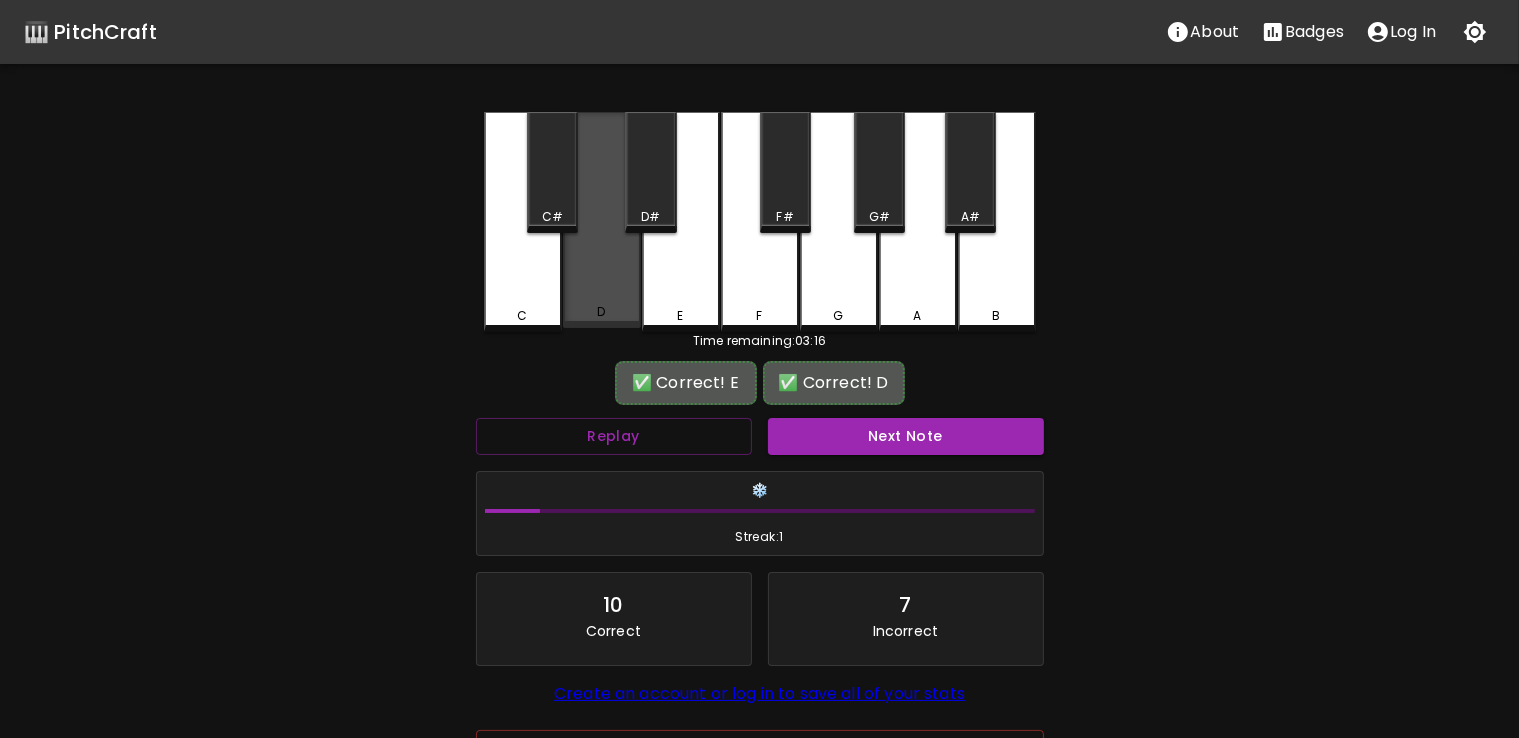 click on "D" at bounding box center [602, 220] 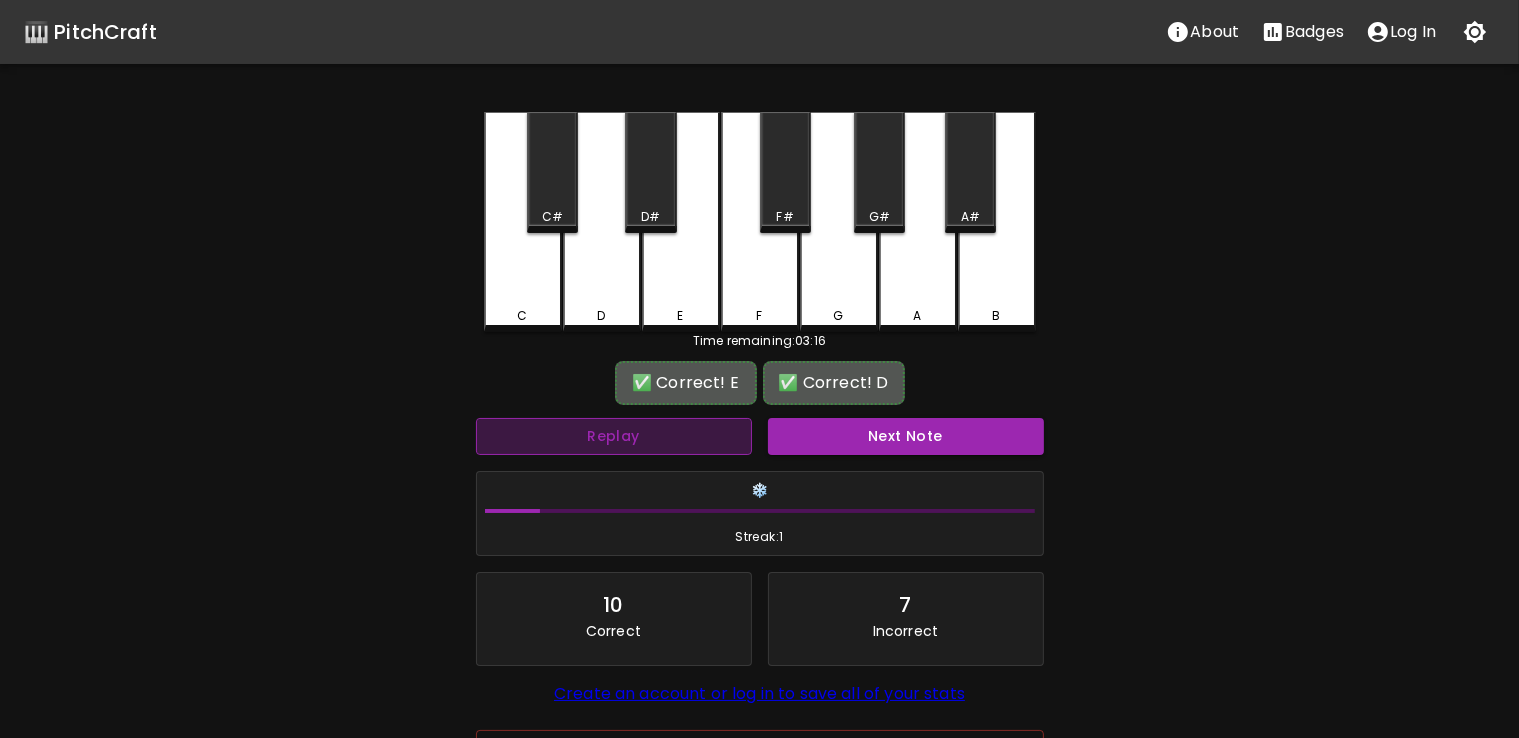 click on "Replay" at bounding box center (614, 436) 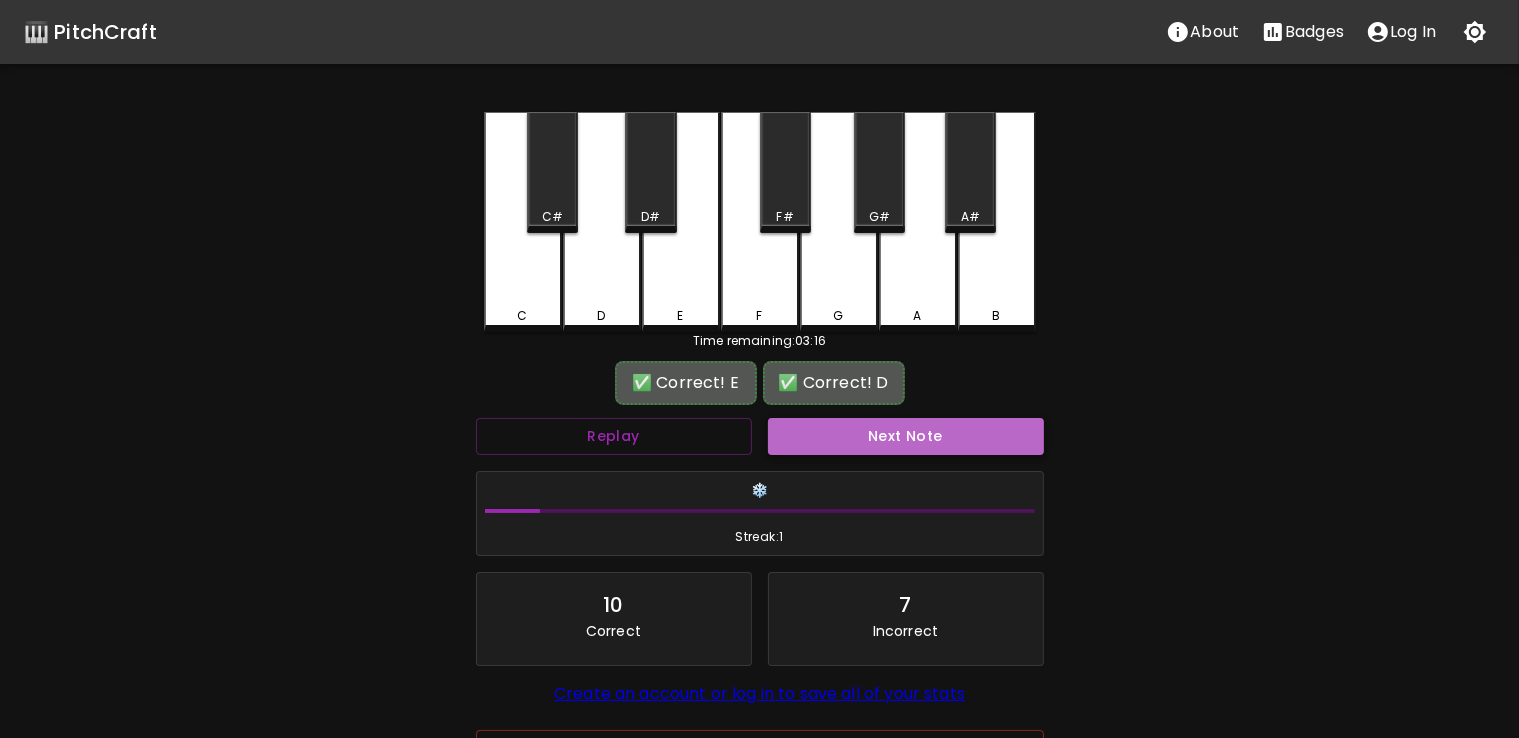 click on "Next Note" at bounding box center [906, 436] 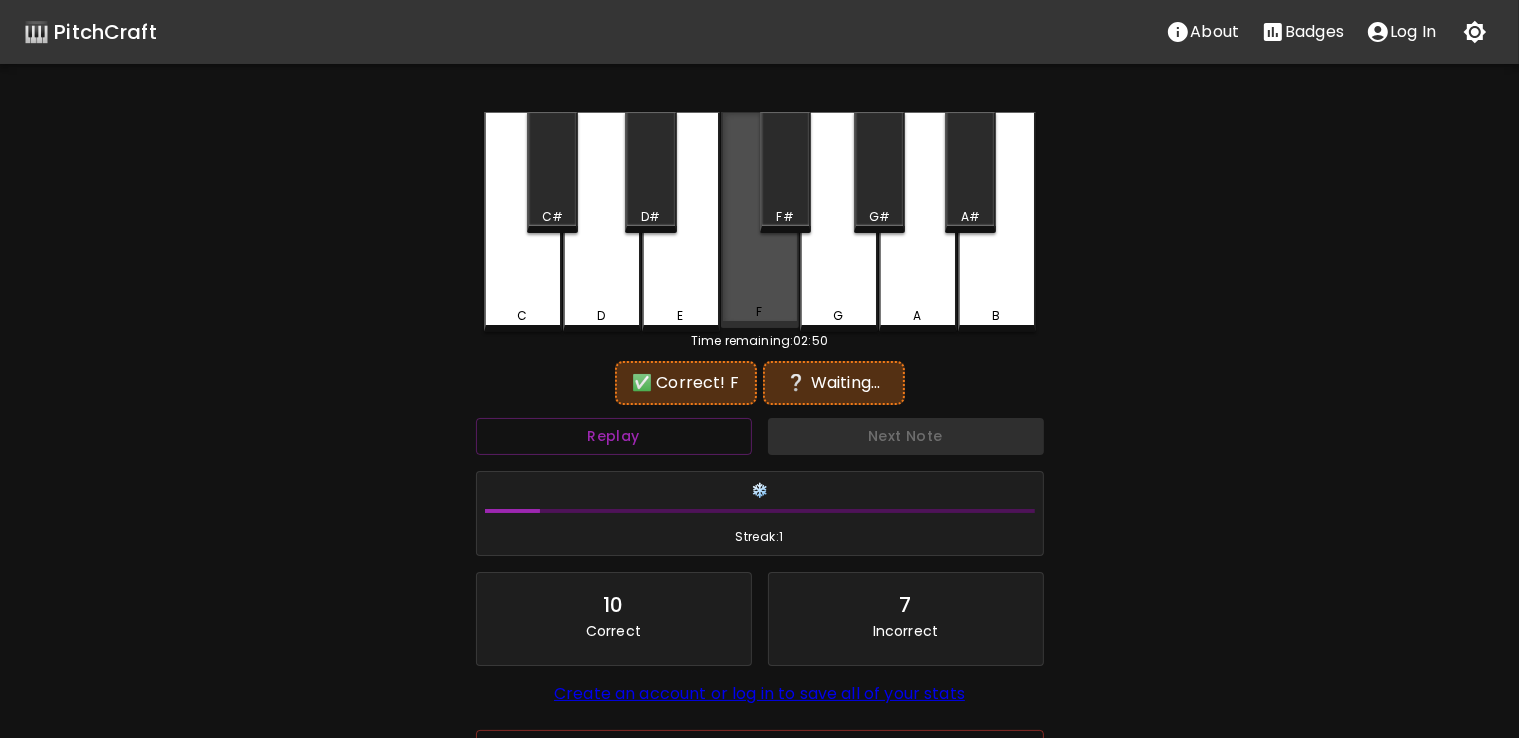 click on "F" at bounding box center [760, 220] 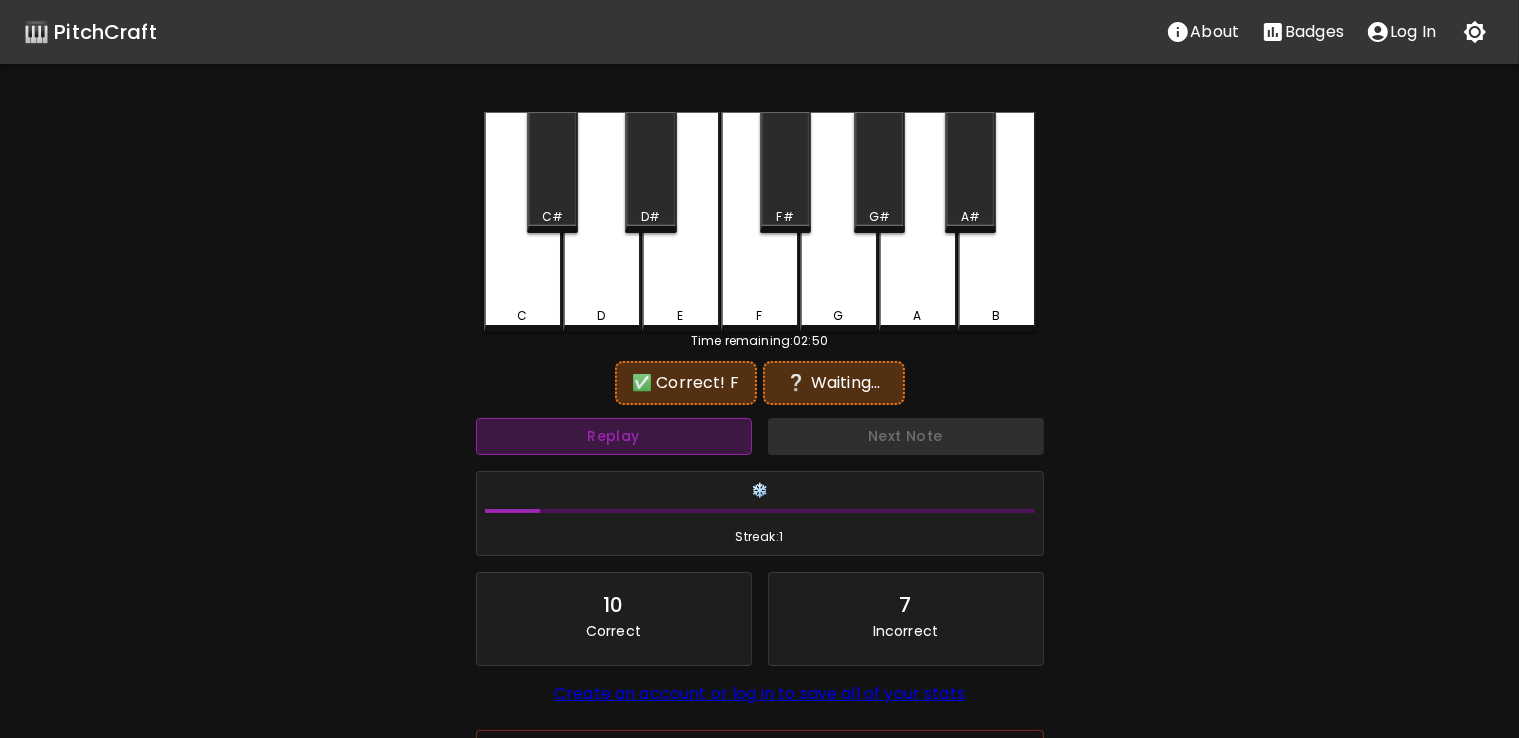 click on "Replay" at bounding box center [614, 436] 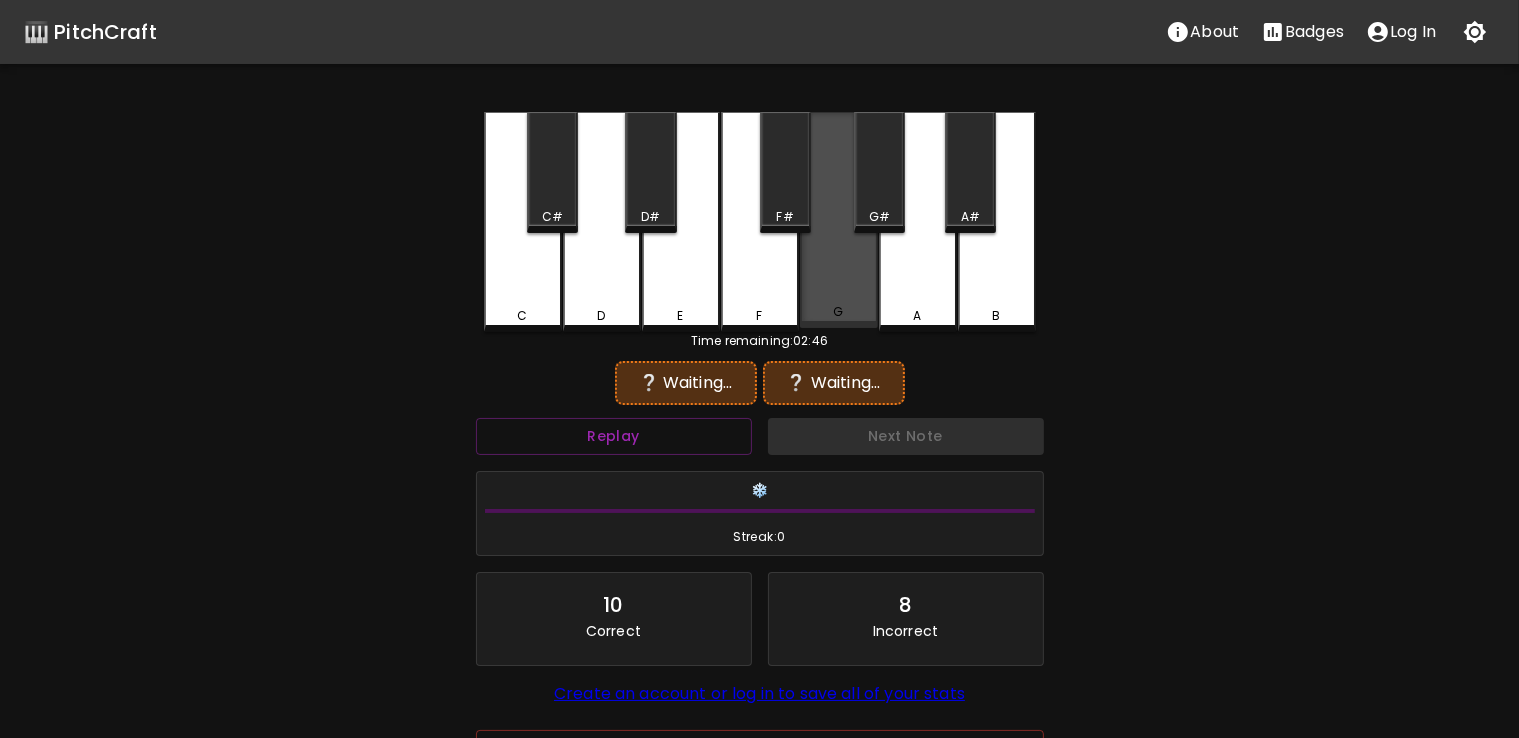 click on "G" at bounding box center [839, 220] 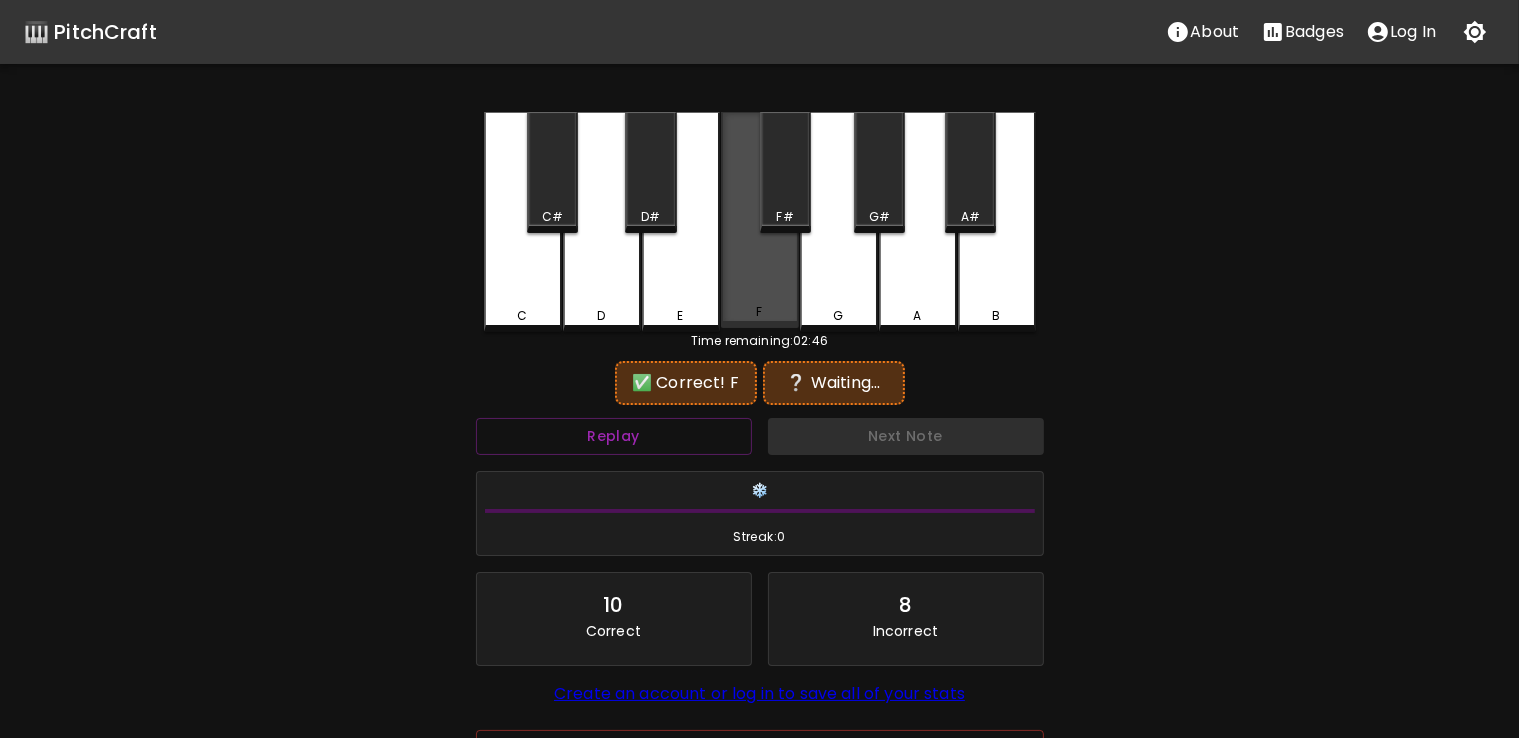 click on "F" at bounding box center (760, 220) 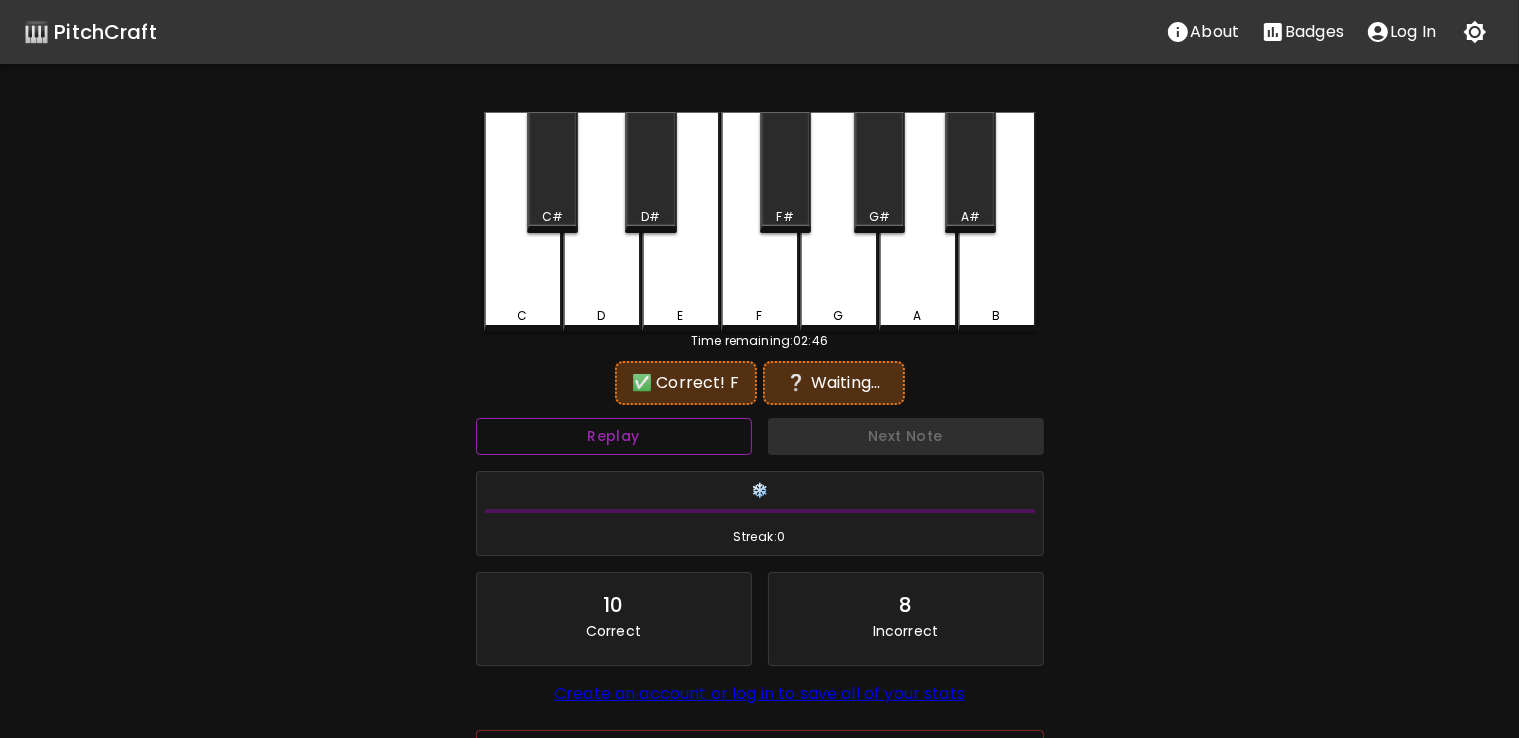 click on "Replay" at bounding box center [614, 436] 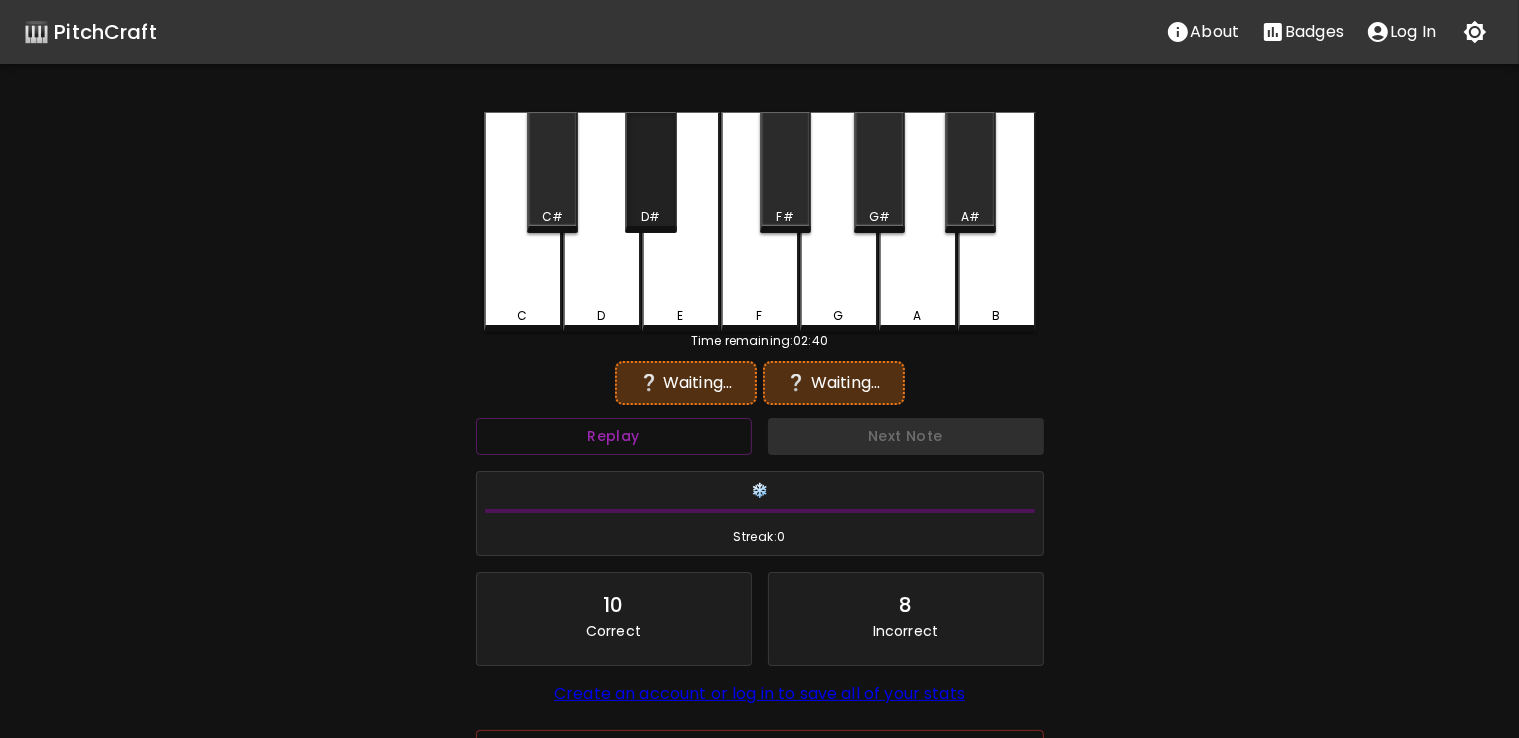 click on "D#" at bounding box center (650, 172) 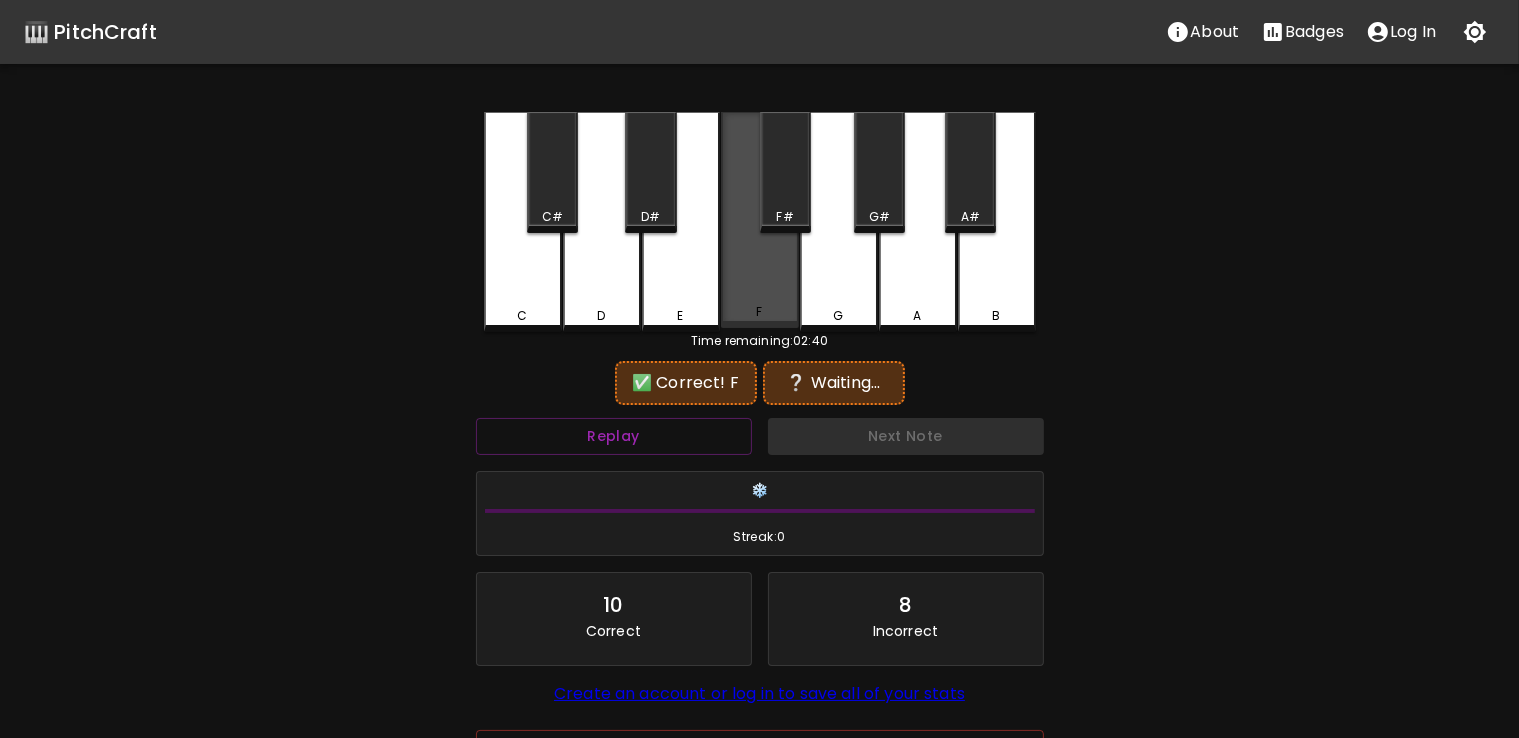 click on "F" at bounding box center (760, 220) 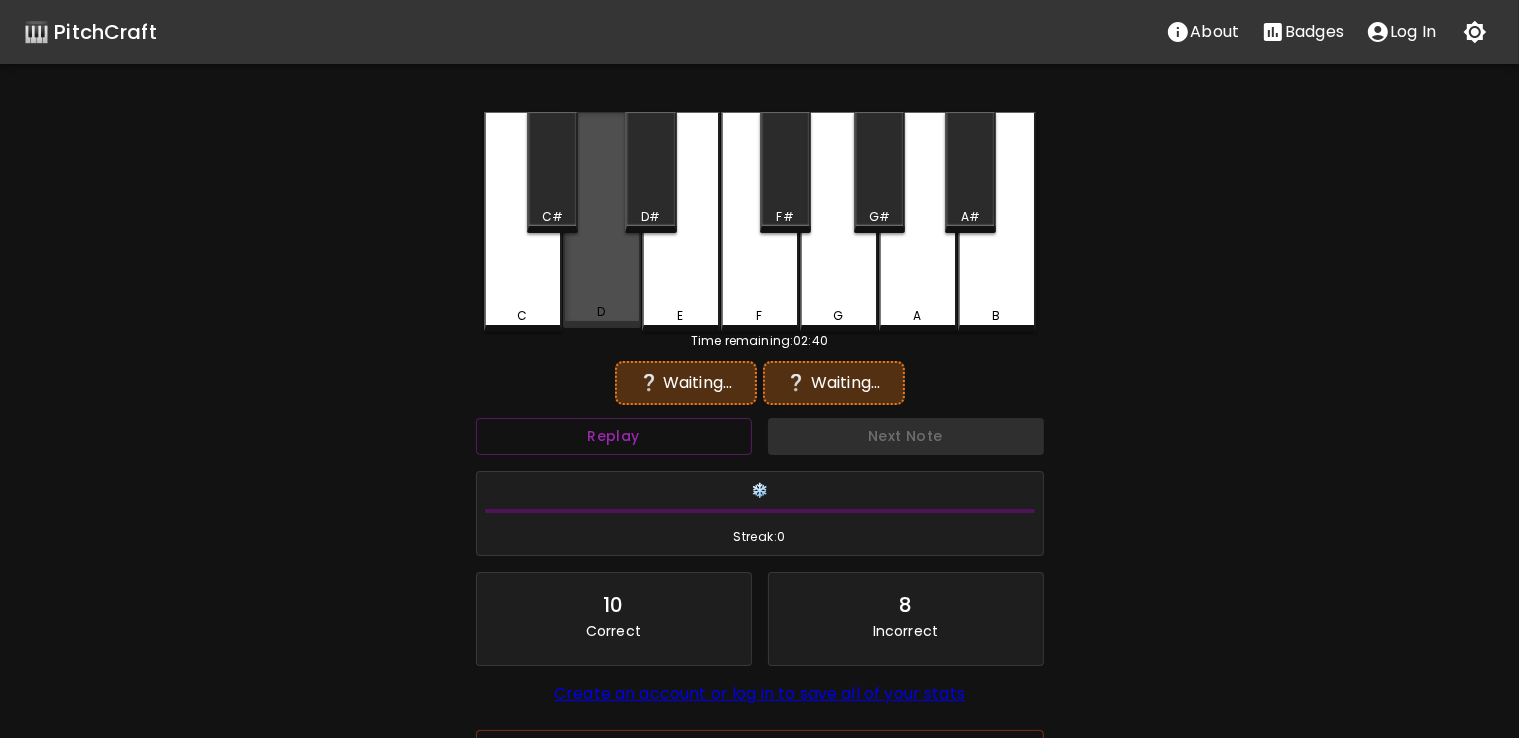 click on "D" at bounding box center [602, 220] 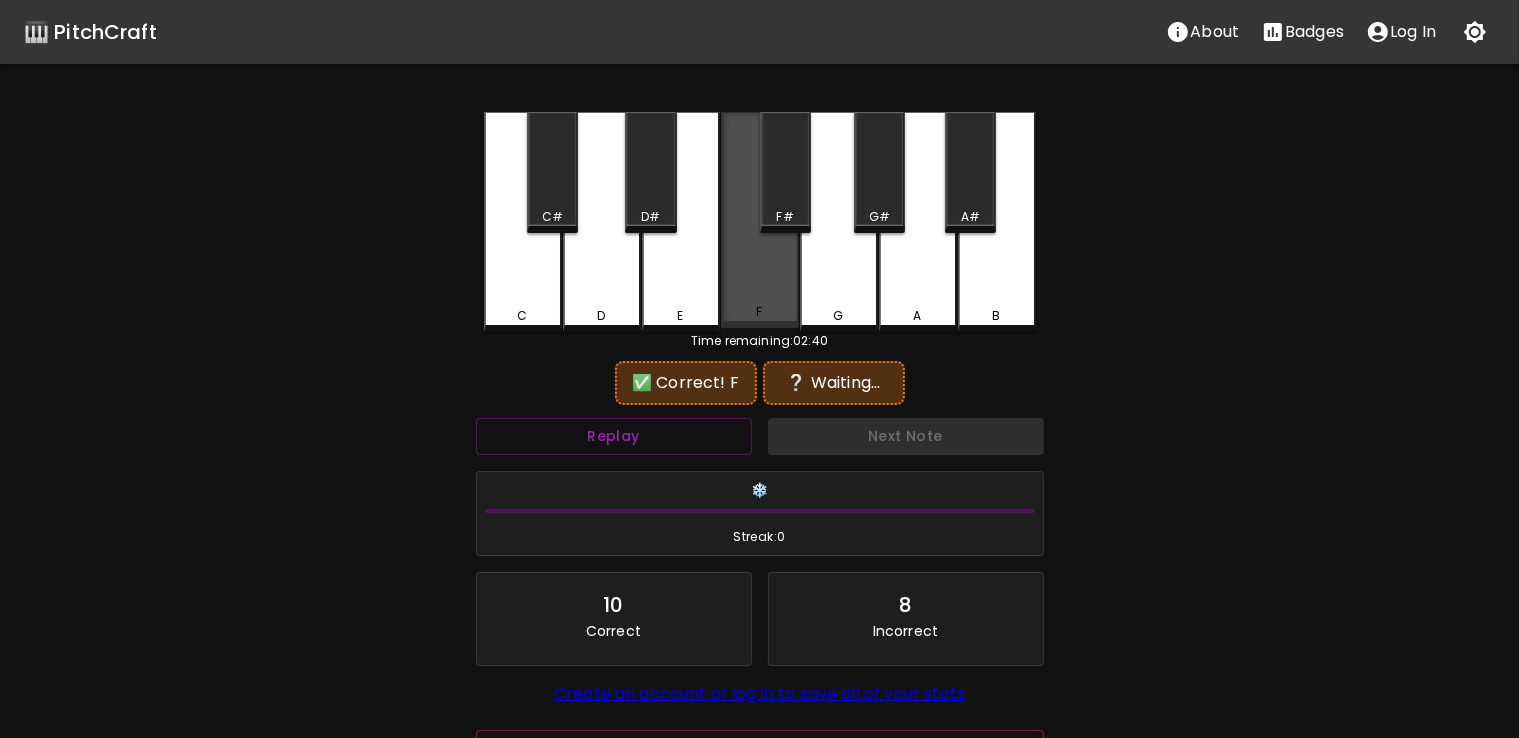 click on "F" at bounding box center [760, 220] 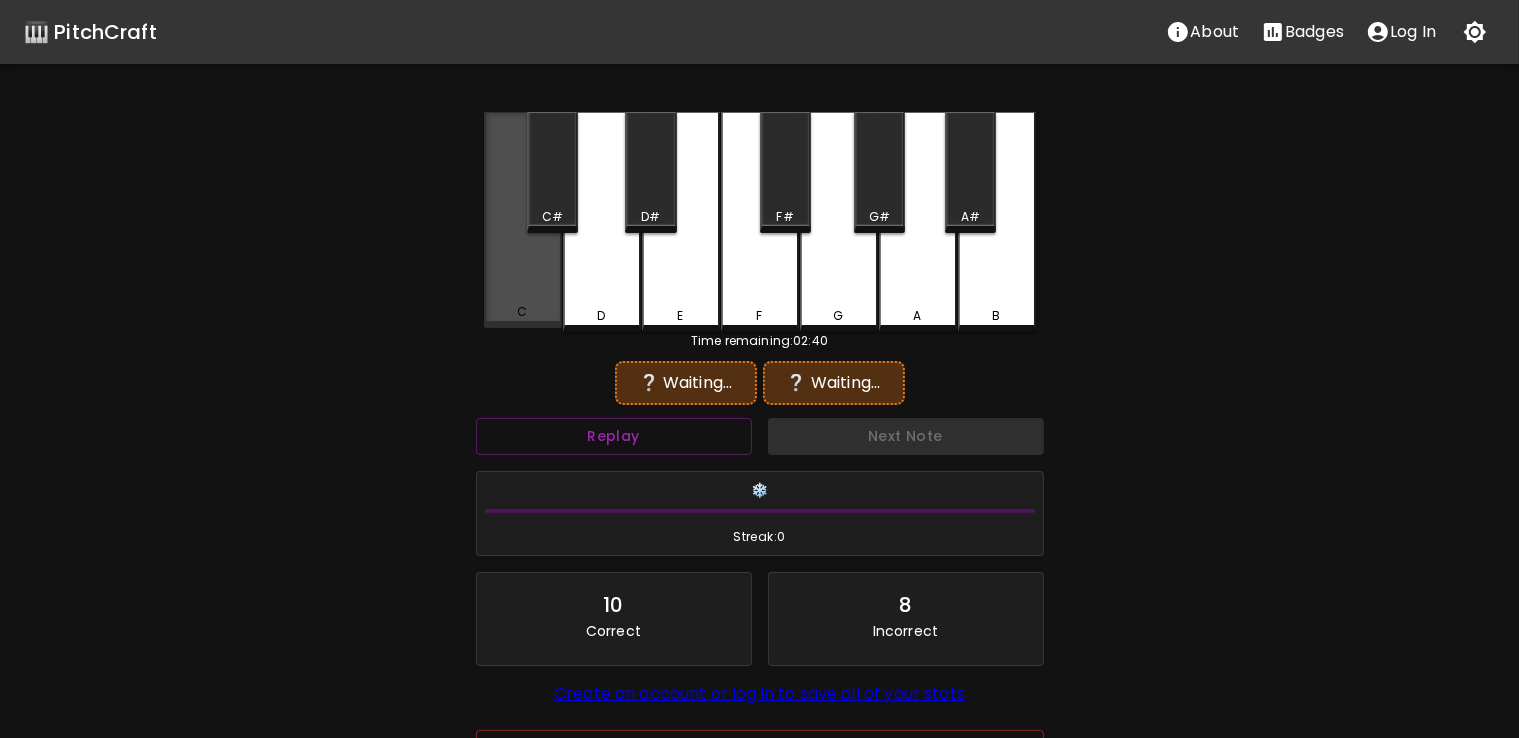 click on "C" at bounding box center (523, 220) 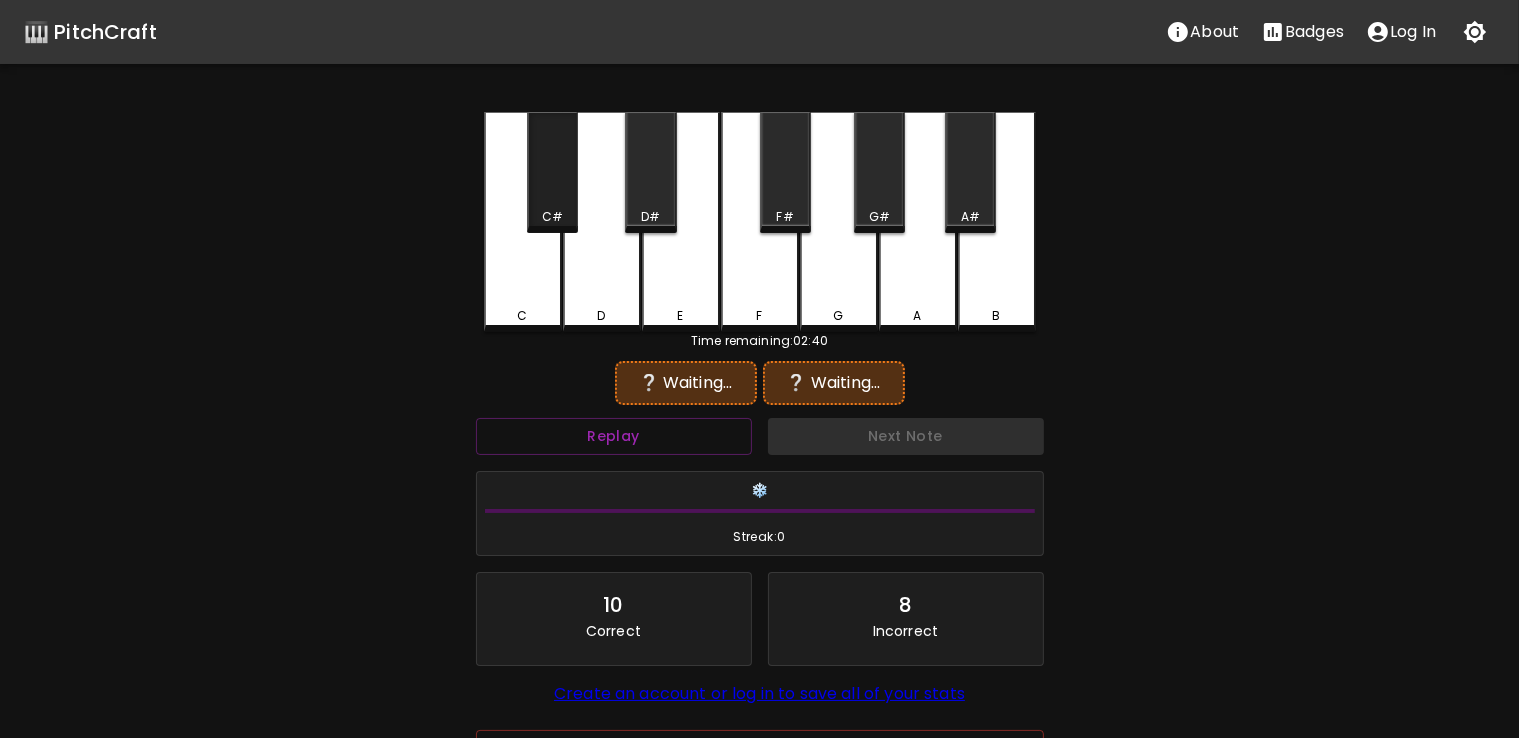 click on "C#" at bounding box center [552, 172] 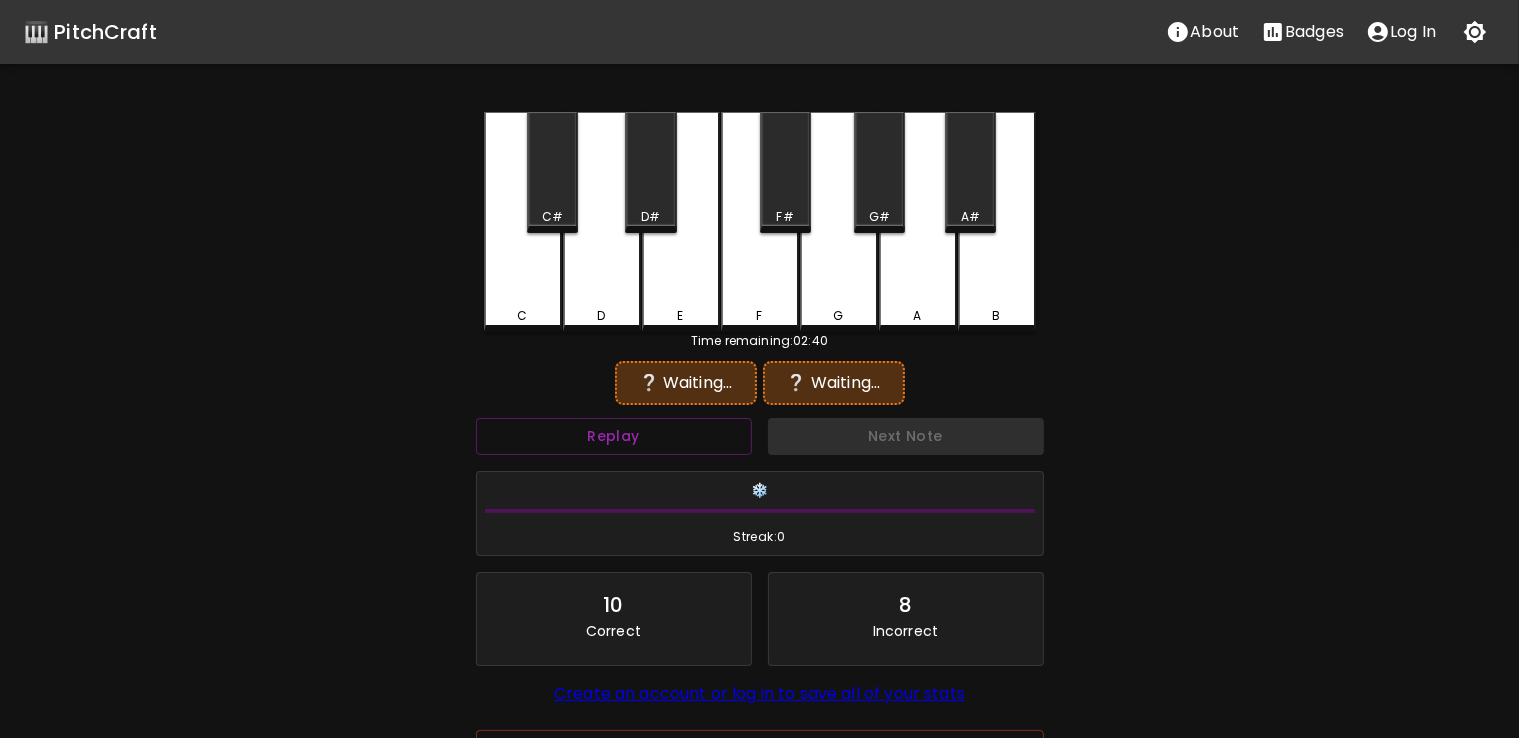 click on "F" at bounding box center [760, 222] 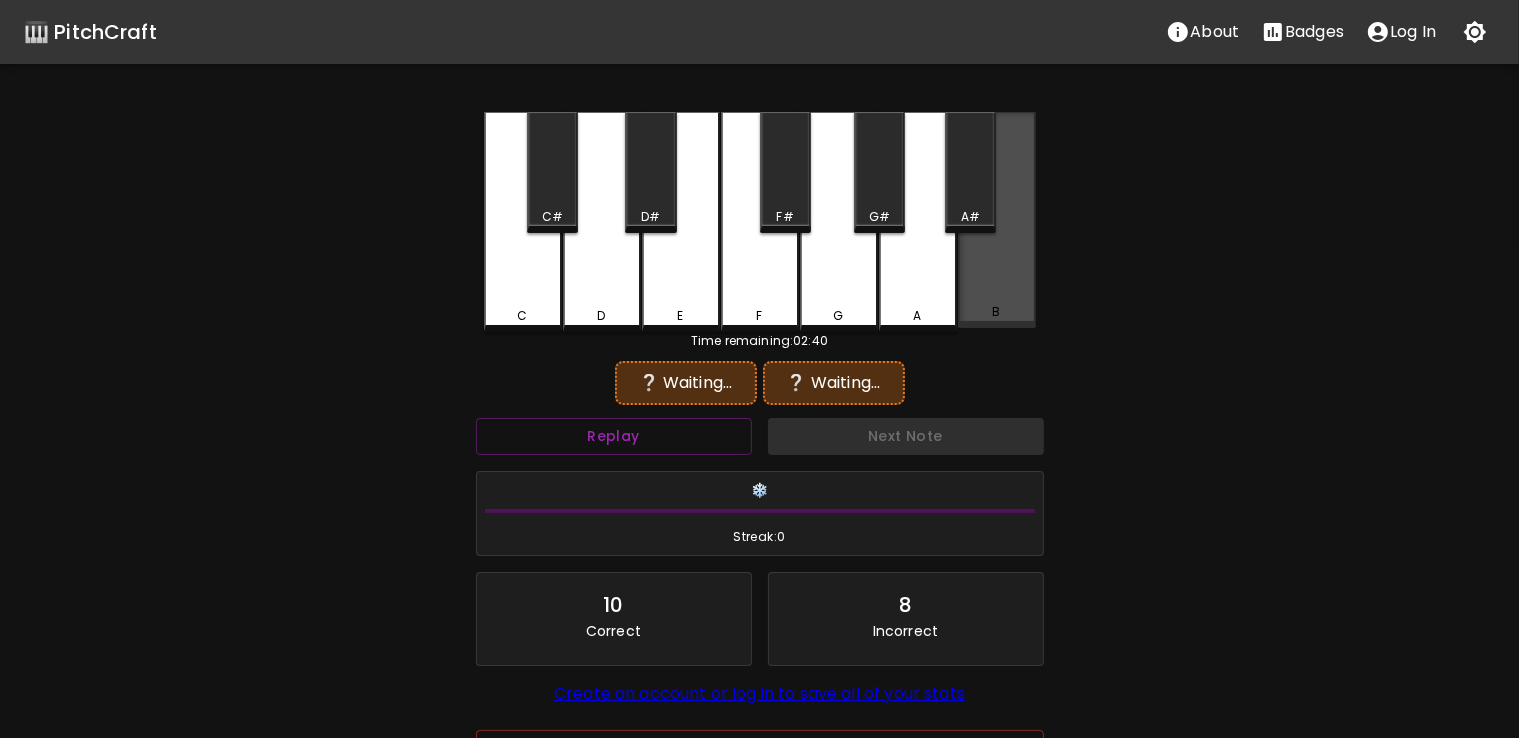 click on "B" at bounding box center (997, 220) 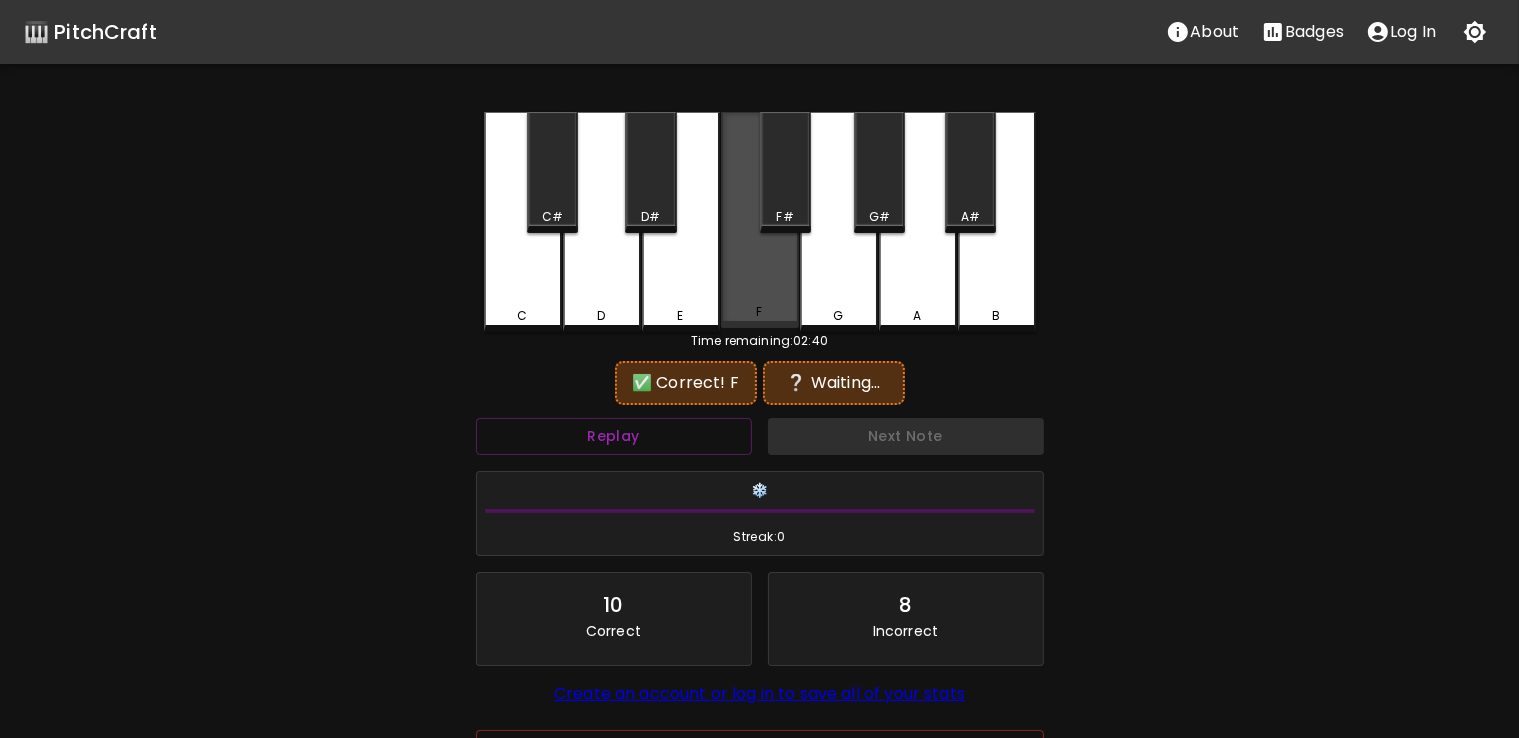 click on "F" at bounding box center (760, 220) 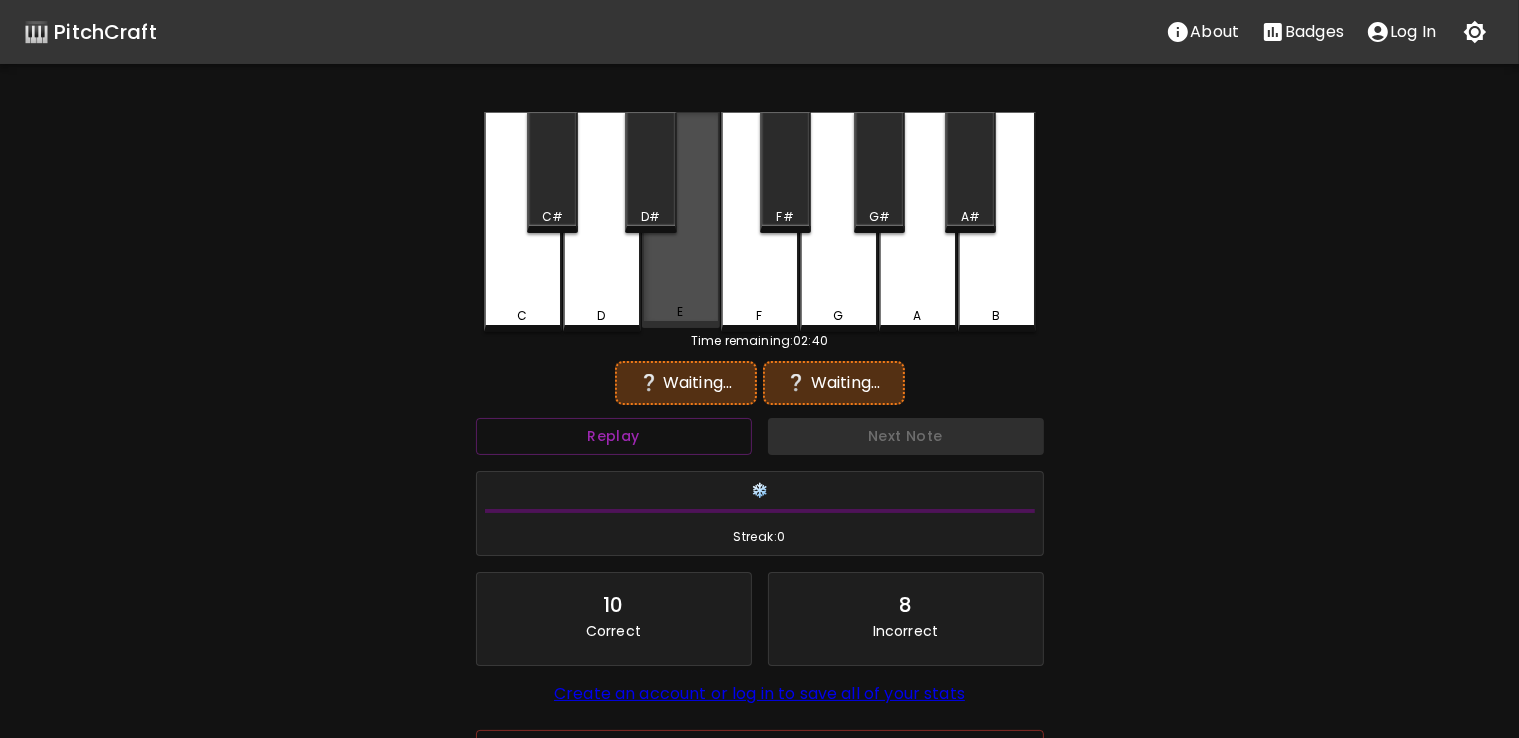click on "E" at bounding box center [681, 220] 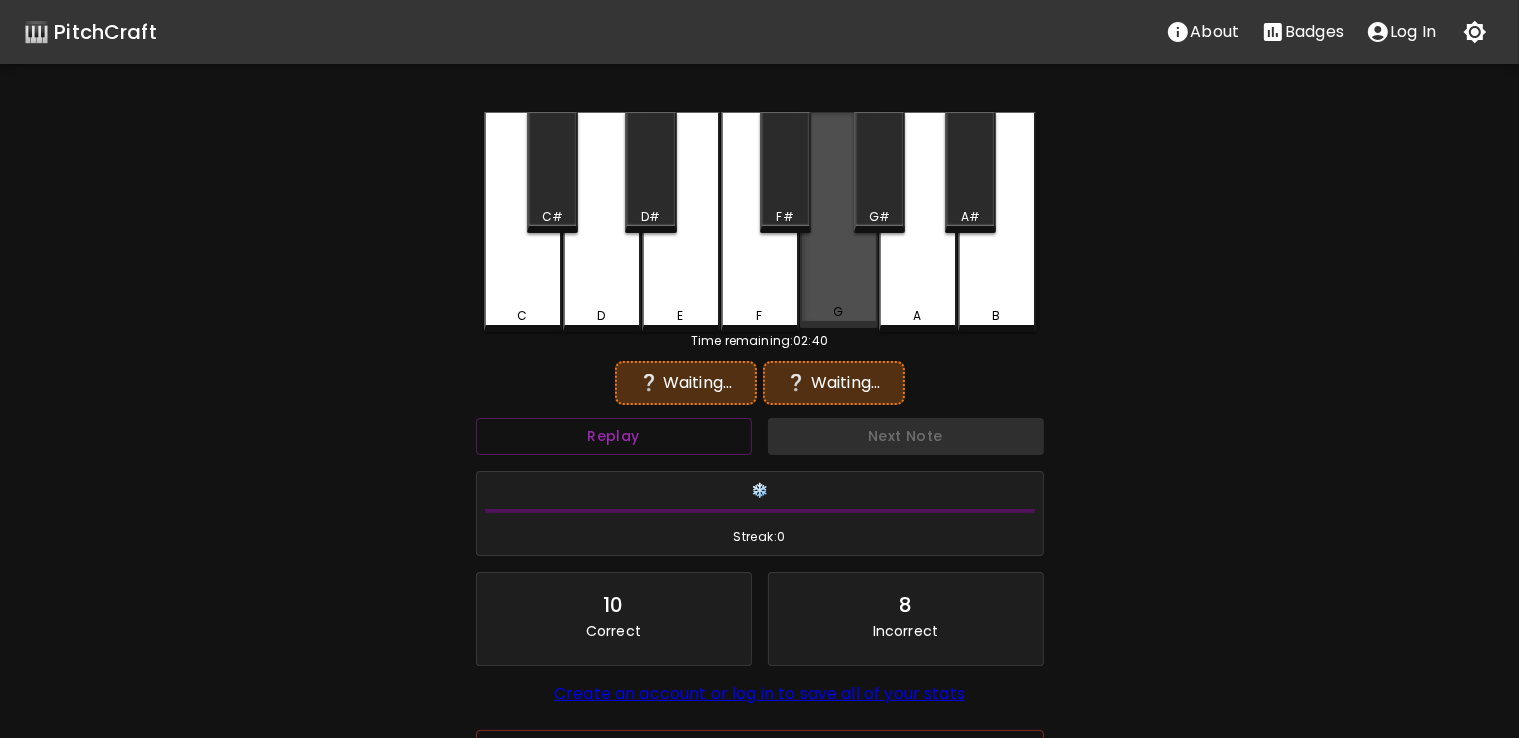 click on "G" at bounding box center (839, 220) 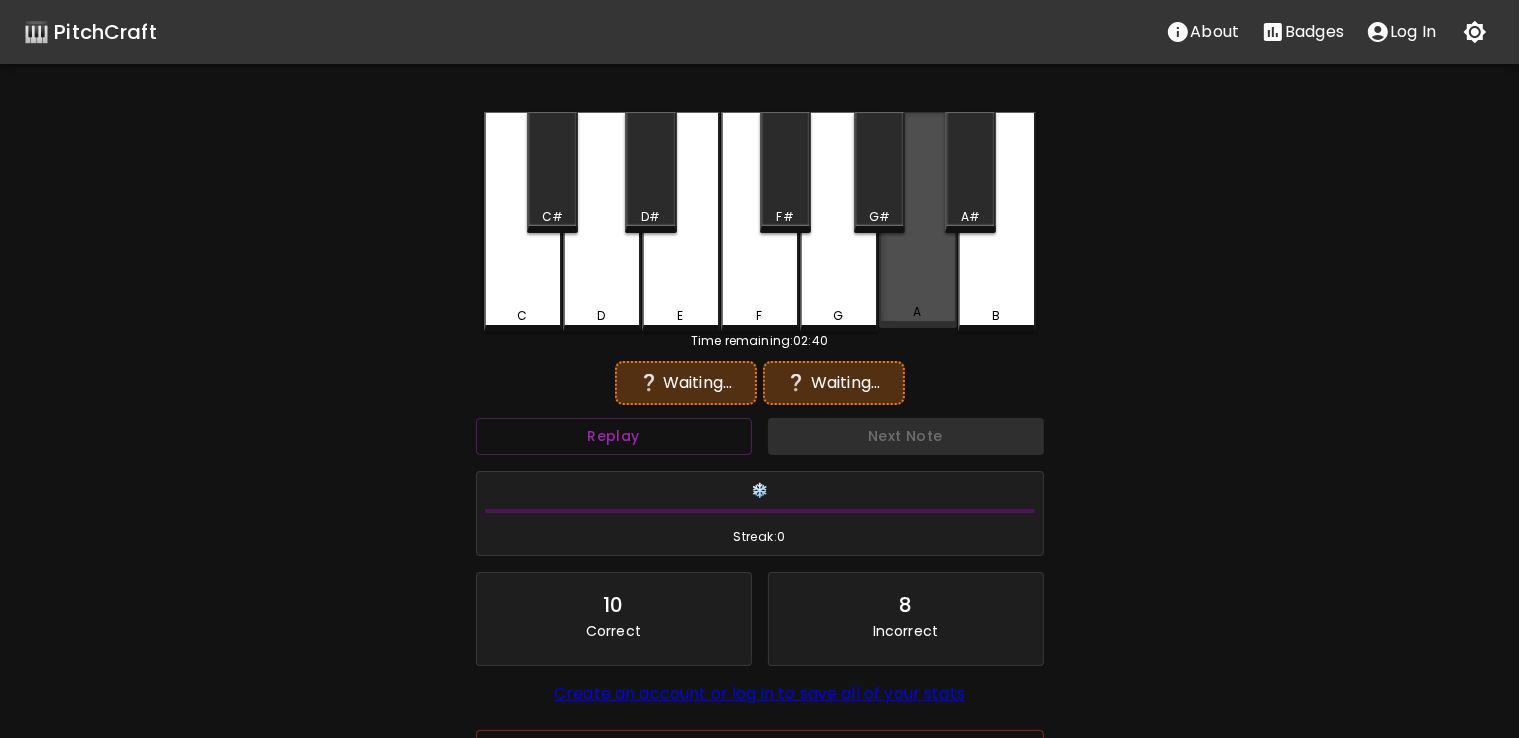 click on "A" at bounding box center (918, 220) 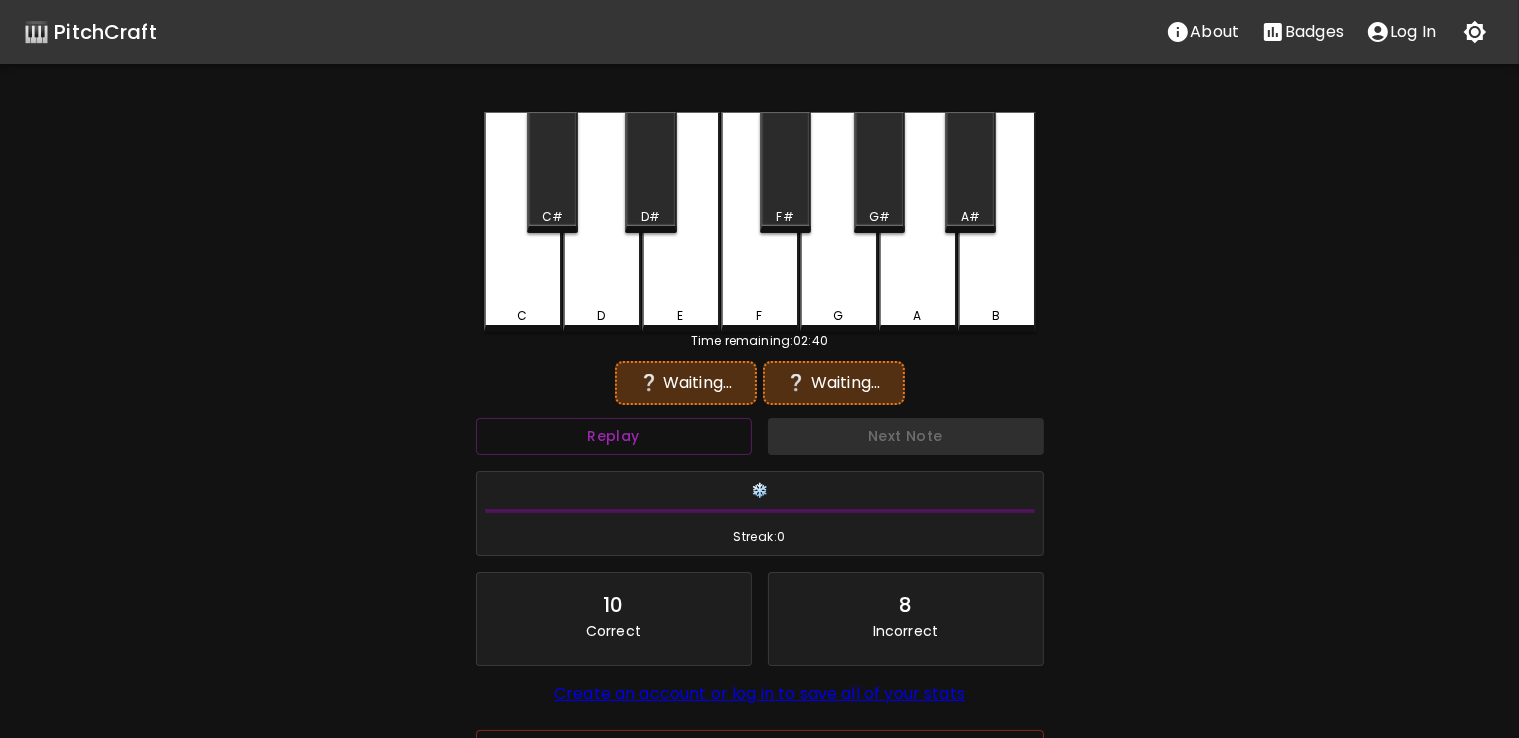 click on "G#" at bounding box center [879, 172] 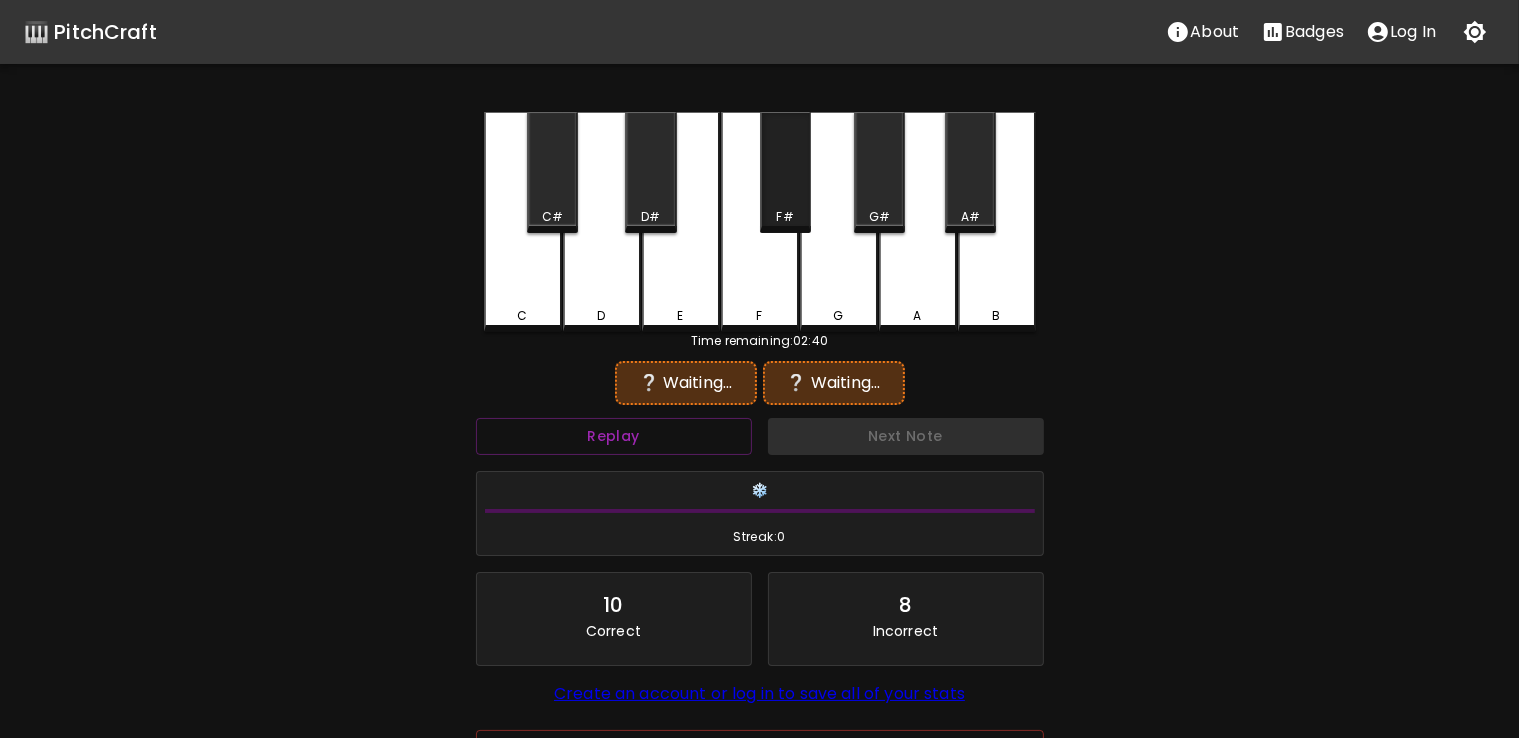 drag, startPoint x: 964, startPoint y: 197, endPoint x: 777, endPoint y: 189, distance: 187.17105 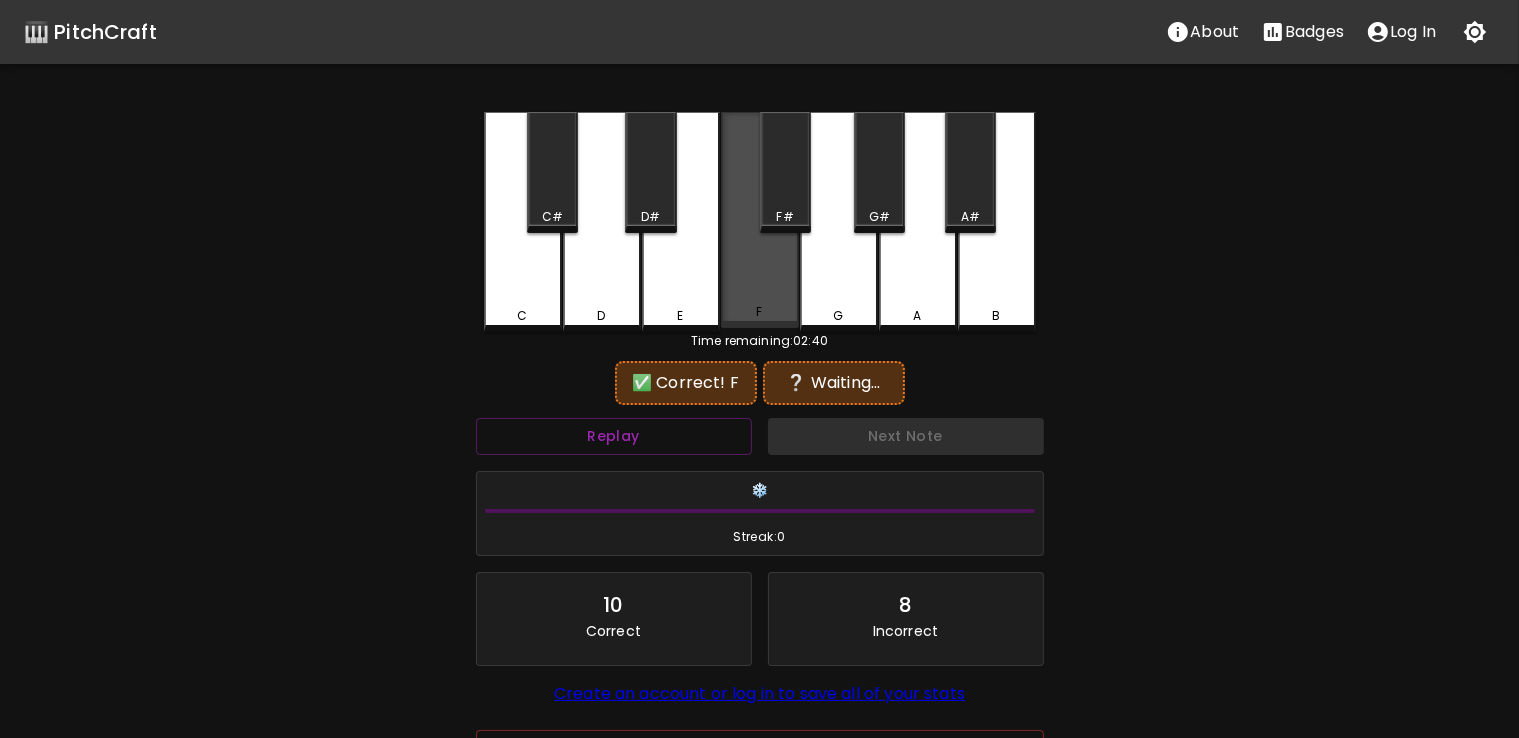 click on "F" at bounding box center (760, 220) 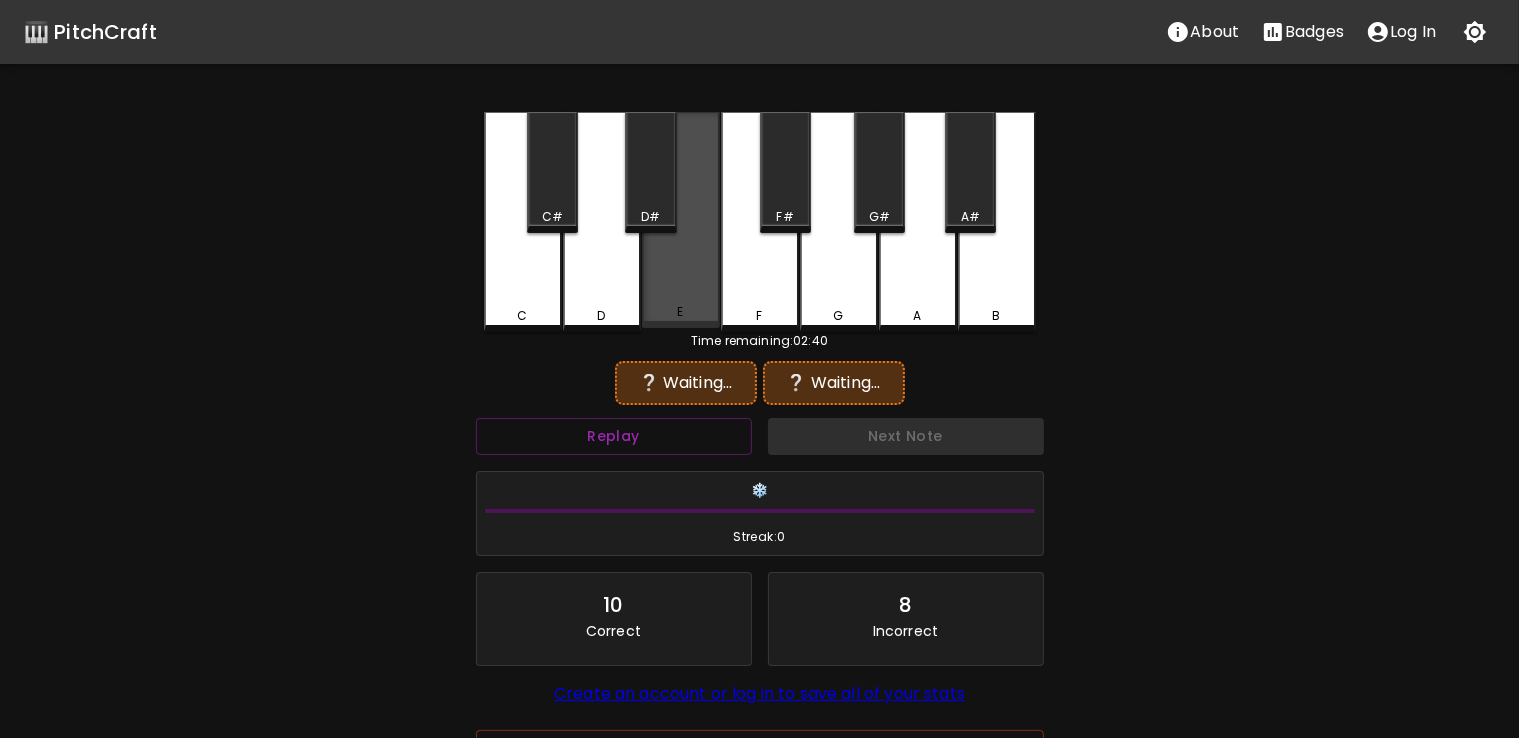 click on "E" at bounding box center [681, 220] 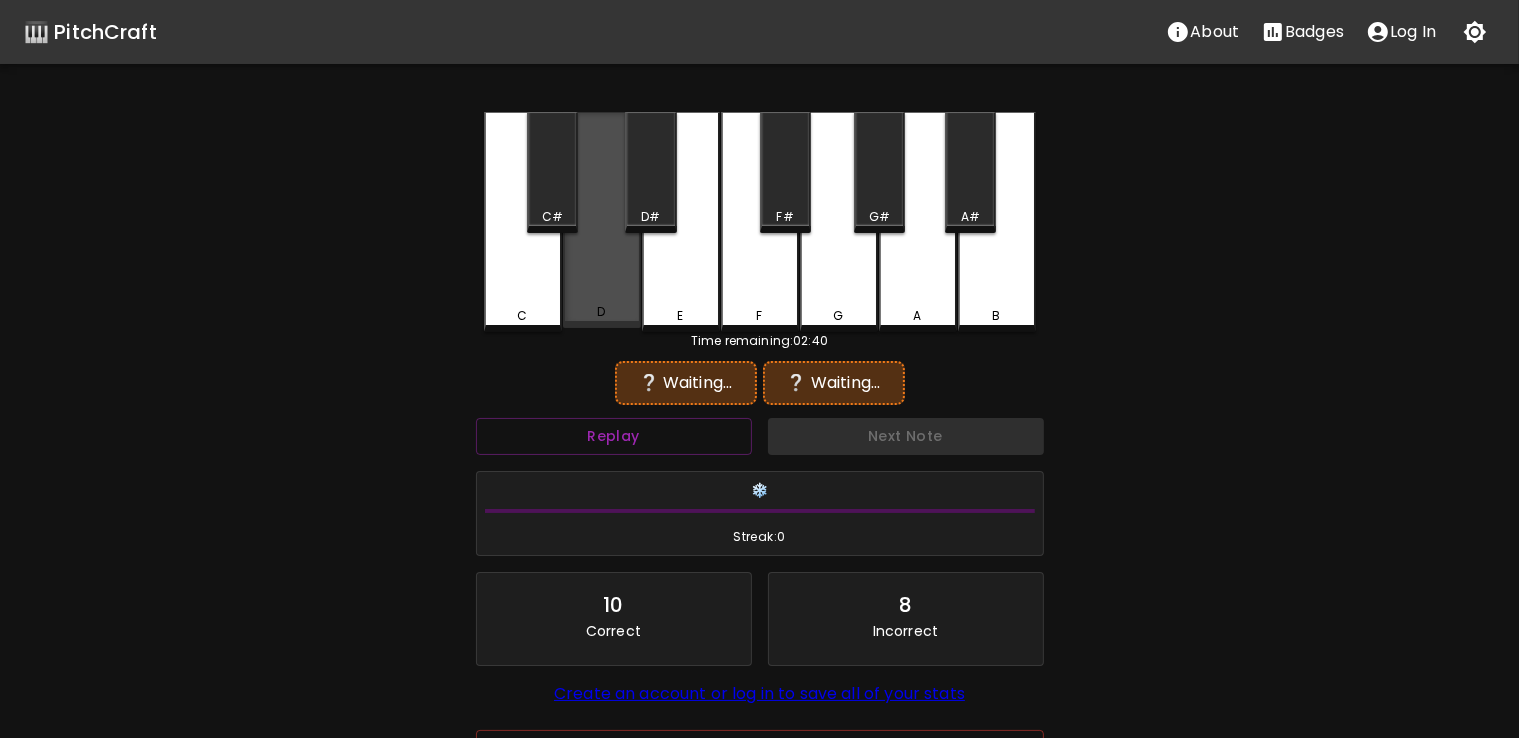 click on "D" at bounding box center (602, 220) 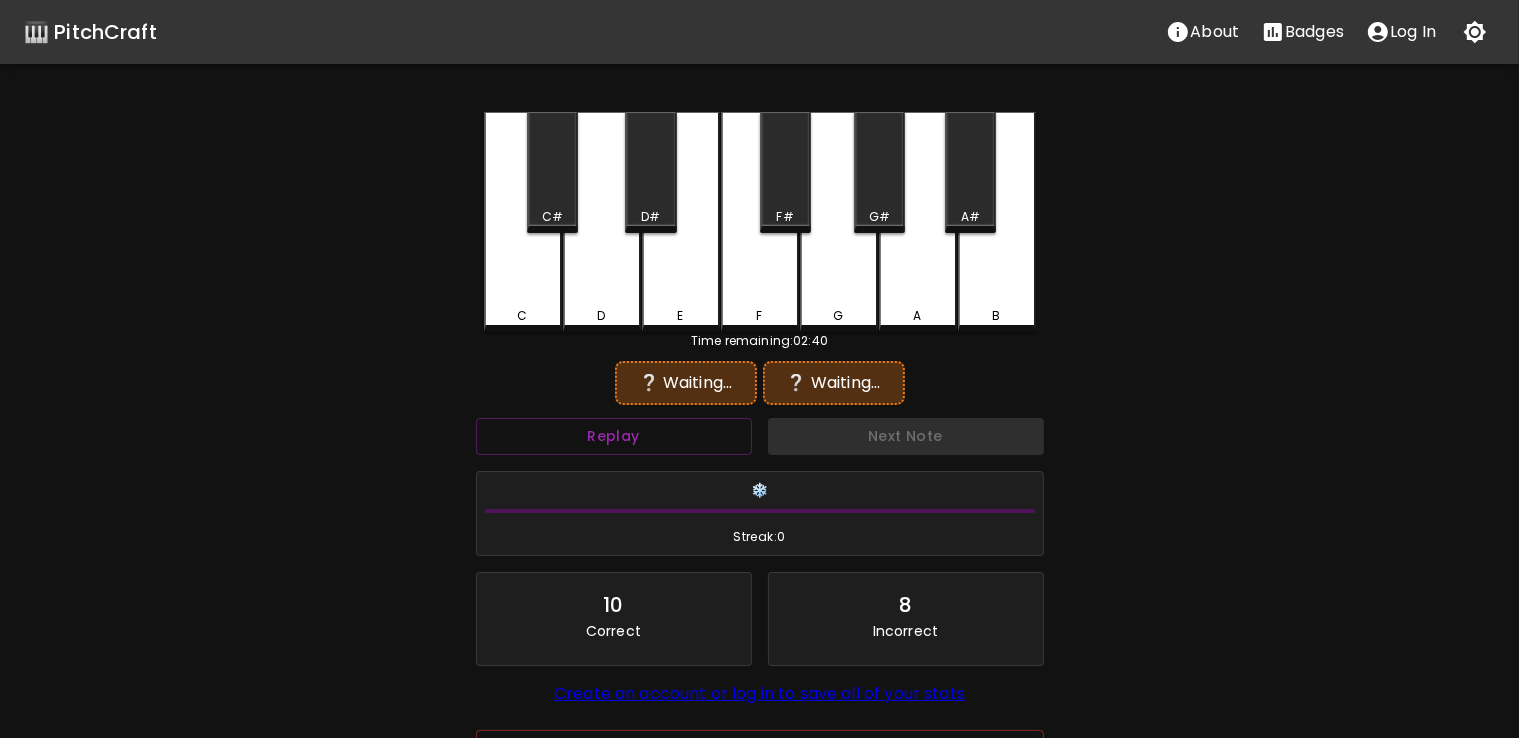 click on "F" at bounding box center (760, 222) 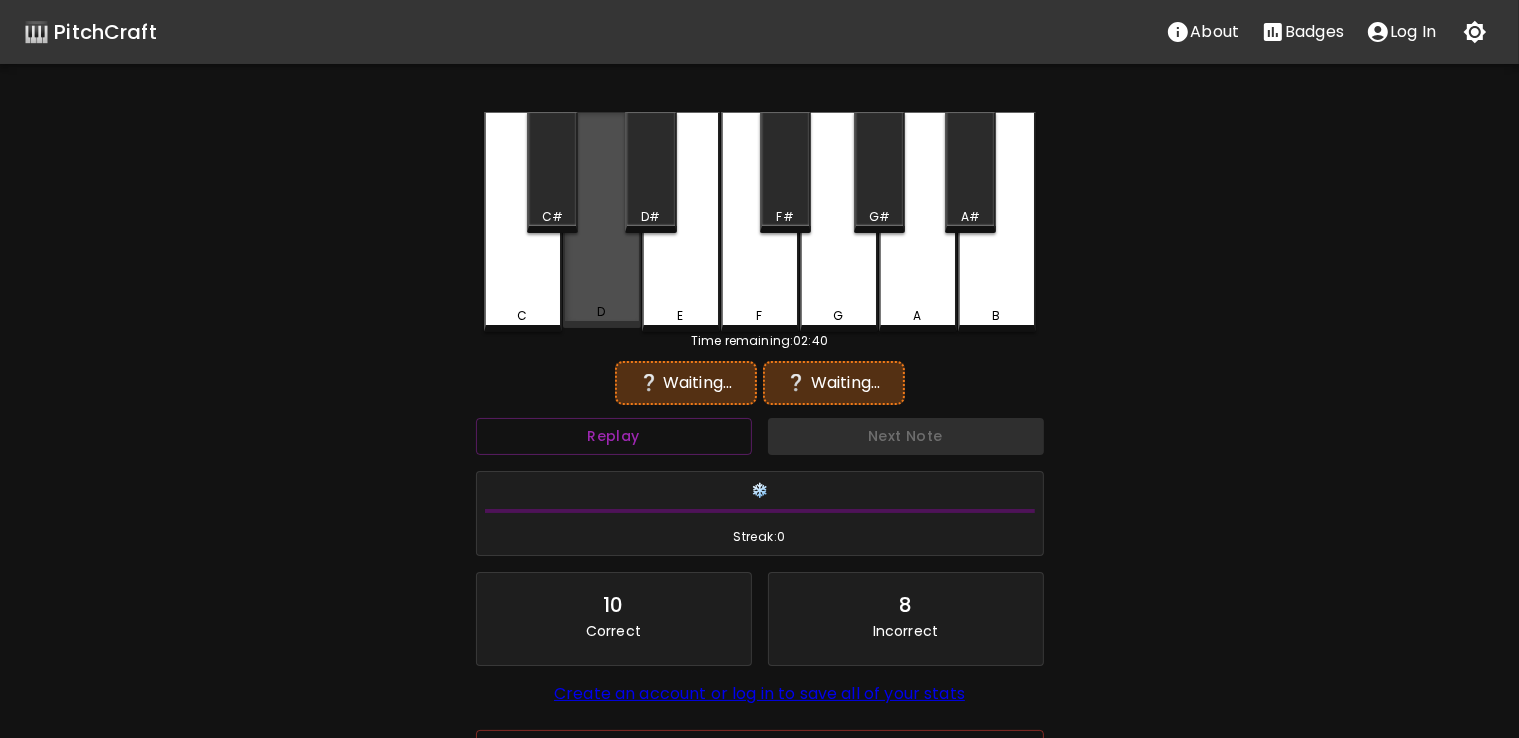click on "D" at bounding box center (602, 220) 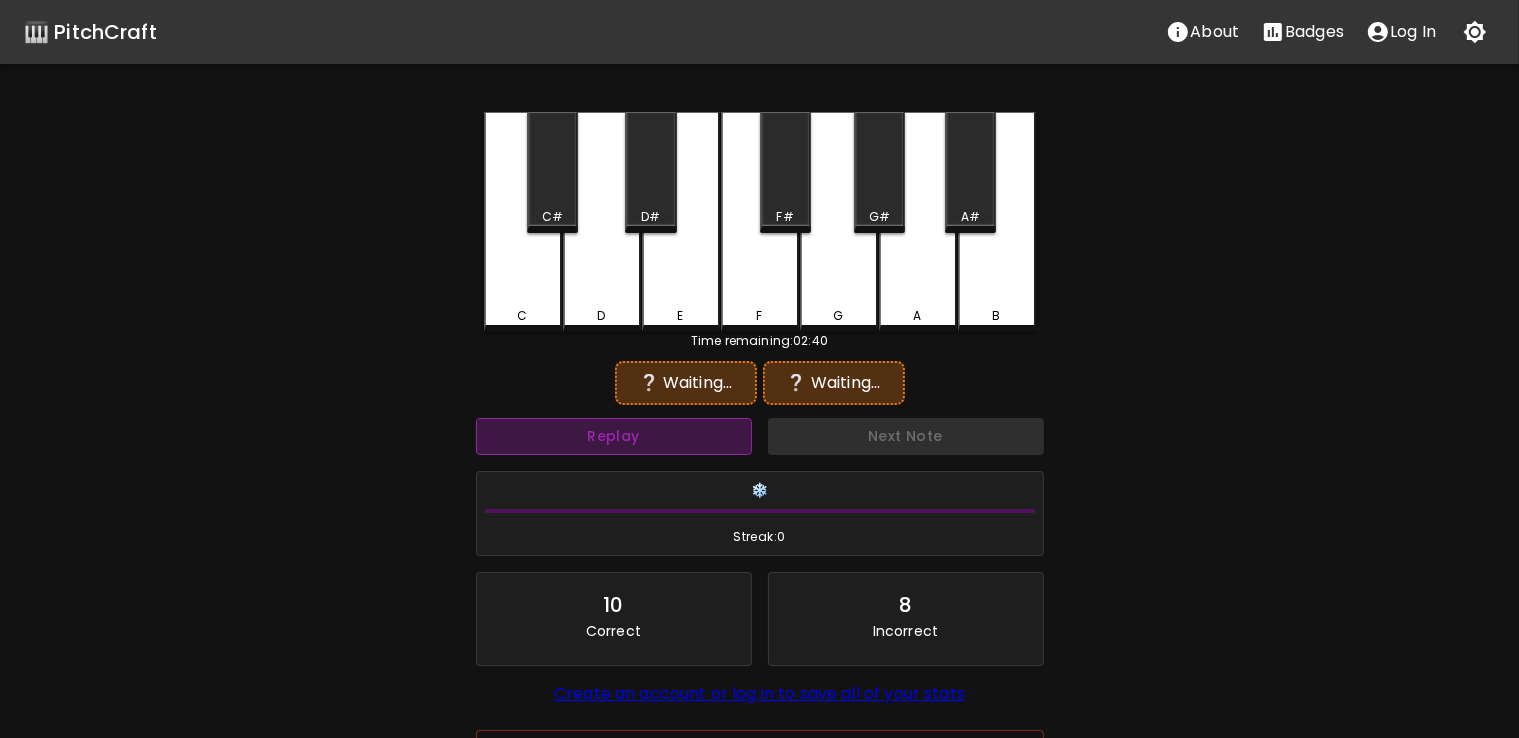 click on "Replay" at bounding box center [614, 436] 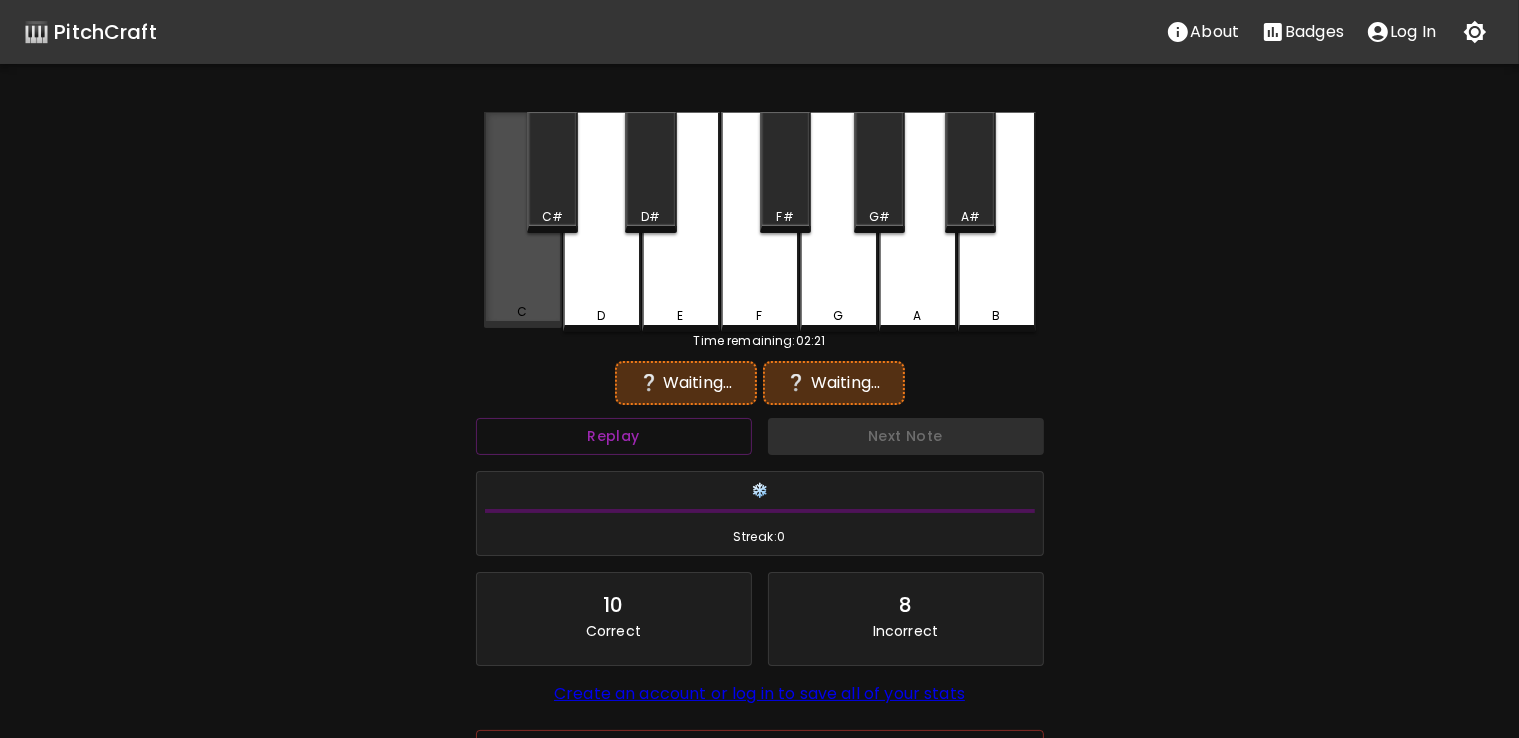 click on "C" at bounding box center [523, 220] 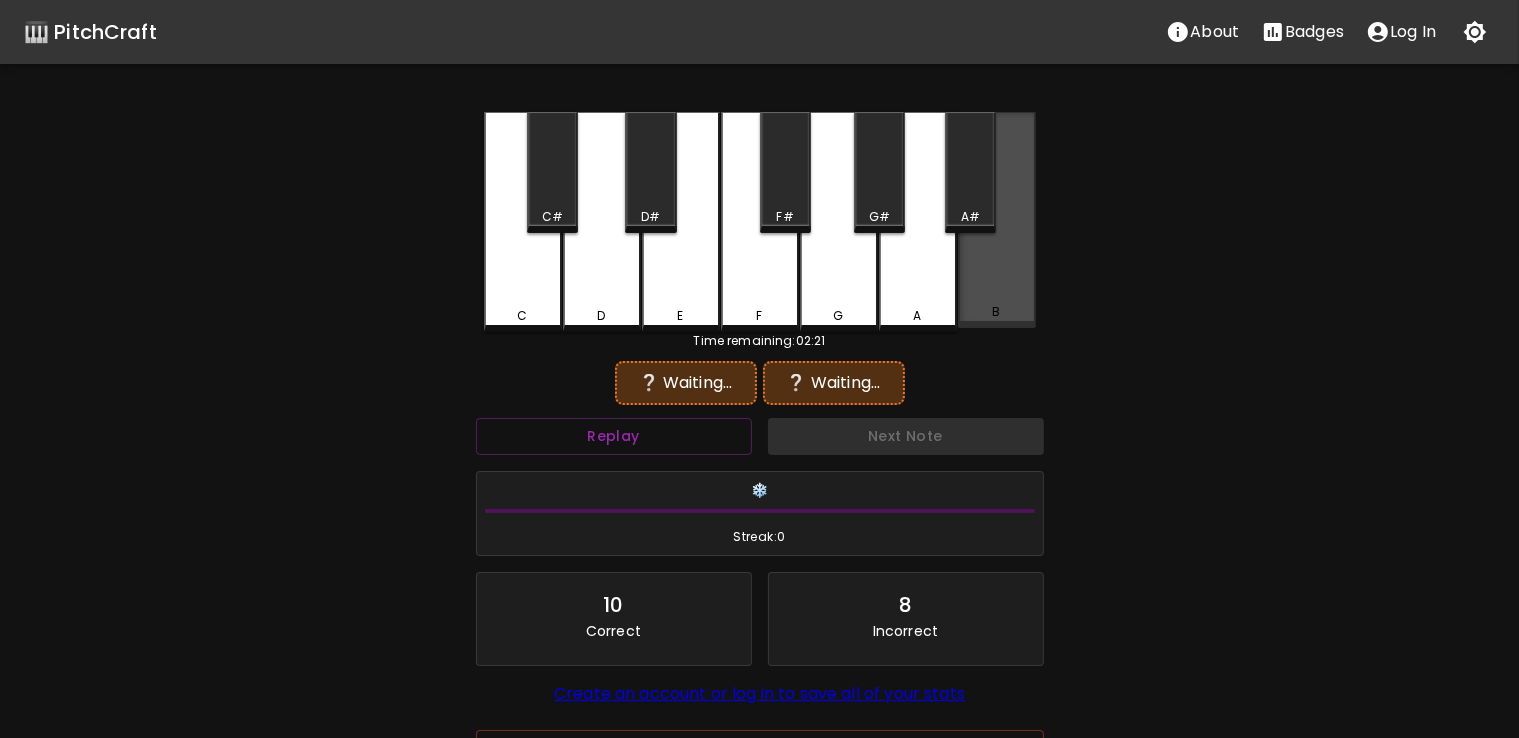 click on "B" at bounding box center (997, 220) 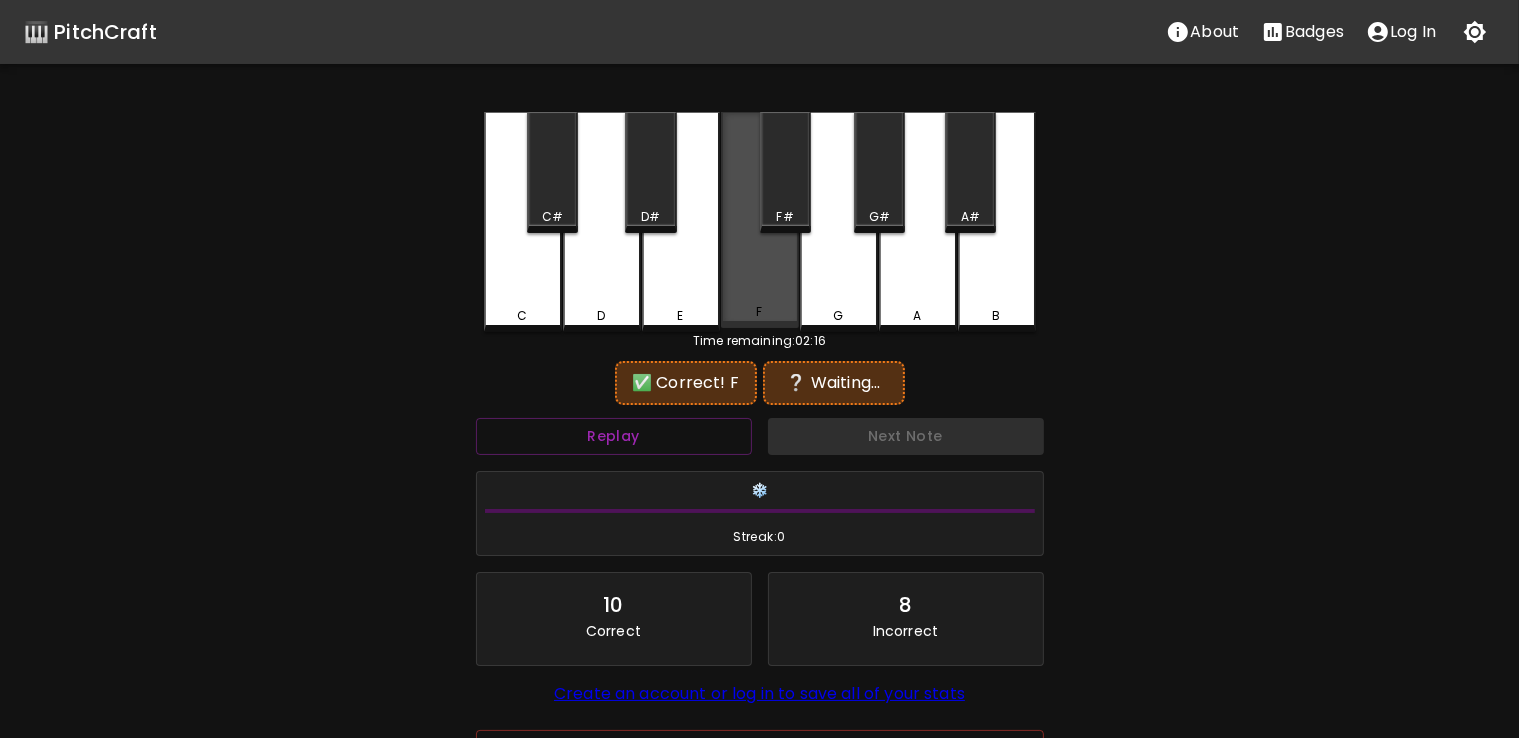 click on "F" at bounding box center (760, 220) 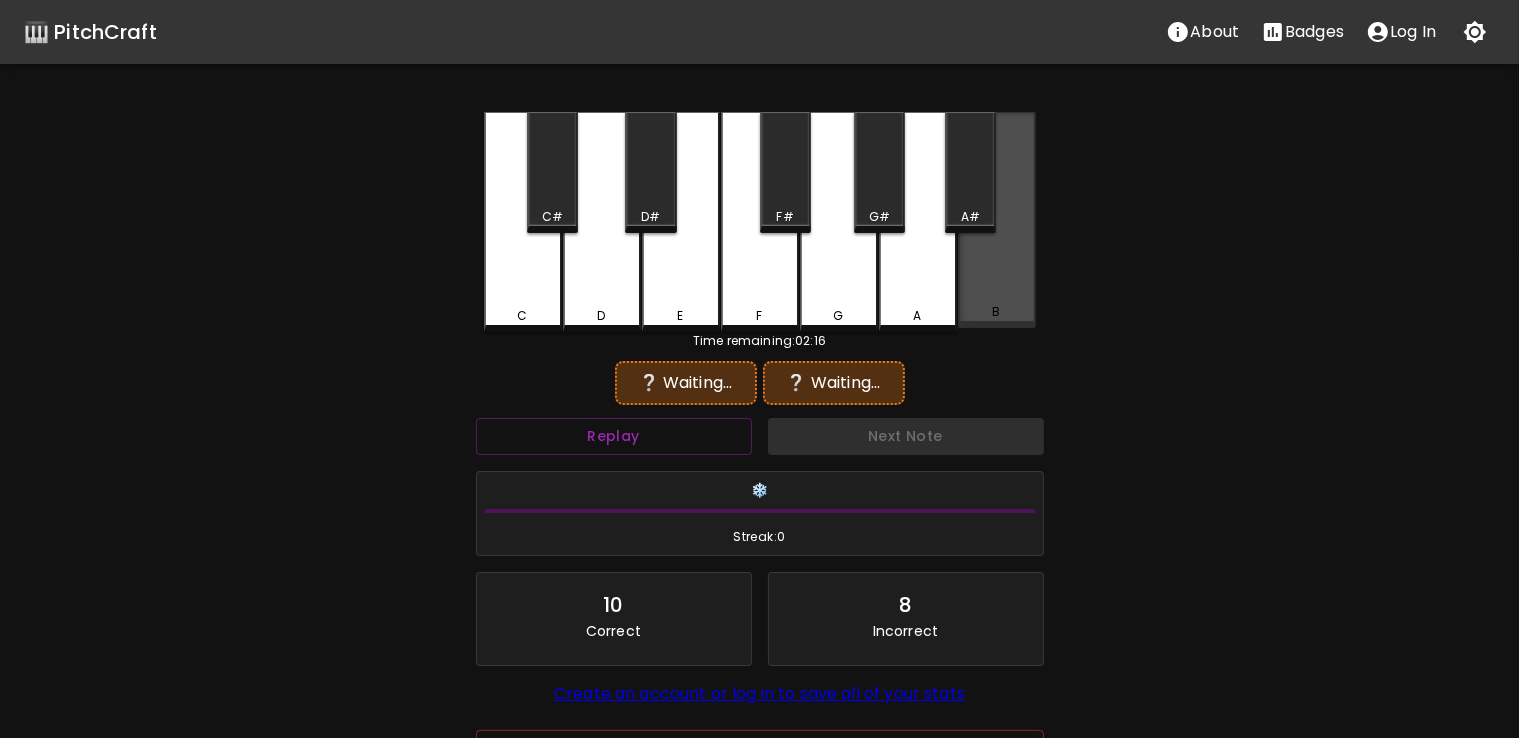 click on "B" at bounding box center (997, 220) 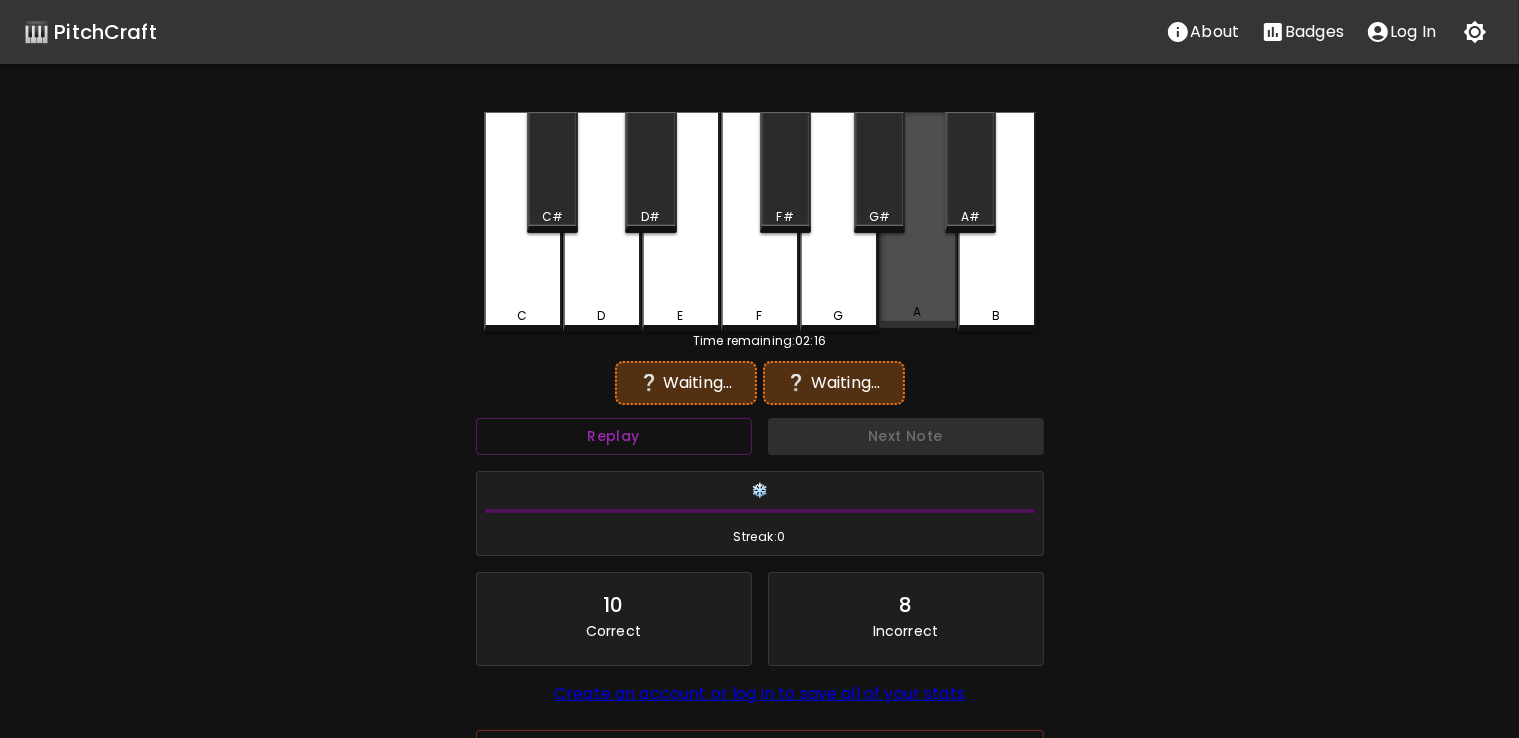 click on "A" at bounding box center (918, 220) 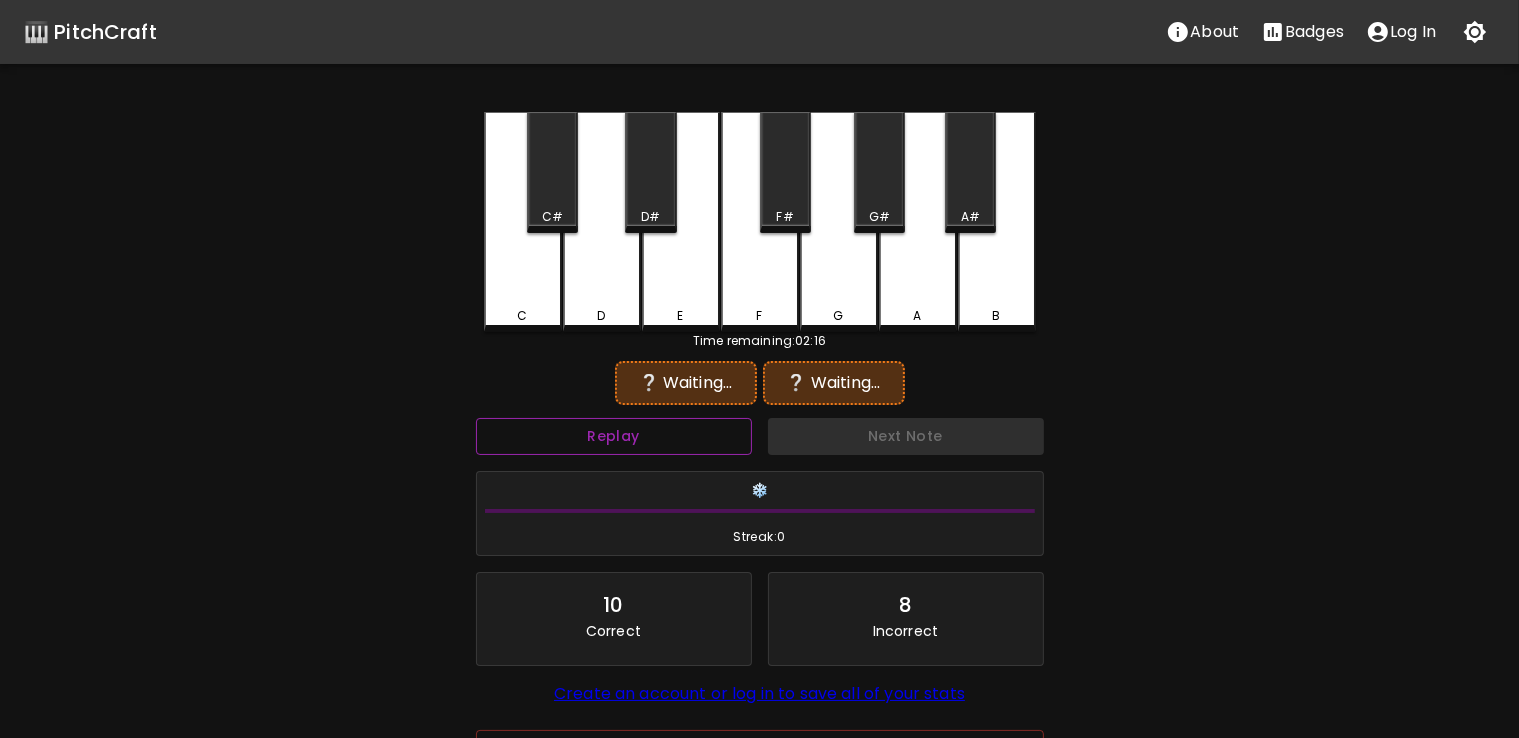 click on "Replay" at bounding box center (614, 436) 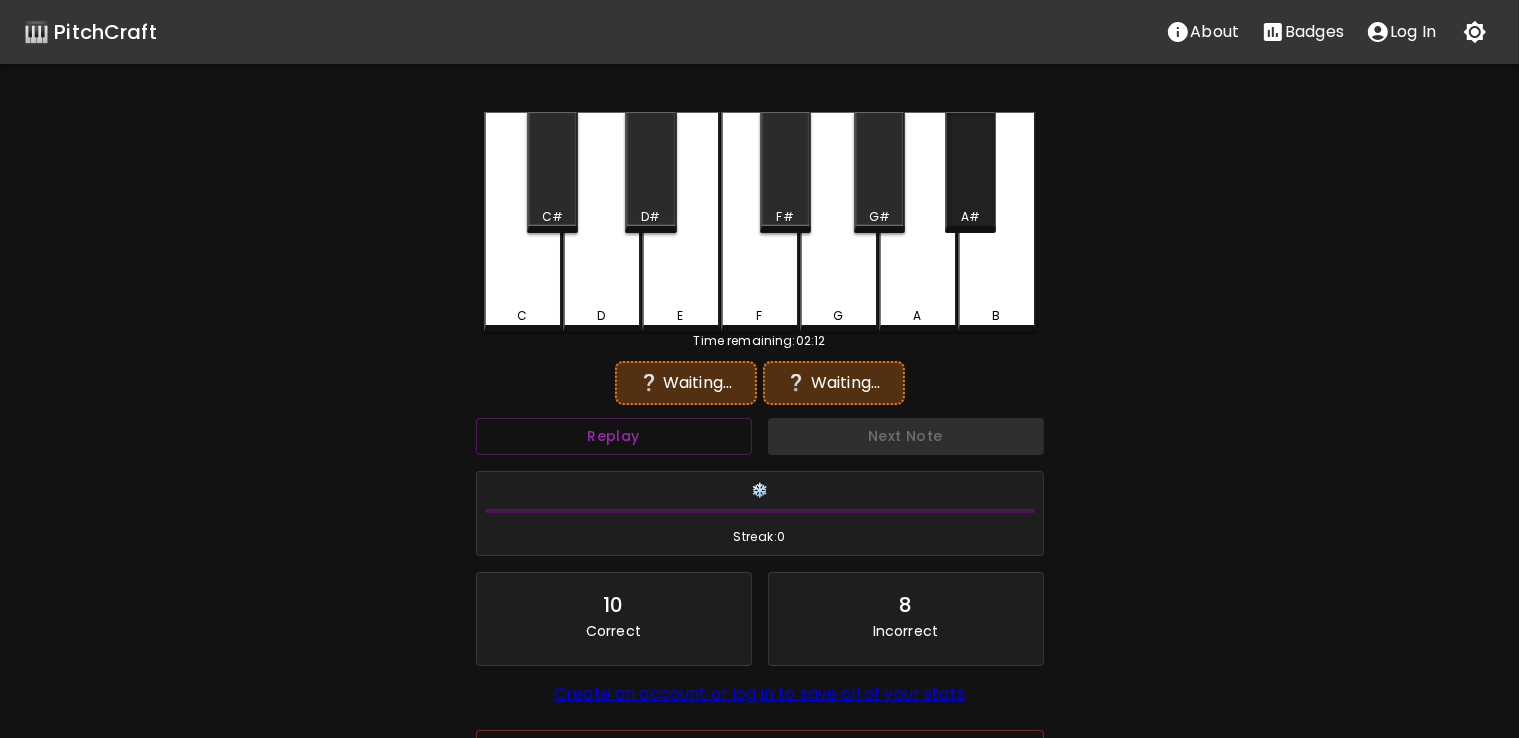 click on "A#" at bounding box center (970, 172) 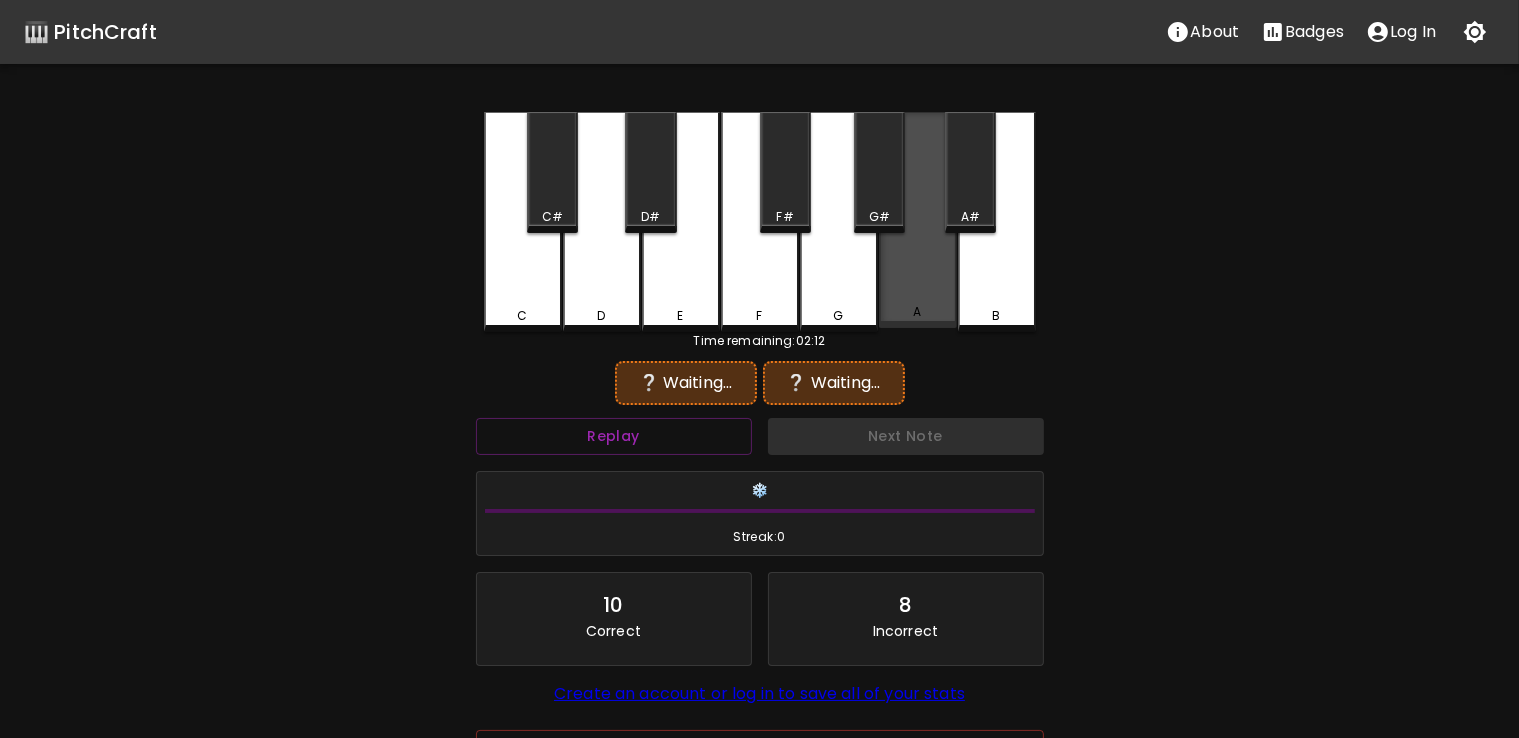 click on "A" at bounding box center [918, 220] 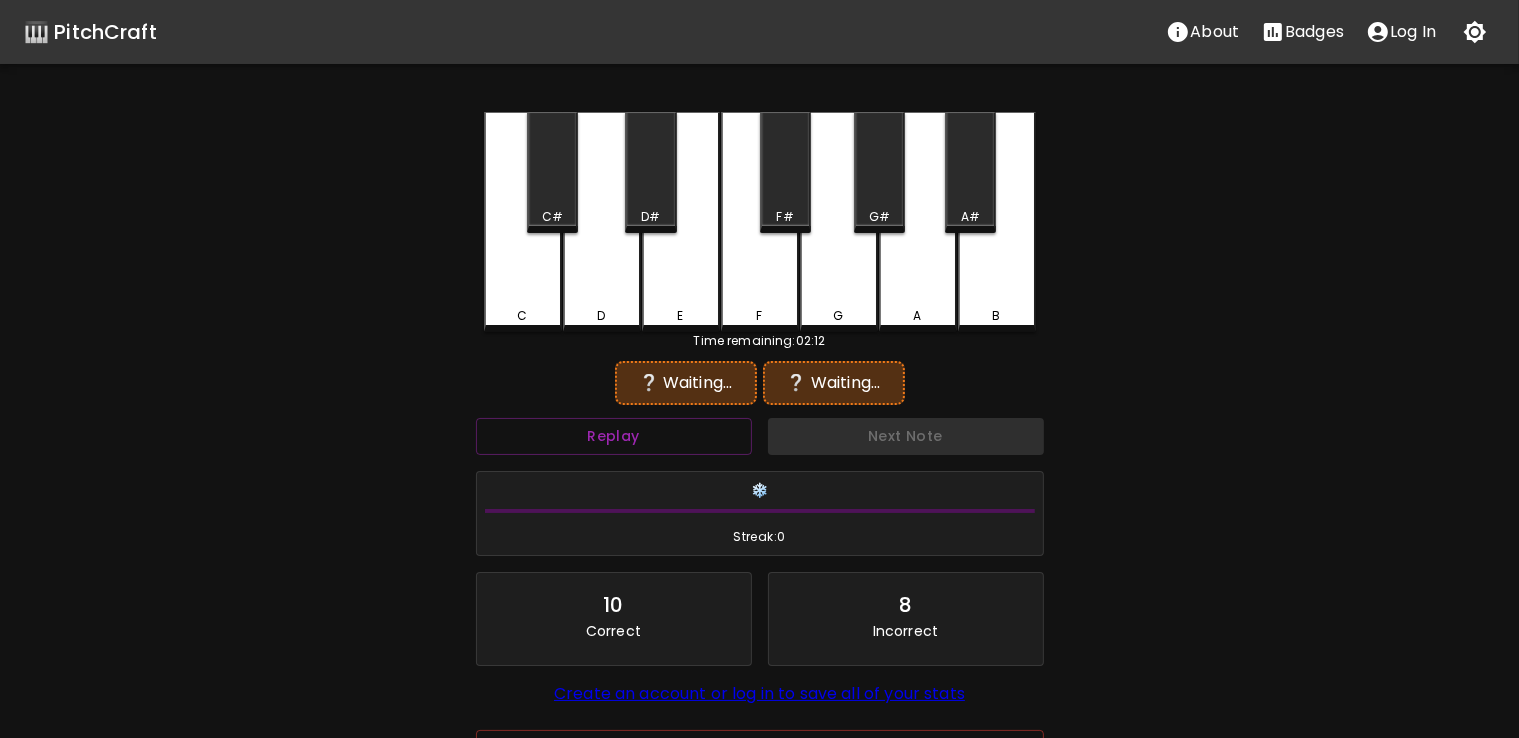 click on "Replay" at bounding box center (614, 436) 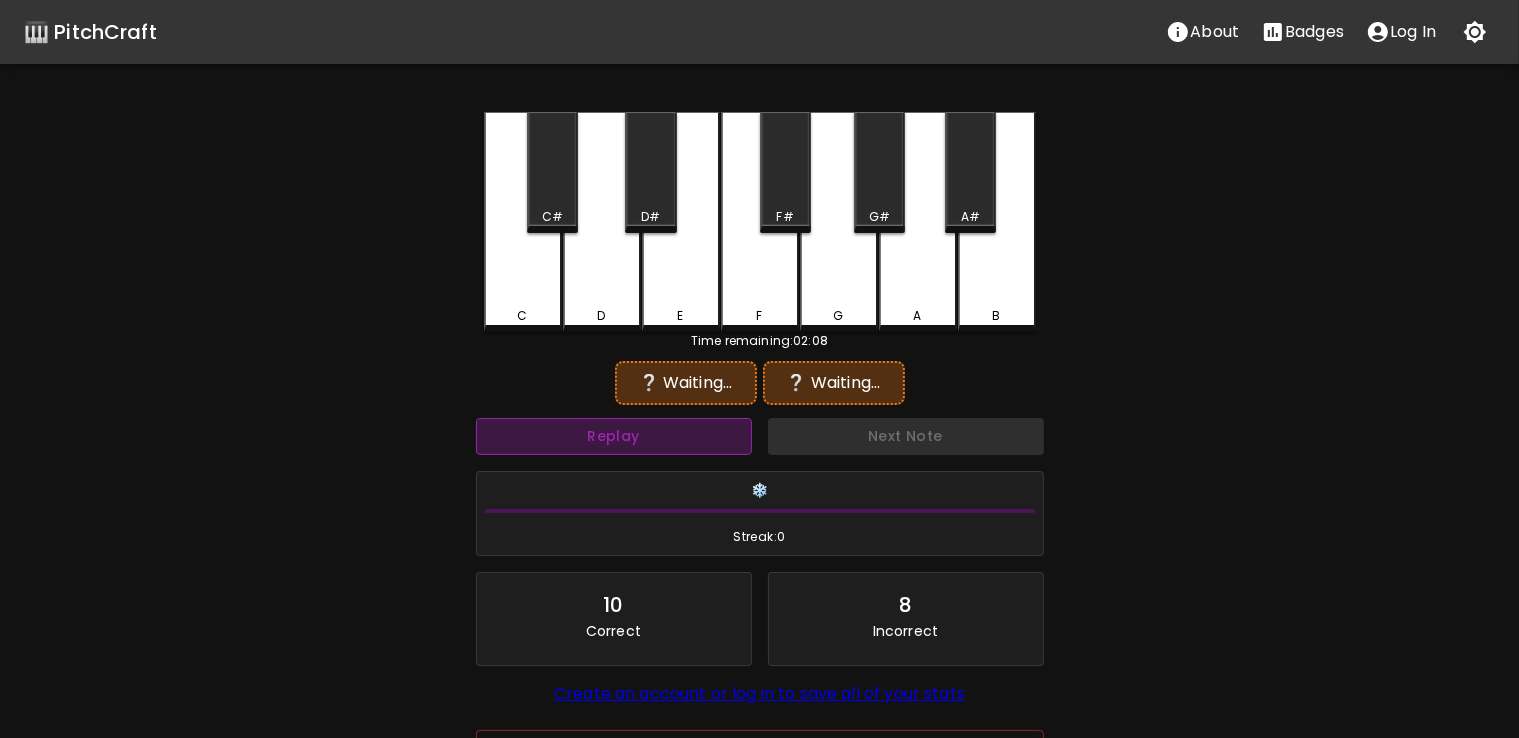 click on "Replay" at bounding box center (614, 436) 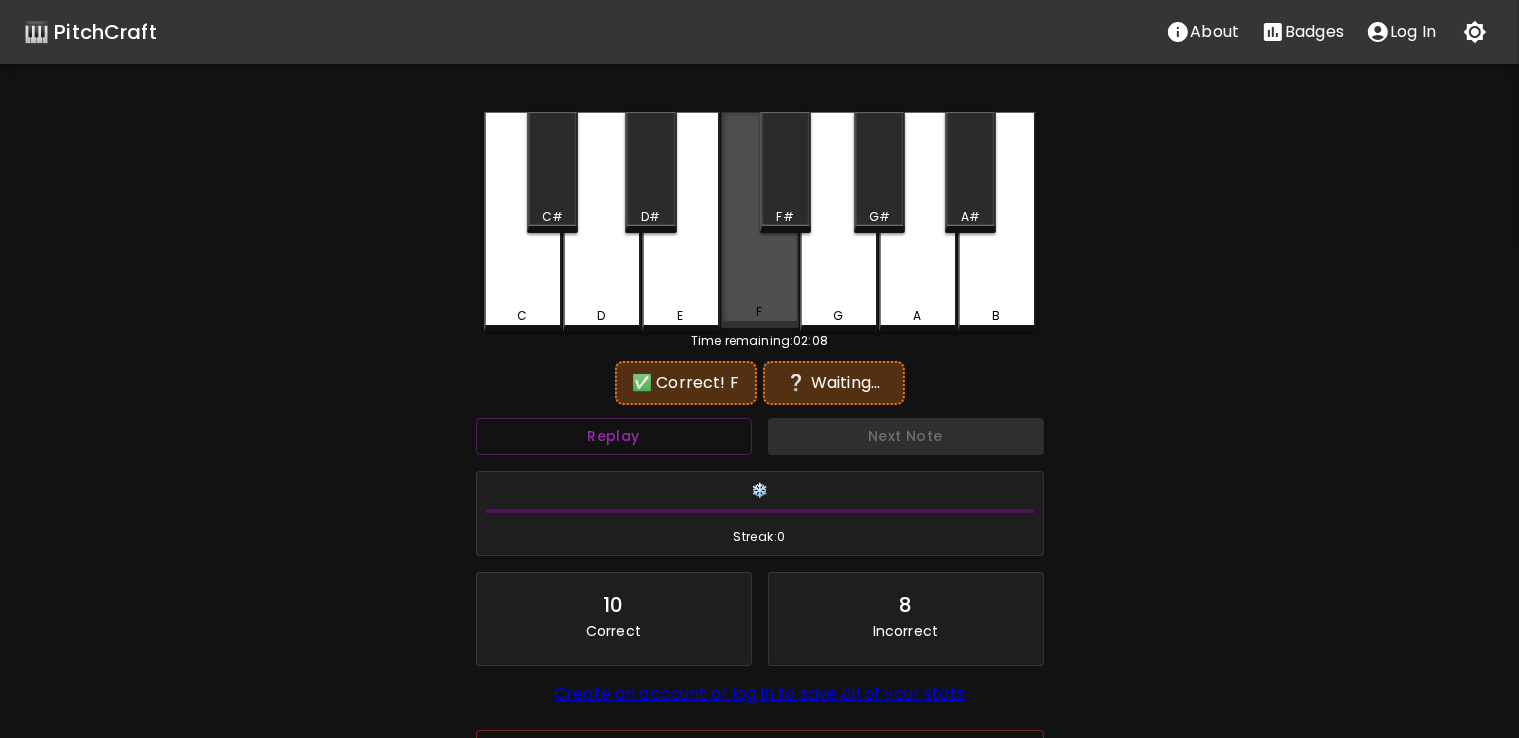 click on "F" at bounding box center [760, 220] 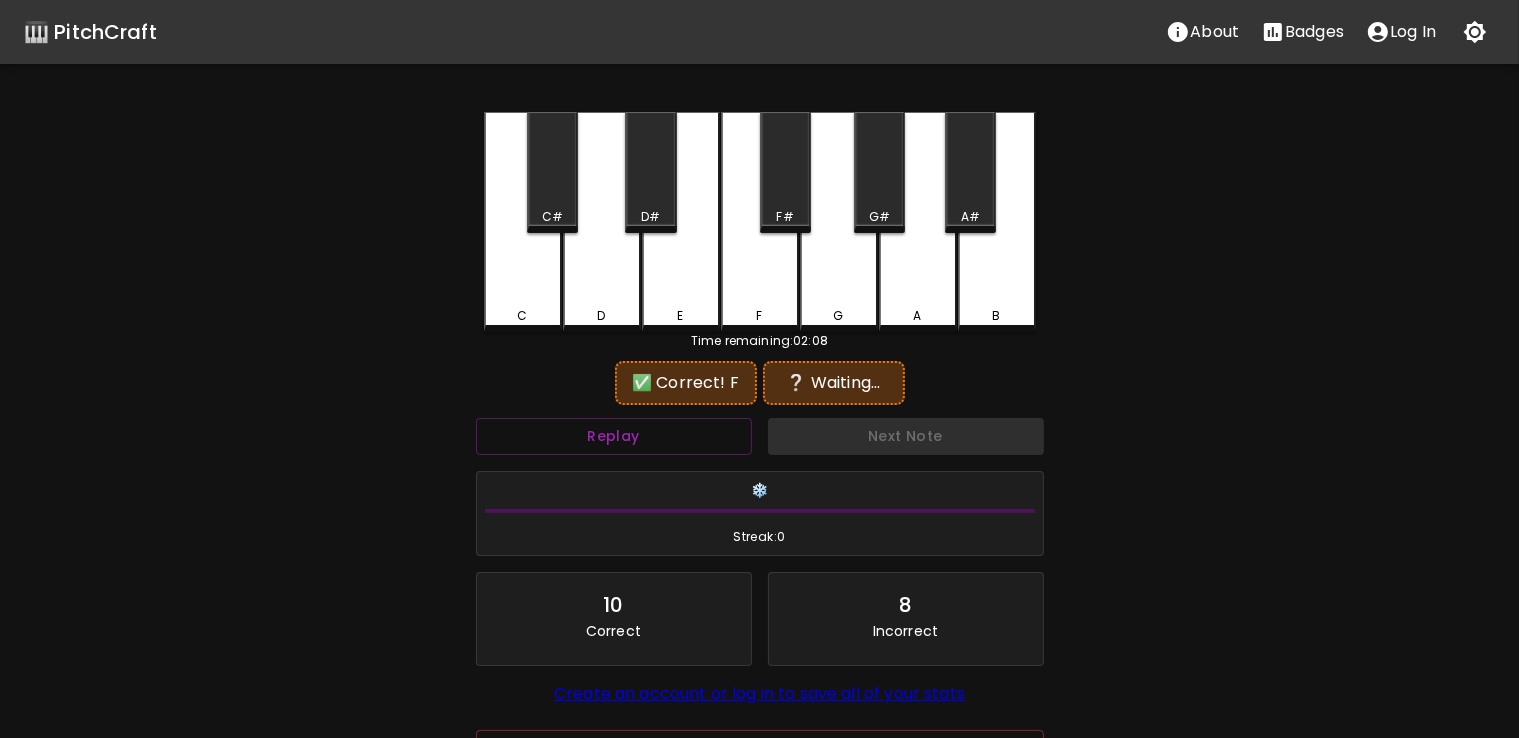 click on "C C# D D# E F F# G G# A A# B" at bounding box center [760, 222] 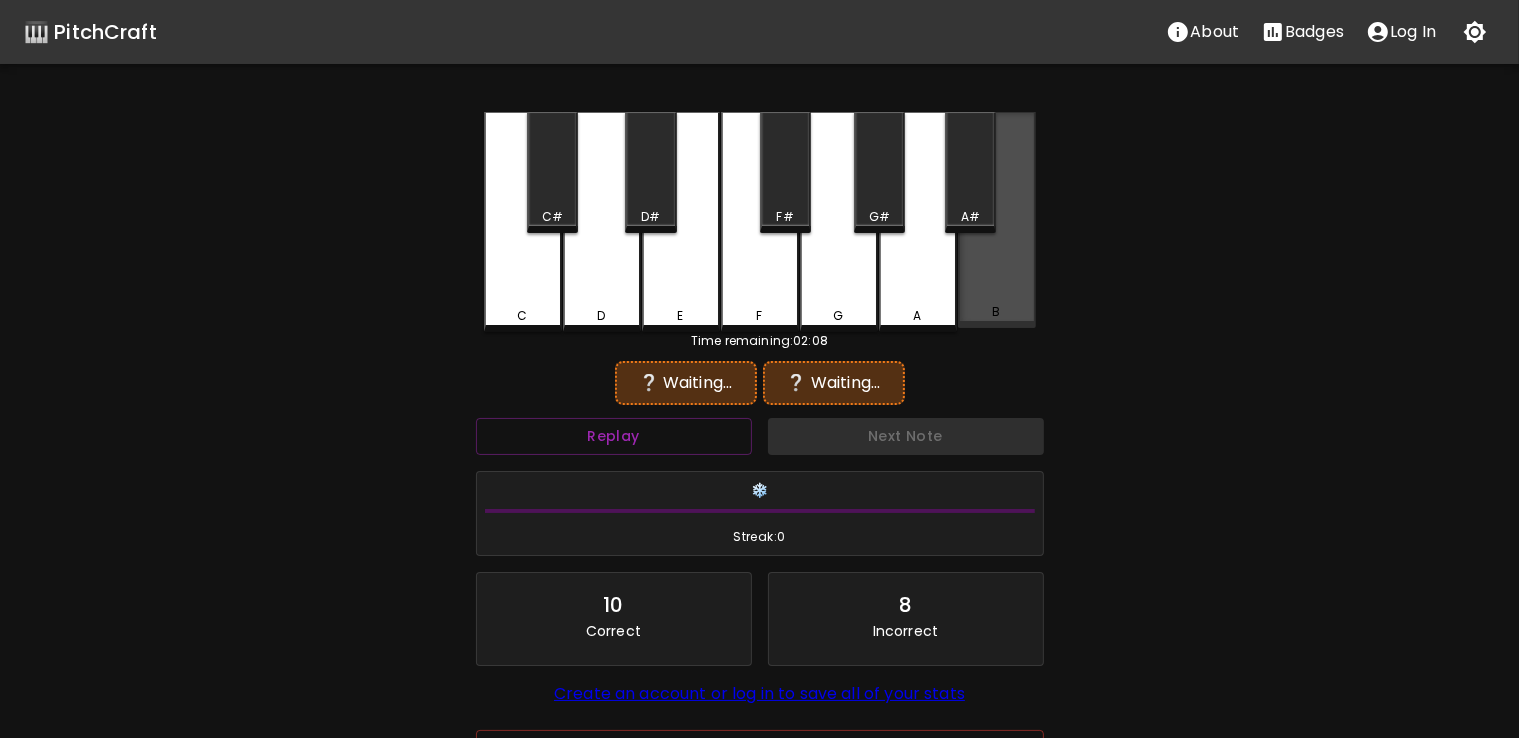 click on "B" at bounding box center [997, 220] 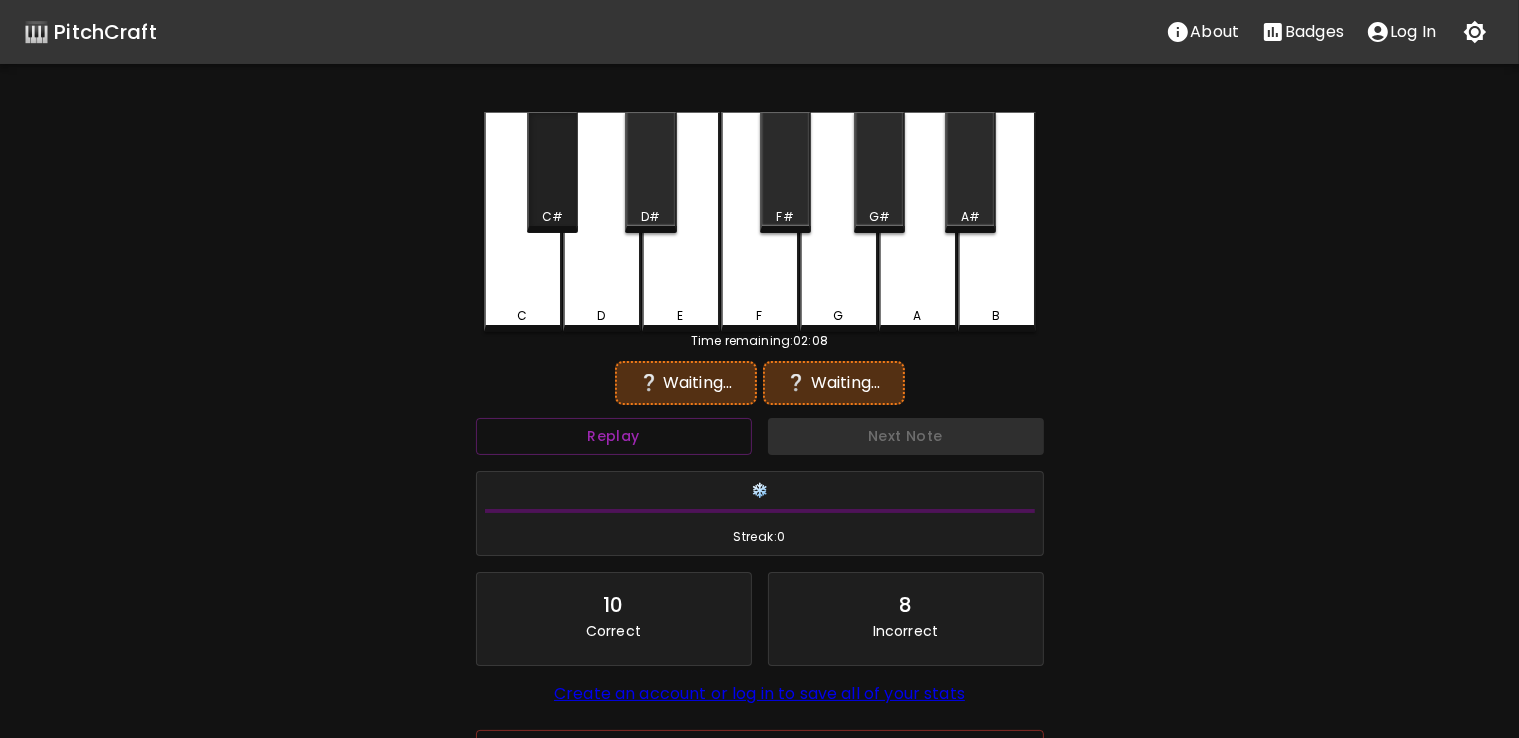 click on "C#" at bounding box center (552, 172) 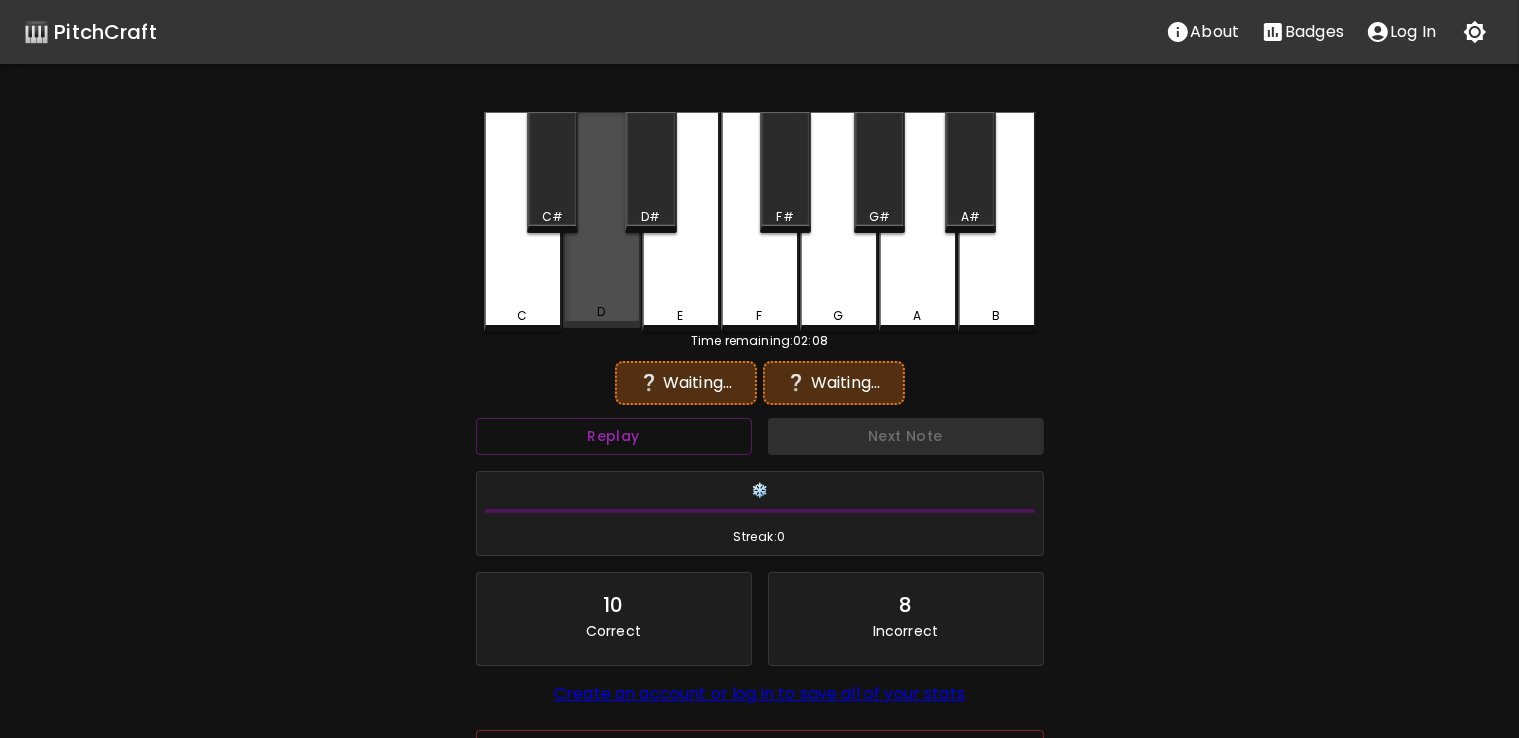 drag, startPoint x: 610, startPoint y: 293, endPoint x: 942, endPoint y: 312, distance: 332.54324 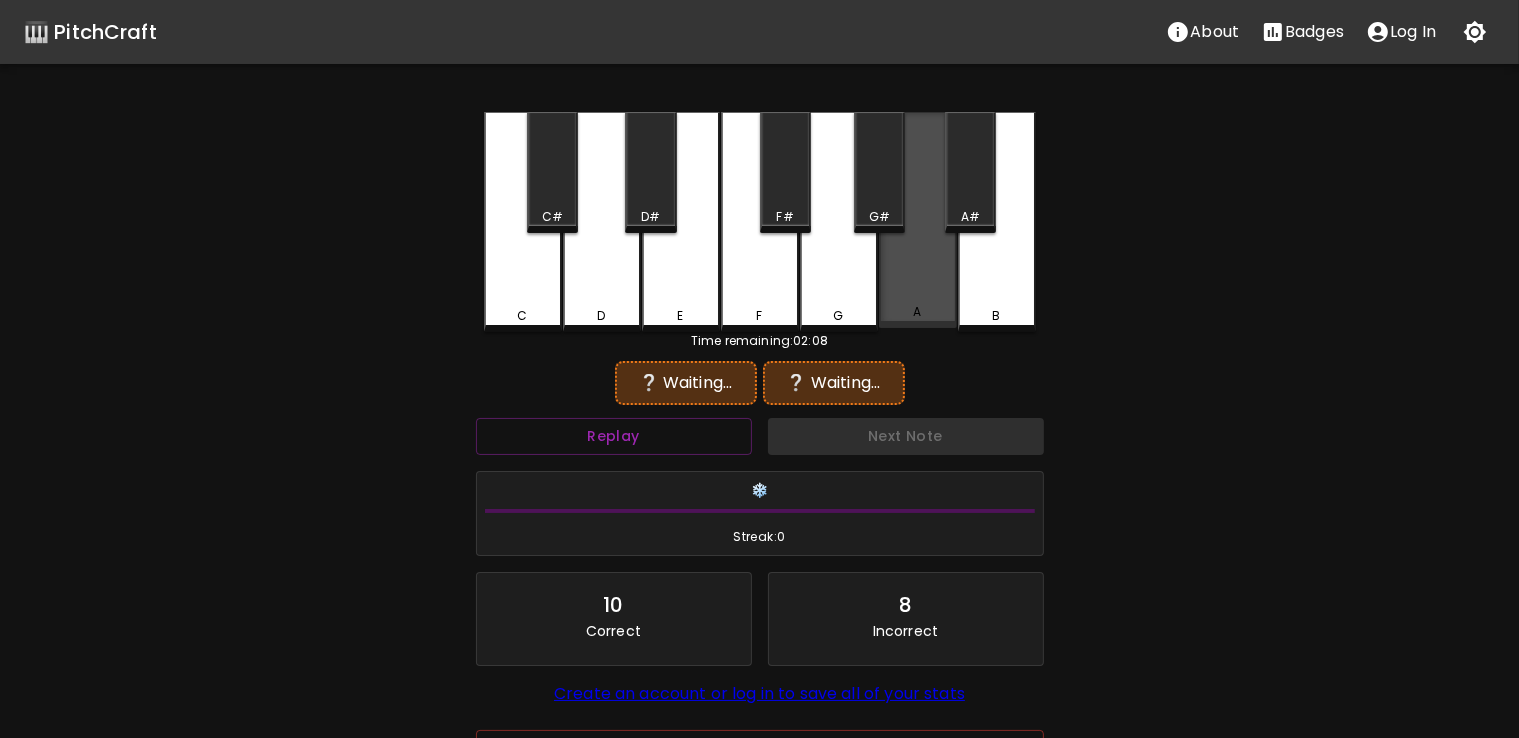 click on "A" at bounding box center (918, 312) 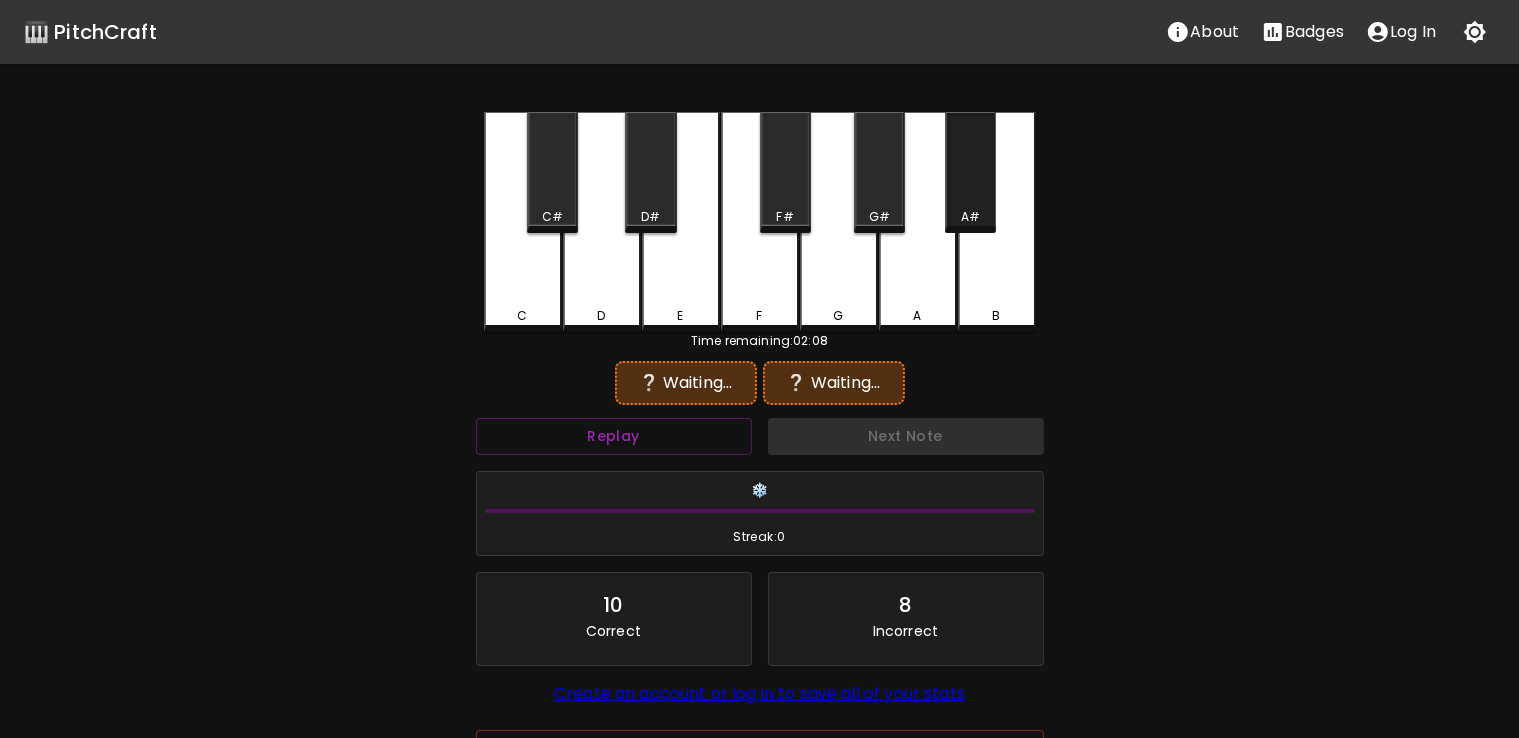 drag, startPoint x: 1001, startPoint y: 185, endPoint x: 940, endPoint y: 189, distance: 61.13101 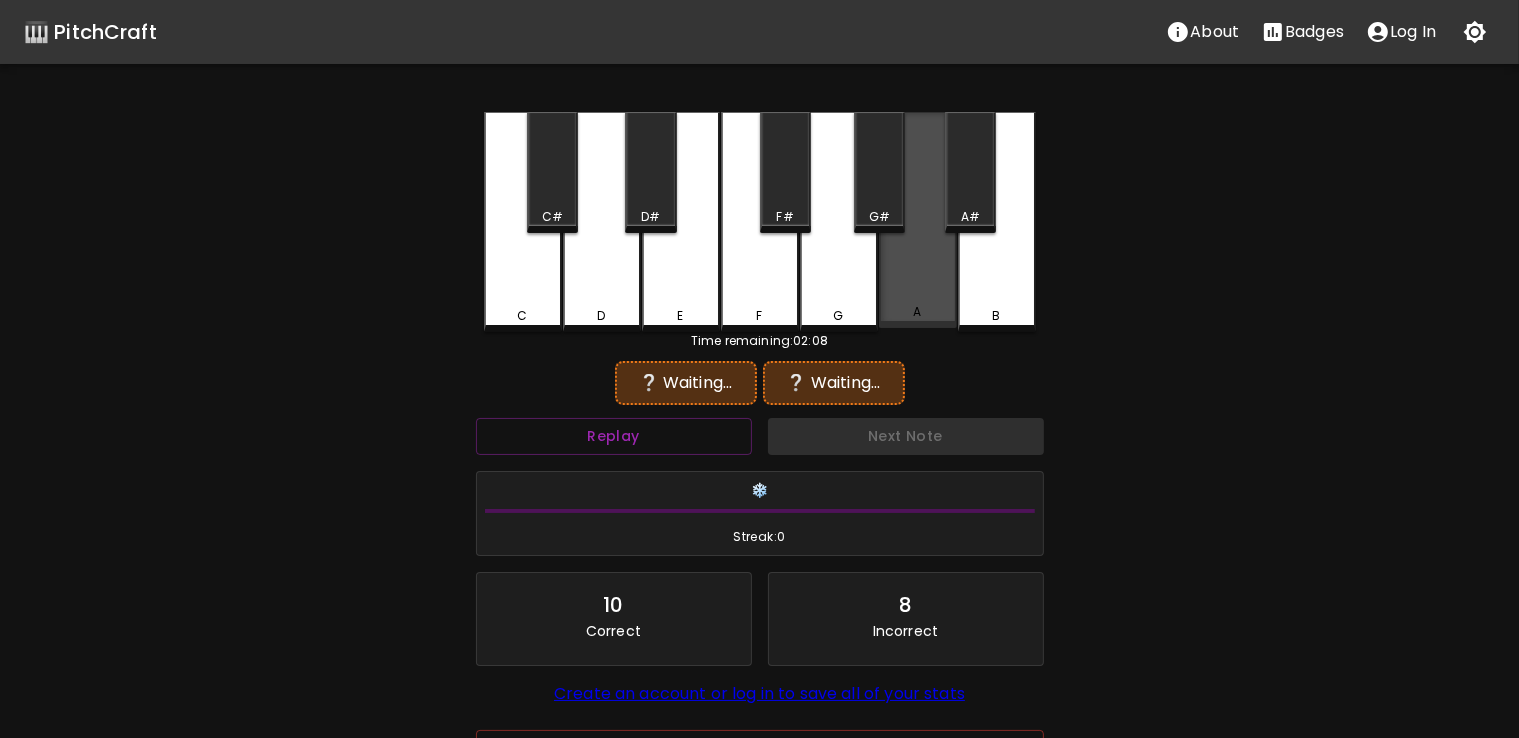 click on "A" at bounding box center (918, 220) 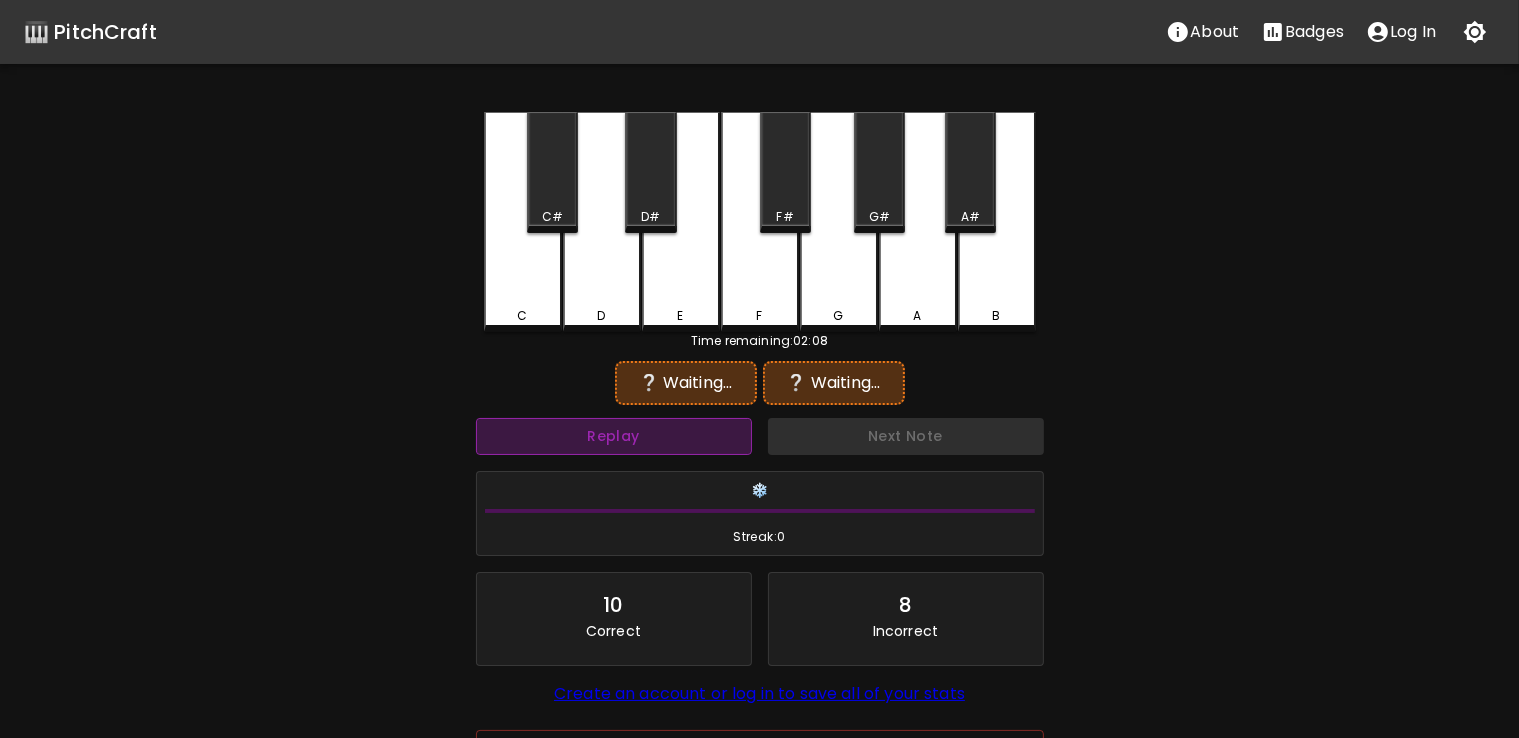 click on "Replay" at bounding box center [614, 436] 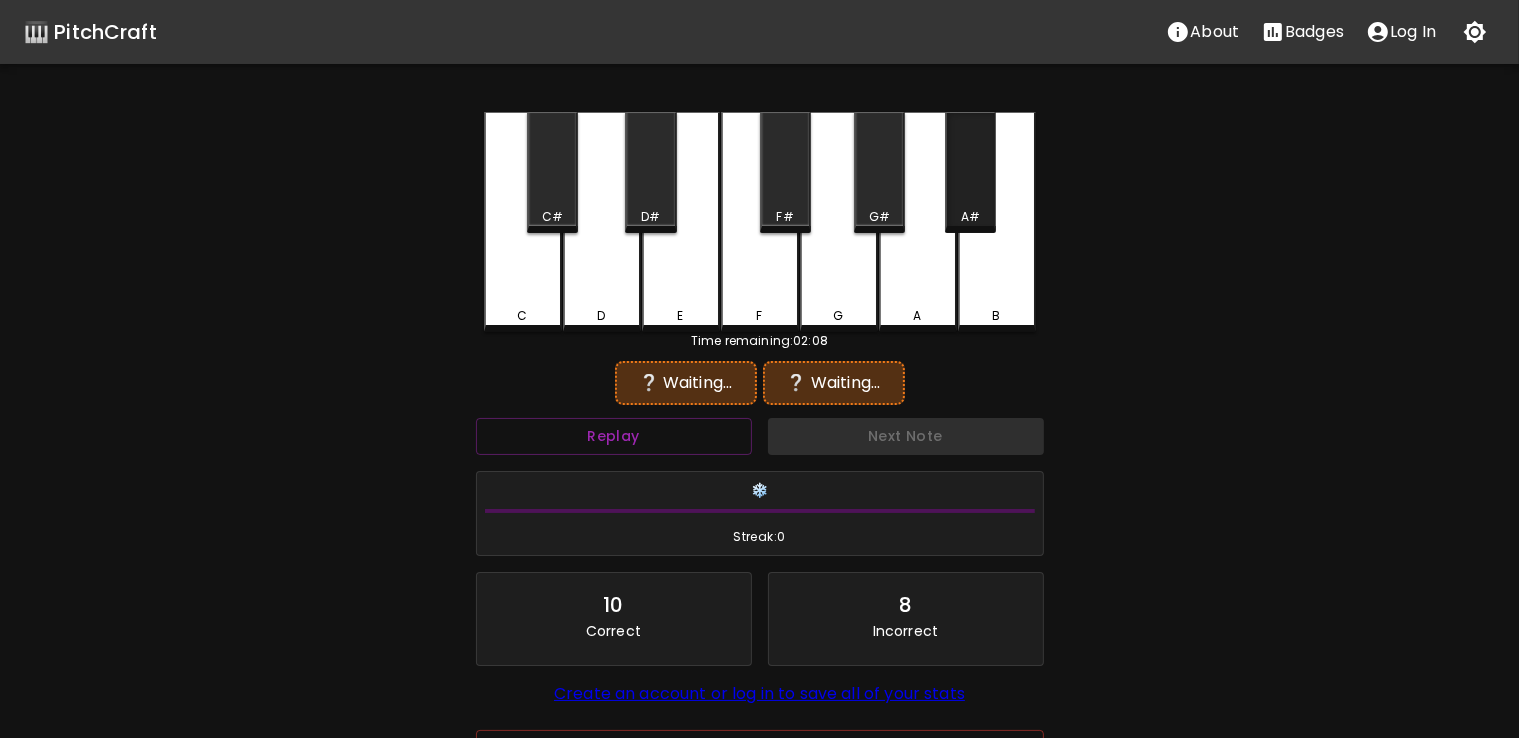 click on "A#" at bounding box center (970, 172) 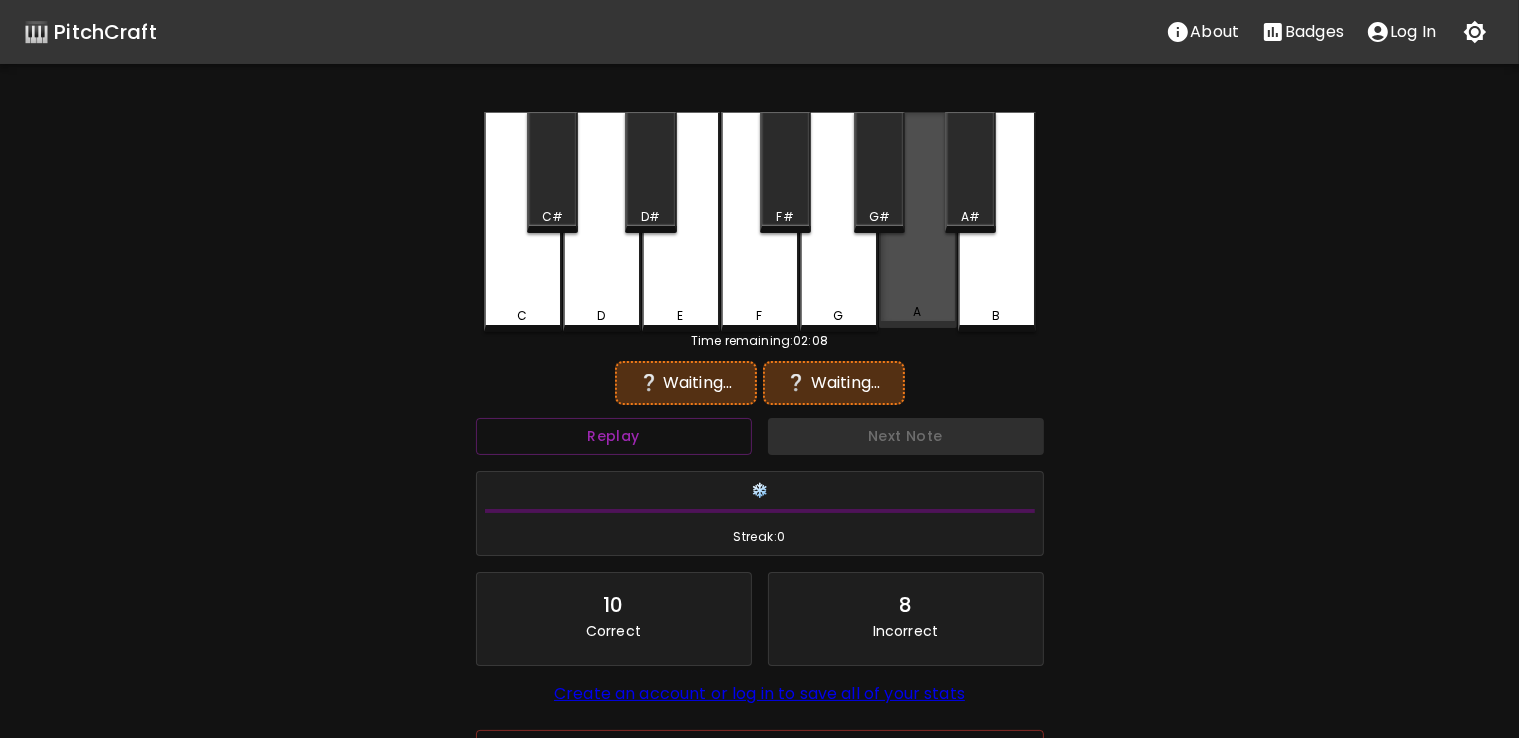 click on "A" at bounding box center [918, 220] 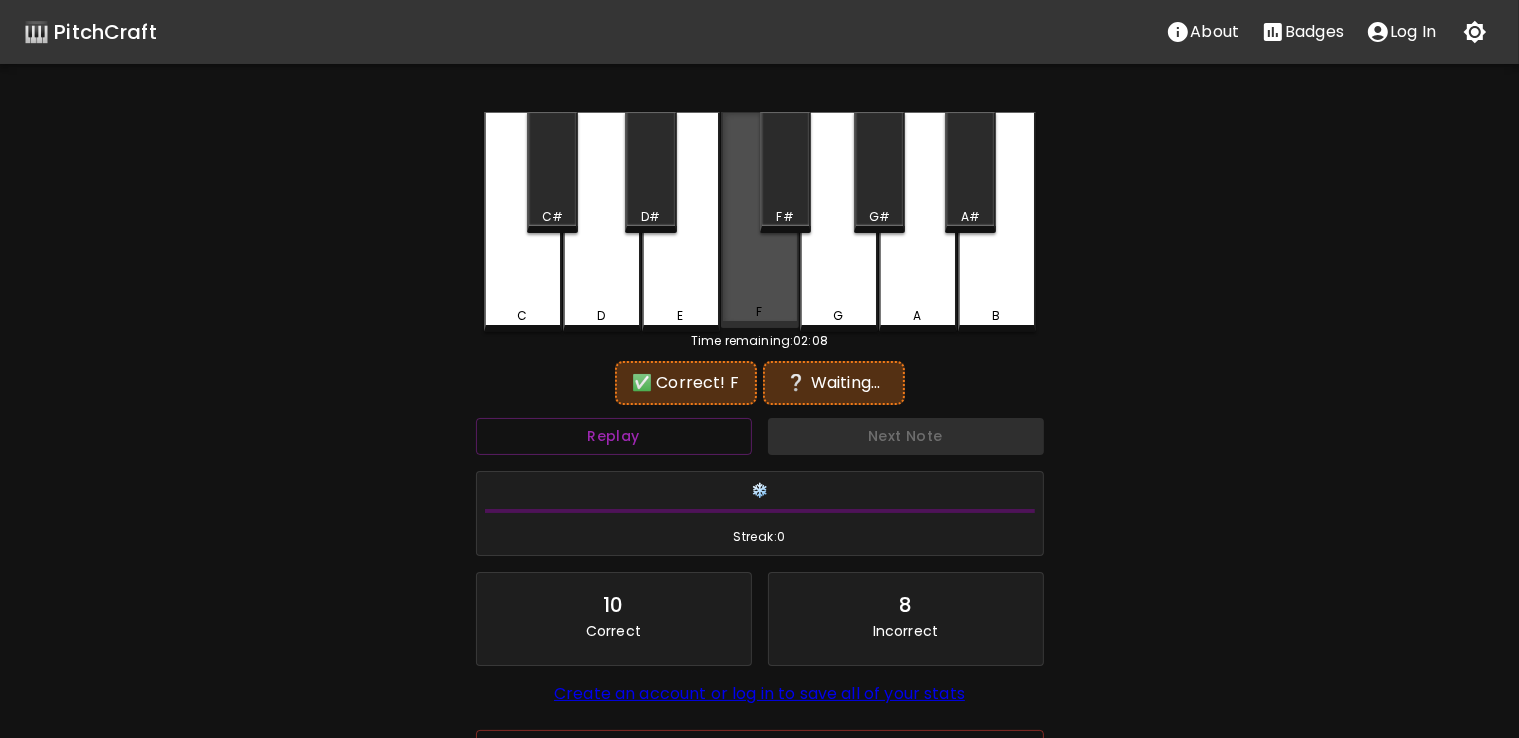 click on "F" at bounding box center (760, 220) 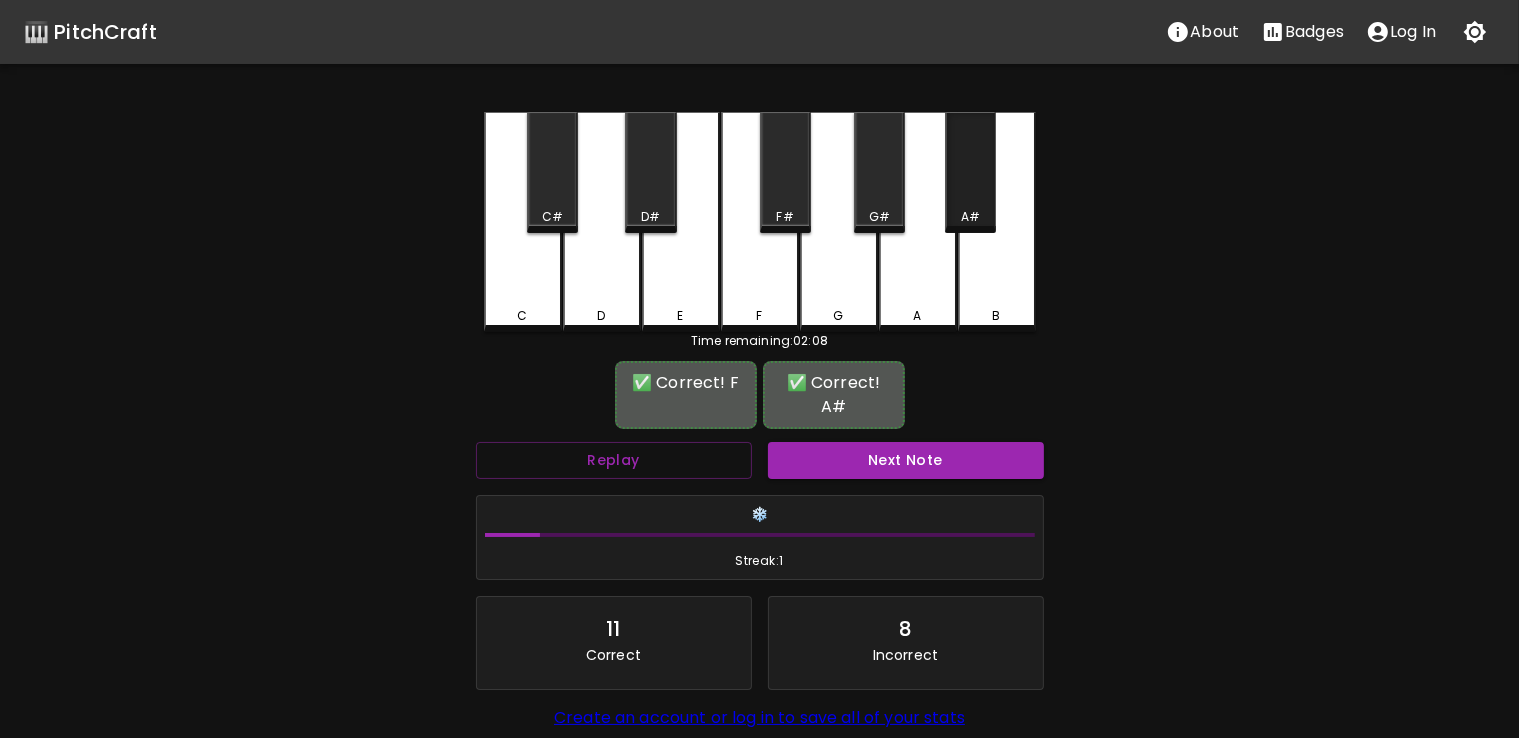 click on "A#" at bounding box center (970, 217) 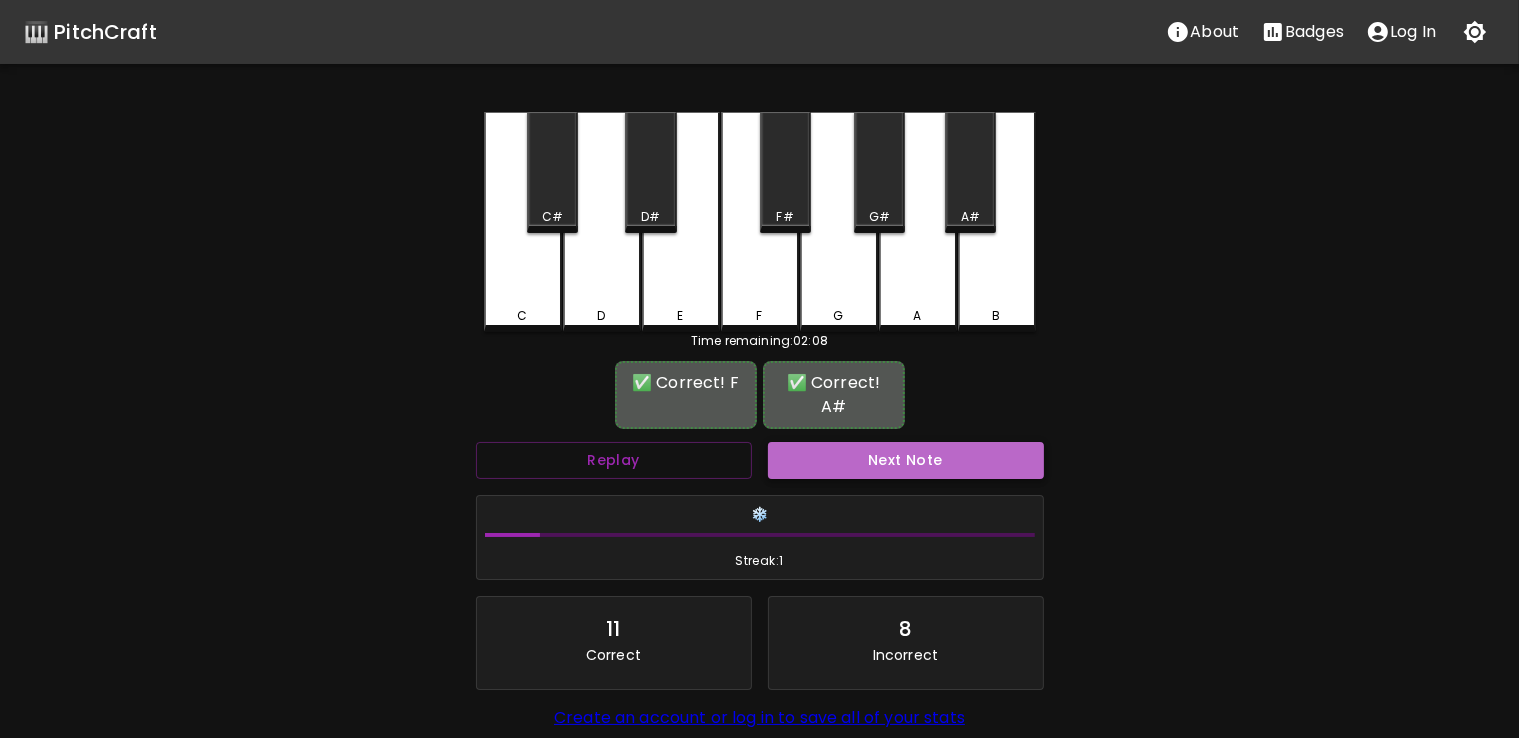 click on "Next Note" at bounding box center [906, 460] 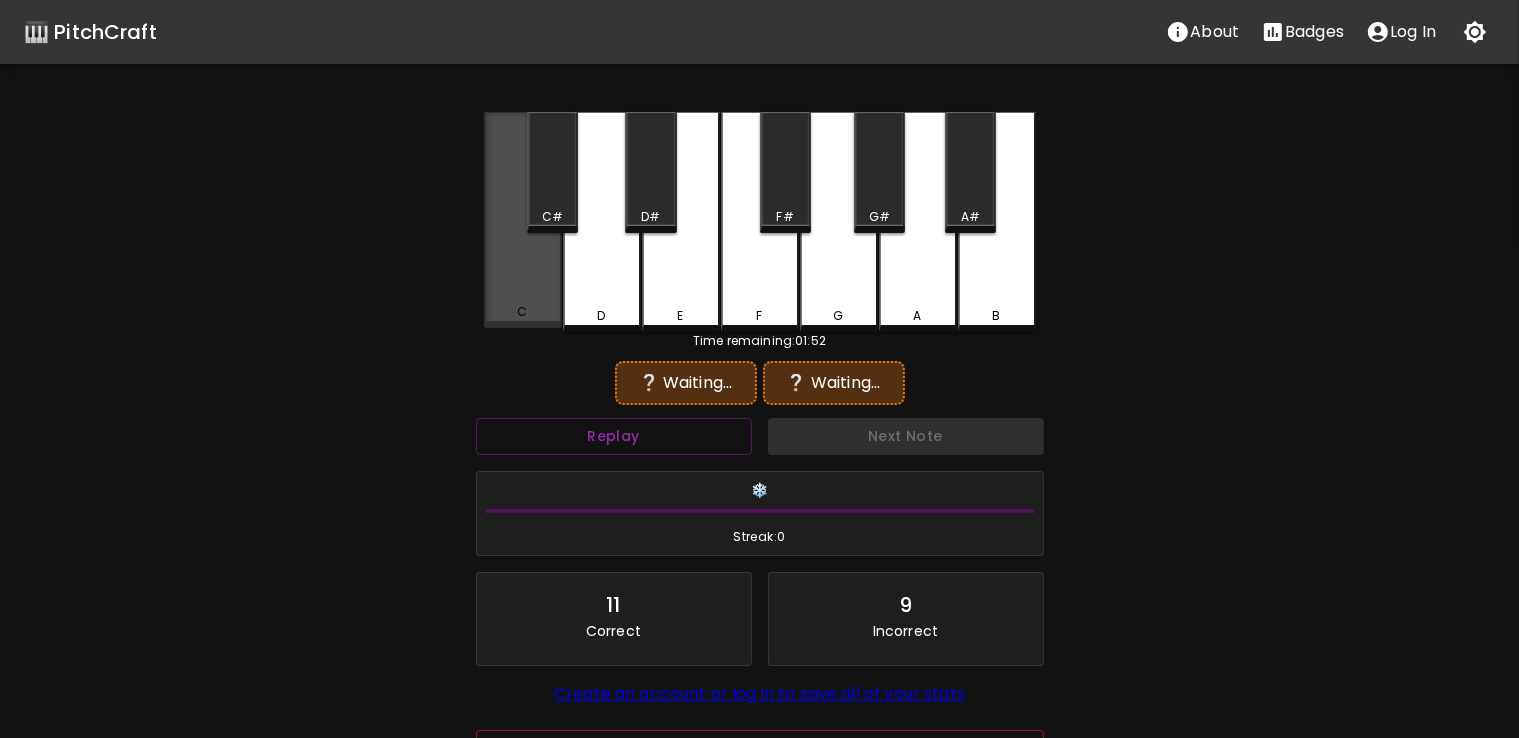 click on "C" at bounding box center (523, 220) 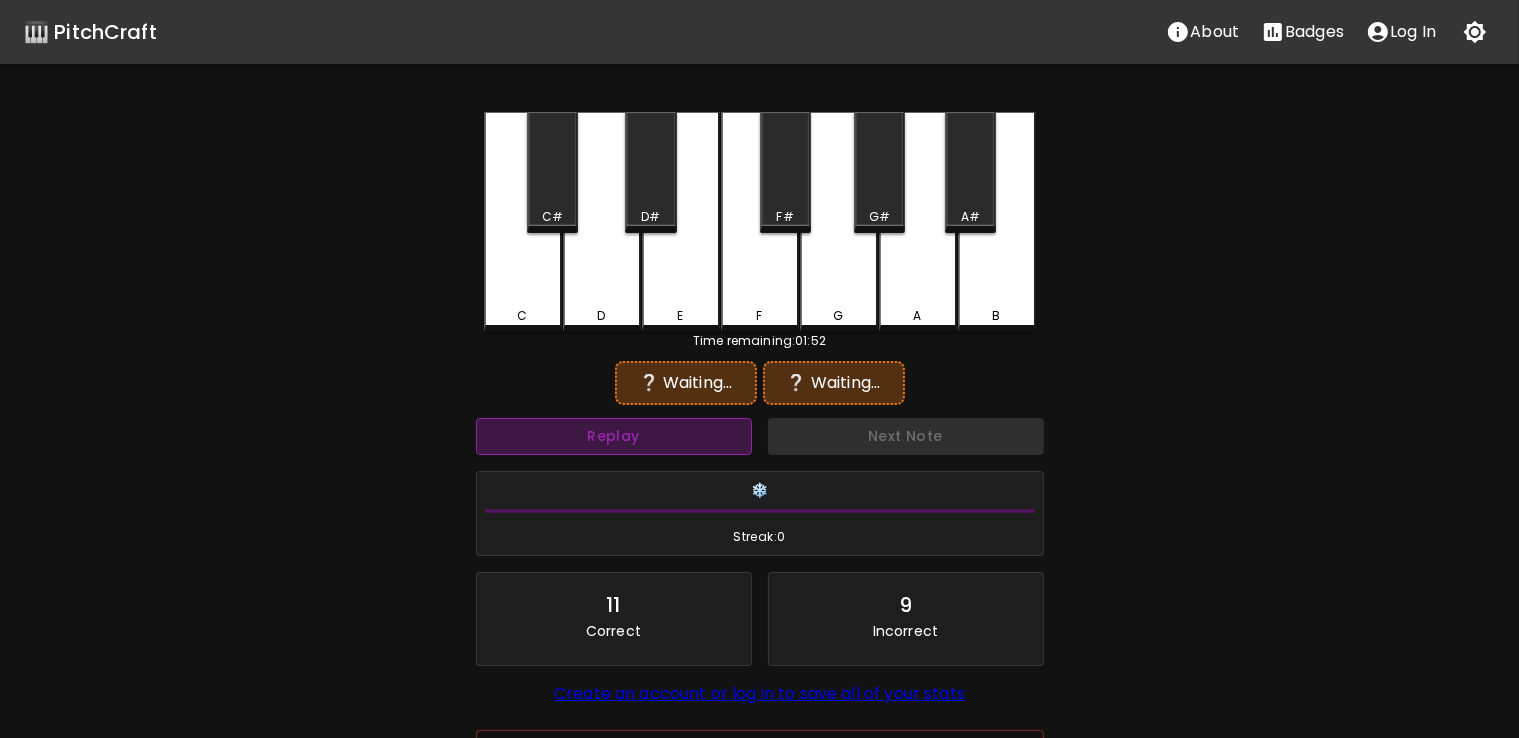 click on "Replay" at bounding box center (614, 436) 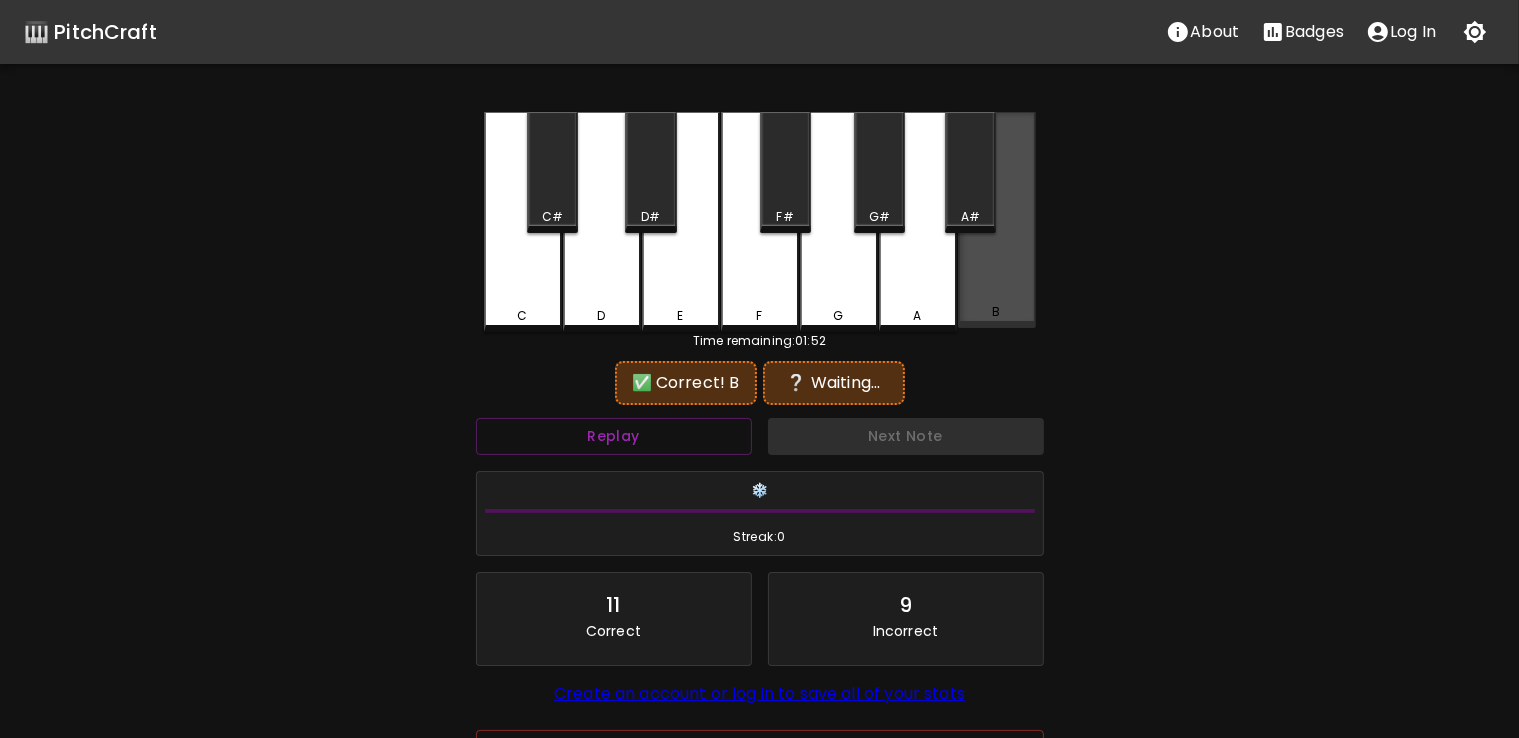 click on "B" at bounding box center [997, 220] 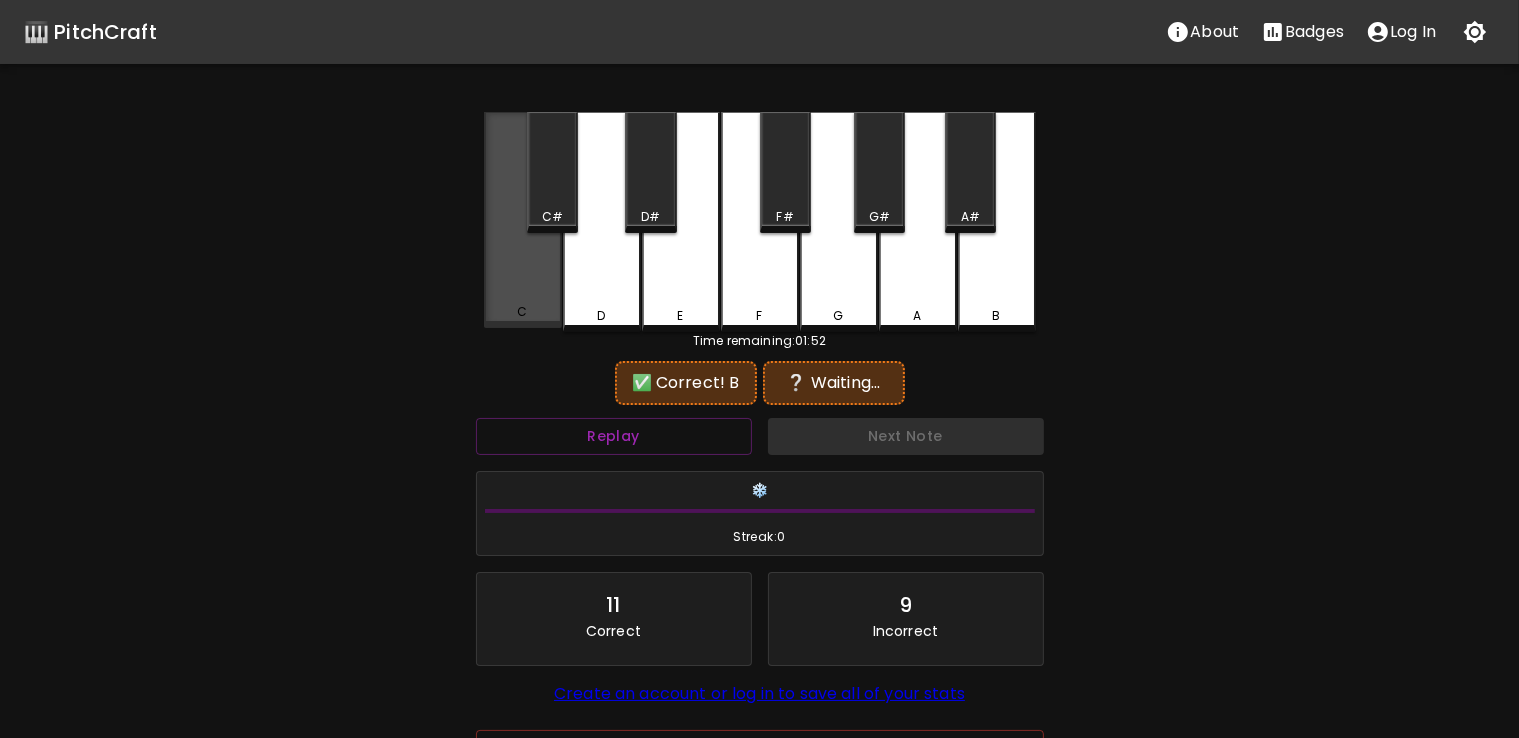 click on "C" at bounding box center (523, 220) 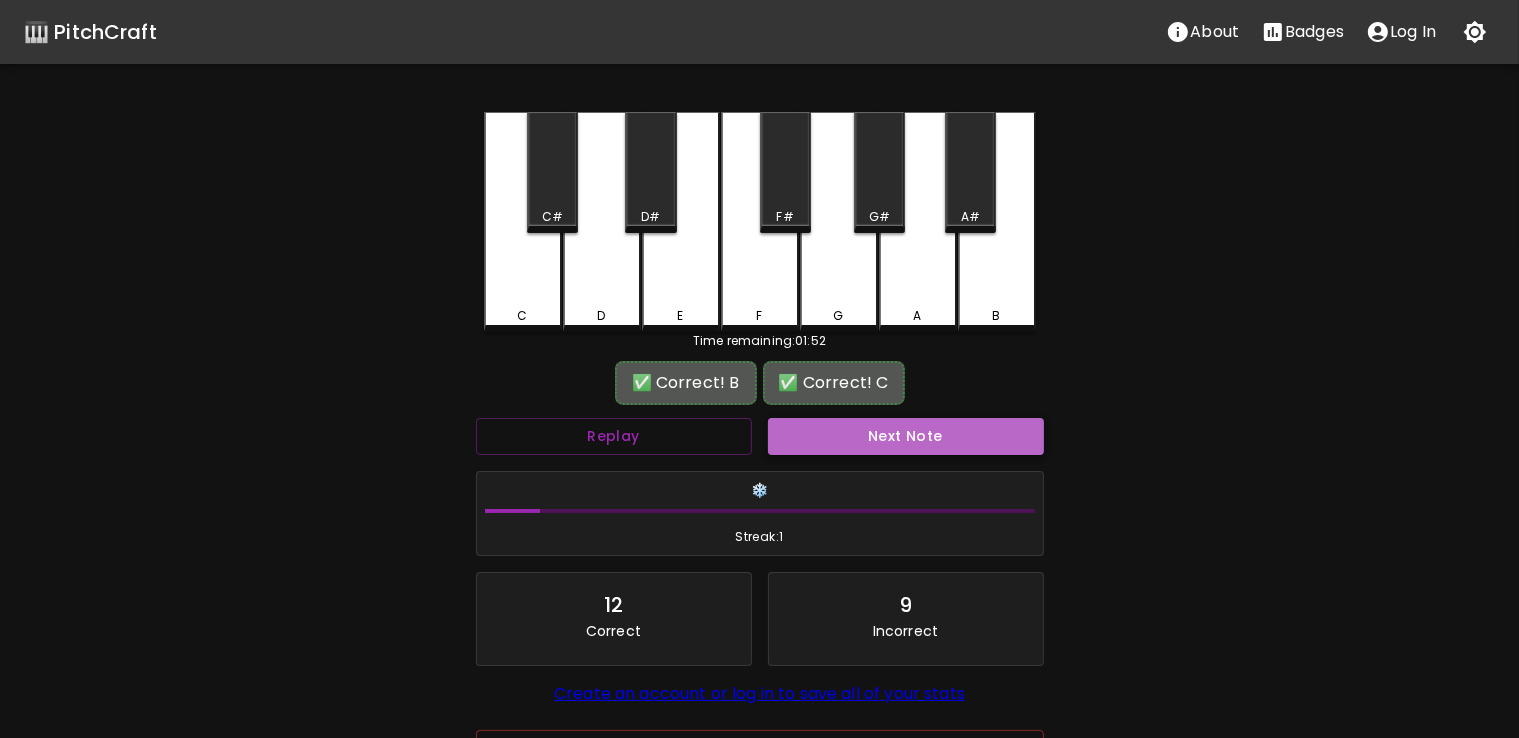 click on "Next Note" at bounding box center (906, 436) 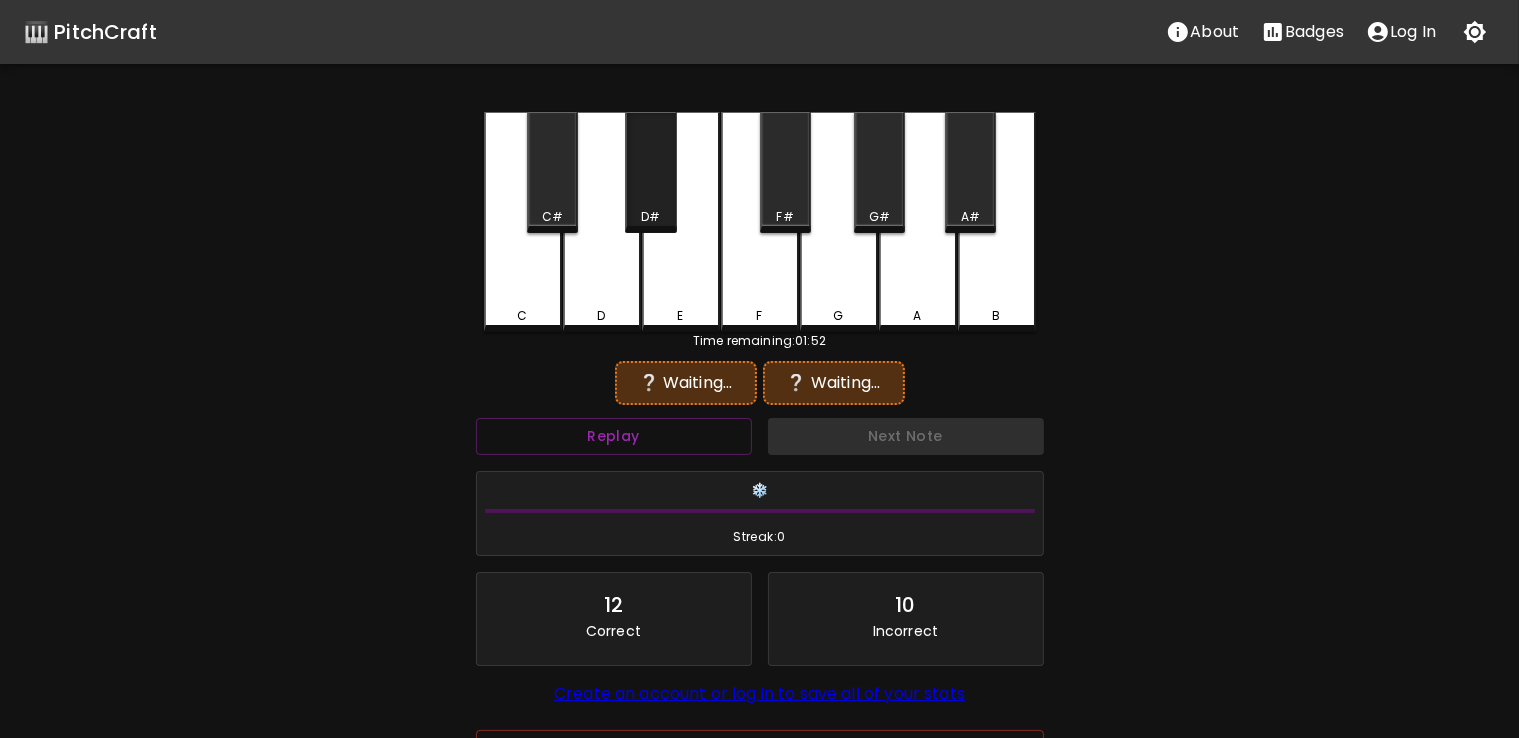 click on "D#" at bounding box center [650, 172] 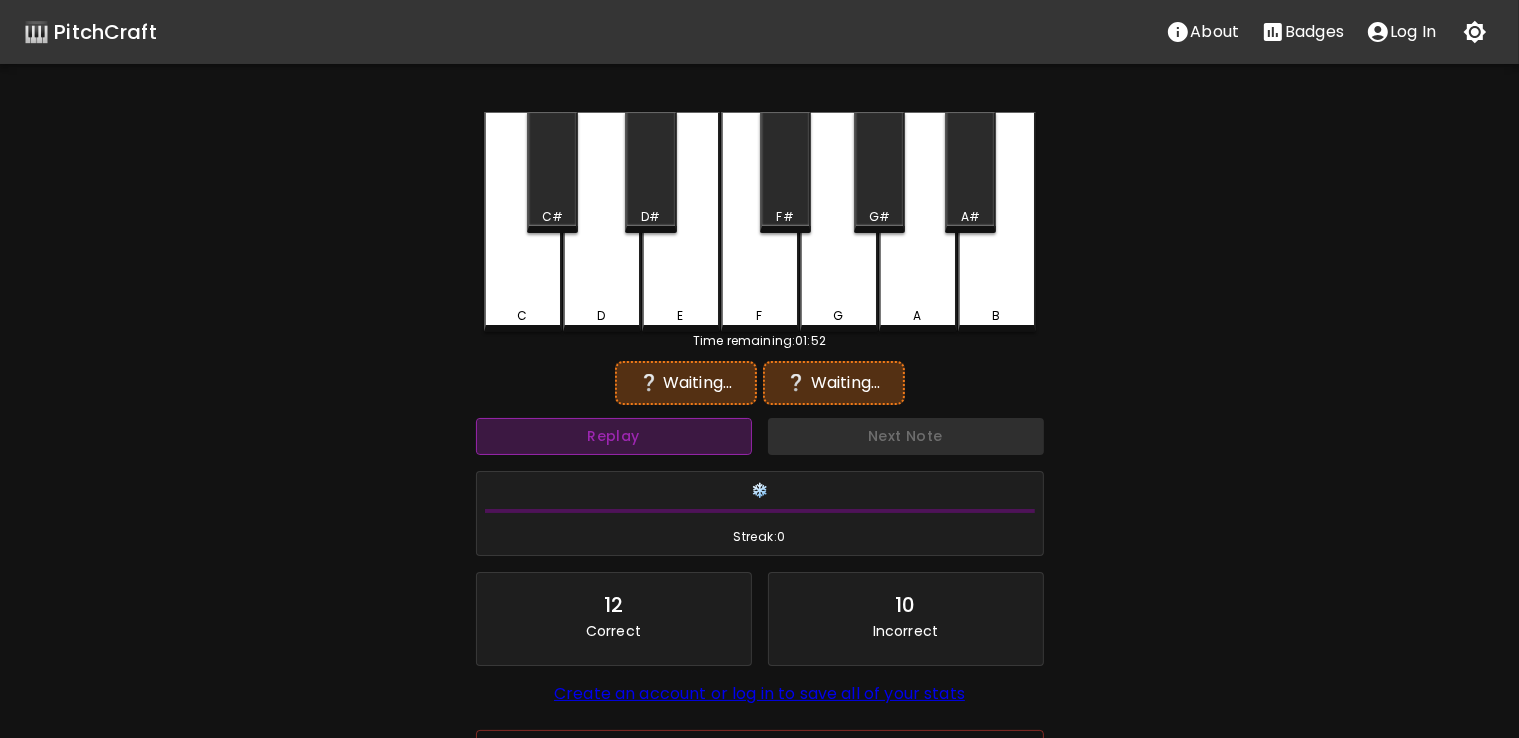 click on "Replay" at bounding box center (614, 436) 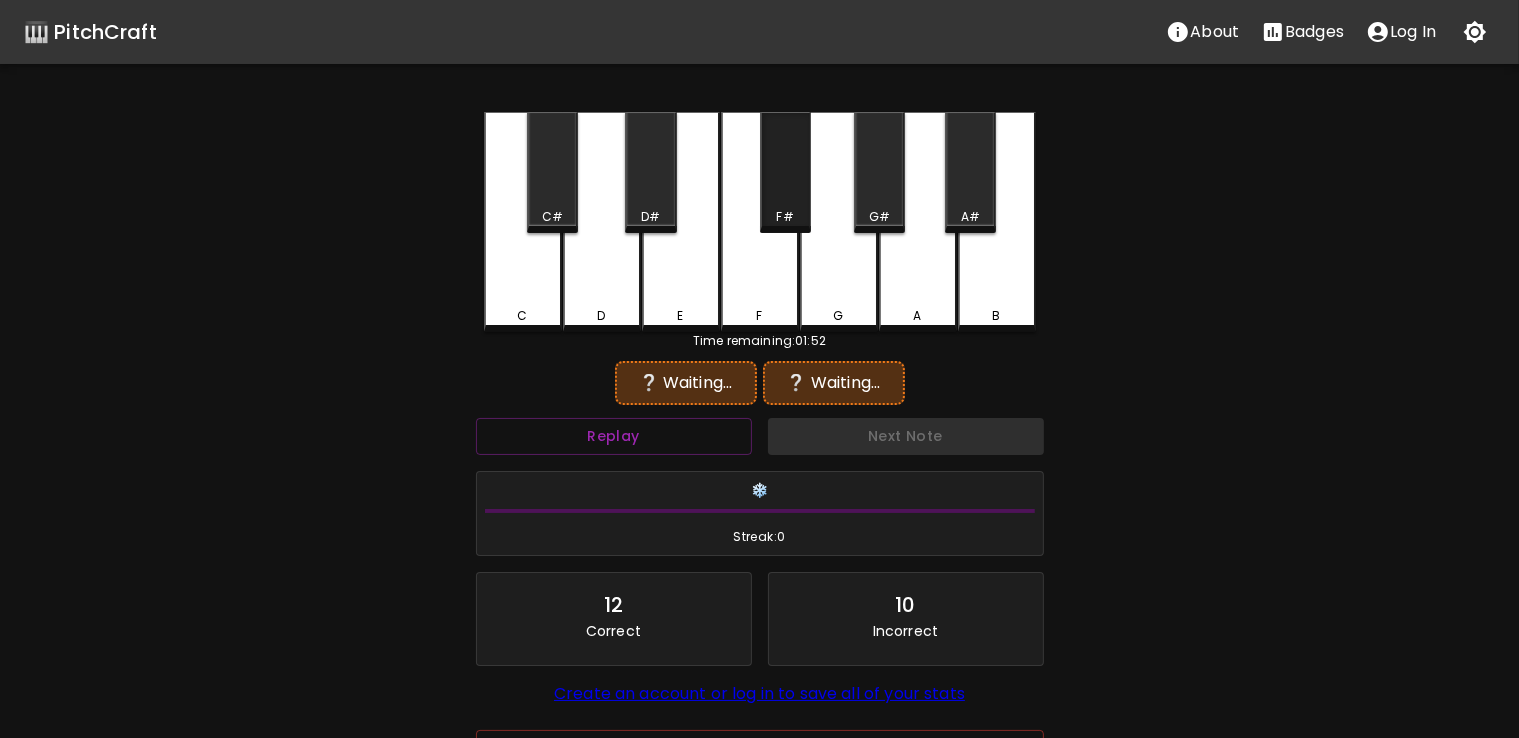 click on "F#" at bounding box center (785, 172) 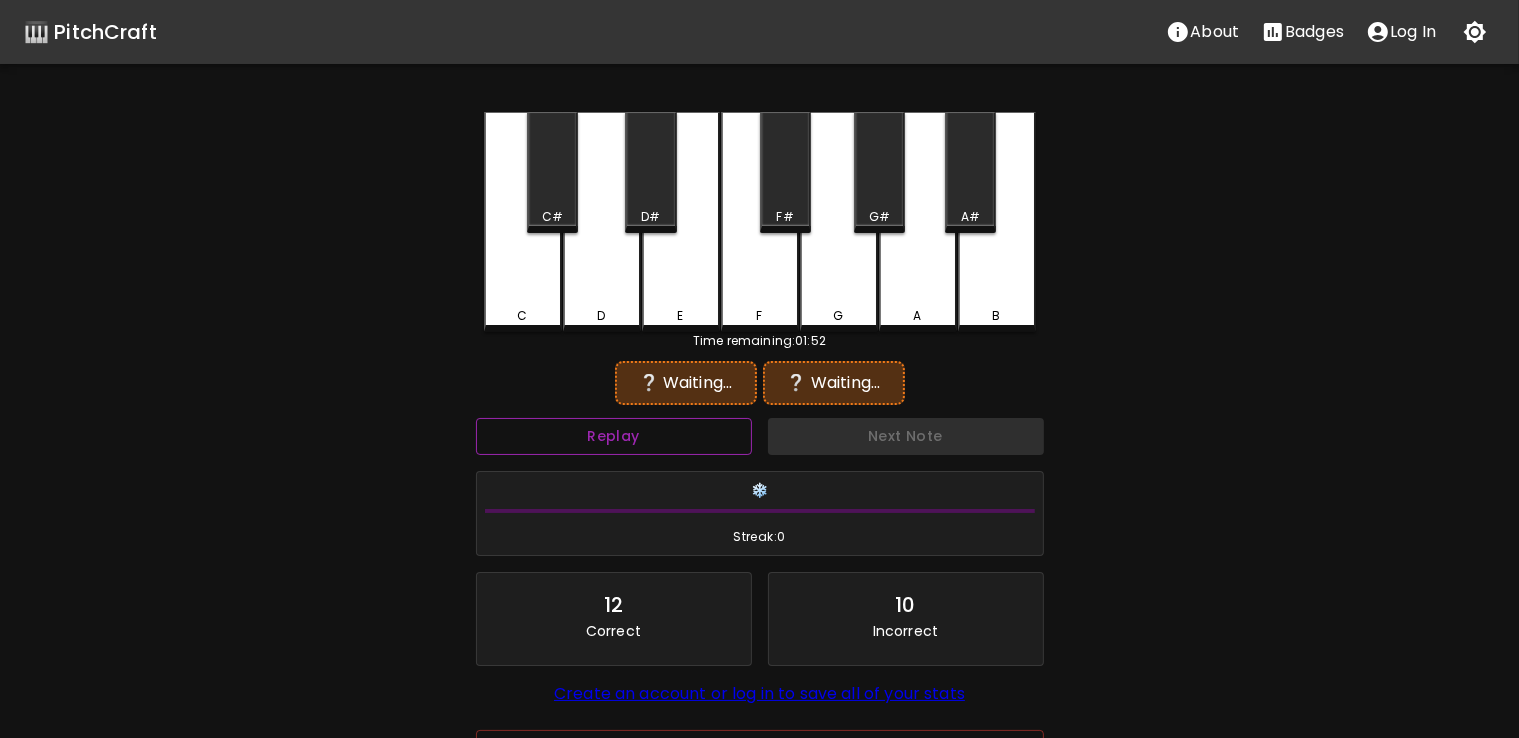 click on "Replay" at bounding box center [614, 436] 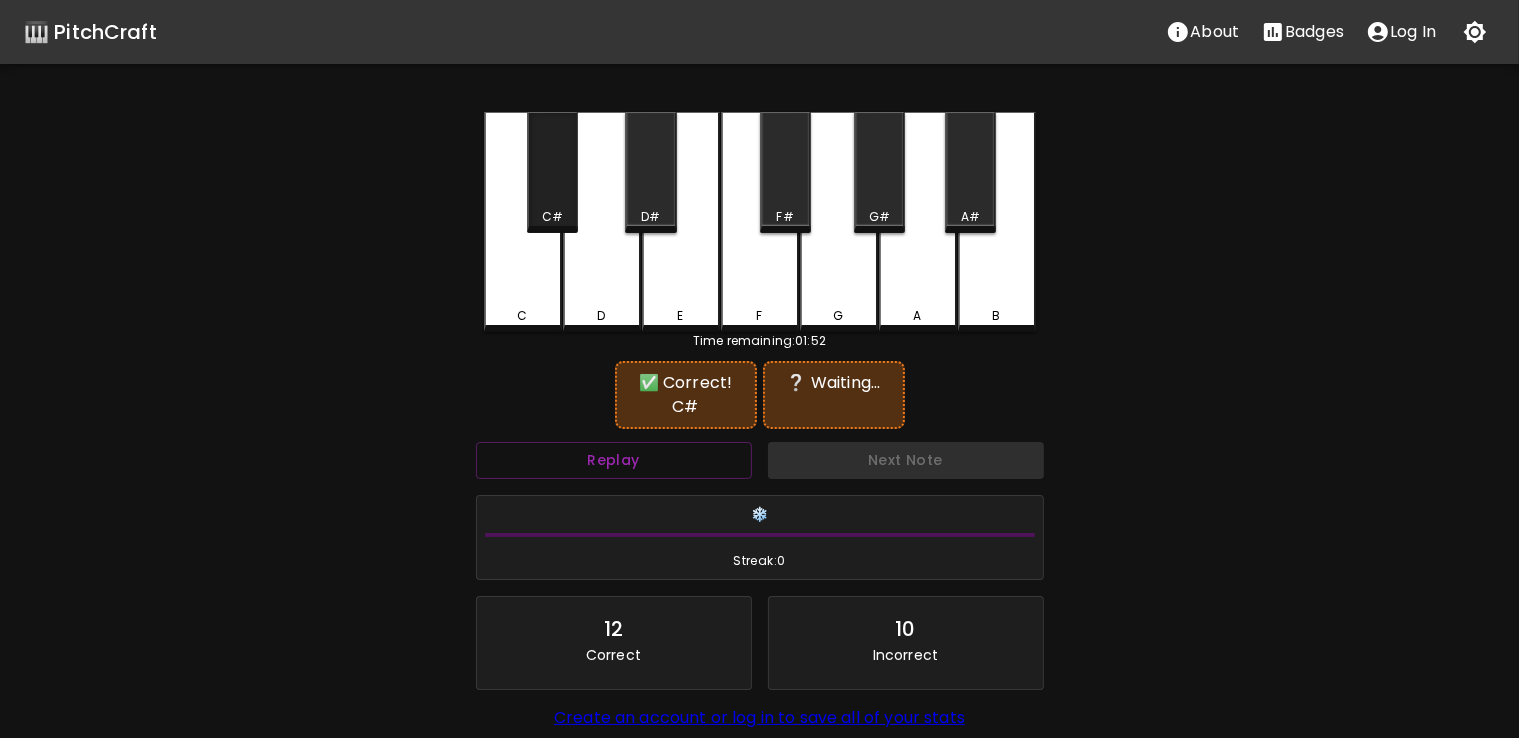 click on "C#" at bounding box center (552, 172) 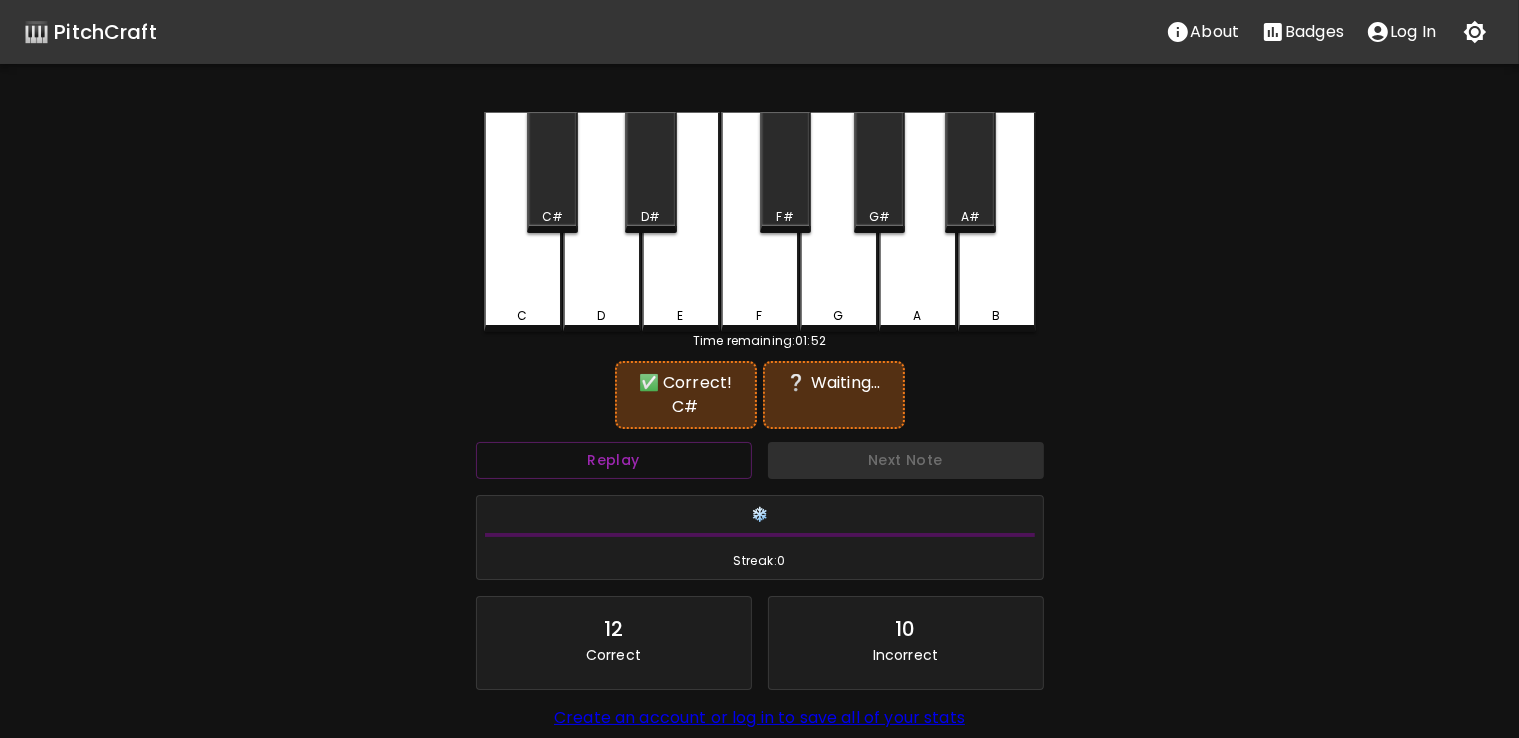 click on "C" at bounding box center [523, 222] 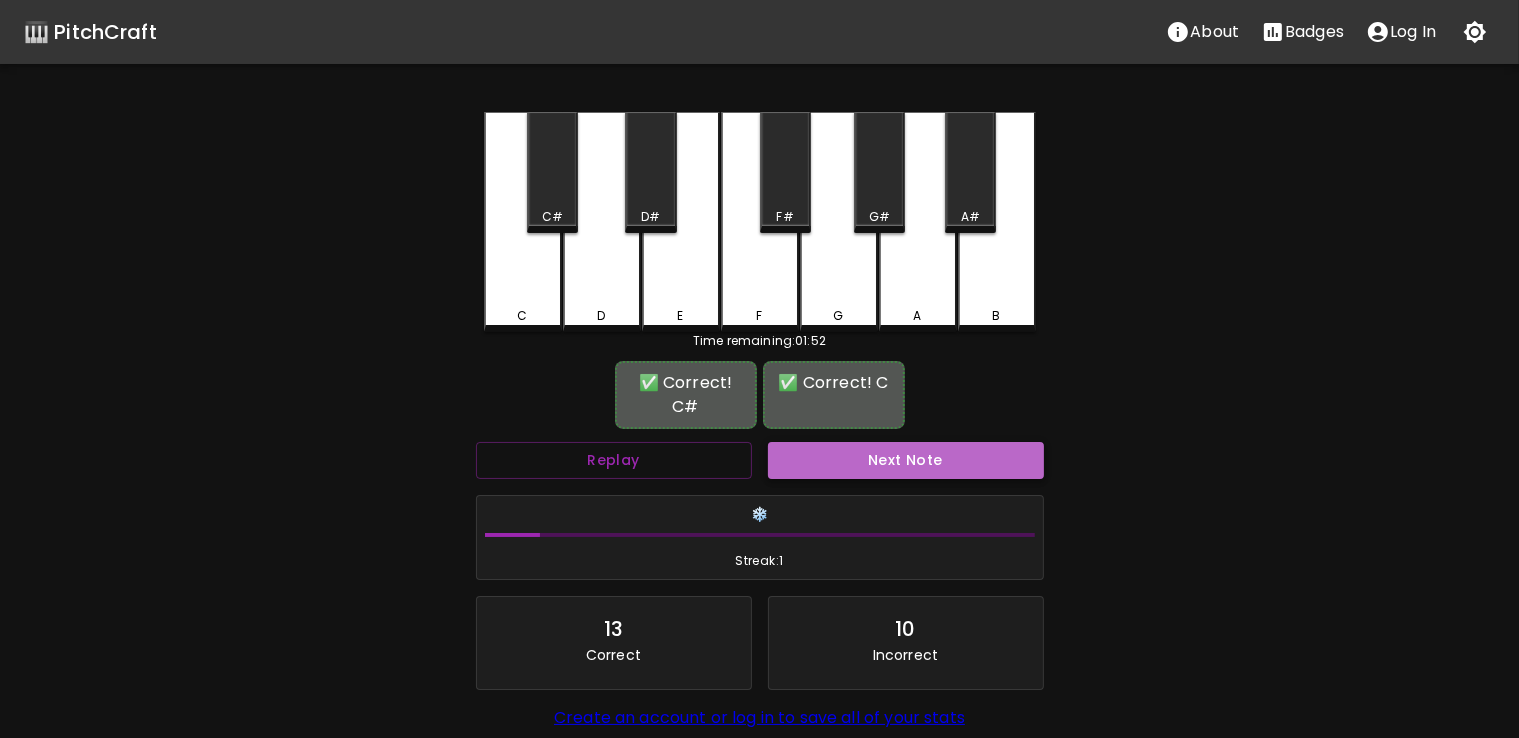 click on "Next Note" at bounding box center [906, 460] 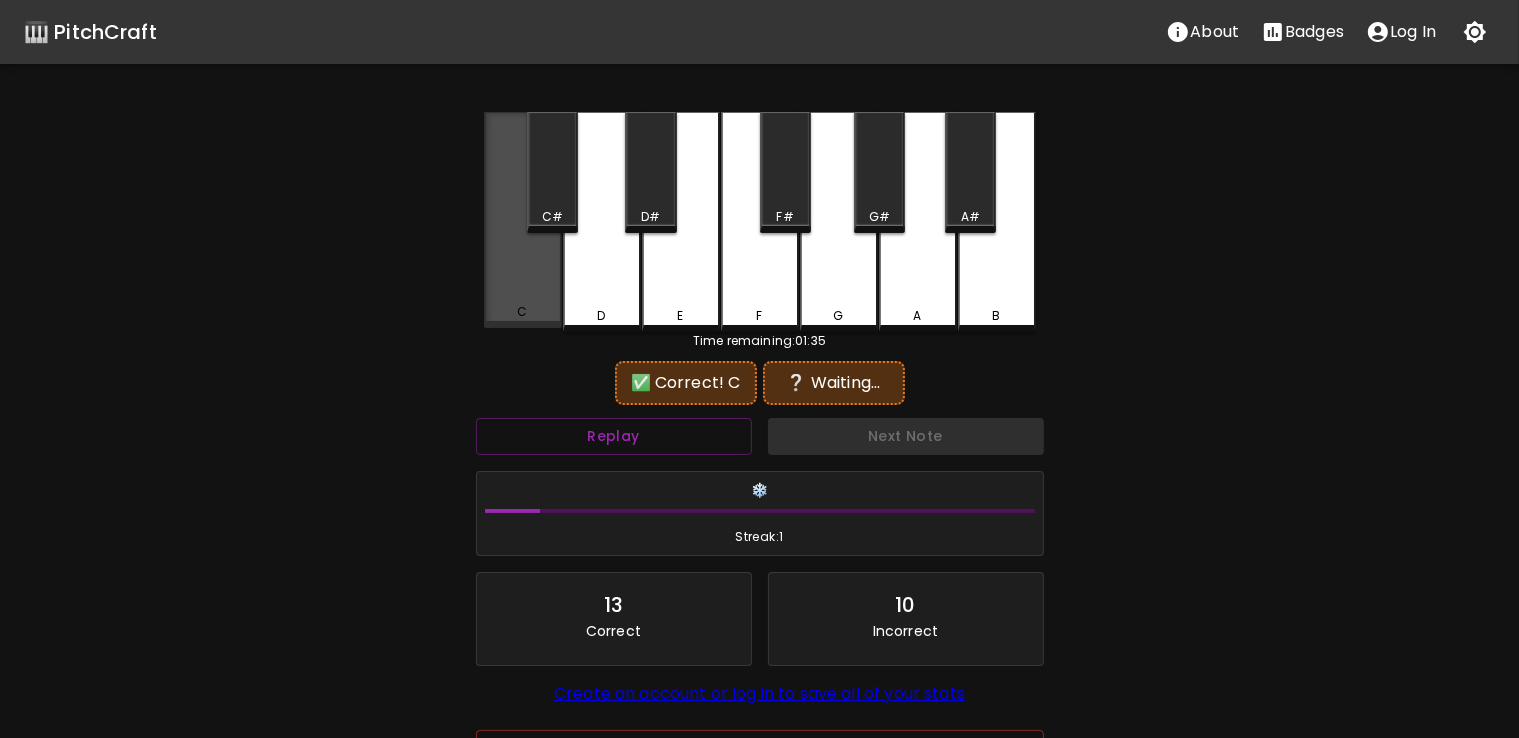 click on "C" at bounding box center (523, 220) 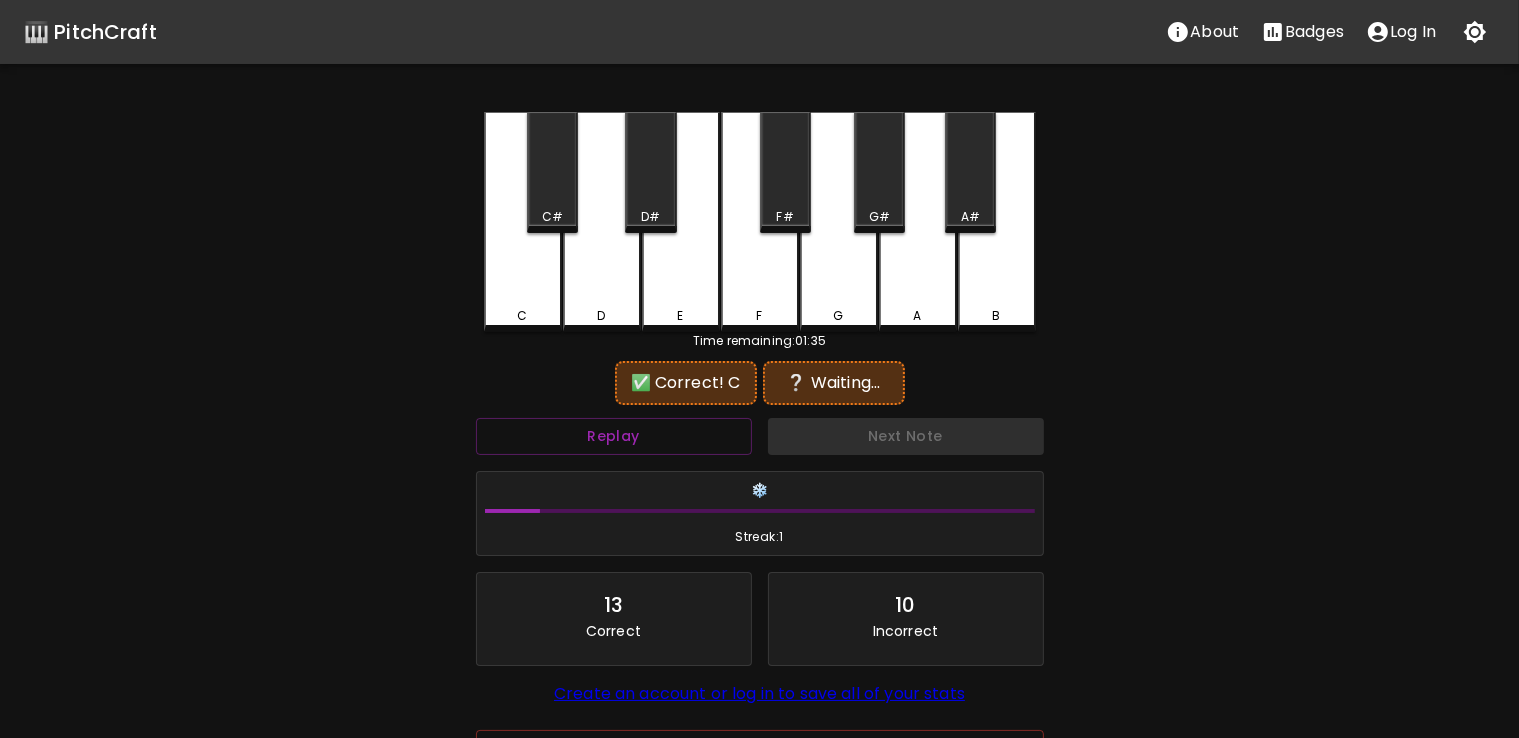 click on "A#" at bounding box center [970, 172] 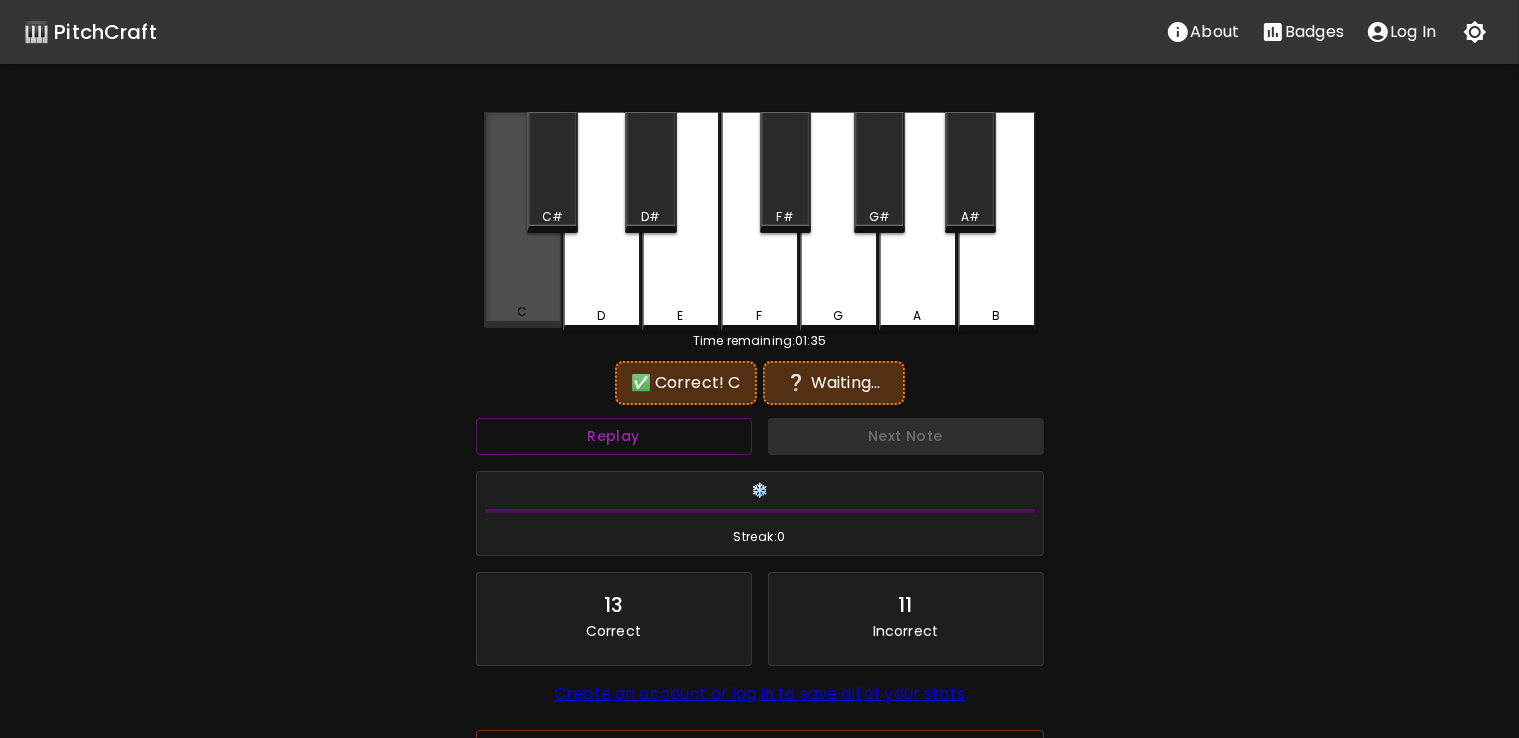 click on "C" at bounding box center (523, 312) 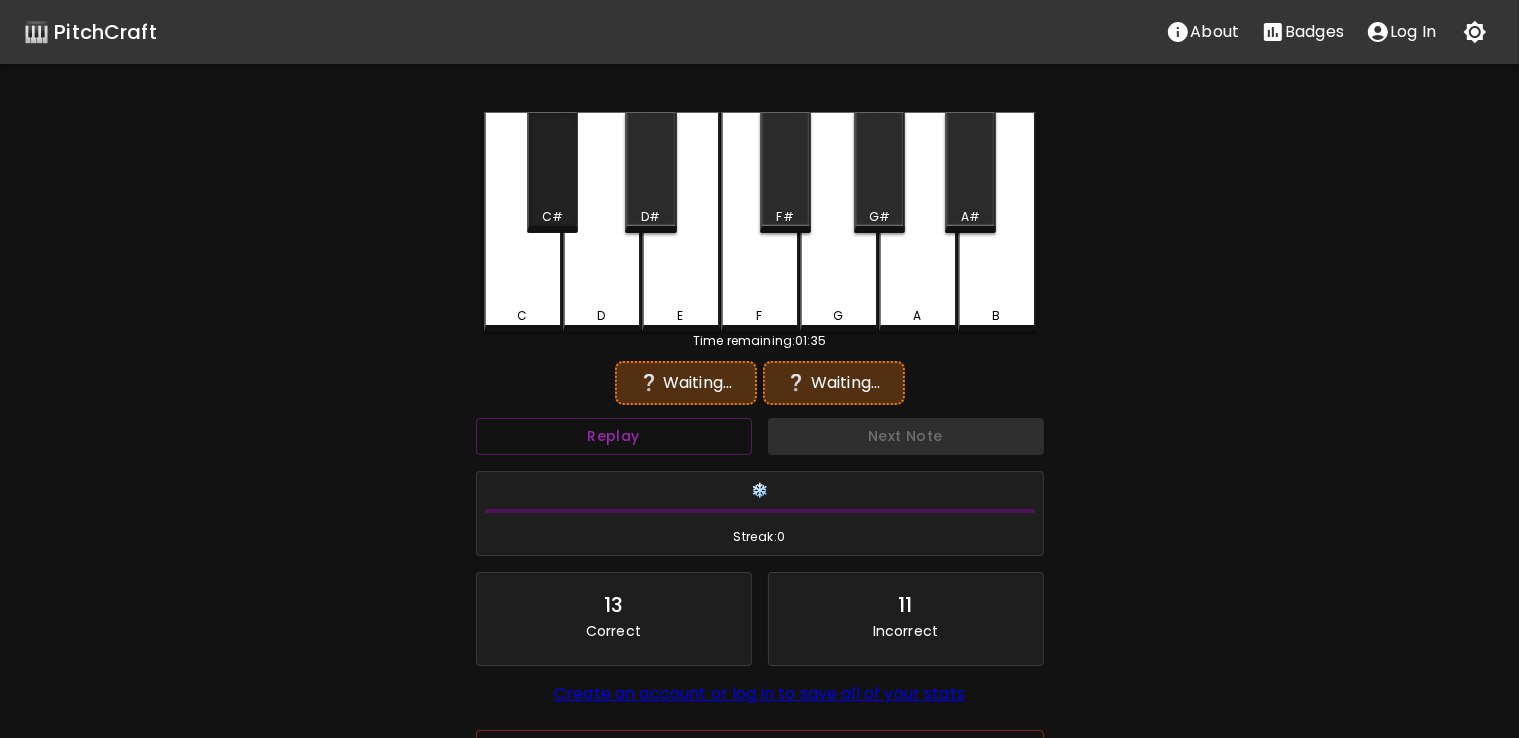 click on "C#" at bounding box center (552, 172) 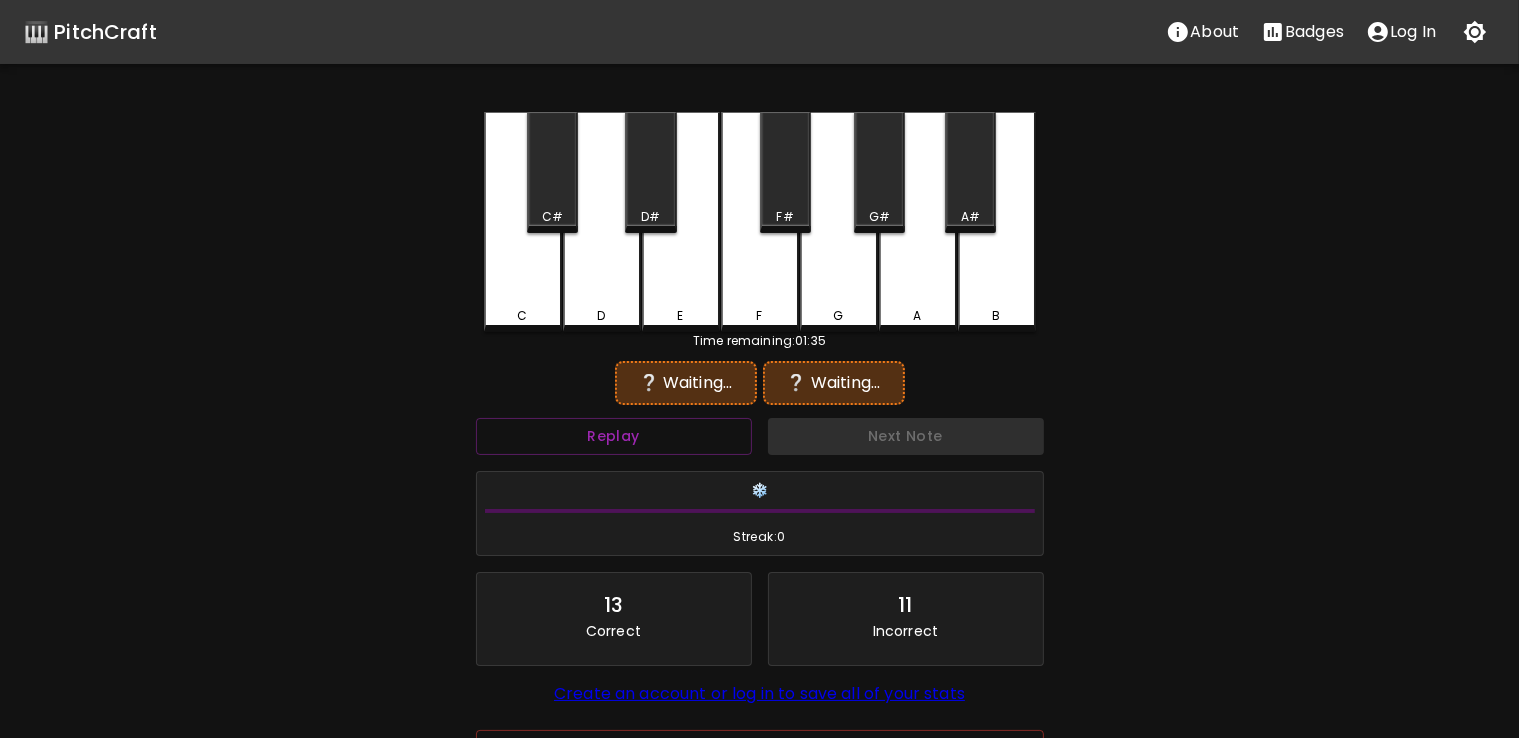 drag, startPoint x: 521, startPoint y: 349, endPoint x: 517, endPoint y: 301, distance: 48.166378 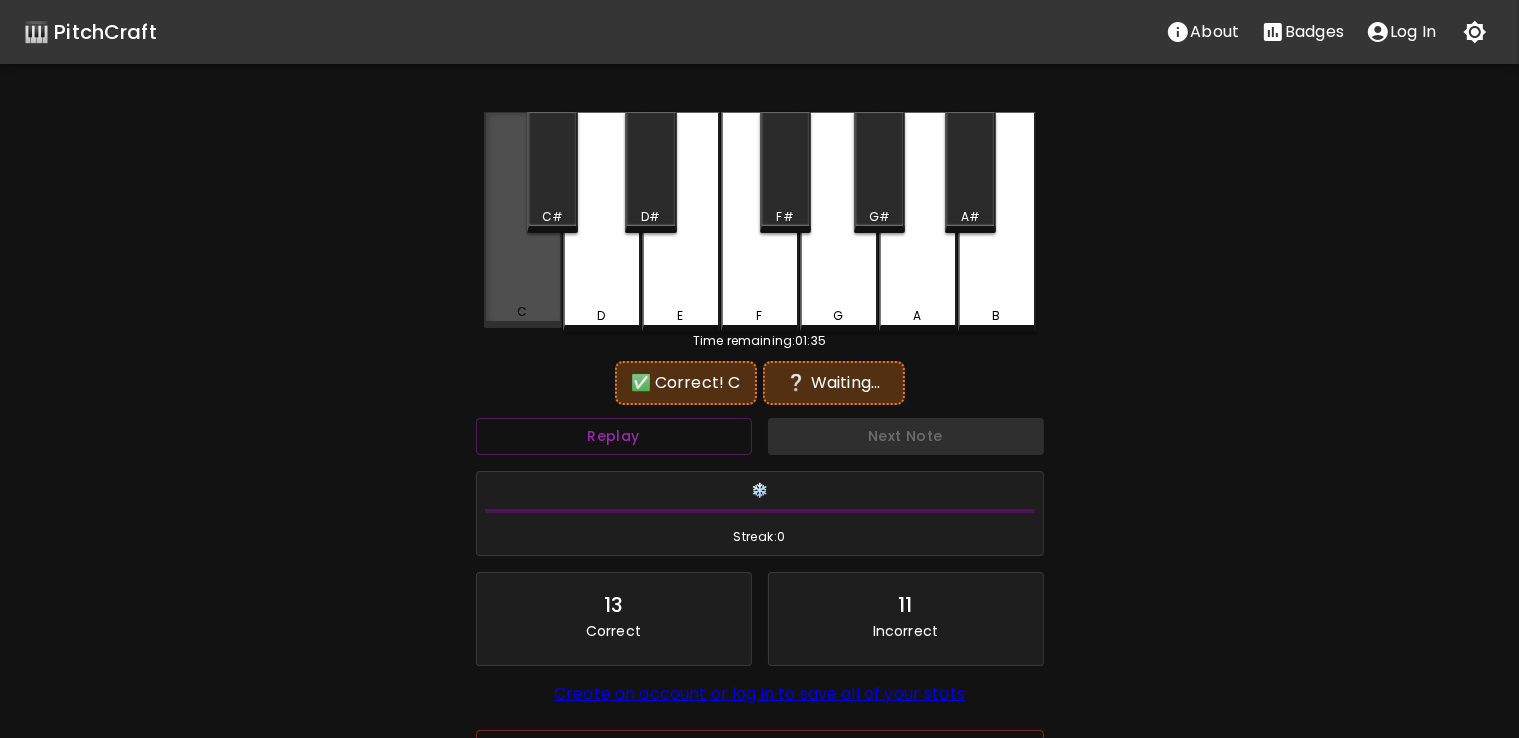 click on "C" at bounding box center (523, 220) 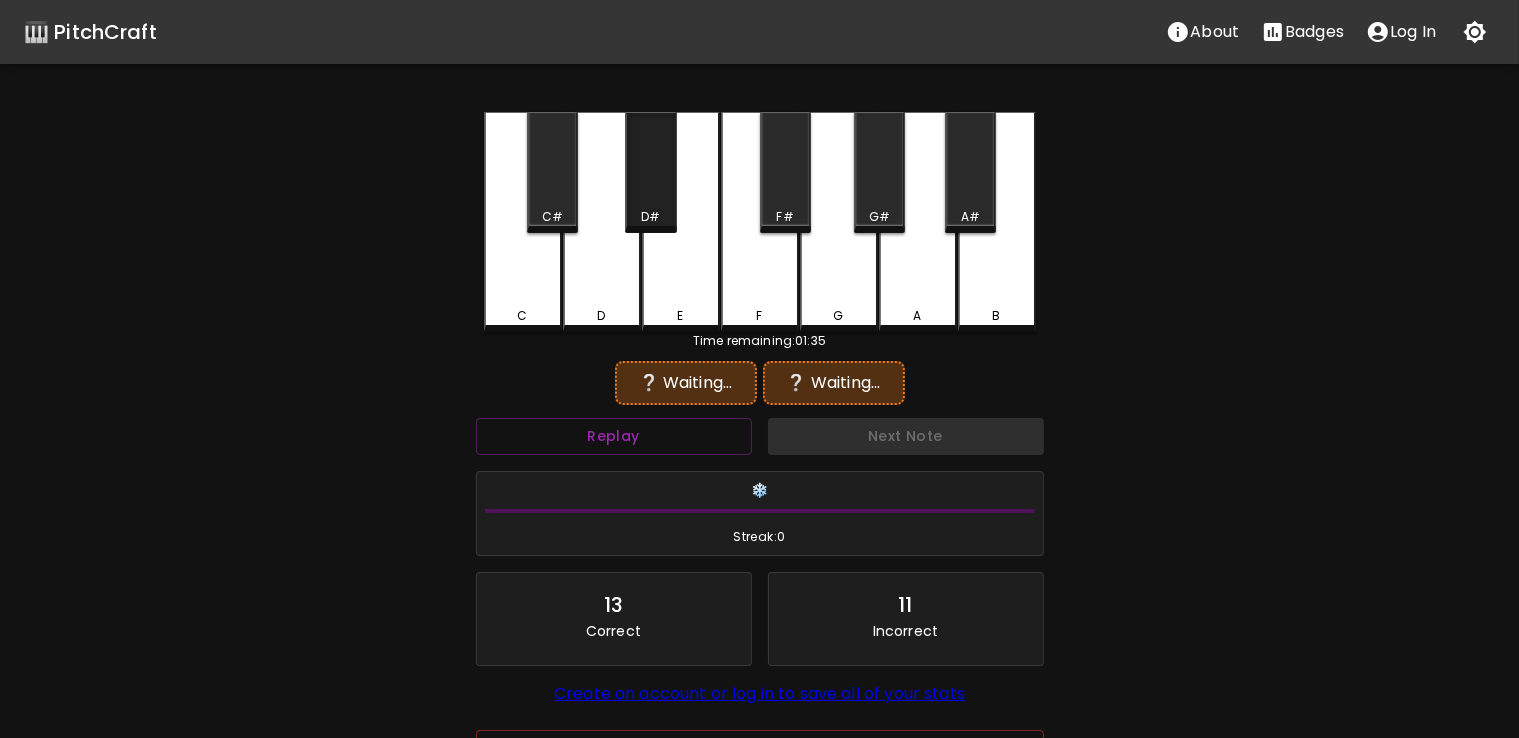 click on "D#" at bounding box center [650, 172] 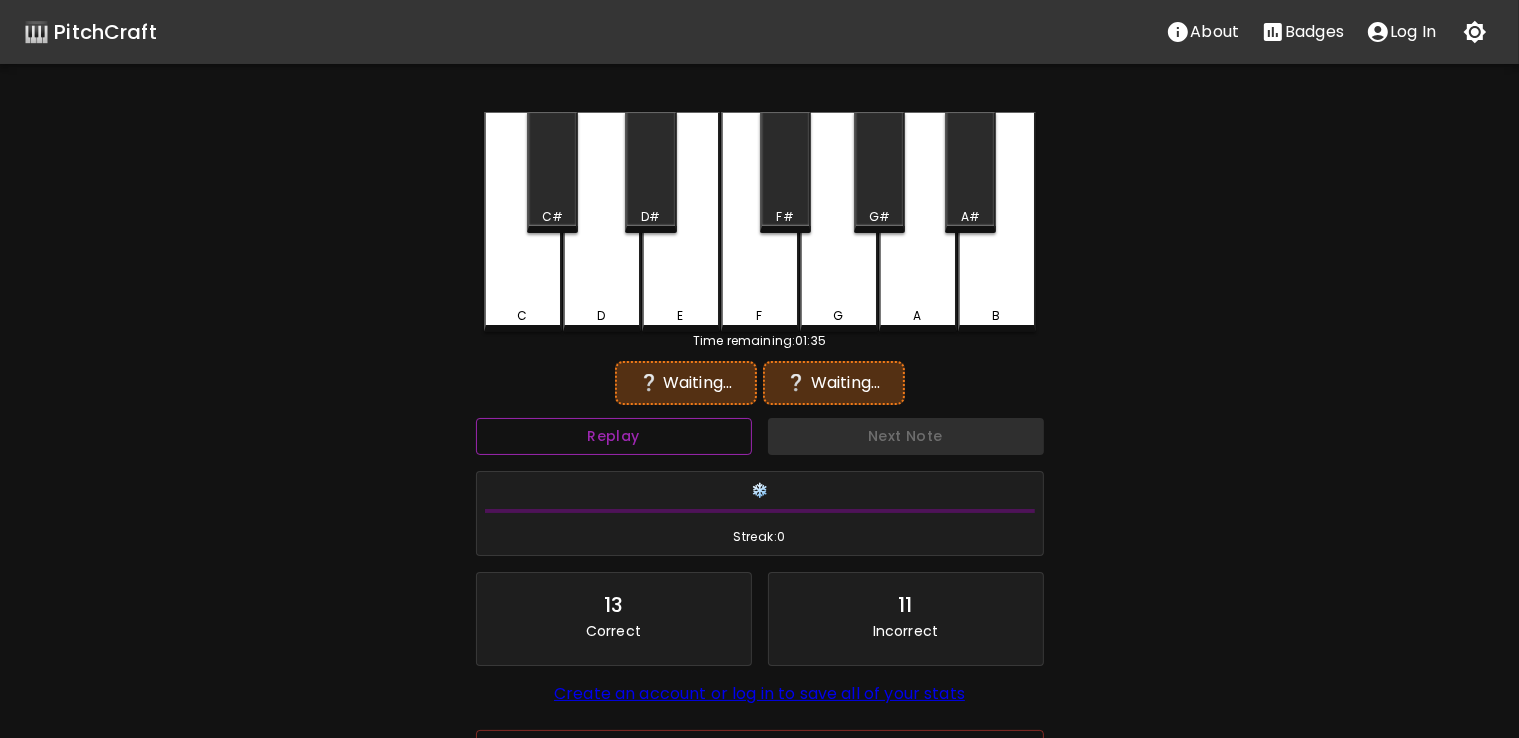 click on "Replay" at bounding box center (614, 436) 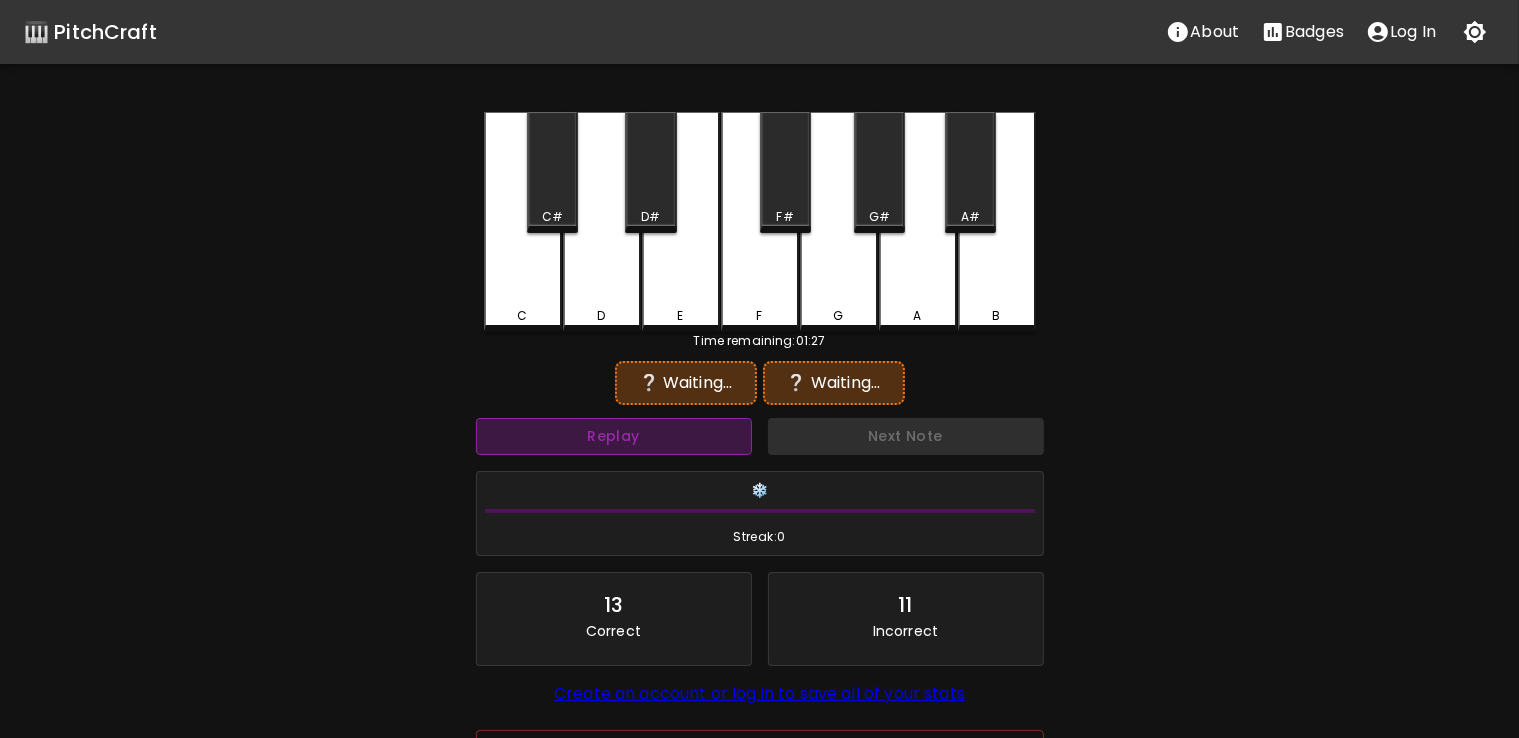 click on "Replay" at bounding box center [614, 436] 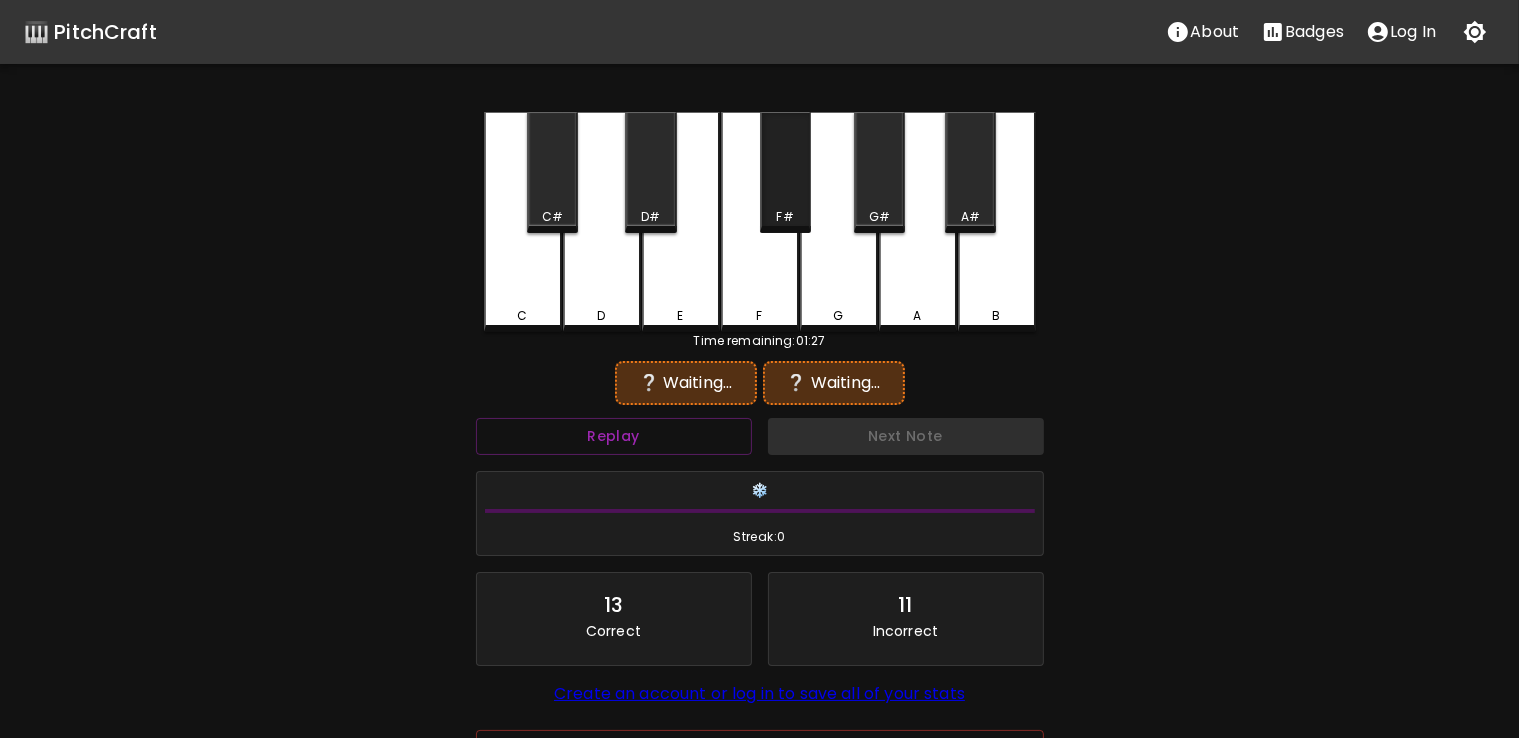 click on "F#" at bounding box center (785, 172) 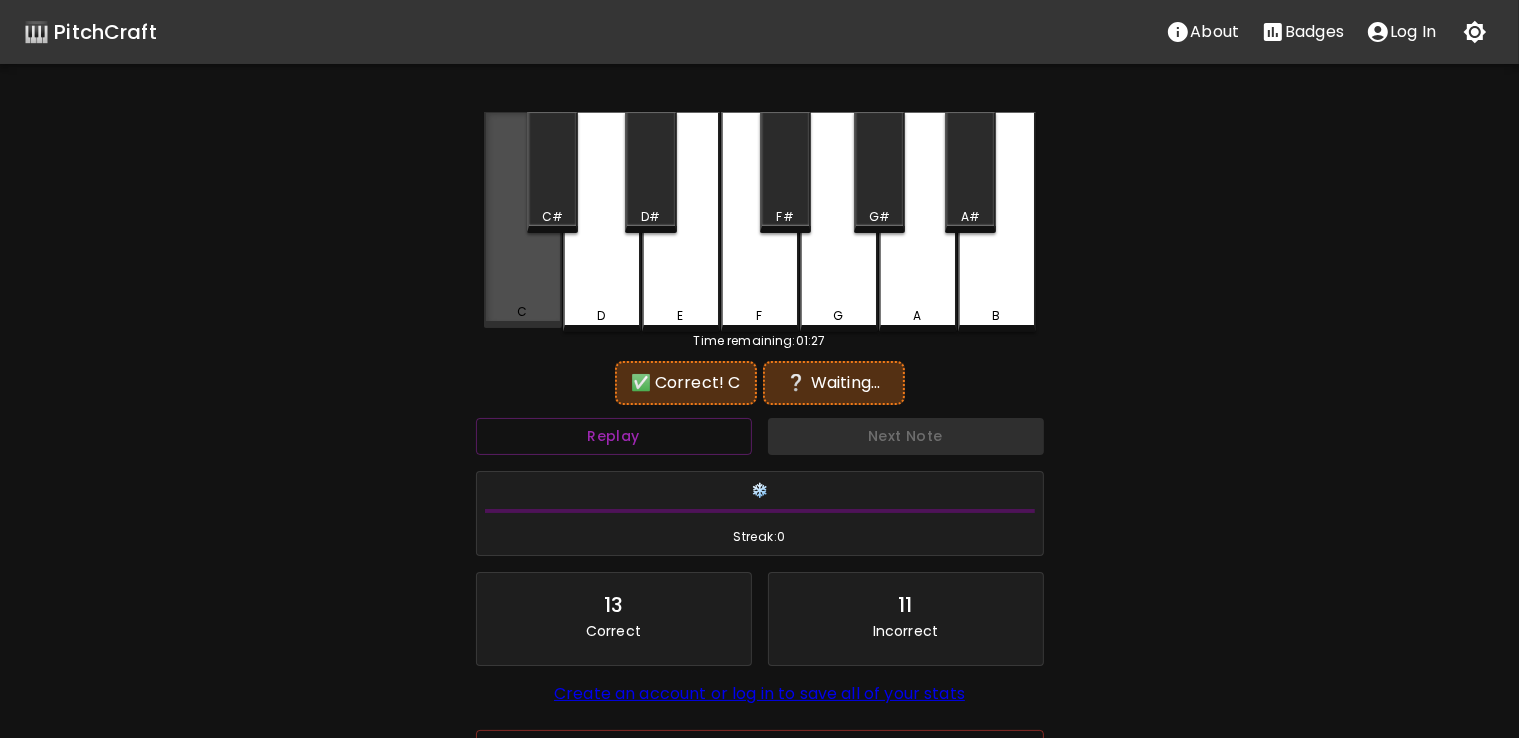 click on "C" at bounding box center (523, 312) 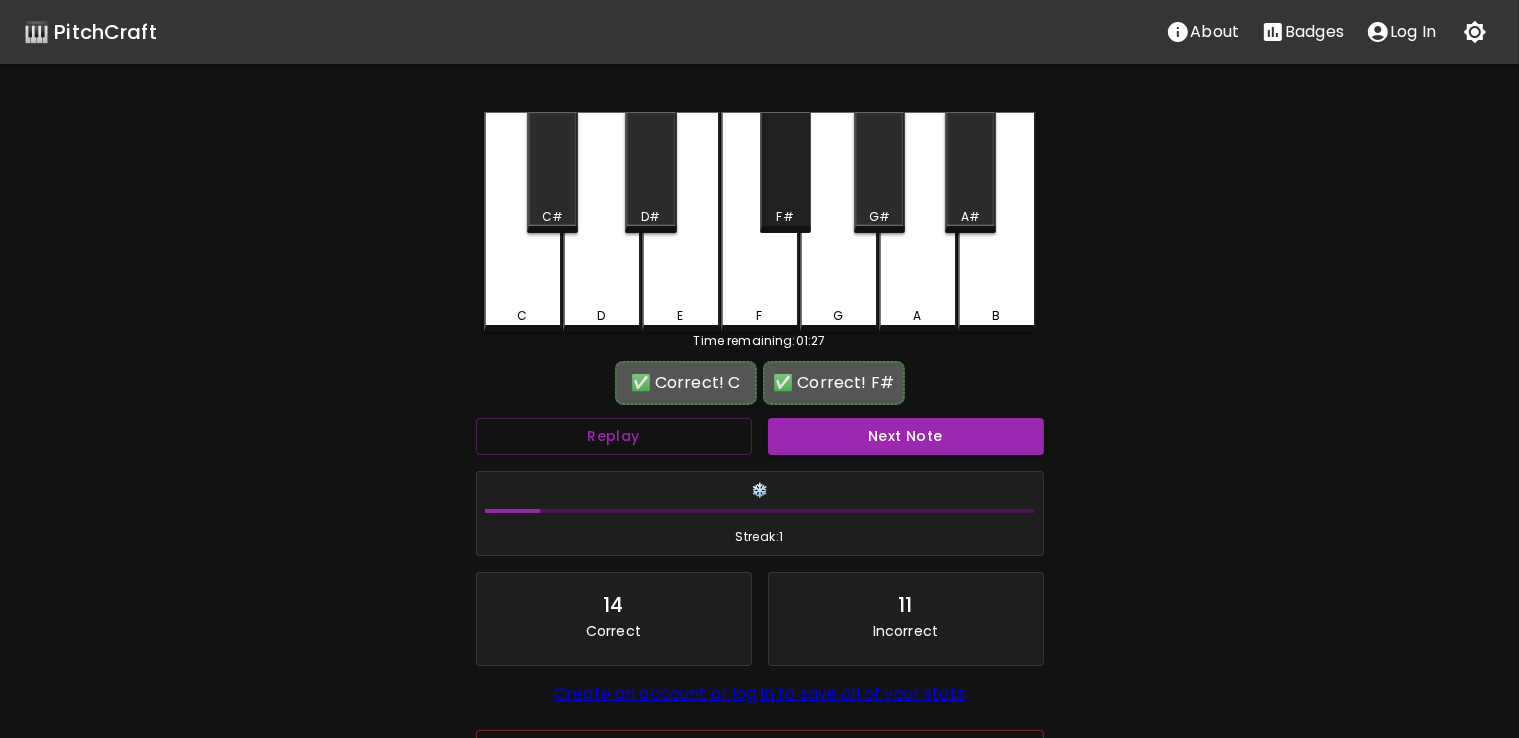 click on "F#" at bounding box center [785, 172] 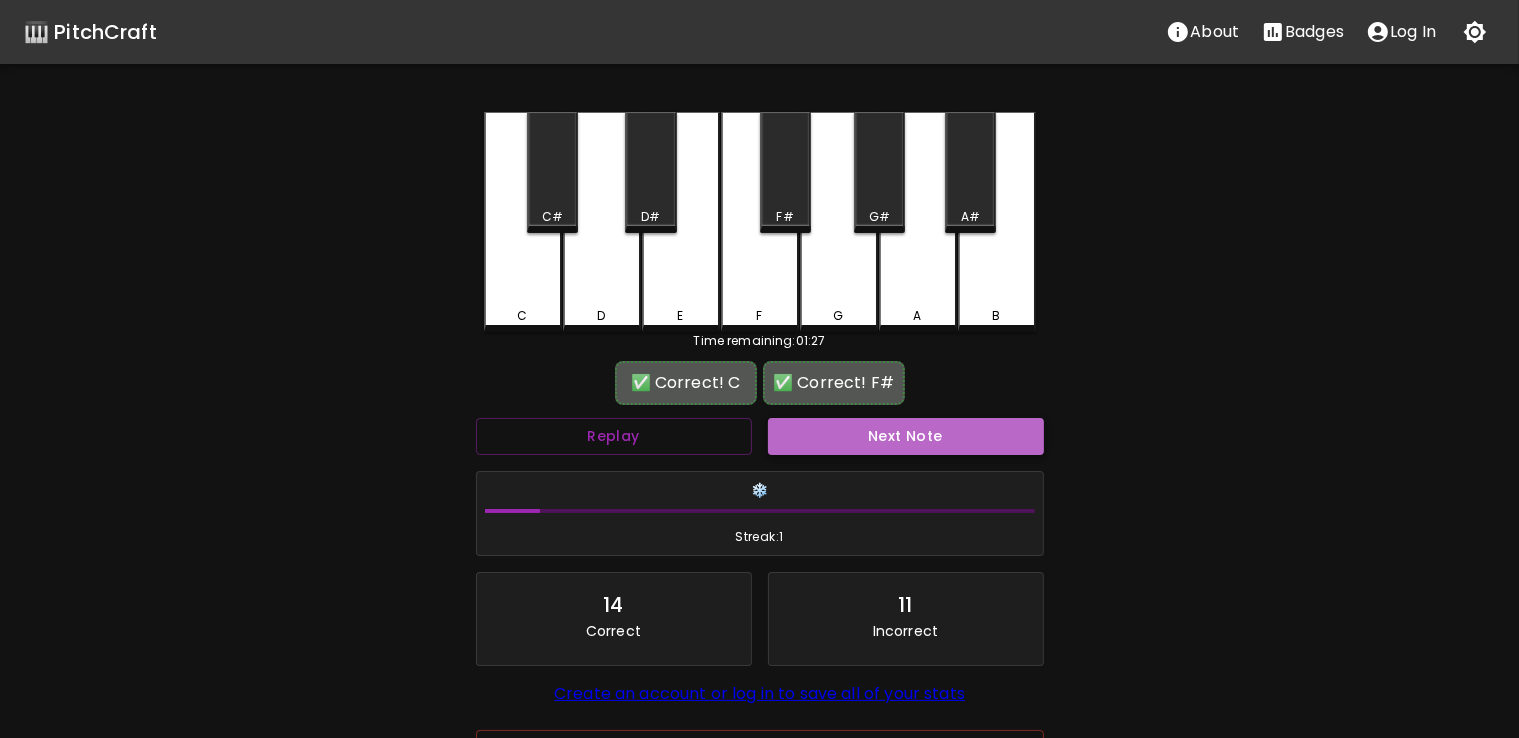 click on "Next Note" at bounding box center [906, 436] 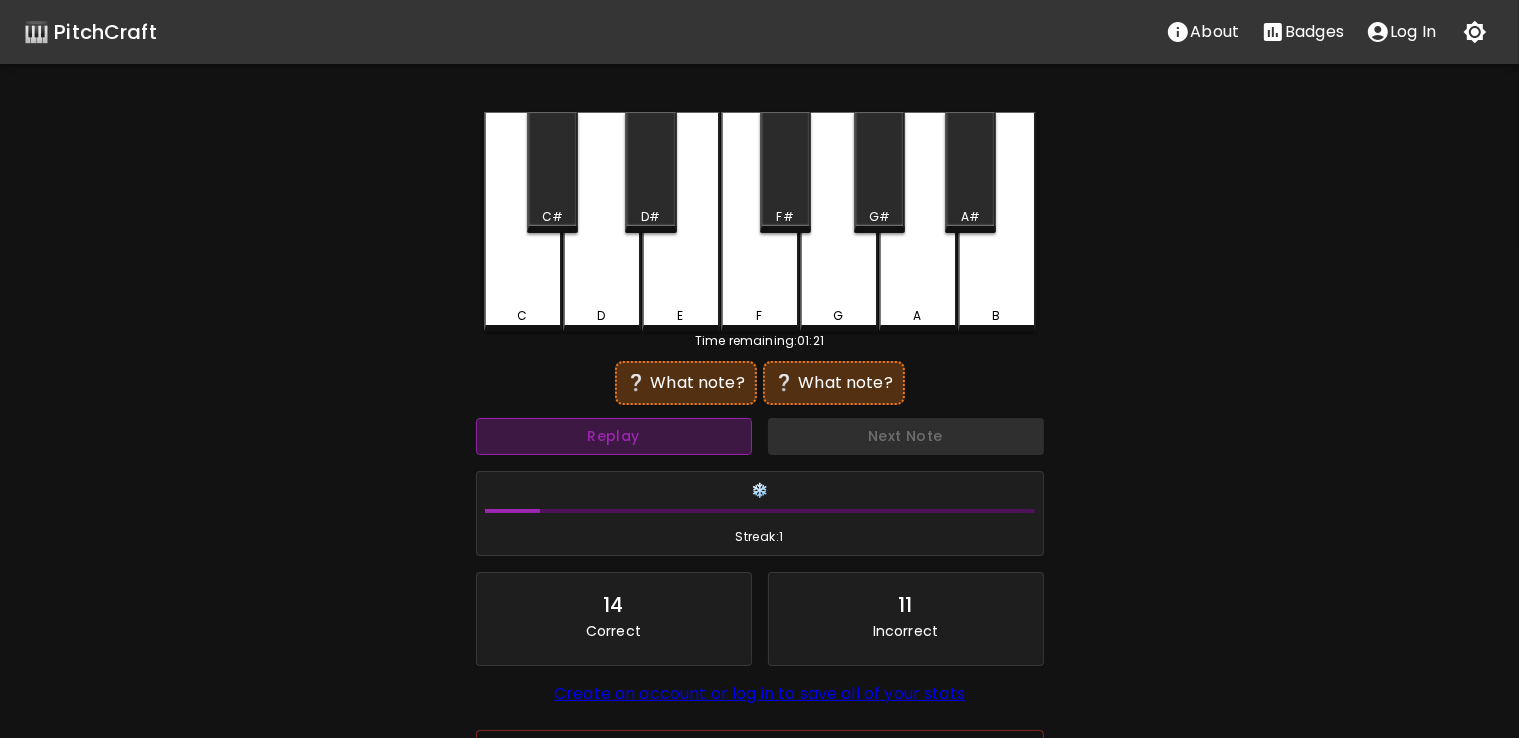click on "Replay" at bounding box center (614, 436) 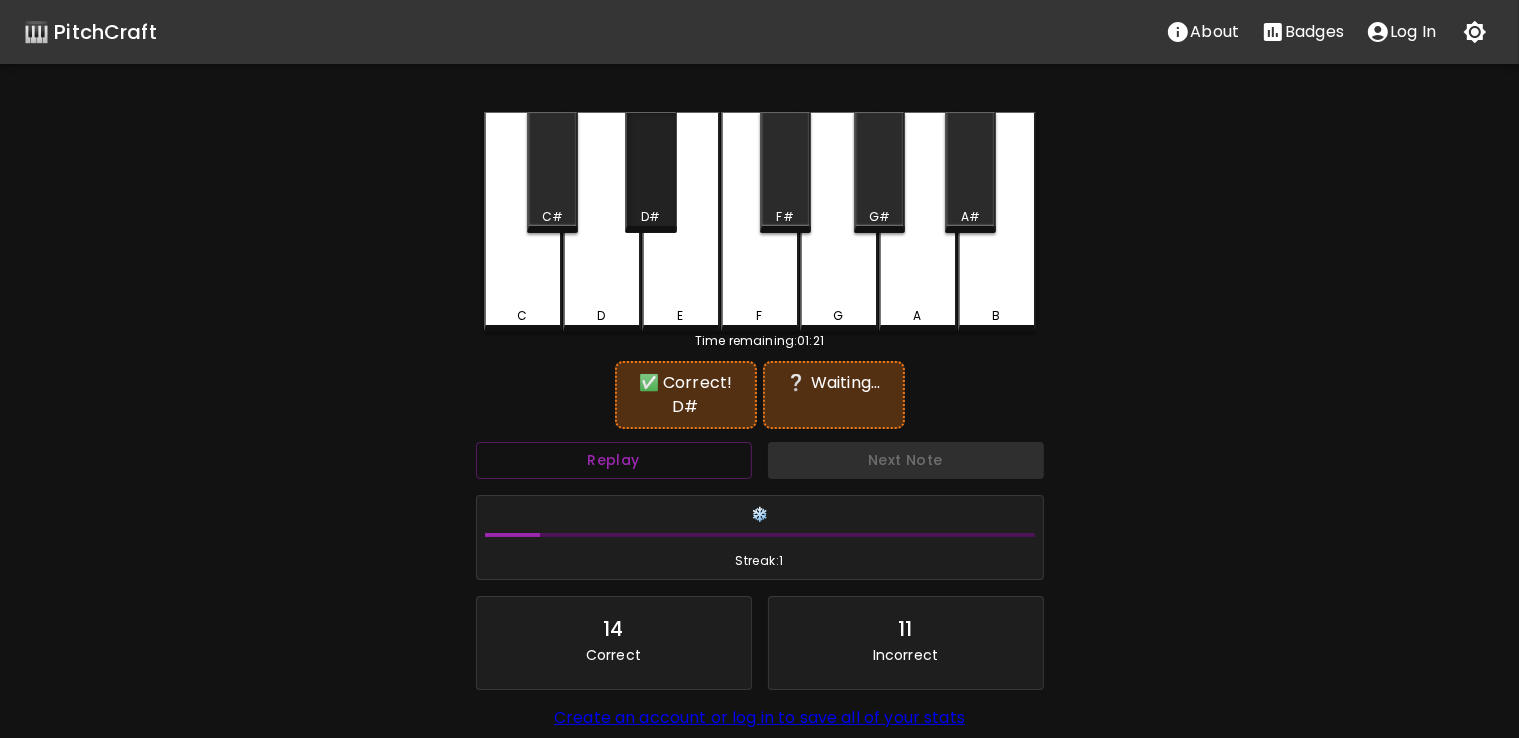 click on "D#" at bounding box center [650, 172] 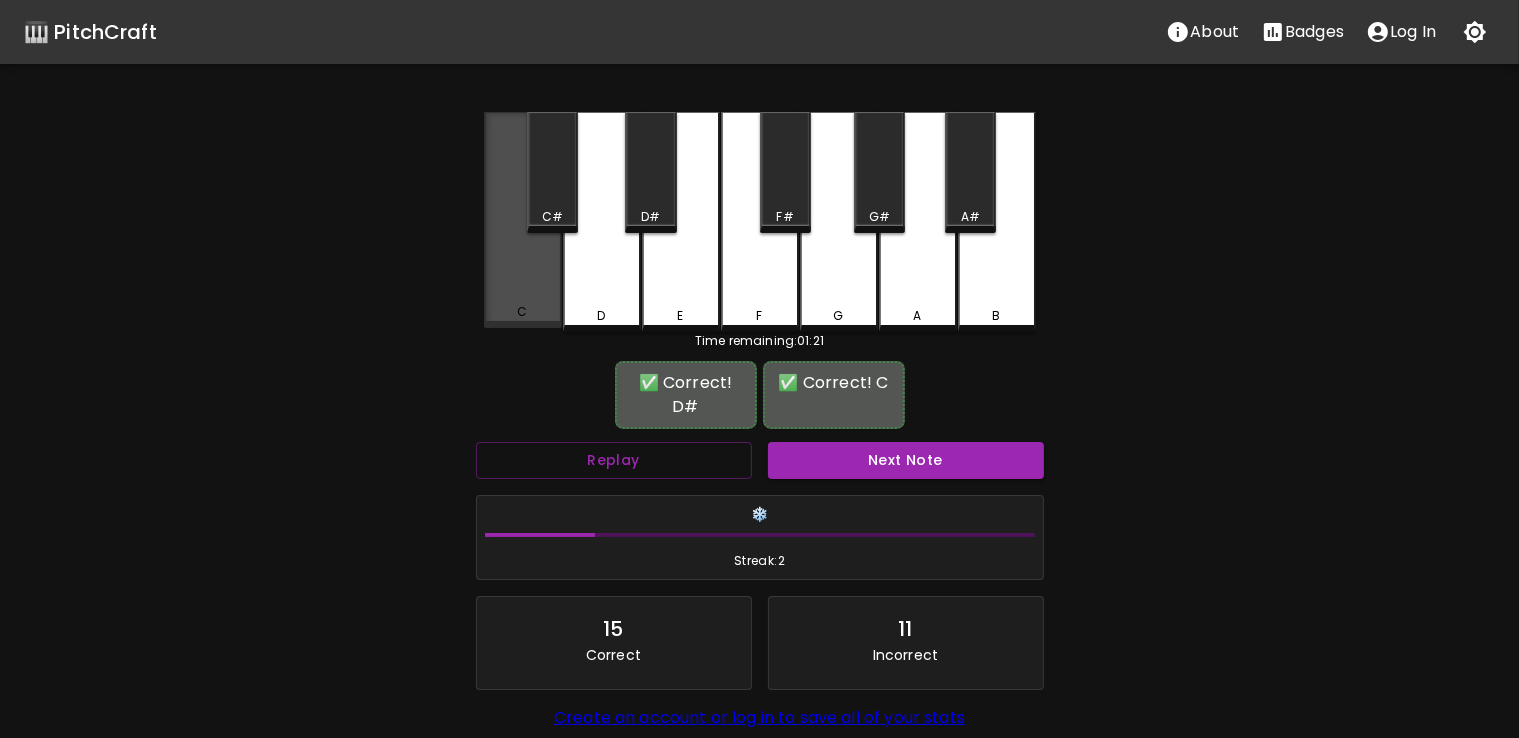 click on "C" at bounding box center (523, 312) 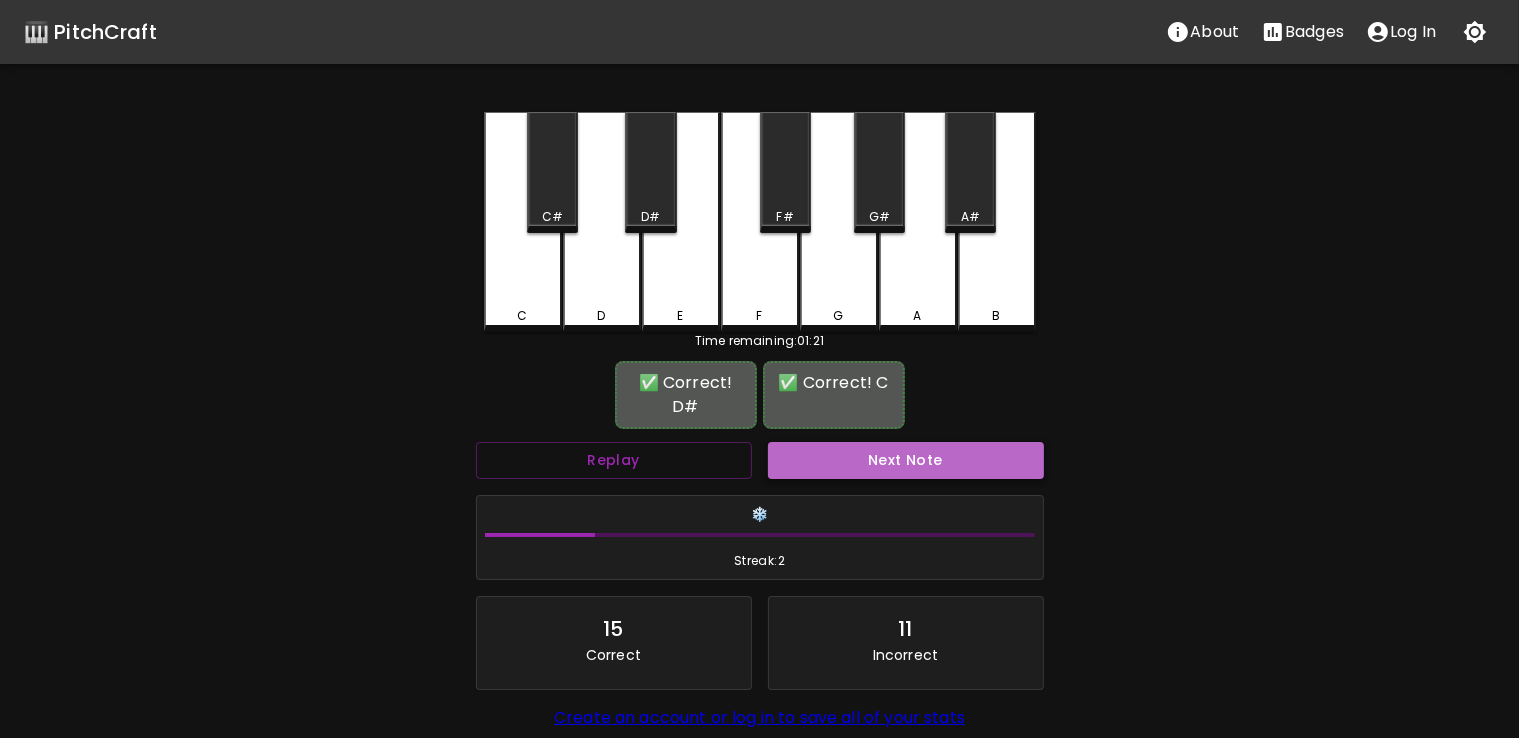 click on "Next Note" at bounding box center [906, 460] 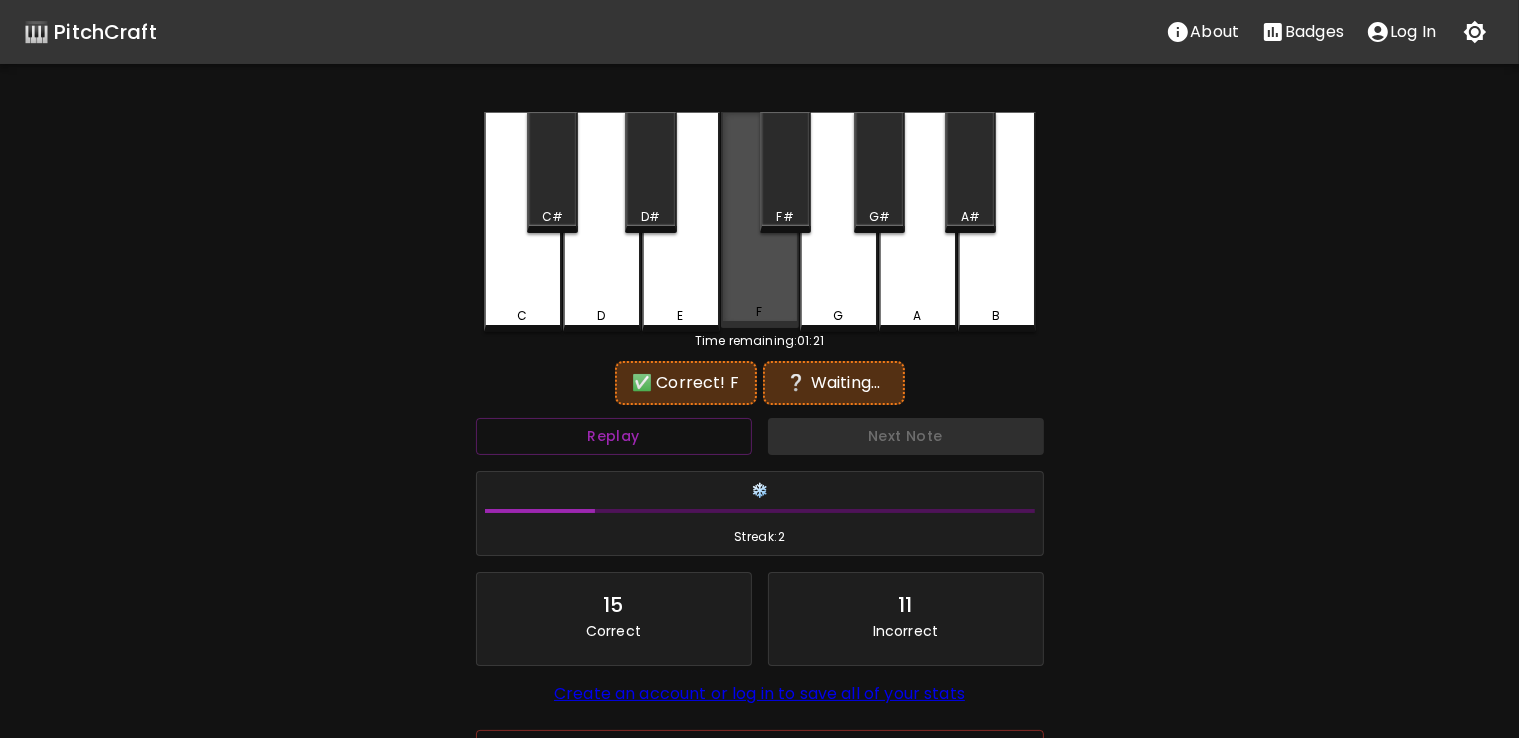 click on "F" at bounding box center (760, 220) 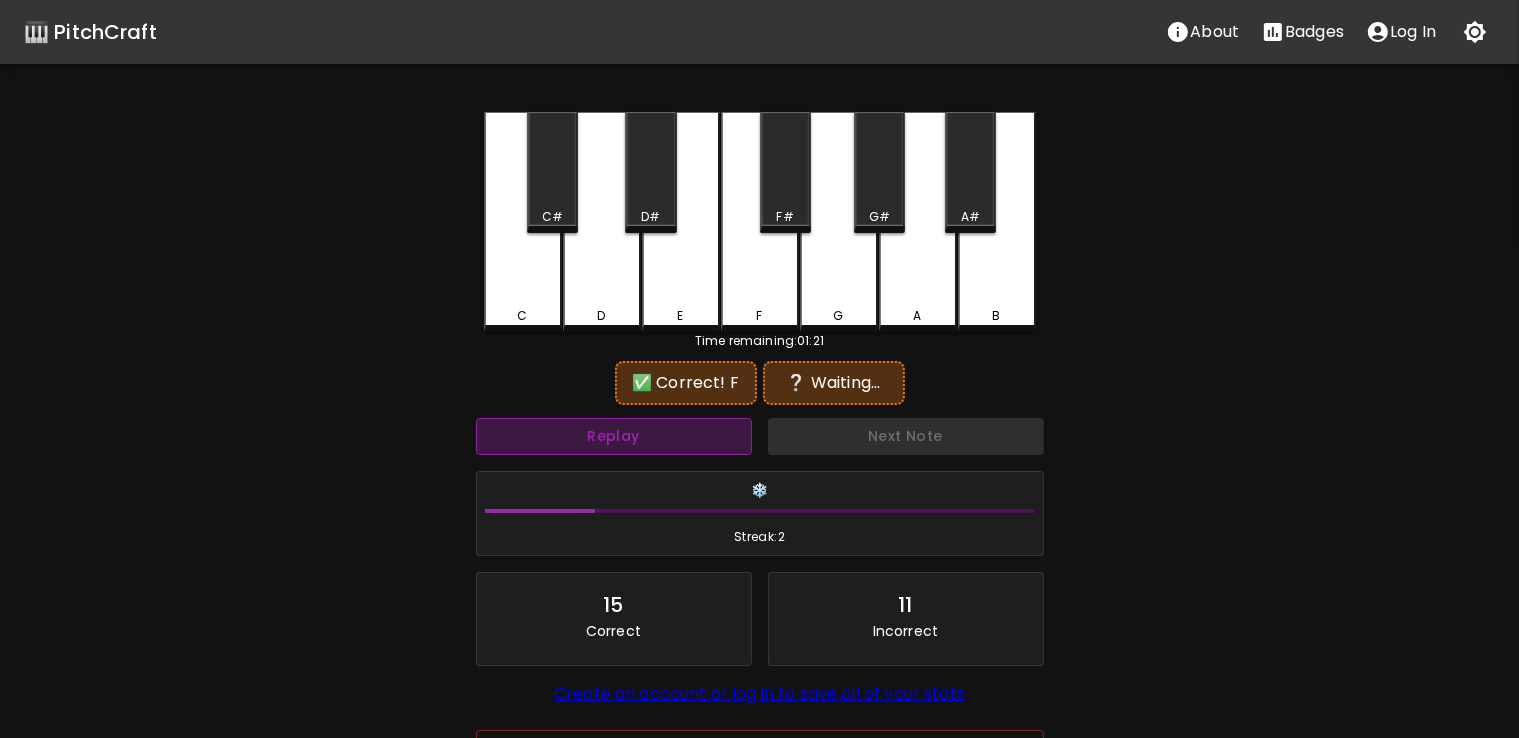 click on "Replay" at bounding box center [614, 436] 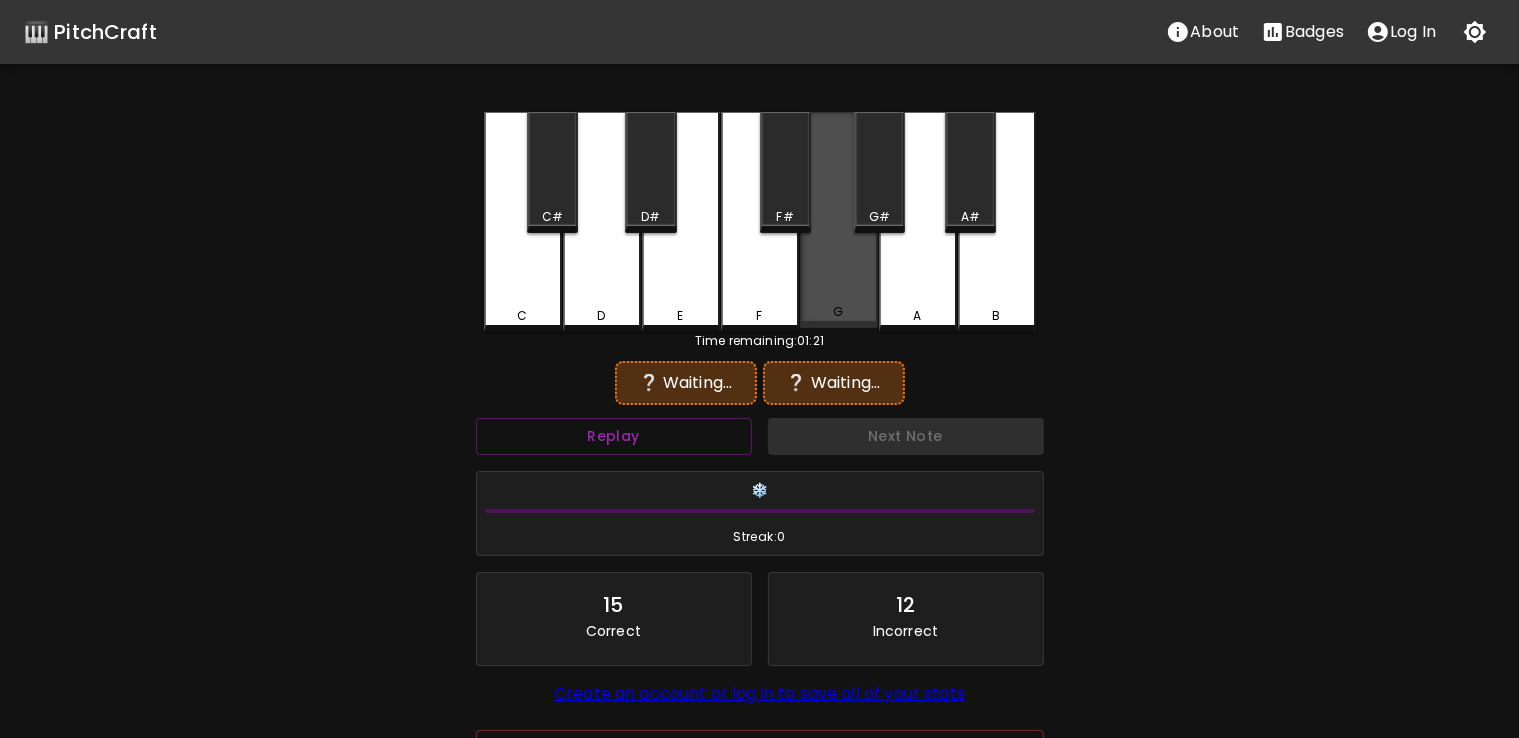 click on "G" at bounding box center [839, 220] 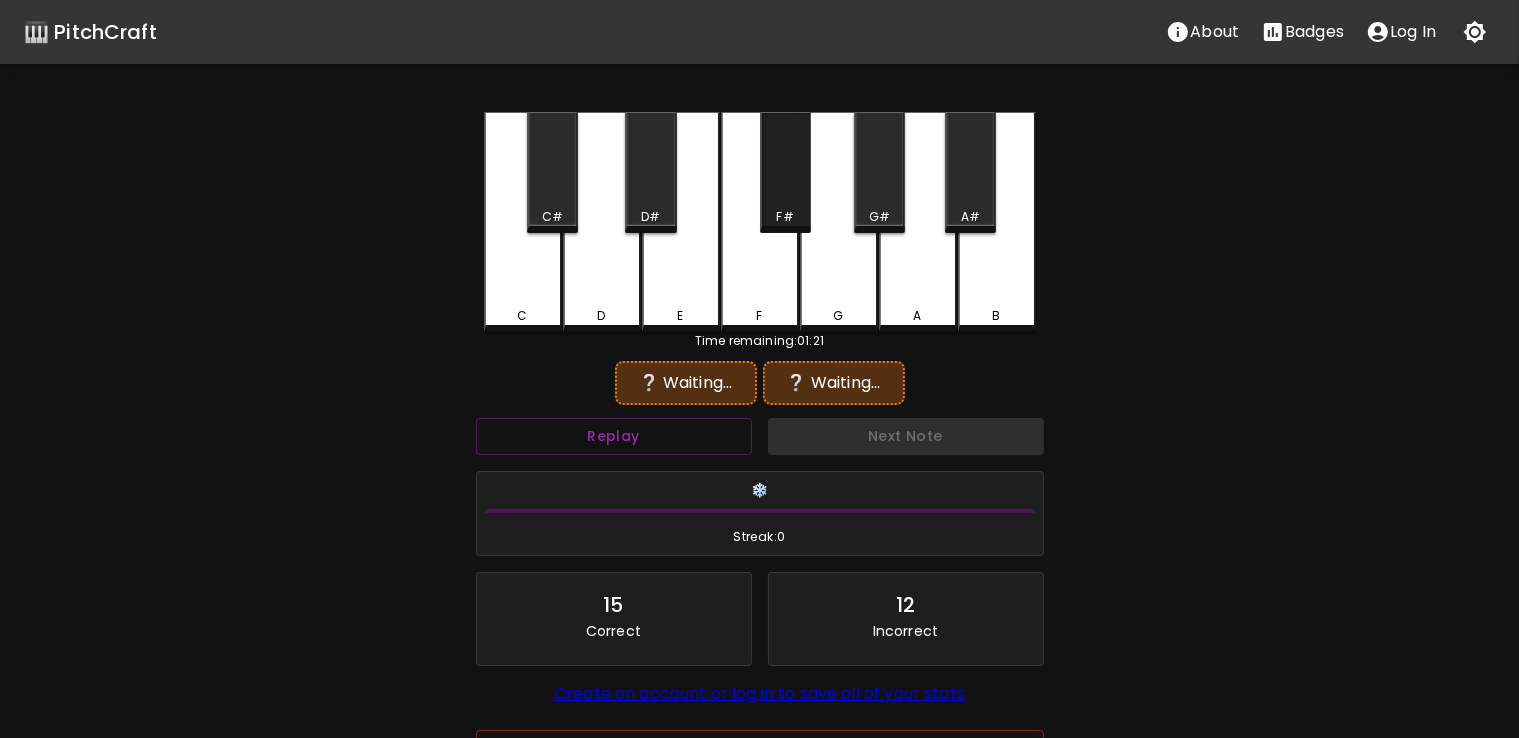 click on "F#" at bounding box center [785, 172] 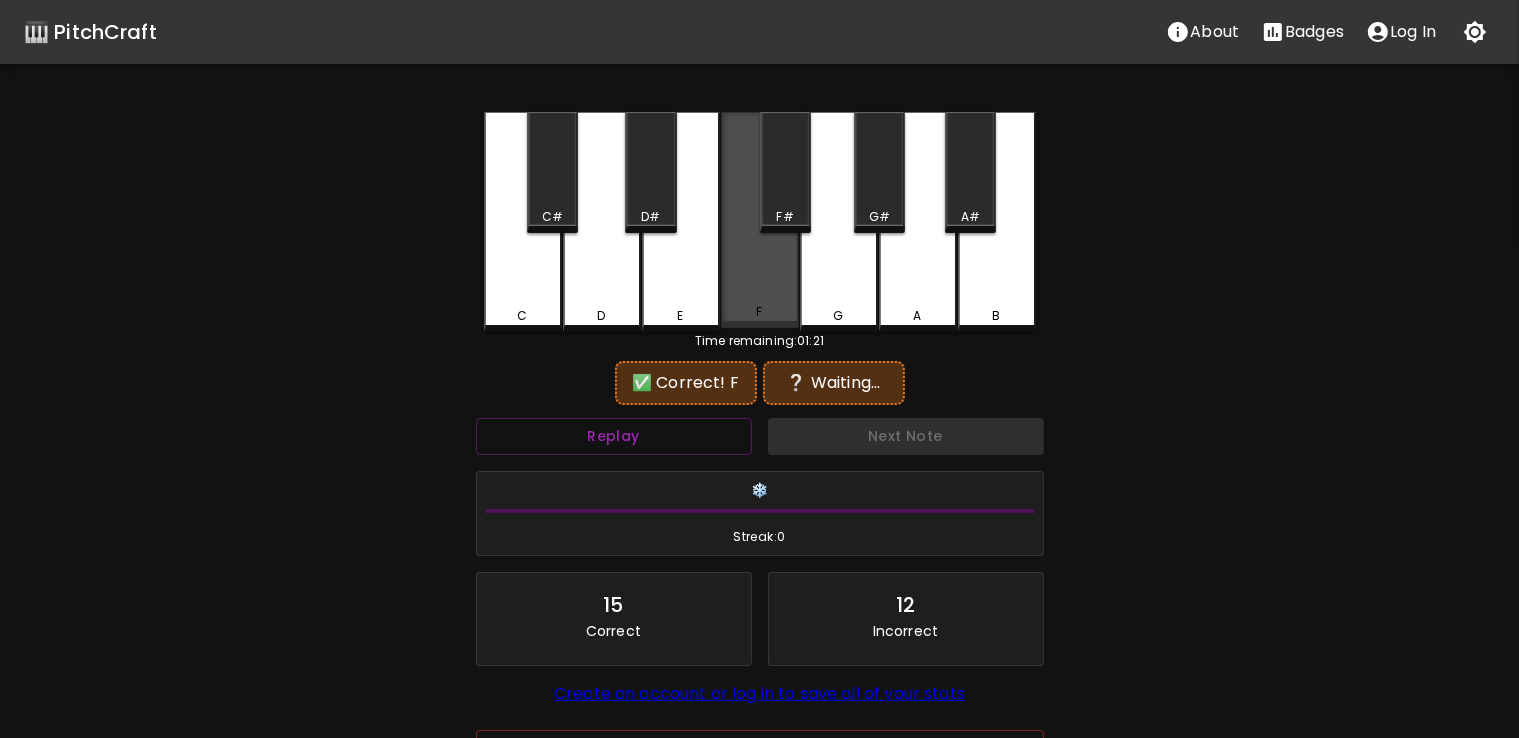 drag, startPoint x: 748, startPoint y: 289, endPoint x: 792, endPoint y: 178, distance: 119.40268 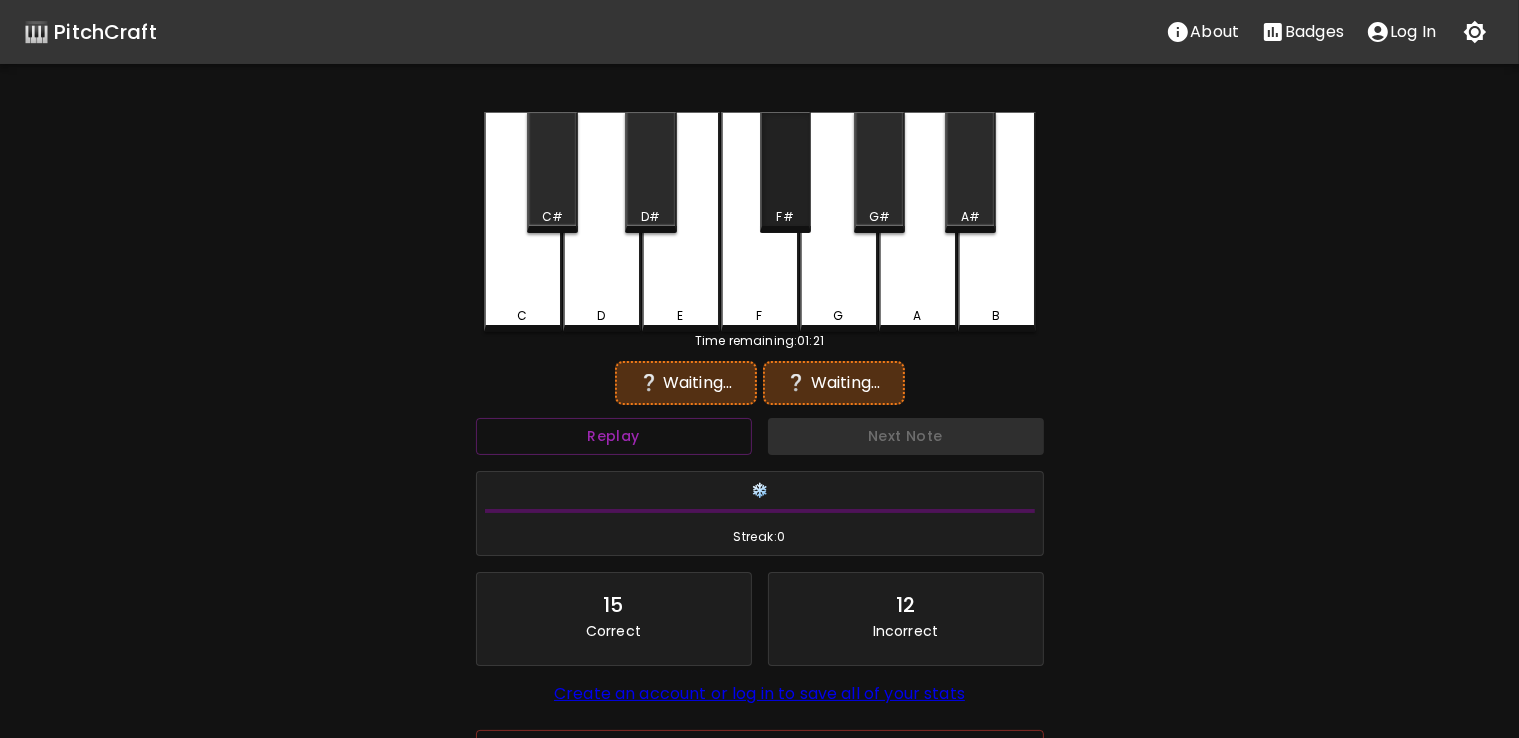 click on "F#" at bounding box center [785, 172] 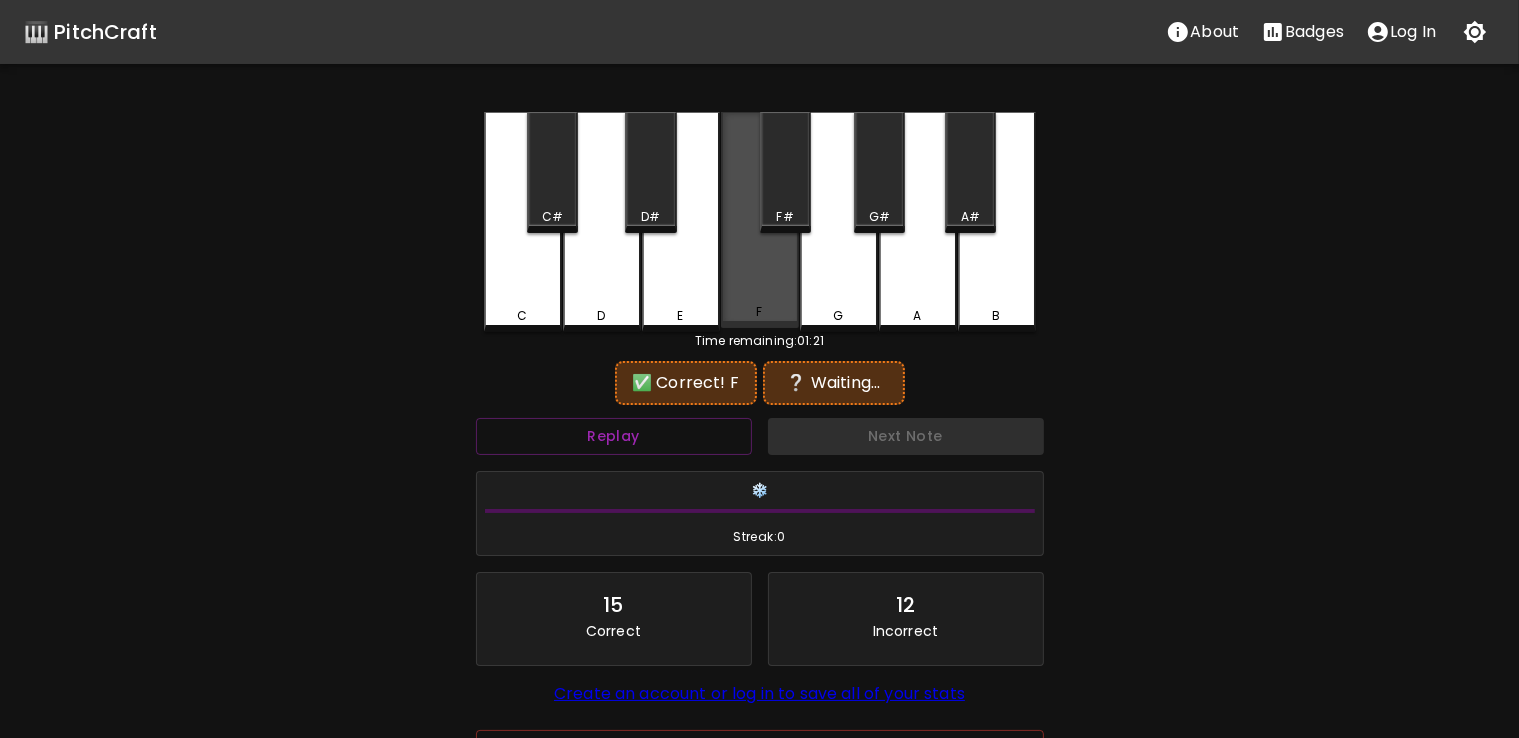 click on "F" at bounding box center (760, 220) 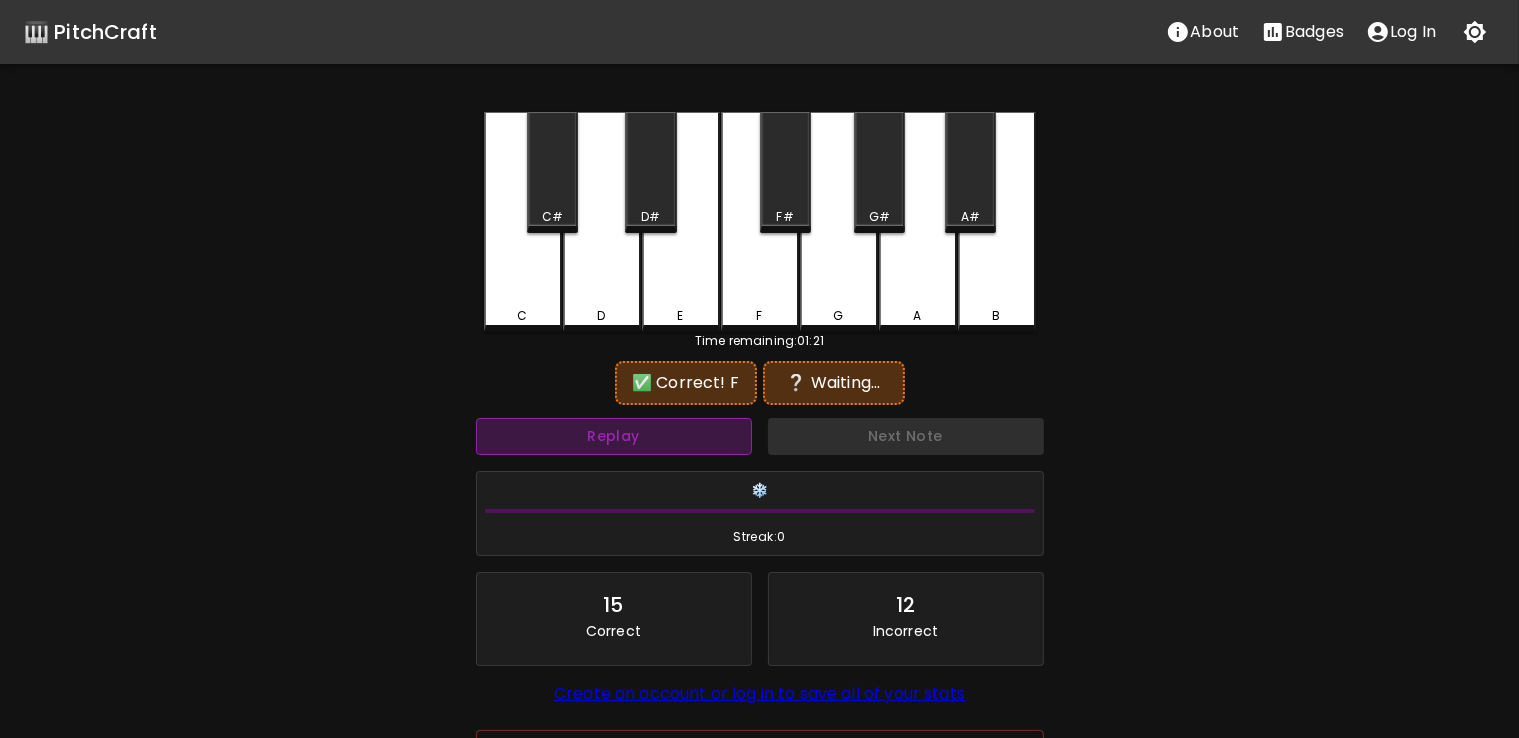click on "Replay" at bounding box center [614, 436] 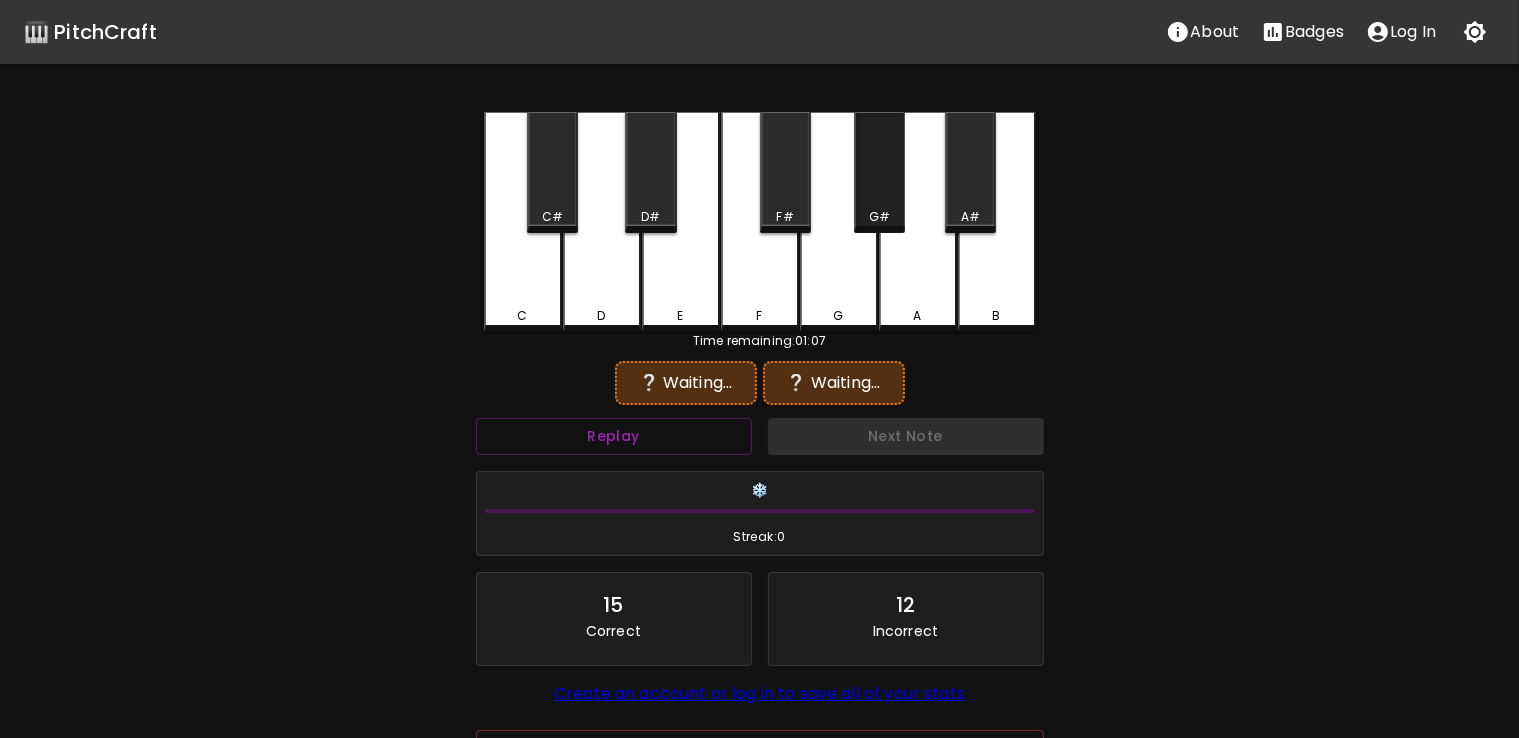 click on "G#" at bounding box center [879, 172] 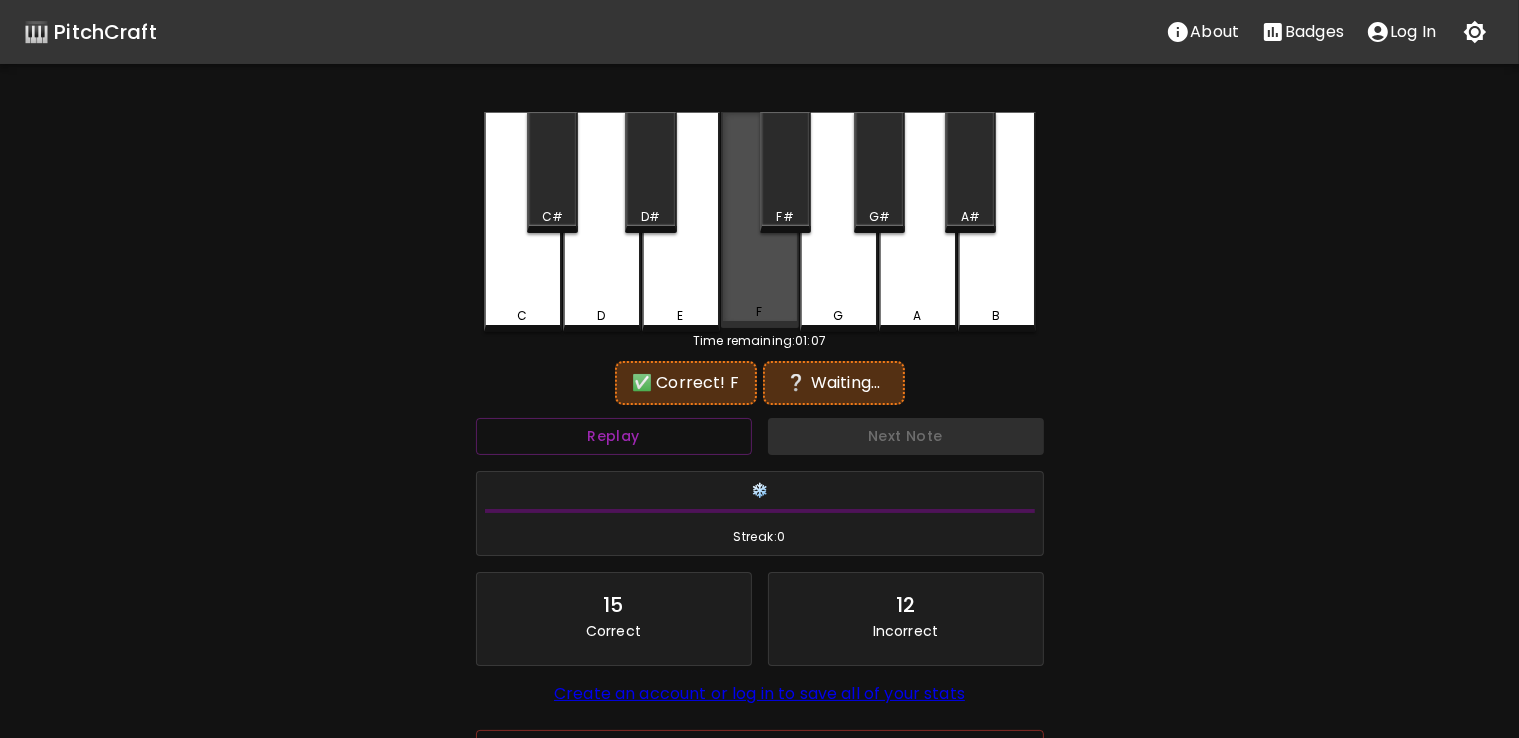 click on "F" at bounding box center [760, 220] 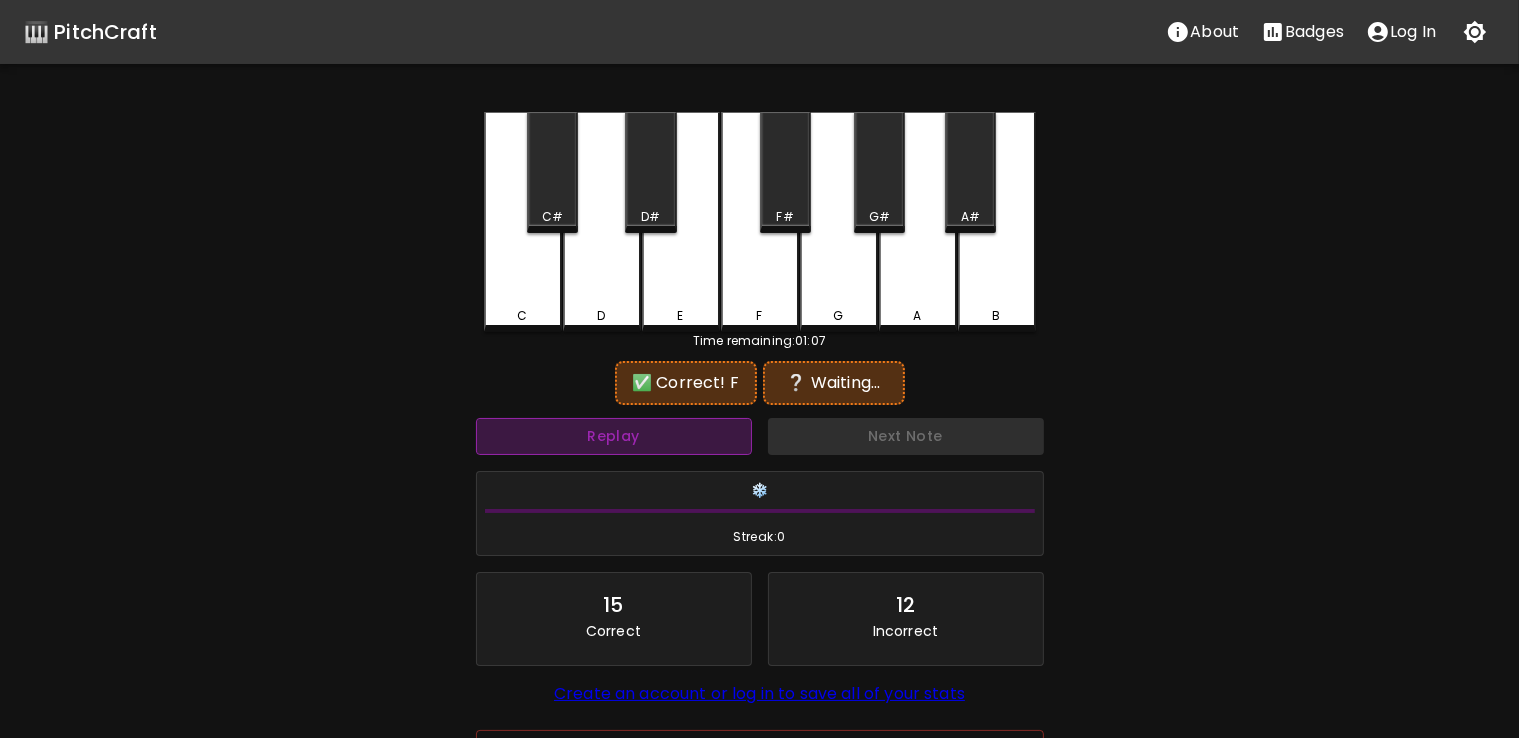click on "Replay" at bounding box center (614, 436) 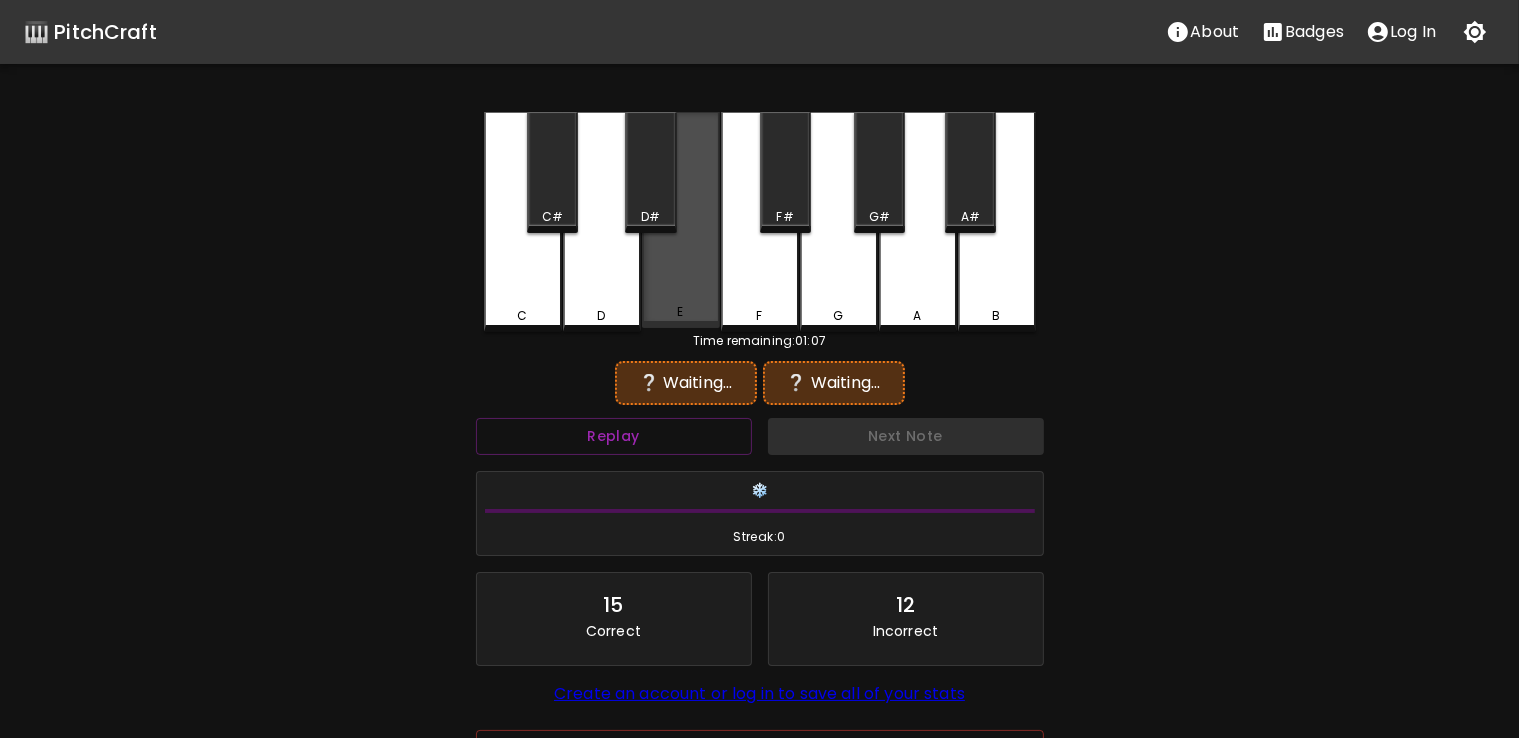 click on "E" at bounding box center (681, 220) 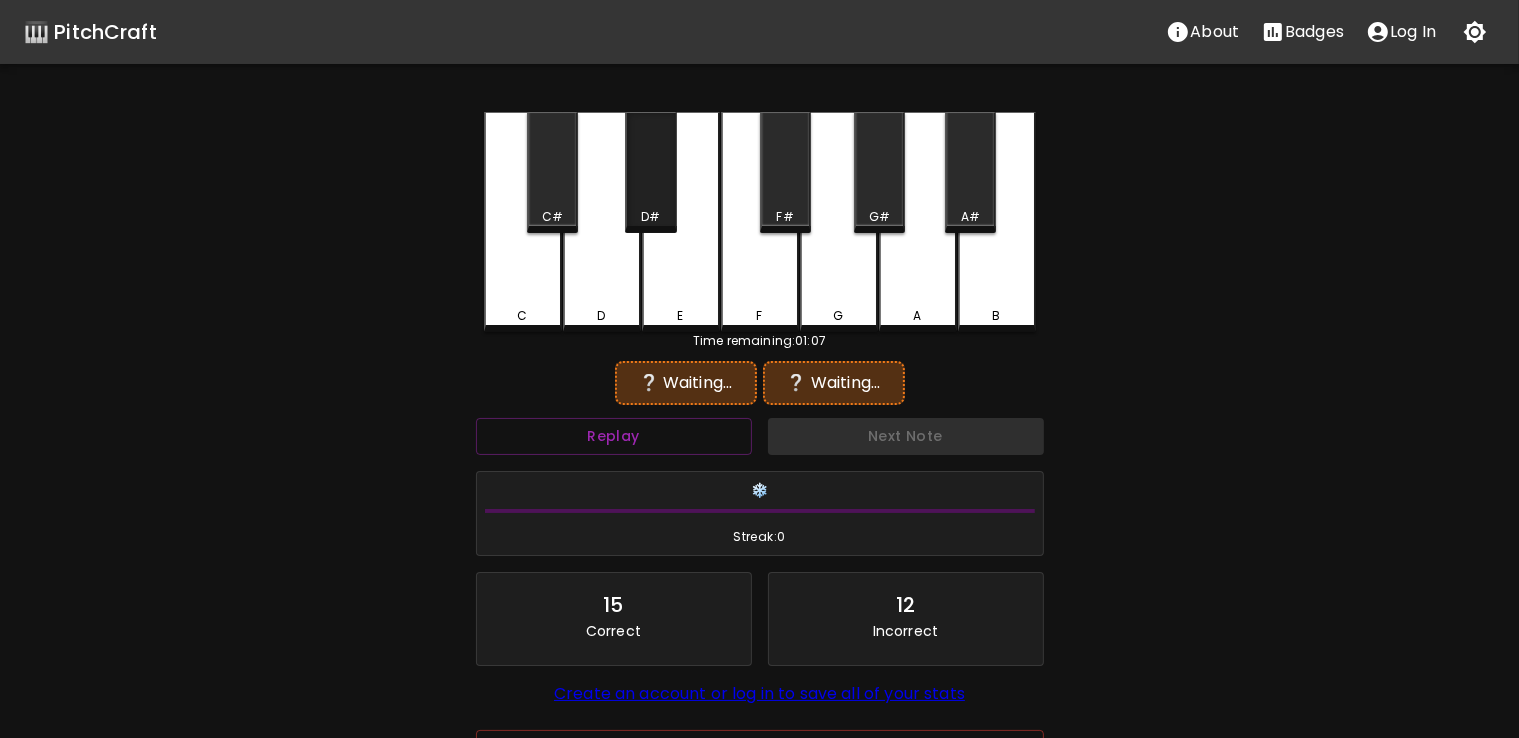 click on "D#" at bounding box center (650, 217) 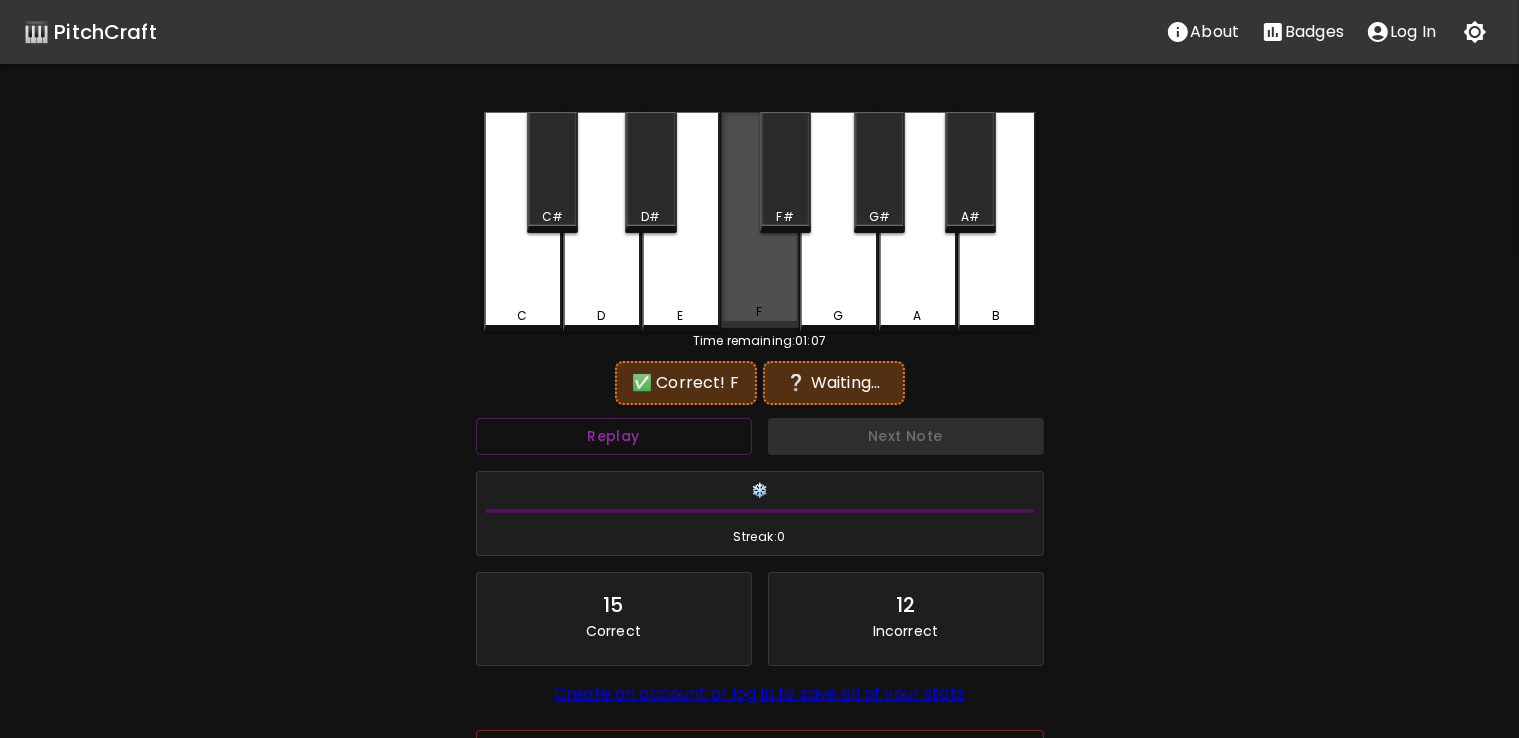 click on "F" at bounding box center (760, 220) 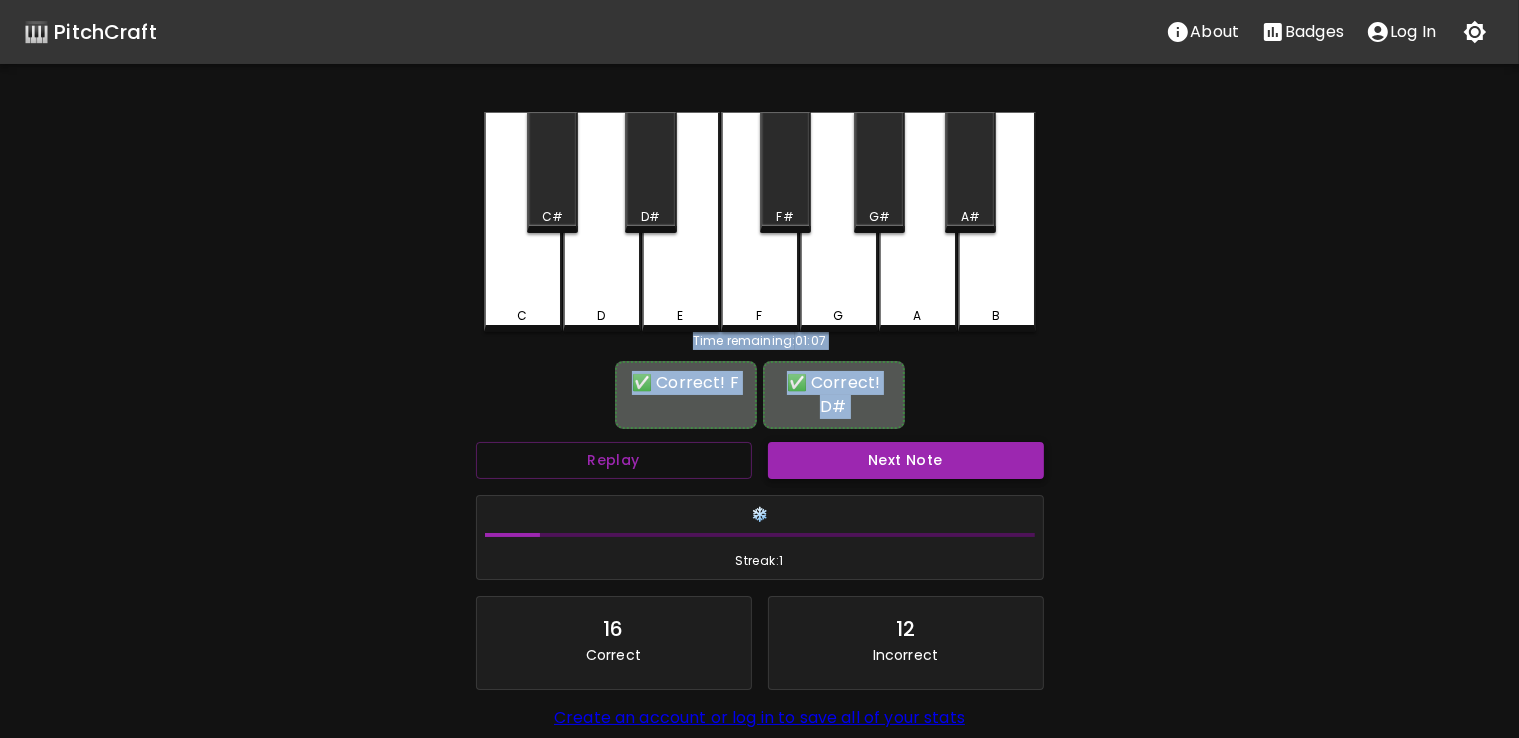 drag, startPoint x: 644, startPoint y: 199, endPoint x: 838, endPoint y: 425, distance: 297.8456 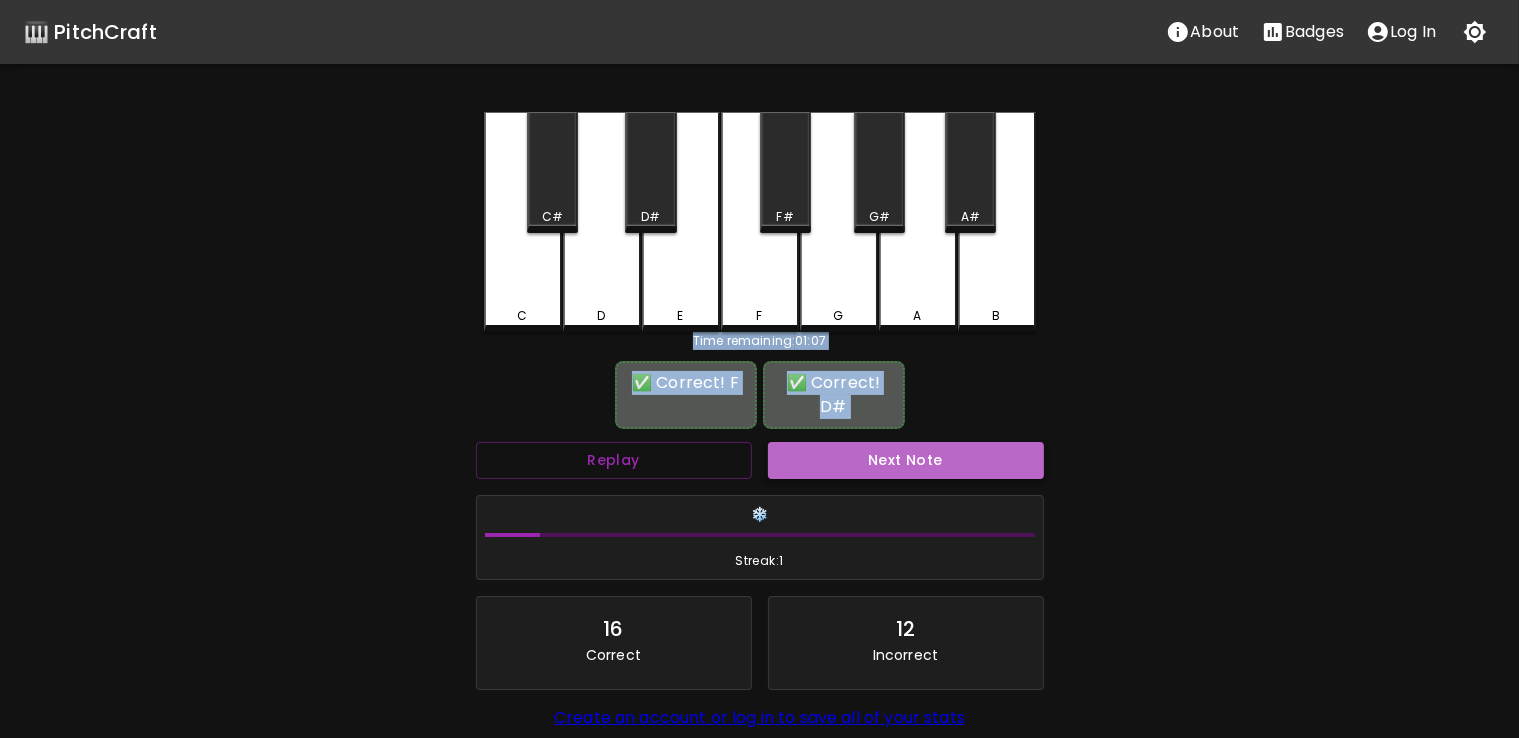 click on "Next Note" at bounding box center (906, 460) 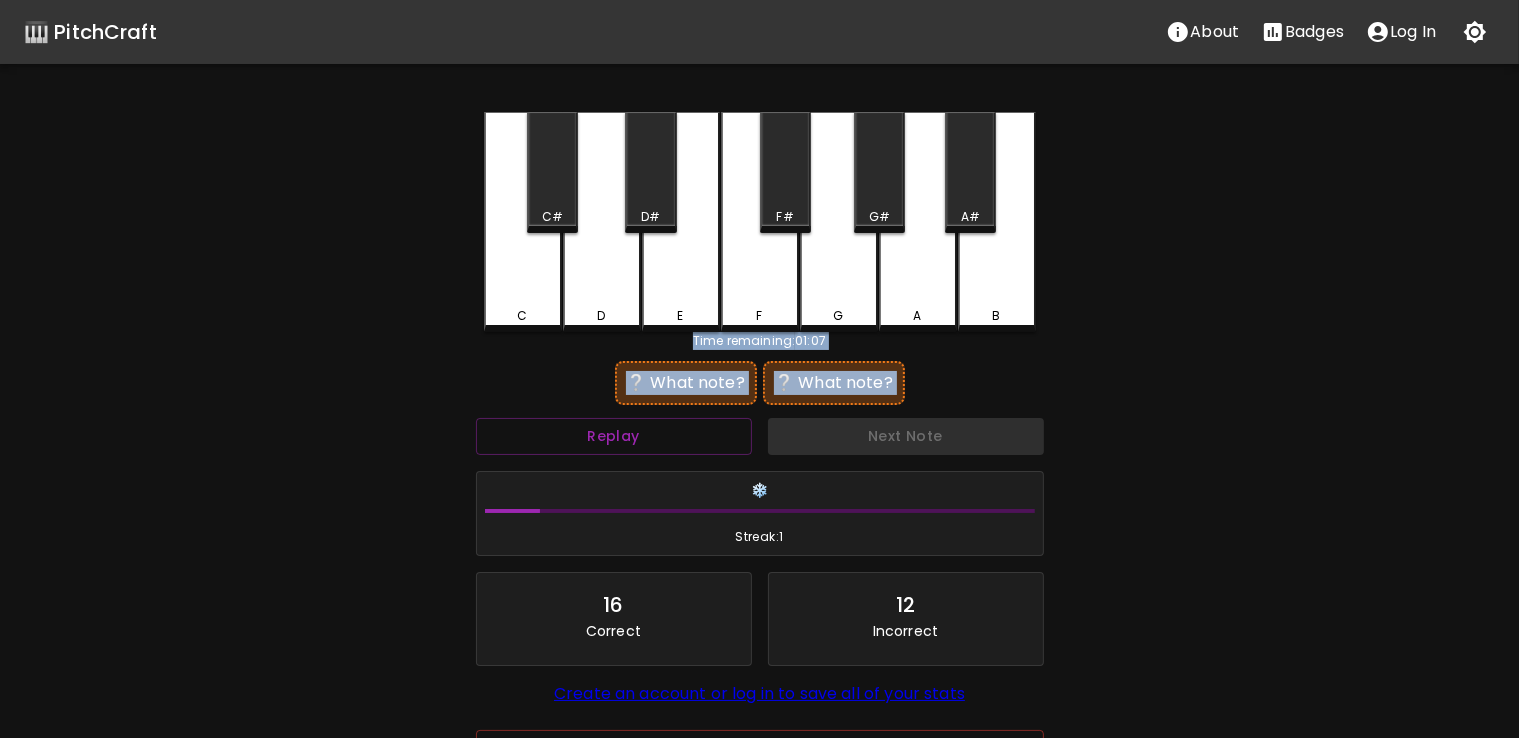 click on "❔ What note?" at bounding box center (834, 383) 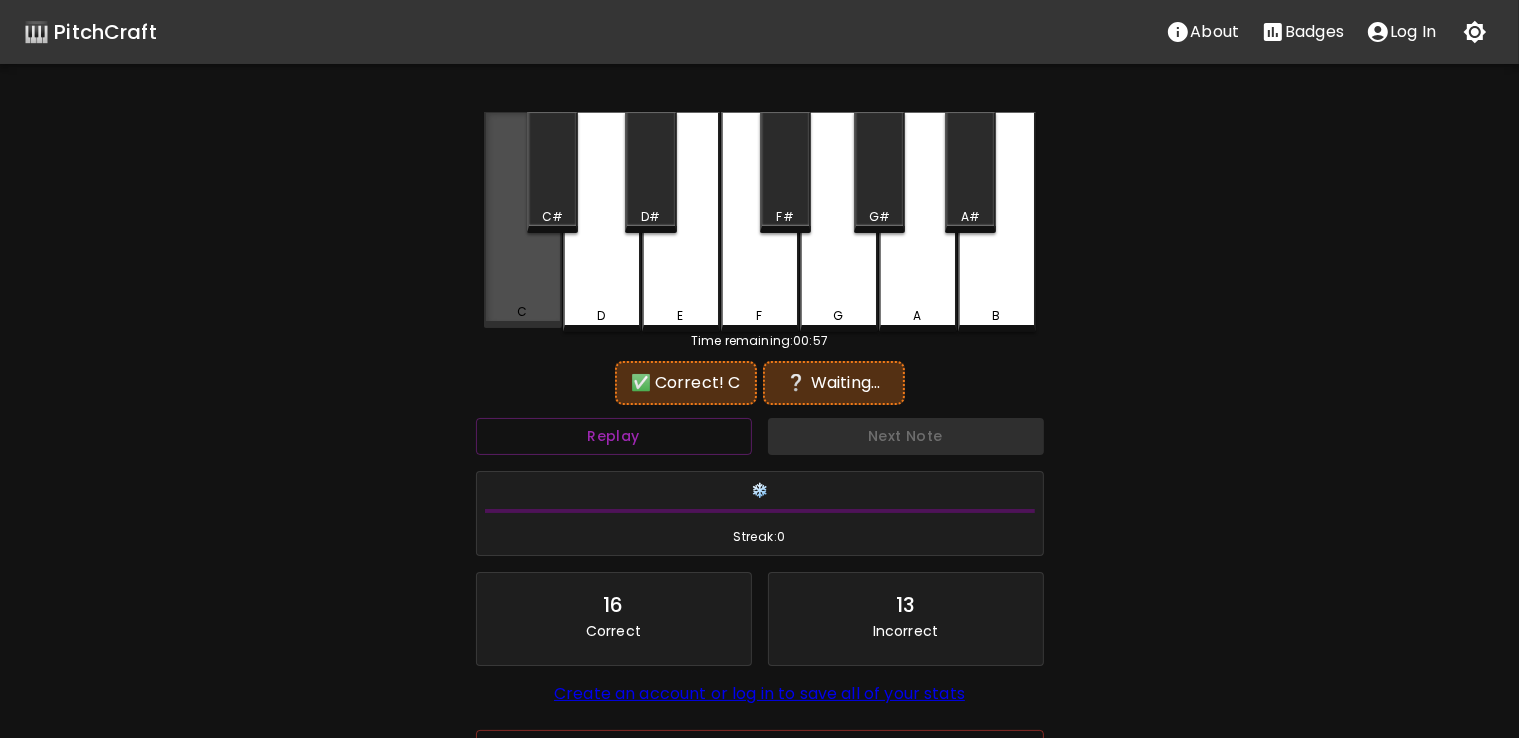 click on "C" at bounding box center (523, 220) 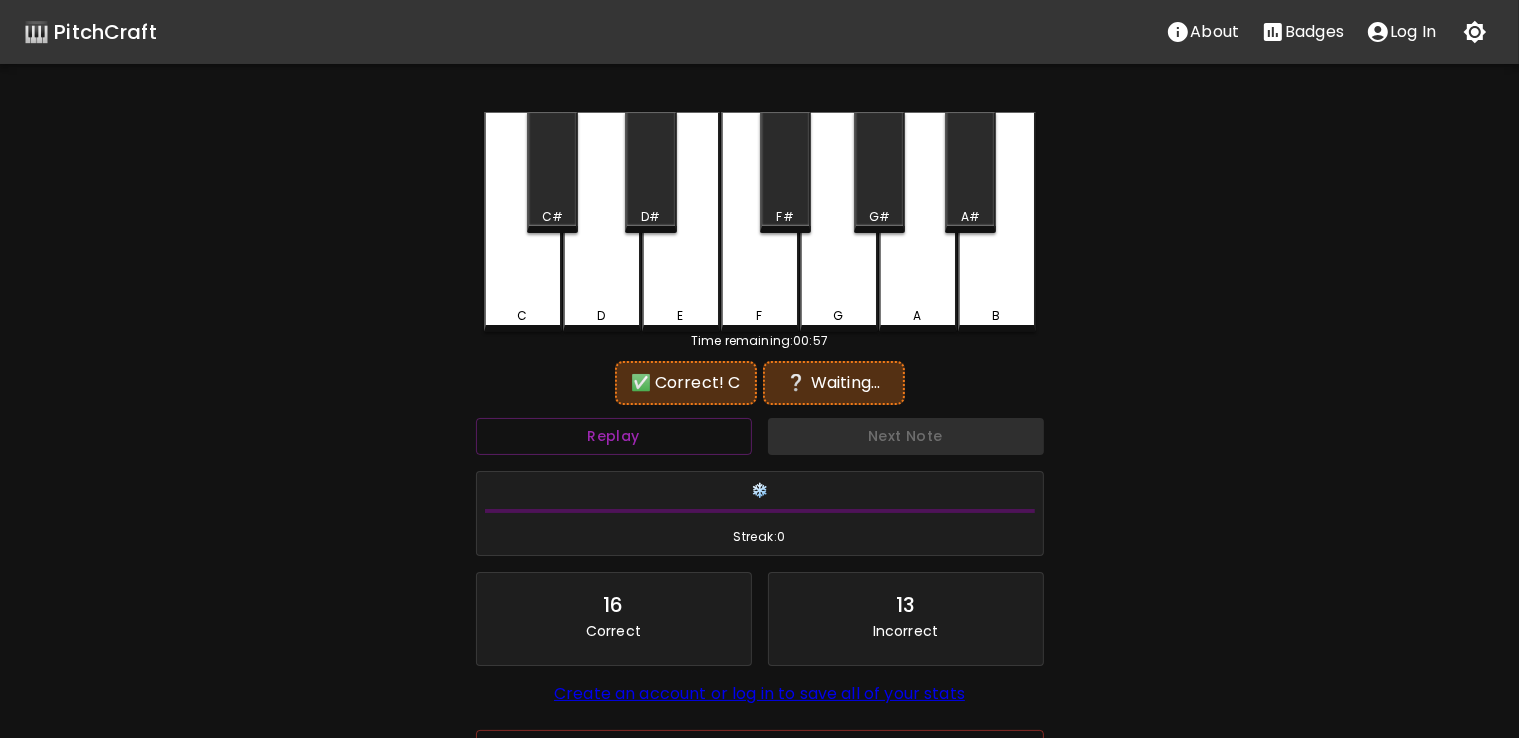 click on "A" at bounding box center [918, 222] 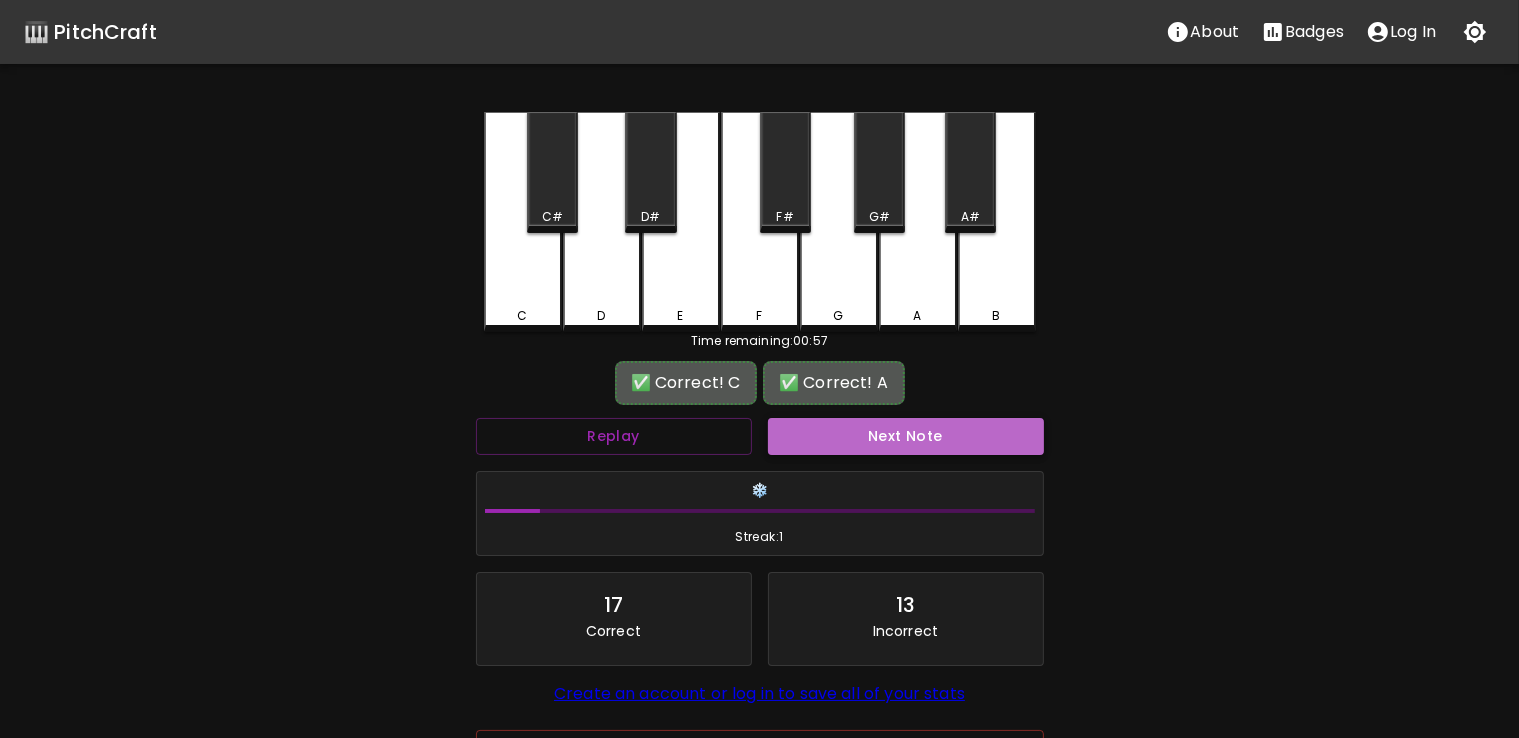 click on "Next Note" at bounding box center (906, 436) 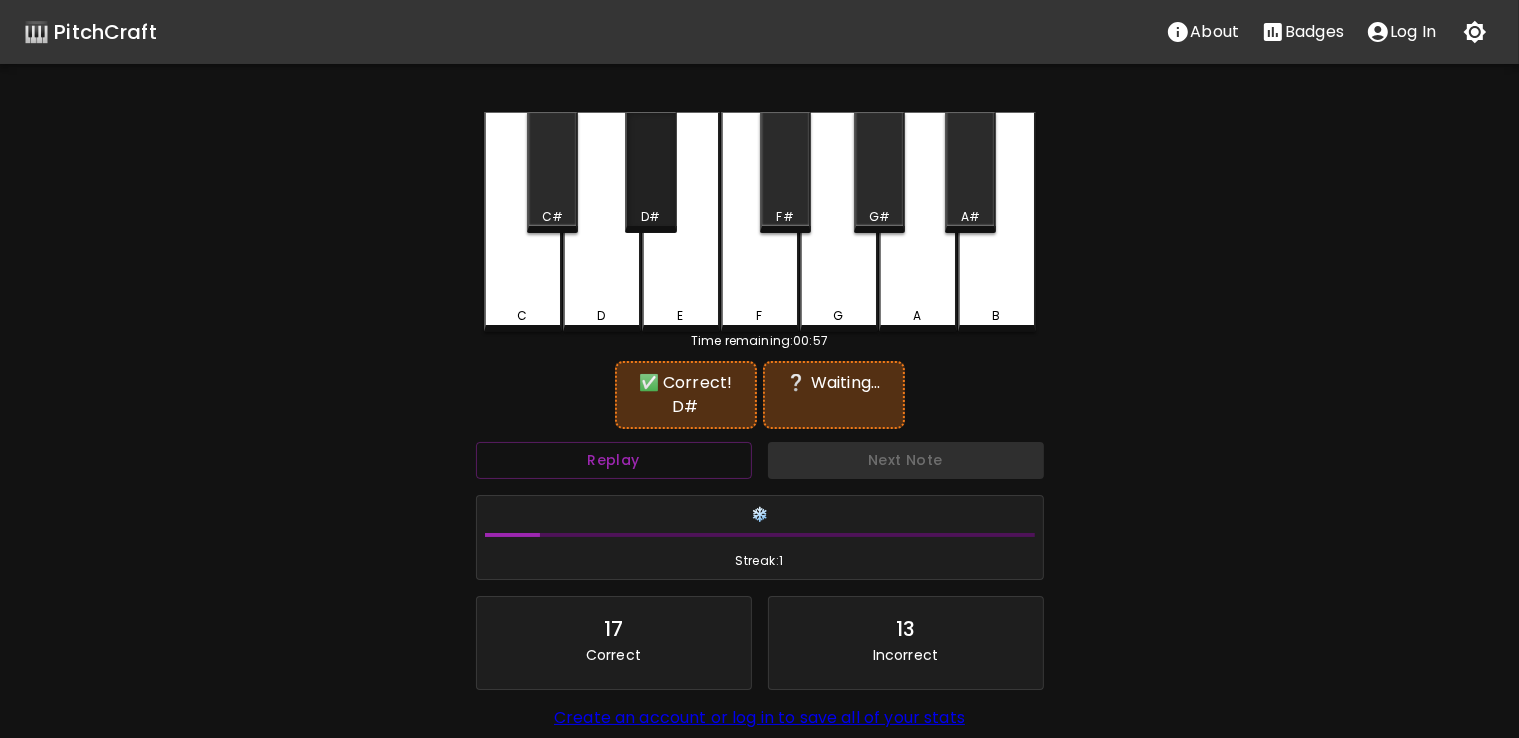 click on "D#" at bounding box center [650, 172] 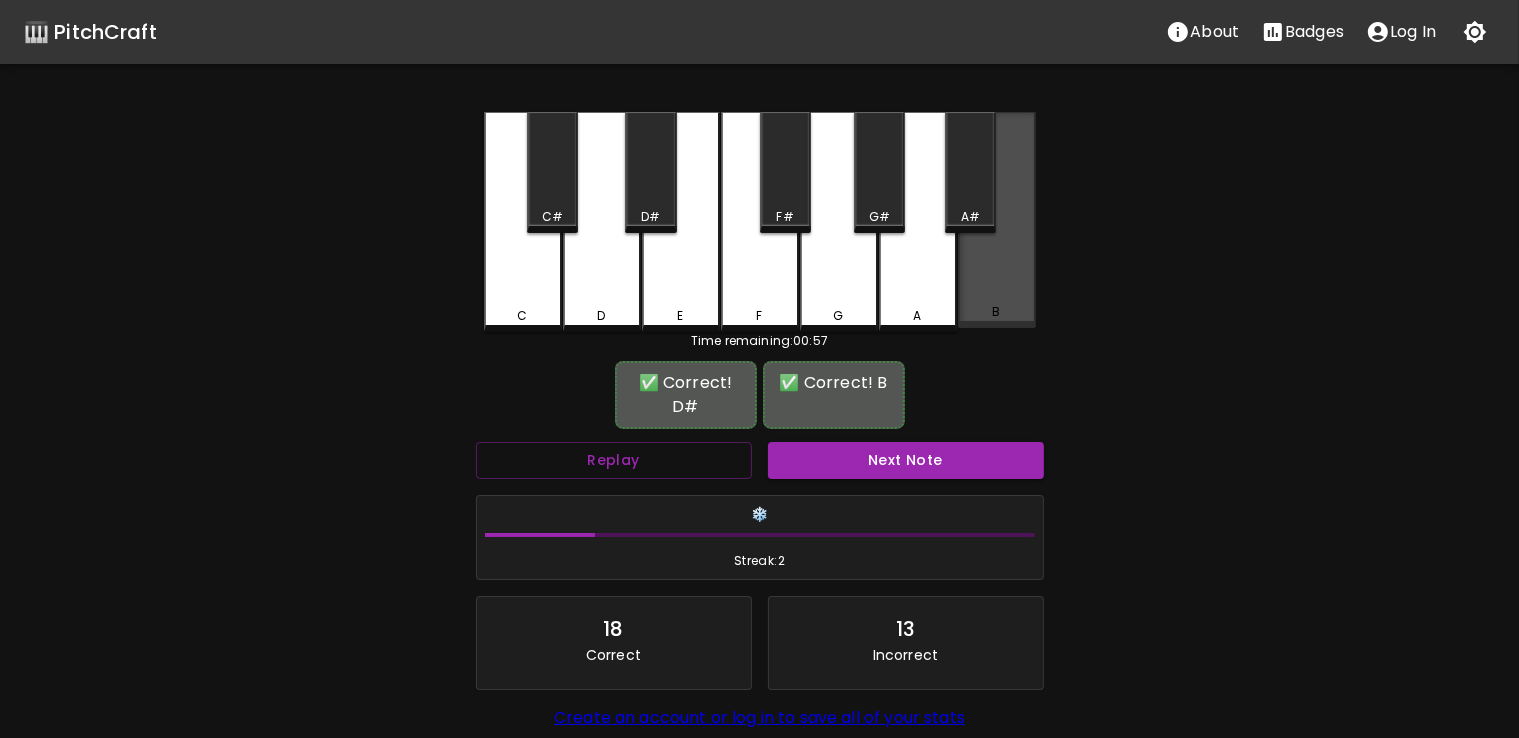 click on "B" at bounding box center [997, 312] 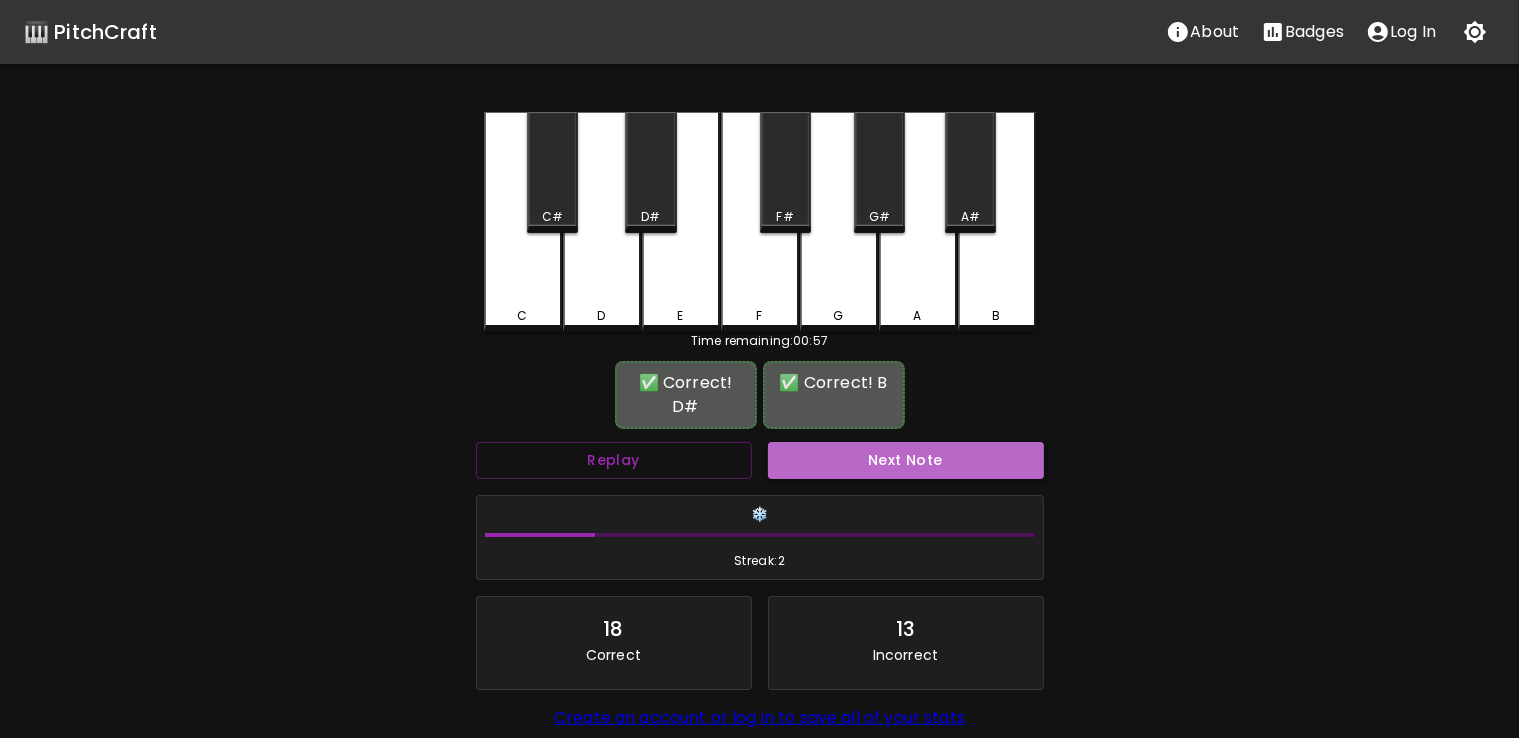 click on "Next Note" at bounding box center (906, 460) 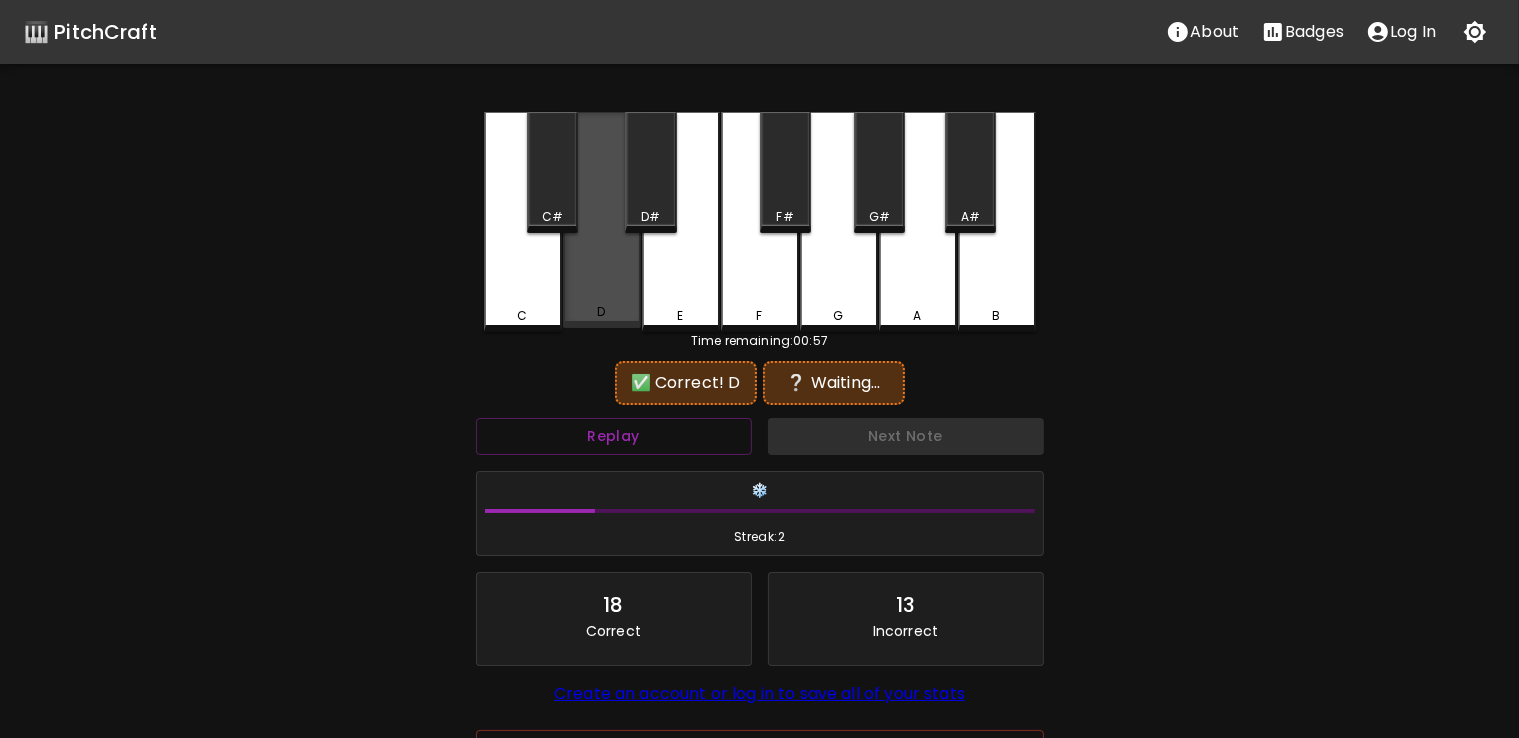 click on "D" at bounding box center [602, 220] 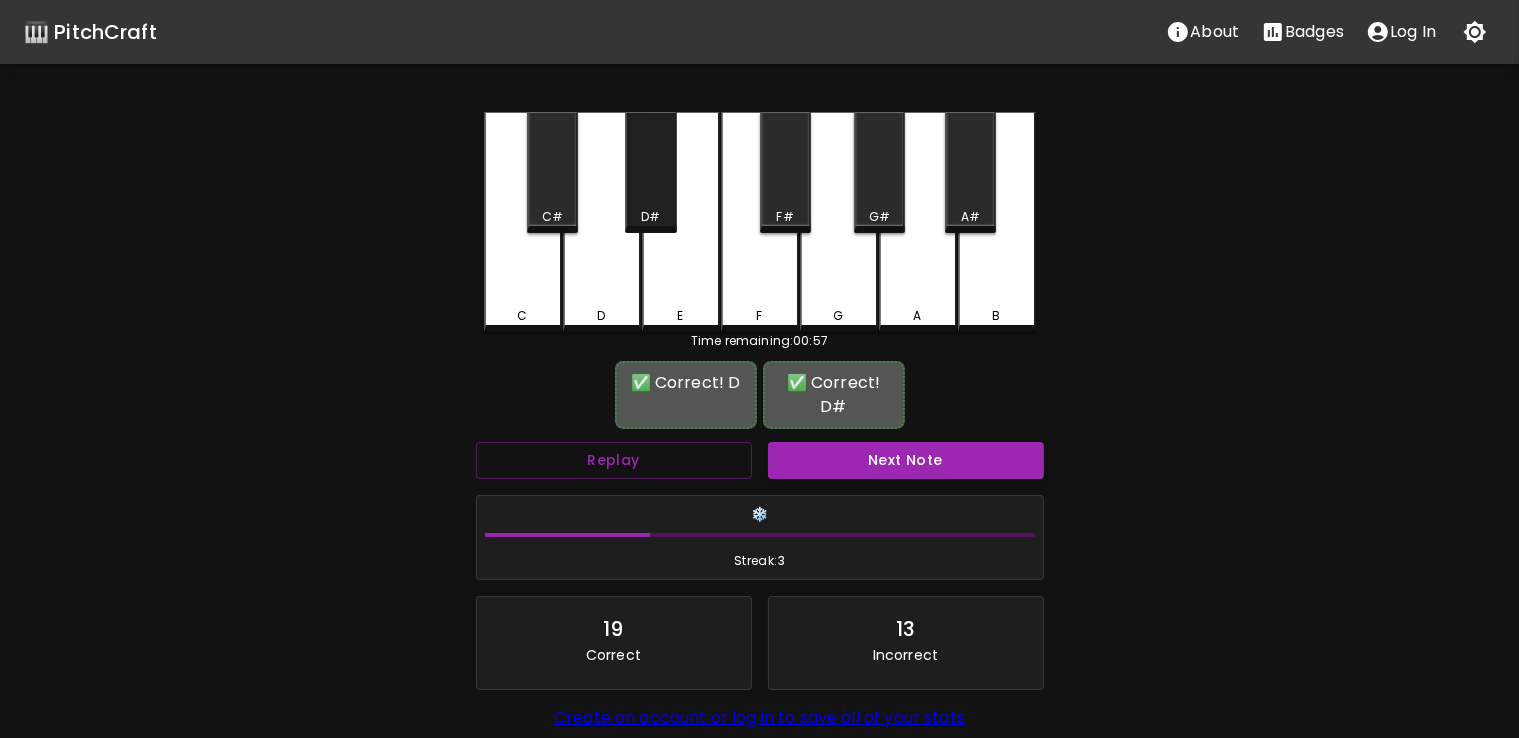 click on "D#" at bounding box center [650, 172] 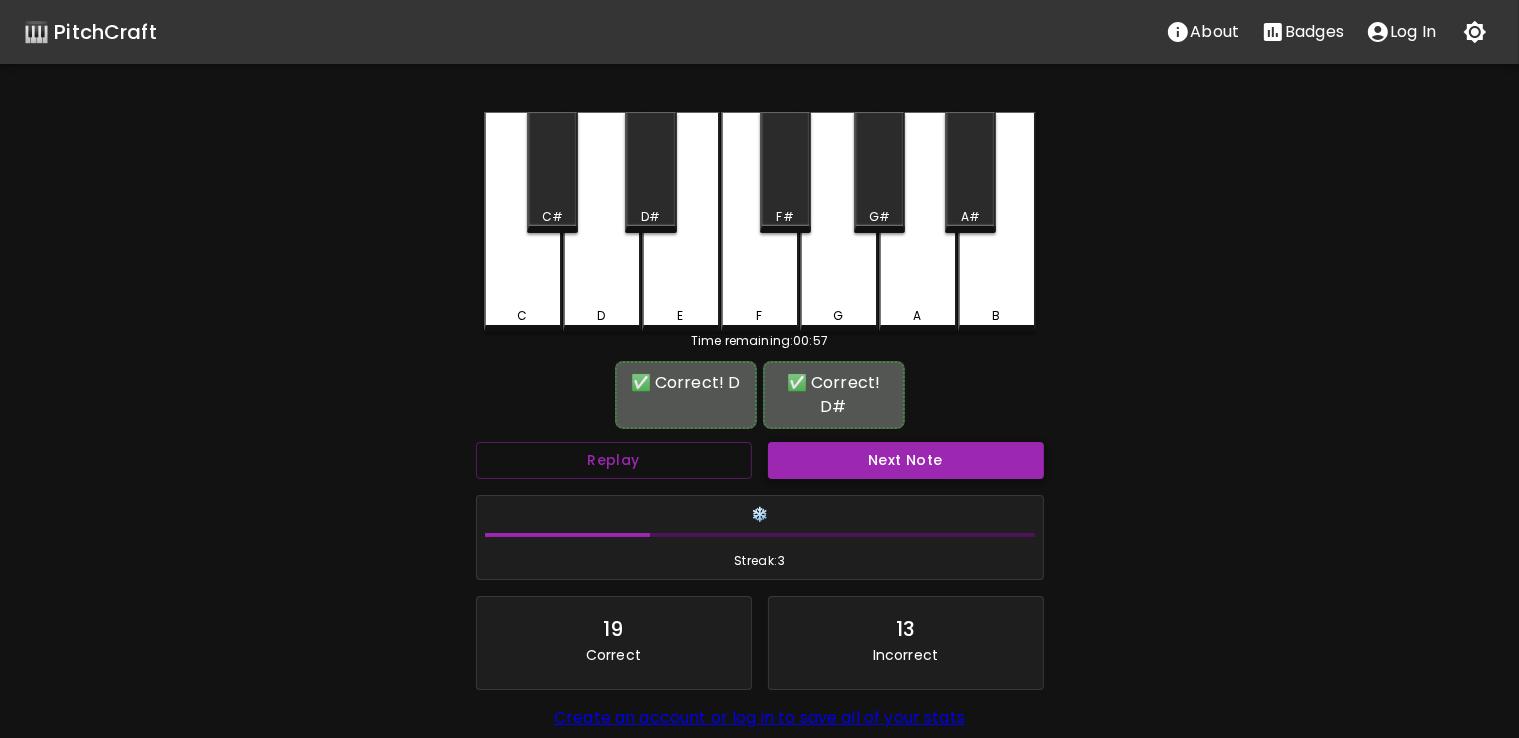 click on "Next Note" at bounding box center [906, 460] 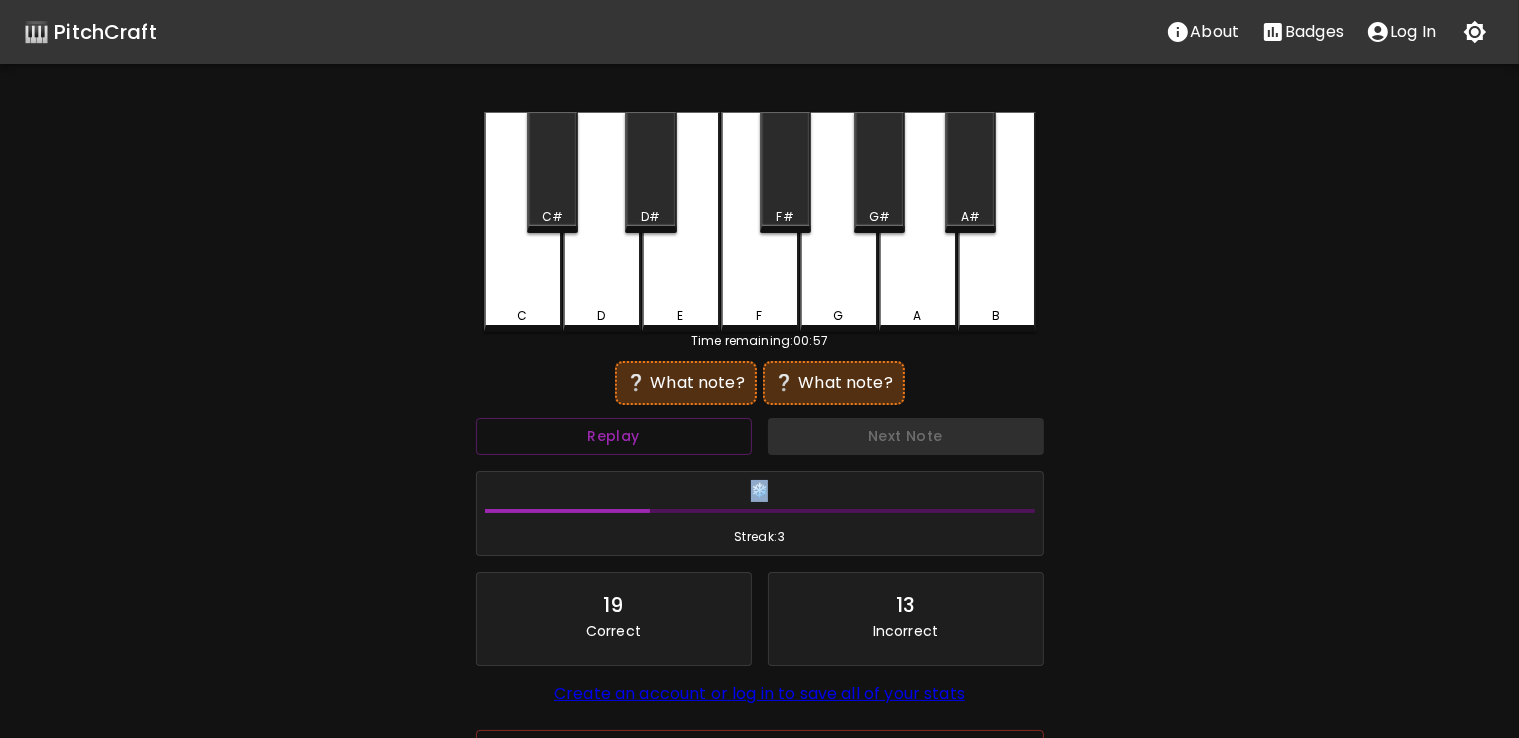 click on "Next Note" at bounding box center [906, 436] 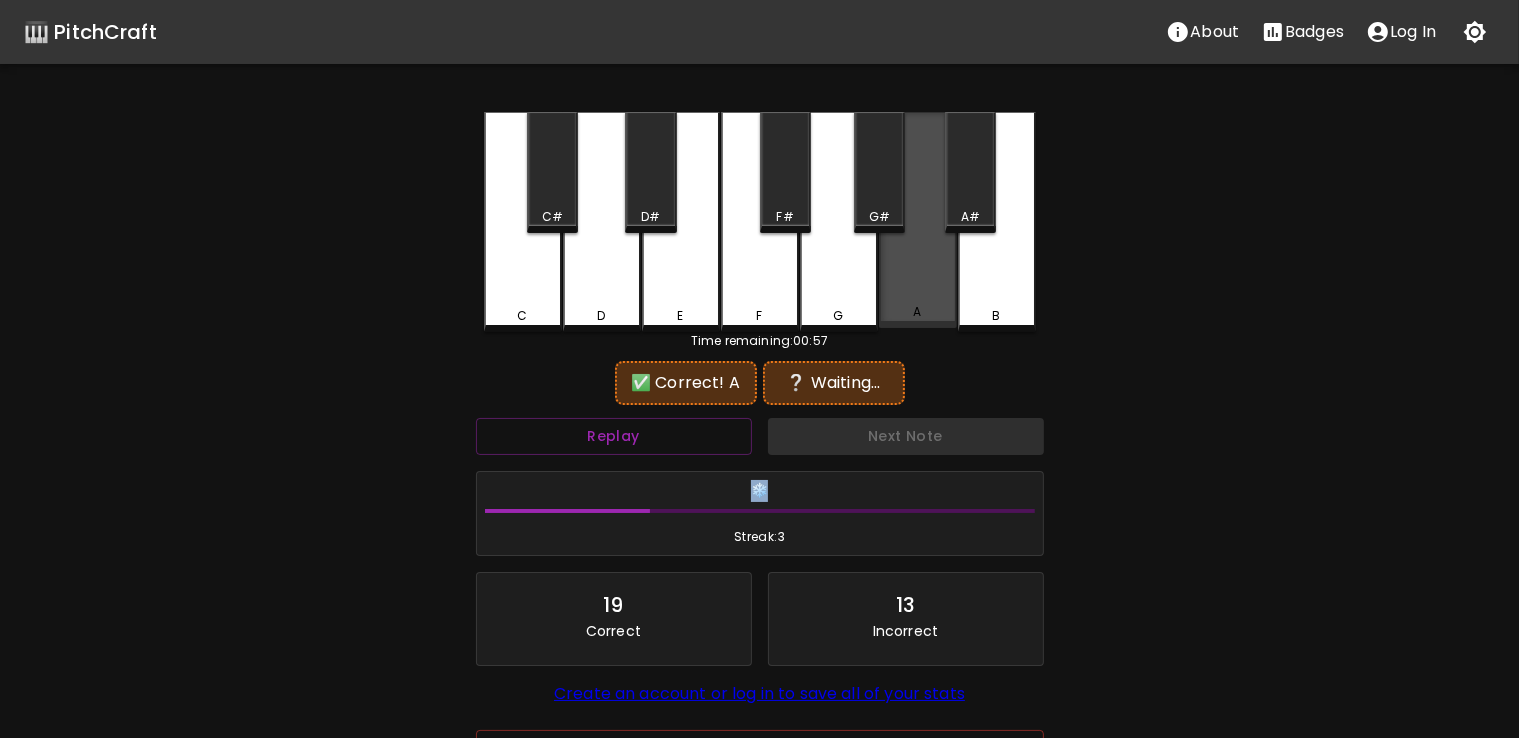 click on "A" at bounding box center [918, 312] 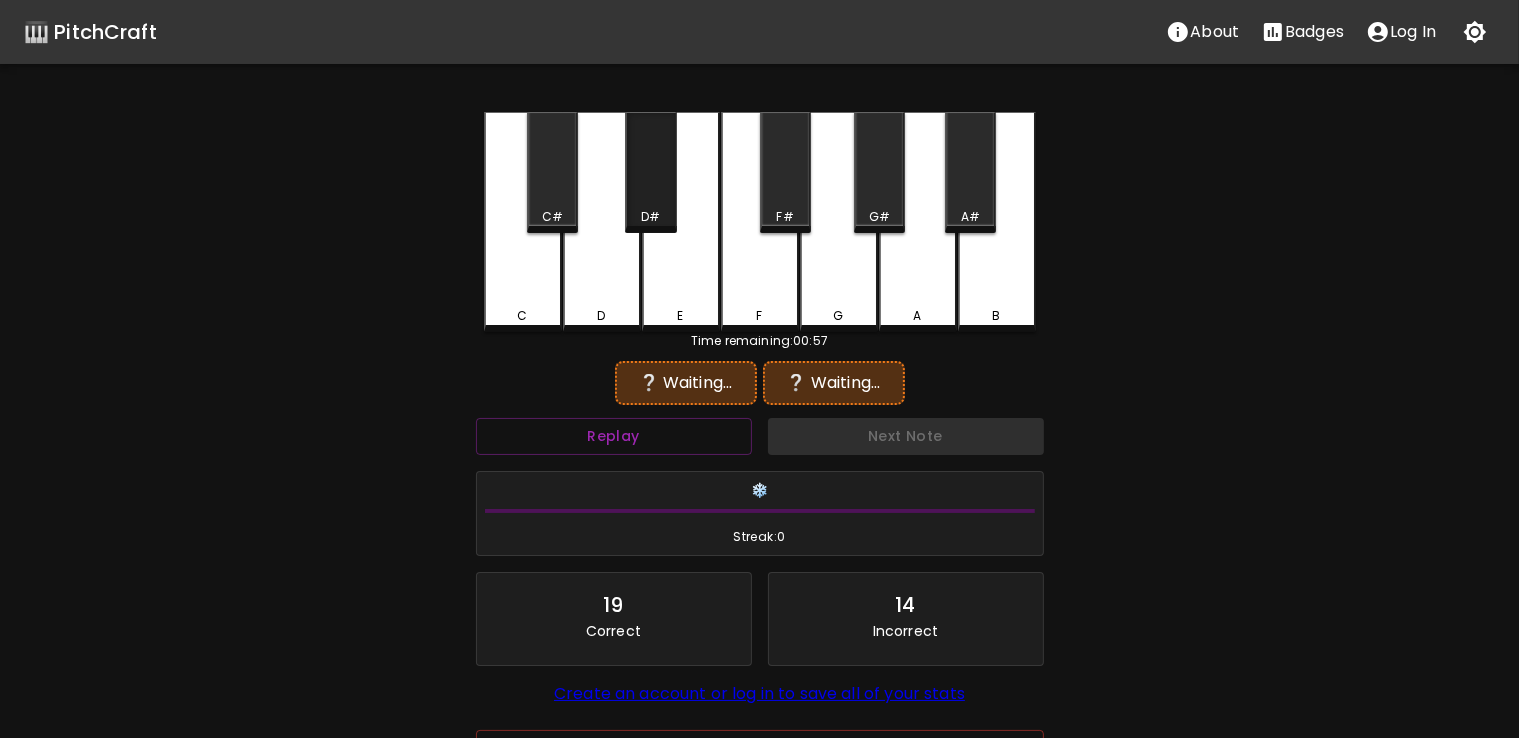 click on "D#" at bounding box center (650, 172) 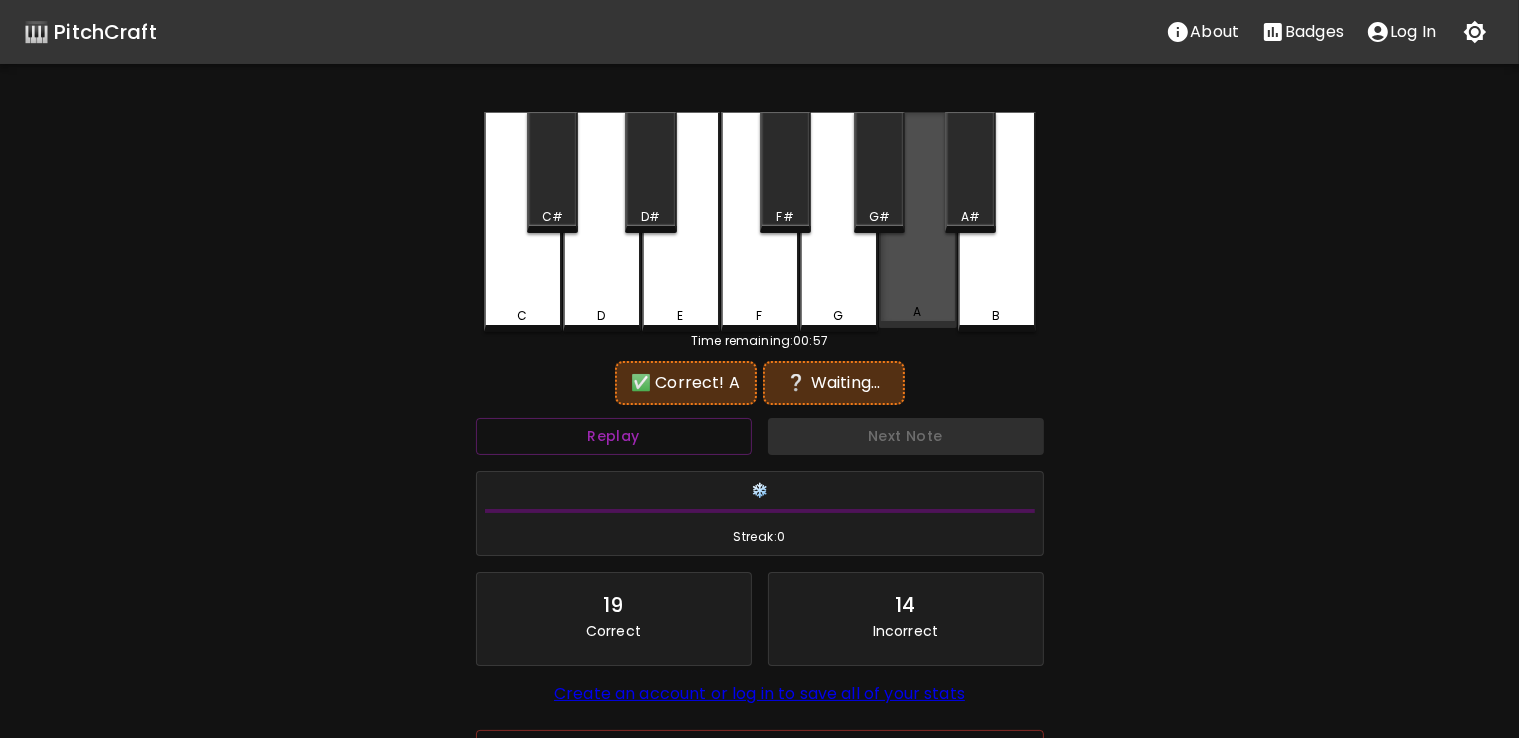 click on "A" at bounding box center (918, 220) 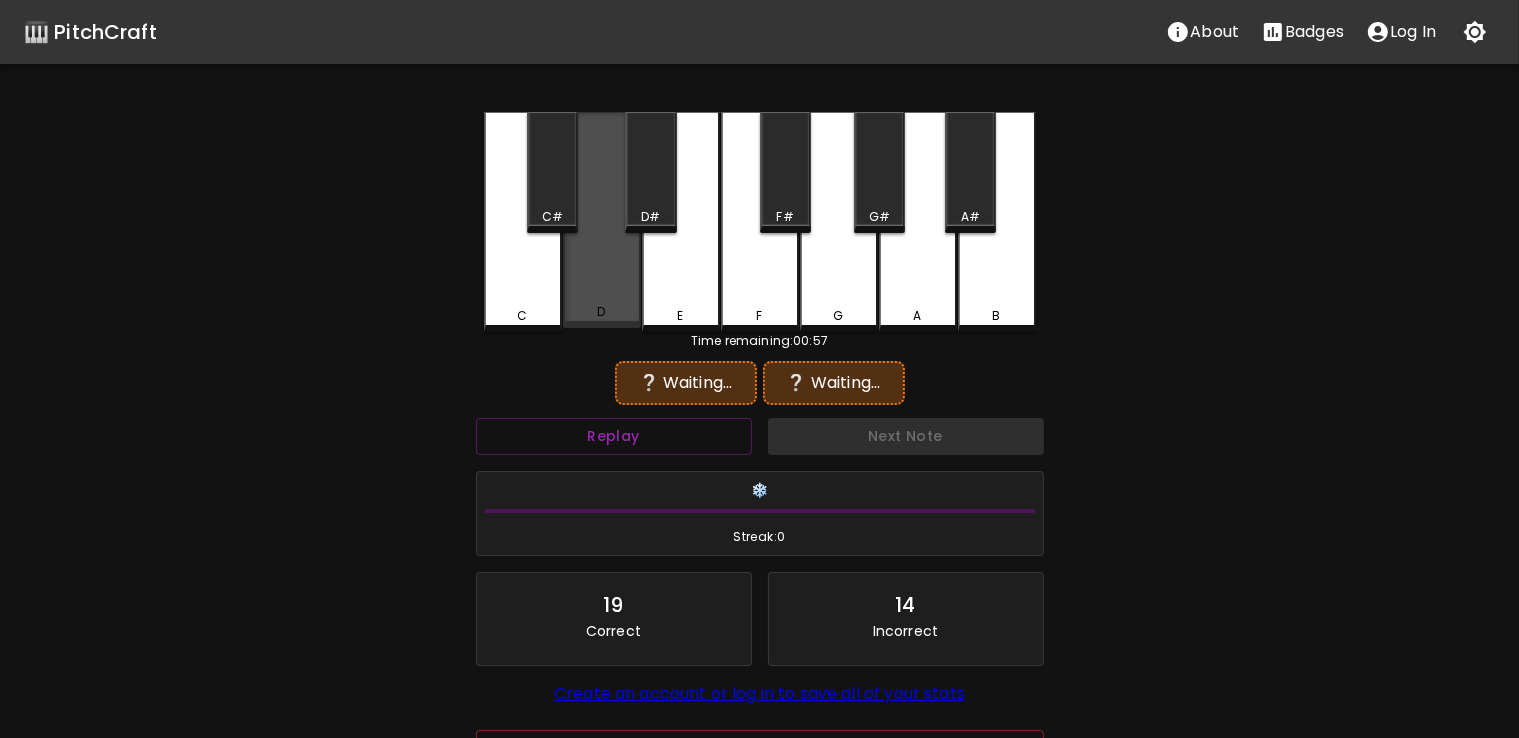 click 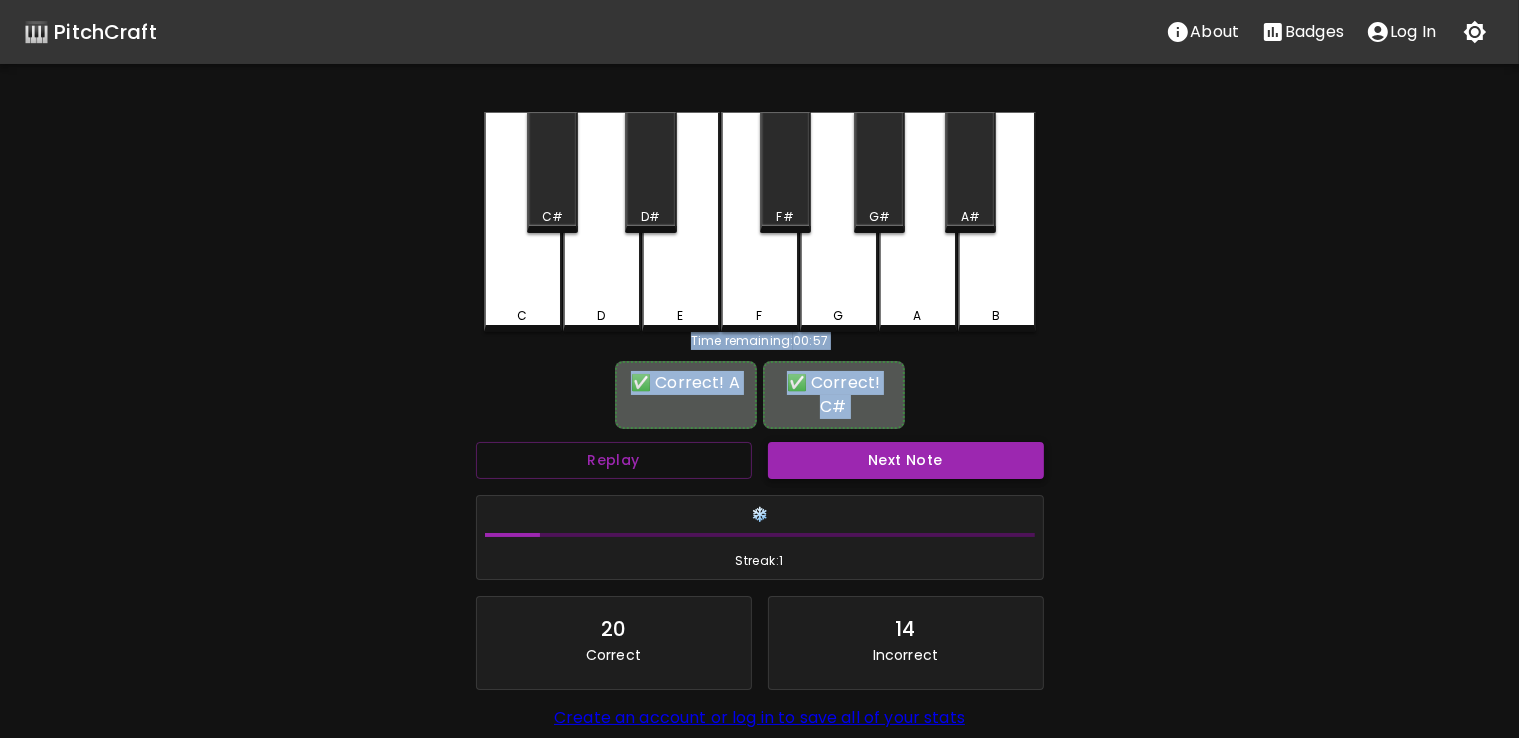 drag, startPoint x: 568, startPoint y: 162, endPoint x: 864, endPoint y: 461, distance: 420.7339 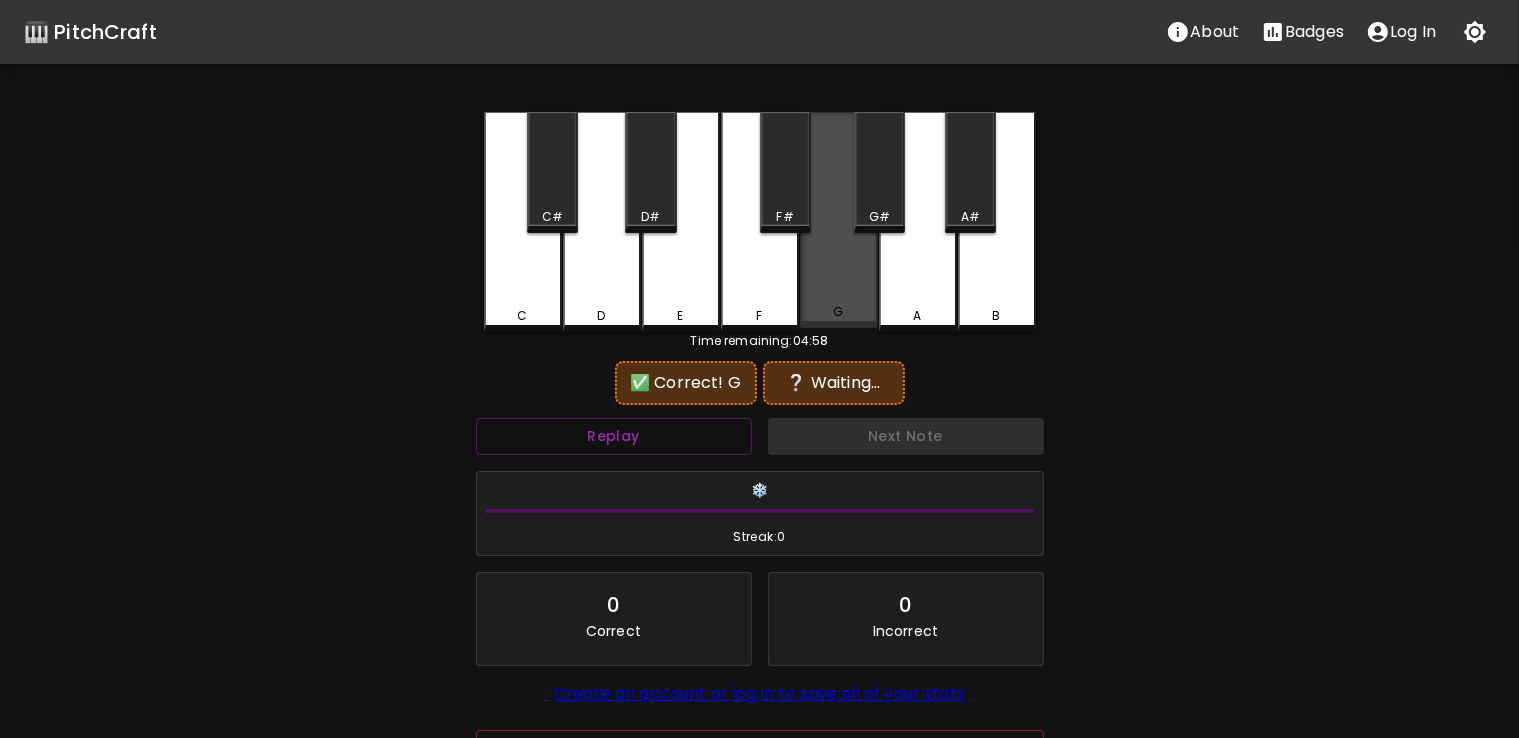 drag, startPoint x: 821, startPoint y: 281, endPoint x: 672, endPoint y: 280, distance: 149.00336 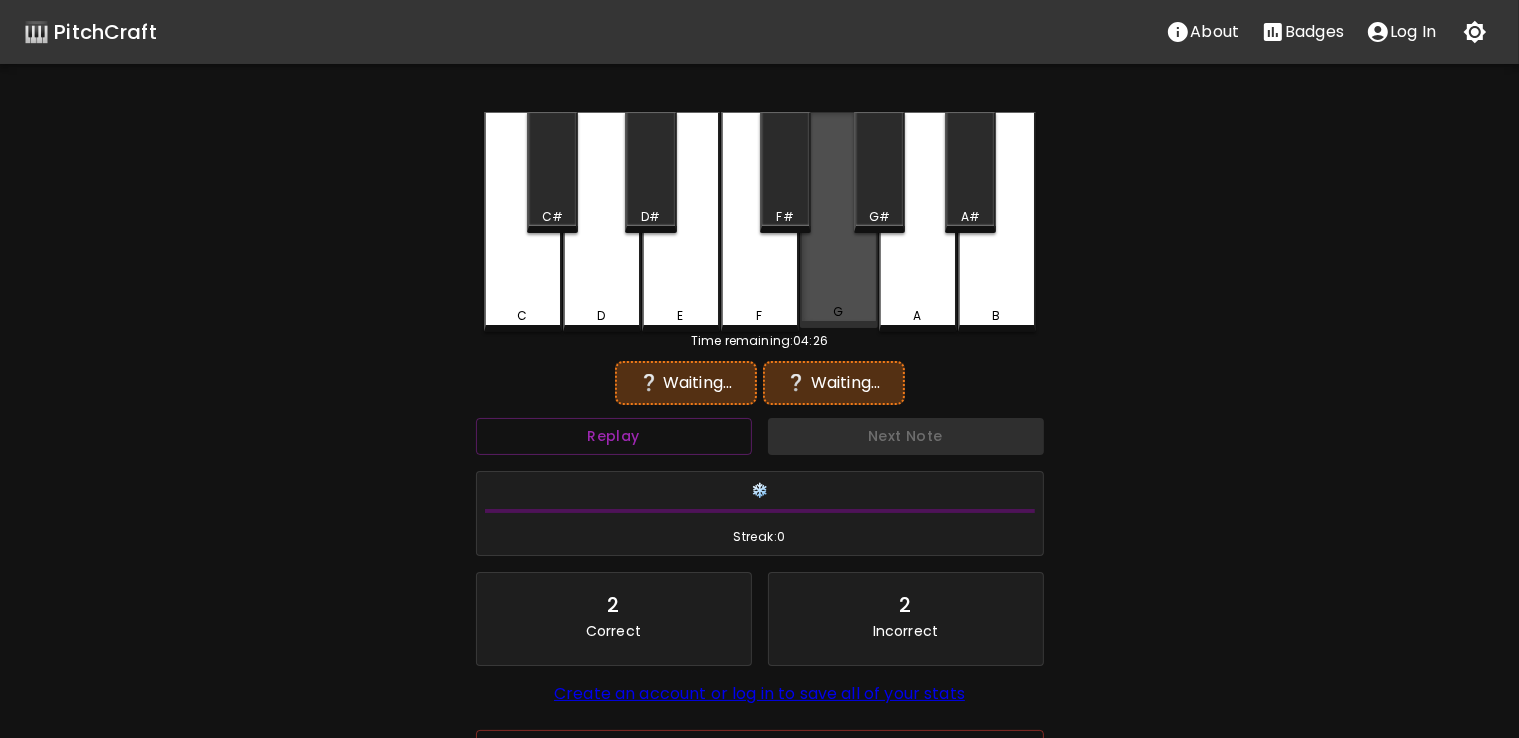 drag, startPoint x: 642, startPoint y: 172, endPoint x: 839, endPoint y: 304, distance: 237.13498 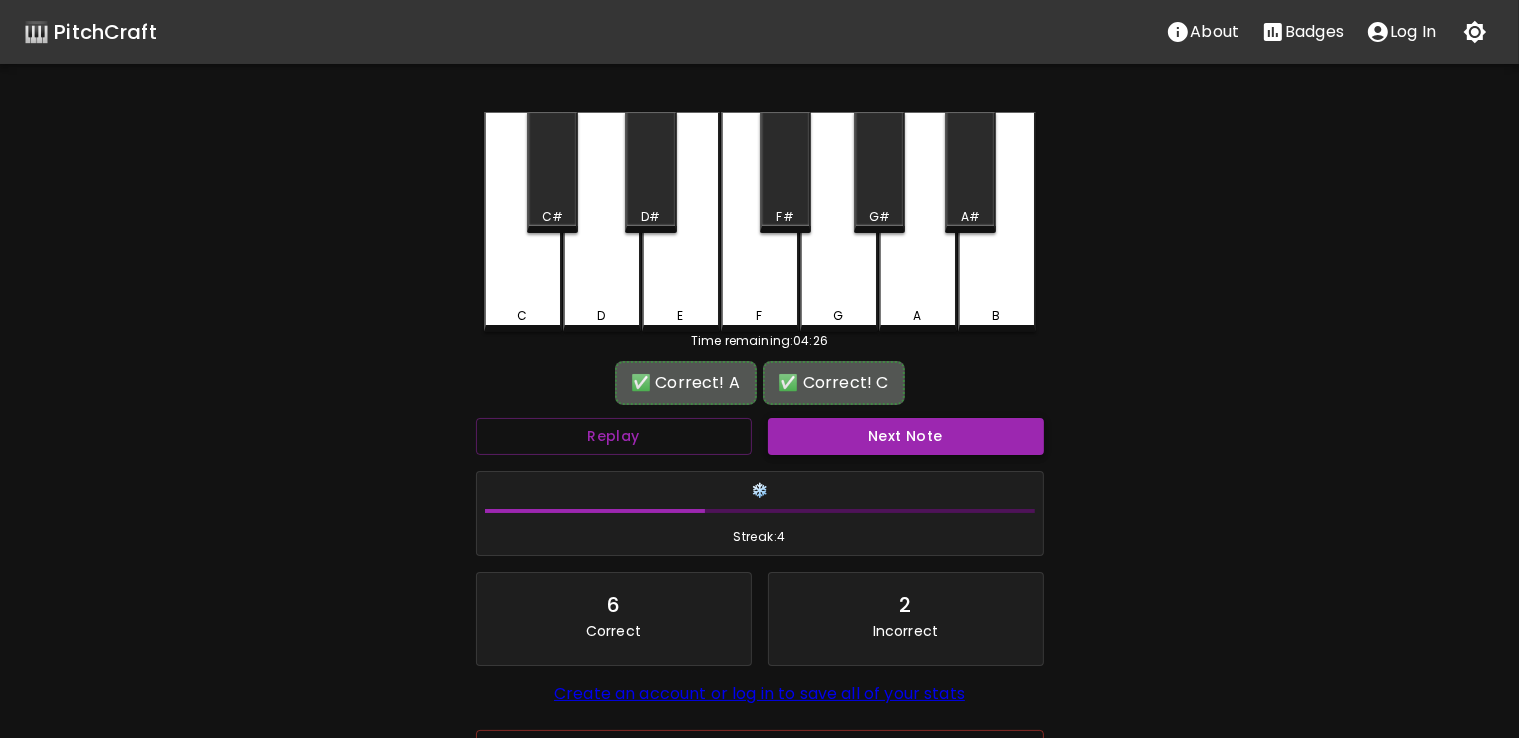 drag, startPoint x: 873, startPoint y: 483, endPoint x: 864, endPoint y: 441, distance: 42.953465 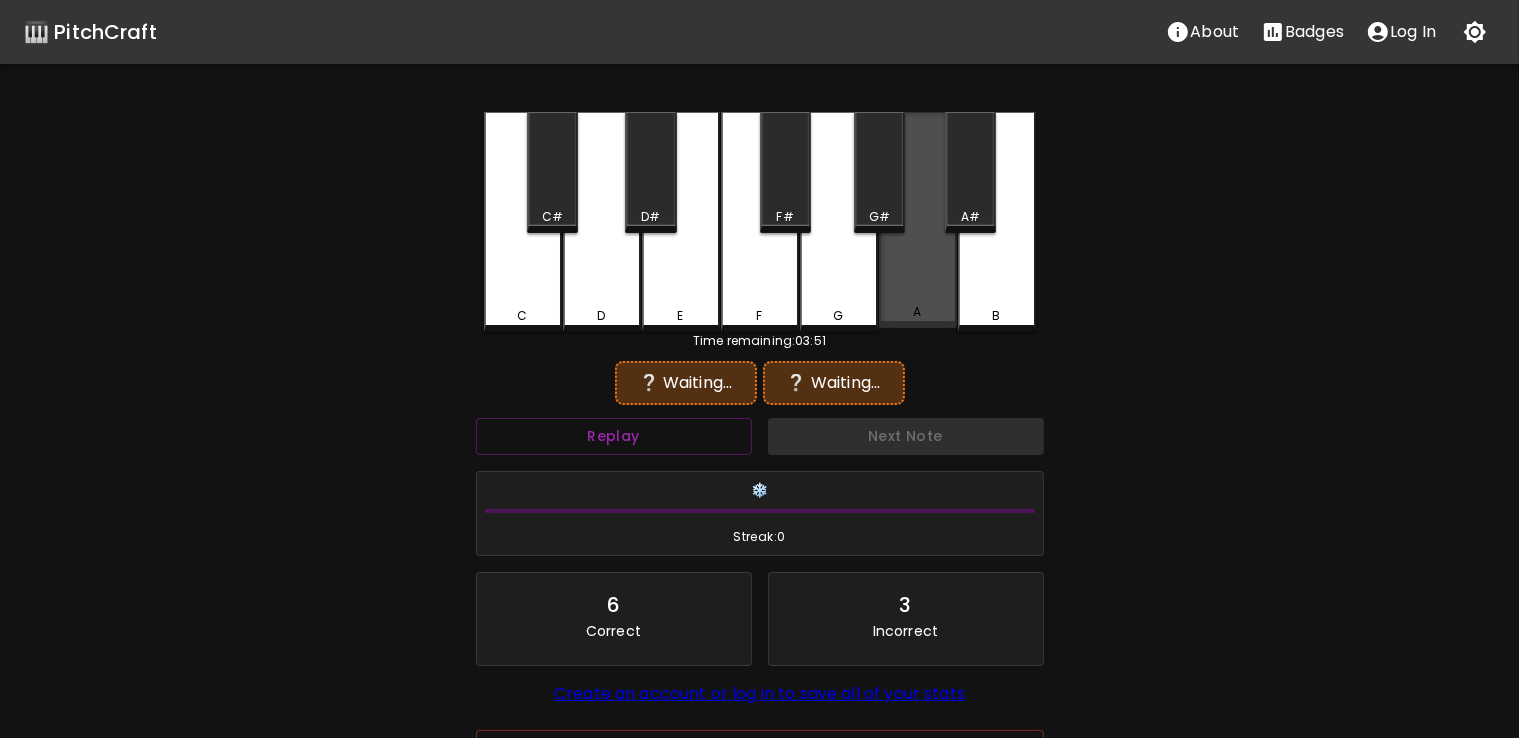 drag, startPoint x: 936, startPoint y: 279, endPoint x: 844, endPoint y: 267, distance: 92.779305 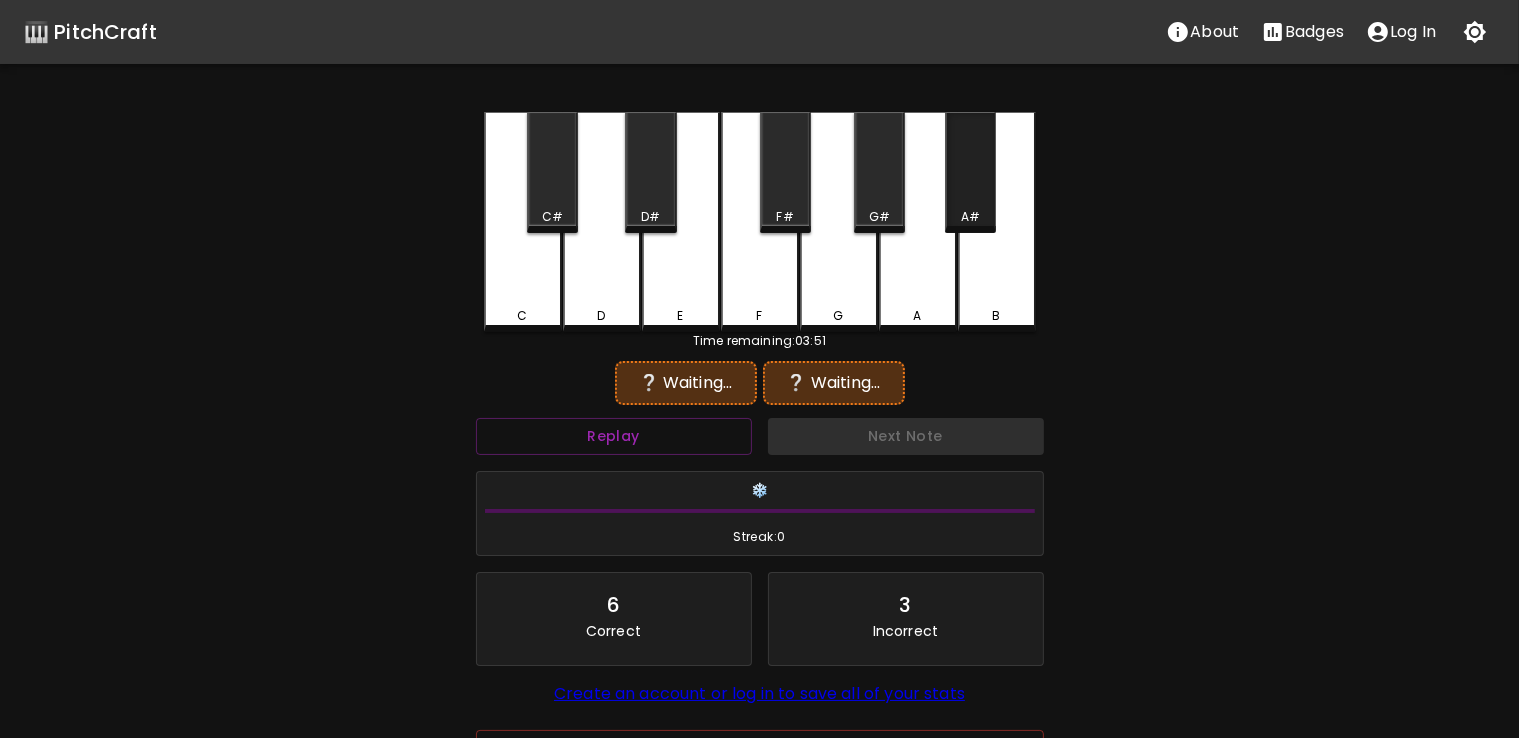 drag, startPoint x: 825, startPoint y: 268, endPoint x: 986, endPoint y: 195, distance: 176.7767 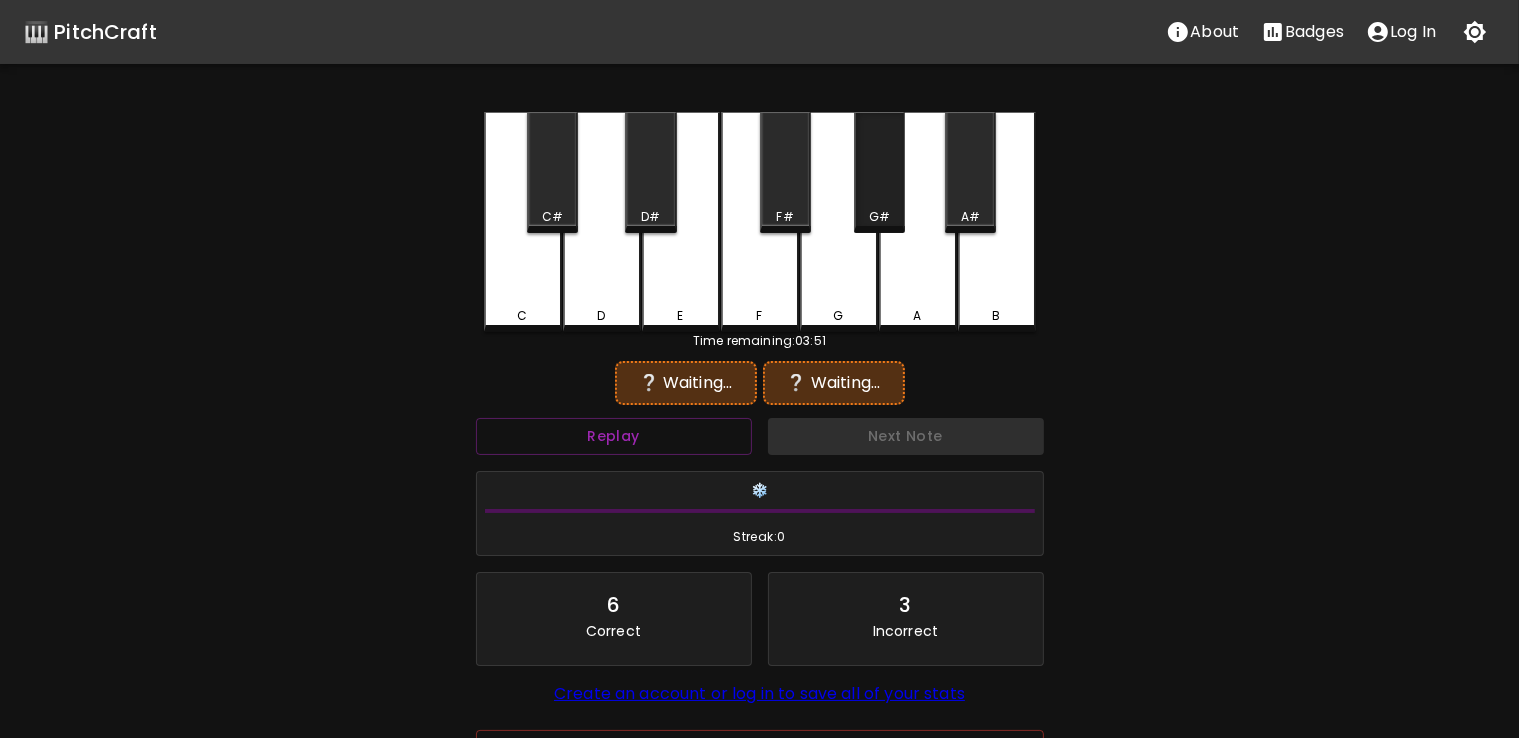 drag, startPoint x: 863, startPoint y: 204, endPoint x: 740, endPoint y: 269, distance: 139.11865 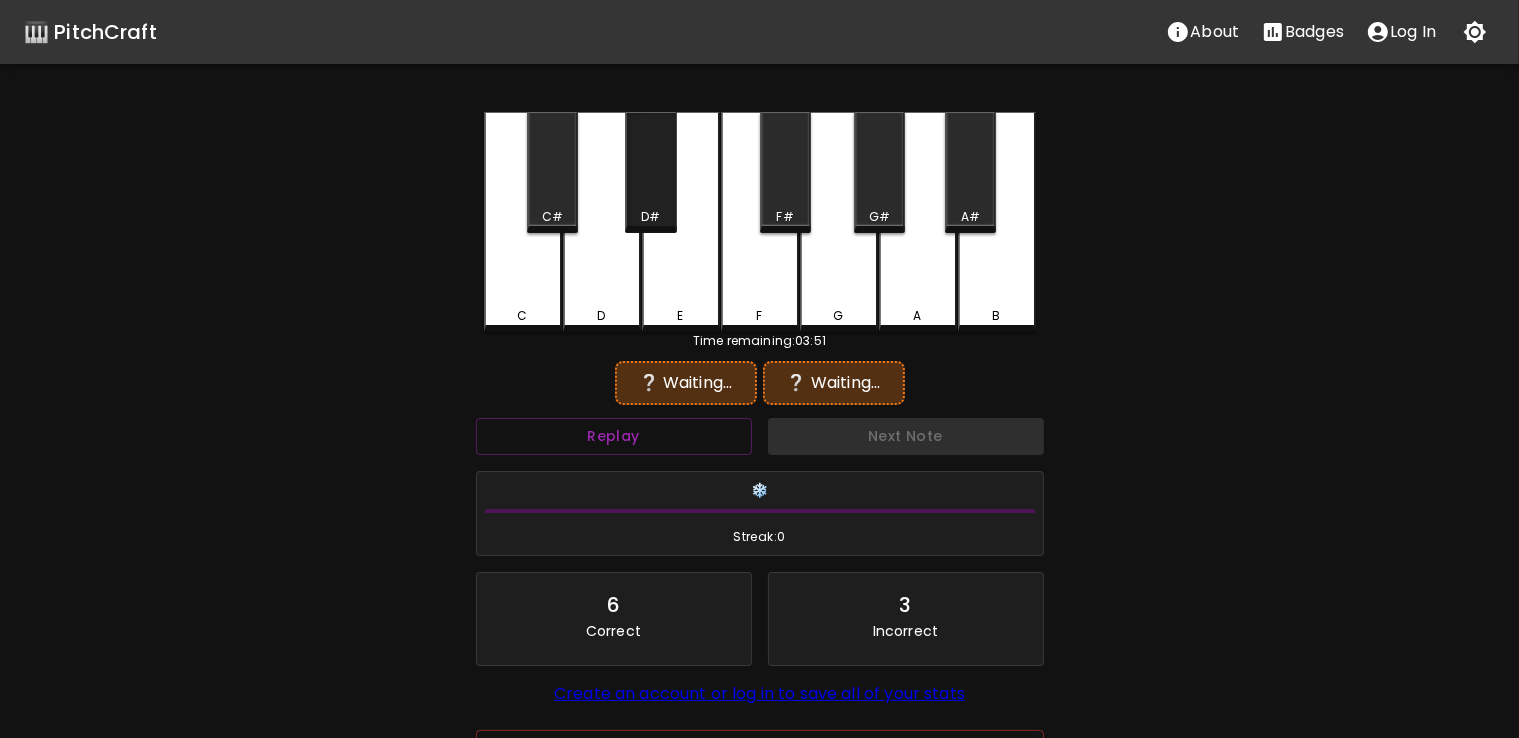 drag, startPoint x: 644, startPoint y: 205, endPoint x: 564, endPoint y: 290, distance: 116.72617 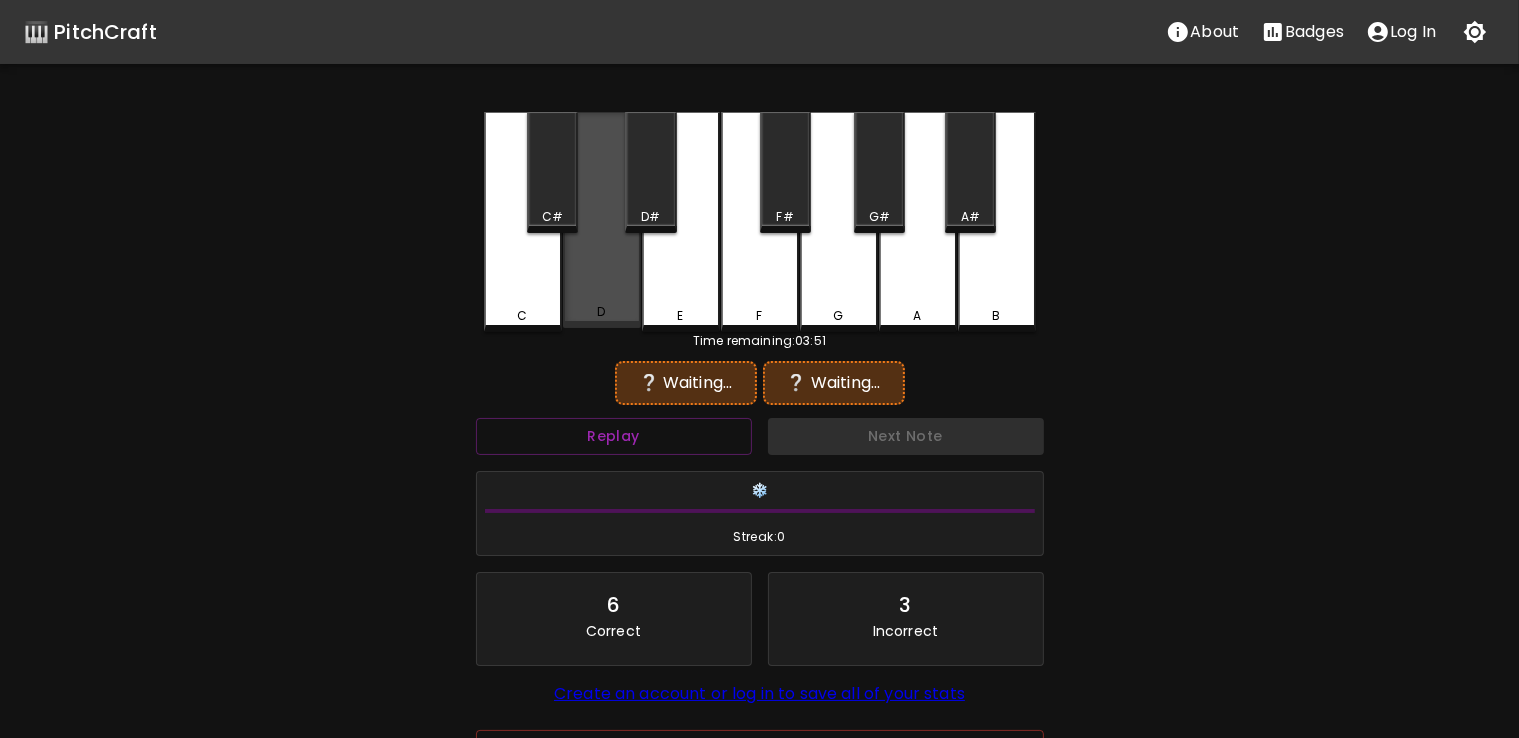 drag, startPoint x: 564, startPoint y: 290, endPoint x: 564, endPoint y: 201, distance: 89 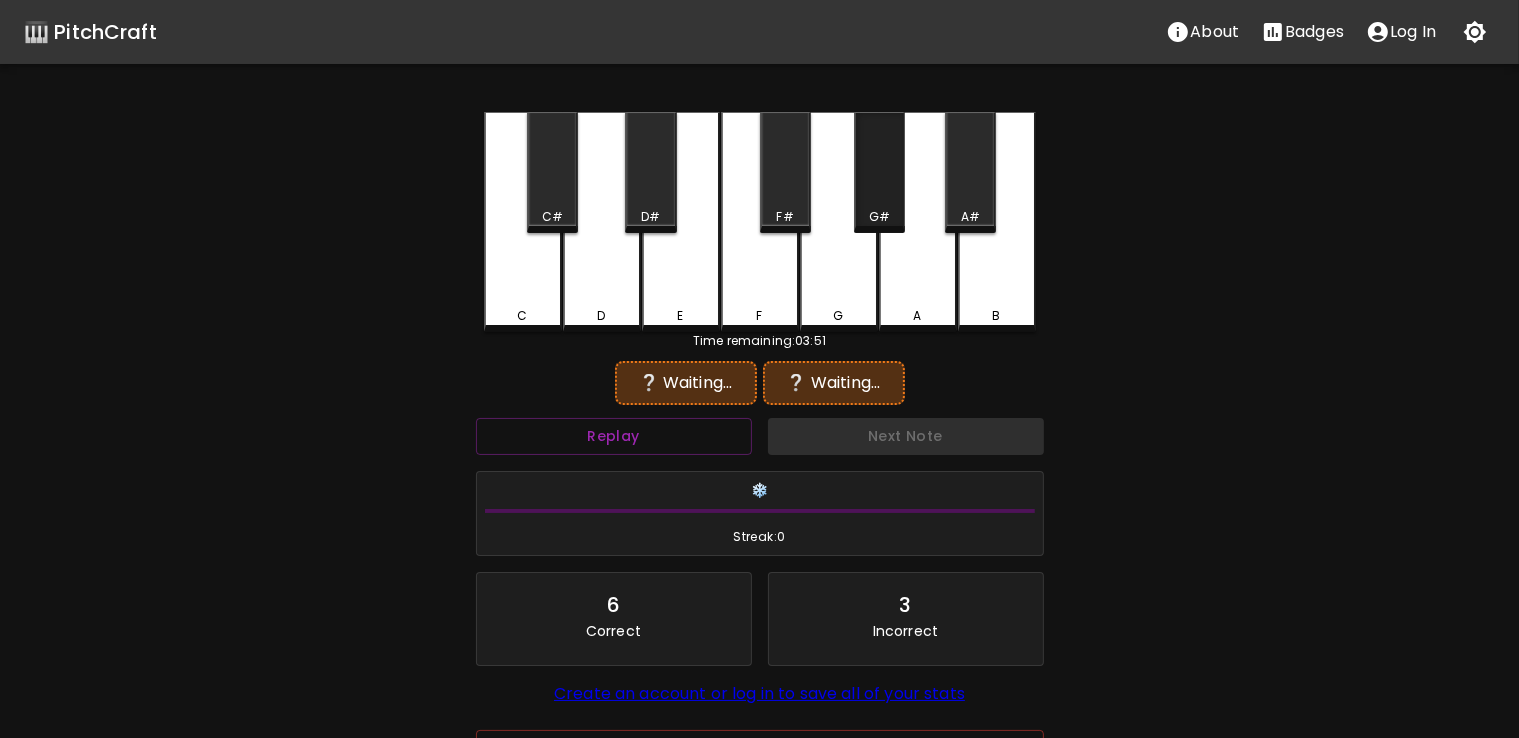 drag, startPoint x: 878, startPoint y: 222, endPoint x: 822, endPoint y: 291, distance: 88.86507 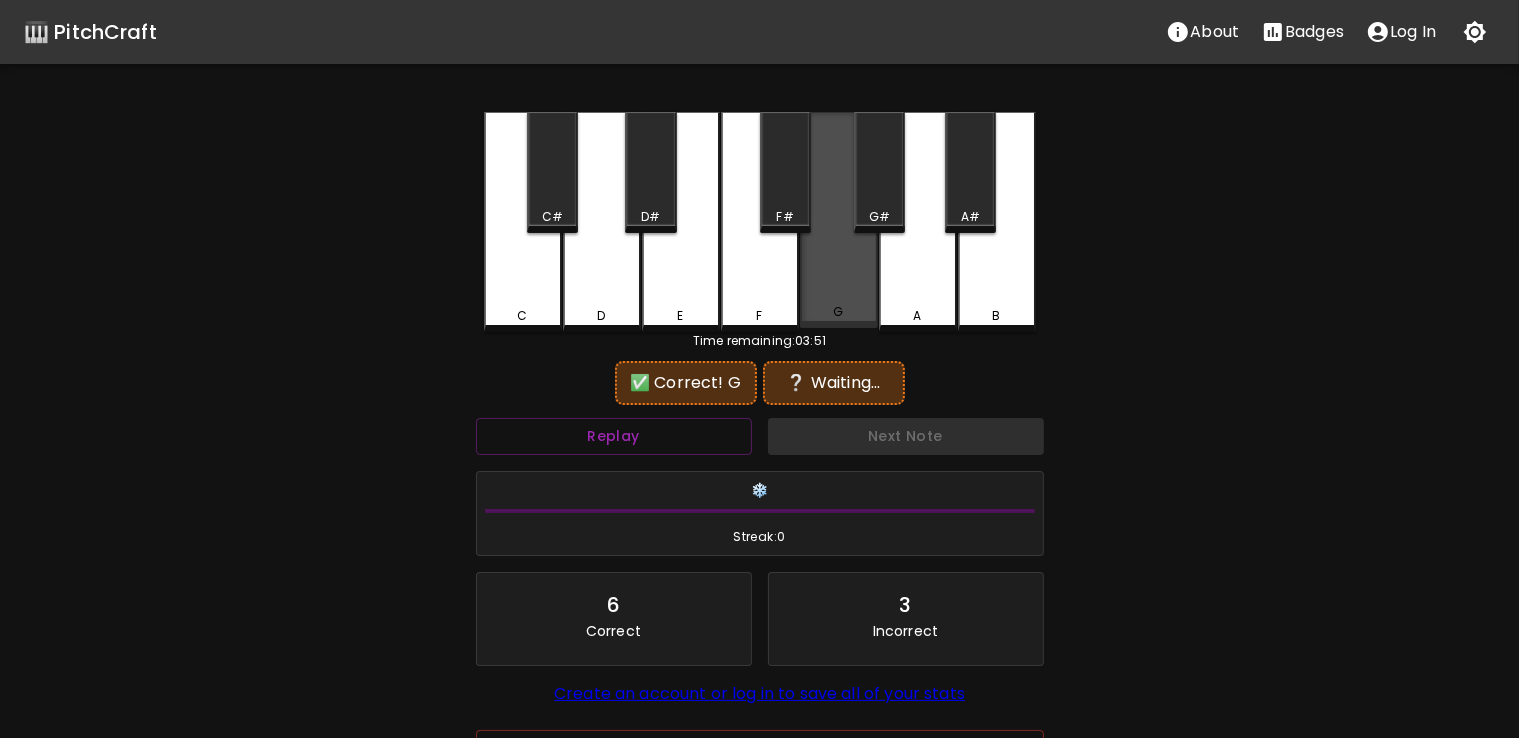 drag, startPoint x: 822, startPoint y: 291, endPoint x: 913, endPoint y: 302, distance: 91.66242 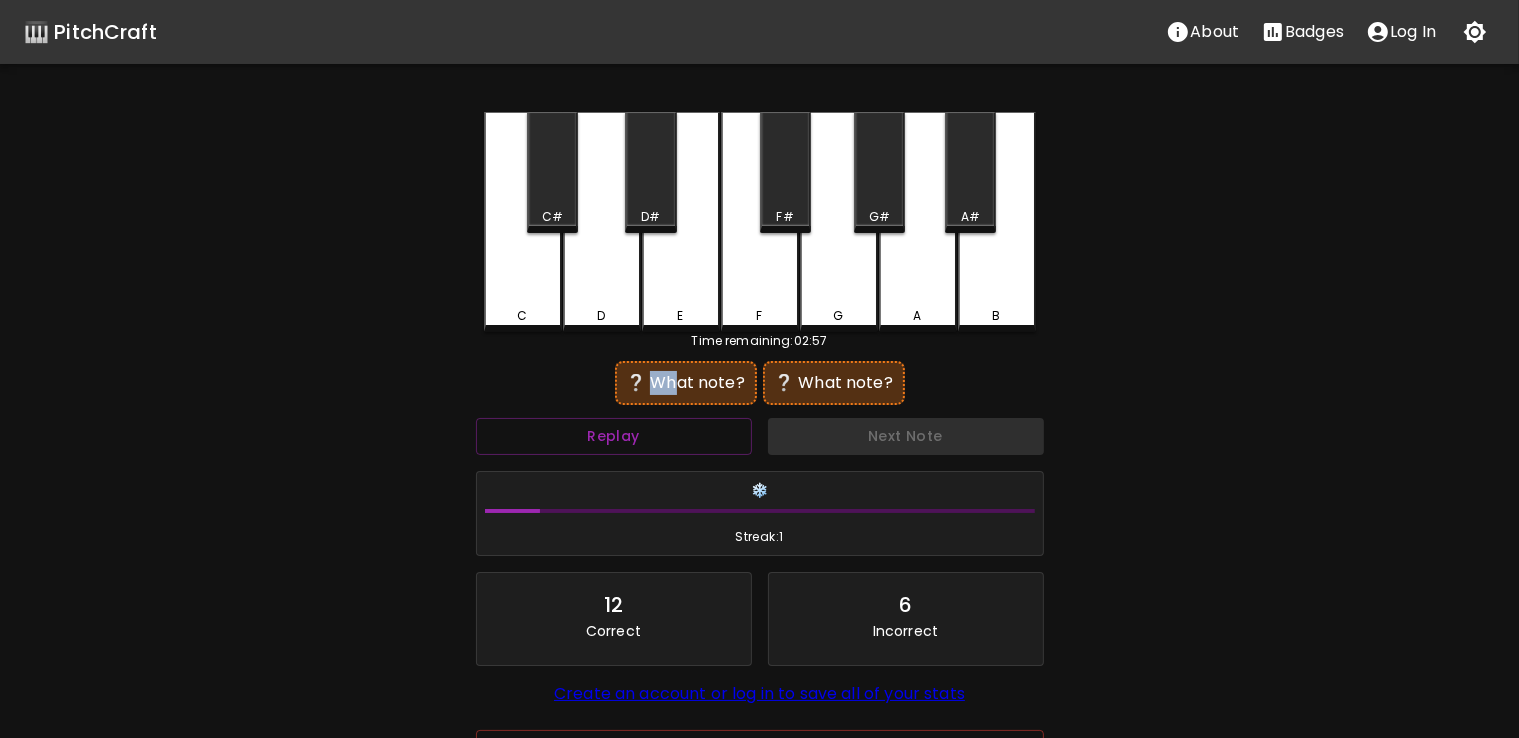 drag, startPoint x: 675, startPoint y: 376, endPoint x: 646, endPoint y: 377, distance: 29.017237 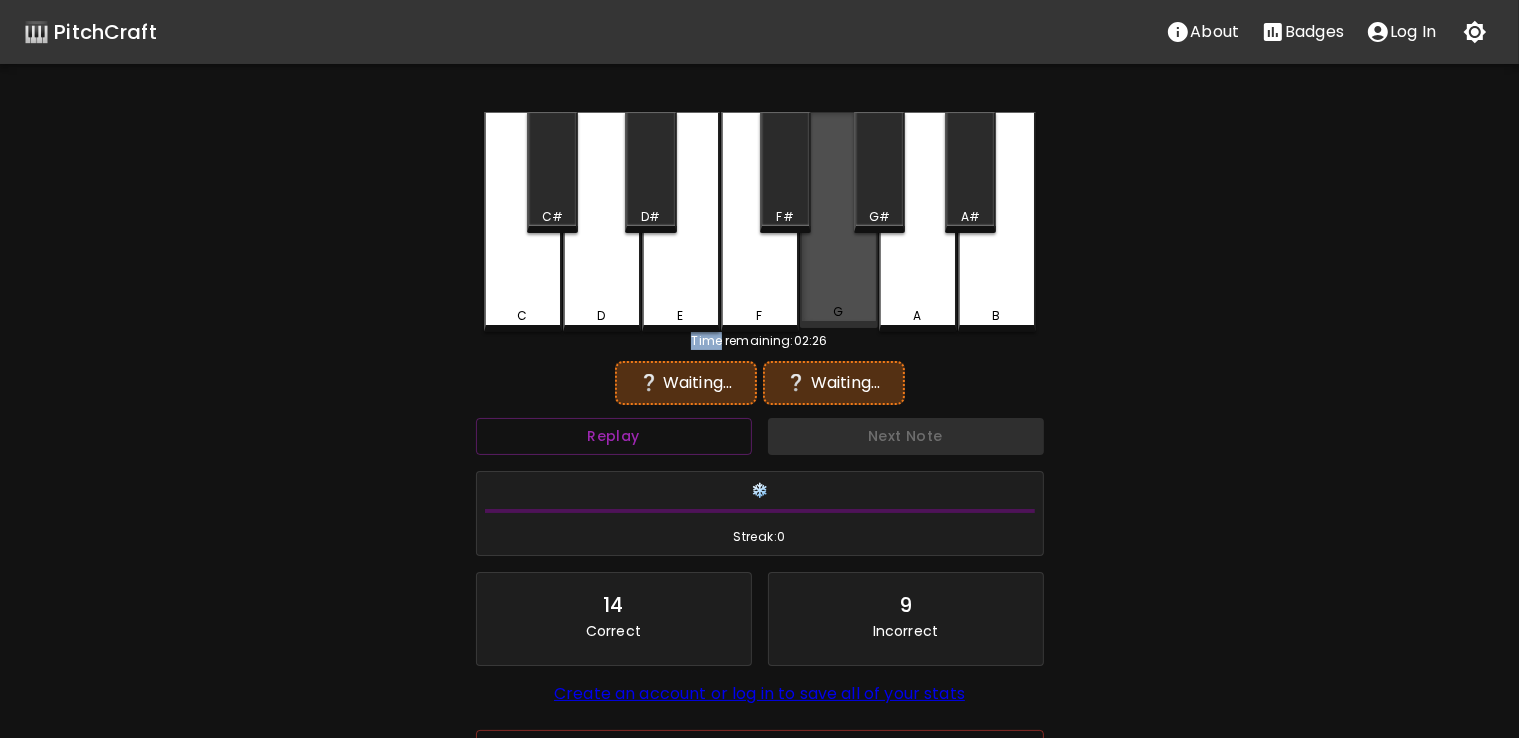 drag, startPoint x: 876, startPoint y: 290, endPoint x: 907, endPoint y: 295, distance: 31.400637 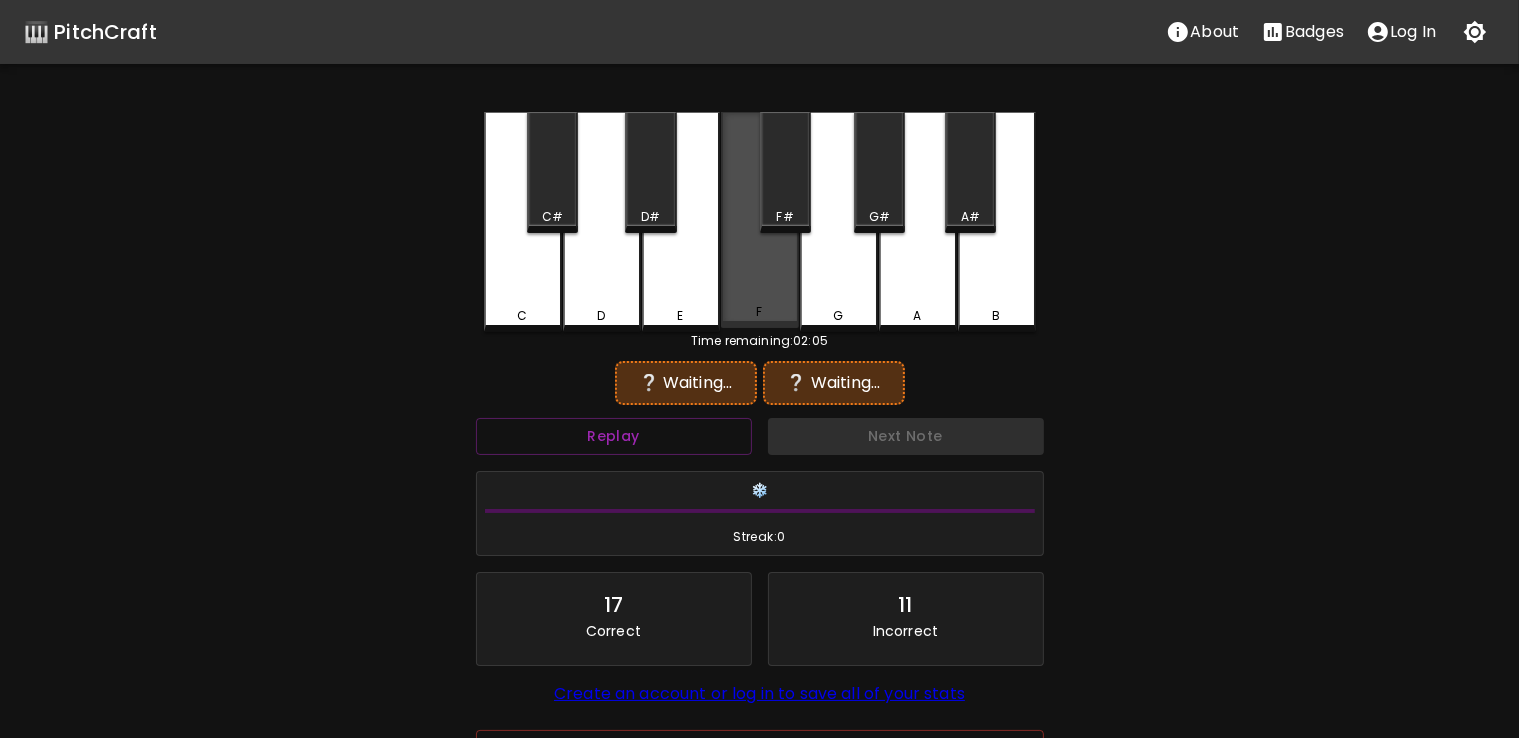 drag, startPoint x: 724, startPoint y: 287, endPoint x: 656, endPoint y: 289, distance: 68.0294 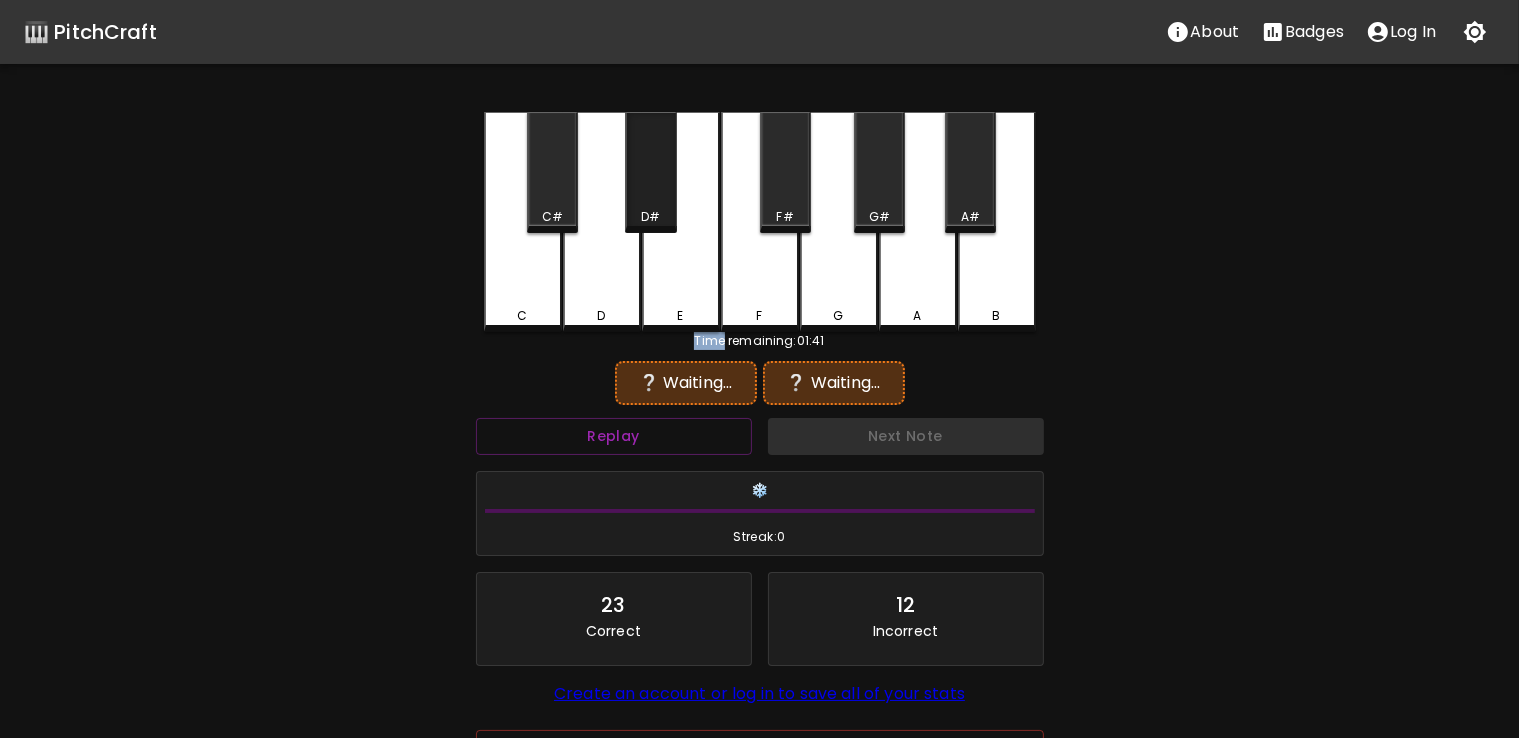 drag, startPoint x: 563, startPoint y: 197, endPoint x: 652, endPoint y: 188, distance: 89.453896 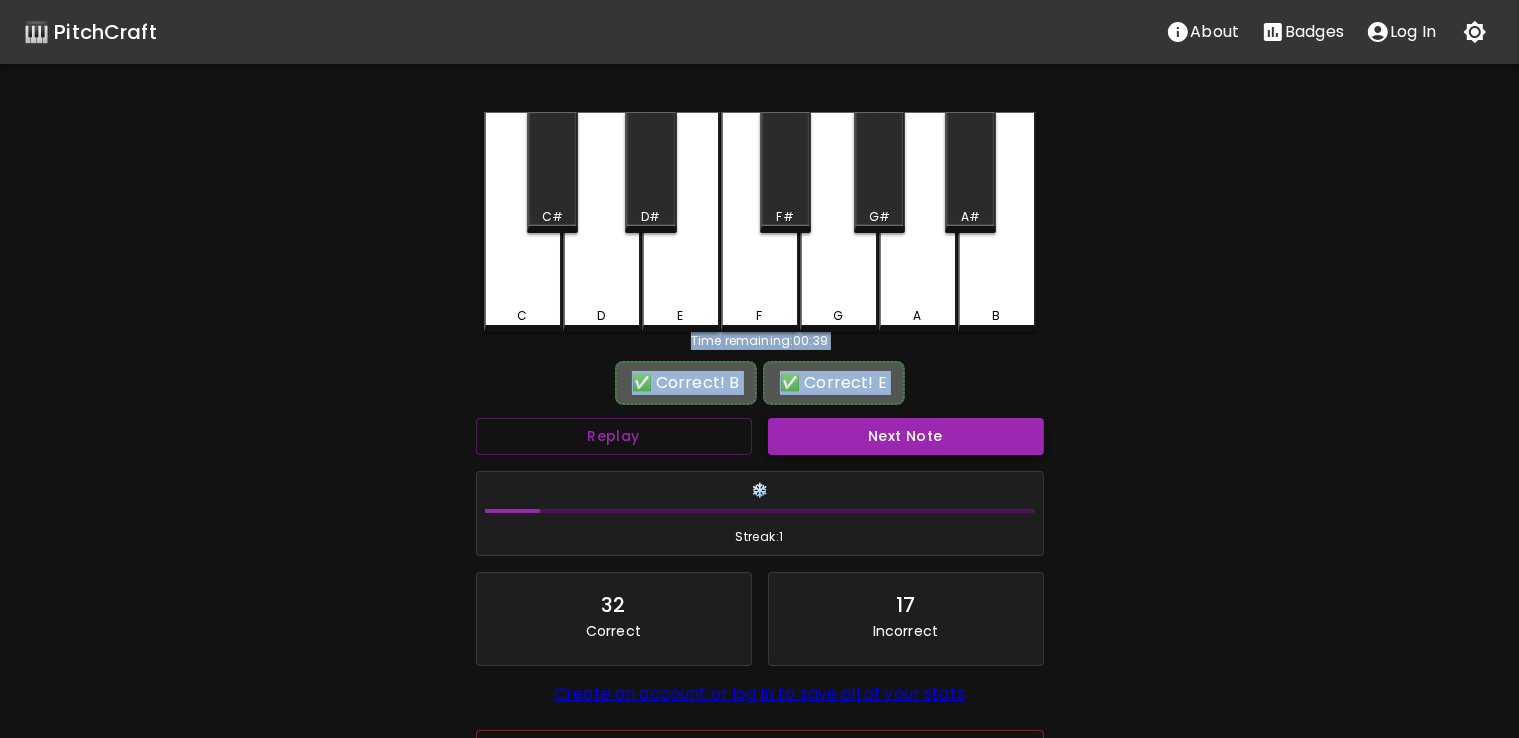 drag, startPoint x: 698, startPoint y: 287, endPoint x: 912, endPoint y: 444, distance: 265.41476 